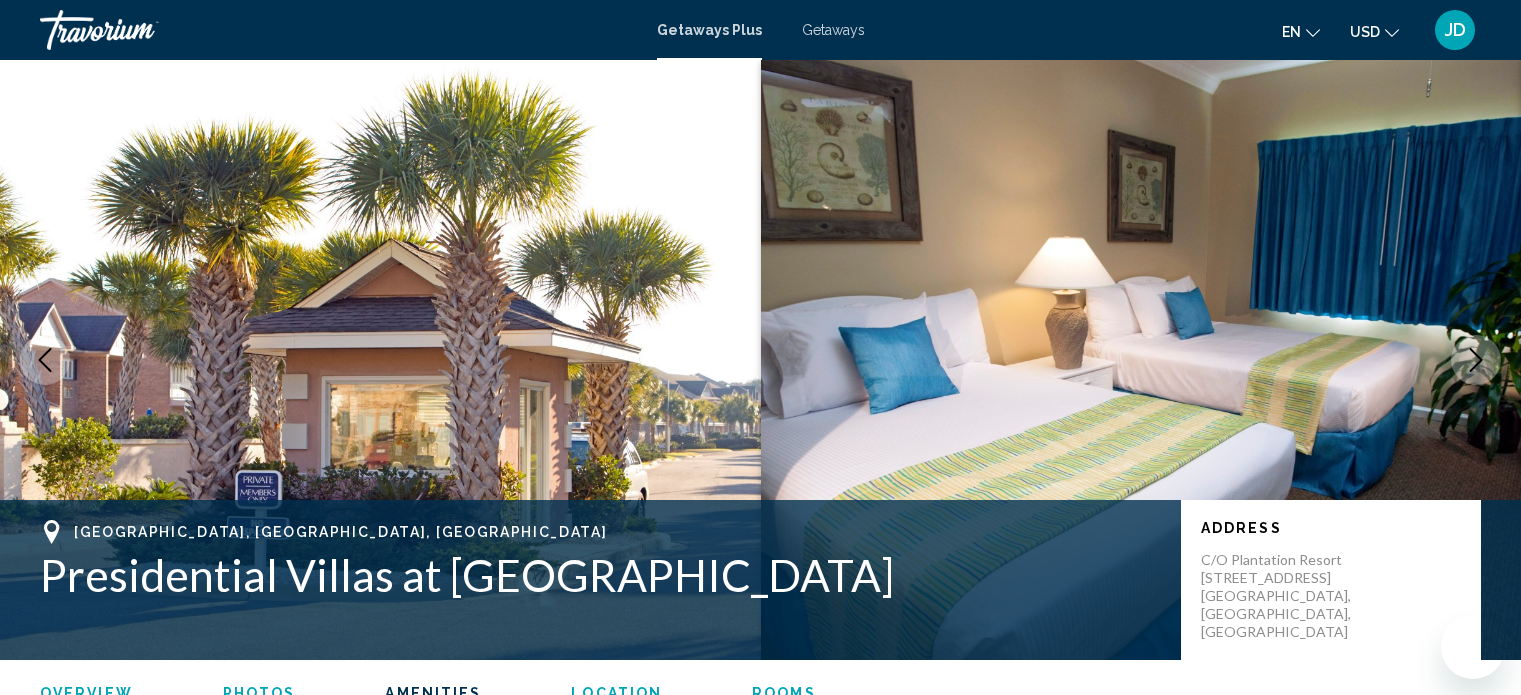 scroll, scrollTop: 2229, scrollLeft: 0, axis: vertical 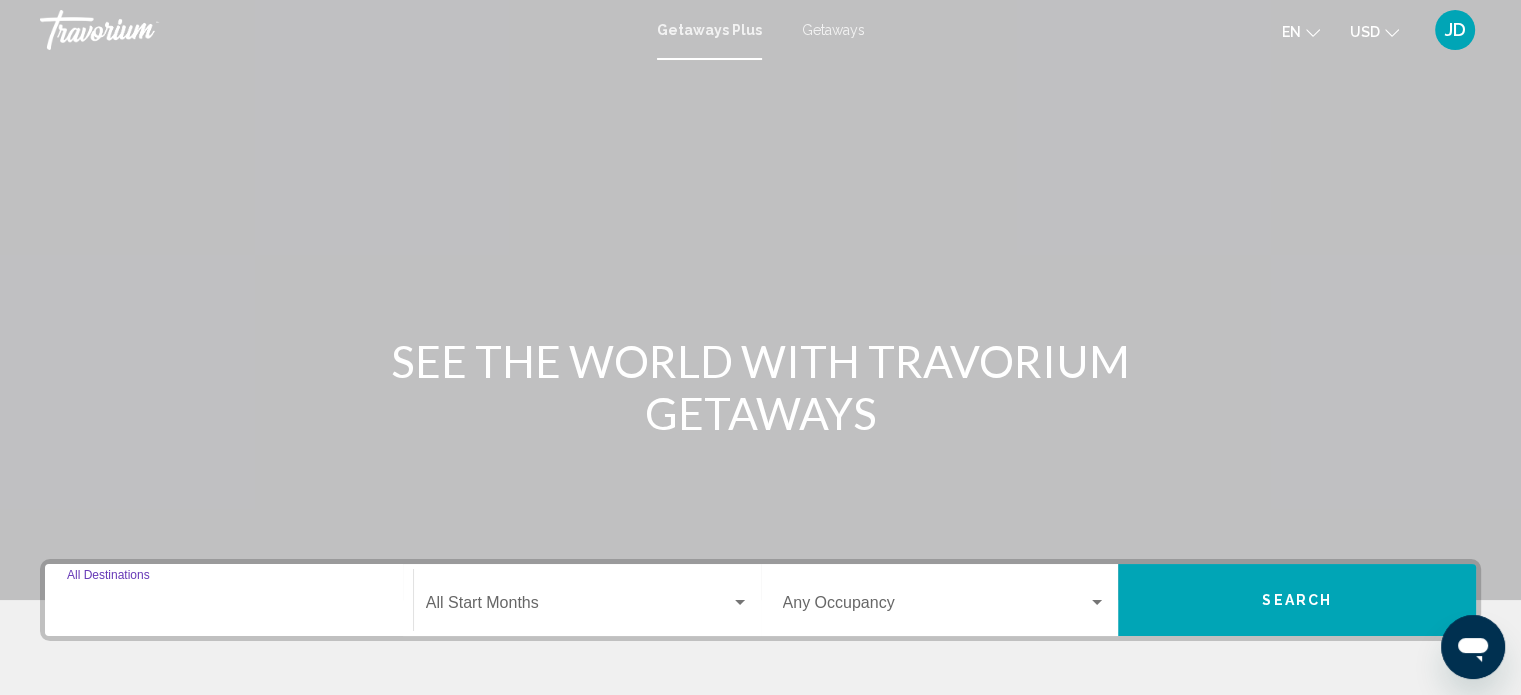 click on "Destination All Destinations" at bounding box center [229, 607] 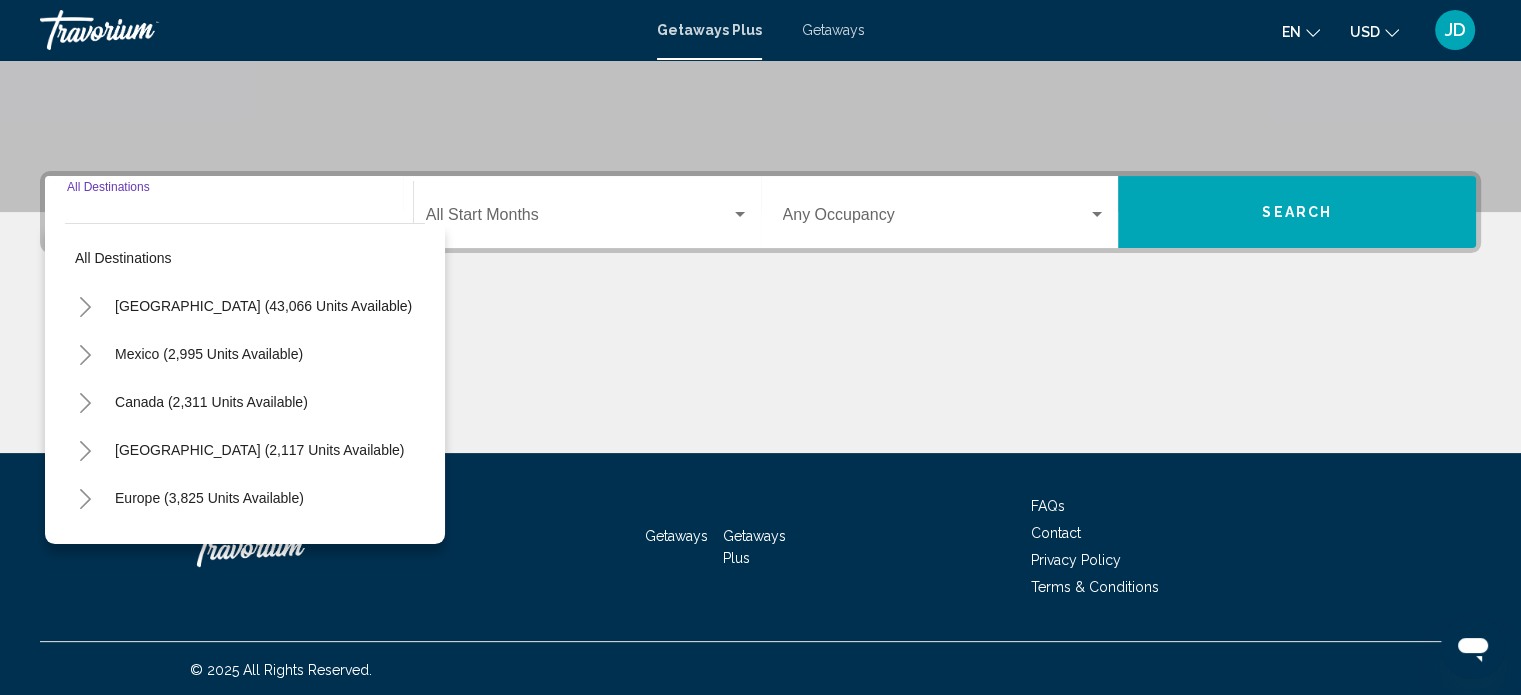 scroll, scrollTop: 390, scrollLeft: 0, axis: vertical 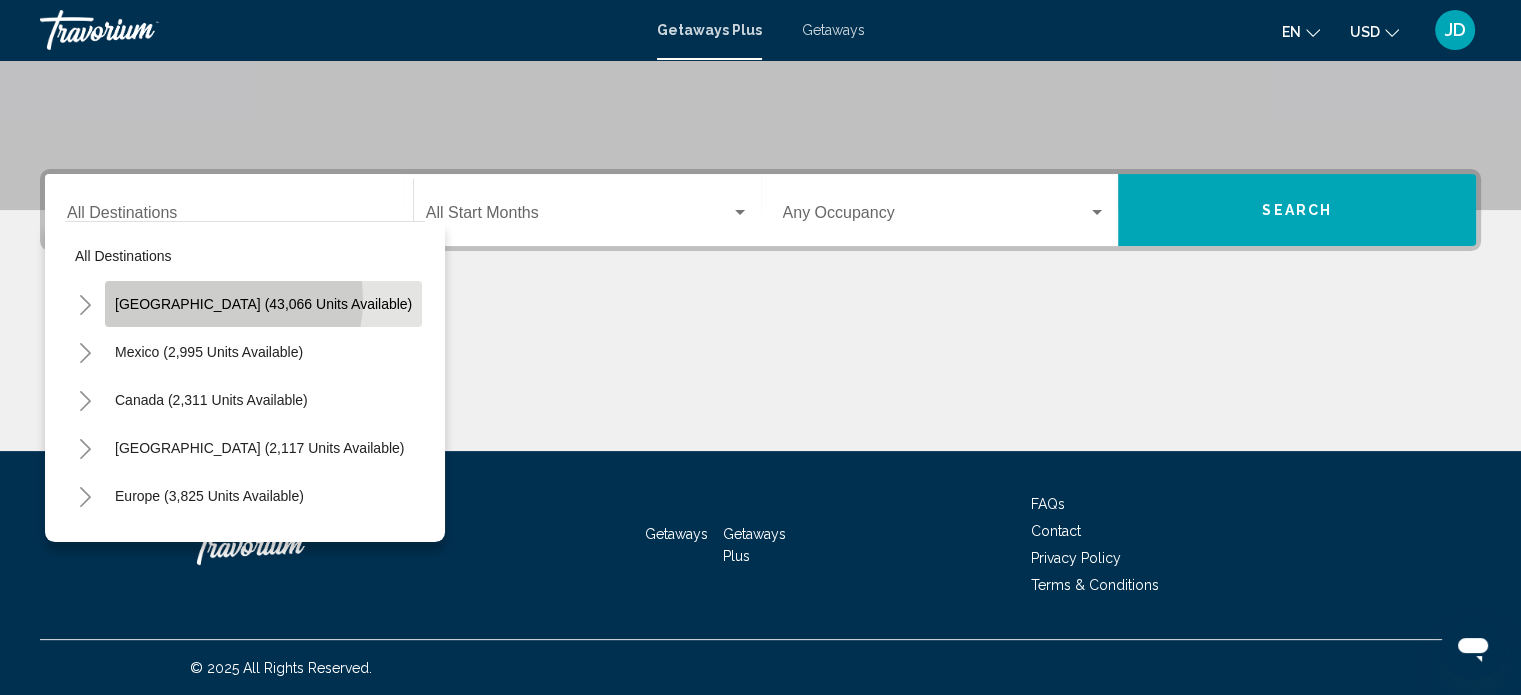 click on "United States (43,066 units available)" 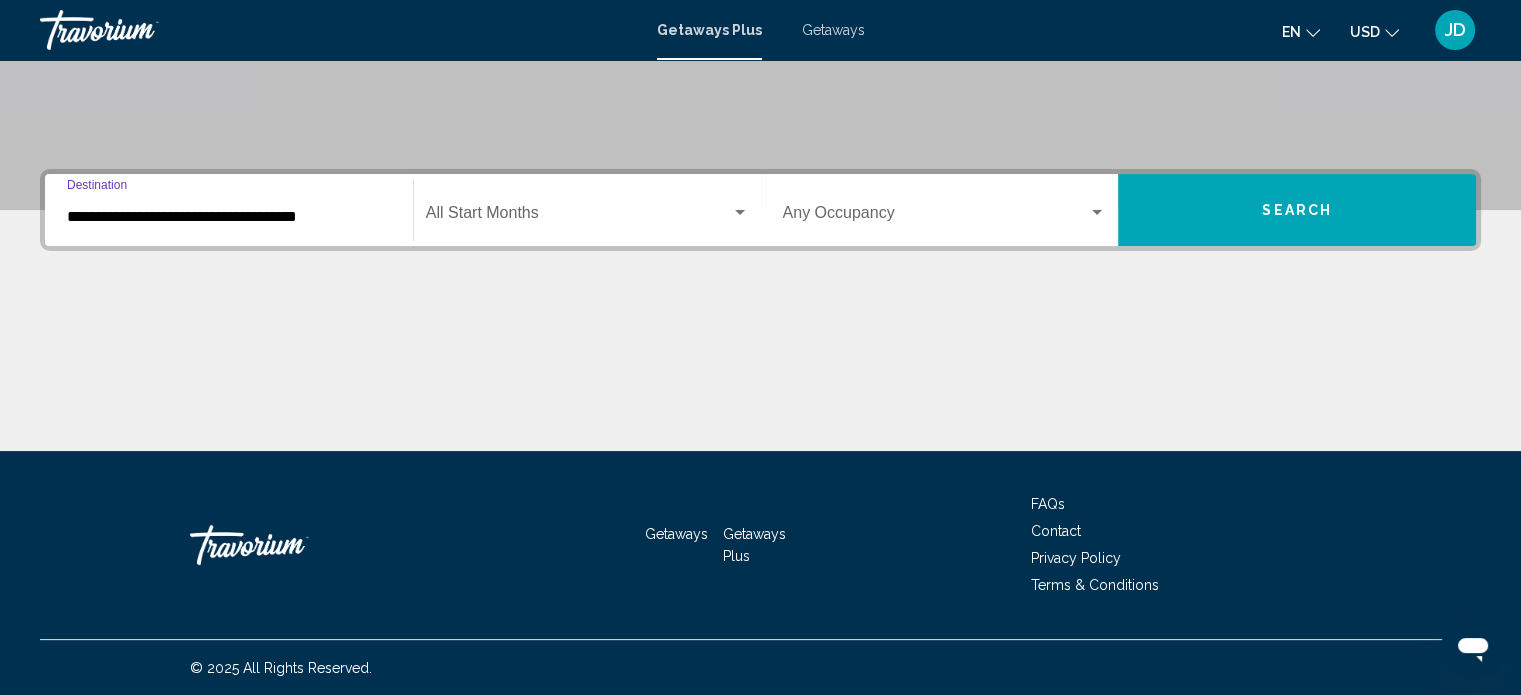 click on "**********" at bounding box center [229, 217] 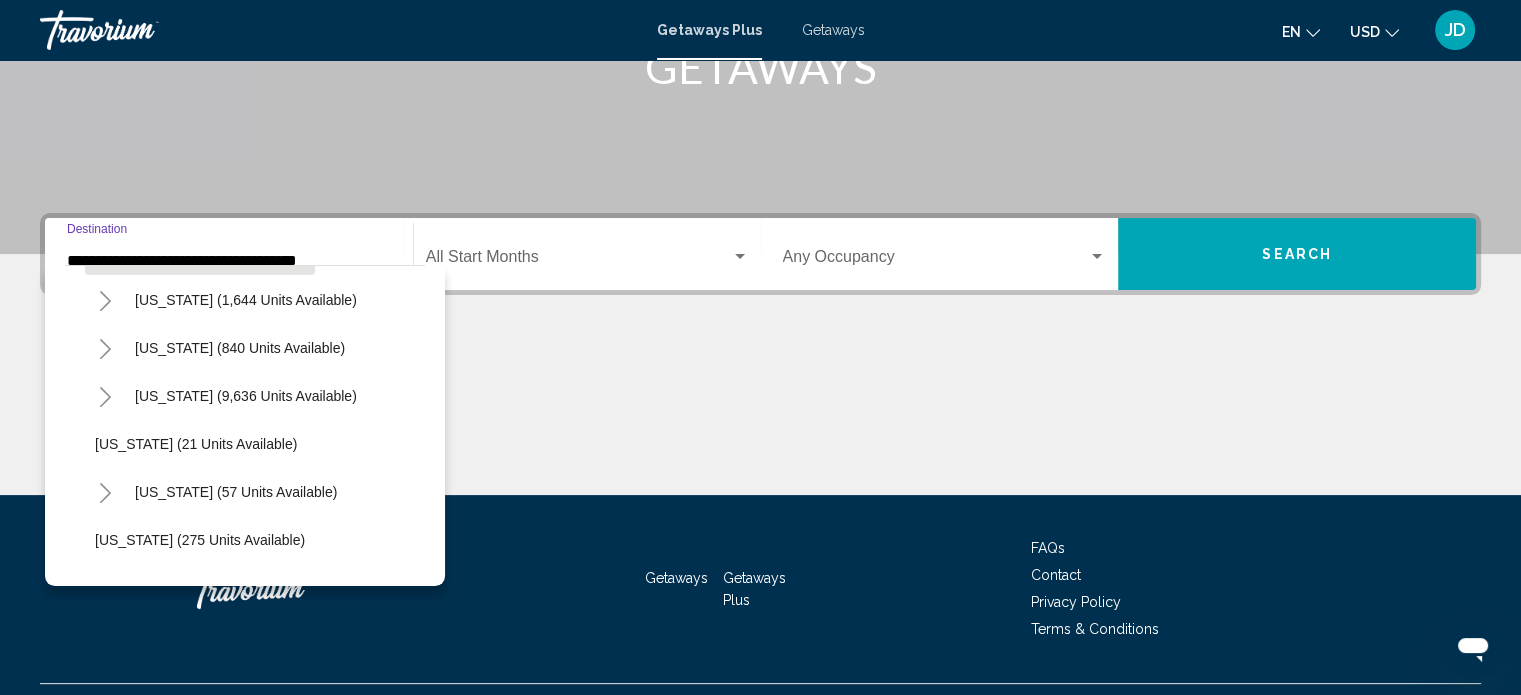 scroll, scrollTop: 200, scrollLeft: 0, axis: vertical 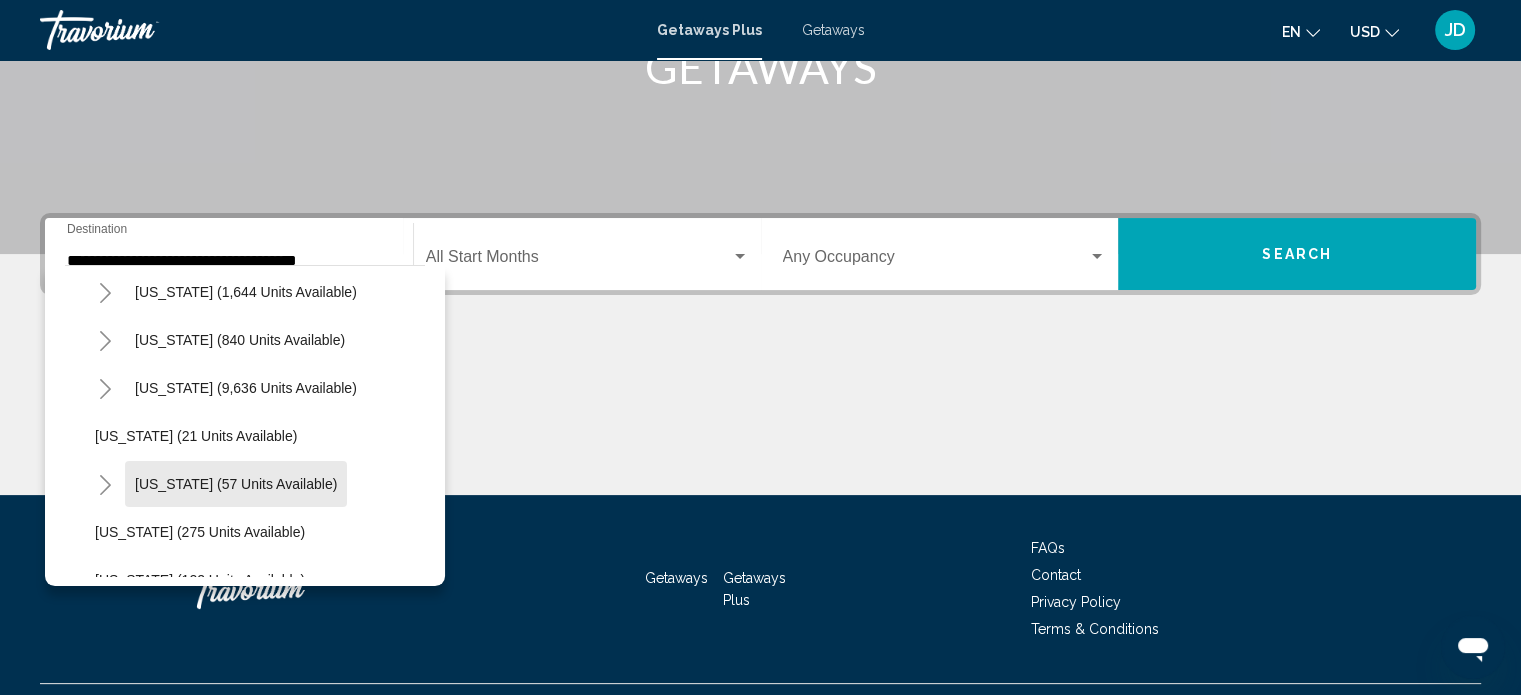 click on "Hawaii (57 units available)" 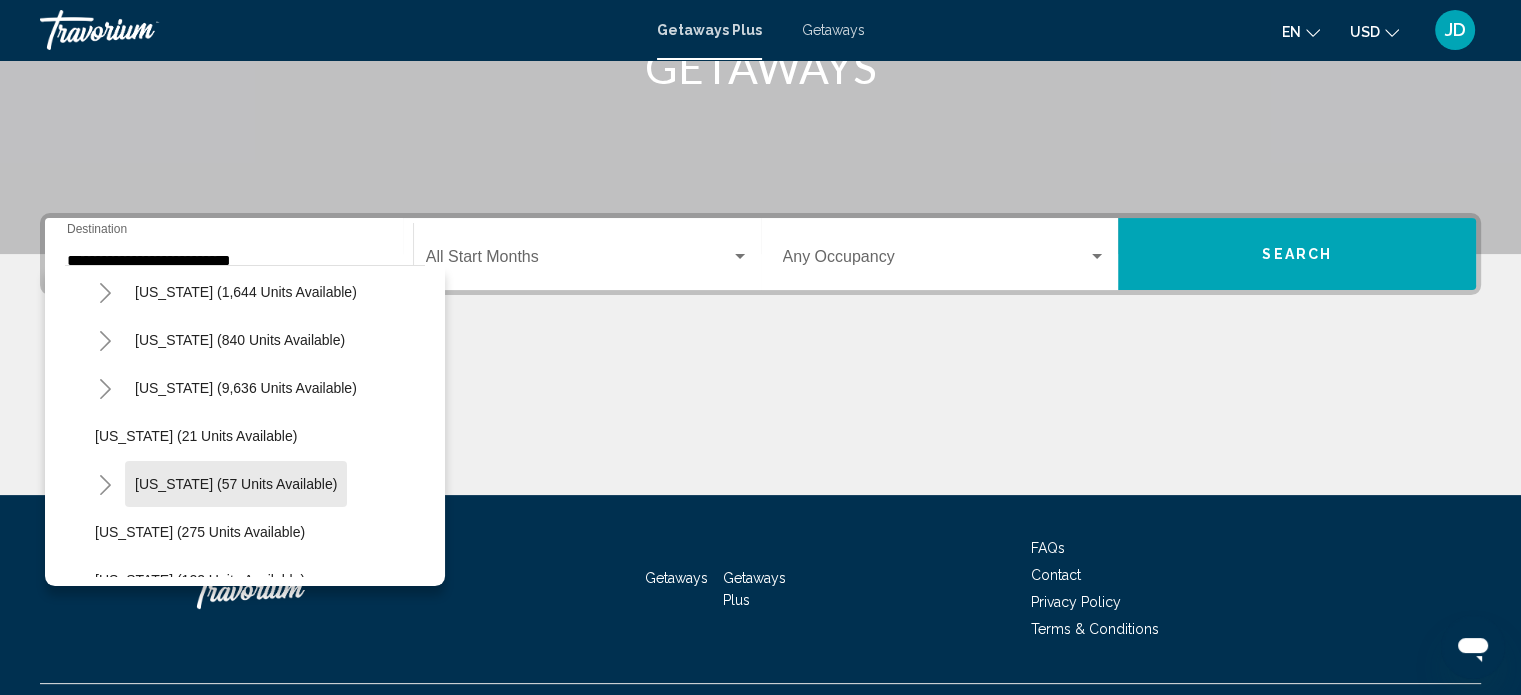 scroll, scrollTop: 390, scrollLeft: 0, axis: vertical 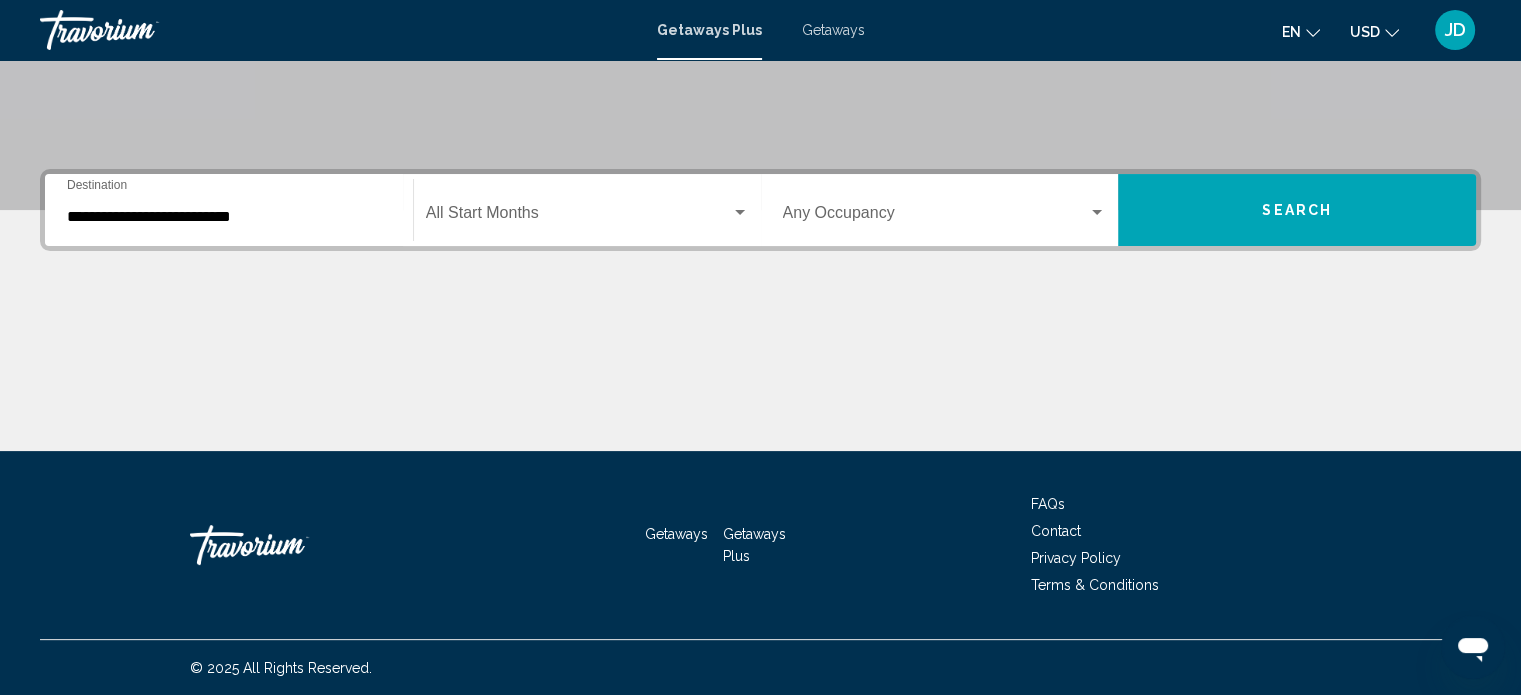 click on "Start Month All Start Months" 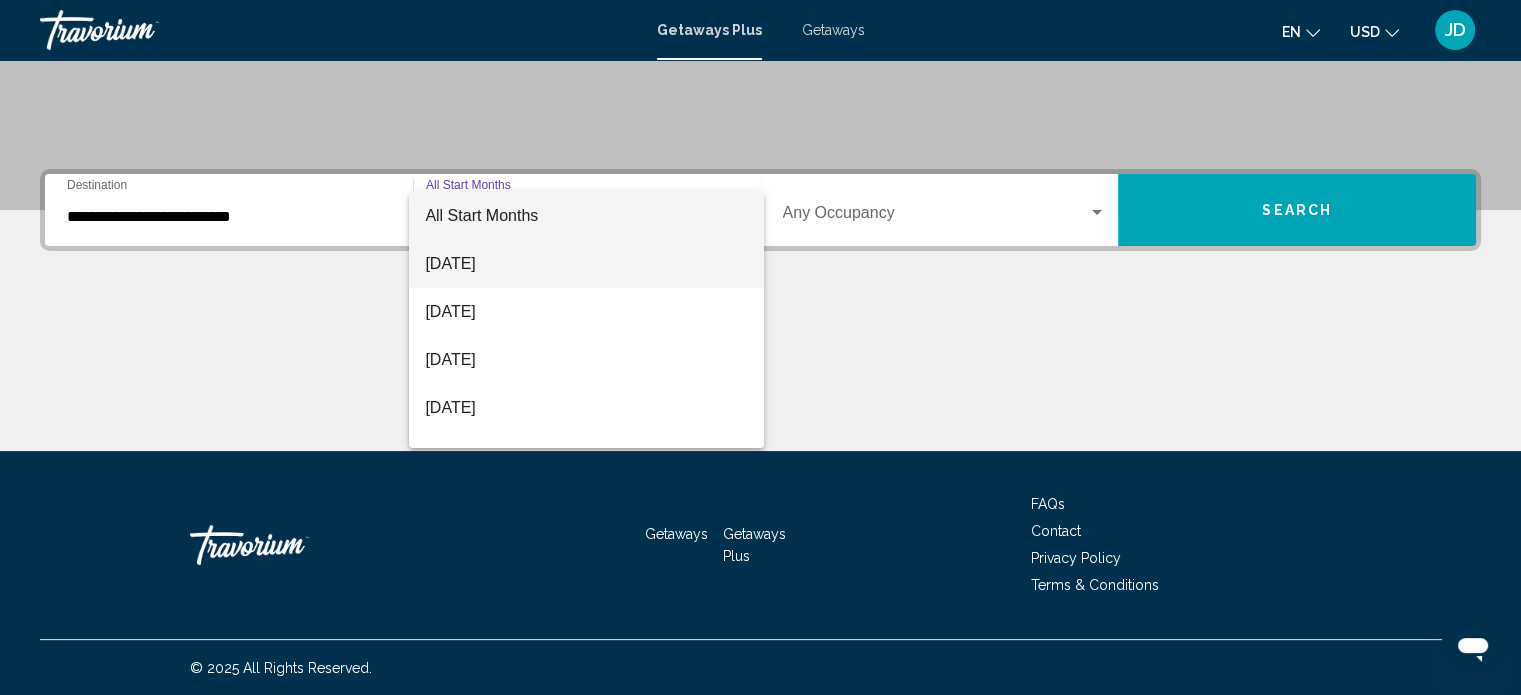 click on "[DATE]" at bounding box center [586, 264] 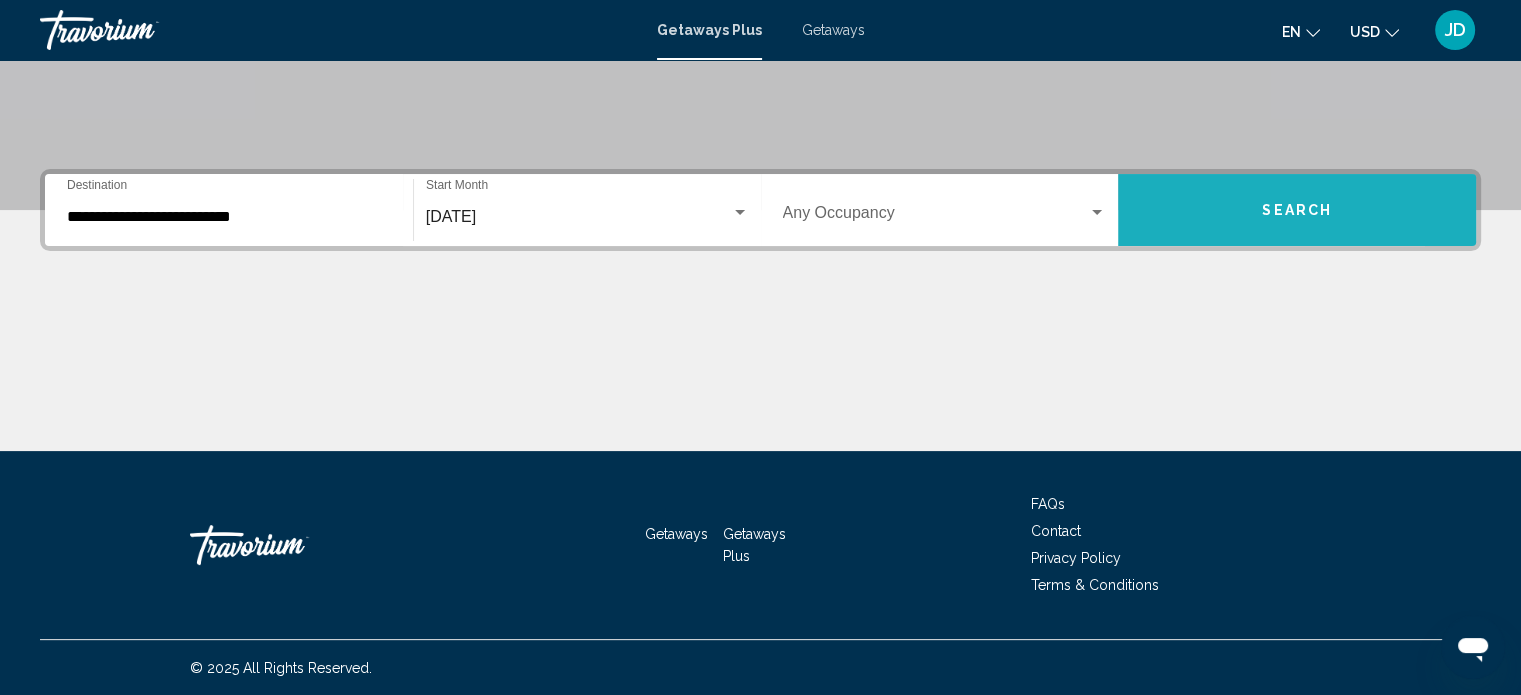 click on "Search" at bounding box center (1297, 210) 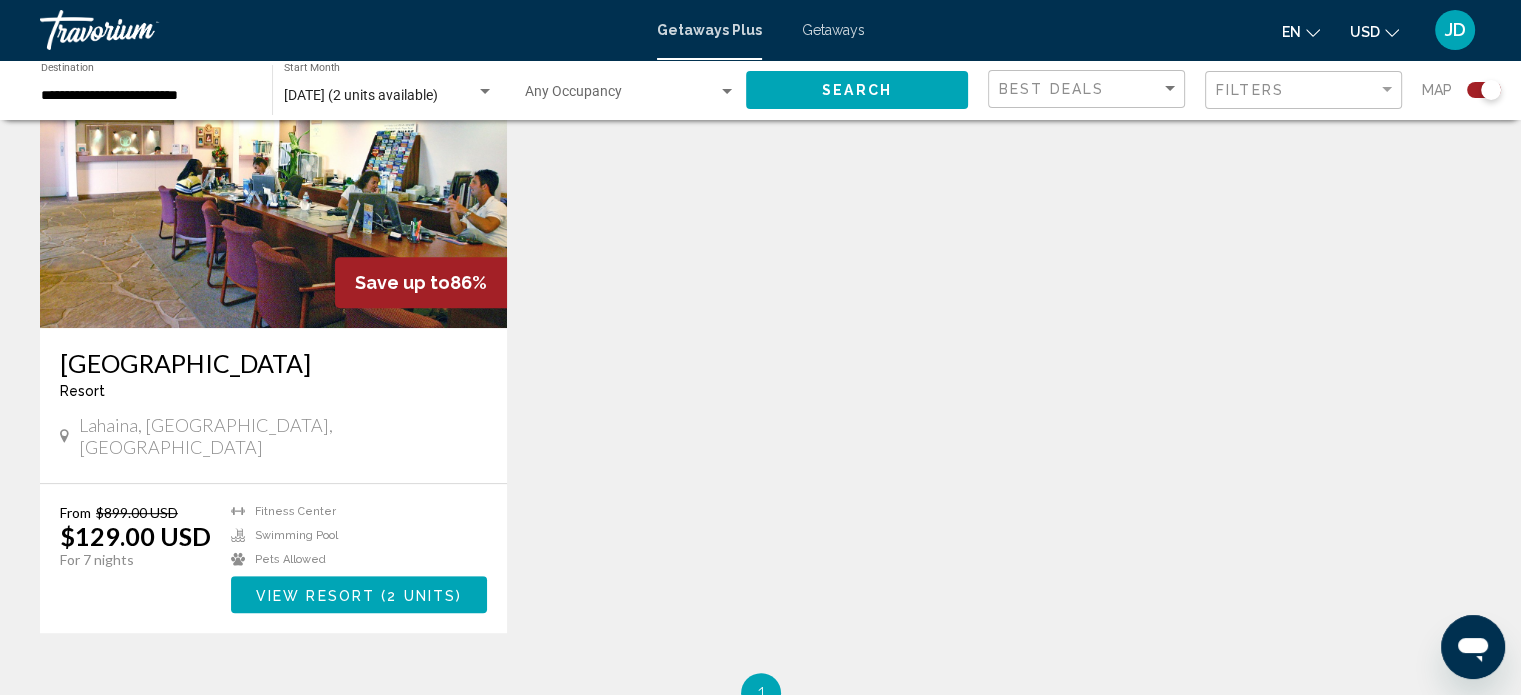 scroll, scrollTop: 700, scrollLeft: 0, axis: vertical 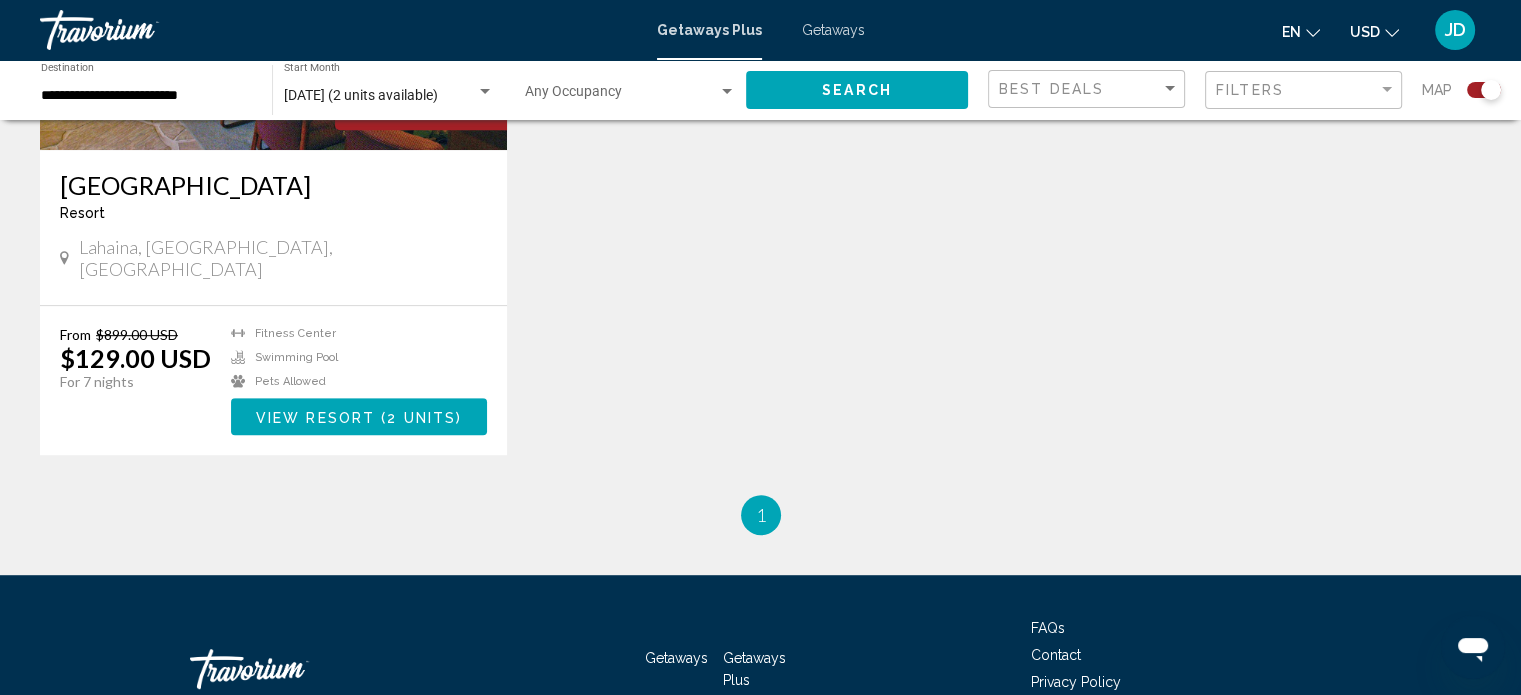click on "View Resort" at bounding box center (315, 417) 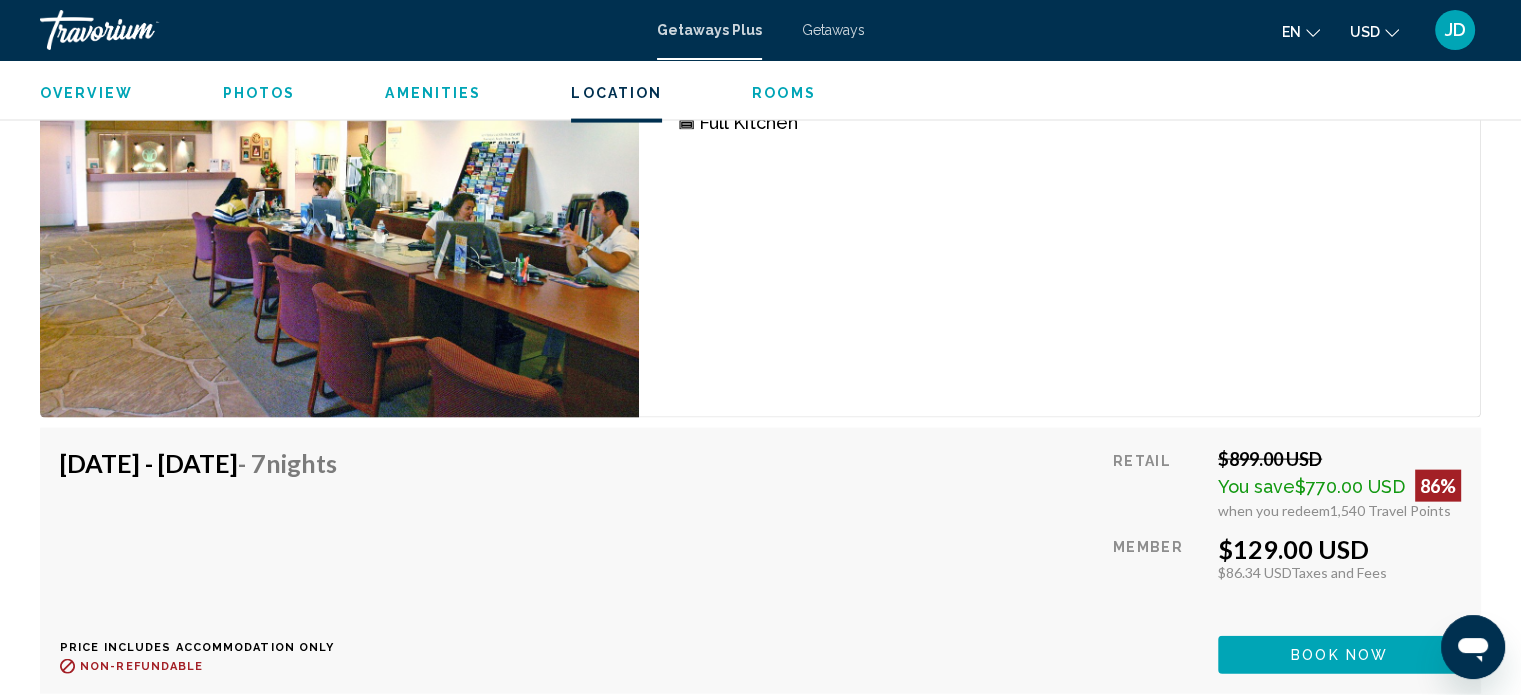 scroll, scrollTop: 4412, scrollLeft: 0, axis: vertical 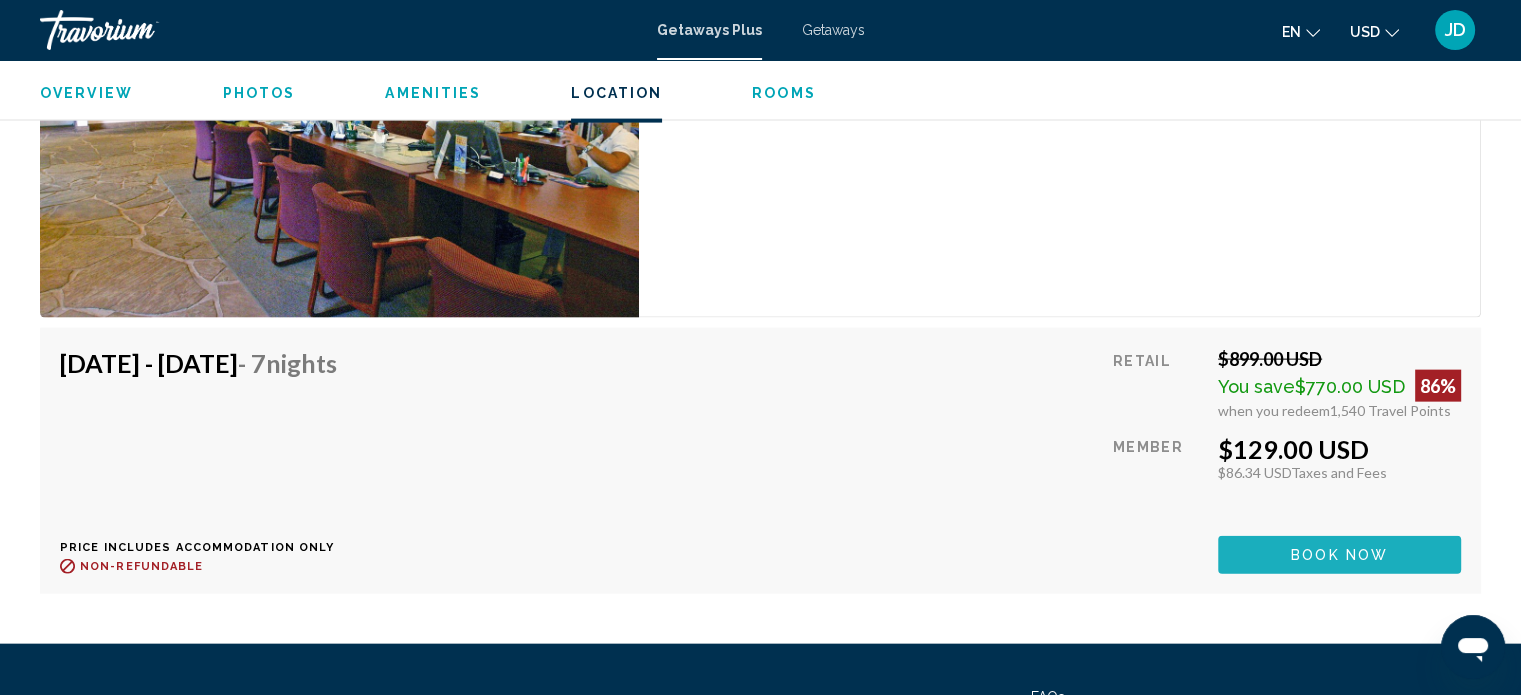 click on "Book now" at bounding box center (1339, 556) 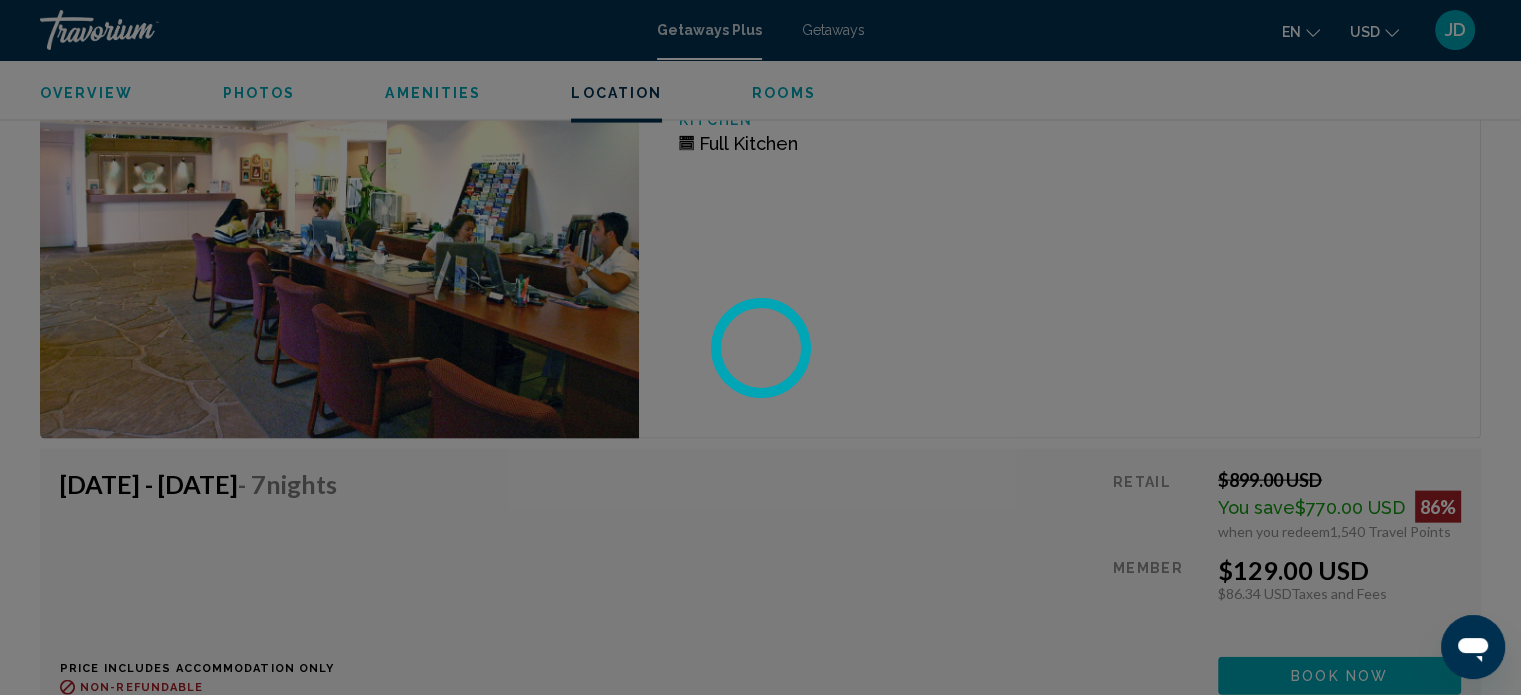 scroll, scrollTop: 4602, scrollLeft: 0, axis: vertical 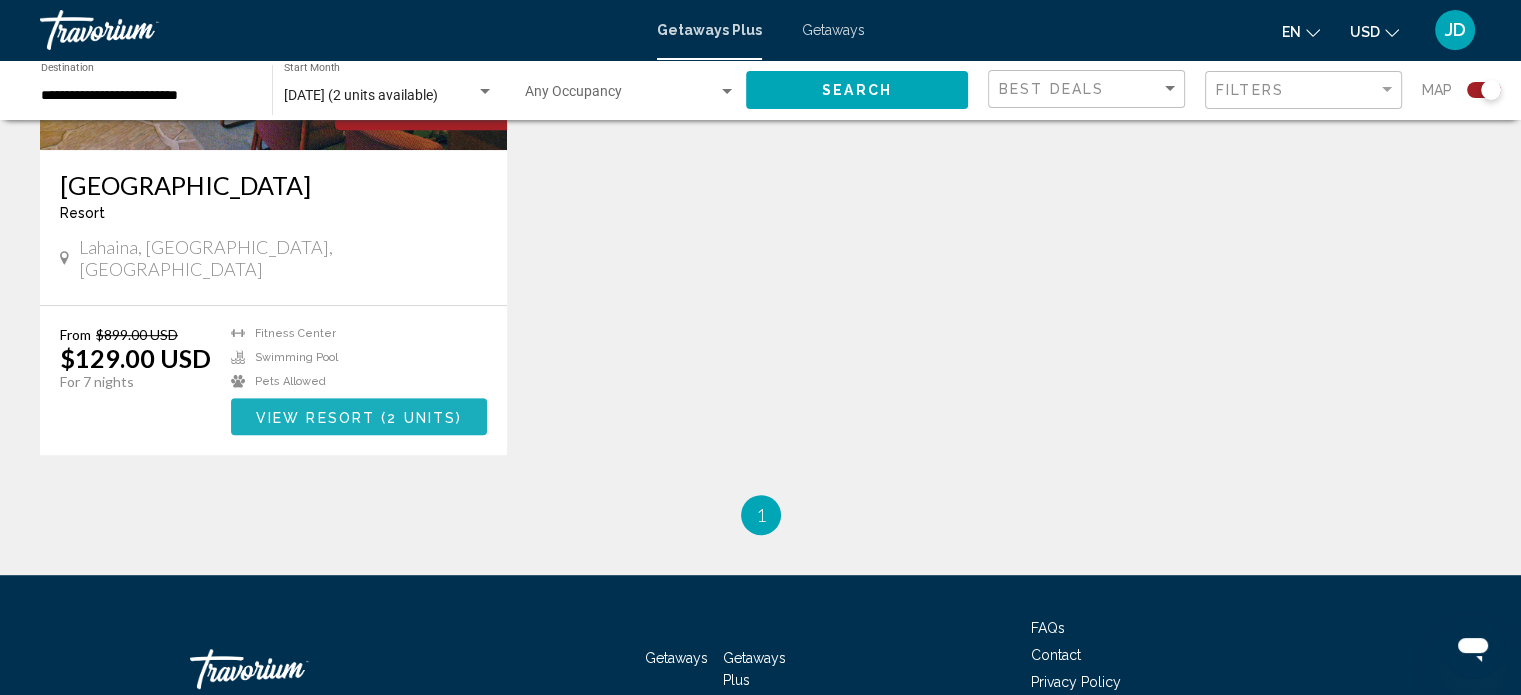 click on "View Resort" at bounding box center (315, 417) 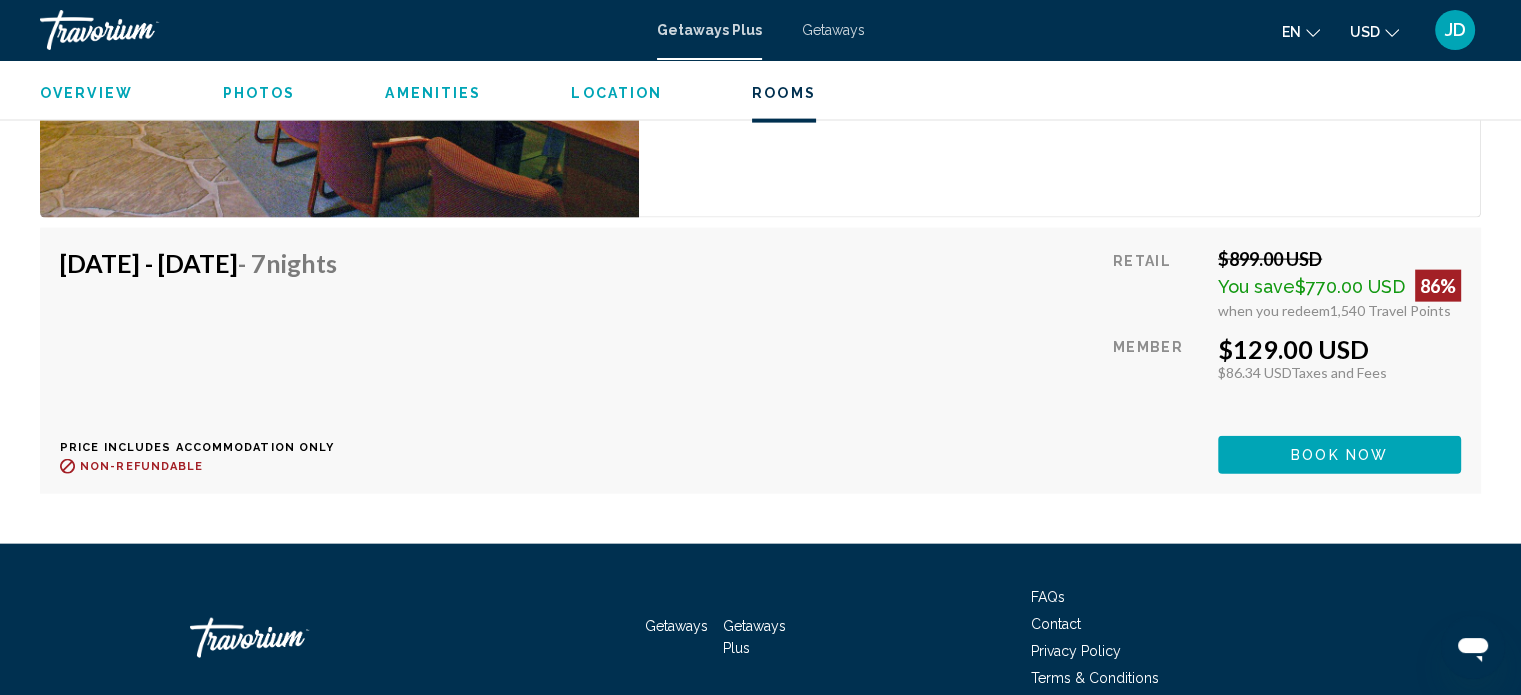scroll, scrollTop: 4512, scrollLeft: 0, axis: vertical 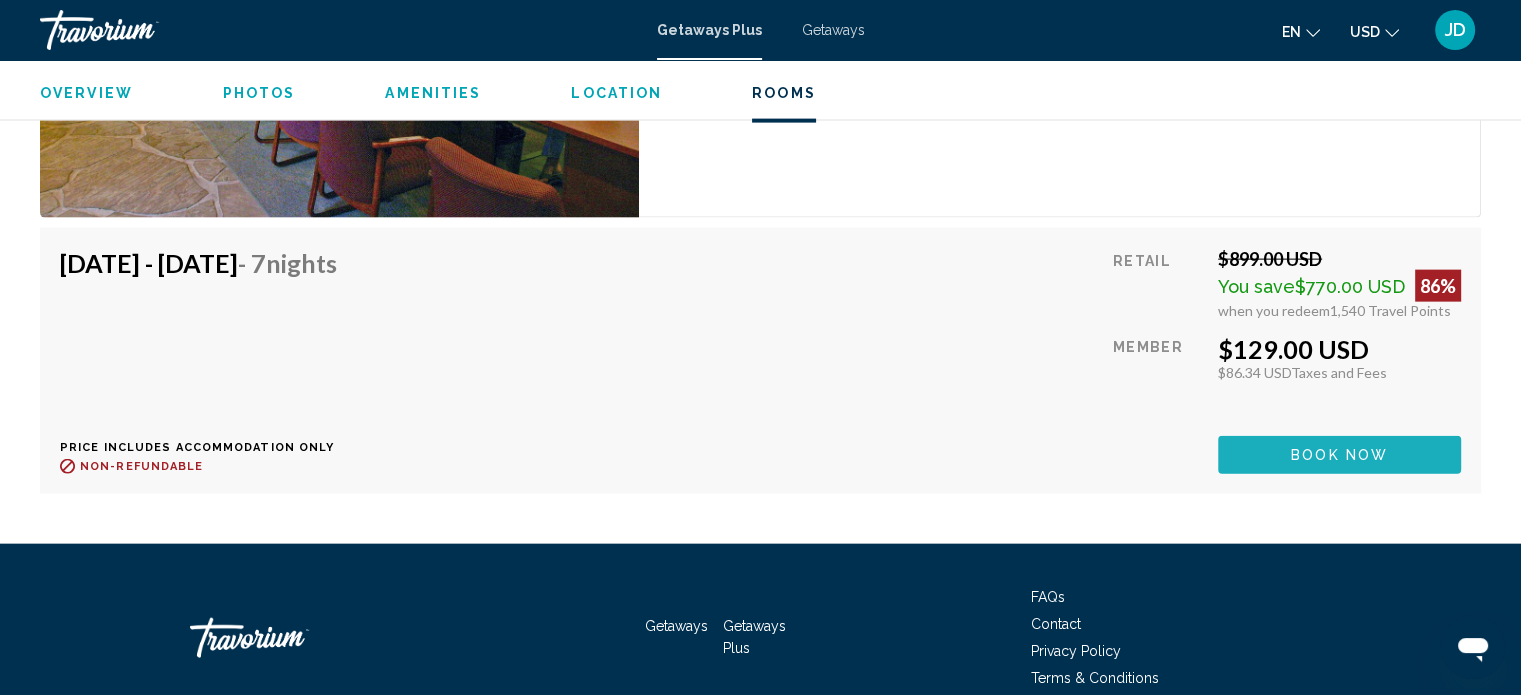 click on "Book now" at bounding box center (1339, 456) 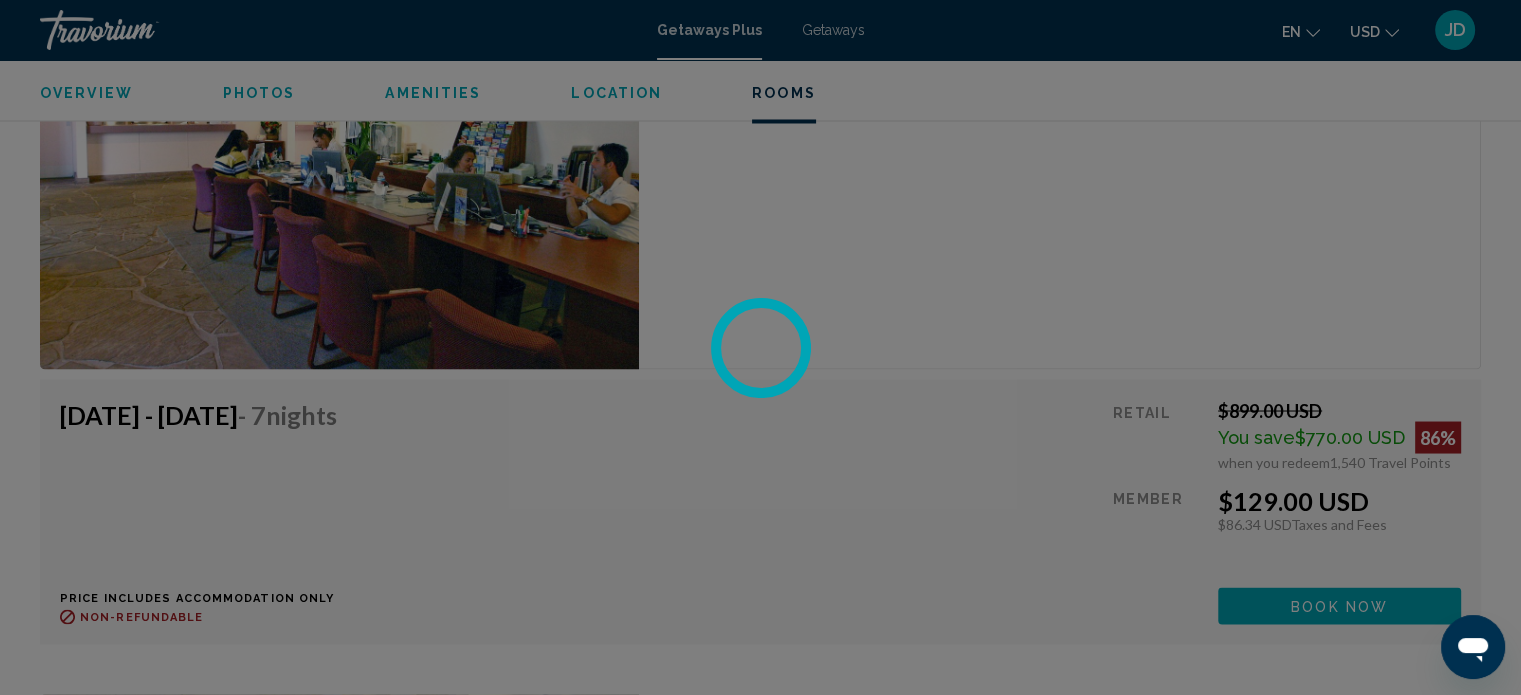 scroll, scrollTop: 3712, scrollLeft: 0, axis: vertical 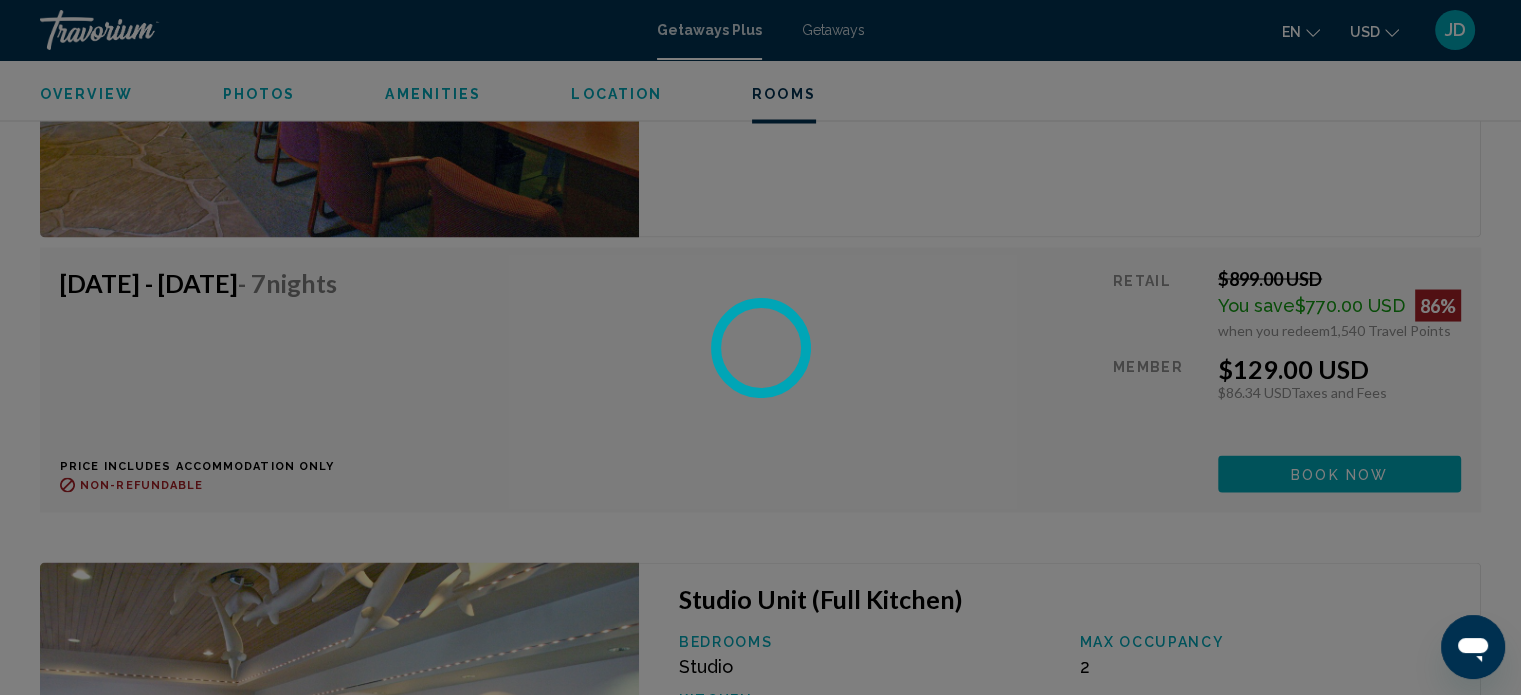 click at bounding box center [760, 347] 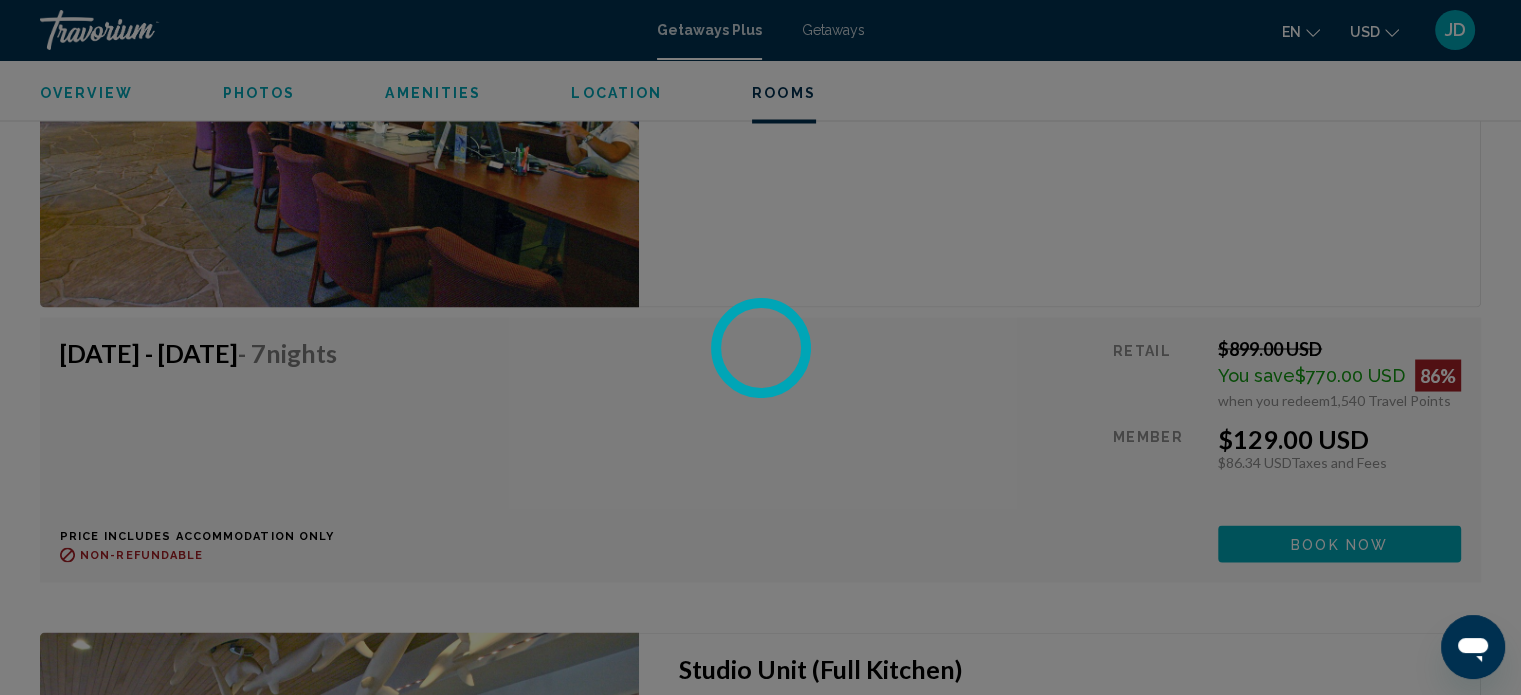 scroll, scrollTop: 3612, scrollLeft: 0, axis: vertical 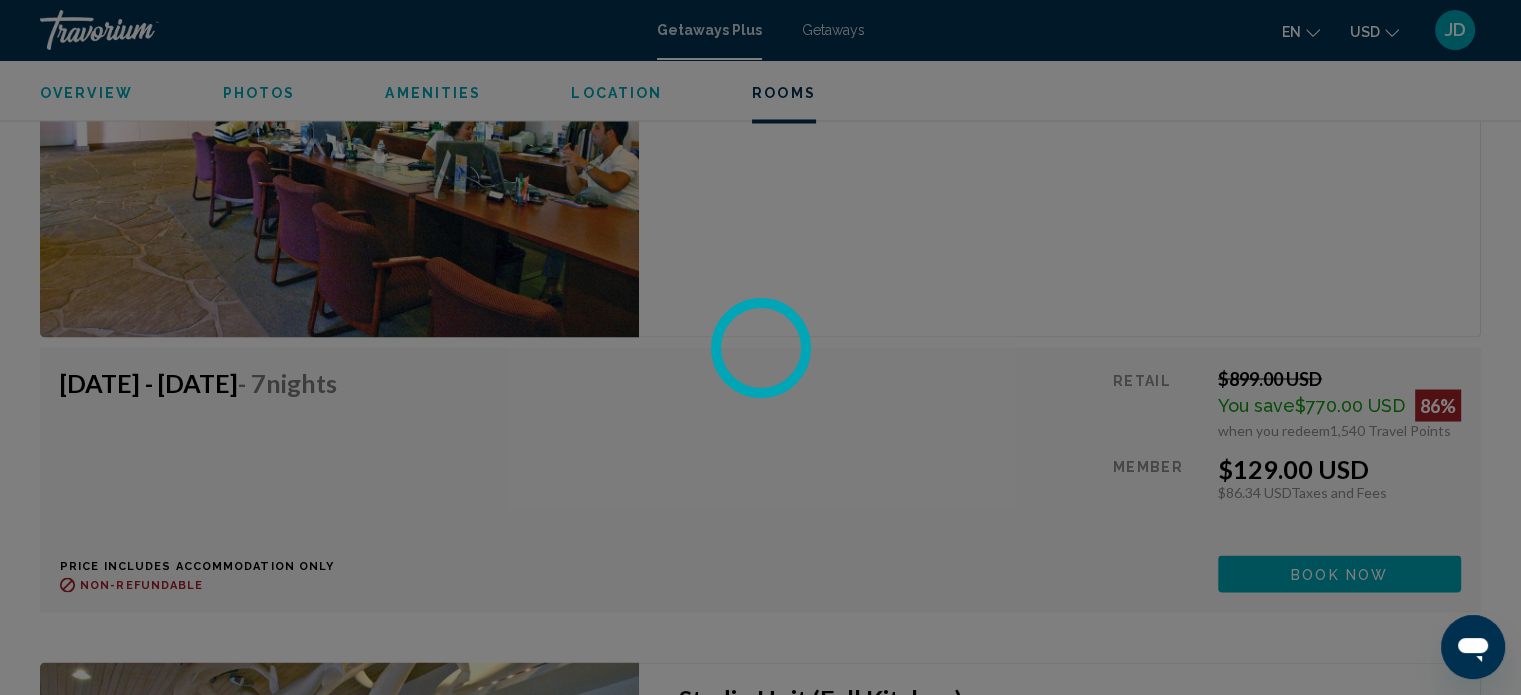 click at bounding box center (760, 347) 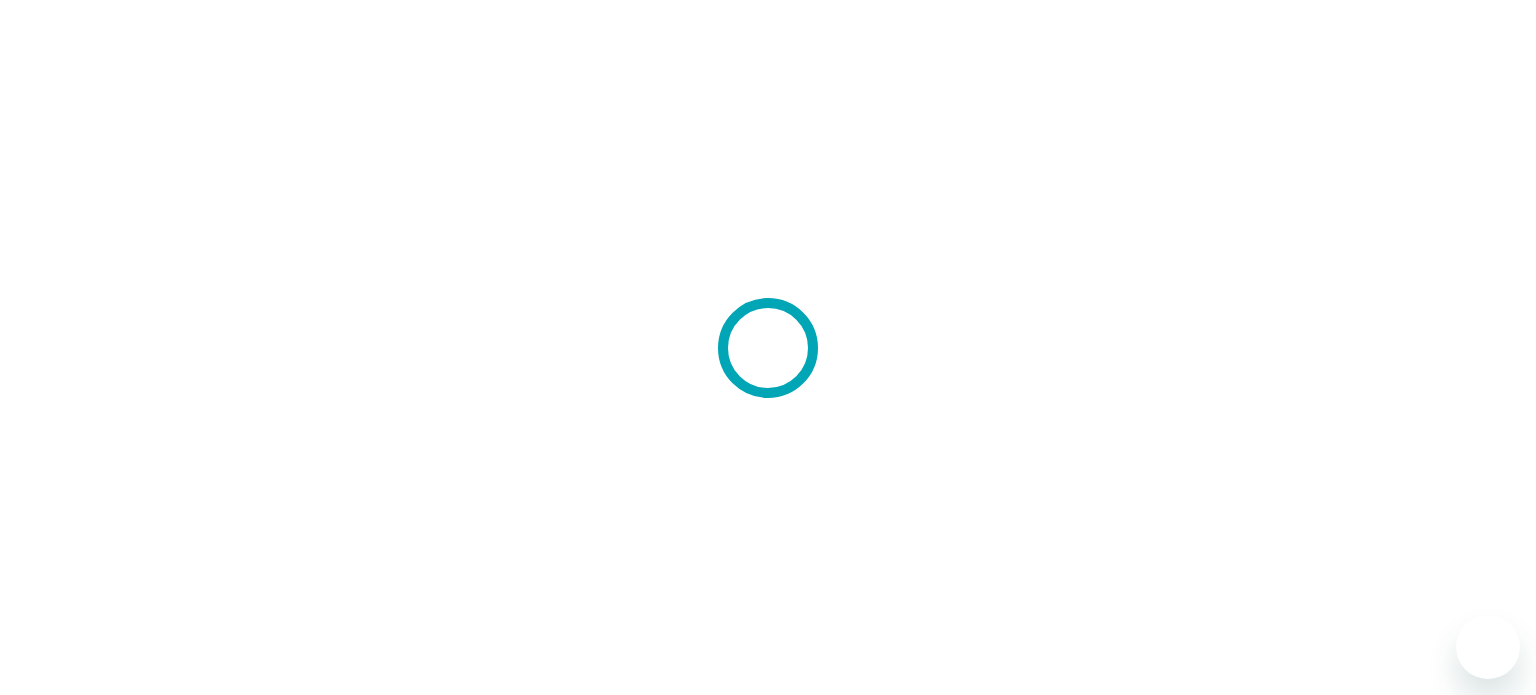 scroll, scrollTop: 0, scrollLeft: 0, axis: both 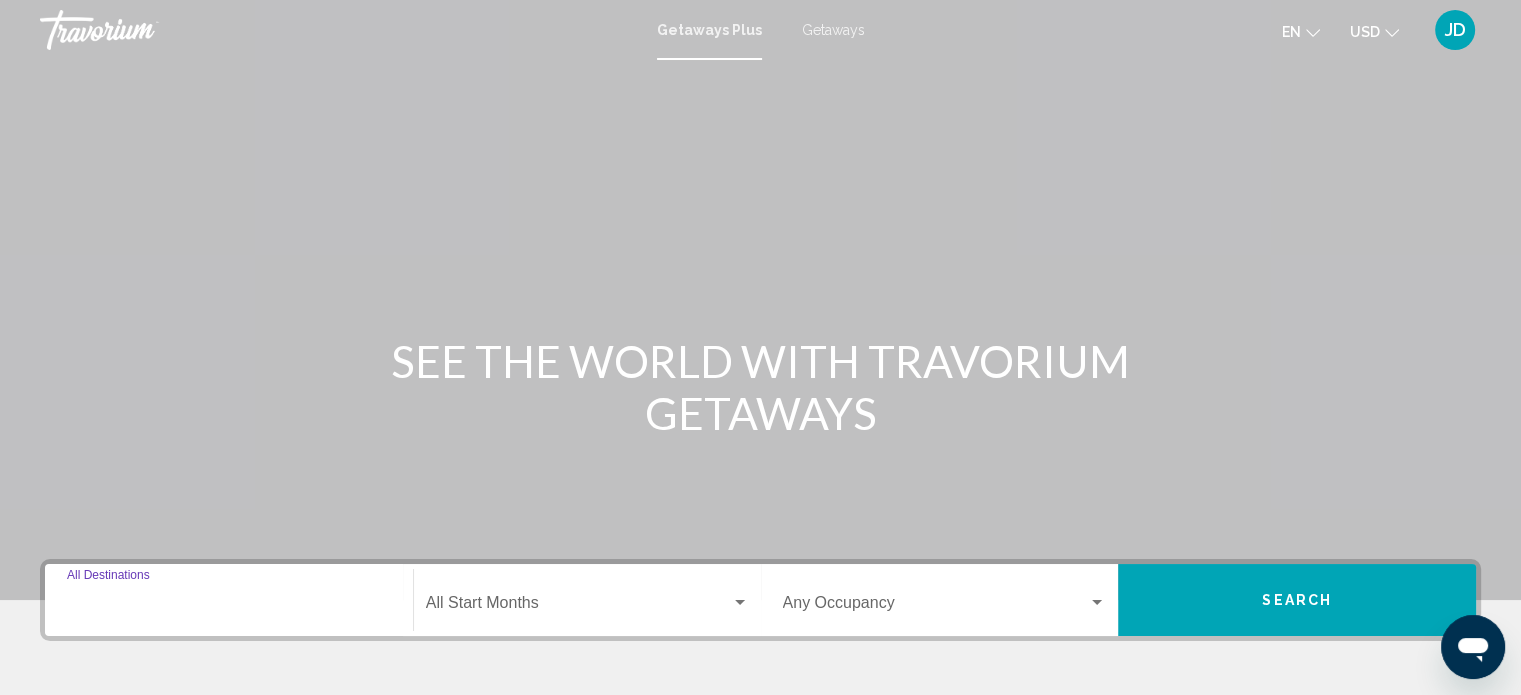 click on "Destination All Destinations" at bounding box center (229, 607) 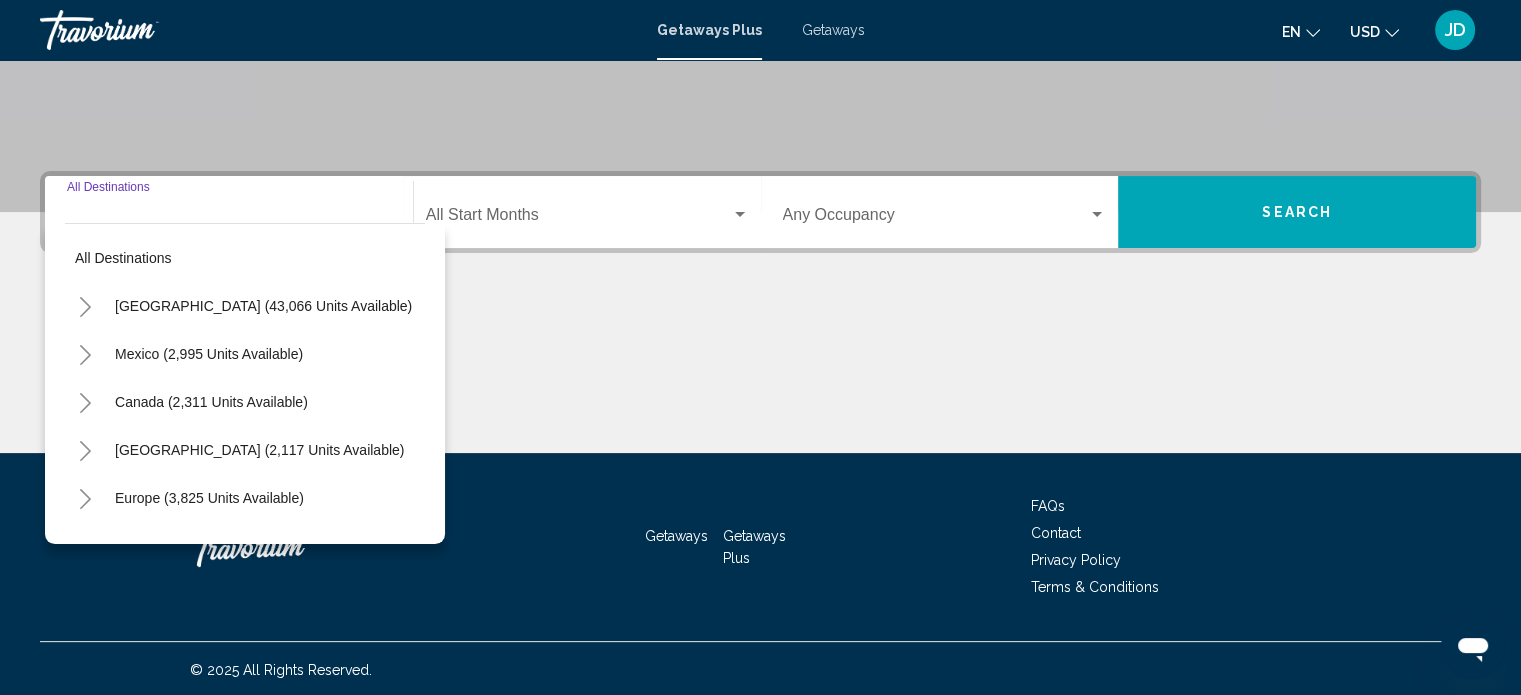 scroll, scrollTop: 390, scrollLeft: 0, axis: vertical 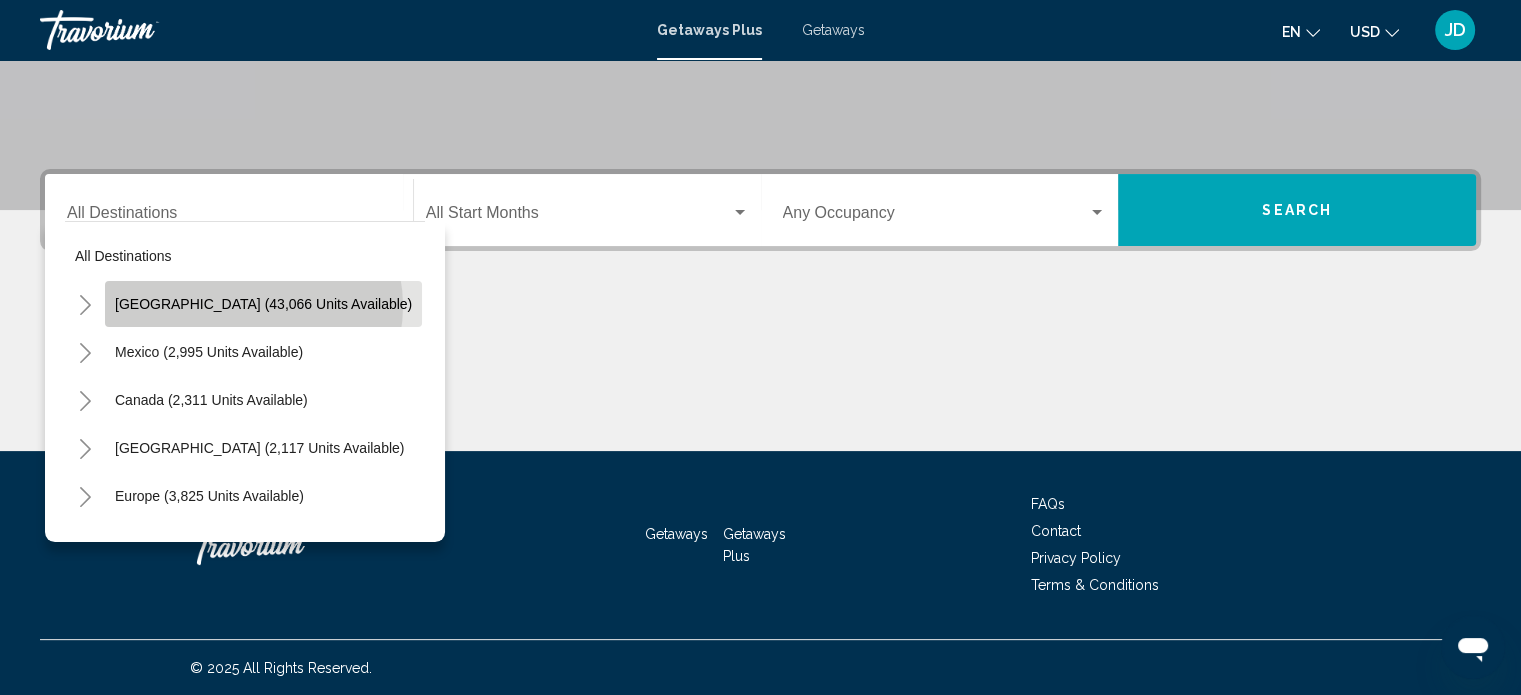 click on "United States (43,066 units available)" 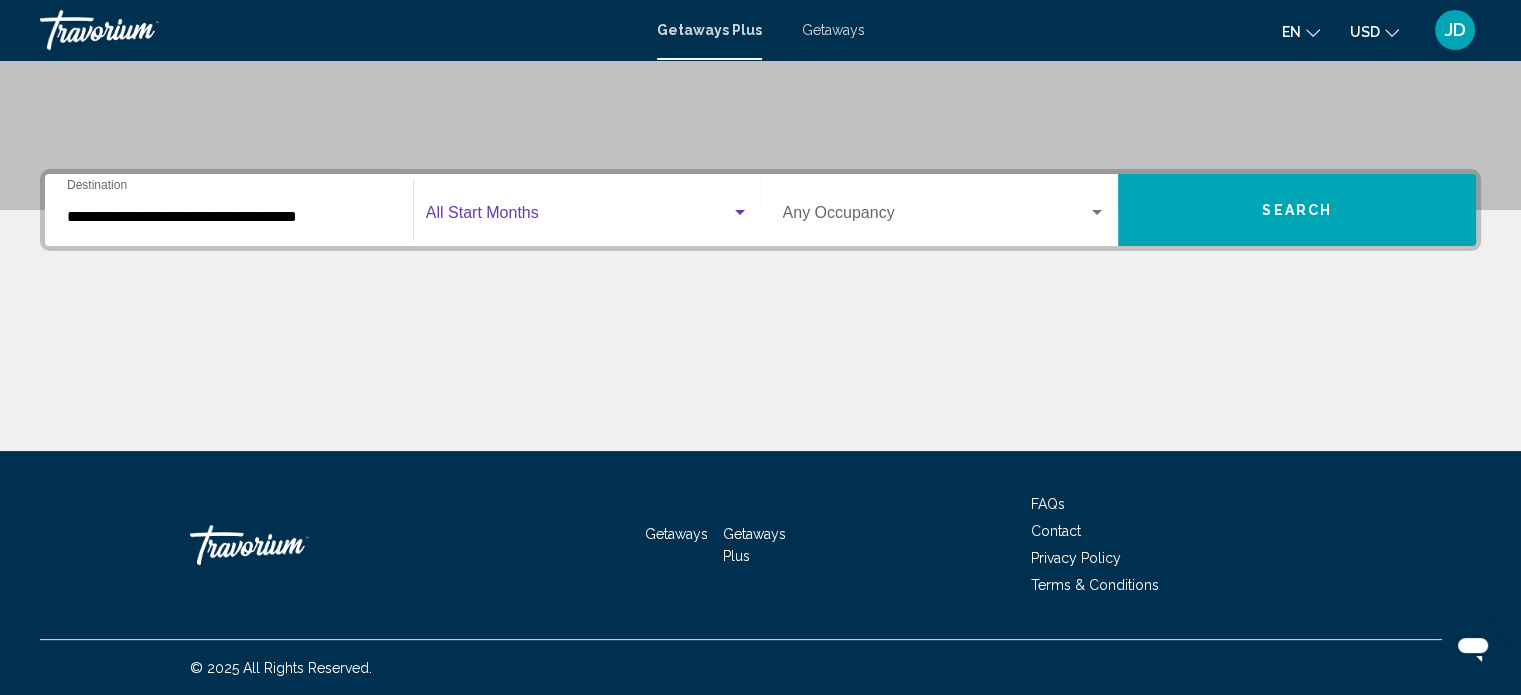 click at bounding box center [578, 217] 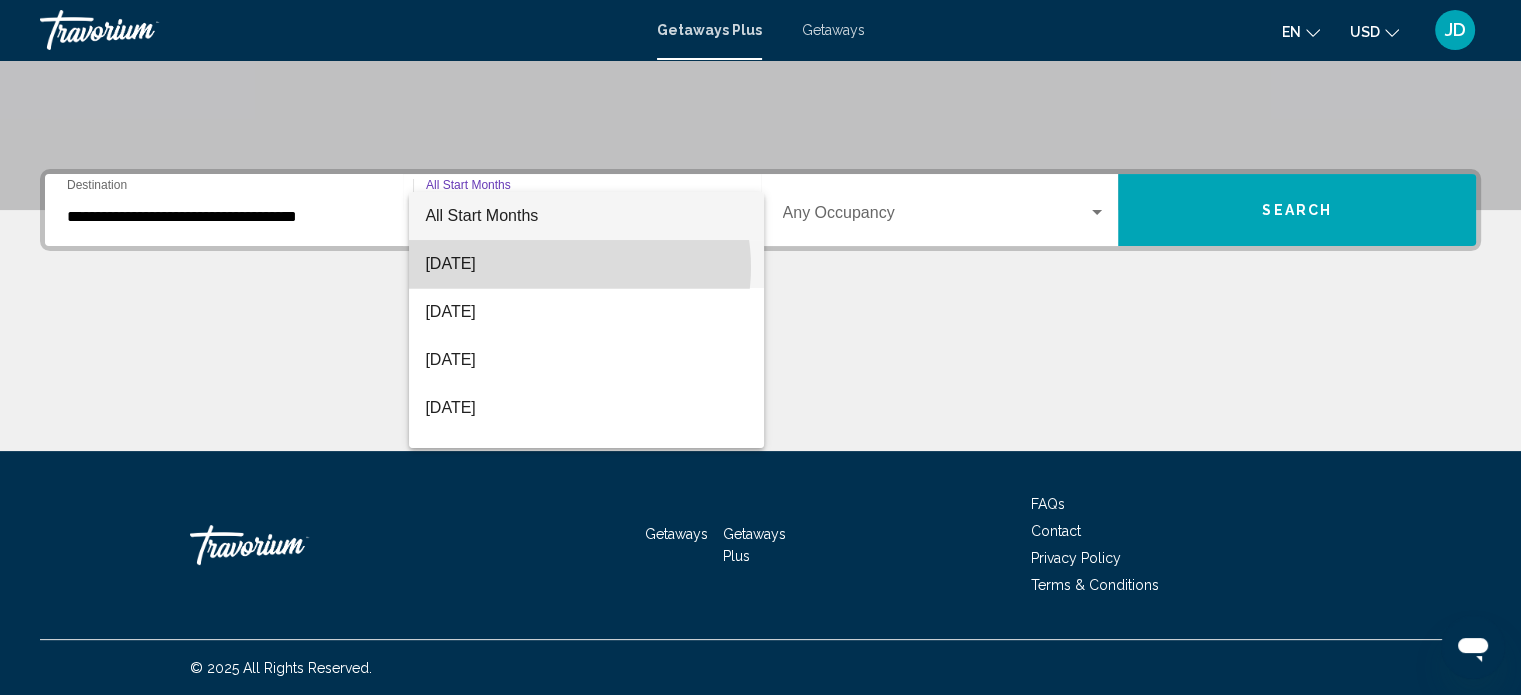 click on "July 2025" at bounding box center (586, 264) 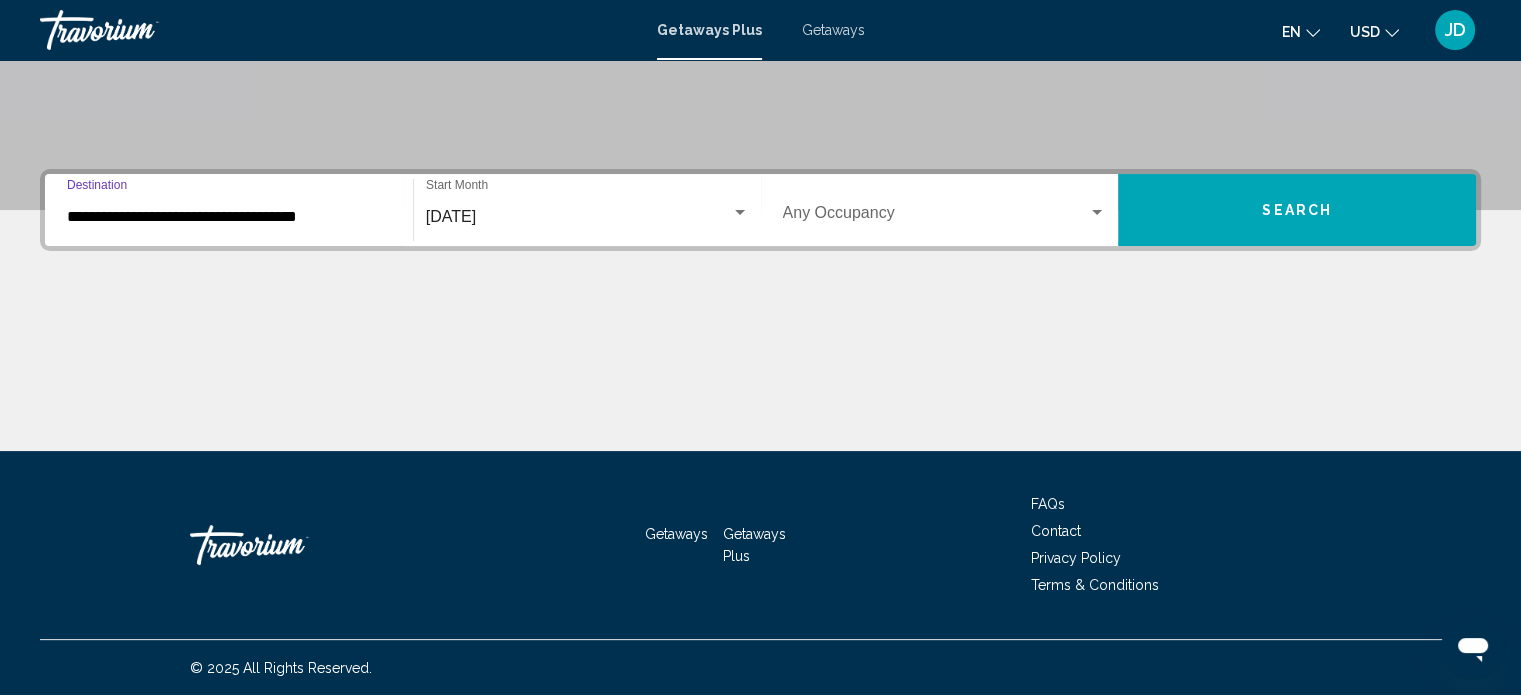 click on "**********" at bounding box center [229, 217] 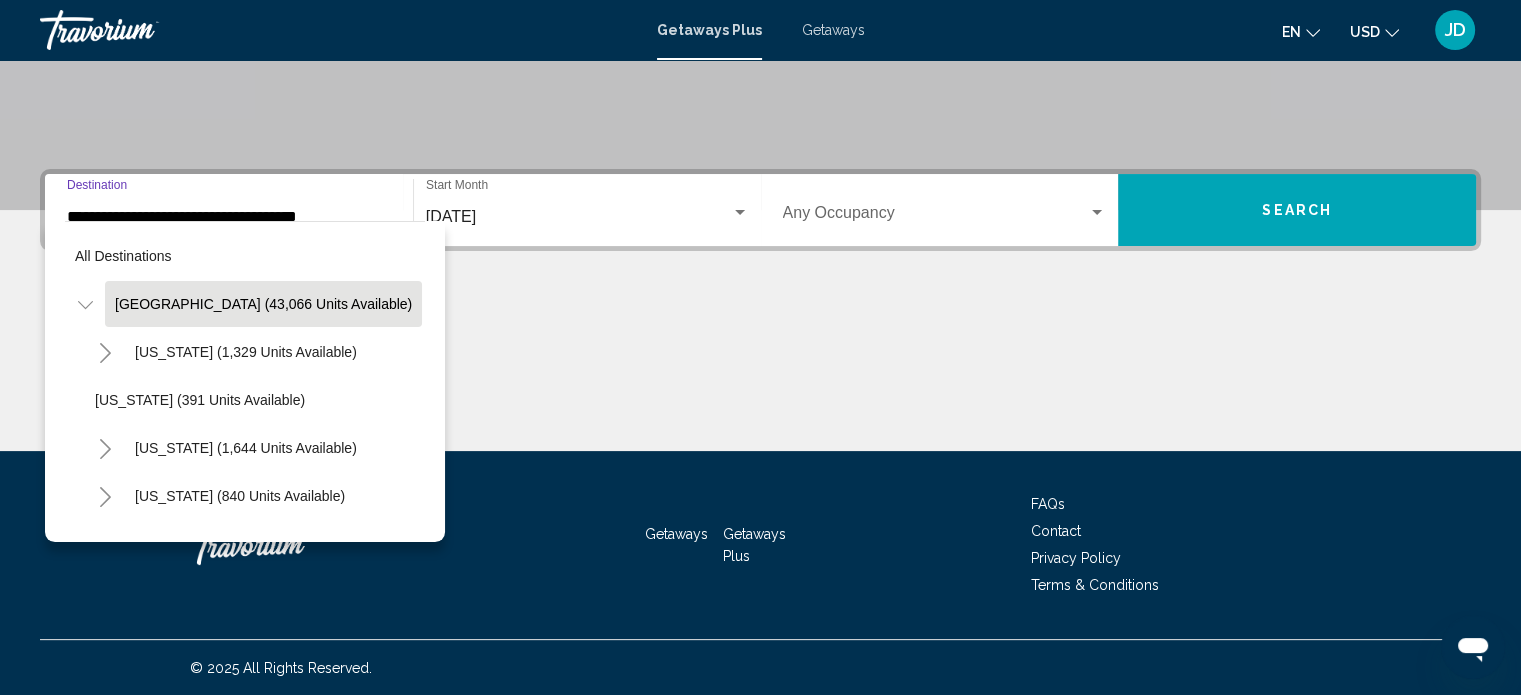 scroll, scrollTop: 346, scrollLeft: 0, axis: vertical 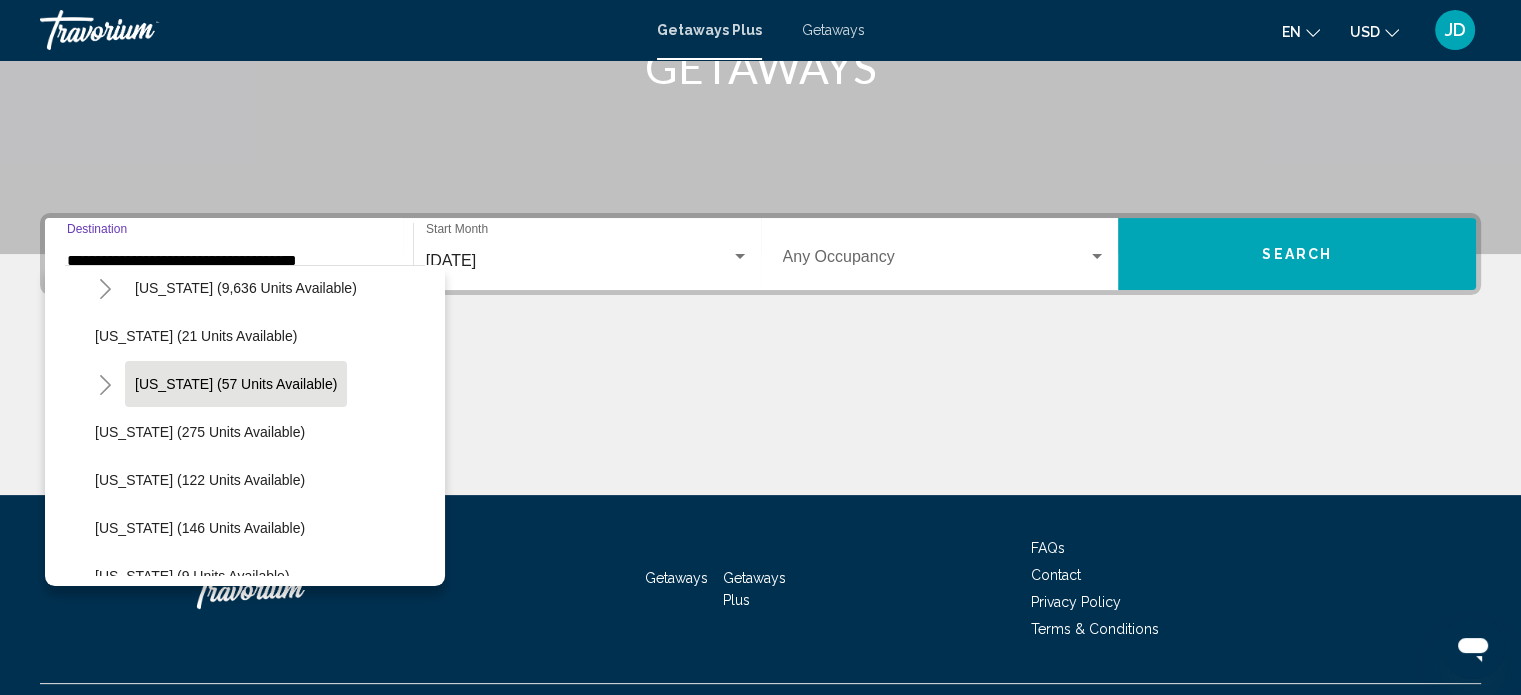 click on "Hawaii (57 units available)" 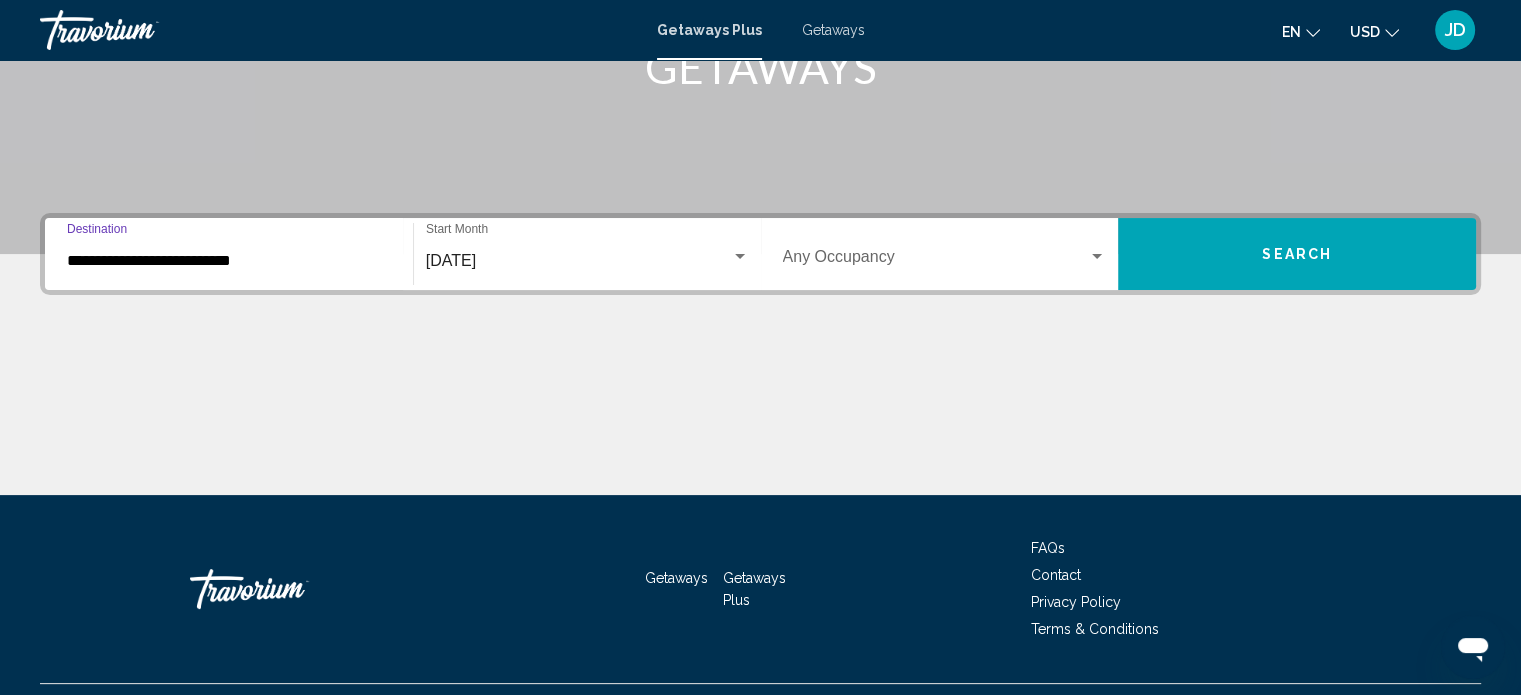 scroll, scrollTop: 390, scrollLeft: 0, axis: vertical 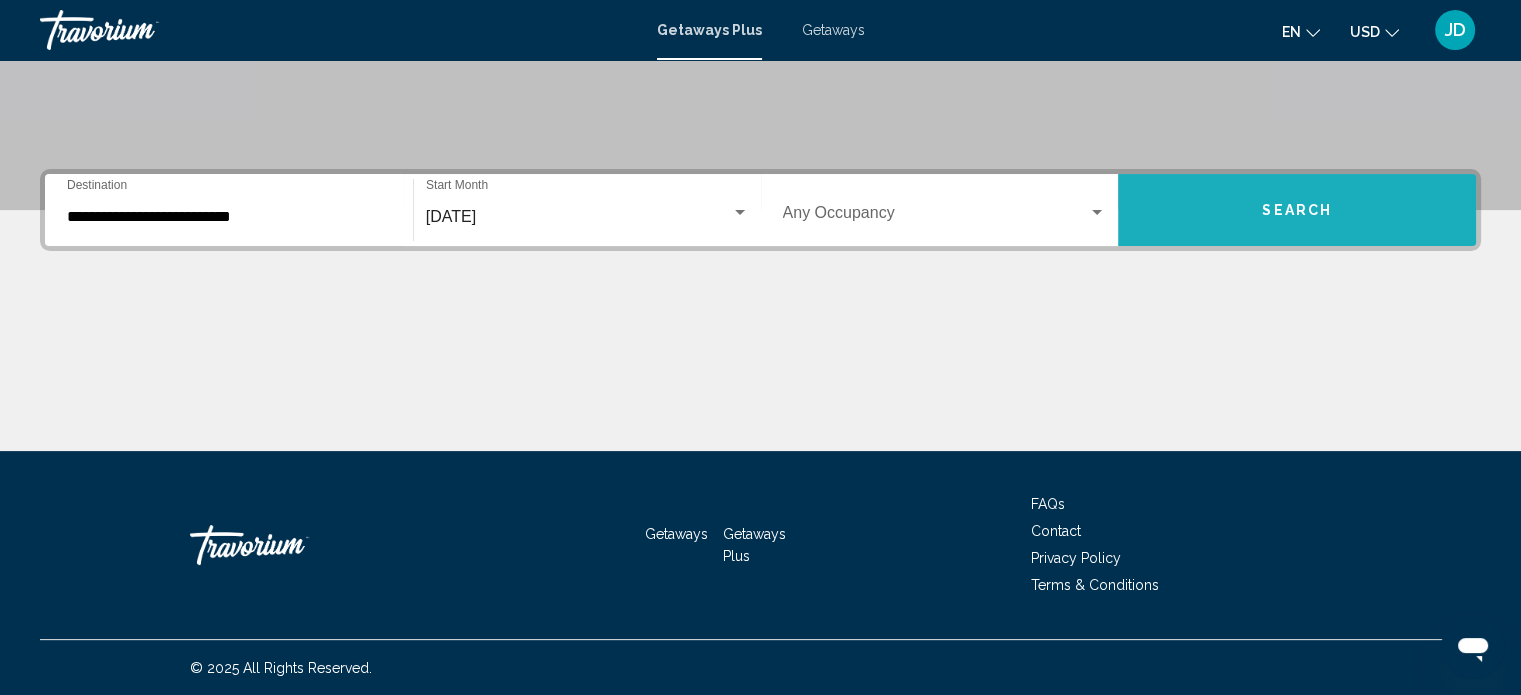 click on "Search" at bounding box center [1297, 211] 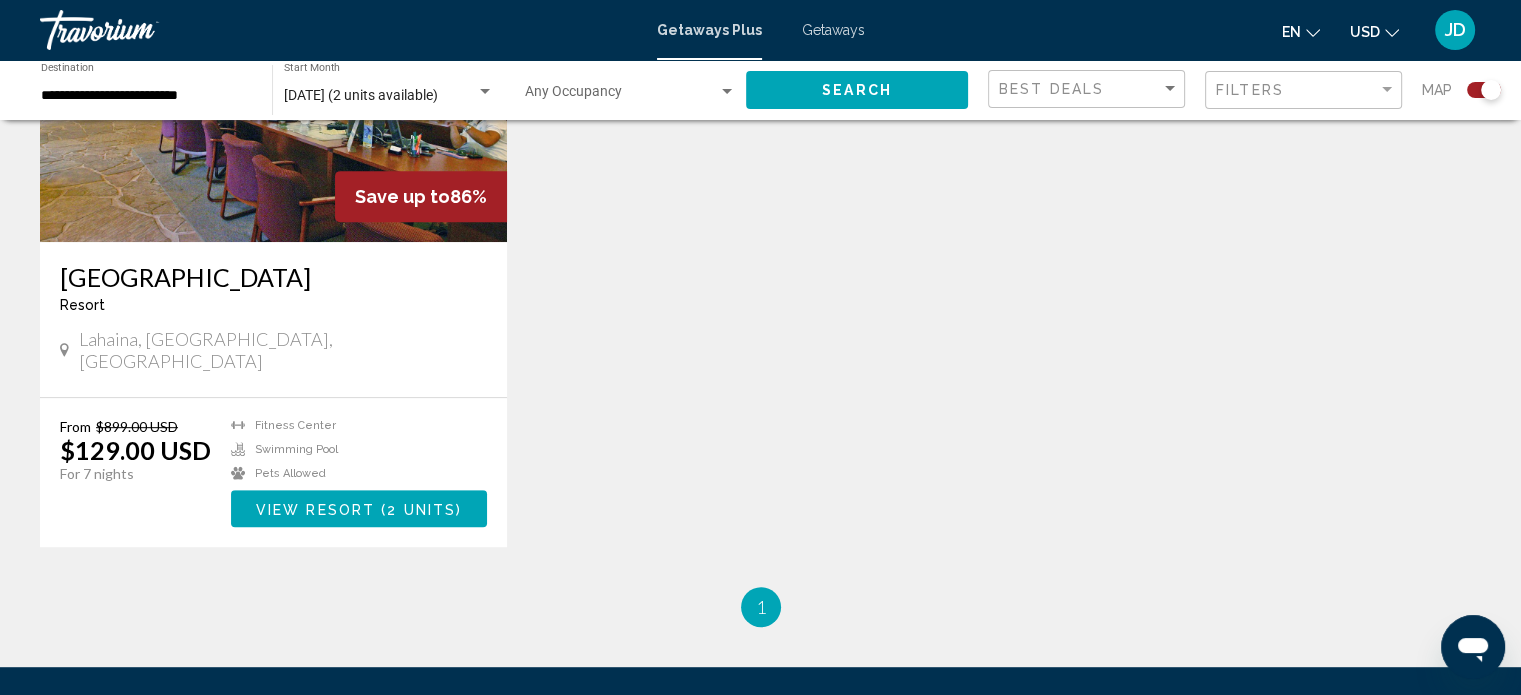 scroll, scrollTop: 1000, scrollLeft: 0, axis: vertical 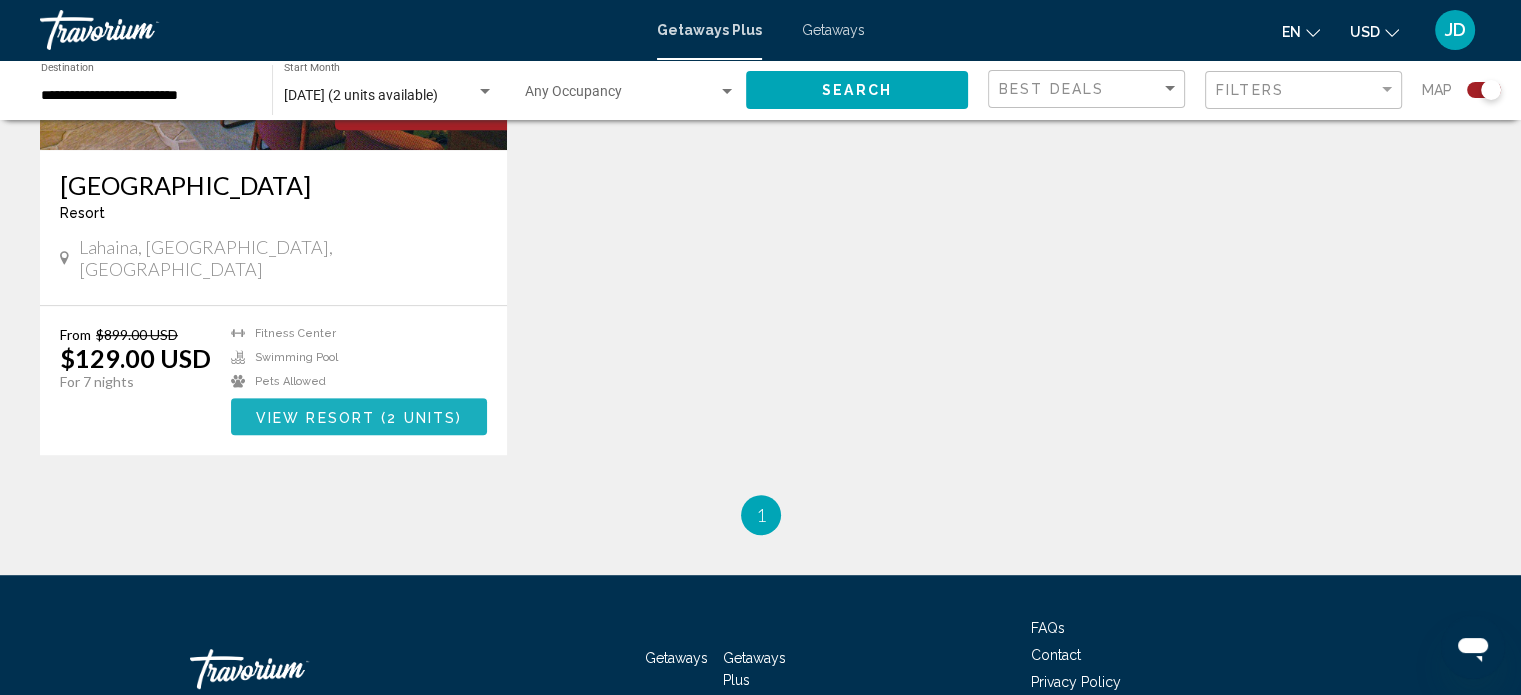 click on "View Resort" at bounding box center (315, 417) 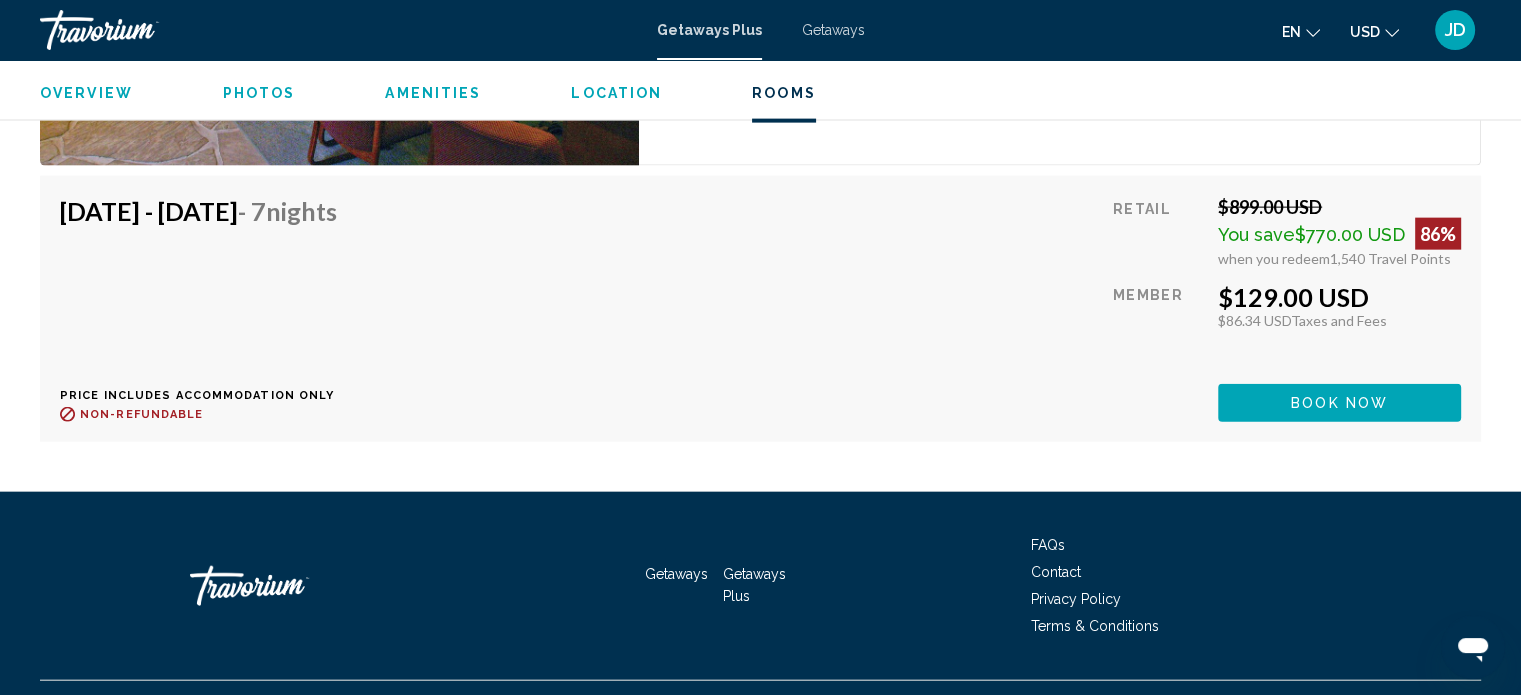 scroll, scrollTop: 4602, scrollLeft: 0, axis: vertical 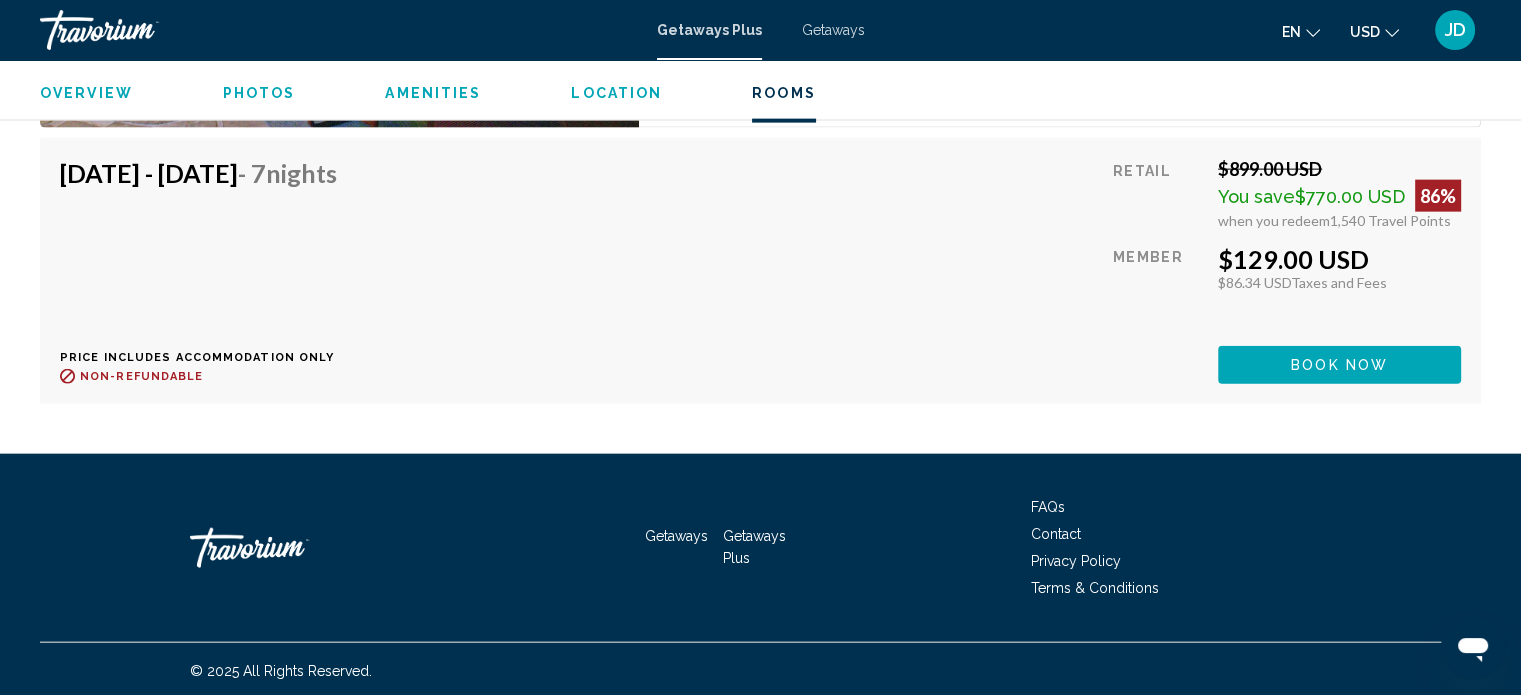 click on "Book now" at bounding box center [1339, -416] 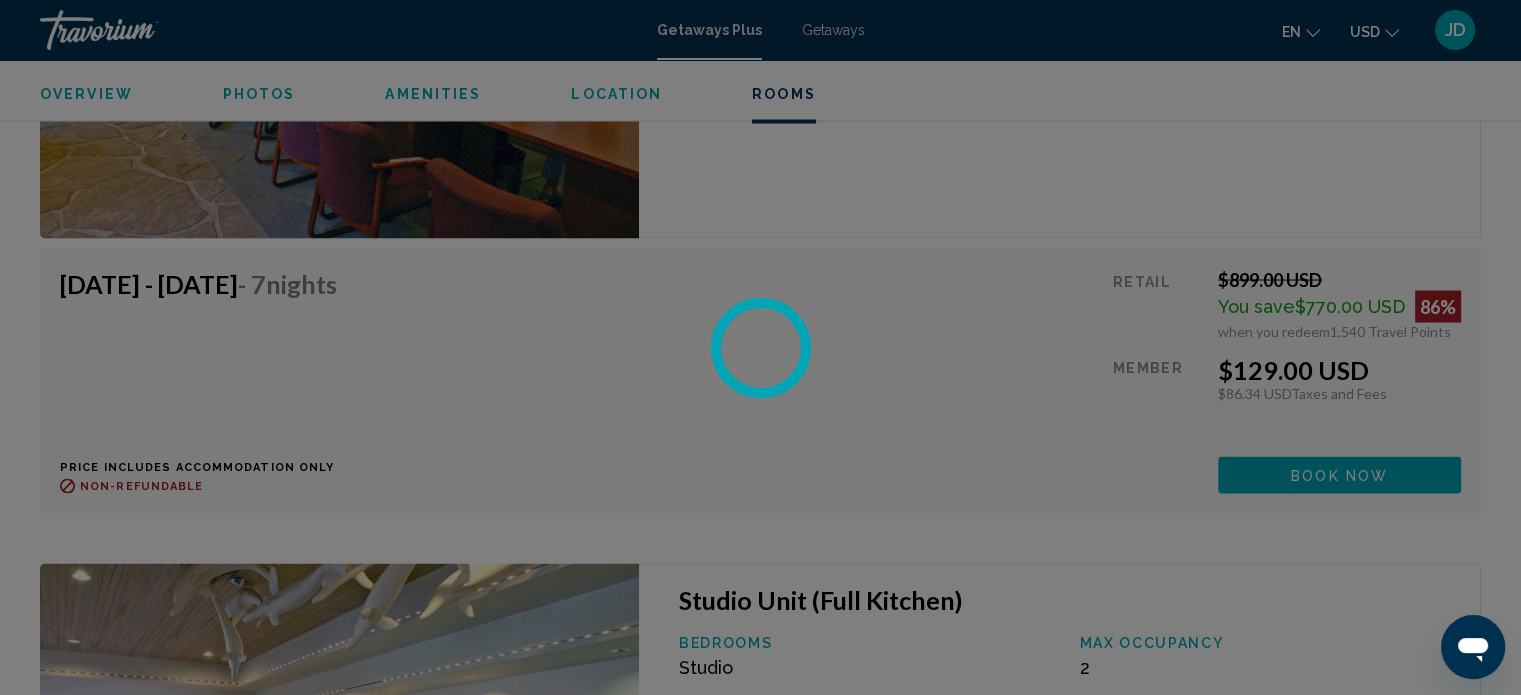scroll, scrollTop: 3702, scrollLeft: 0, axis: vertical 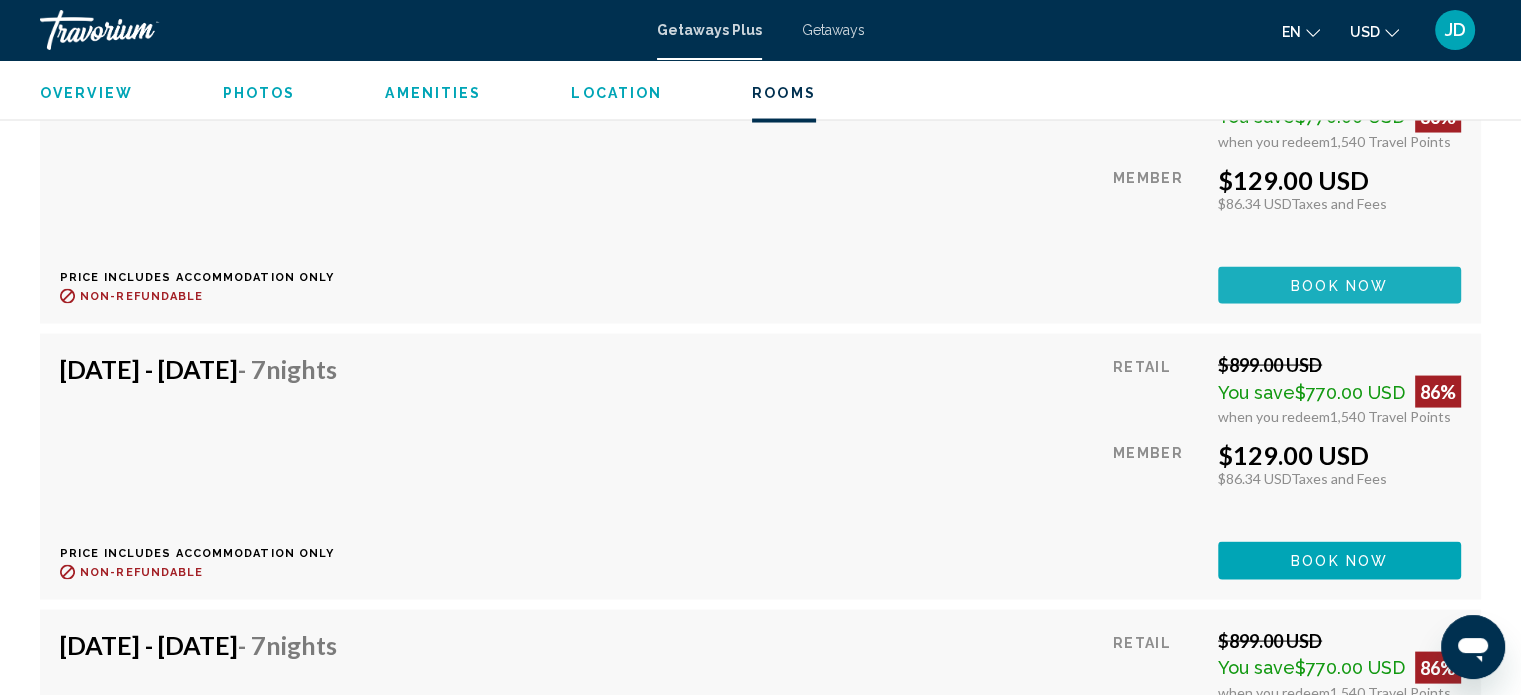 click on "Book now" at bounding box center (1339, 285) 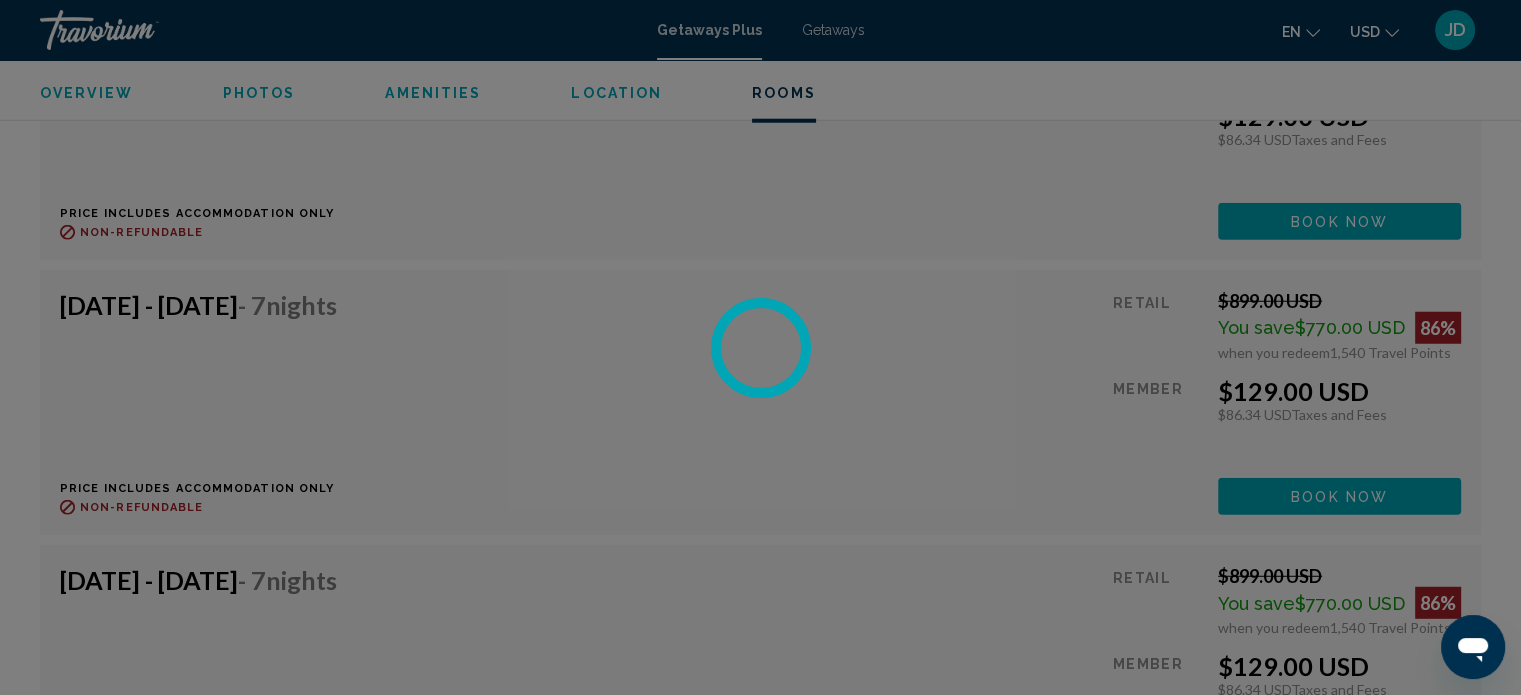 scroll, scrollTop: 5324, scrollLeft: 0, axis: vertical 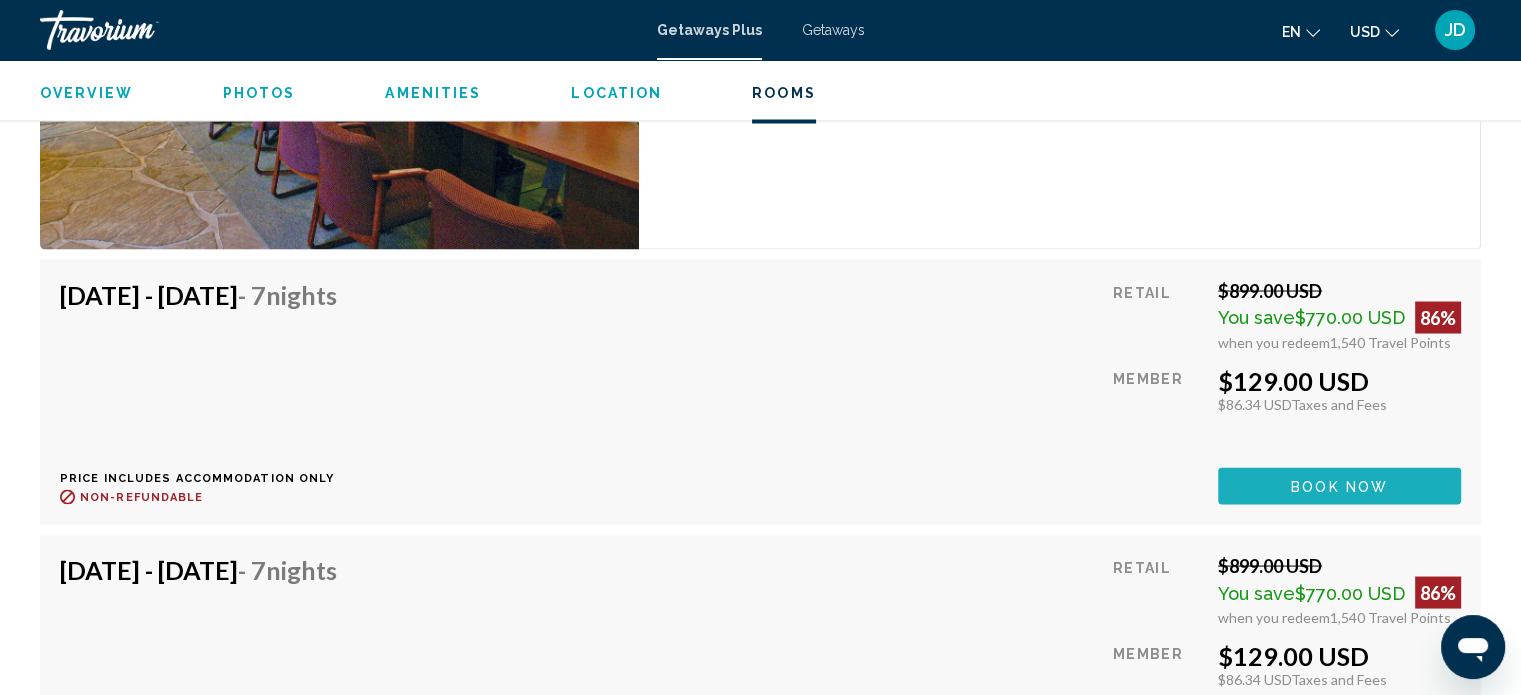 click on "Book now" at bounding box center (1339, 486) 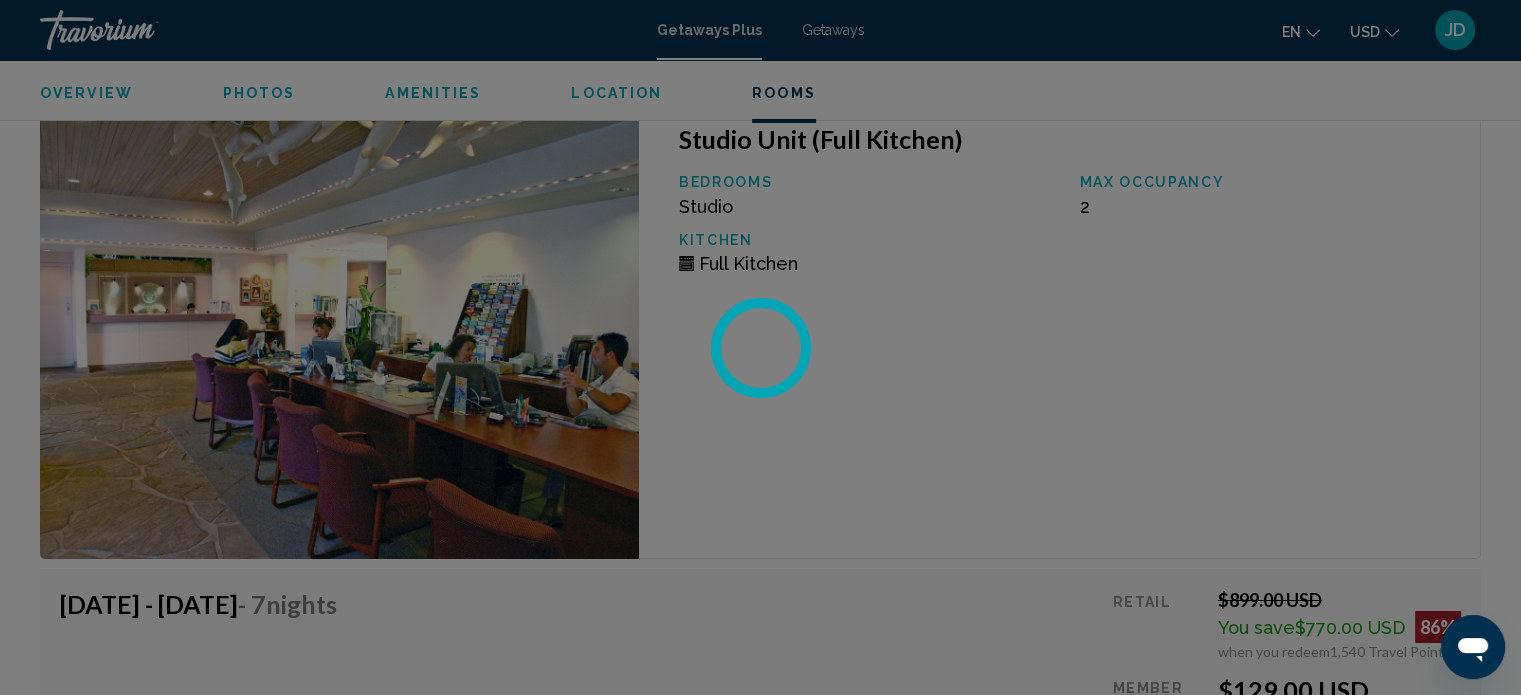 scroll, scrollTop: 7224, scrollLeft: 0, axis: vertical 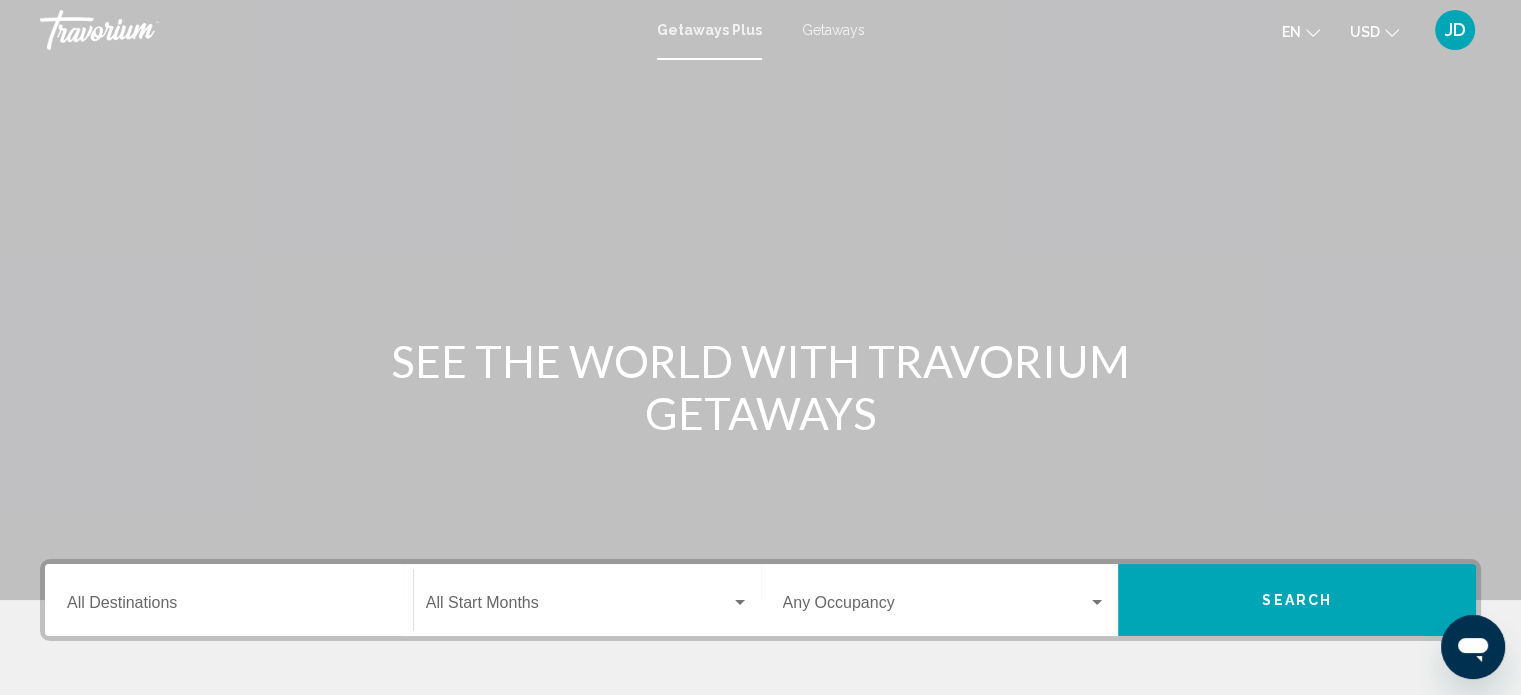 click on "Destination All Destinations" at bounding box center [229, 607] 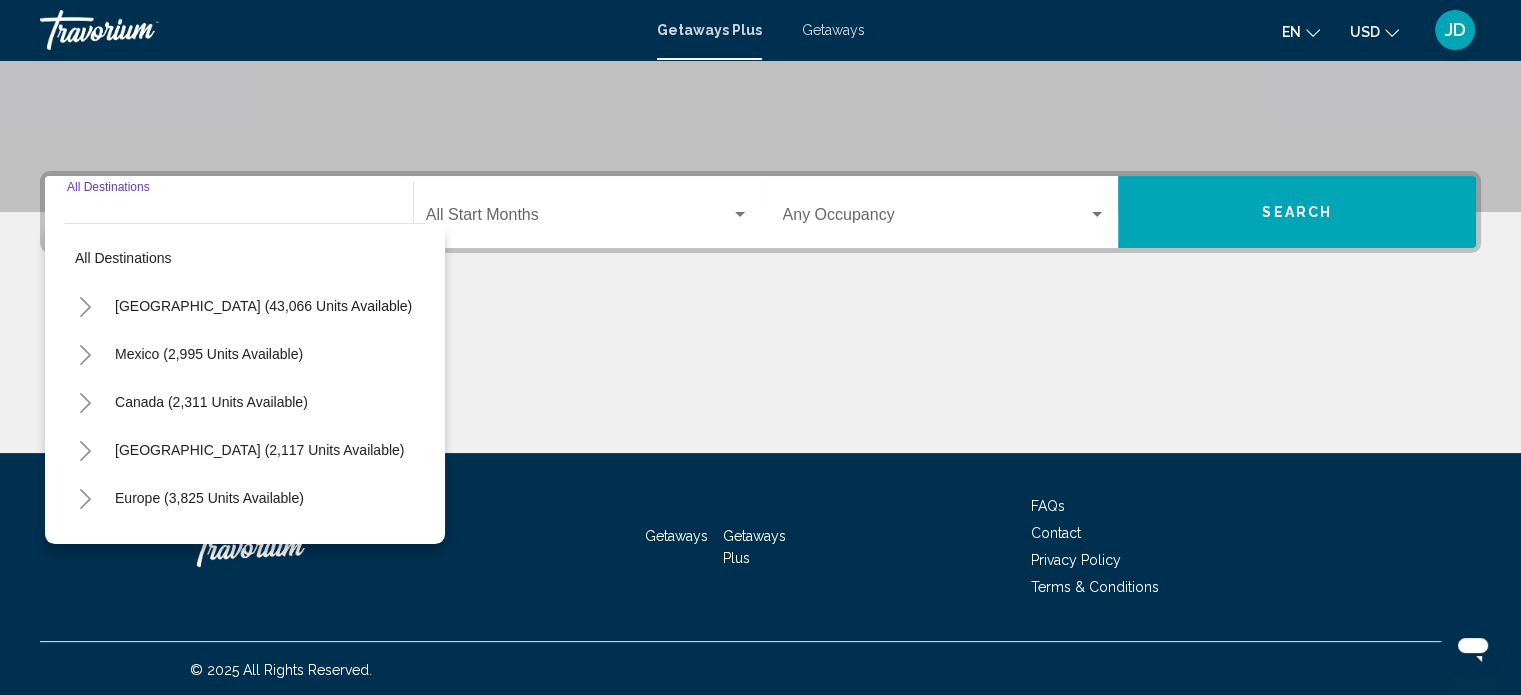 scroll, scrollTop: 390, scrollLeft: 0, axis: vertical 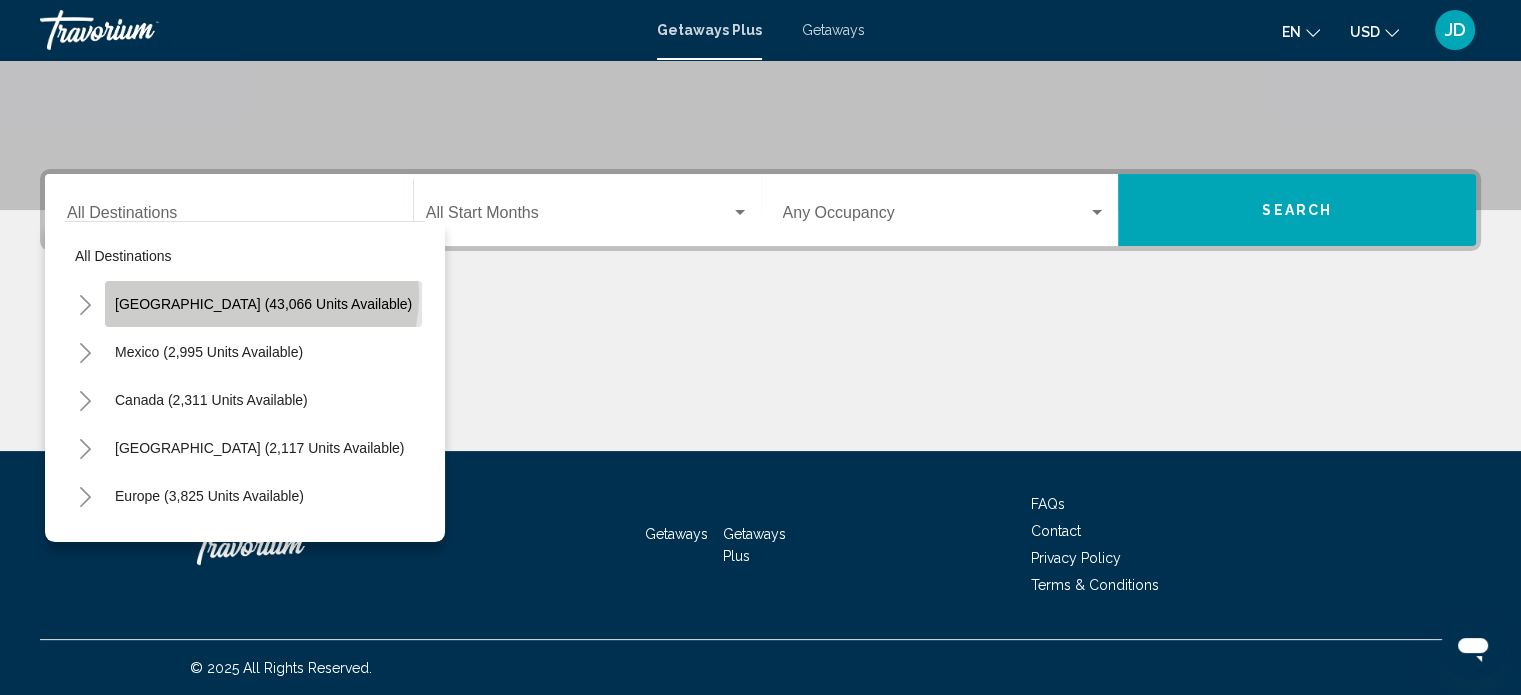 click on "[GEOGRAPHIC_DATA] (43,066 units available)" 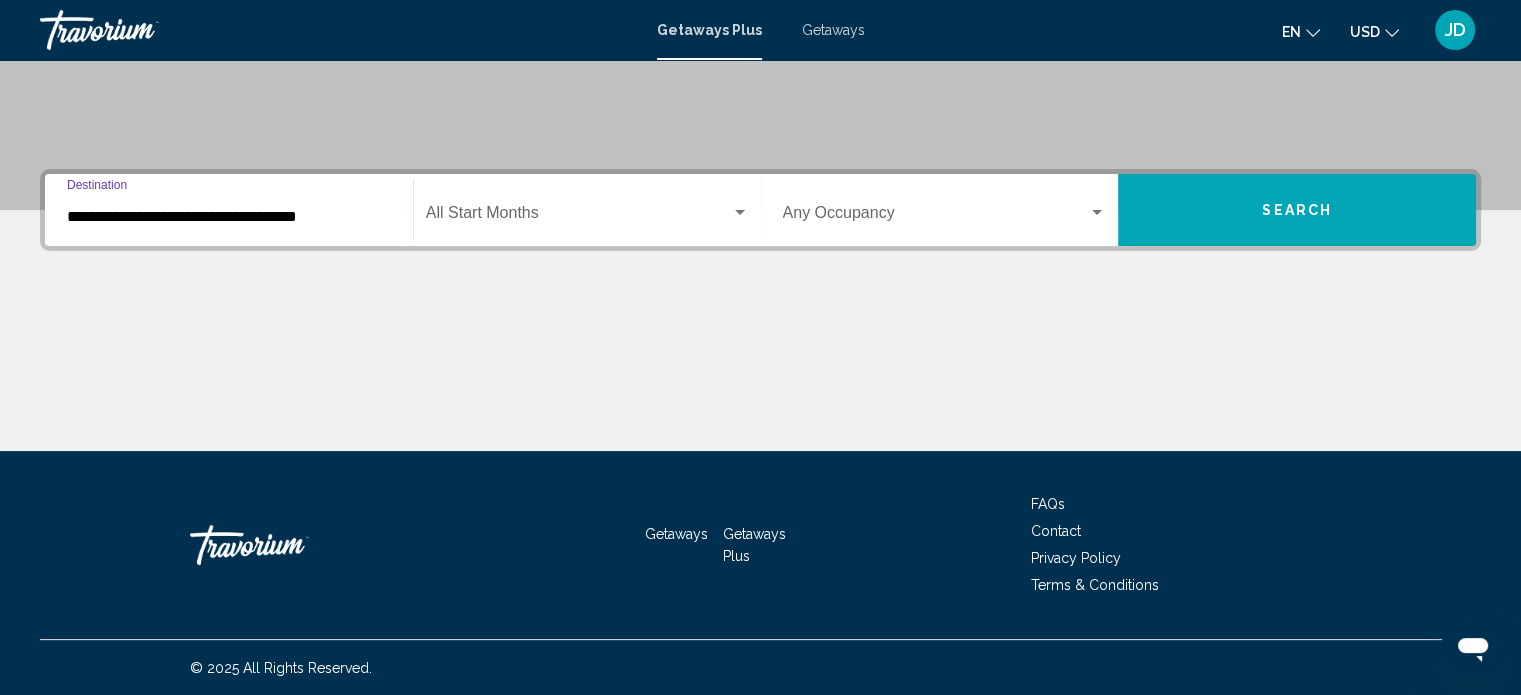click on "**********" at bounding box center [229, 217] 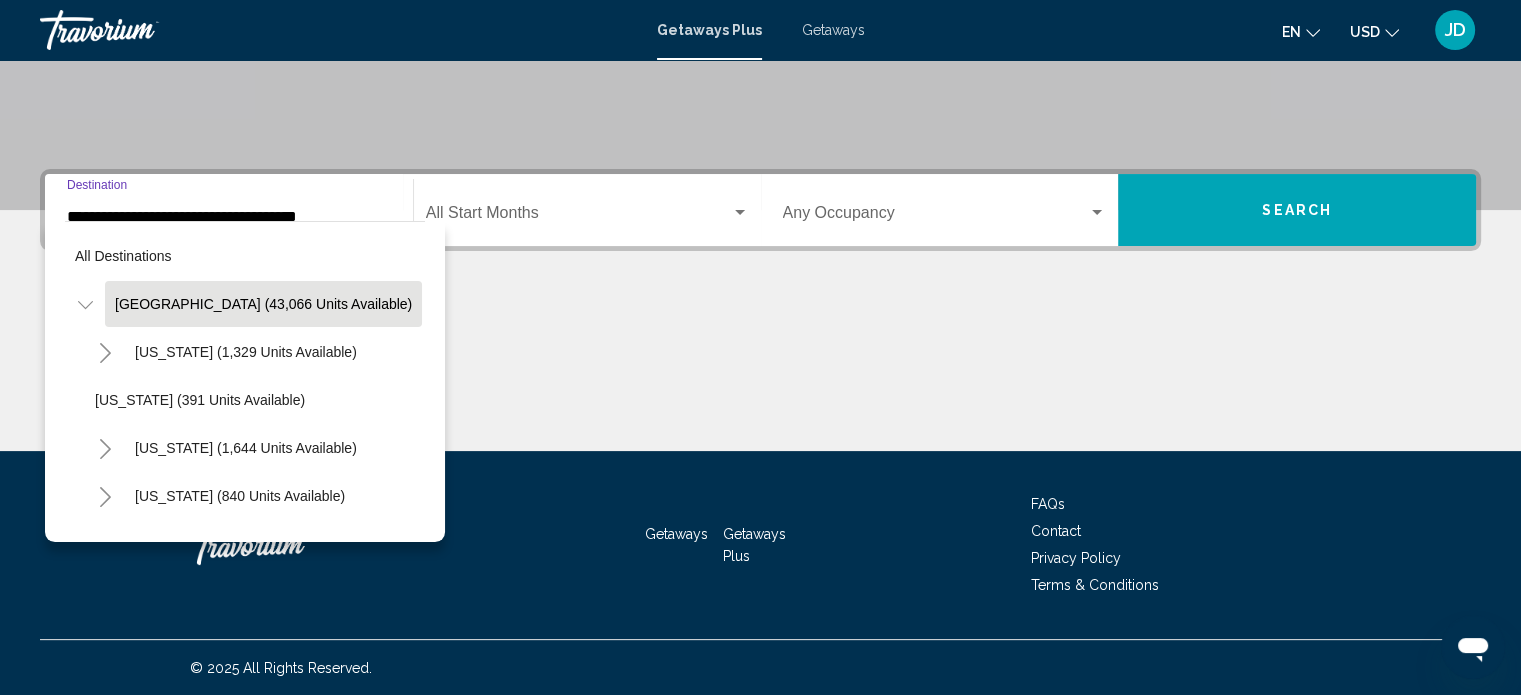 scroll, scrollTop: 346, scrollLeft: 0, axis: vertical 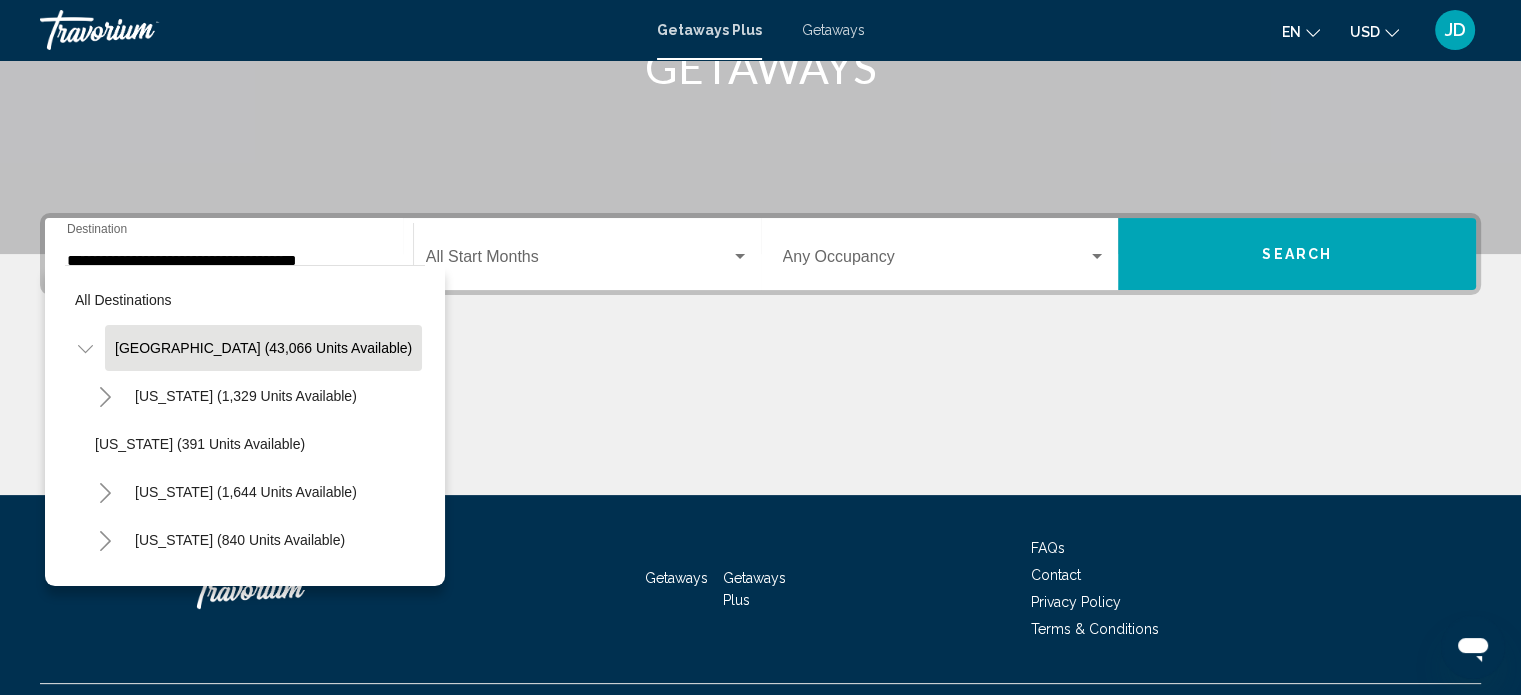 click on "[US_STATE] (1,329 units available)" 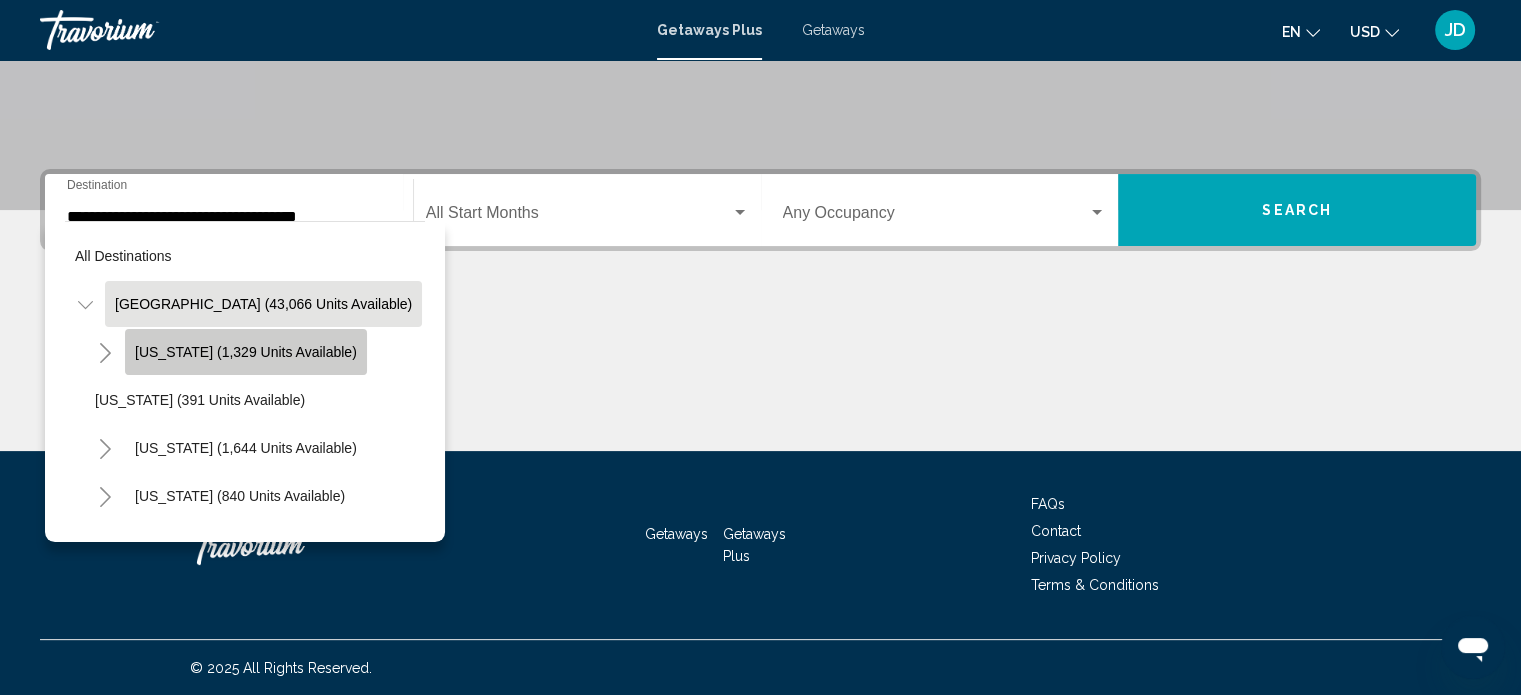 click on "[US_STATE] (1,329 units available)" 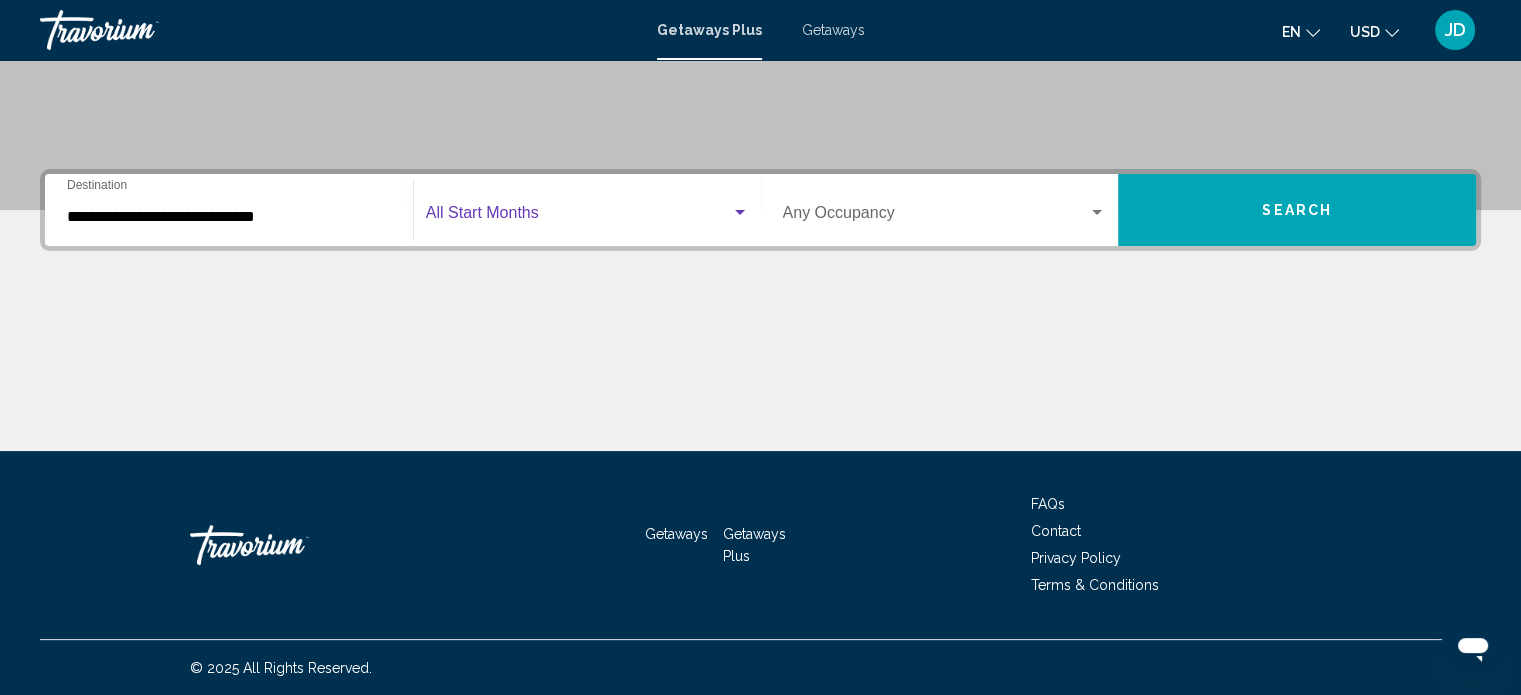 click at bounding box center (578, 217) 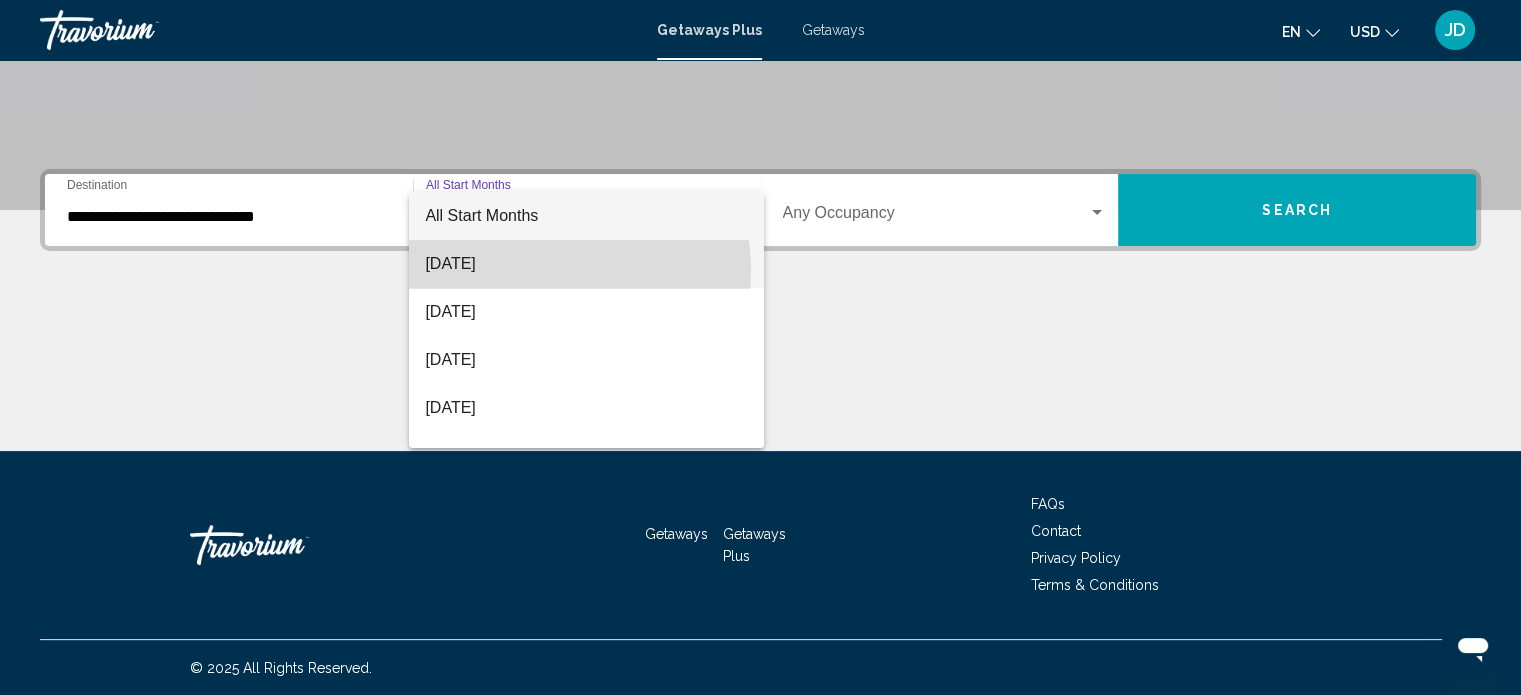 click on "[DATE]" at bounding box center [586, 264] 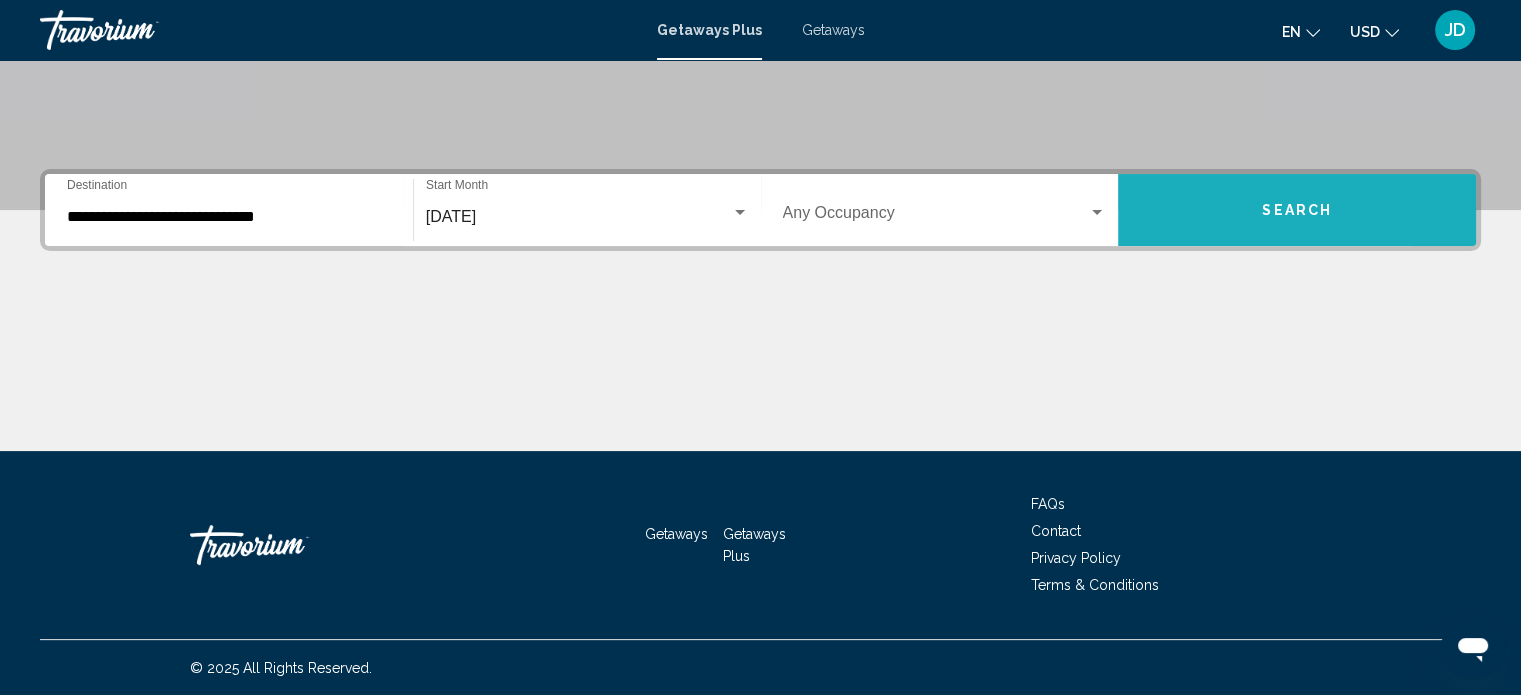 click on "Search" at bounding box center (1297, 210) 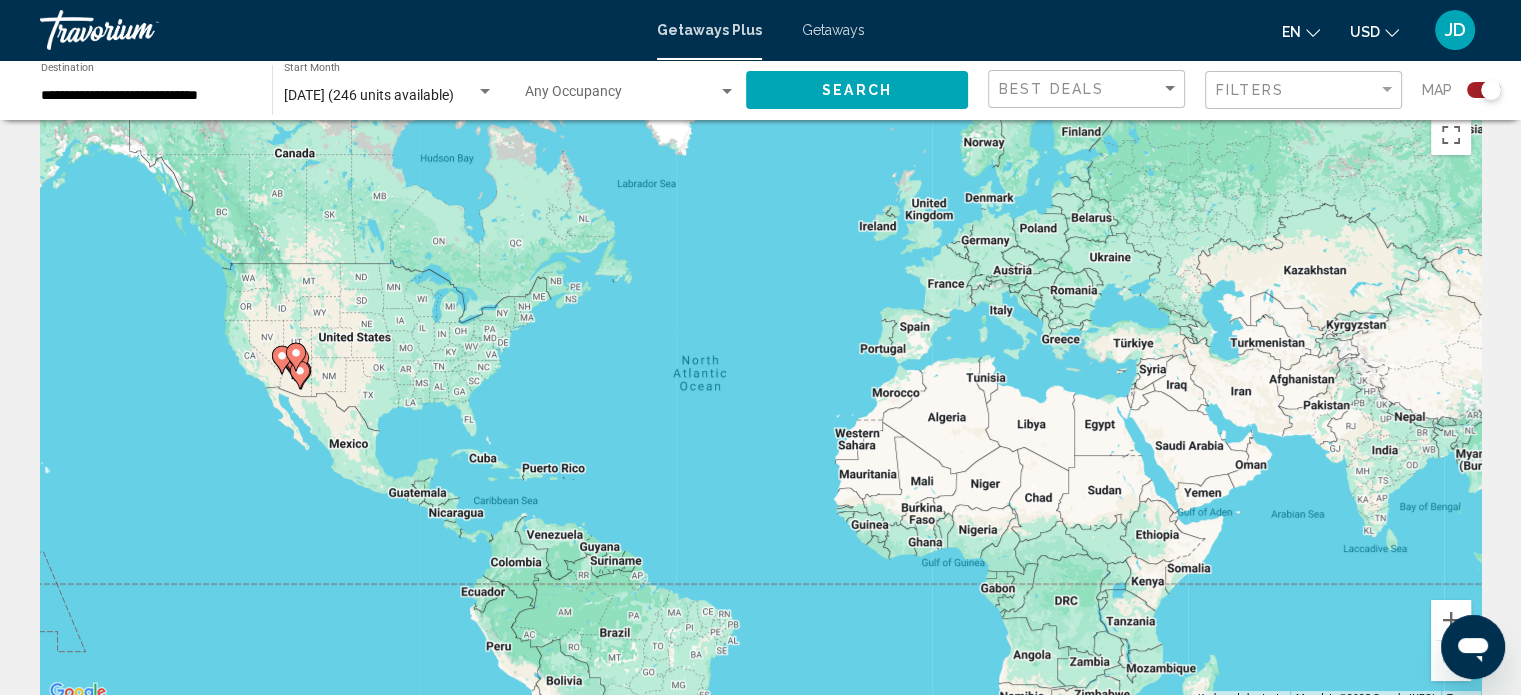scroll, scrollTop: 0, scrollLeft: 0, axis: both 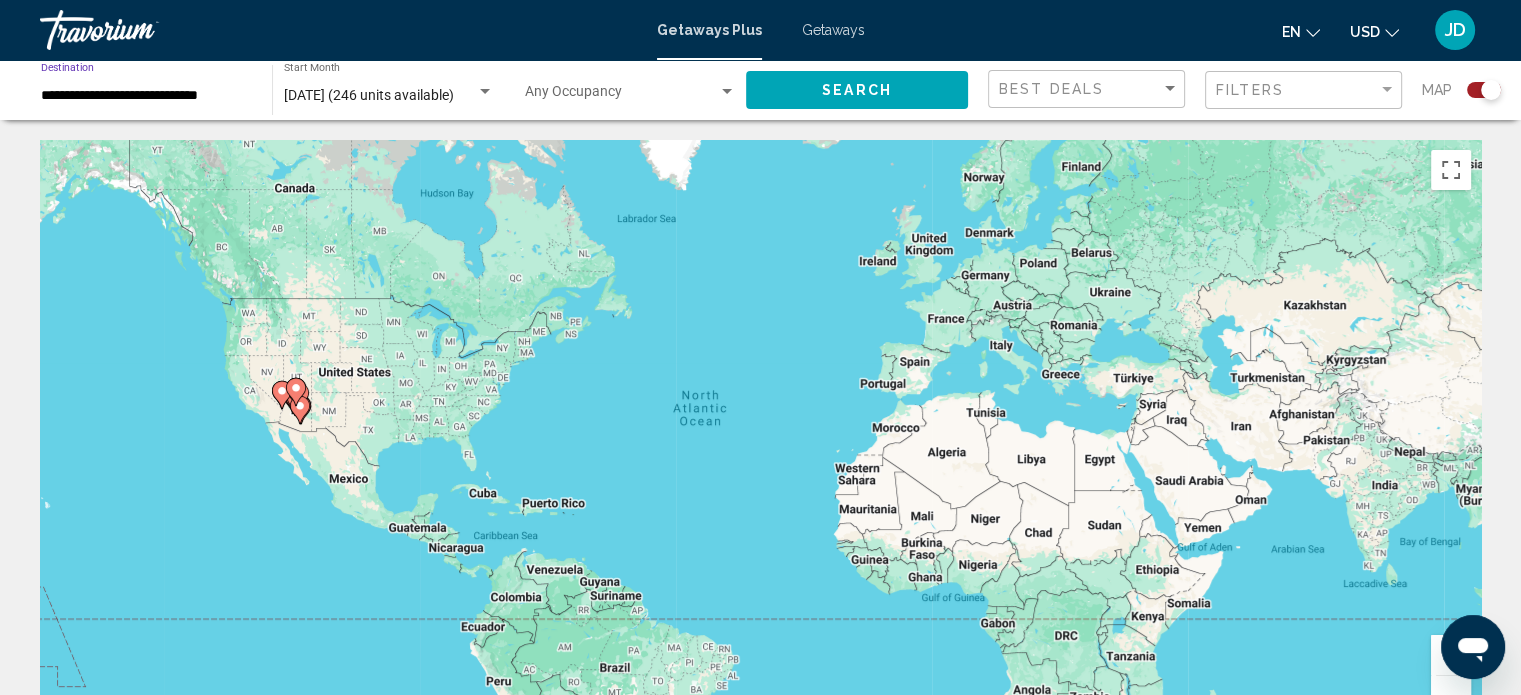 click on "**********" at bounding box center [146, 96] 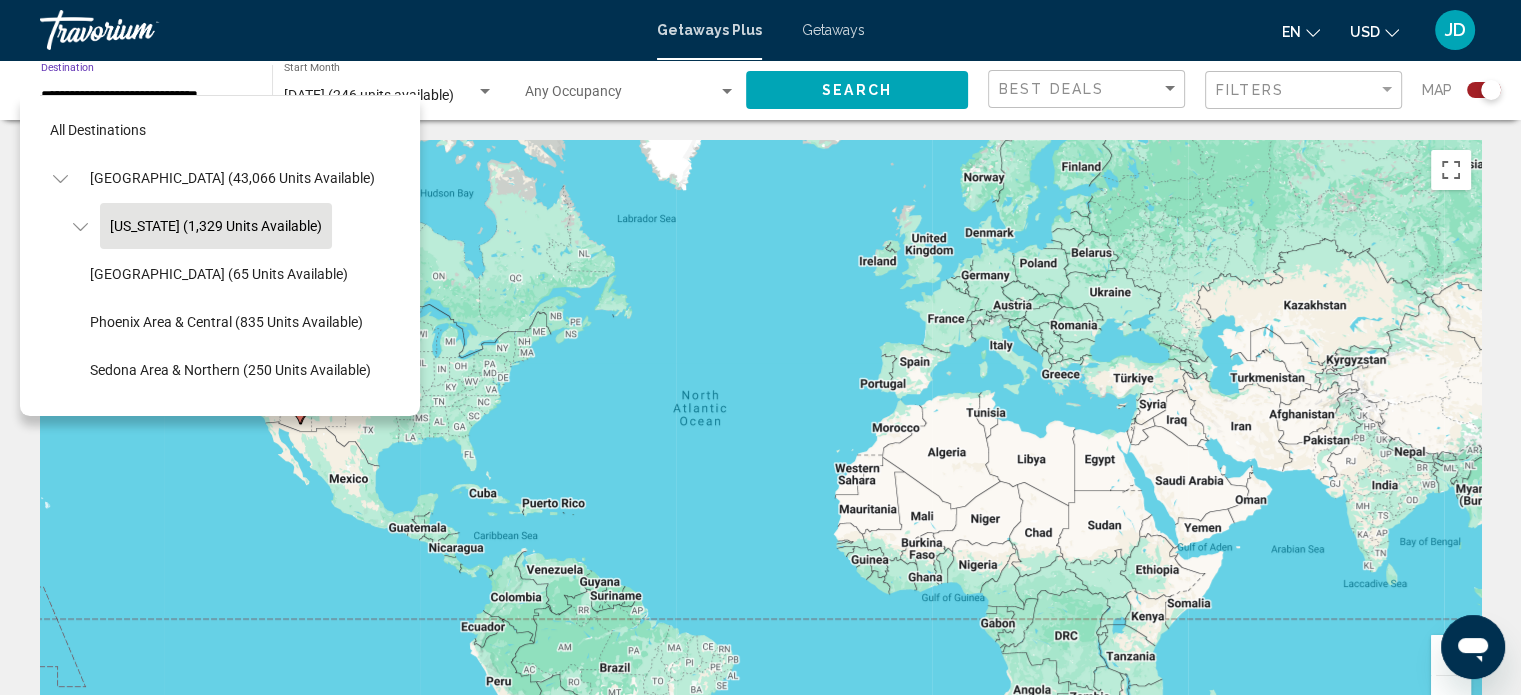scroll, scrollTop: 100, scrollLeft: 0, axis: vertical 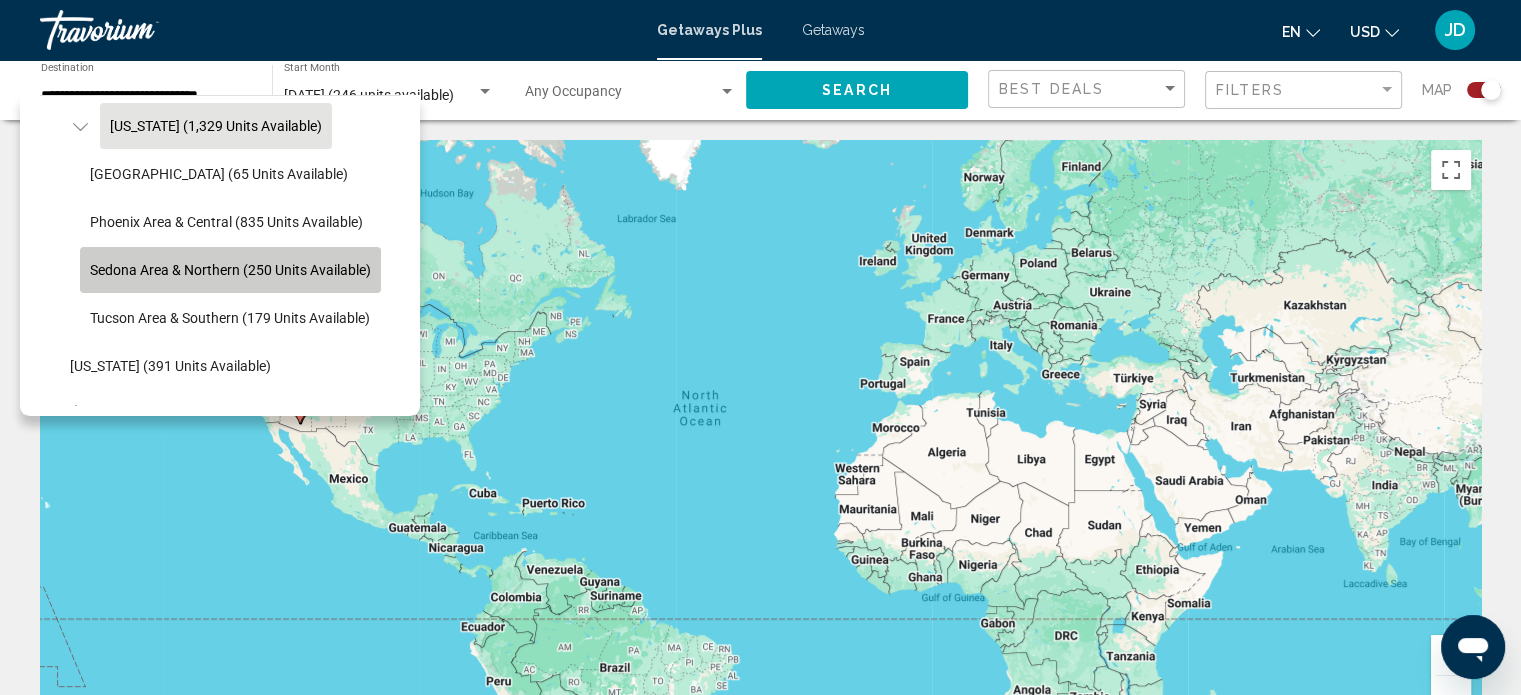 click on "Sedona Area & Northern (250 units available)" 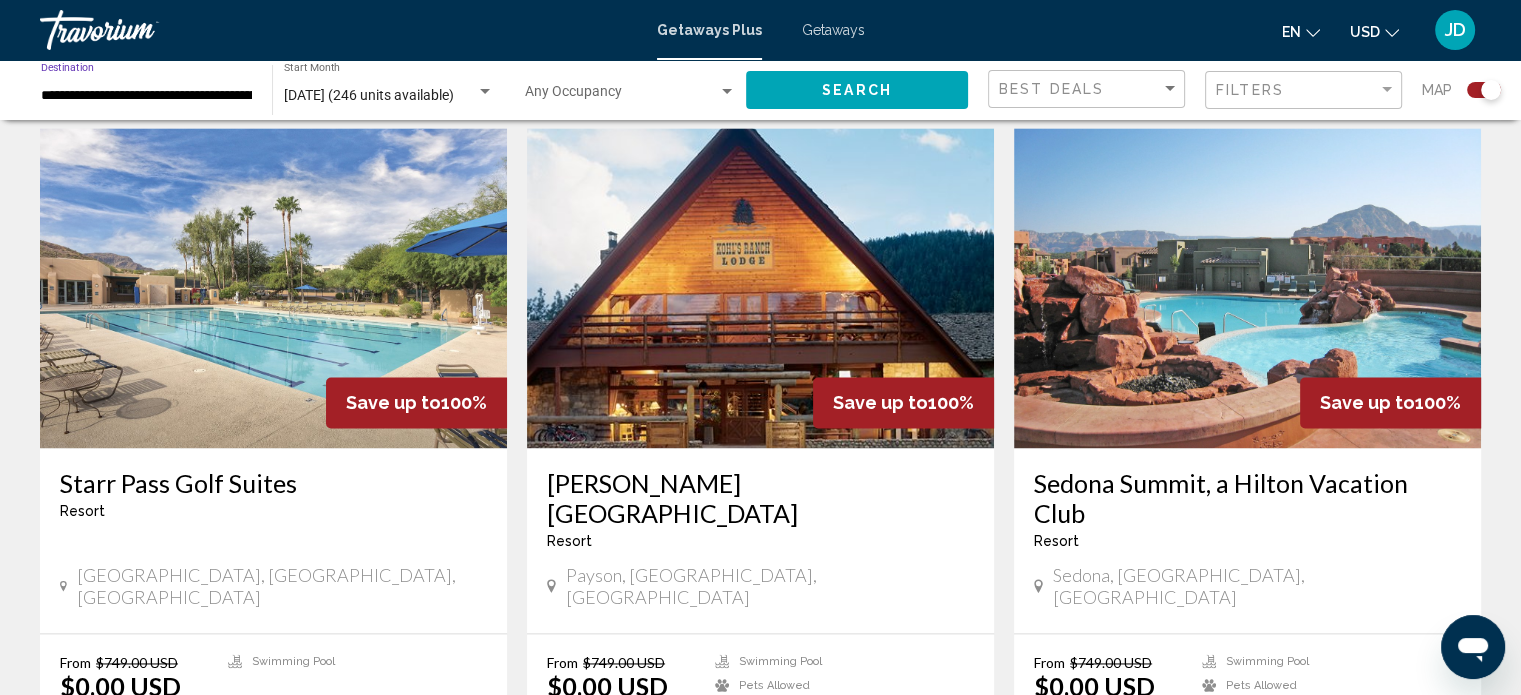 scroll, scrollTop: 2789, scrollLeft: 0, axis: vertical 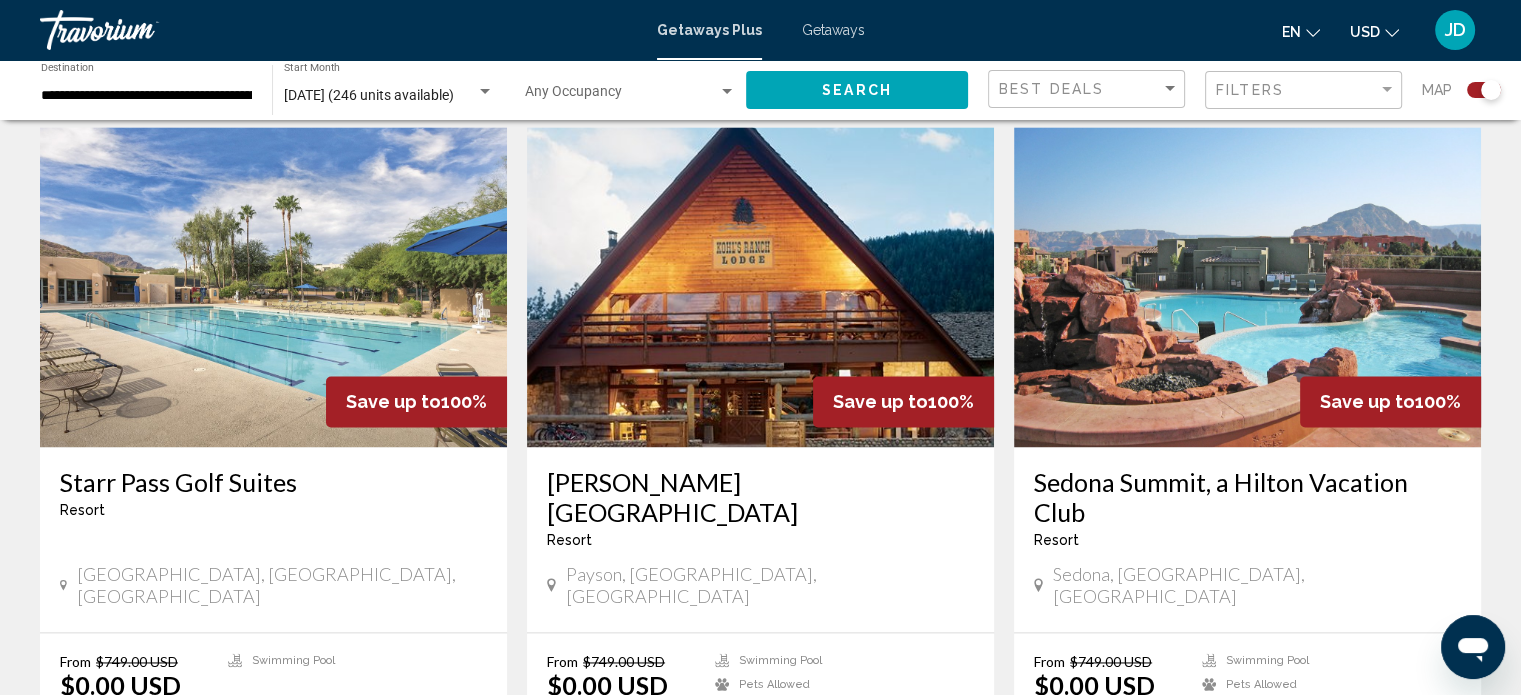 click at bounding box center [1247, 287] 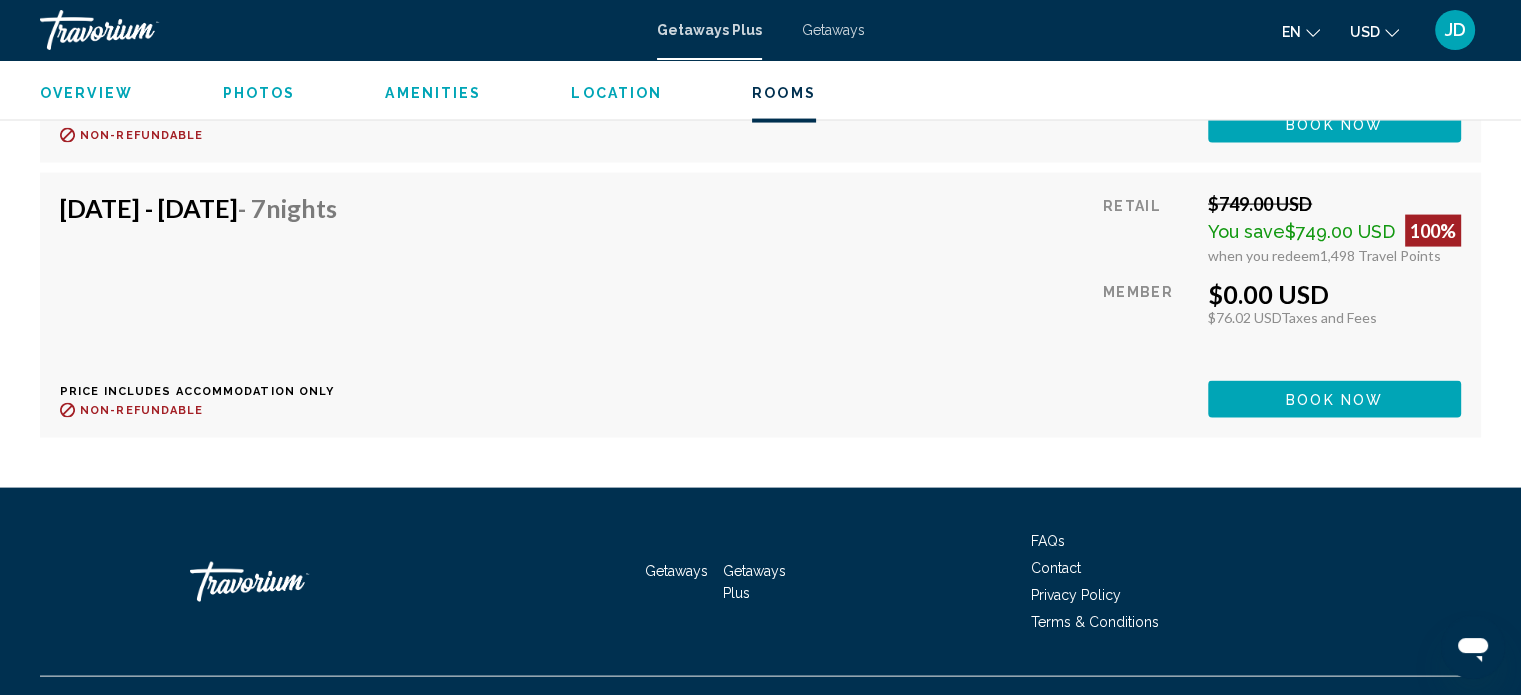scroll, scrollTop: 4188, scrollLeft: 0, axis: vertical 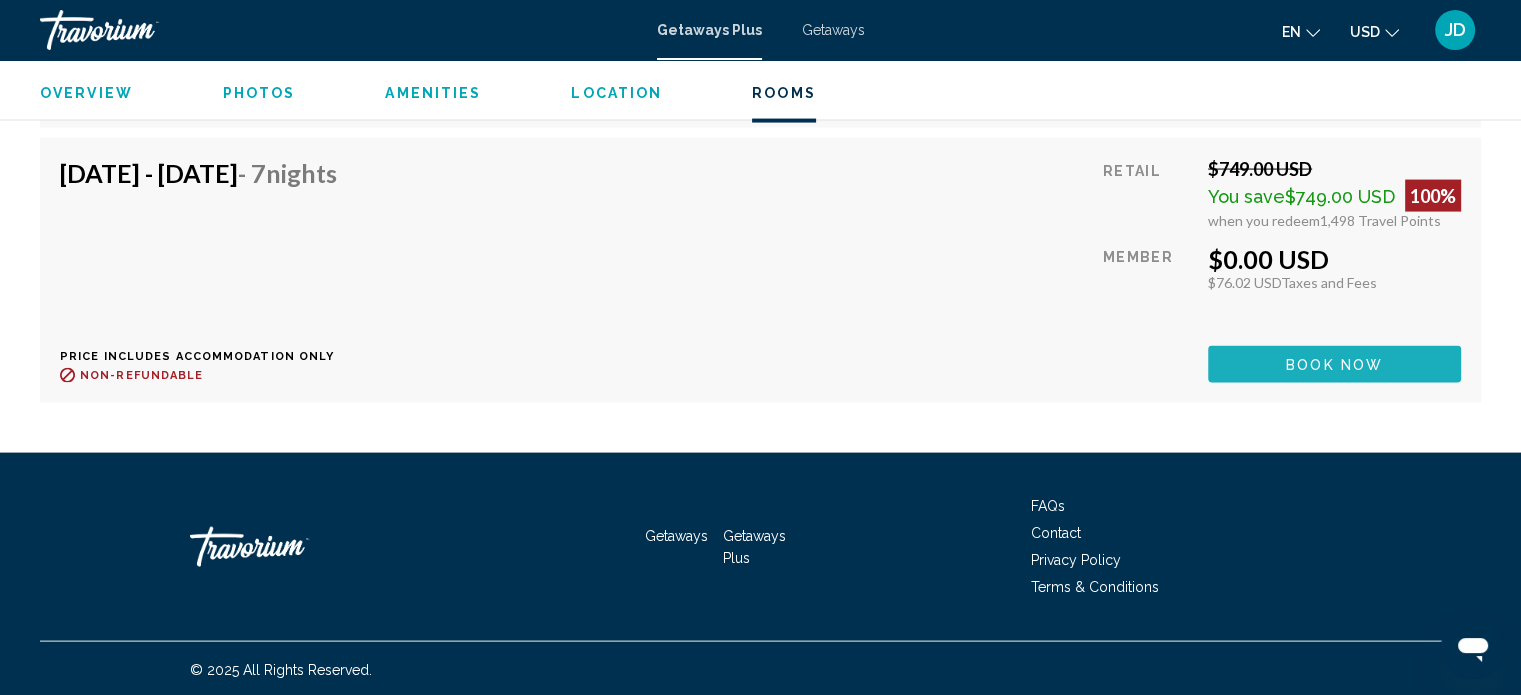 click on "Book now" at bounding box center (1334, 364) 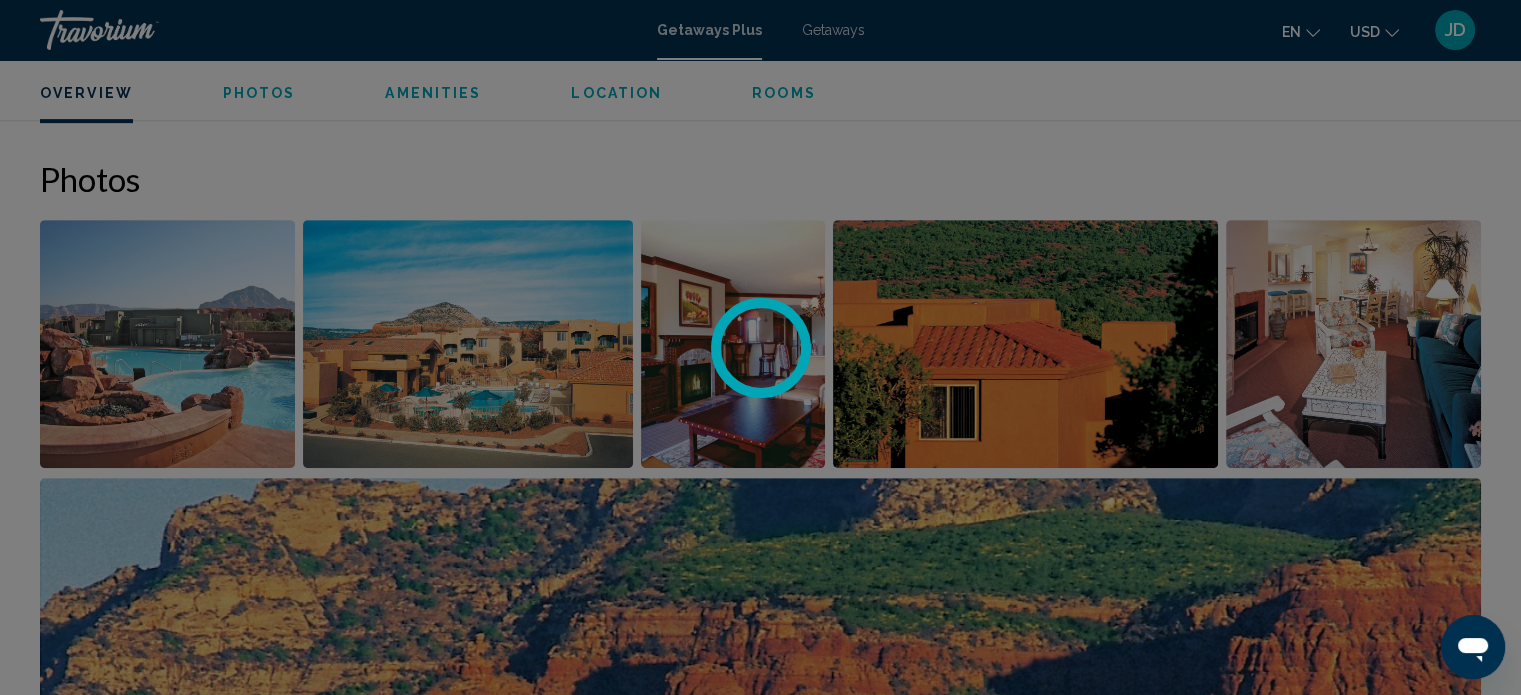 scroll, scrollTop: 891, scrollLeft: 0, axis: vertical 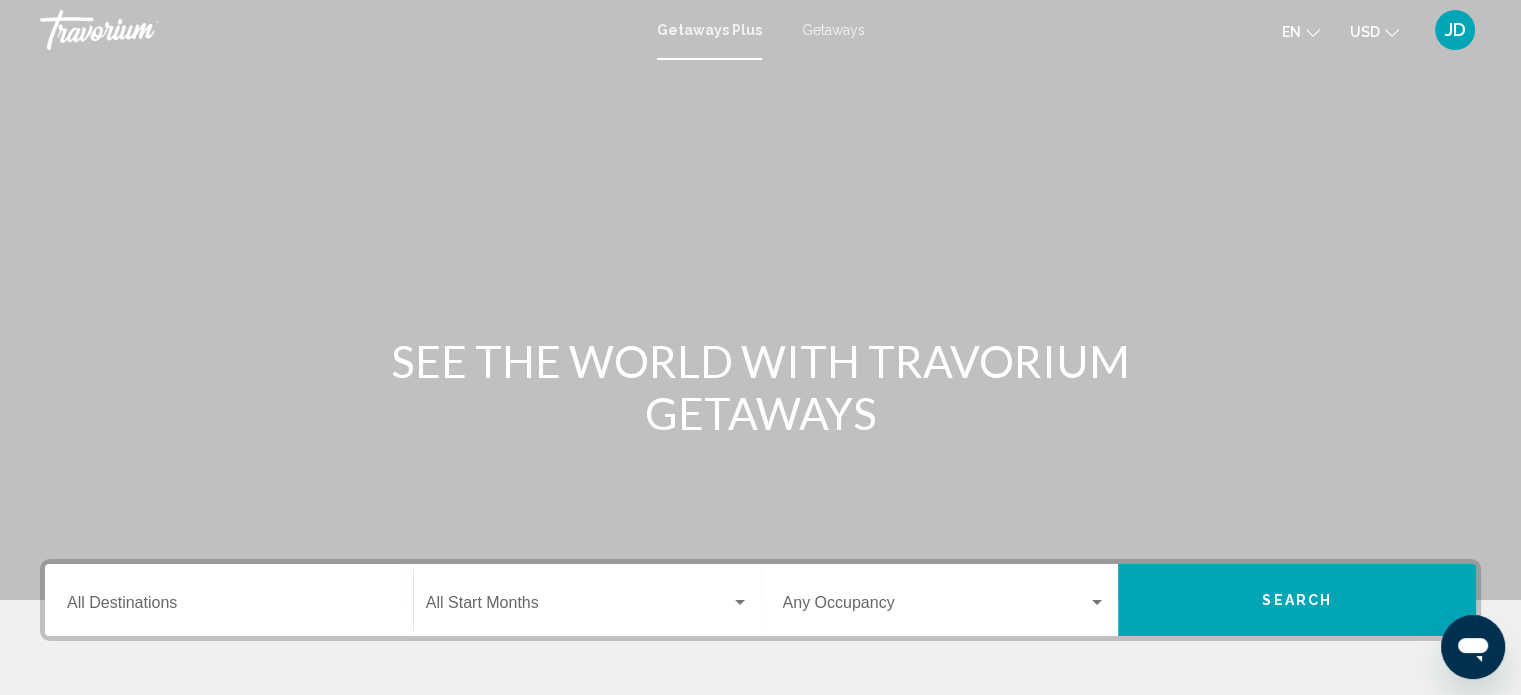 click on "Destination All Destinations" at bounding box center (229, 600) 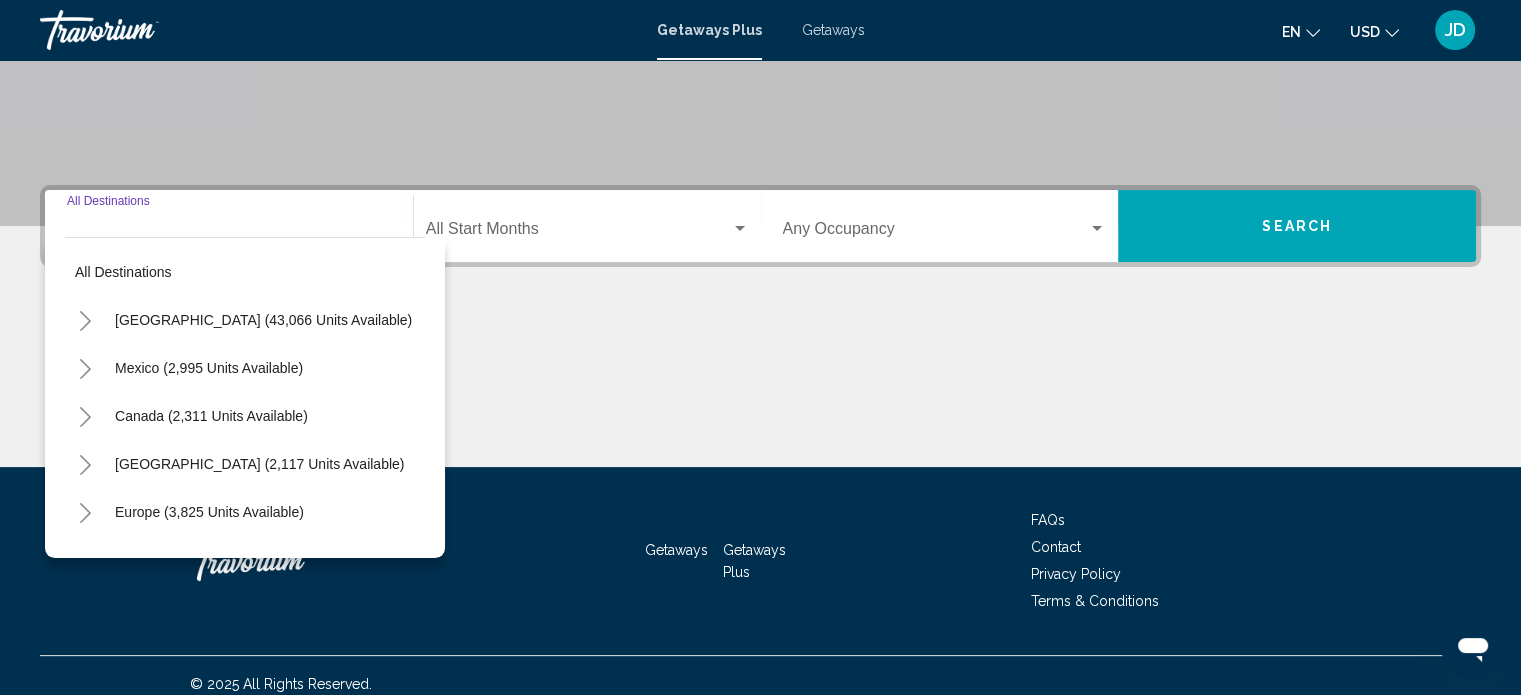 scroll, scrollTop: 390, scrollLeft: 0, axis: vertical 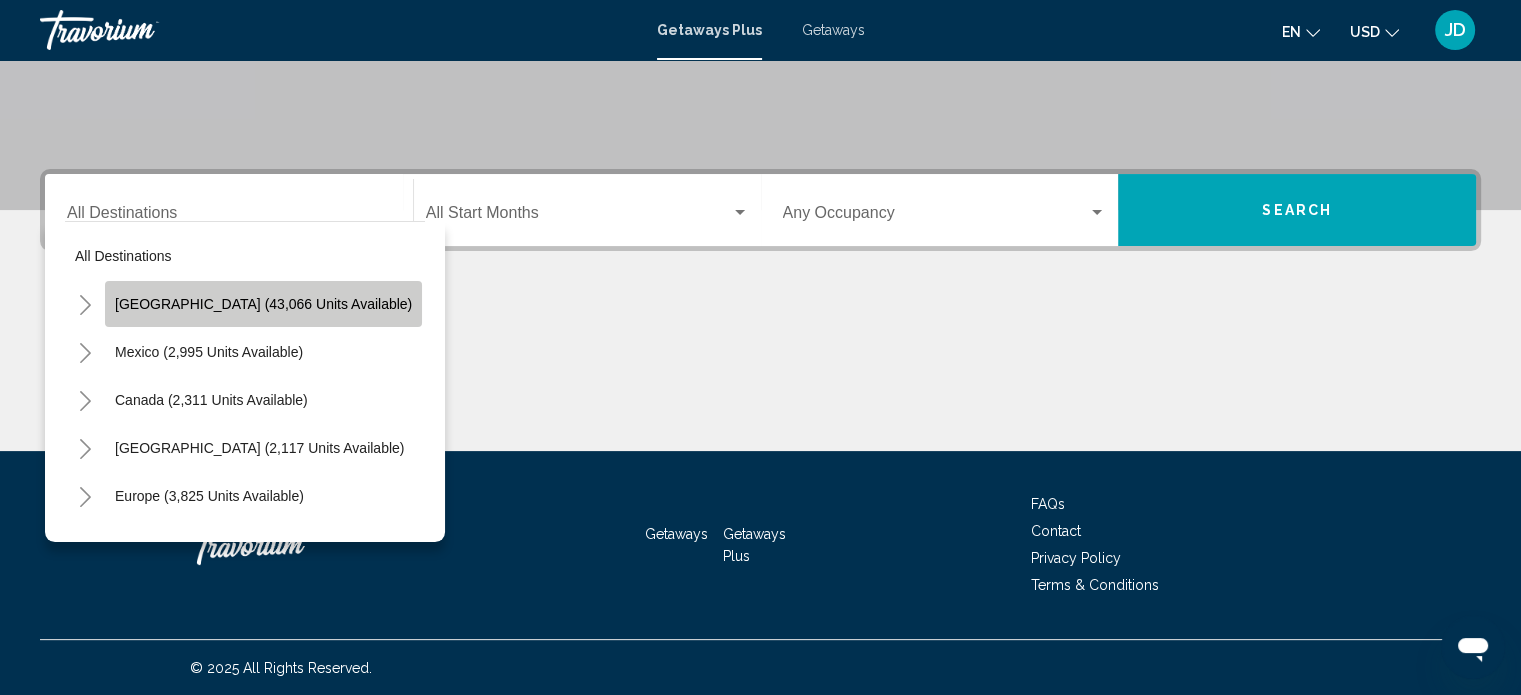 click on "[GEOGRAPHIC_DATA] (43,066 units available)" 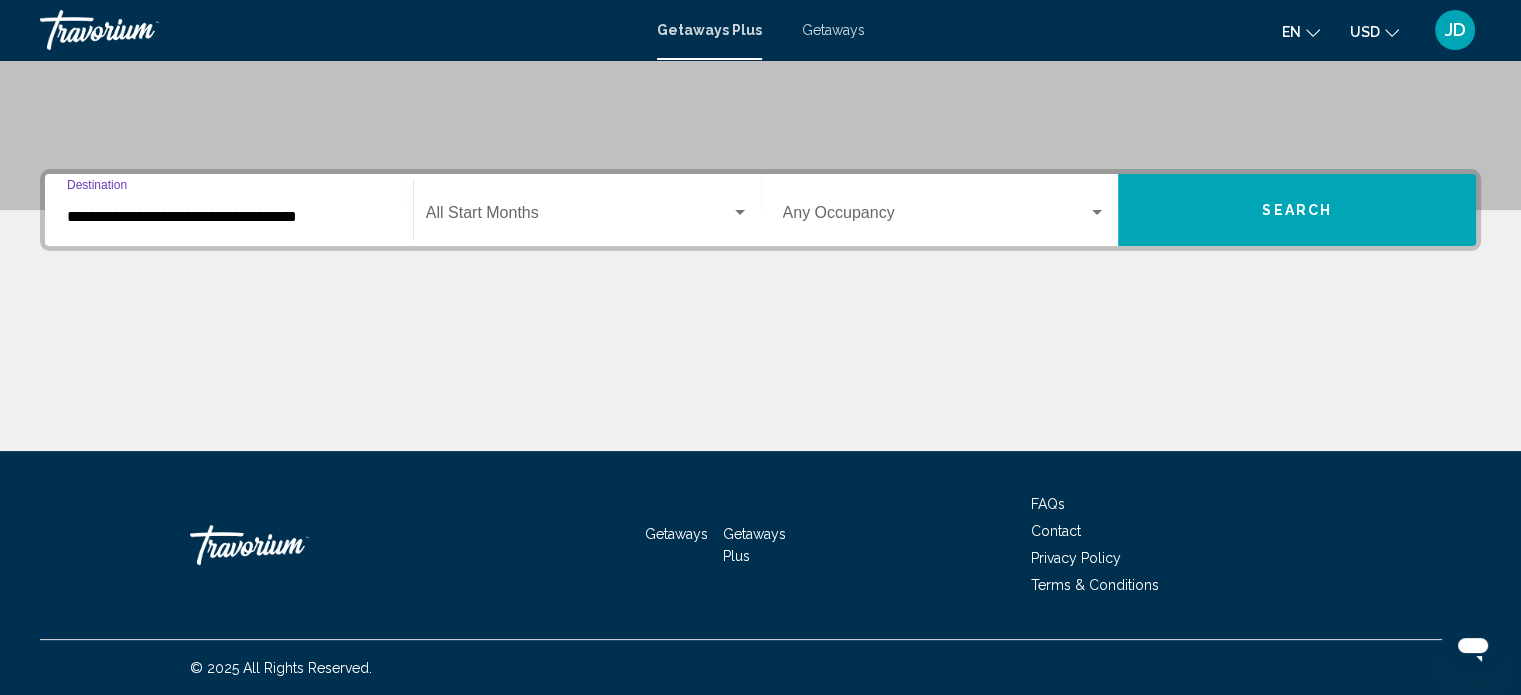 click on "**********" at bounding box center (229, 217) 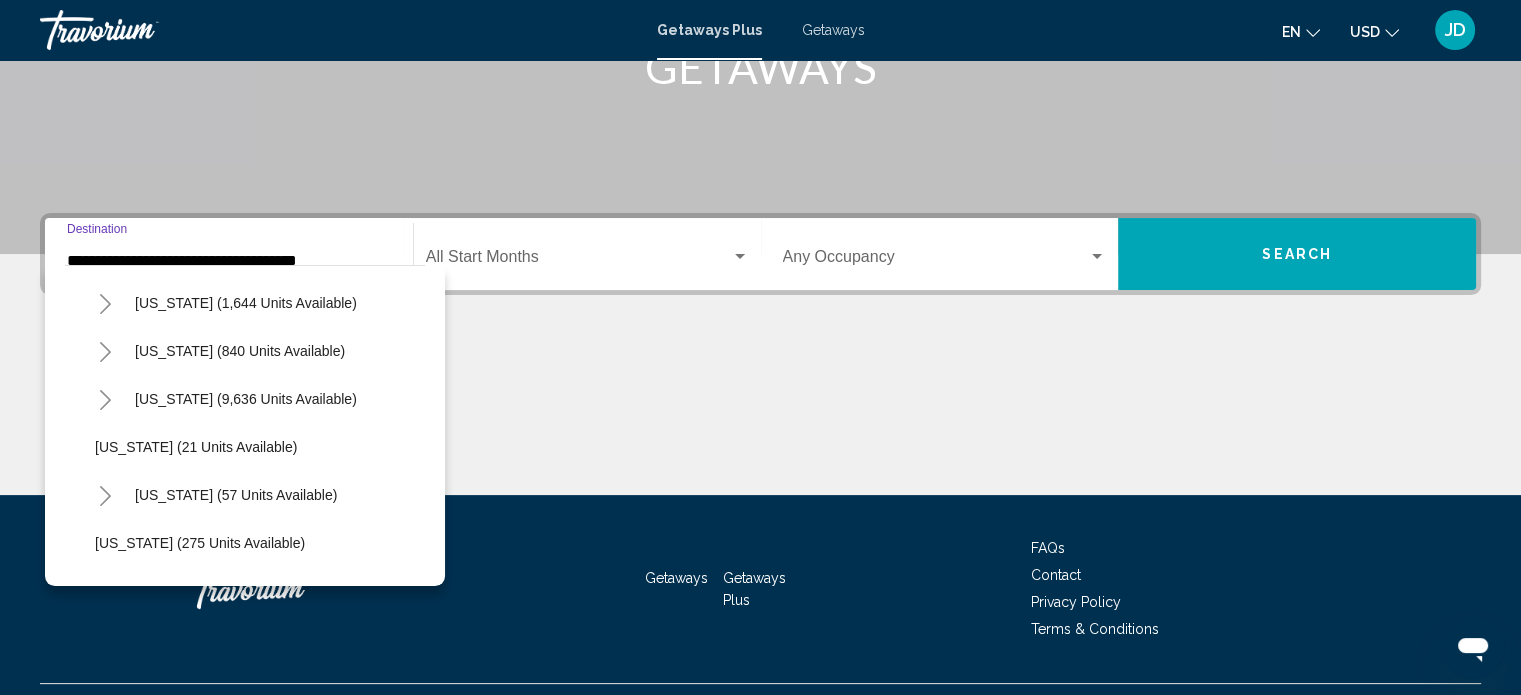 scroll, scrollTop: 200, scrollLeft: 0, axis: vertical 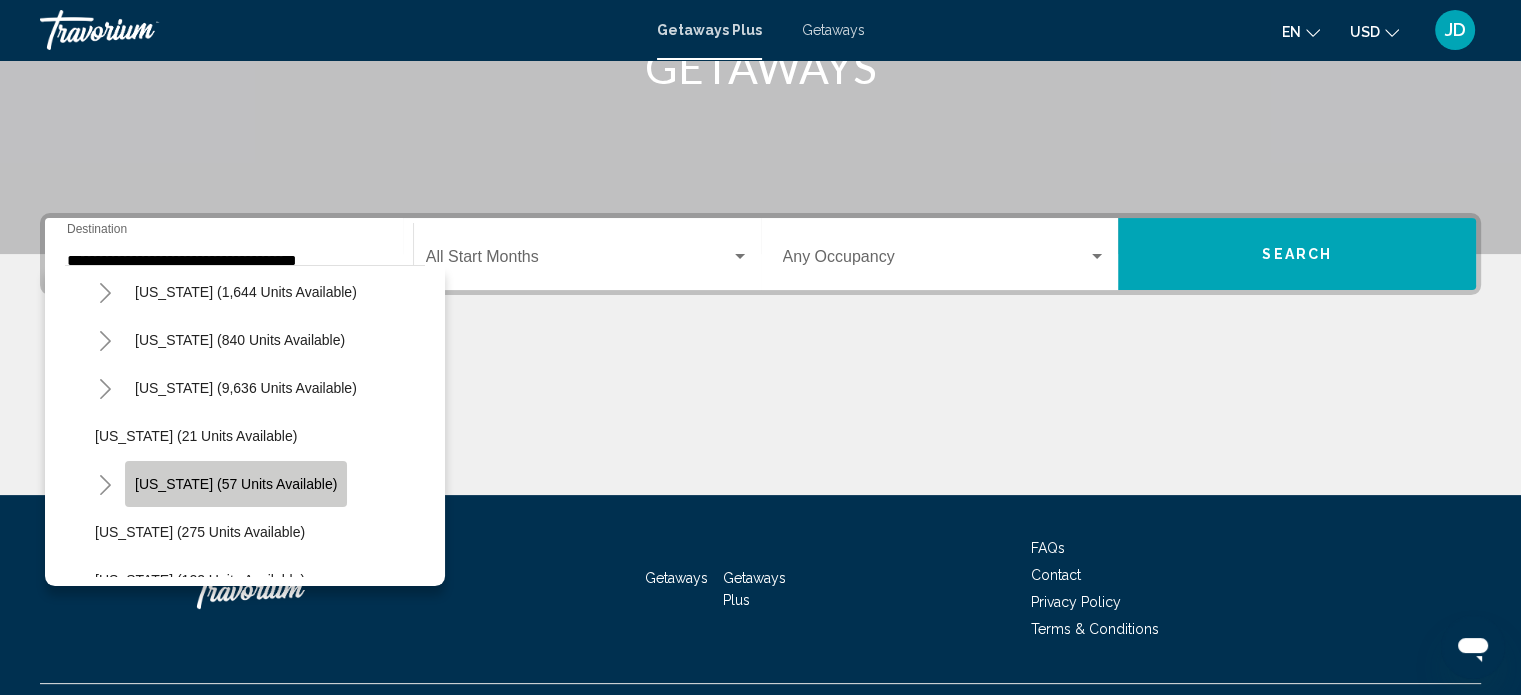 click on "[US_STATE] (57 units available)" 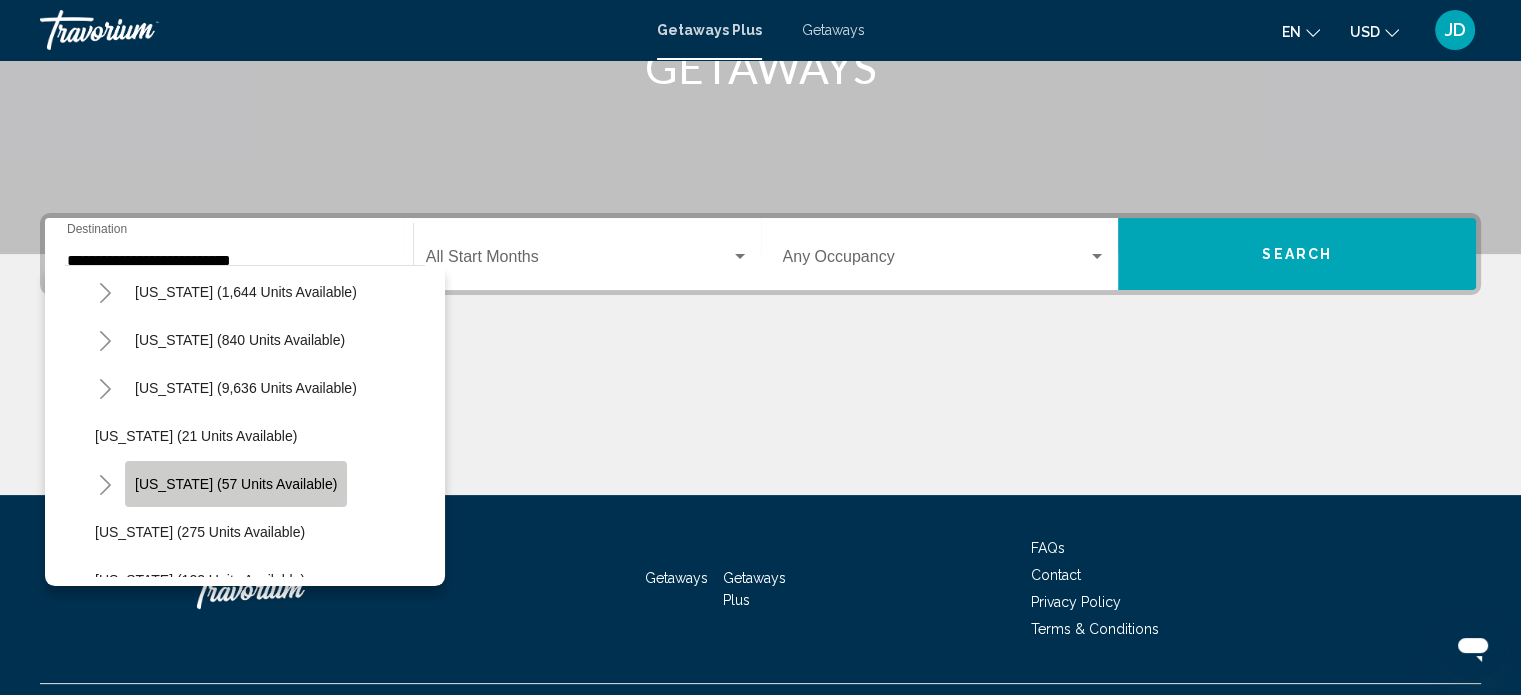scroll, scrollTop: 390, scrollLeft: 0, axis: vertical 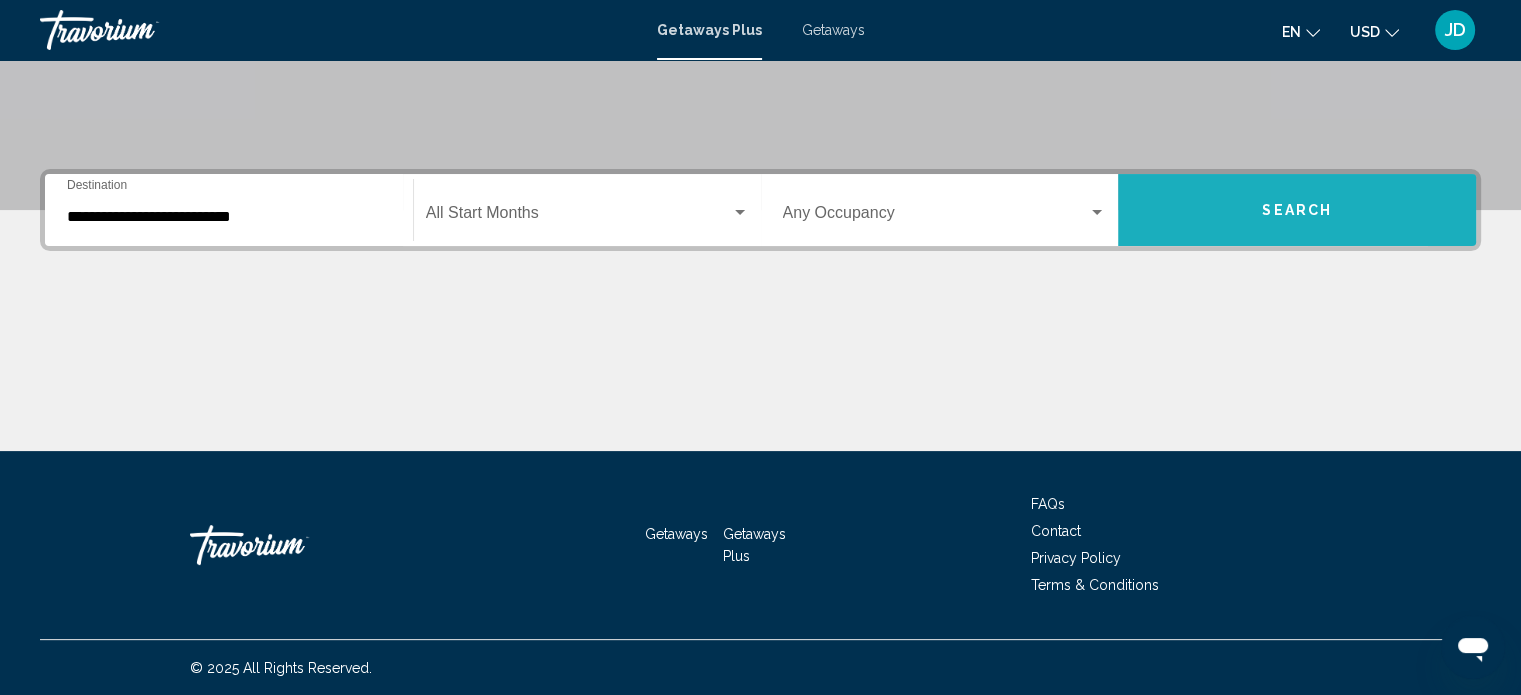 click on "Search" at bounding box center [1297, 210] 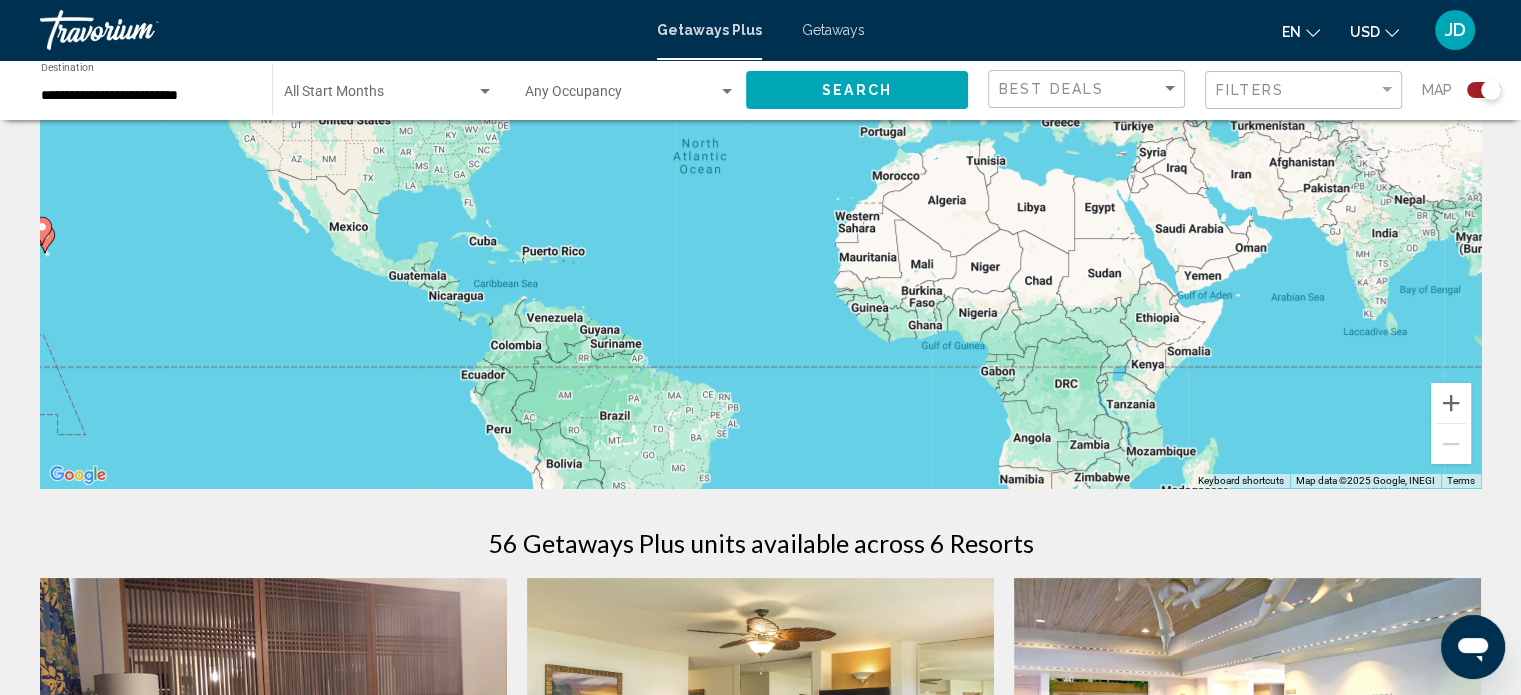 scroll, scrollTop: 0, scrollLeft: 0, axis: both 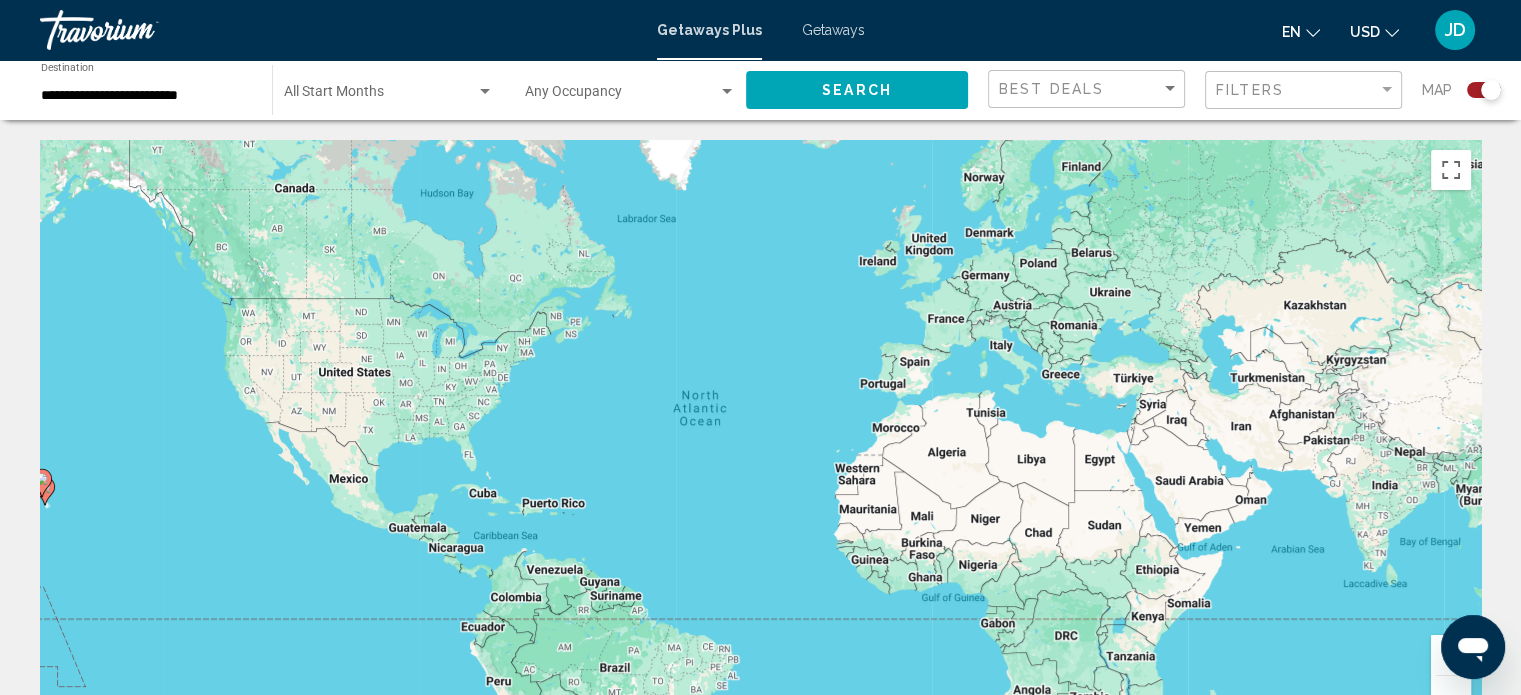 click at bounding box center [485, 91] 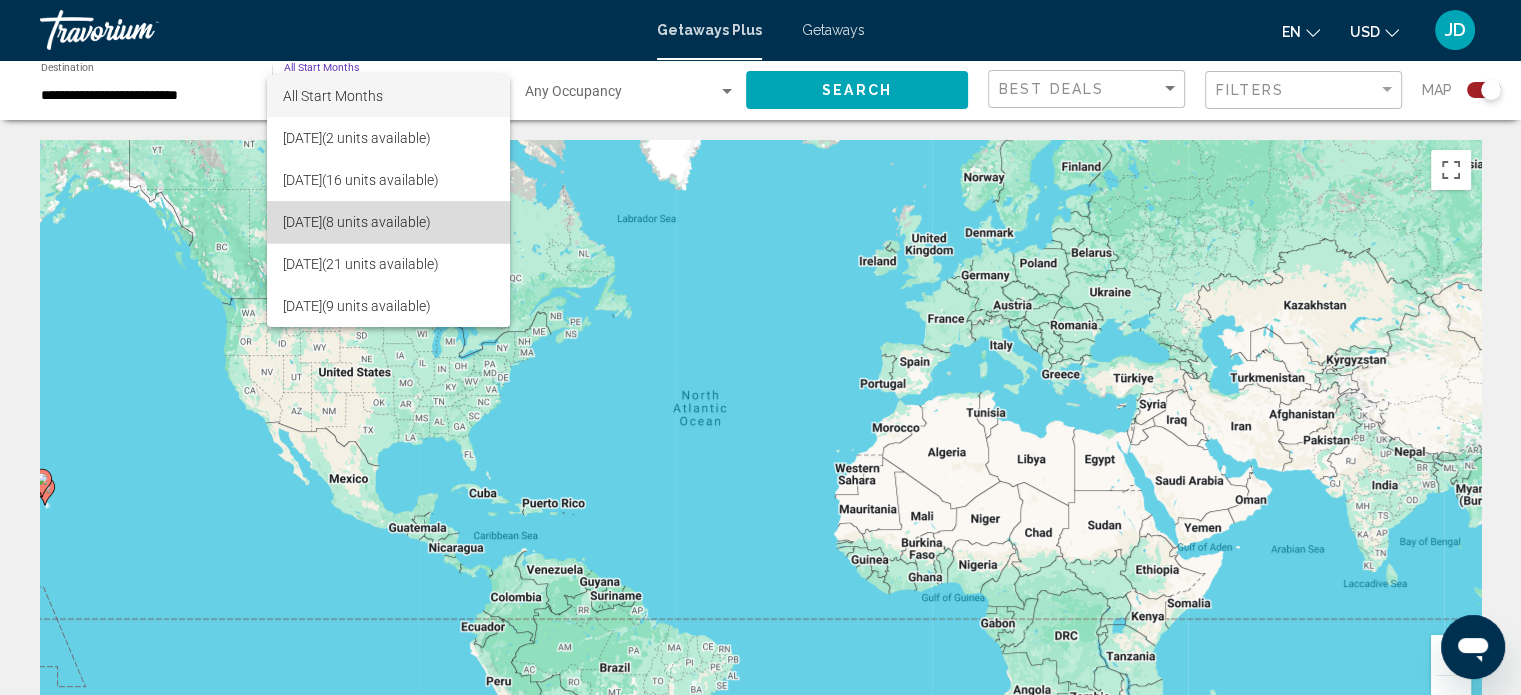 click on "September 2025  (8 units available)" at bounding box center [388, 222] 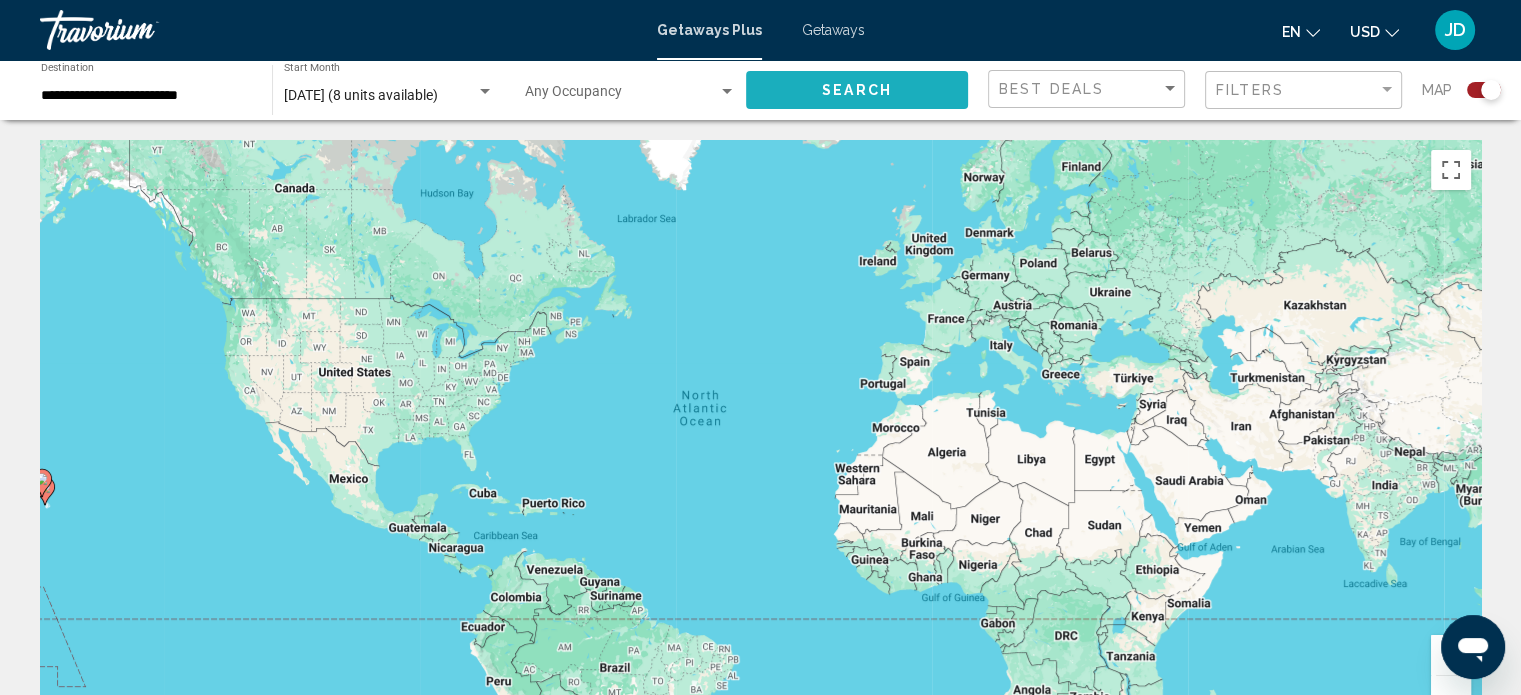 click on "Search" 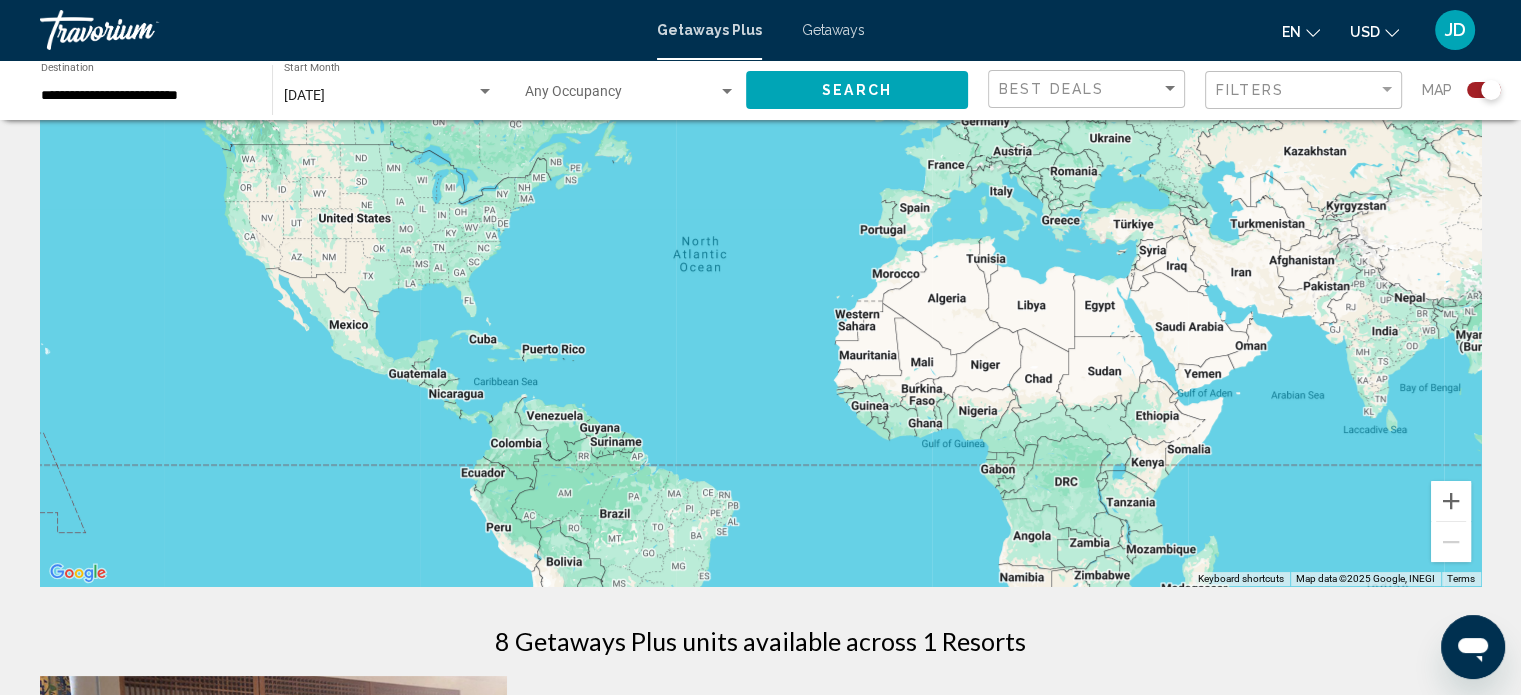 scroll, scrollTop: 0, scrollLeft: 0, axis: both 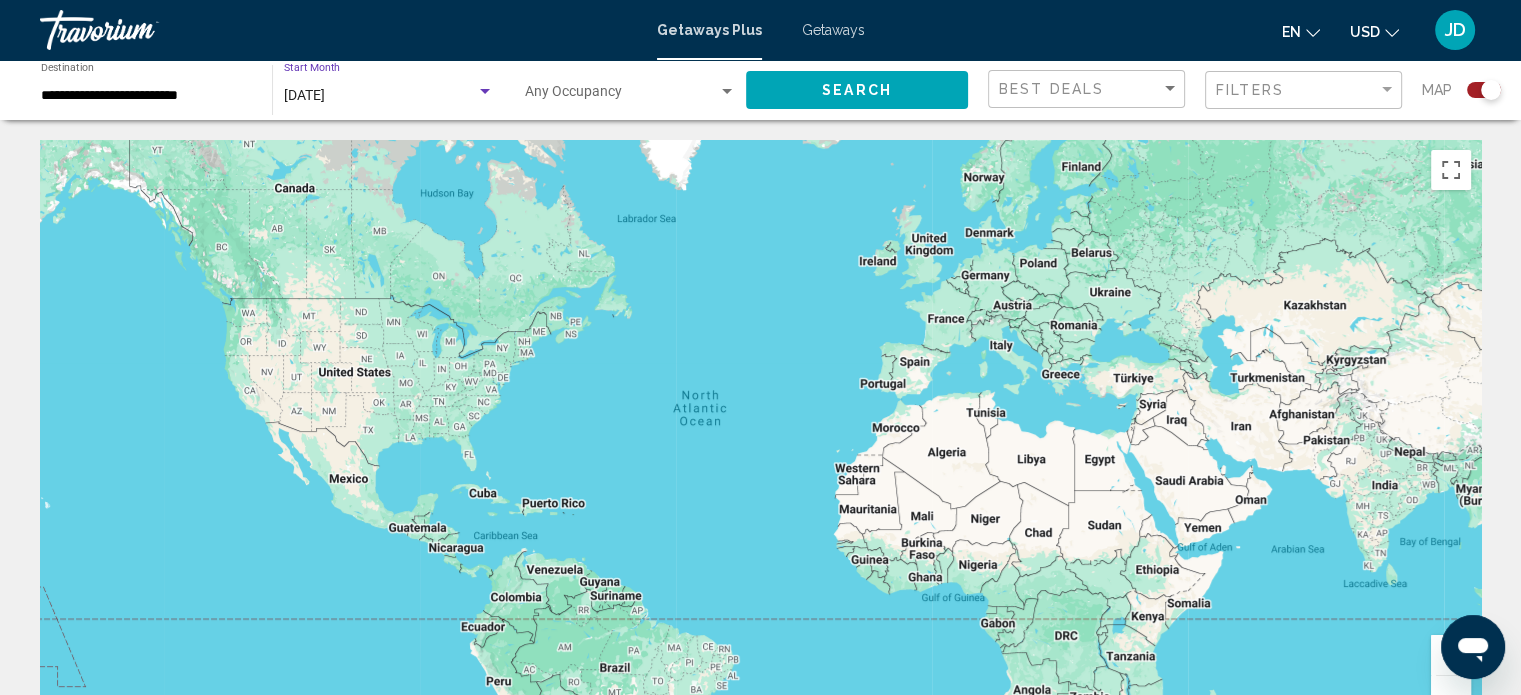 click at bounding box center [485, 92] 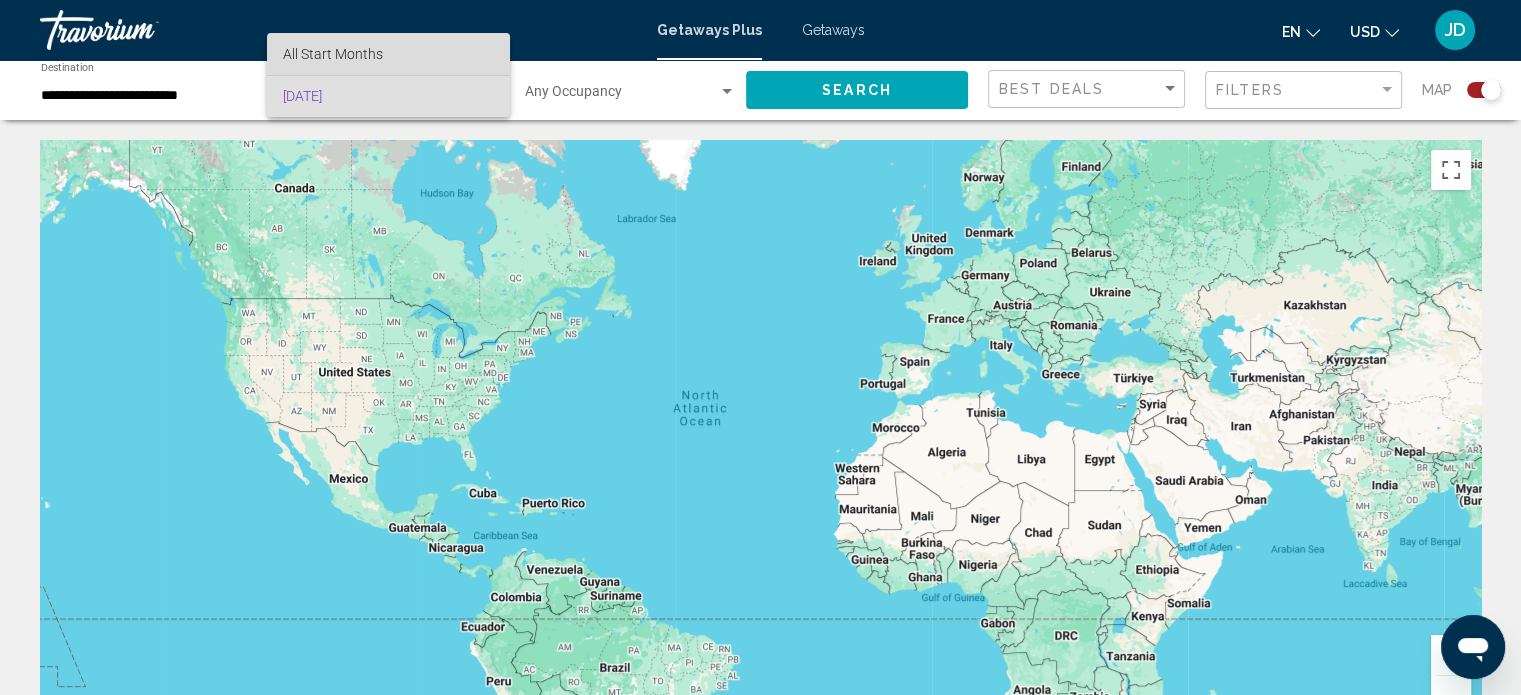click on "All Start Months" at bounding box center (388, 54) 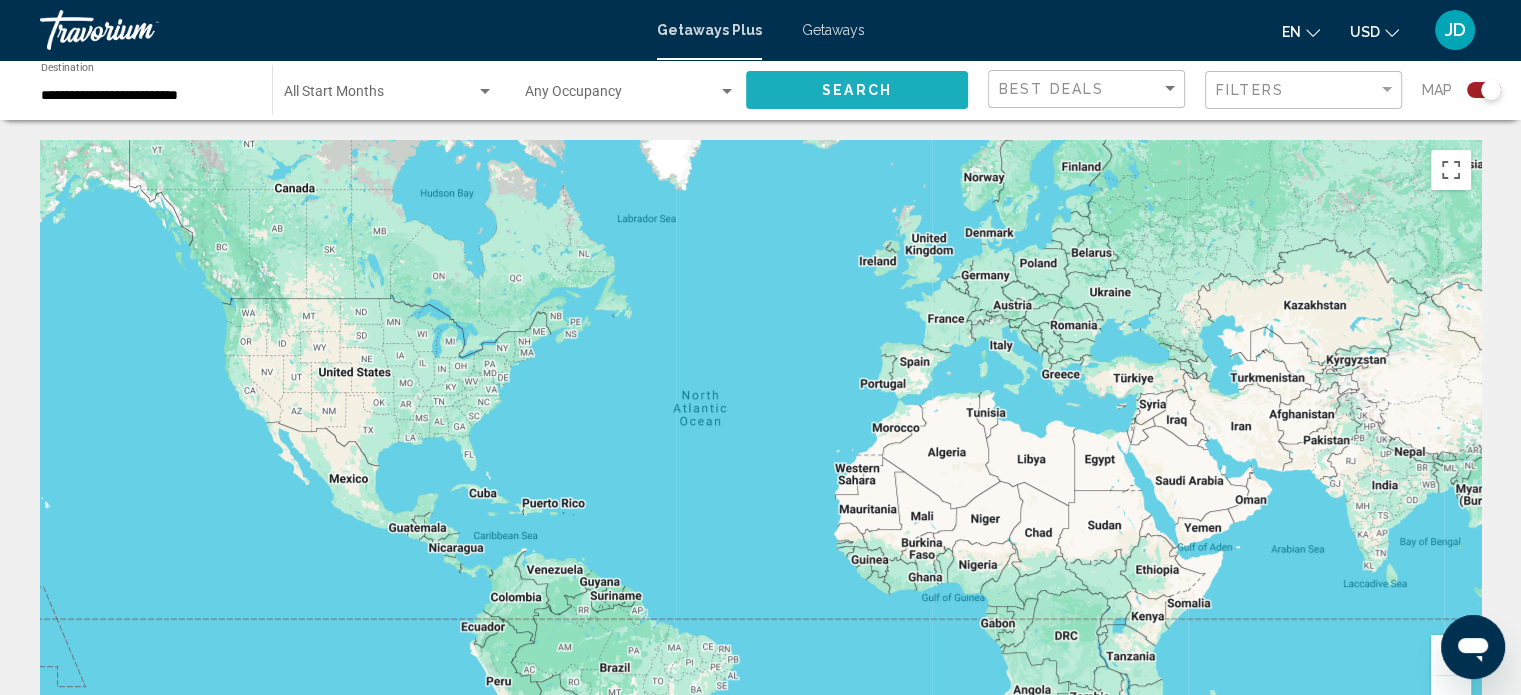 click on "Search" 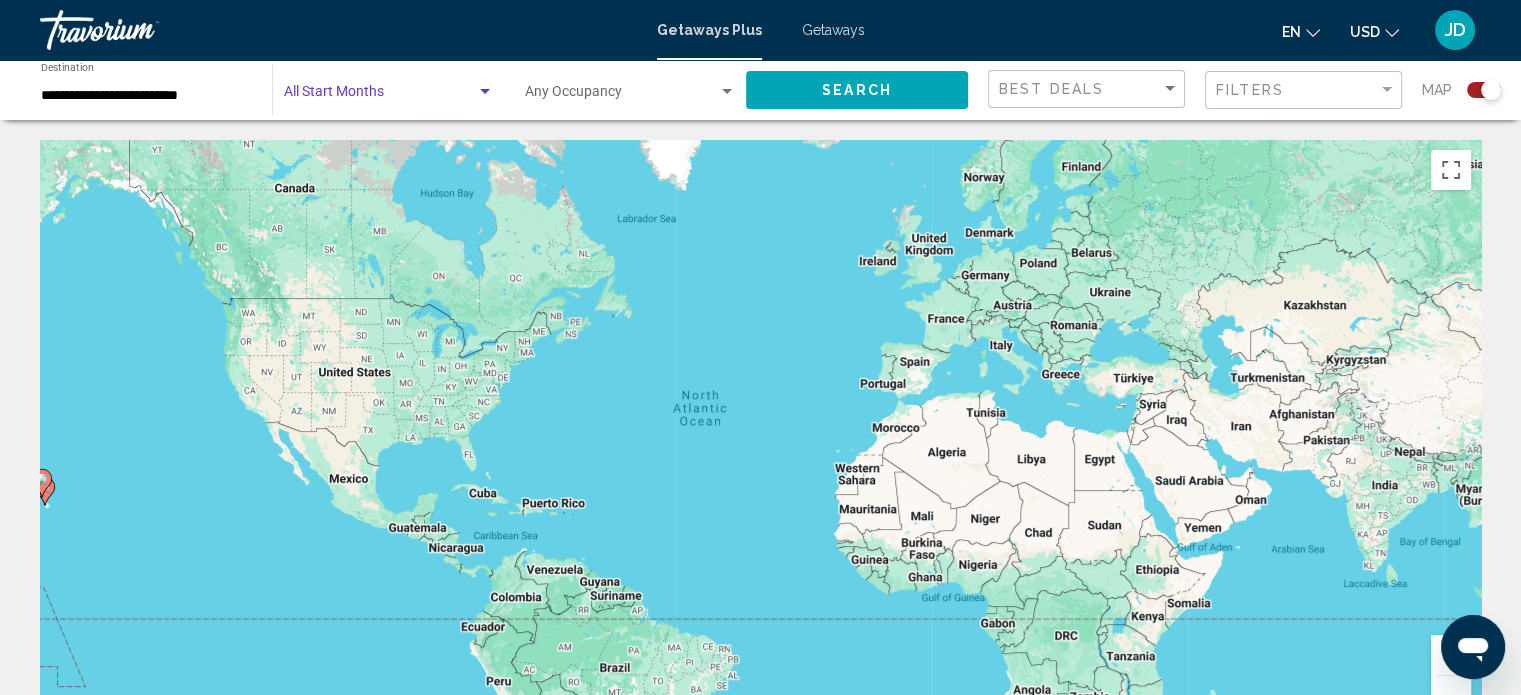 click at bounding box center (485, 91) 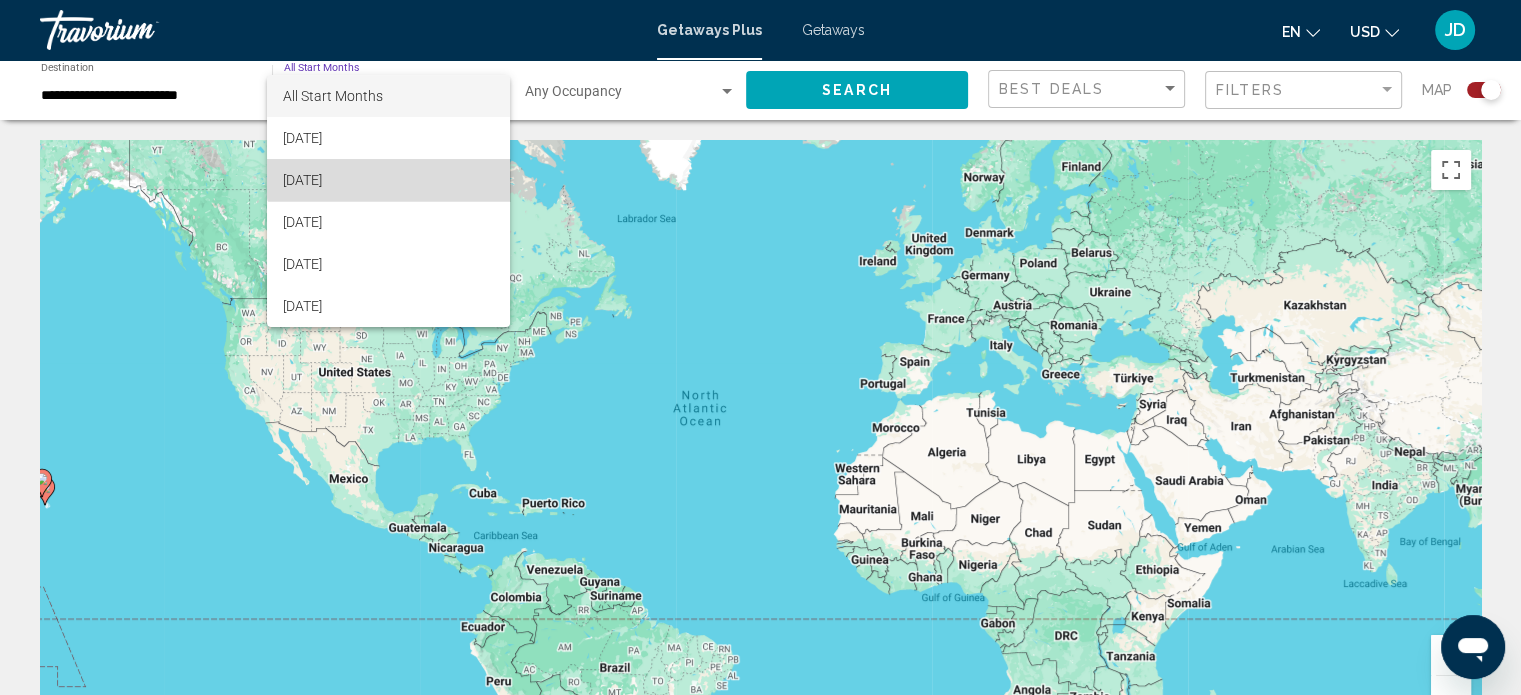 click on "[DATE]" at bounding box center [388, 180] 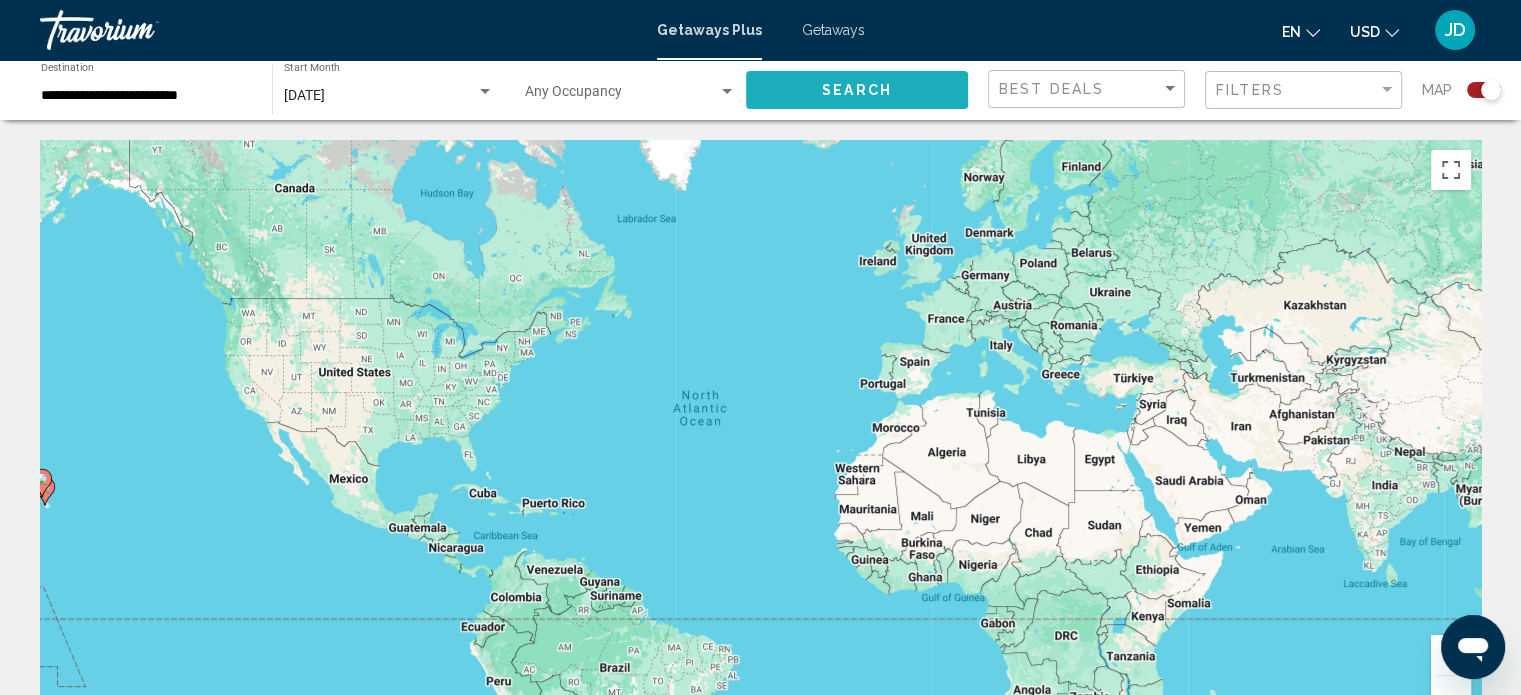 click on "Search" 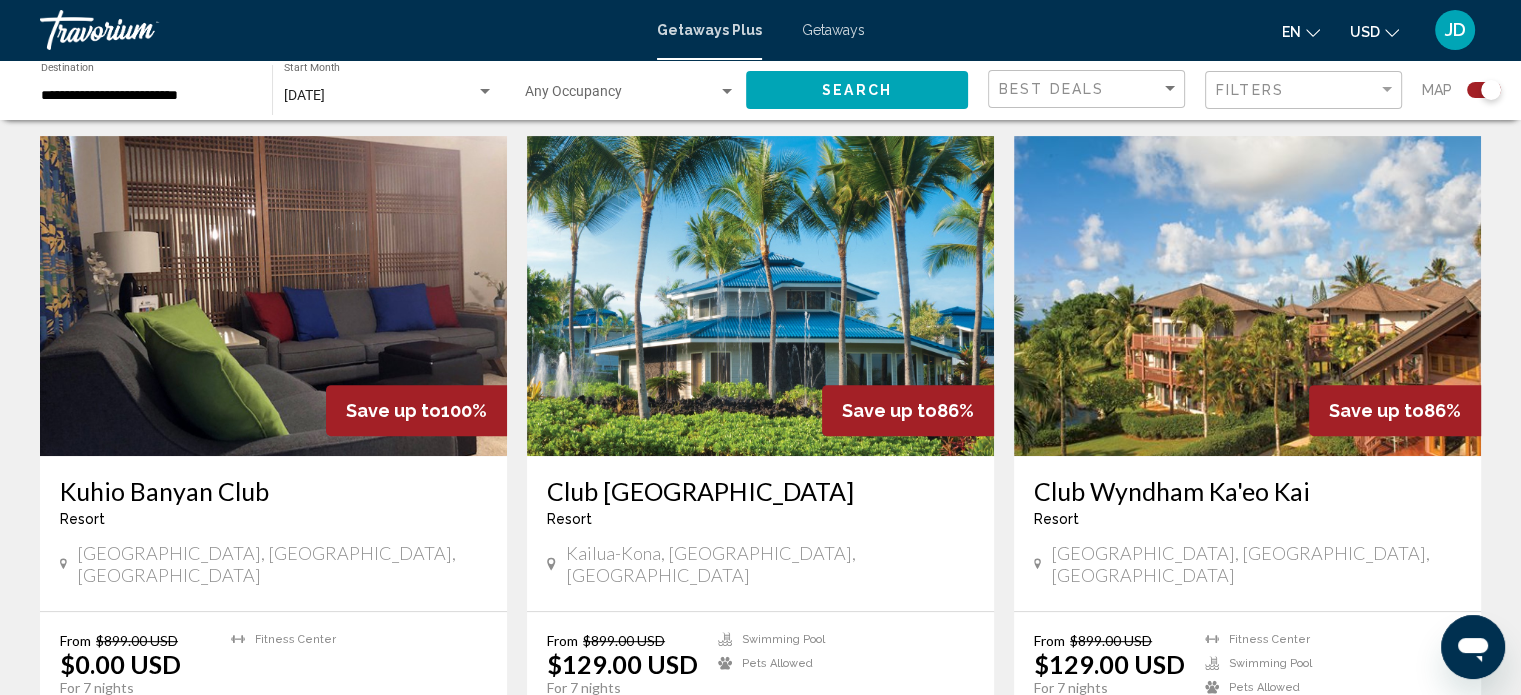 scroll, scrollTop: 644, scrollLeft: 0, axis: vertical 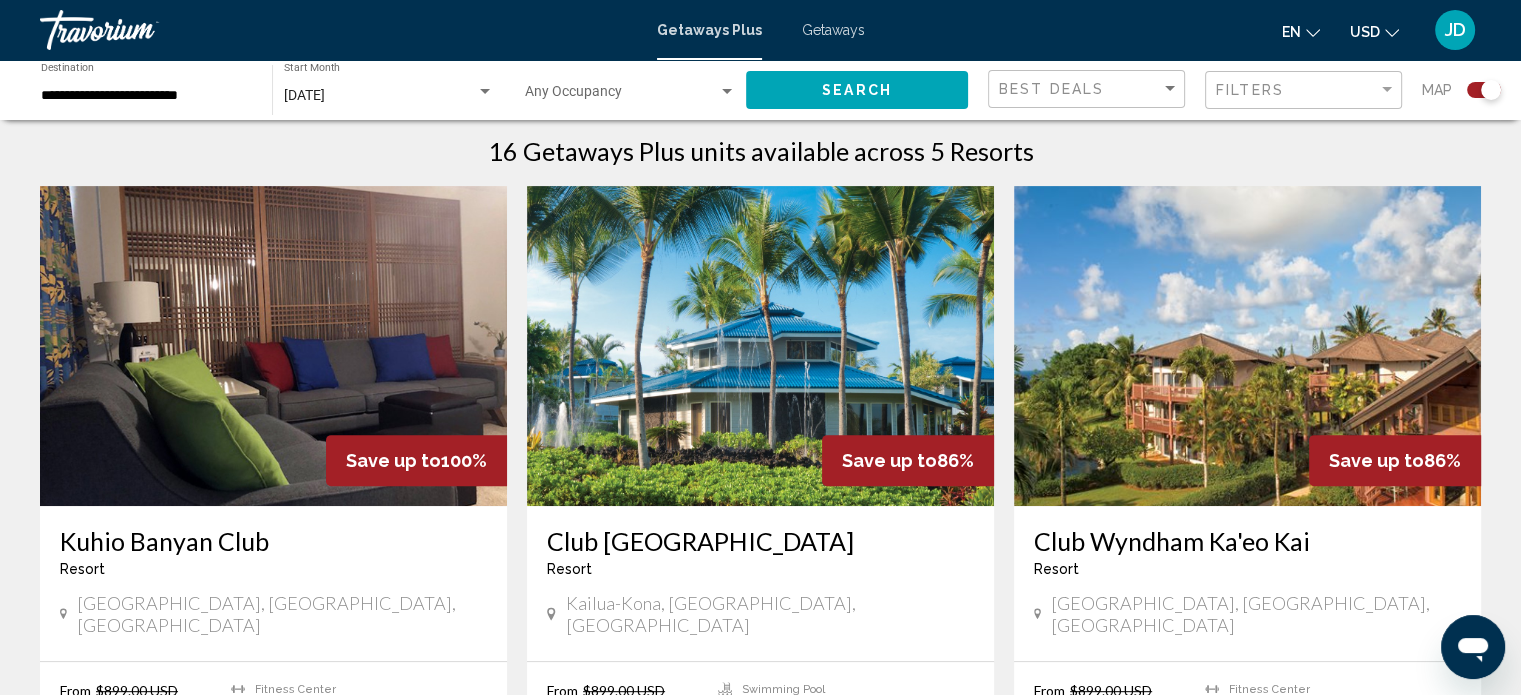 click at bounding box center [760, 346] 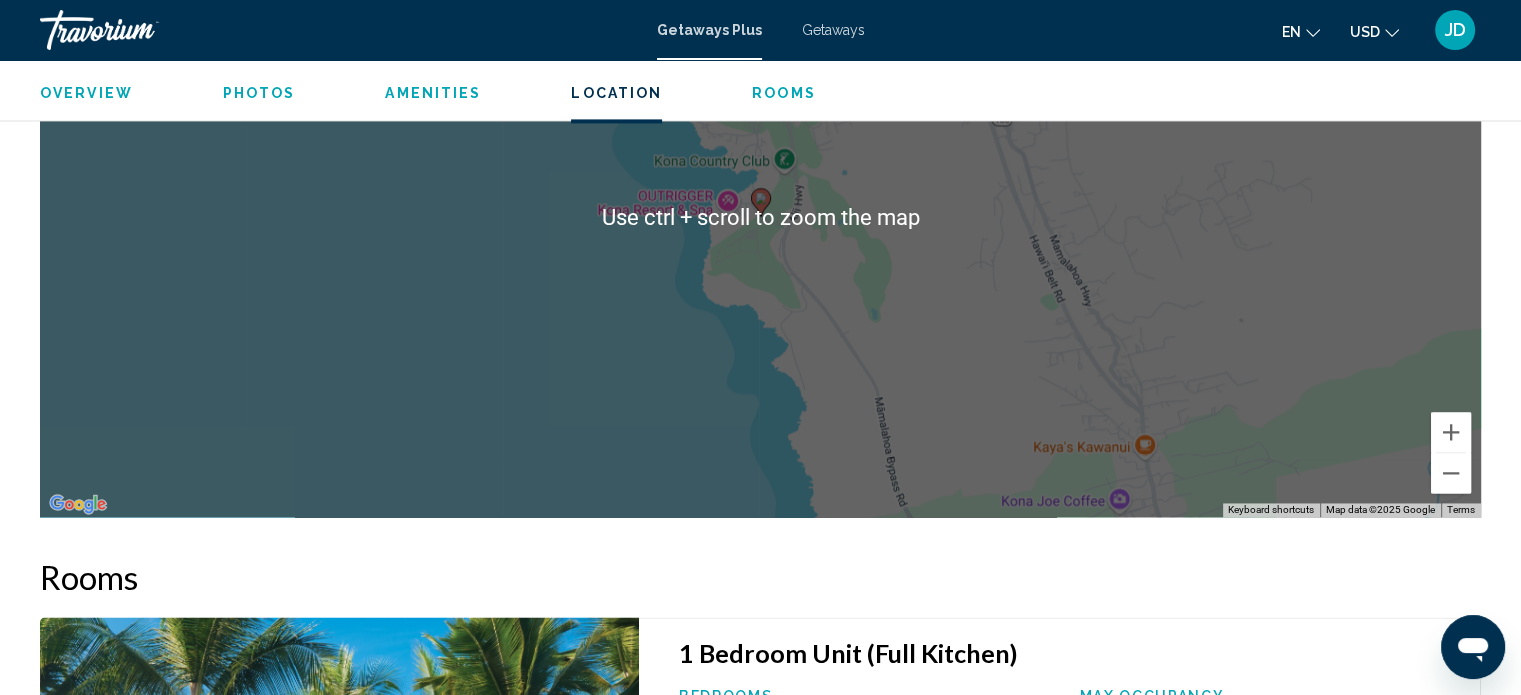 scroll, scrollTop: 2954, scrollLeft: 0, axis: vertical 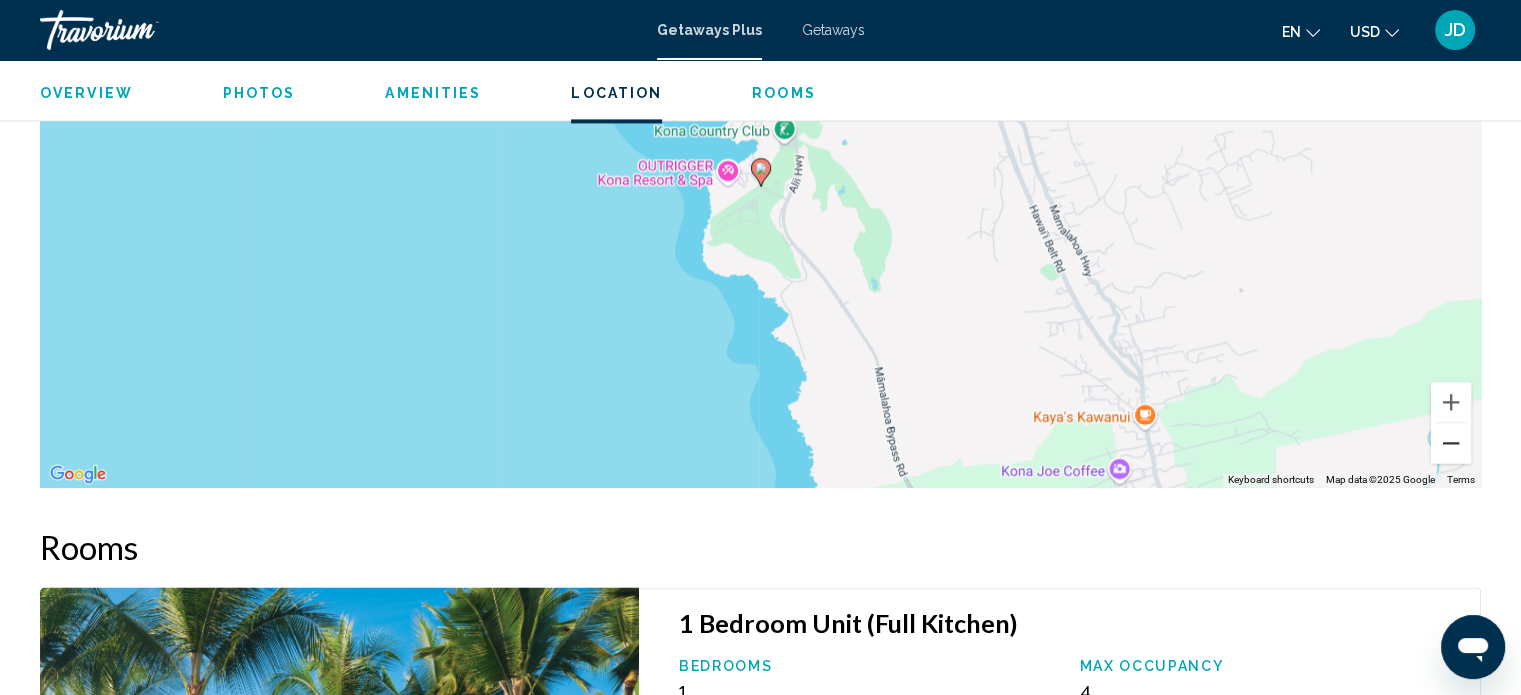 click at bounding box center (1451, 443) 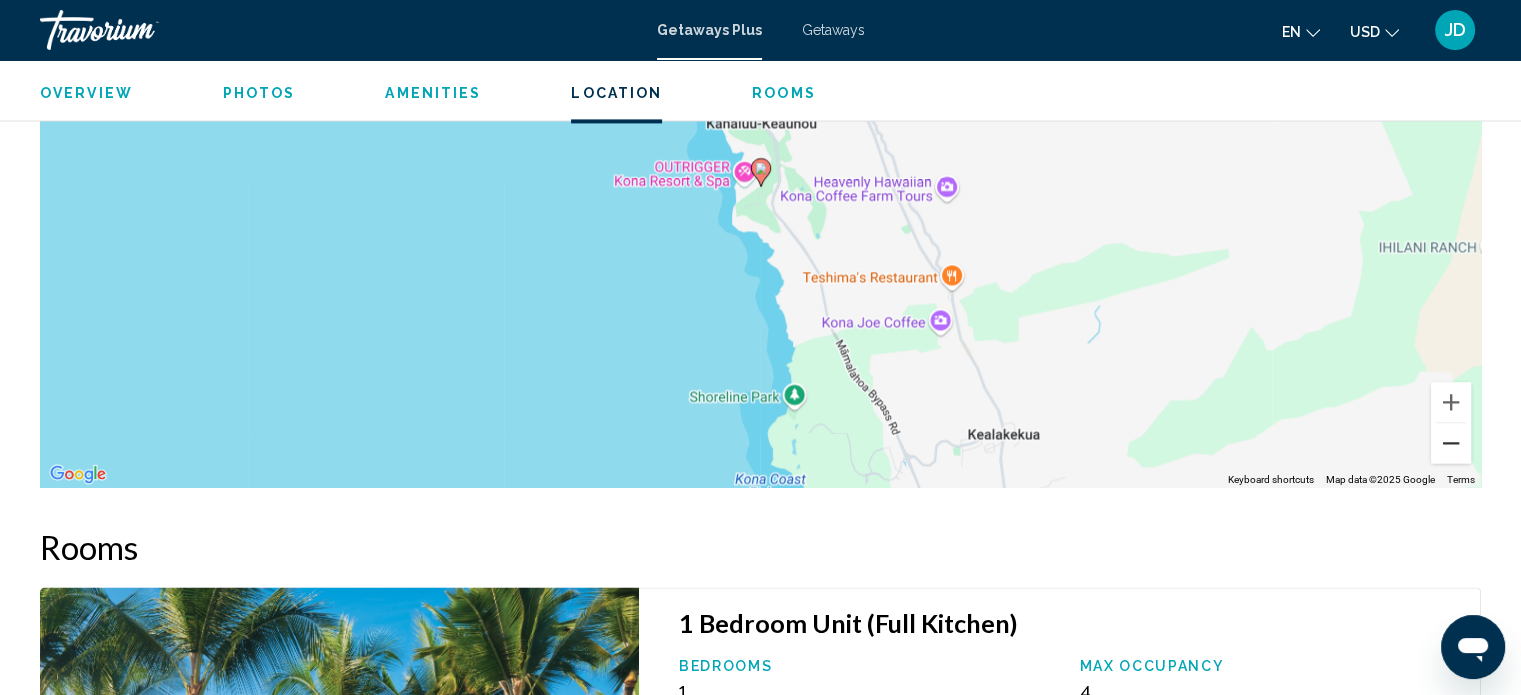 click at bounding box center (1451, 443) 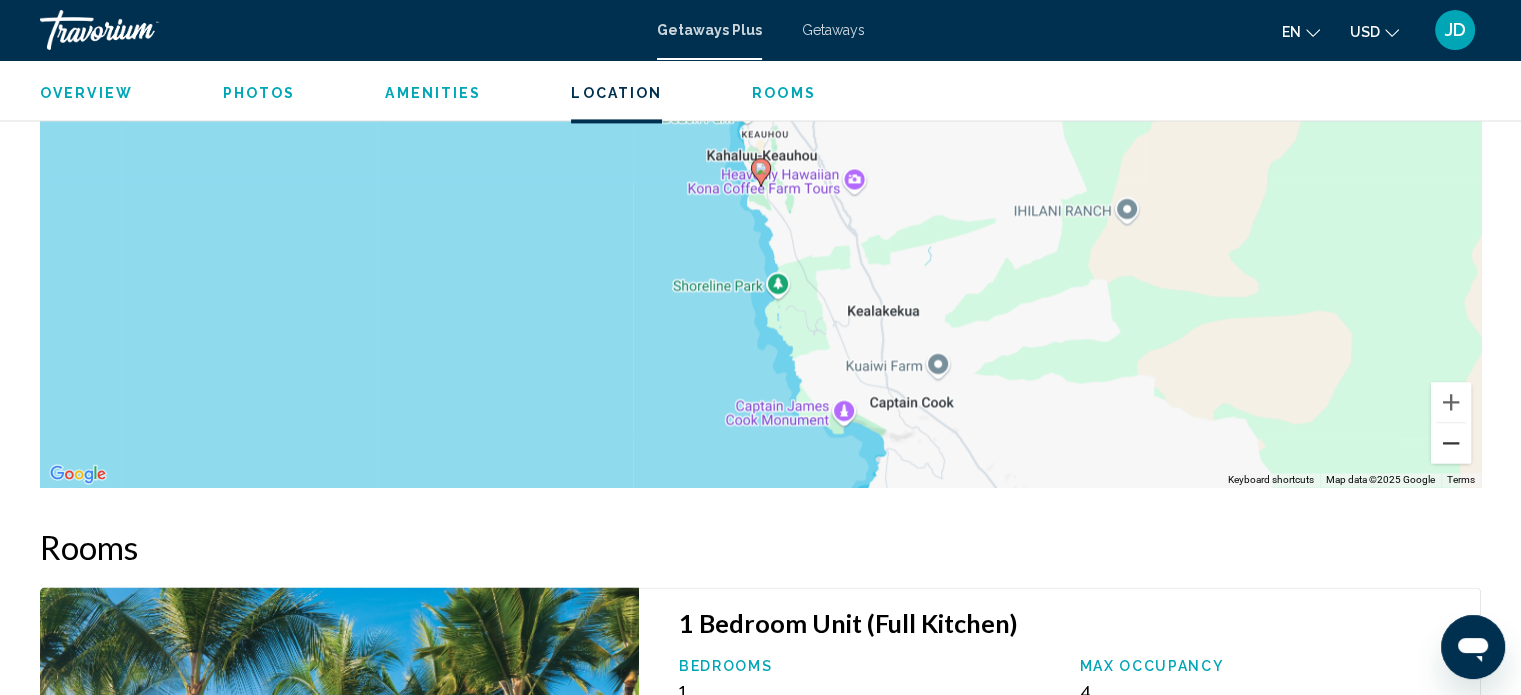 click on "To navigate, press the arrow keys. To activate drag with keyboard, press Alt + Enter. Once in keyboard drag state, use the arrow keys to move the marker. To complete the drag, press the Enter key. To cancel, press Escape. Use ctrl + scroll to zoom the map Keyboard shortcuts Map Data Map data ©2025 Google Map data ©2025 Google 2 km  Click to toggle between metric and imperial units Terms Report a map error" at bounding box center [760, 187] 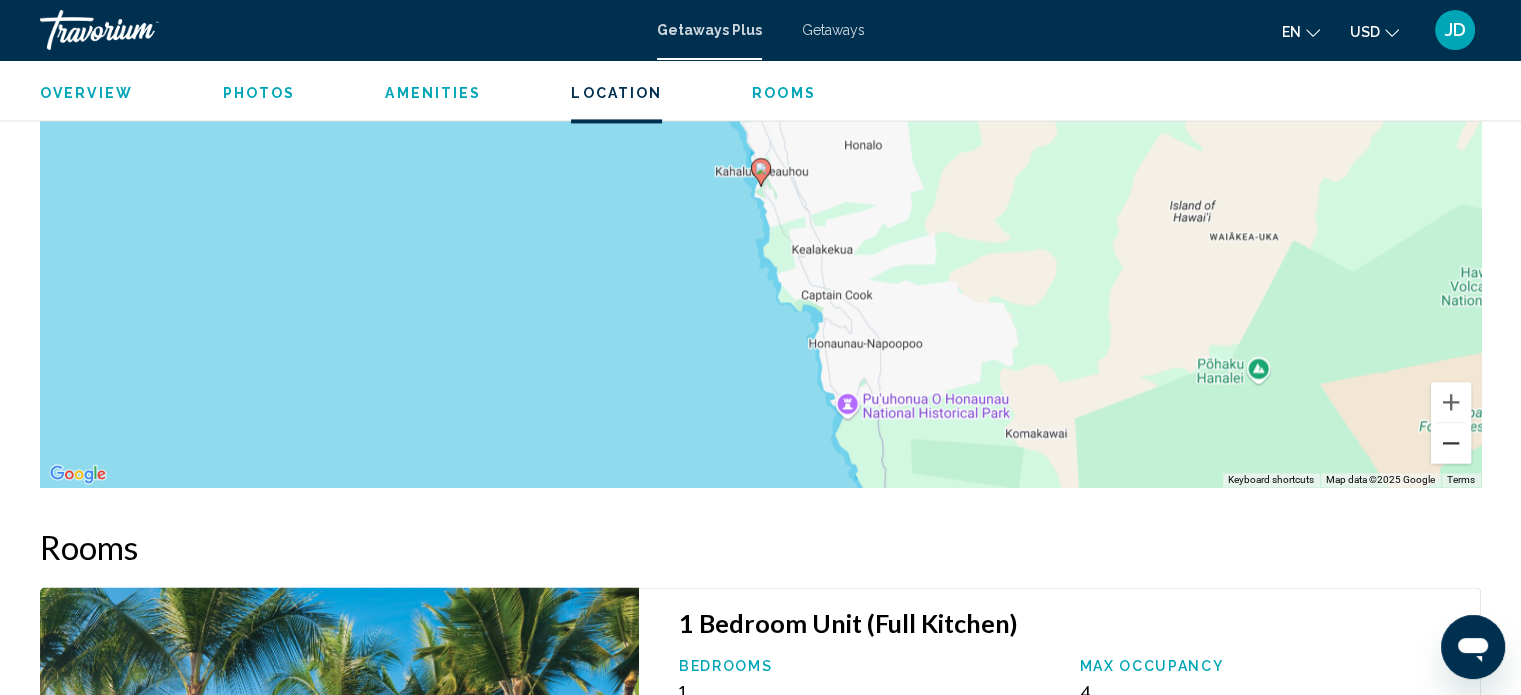 click at bounding box center (1451, 443) 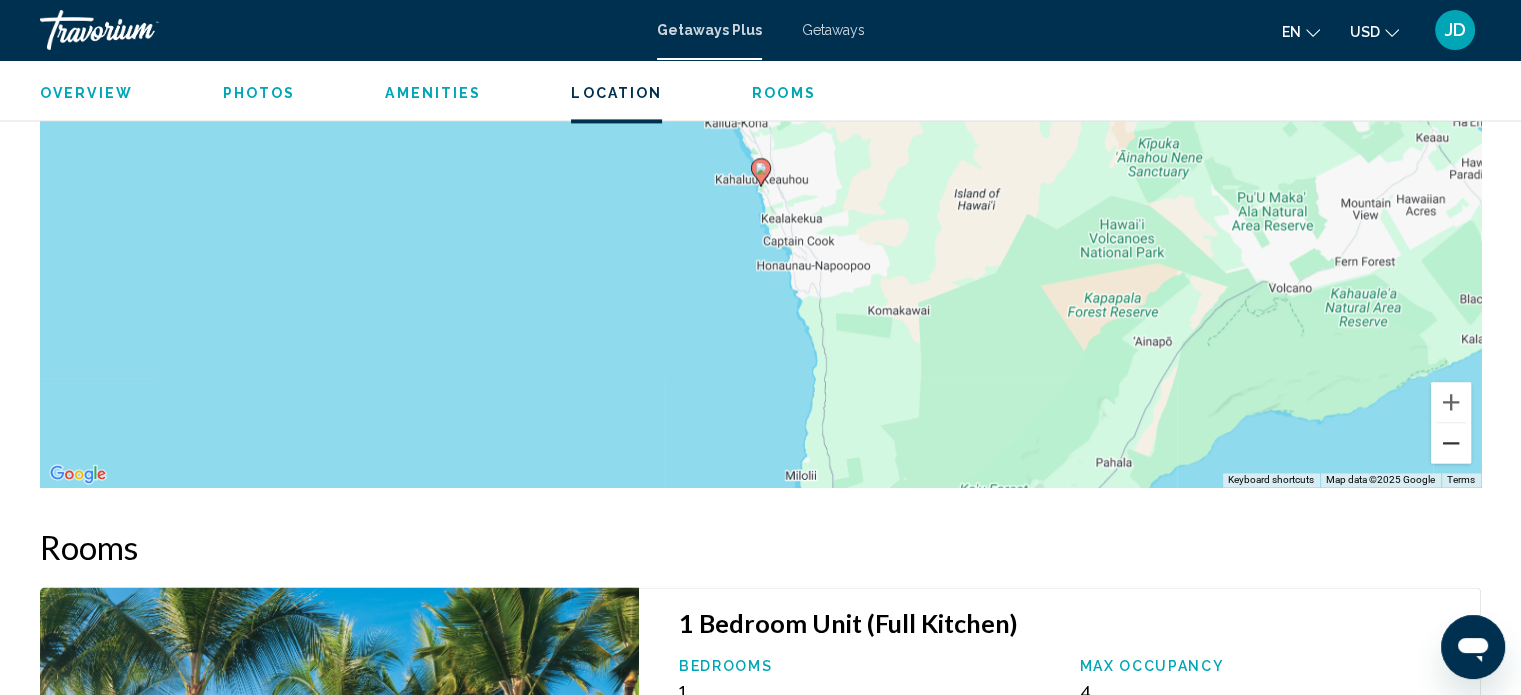 click at bounding box center (1451, 443) 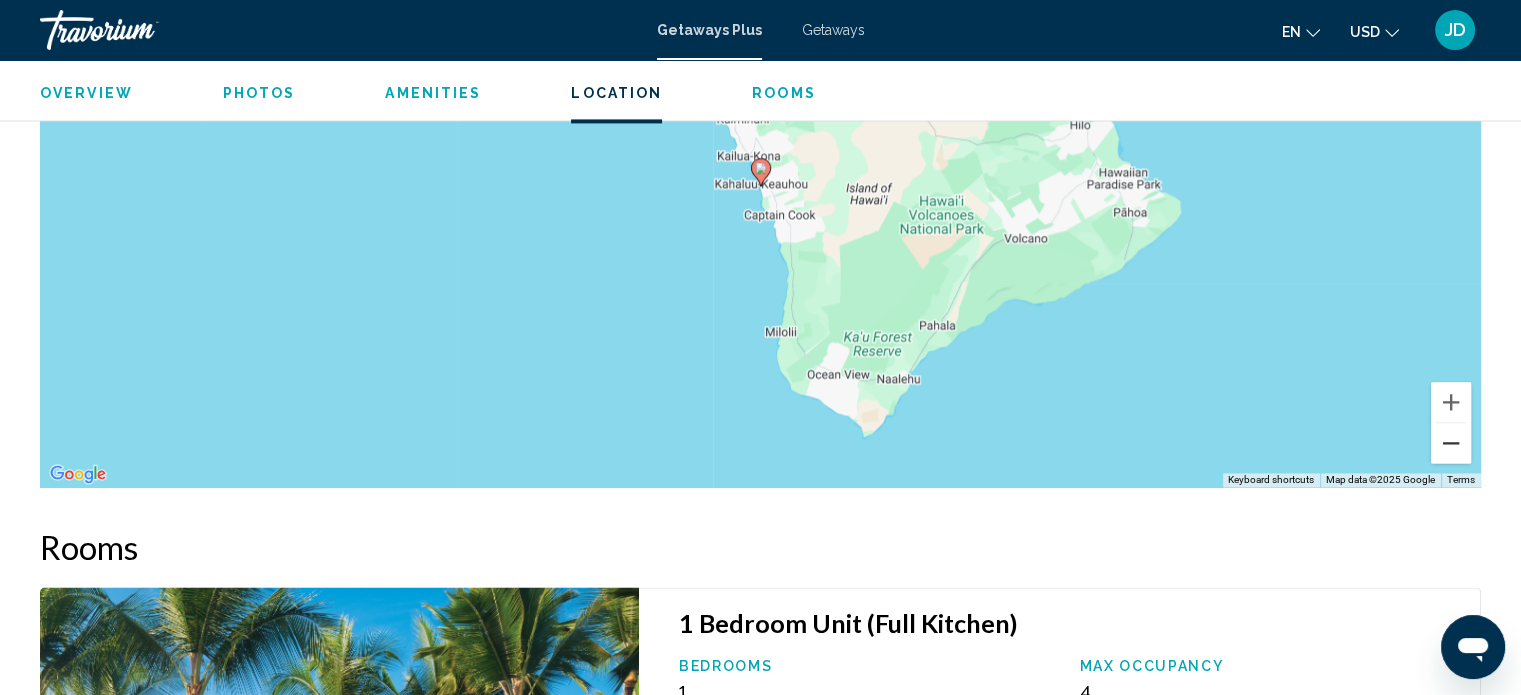 click at bounding box center [1451, 443] 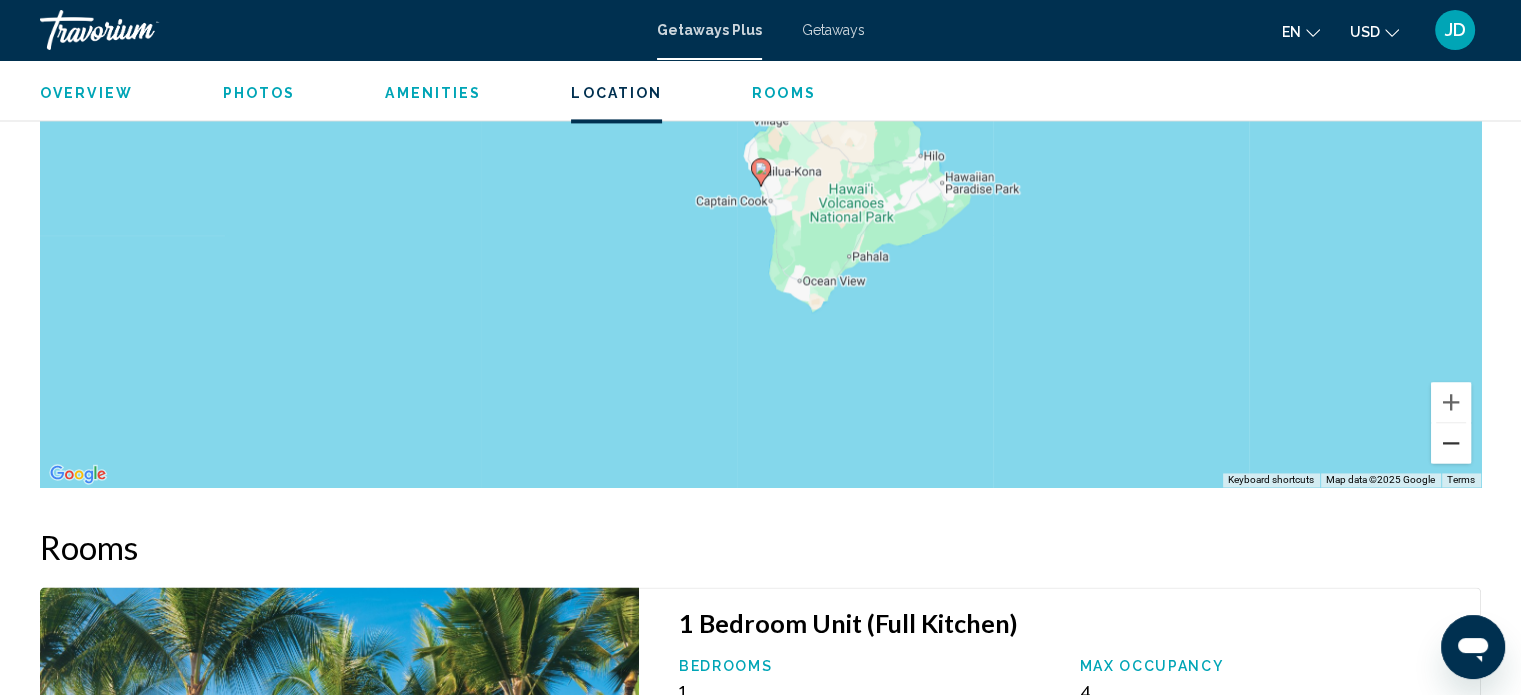 click at bounding box center (1451, 443) 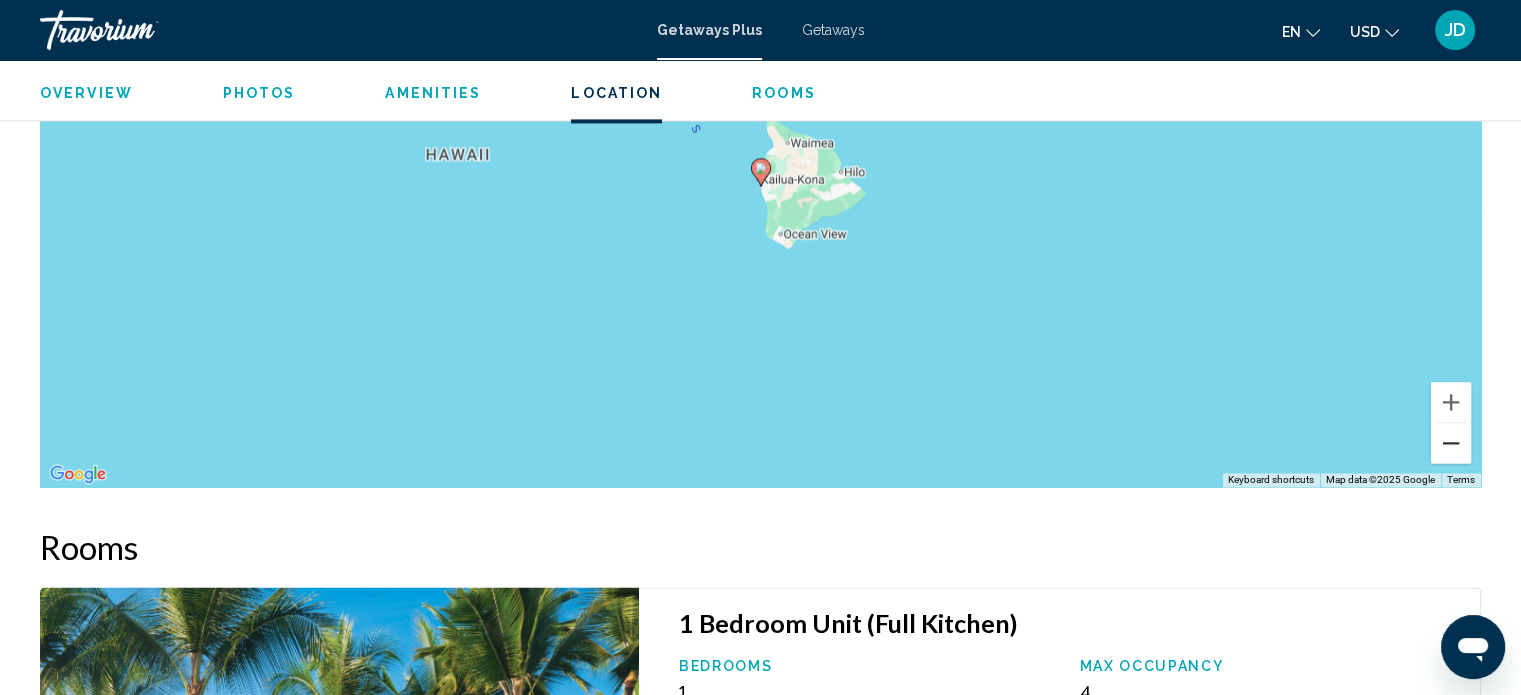 click at bounding box center (1451, 443) 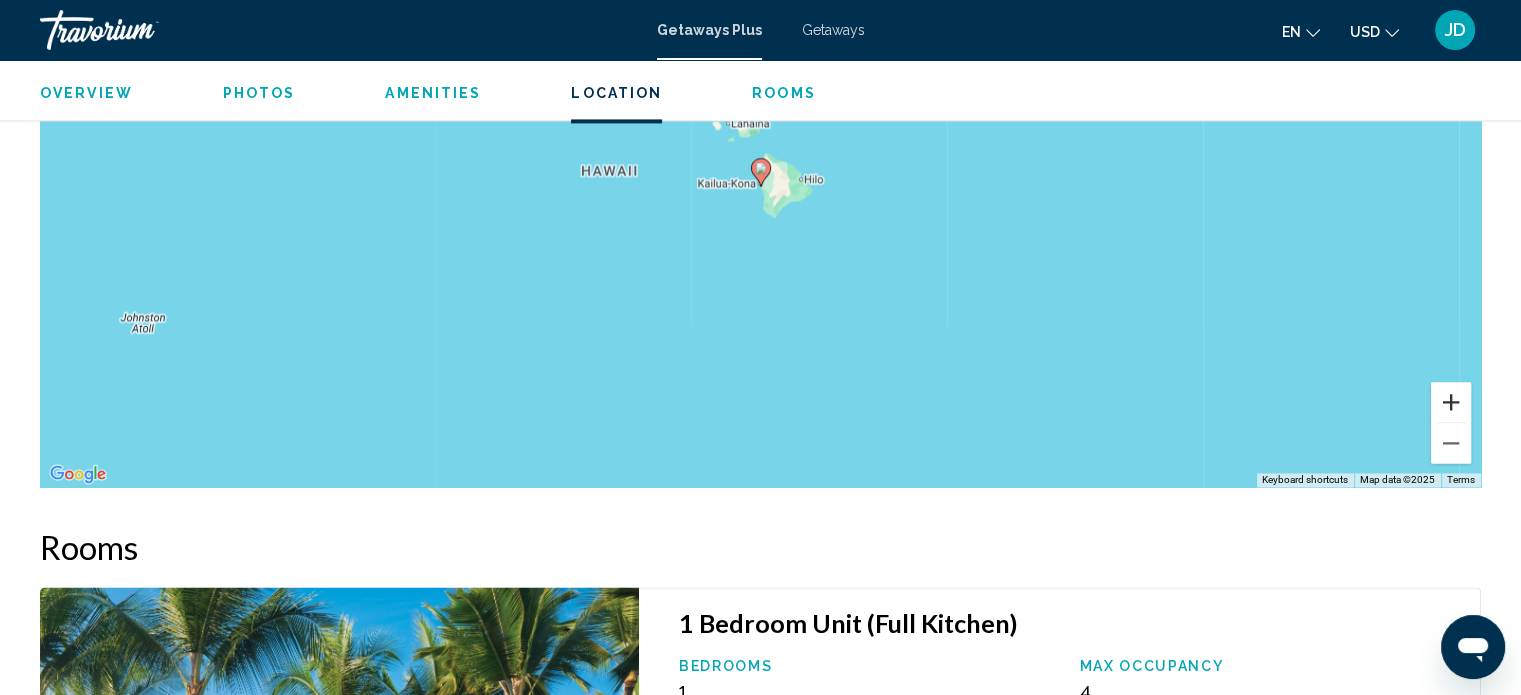 click at bounding box center [1451, 402] 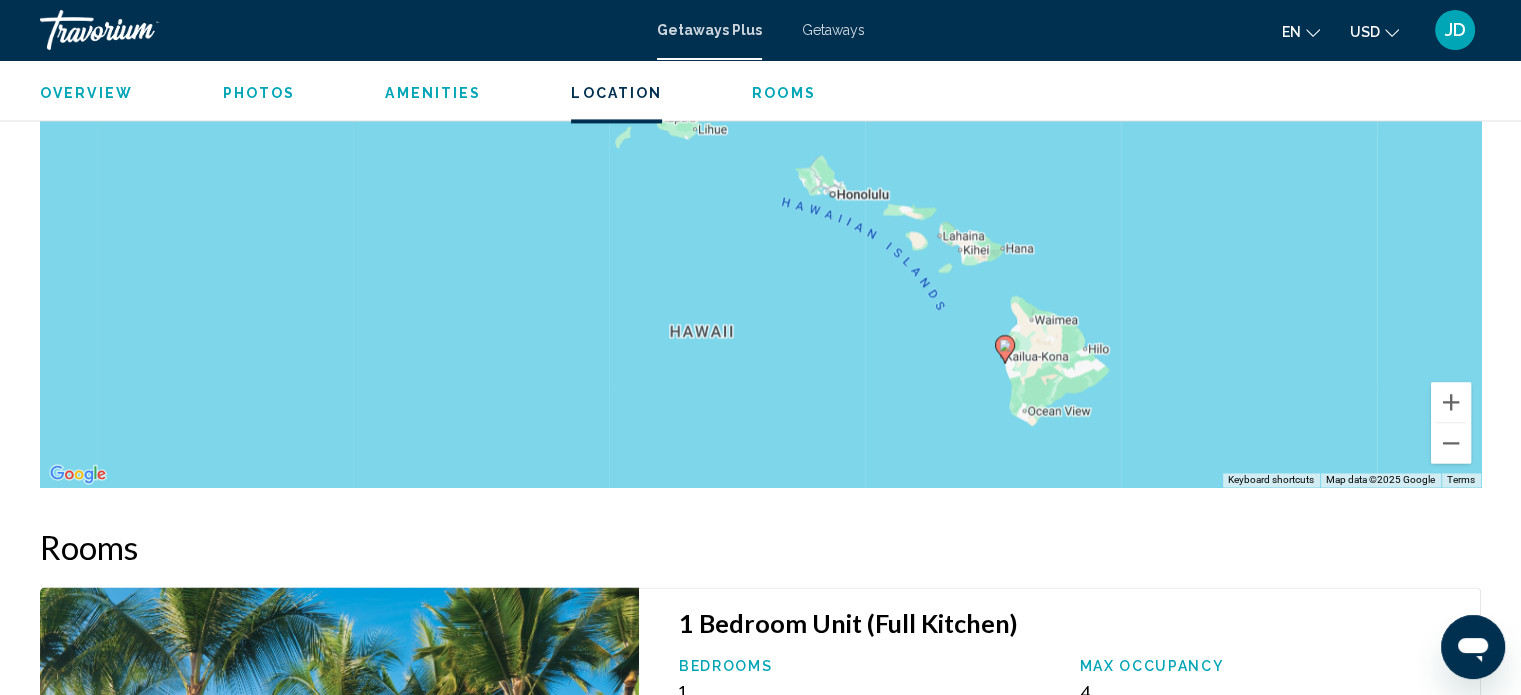 drag, startPoint x: 814, startPoint y: 295, endPoint x: 1047, endPoint y: 470, distance: 291.40005 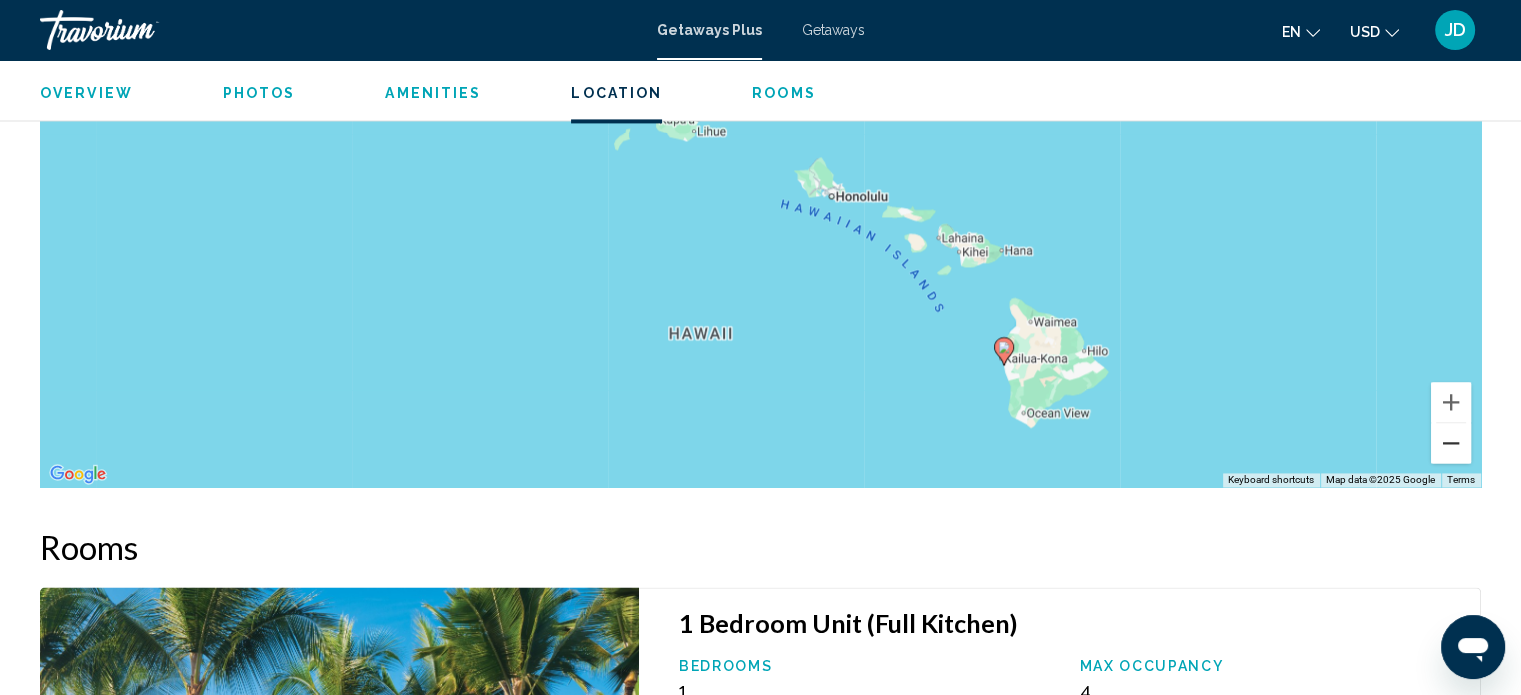 click at bounding box center [1451, 443] 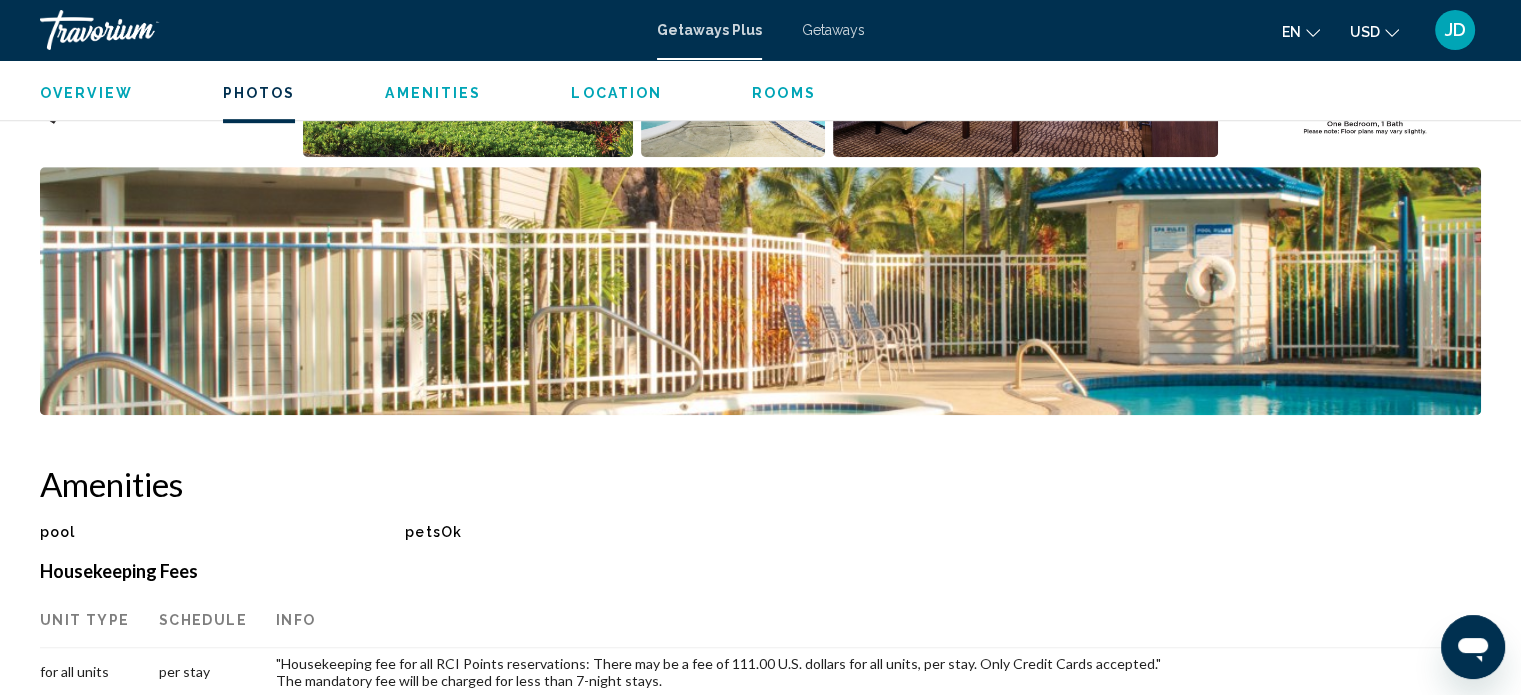 scroll, scrollTop: 1562, scrollLeft: 0, axis: vertical 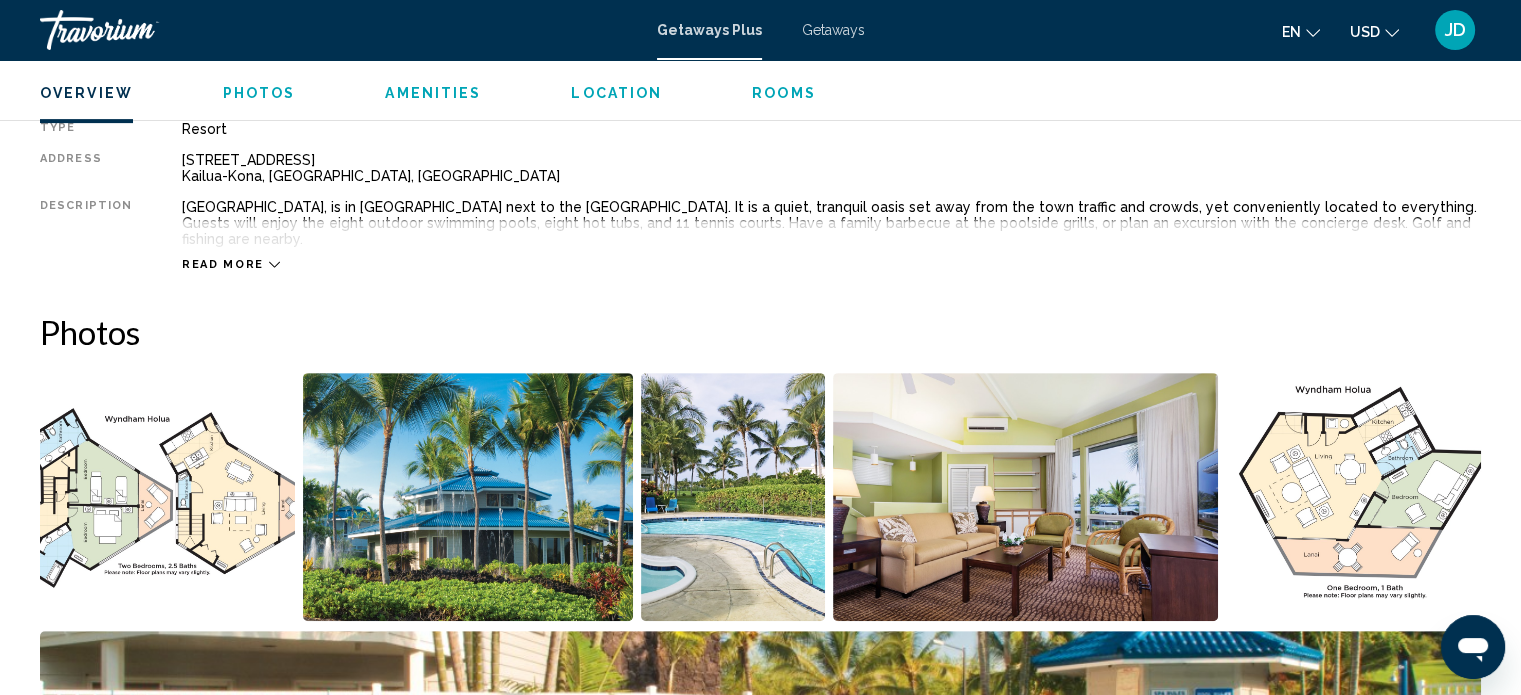 click at bounding box center (468, 497) 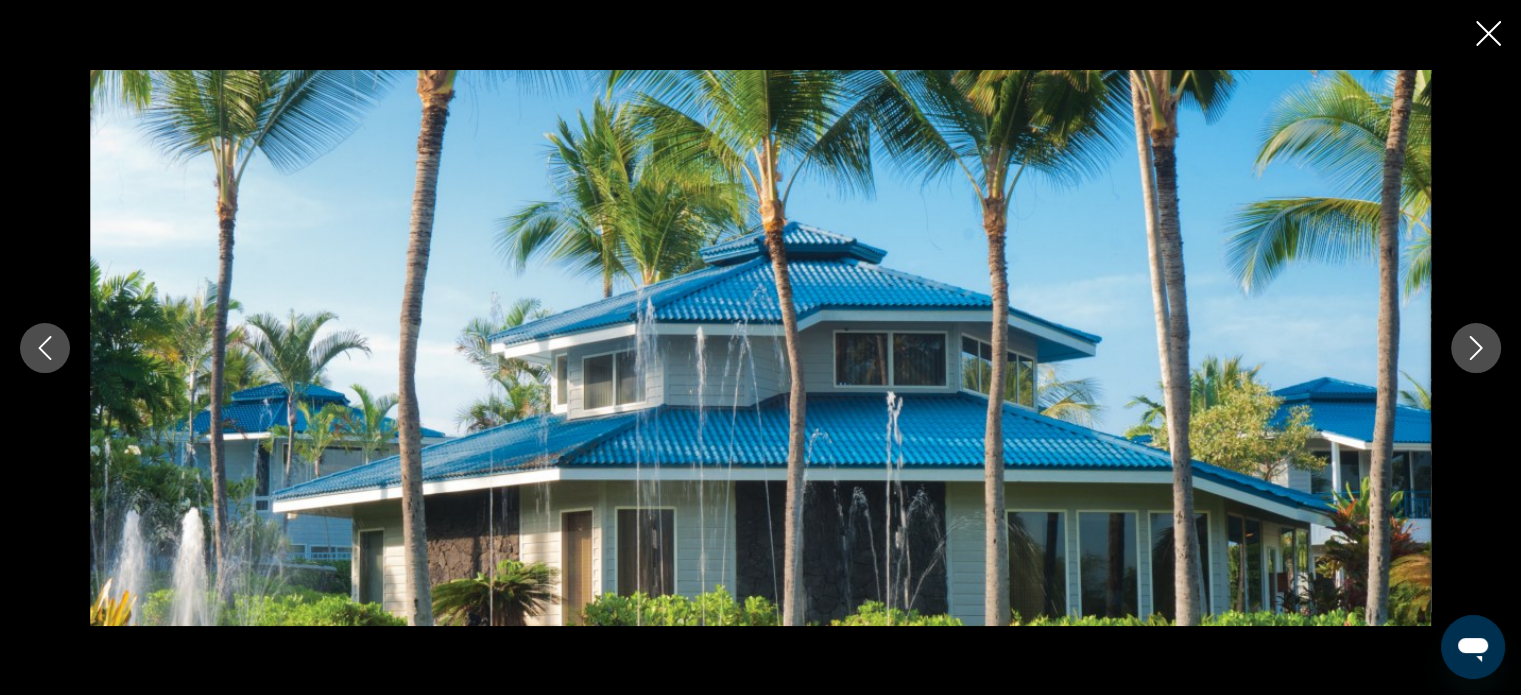 click 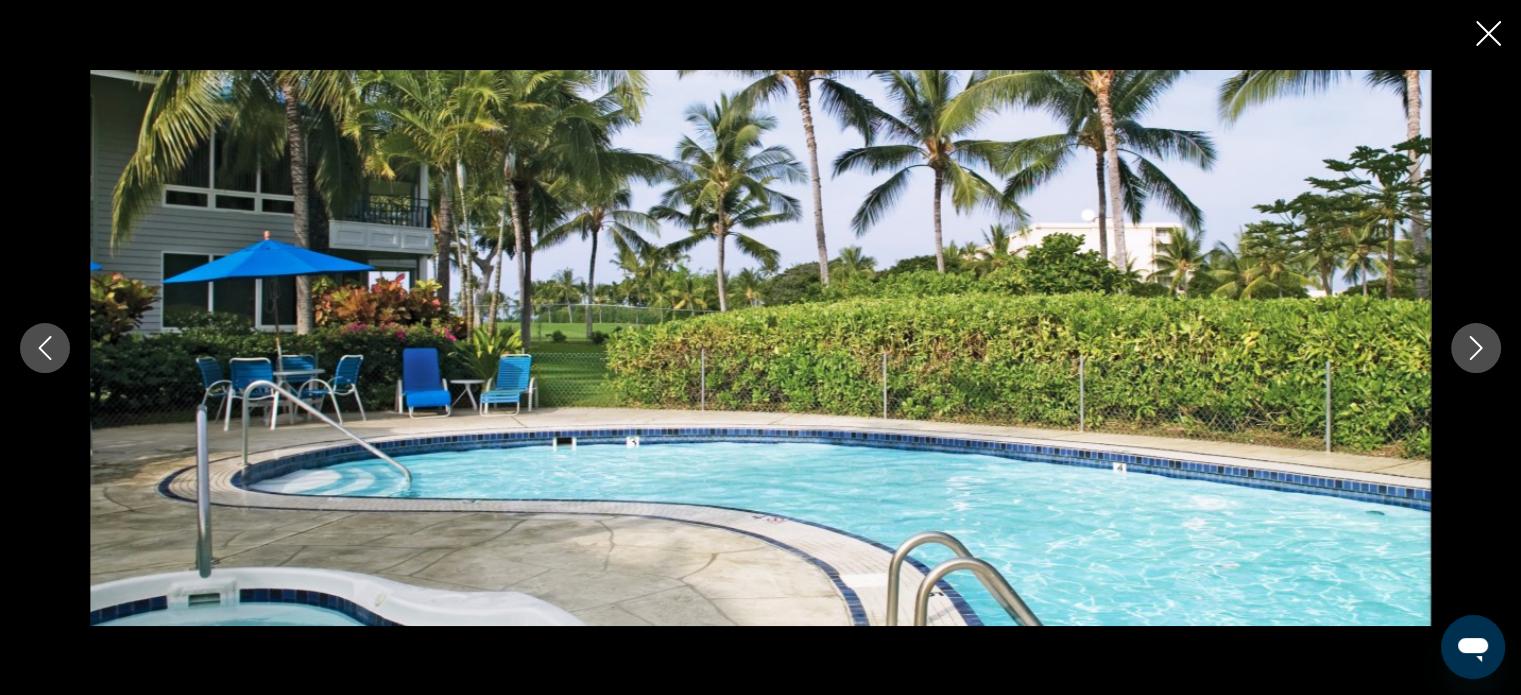 click 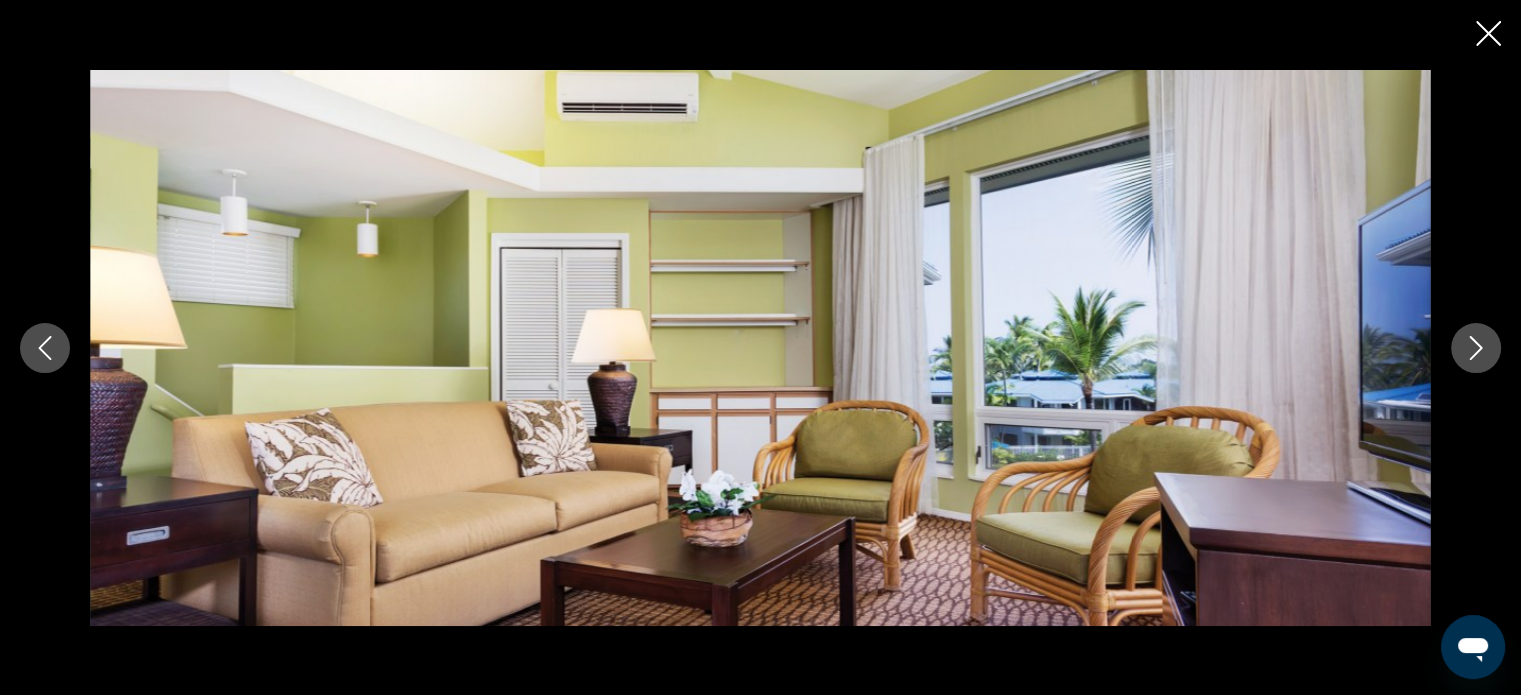 click 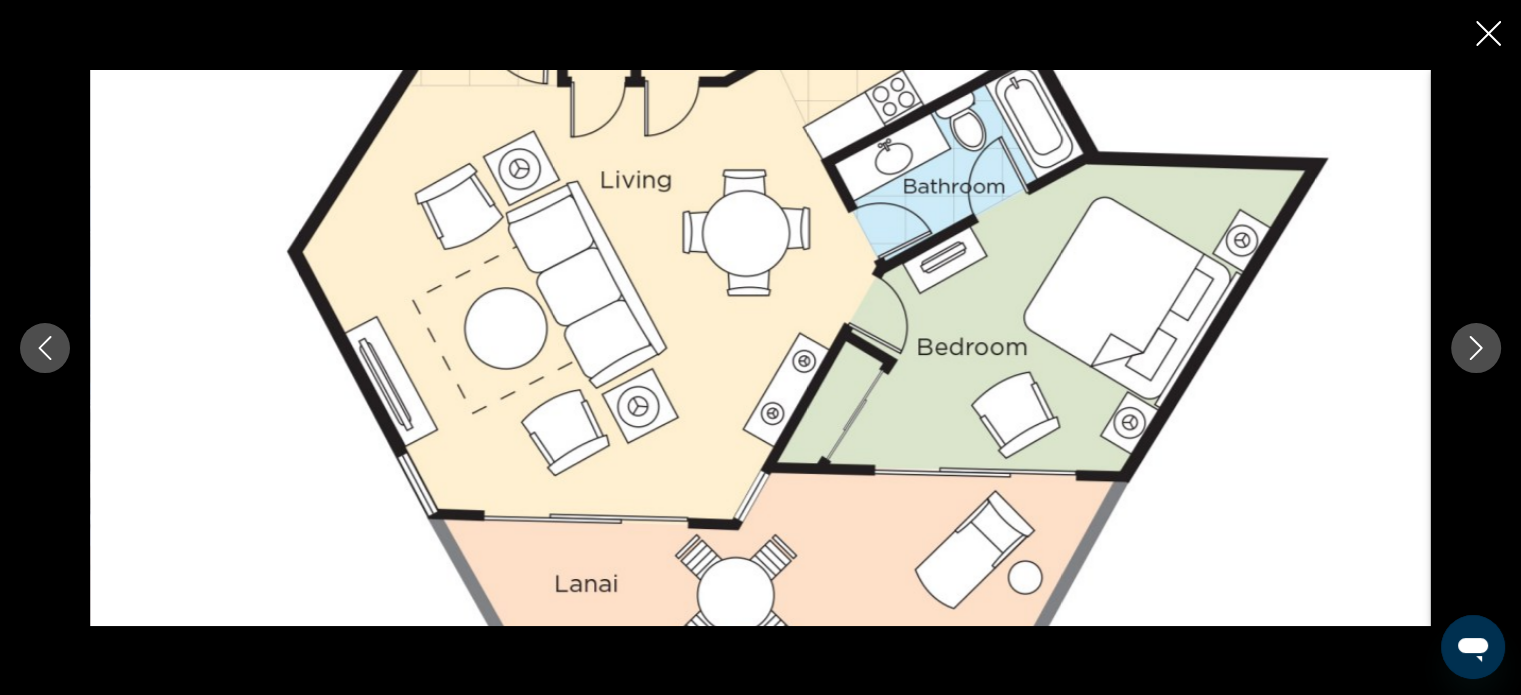 click 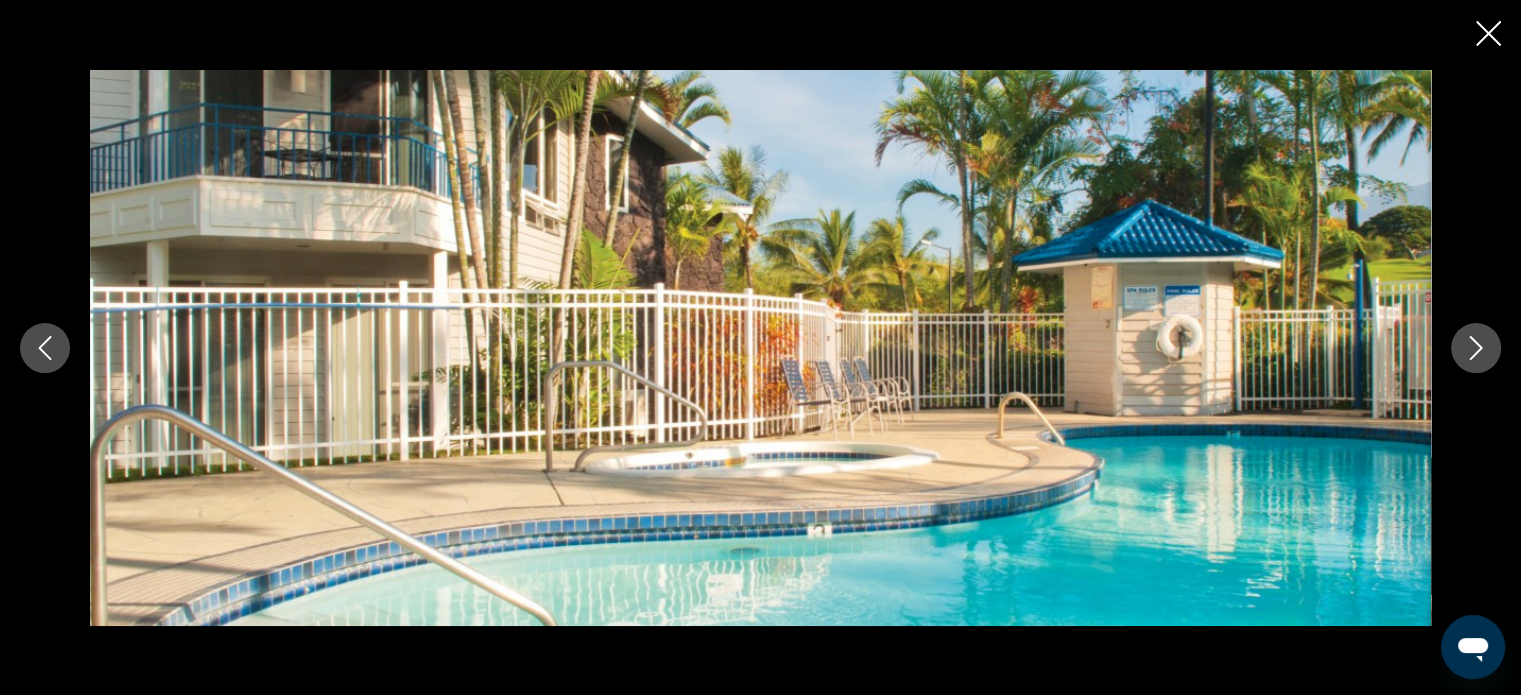 click 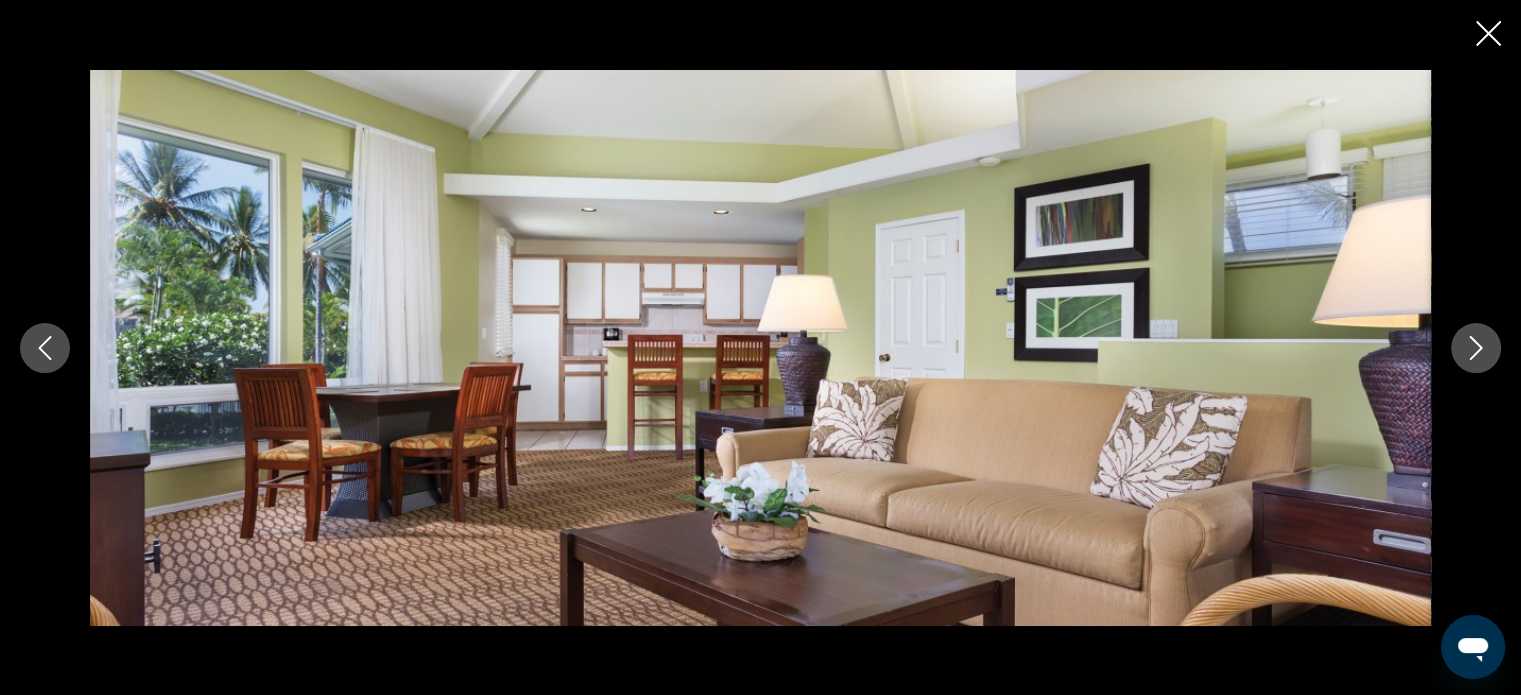 click 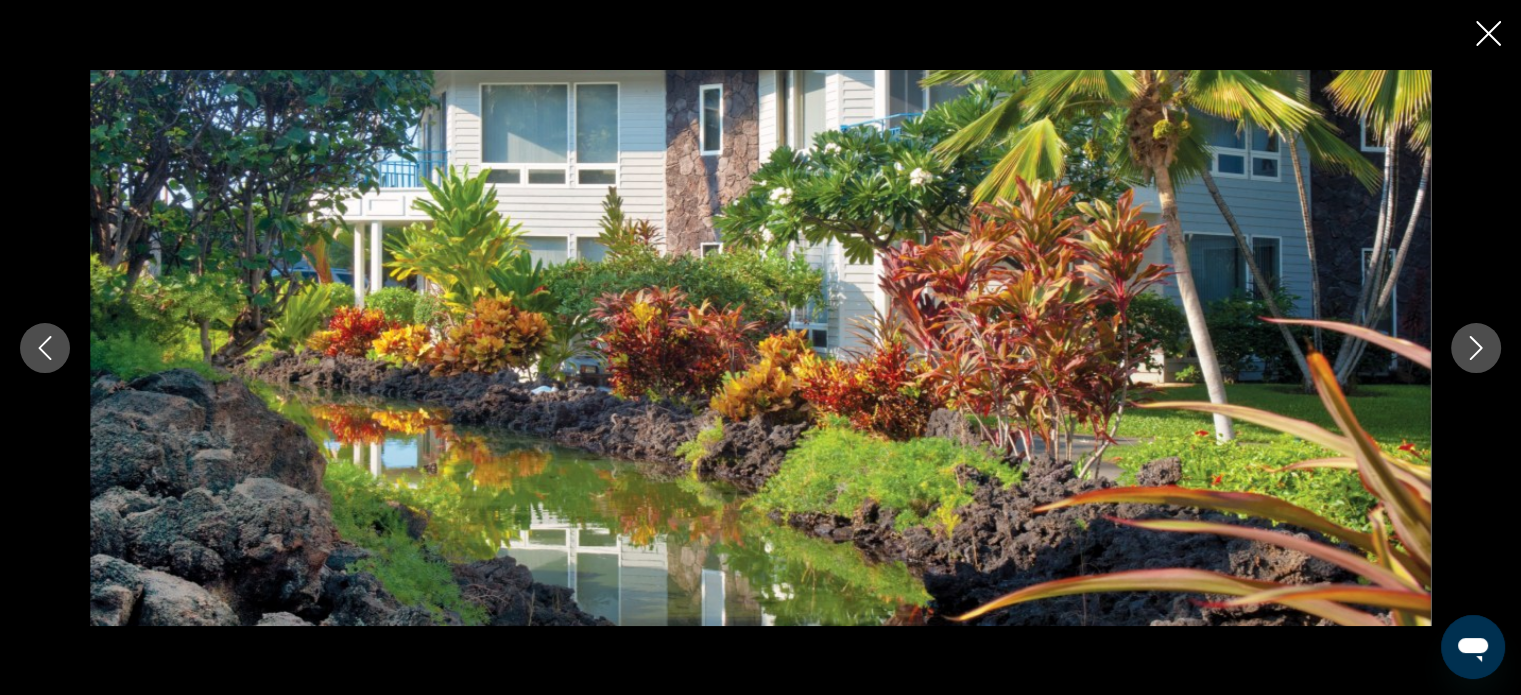 click 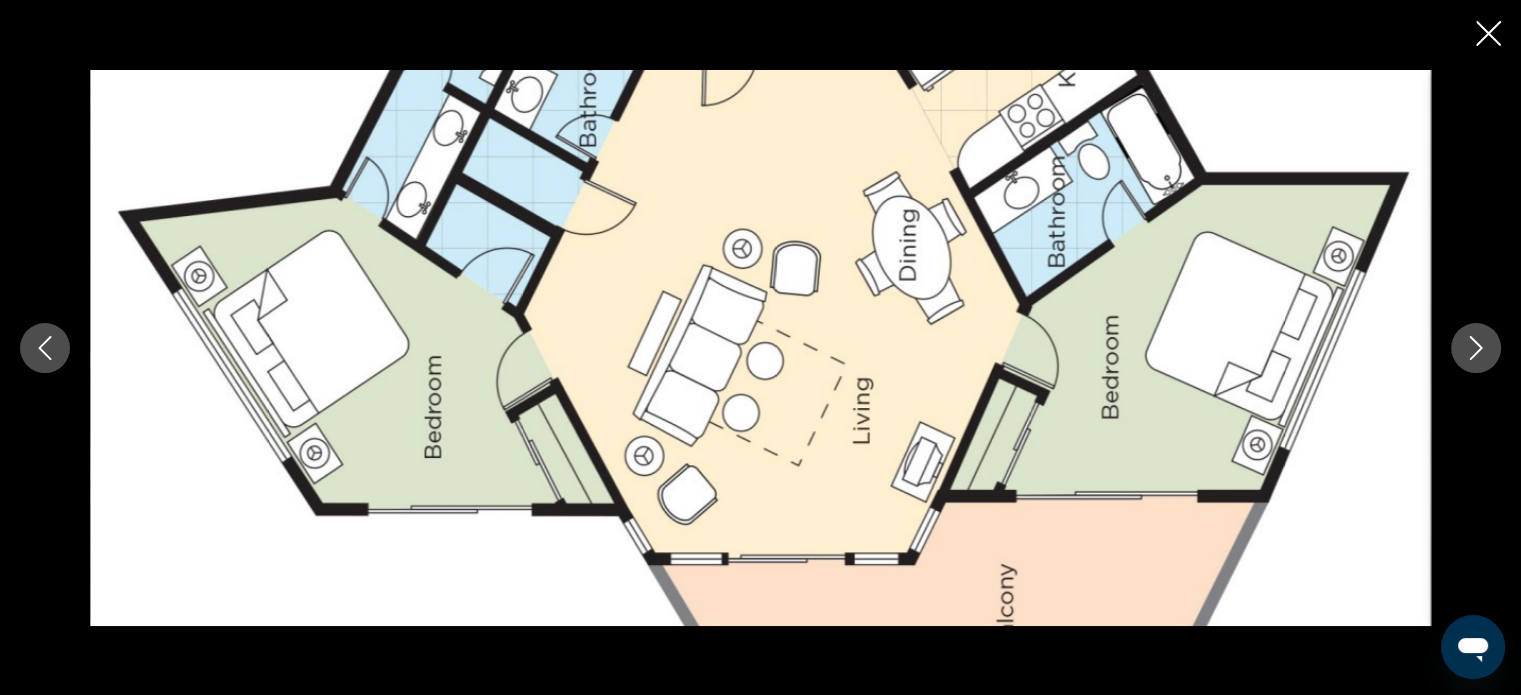 click 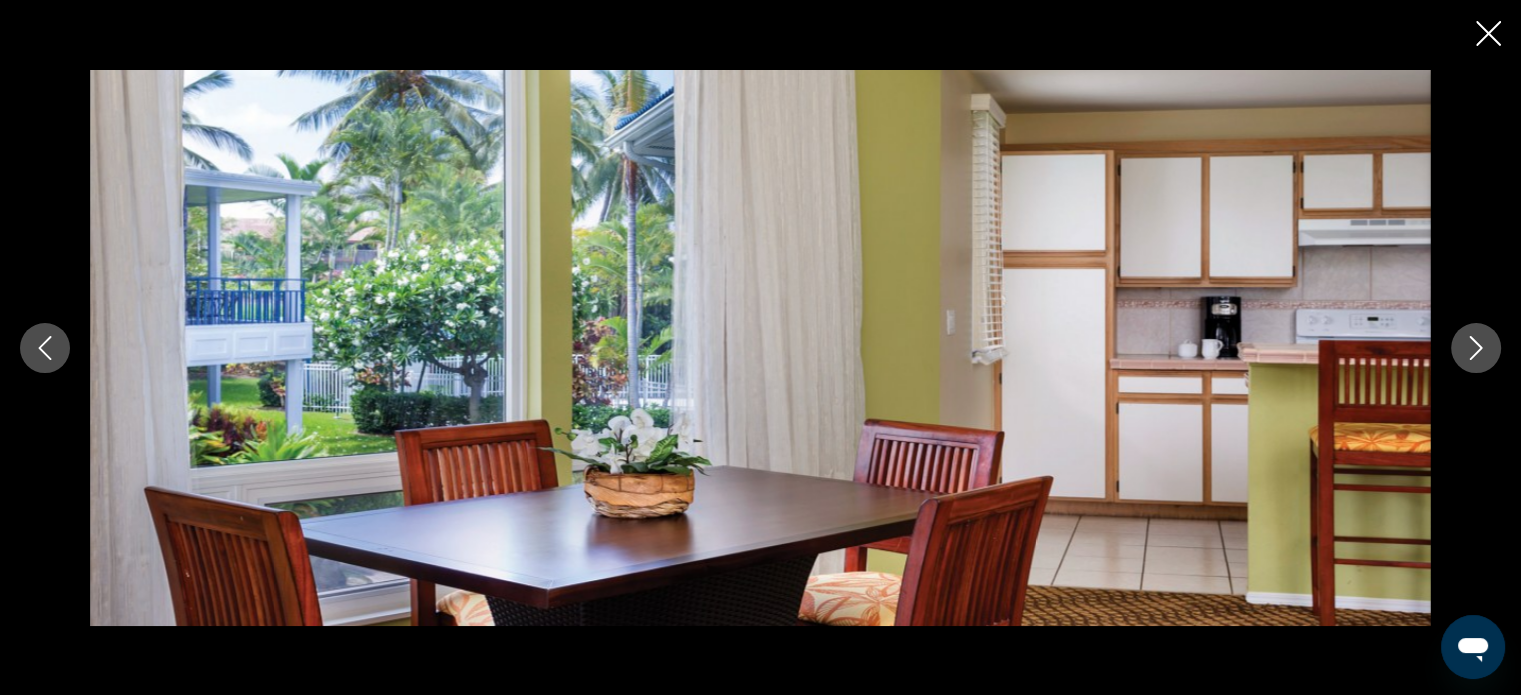 click 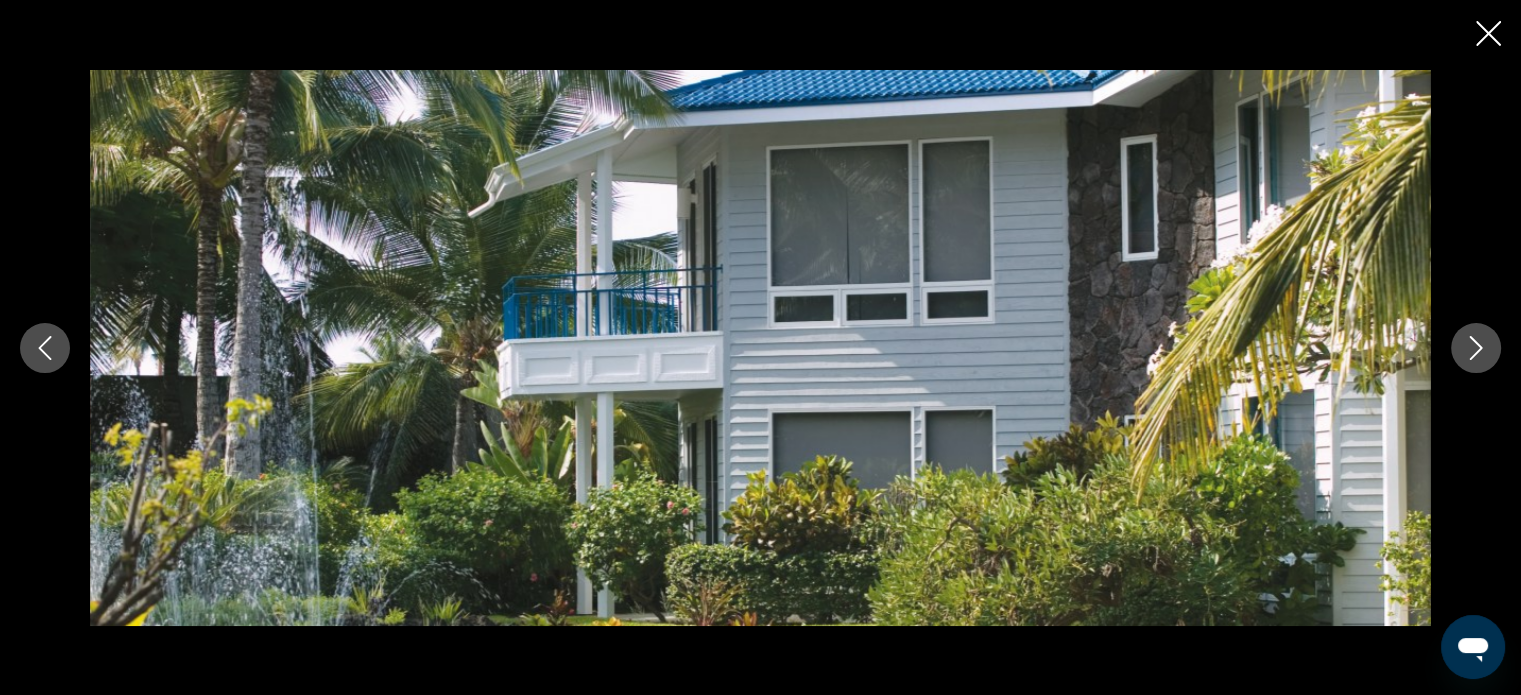 click 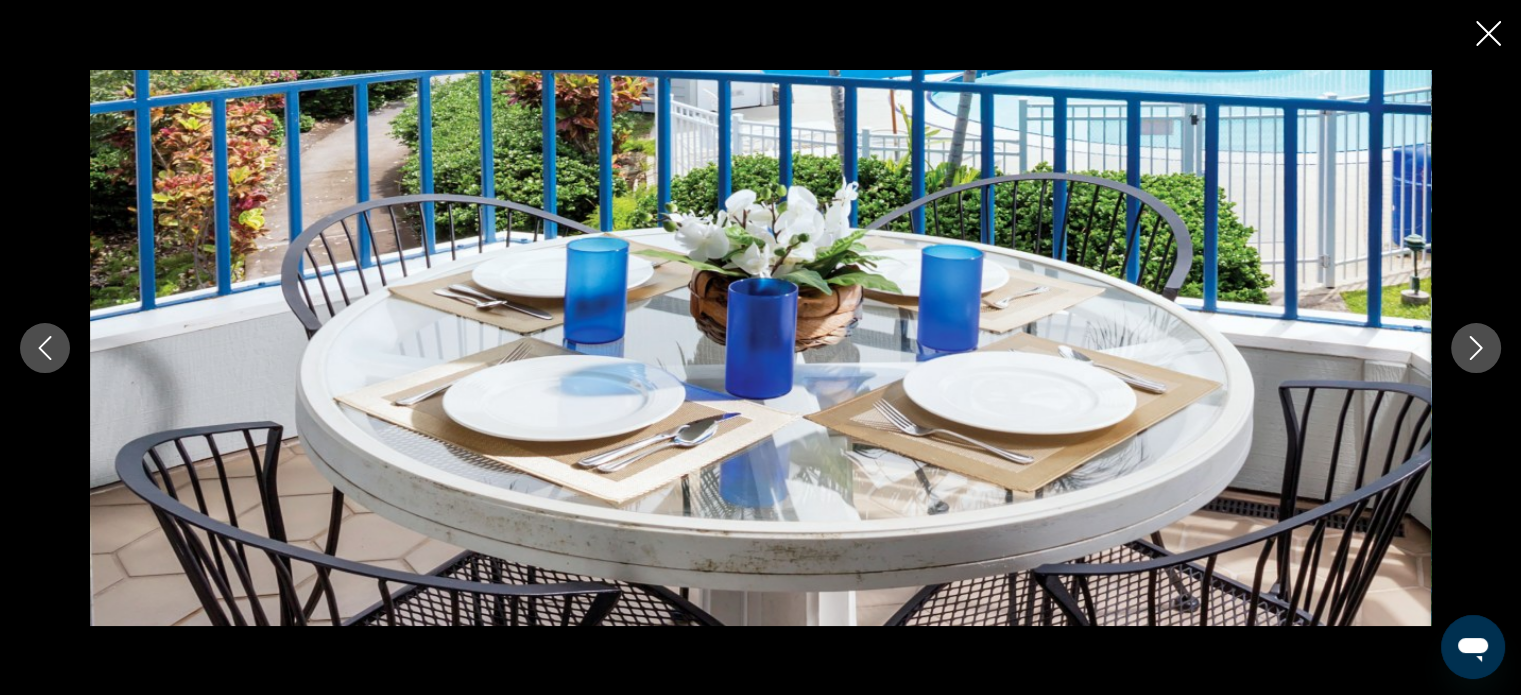 click 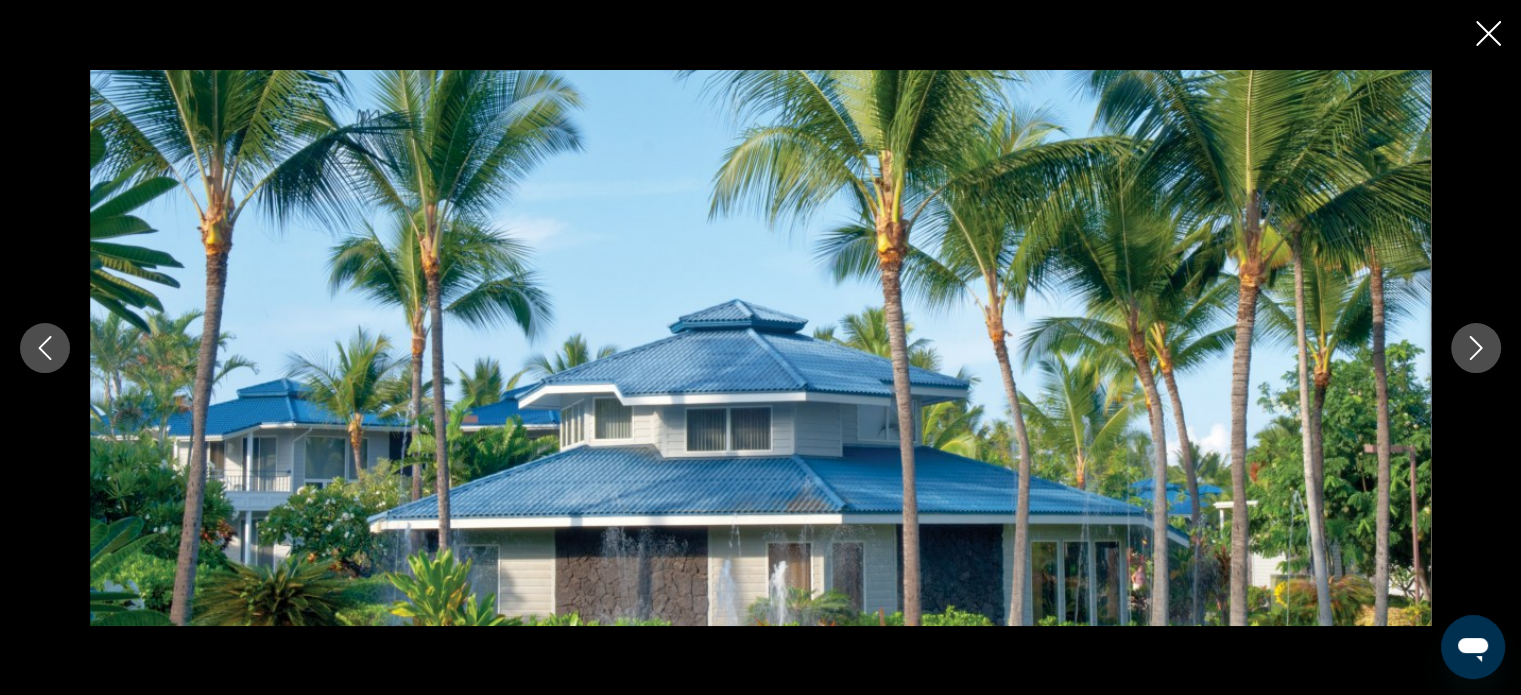 click 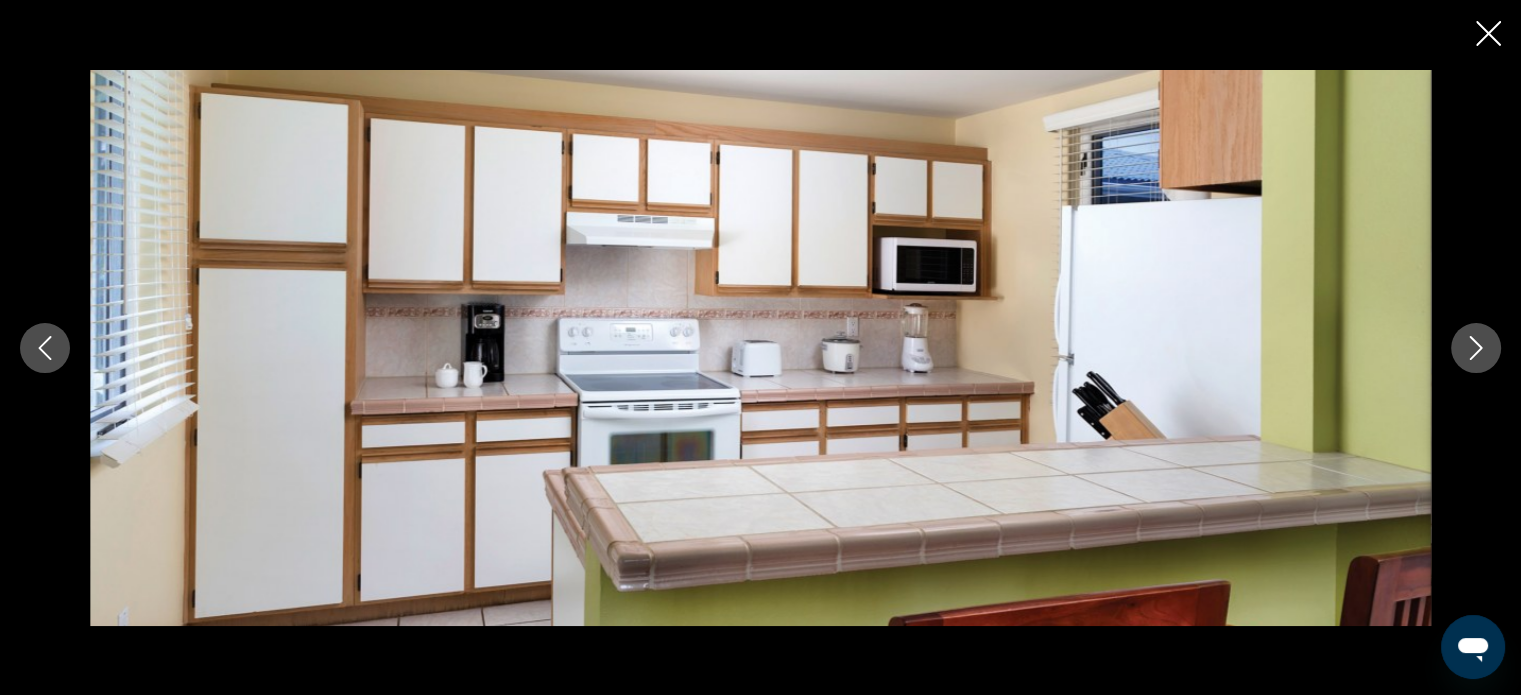 click 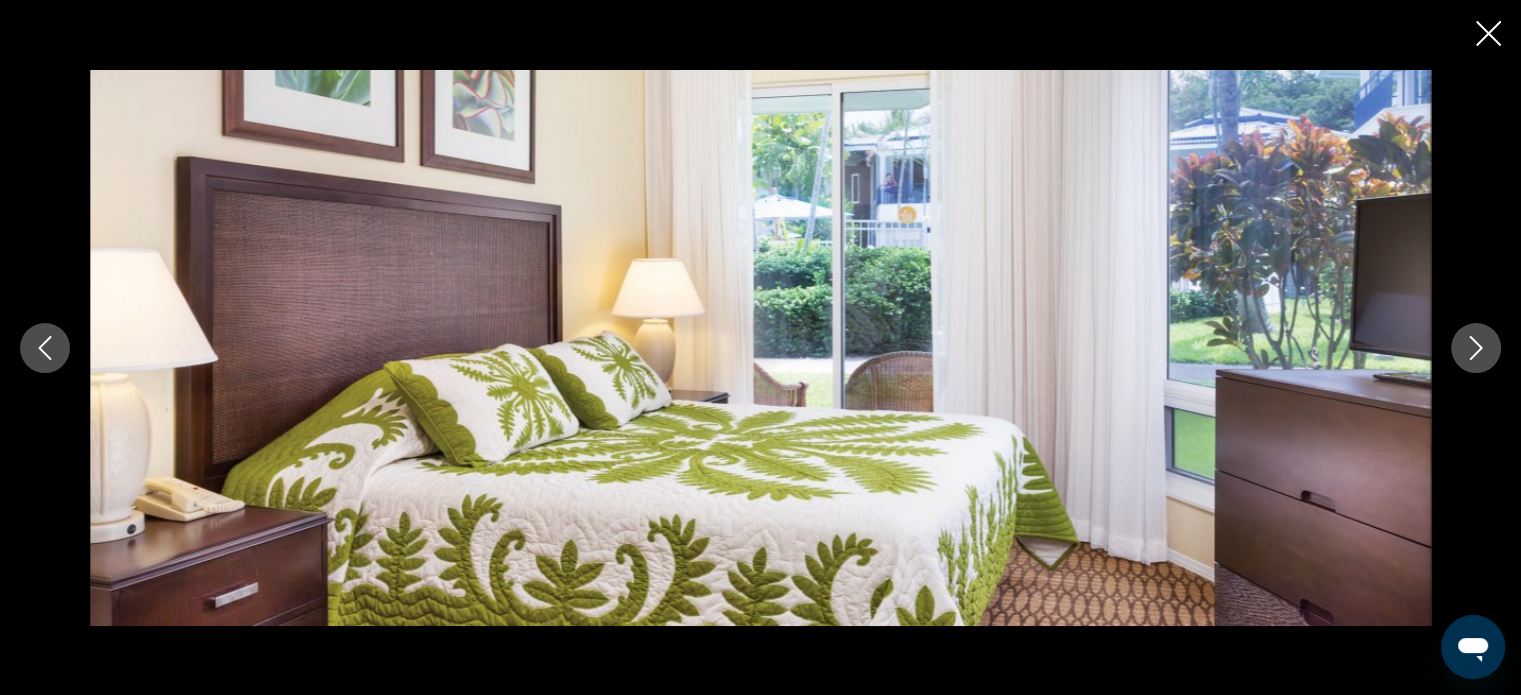 click at bounding box center [1476, 348] 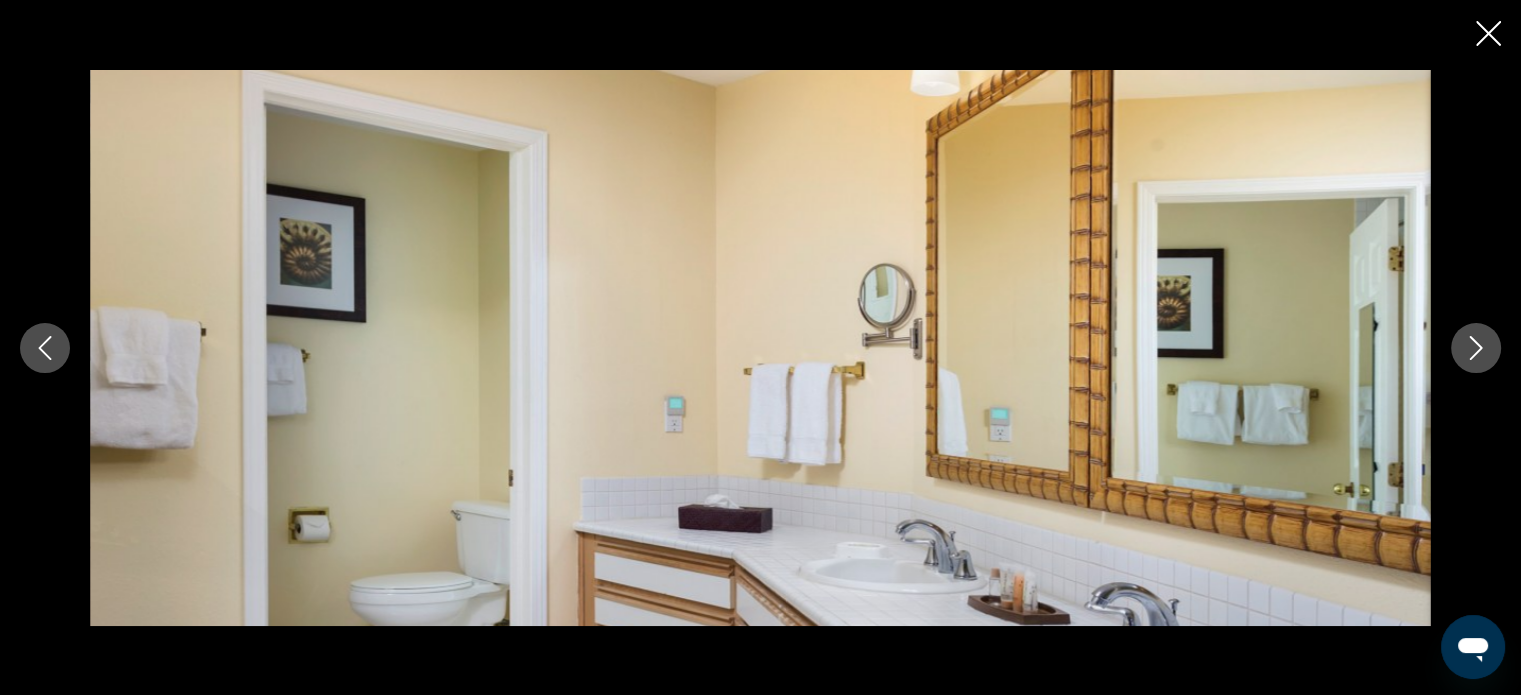 click at bounding box center [1476, 348] 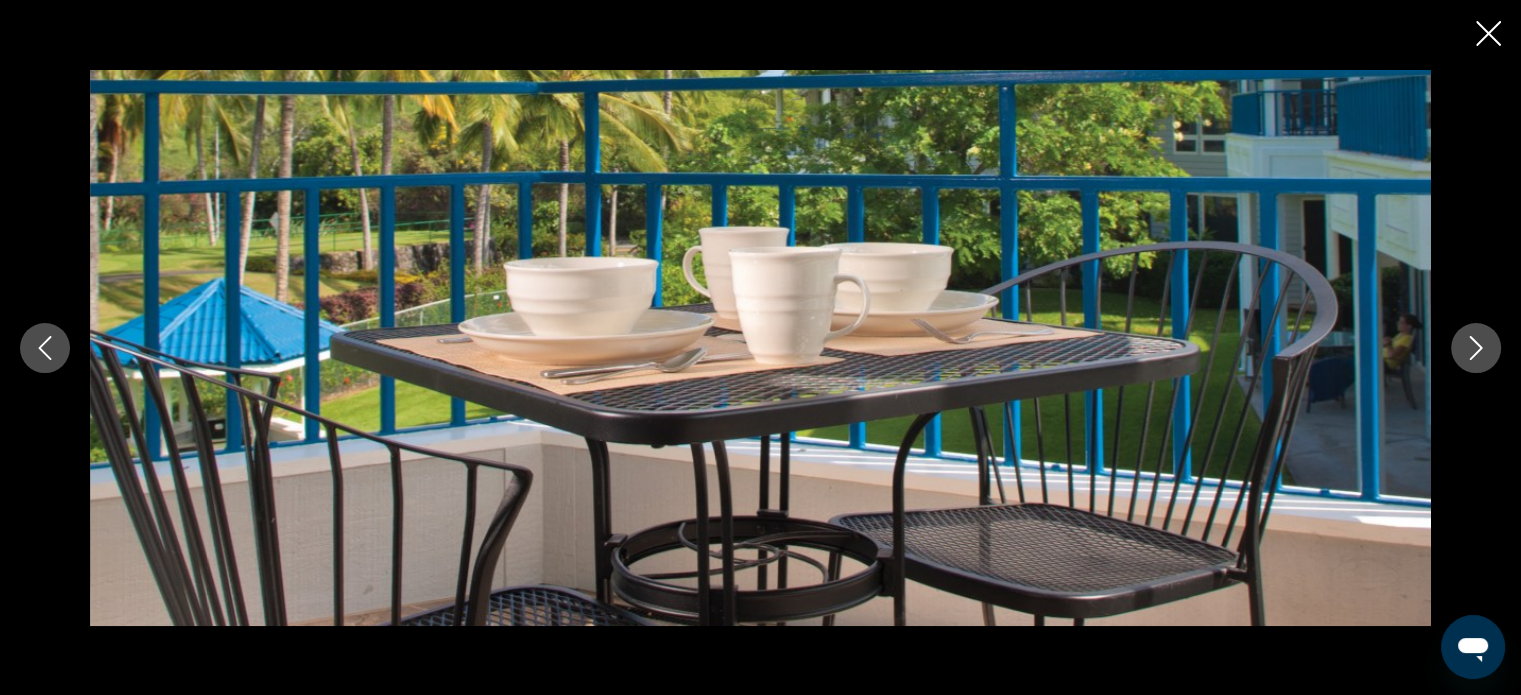 click at bounding box center [1476, 348] 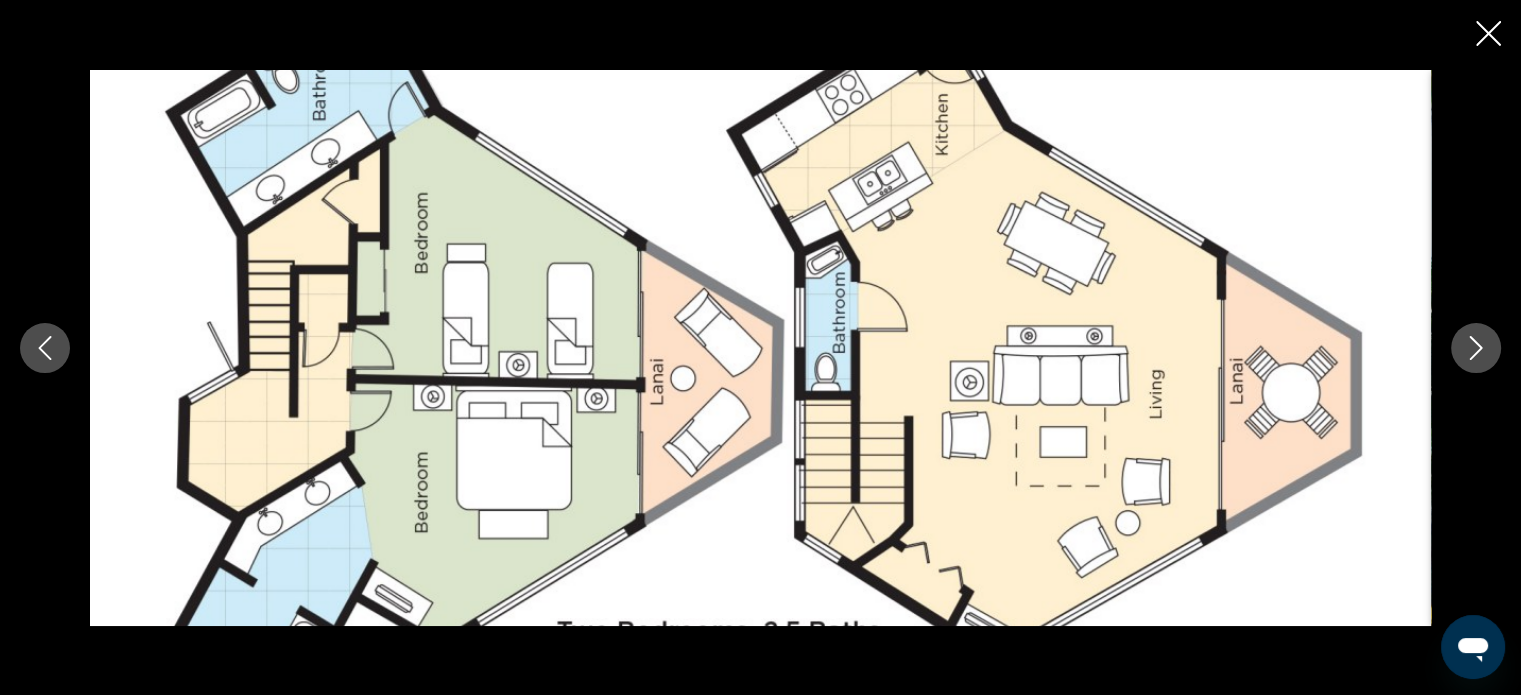 scroll, scrollTop: 1100, scrollLeft: 0, axis: vertical 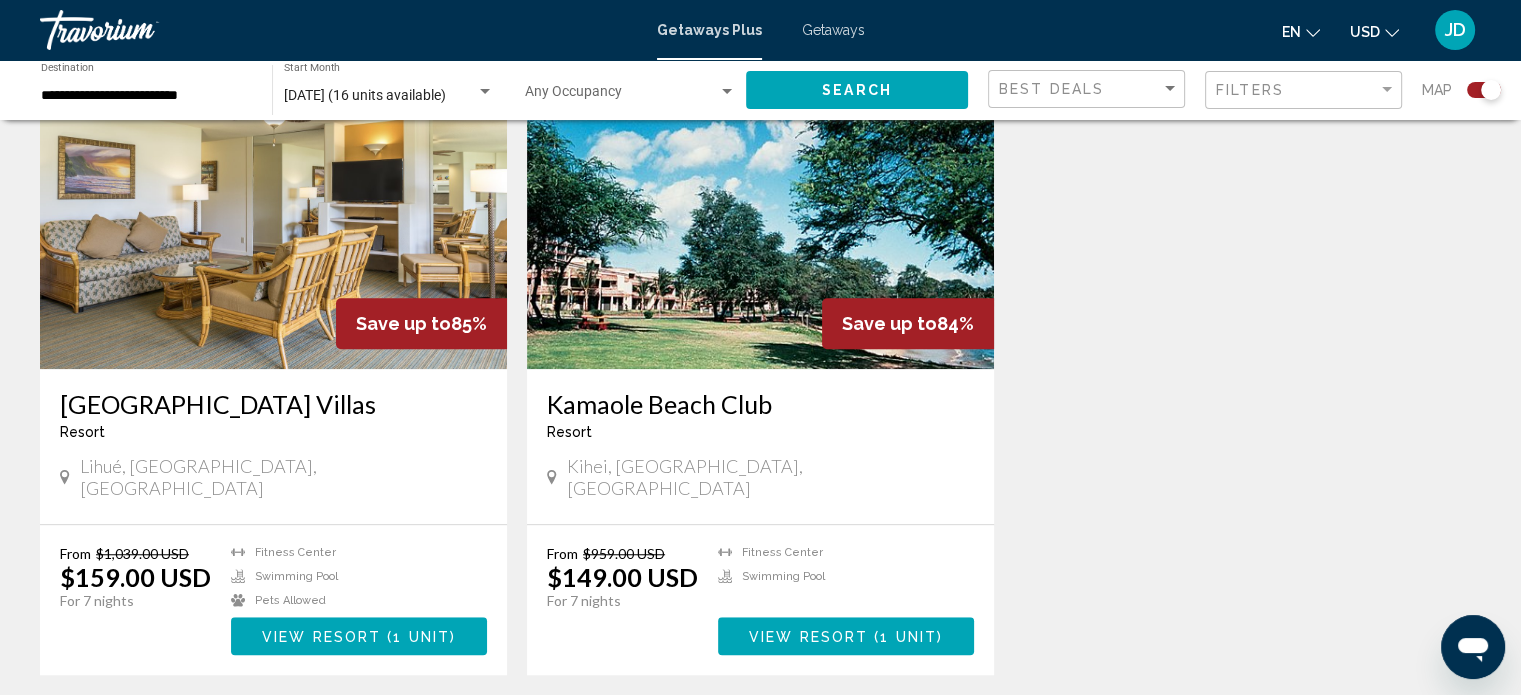 click on "Save up to  100%   Kuhio Banyan Club  Resort  -  This is an adults only resort
Honolulu, HI, USA From $899.00 USD $0.00 USD For 7 nights You save  $899.00 USD   temp  2.6
Fitness Center View Resort    ( 12 units )  Save up to  86%   Club Wyndham Mauna Loa Village  Resort  -  This is an adults only resort
Kailua-Kona, HI, USA From $899.00 USD $129.00 USD For 7 nights You save  $770.00 USD   temp  4.3
Swimming Pool
Pets Allowed View Resort    ( 1 unit )  Save up to  86%   Club Wyndham Ka'eo Kai  Resort  -  This is an adults only resort
Princeville, HI, USA From $899.00 USD $129.00 USD For 7 nights You save  $770.00 USD   temp  4.1
Fitness Center" at bounding box center [760, 49] 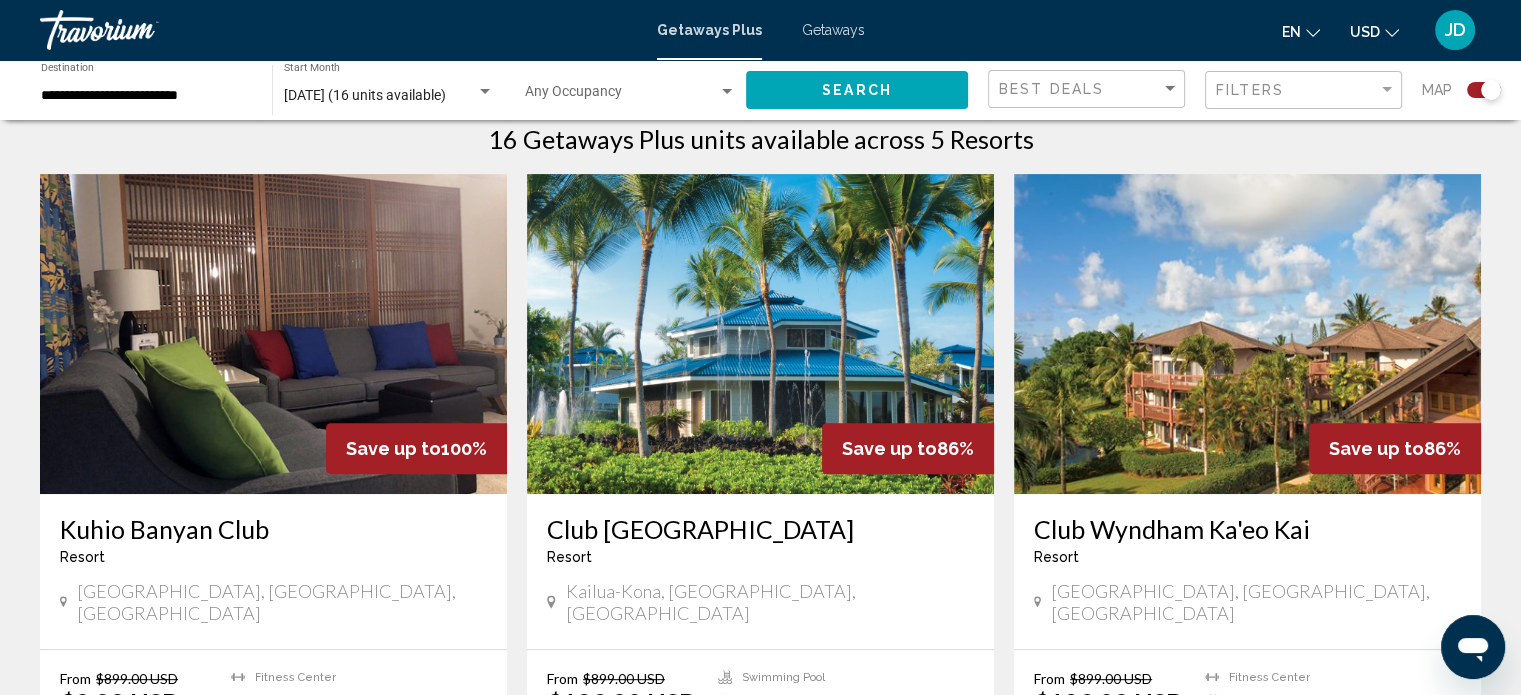 scroll, scrollTop: 646, scrollLeft: 0, axis: vertical 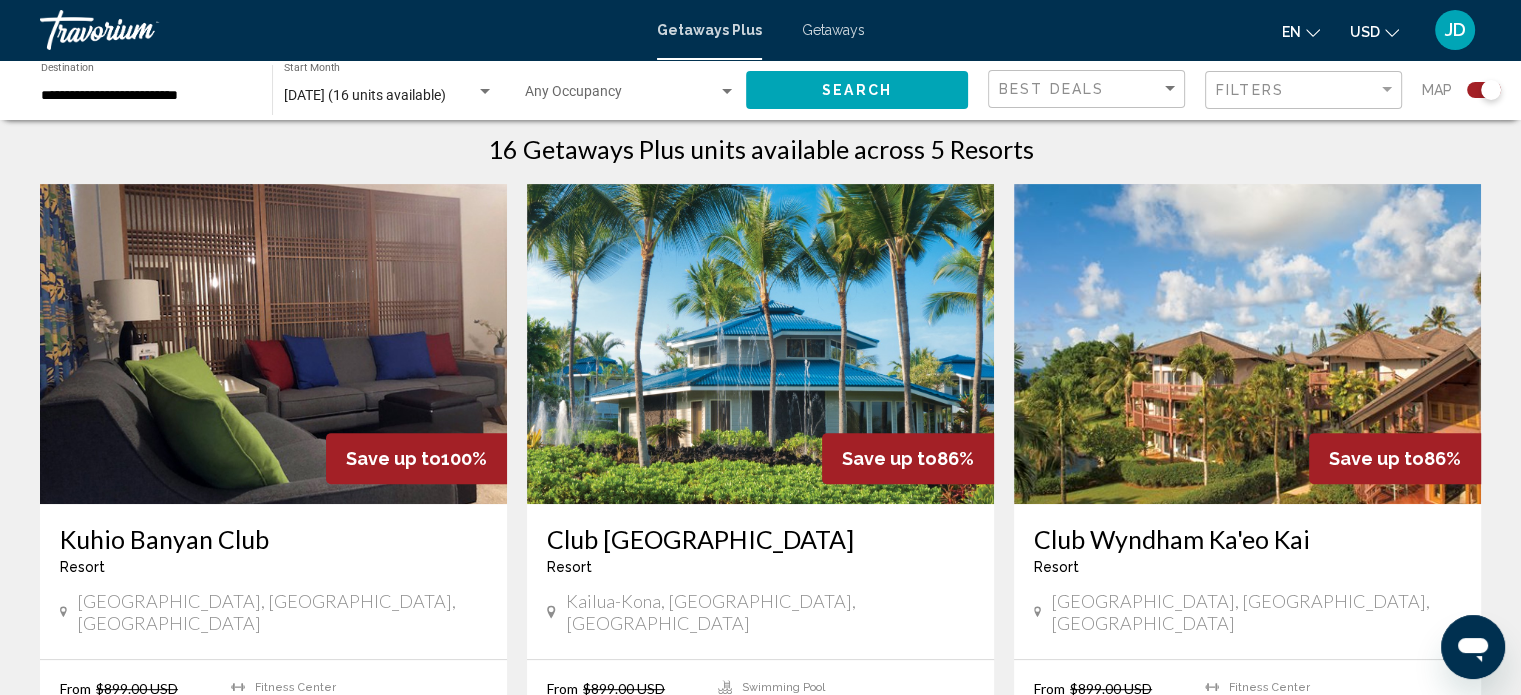 click at bounding box center (760, 344) 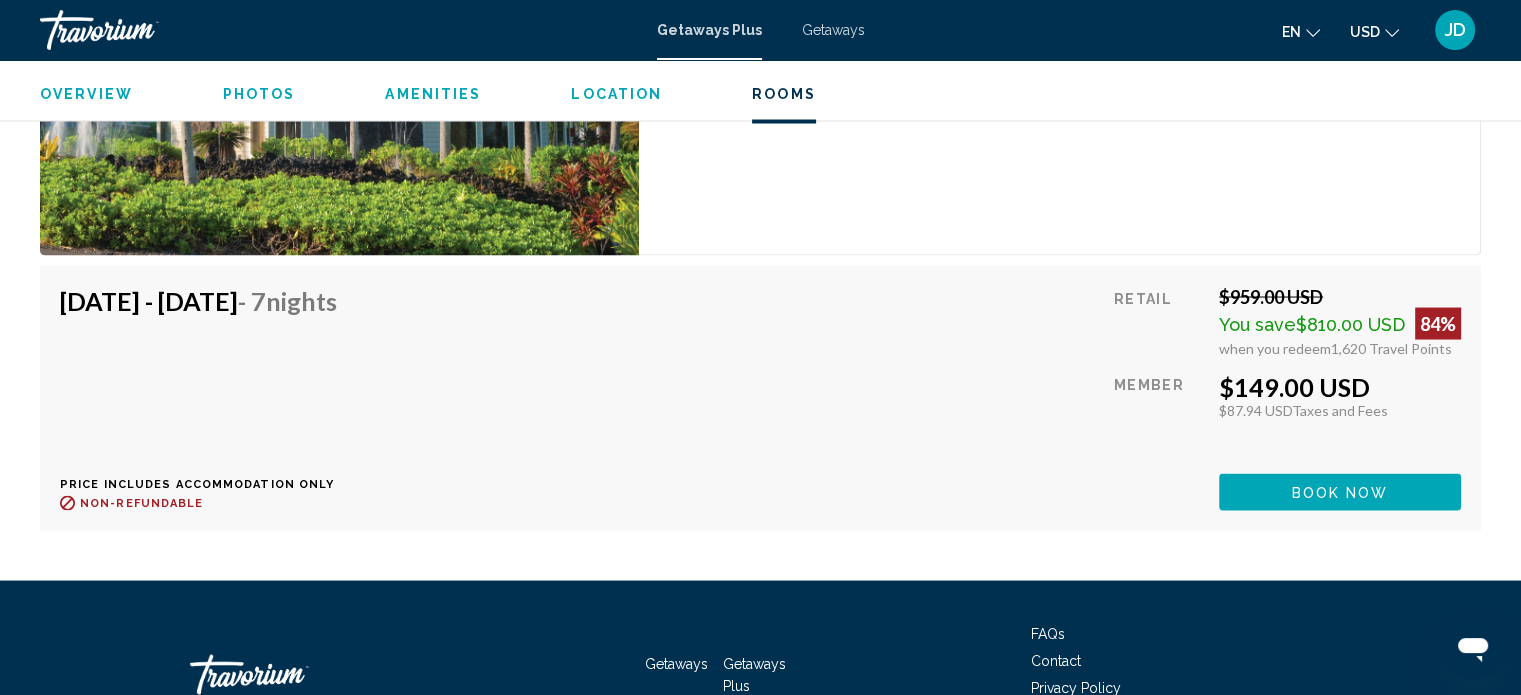 scroll, scrollTop: 3712, scrollLeft: 0, axis: vertical 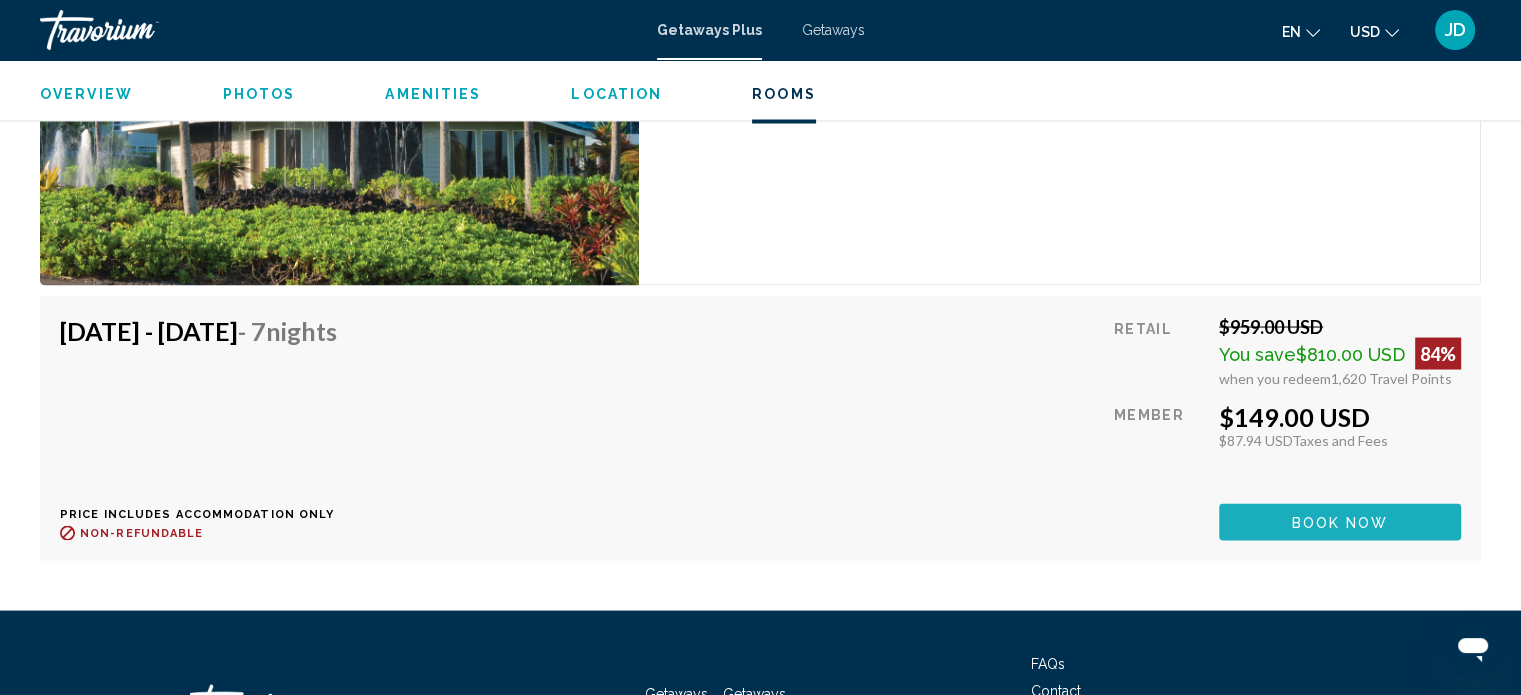 click on "Book now" at bounding box center (1340, 522) 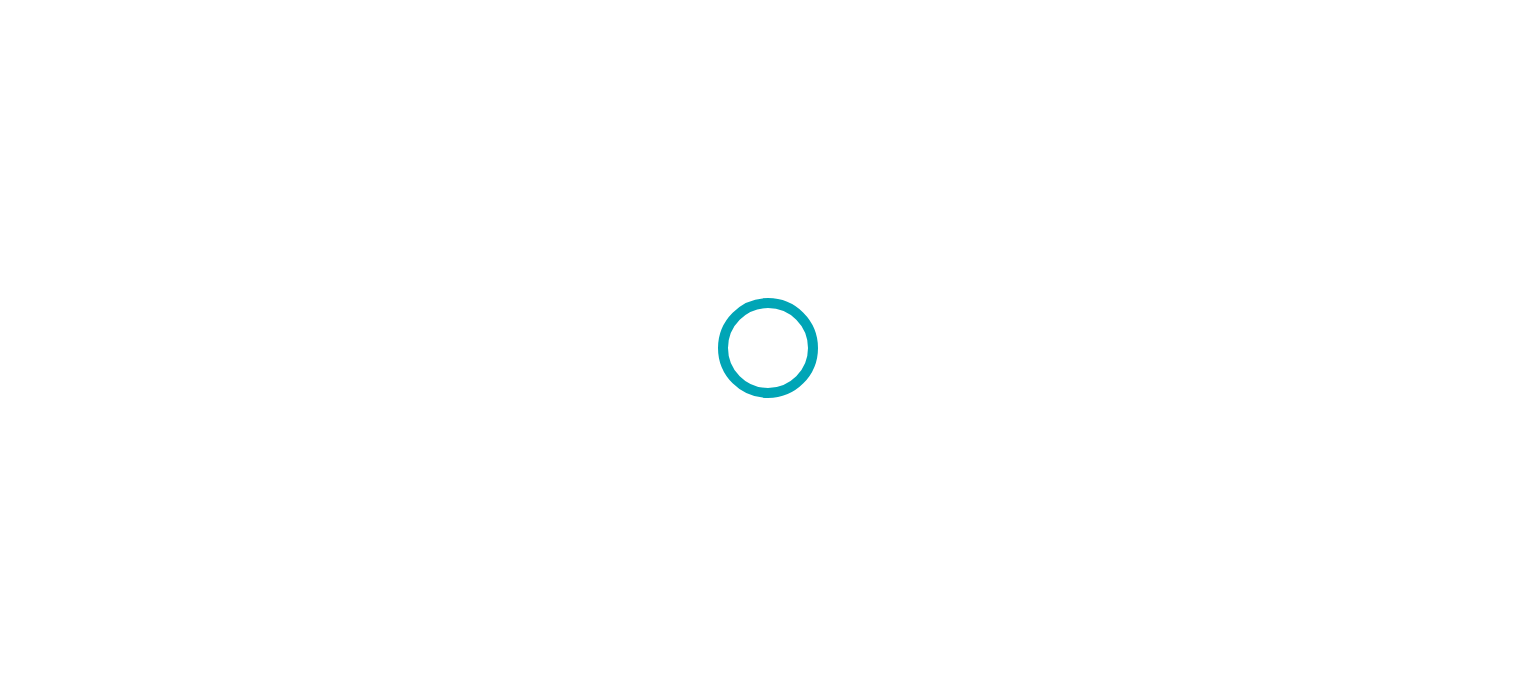 scroll, scrollTop: 0, scrollLeft: 0, axis: both 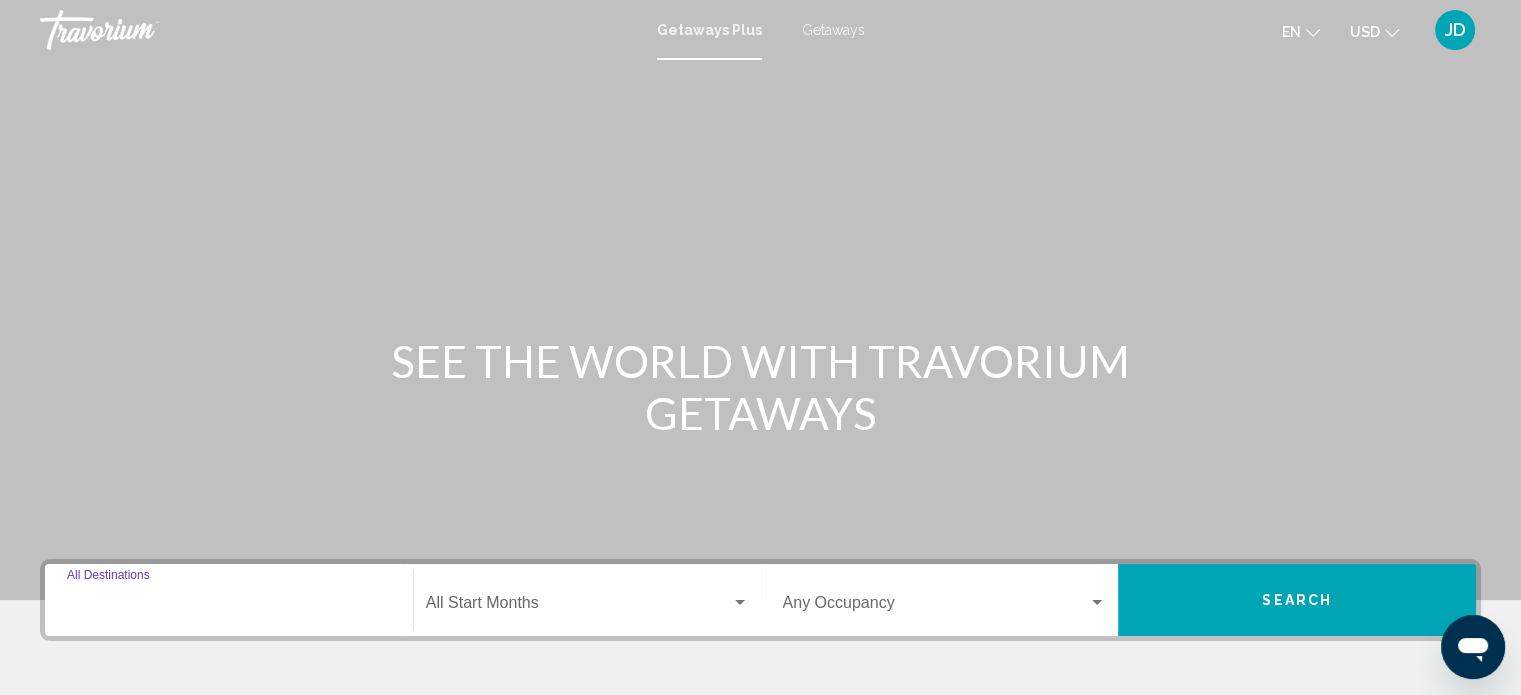 click on "Destination All Destinations" at bounding box center (229, 607) 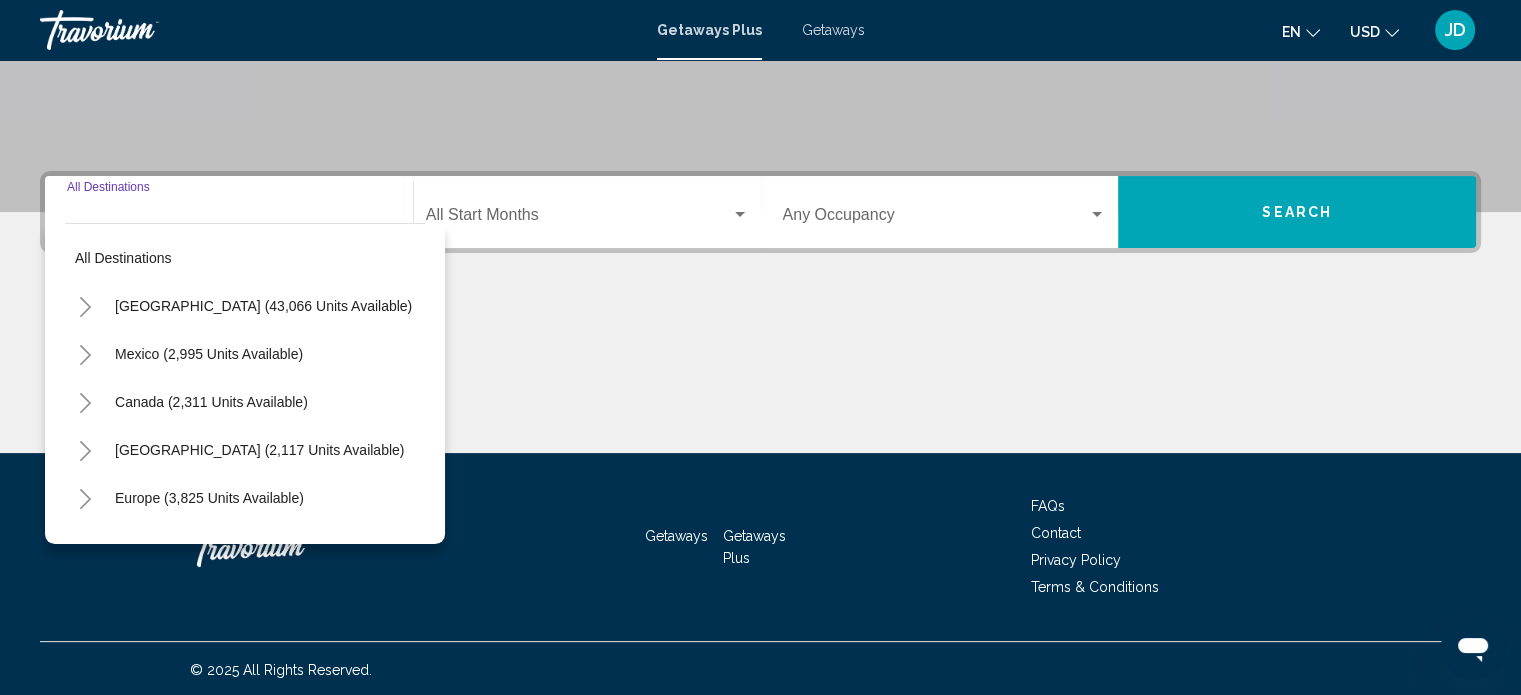 scroll, scrollTop: 390, scrollLeft: 0, axis: vertical 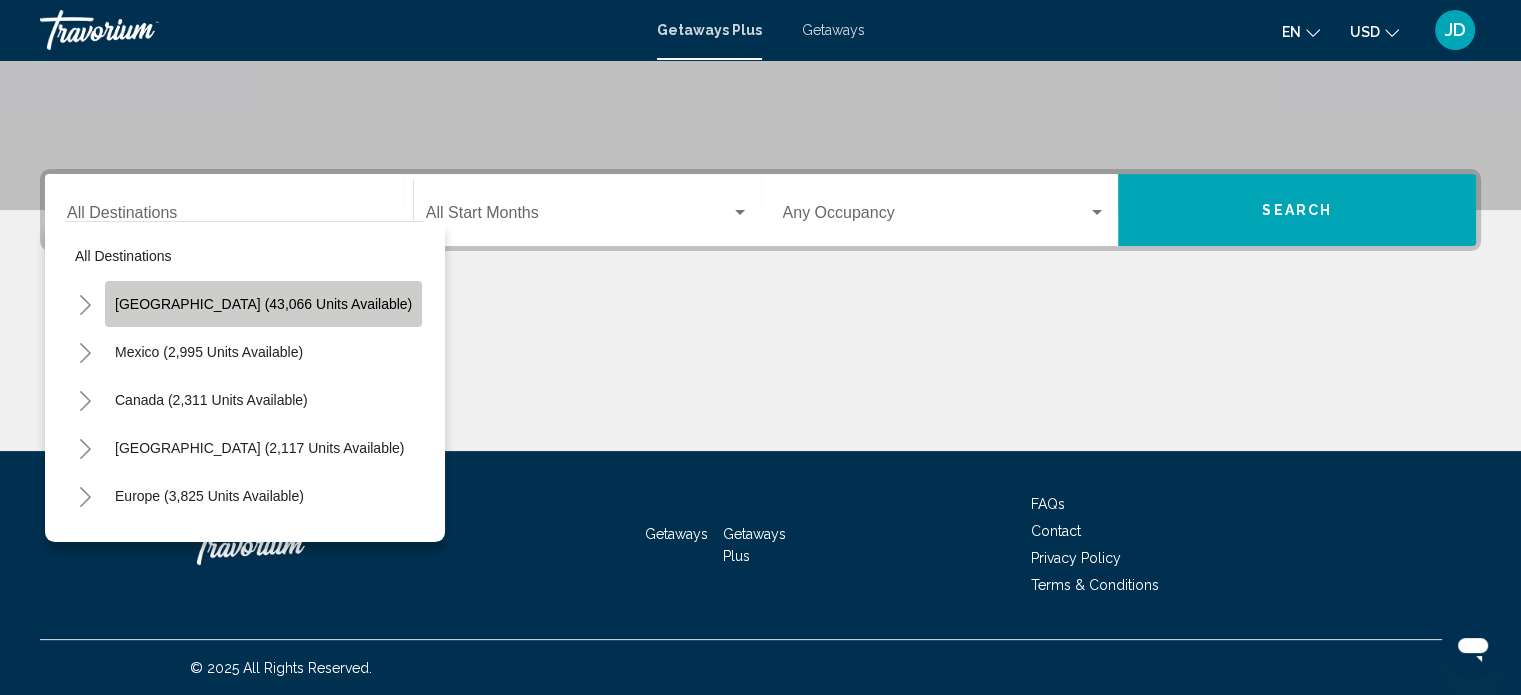 click on "[GEOGRAPHIC_DATA] (43,066 units available)" 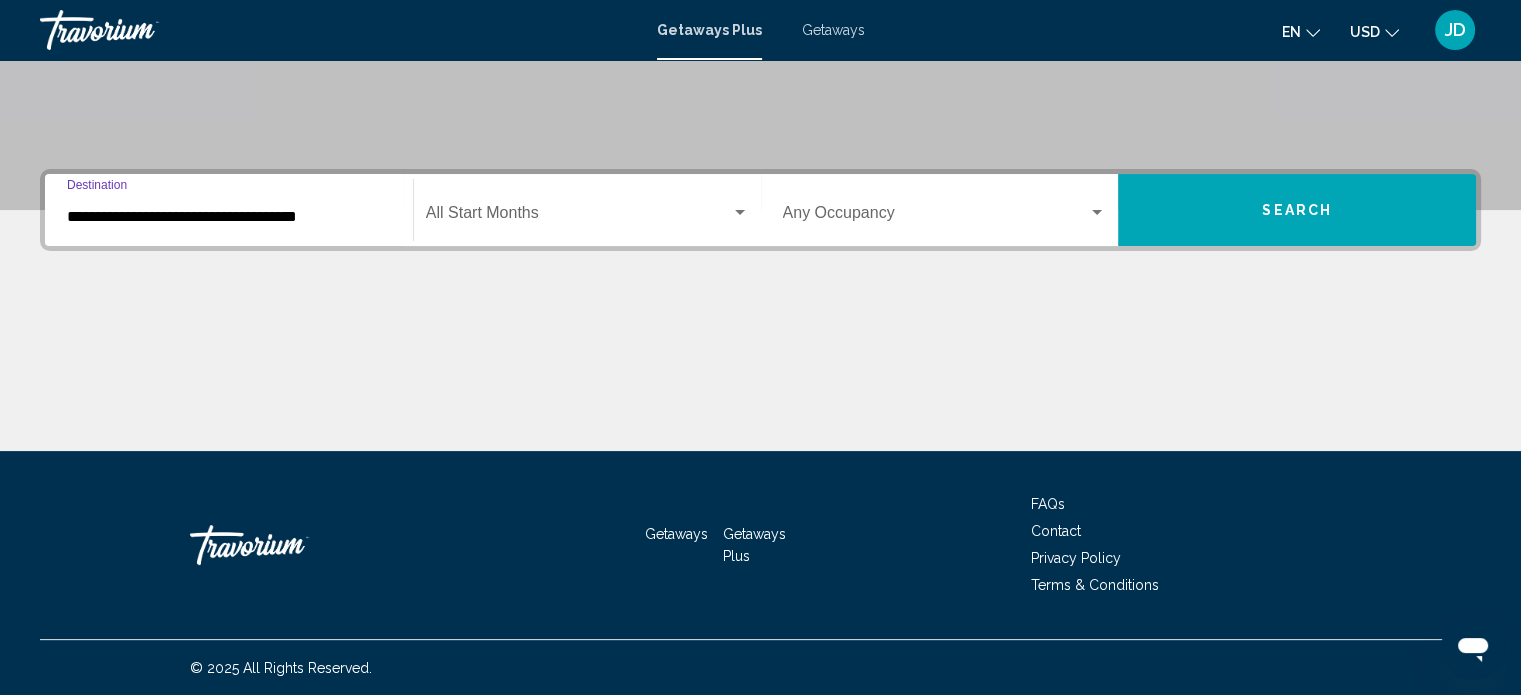 click on "**********" at bounding box center [229, 217] 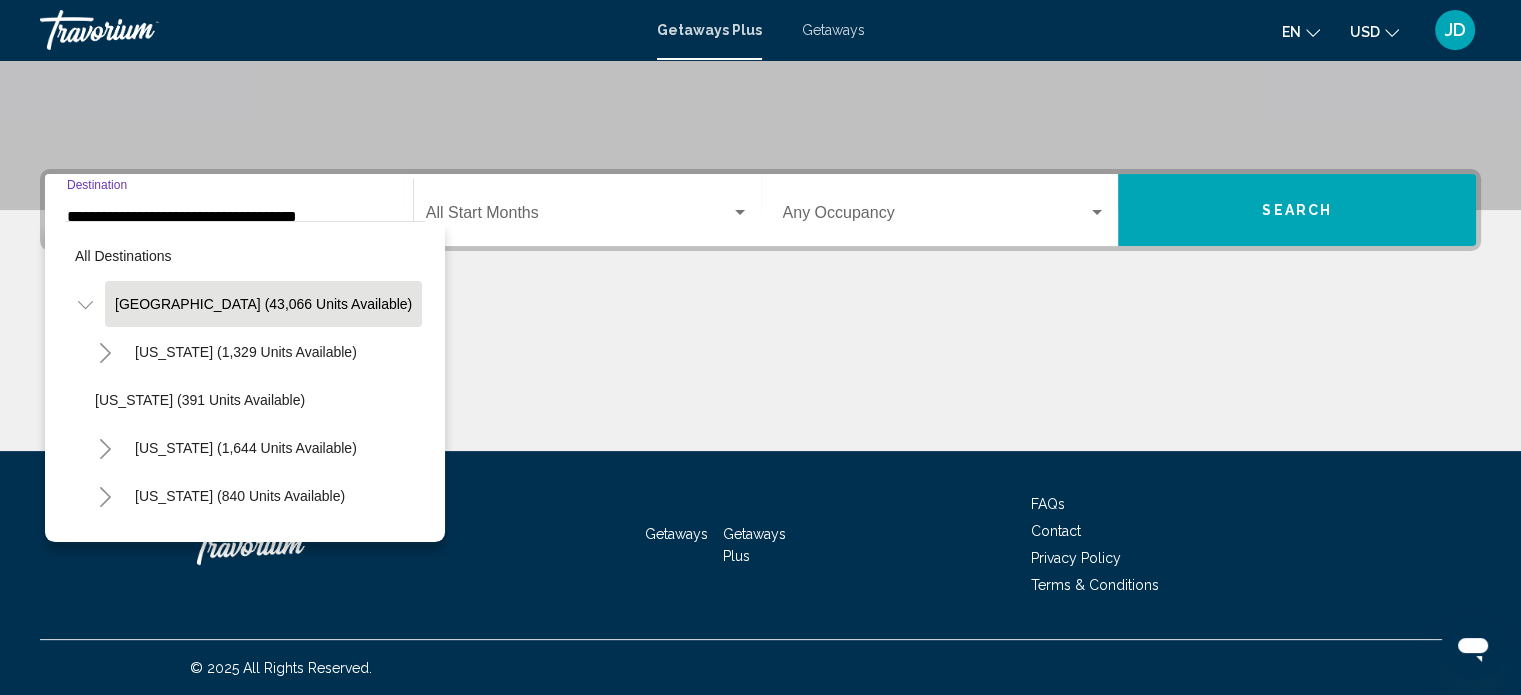 scroll, scrollTop: 346, scrollLeft: 0, axis: vertical 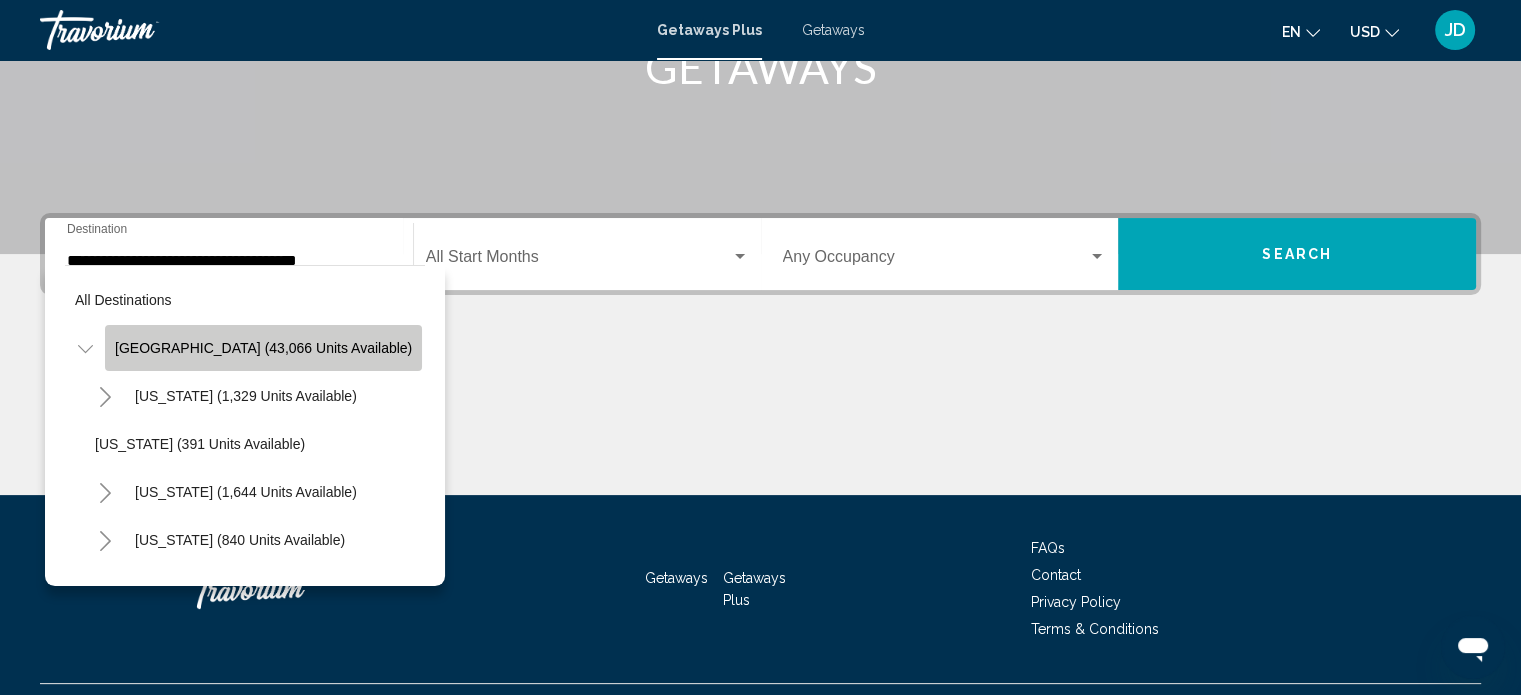 click on "[GEOGRAPHIC_DATA] (43,066 units available)" 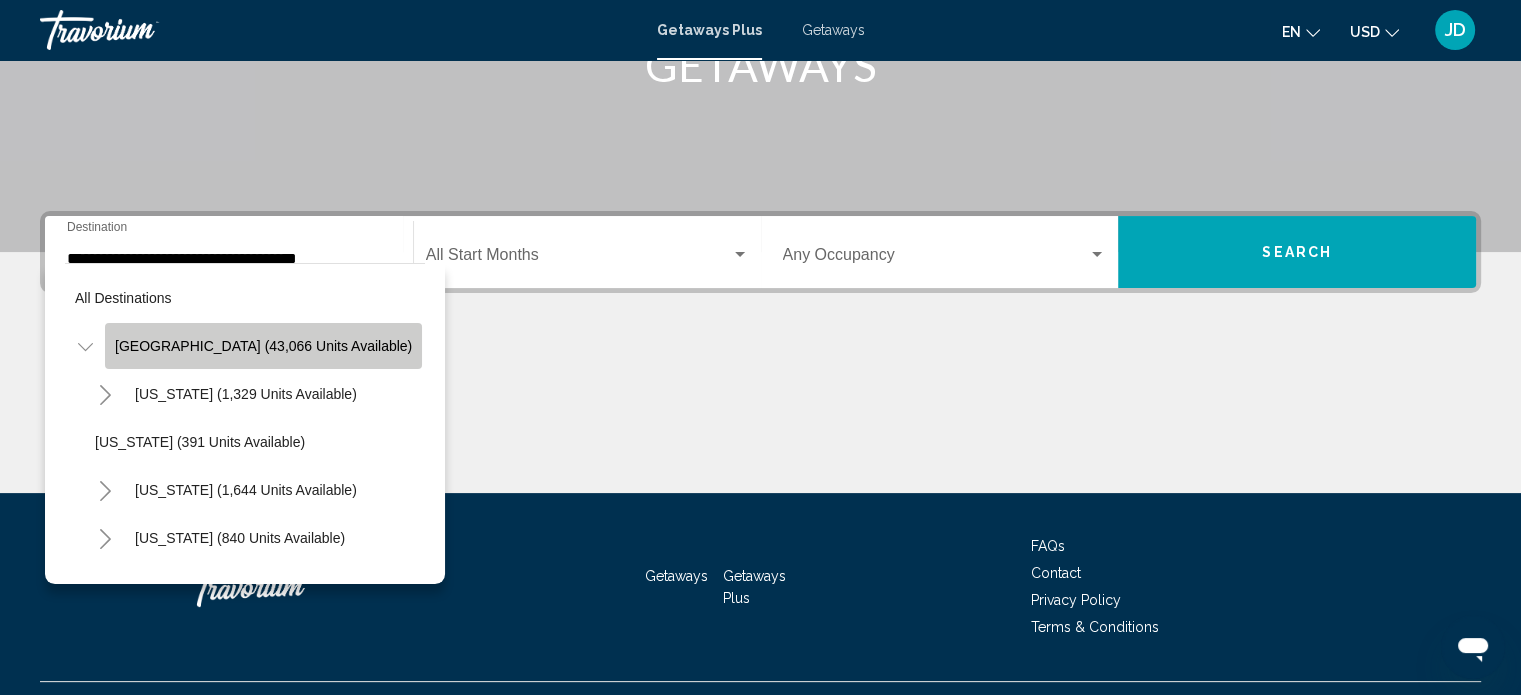 scroll, scrollTop: 390, scrollLeft: 0, axis: vertical 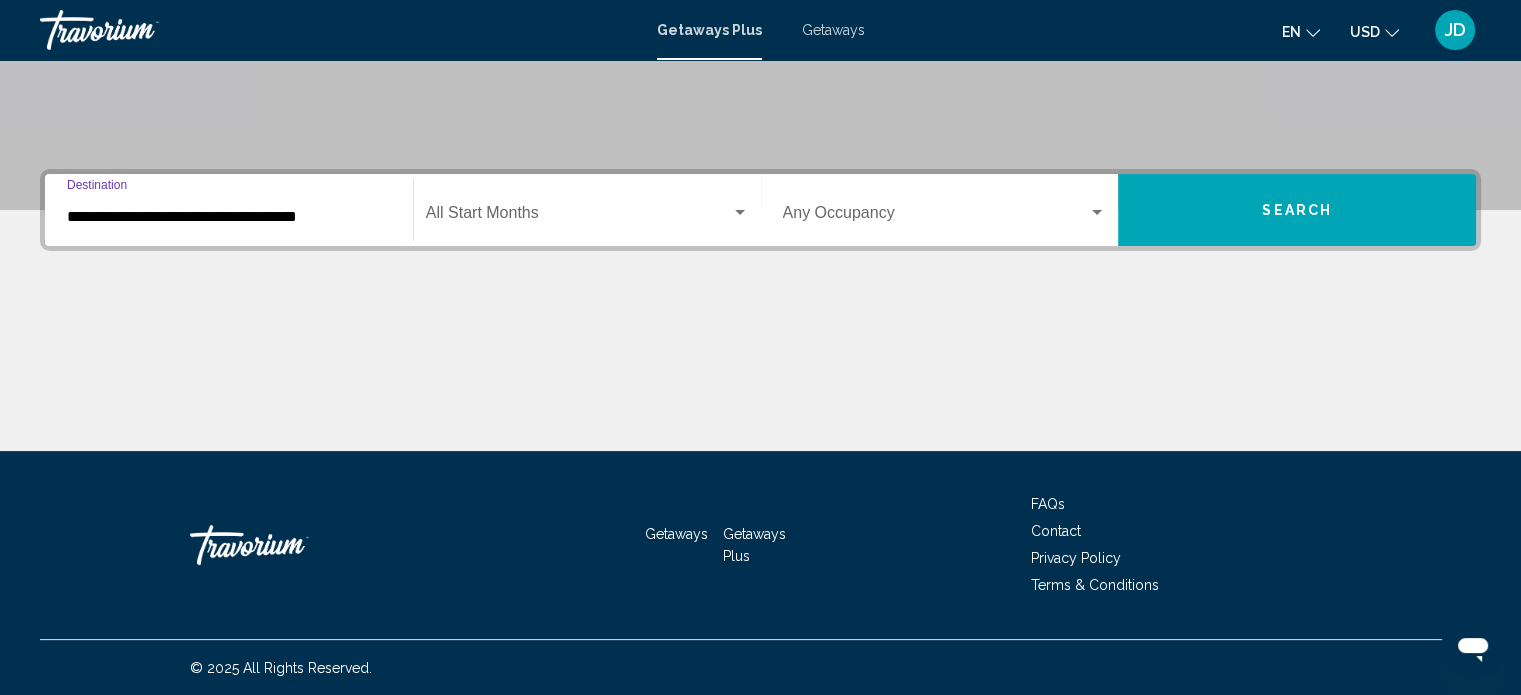 click on "**********" at bounding box center [229, 217] 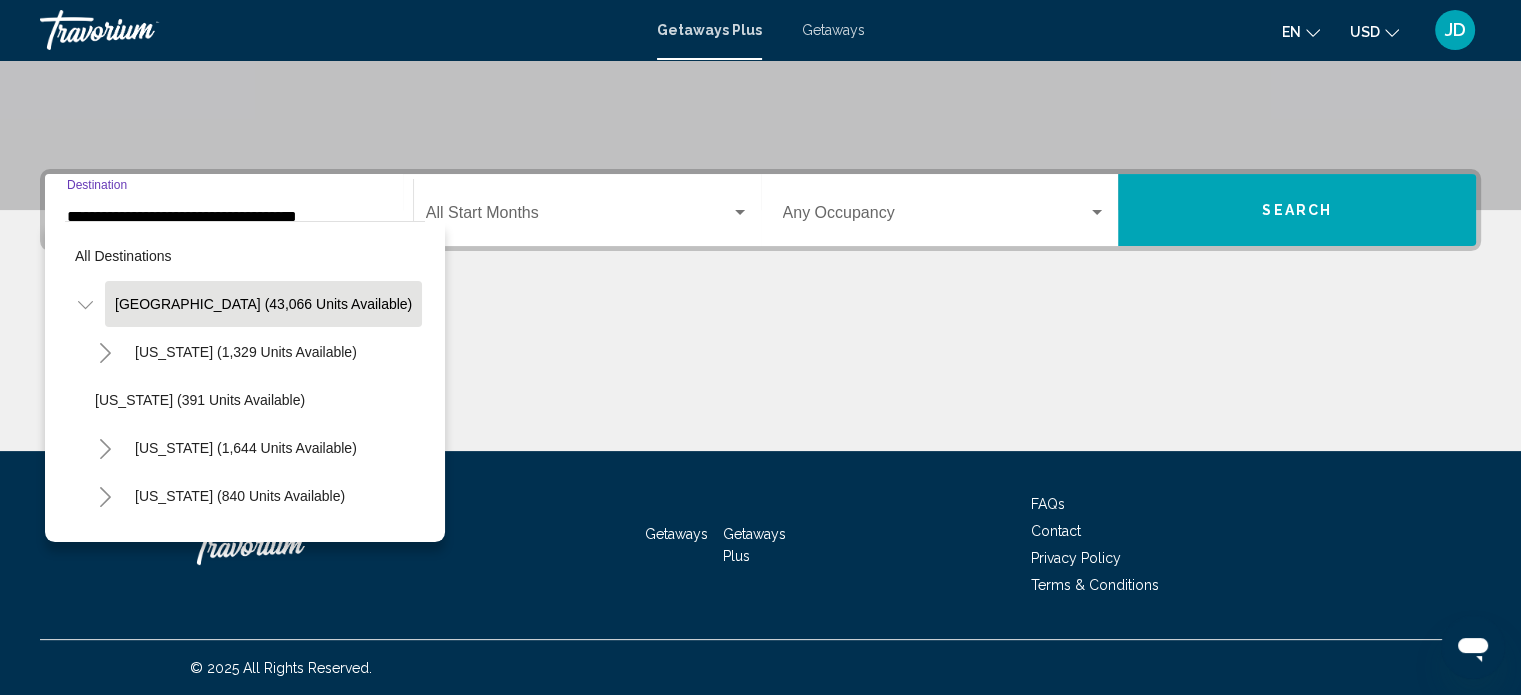 scroll, scrollTop: 346, scrollLeft: 0, axis: vertical 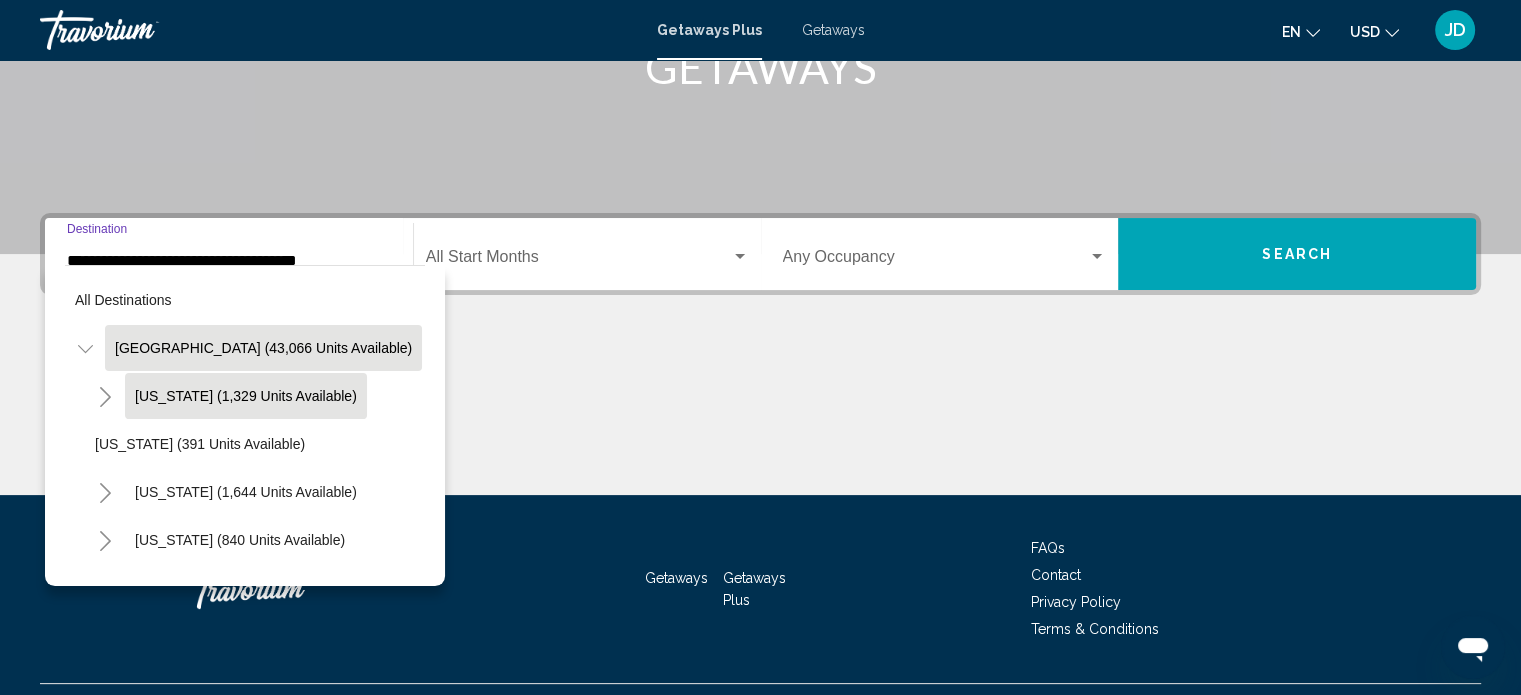 click on "[US_STATE] (1,329 units available)" 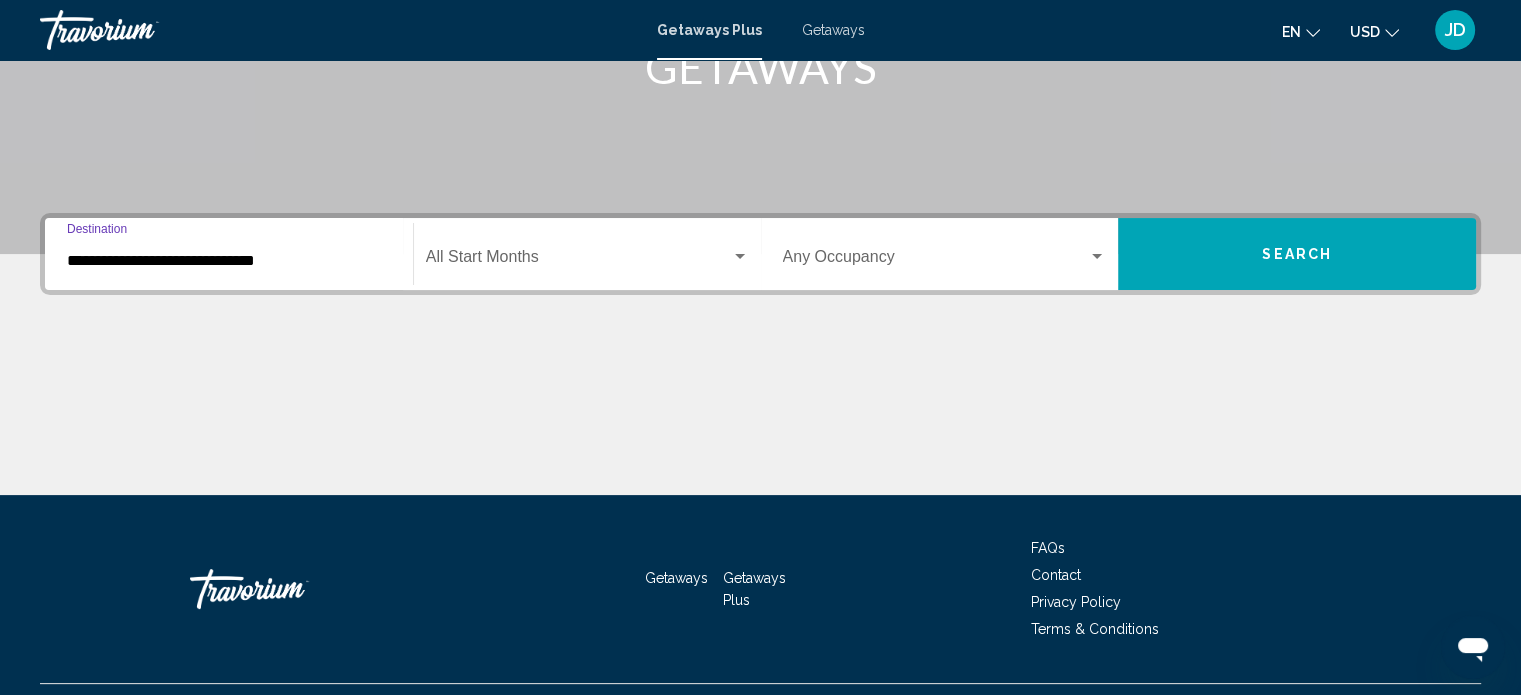 scroll, scrollTop: 390, scrollLeft: 0, axis: vertical 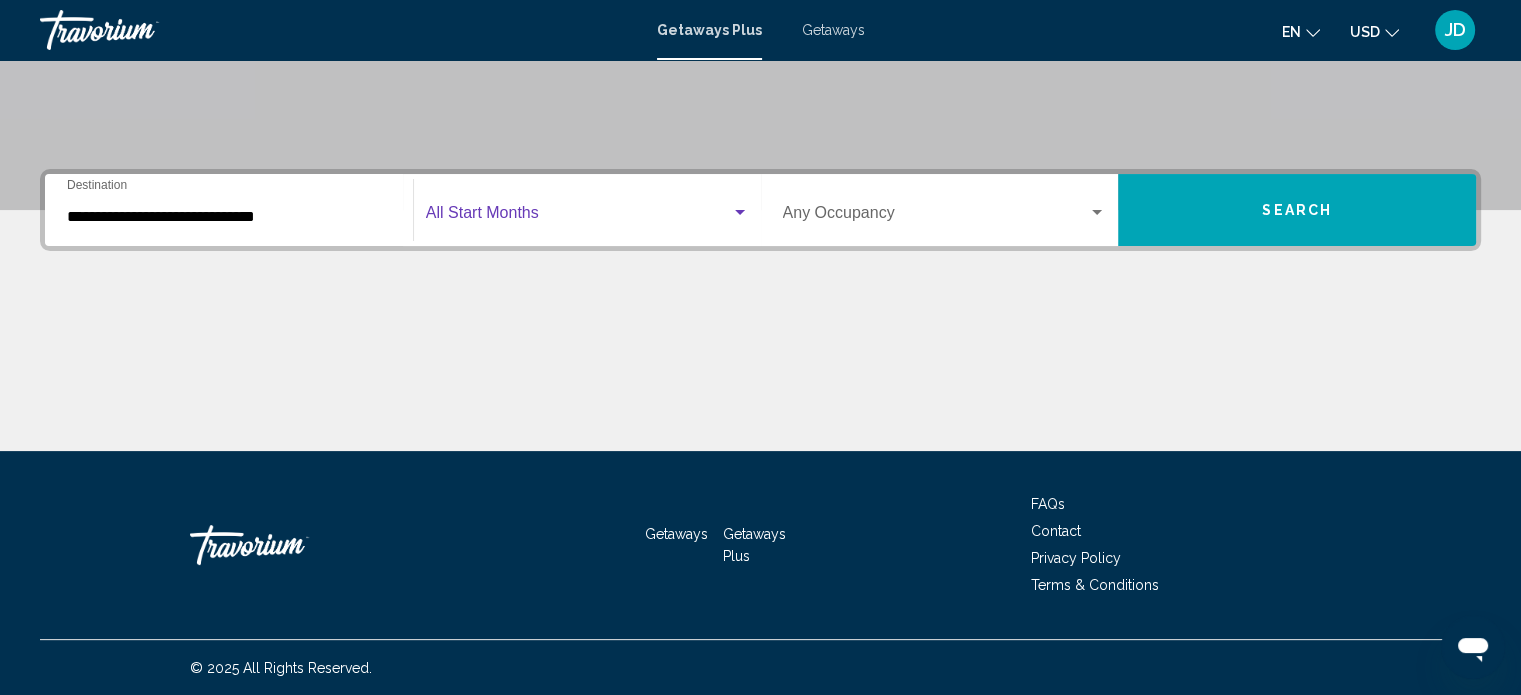 click at bounding box center (740, 213) 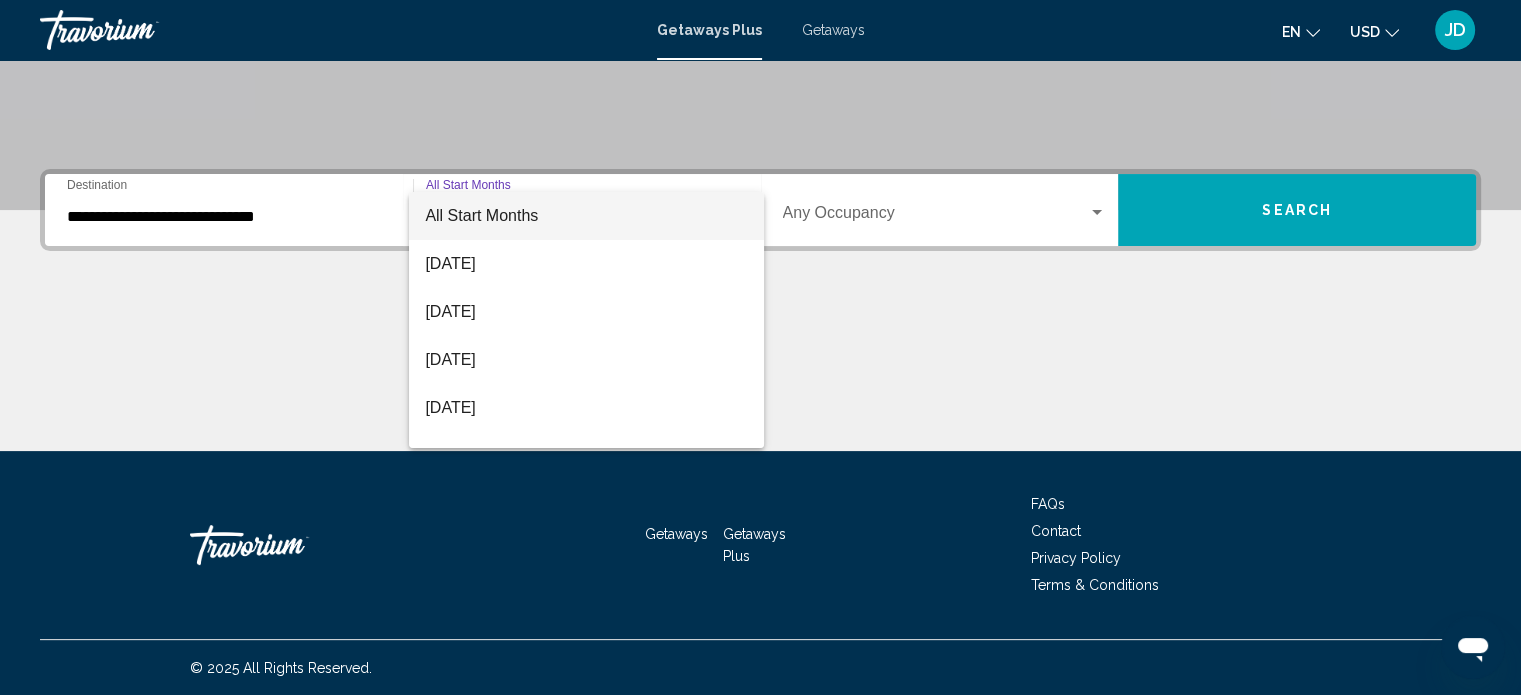 click at bounding box center (760, 347) 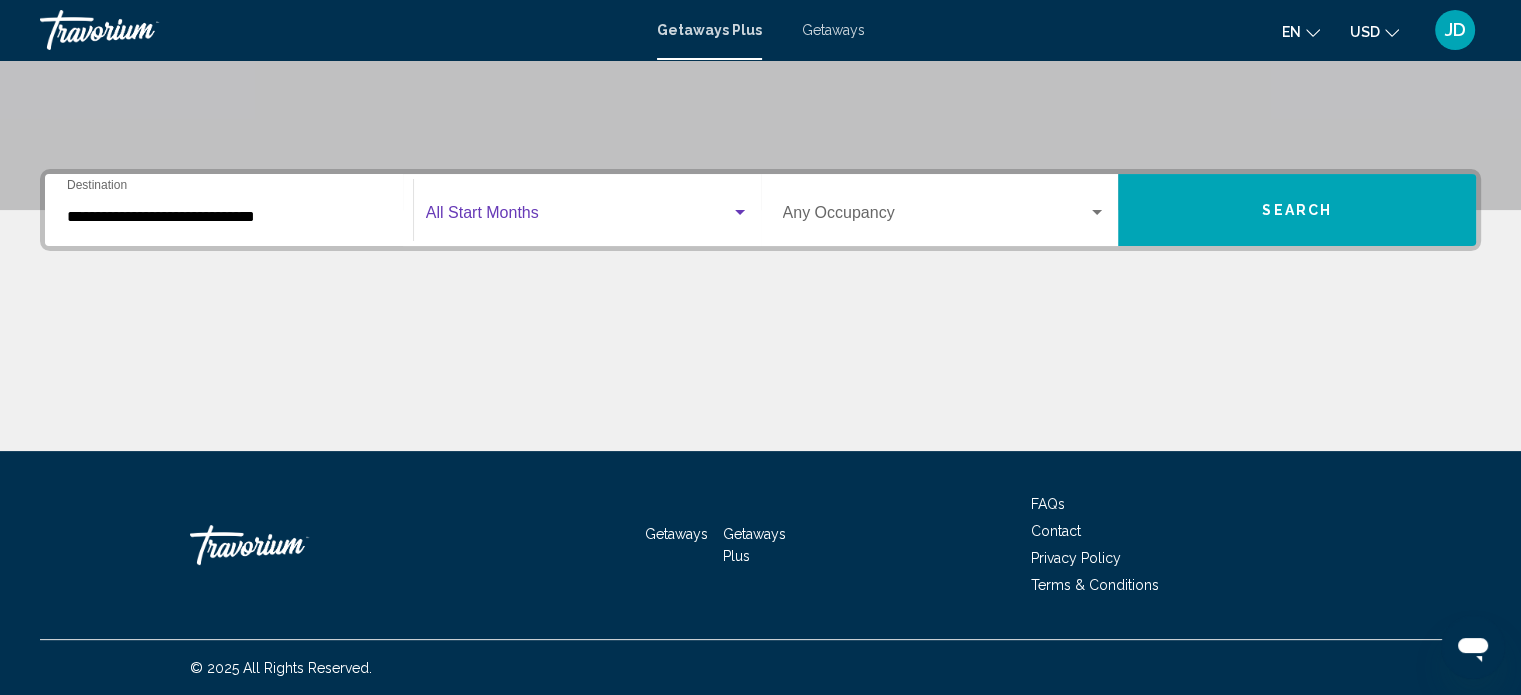 click at bounding box center (578, 217) 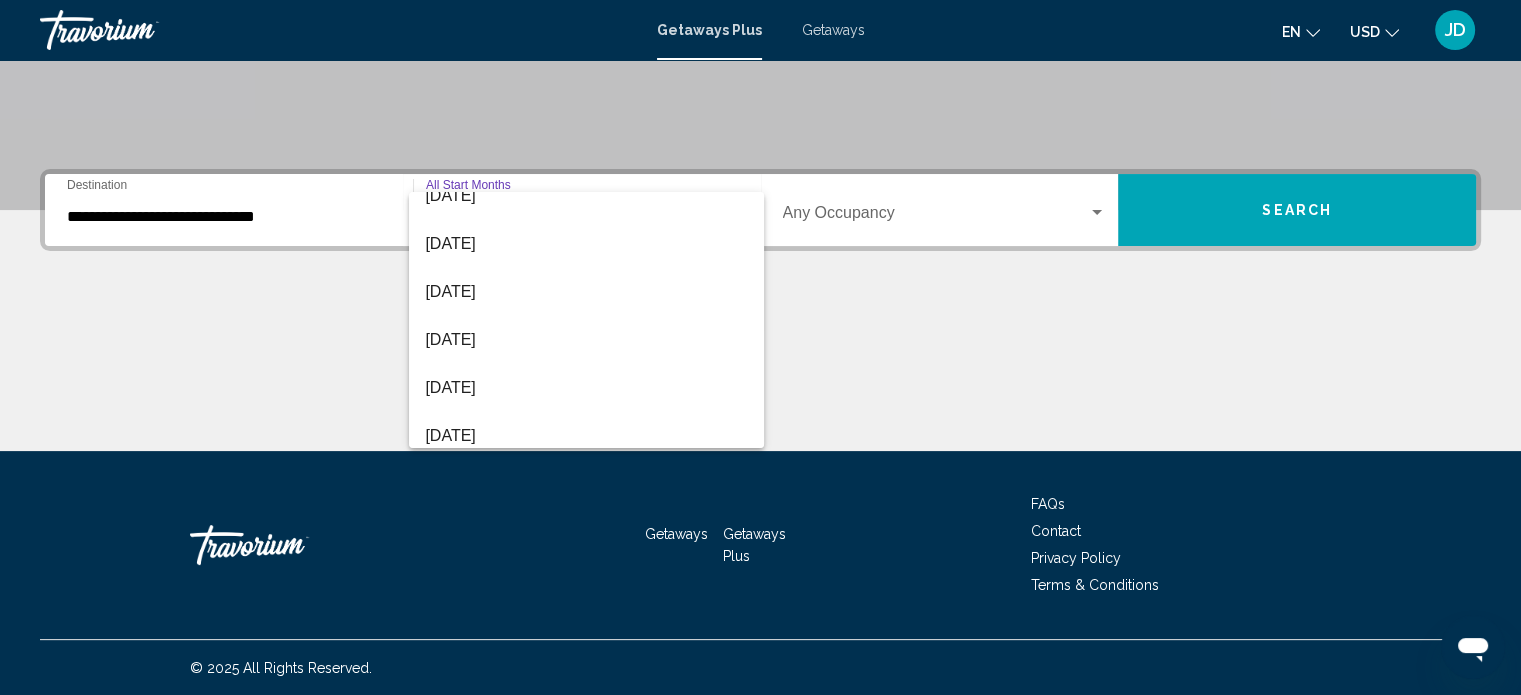 scroll, scrollTop: 118, scrollLeft: 0, axis: vertical 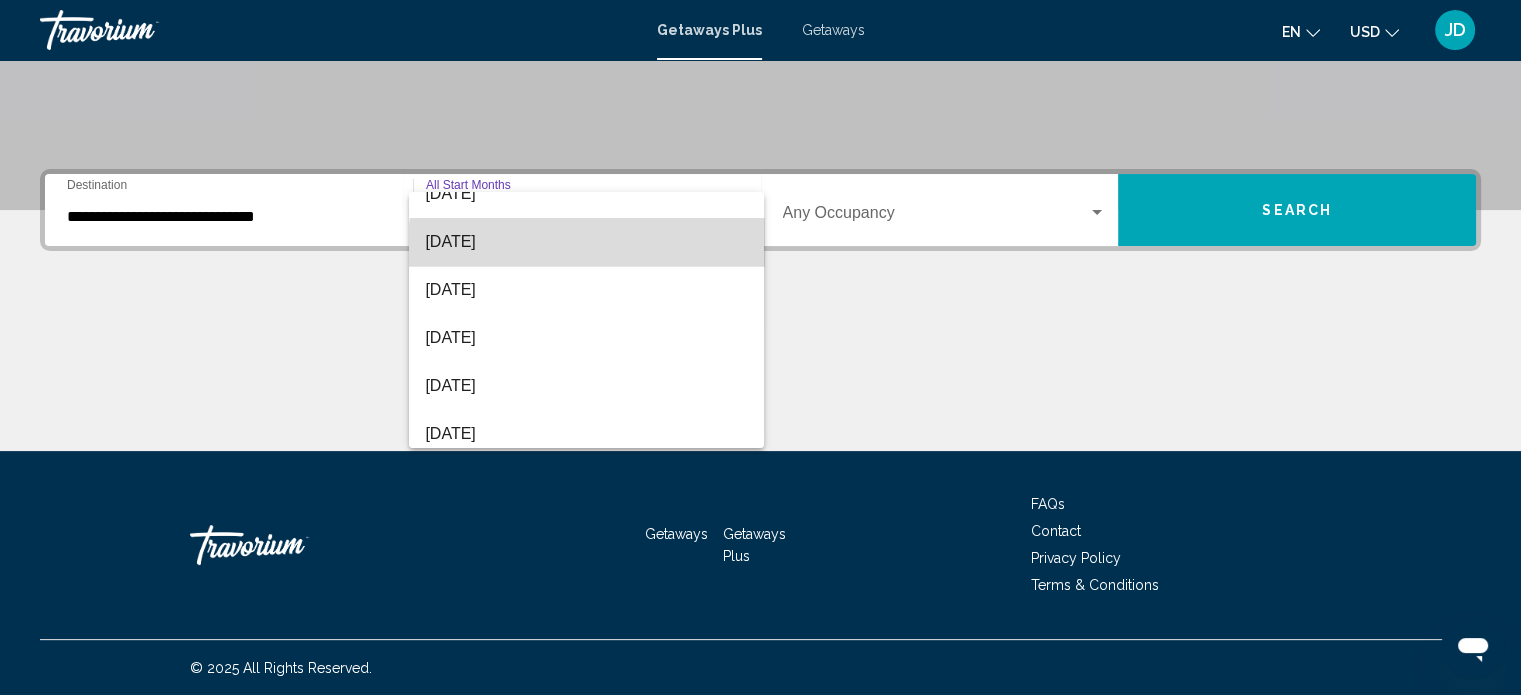 click on "[DATE]" at bounding box center (586, 242) 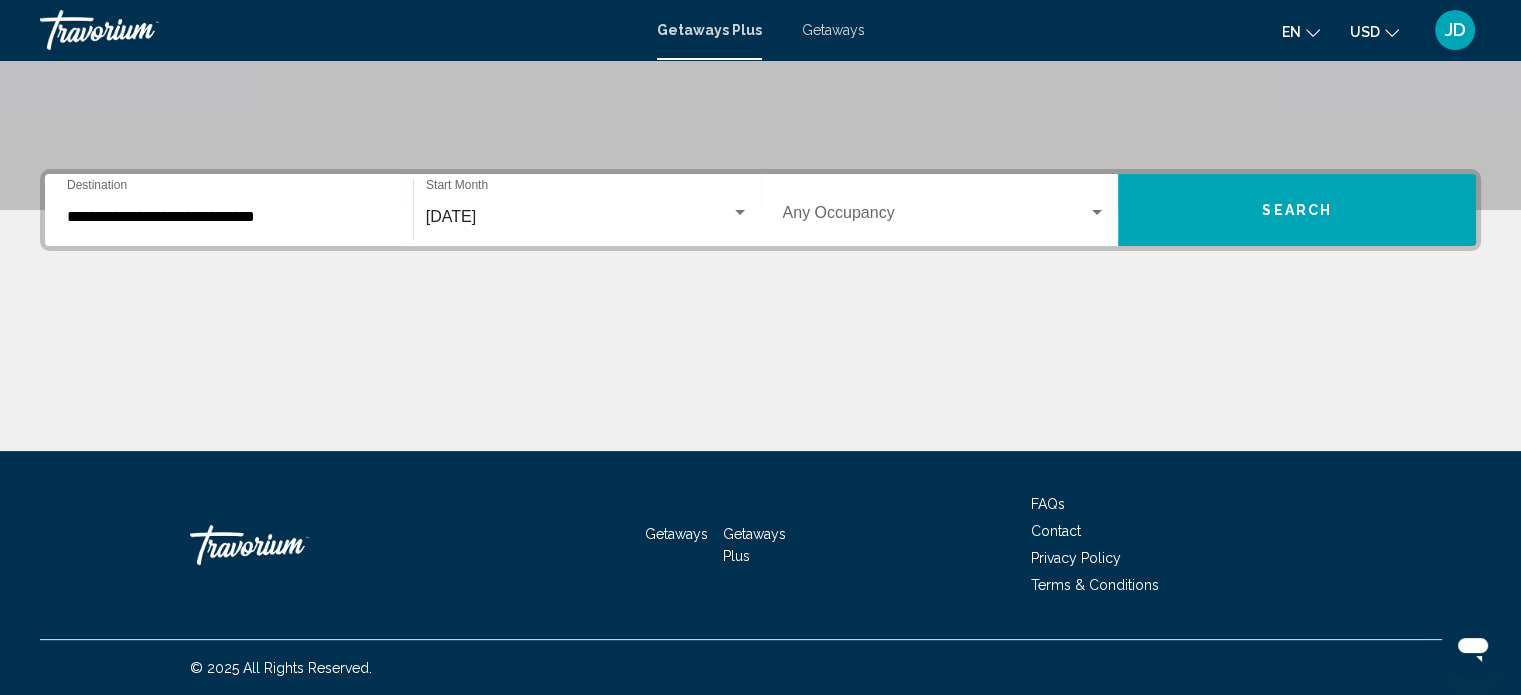 click on "**********" at bounding box center (229, 210) 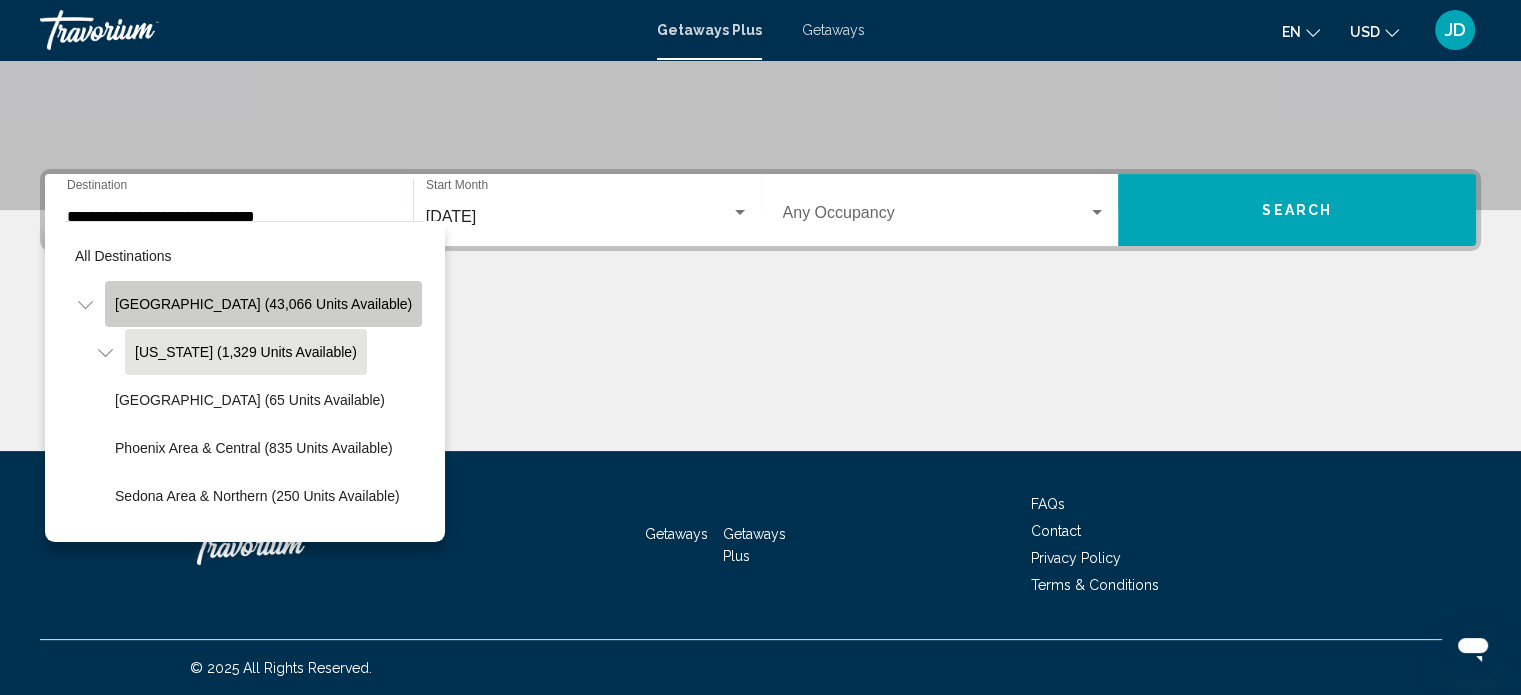 click on "[GEOGRAPHIC_DATA] (43,066 units available)" 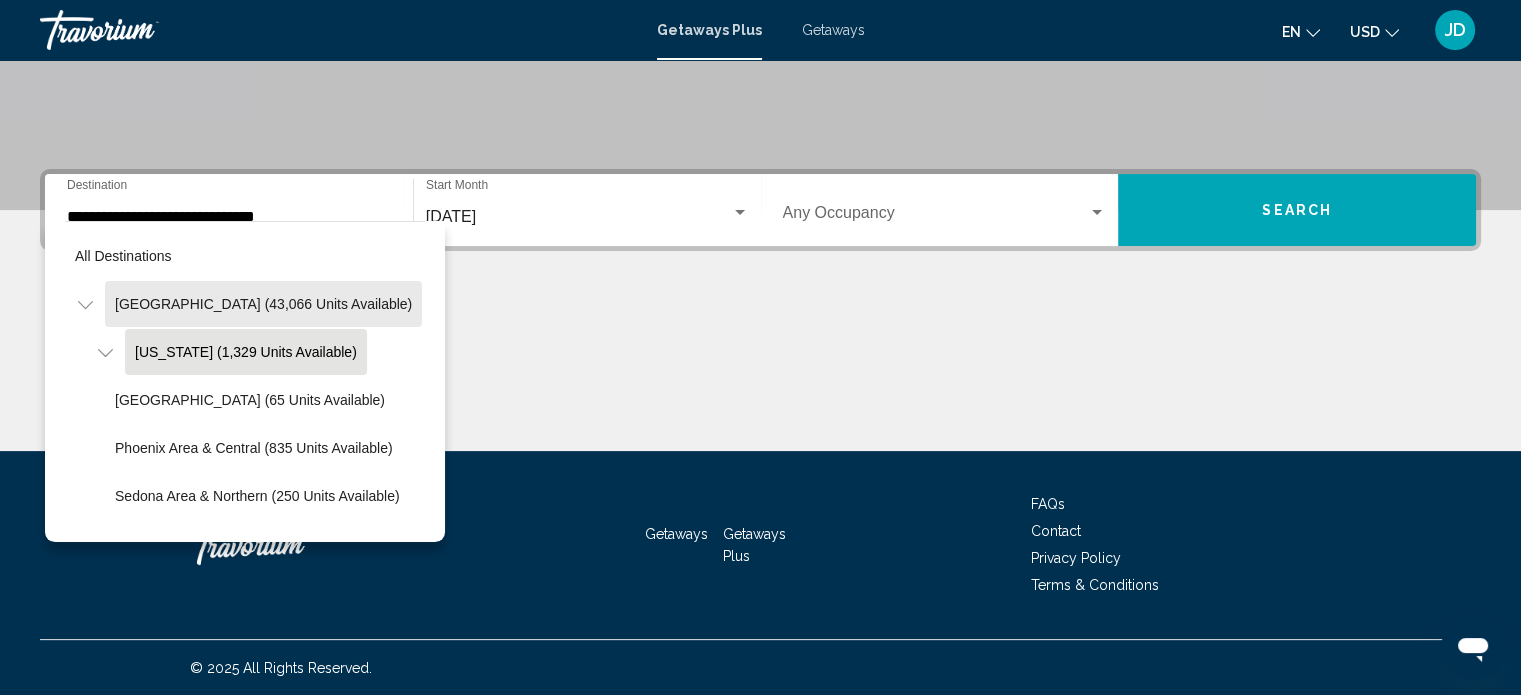 type on "**********" 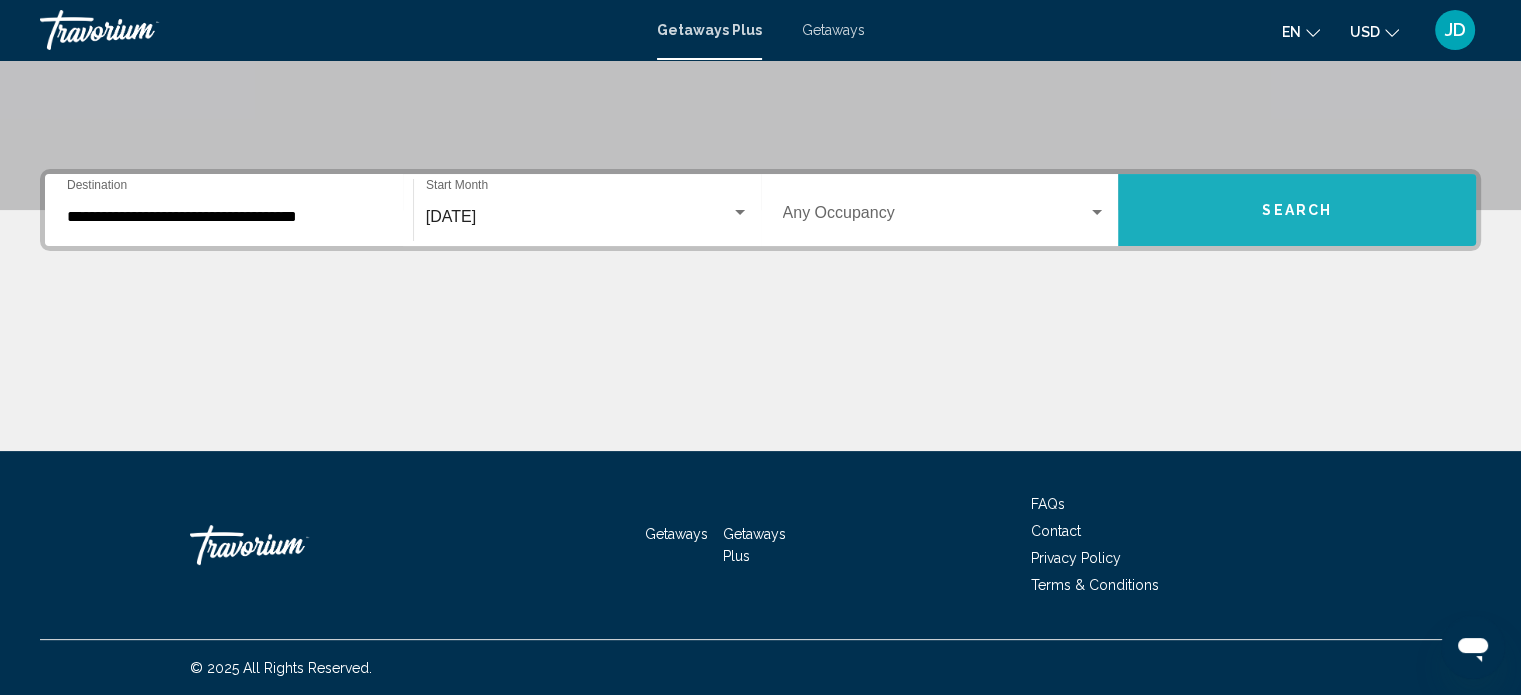 click on "Search" at bounding box center [1297, 210] 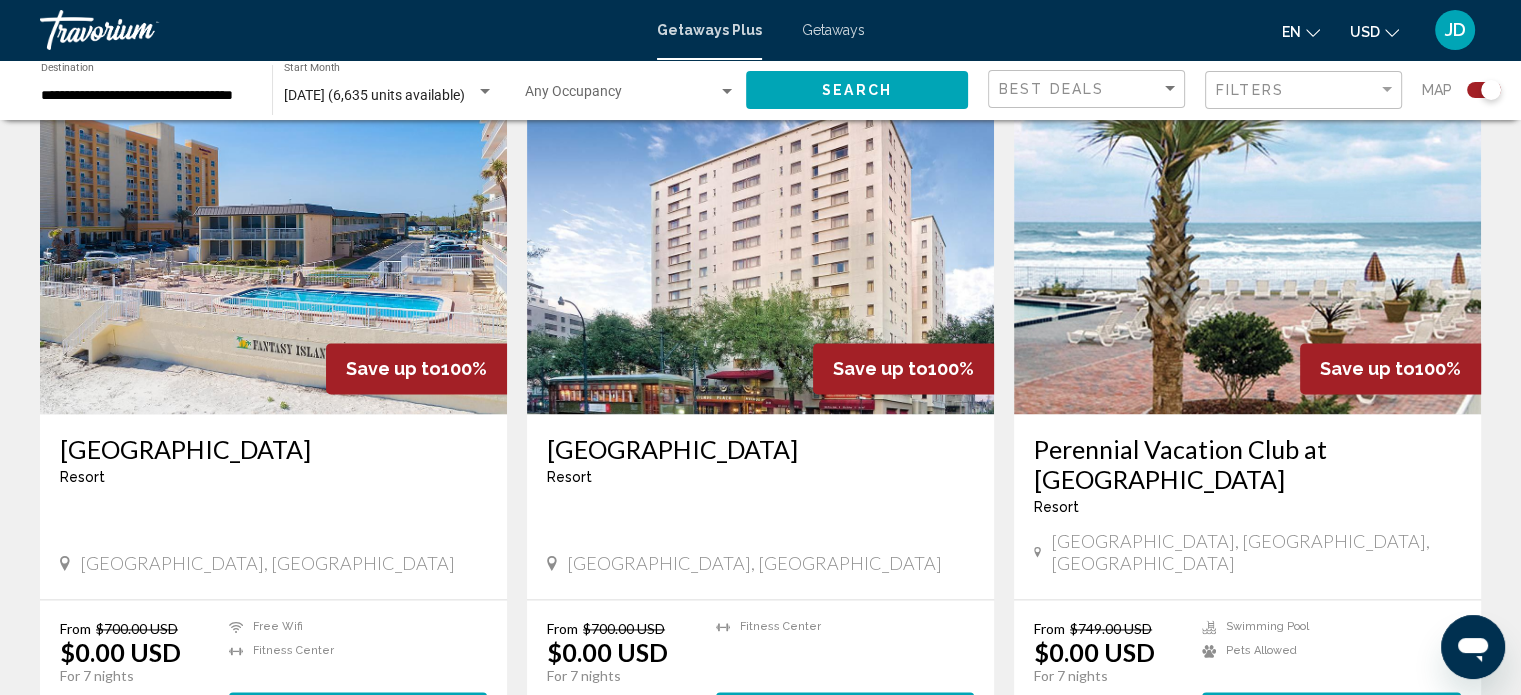 scroll, scrollTop: 2600, scrollLeft: 0, axis: vertical 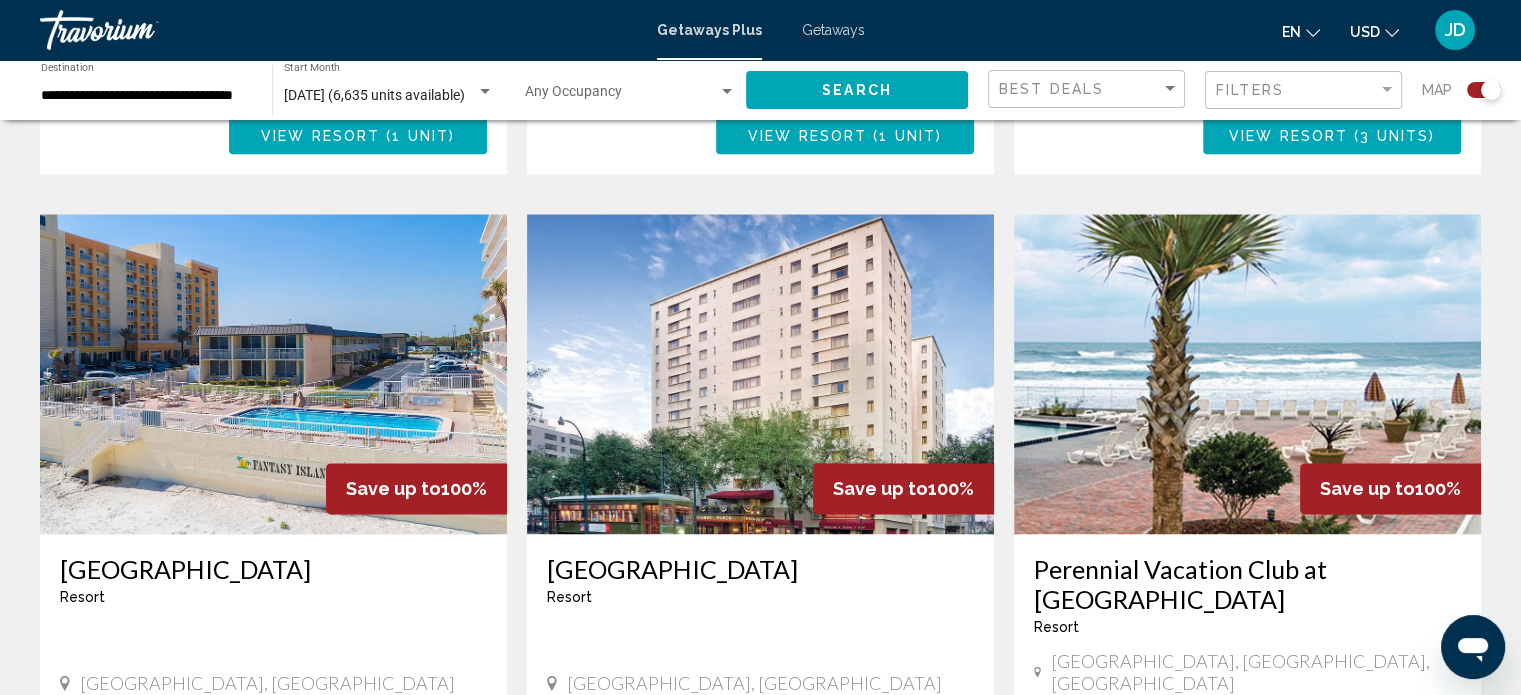 click at bounding box center [1247, 374] 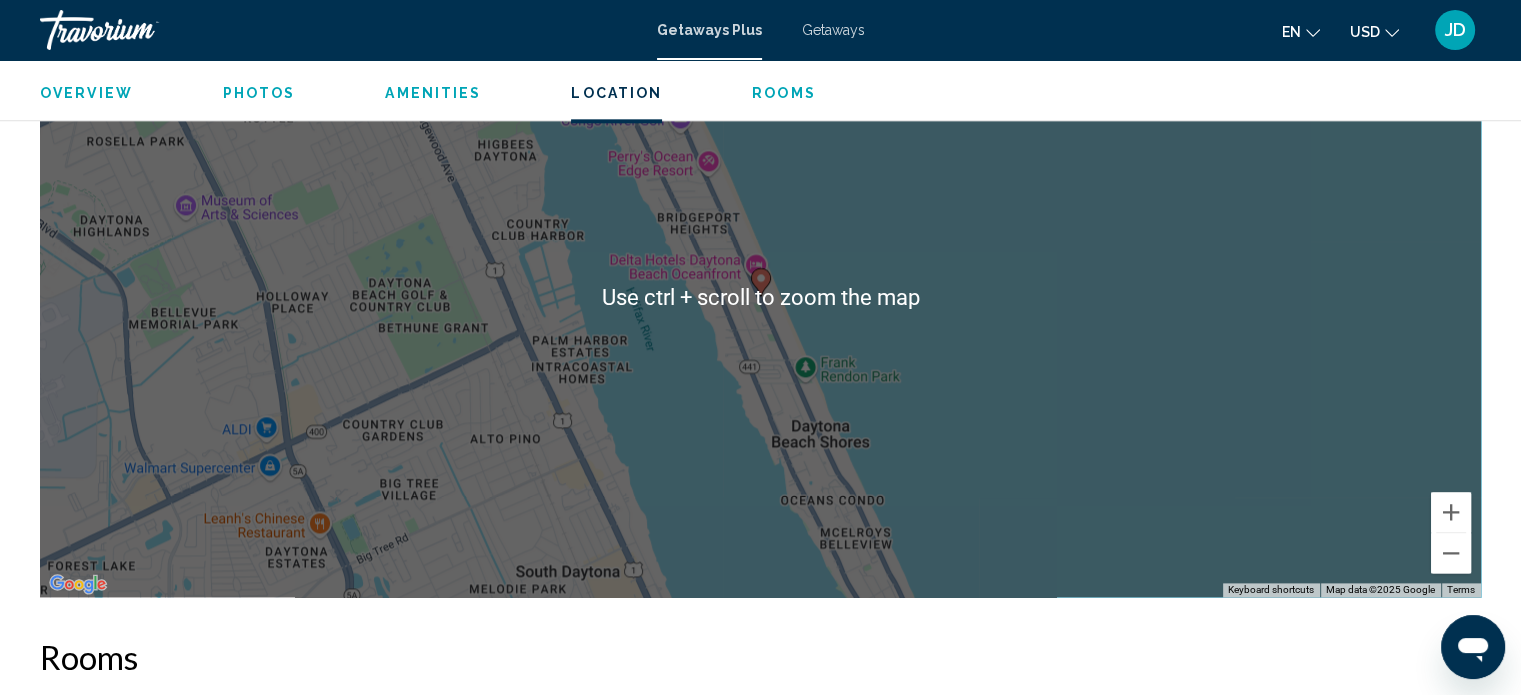 scroll, scrollTop: 2412, scrollLeft: 0, axis: vertical 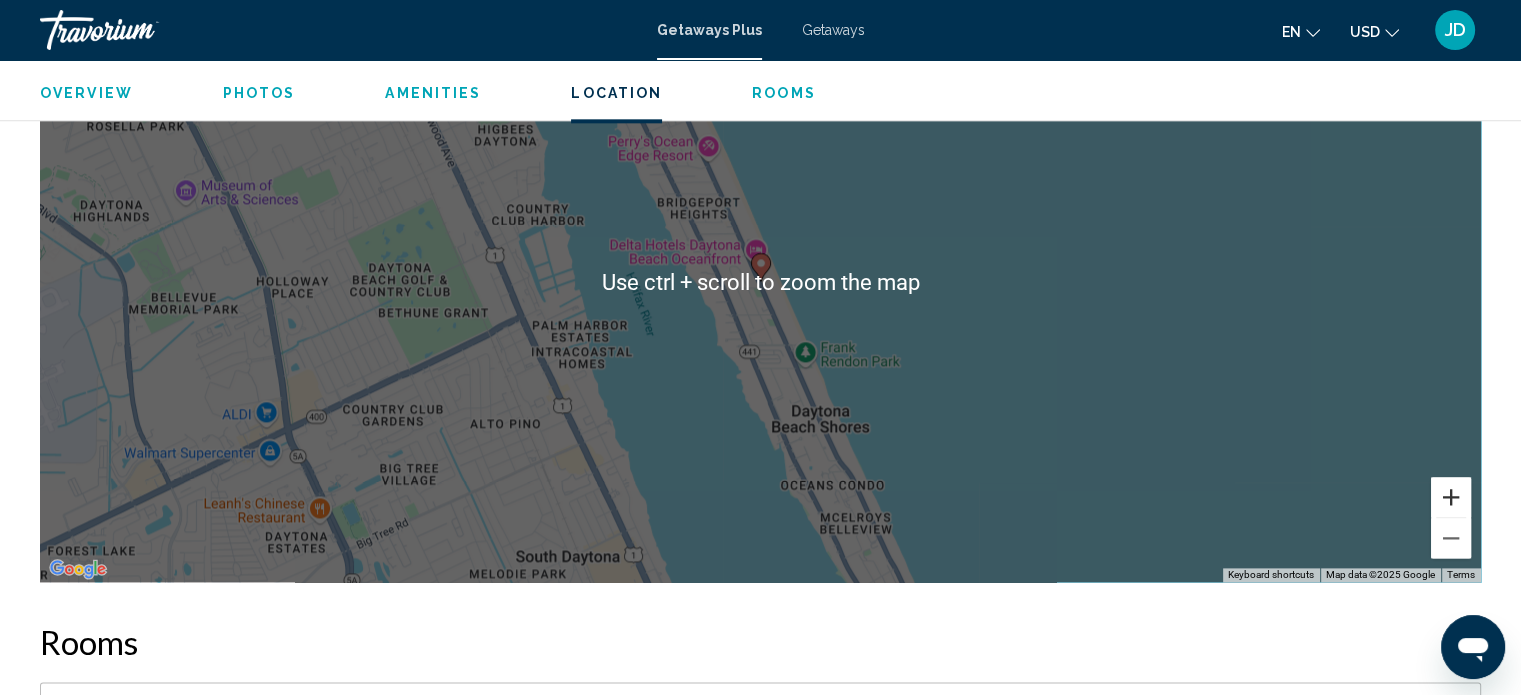 click at bounding box center (1451, 497) 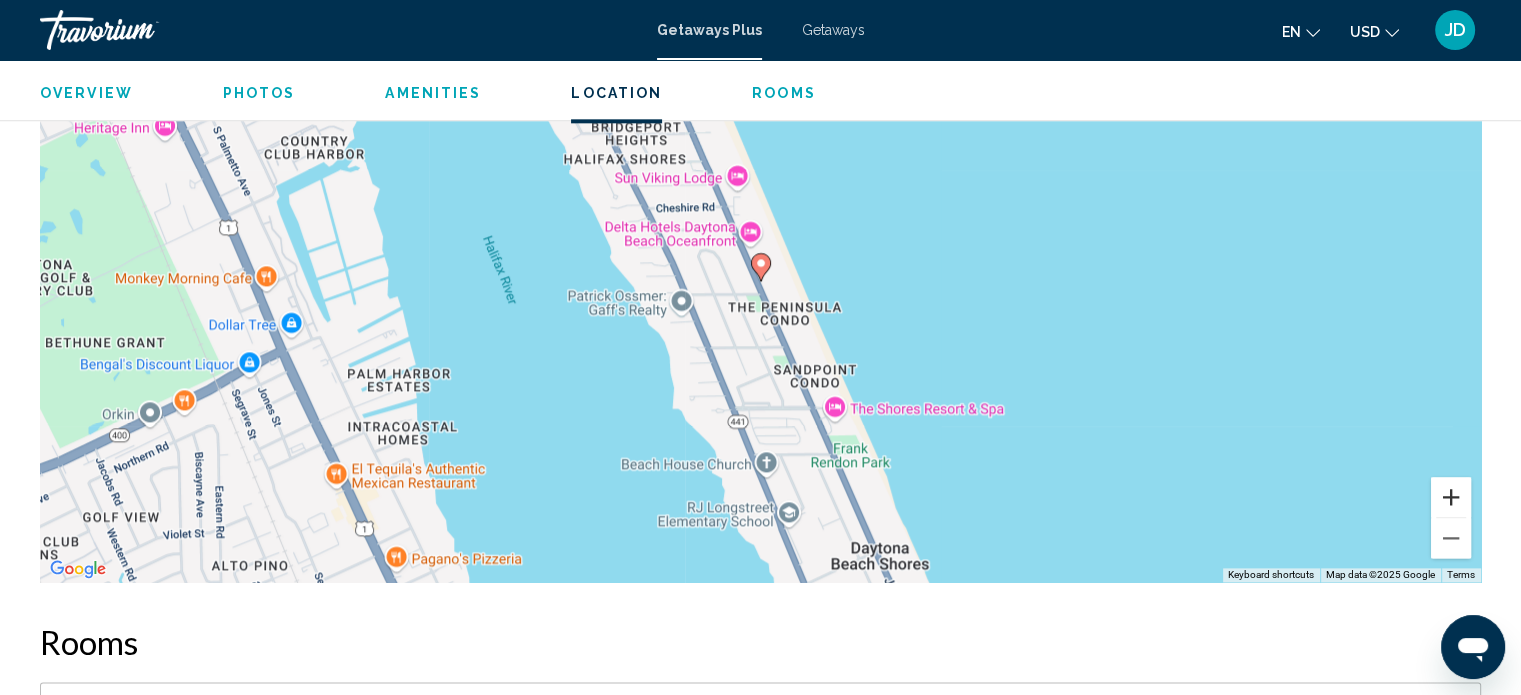 click at bounding box center (1451, 497) 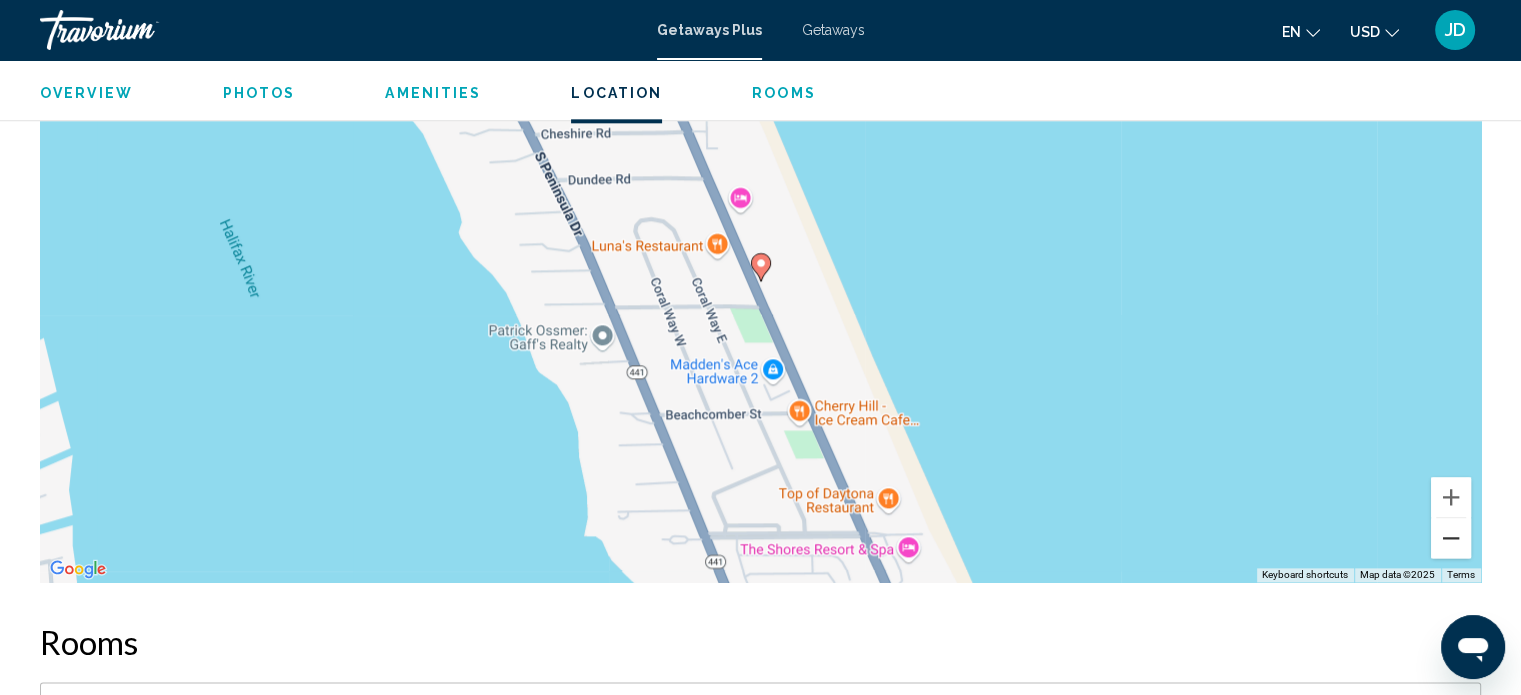 click at bounding box center (1451, 538) 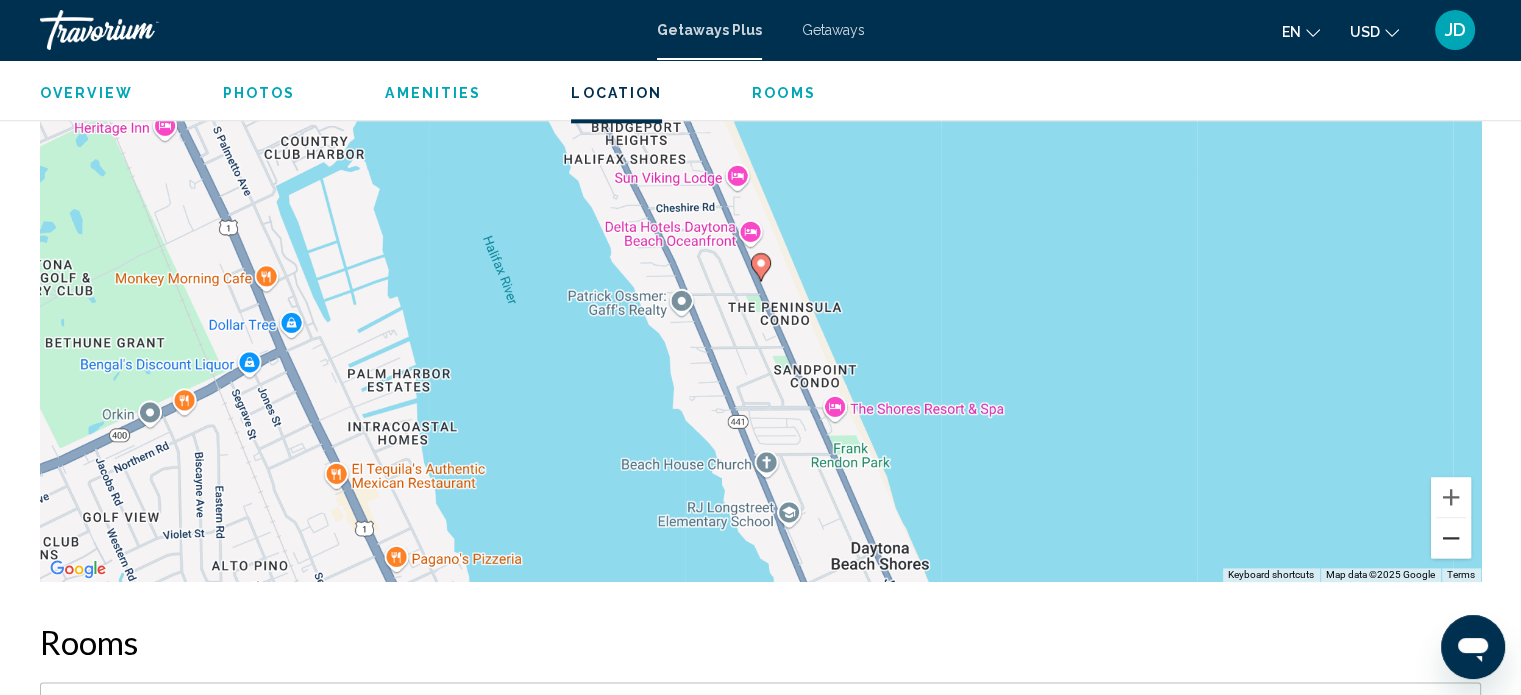 click at bounding box center (1451, 538) 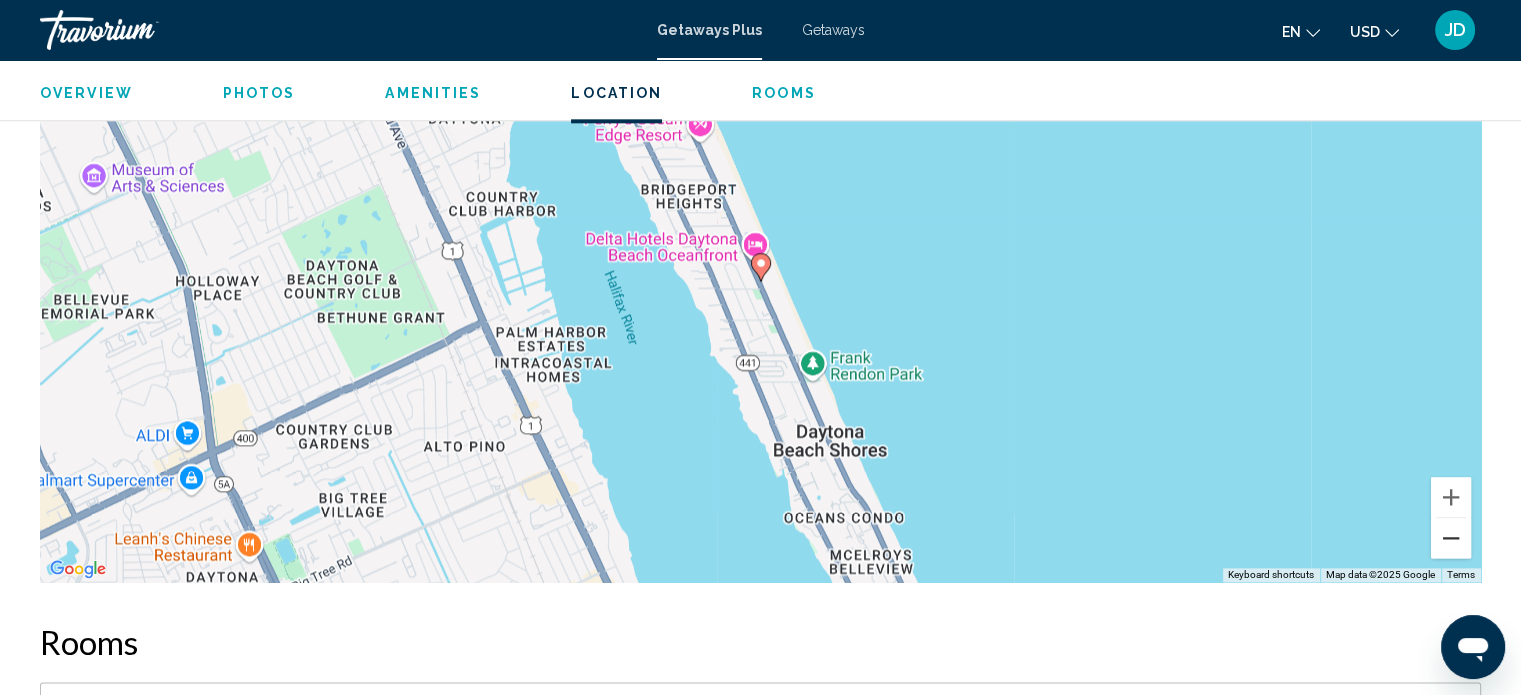 click at bounding box center [1451, 538] 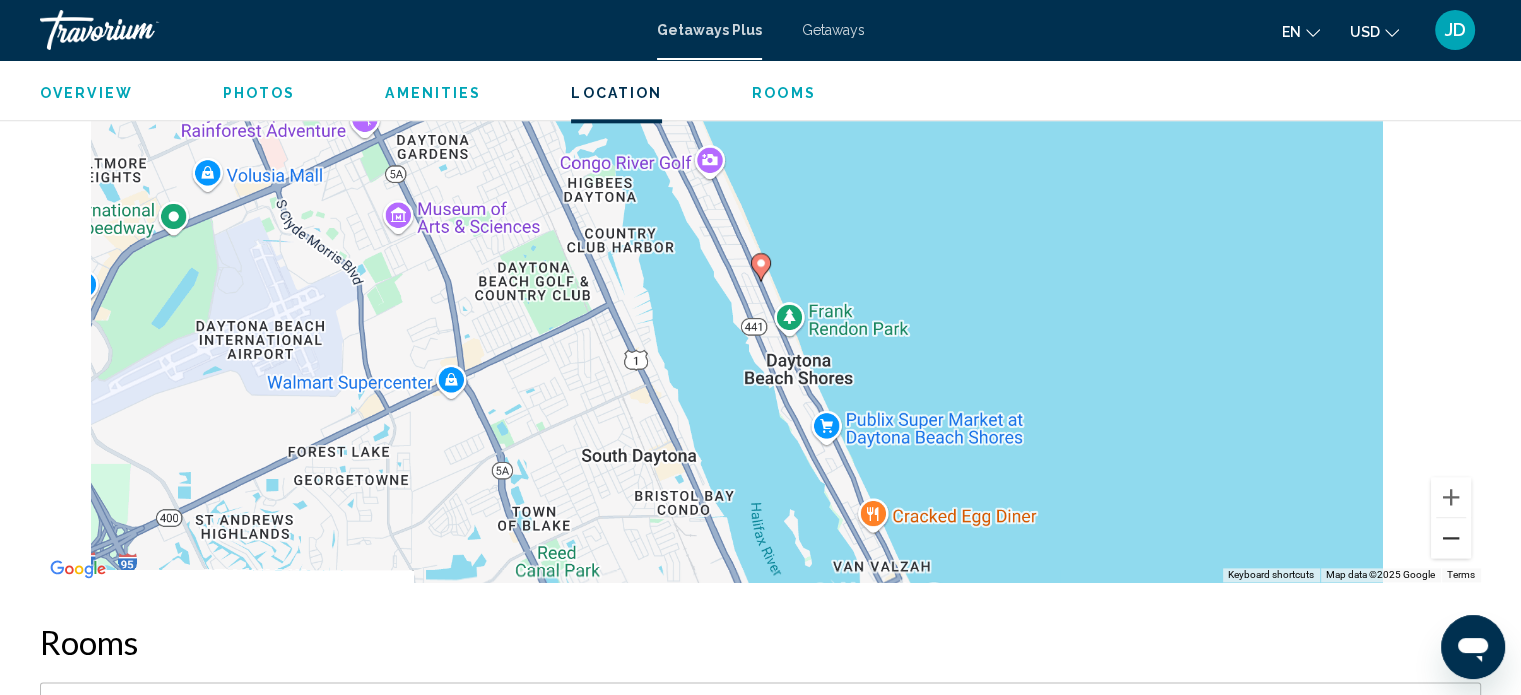 click at bounding box center (1451, 538) 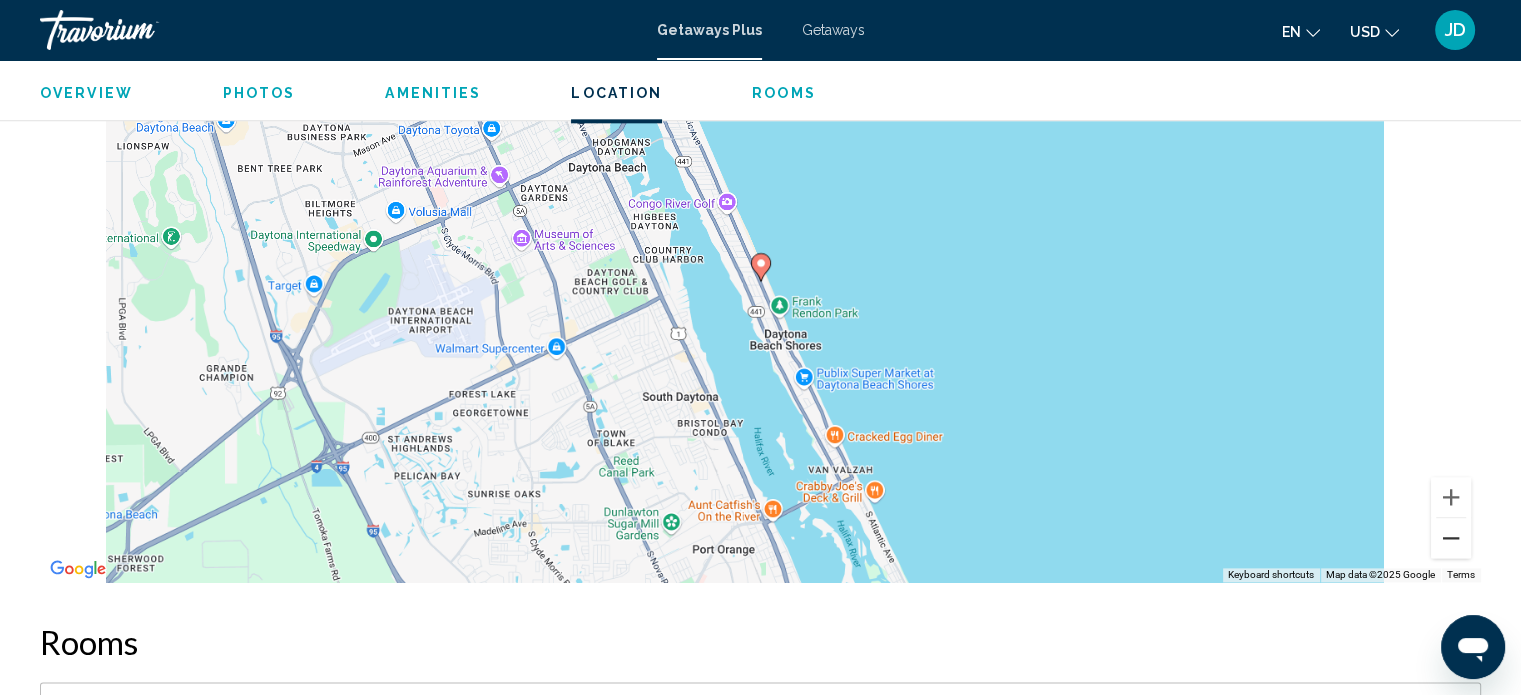 click at bounding box center [1451, 538] 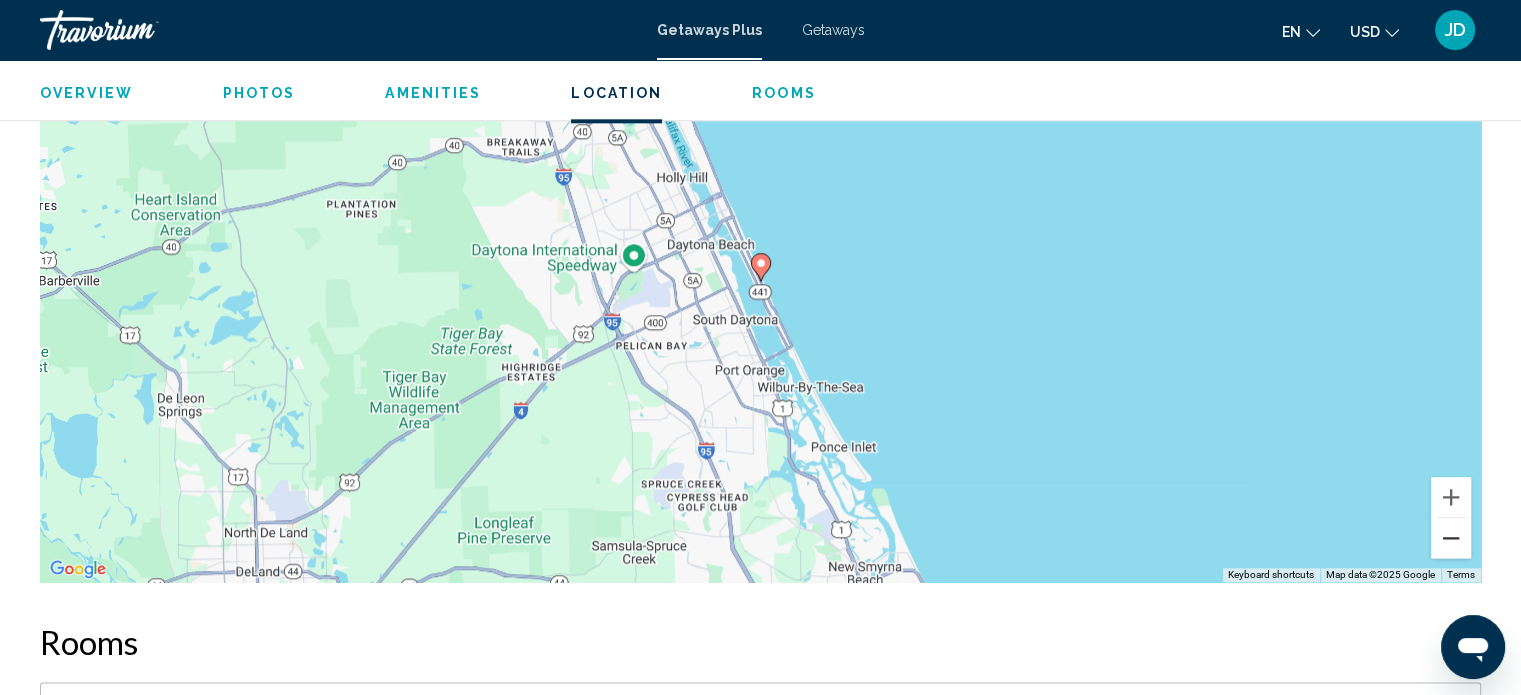 click at bounding box center [1451, 538] 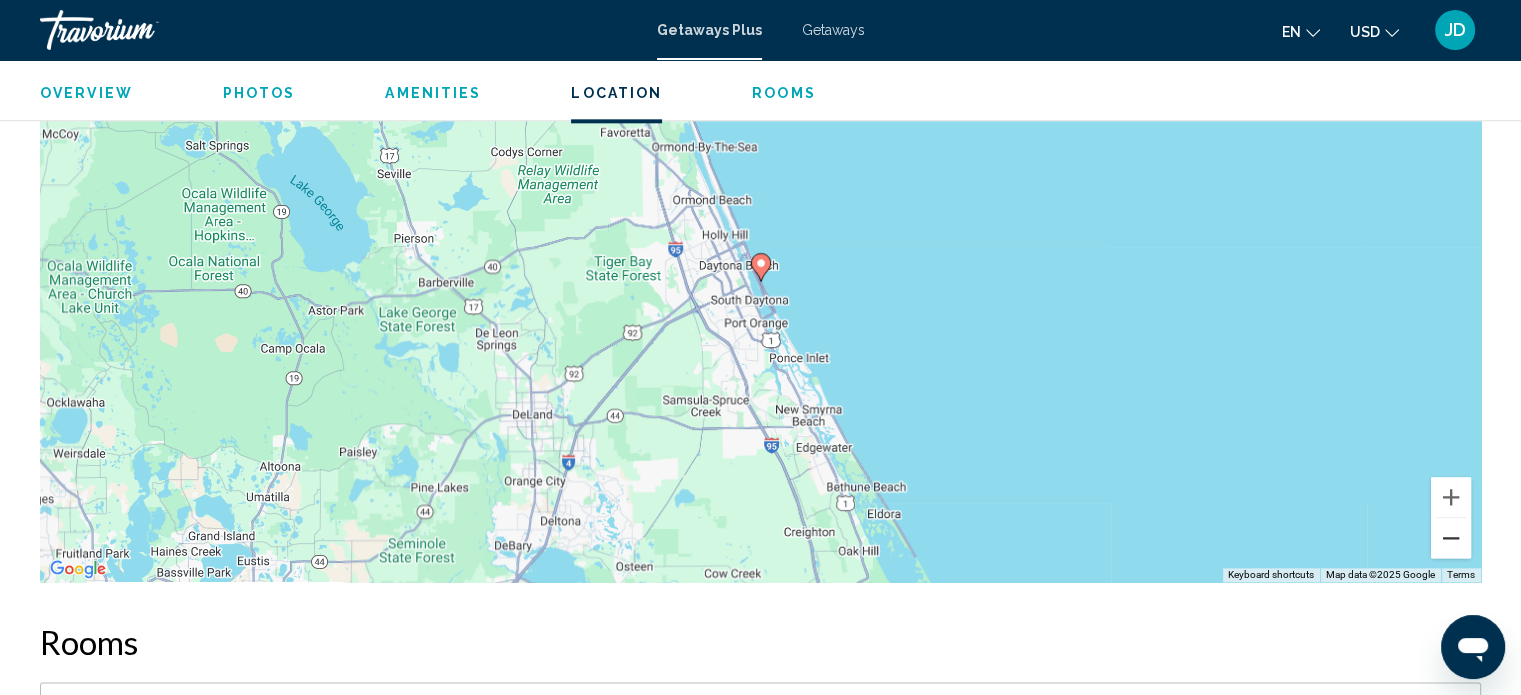 click at bounding box center [1451, 538] 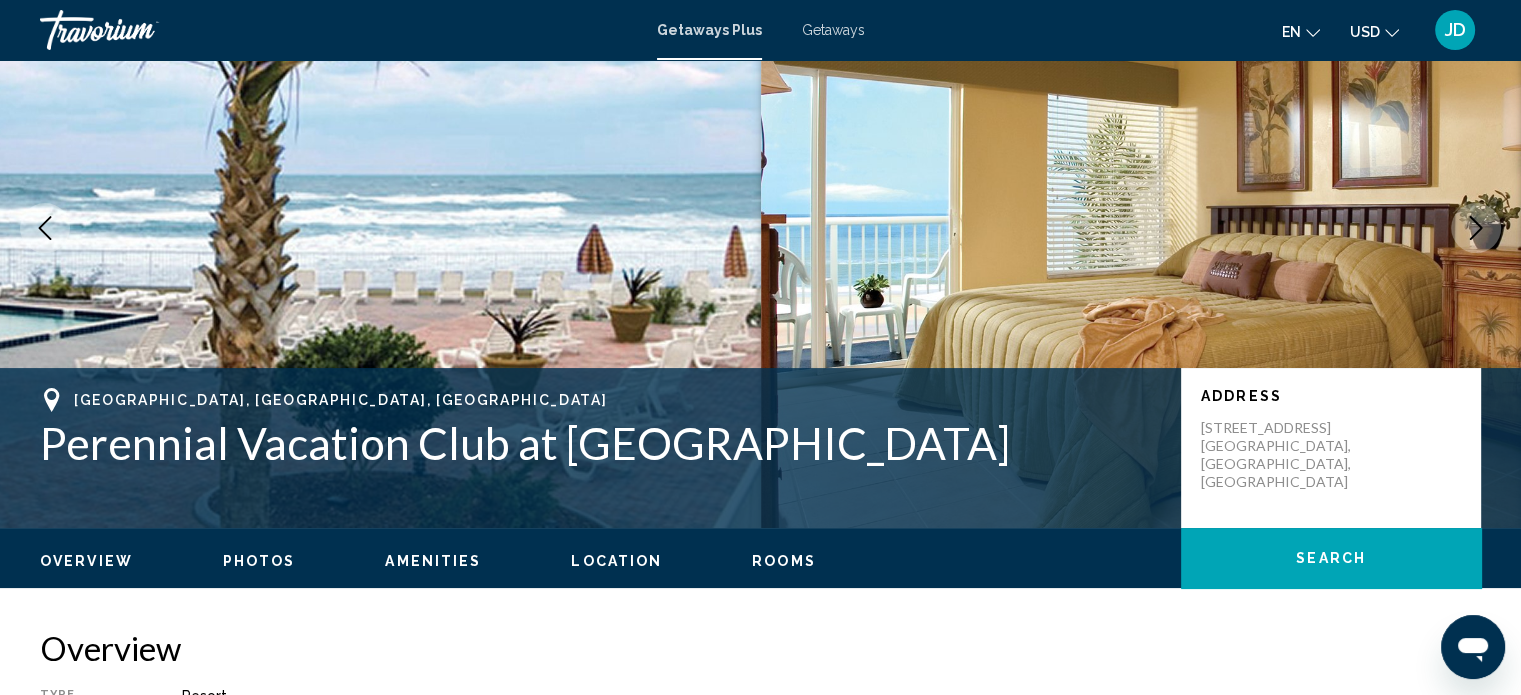 scroll, scrollTop: 128, scrollLeft: 0, axis: vertical 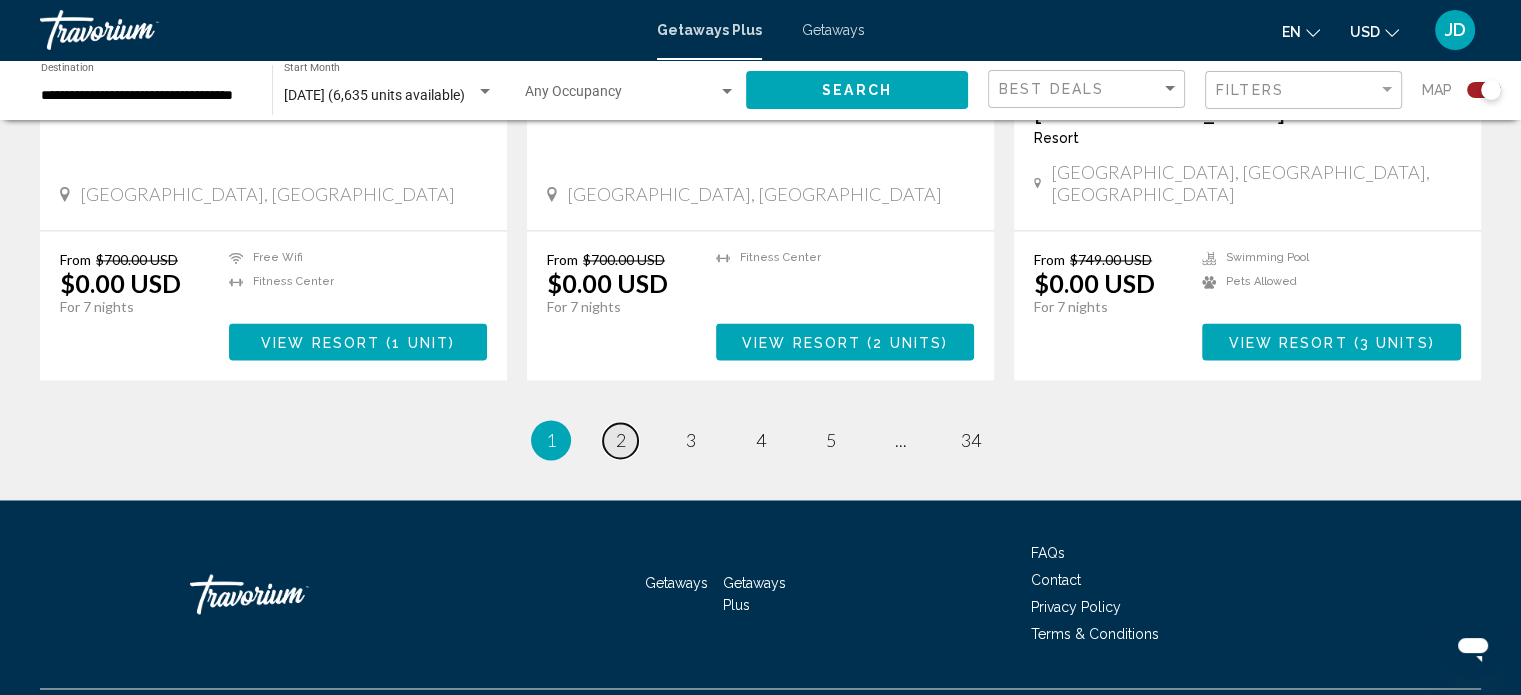 click on "2" at bounding box center [621, 440] 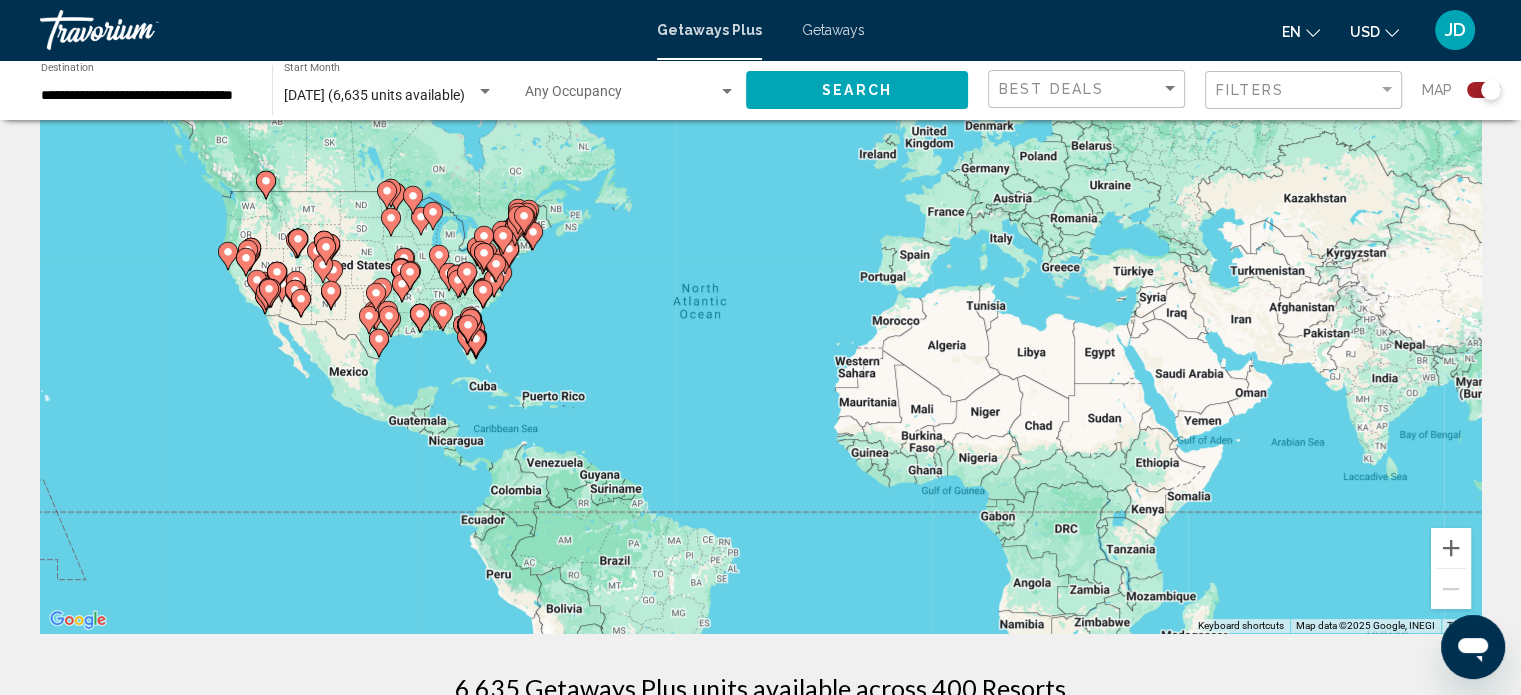 scroll, scrollTop: 0, scrollLeft: 0, axis: both 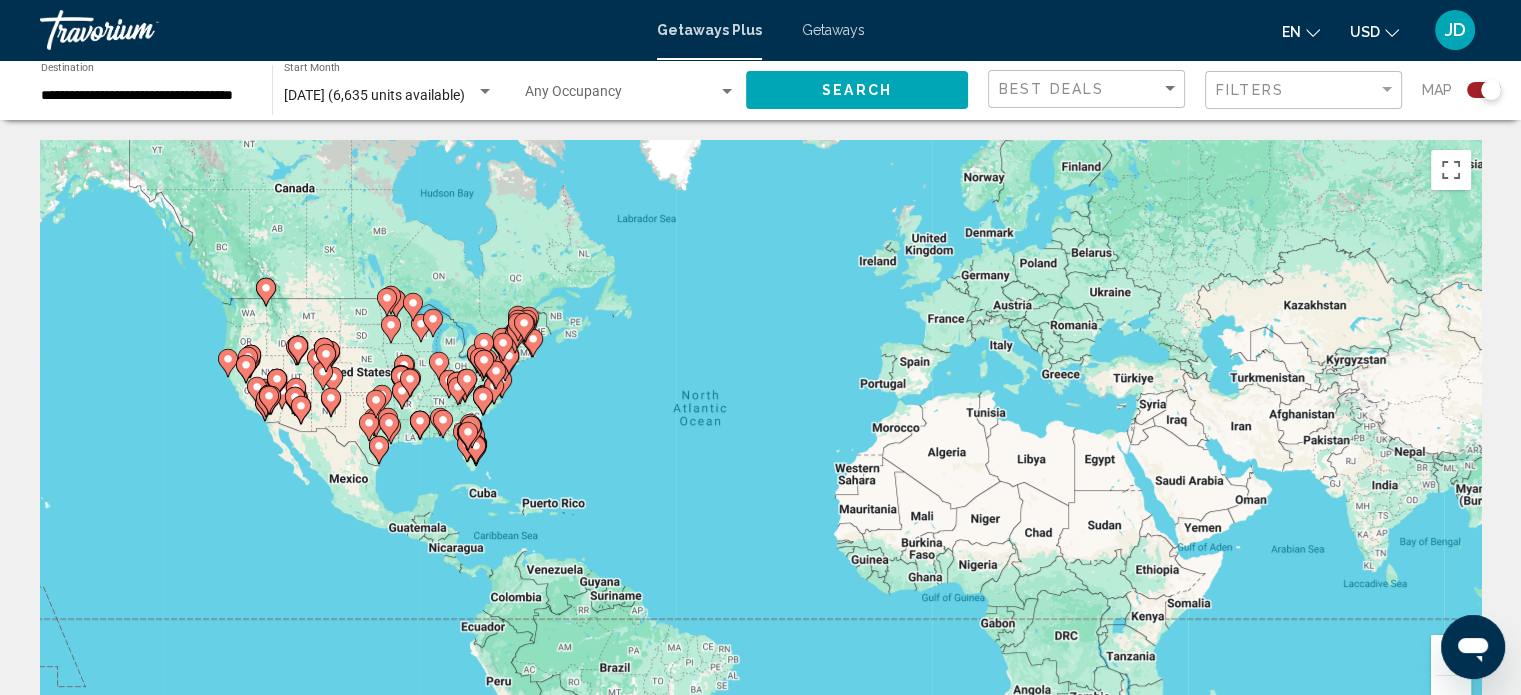 click on "**********" 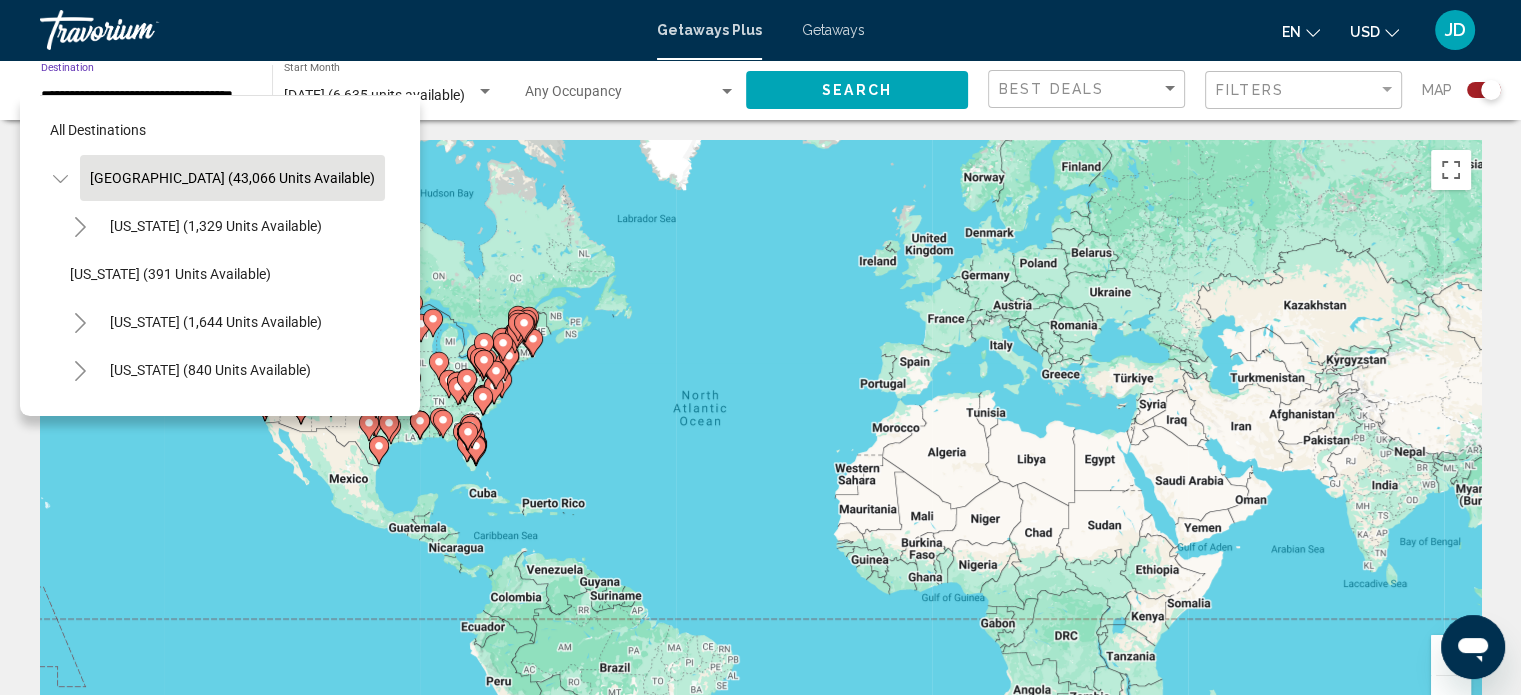 scroll, scrollTop: 0, scrollLeft: 20, axis: horizontal 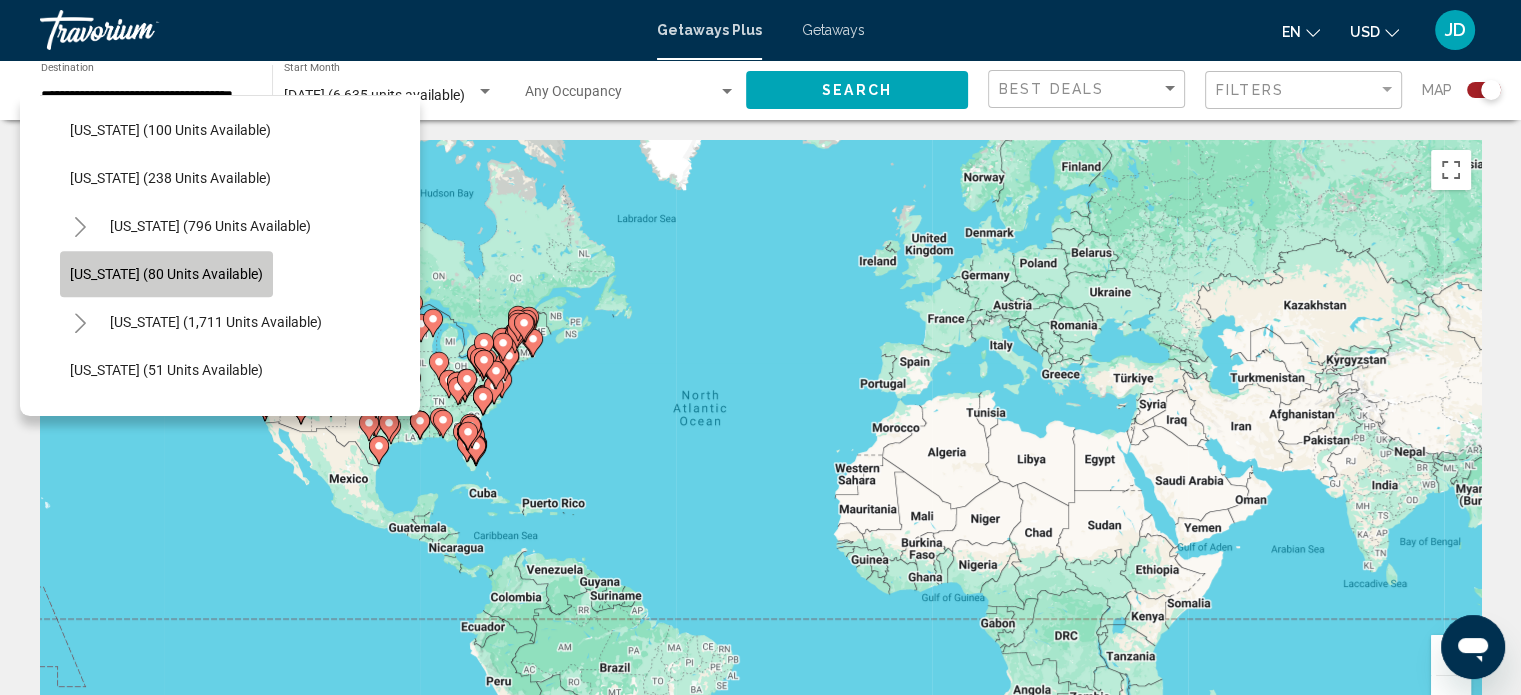 click on "[US_STATE] (80 units available)" 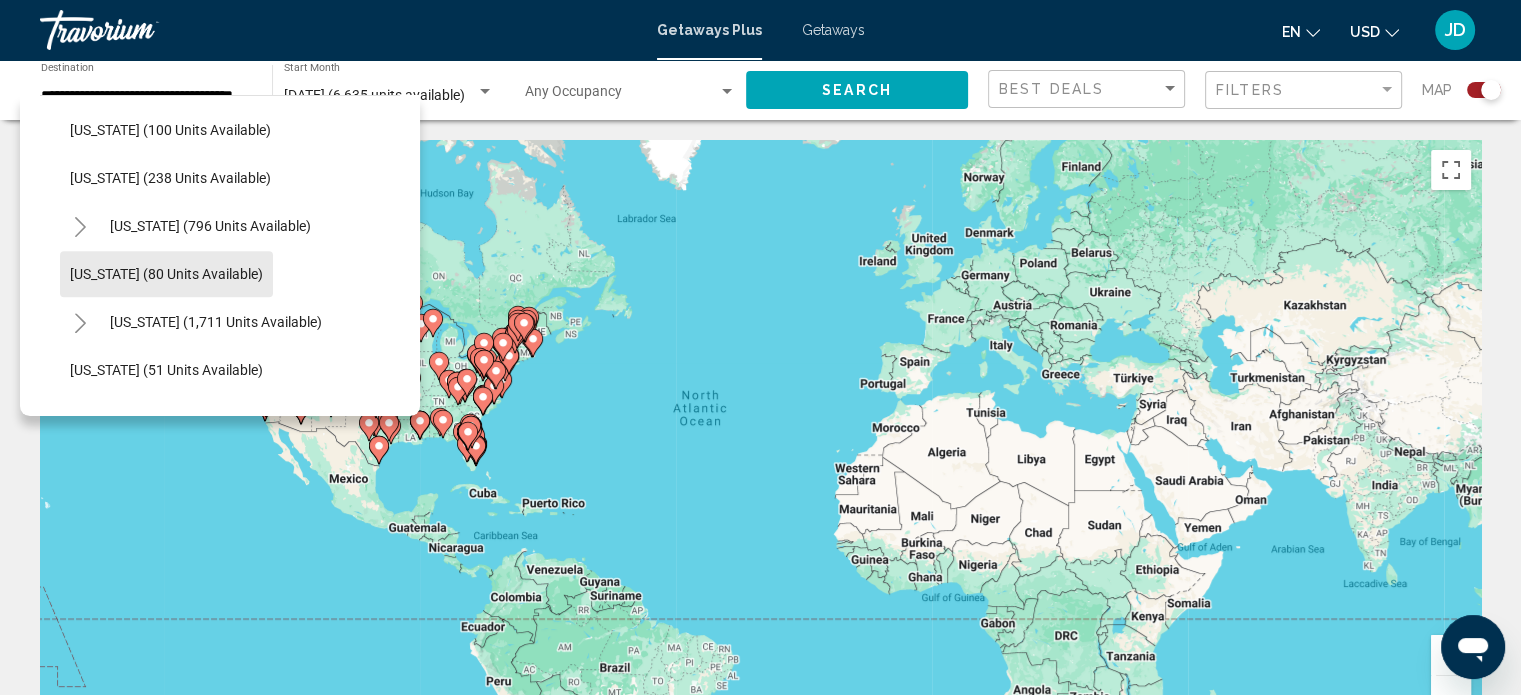 type on "**********" 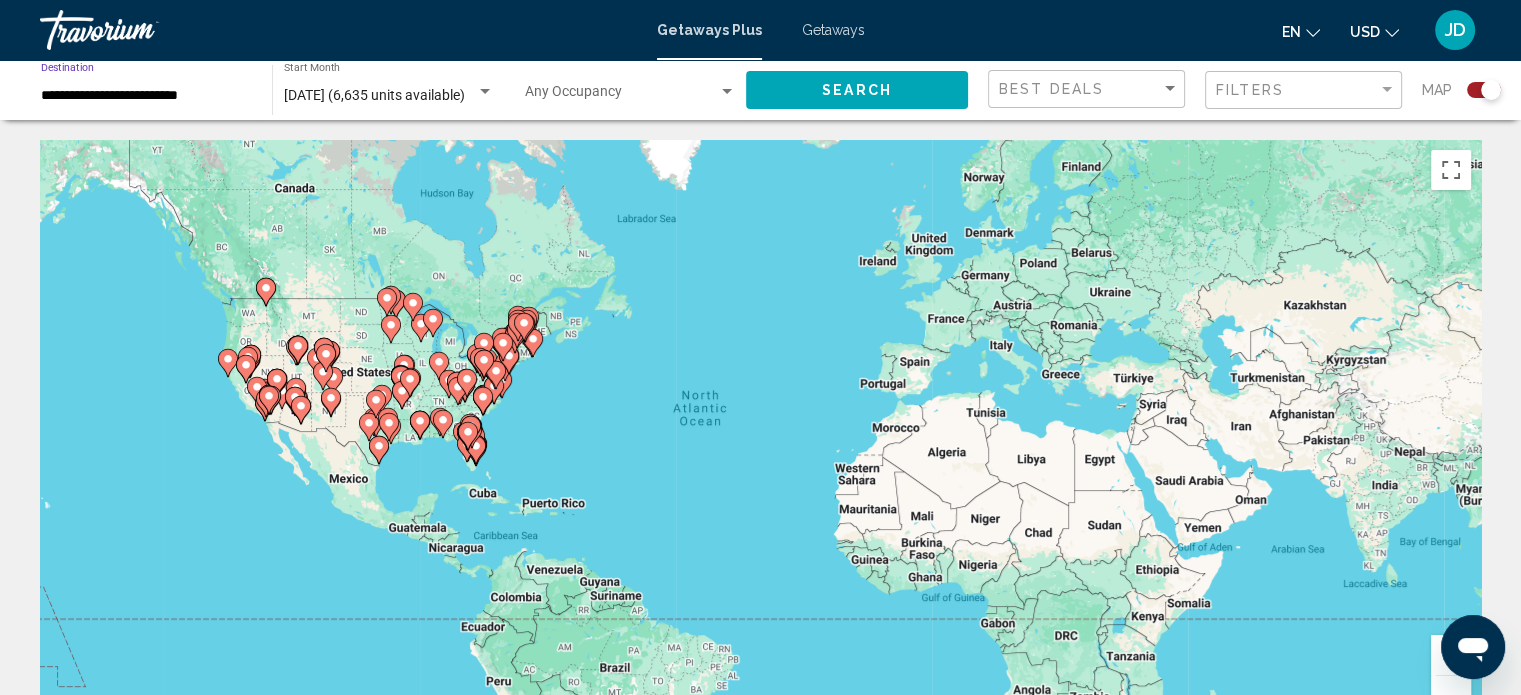 scroll, scrollTop: 0, scrollLeft: 0, axis: both 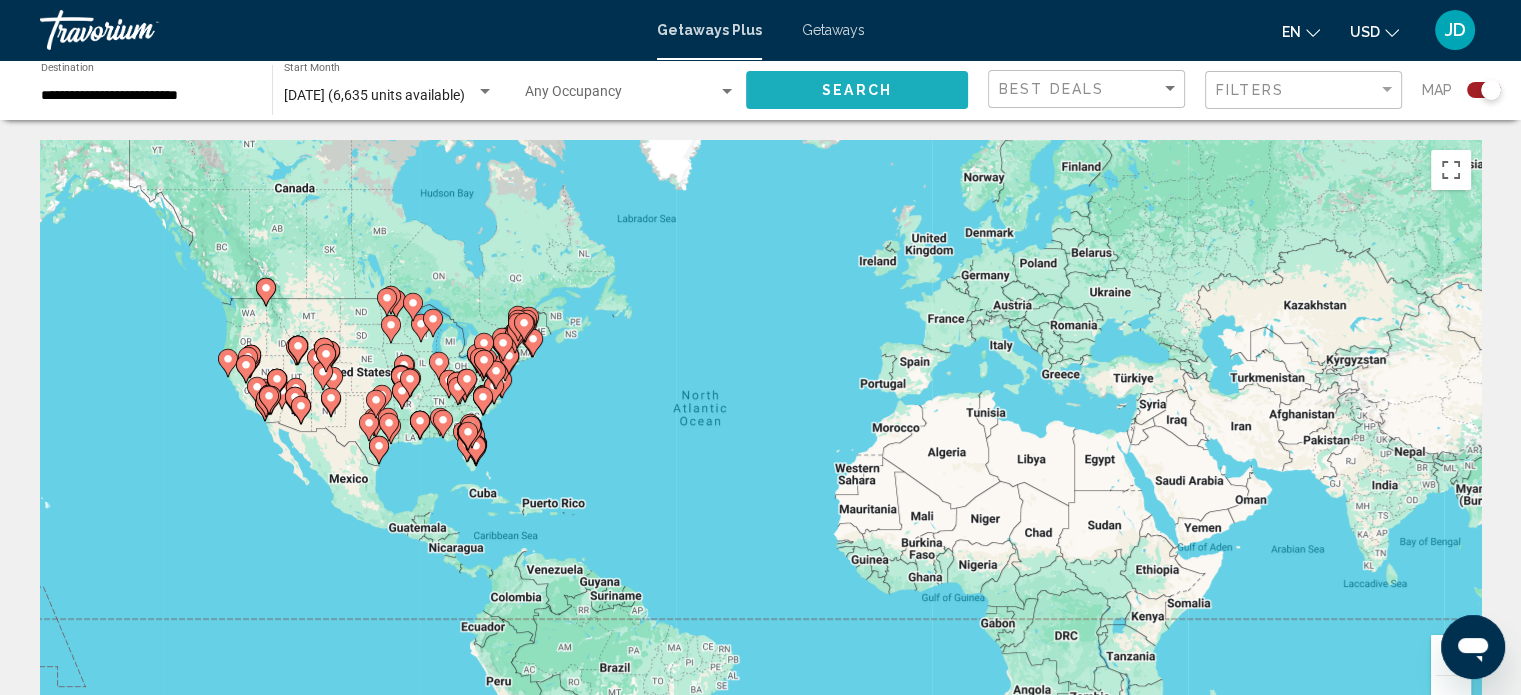 click on "Search" 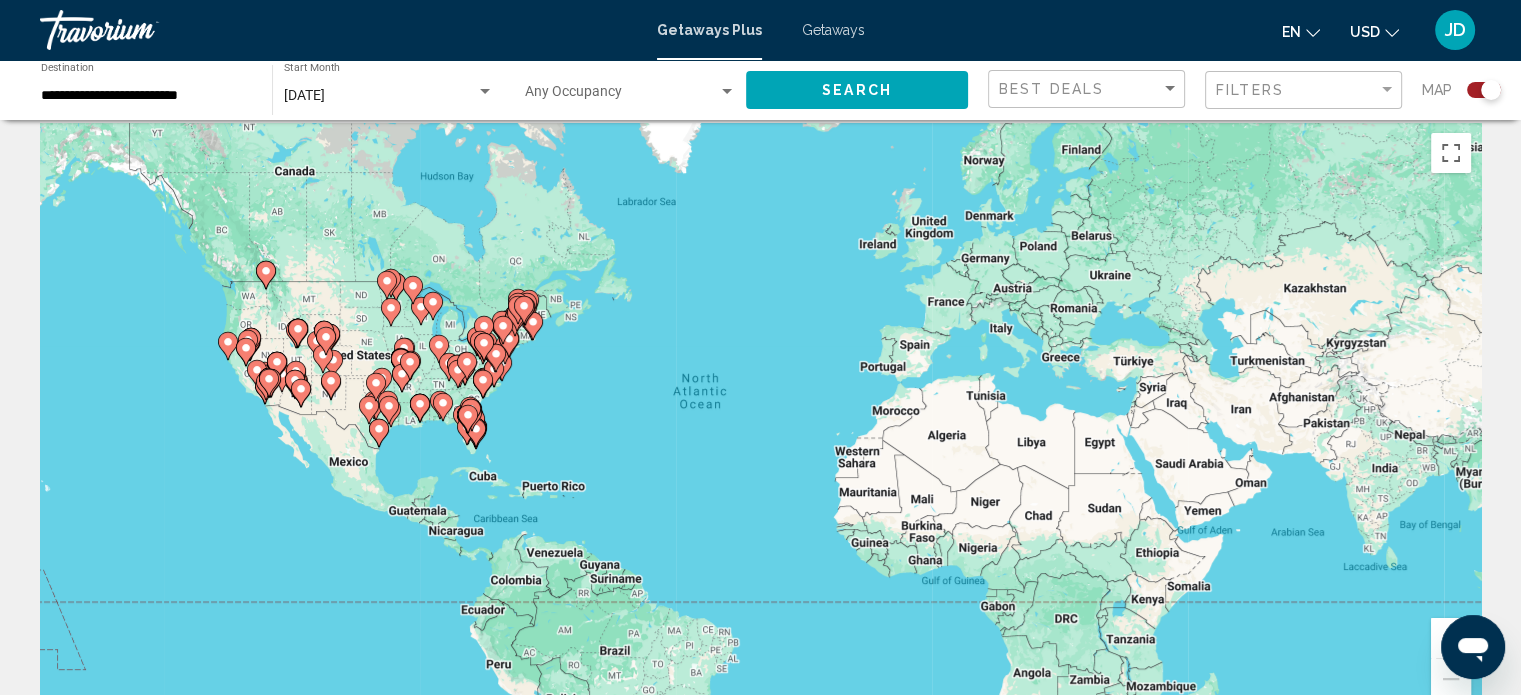 scroll, scrollTop: 0, scrollLeft: 0, axis: both 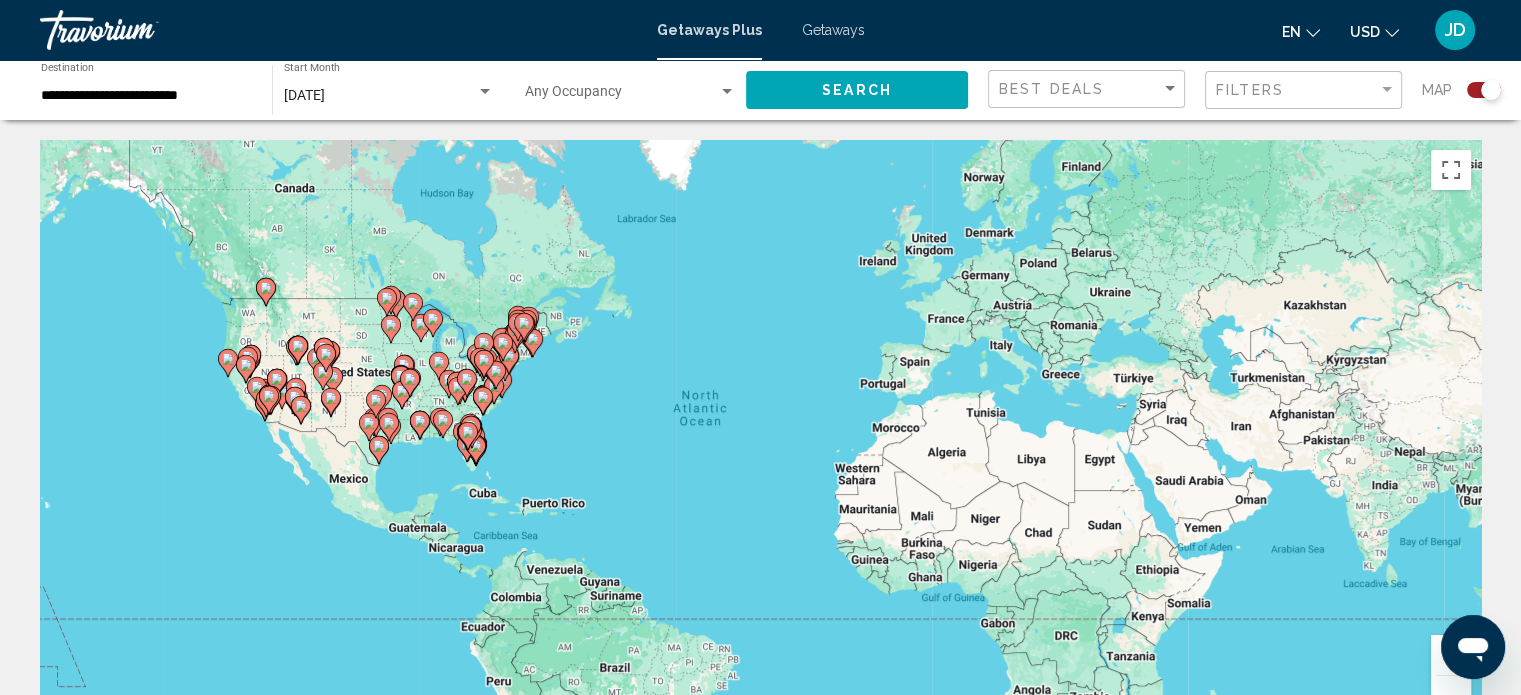 click on "**********" at bounding box center [146, 96] 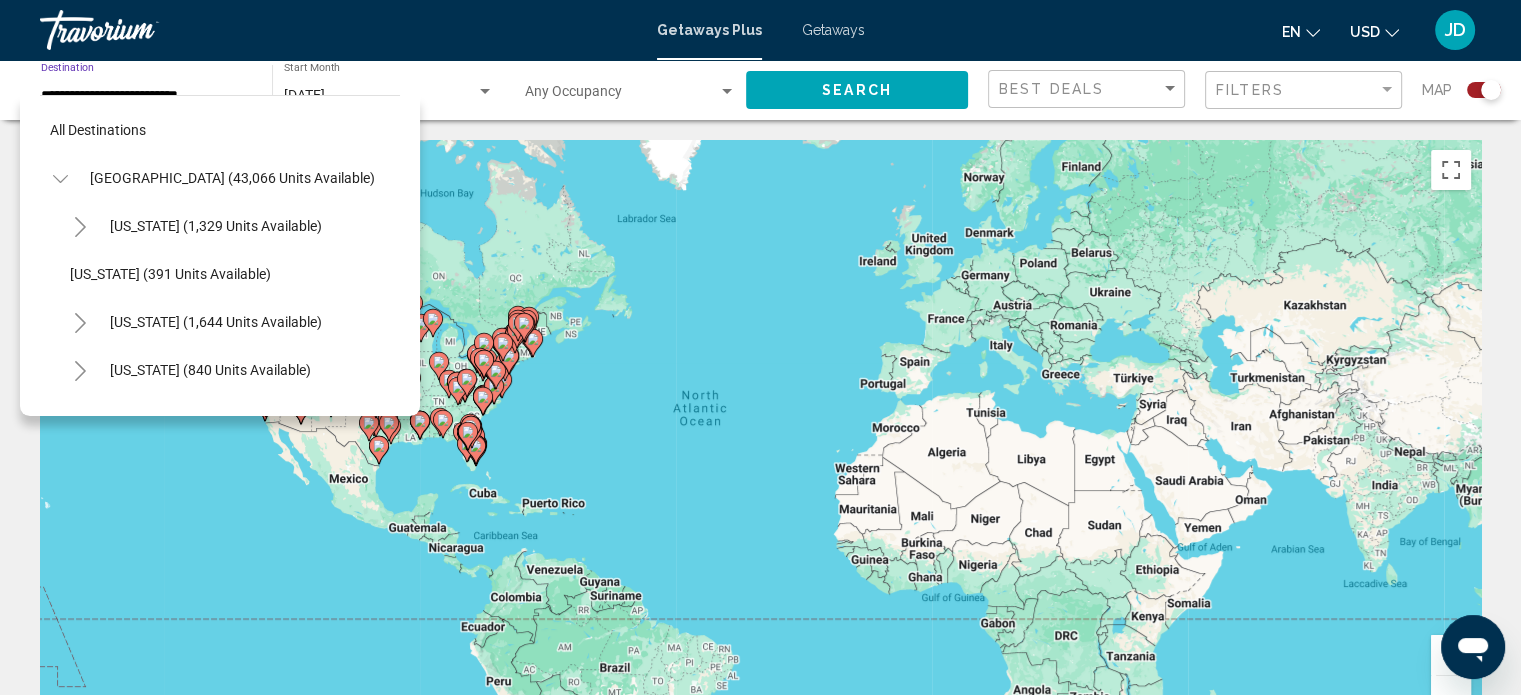 scroll, scrollTop: 1230, scrollLeft: 0, axis: vertical 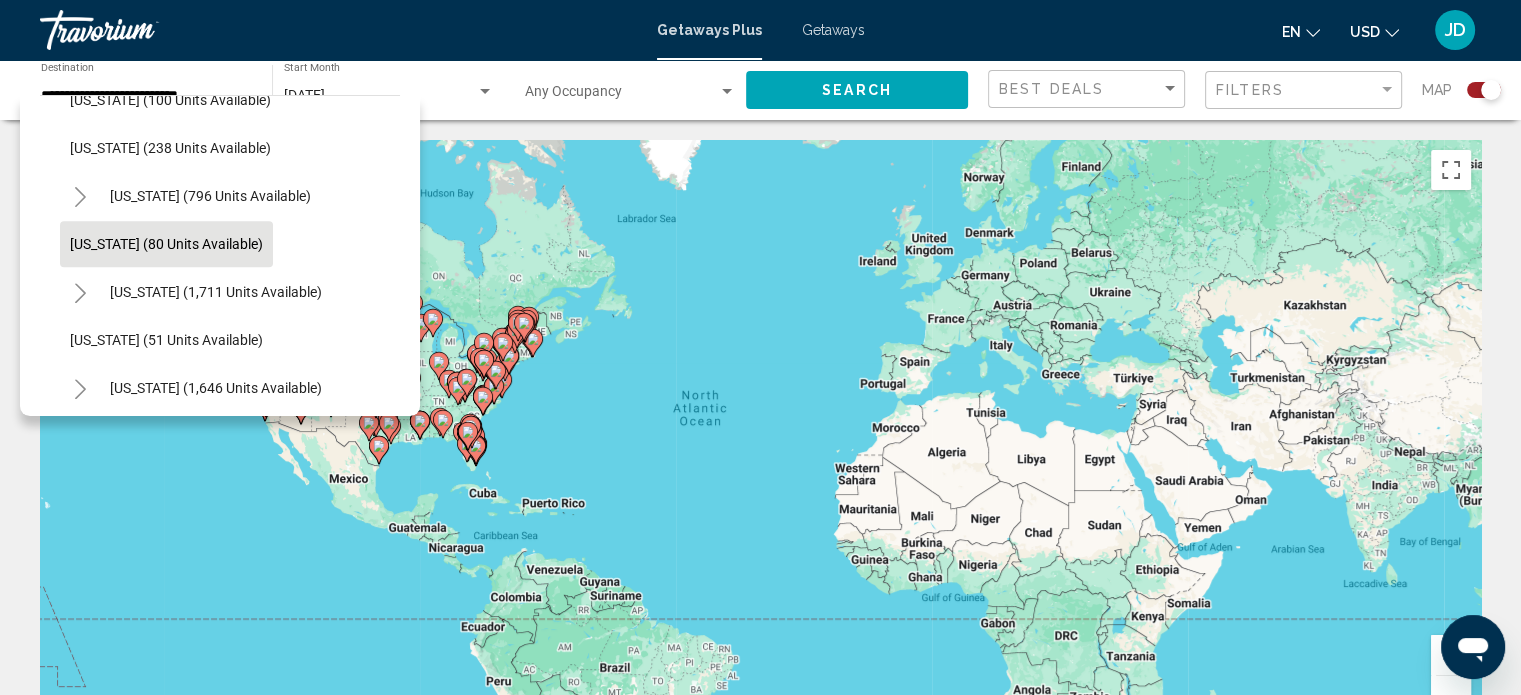 click on "September 2025 Start Month All Start Months" 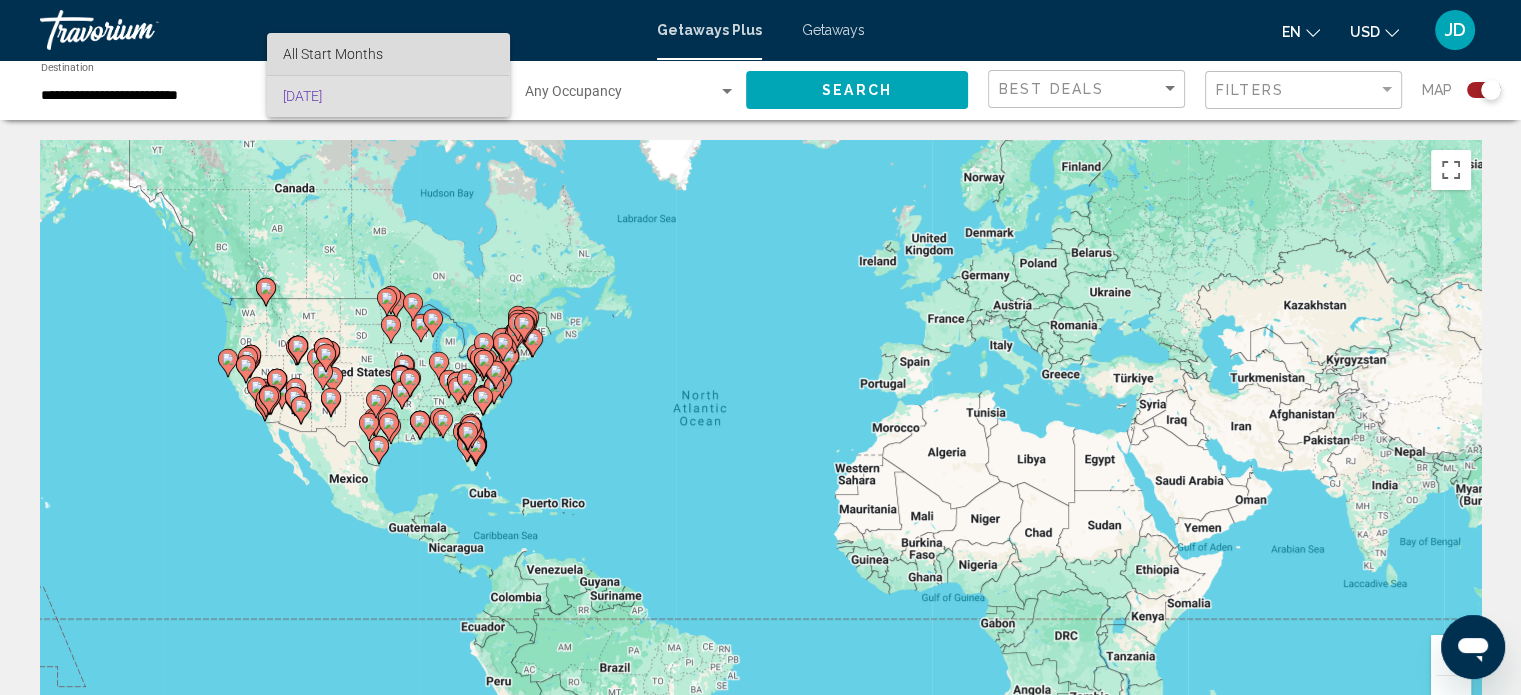 click on "All Start Months" at bounding box center [333, 54] 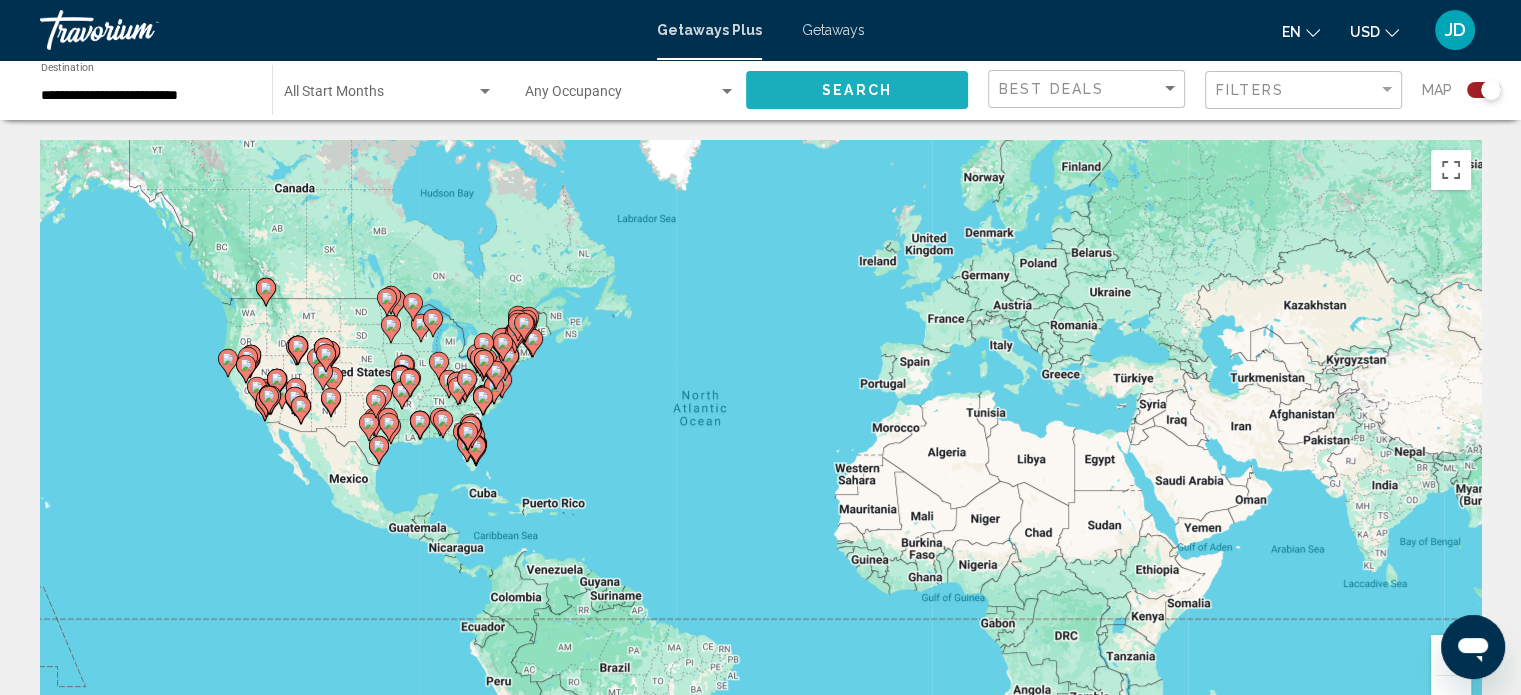 click on "Search" 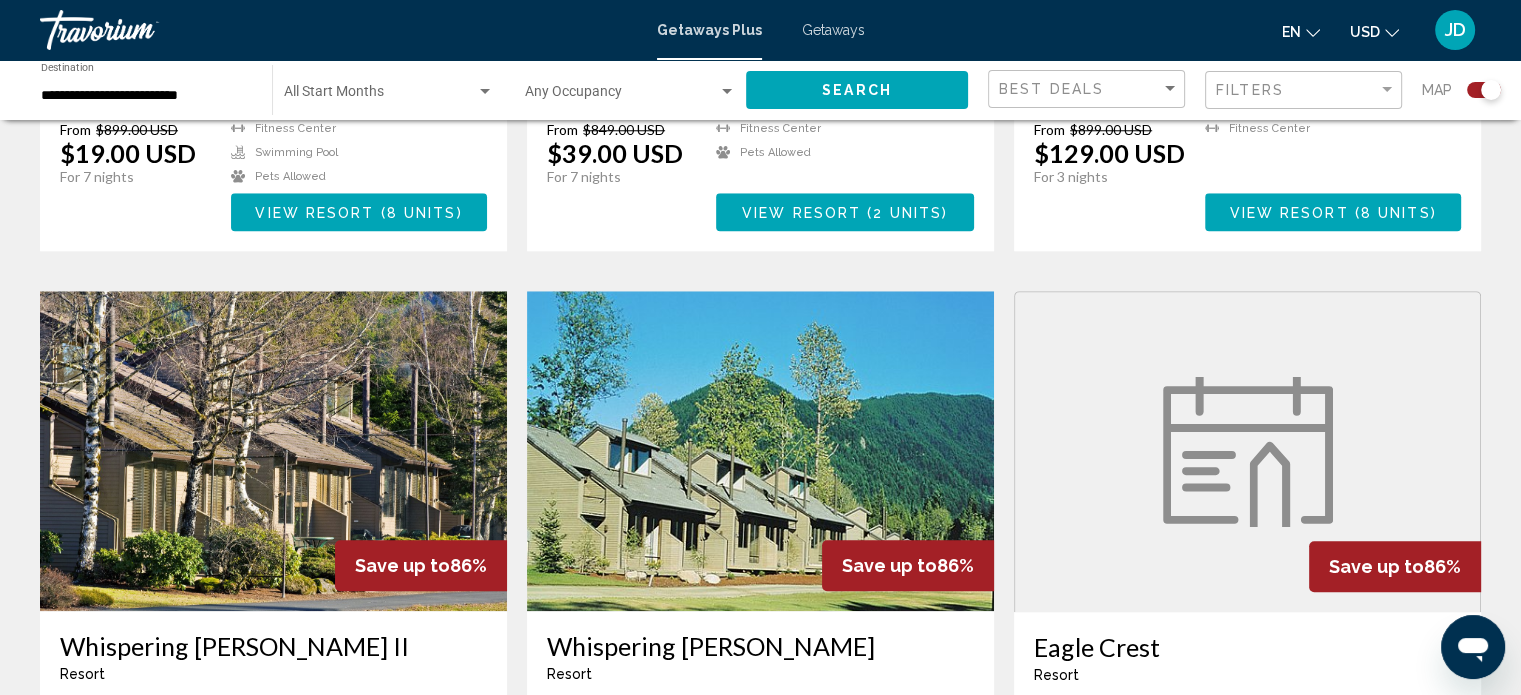 scroll, scrollTop: 1600, scrollLeft: 0, axis: vertical 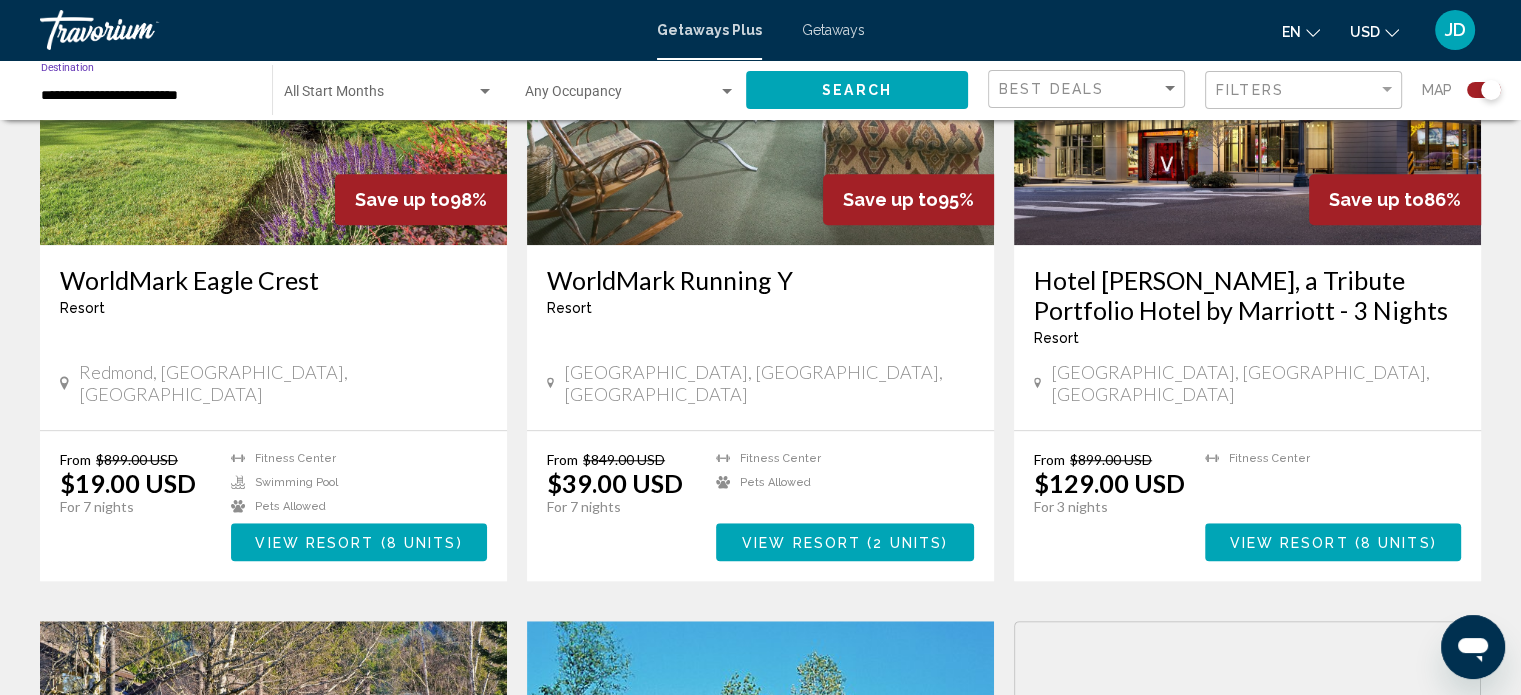 click on "**********" at bounding box center (146, 96) 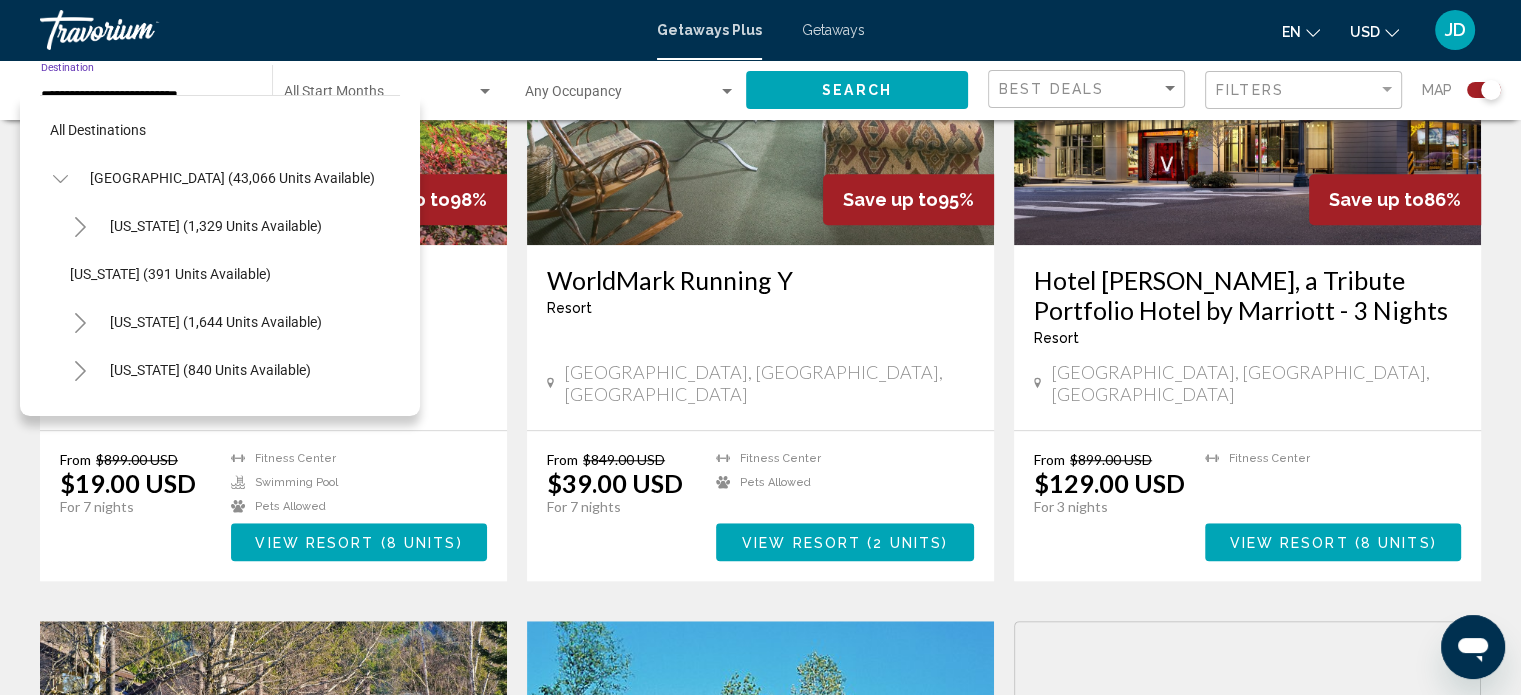 scroll, scrollTop: 1230, scrollLeft: 0, axis: vertical 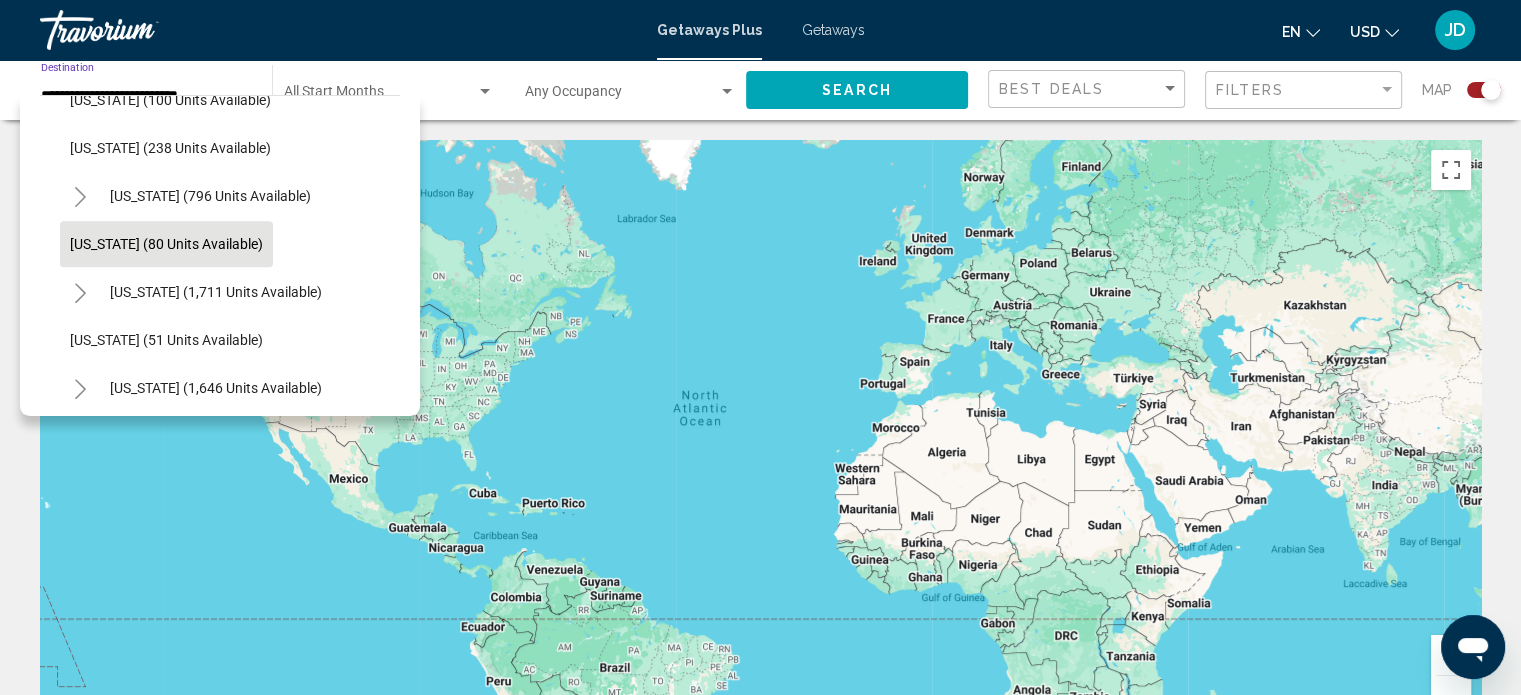 click on "To navigate, press the arrow keys. To activate drag with keyboard, press Alt + Enter. Once in keyboard drag state, use the arrow keys to move the marker. To complete the drag, press the Enter key. To cancel, press Escape." at bounding box center [760, 440] 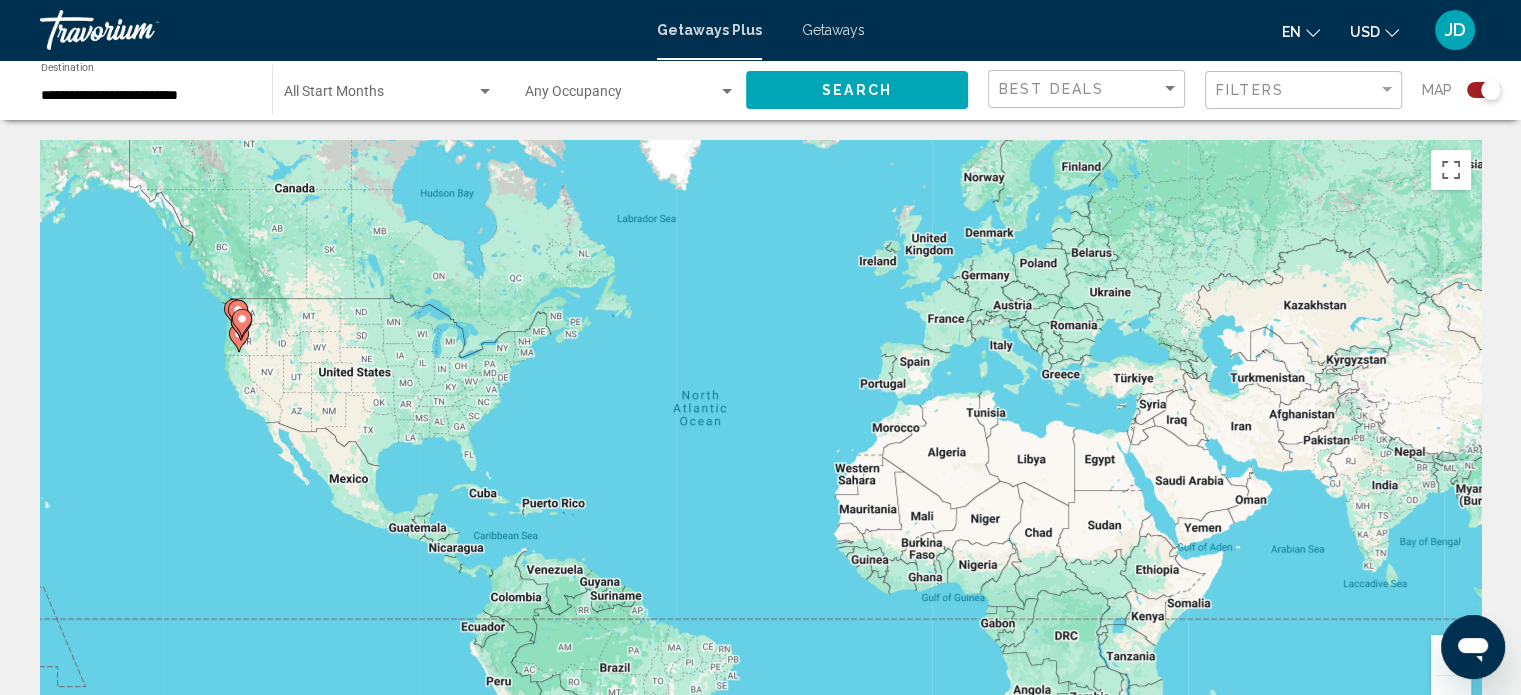 click at bounding box center [1451, 655] 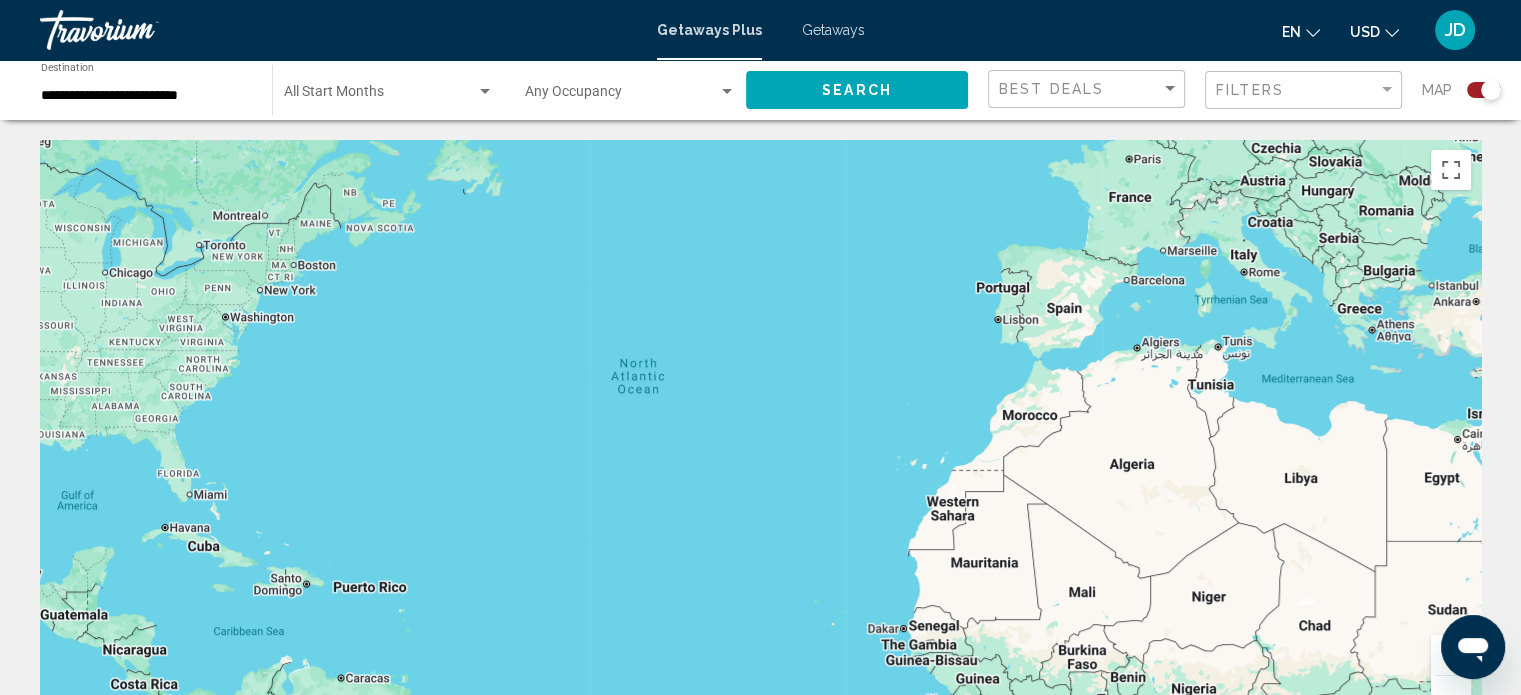 click at bounding box center [1451, 655] 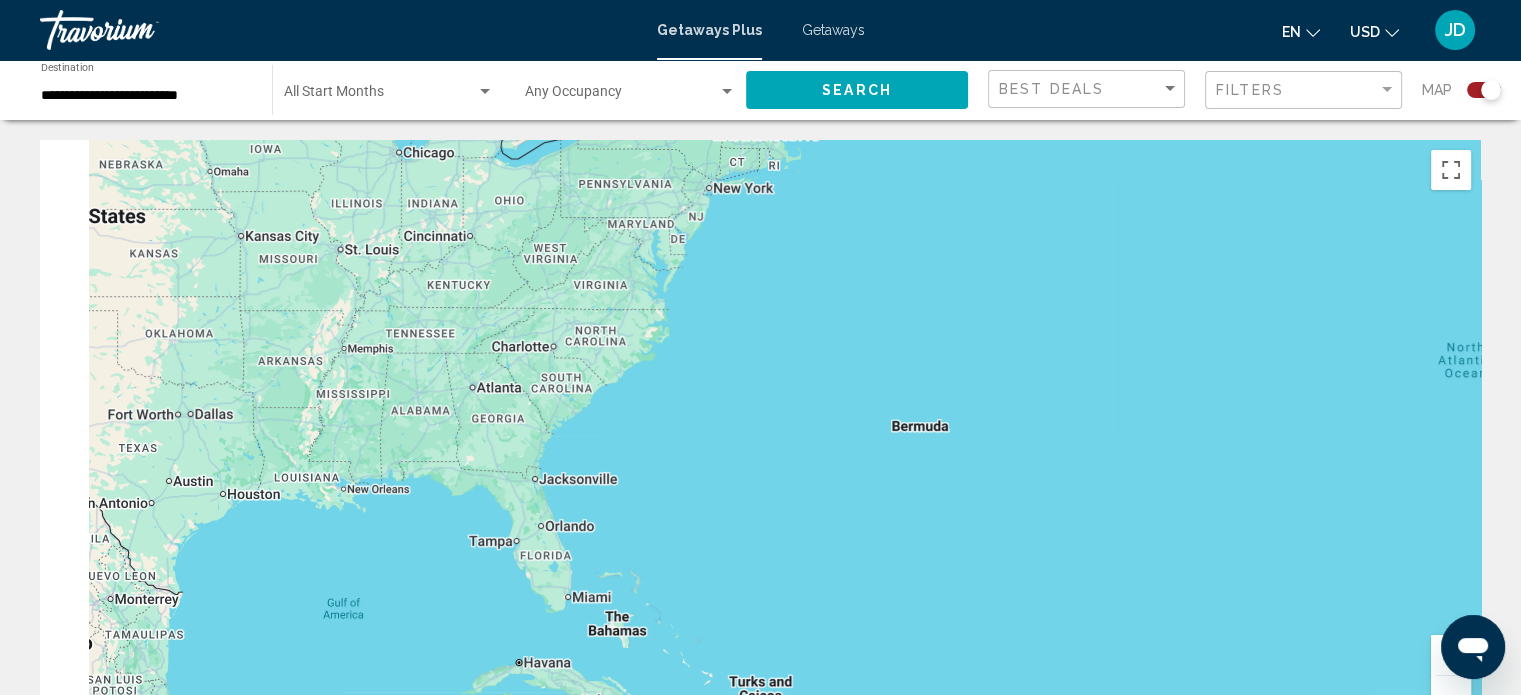 drag, startPoint x: 571, startPoint y: 420, endPoint x: 1535, endPoint y: 475, distance: 965.5677 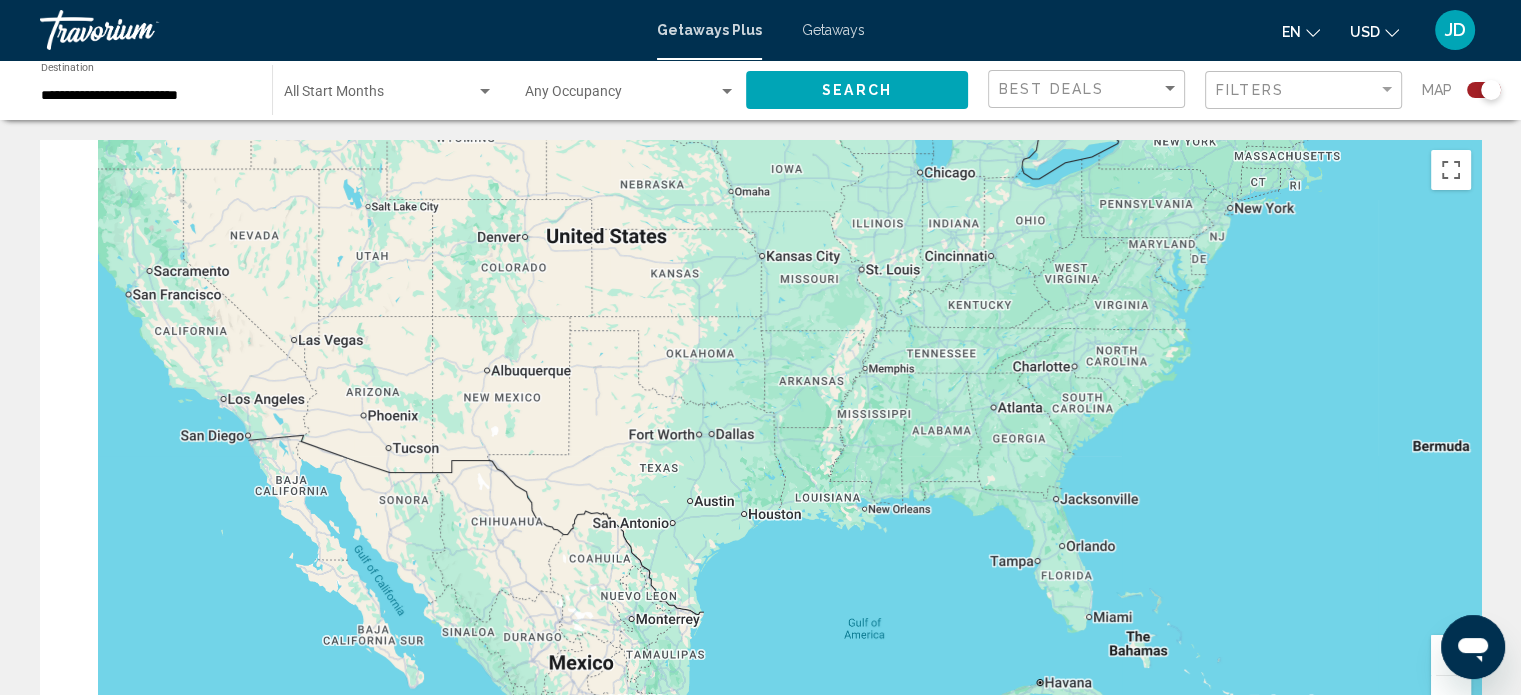 drag, startPoint x: 736, startPoint y: 431, endPoint x: 1458, endPoint y: 445, distance: 722.13574 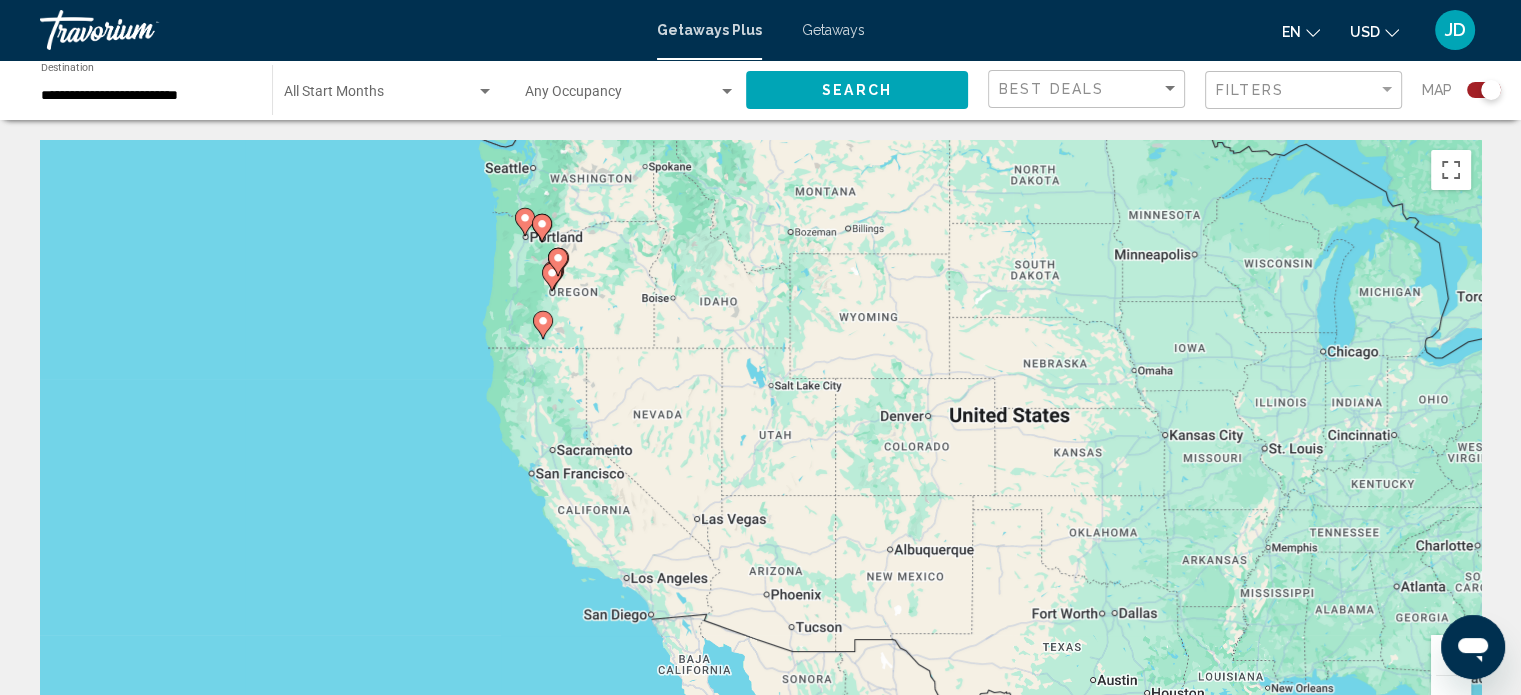 drag, startPoint x: 811, startPoint y: 391, endPoint x: 911, endPoint y: 582, distance: 215.59453 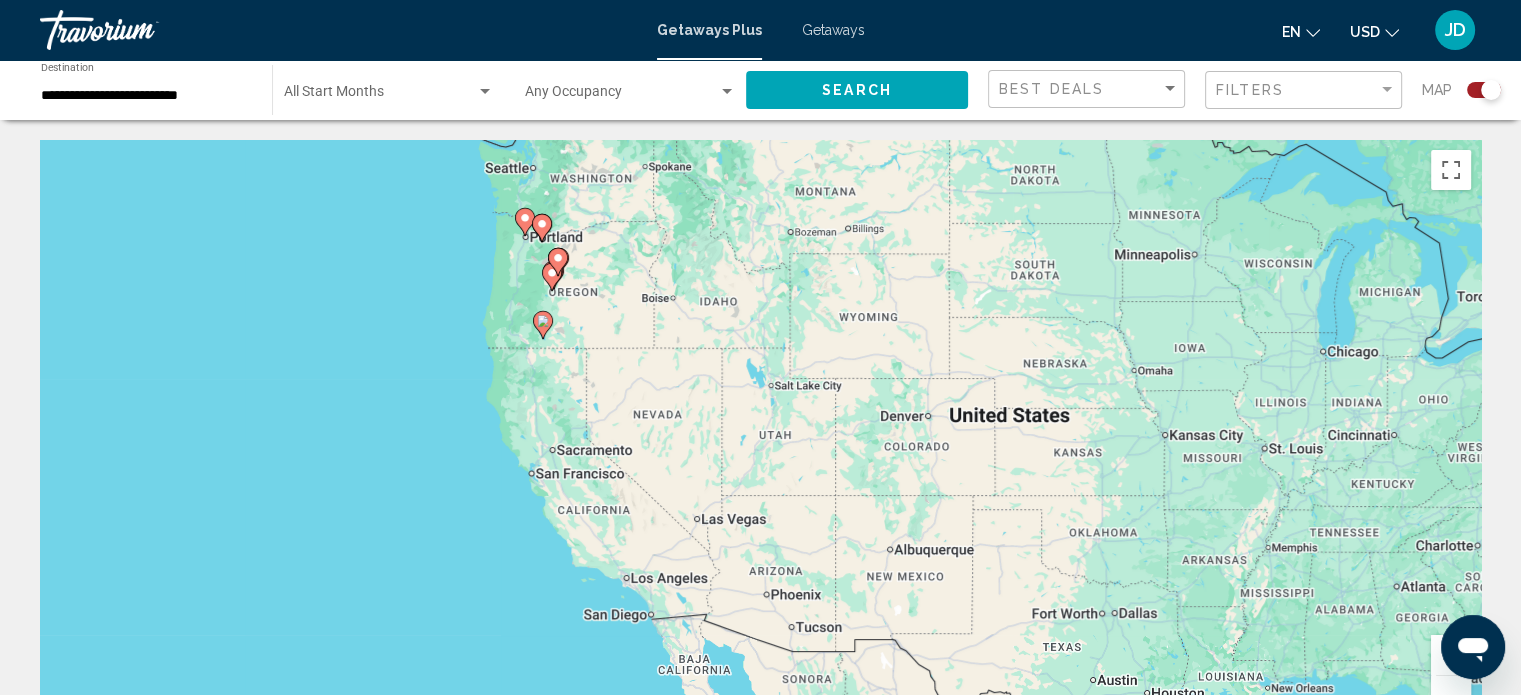 click on "To navigate, press the arrow keys. To activate drag with keyboard, press Alt + Enter. Once in keyboard drag state, use the arrow keys to move the marker. To complete the drag, press the Enter key. To cancel, press Escape." at bounding box center [760, 440] 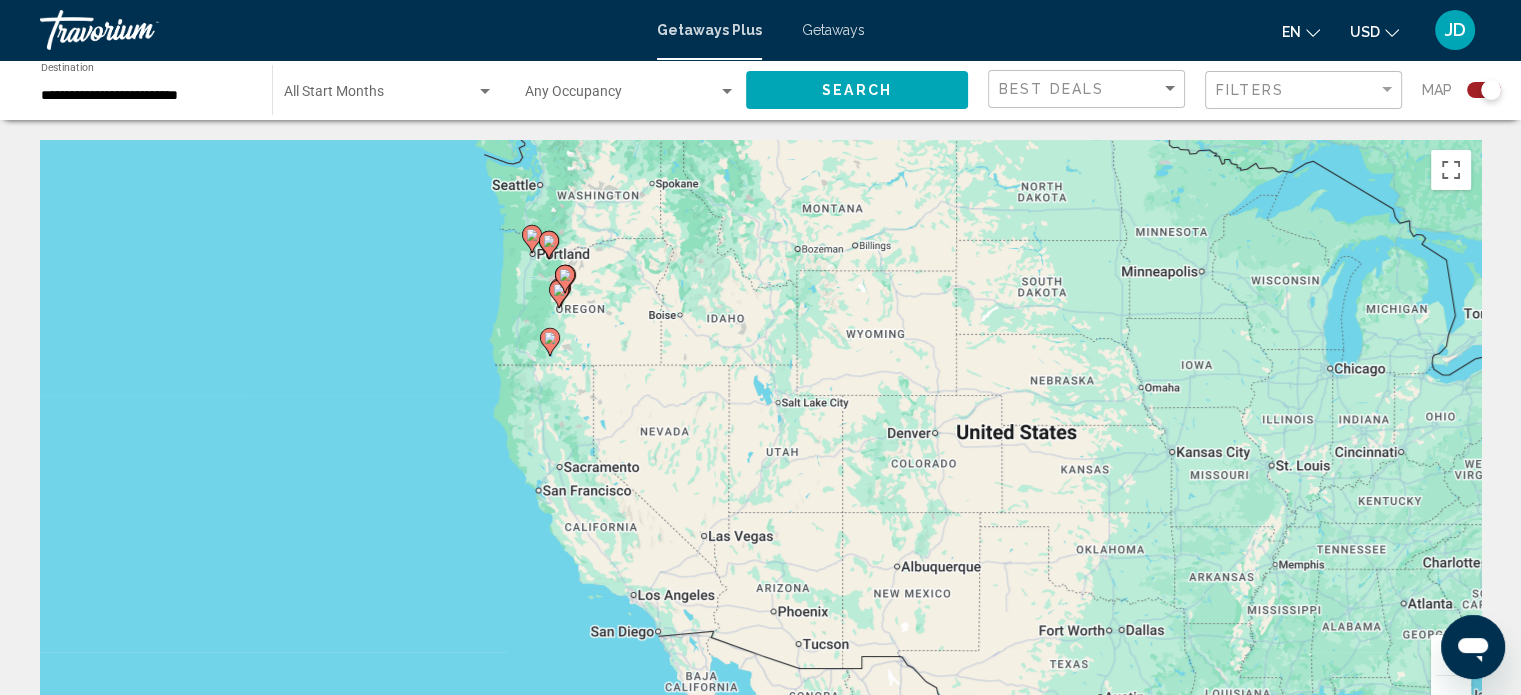 click at bounding box center (1451, 655) 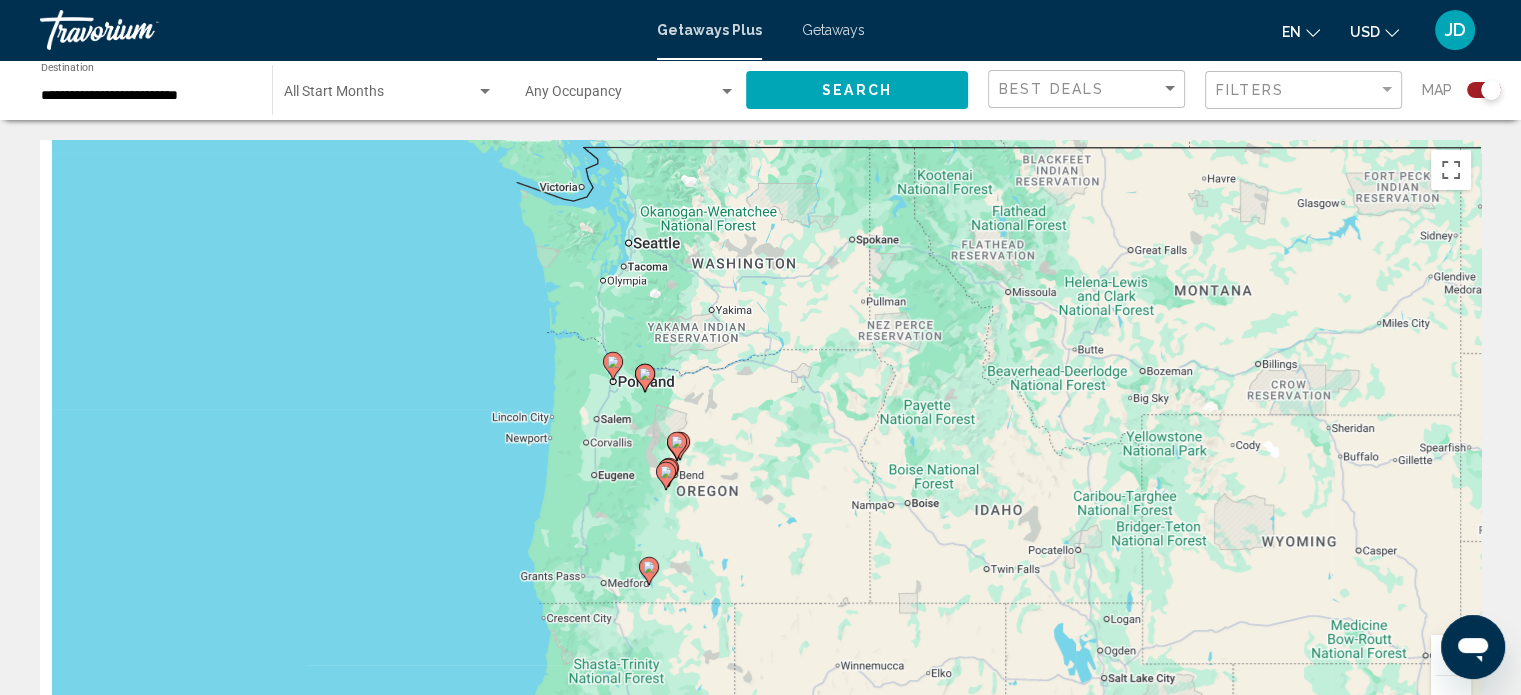 drag, startPoint x: 686, startPoint y: 428, endPoint x: 999, endPoint y: 742, distance: 443.3565 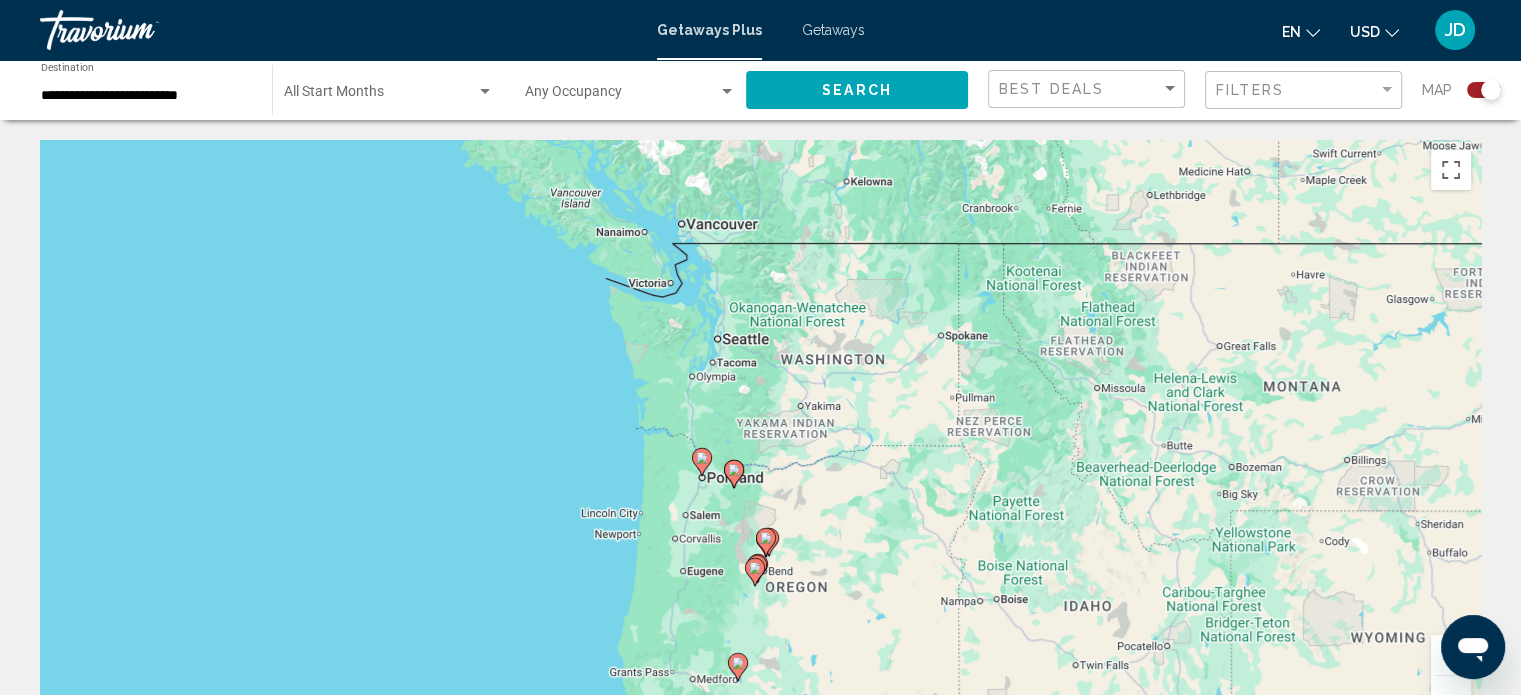 drag, startPoint x: 671, startPoint y: 475, endPoint x: 748, endPoint y: 564, distance: 117.68602 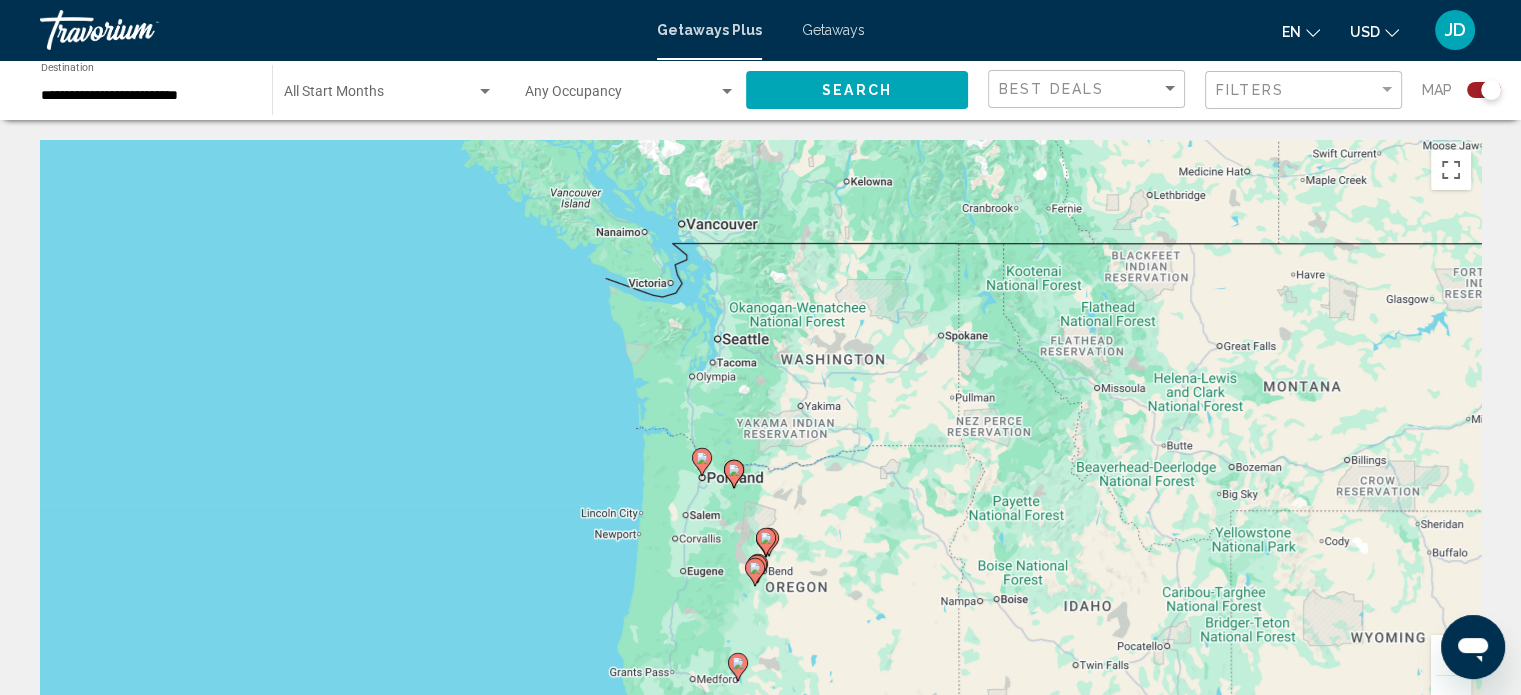 click 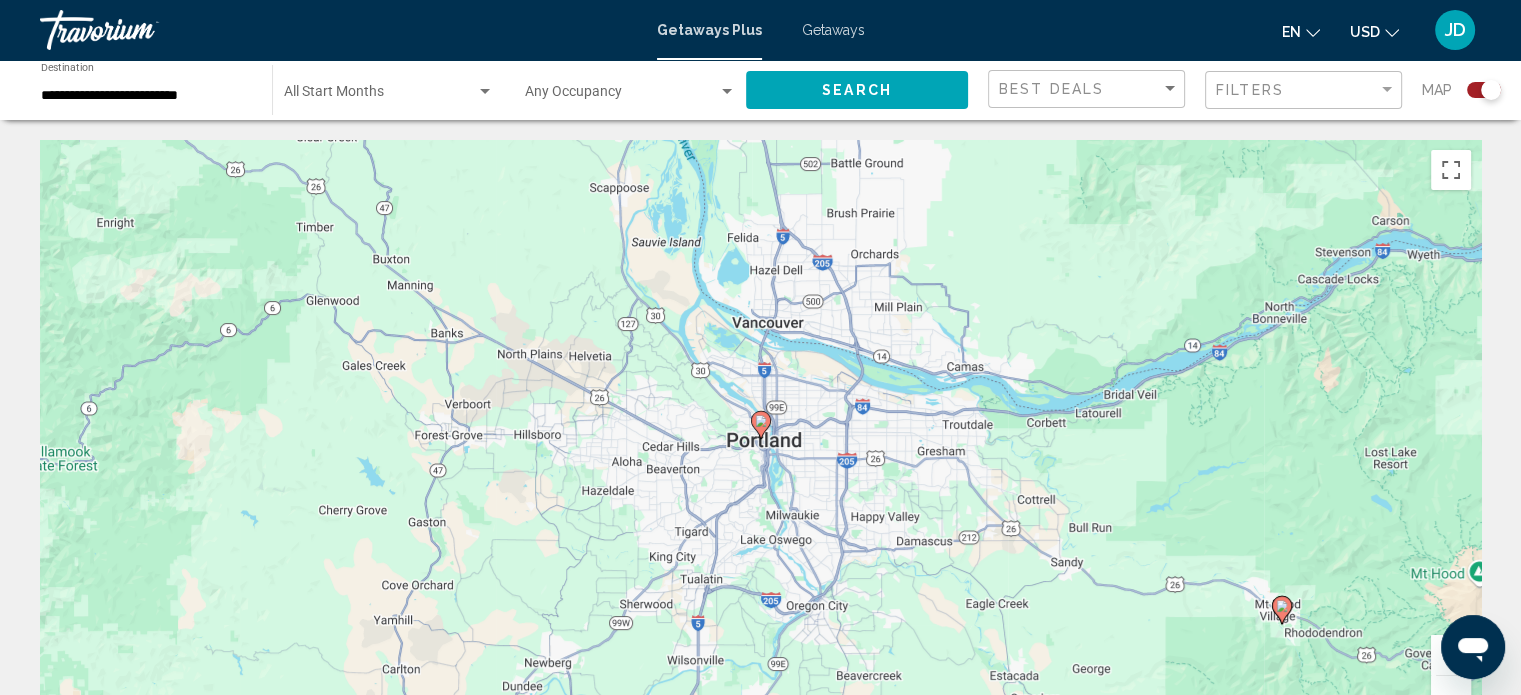 click 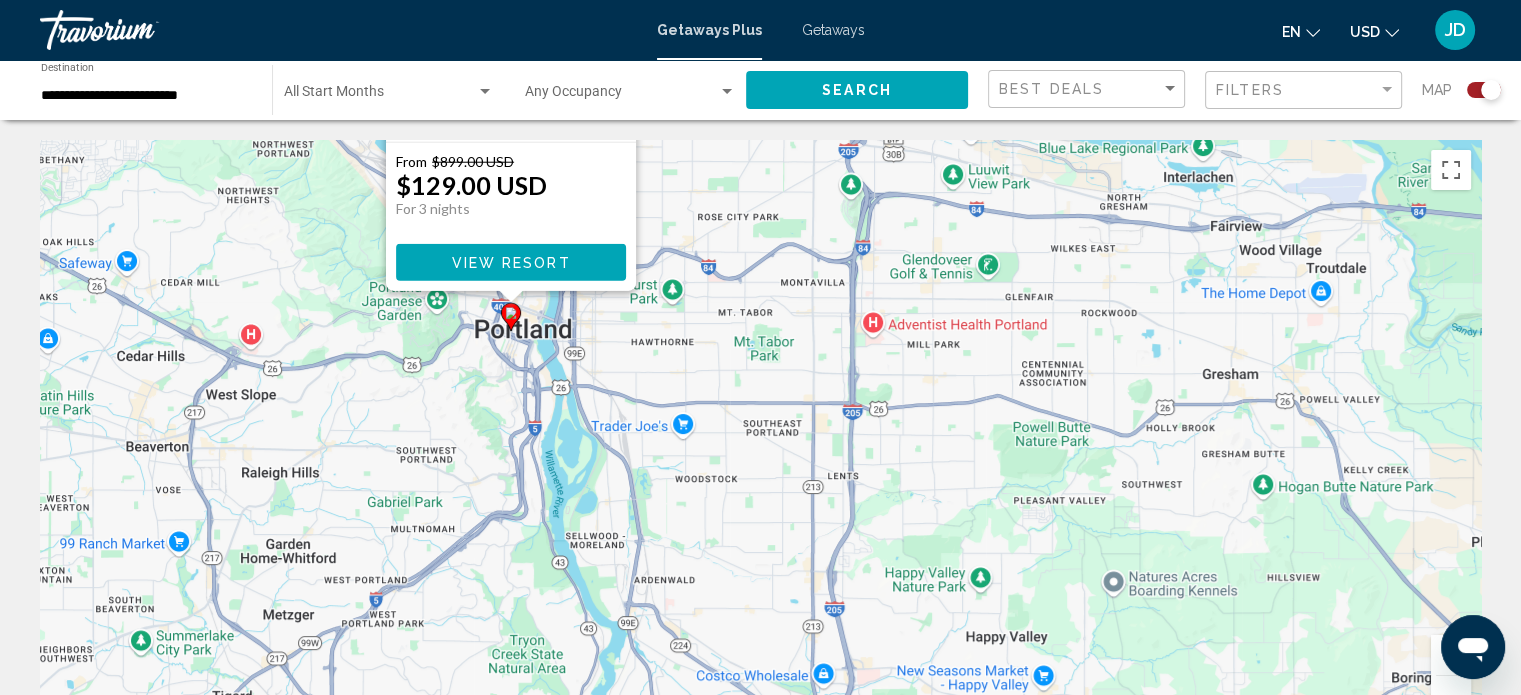 drag, startPoint x: 1035, startPoint y: 658, endPoint x: 784, endPoint y: 275, distance: 457.91922 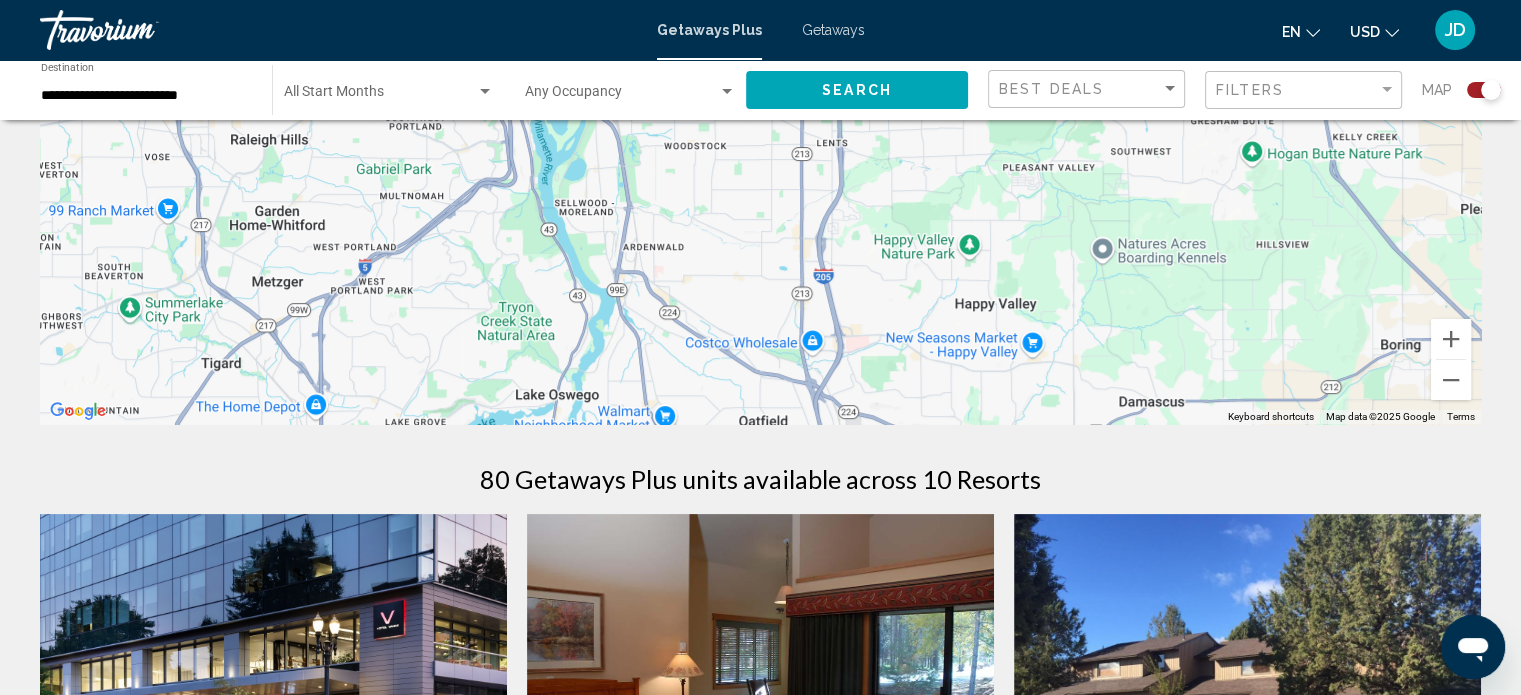 scroll, scrollTop: 300, scrollLeft: 0, axis: vertical 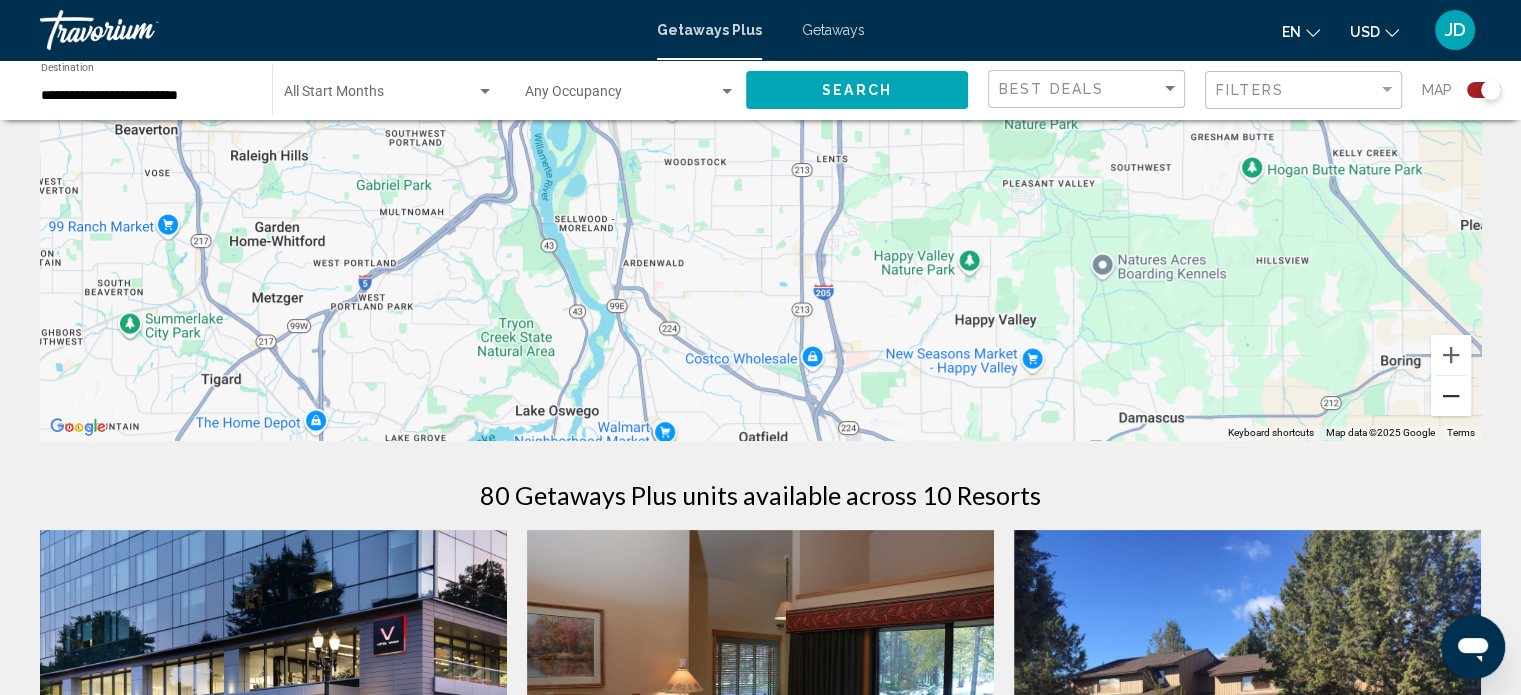 click at bounding box center [1451, 396] 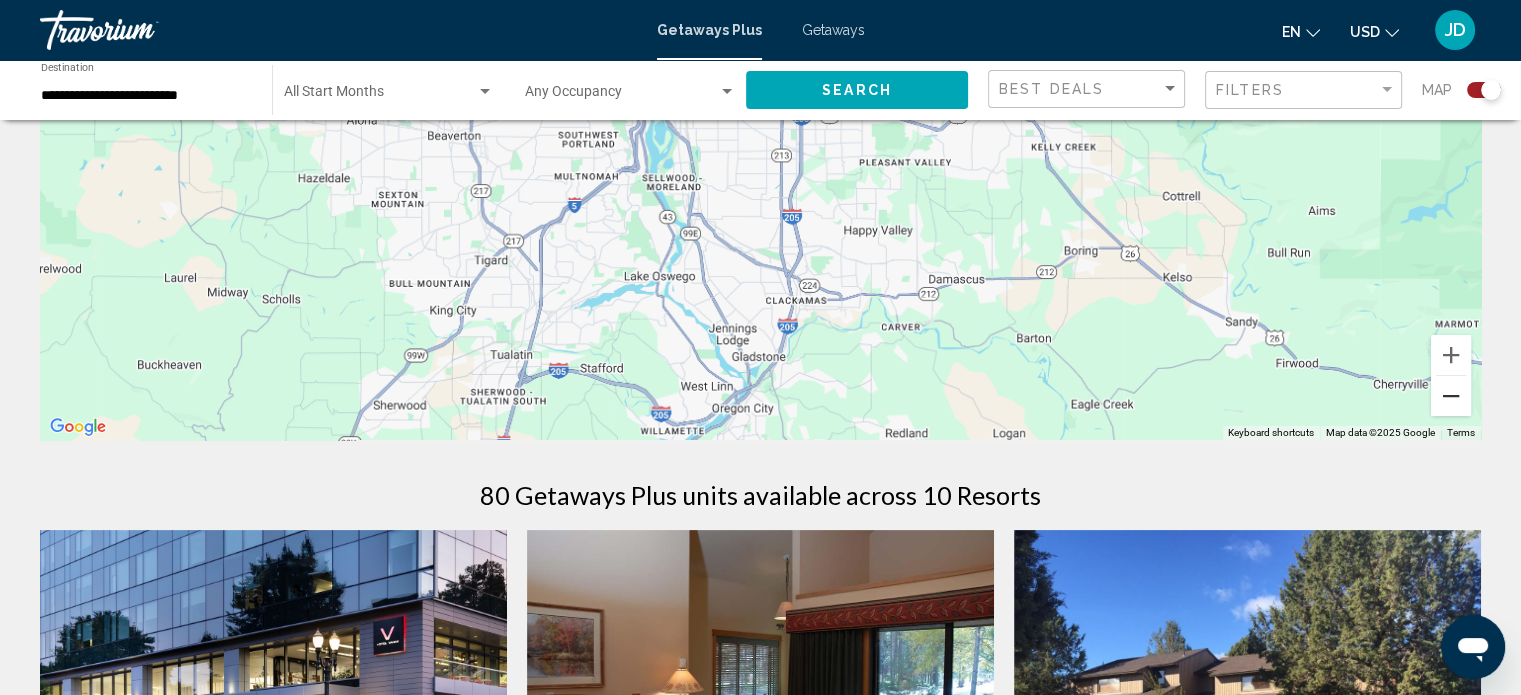 click at bounding box center [1451, 396] 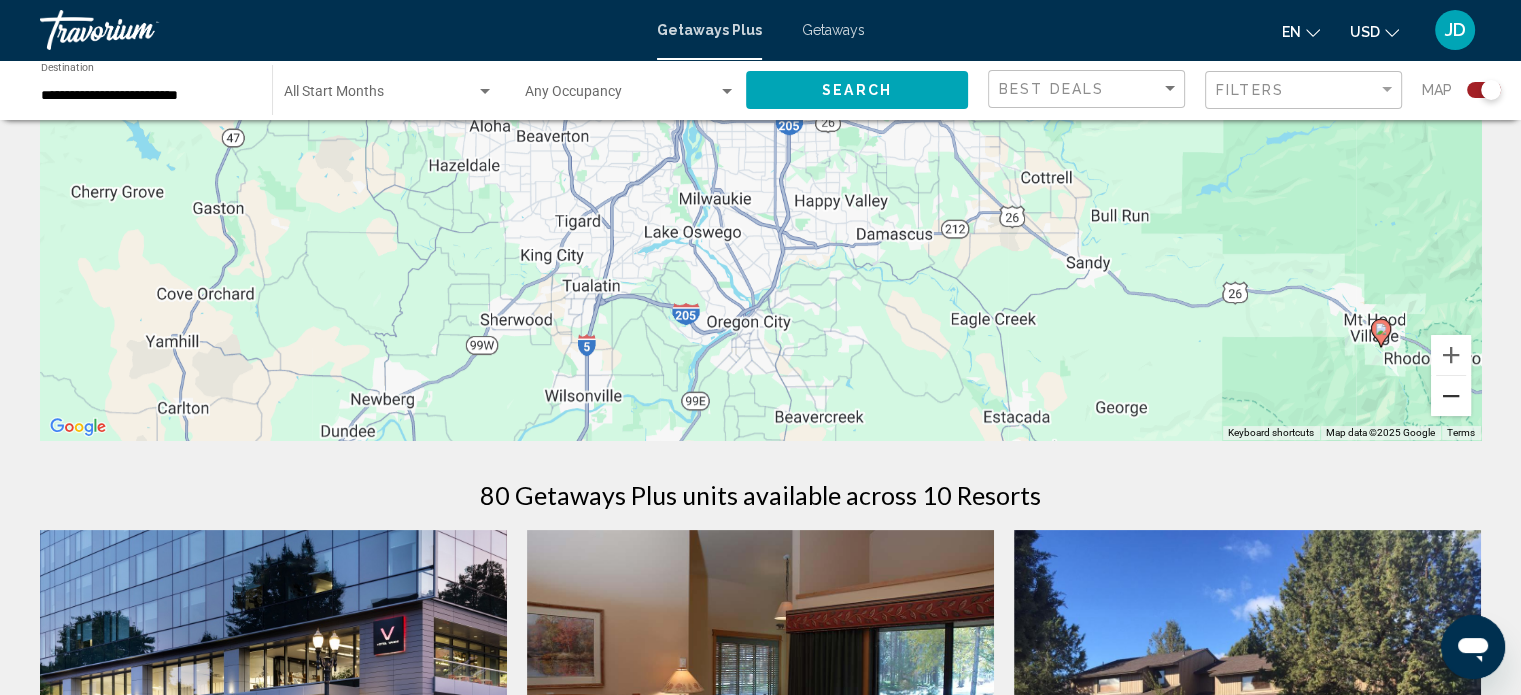 click at bounding box center [1451, 396] 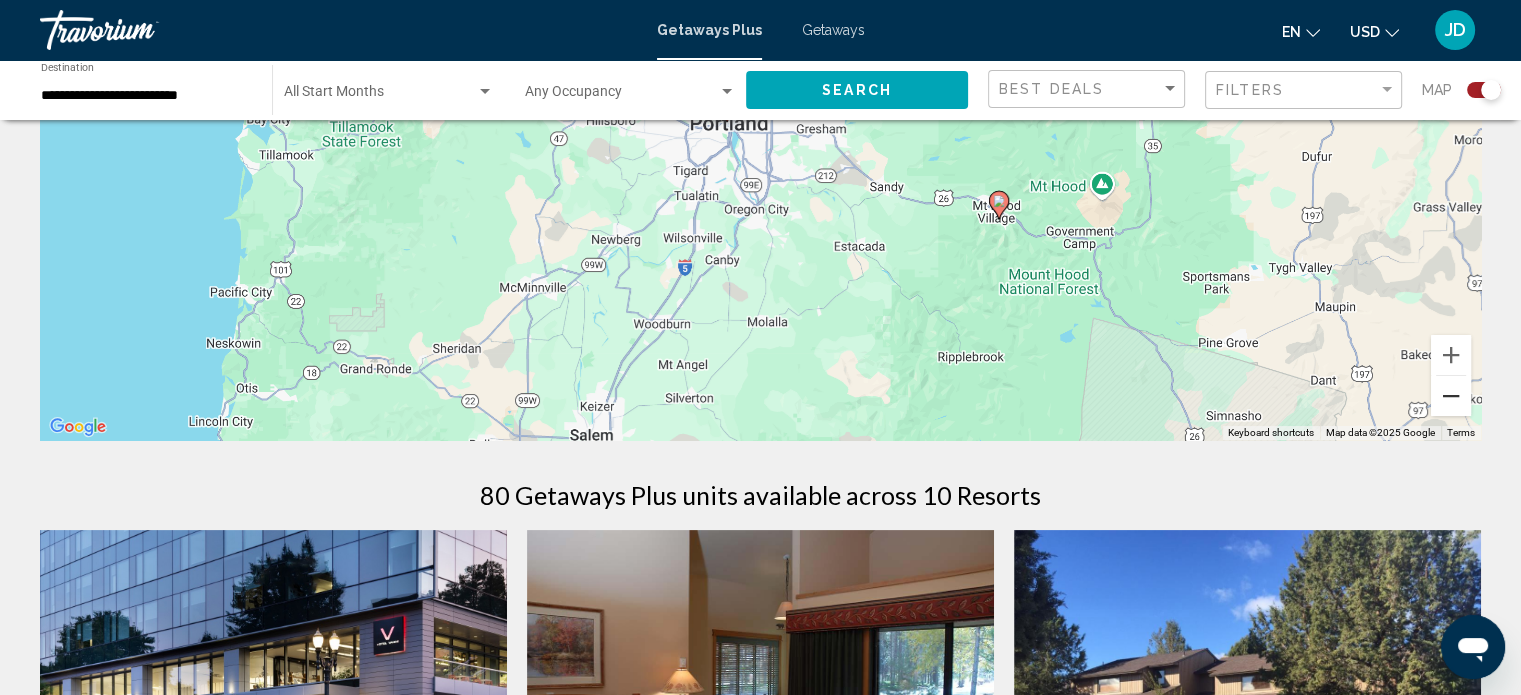 click at bounding box center [1451, 396] 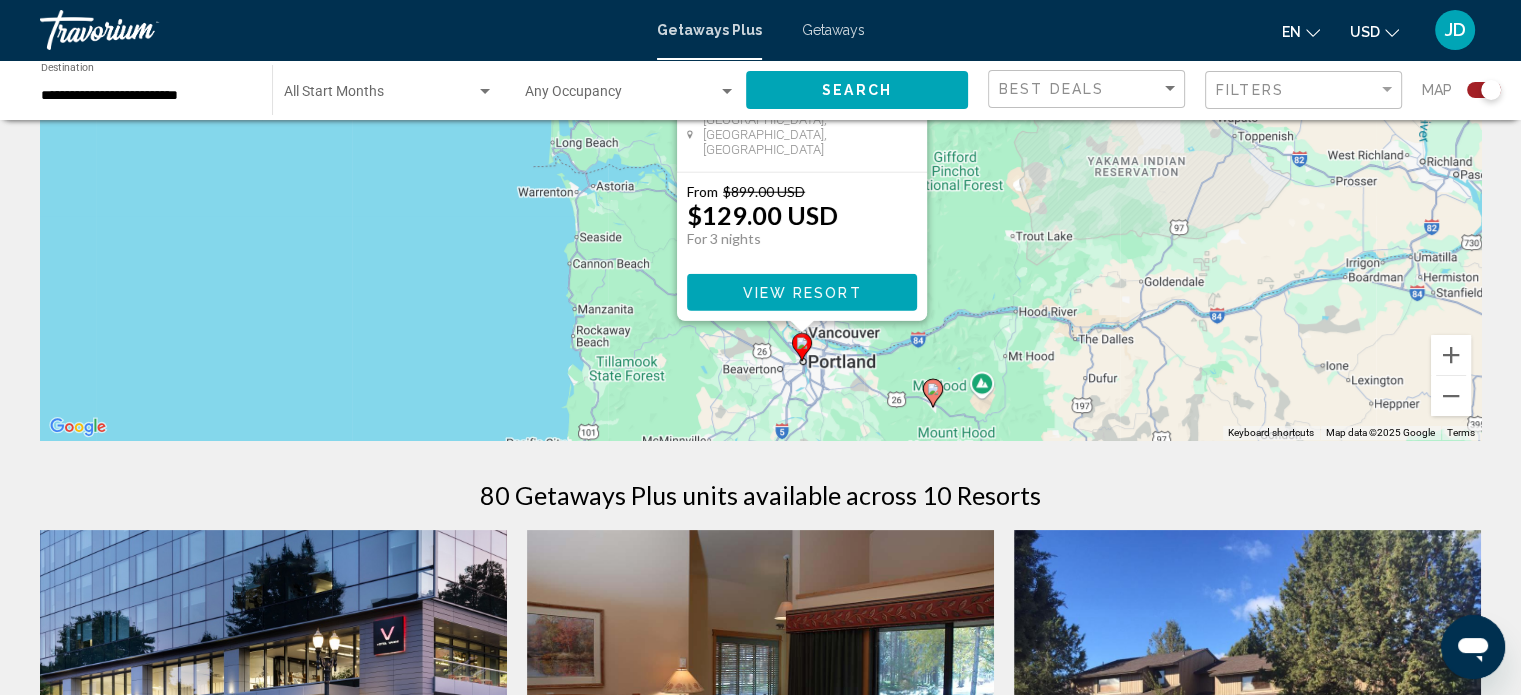 drag, startPoint x: 948, startPoint y: 311, endPoint x: 1004, endPoint y: 546, distance: 241.58022 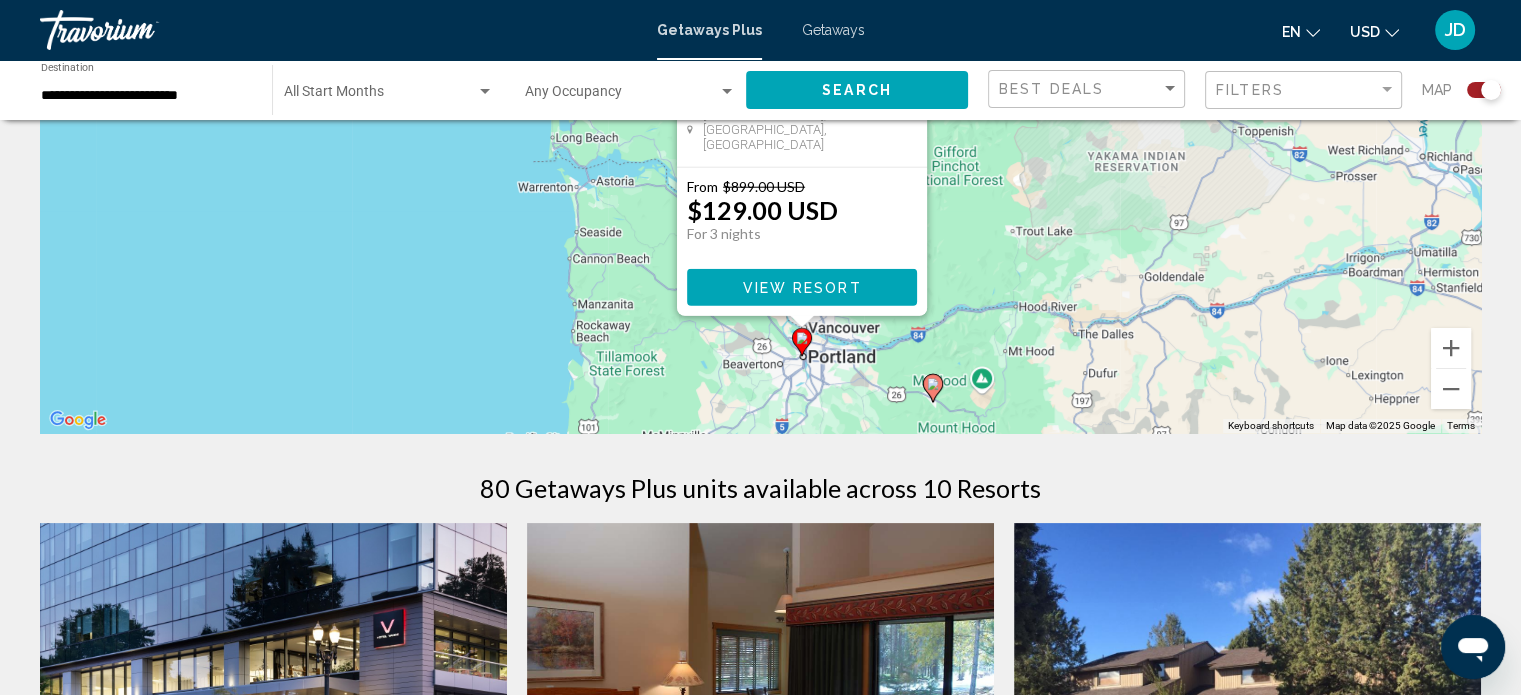 scroll, scrollTop: 300, scrollLeft: 0, axis: vertical 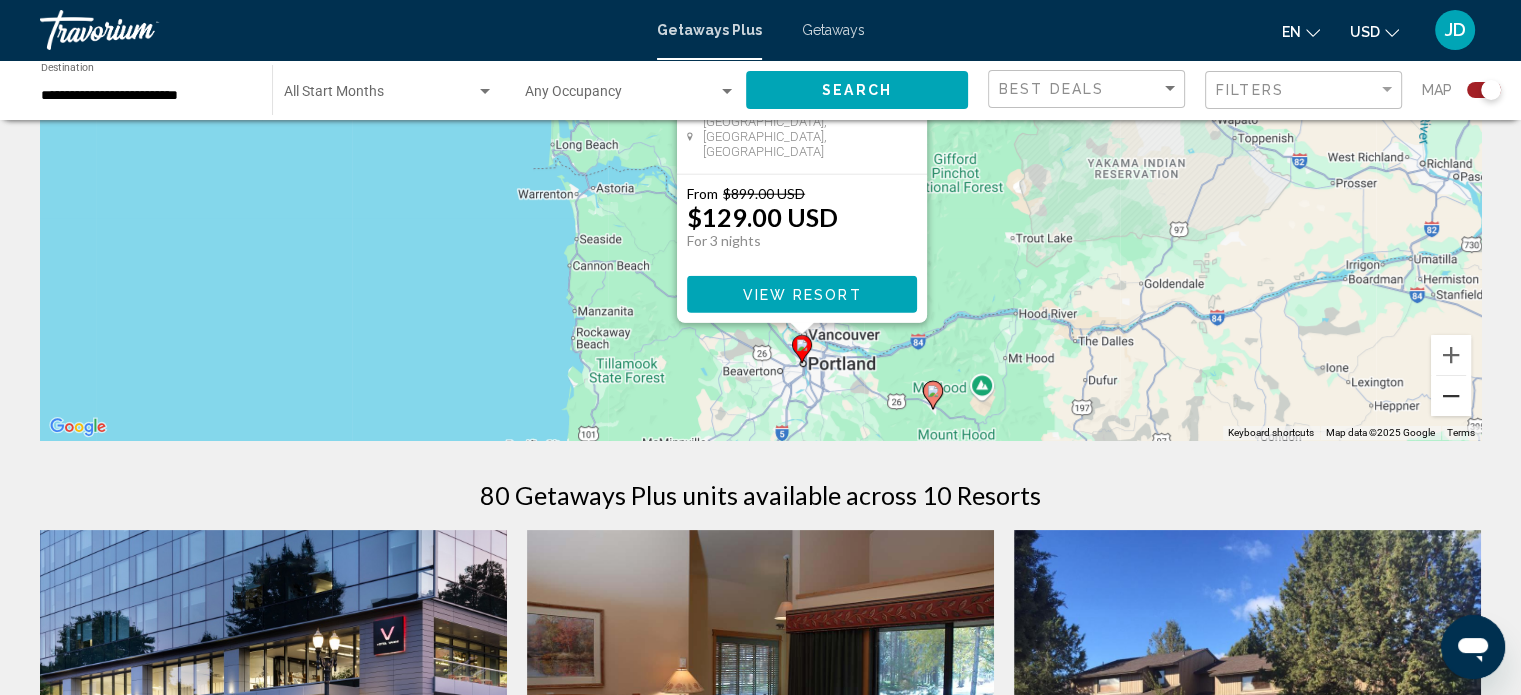 click at bounding box center [1451, 396] 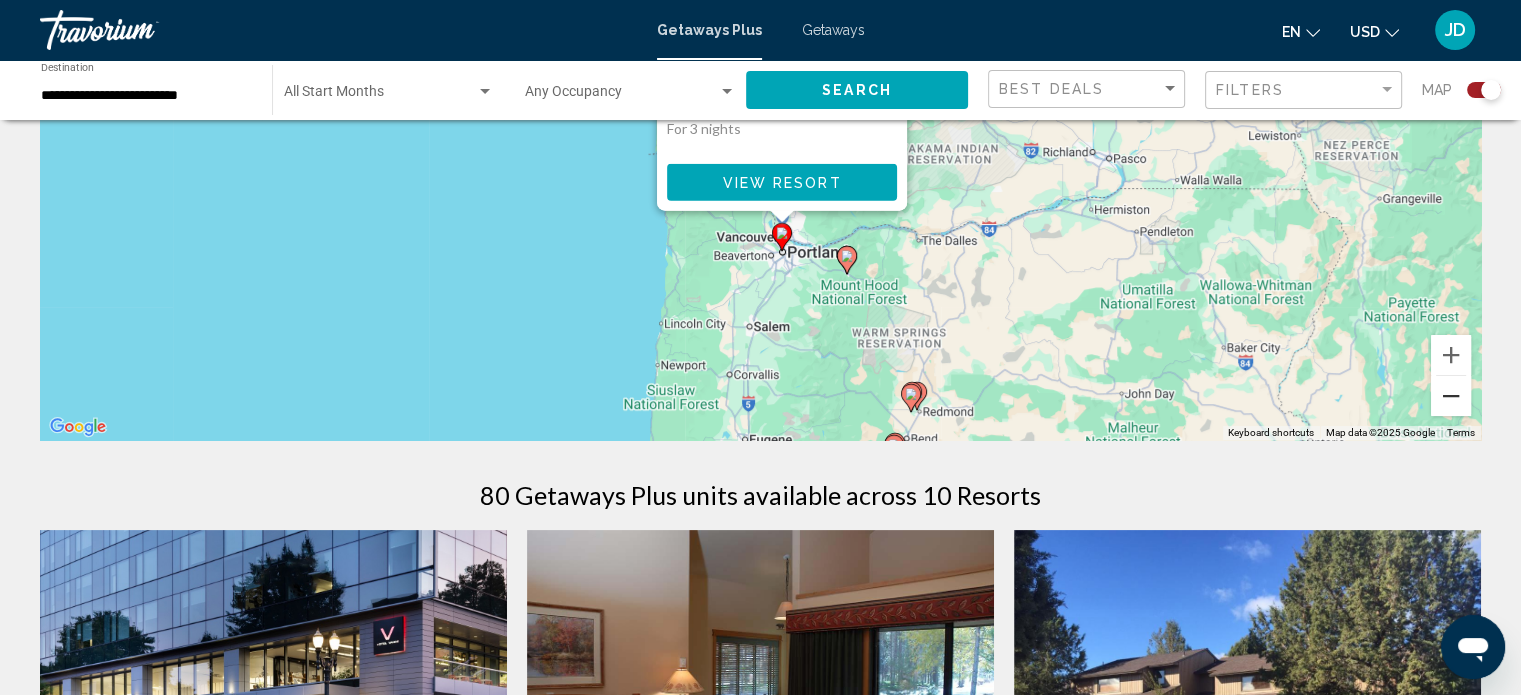 click at bounding box center [1451, 396] 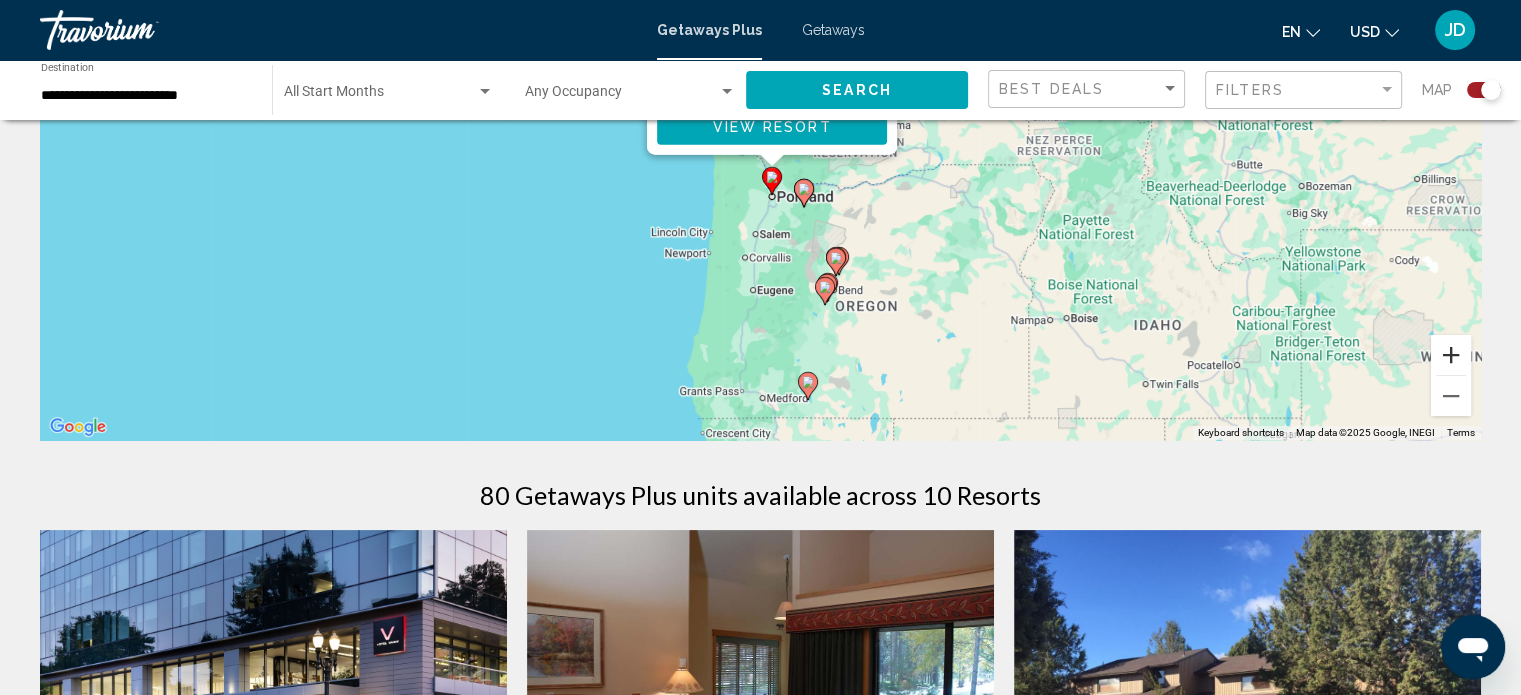 click at bounding box center (1451, 355) 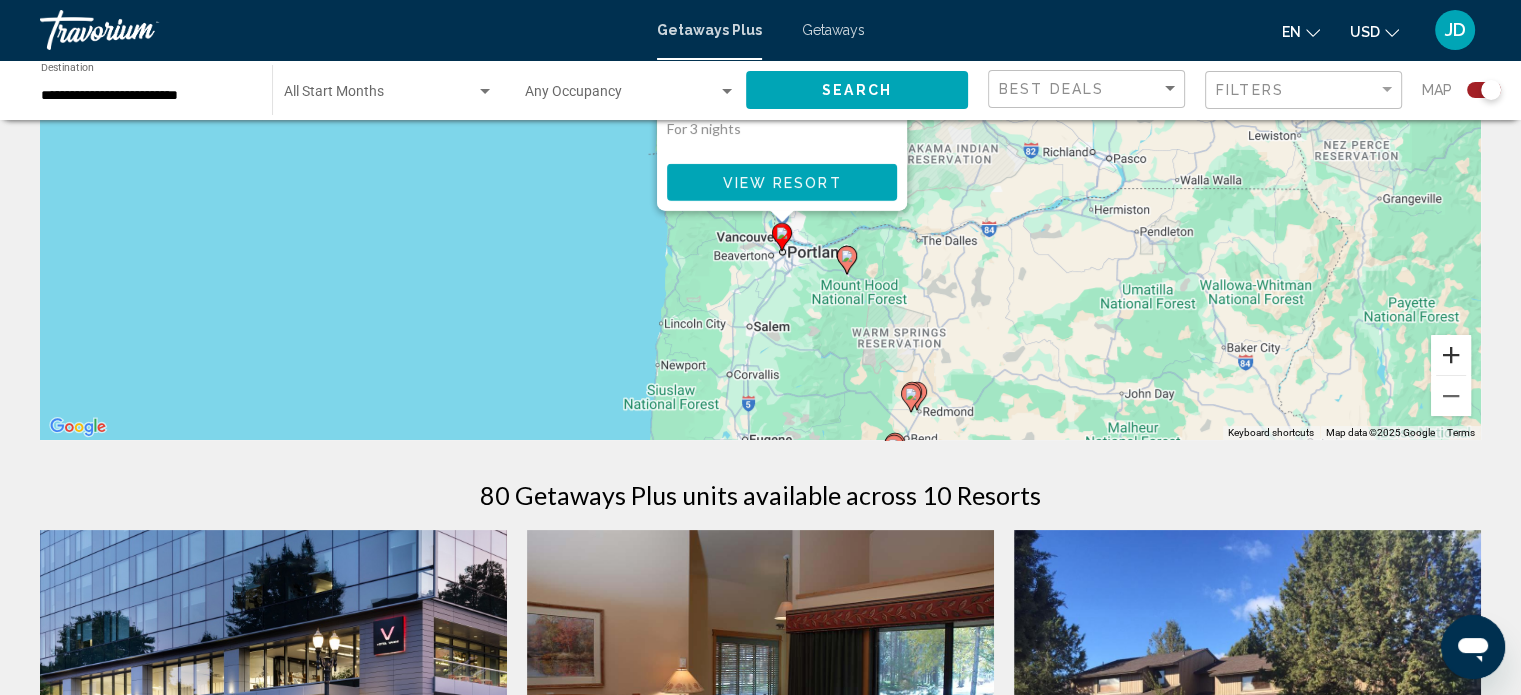click at bounding box center [1451, 355] 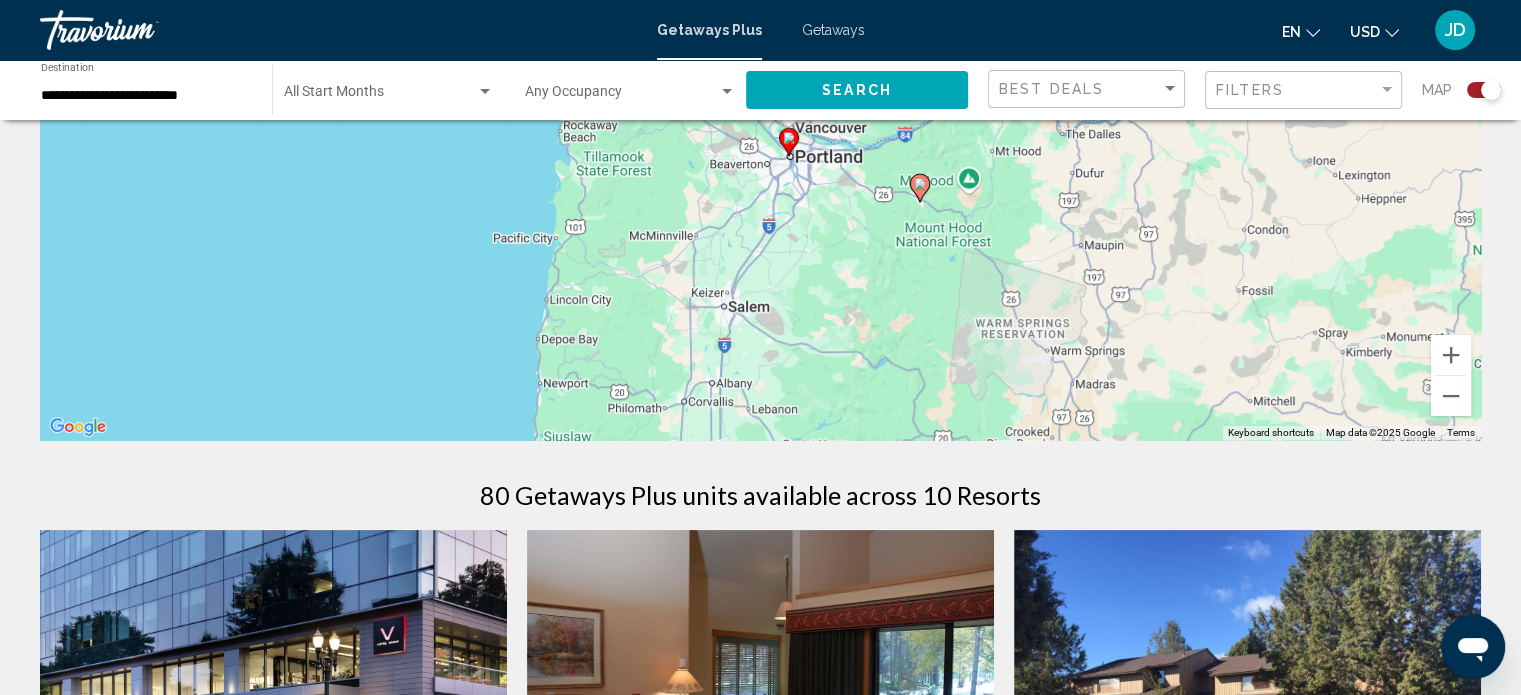 drag, startPoint x: 1017, startPoint y: 410, endPoint x: 1004, endPoint y: 201, distance: 209.40392 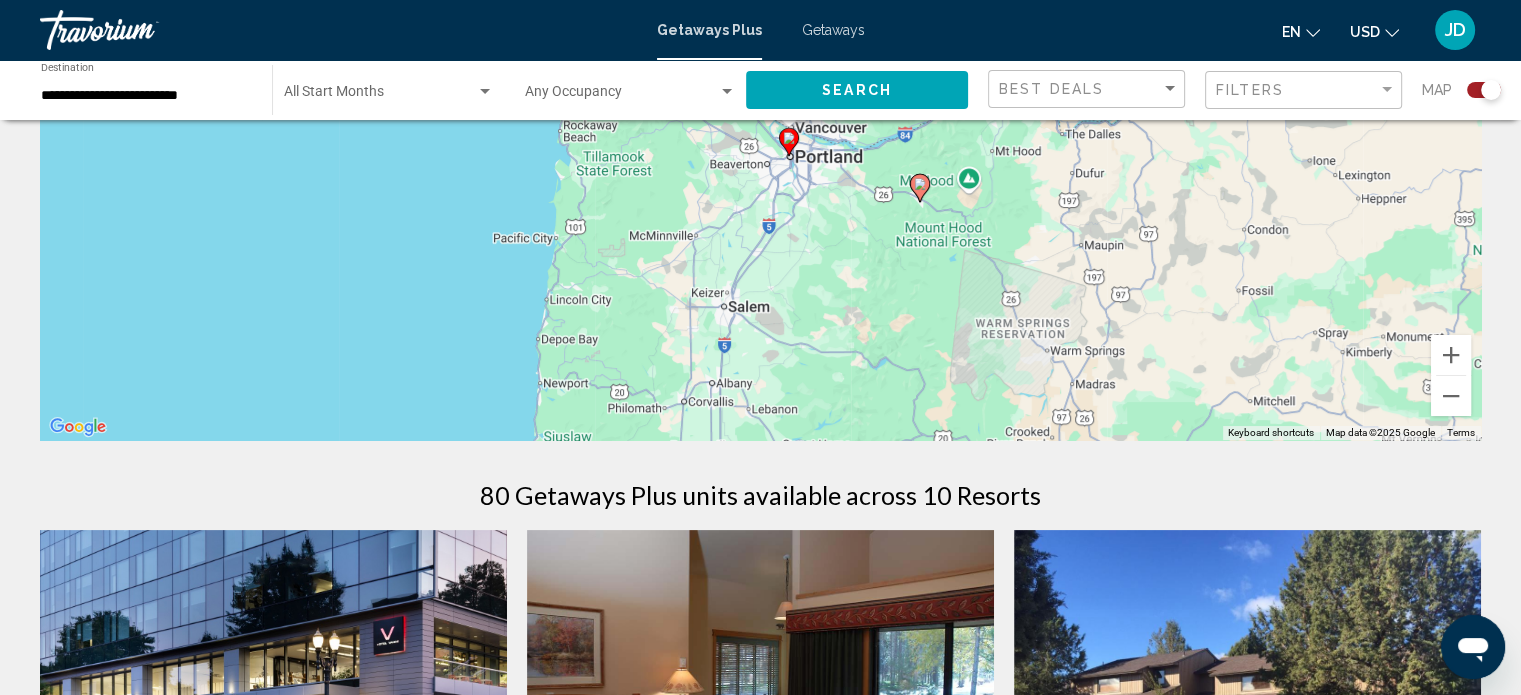 click 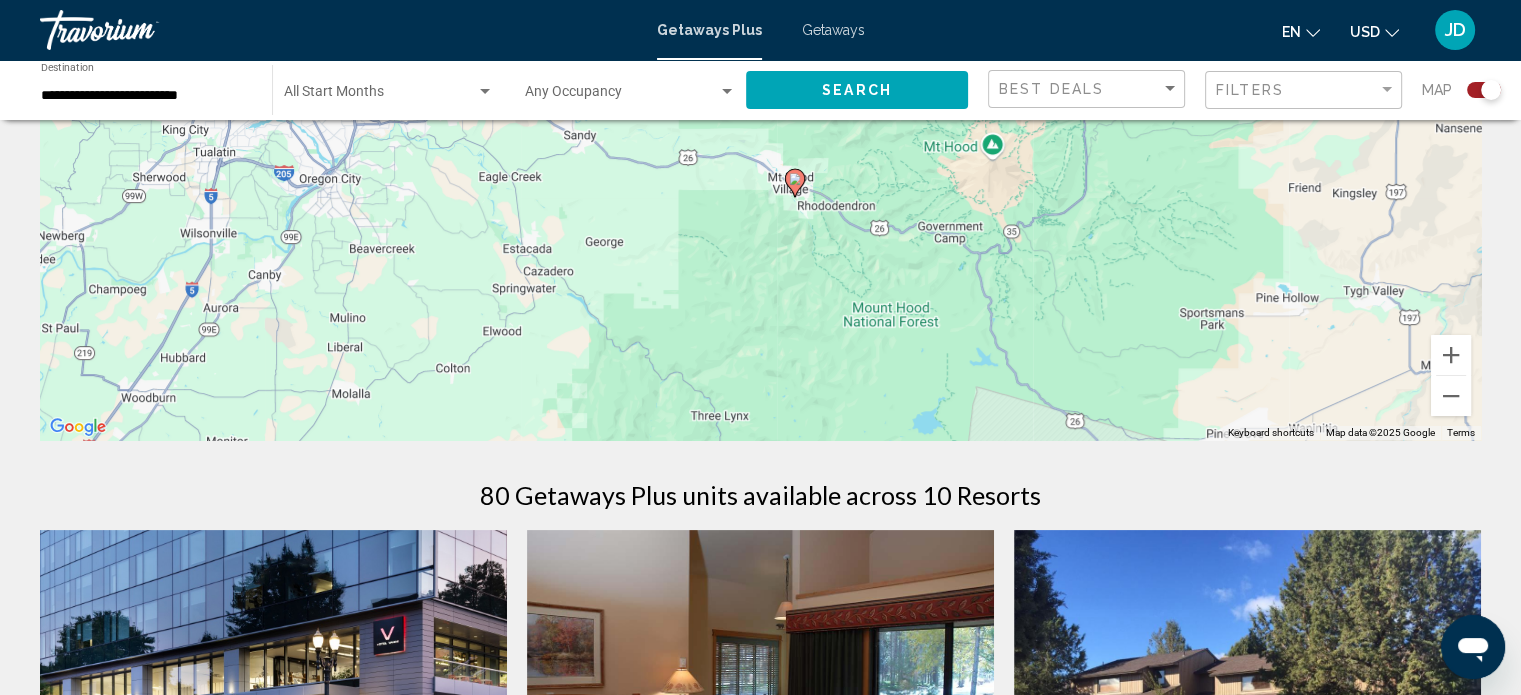 drag, startPoint x: 754, startPoint y: 179, endPoint x: 816, endPoint y: 288, distance: 125.39936 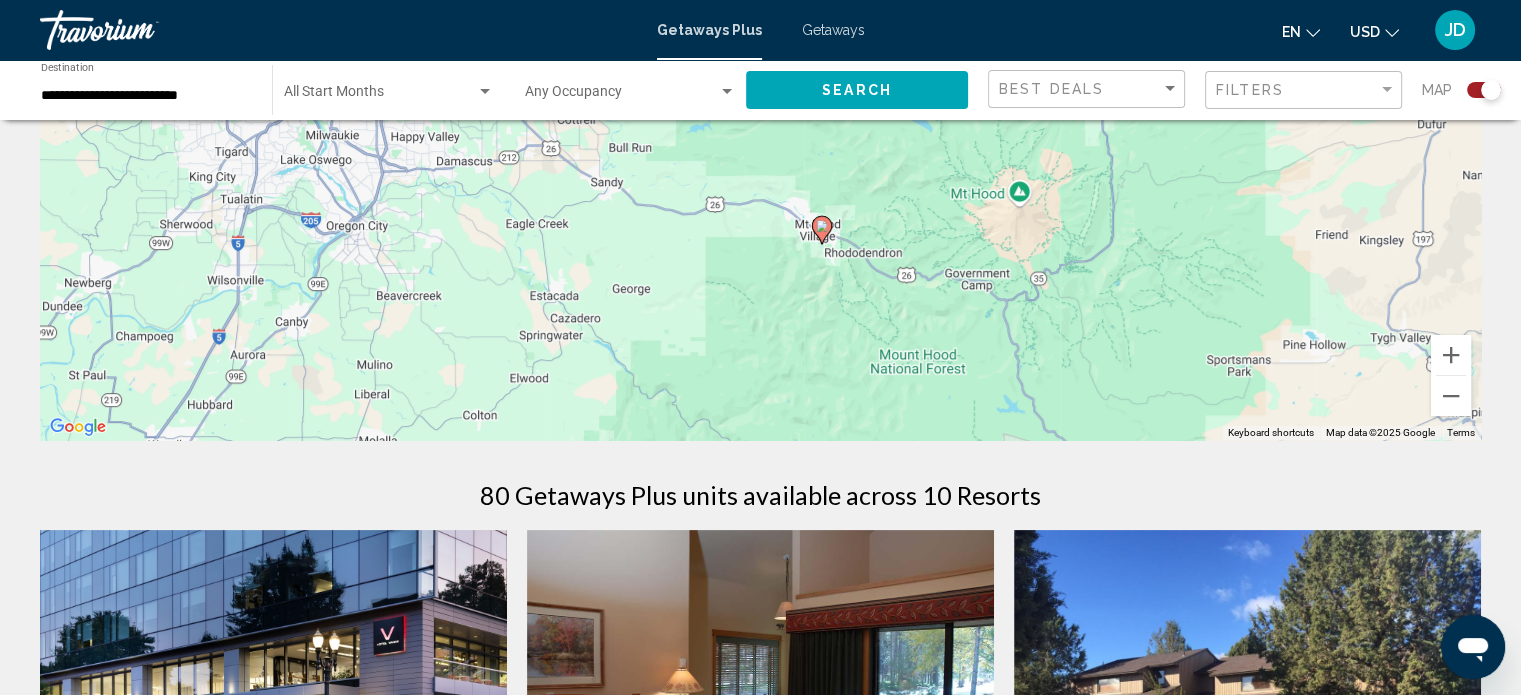 click 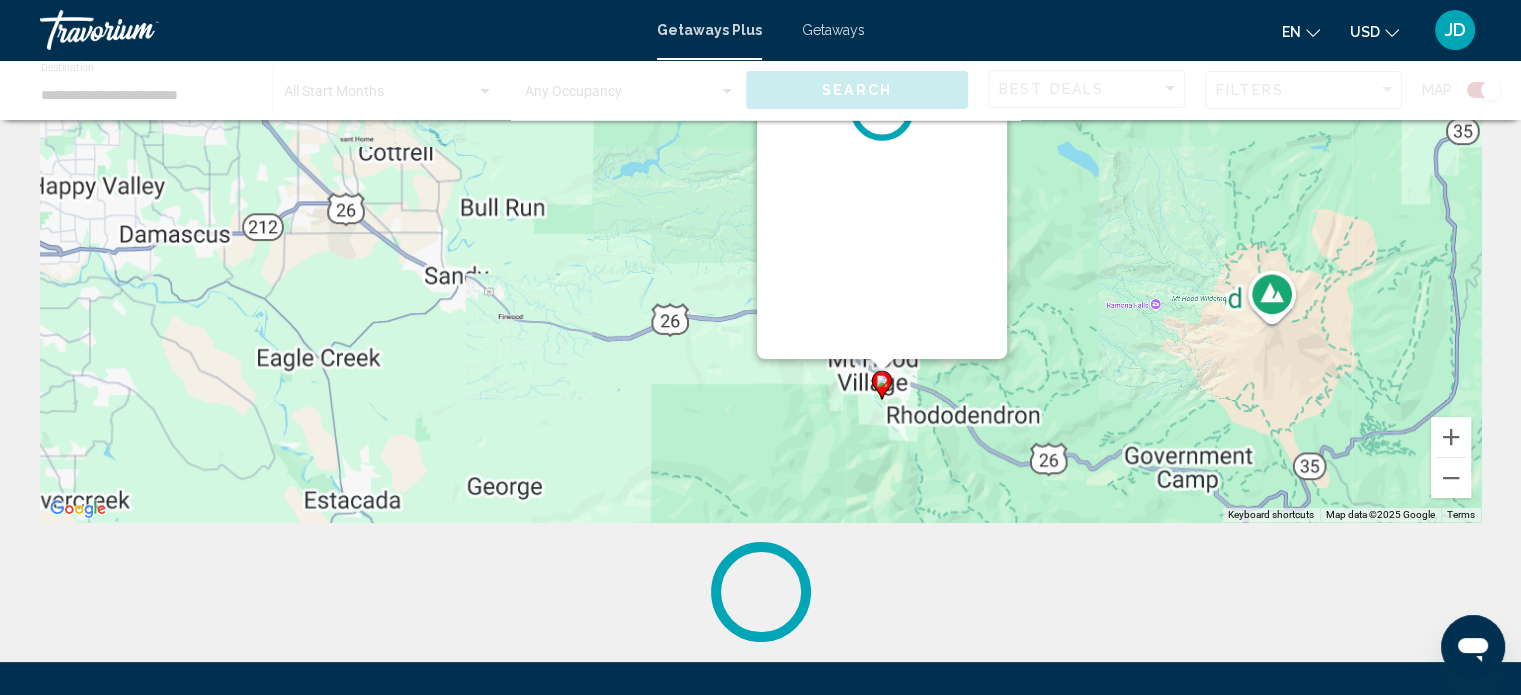 scroll, scrollTop: 0, scrollLeft: 0, axis: both 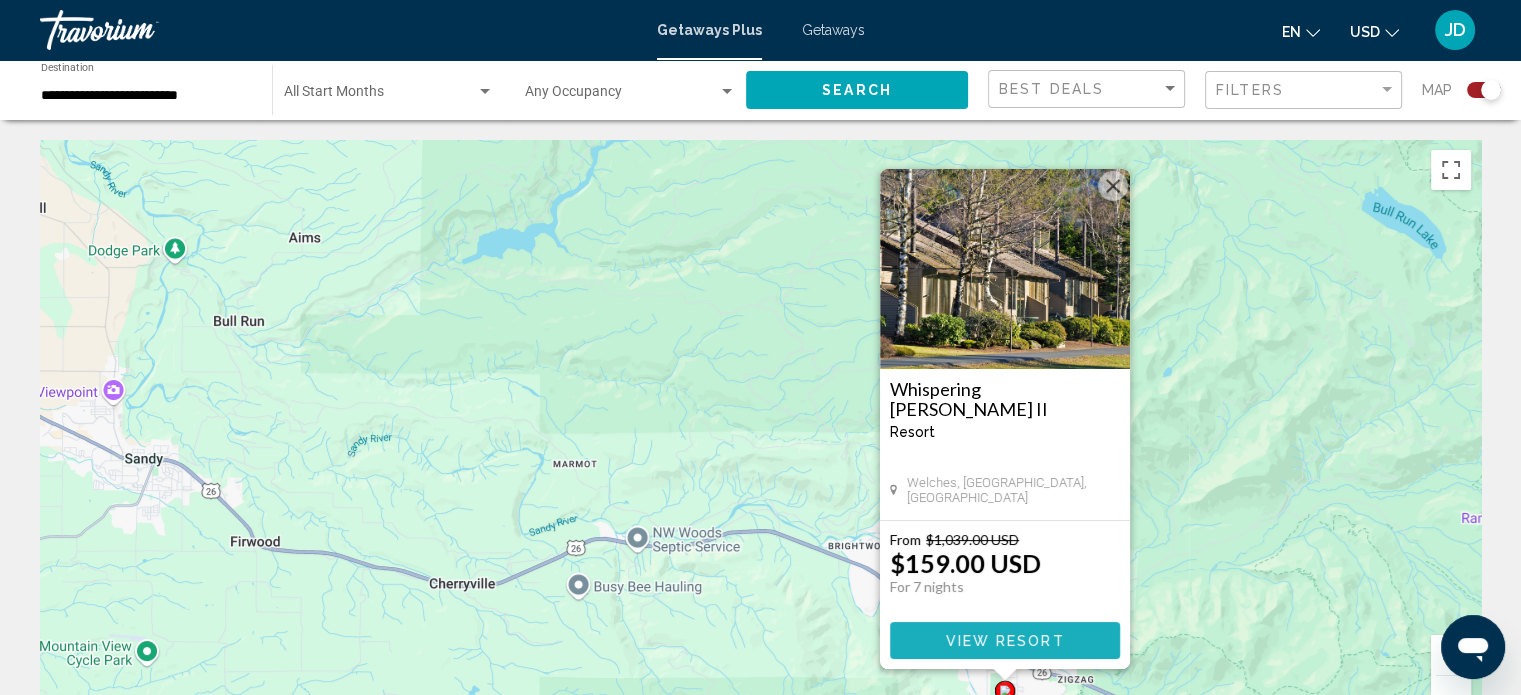 click on "View Resort" at bounding box center [1004, 641] 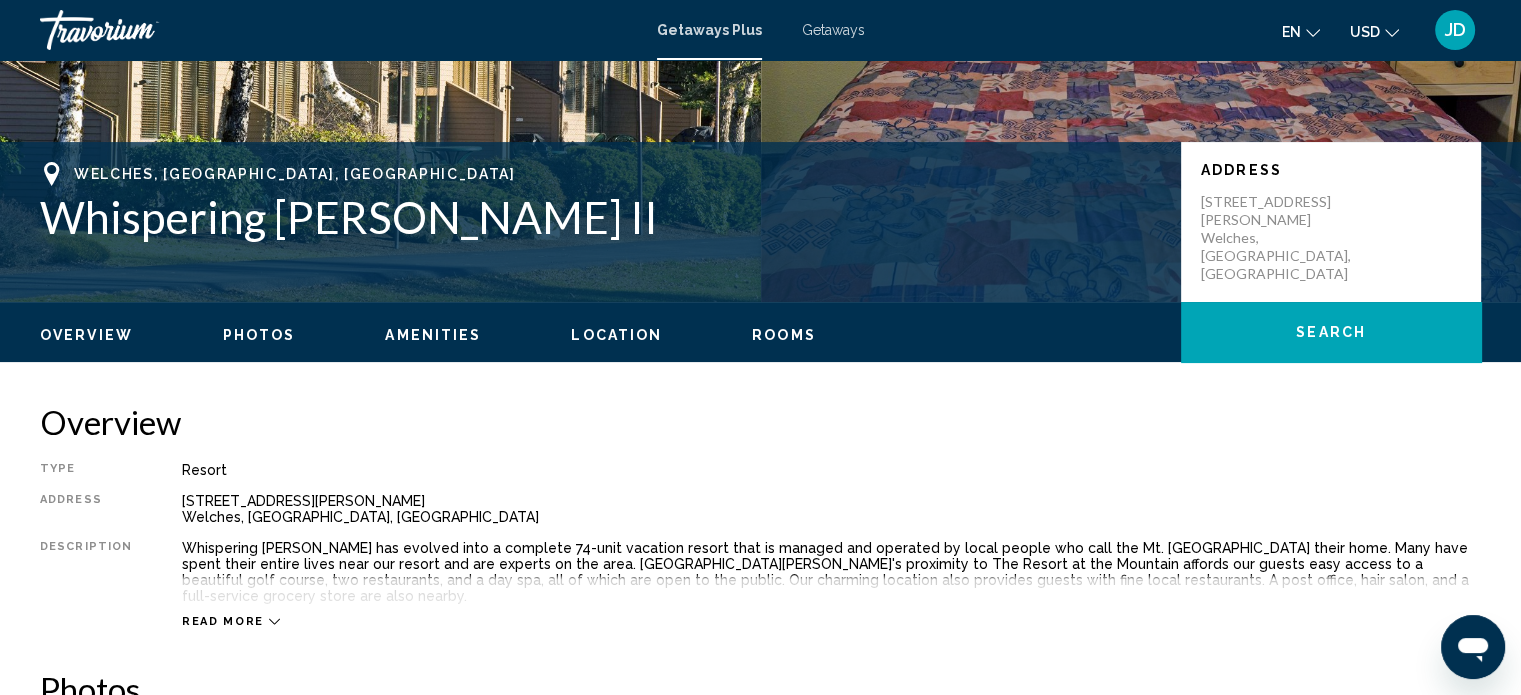 scroll, scrollTop: 312, scrollLeft: 0, axis: vertical 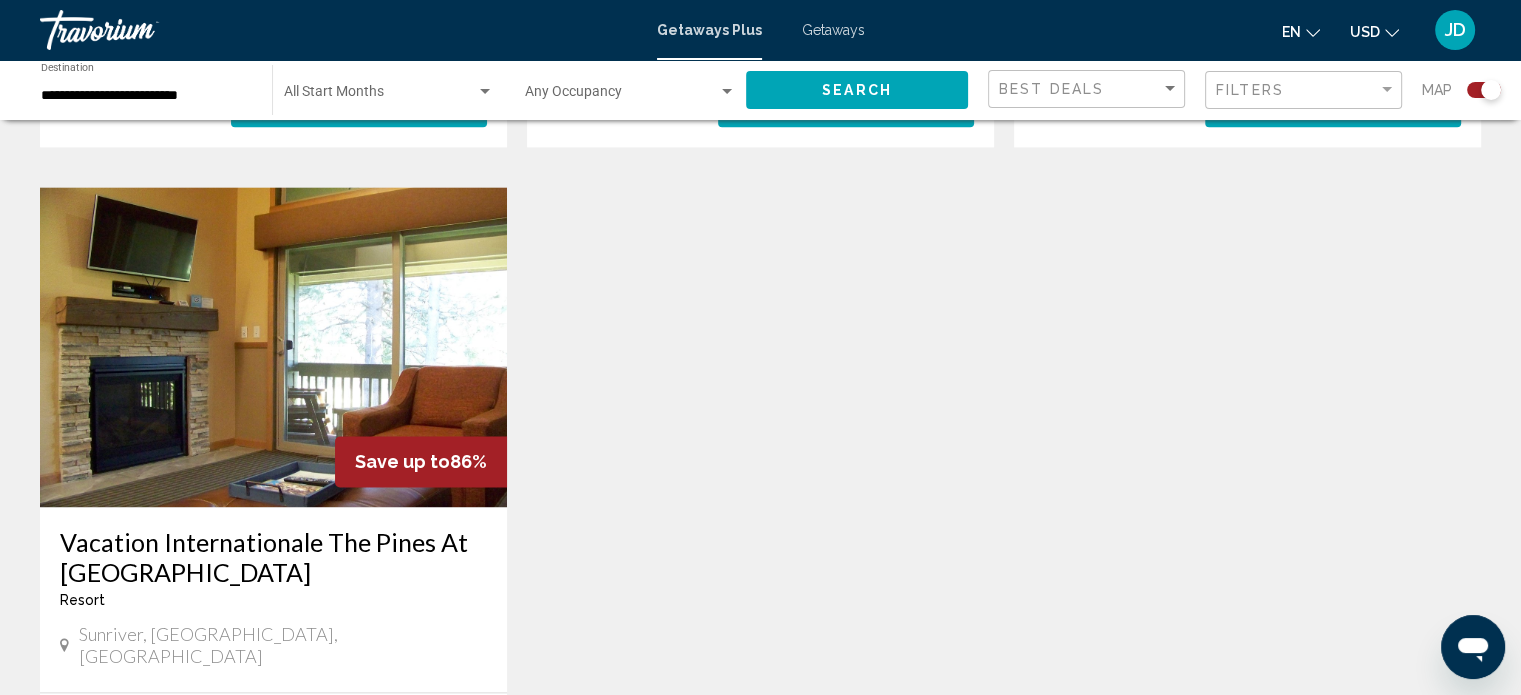 click at bounding box center [273, 347] 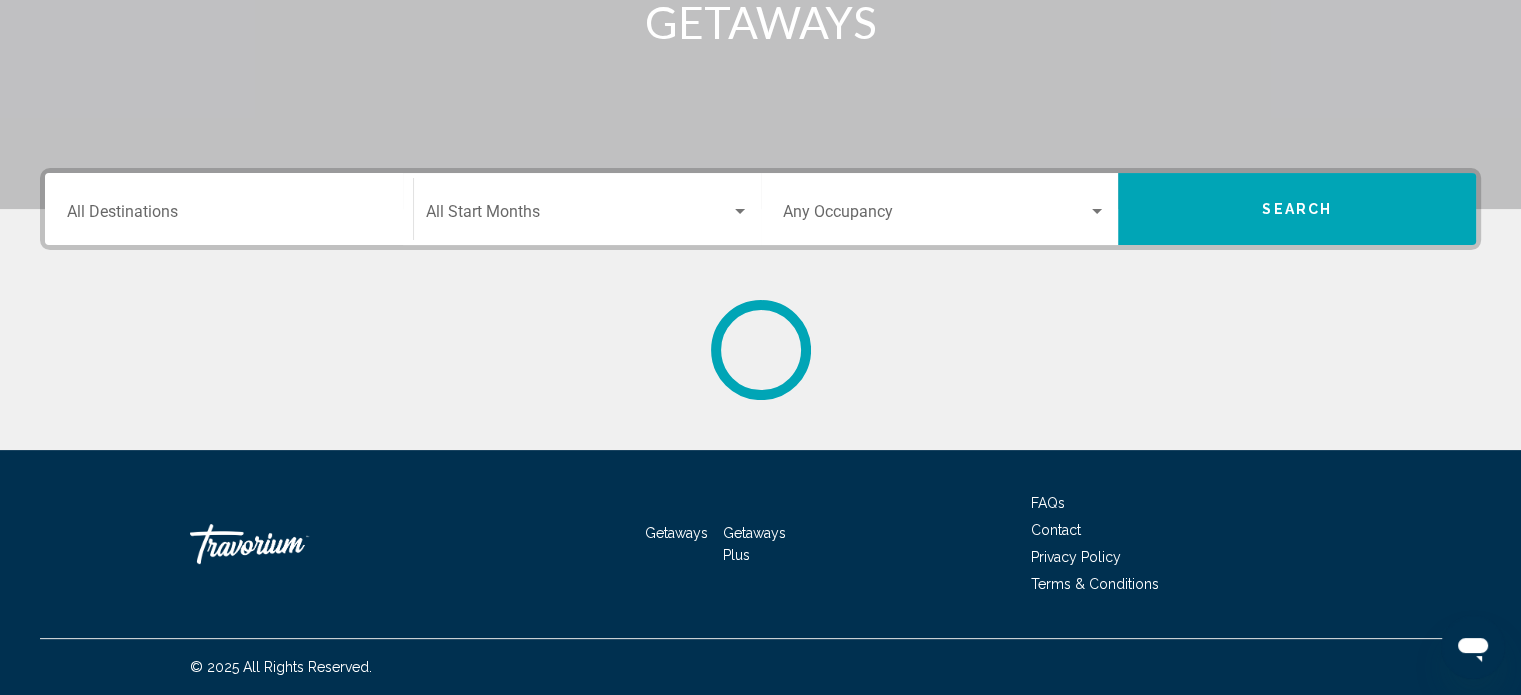 scroll, scrollTop: 0, scrollLeft: 0, axis: both 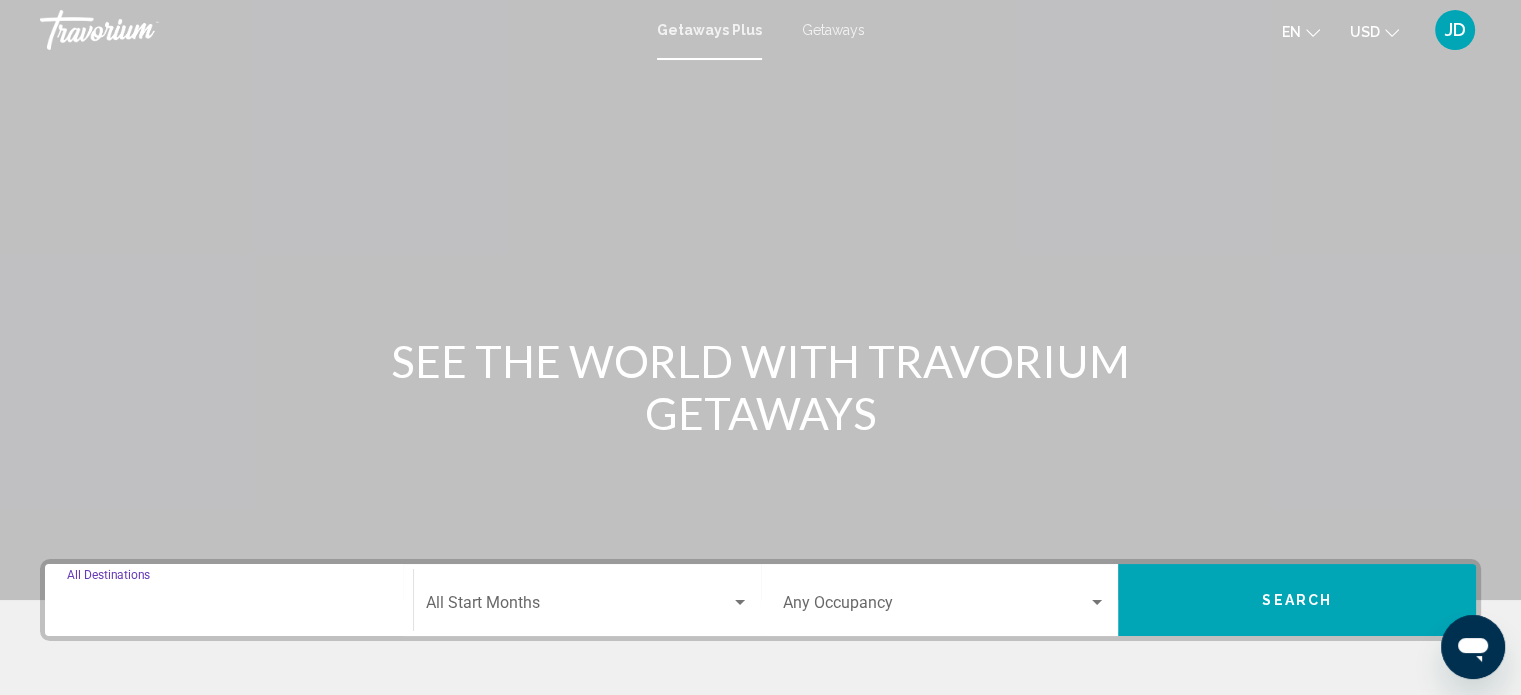 click on "Destination All Destinations" at bounding box center (229, 607) 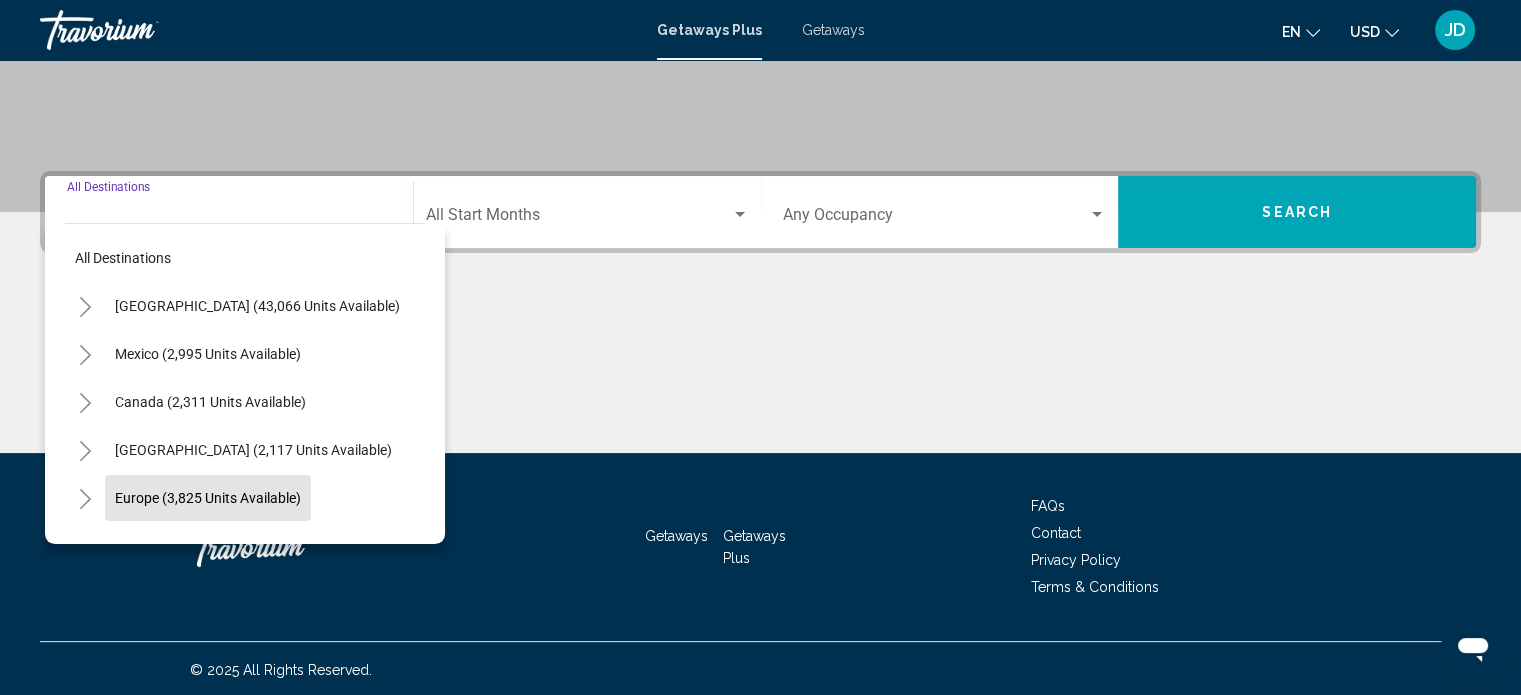 scroll, scrollTop: 390, scrollLeft: 0, axis: vertical 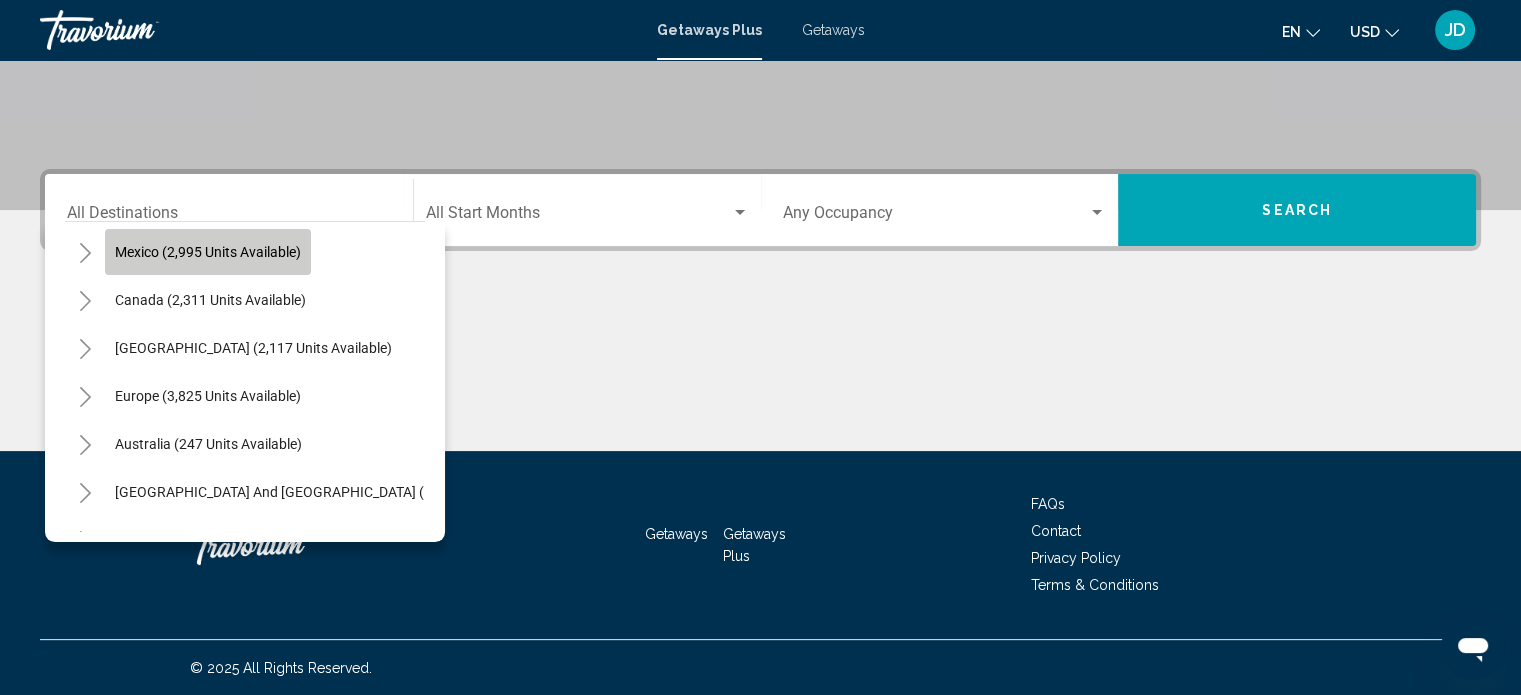 click on "Mexico (2,995 units available)" 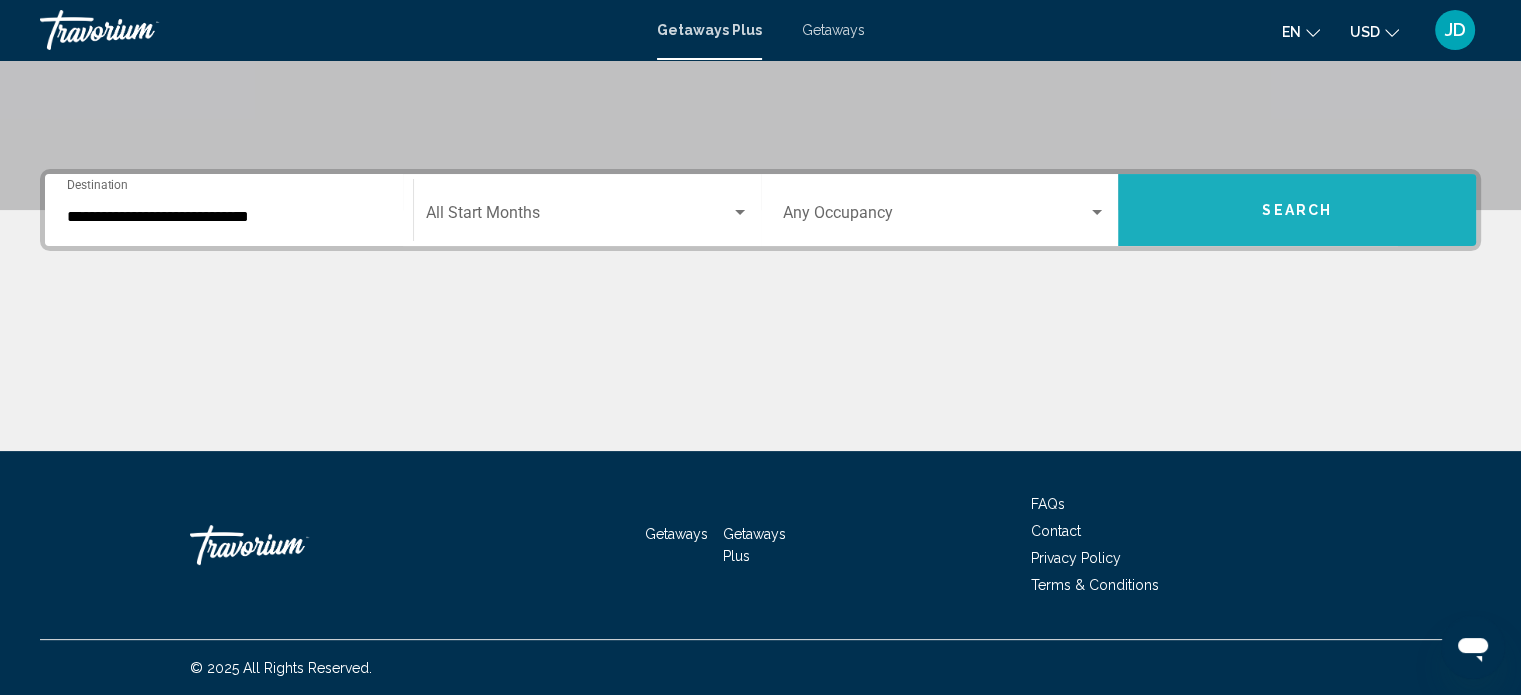 click on "Search" at bounding box center [1297, 210] 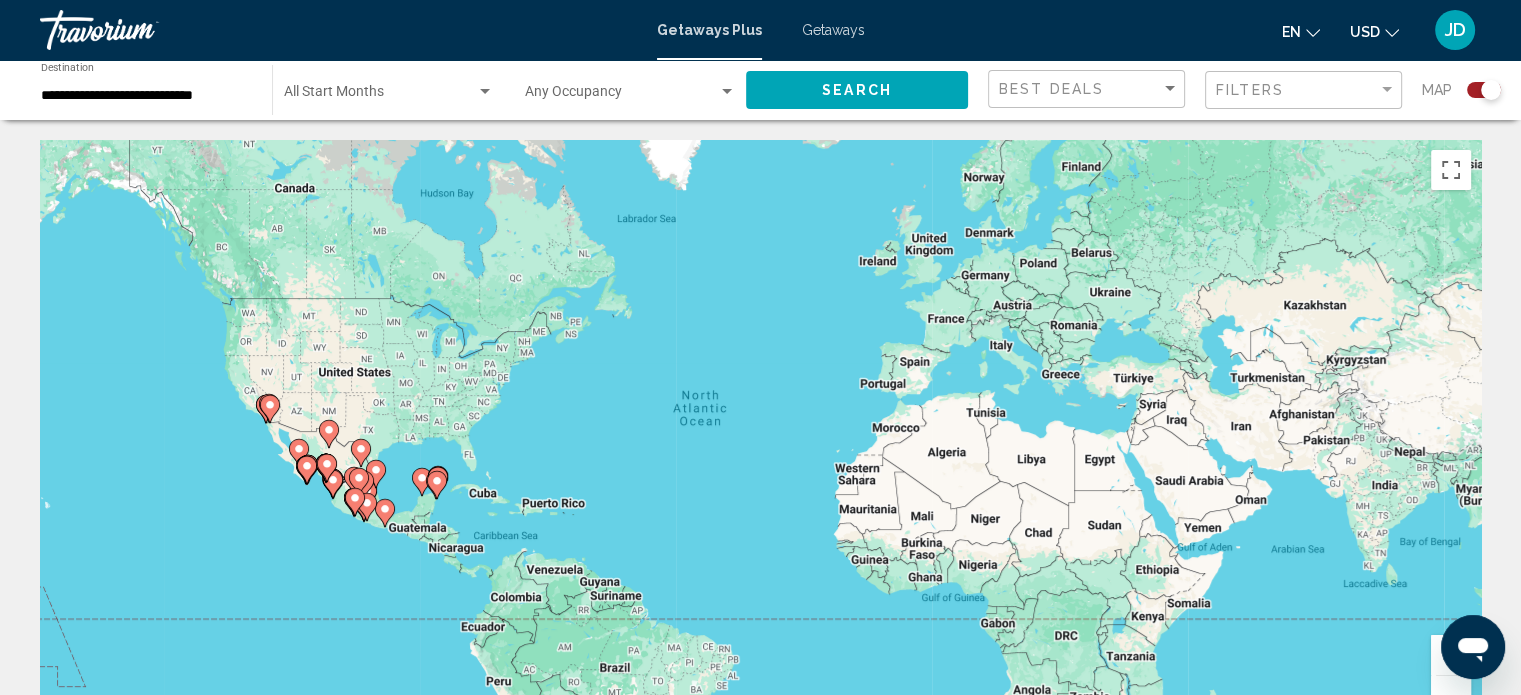 scroll, scrollTop: 100, scrollLeft: 0, axis: vertical 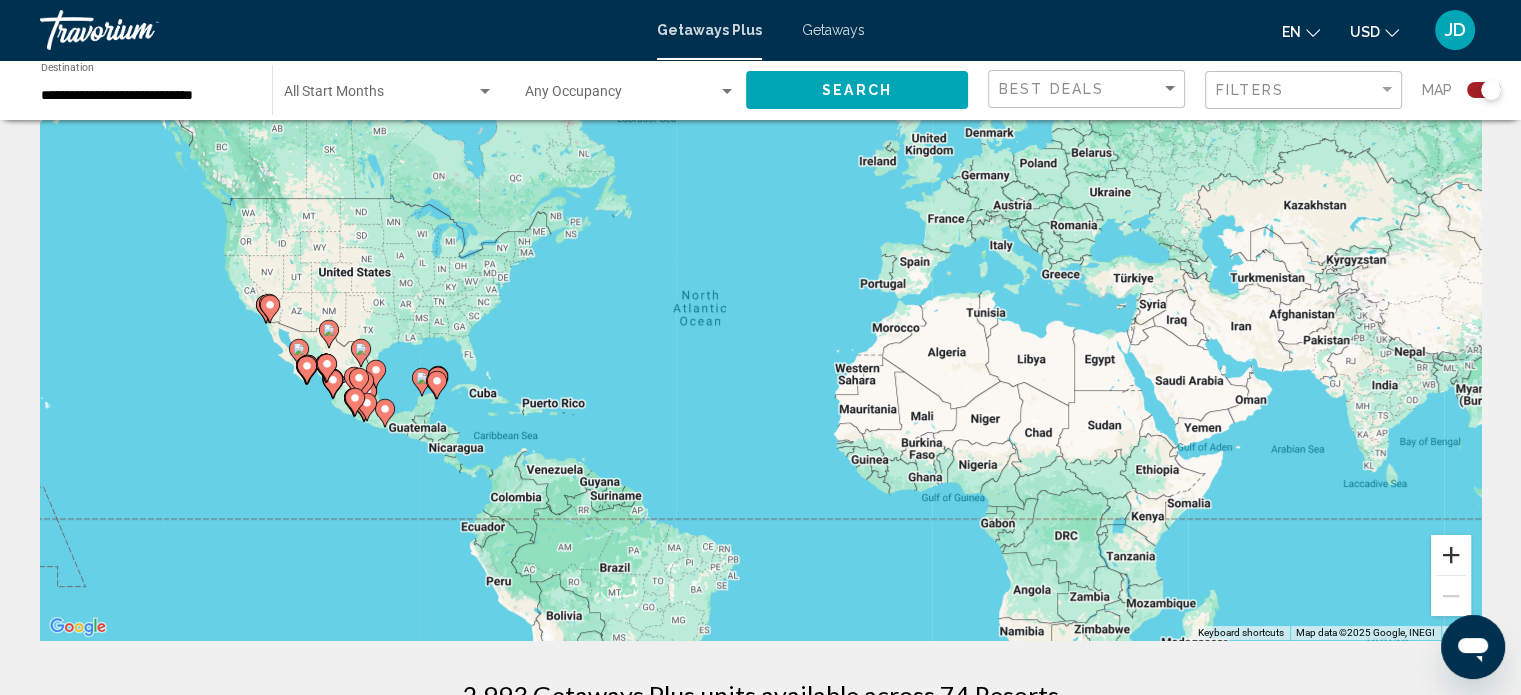 click at bounding box center [1451, 555] 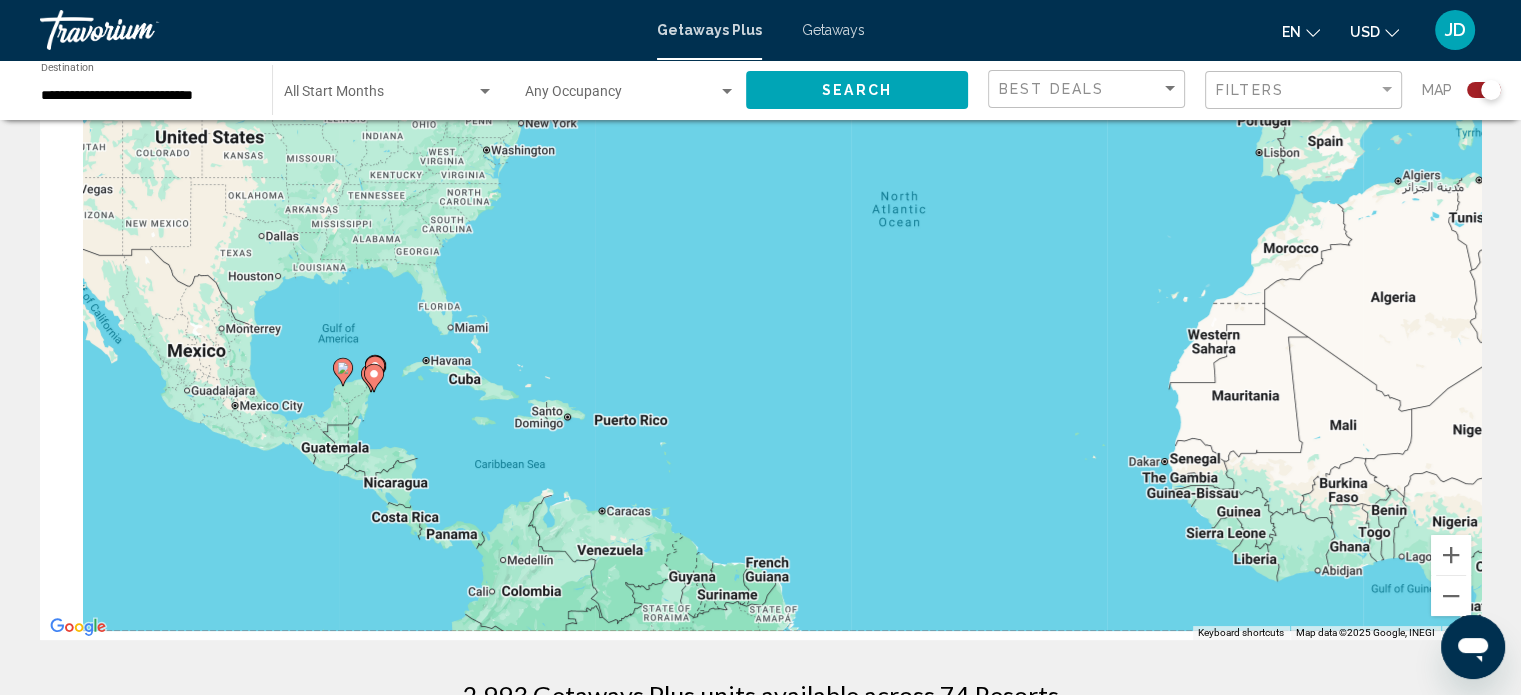 drag, startPoint x: 448, startPoint y: 499, endPoint x: 800, endPoint y: 394, distance: 367.32684 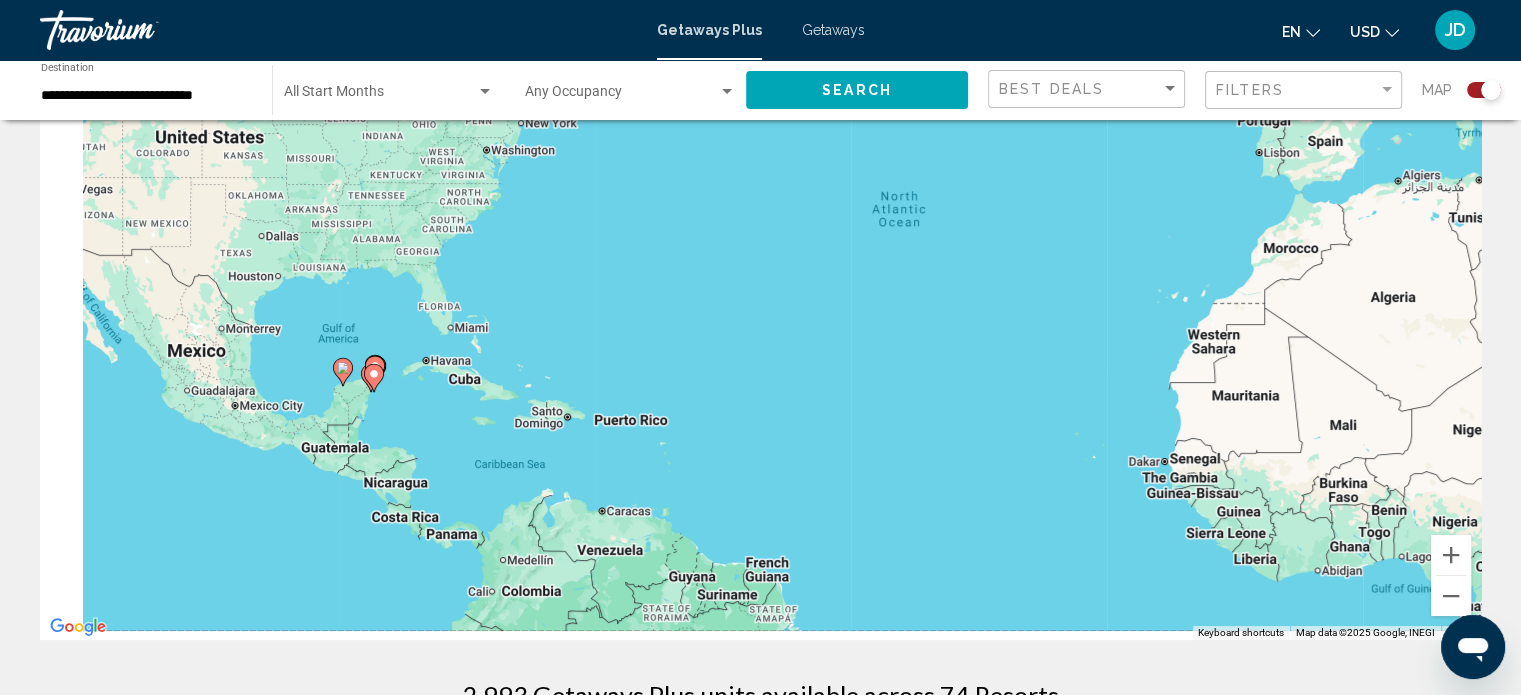 click on "To navigate, press the arrow keys. To activate drag with keyboard, press Alt + Enter. Once in keyboard drag state, use the arrow keys to move the marker. To complete the drag, press the Enter key. To cancel, press Escape." at bounding box center [760, 340] 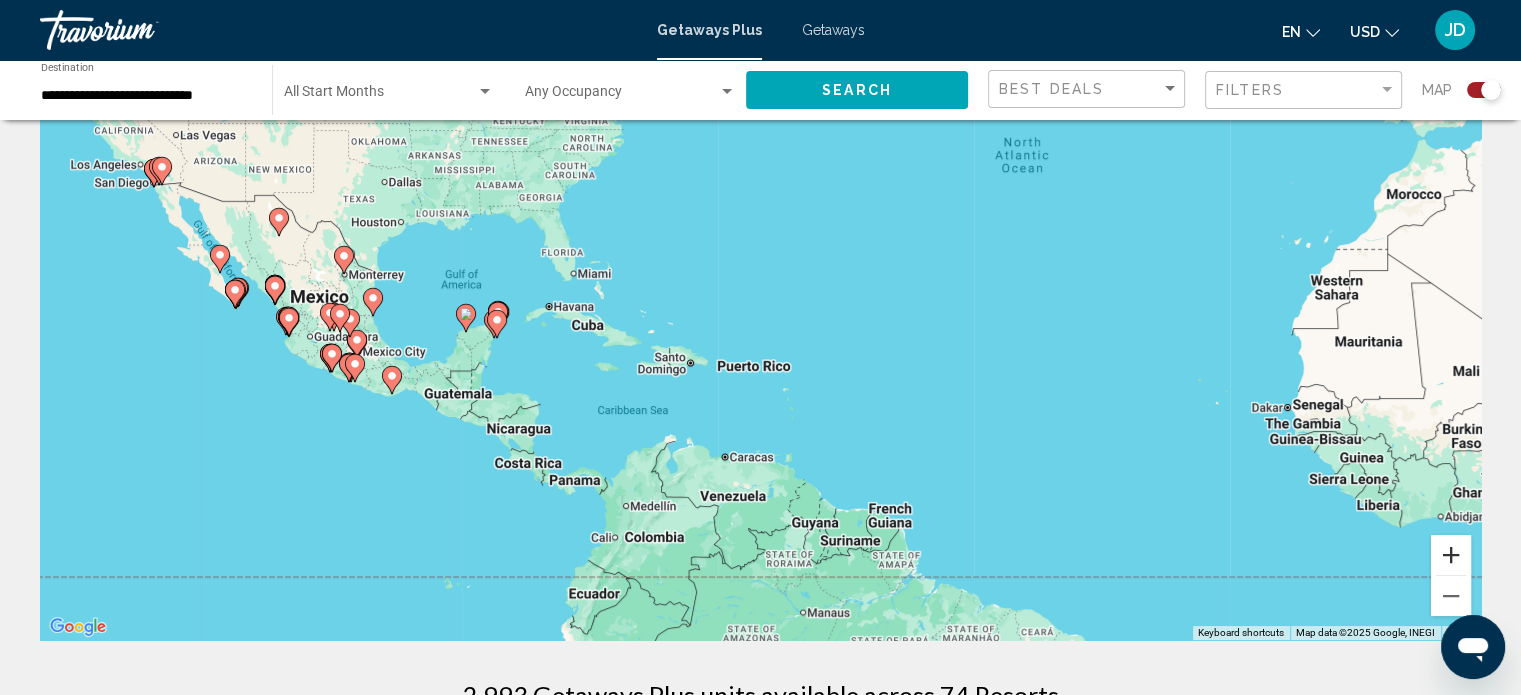 click at bounding box center [1451, 555] 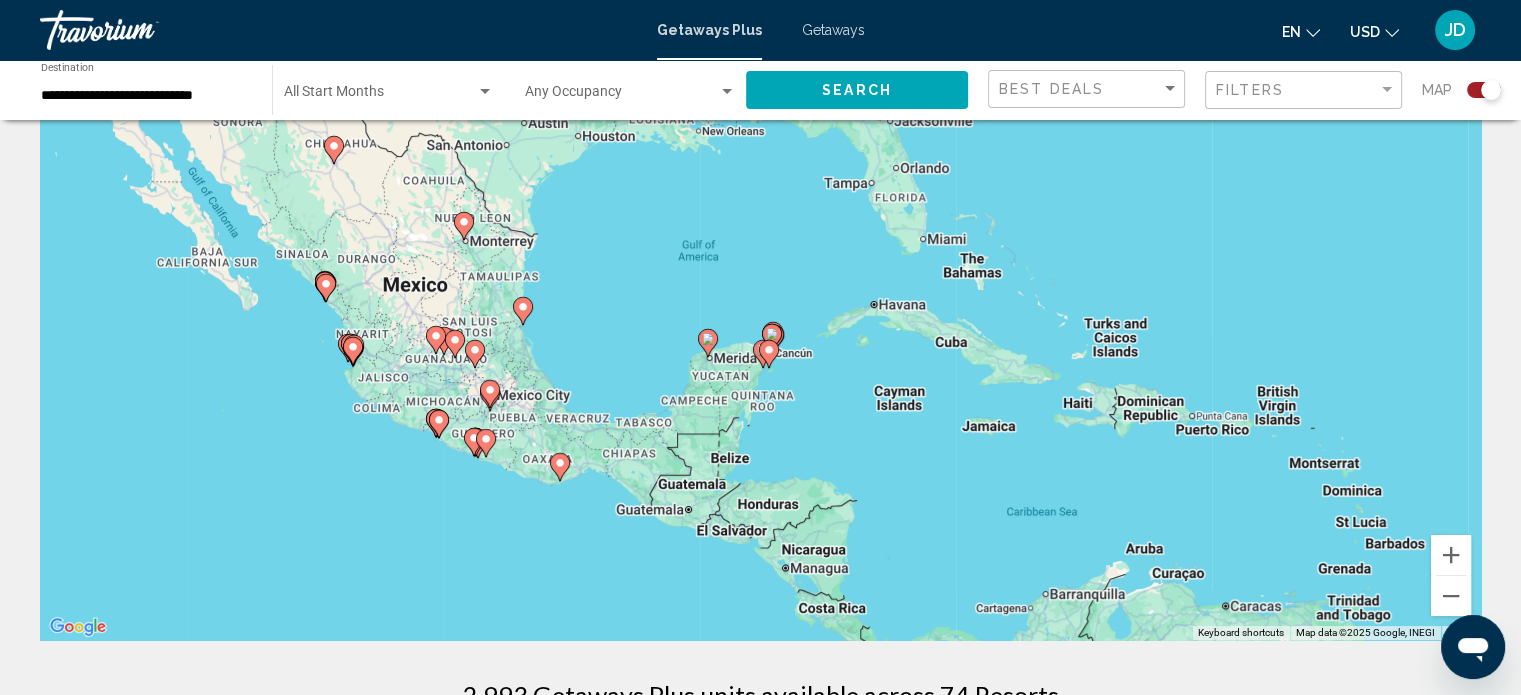 drag, startPoint x: 282, startPoint y: 442, endPoint x: 809, endPoint y: 475, distance: 528.03217 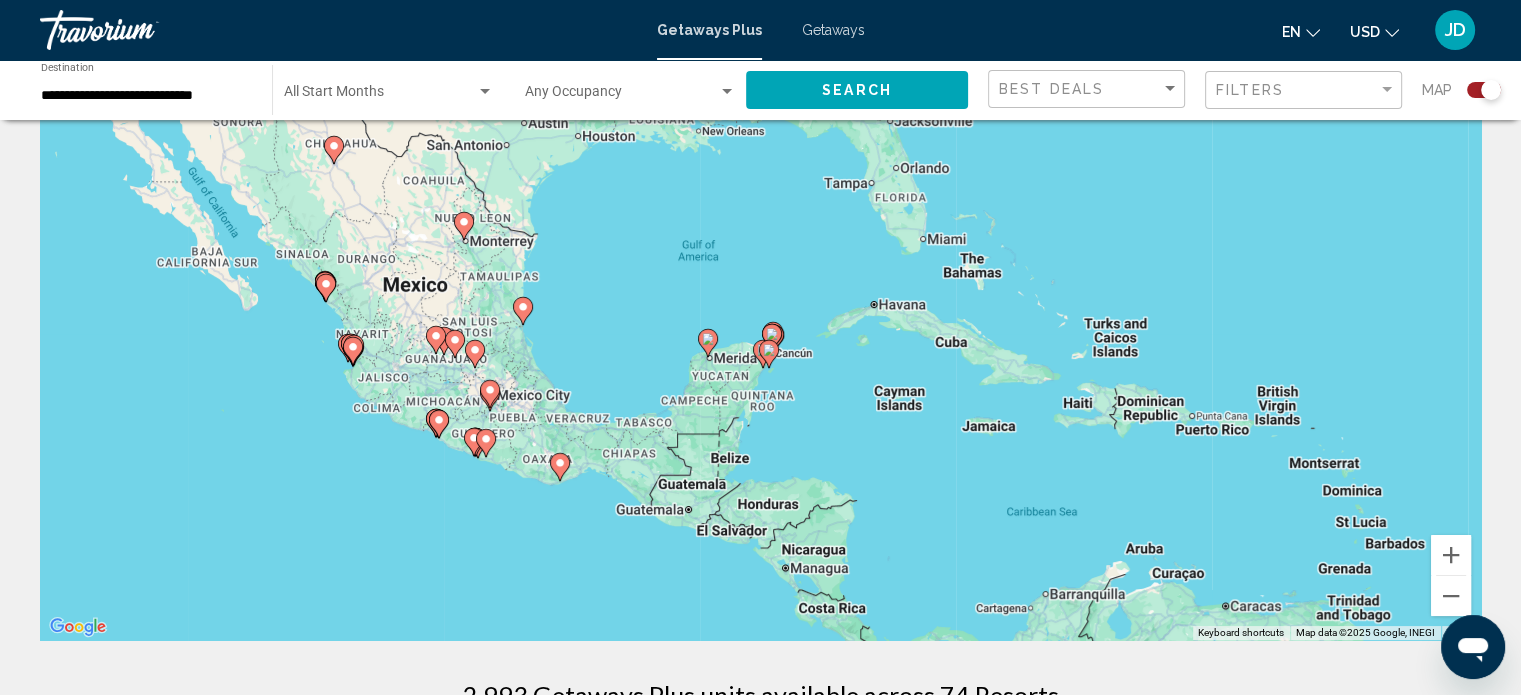 click on "To navigate, press the arrow keys. To activate drag with keyboard, press Alt + Enter. Once in keyboard drag state, use the arrow keys to move the marker. To complete the drag, press the Enter key. To cancel, press Escape." at bounding box center (760, 340) 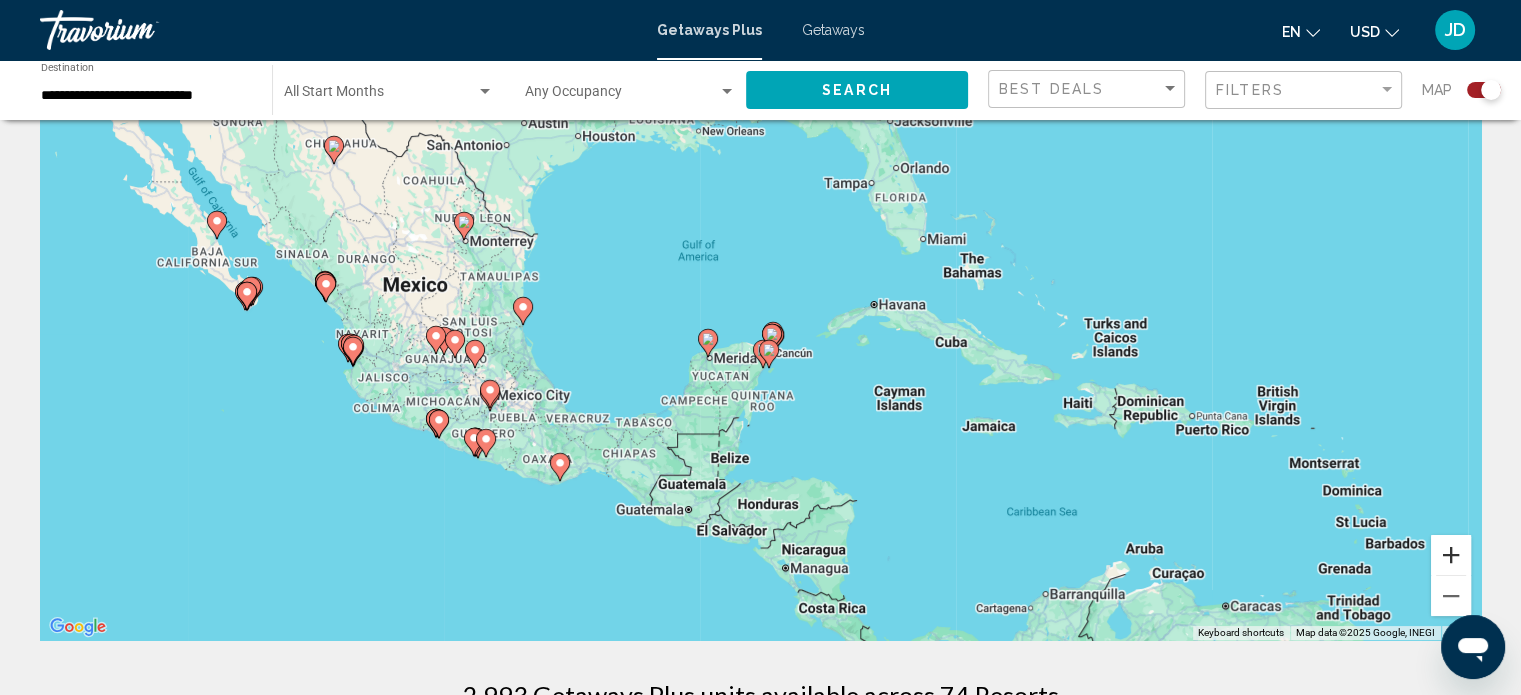 click at bounding box center (1451, 555) 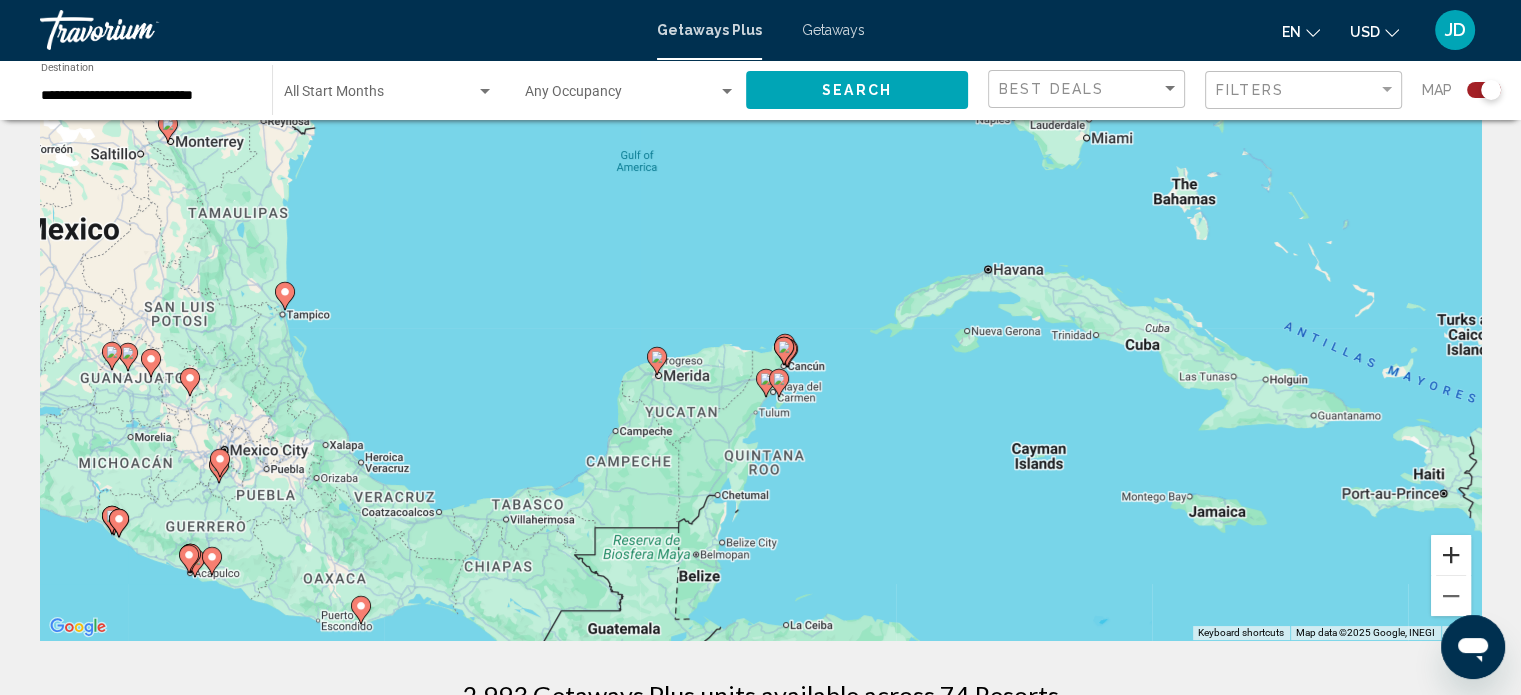 click at bounding box center (1451, 555) 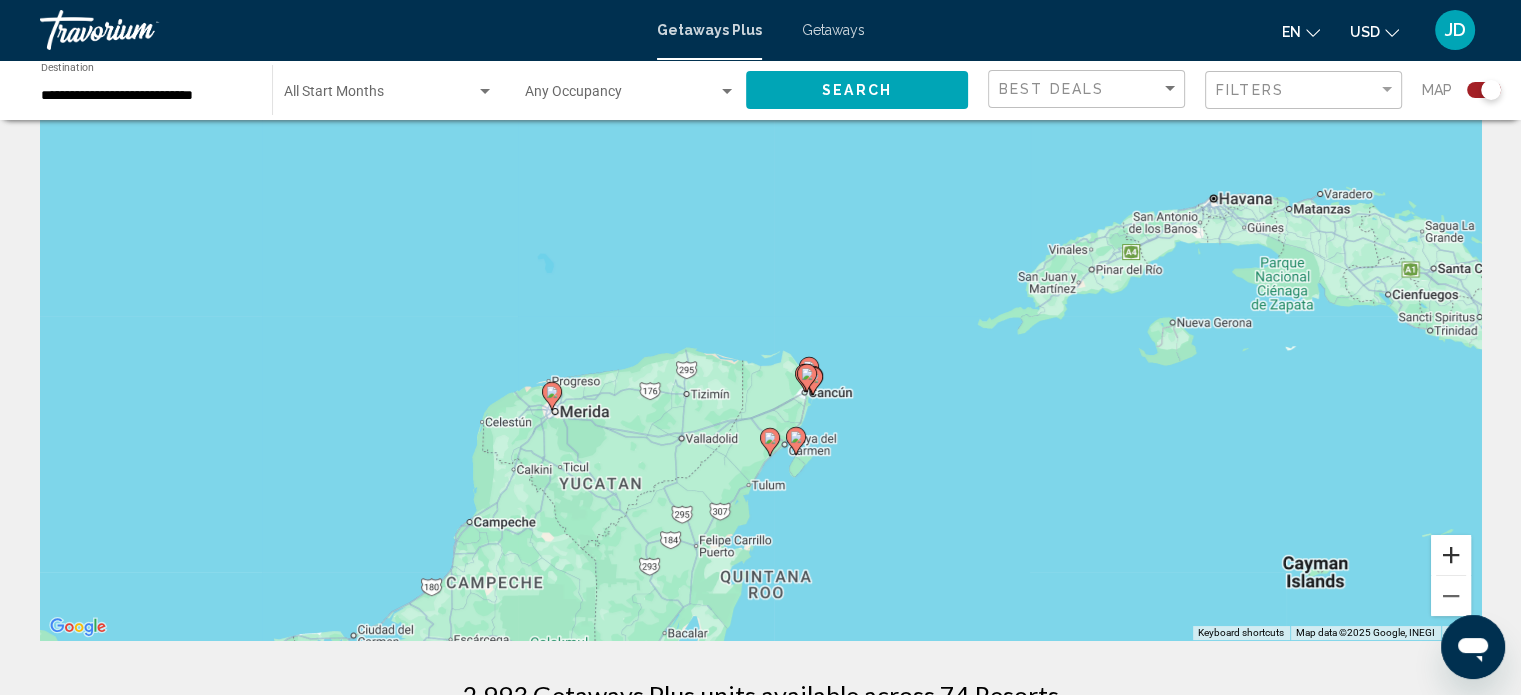 click at bounding box center [1451, 555] 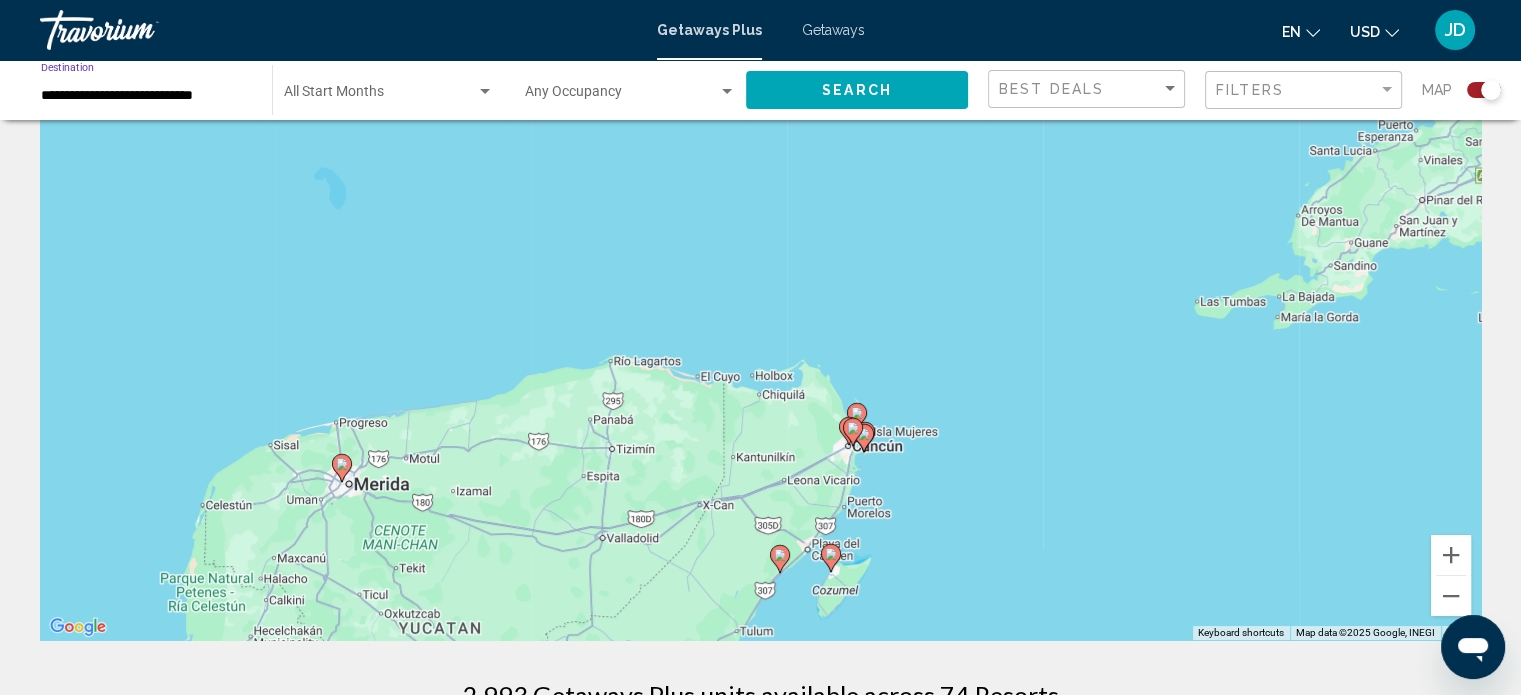 click on "**********" at bounding box center [146, 96] 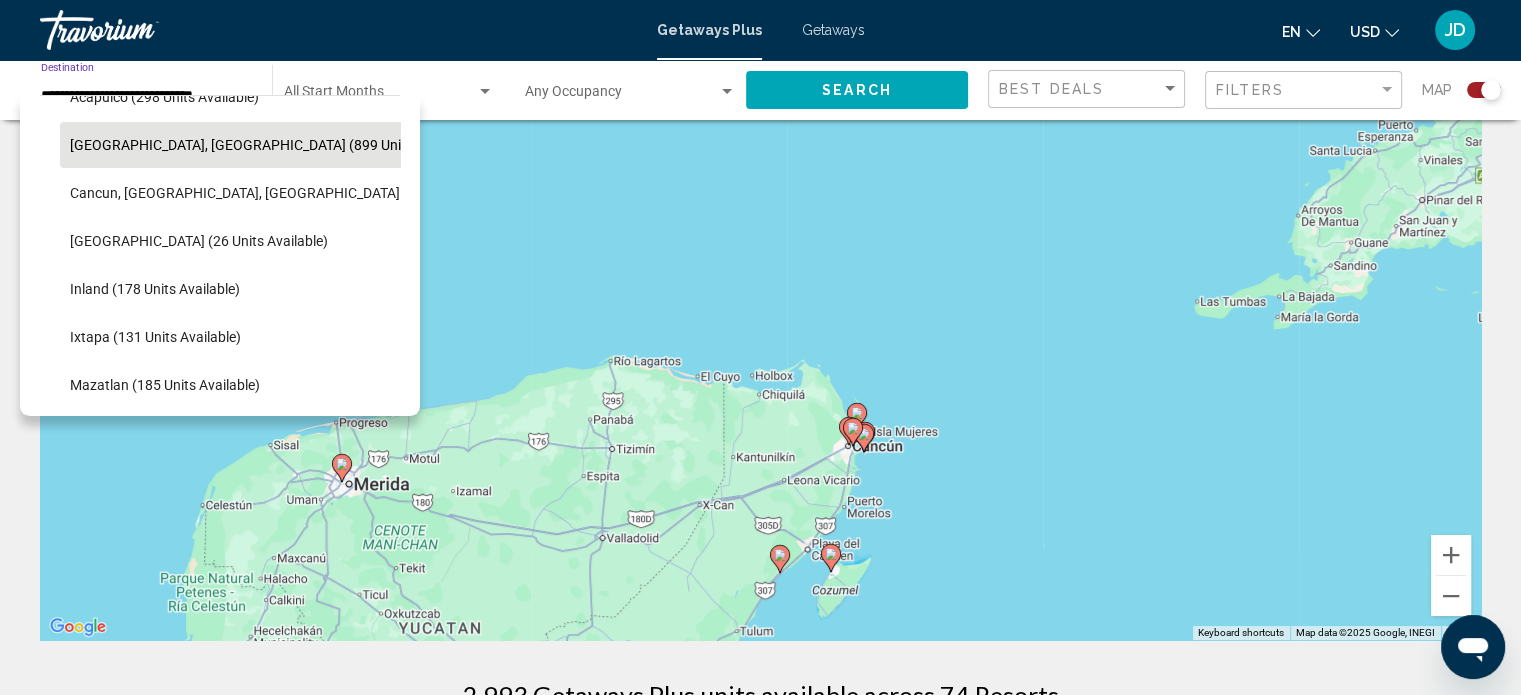 scroll, scrollTop: 200, scrollLeft: 0, axis: vertical 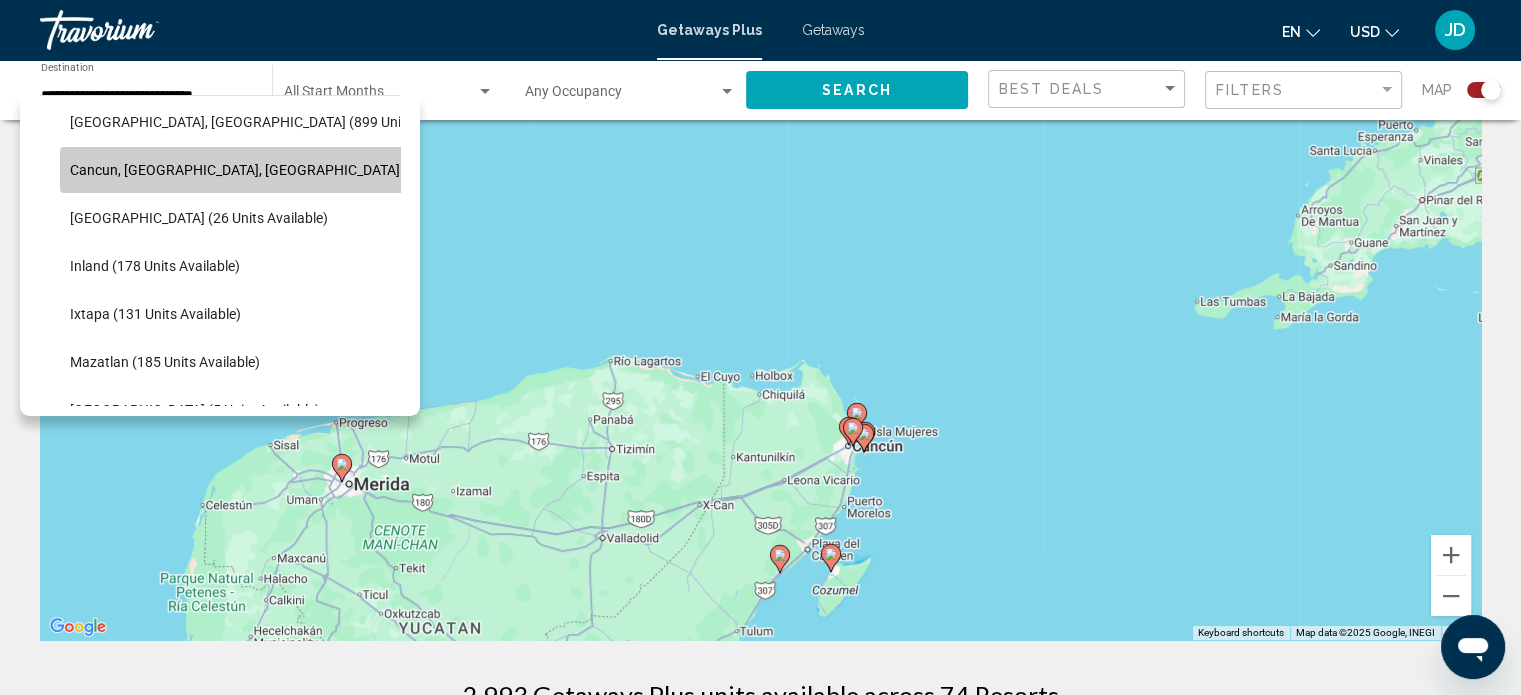 click on "Cancun, Cozumel, Riviera Maya (424 units available)" 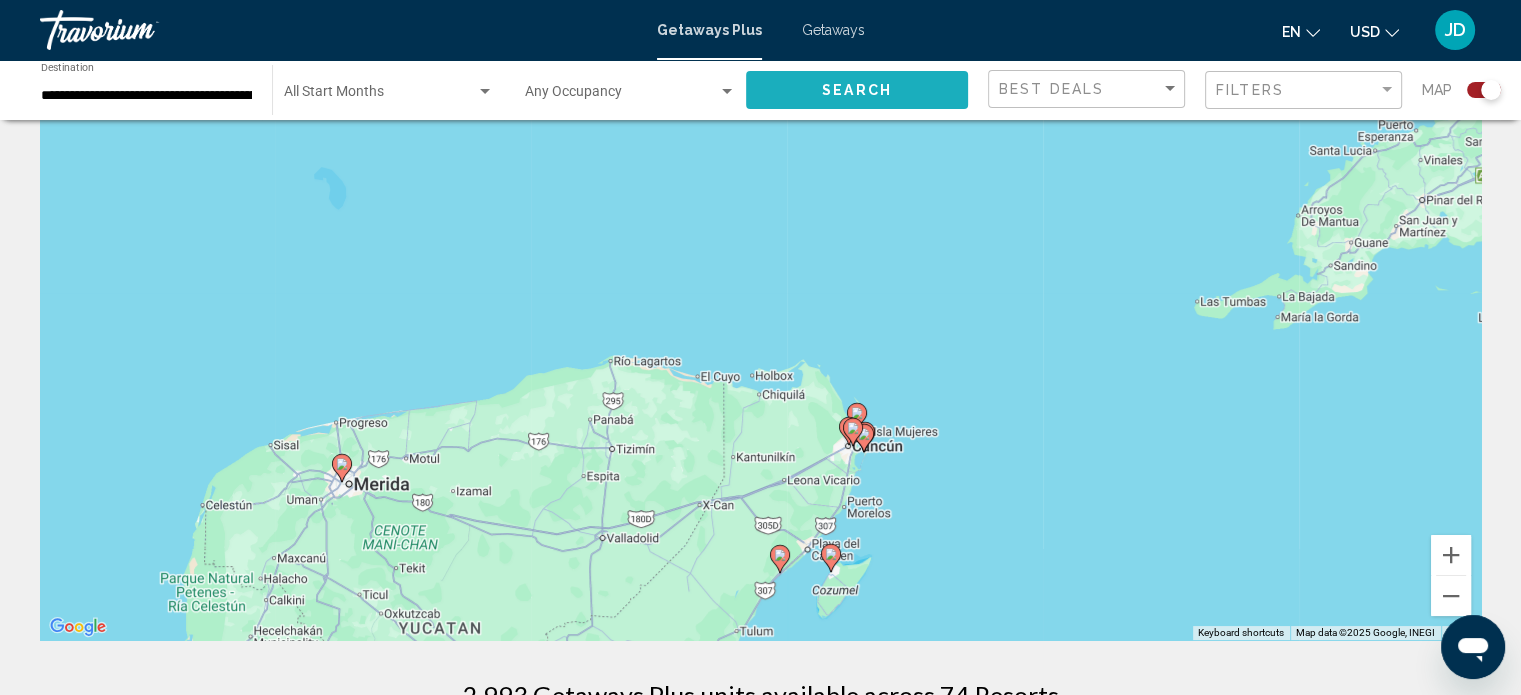 click on "Search" 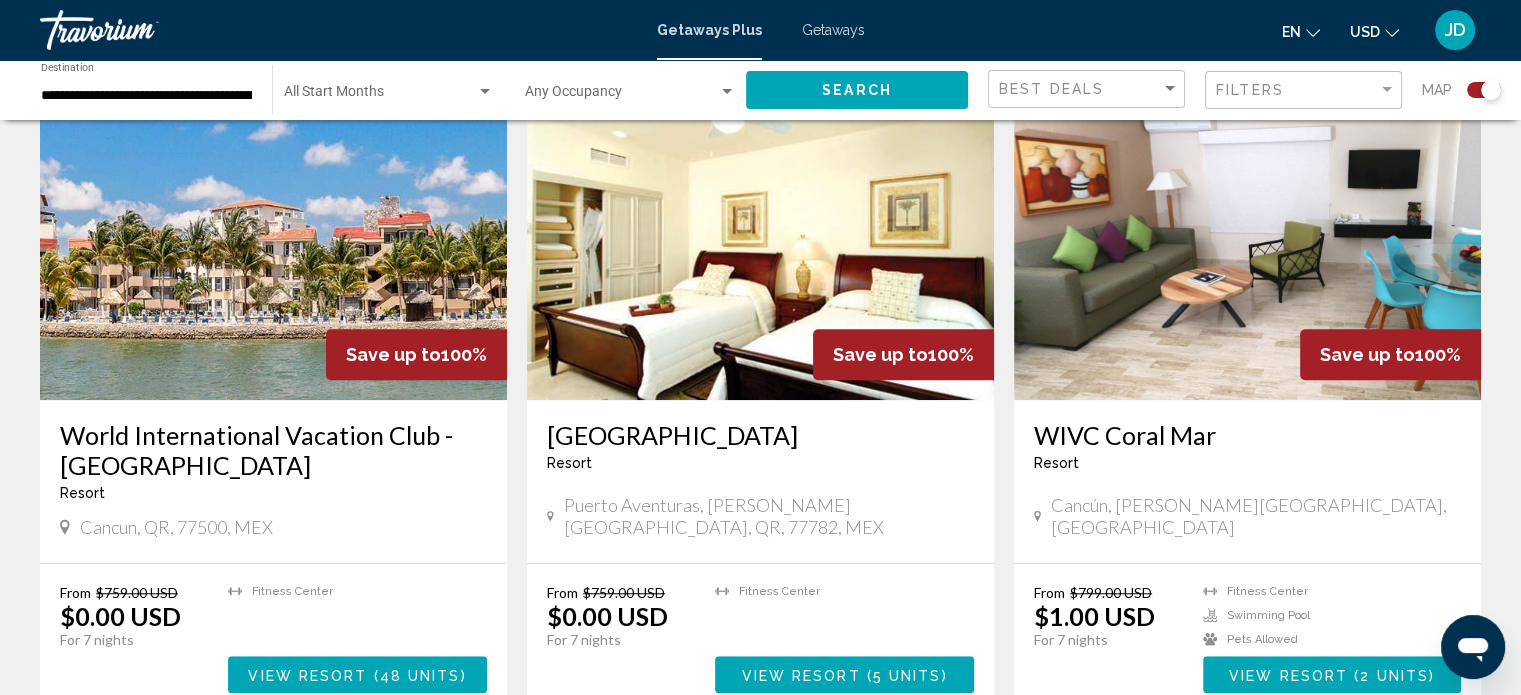 scroll, scrollTop: 1347, scrollLeft: 0, axis: vertical 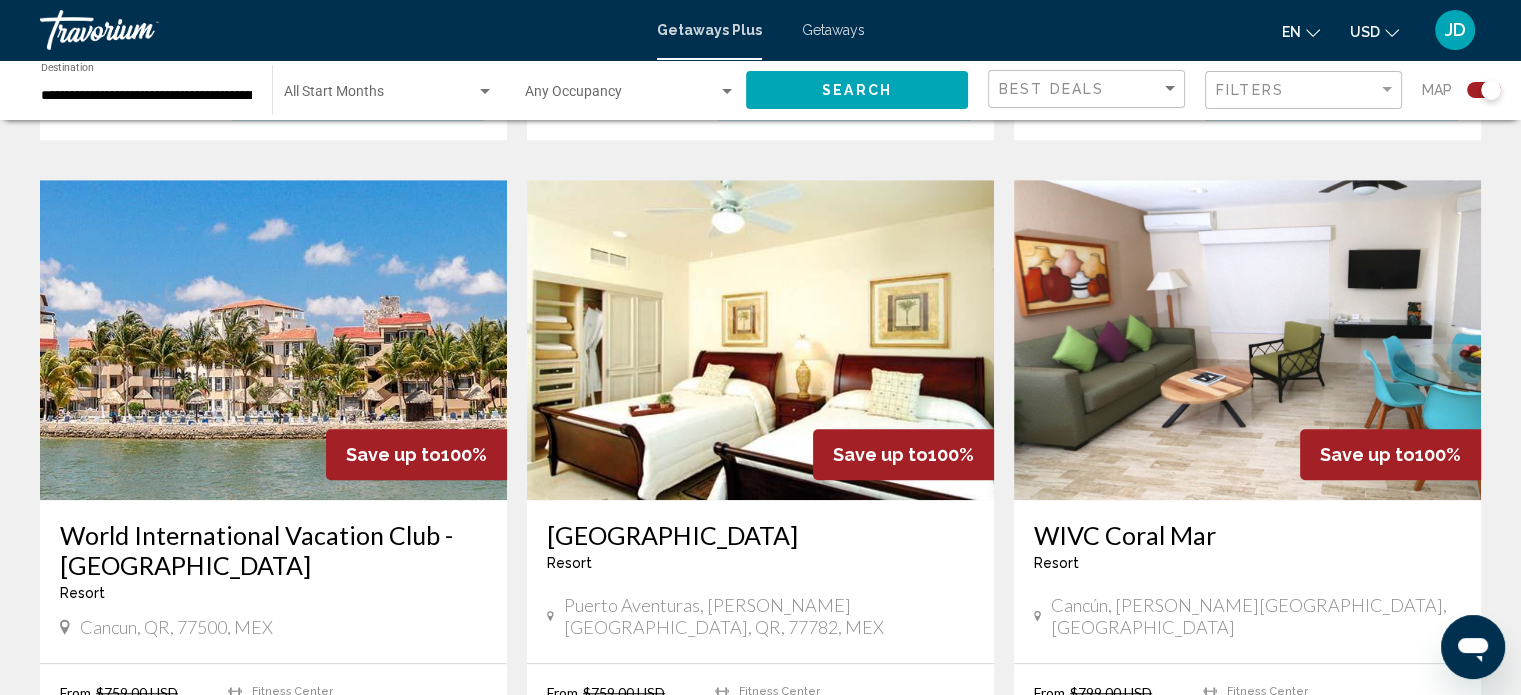 click at bounding box center [273, 340] 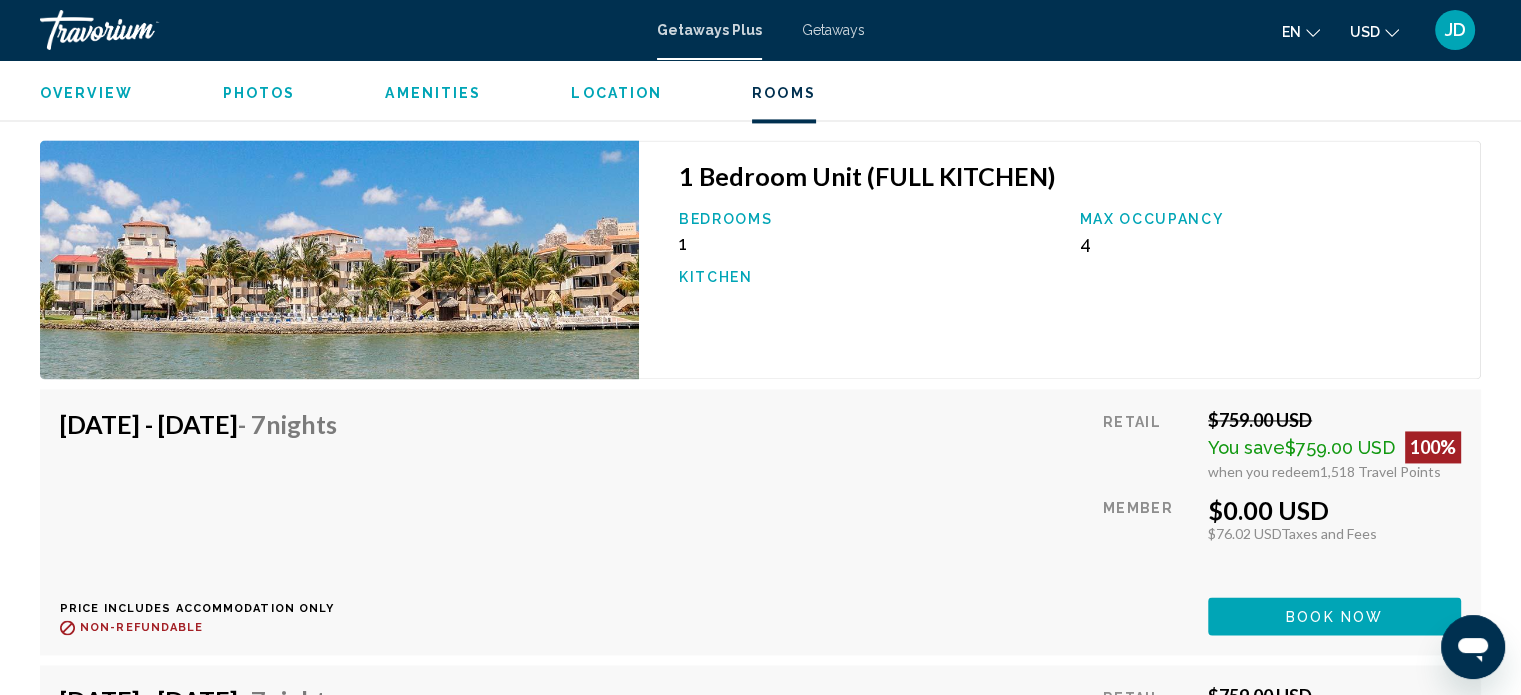 scroll, scrollTop: 3112, scrollLeft: 0, axis: vertical 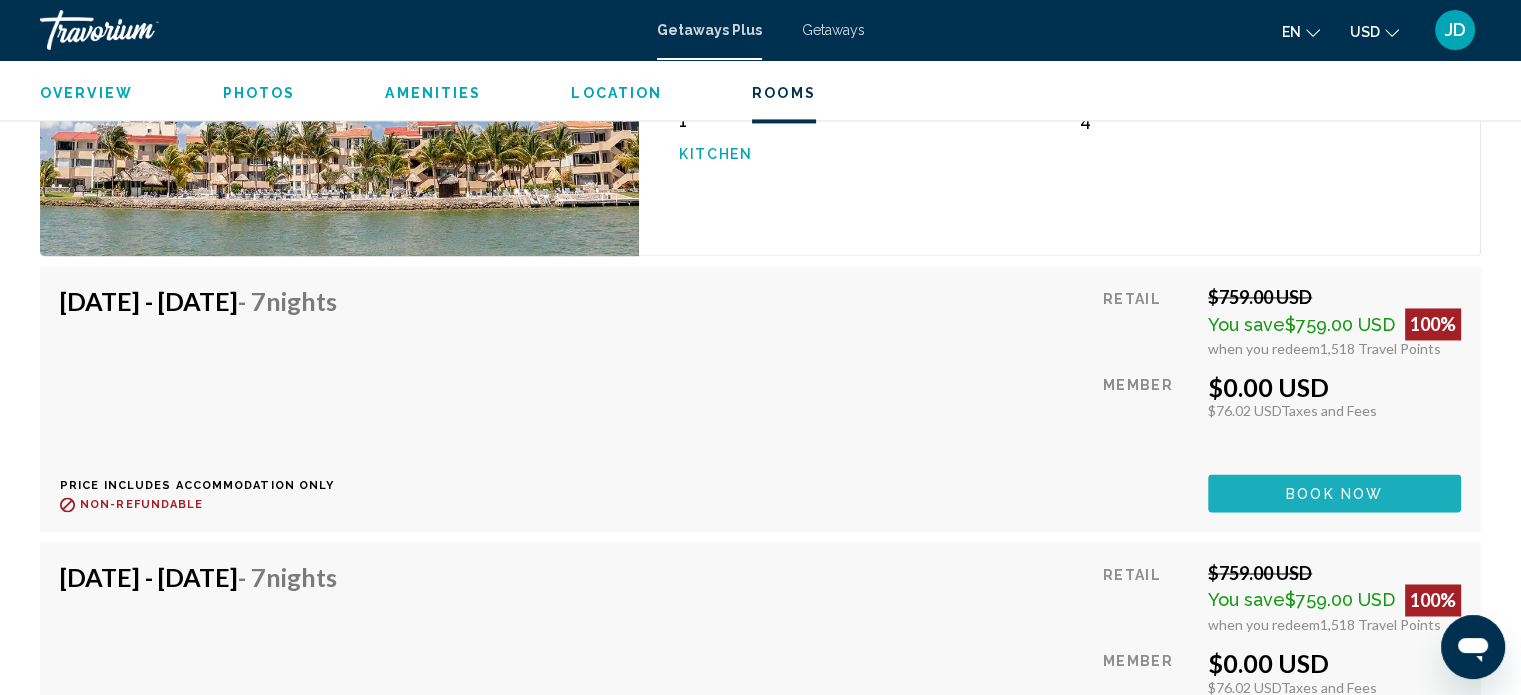 click on "Book now" at bounding box center [1334, 494] 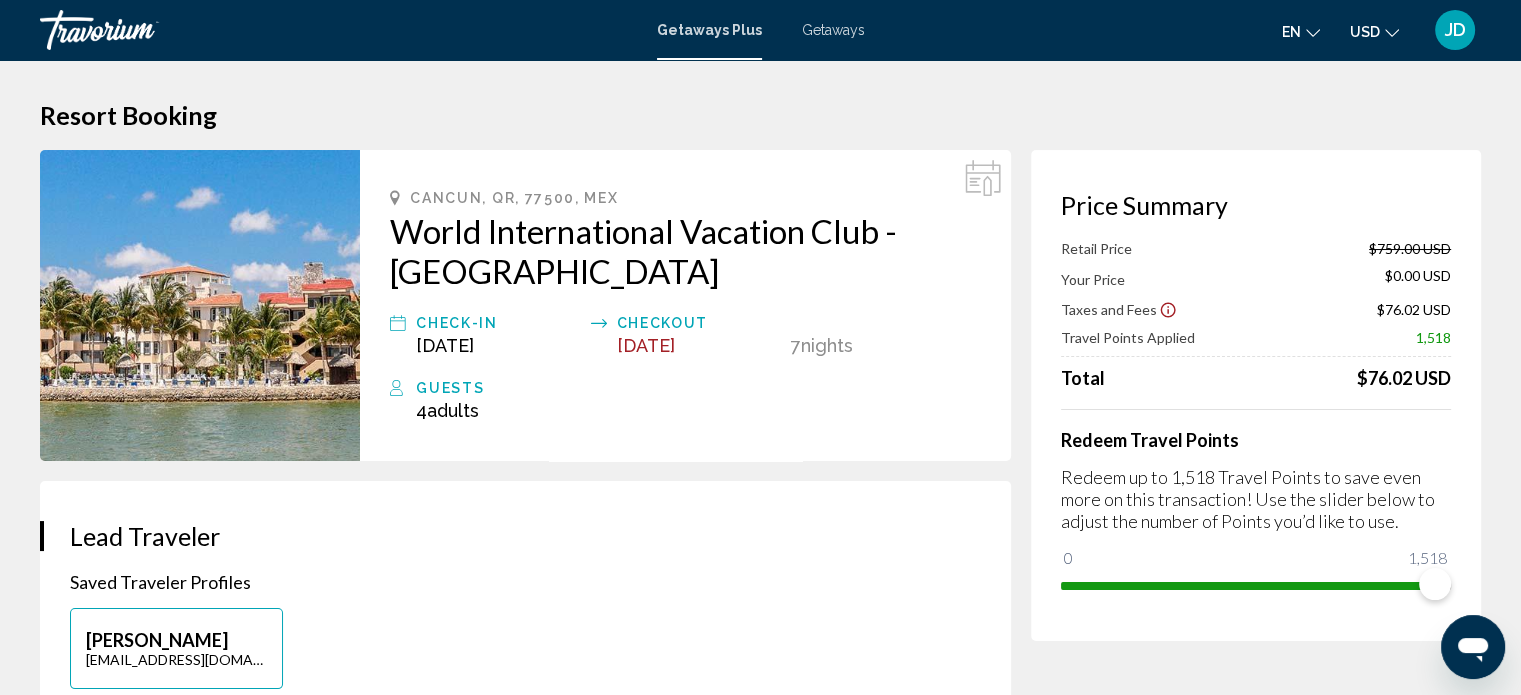 scroll, scrollTop: 100, scrollLeft: 0, axis: vertical 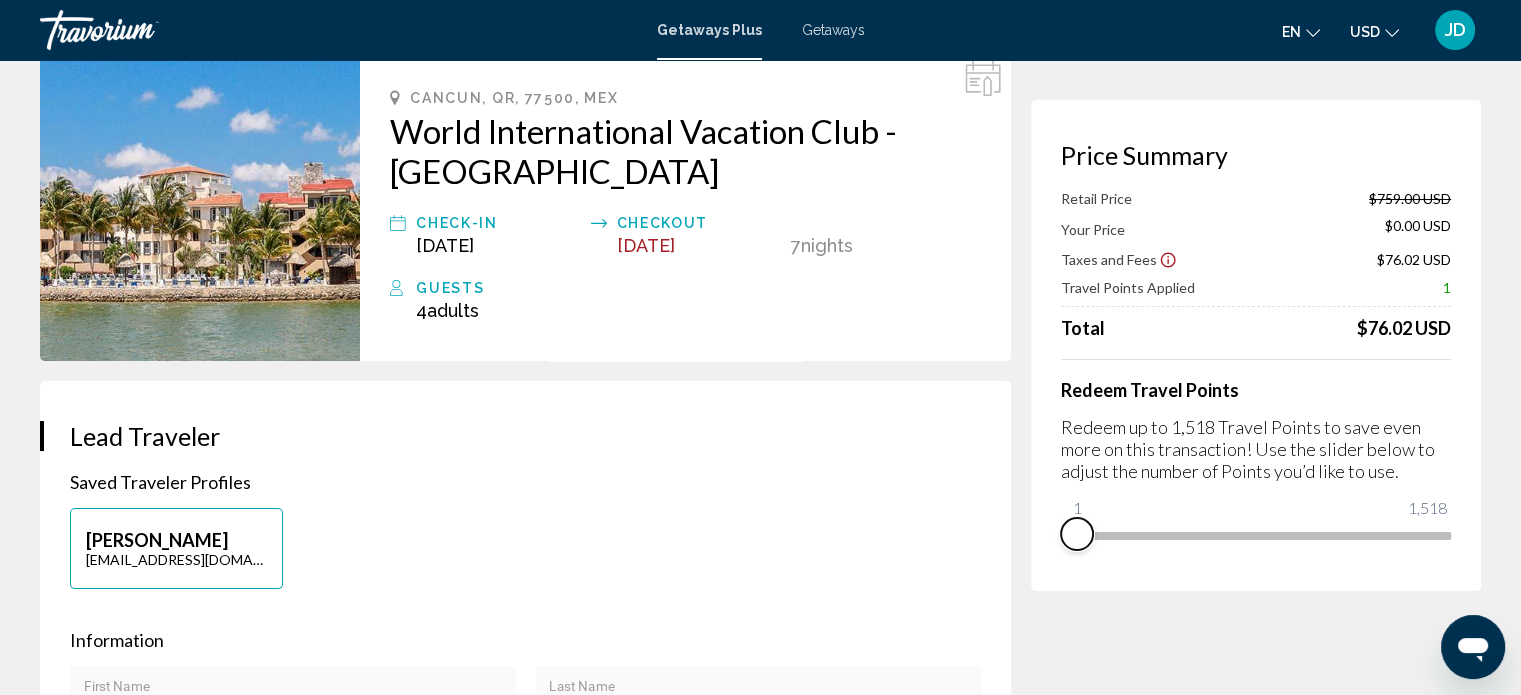 drag, startPoint x: 1429, startPoint y: 528, endPoint x: 1077, endPoint y: 531, distance: 352.0128 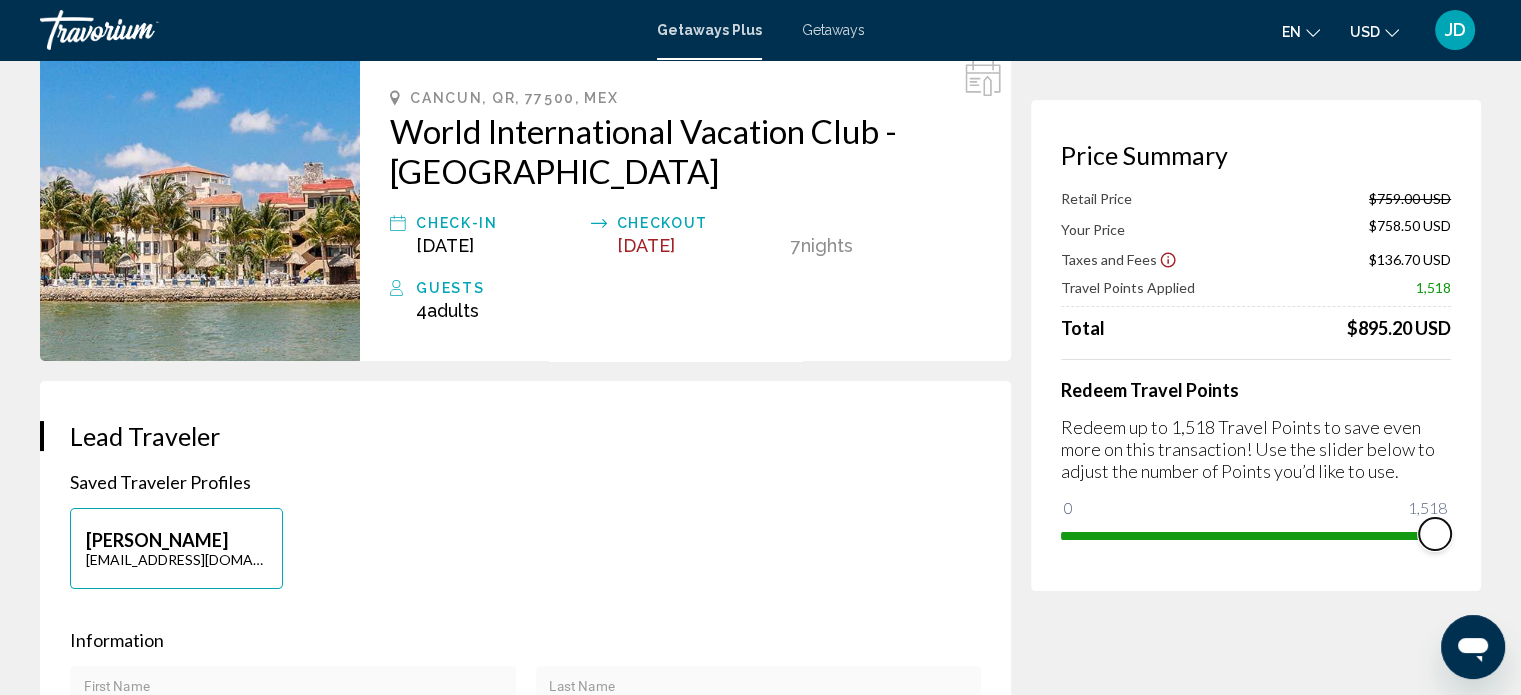 drag, startPoint x: 1077, startPoint y: 531, endPoint x: 1455, endPoint y: 560, distance: 379.1108 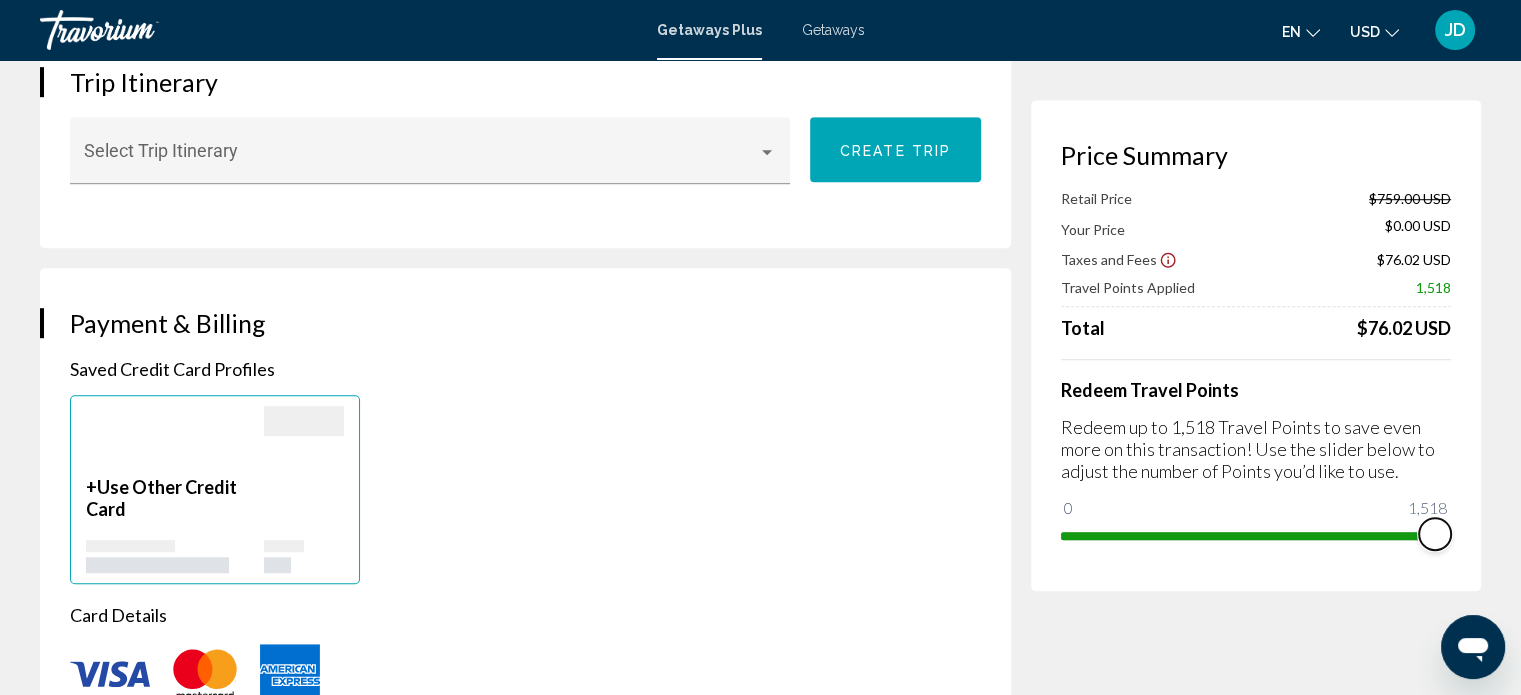 scroll, scrollTop: 900, scrollLeft: 0, axis: vertical 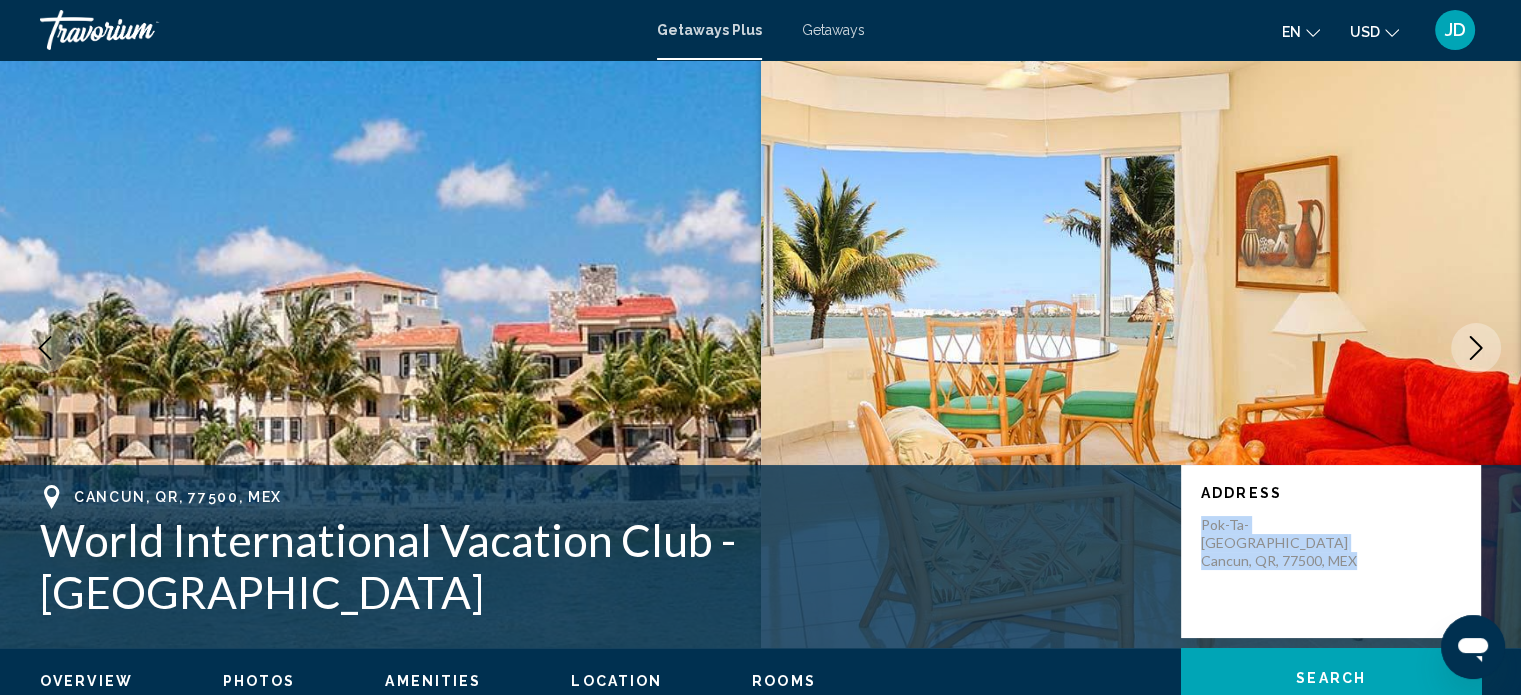 drag, startPoint x: 1352, startPoint y: 563, endPoint x: 1196, endPoint y: 552, distance: 156.38734 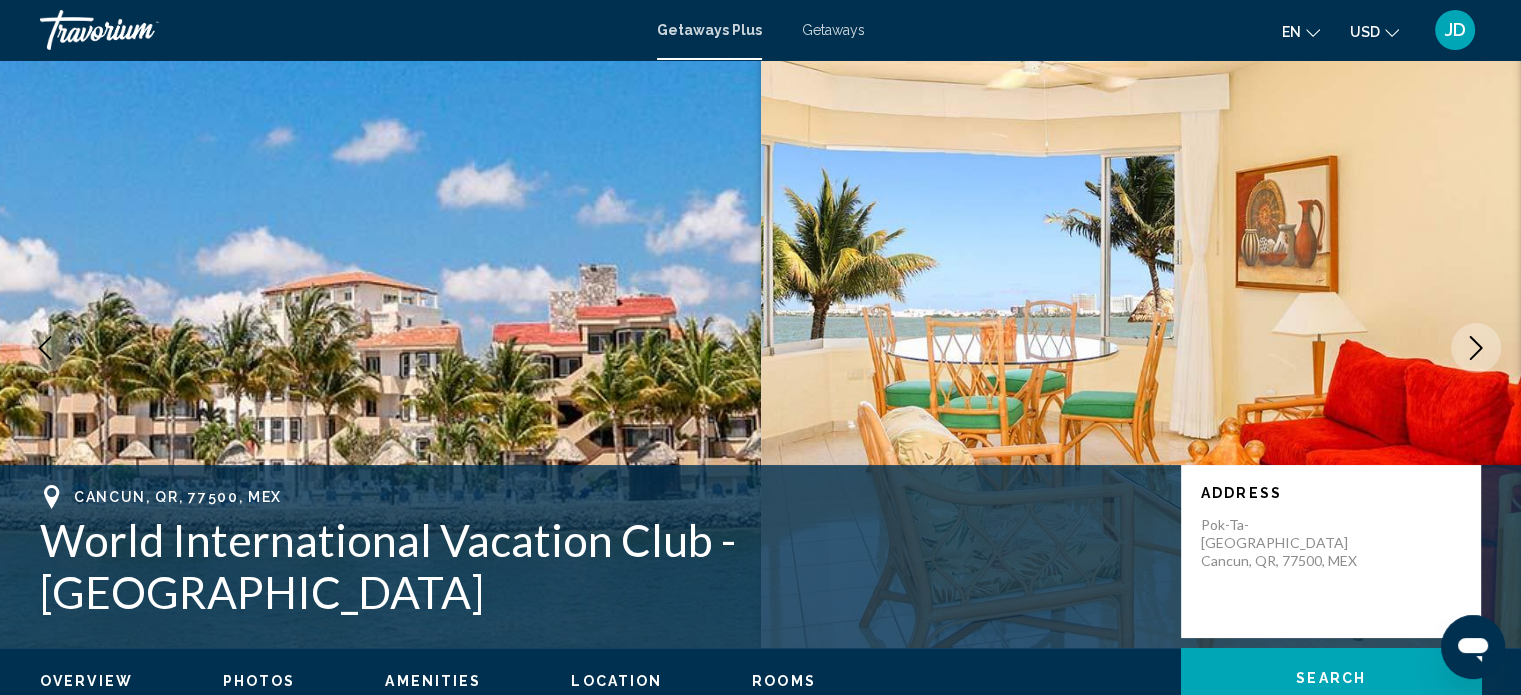 click on "World International Vacation Club - Coral Mar" at bounding box center [600, 566] 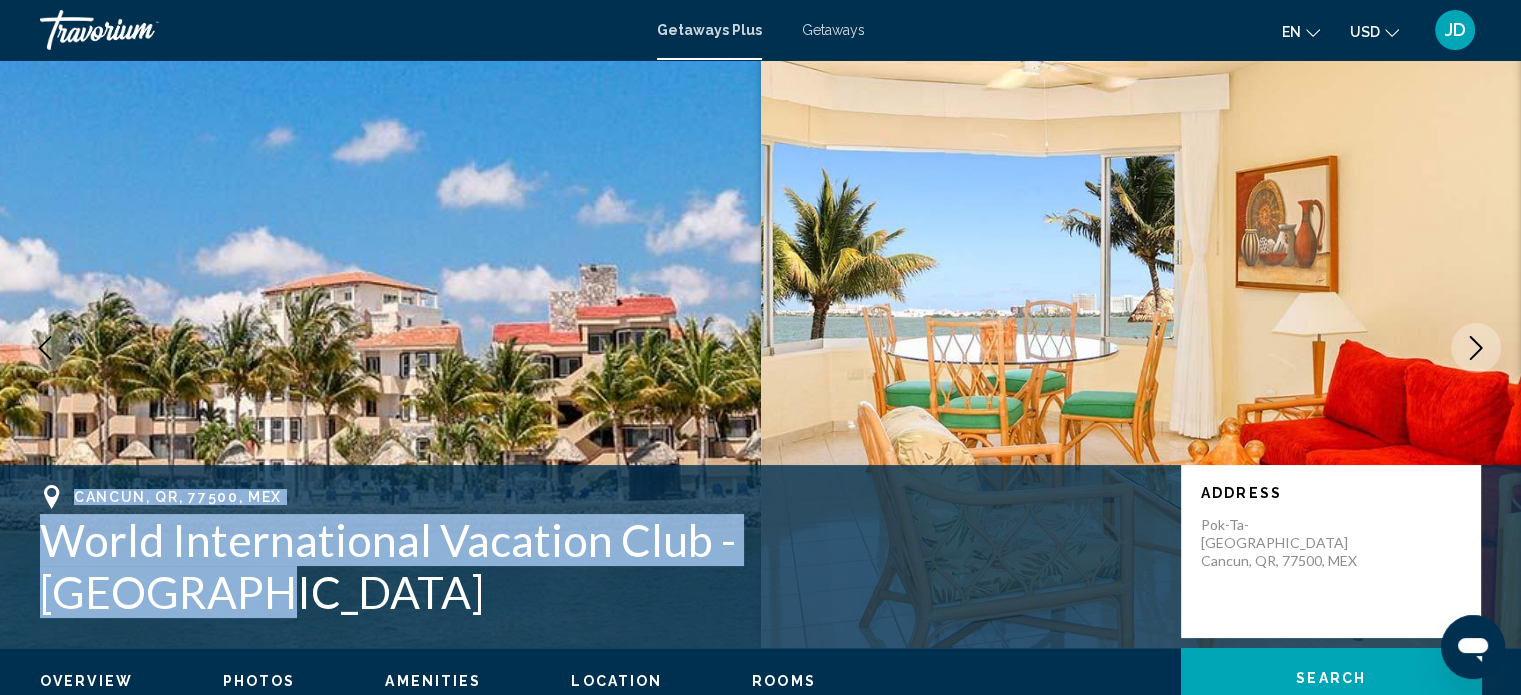 drag, startPoint x: 927, startPoint y: 555, endPoint x: 205, endPoint y: 507, distance: 723.5938 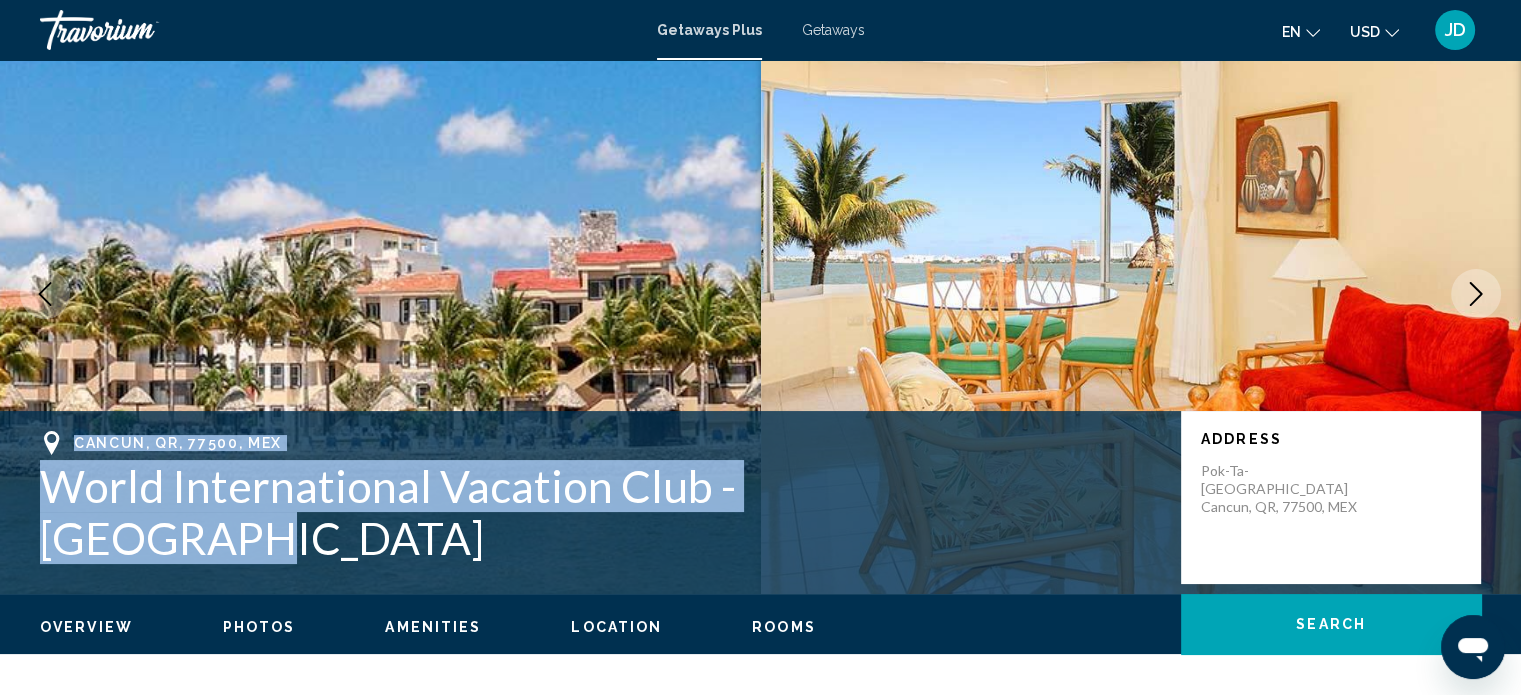 scroll, scrollTop: 112, scrollLeft: 0, axis: vertical 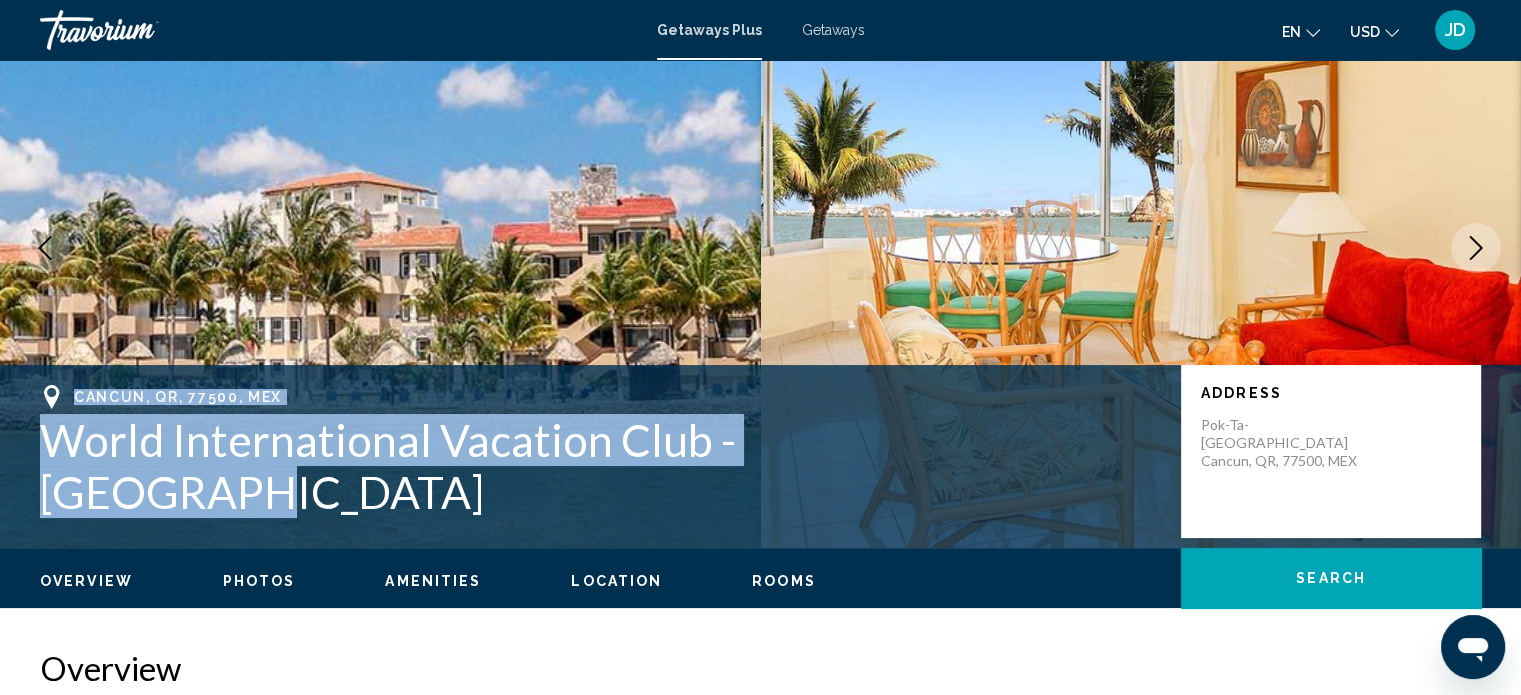 click 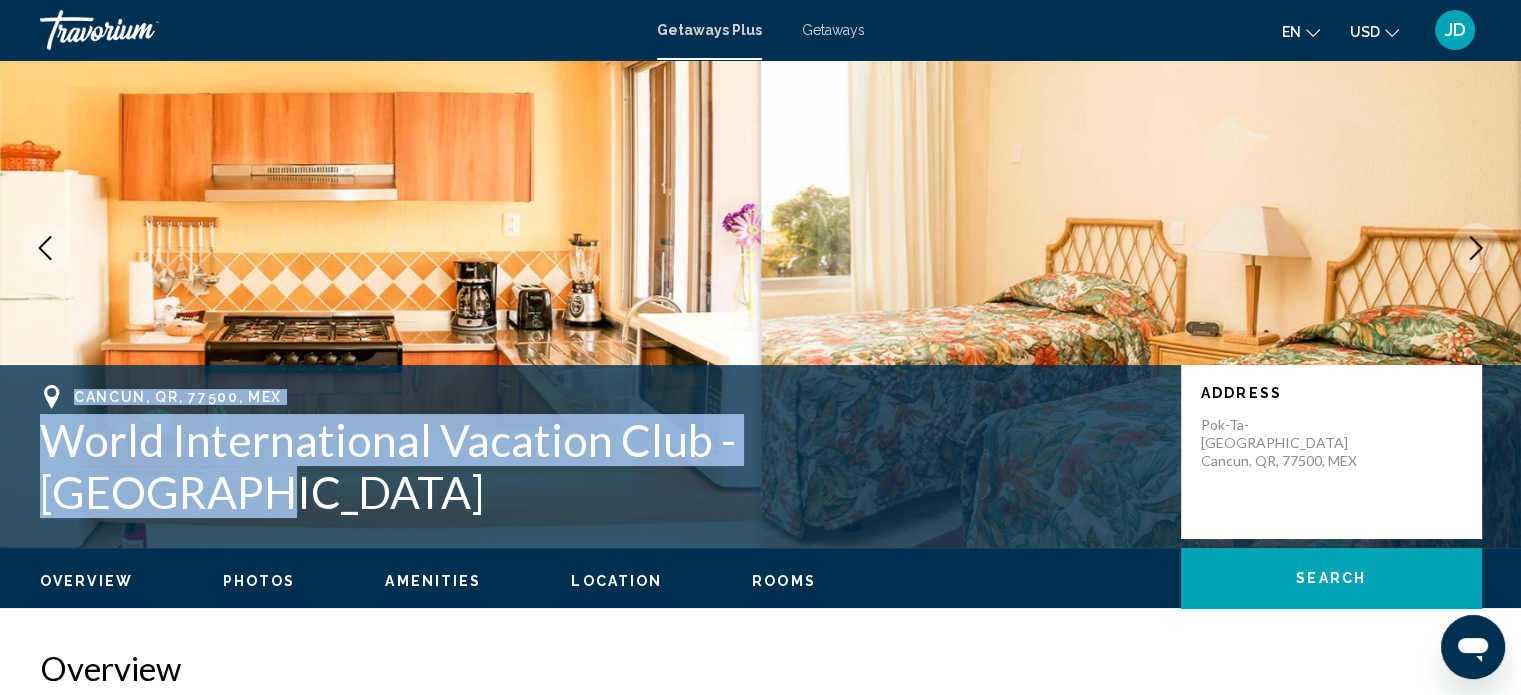 click 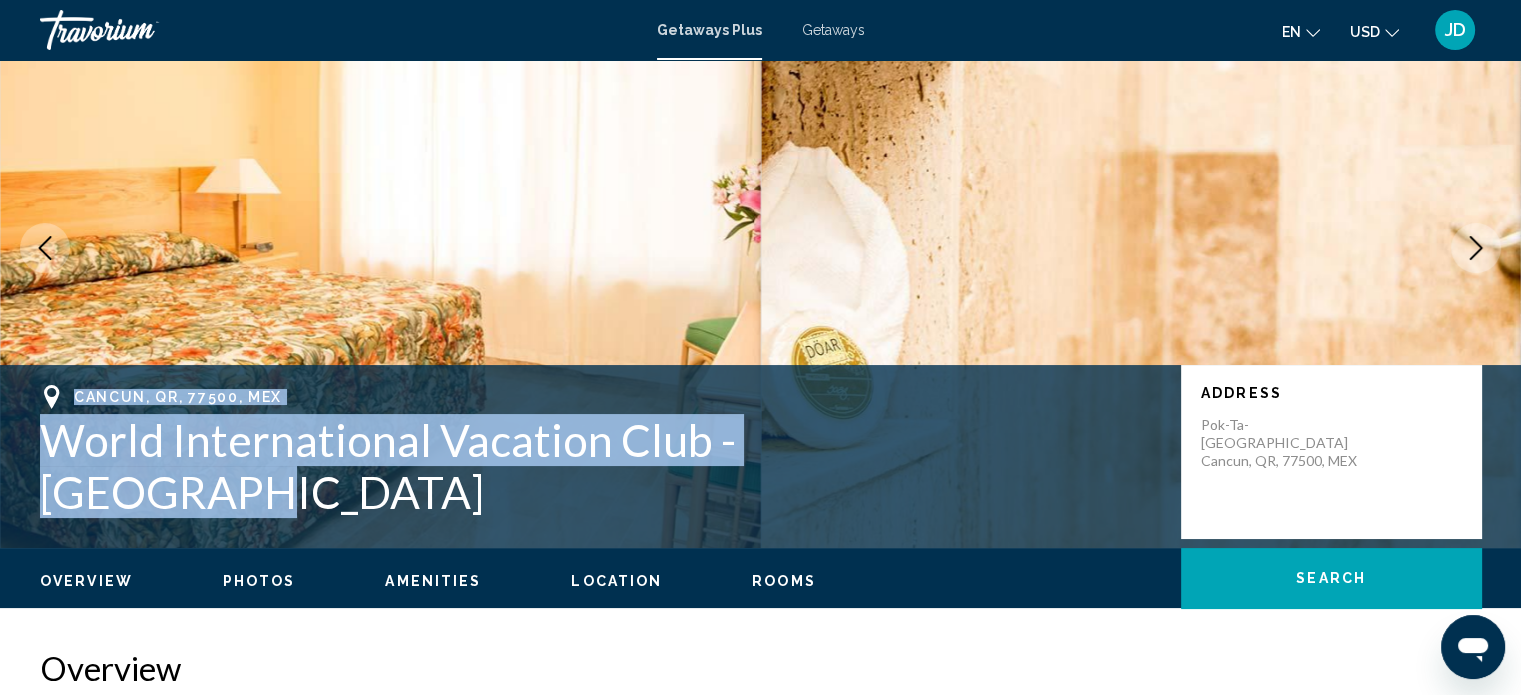 click at bounding box center (1476, 248) 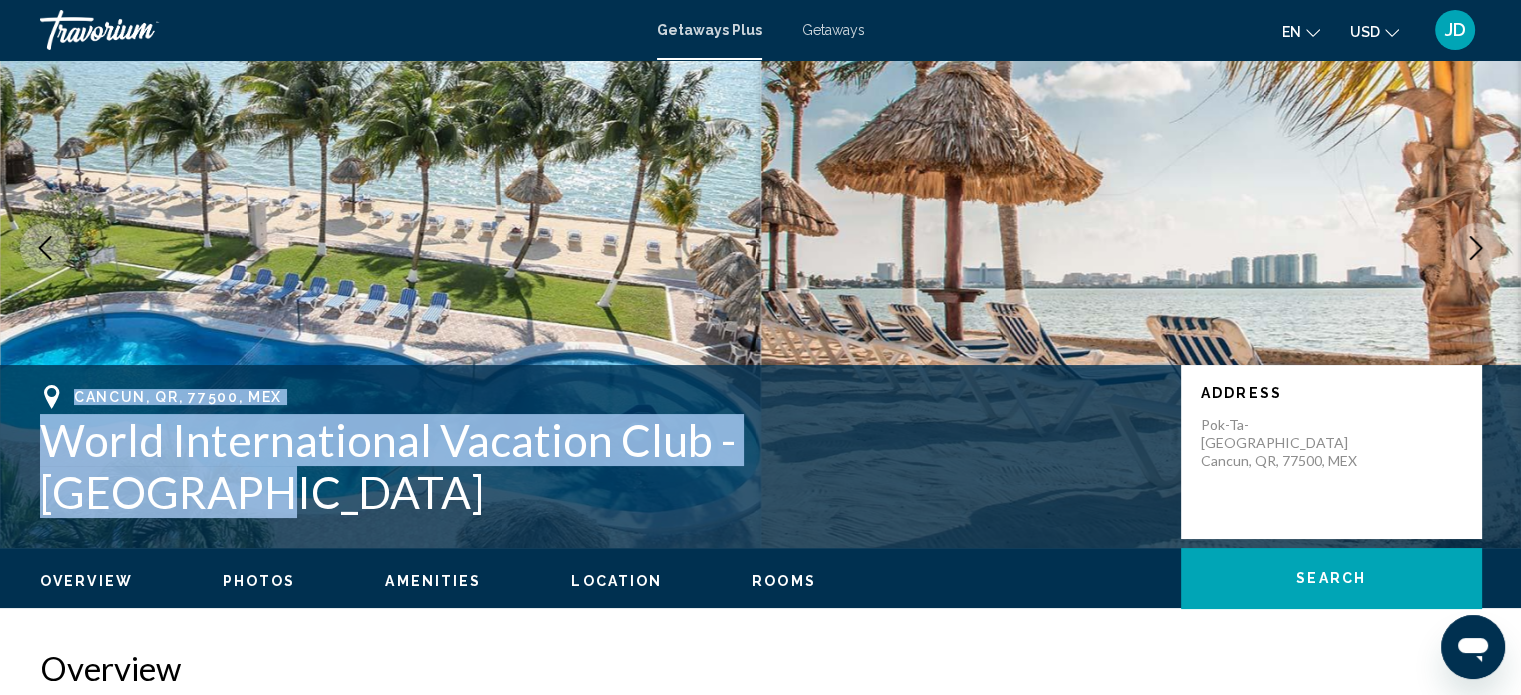 click at bounding box center [1476, 248] 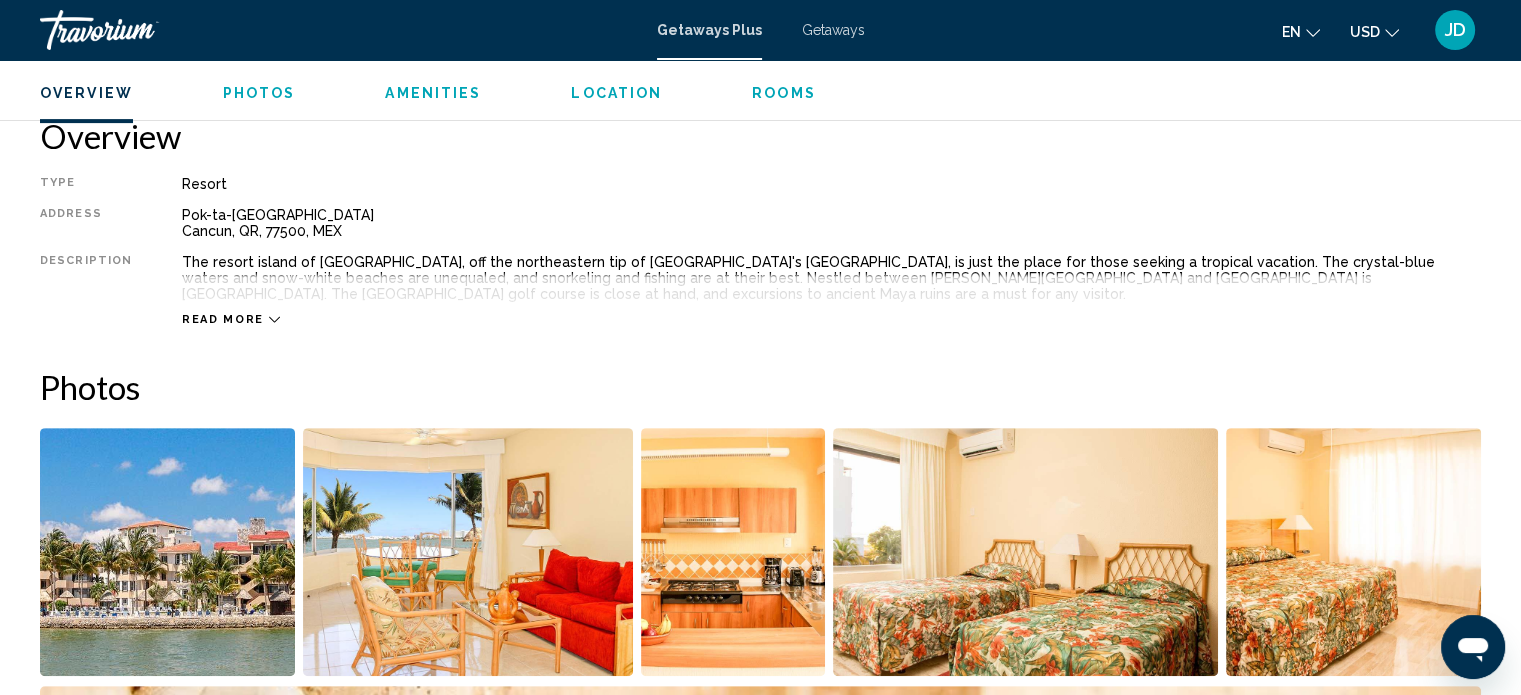 scroll, scrollTop: 612, scrollLeft: 0, axis: vertical 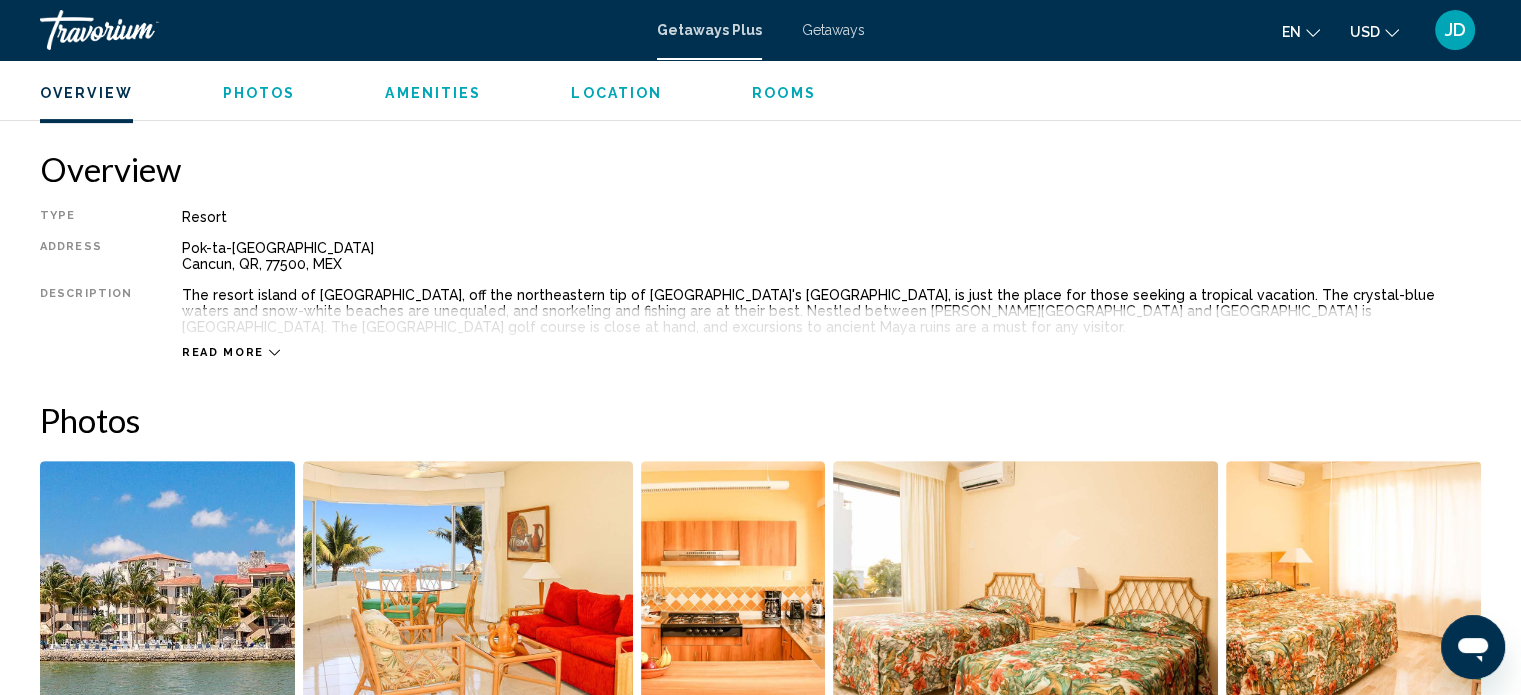 click 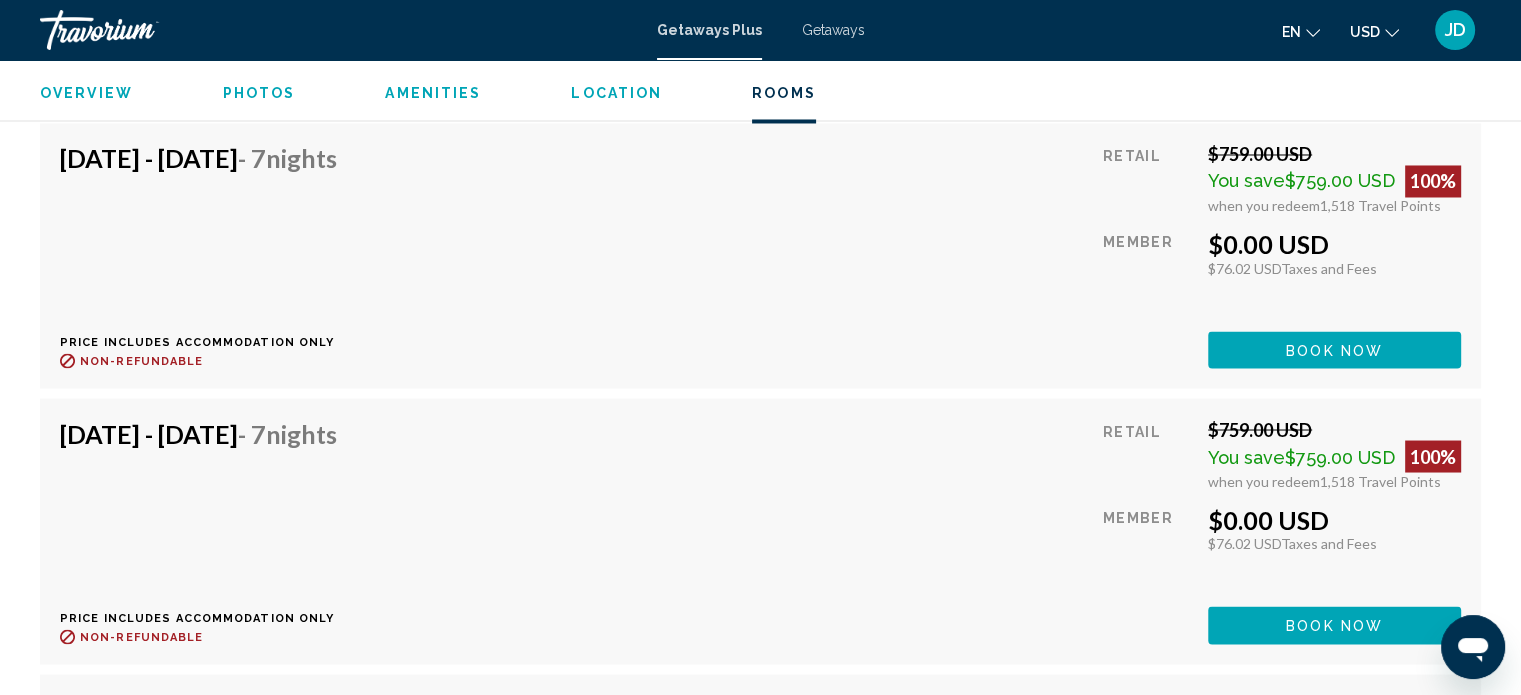 scroll, scrollTop: 3512, scrollLeft: 0, axis: vertical 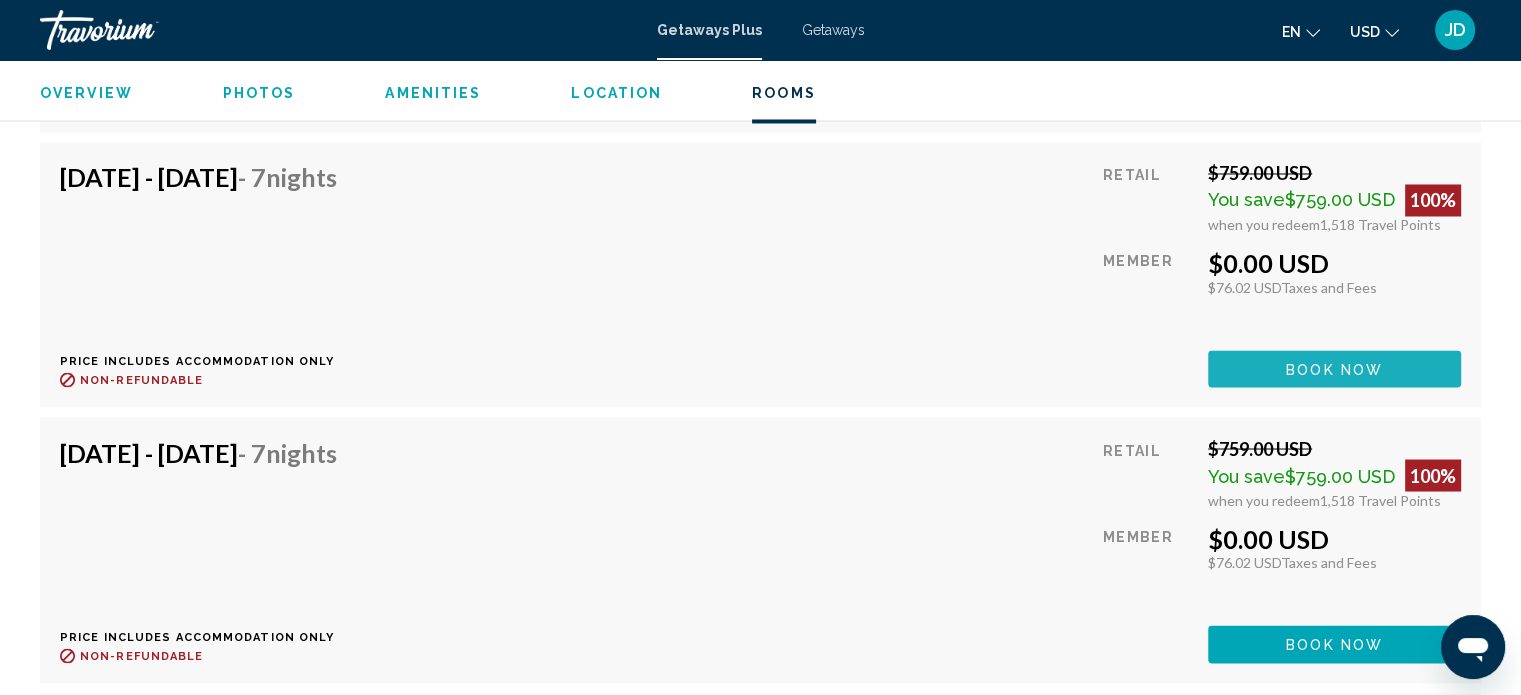 click on "Book now" at bounding box center (1334, 368) 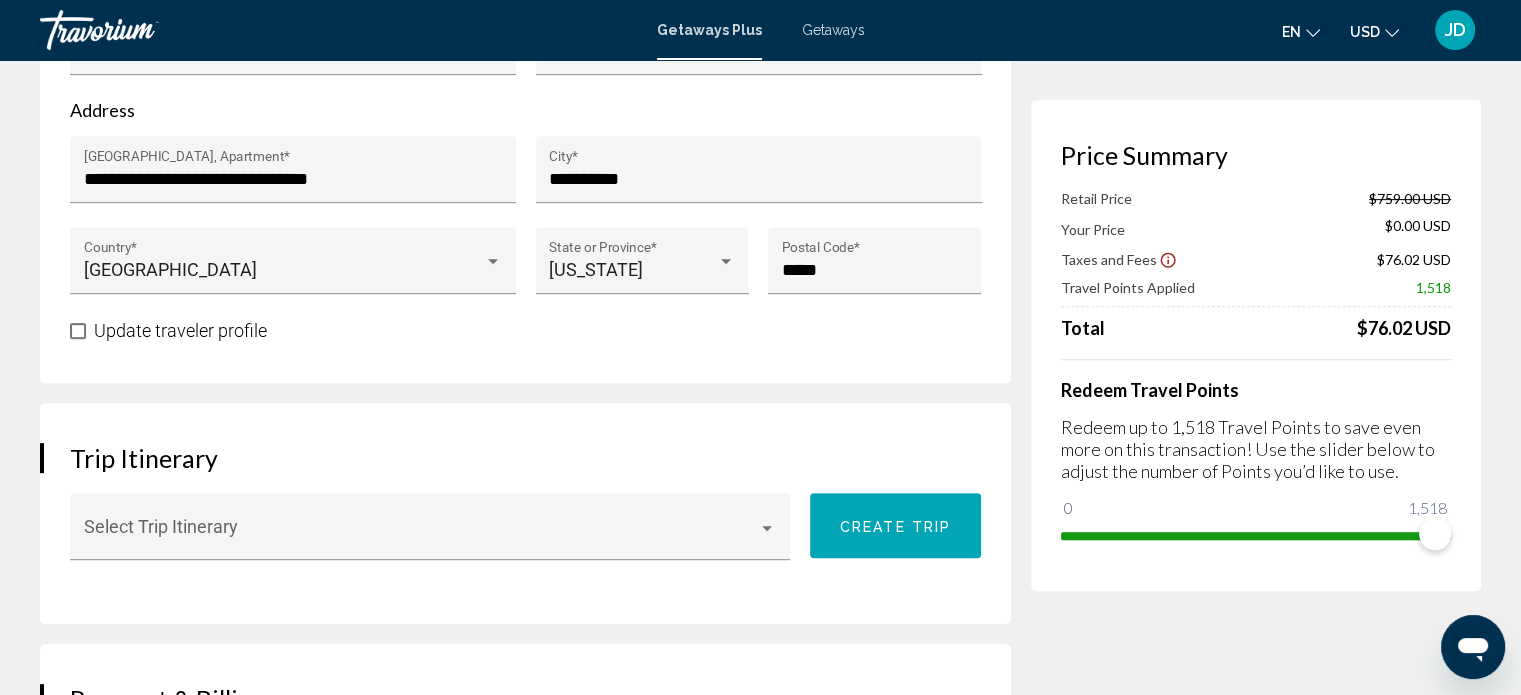 scroll, scrollTop: 900, scrollLeft: 0, axis: vertical 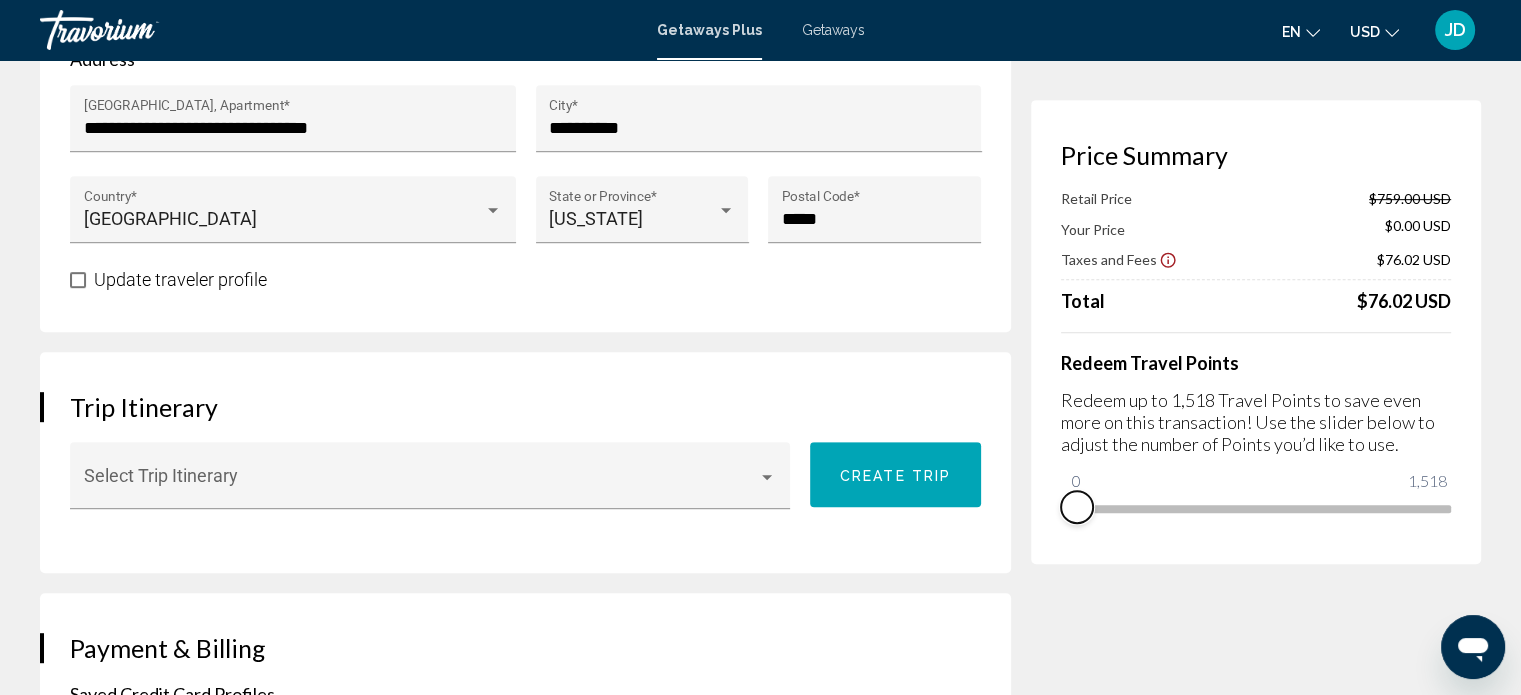 drag, startPoint x: 1433, startPoint y: 527, endPoint x: 1074, endPoint y: 529, distance: 359.00558 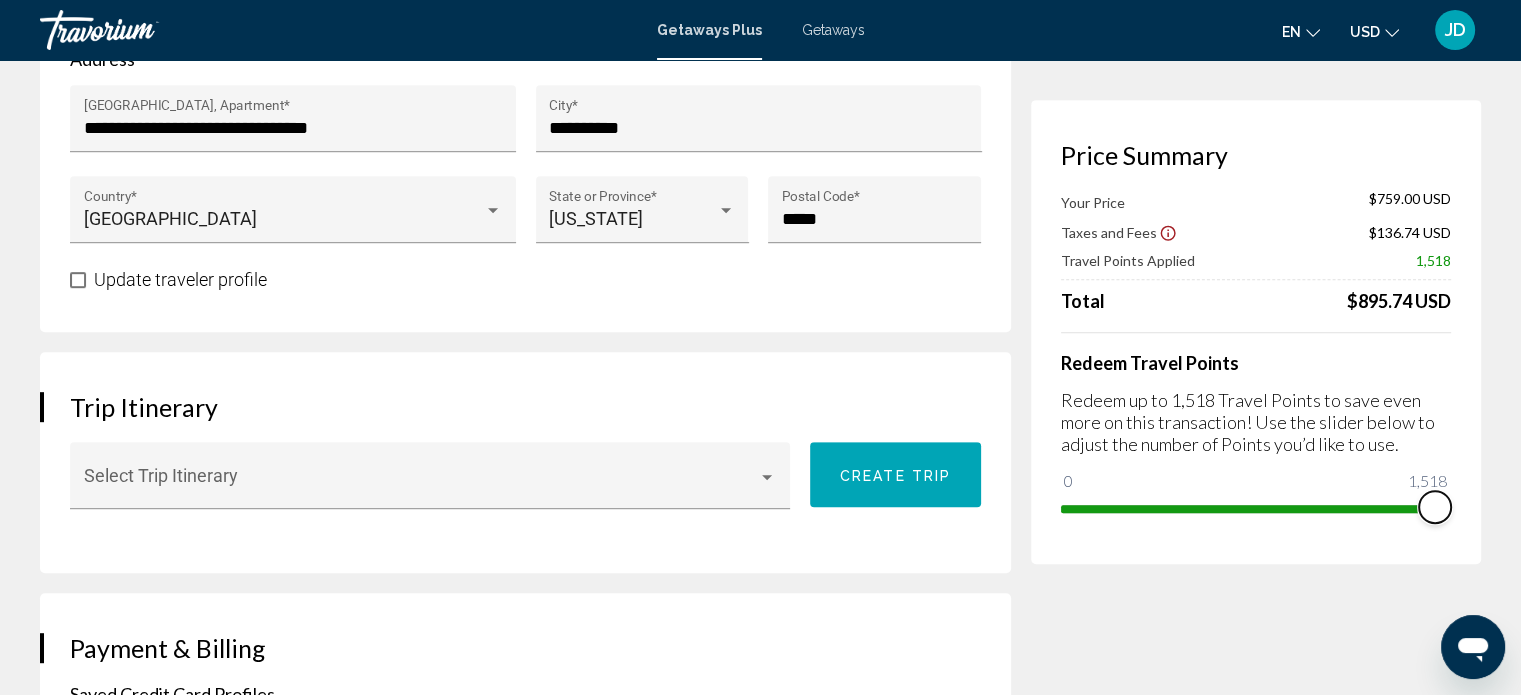 drag, startPoint x: 1072, startPoint y: 479, endPoint x: 1436, endPoint y: 480, distance: 364.00137 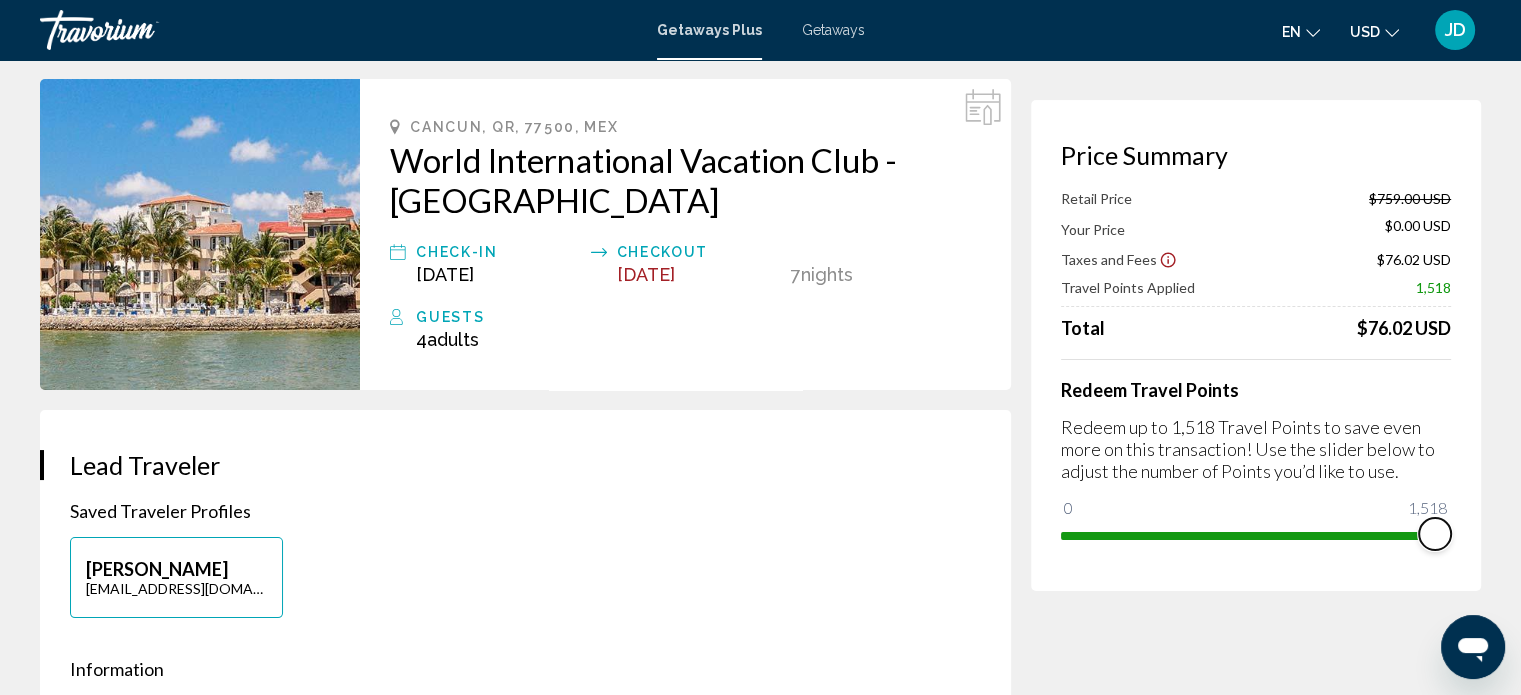 scroll, scrollTop: 0, scrollLeft: 0, axis: both 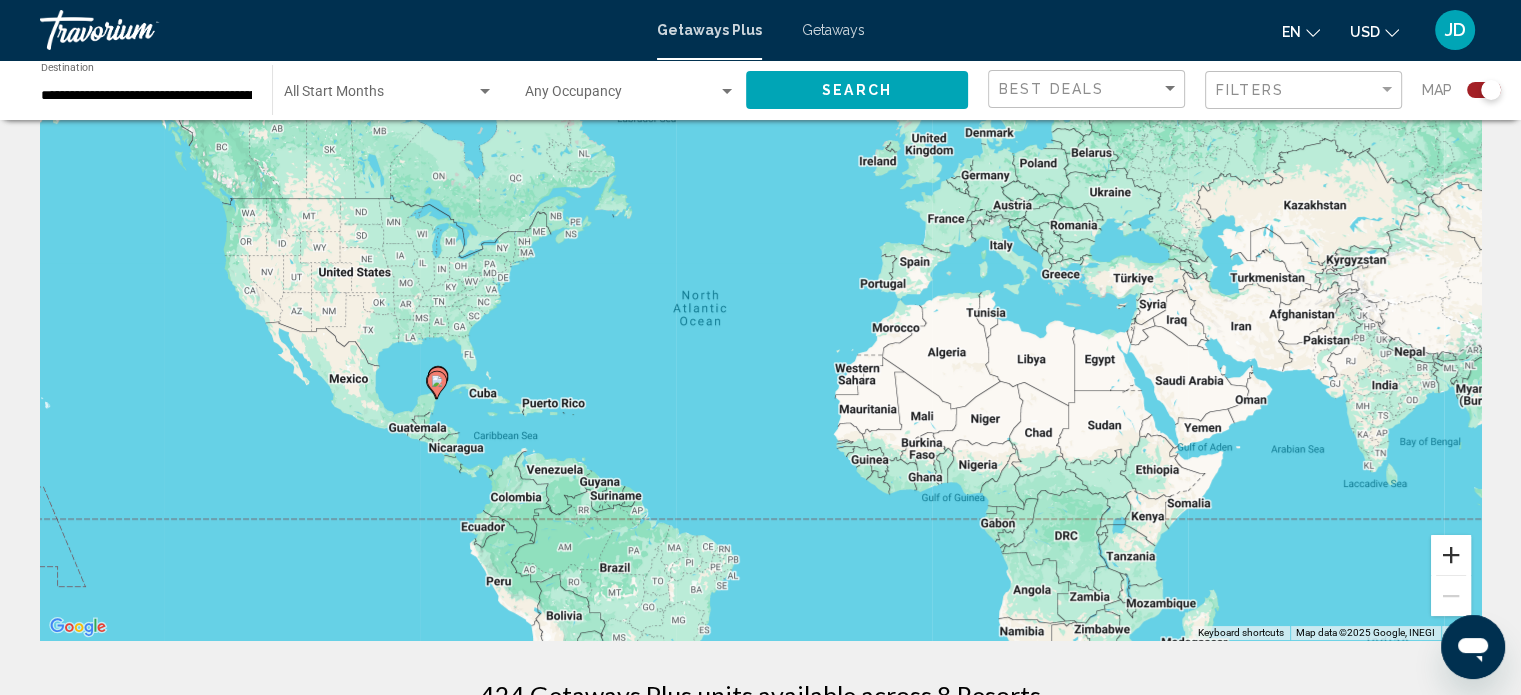 click at bounding box center (1451, 555) 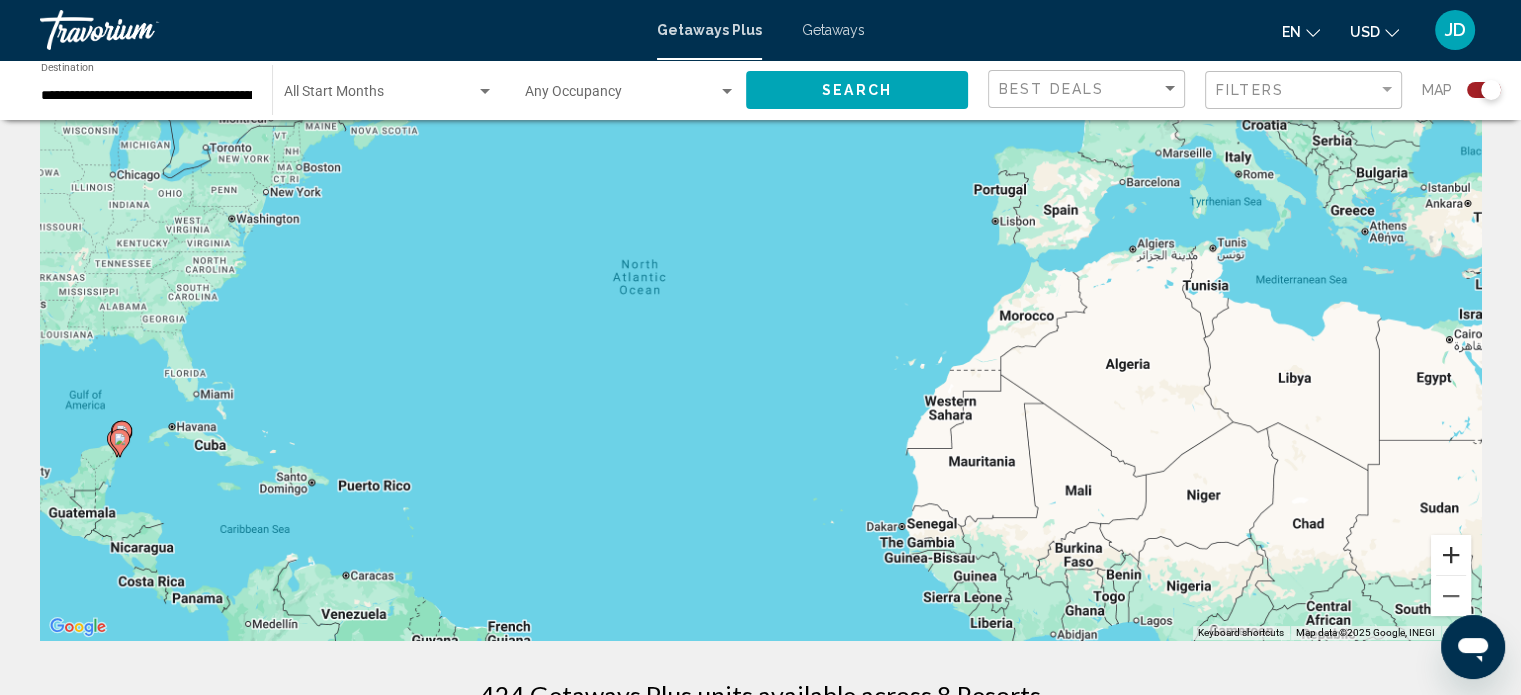 click at bounding box center (1451, 555) 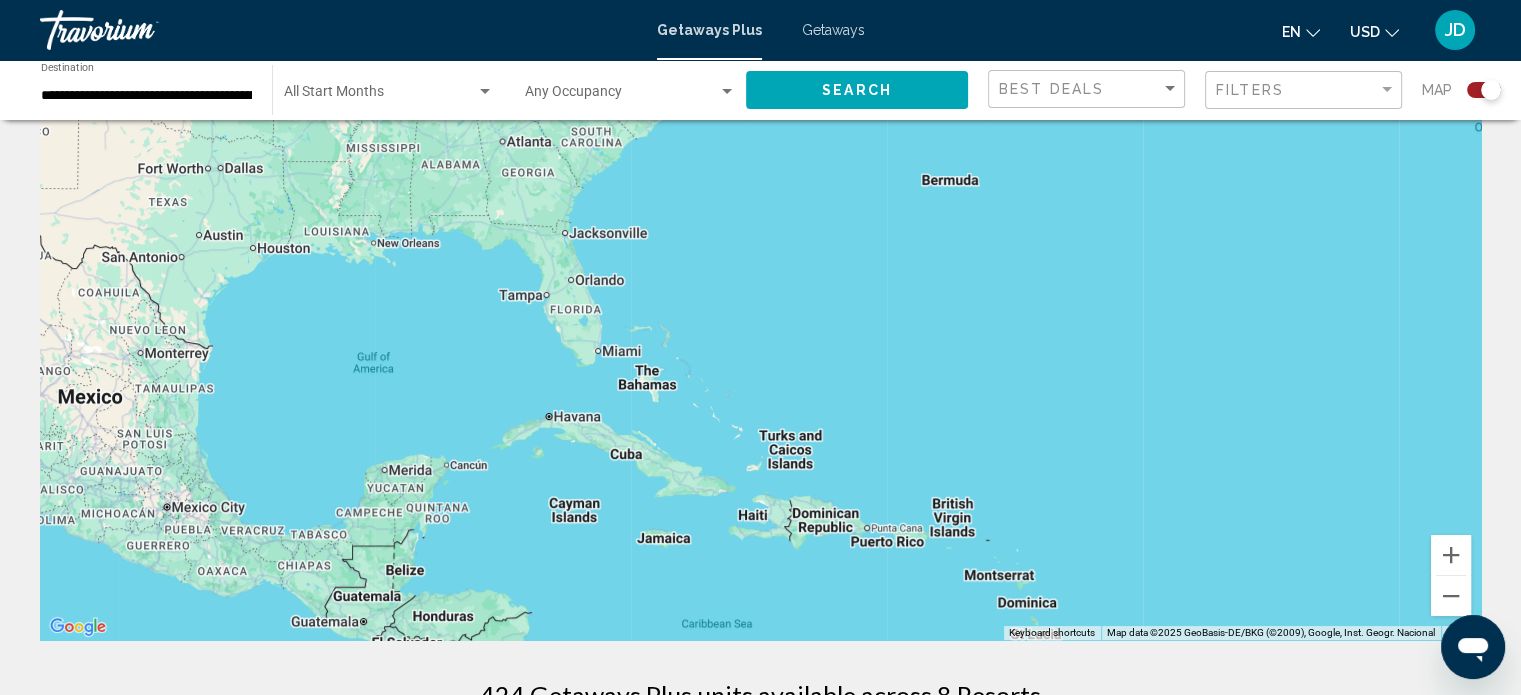 drag, startPoint x: 552, startPoint y: 474, endPoint x: 1535, endPoint y: 375, distance: 987.97266 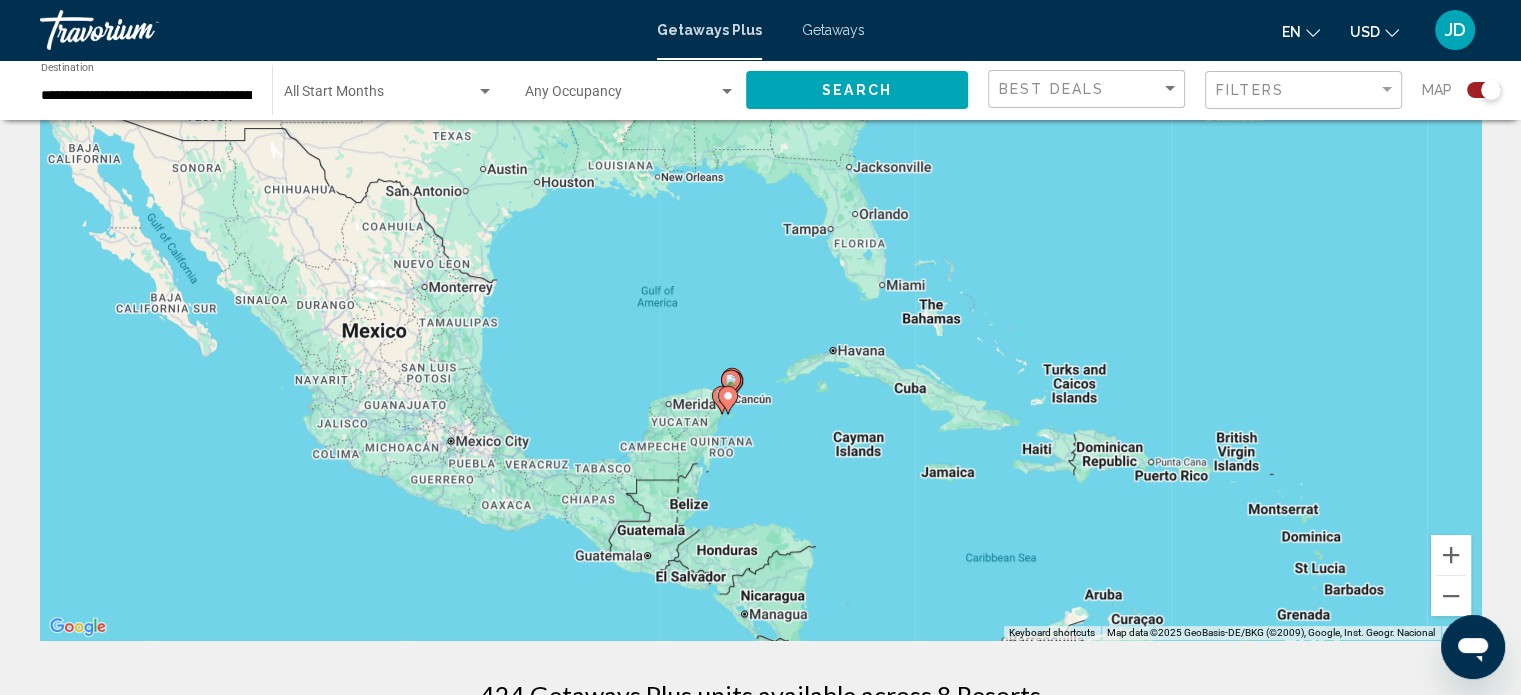 drag, startPoint x: 992, startPoint y: 447, endPoint x: 1271, endPoint y: 384, distance: 286.02448 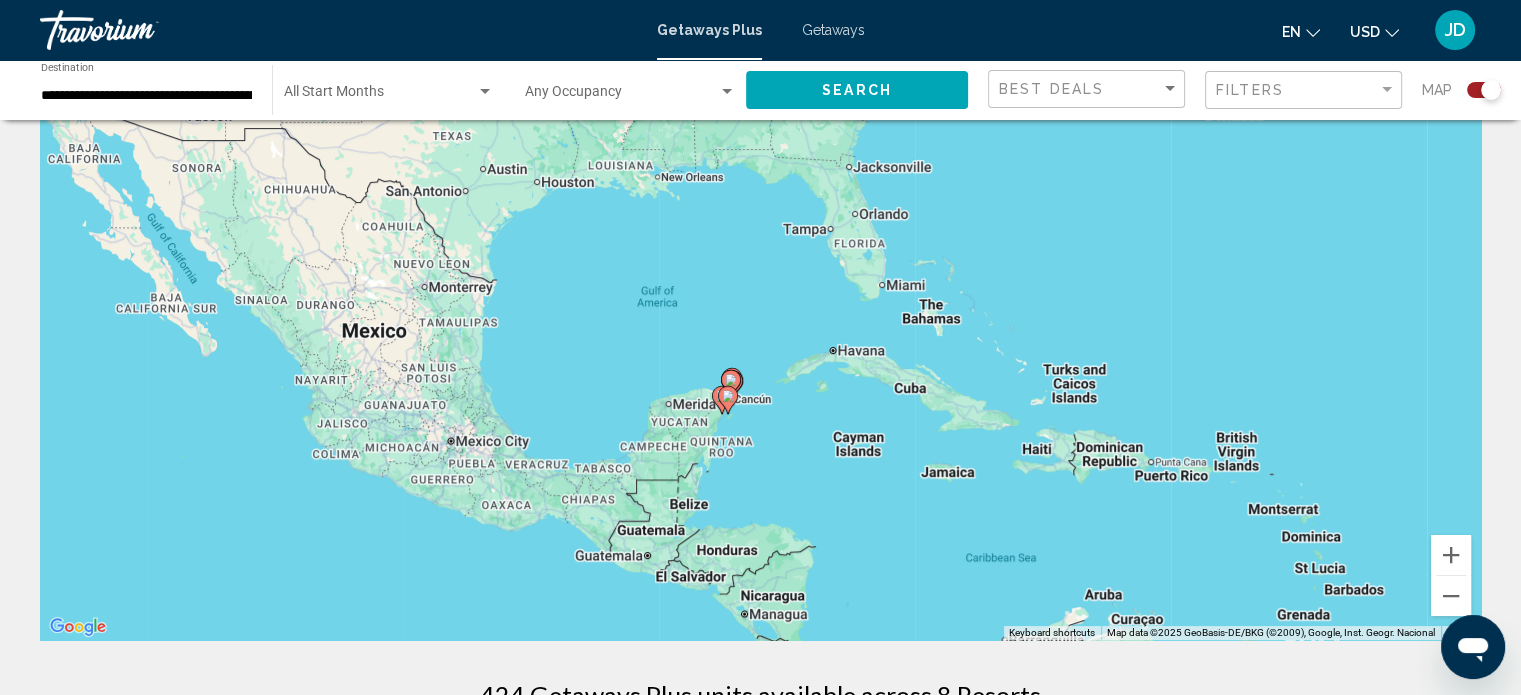 click on "To navigate, press the arrow keys. To activate drag with keyboard, press Alt + Enter. Once in keyboard drag state, use the arrow keys to move the marker. To complete the drag, press the Enter key. To cancel, press Escape." at bounding box center (760, 340) 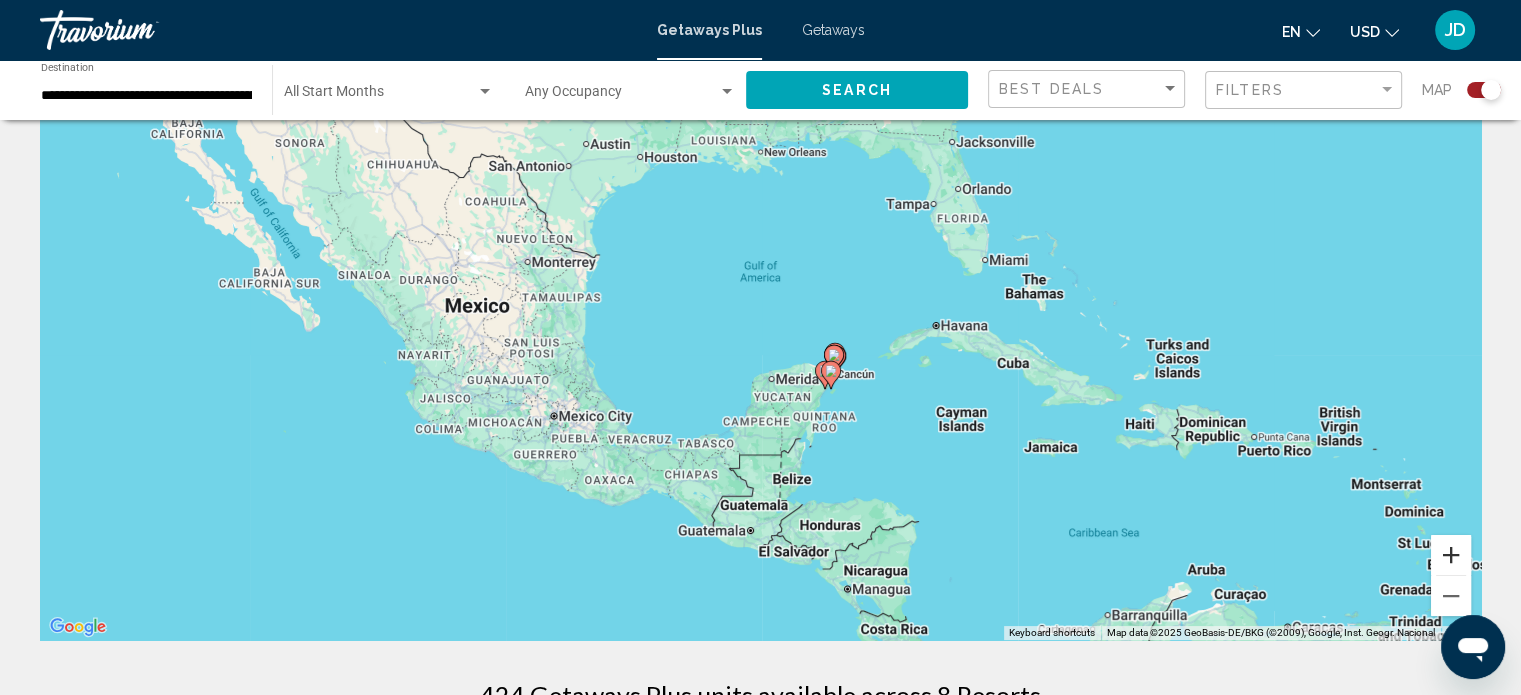 click at bounding box center (1451, 555) 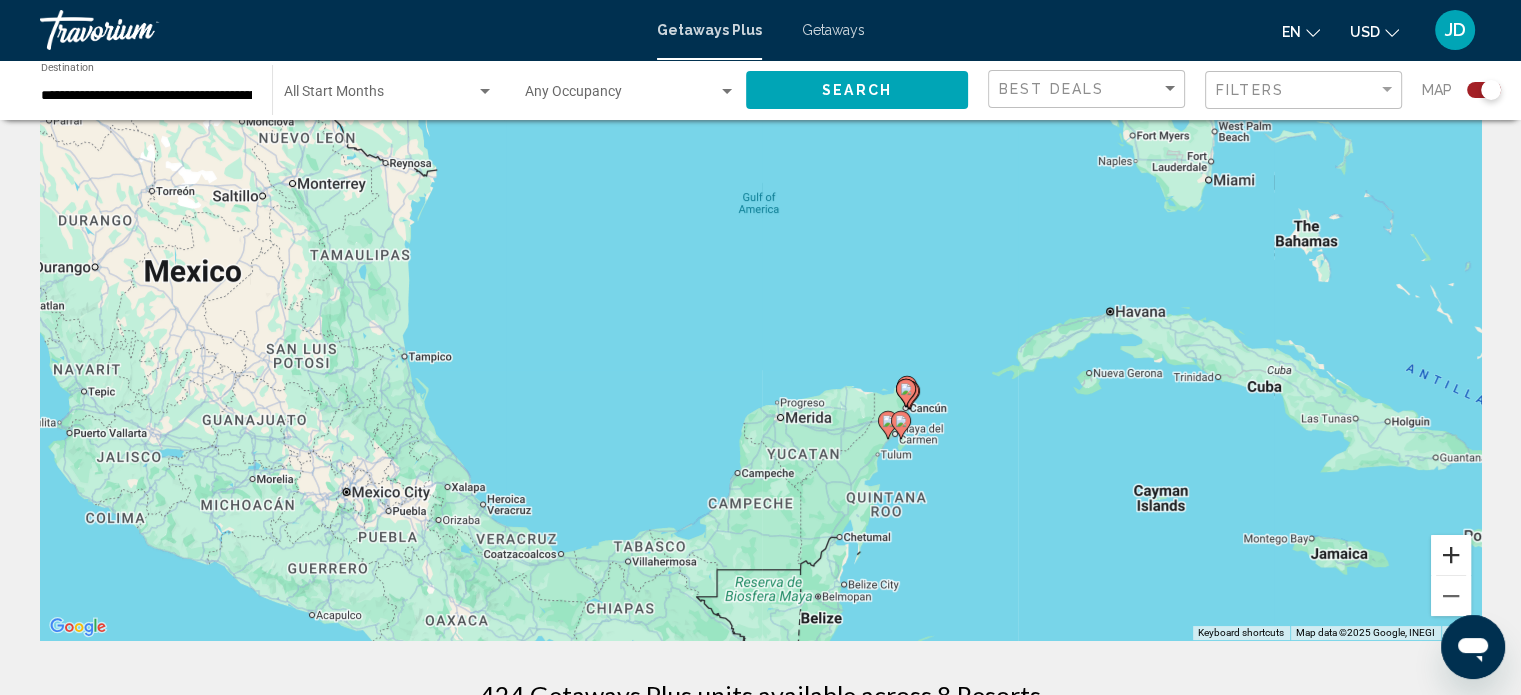 click at bounding box center (1451, 555) 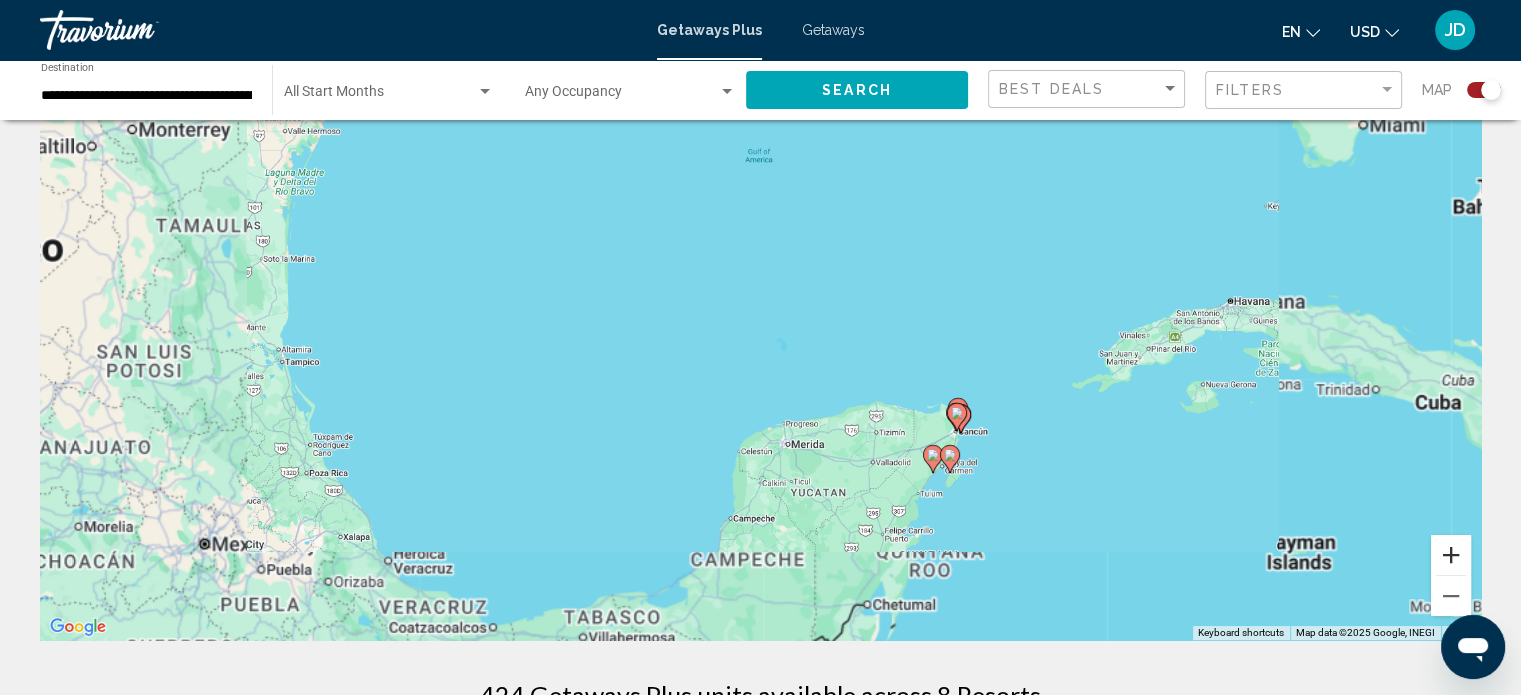 click at bounding box center (1451, 555) 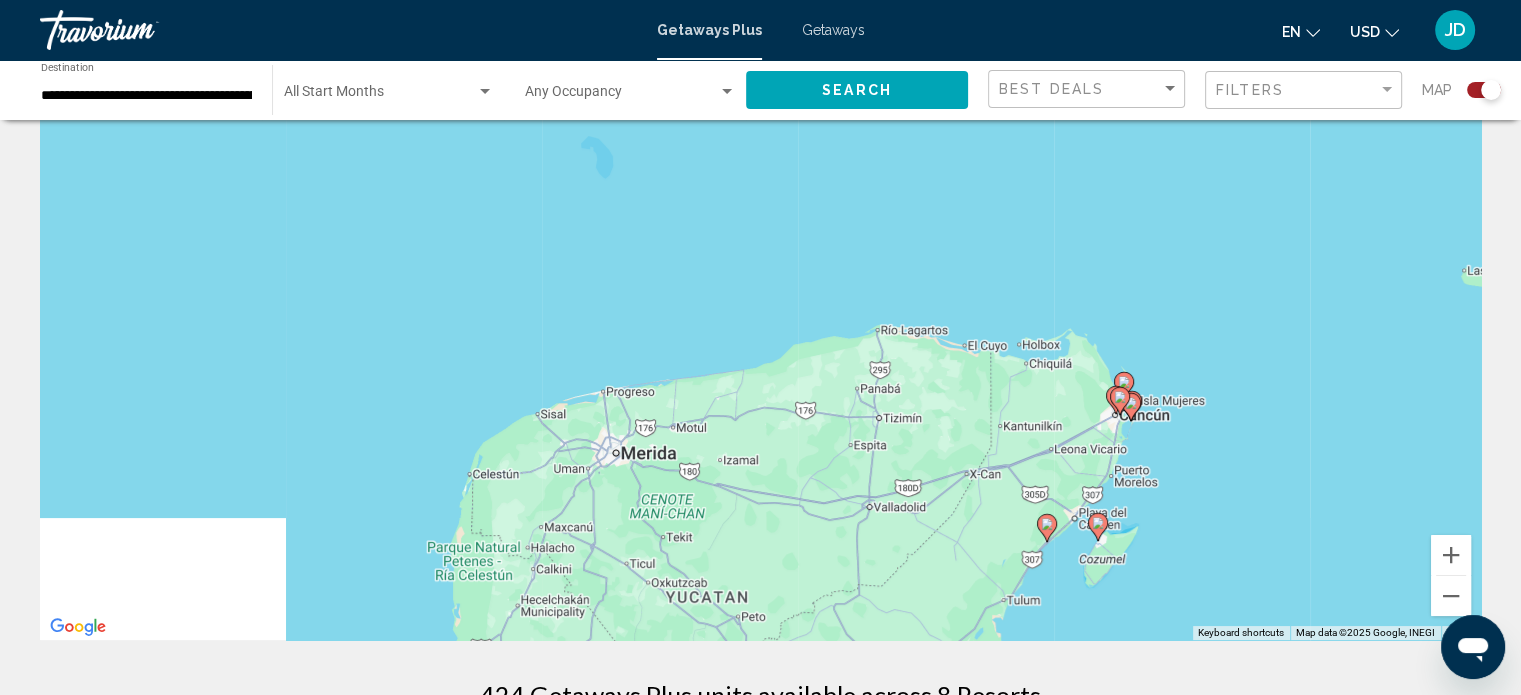 drag, startPoint x: 1357, startPoint y: 560, endPoint x: 1060, endPoint y: 295, distance: 398.0377 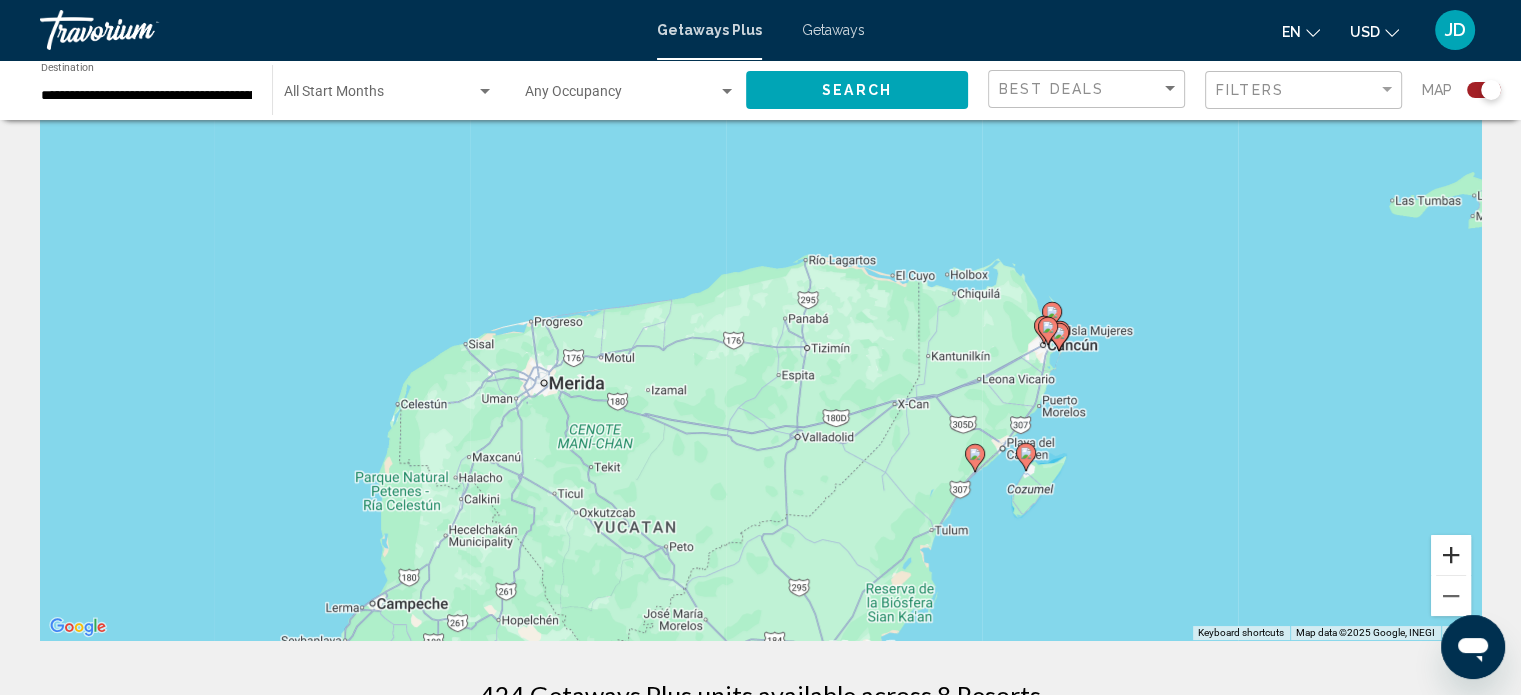 click at bounding box center [1451, 555] 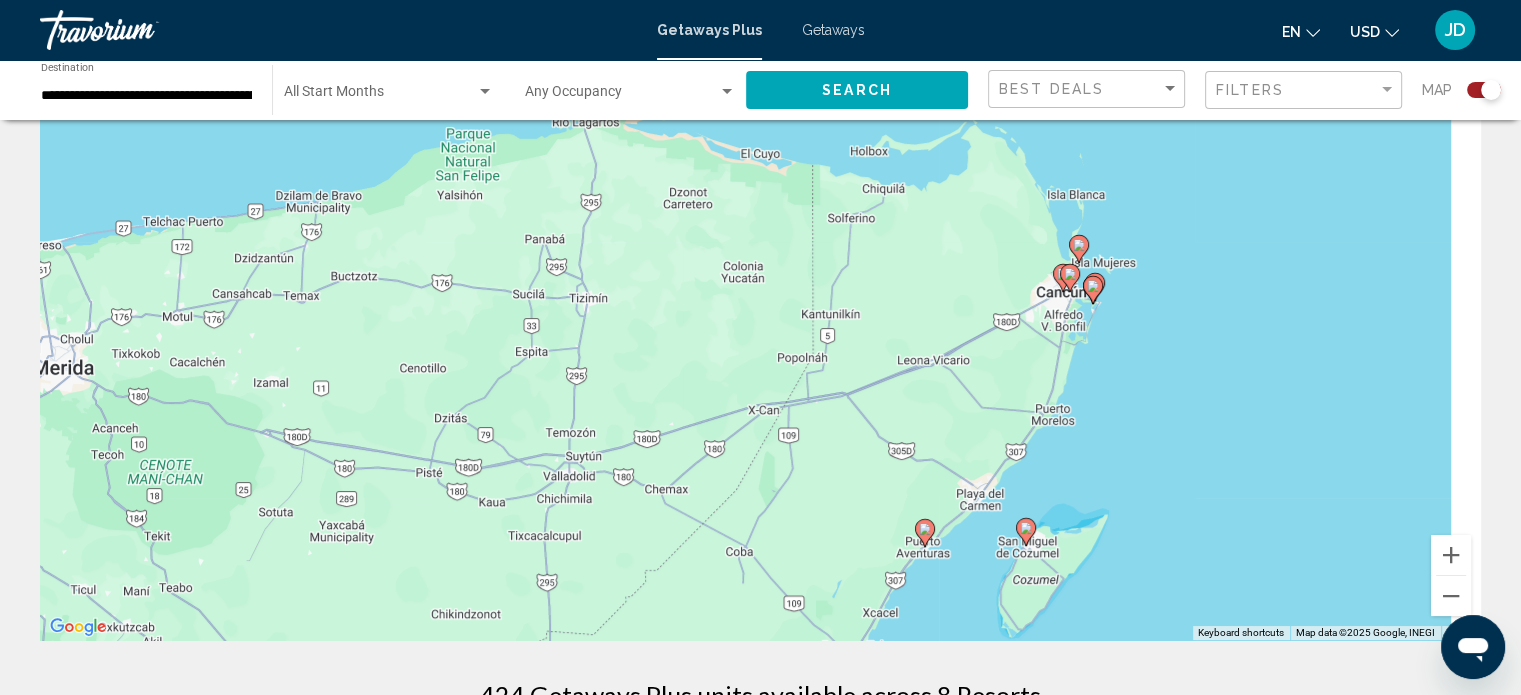 drag, startPoint x: 1355, startPoint y: 551, endPoint x: 1080, endPoint y: 489, distance: 281.90247 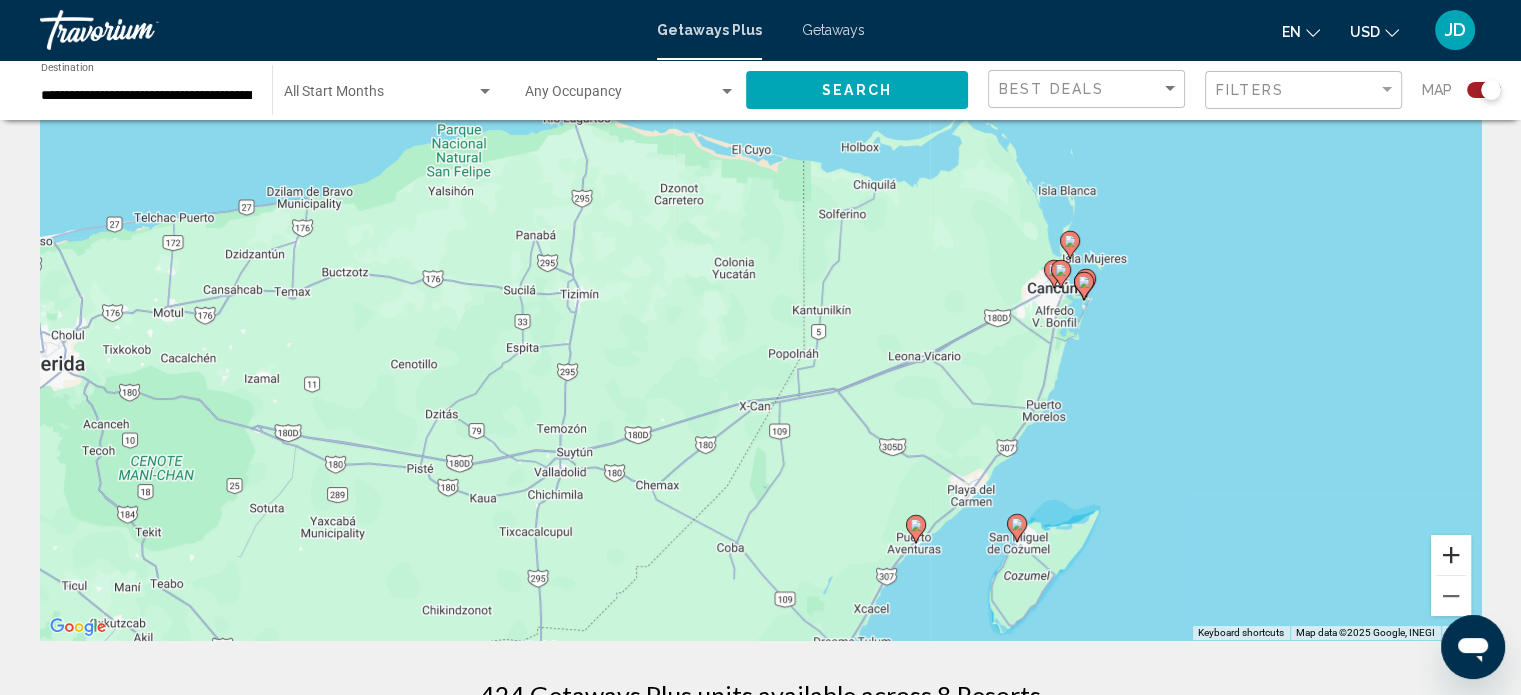 click at bounding box center (1451, 555) 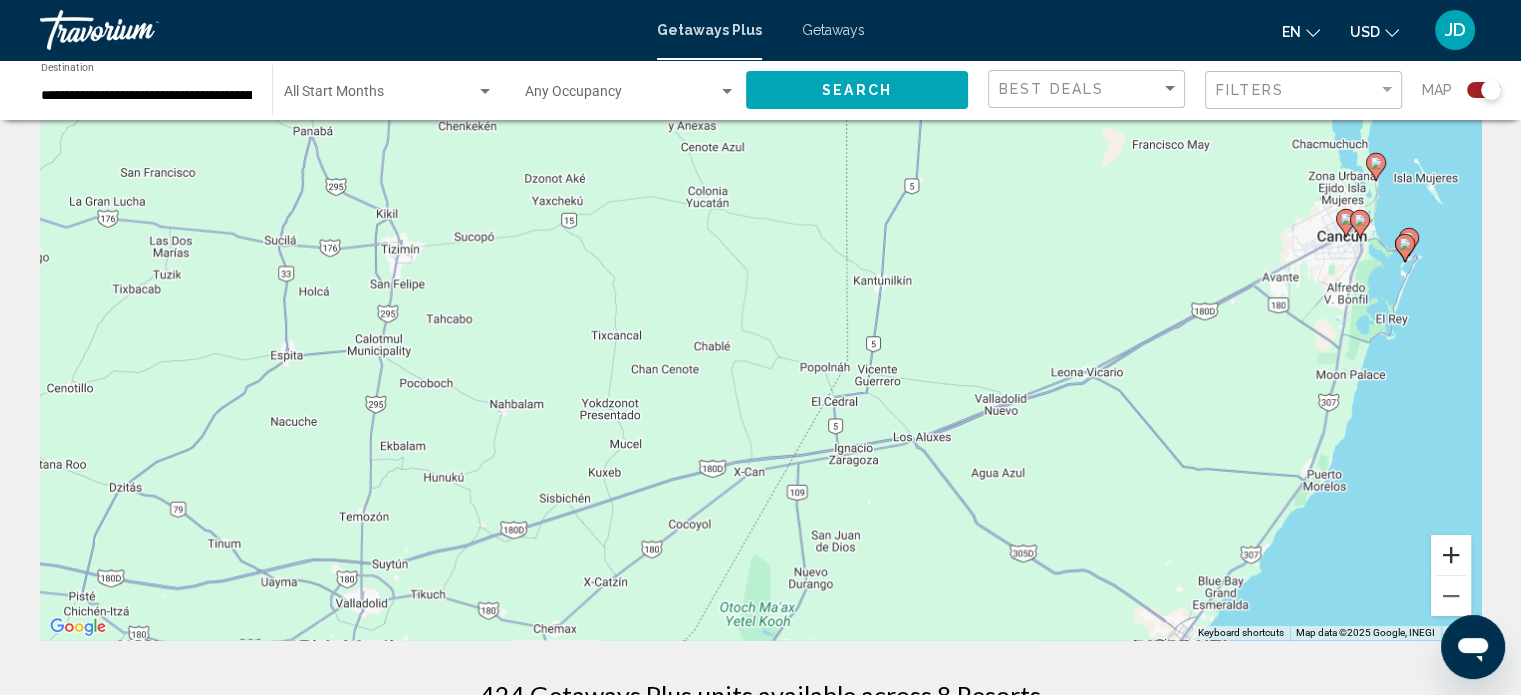 click at bounding box center [1451, 555] 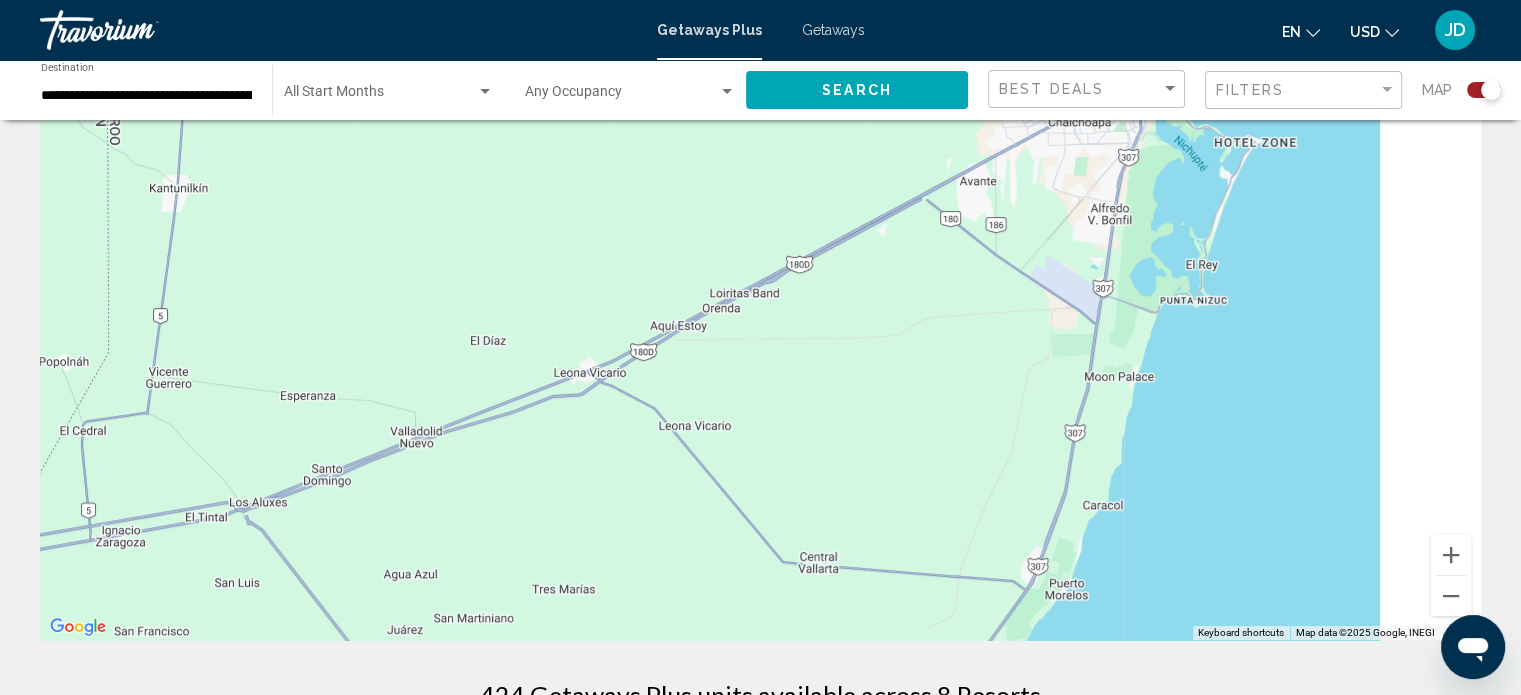 drag, startPoint x: 1408, startPoint y: 534, endPoint x: 461, endPoint y: 501, distance: 947.5748 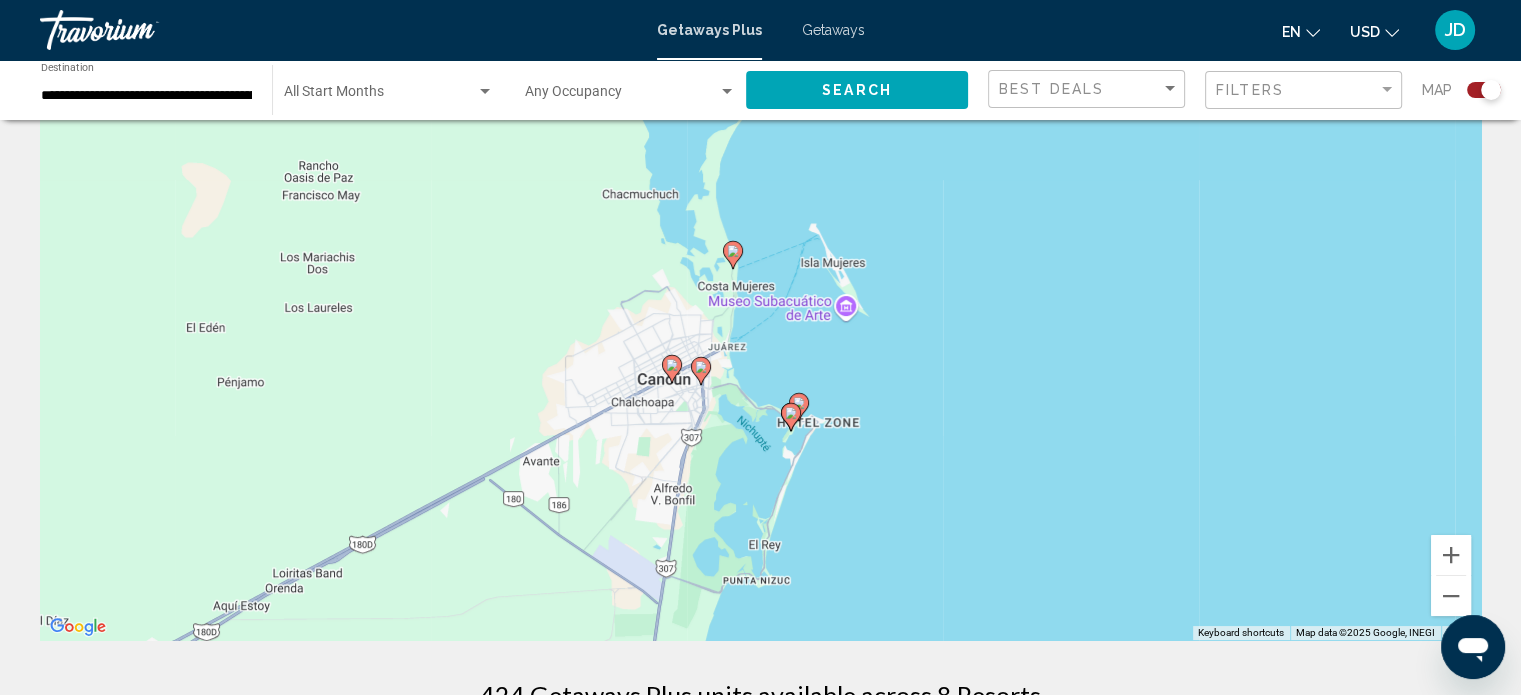 drag, startPoint x: 706, startPoint y: 456, endPoint x: 555, endPoint y: 624, distance: 225.88715 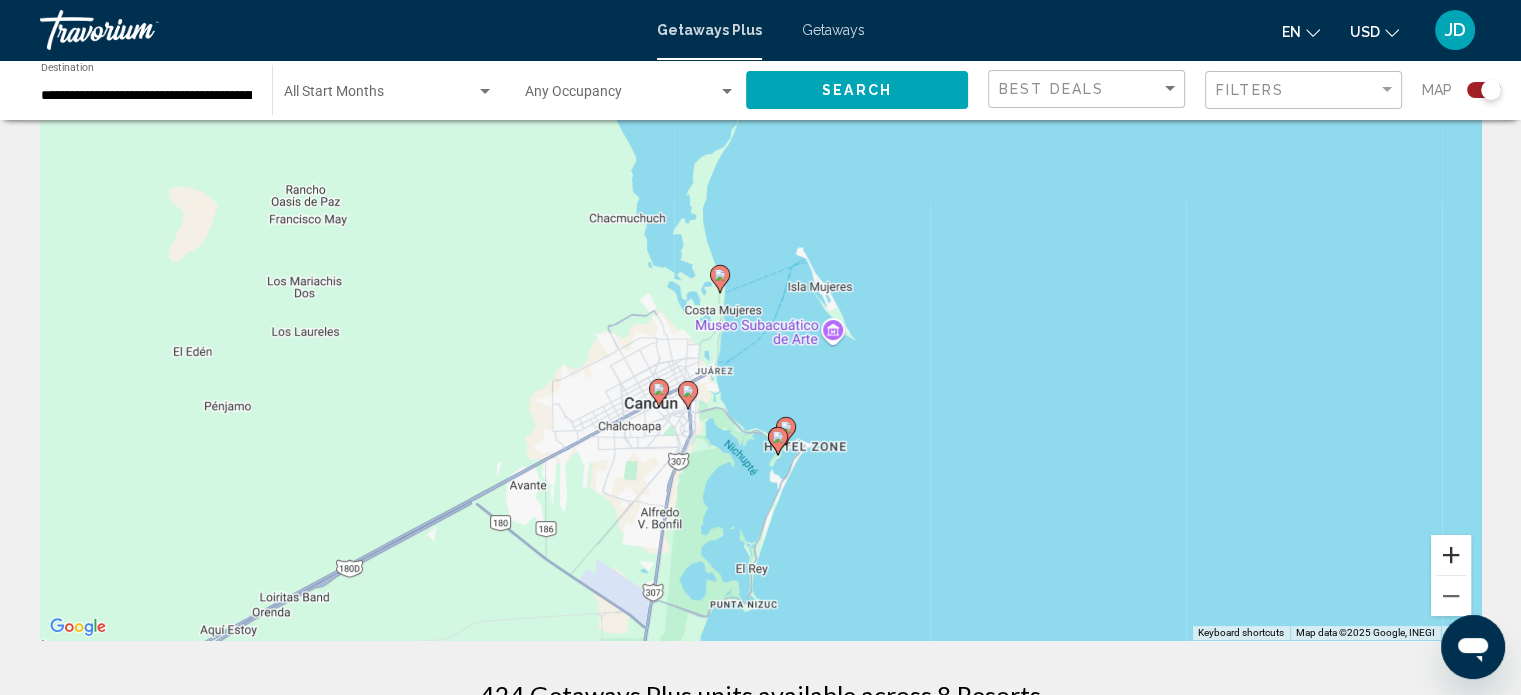 click at bounding box center [1451, 555] 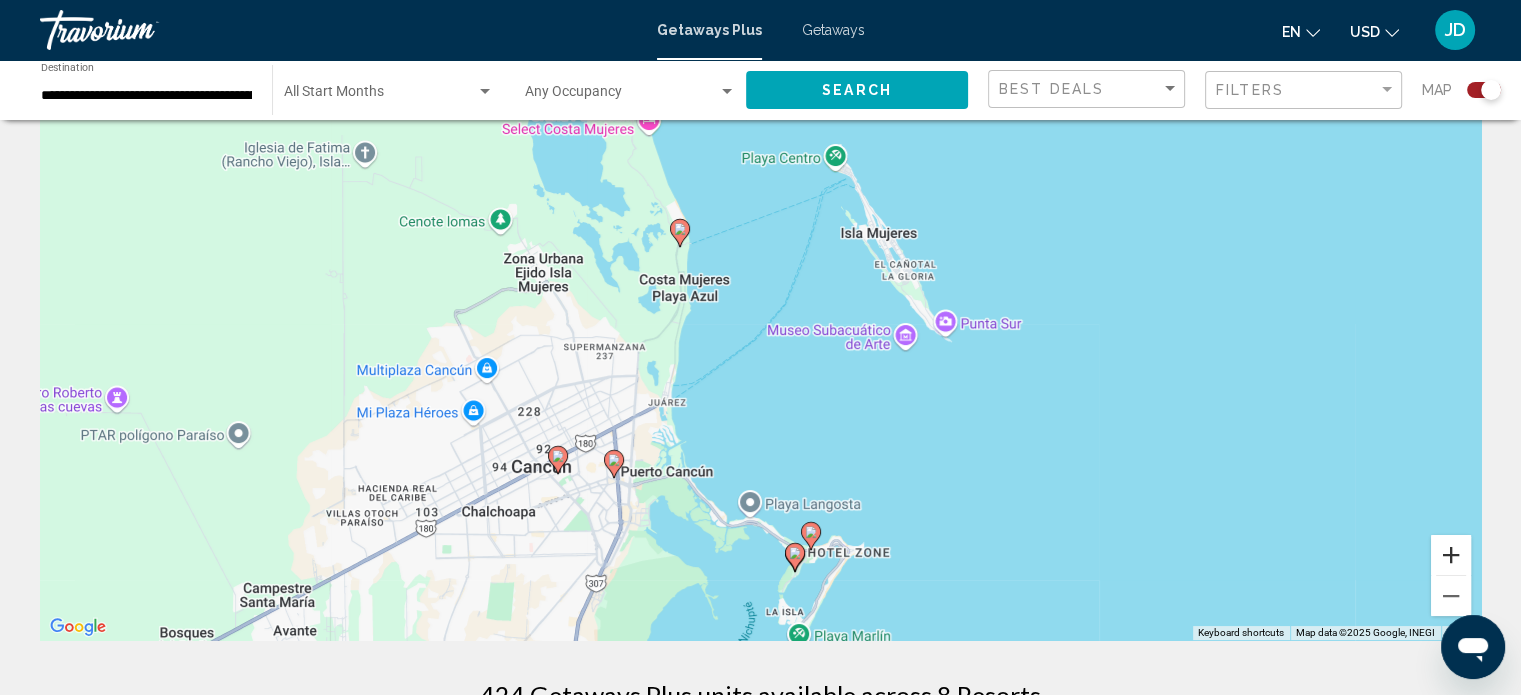 click at bounding box center [1451, 555] 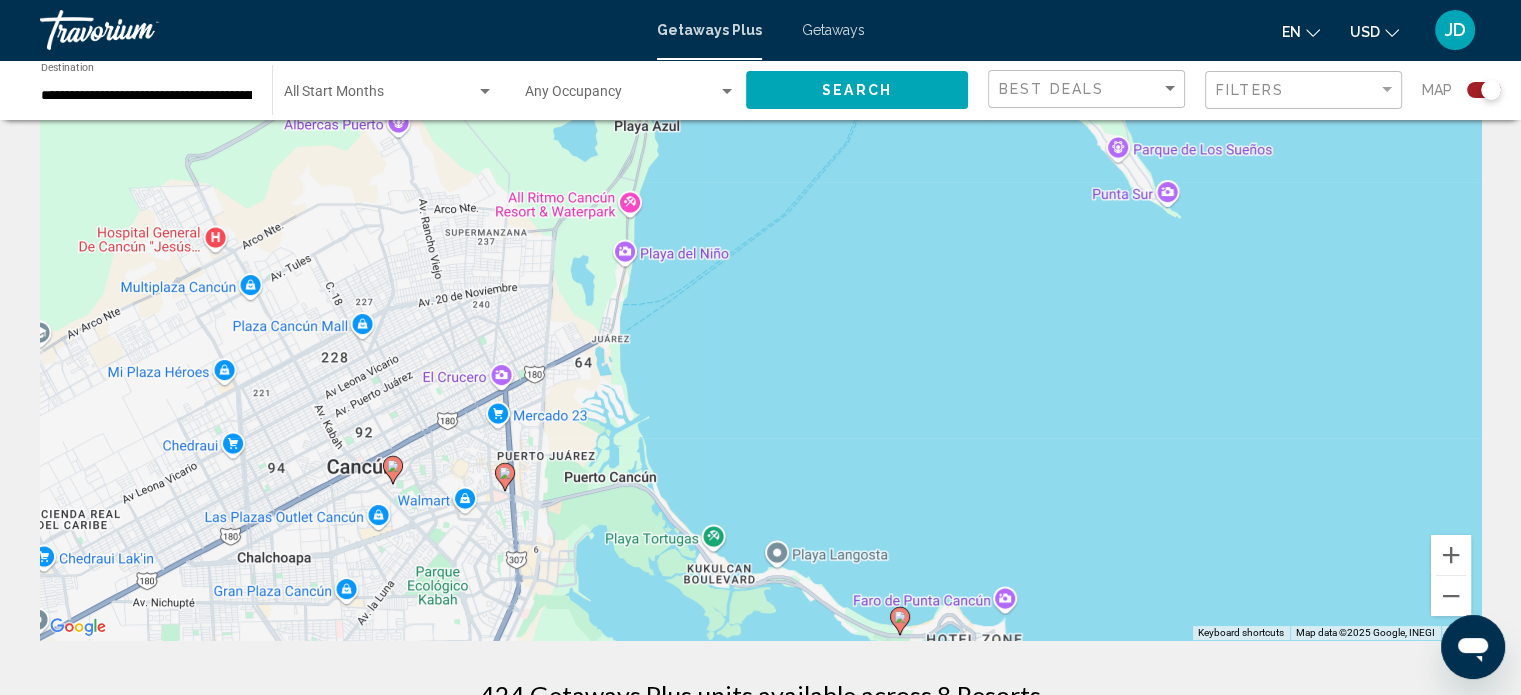 drag, startPoint x: 974, startPoint y: 575, endPoint x: 1015, endPoint y: 256, distance: 321.624 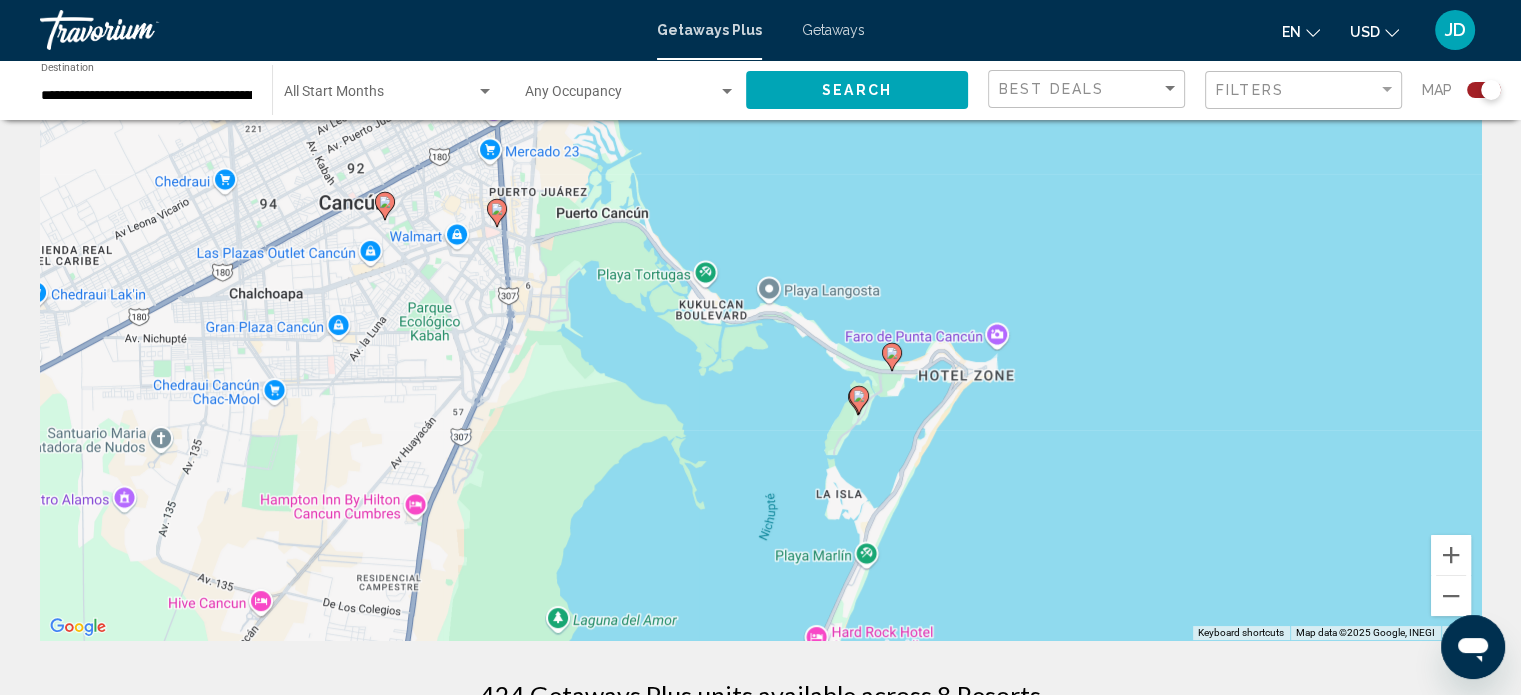 click 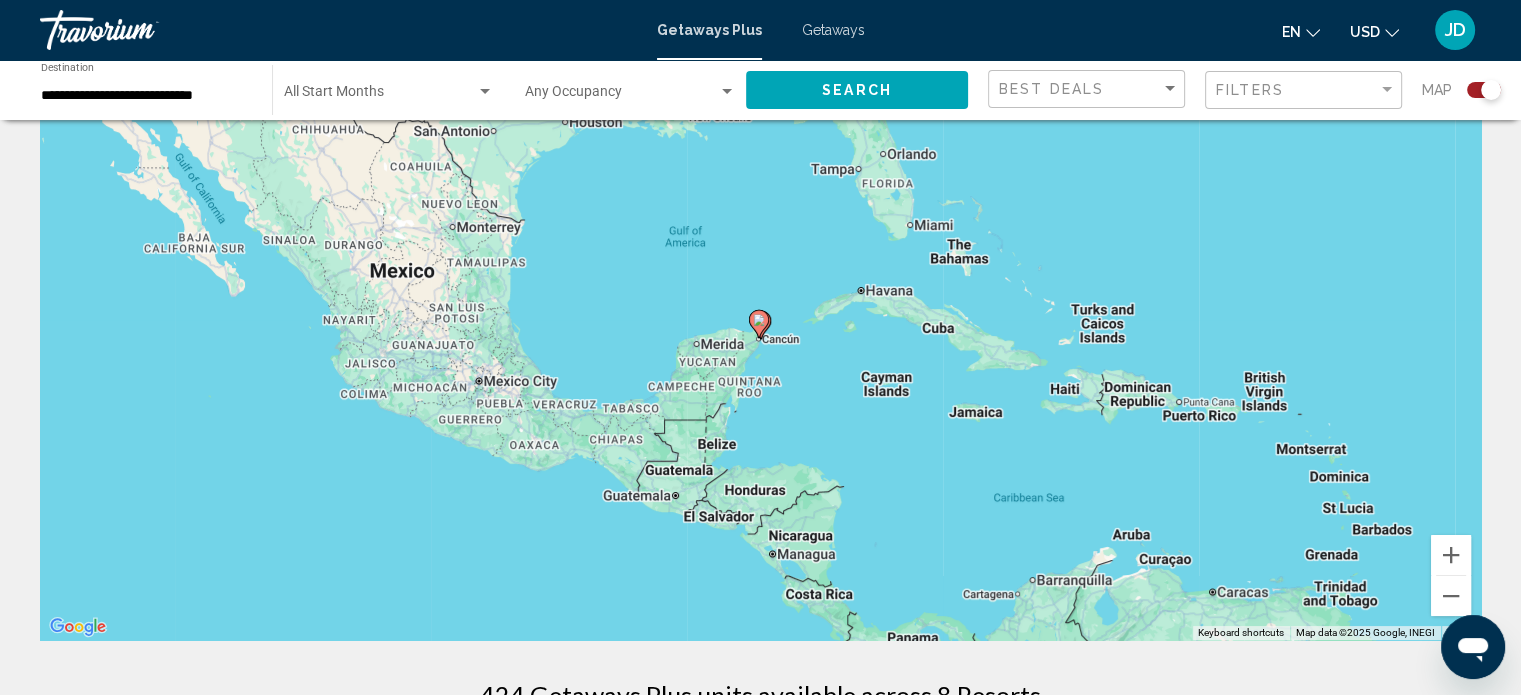 click 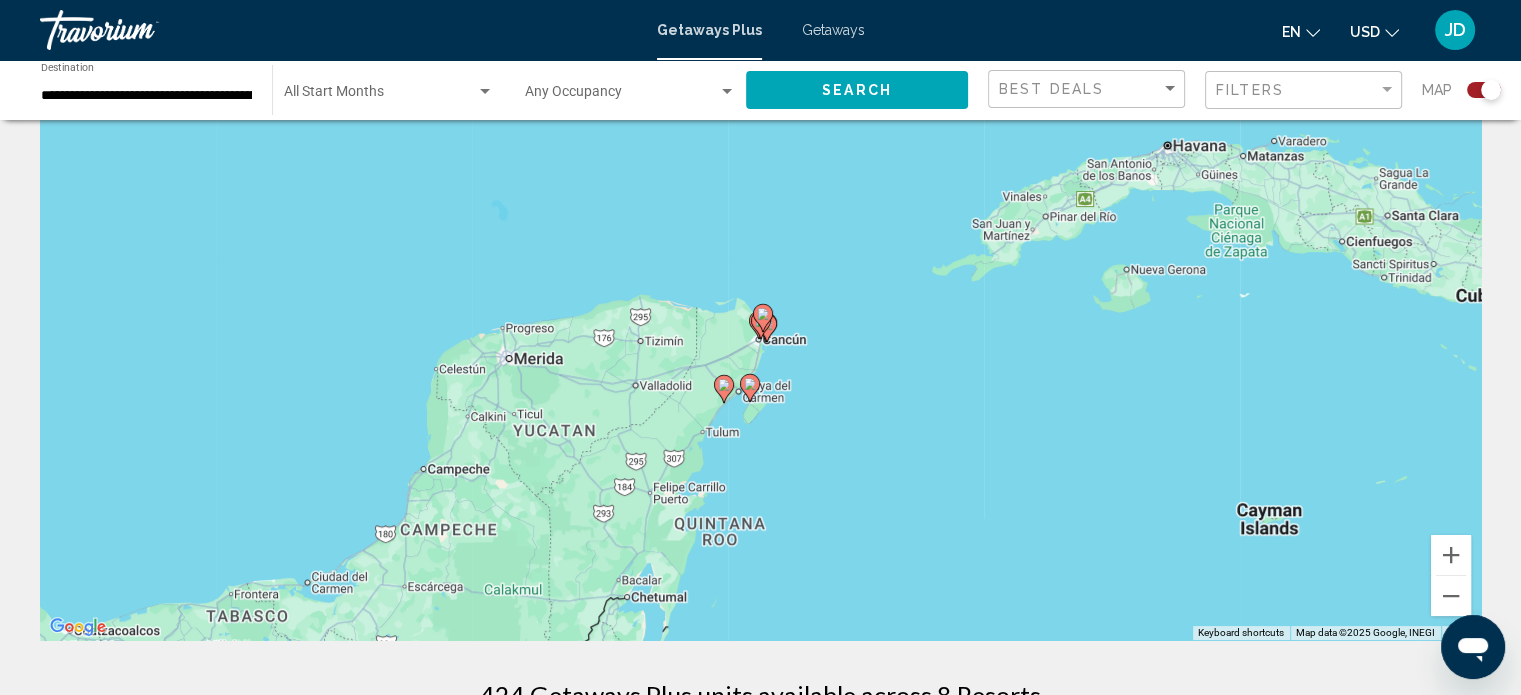 click 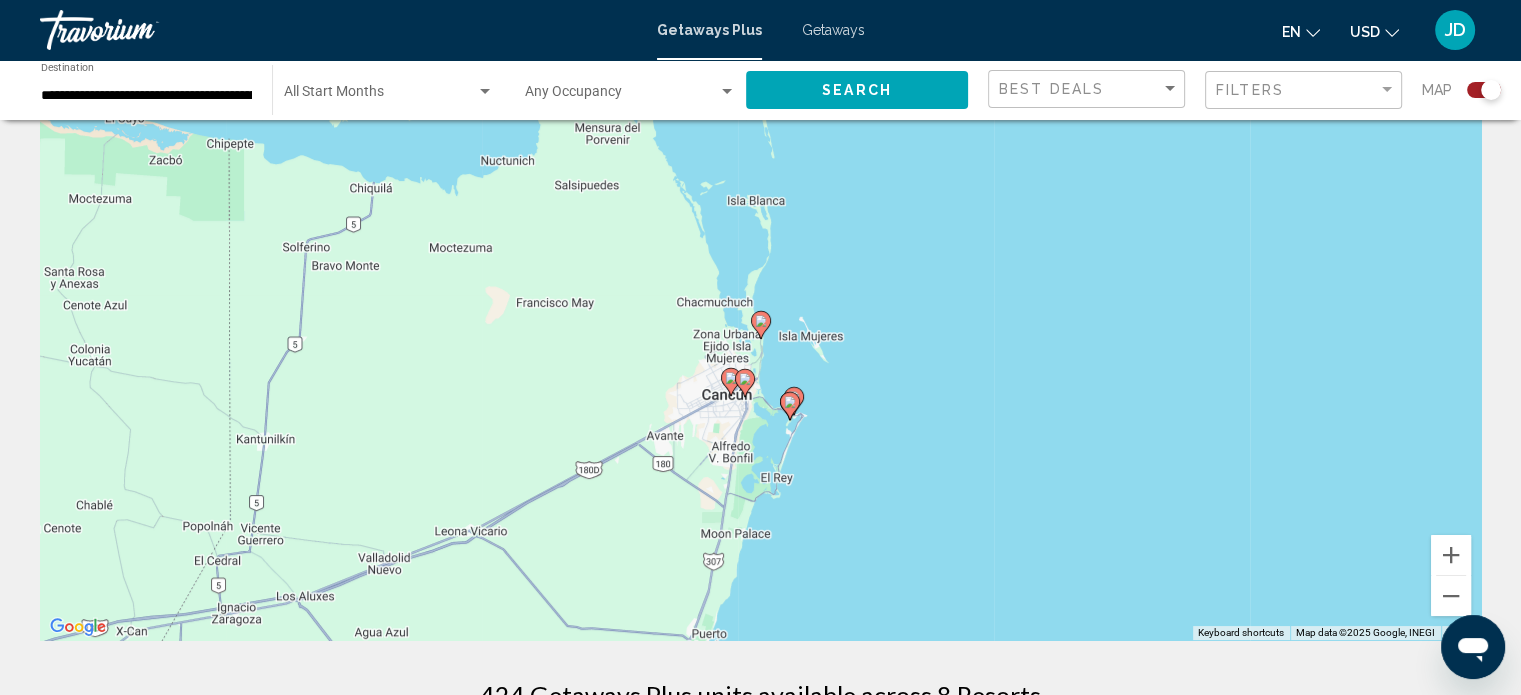 click 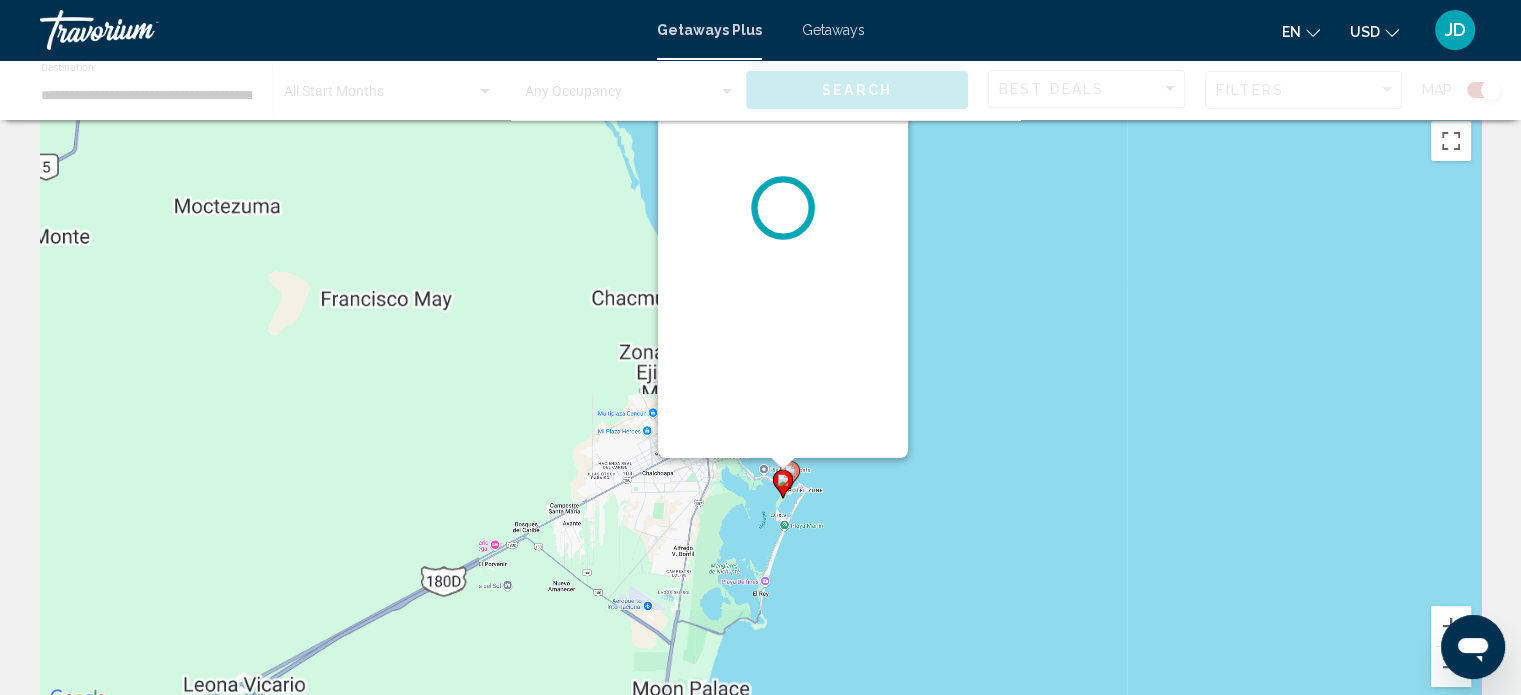 scroll, scrollTop: 0, scrollLeft: 0, axis: both 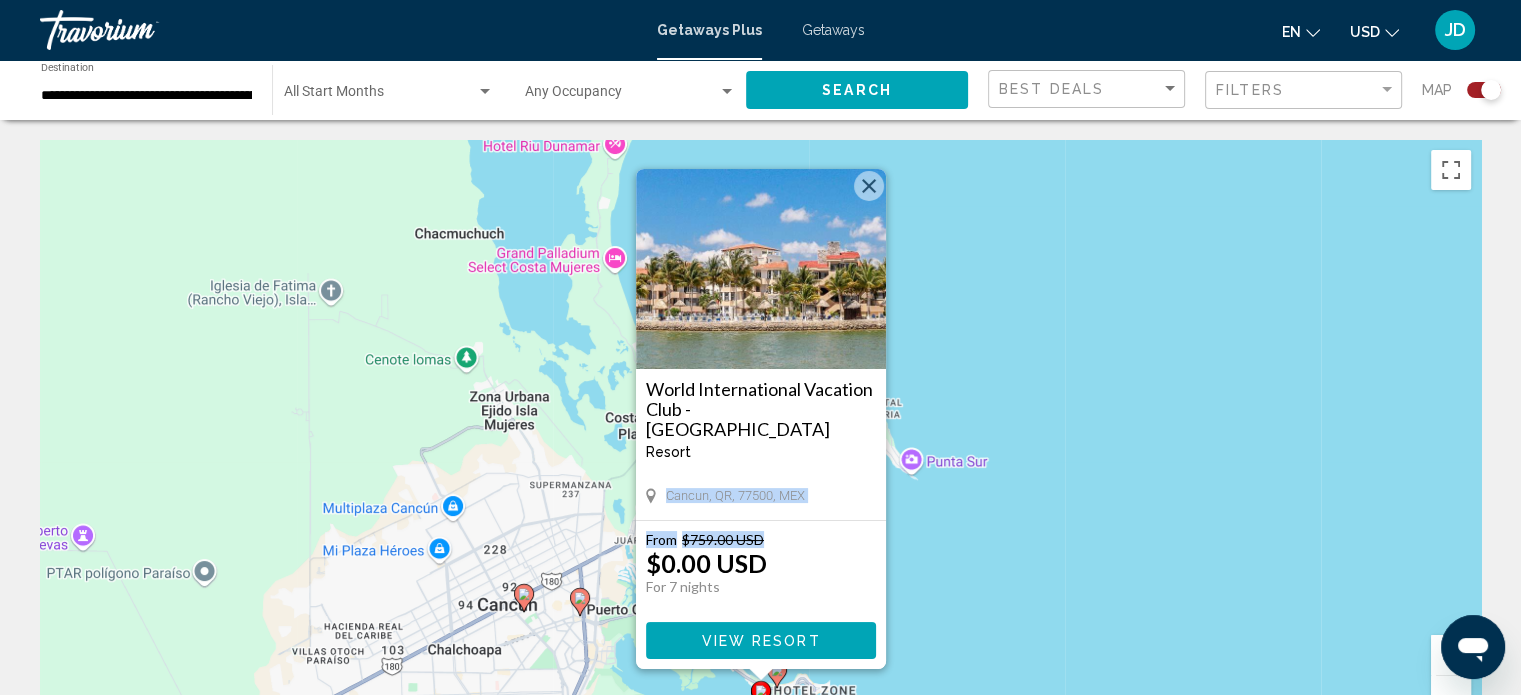 drag, startPoint x: 823, startPoint y: 536, endPoint x: 850, endPoint y: 431, distance: 108.41586 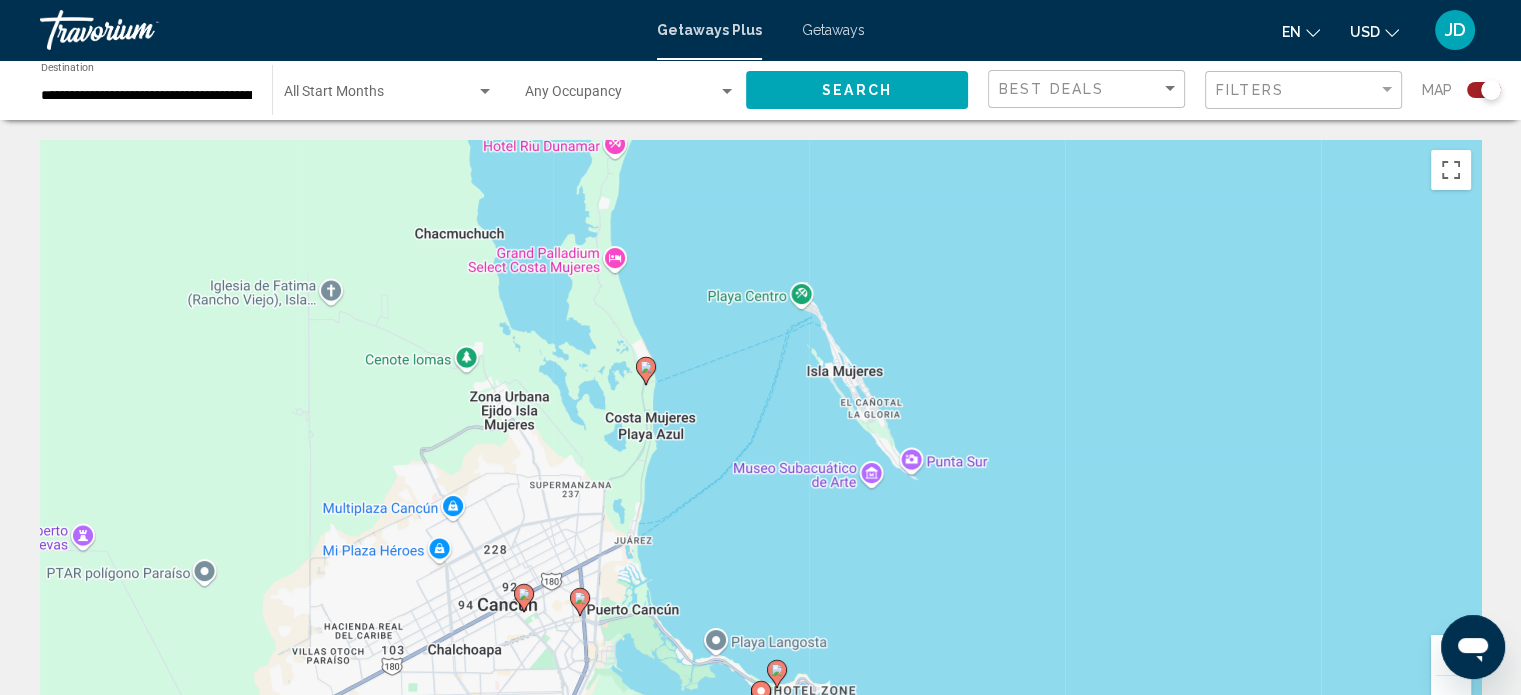 click 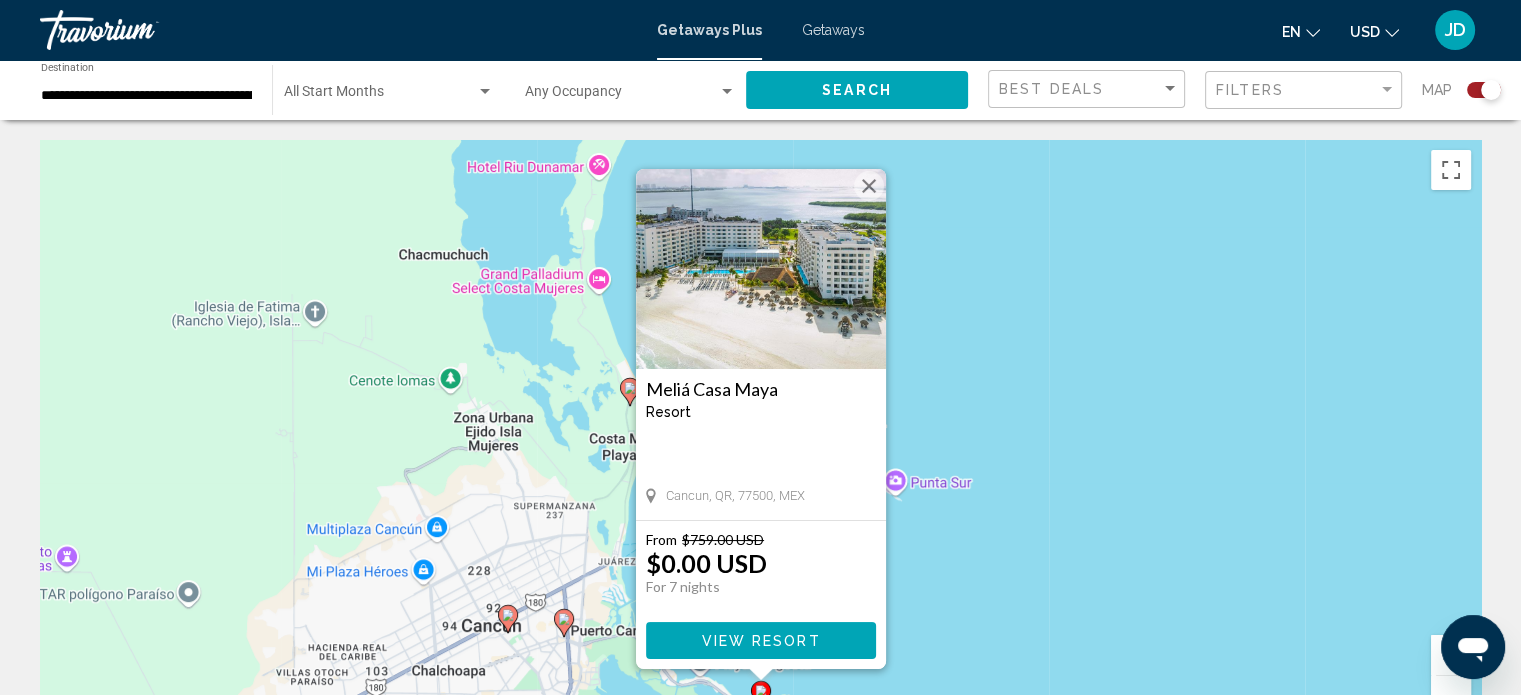 click 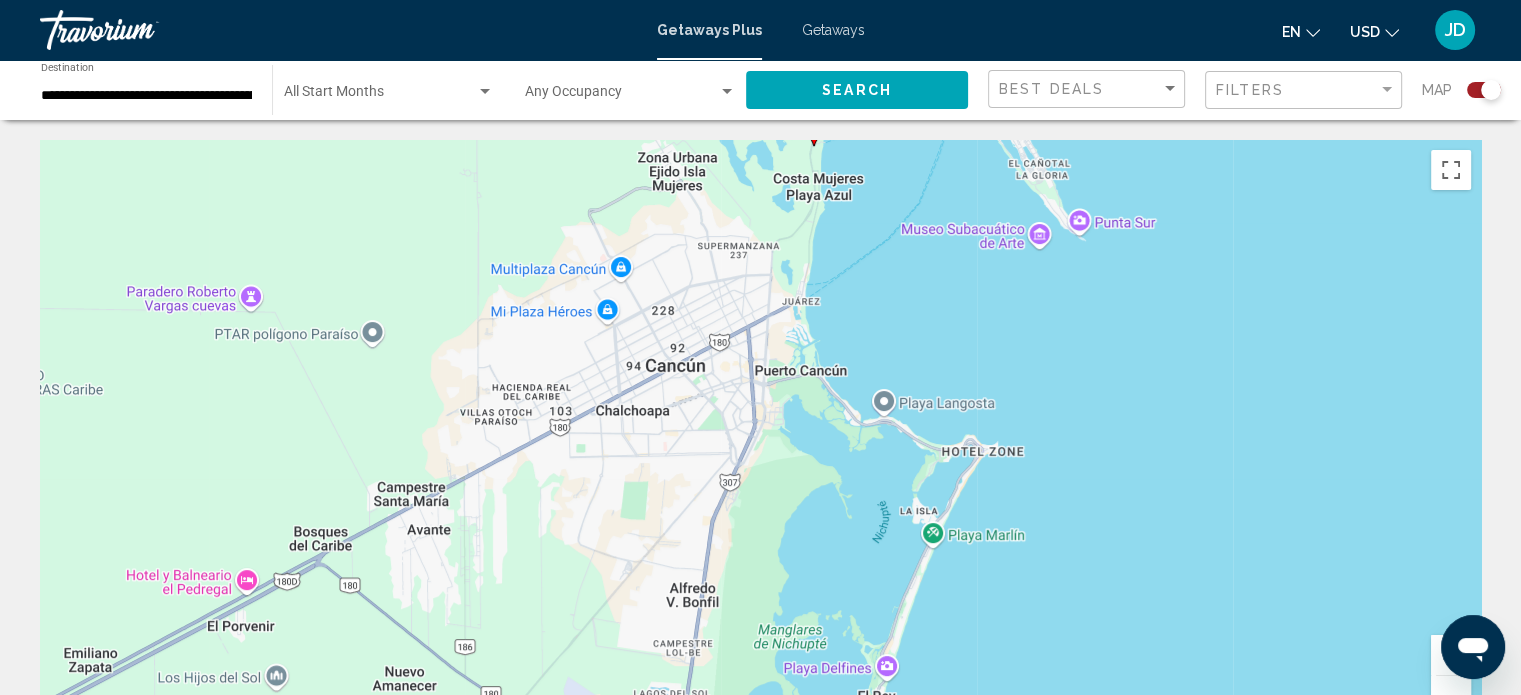 drag, startPoint x: 941, startPoint y: 589, endPoint x: 993, endPoint y: 1, distance: 590.29486 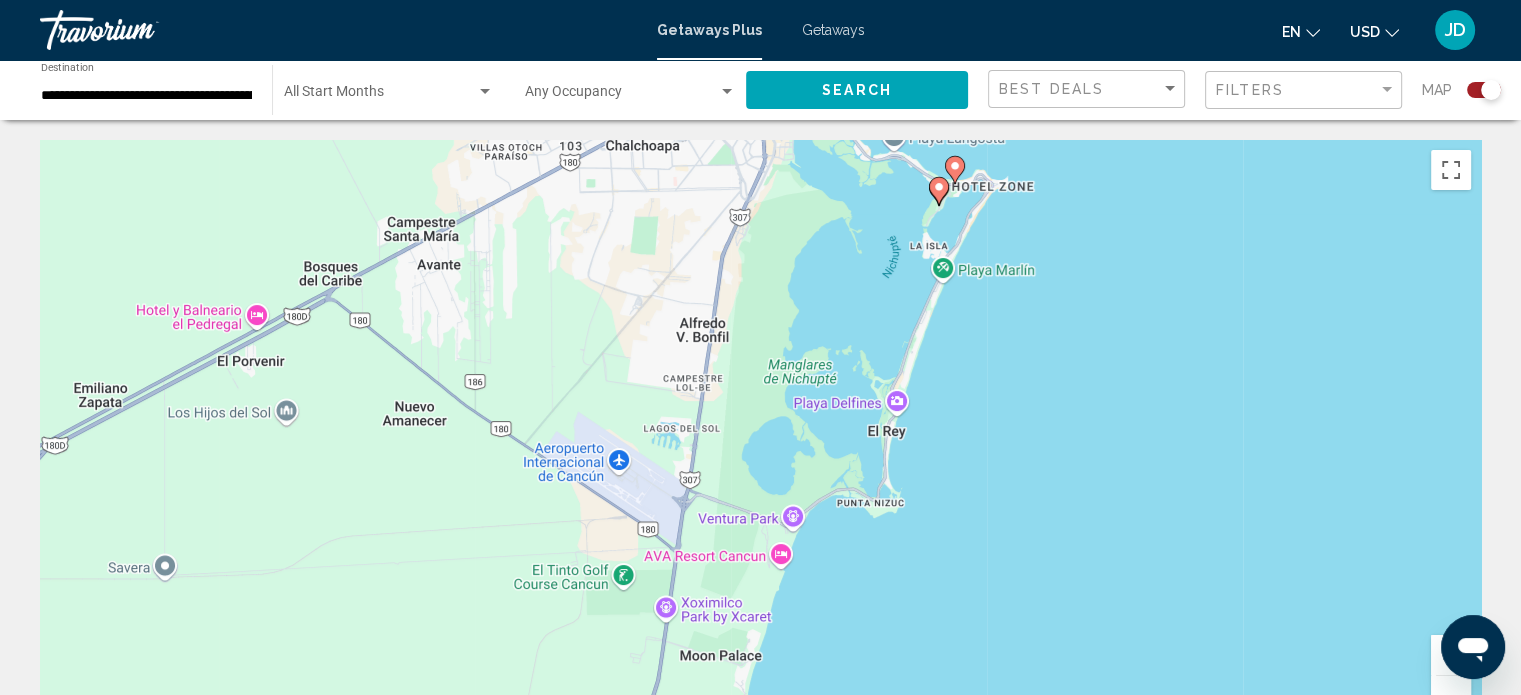 drag, startPoint x: 1020, startPoint y: 615, endPoint x: 1107, endPoint y: 43, distance: 578.5784 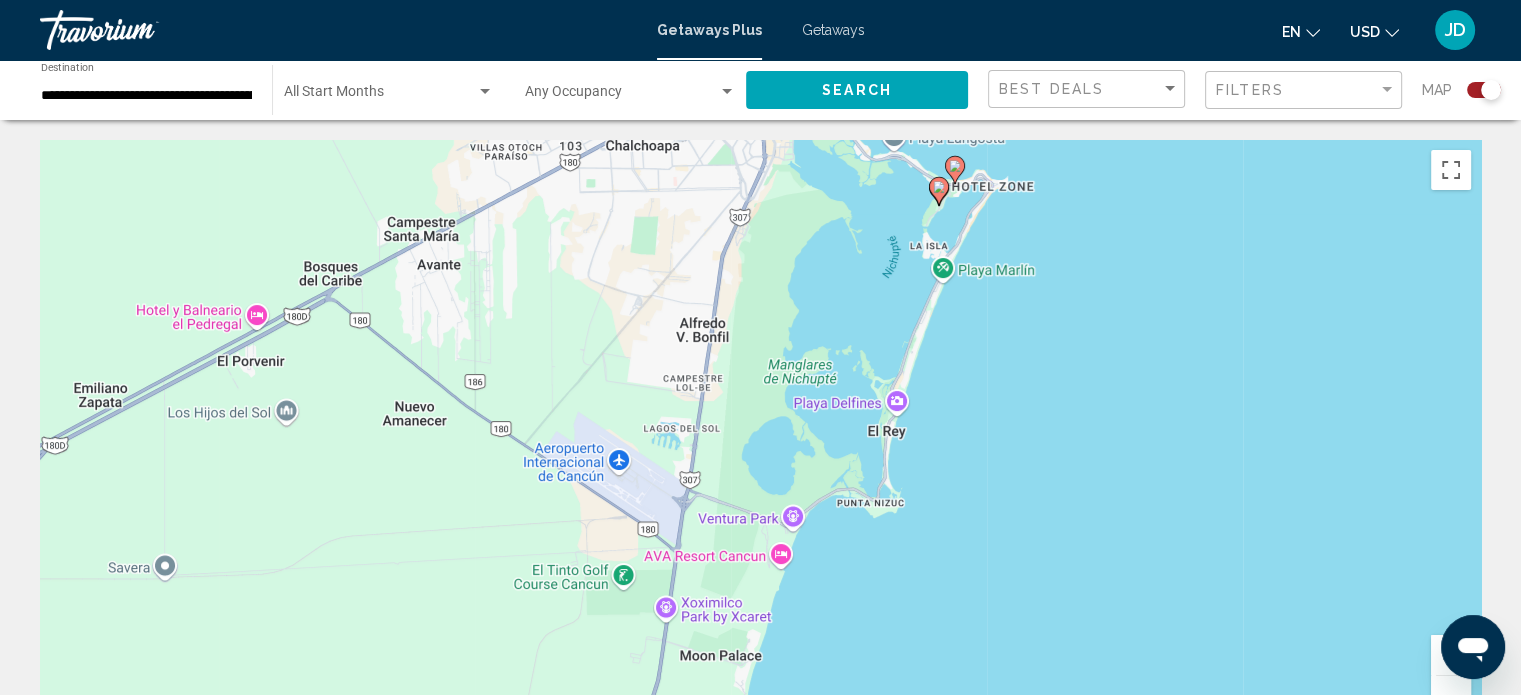 click on "**********" at bounding box center (760, 1473) 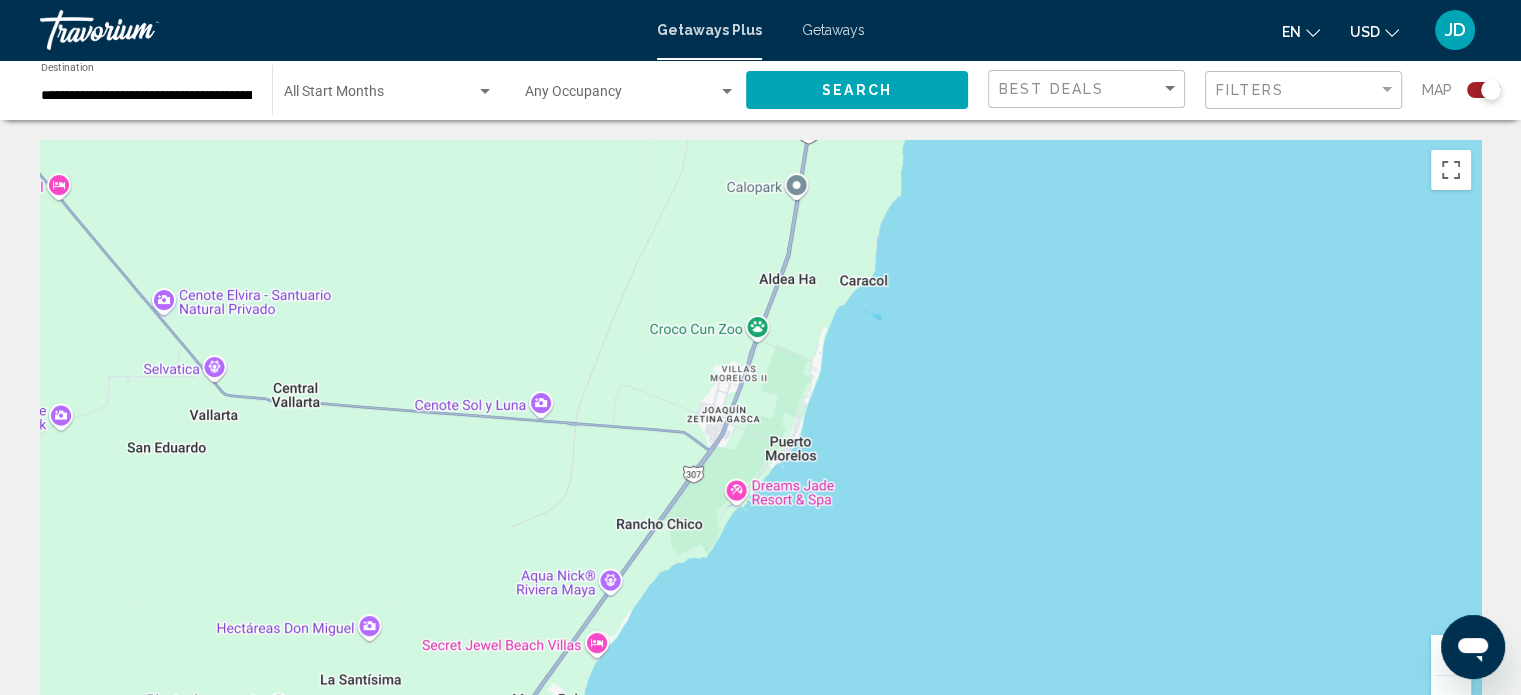 drag, startPoint x: 940, startPoint y: 526, endPoint x: 943, endPoint y: 514, distance: 12.369317 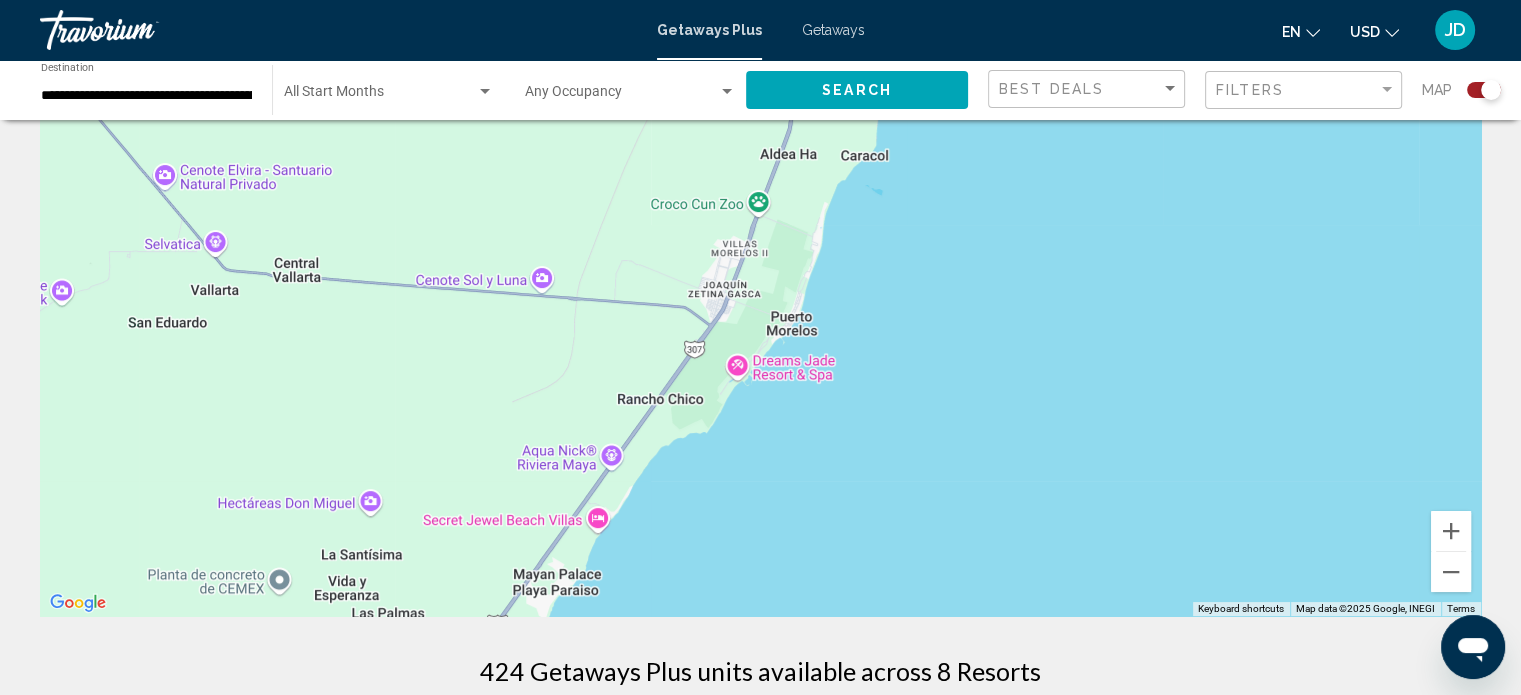 scroll, scrollTop: 100, scrollLeft: 0, axis: vertical 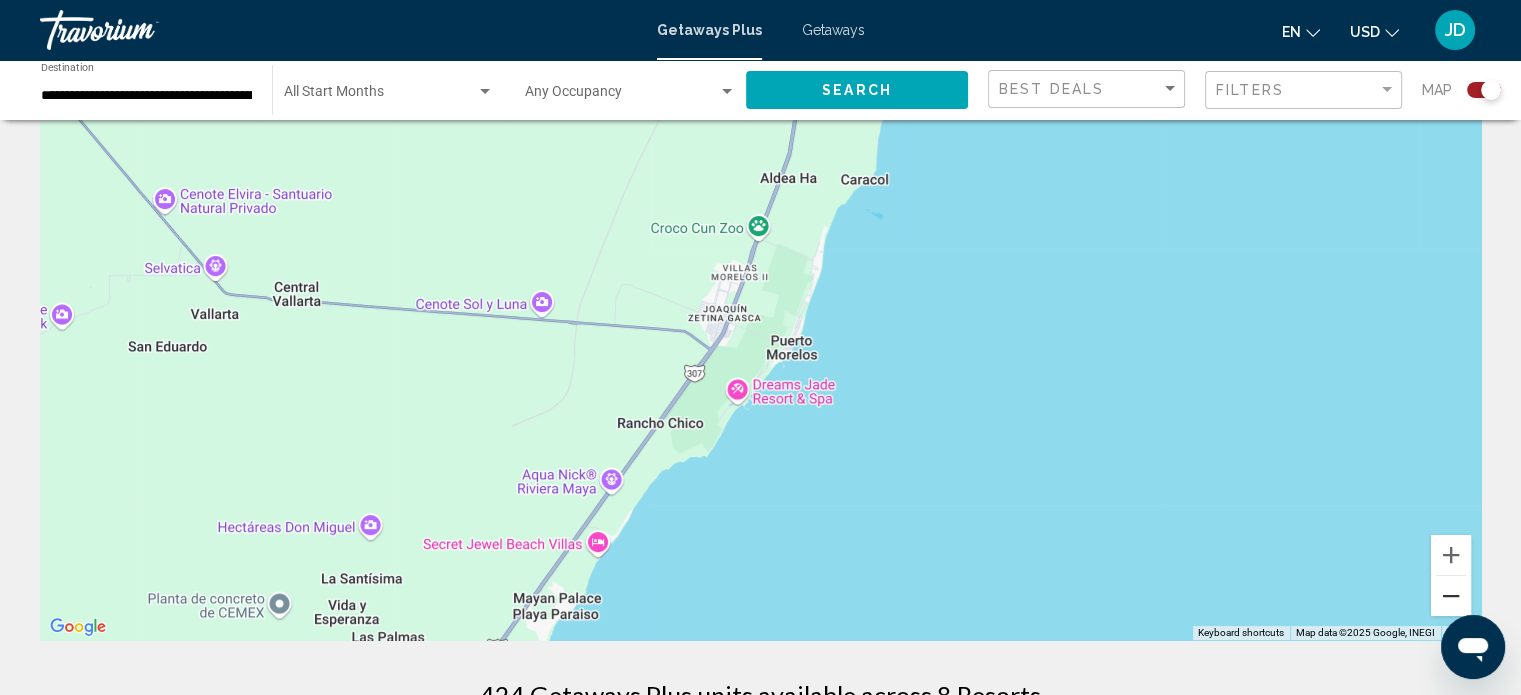click at bounding box center [1451, 596] 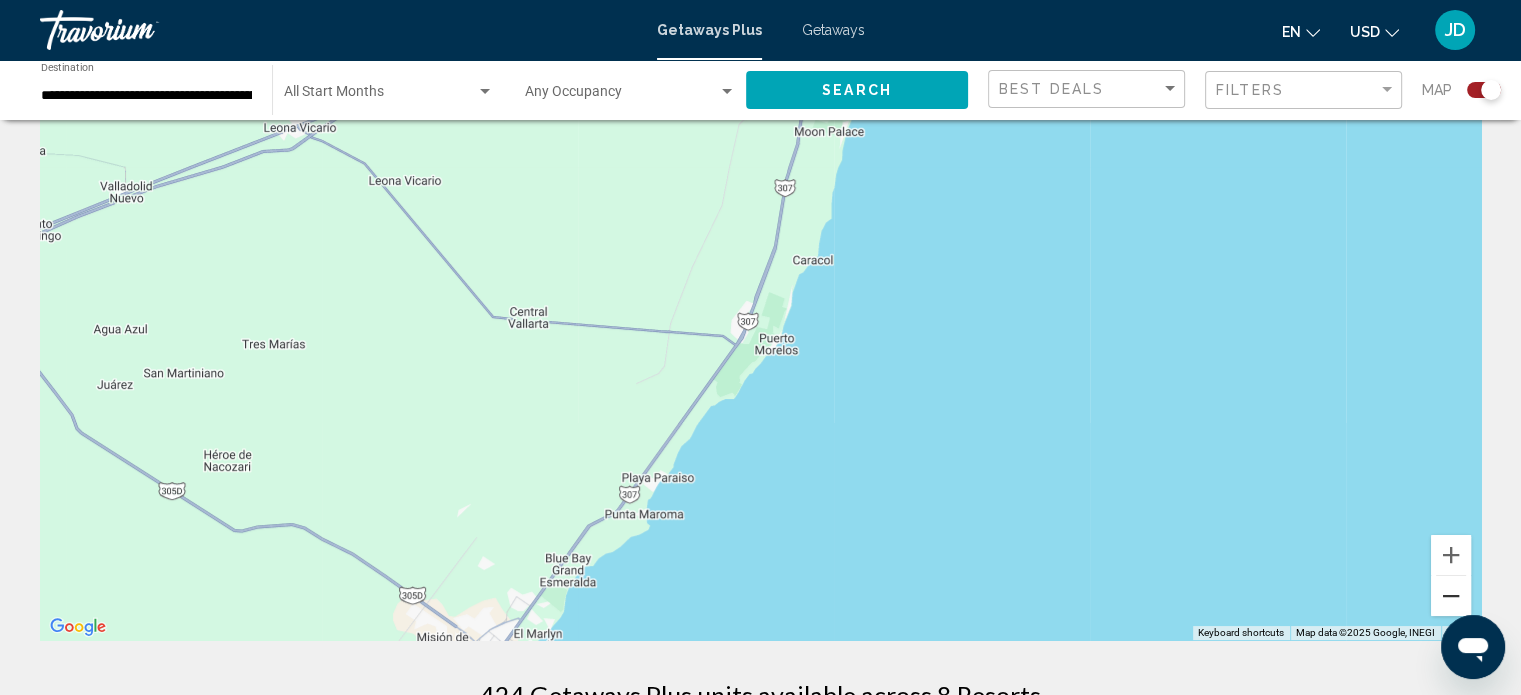 click at bounding box center (1451, 596) 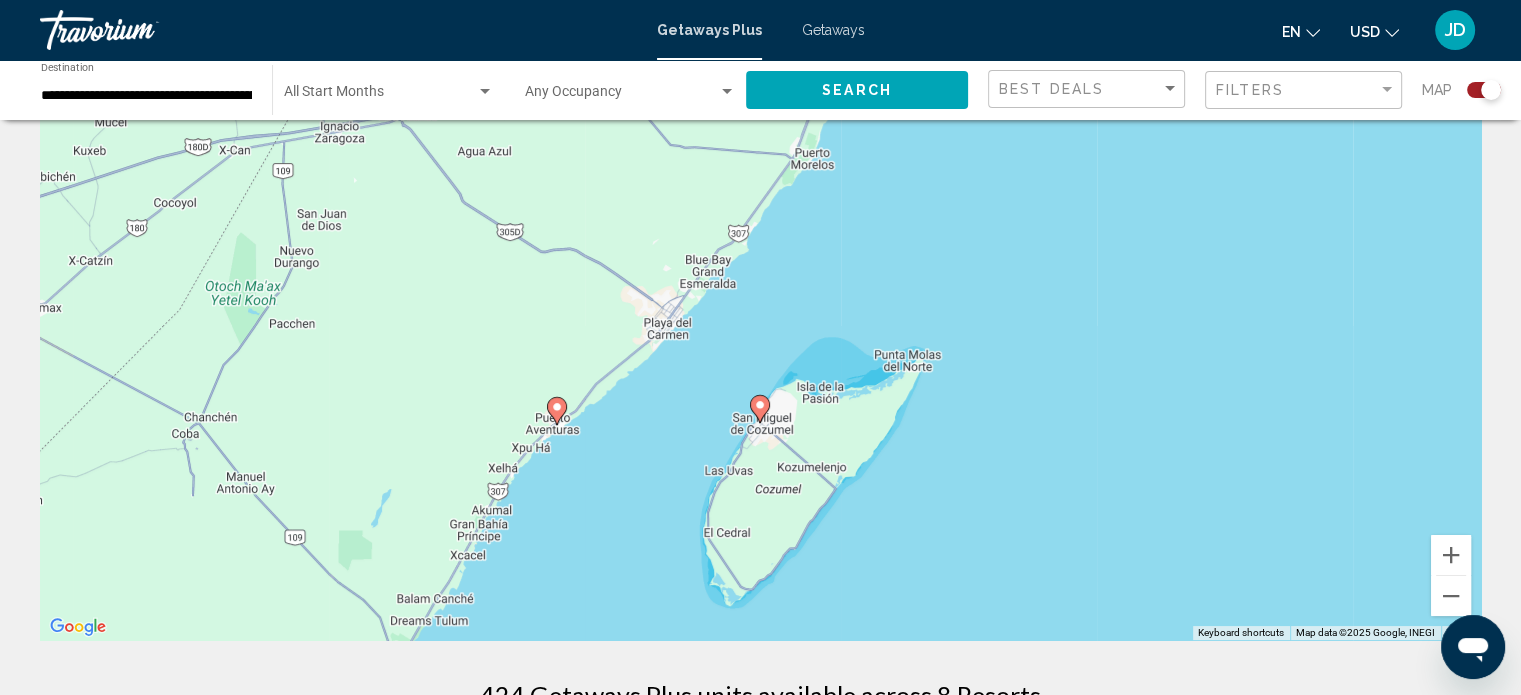 drag, startPoint x: 1060, startPoint y: 475, endPoint x: 1107, endPoint y: 289, distance: 191.8463 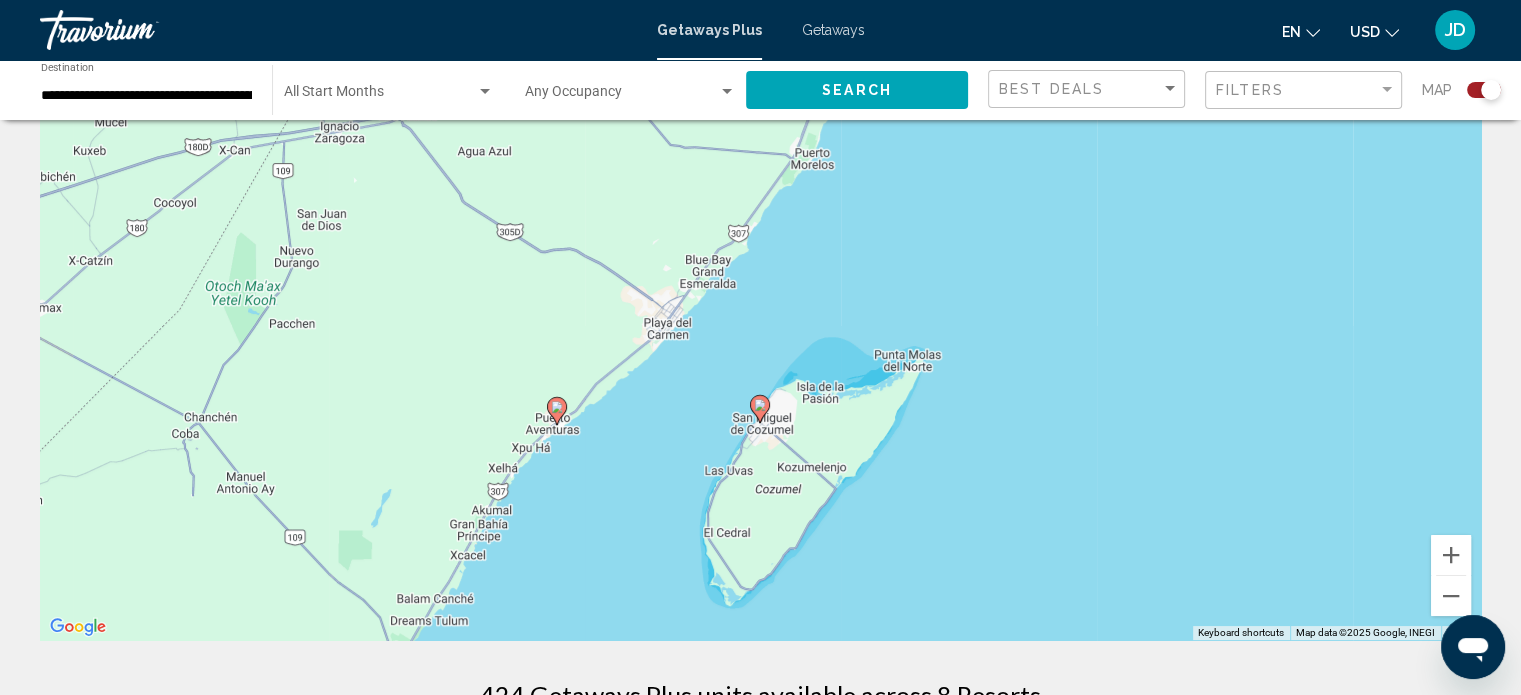 click on "To navigate, press the arrow keys. To activate drag with keyboard, press Alt + Enter. Once in keyboard drag state, use the arrow keys to move the marker. To complete the drag, press the Enter key. To cancel, press Escape." at bounding box center [760, 340] 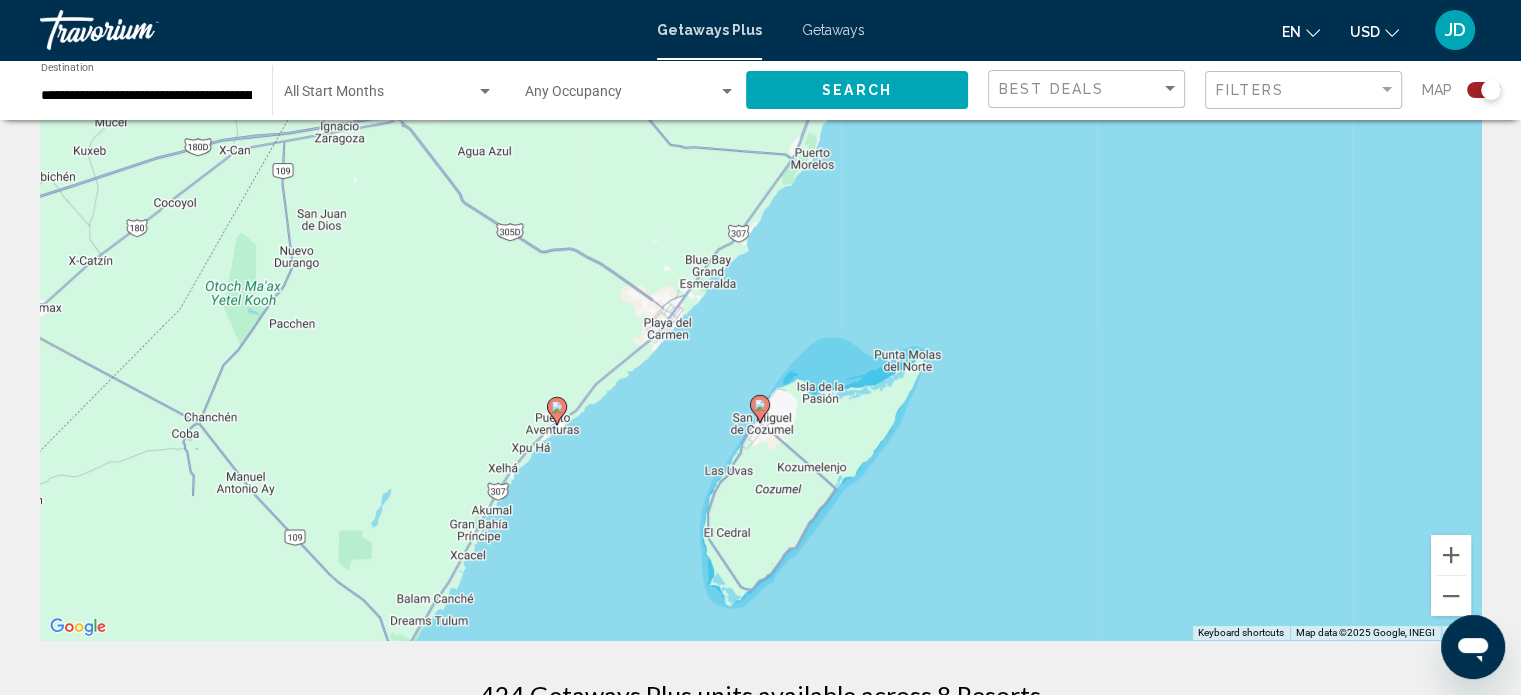 click 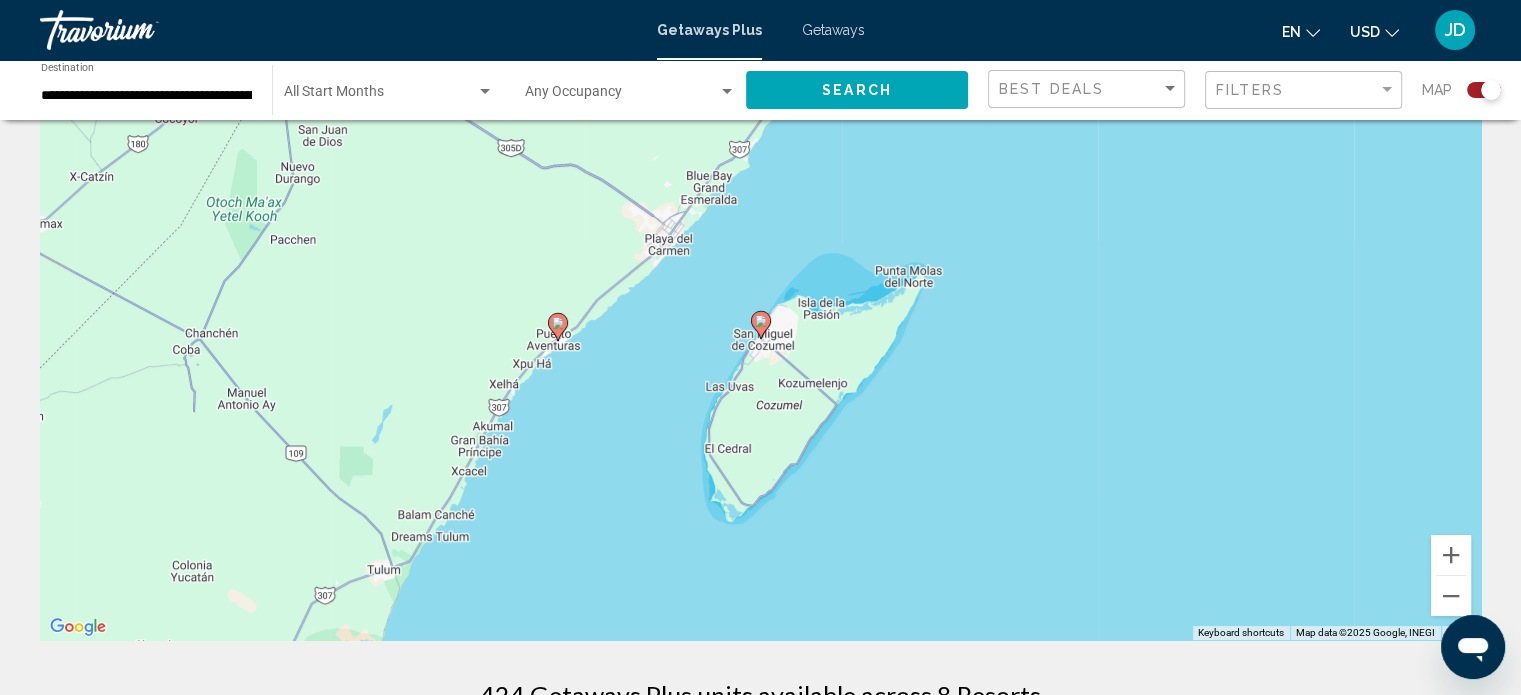 click 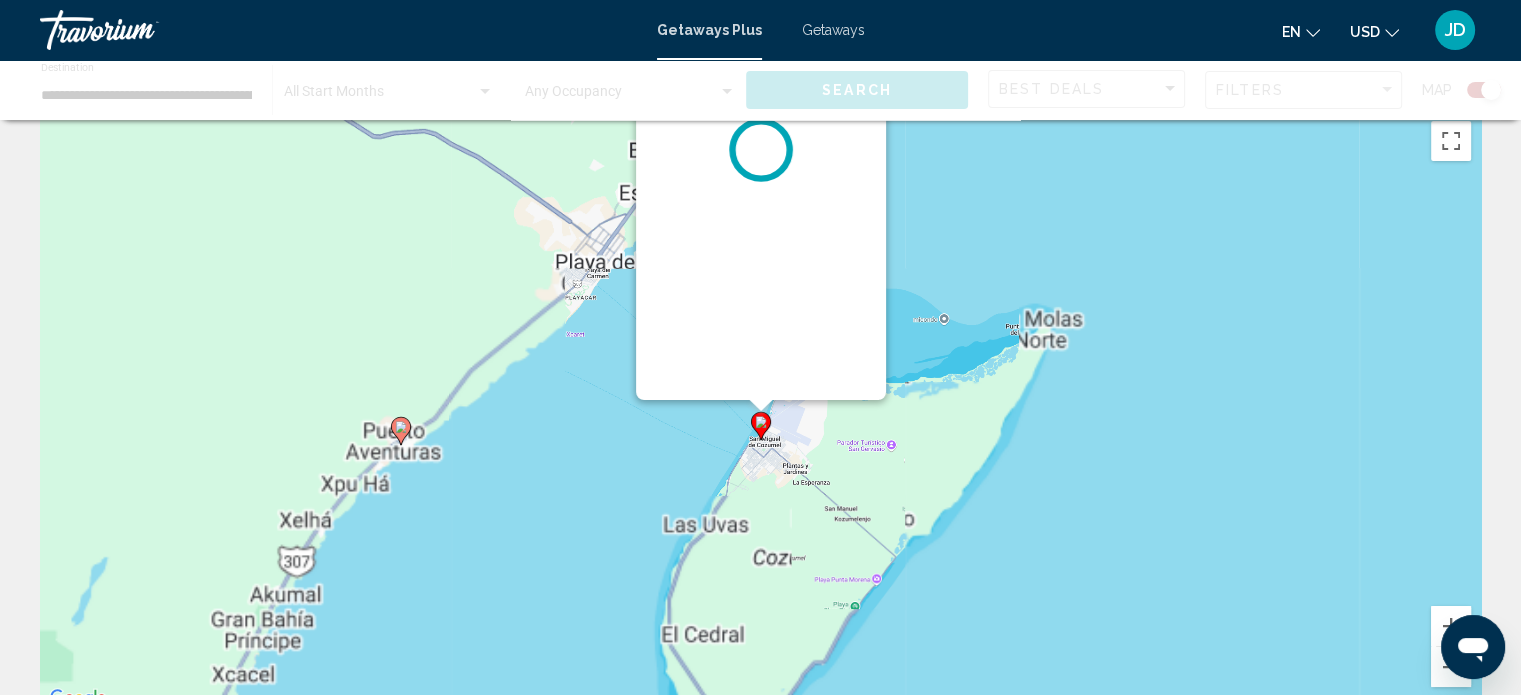 scroll, scrollTop: 0, scrollLeft: 0, axis: both 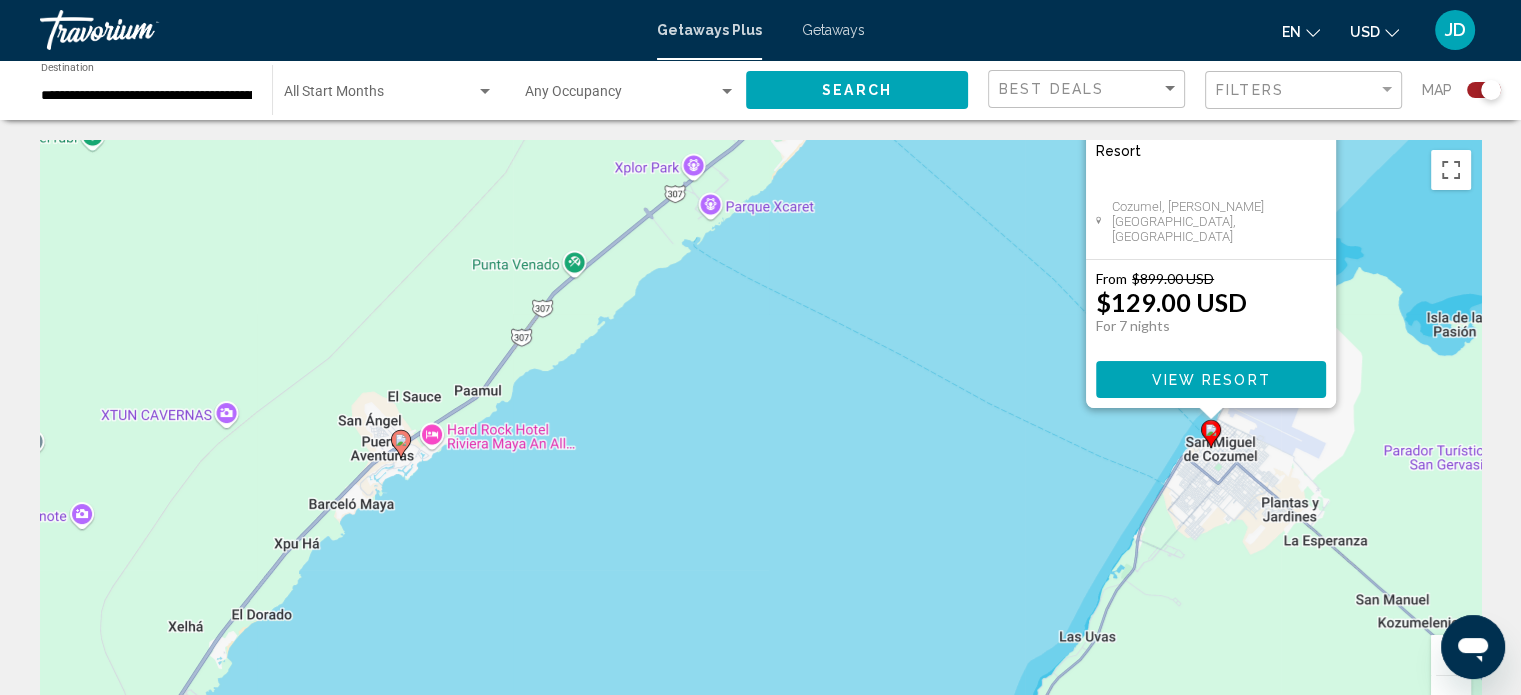 drag, startPoint x: 311, startPoint y: 540, endPoint x: 763, endPoint y: 275, distance: 523.95514 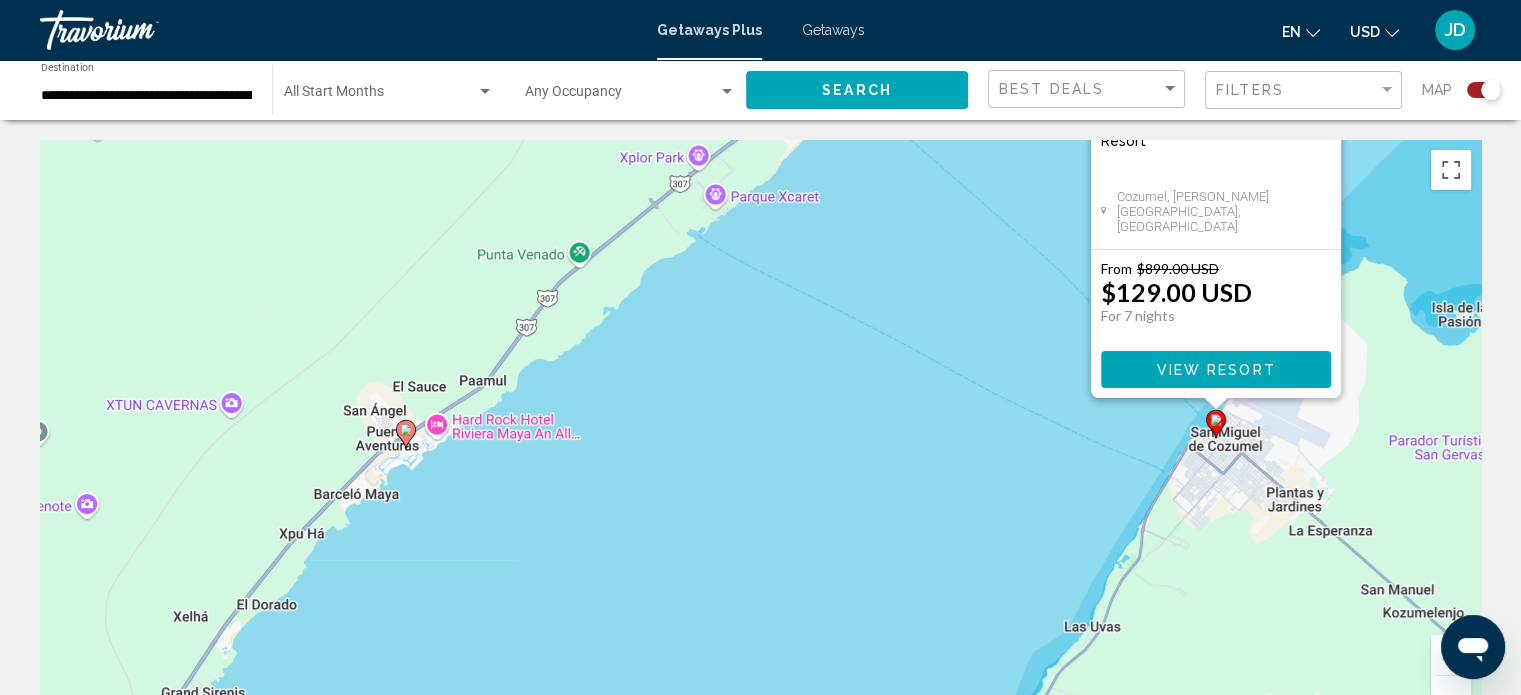 click 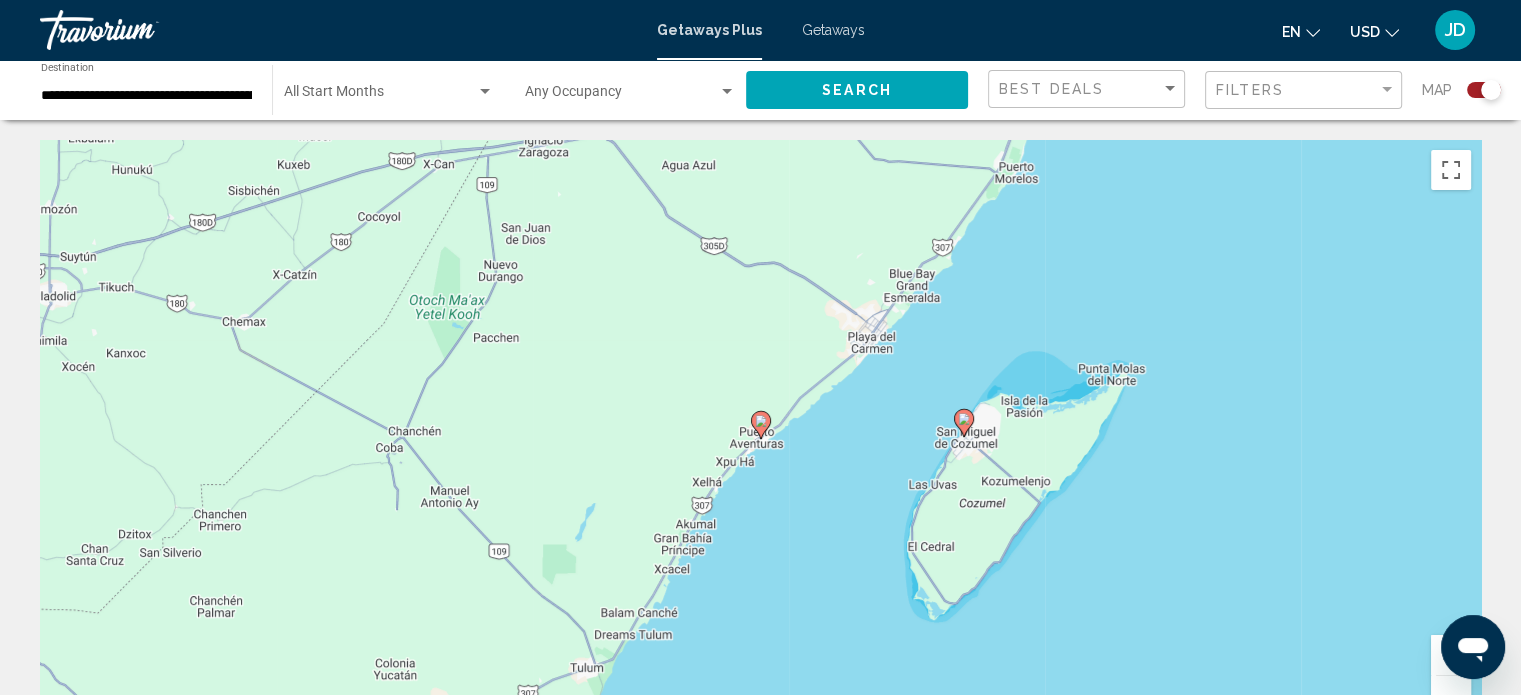 click 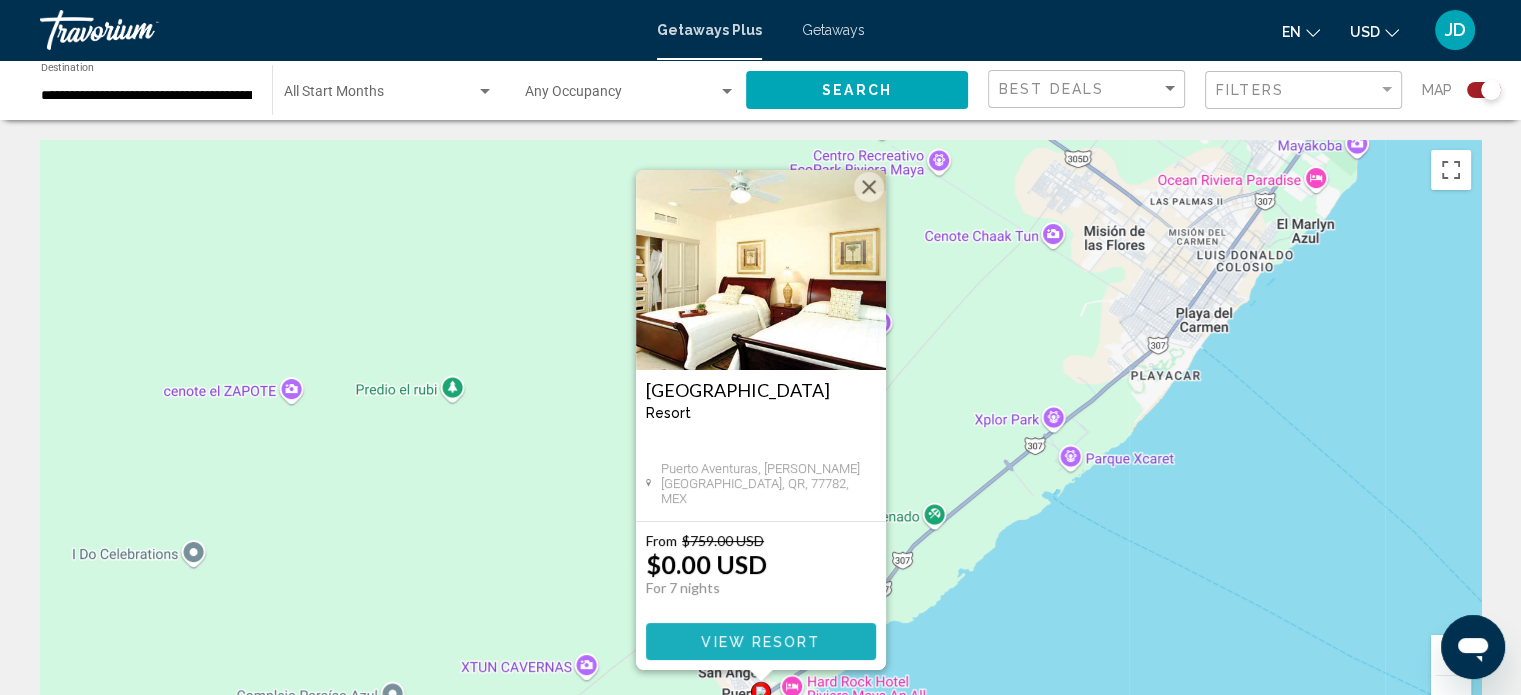 click on "View Resort" at bounding box center (760, 642) 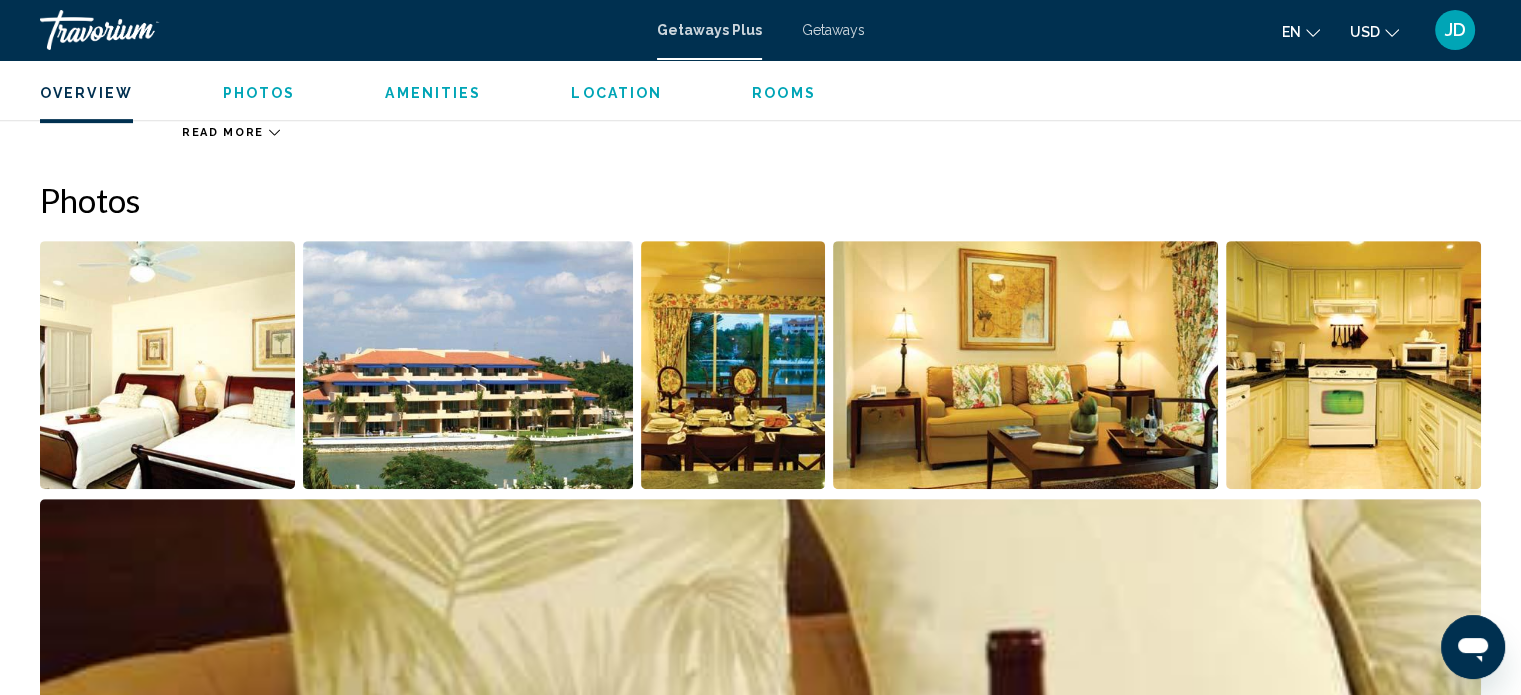 scroll, scrollTop: 912, scrollLeft: 0, axis: vertical 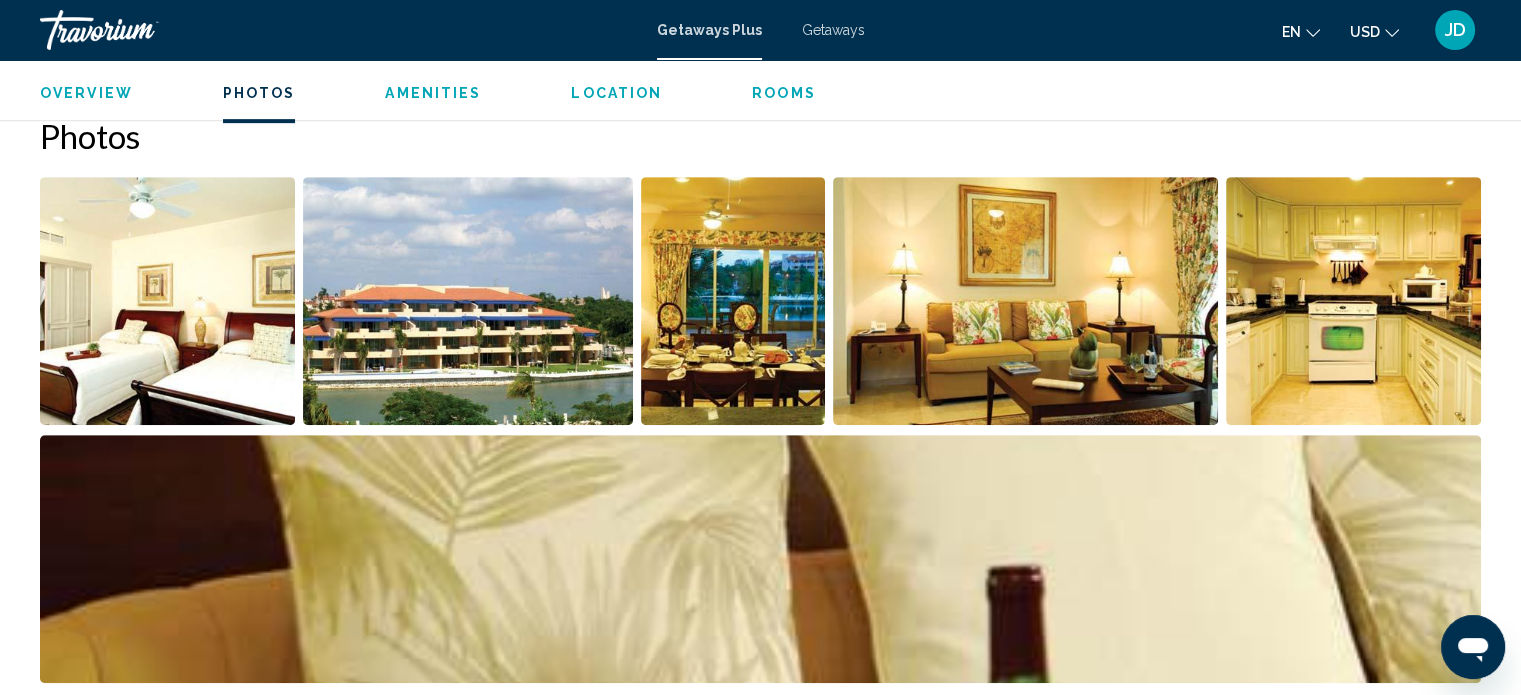 click at bounding box center (468, 301) 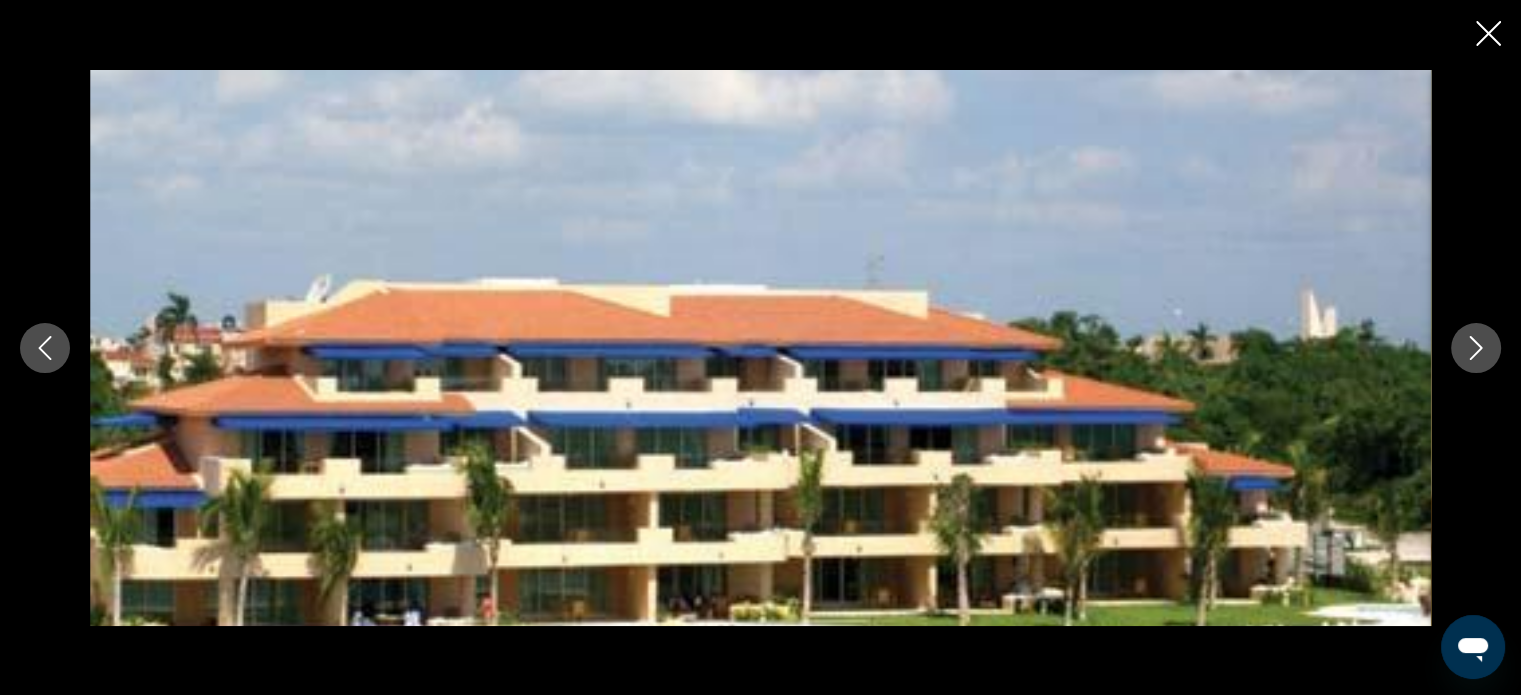 click at bounding box center (1476, 348) 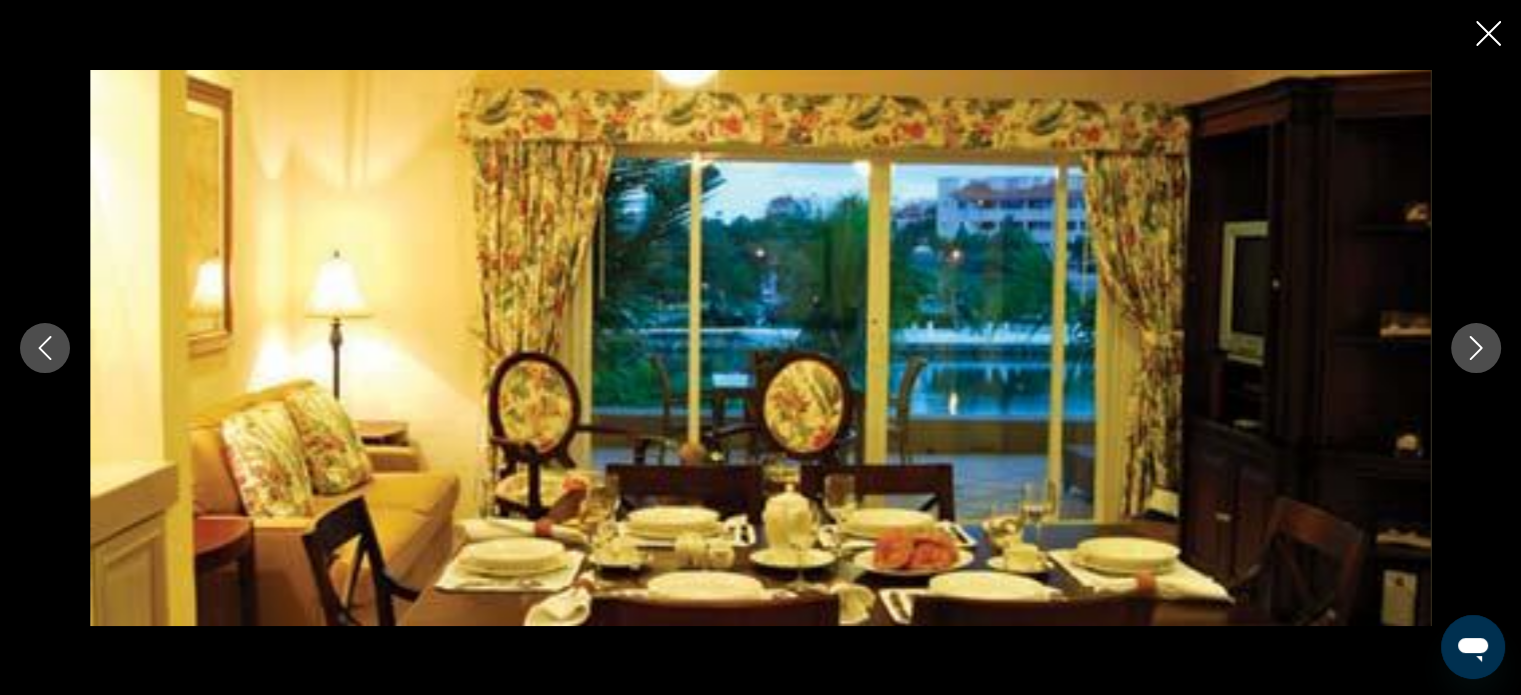click at bounding box center [1476, 348] 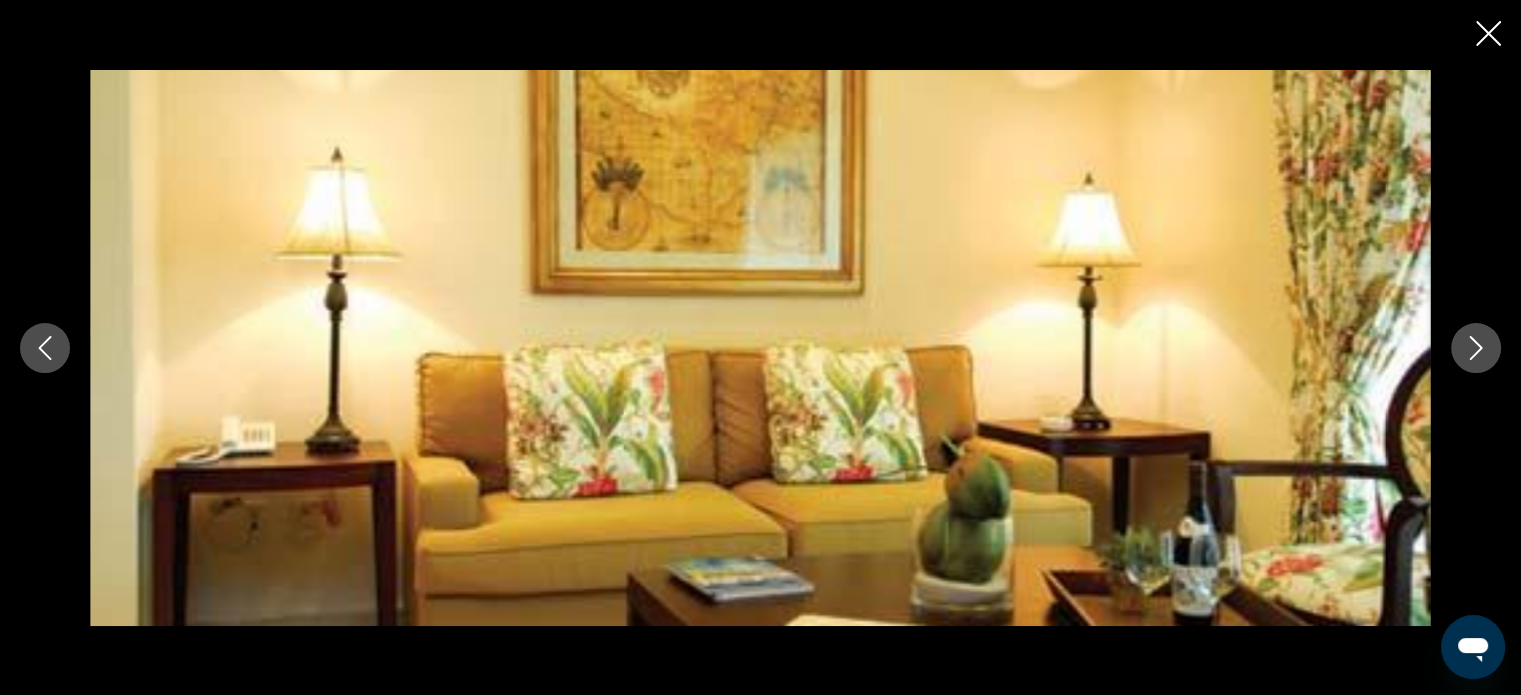 click at bounding box center [1476, 348] 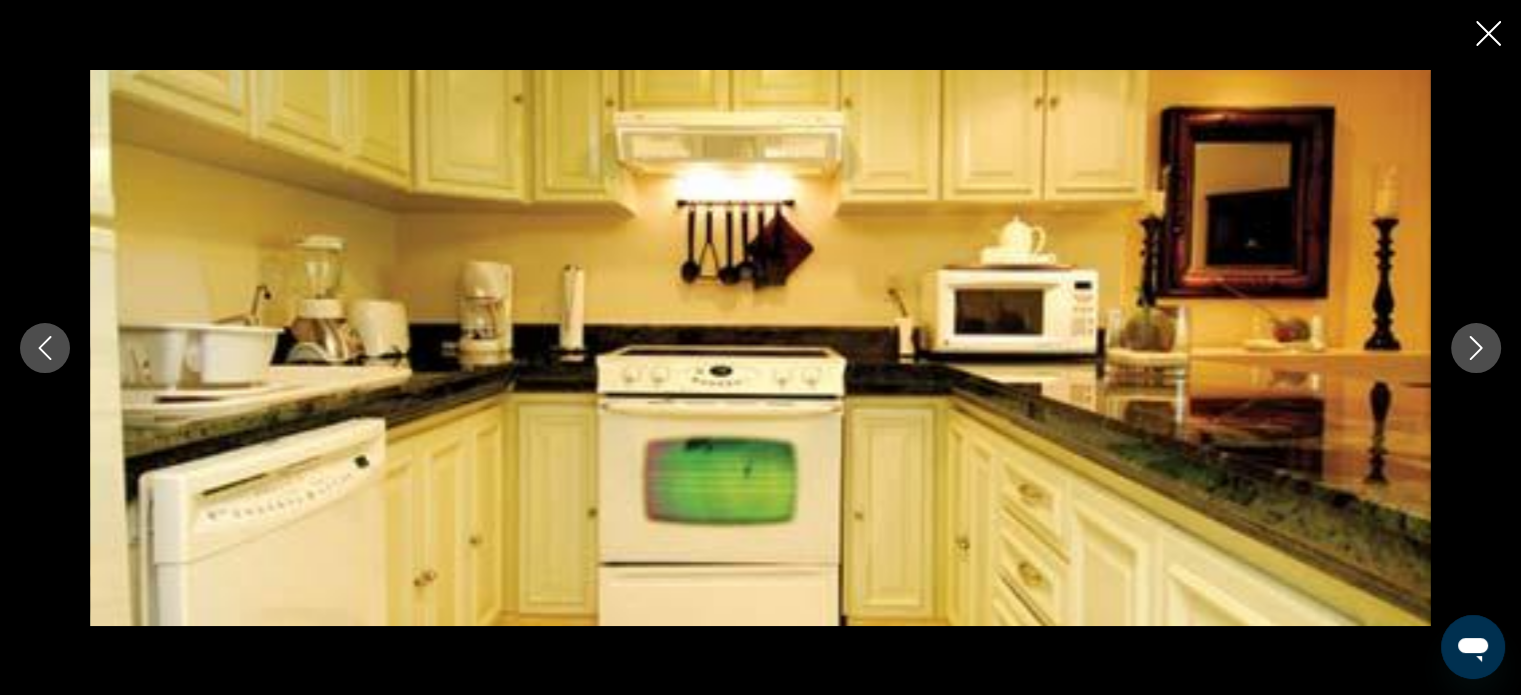 click at bounding box center [1476, 348] 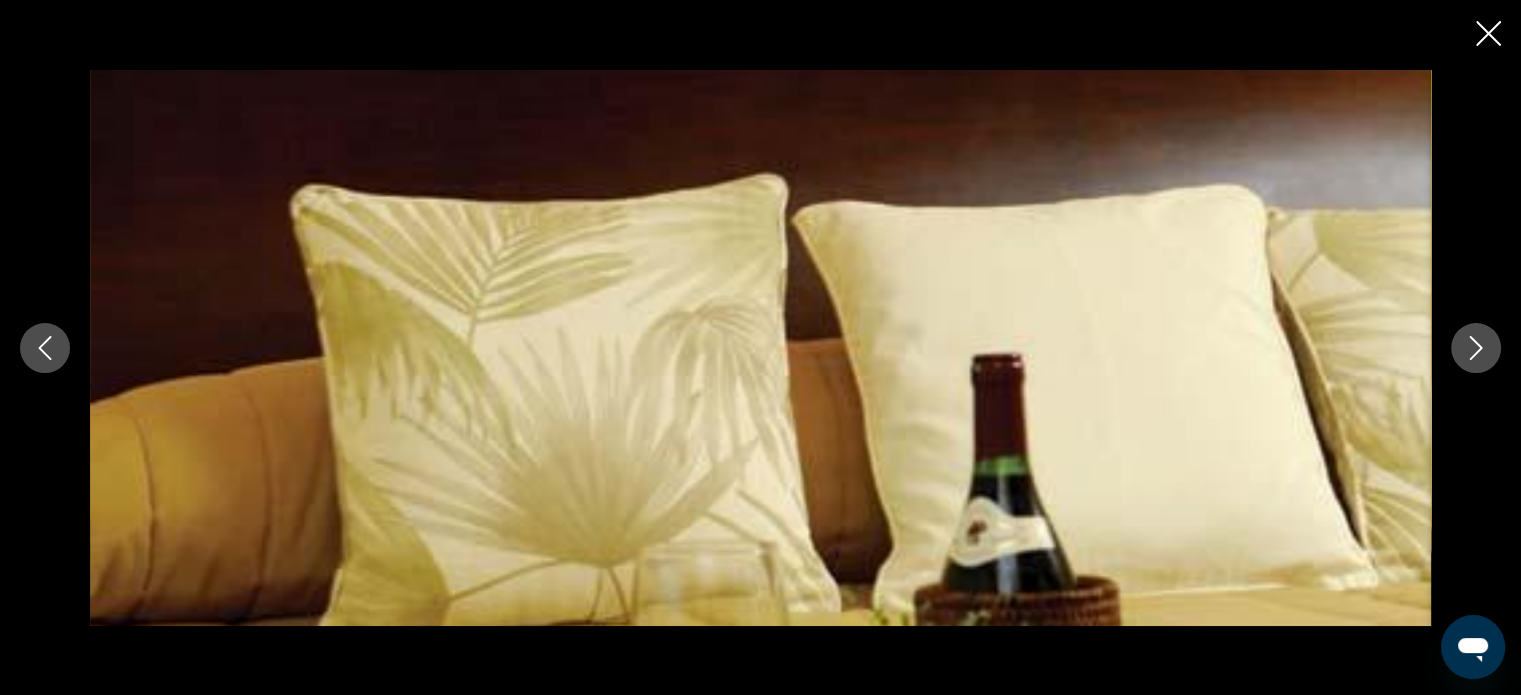 click at bounding box center [1476, 348] 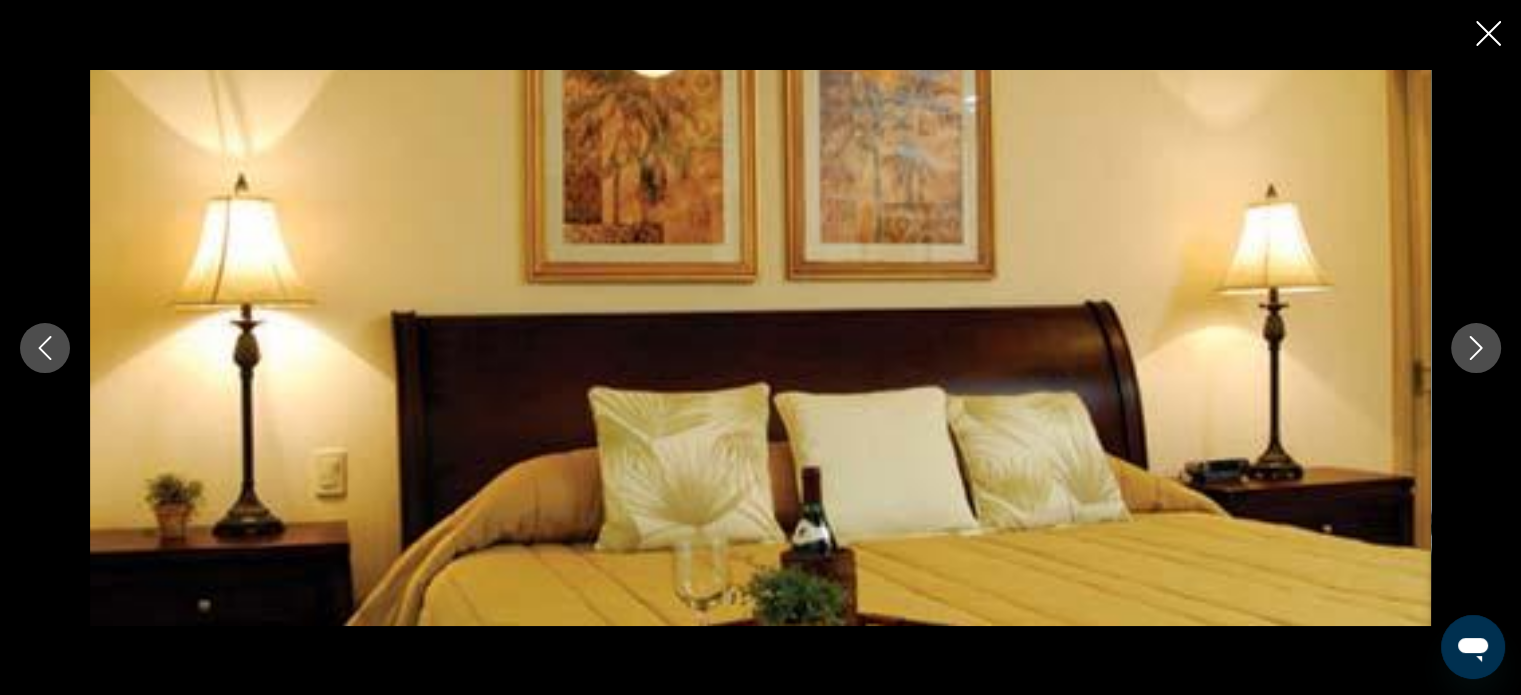 click at bounding box center [760, 348] 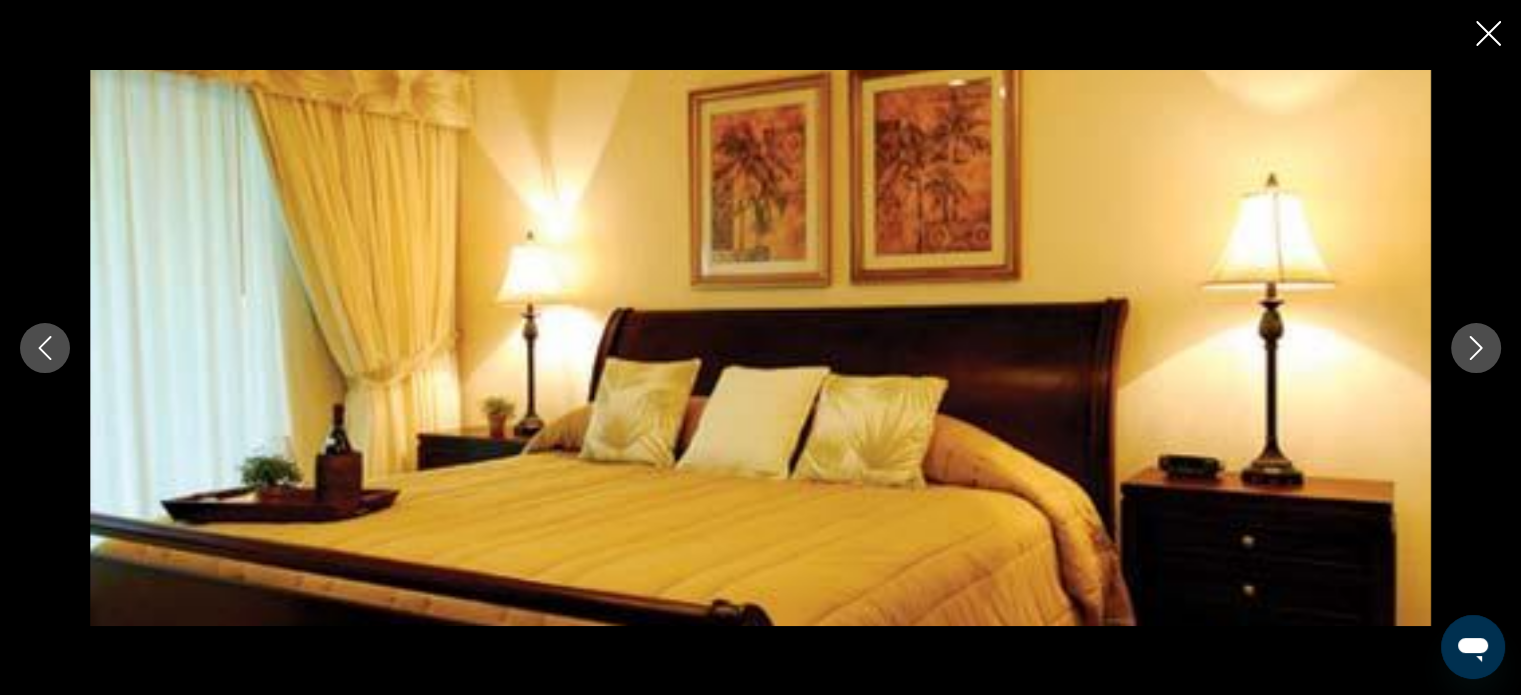 click 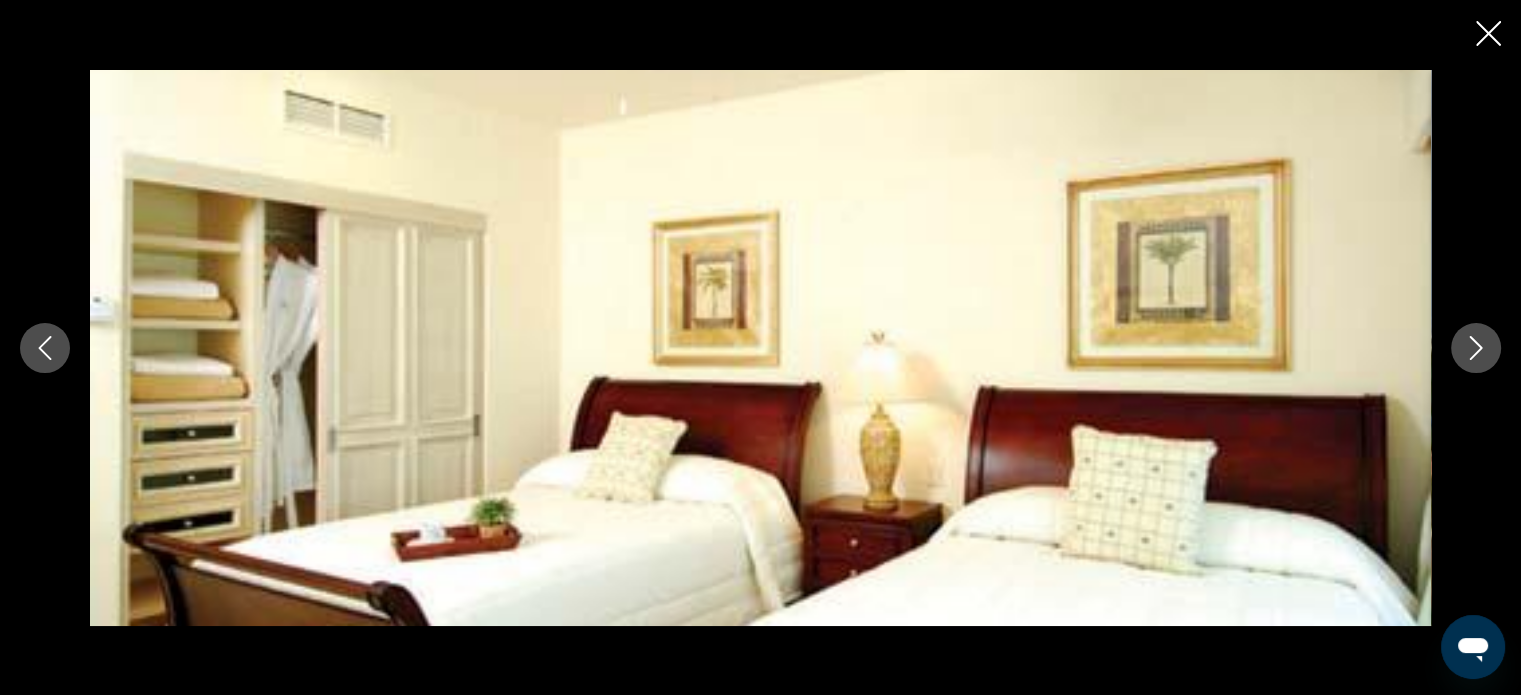 click 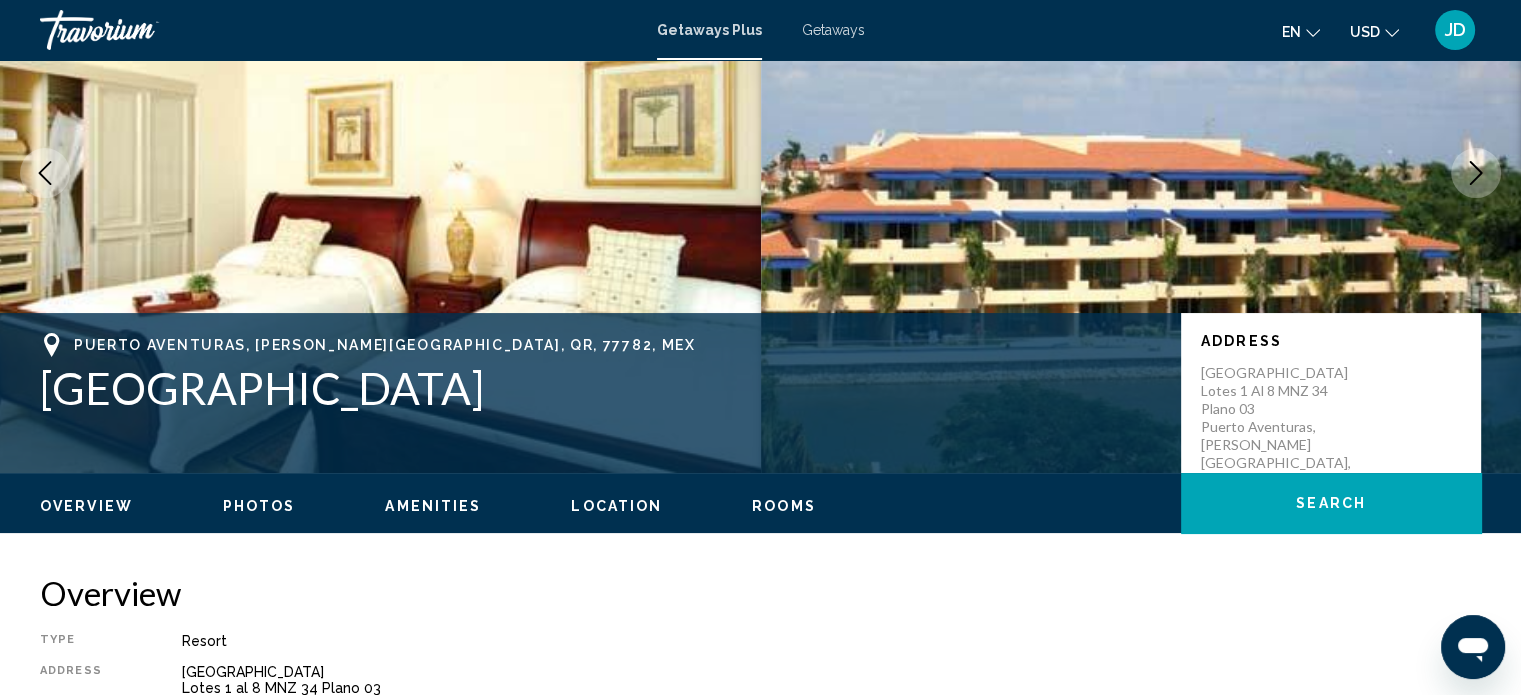 scroll, scrollTop: 200, scrollLeft: 0, axis: vertical 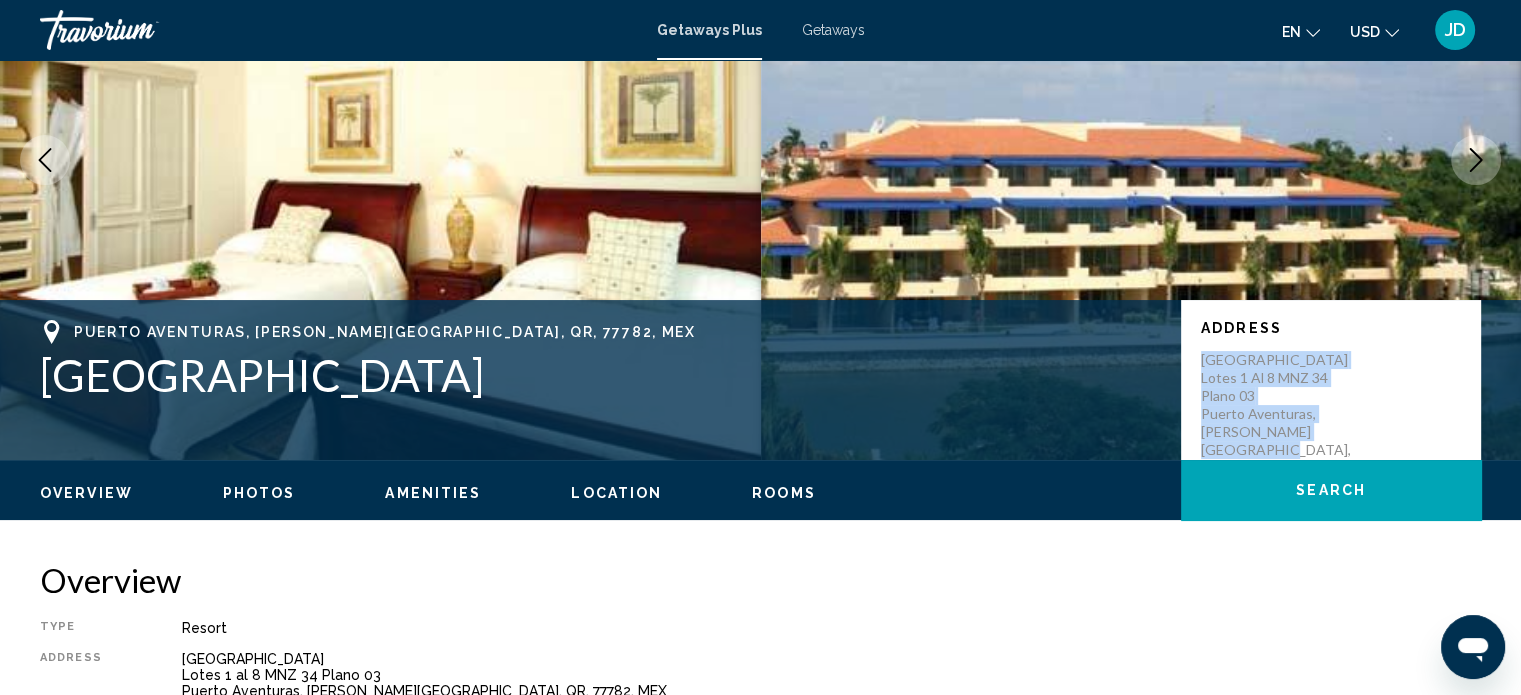 drag, startPoint x: 1373, startPoint y: 447, endPoint x: 1191, endPoint y: 359, distance: 202.15836 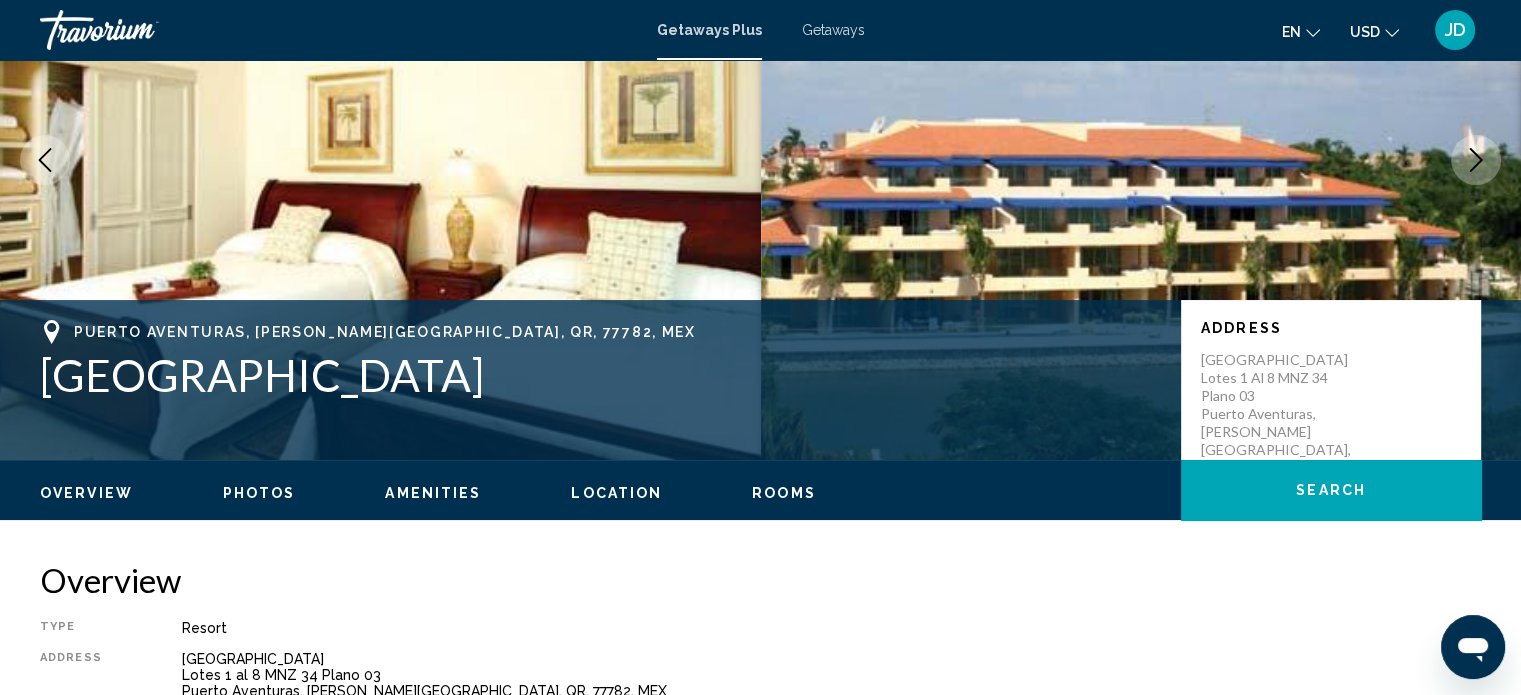 click on "Porto Bello Grand Marina" at bounding box center [600, 375] 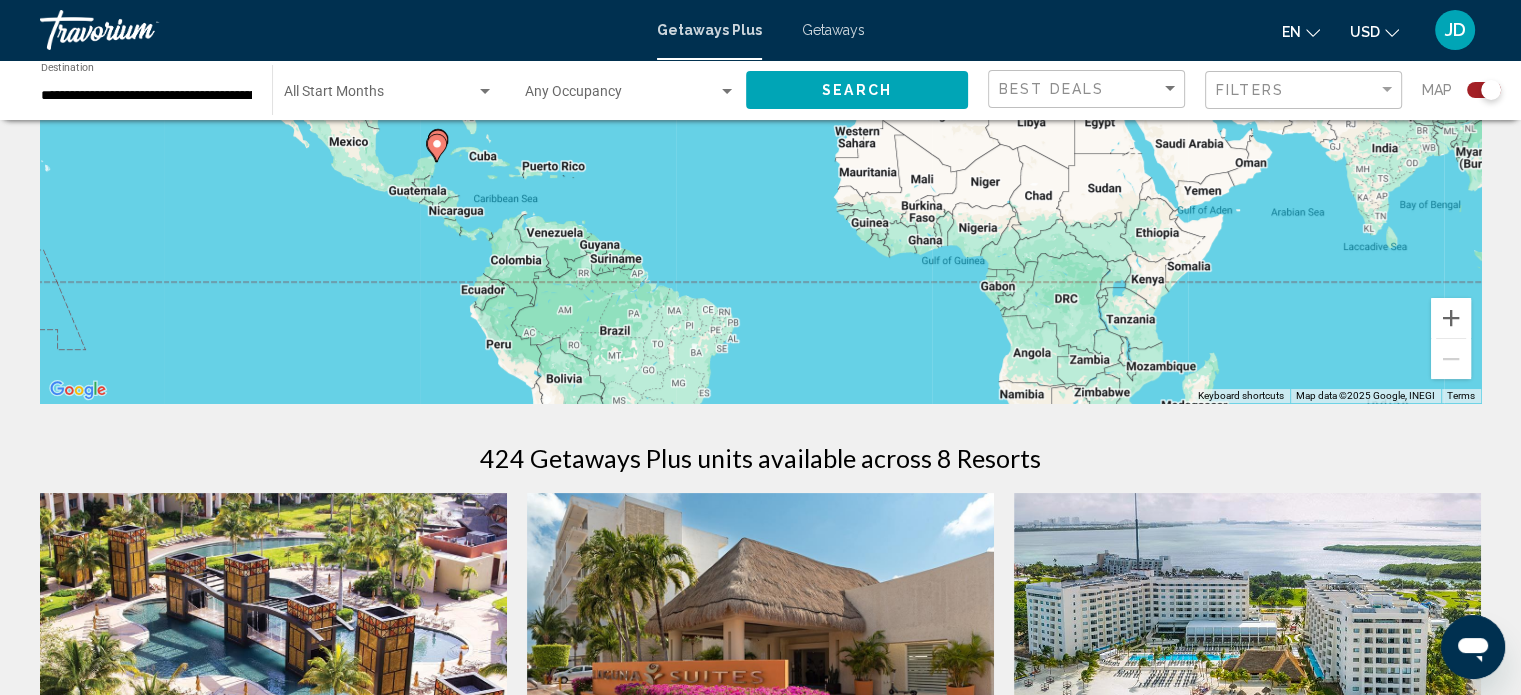 scroll, scrollTop: 300, scrollLeft: 0, axis: vertical 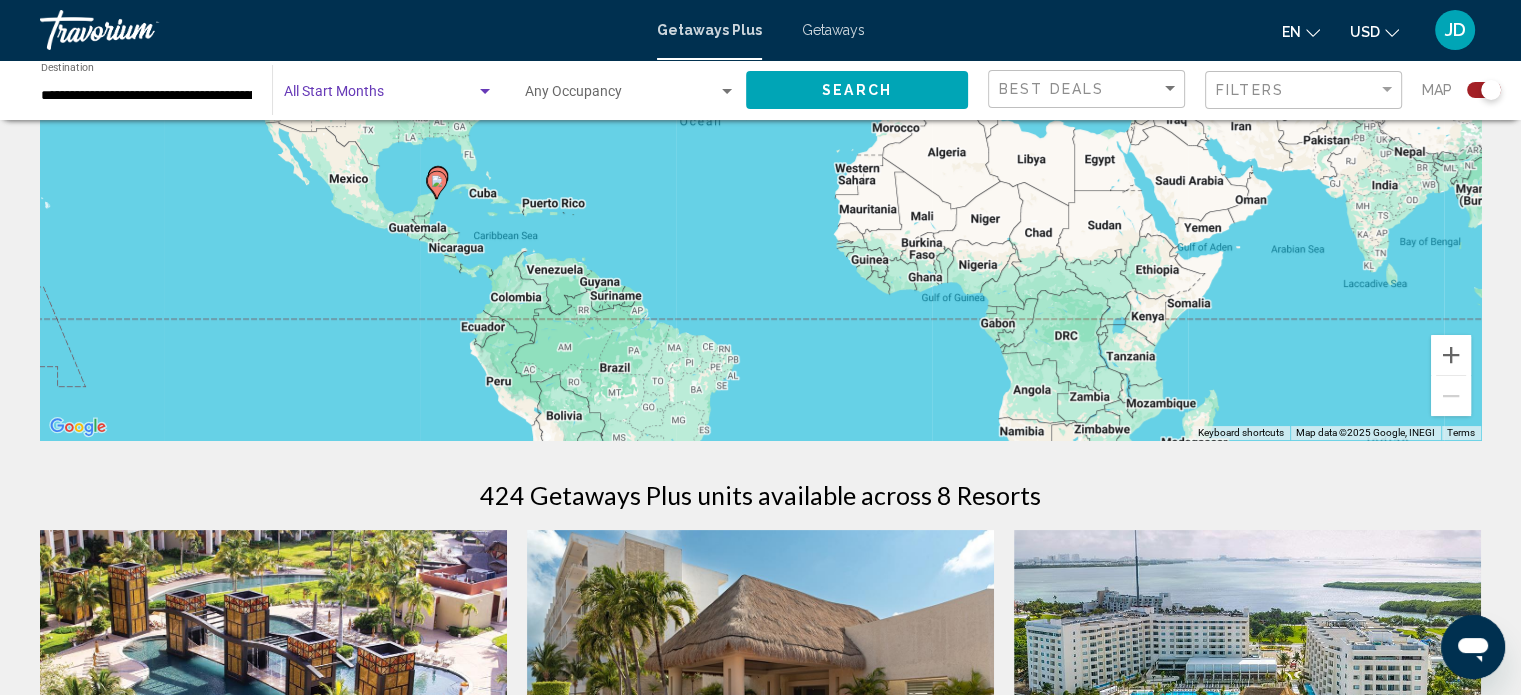 click at bounding box center (485, 92) 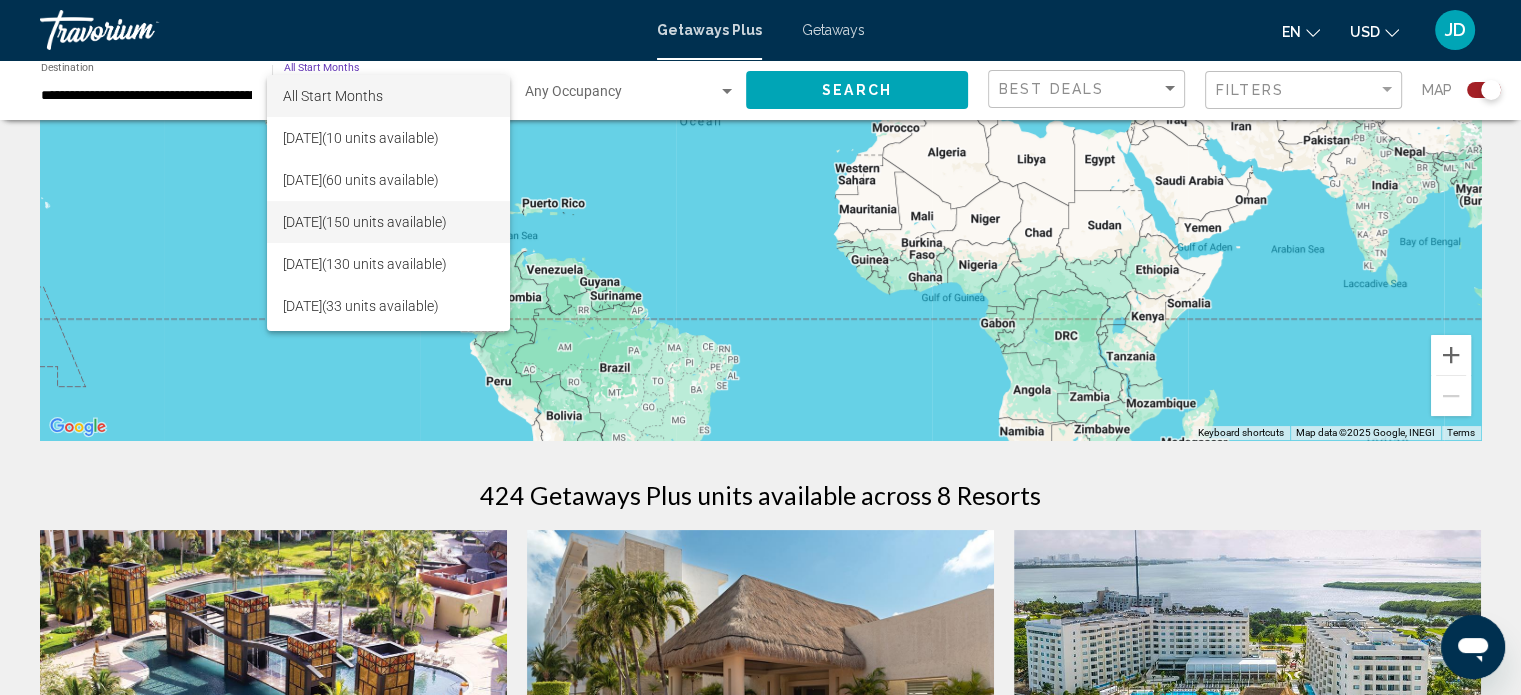 click on "September 2025  (150 units available)" at bounding box center (388, 222) 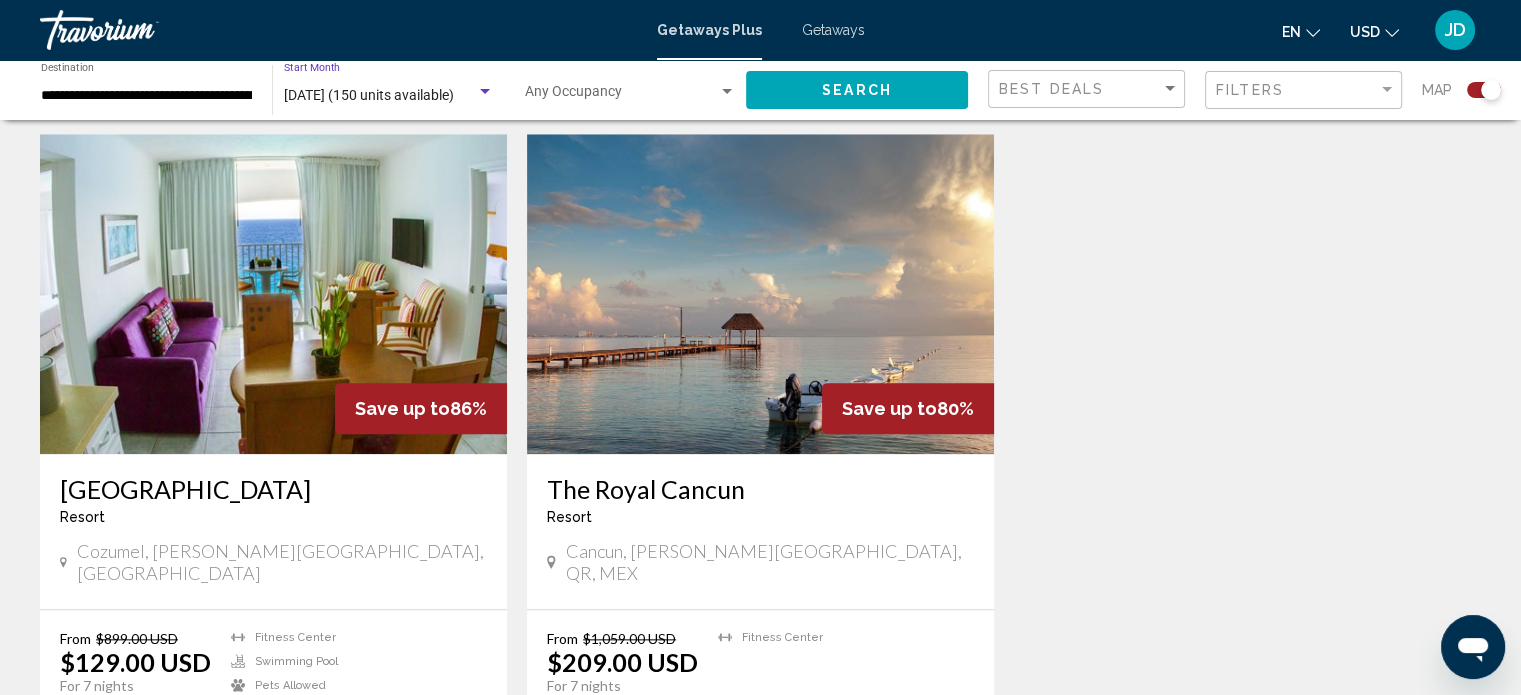 scroll, scrollTop: 2100, scrollLeft: 0, axis: vertical 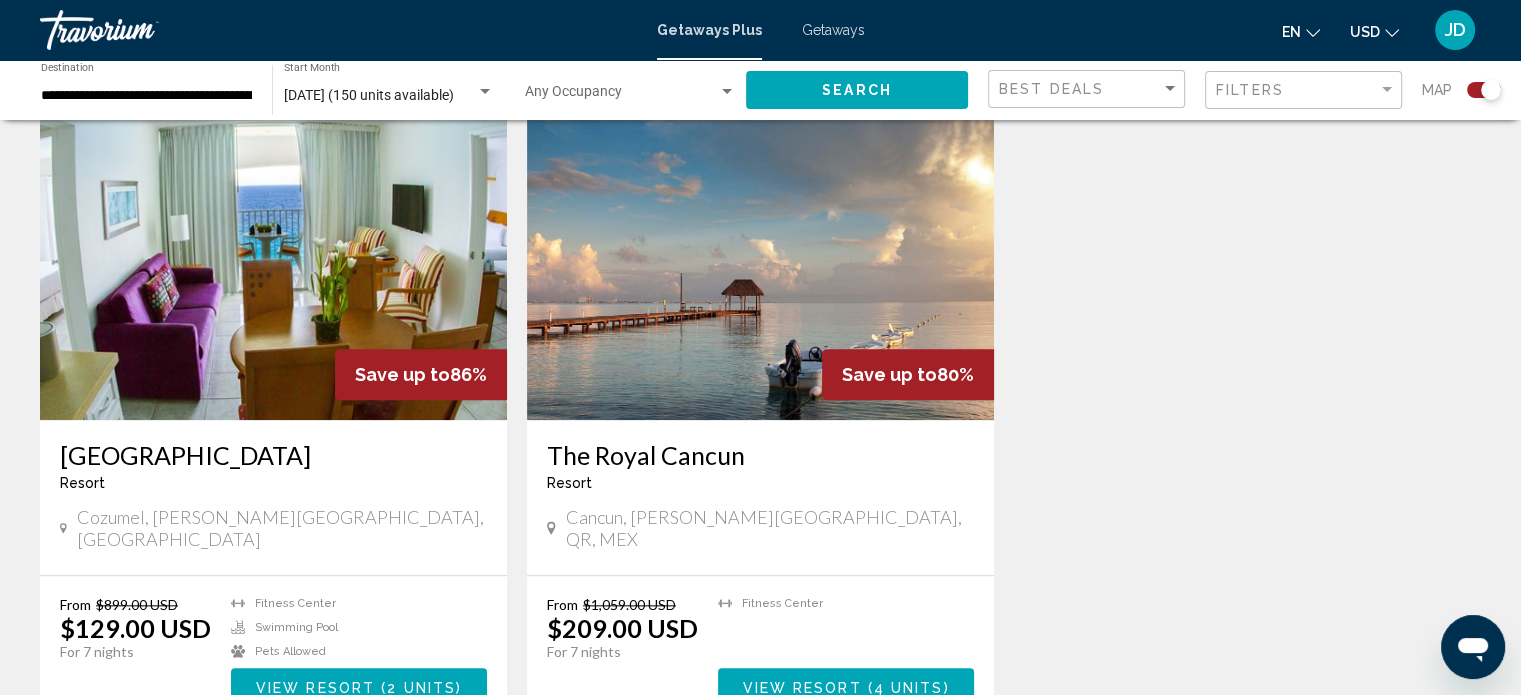 click at bounding box center (760, 260) 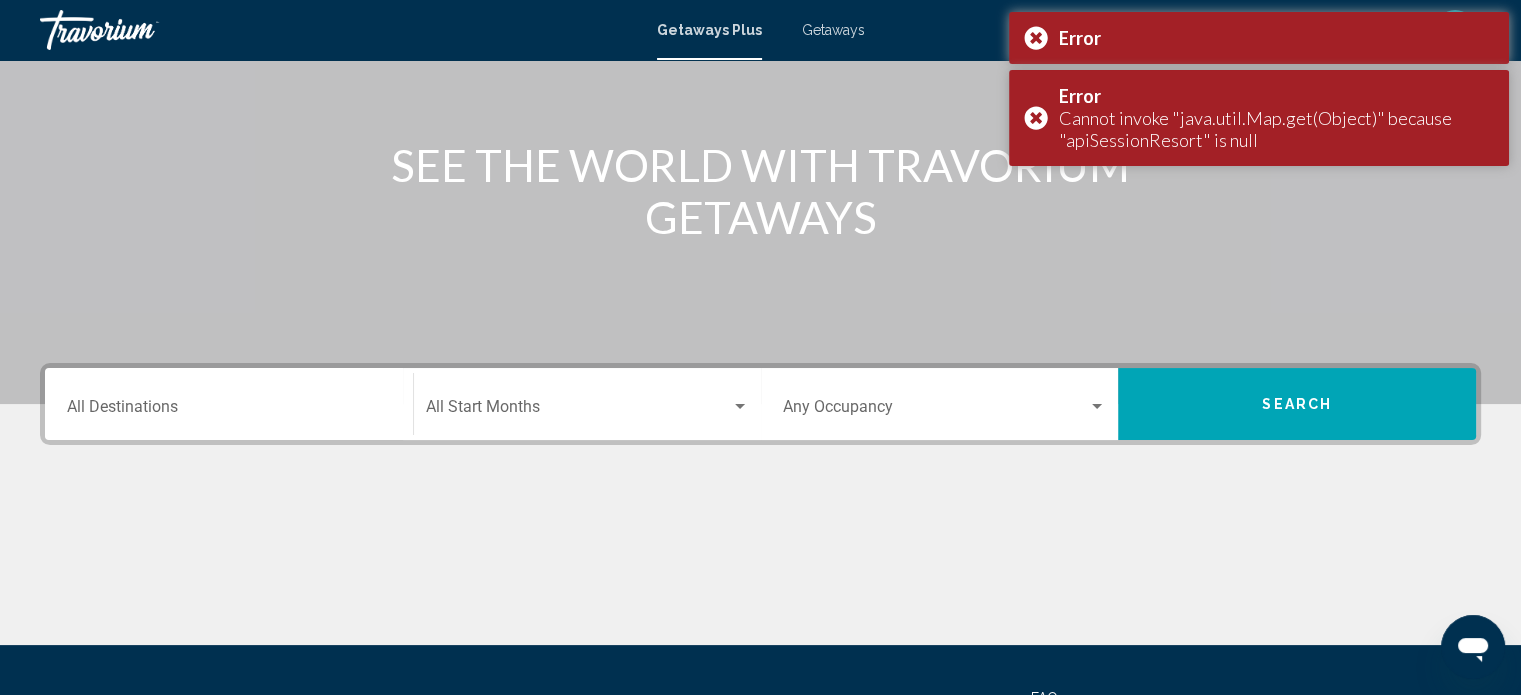 scroll, scrollTop: 200, scrollLeft: 0, axis: vertical 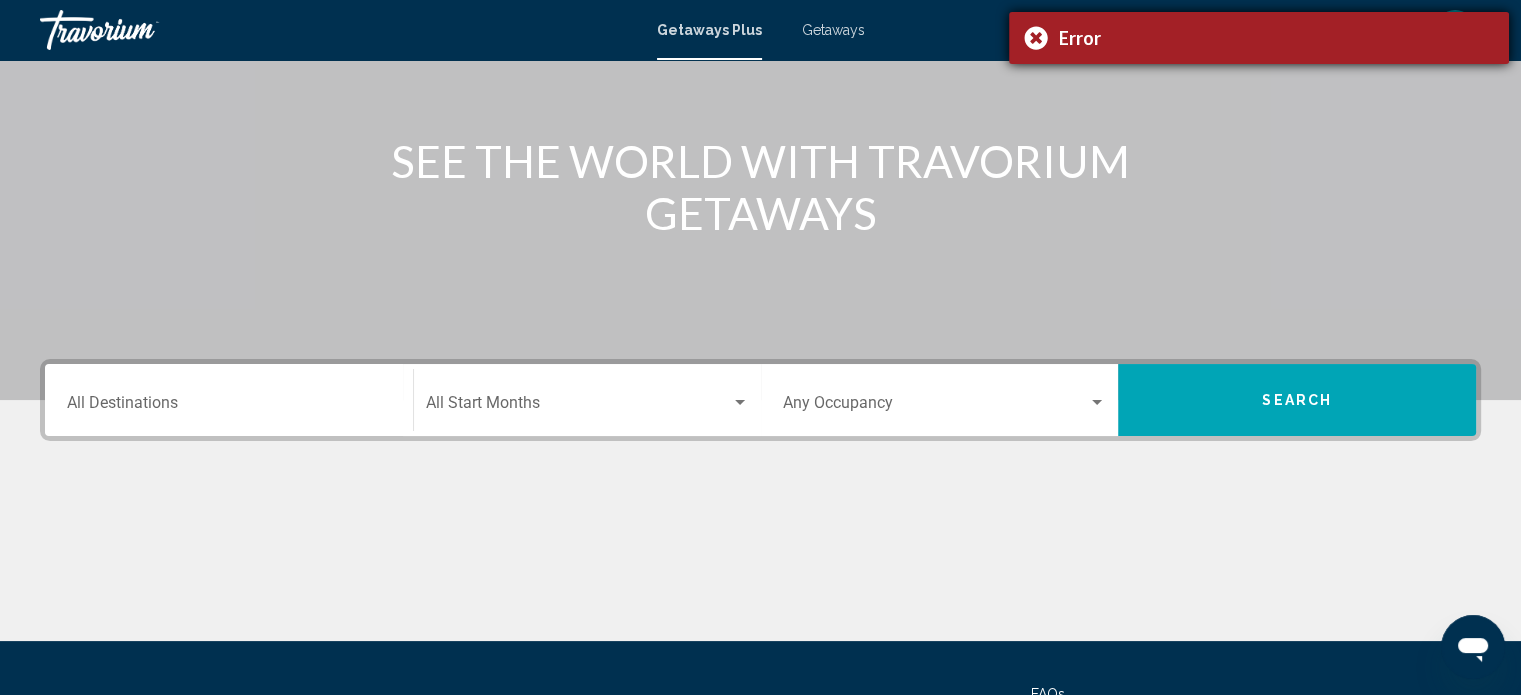 click on "Error" at bounding box center (1259, 38) 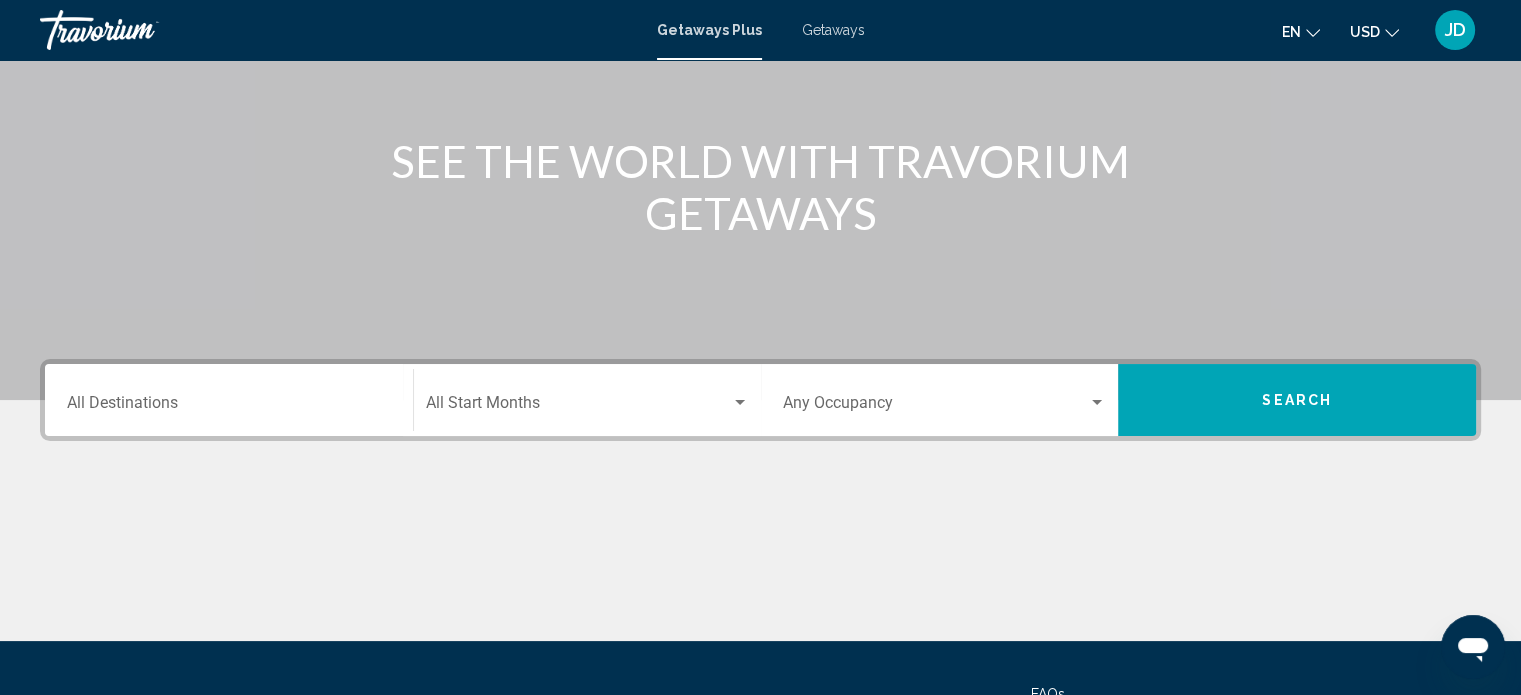 click on "Destination All Destinations" at bounding box center [229, 400] 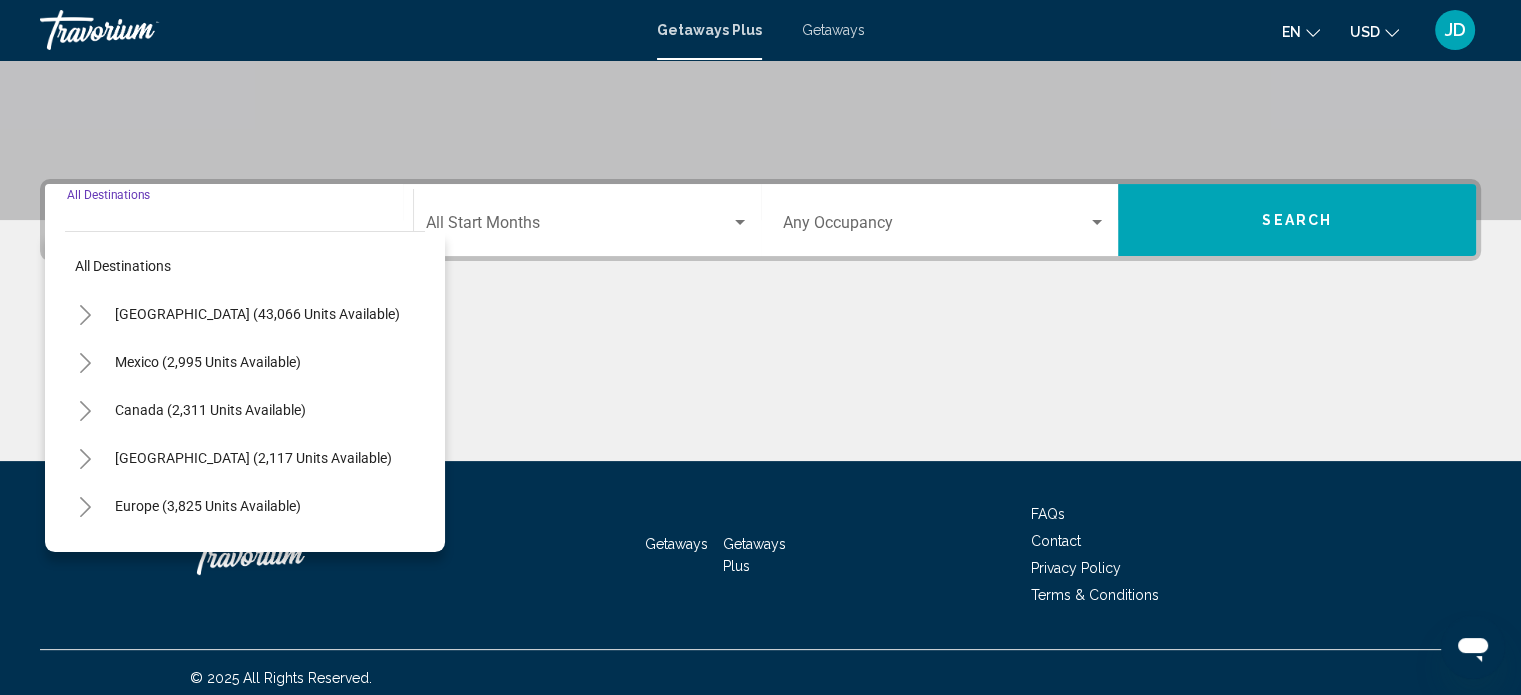 scroll, scrollTop: 390, scrollLeft: 0, axis: vertical 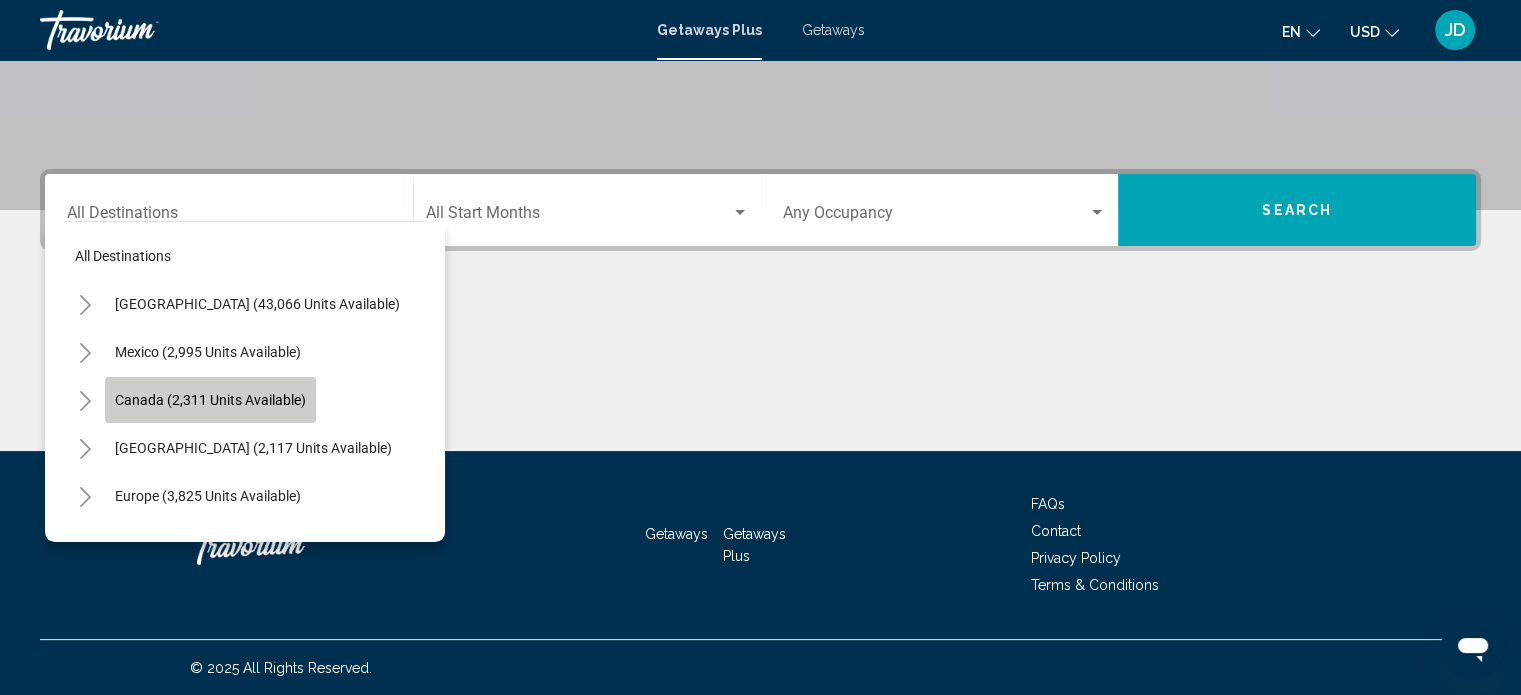 click on "Canada (2,311 units available)" 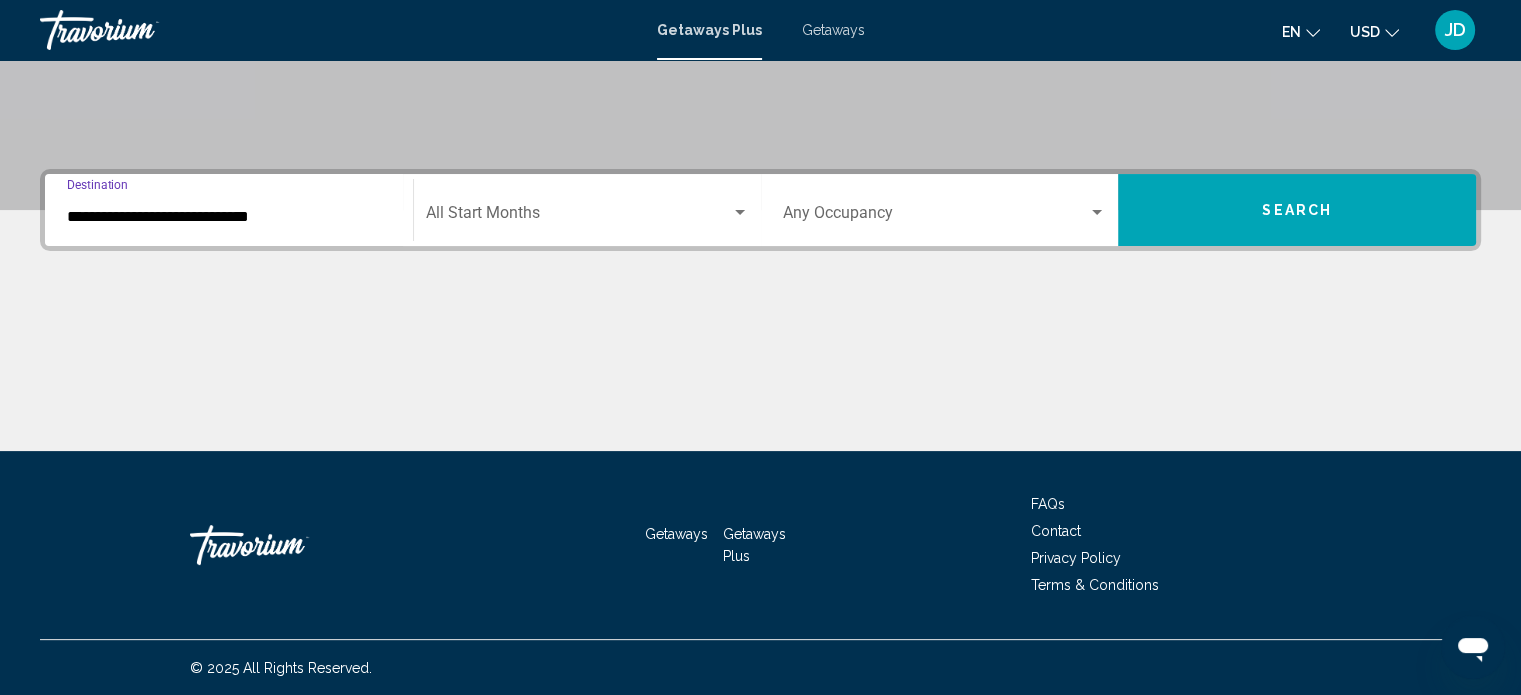 click on "Search" at bounding box center [1297, 210] 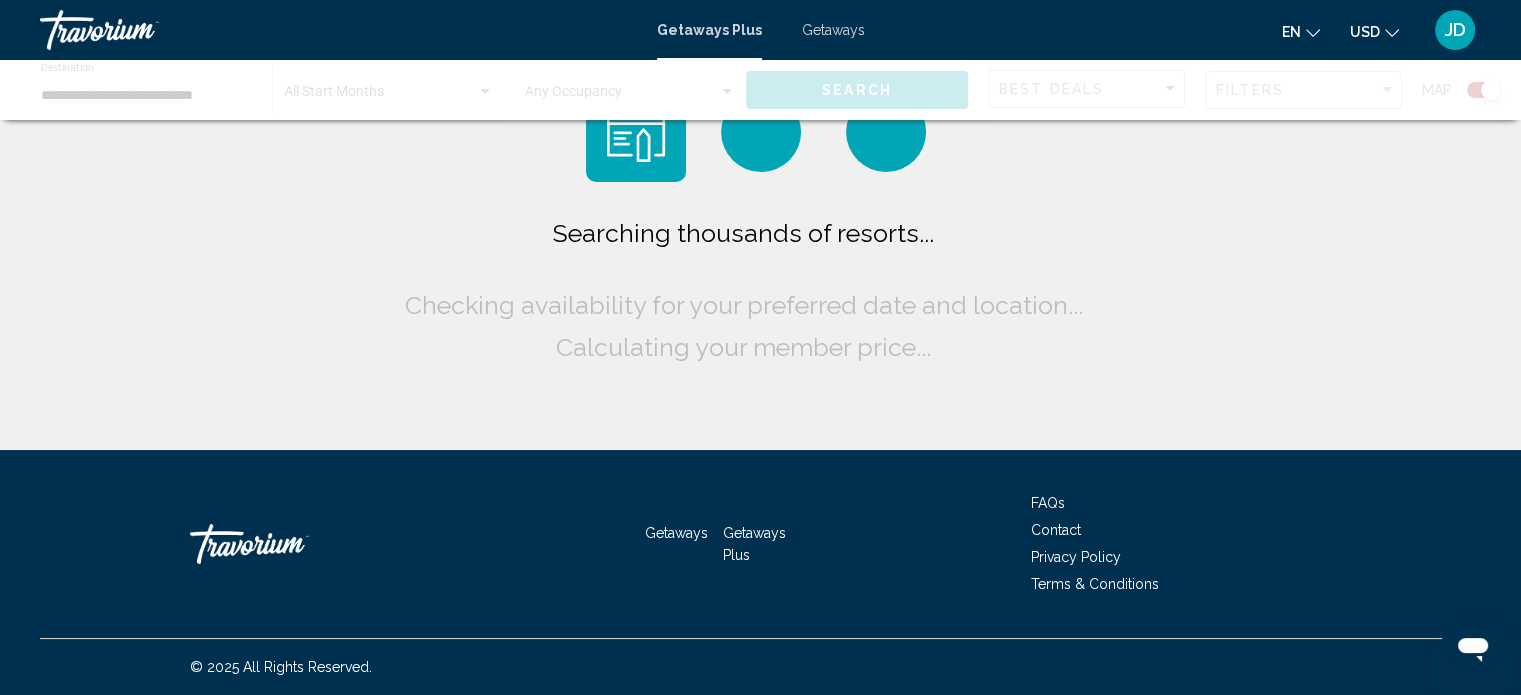 scroll, scrollTop: 0, scrollLeft: 0, axis: both 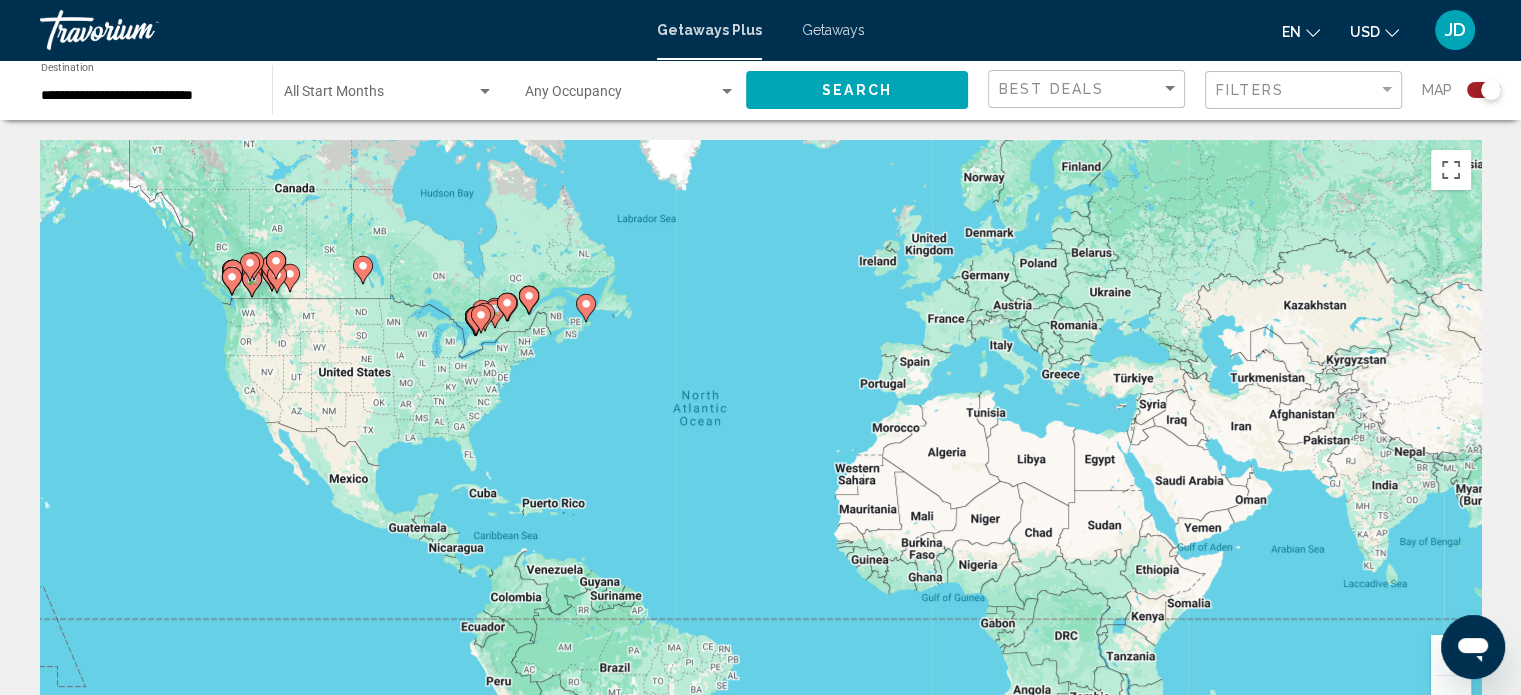 click 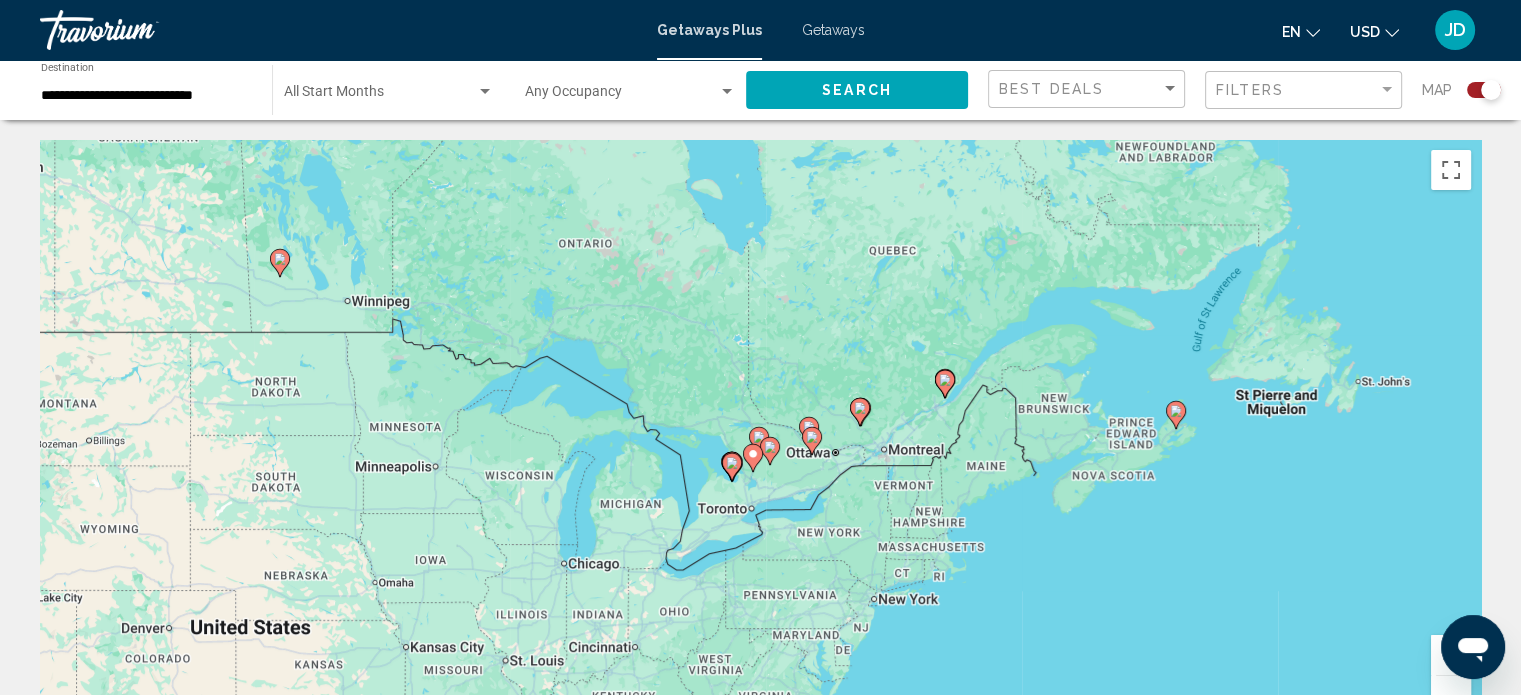 drag, startPoint x: 628, startPoint y: 387, endPoint x: 825, endPoint y: 343, distance: 201.85391 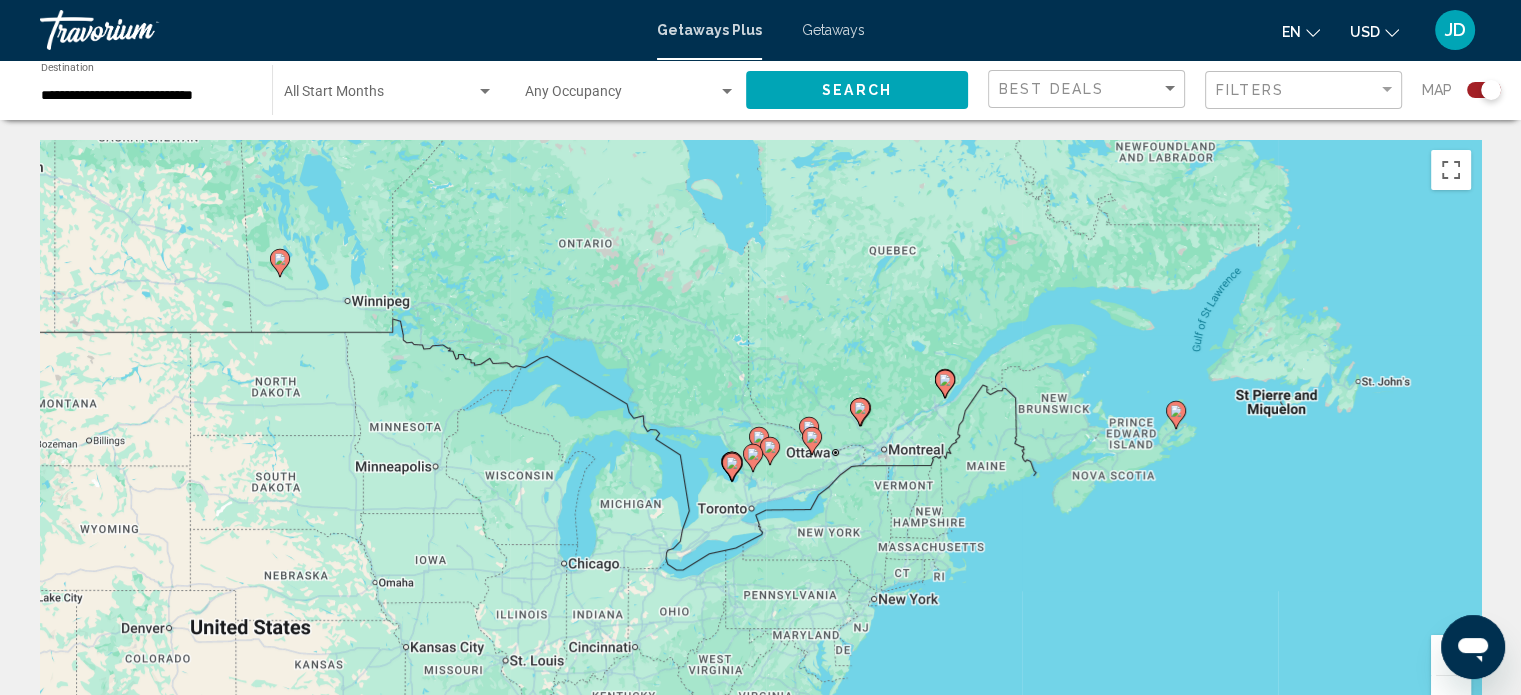 click on "To navigate, press the arrow keys. To activate drag with keyboard, press Alt + Enter. Once in keyboard drag state, use the arrow keys to move the marker. To complete the drag, press the Enter key. To cancel, press Escape." at bounding box center (760, 440) 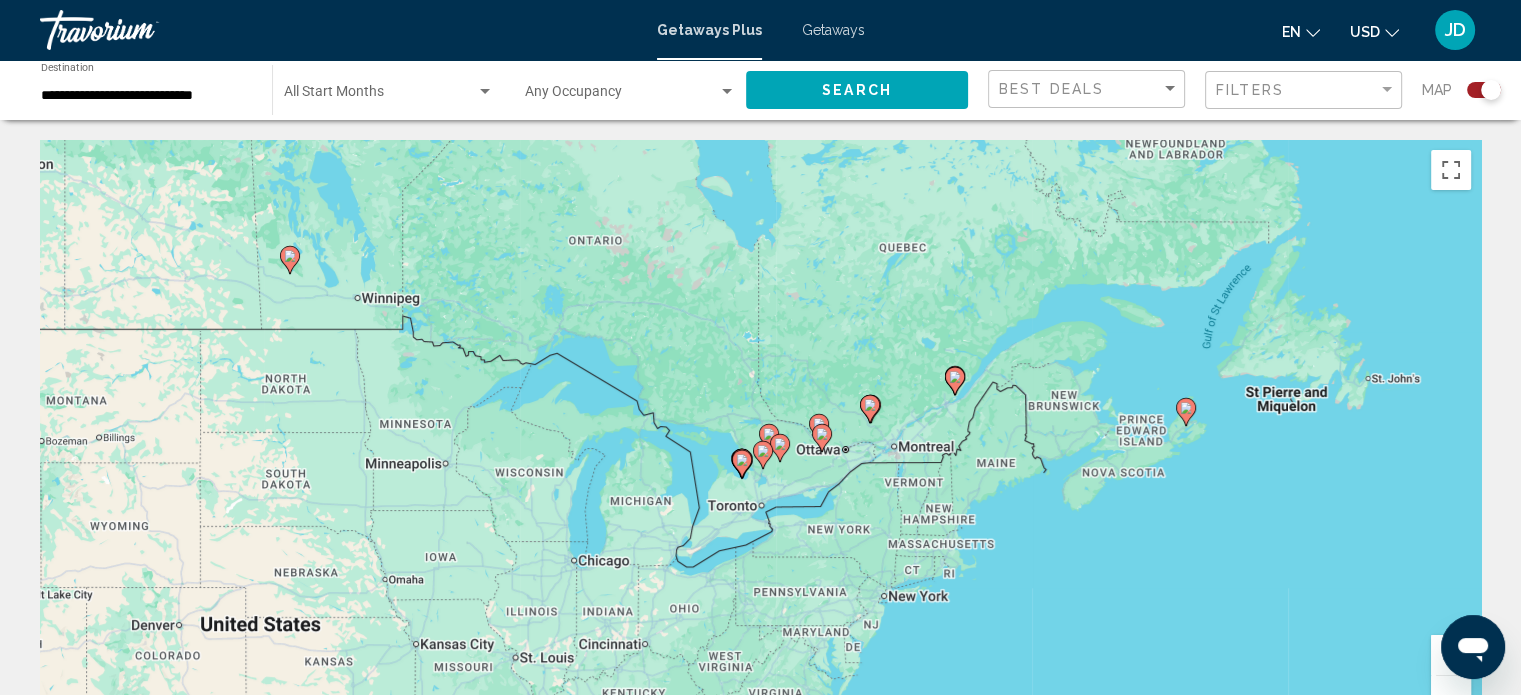 click on "To navigate, press the arrow keys. To activate drag with keyboard, press Alt + Enter. Once in keyboard drag state, use the arrow keys to move the marker. To complete the drag, press the Enter key. To cancel, press Escape." at bounding box center (760, 440) 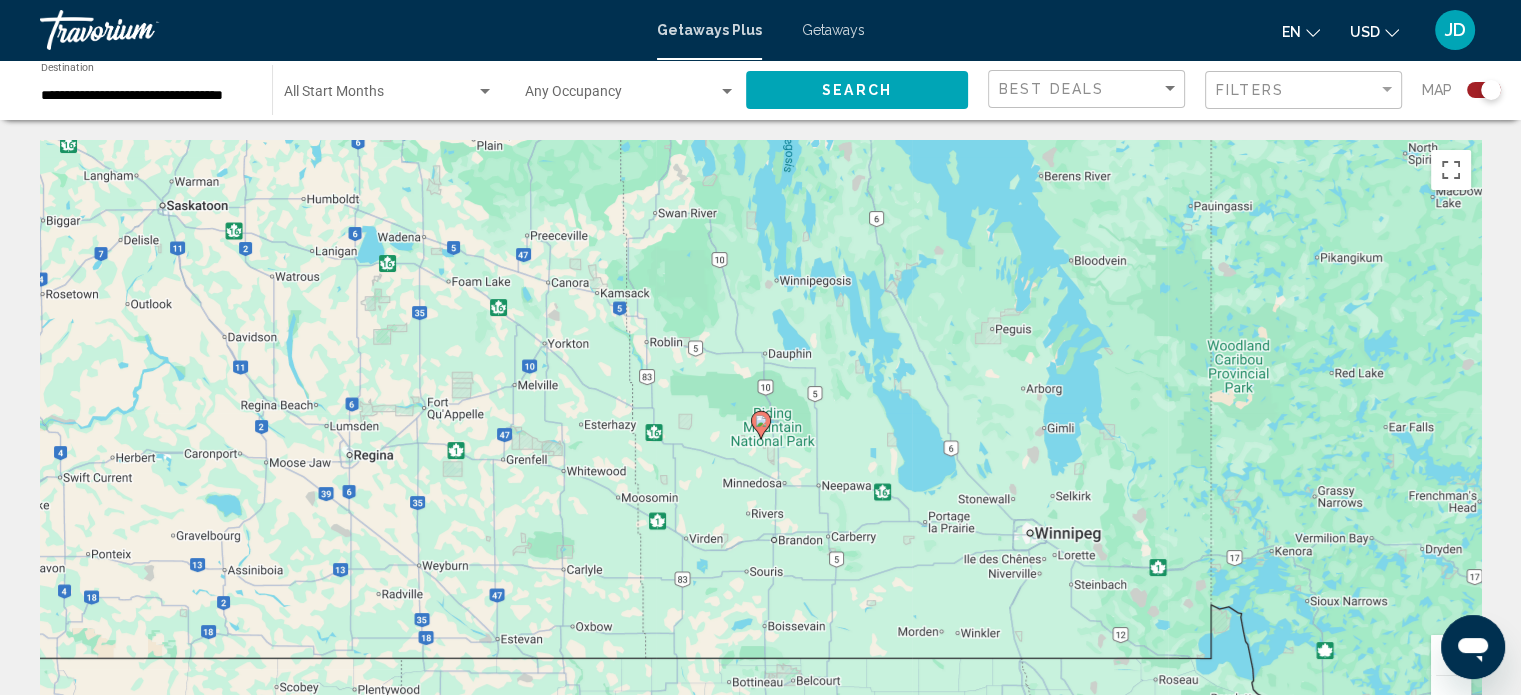 click 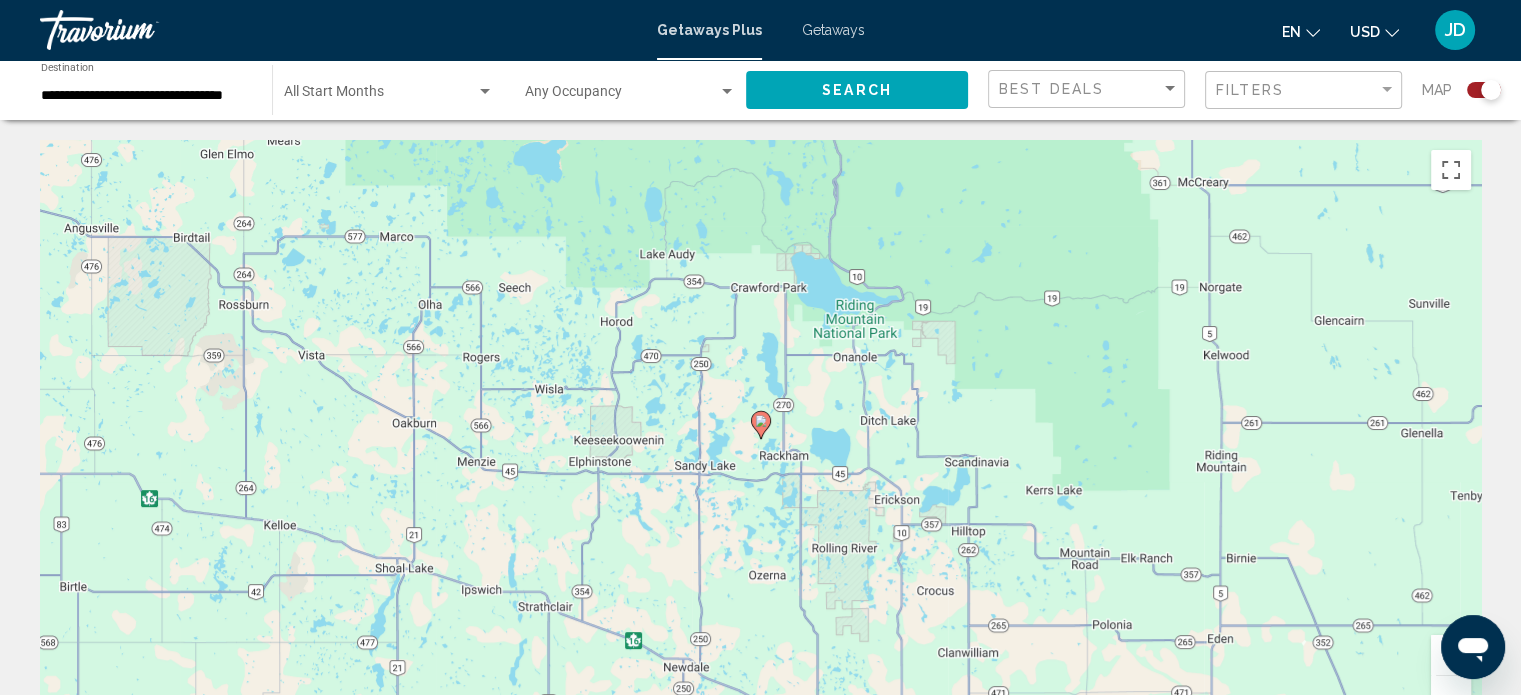 click 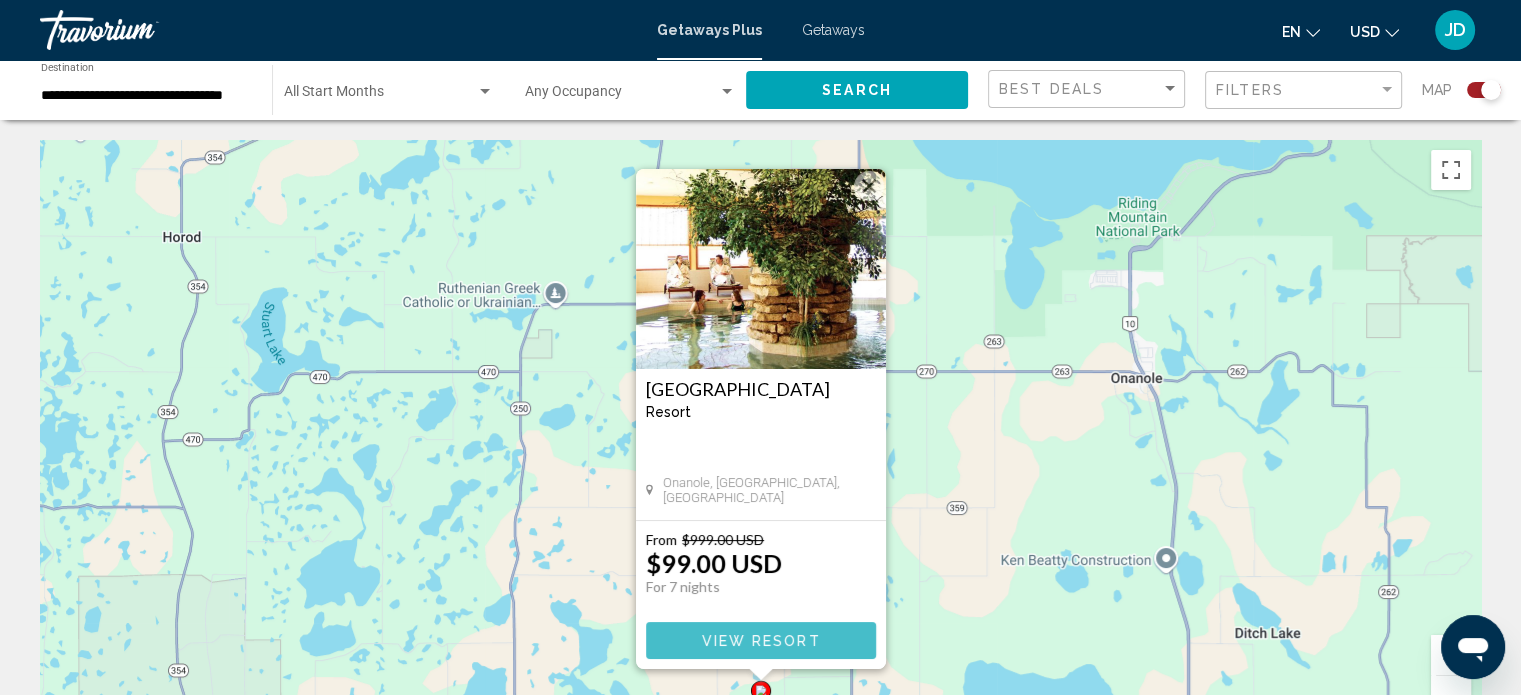click on "View Resort" at bounding box center (761, 640) 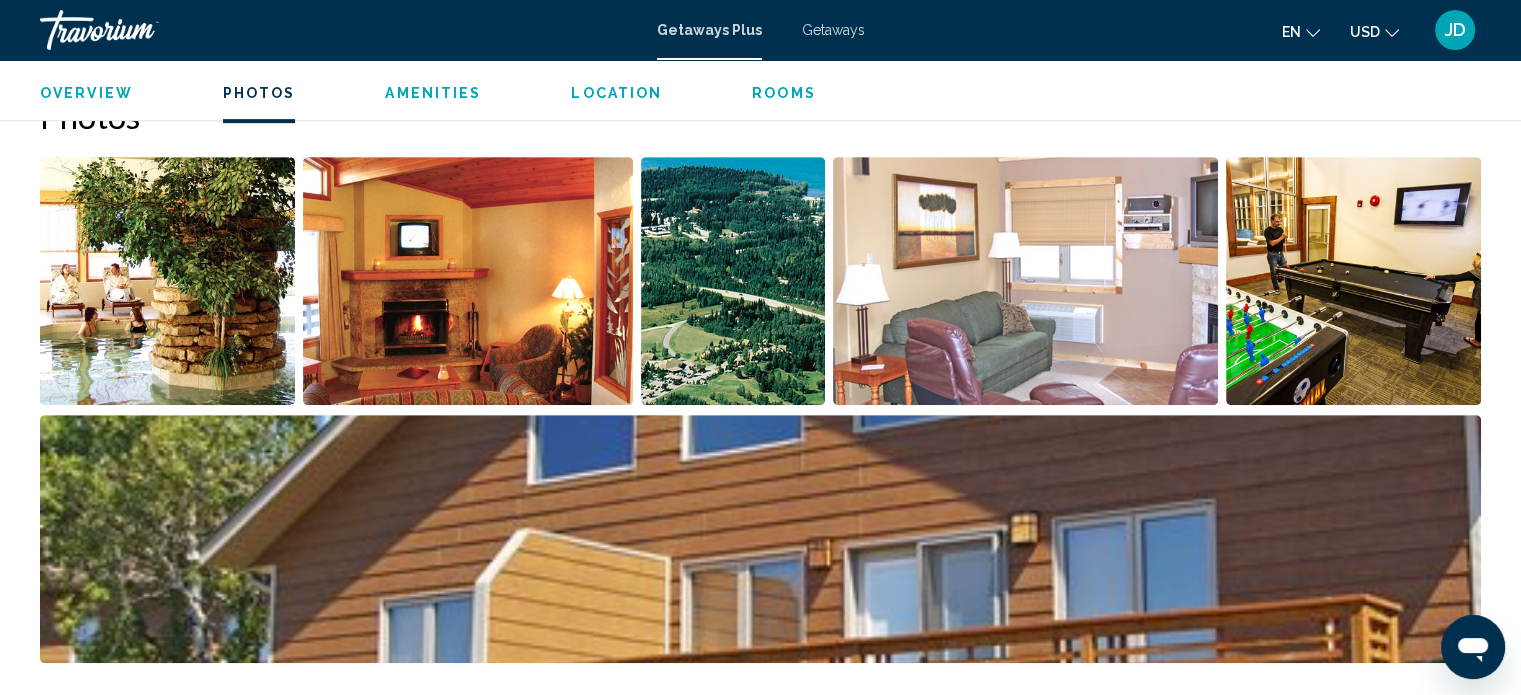 scroll, scrollTop: 912, scrollLeft: 0, axis: vertical 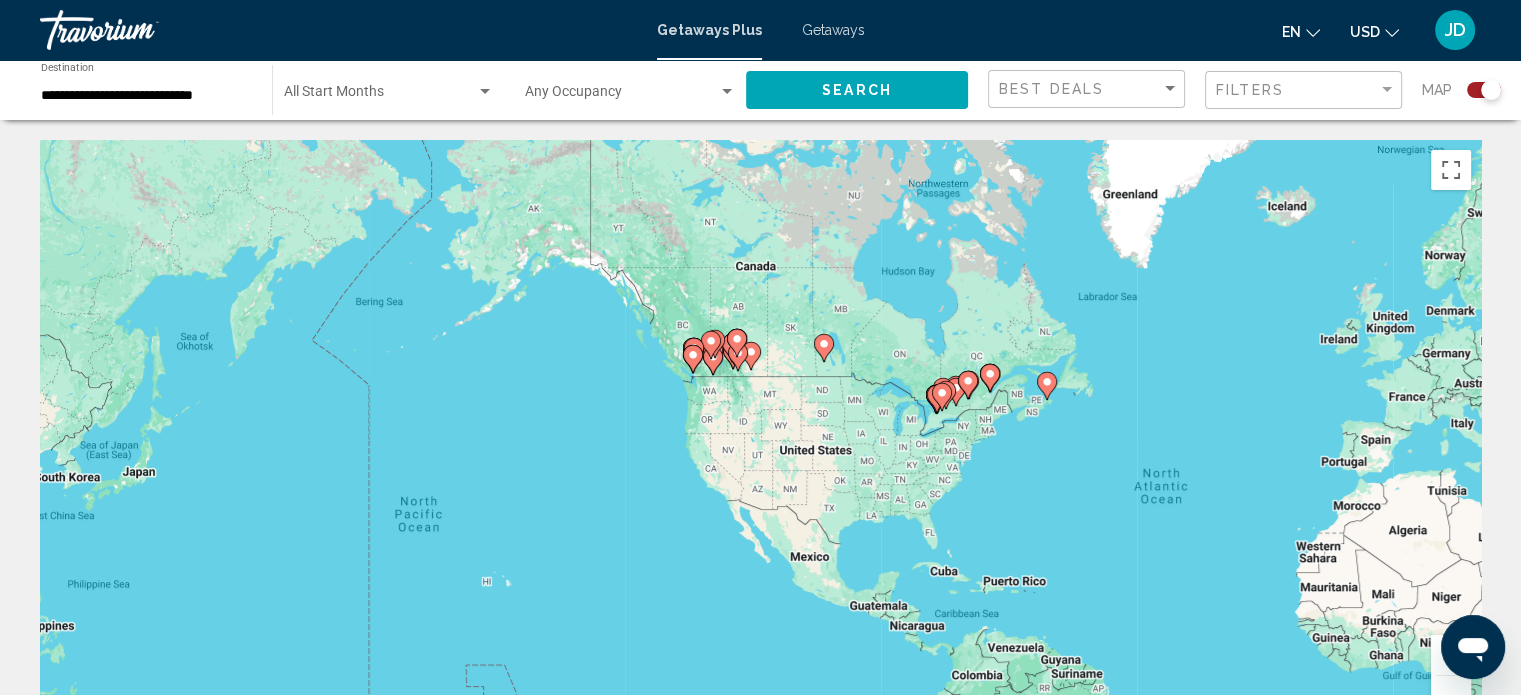 drag, startPoint x: 356, startPoint y: 359, endPoint x: 820, endPoint y: 437, distance: 470.51038 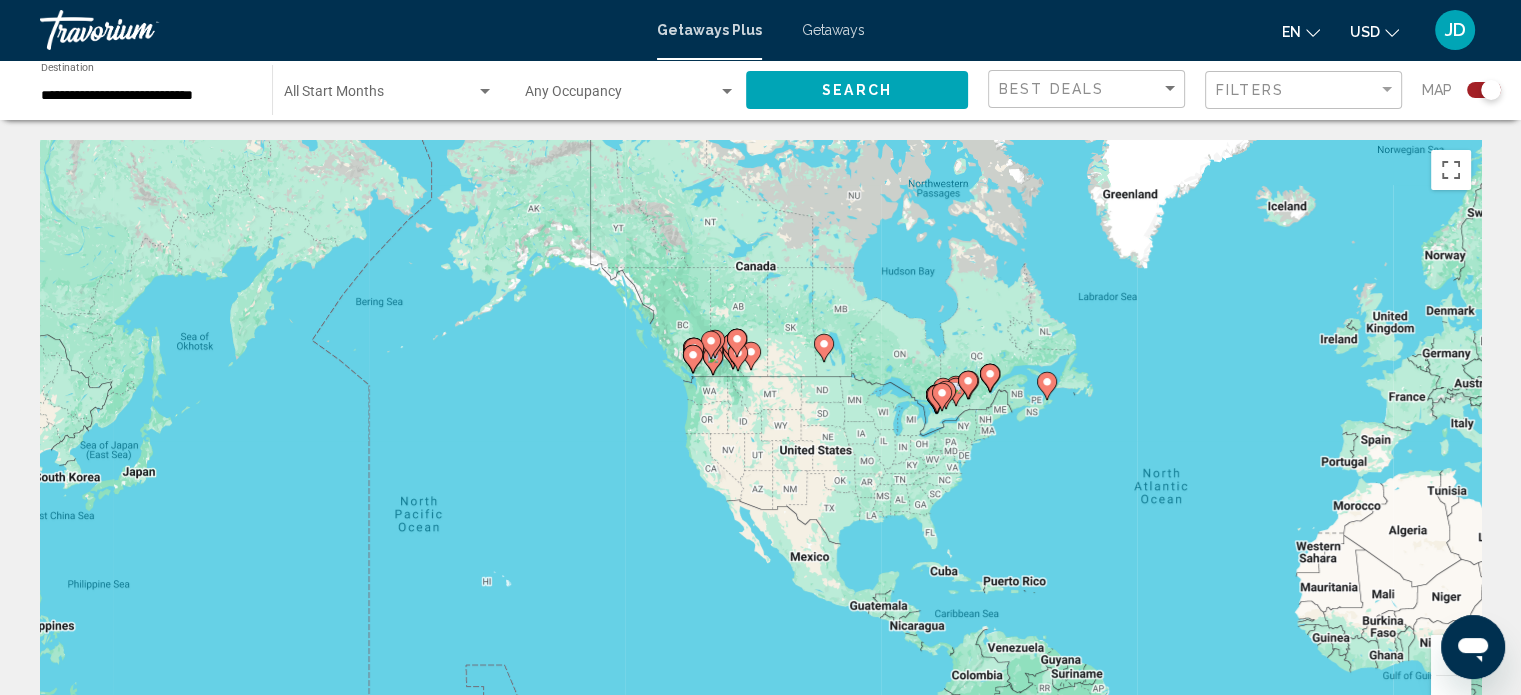 click on "To navigate, press the arrow keys. To activate drag with keyboard, press Alt + Enter. Once in keyboard drag state, use the arrow keys to move the marker. To complete the drag, press the Enter key. To cancel, press Escape." at bounding box center (760, 440) 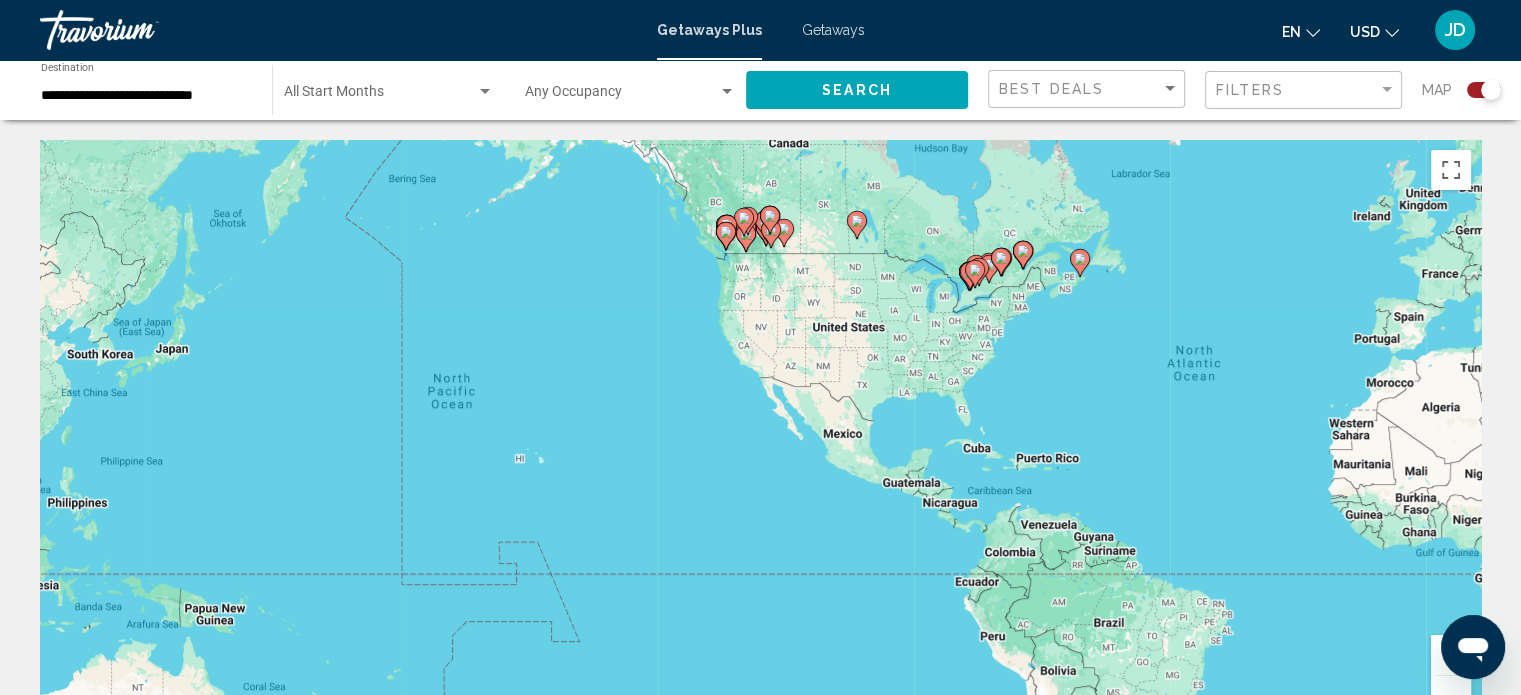 drag, startPoint x: 1261, startPoint y: 572, endPoint x: 1223, endPoint y: 456, distance: 122.06556 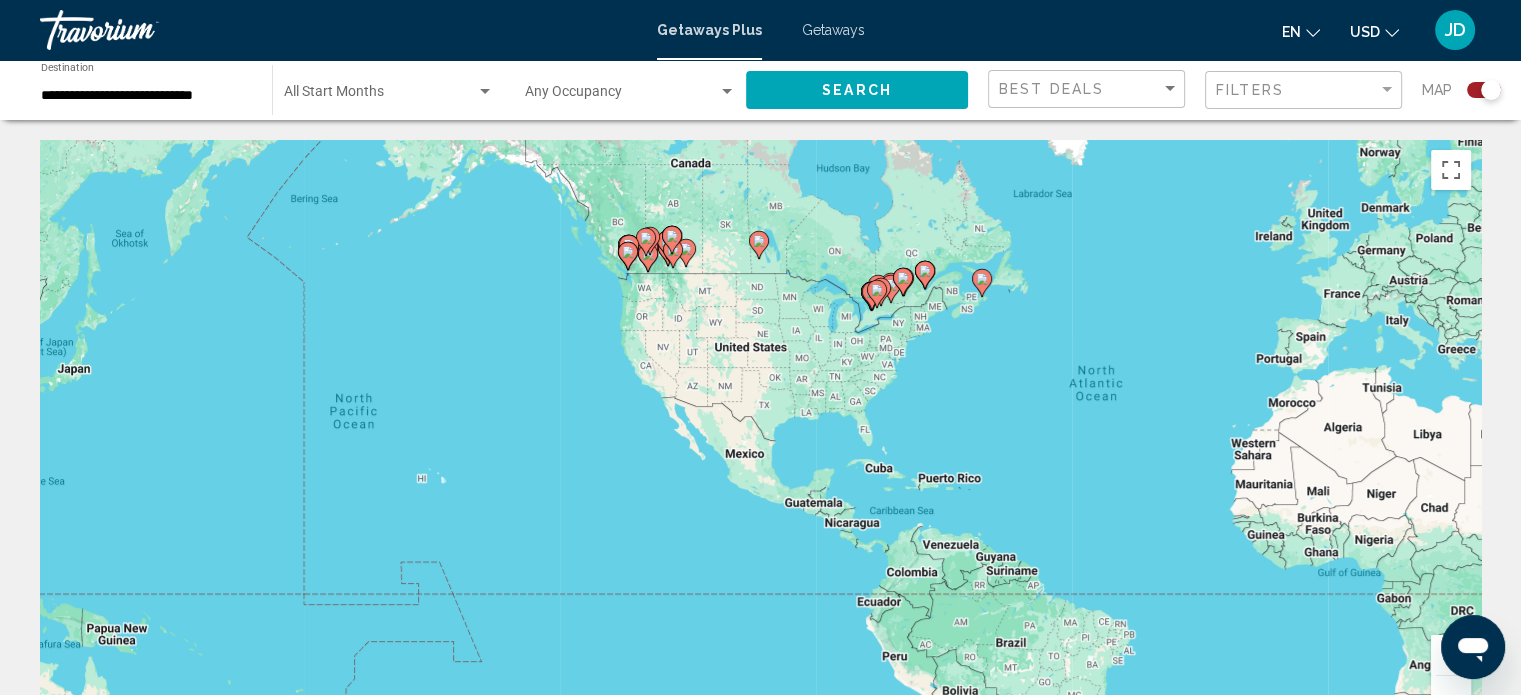 click at bounding box center (1451, 655) 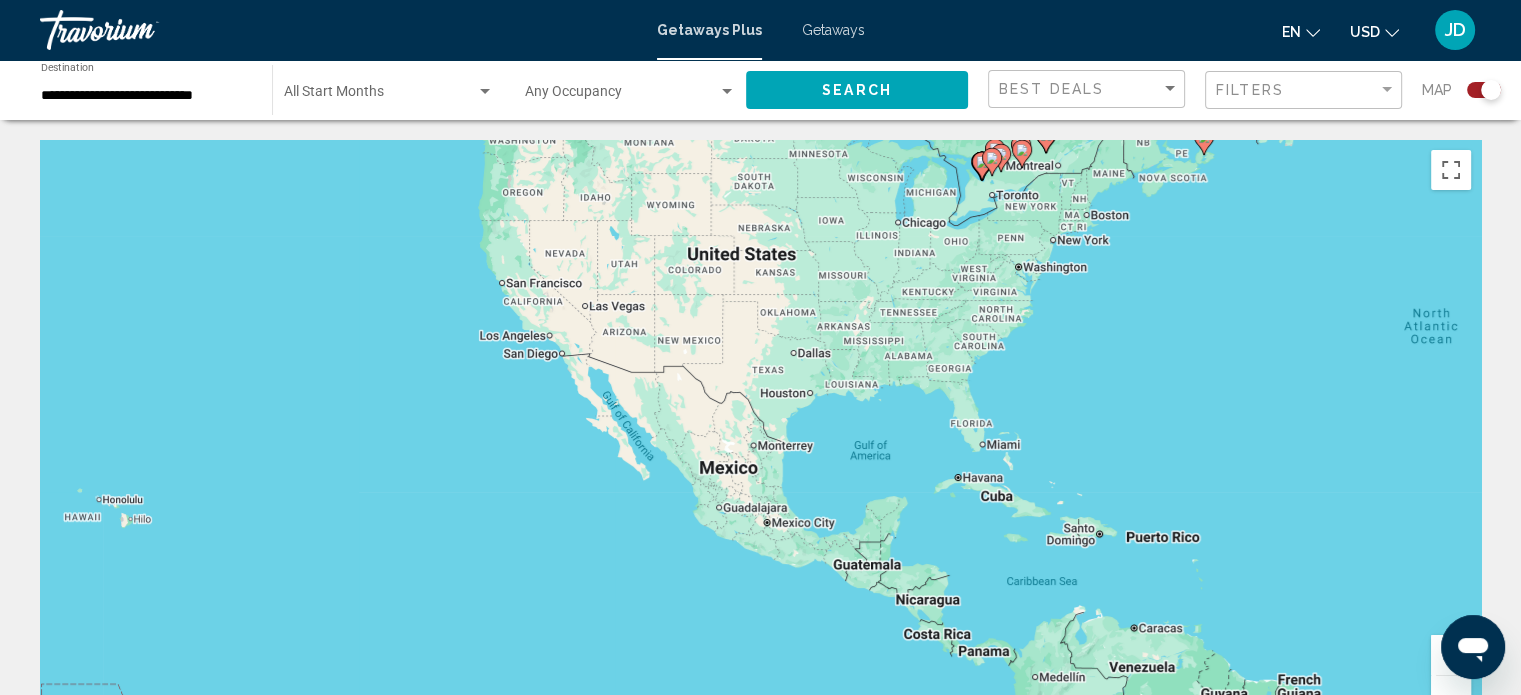 click at bounding box center (1451, 655) 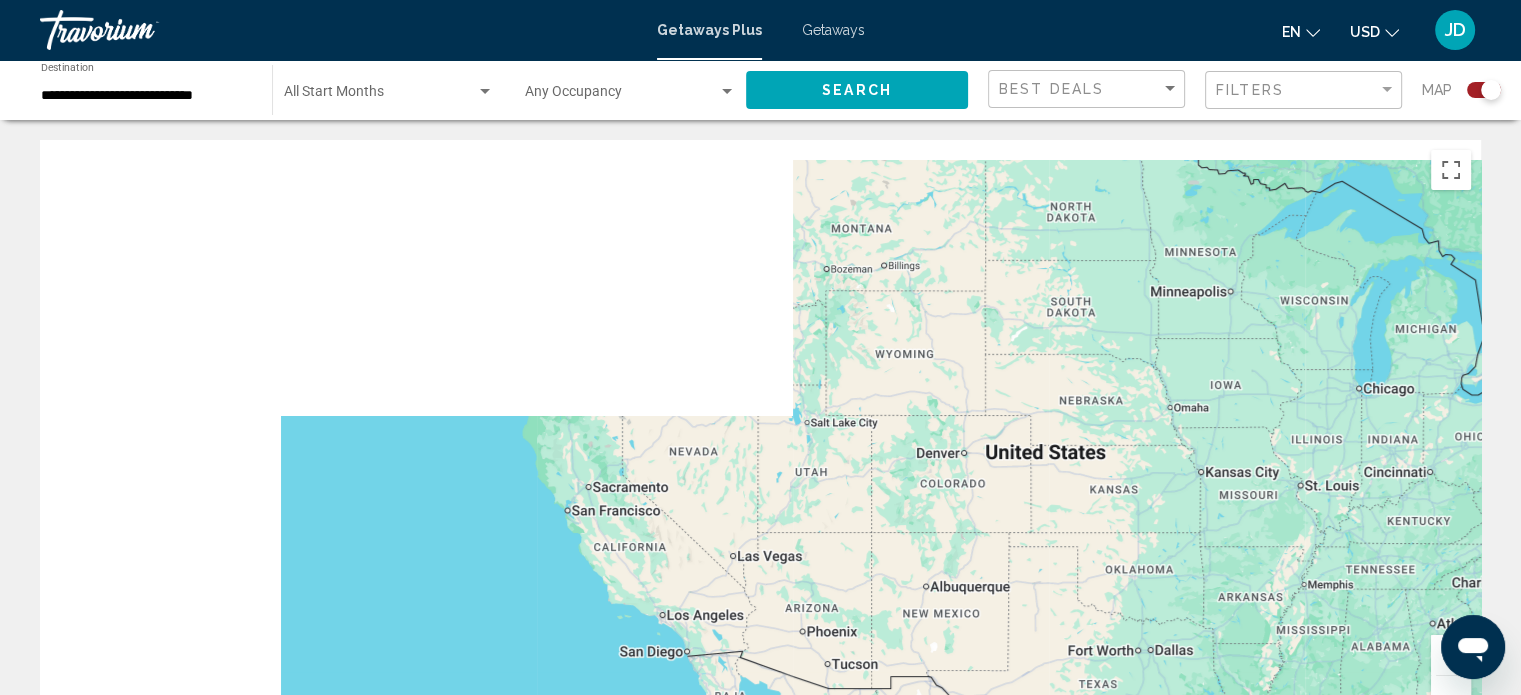 drag, startPoint x: 879, startPoint y: 314, endPoint x: 1352, endPoint y: 742, distance: 637.89734 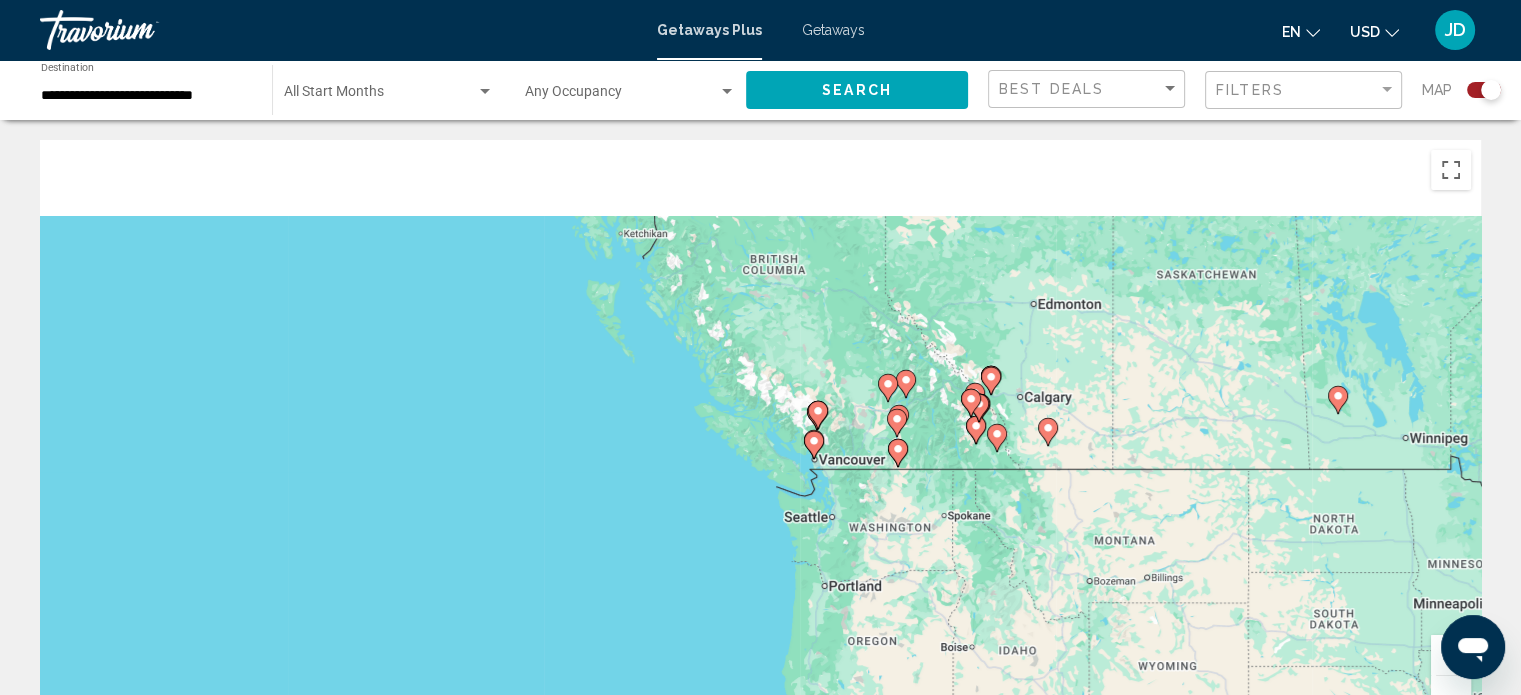 drag, startPoint x: 1070, startPoint y: 527, endPoint x: 1078, endPoint y: 615, distance: 88.362885 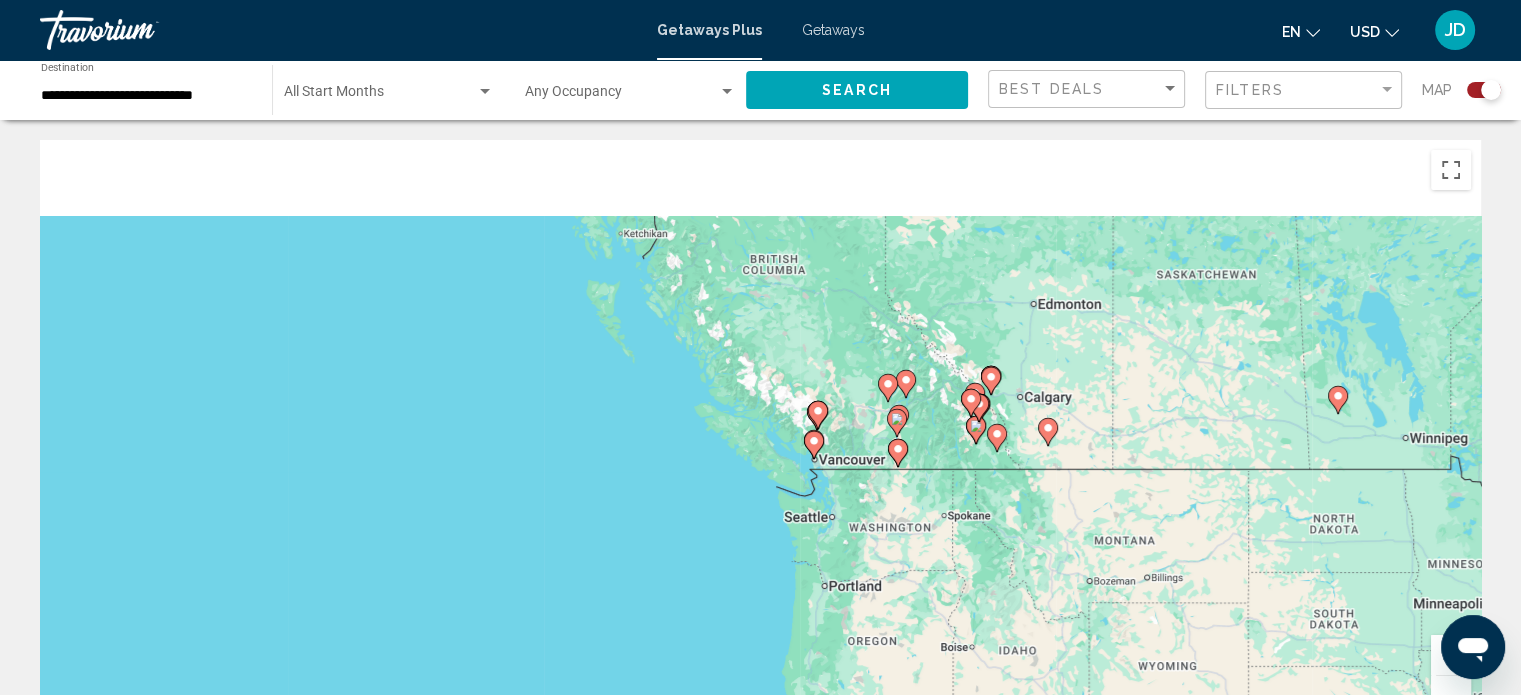 click on "To navigate, press the arrow keys. To activate drag with keyboard, press Alt + Enter. Once in keyboard drag state, use the arrow keys to move the marker. To complete the drag, press the Enter key. To cancel, press Escape." at bounding box center (760, 440) 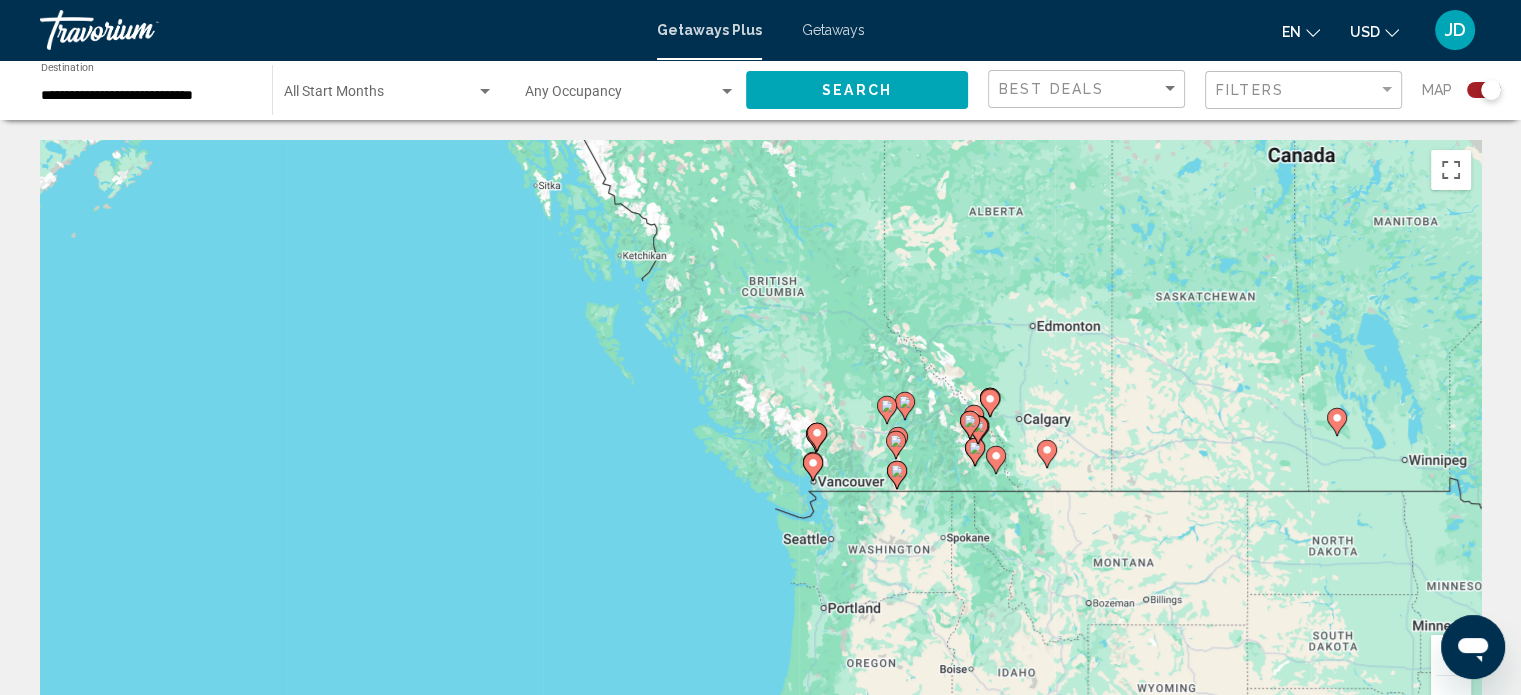 click at bounding box center [1451, 655] 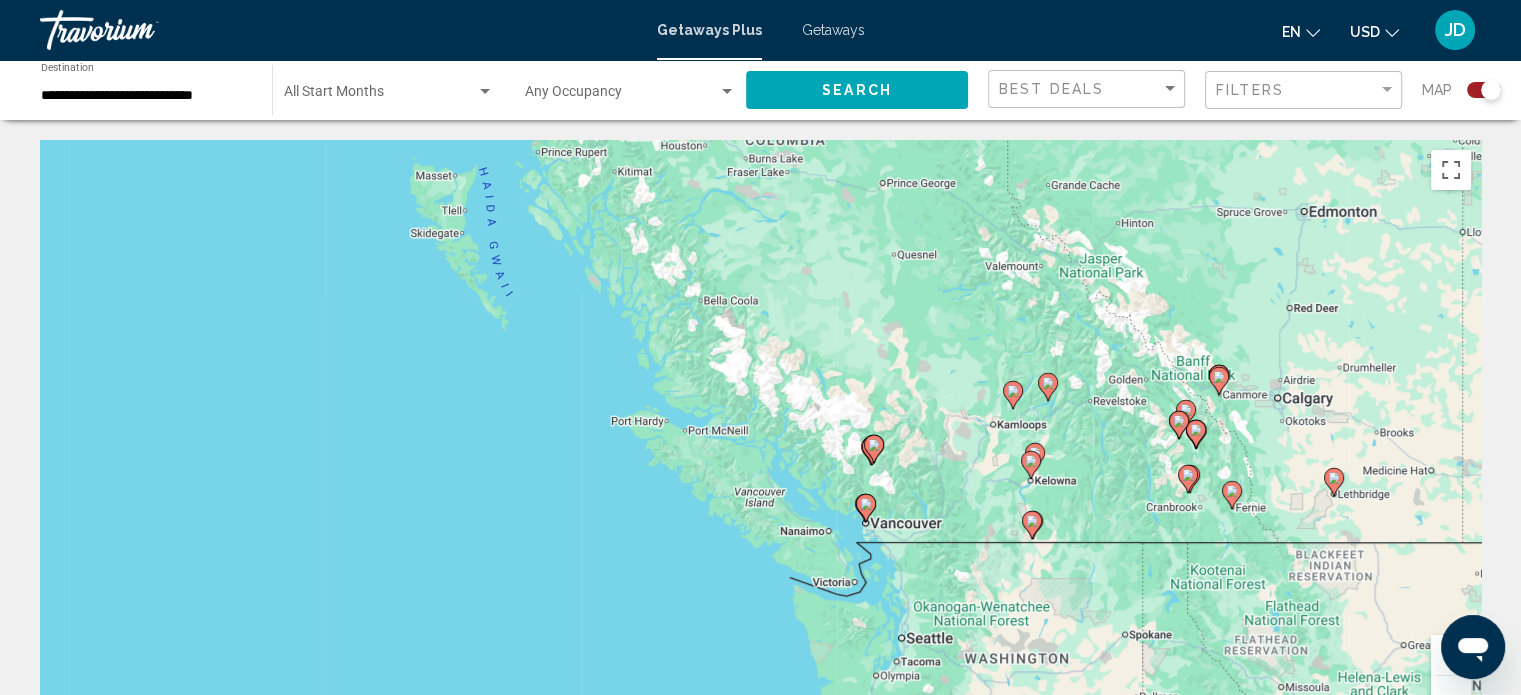 click 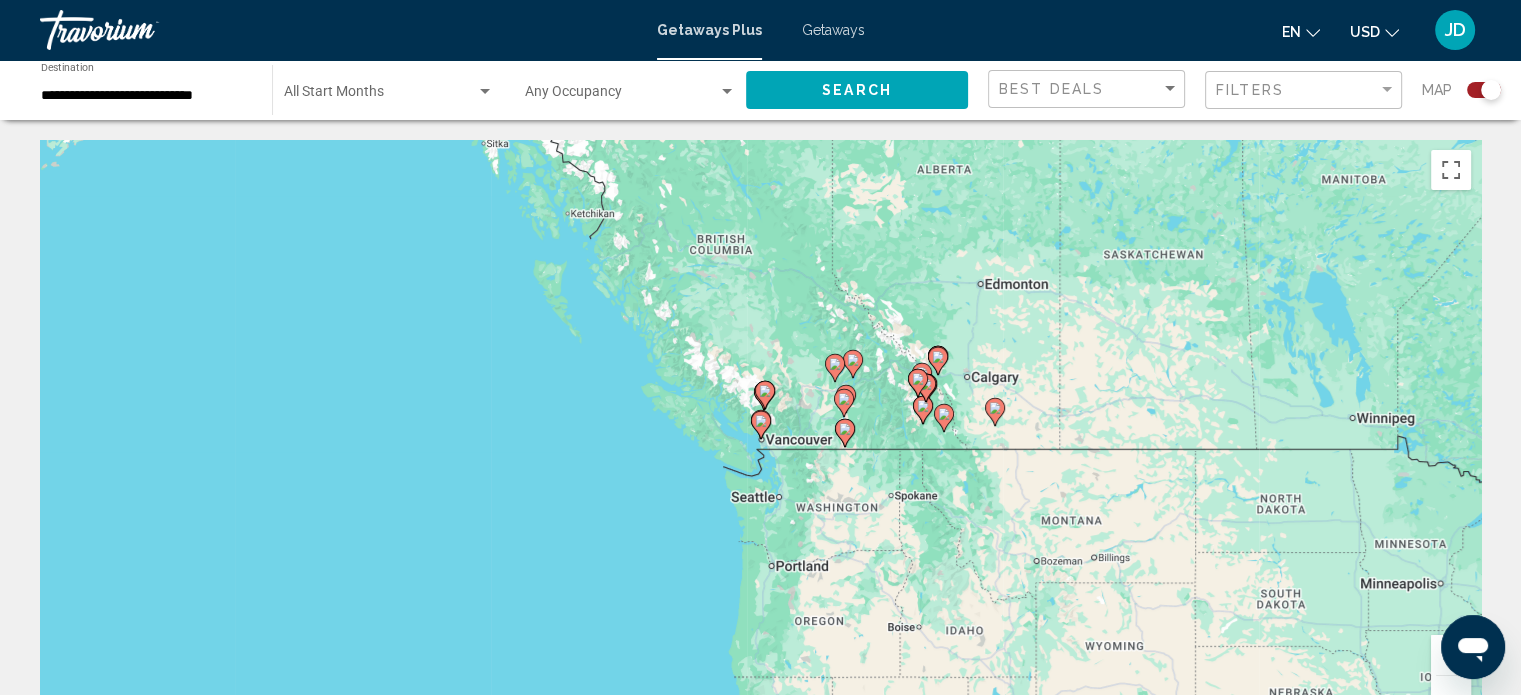 click 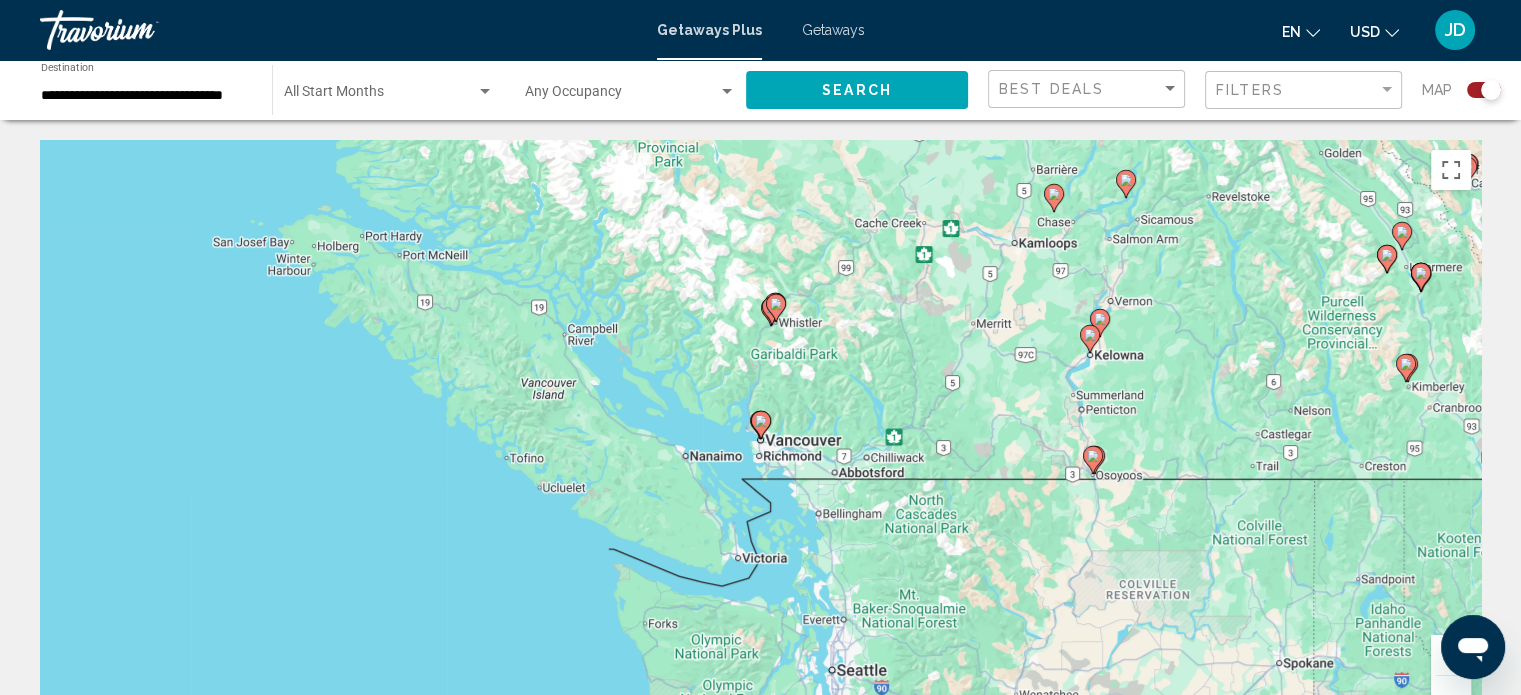 click at bounding box center [761, 425] 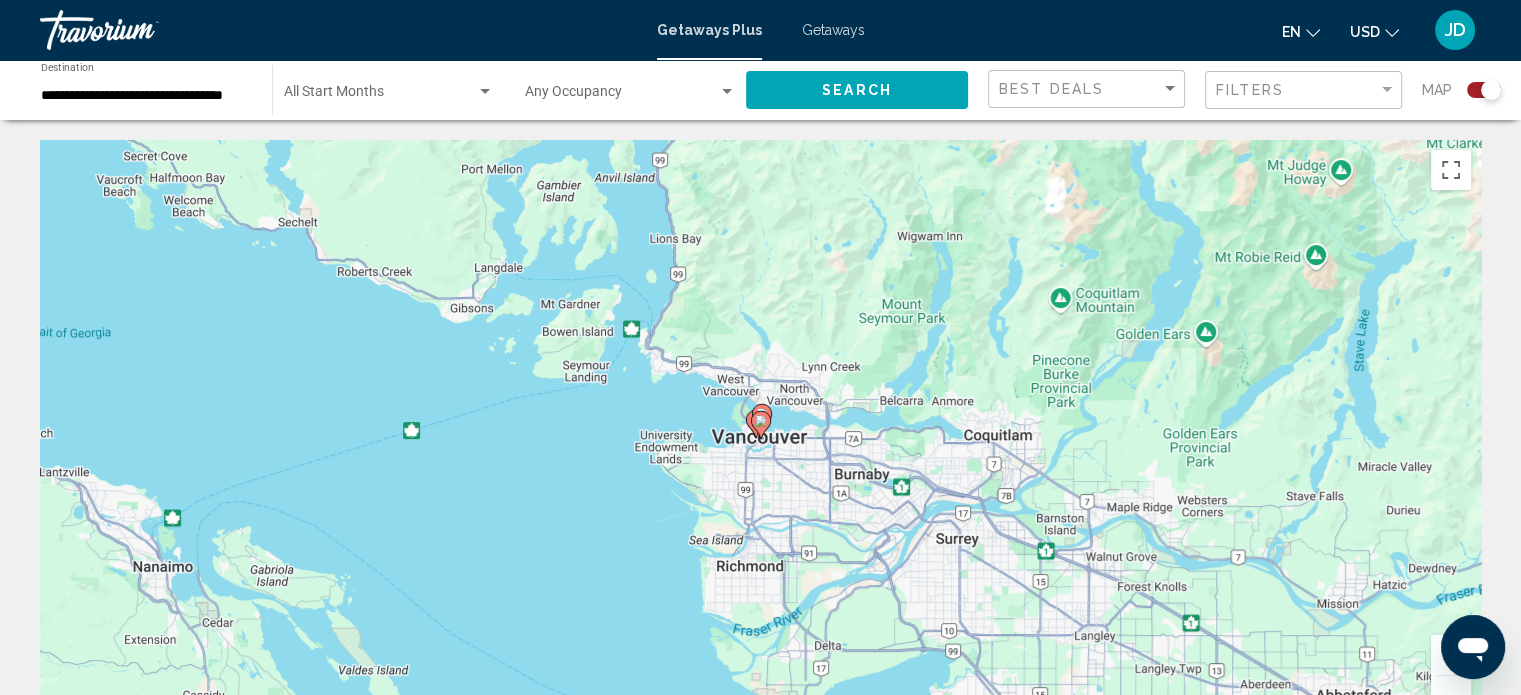 click 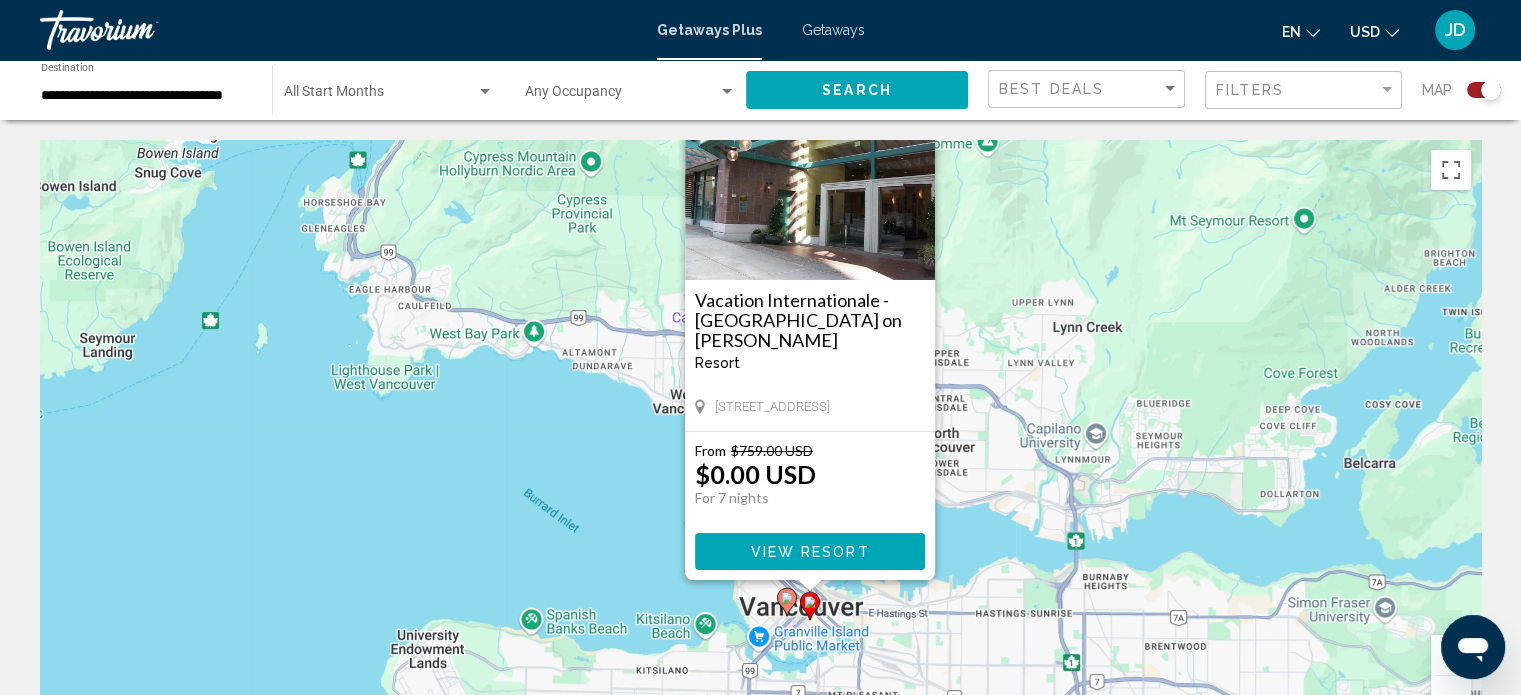 drag, startPoint x: 966, startPoint y: 614, endPoint x: 1028, endPoint y: 498, distance: 131.52946 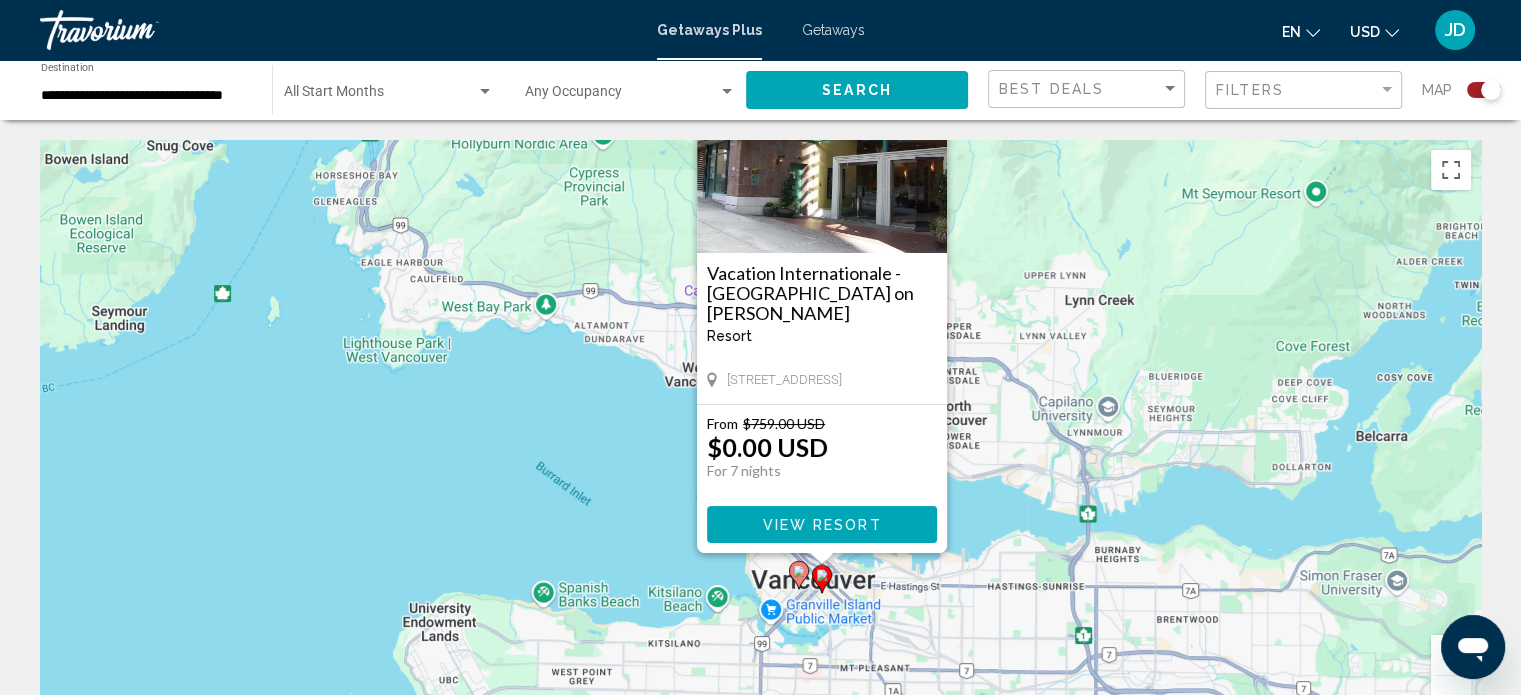 click 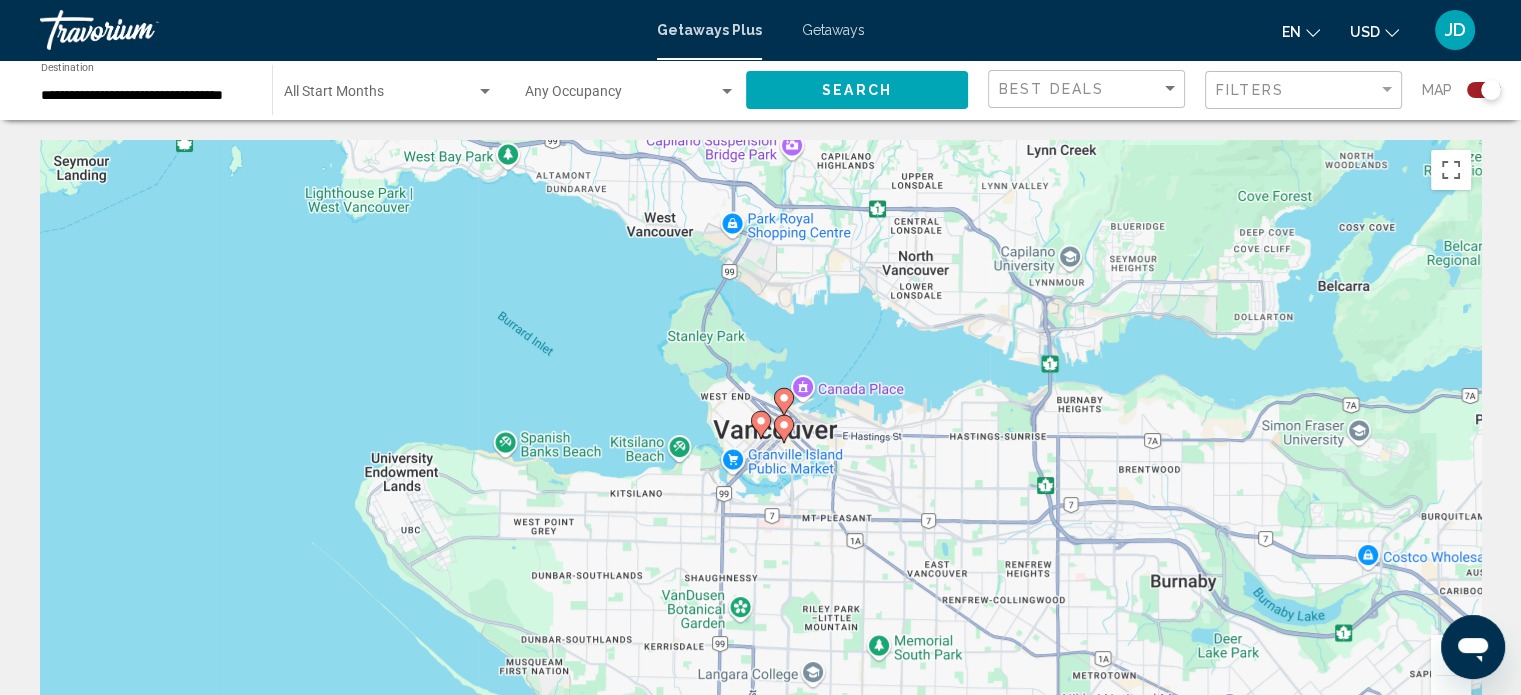 click 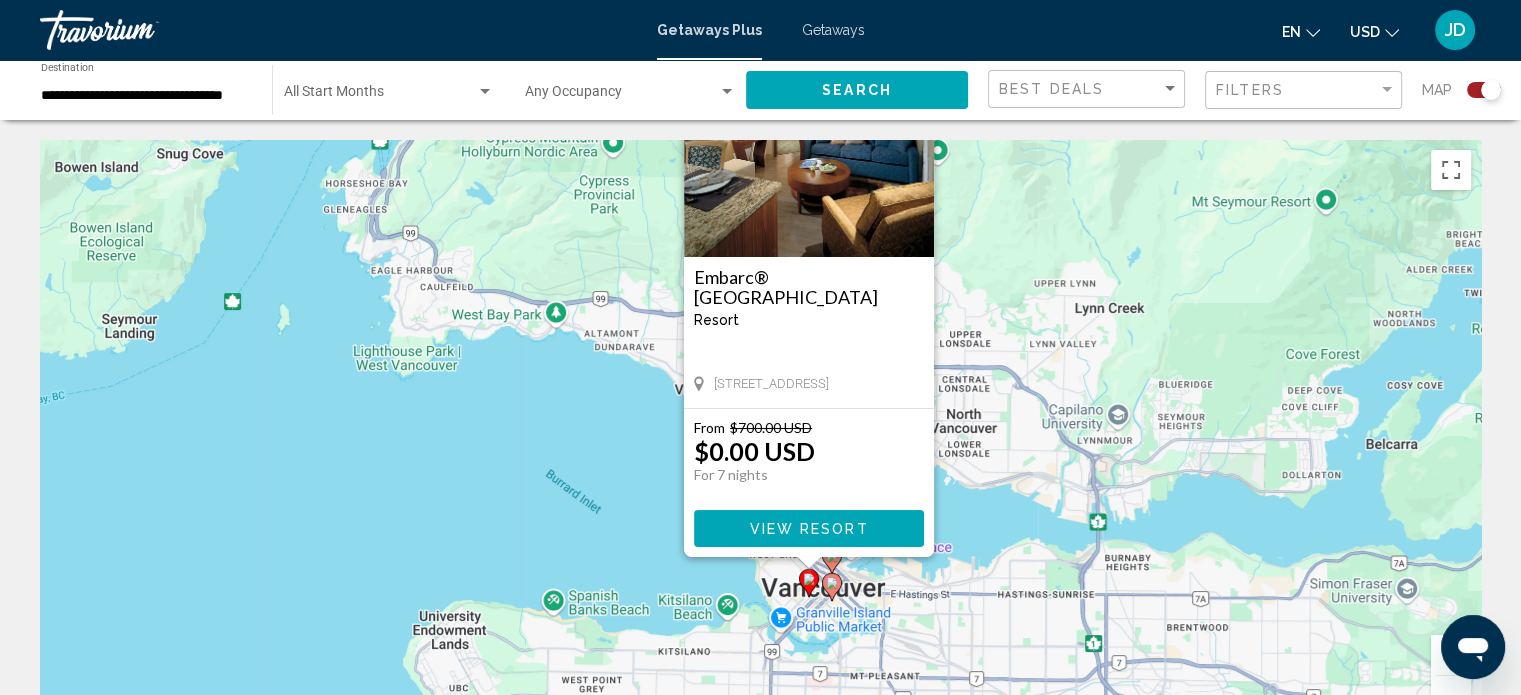 drag, startPoint x: 1029, startPoint y: 546, endPoint x: 1076, endPoint y: 424, distance: 130.7402 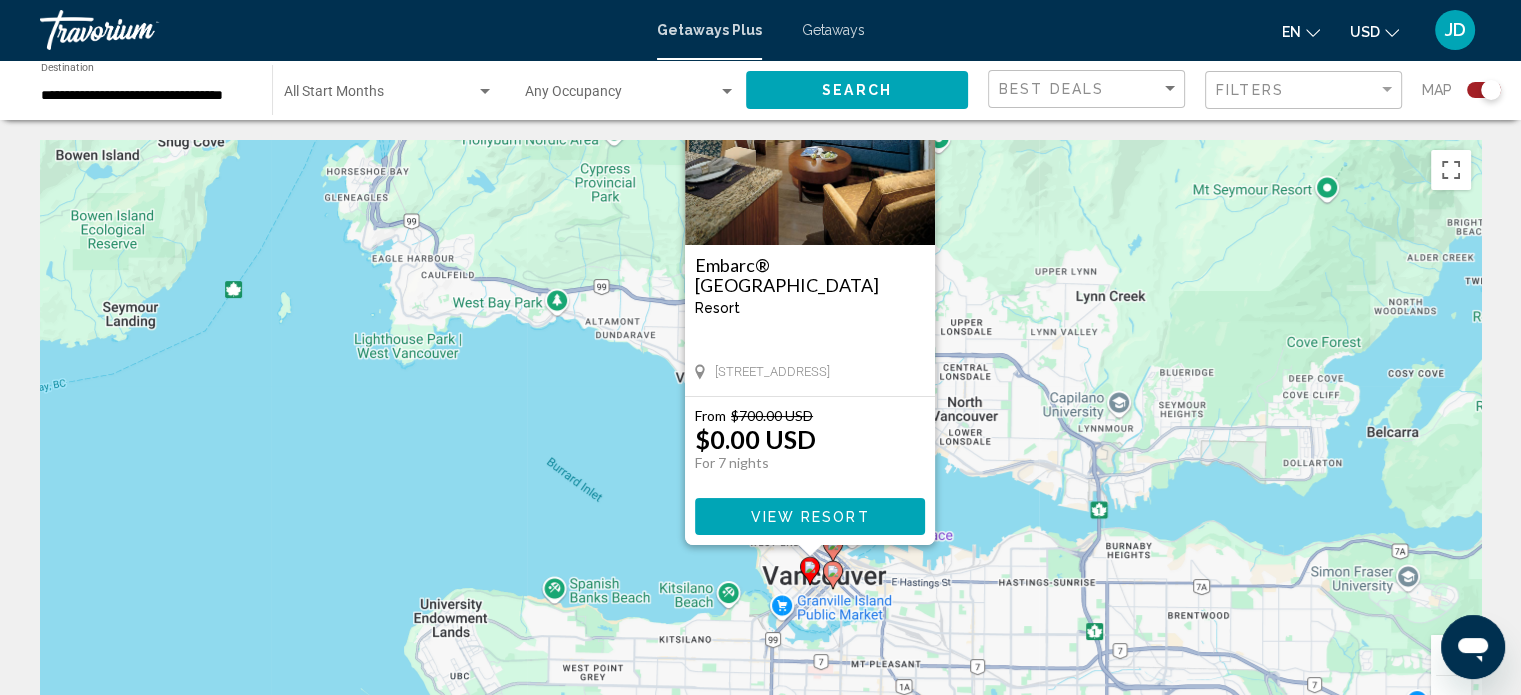 click on "**********" 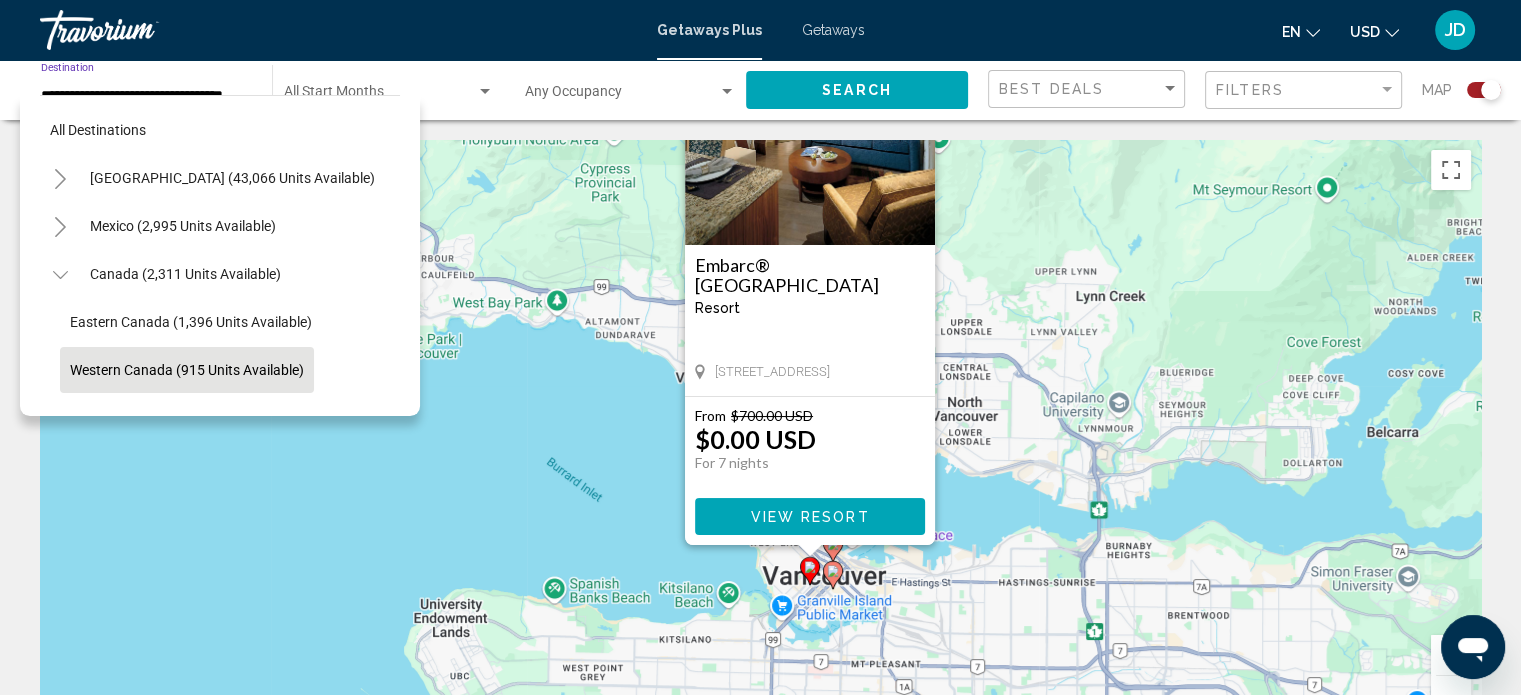 scroll, scrollTop: 0, scrollLeft: 20, axis: horizontal 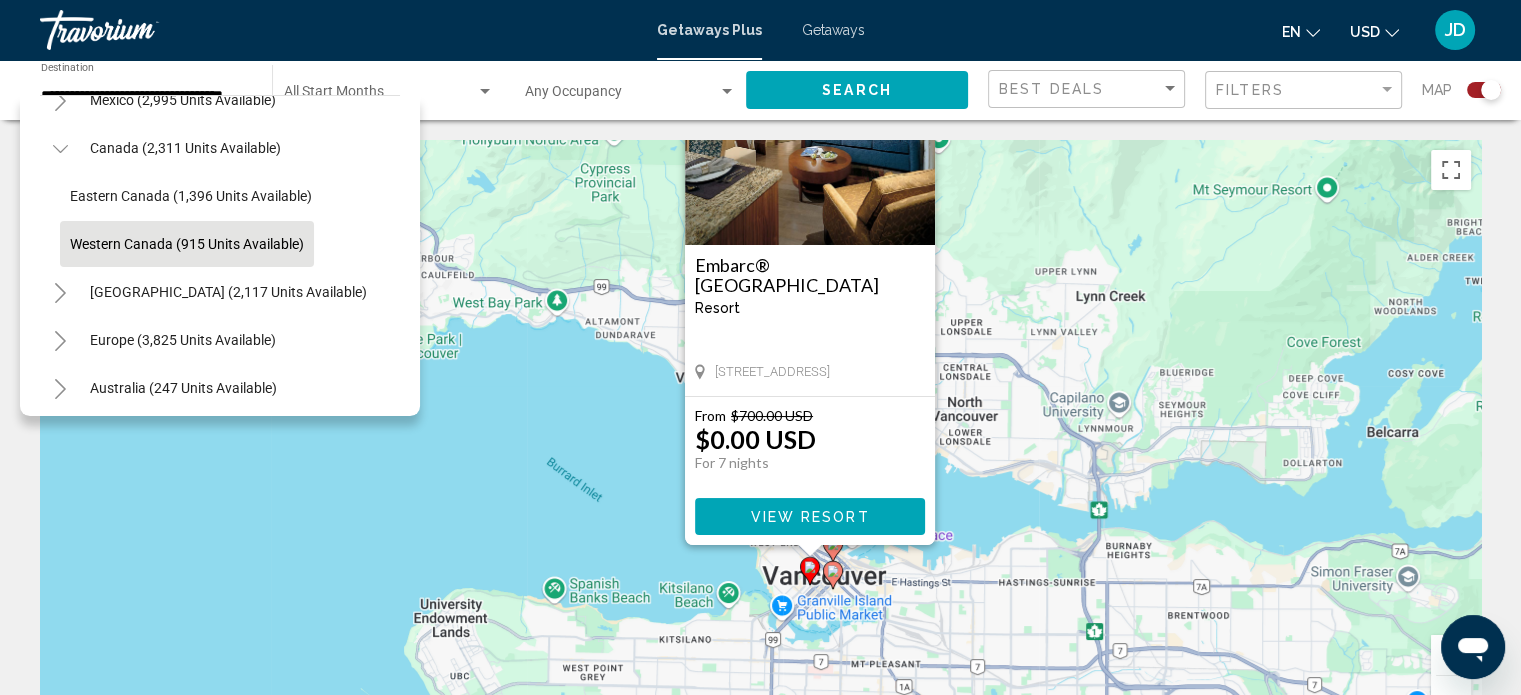 click on "To navigate, press the arrow keys. To activate drag with keyboard, press Alt + Enter. Once in keyboard drag state, use the arrow keys to move the marker. To complete the drag, press the Enter key. To cancel, press Escape.  Embarc® Vancouver  Resort  -  This is an adults only resort
Vancouver, BC, V6Z 2R9, CAN From $700.00 USD $0.00 USD For 7 nights You save  $700.00 USD  View Resort" at bounding box center (760, 440) 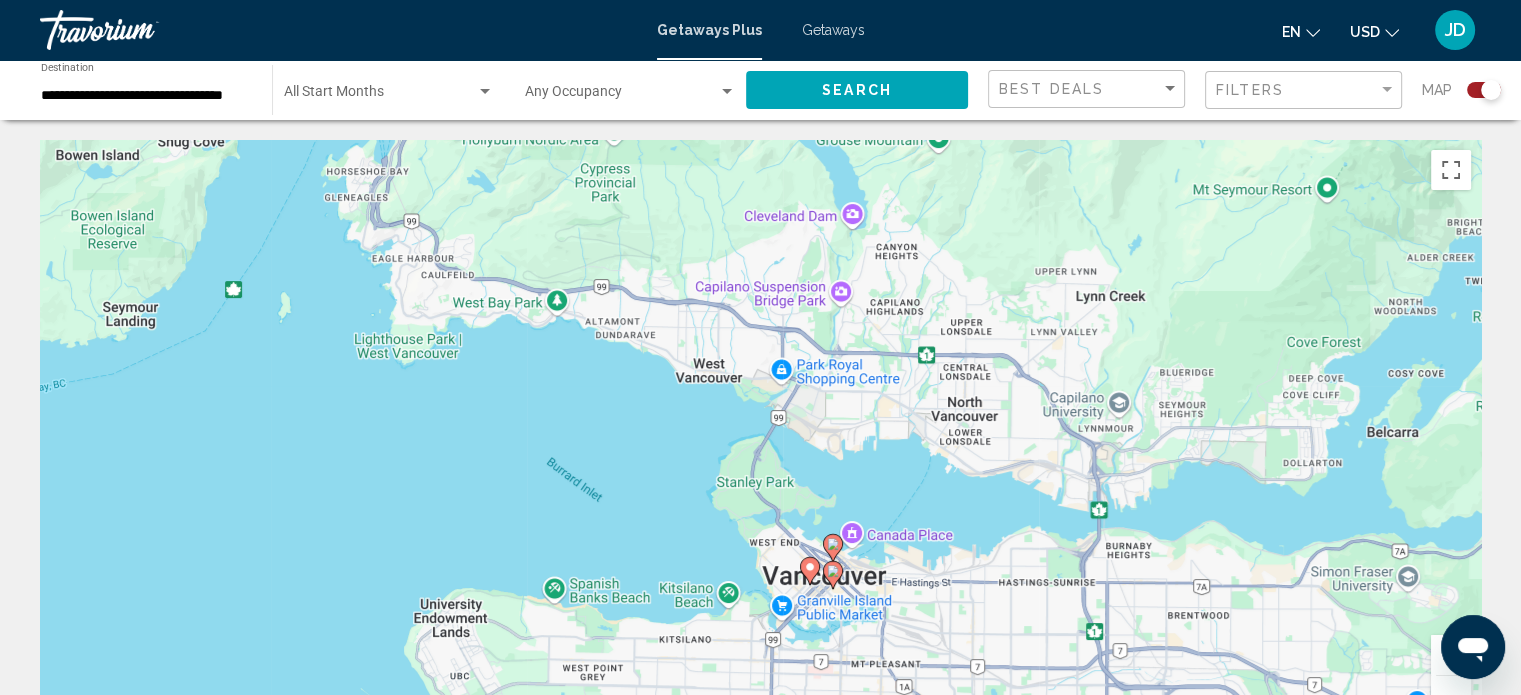 click at bounding box center (1451, 655) 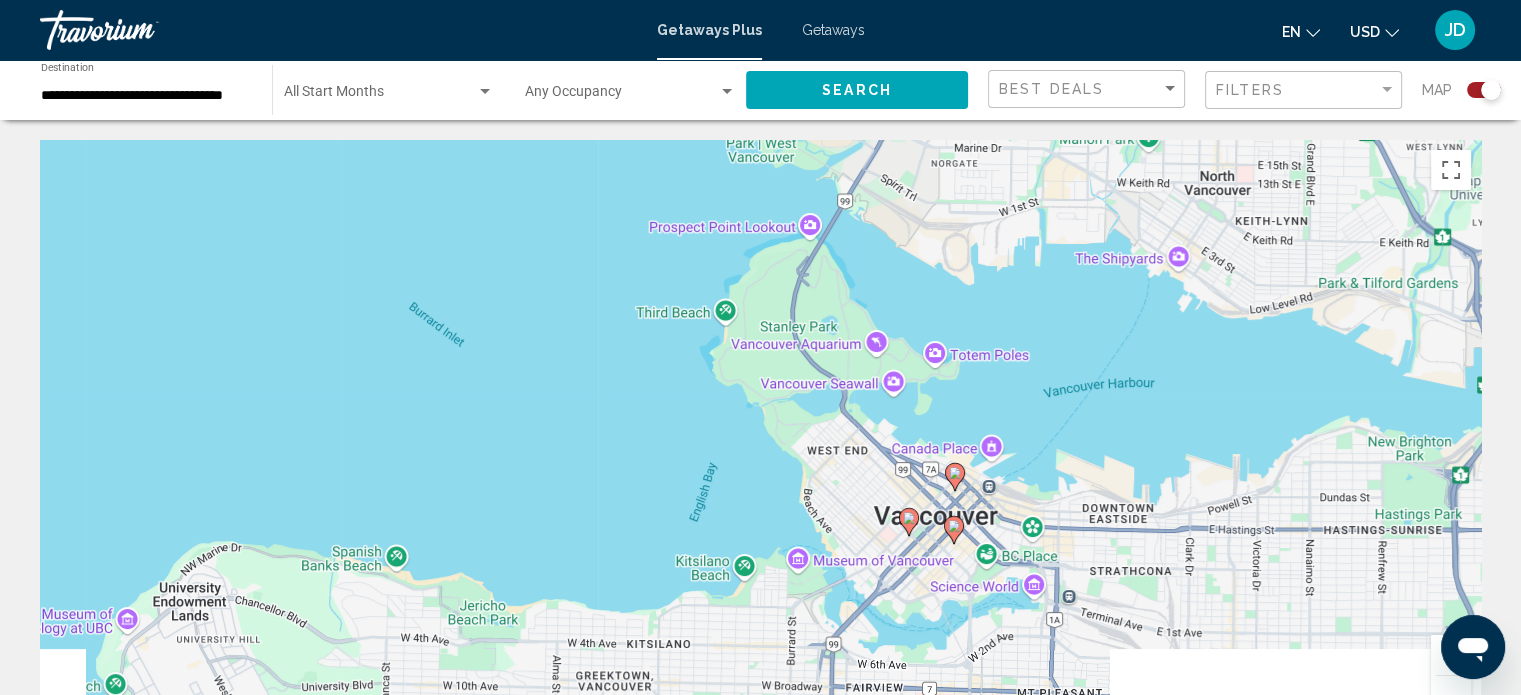 drag, startPoint x: 1047, startPoint y: 658, endPoint x: 1092, endPoint y: 435, distance: 227.49506 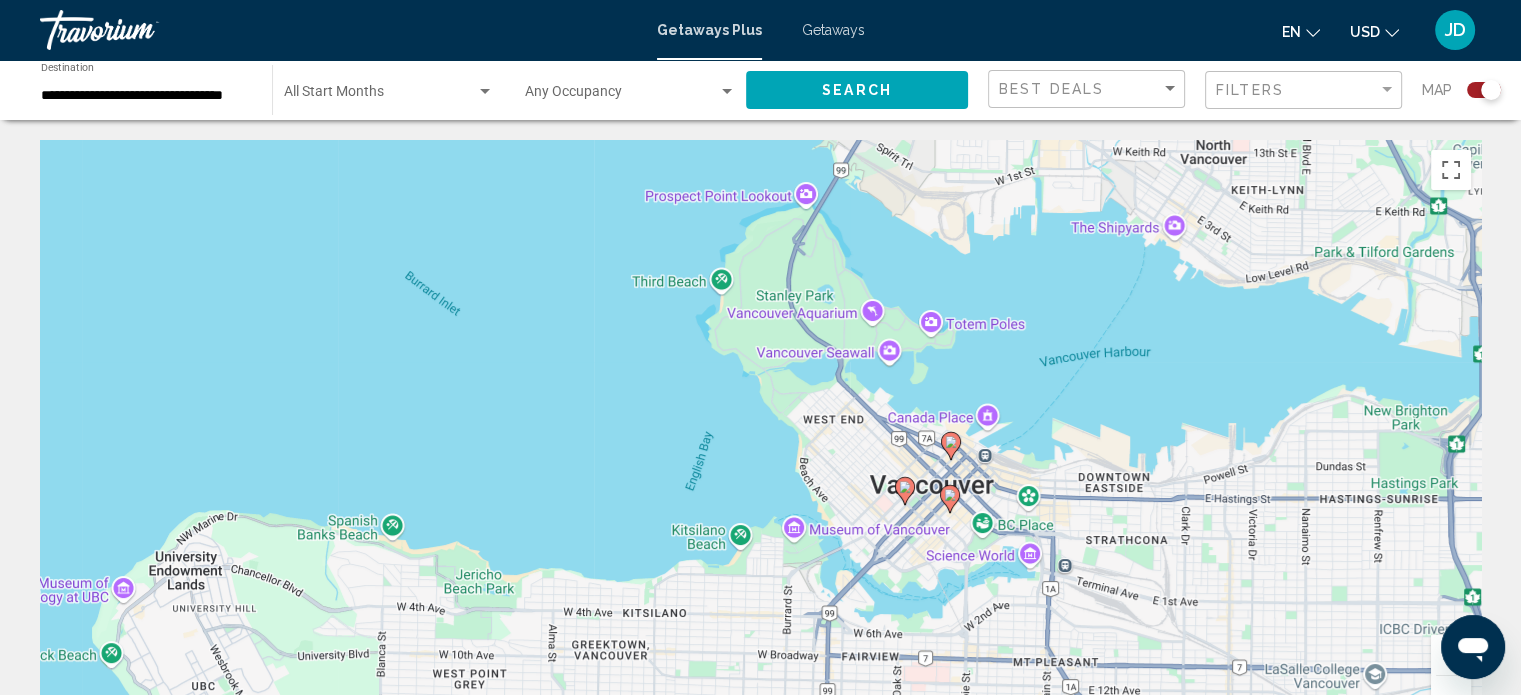 click 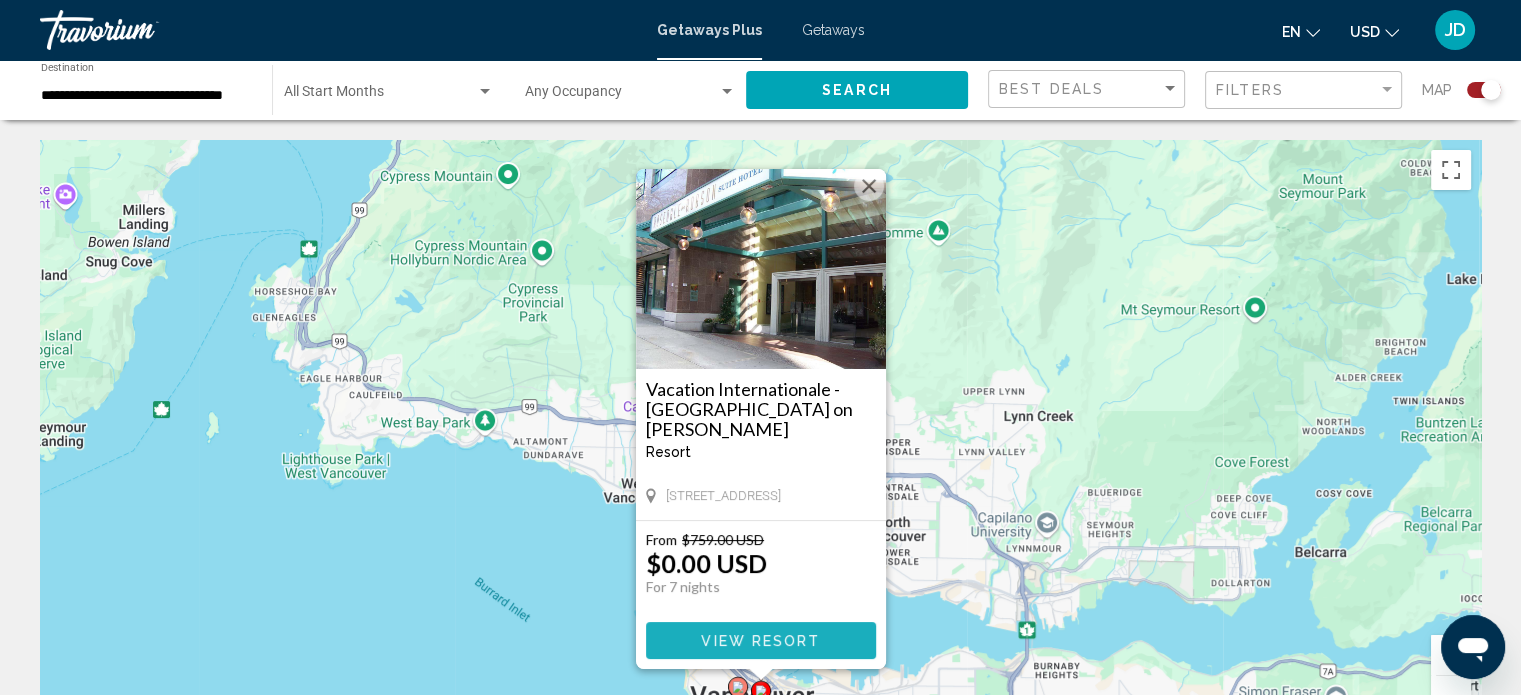 click on "View Resort" at bounding box center [760, 641] 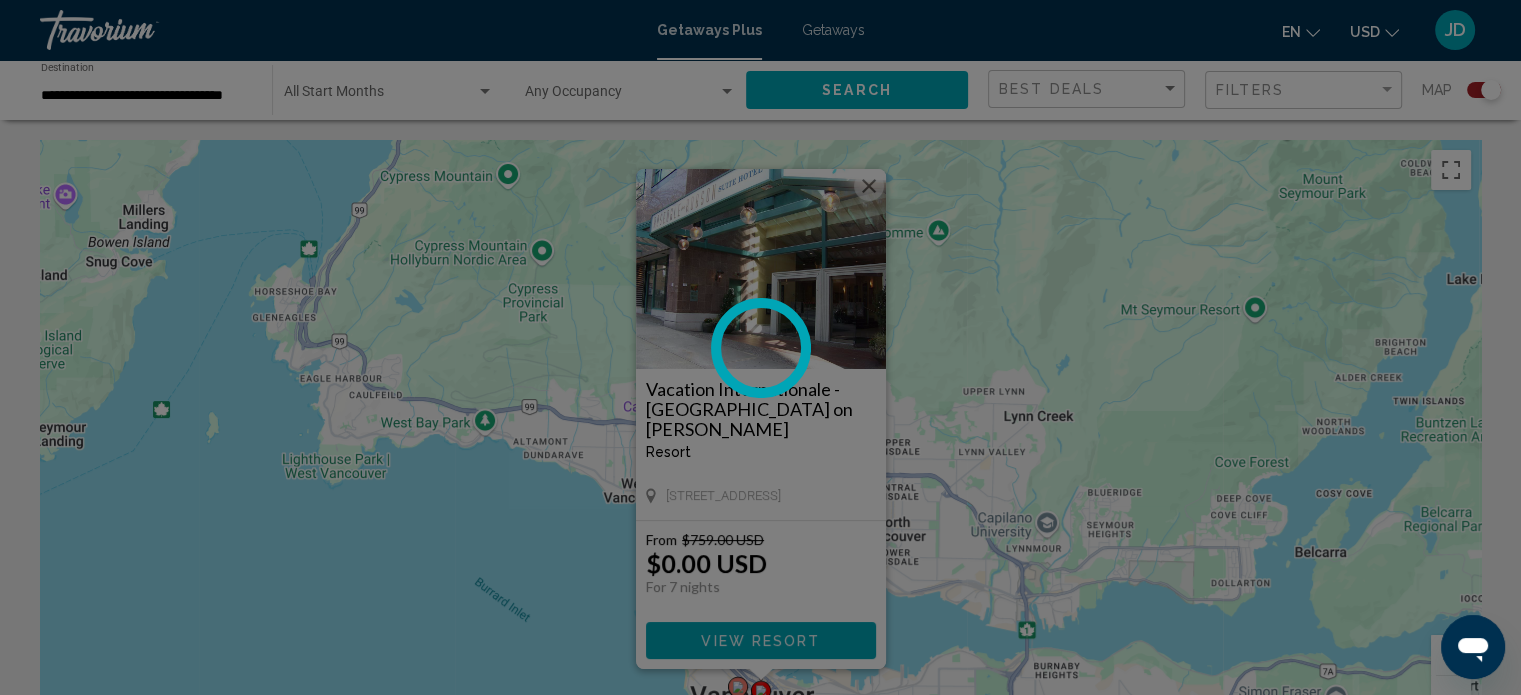 scroll, scrollTop: 12, scrollLeft: 0, axis: vertical 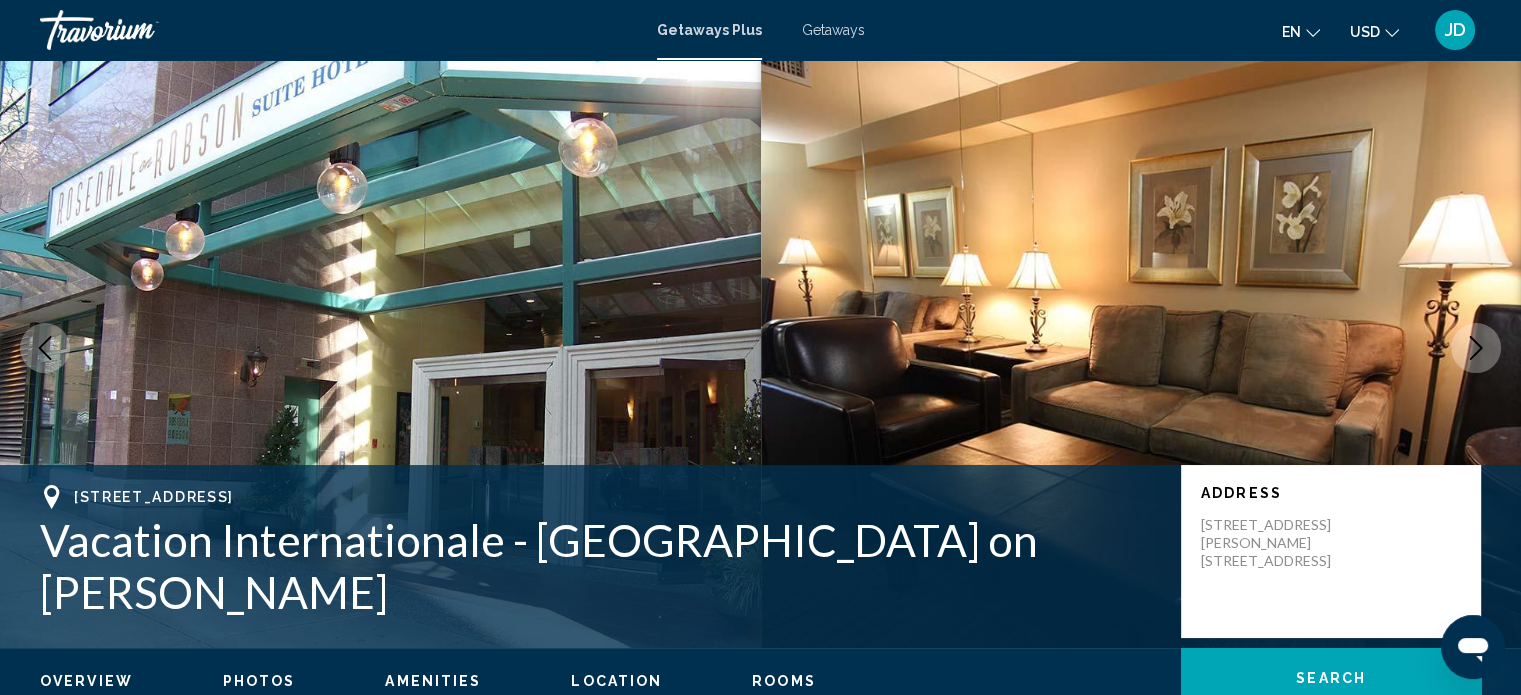 click 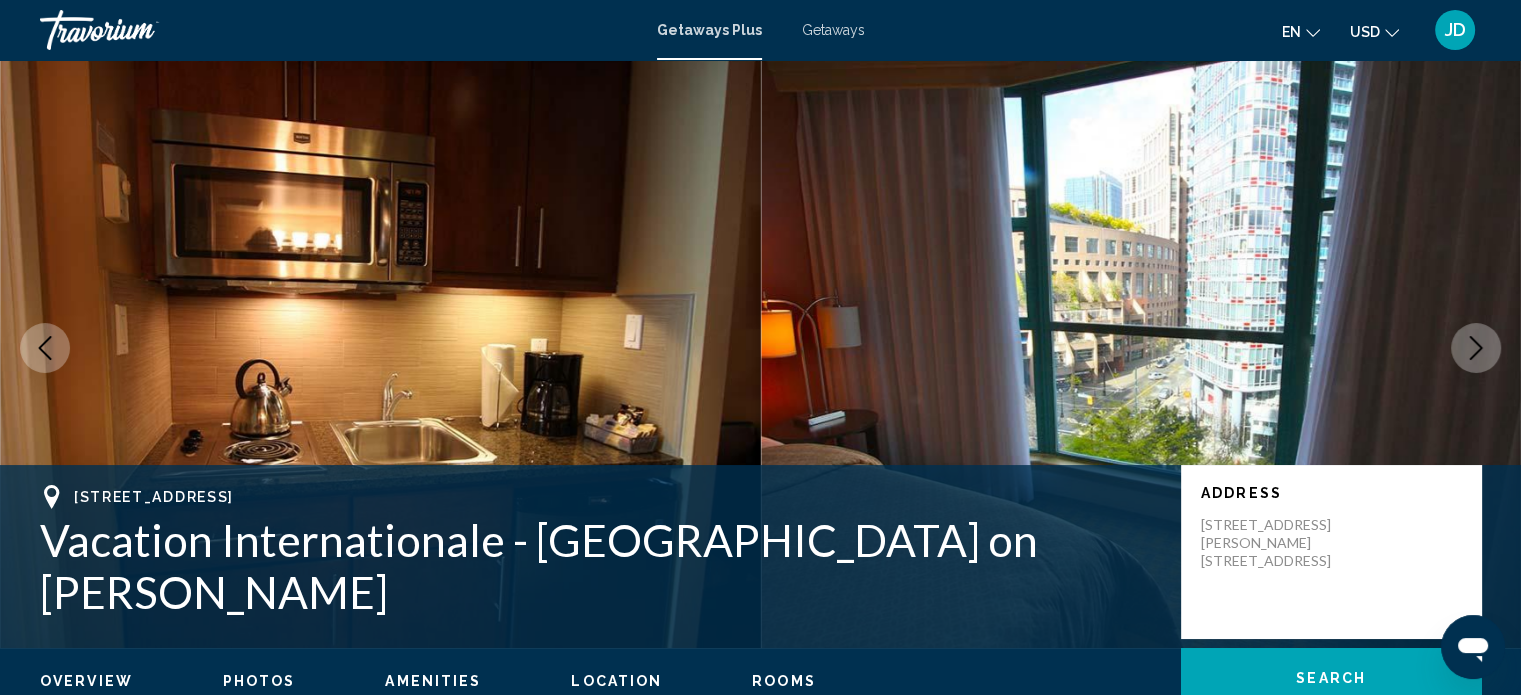 click 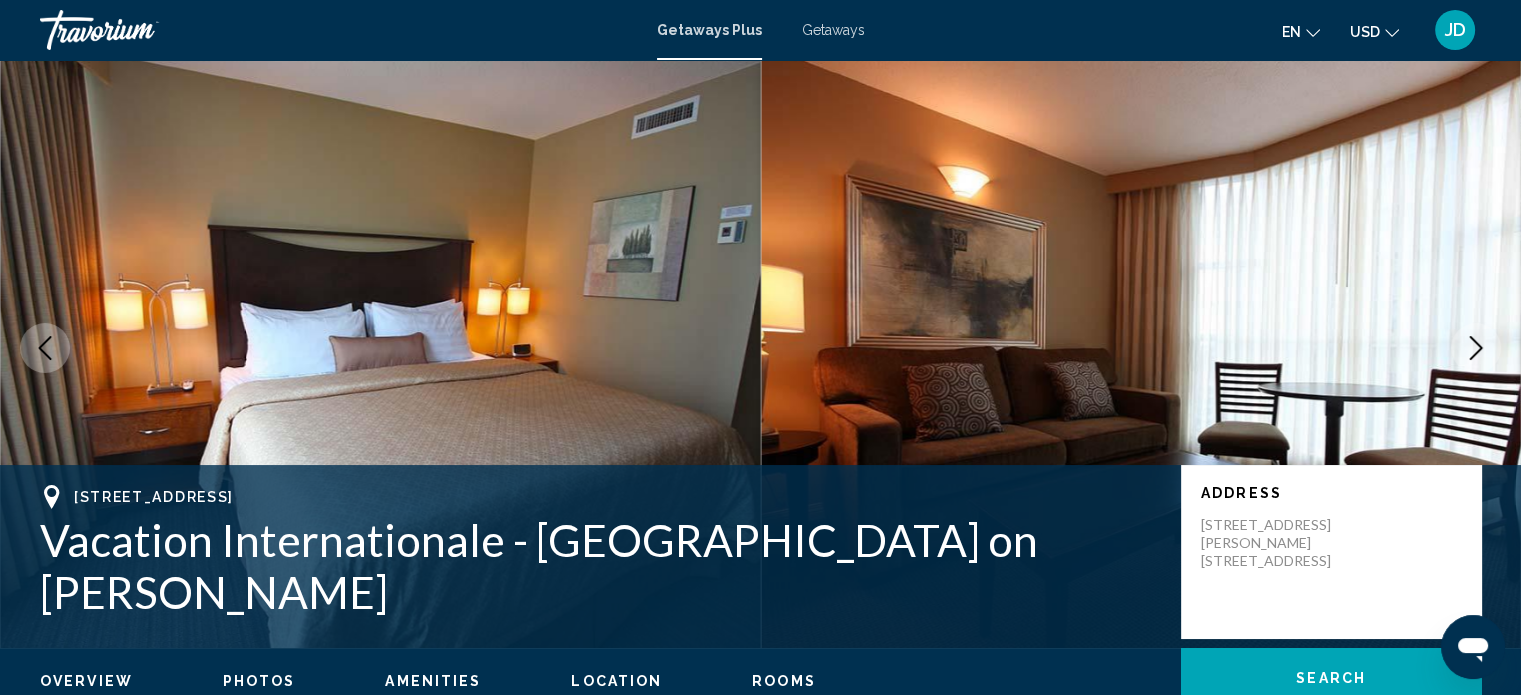 click 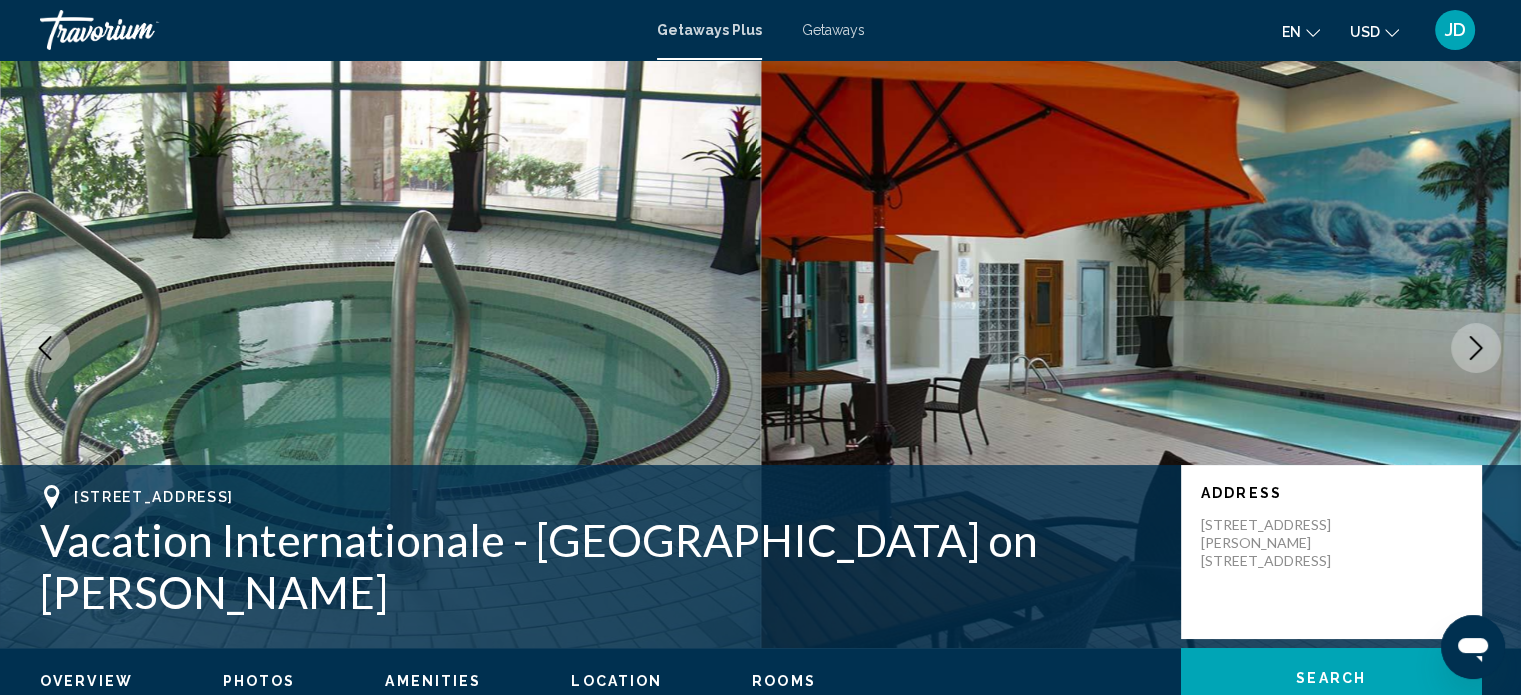 click 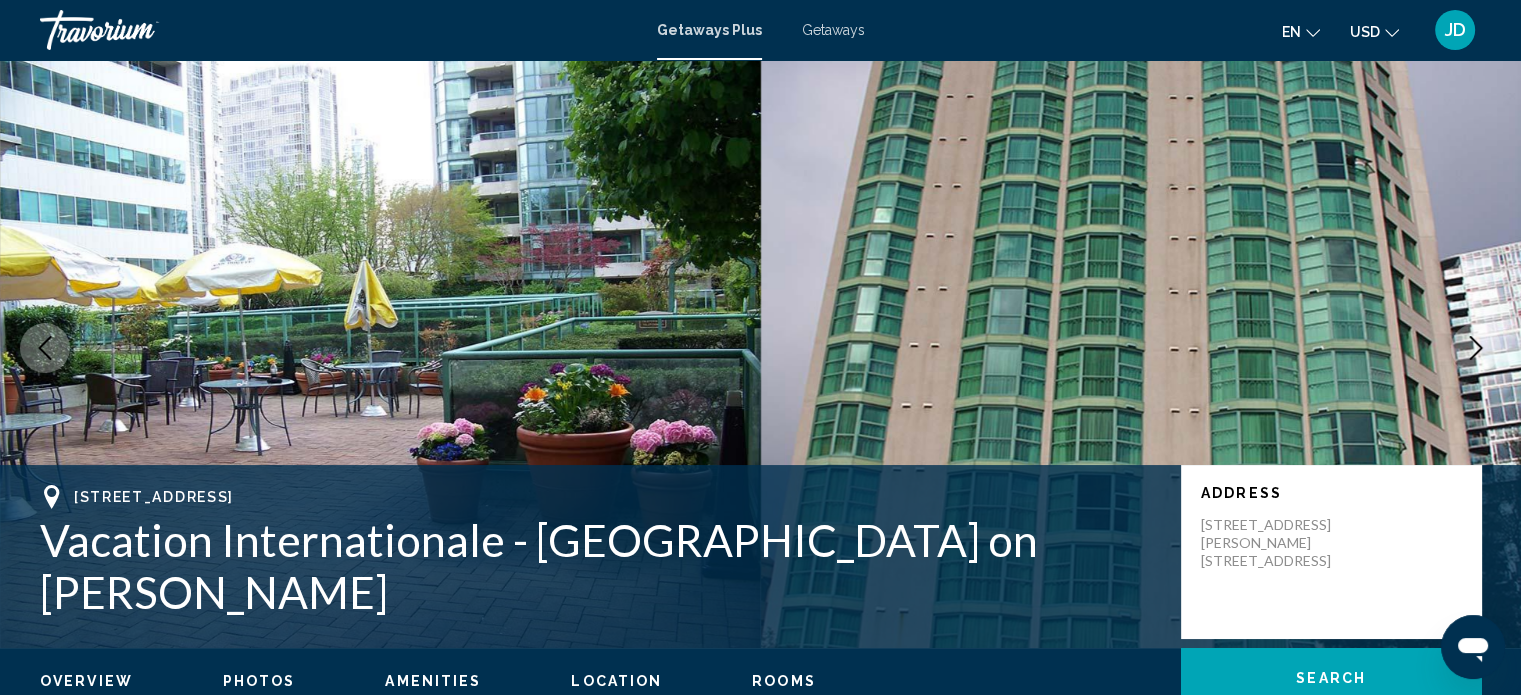 click 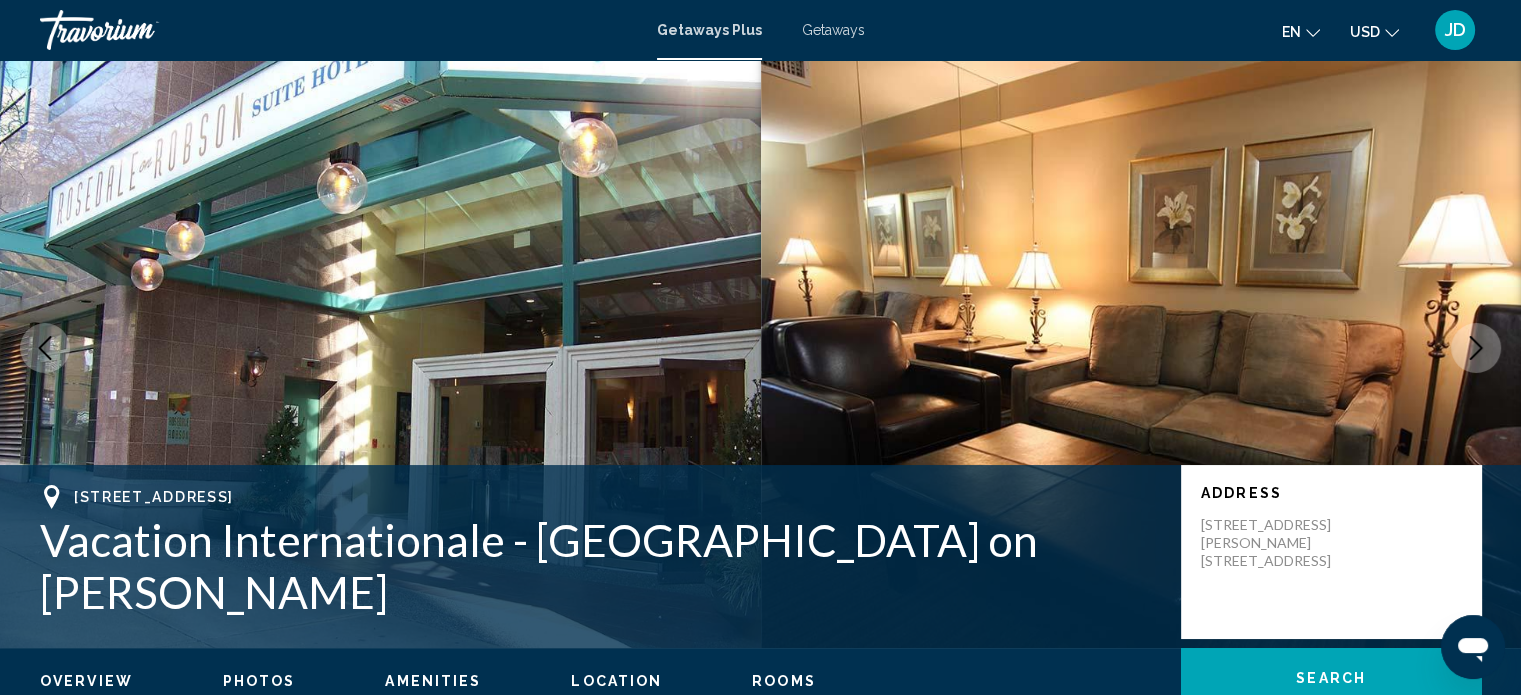 click 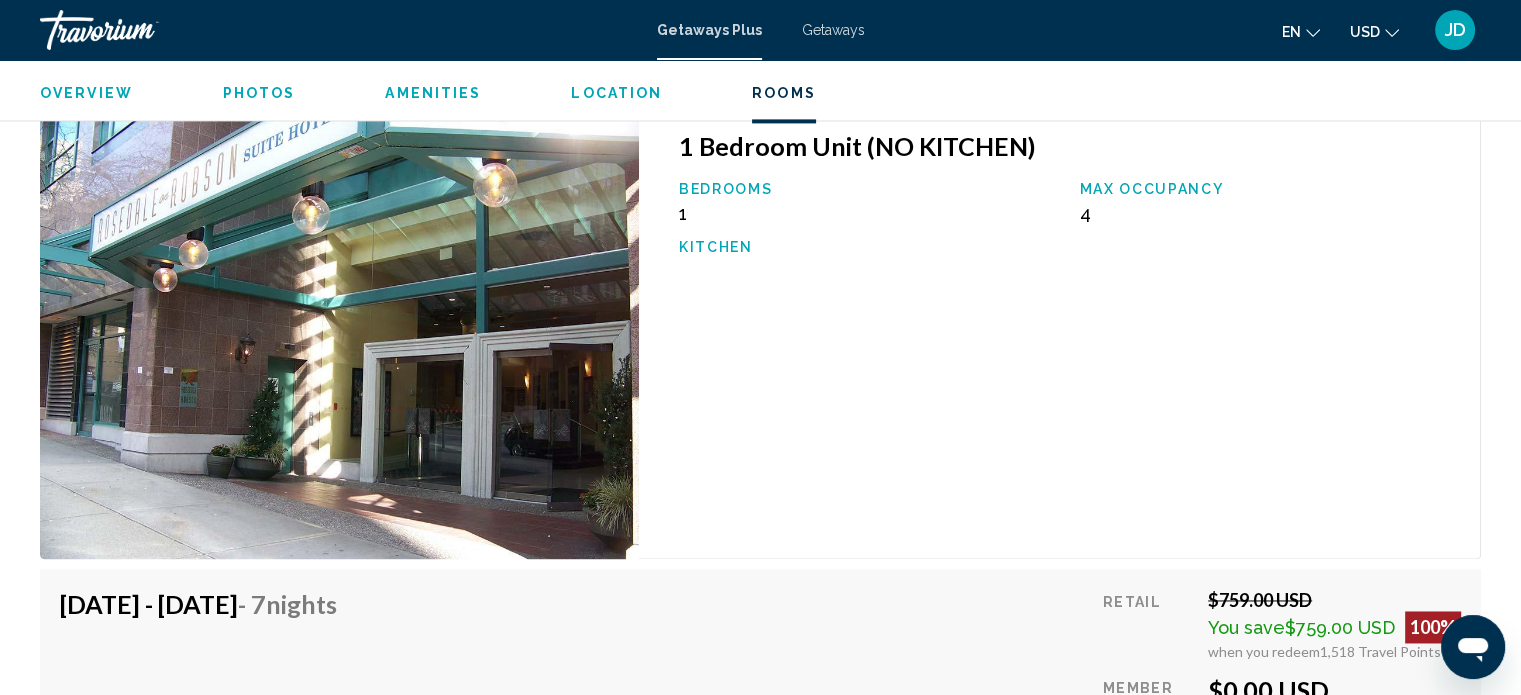 scroll, scrollTop: 3012, scrollLeft: 0, axis: vertical 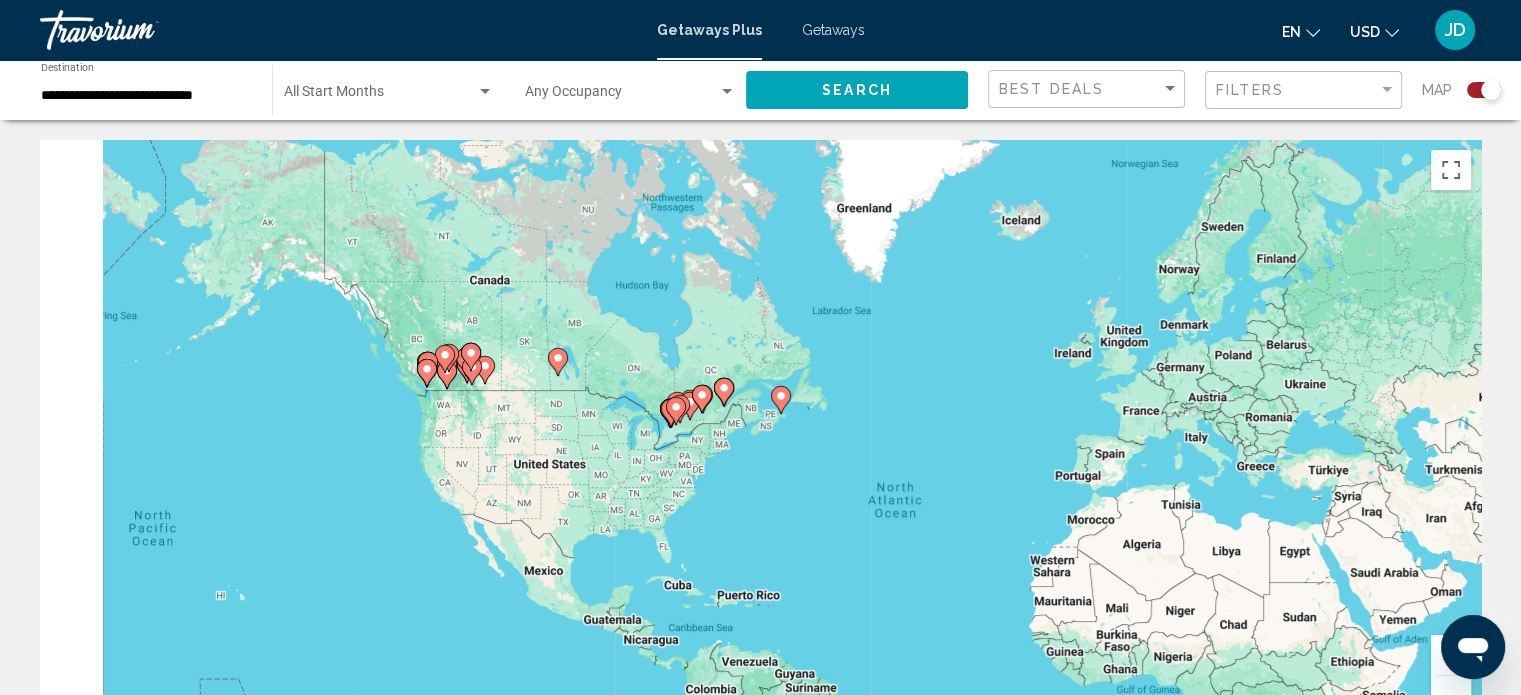 drag, startPoint x: 295, startPoint y: 298, endPoint x: 579, endPoint y: 416, distance: 307.5386 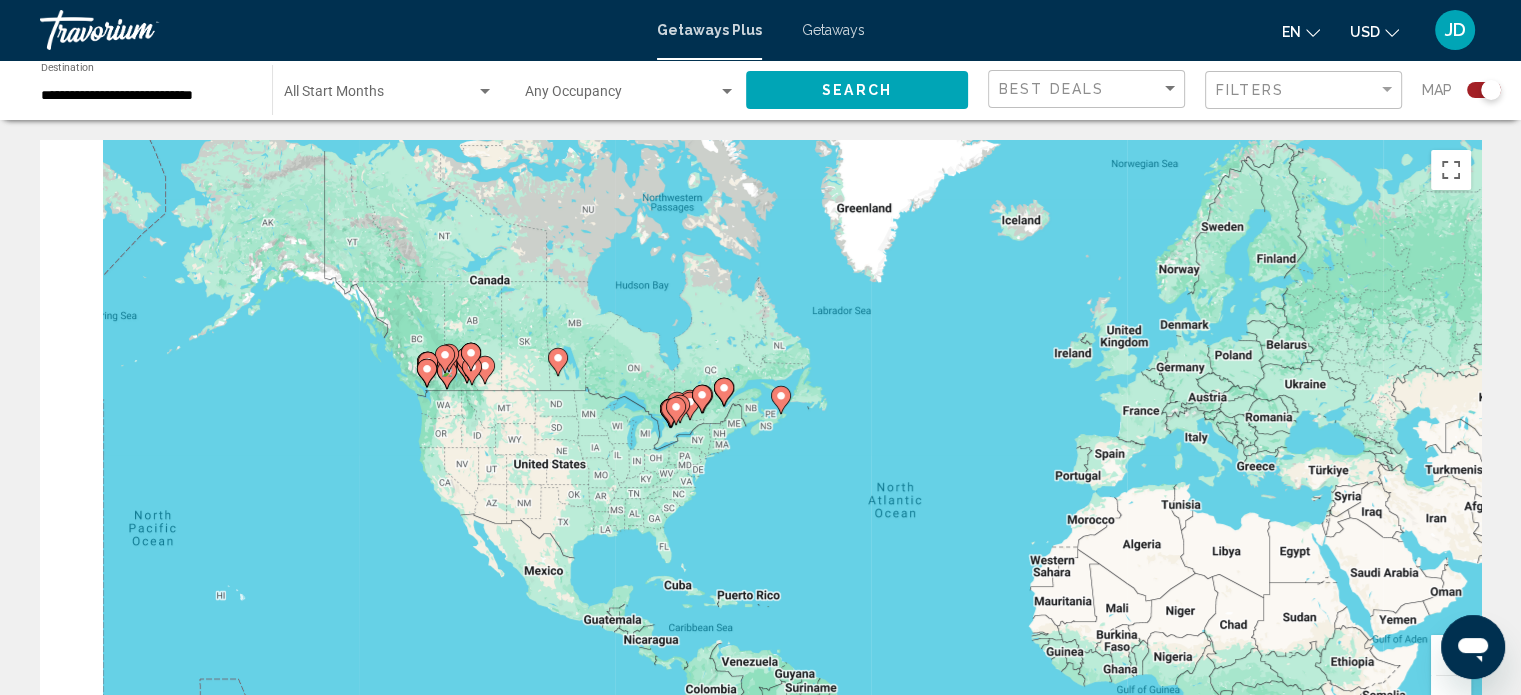 click on "To navigate, press the arrow keys. To activate drag with keyboard, press Alt + Enter. Once in keyboard drag state, use the arrow keys to move the marker. To complete the drag, press the Enter key. To cancel, press Escape." at bounding box center [760, 440] 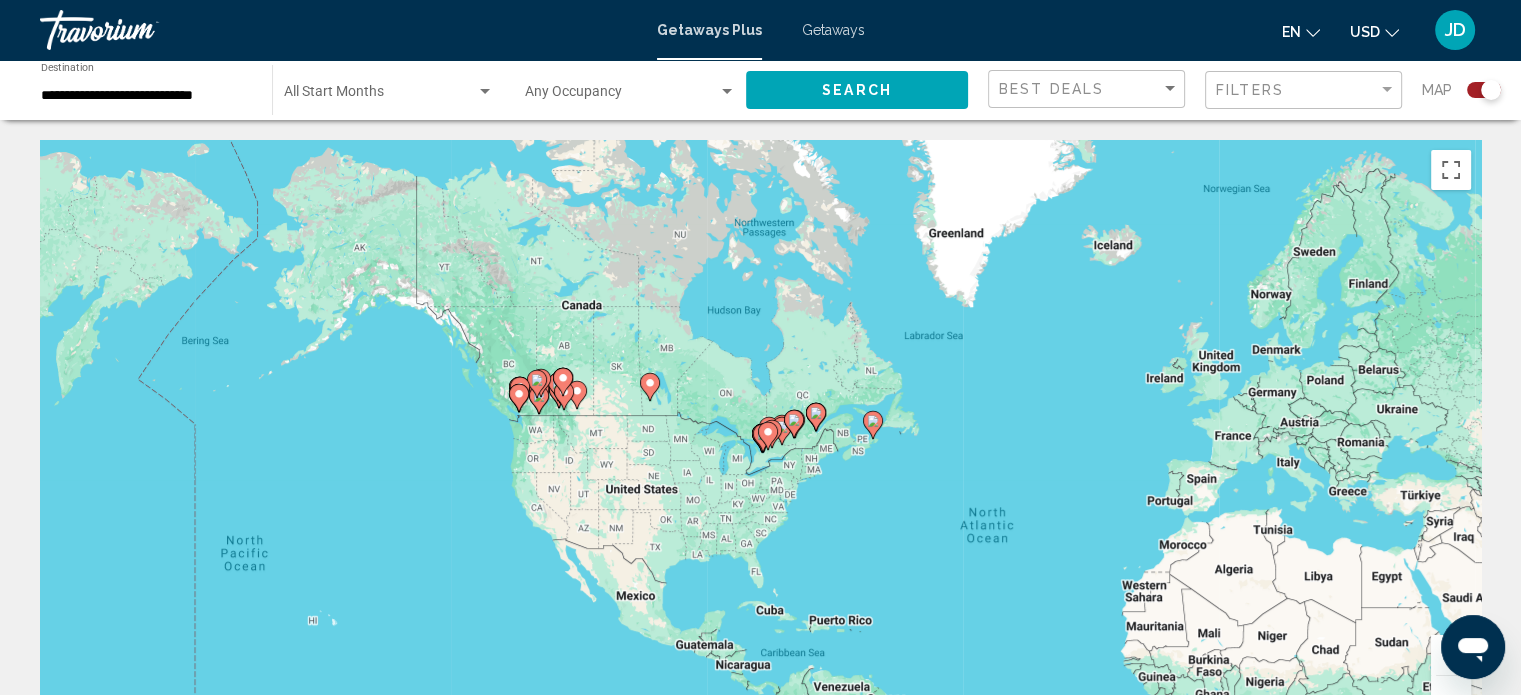 click at bounding box center (1451, 655) 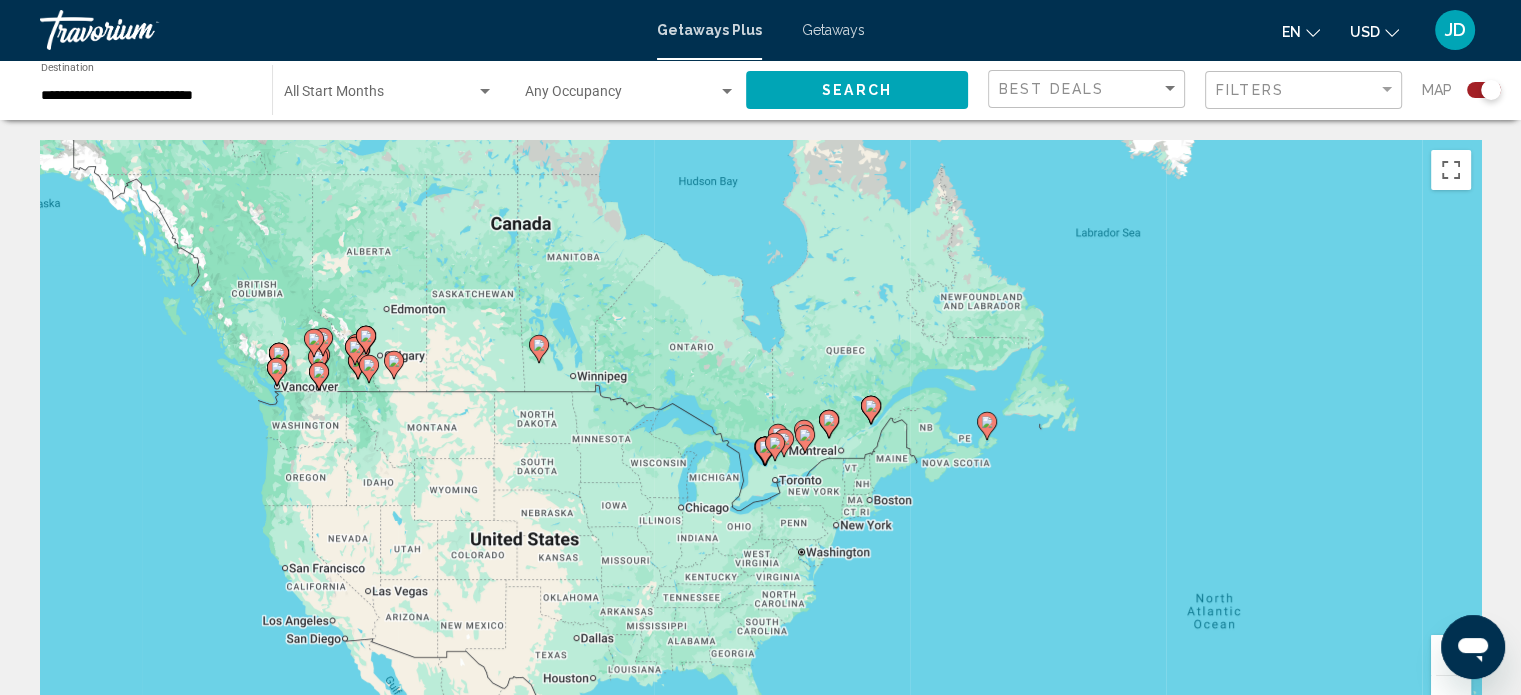 click at bounding box center [1451, 655] 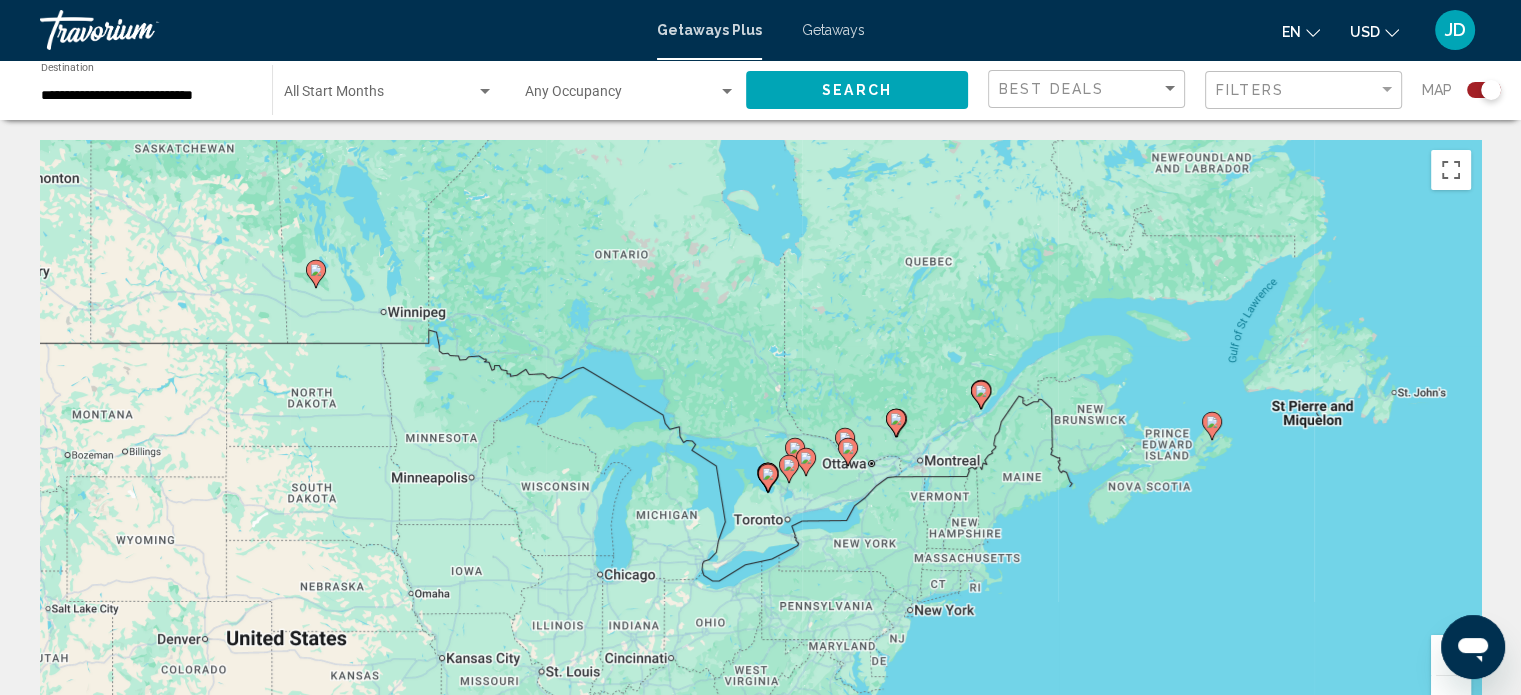 click at bounding box center [1451, 655] 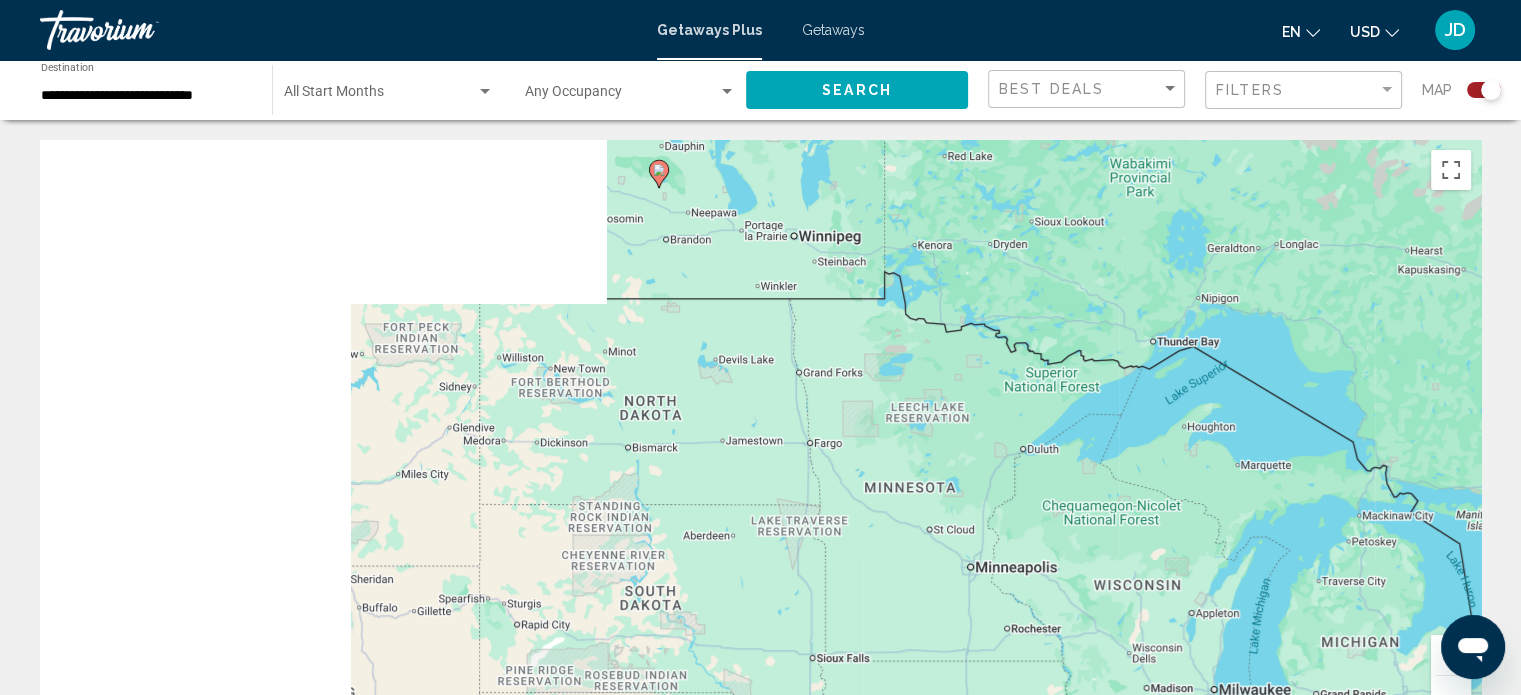 drag, startPoint x: 545, startPoint y: 431, endPoint x: 1535, endPoint y: 512, distance: 993.3081 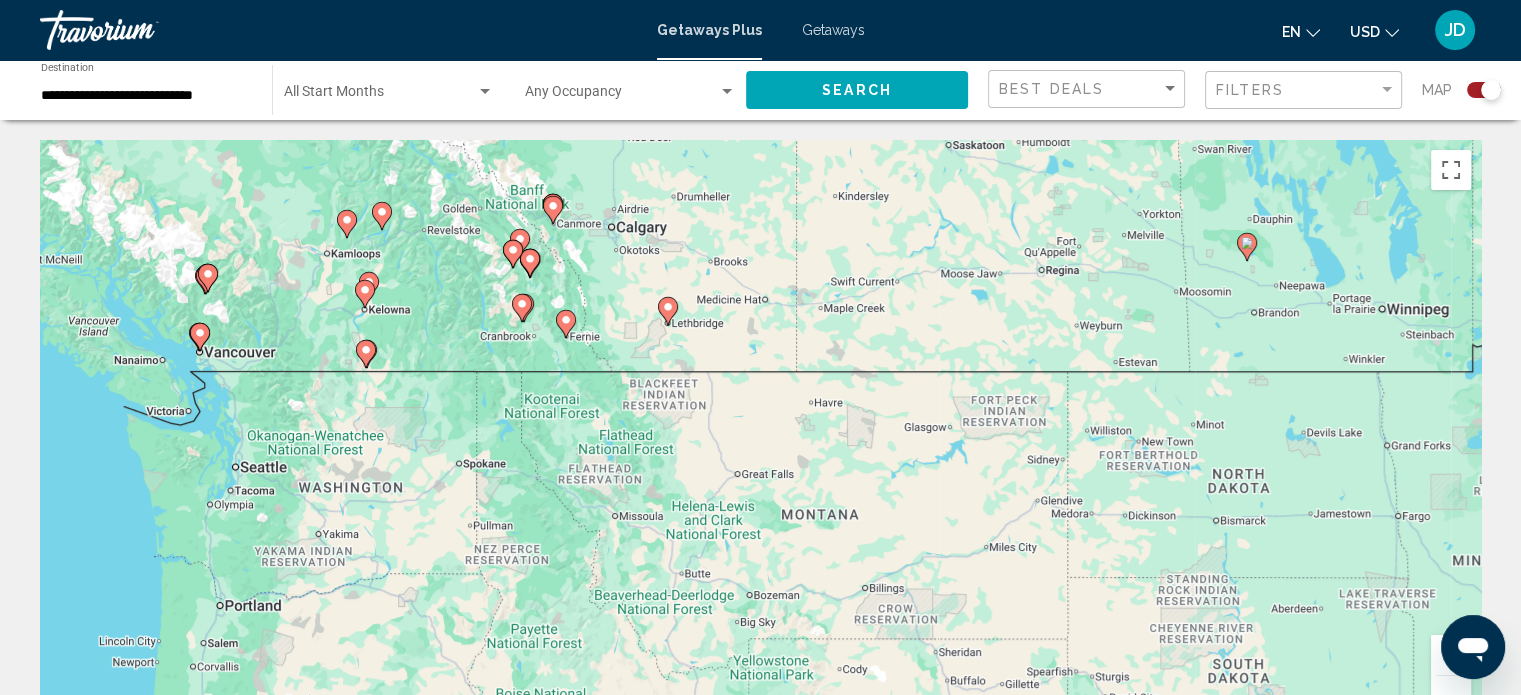 drag, startPoint x: 987, startPoint y: 417, endPoint x: 1457, endPoint y: 478, distance: 473.942 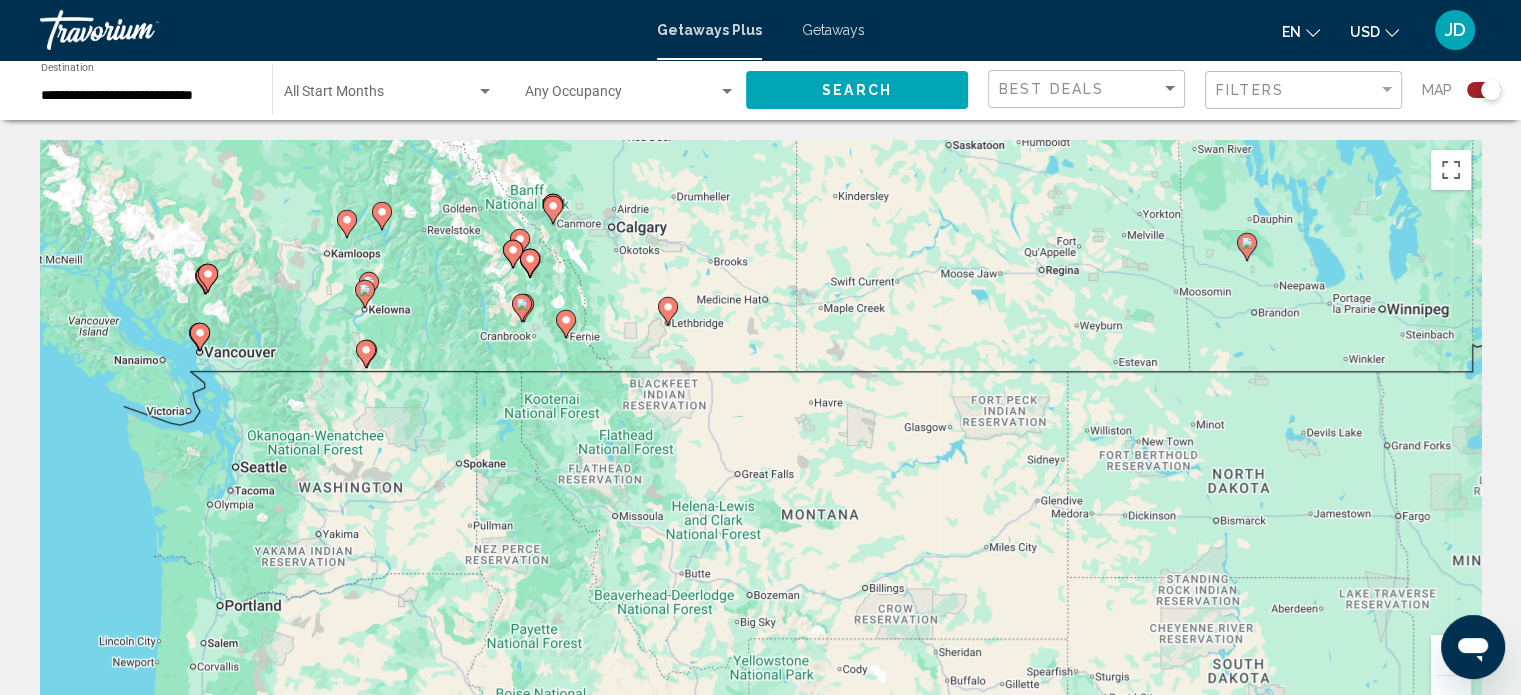 click on "To navigate, press the arrow keys. To activate drag with keyboard, press Alt + Enter. Once in keyboard drag state, use the arrow keys to move the marker. To complete the drag, press the Enter key. To cancel, press Escape." at bounding box center [760, 440] 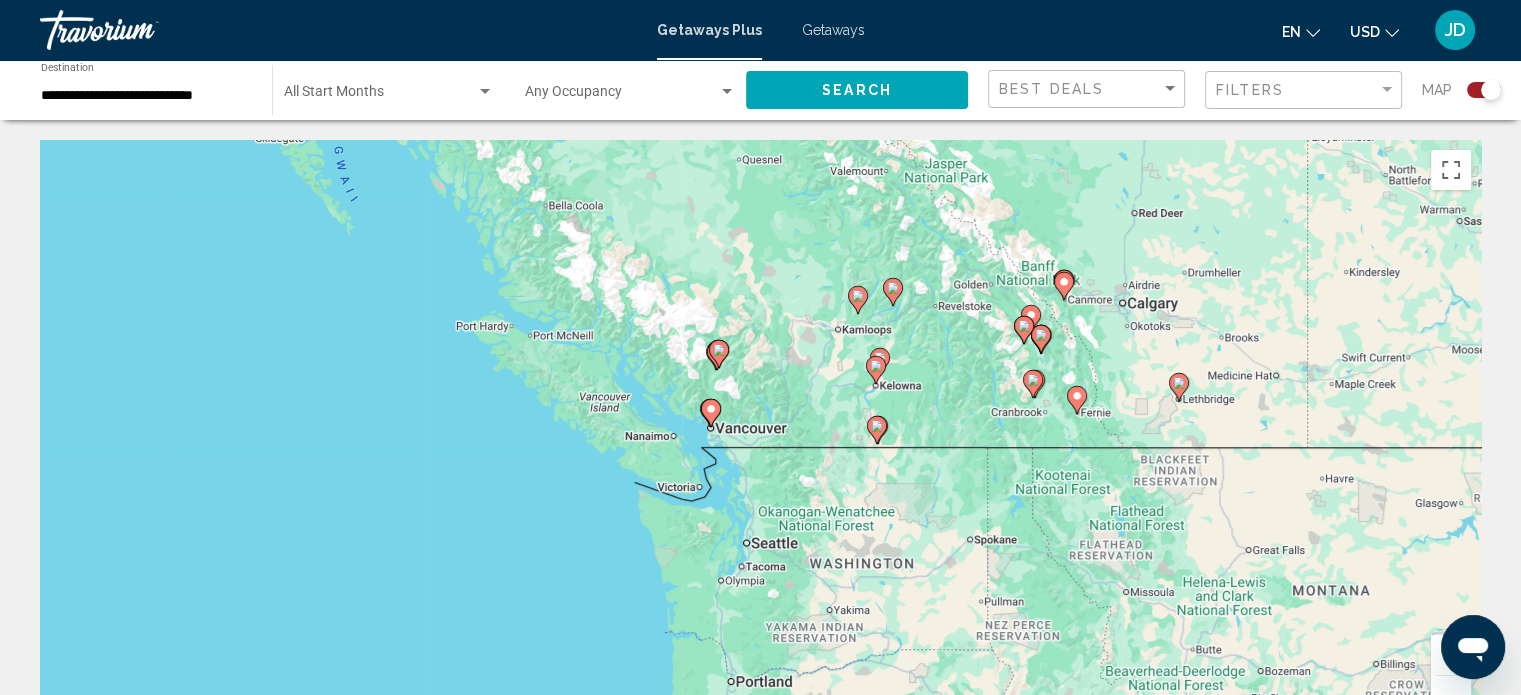 drag, startPoint x: 739, startPoint y: 415, endPoint x: 1149, endPoint y: 467, distance: 413.2844 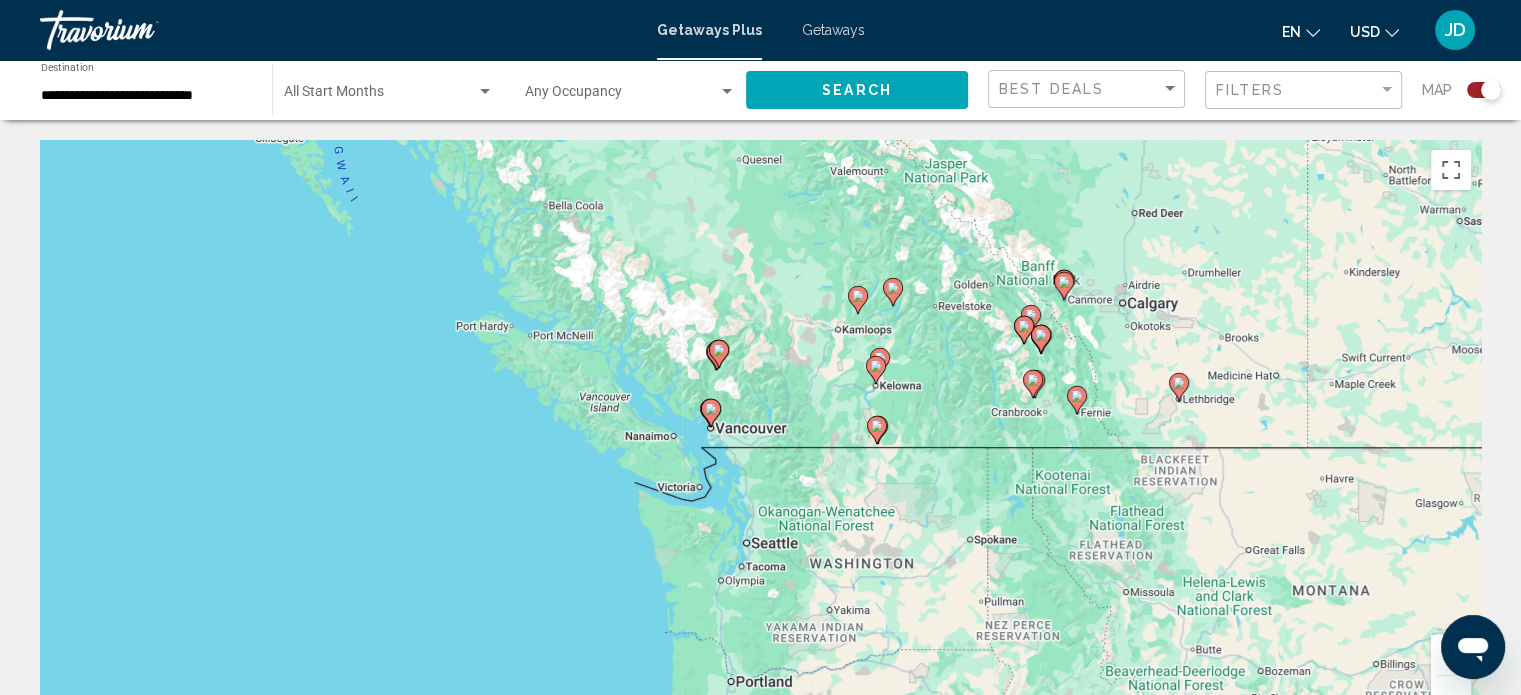 click on "To navigate, press the arrow keys. To activate drag with keyboard, press Alt + Enter. Once in keyboard drag state, use the arrow keys to move the marker. To complete the drag, press the Enter key. To cancel, press Escape." at bounding box center [760, 440] 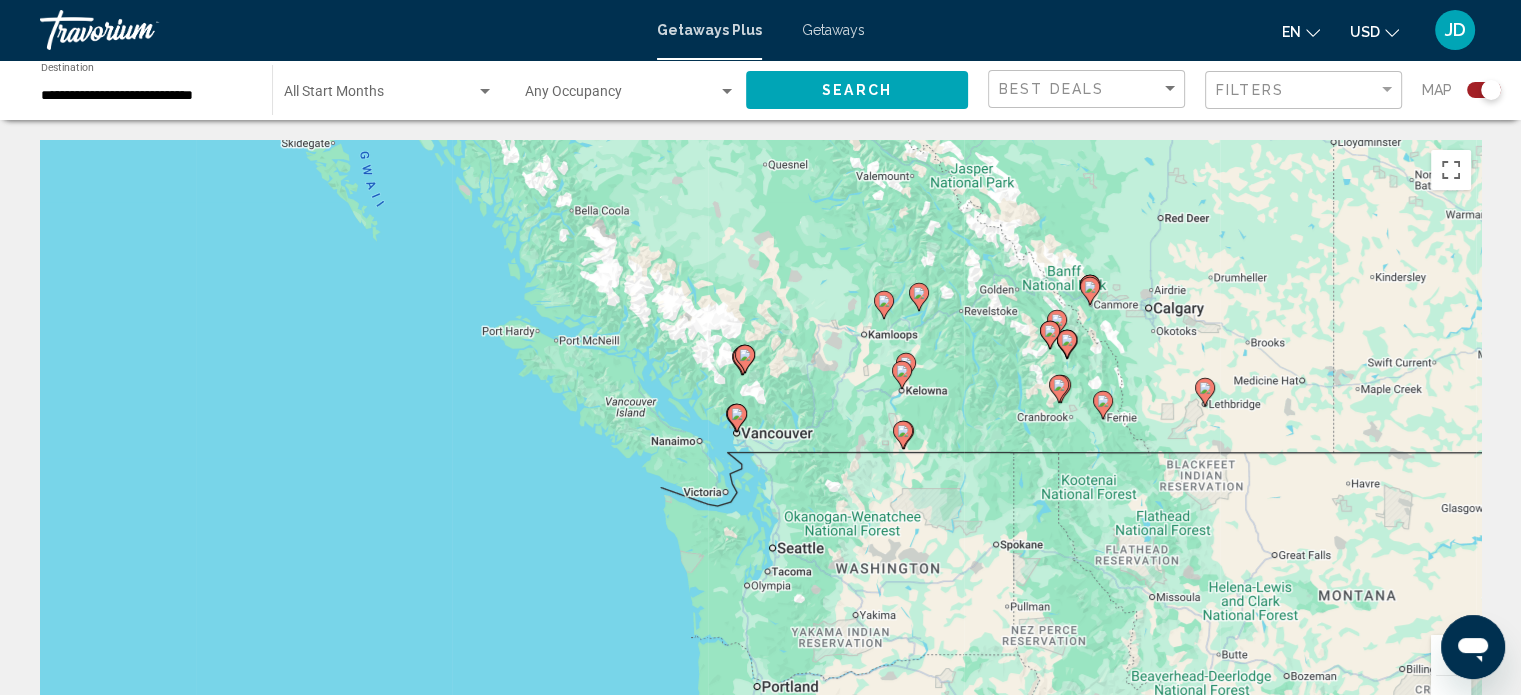 click at bounding box center (1451, 655) 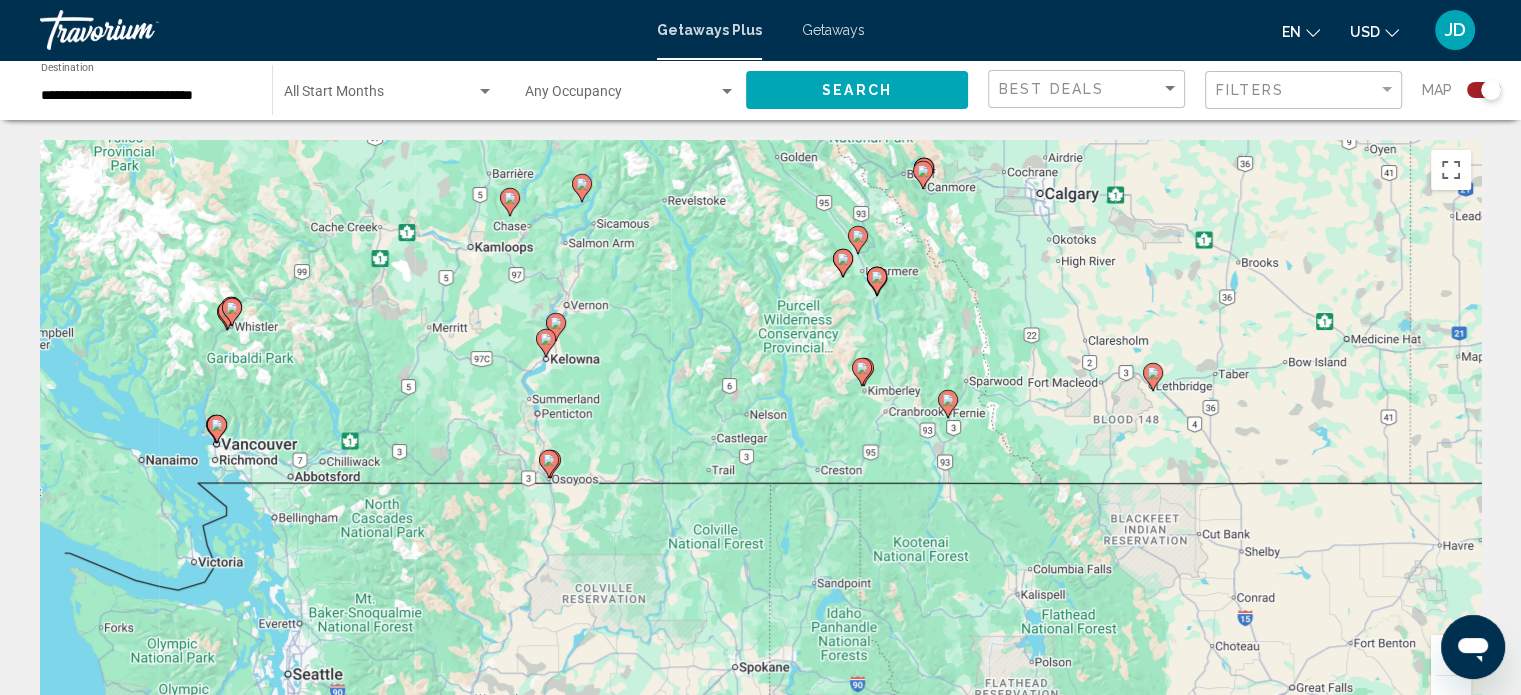 drag, startPoint x: 1299, startPoint y: 585, endPoint x: 783, endPoint y: 583, distance: 516.0039 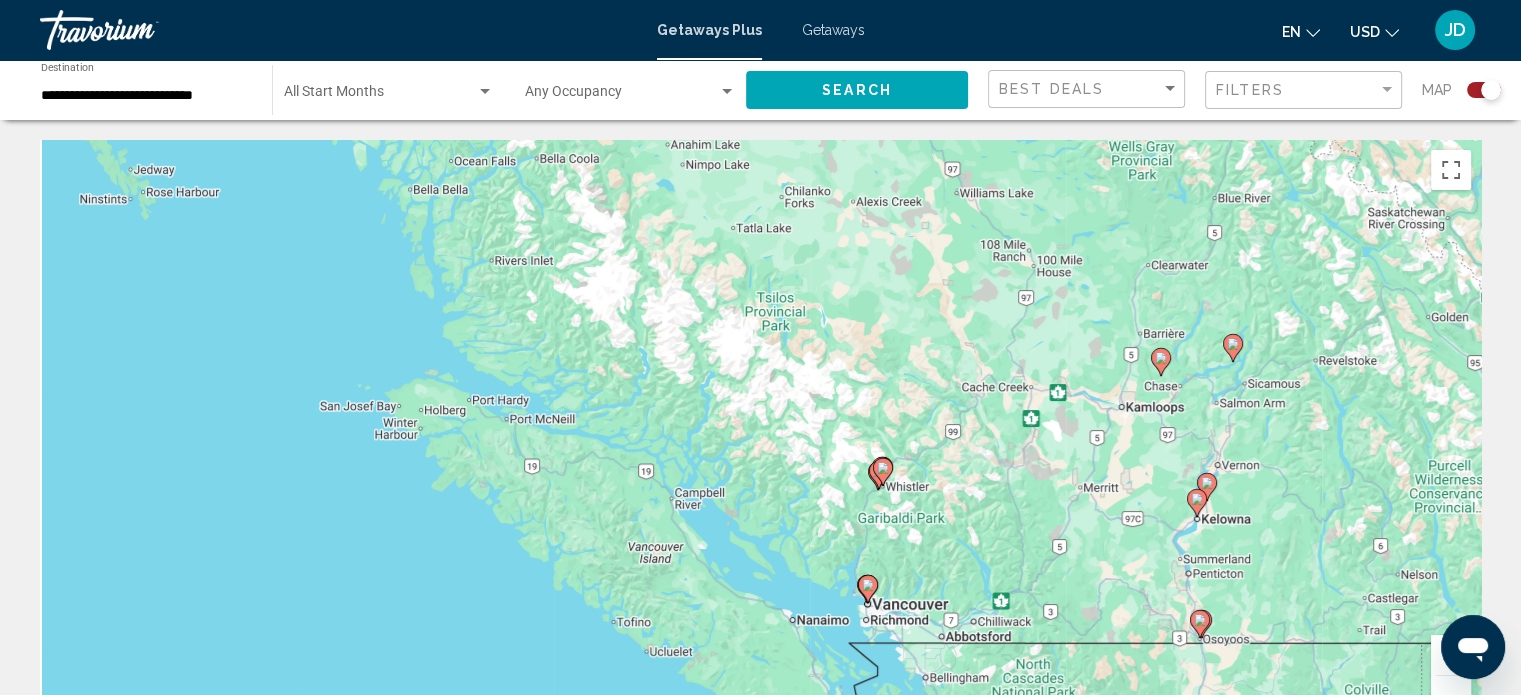 drag, startPoint x: 525, startPoint y: 503, endPoint x: 1196, endPoint y: 675, distance: 692.69403 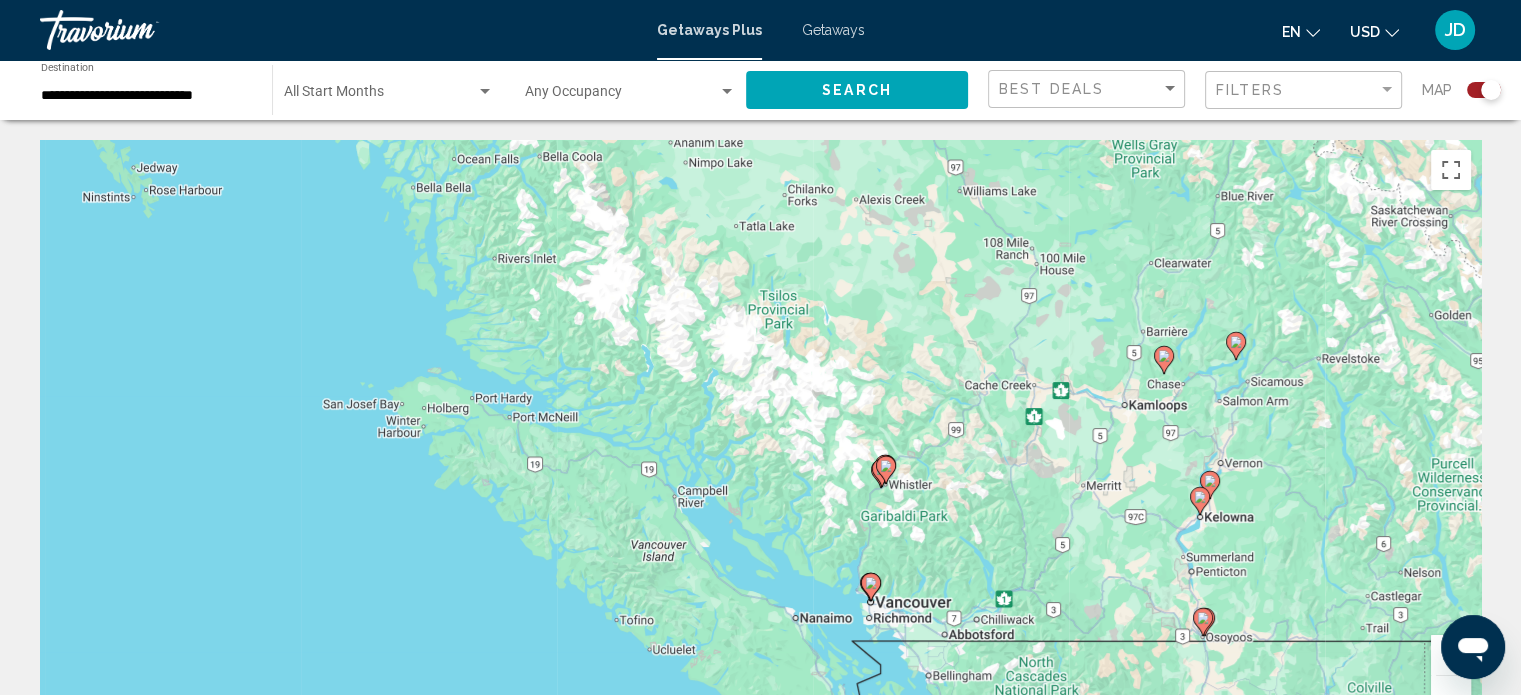 click at bounding box center (1451, 696) 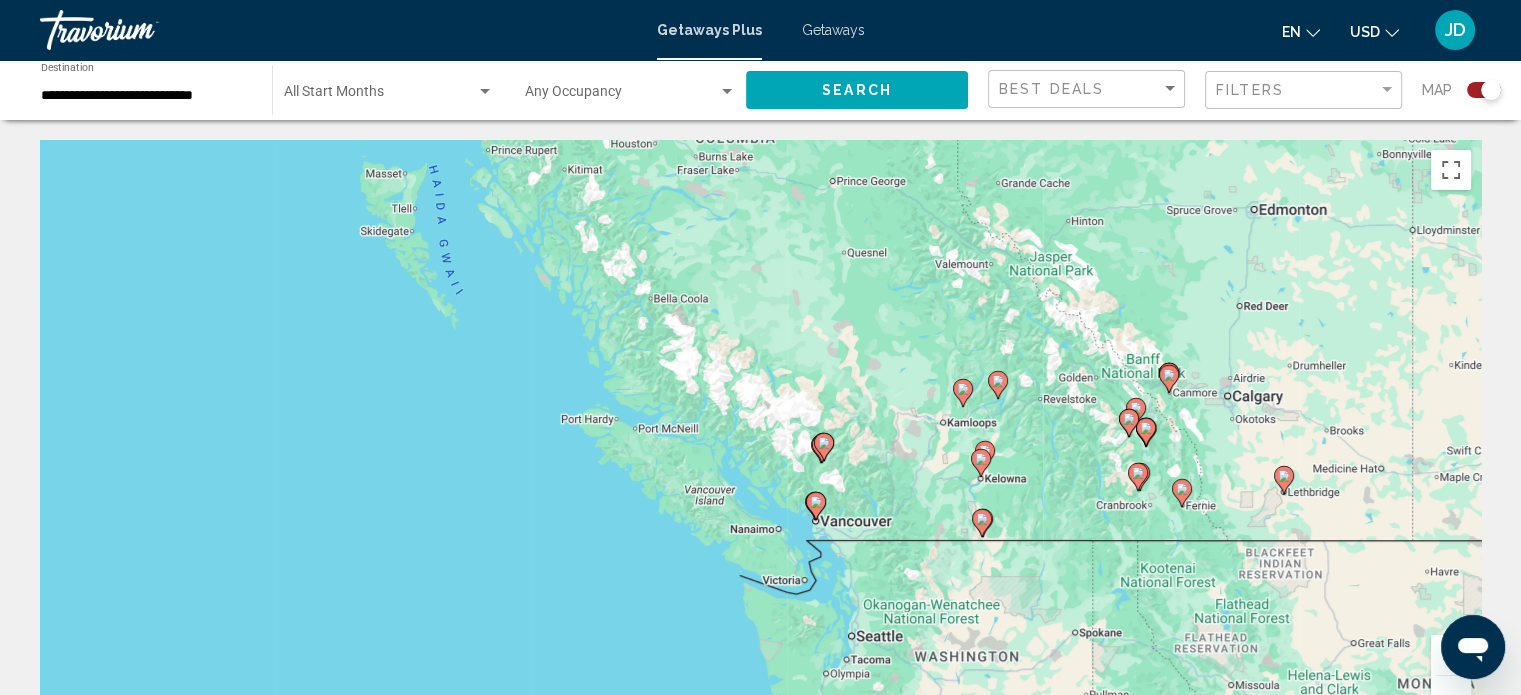 drag, startPoint x: 1445, startPoint y: 663, endPoint x: 2882, endPoint y: 1278, distance: 1563.072 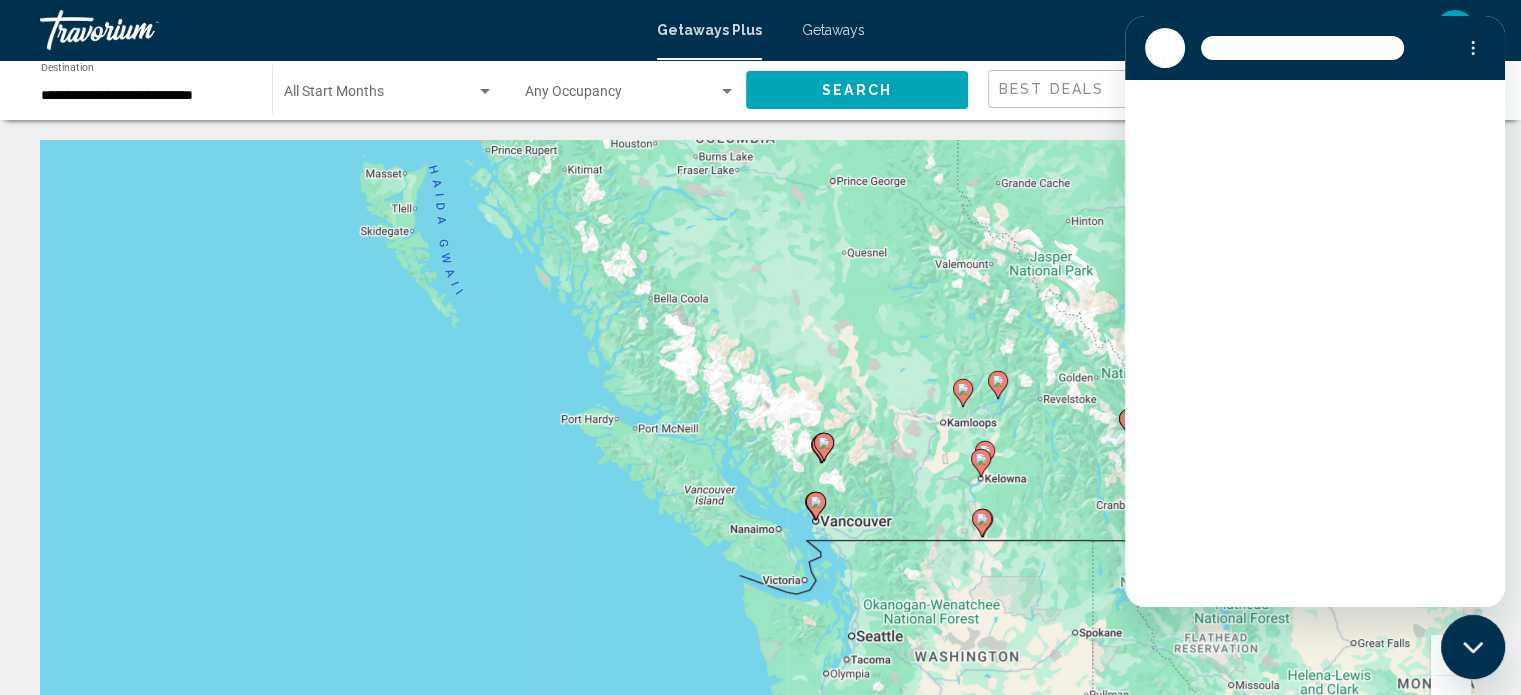 scroll, scrollTop: 0, scrollLeft: 0, axis: both 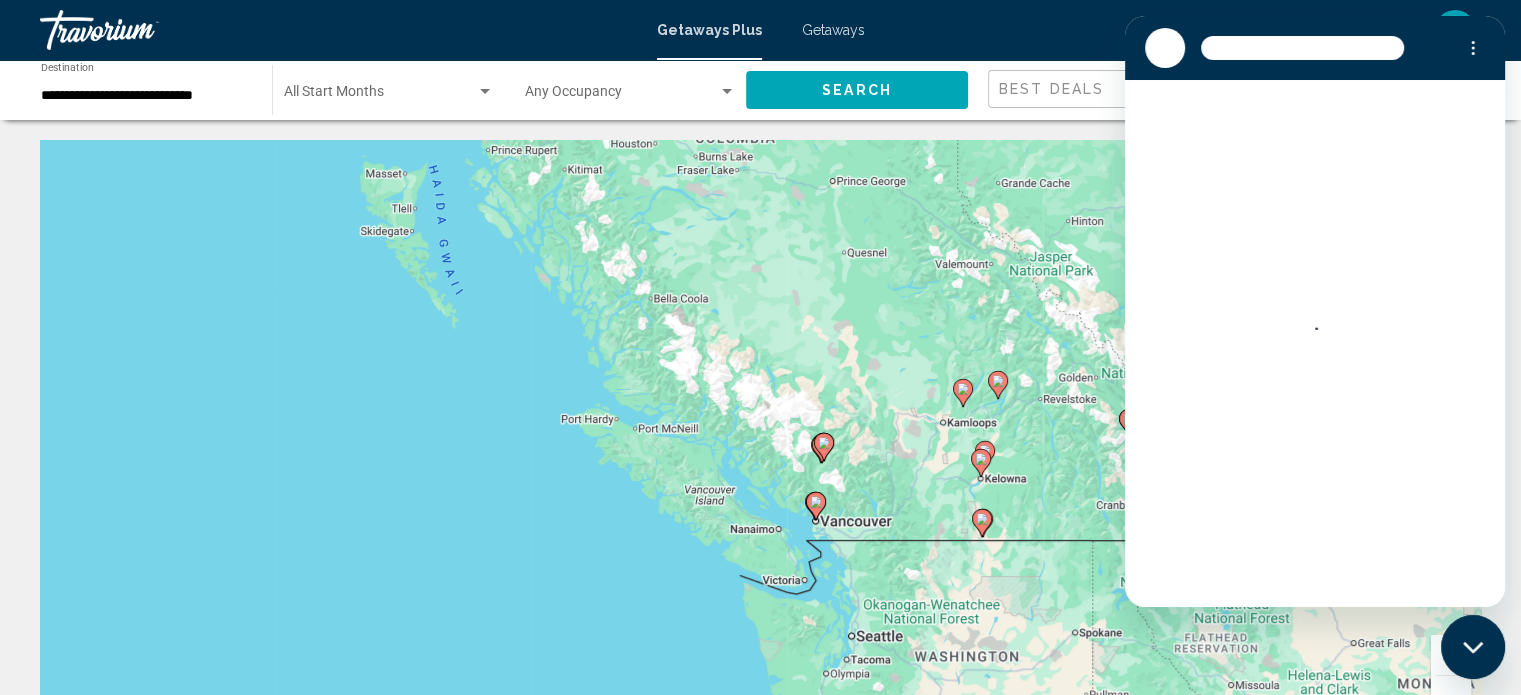 click at bounding box center (1451, 655) 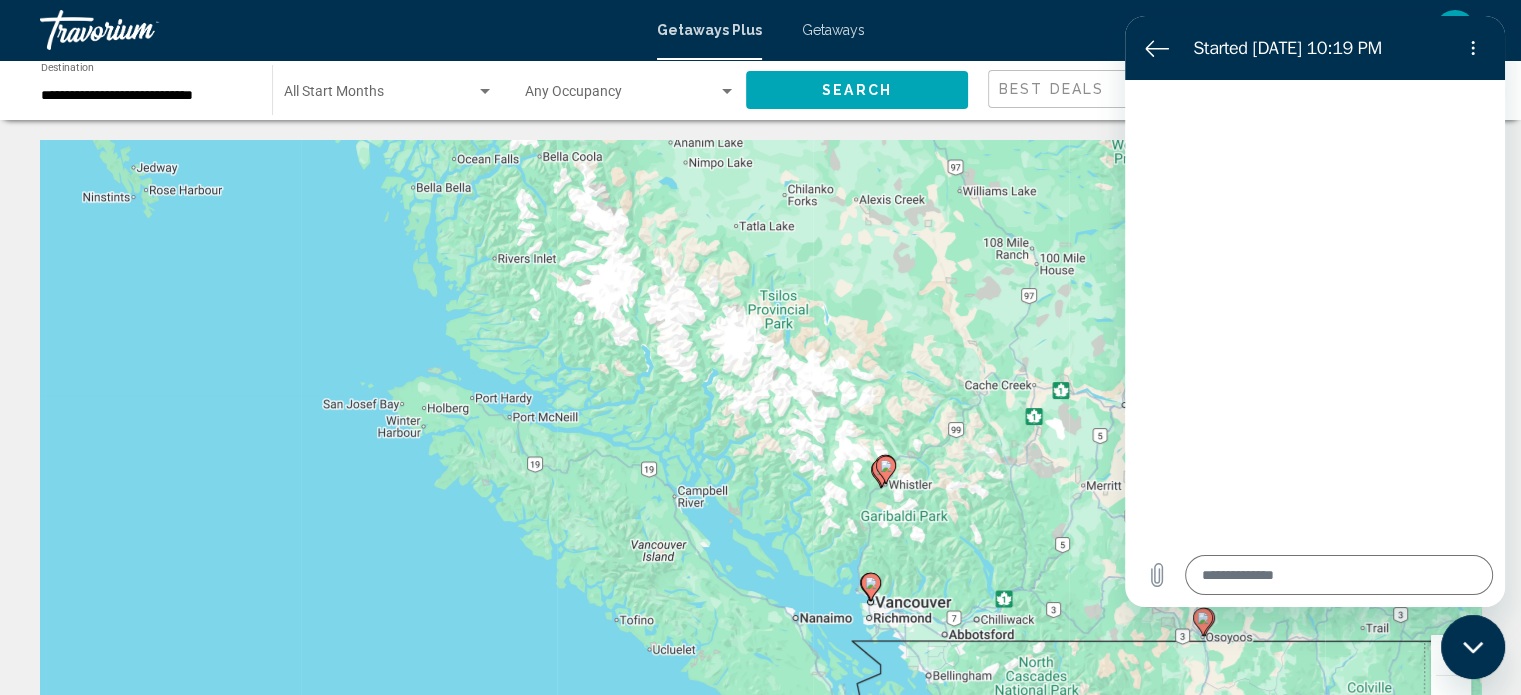 click on "To navigate, press the arrow keys. To activate drag with keyboard, press Alt + Enter. Once in keyboard drag state, use the arrow keys to move the marker. To complete the drag, press the Enter key. To cancel, press Escape." at bounding box center [760, 440] 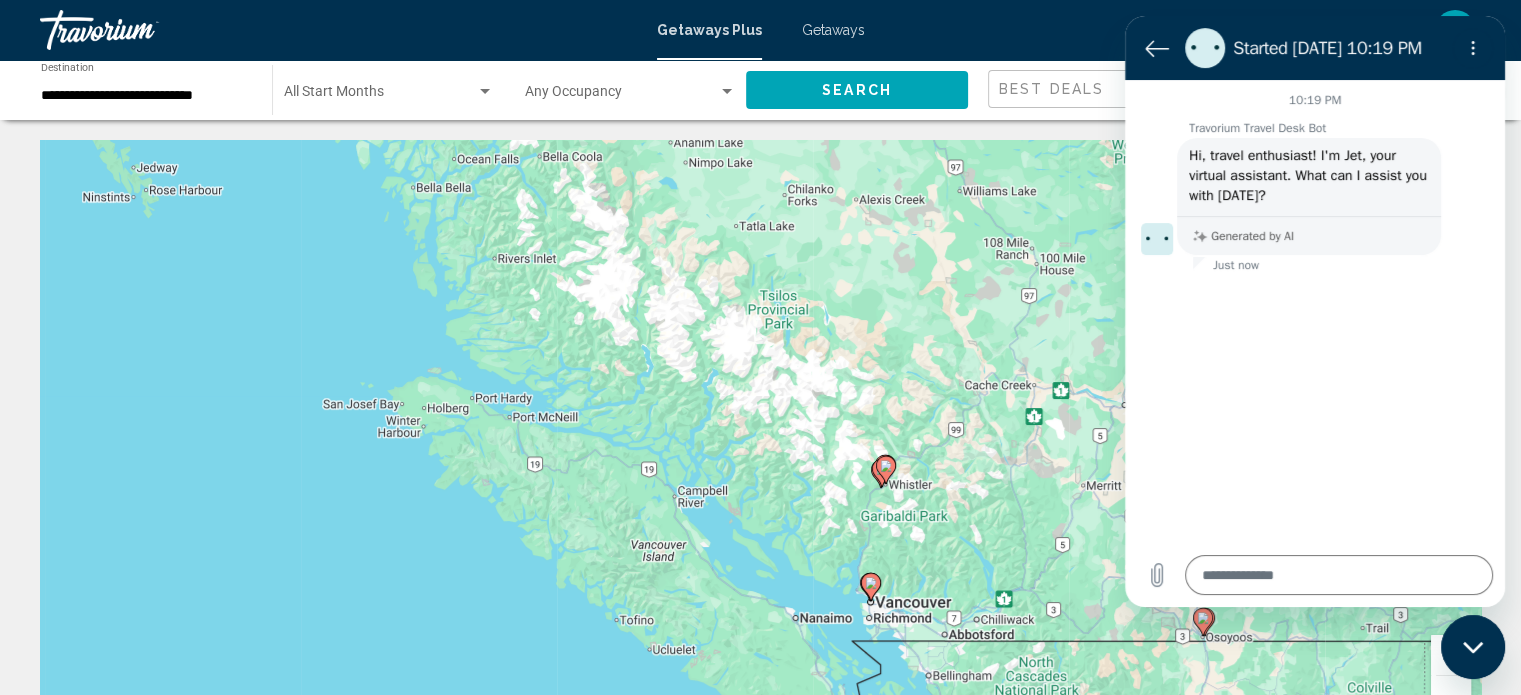 click 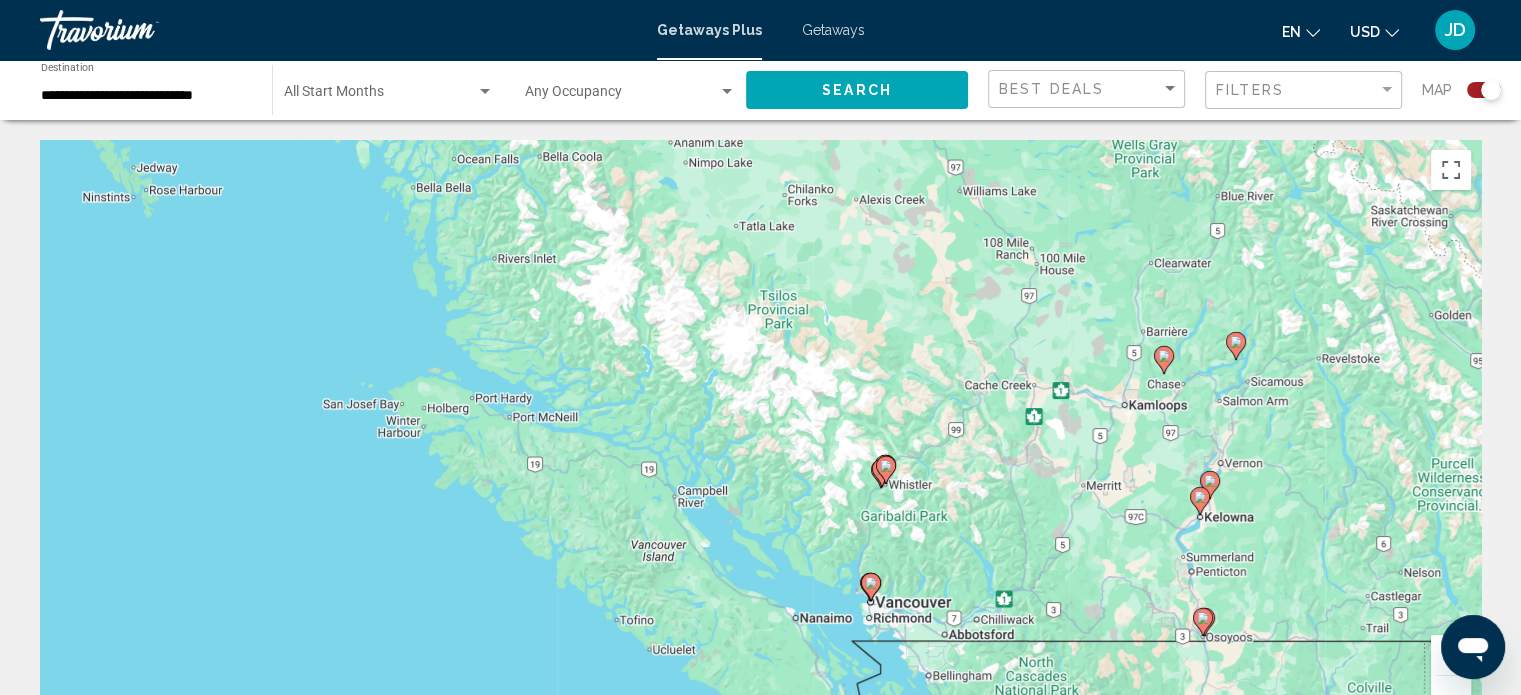 click at bounding box center (1451, 655) 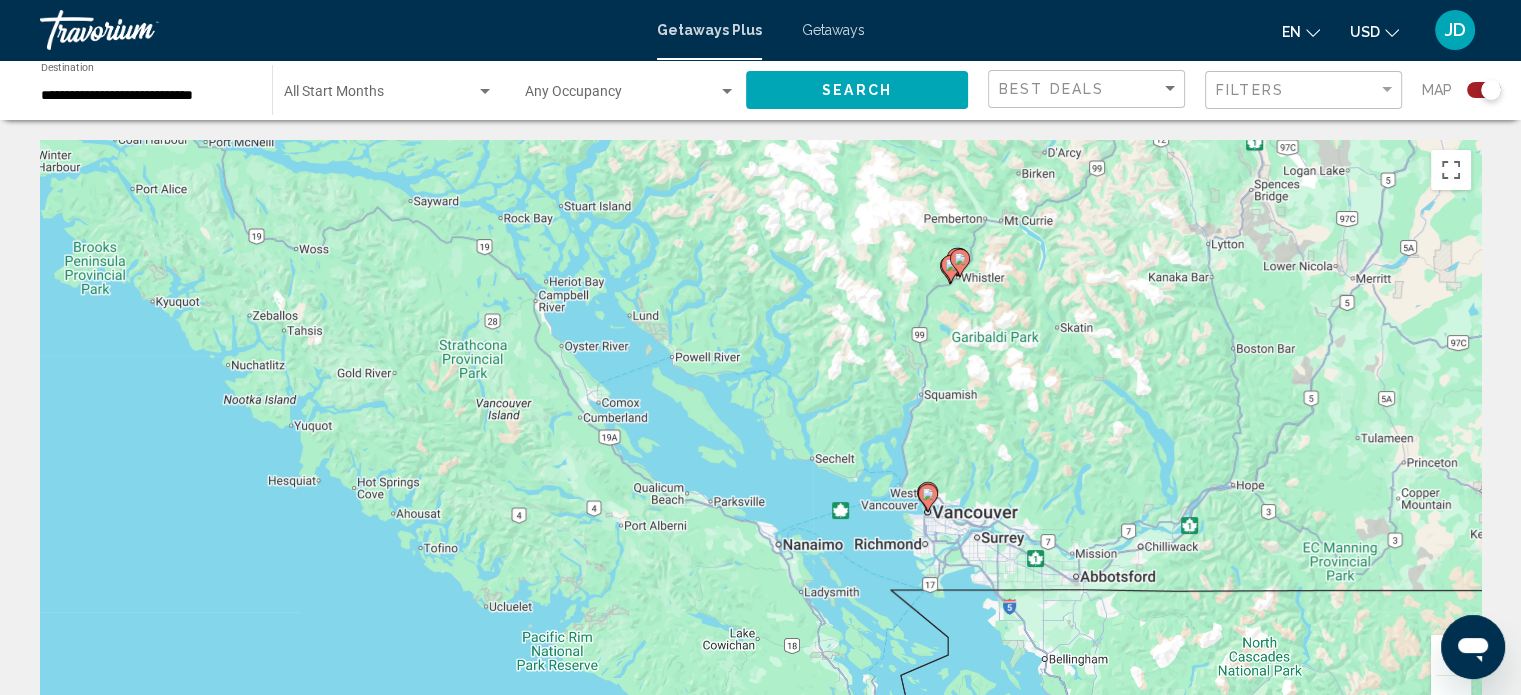 drag, startPoint x: 842, startPoint y: 574, endPoint x: 790, endPoint y: 318, distance: 261.22787 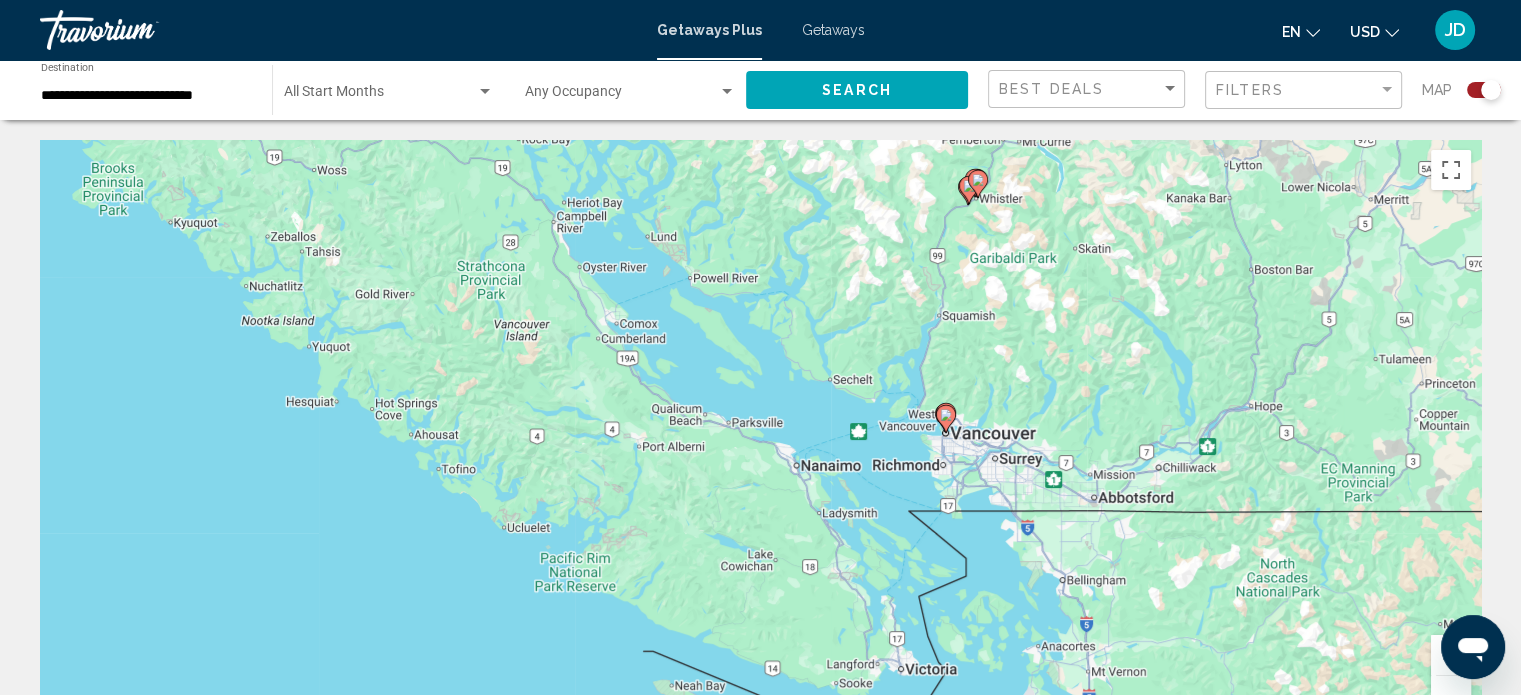 drag, startPoint x: 1033, startPoint y: 495, endPoint x: 1060, endPoint y: 444, distance: 57.706154 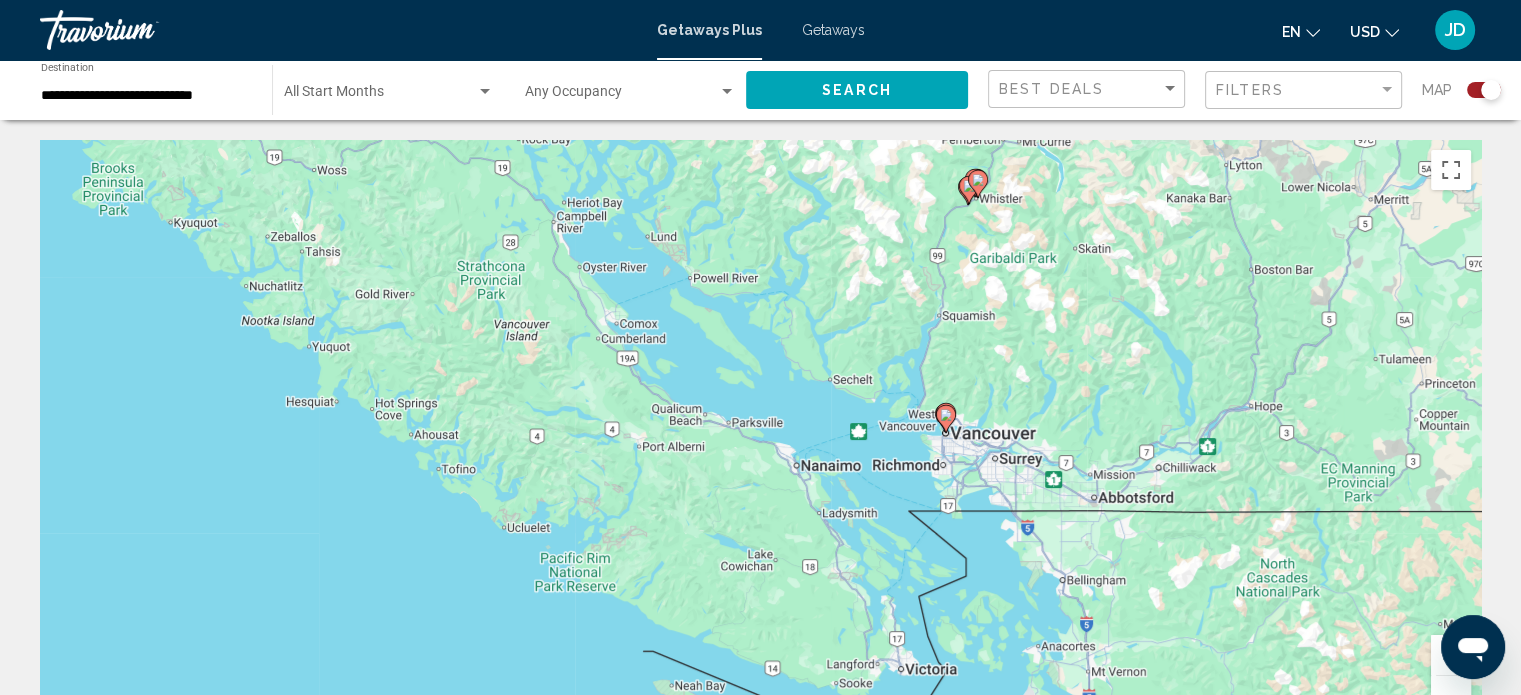 click at bounding box center [1451, 655] 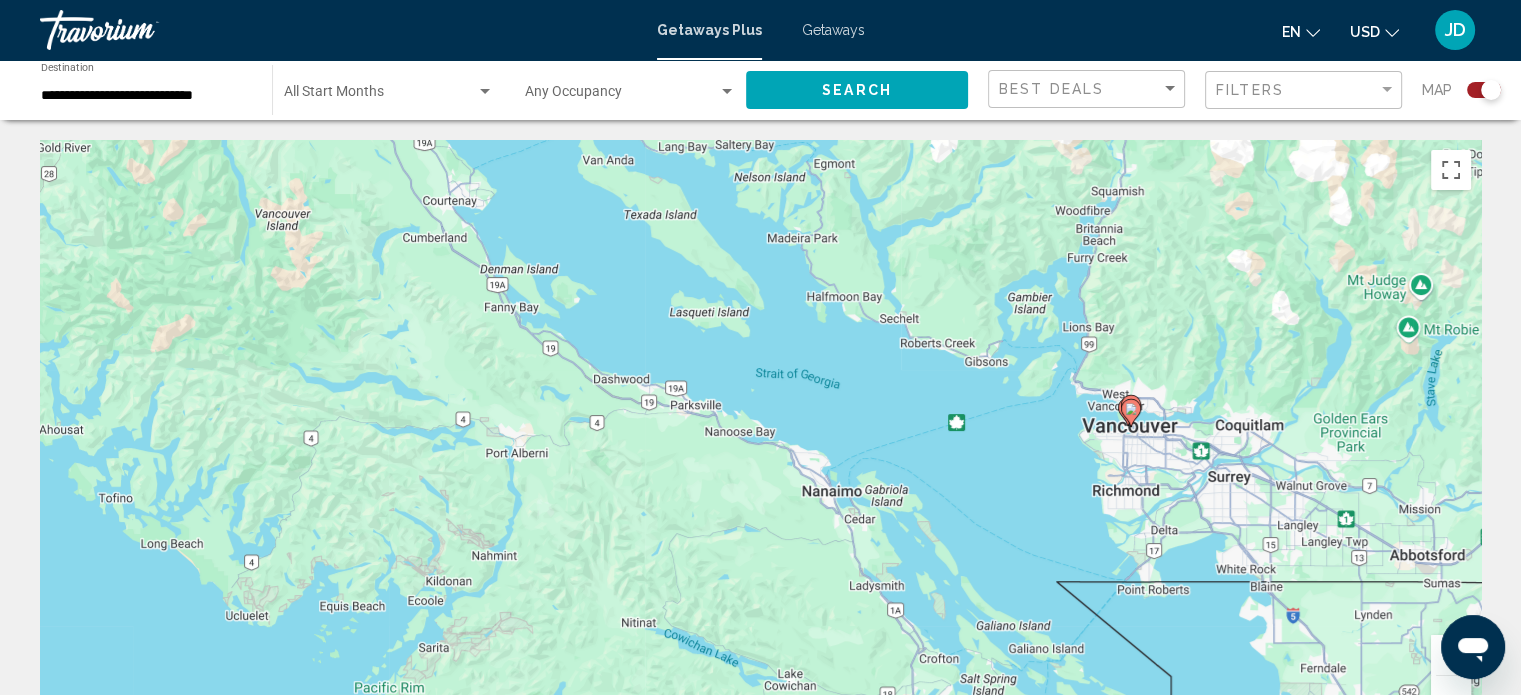 click at bounding box center (1451, 655) 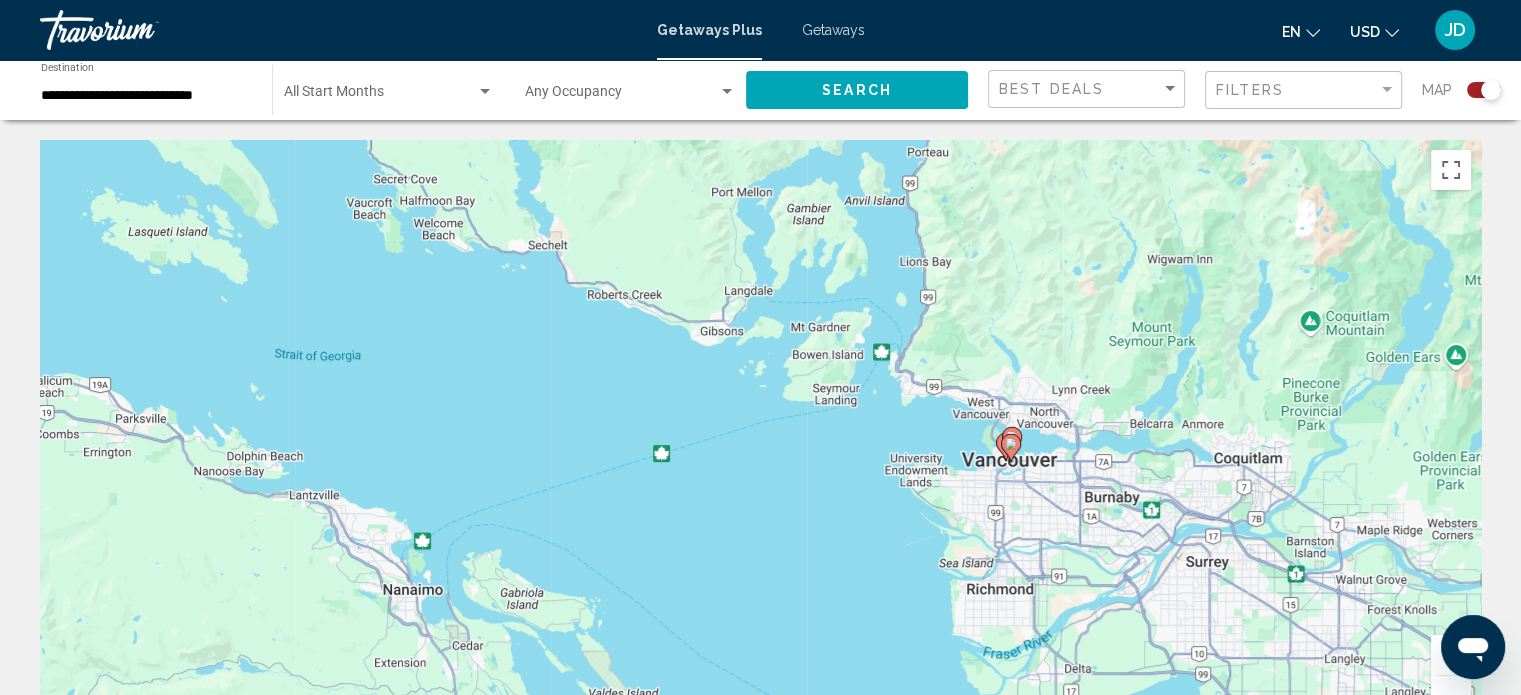 drag, startPoint x: 1414, startPoint y: 587, endPoint x: 921, endPoint y: 635, distance: 495.3312 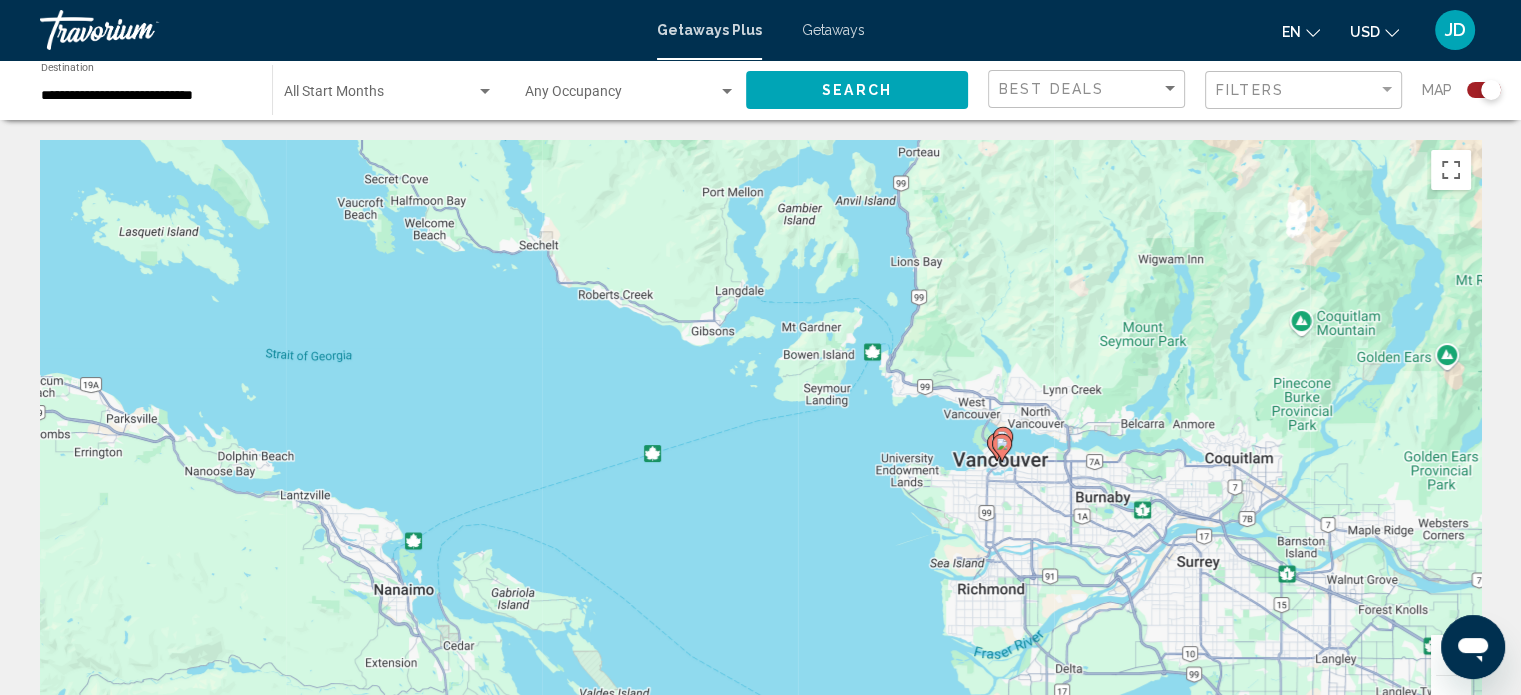 click at bounding box center (1451, 655) 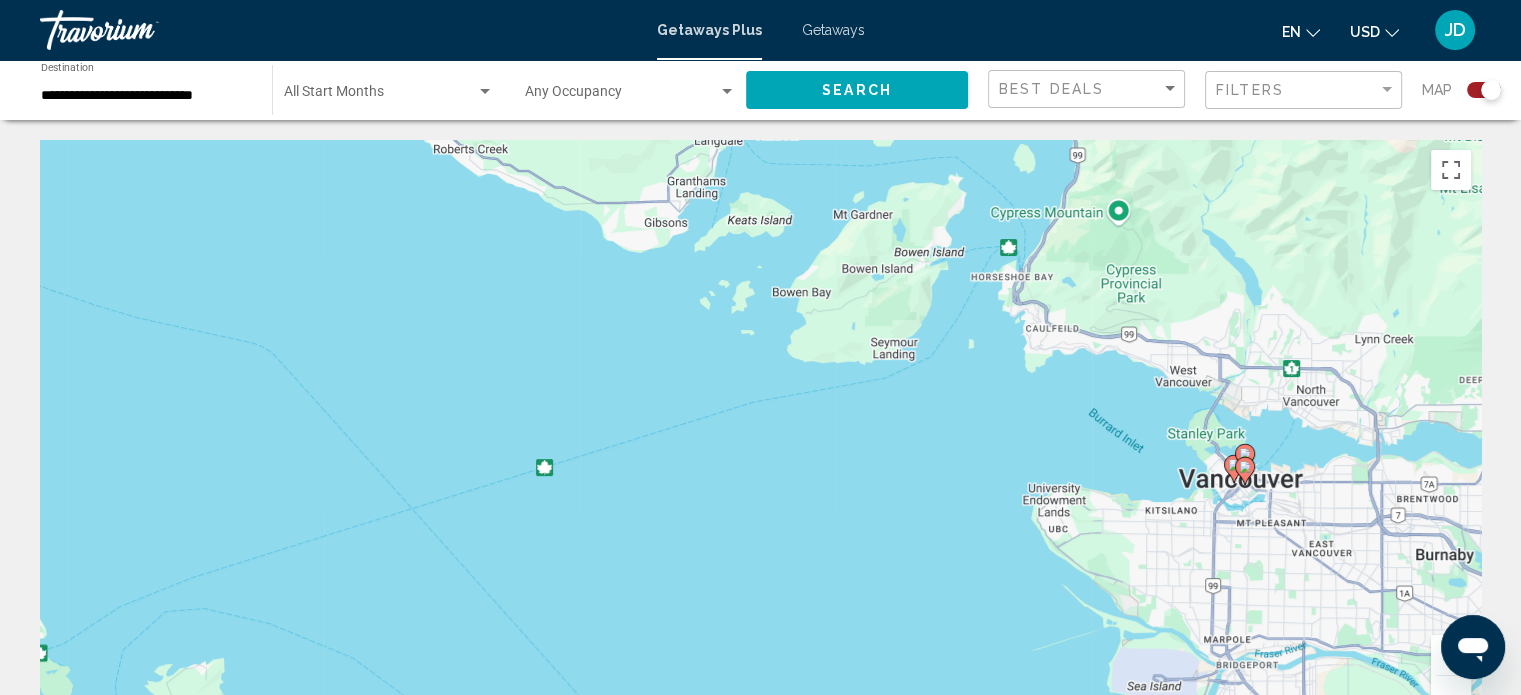 click 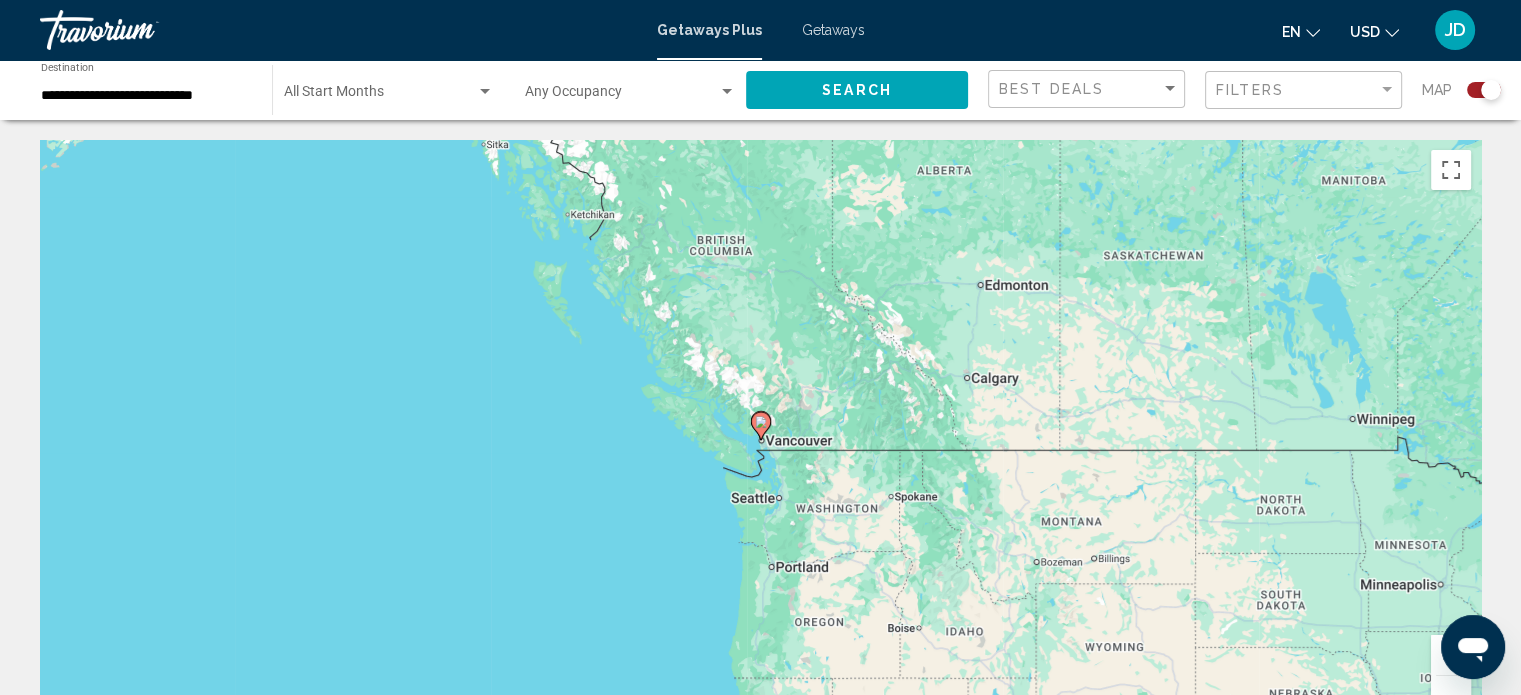 click 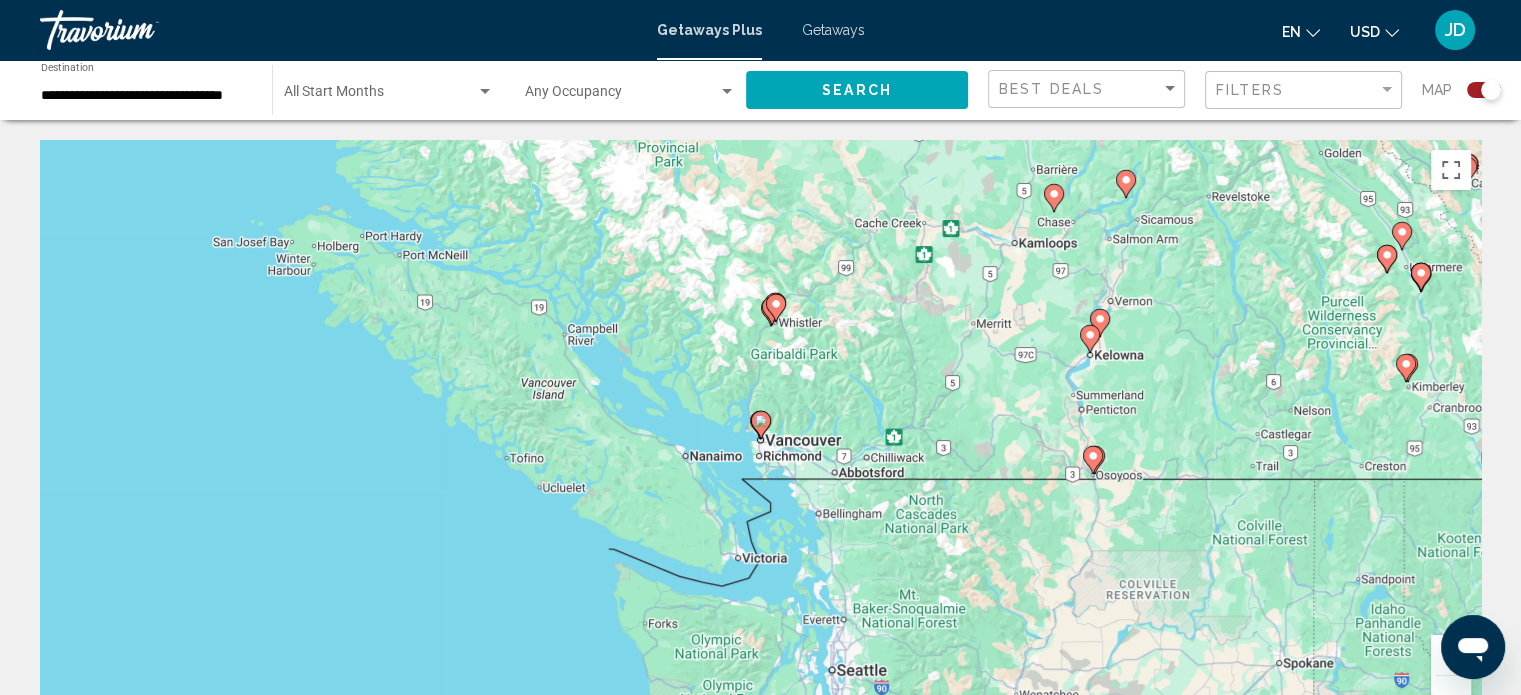 click 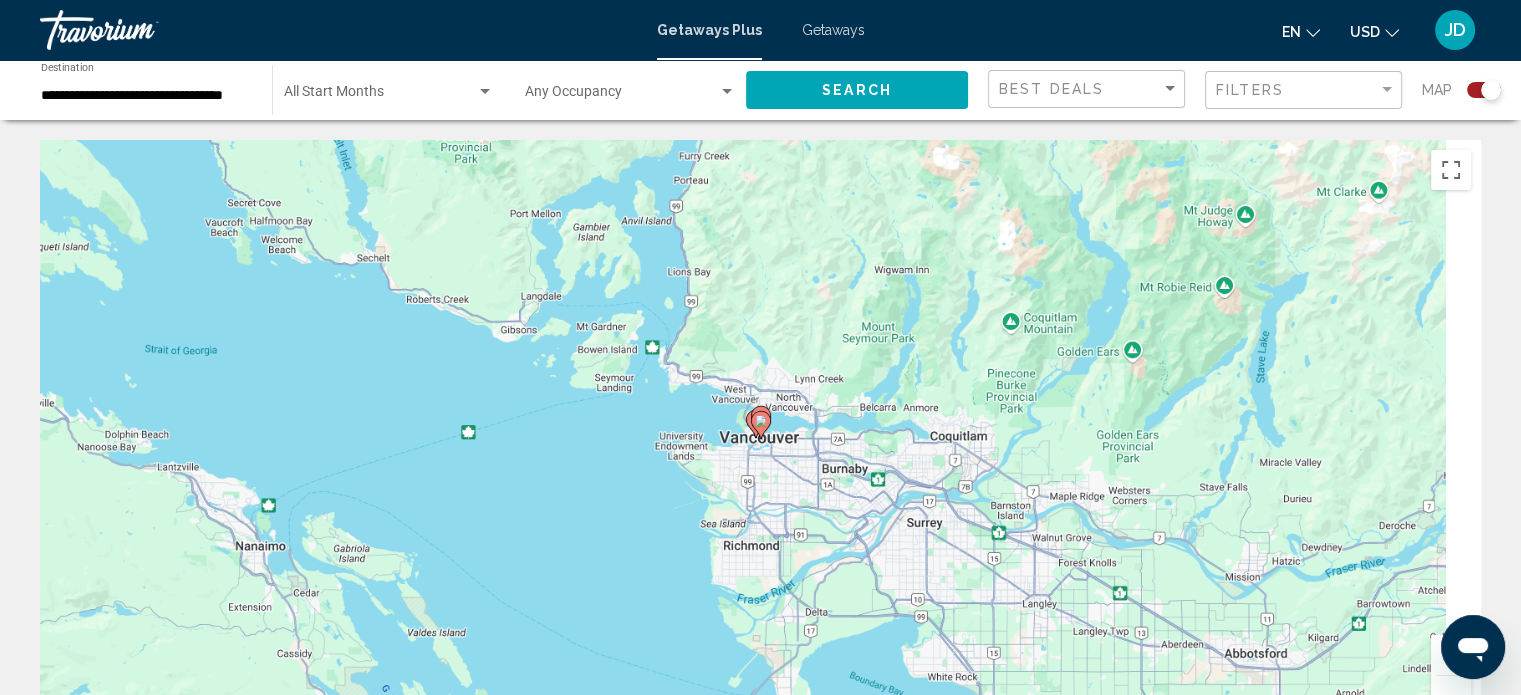 click 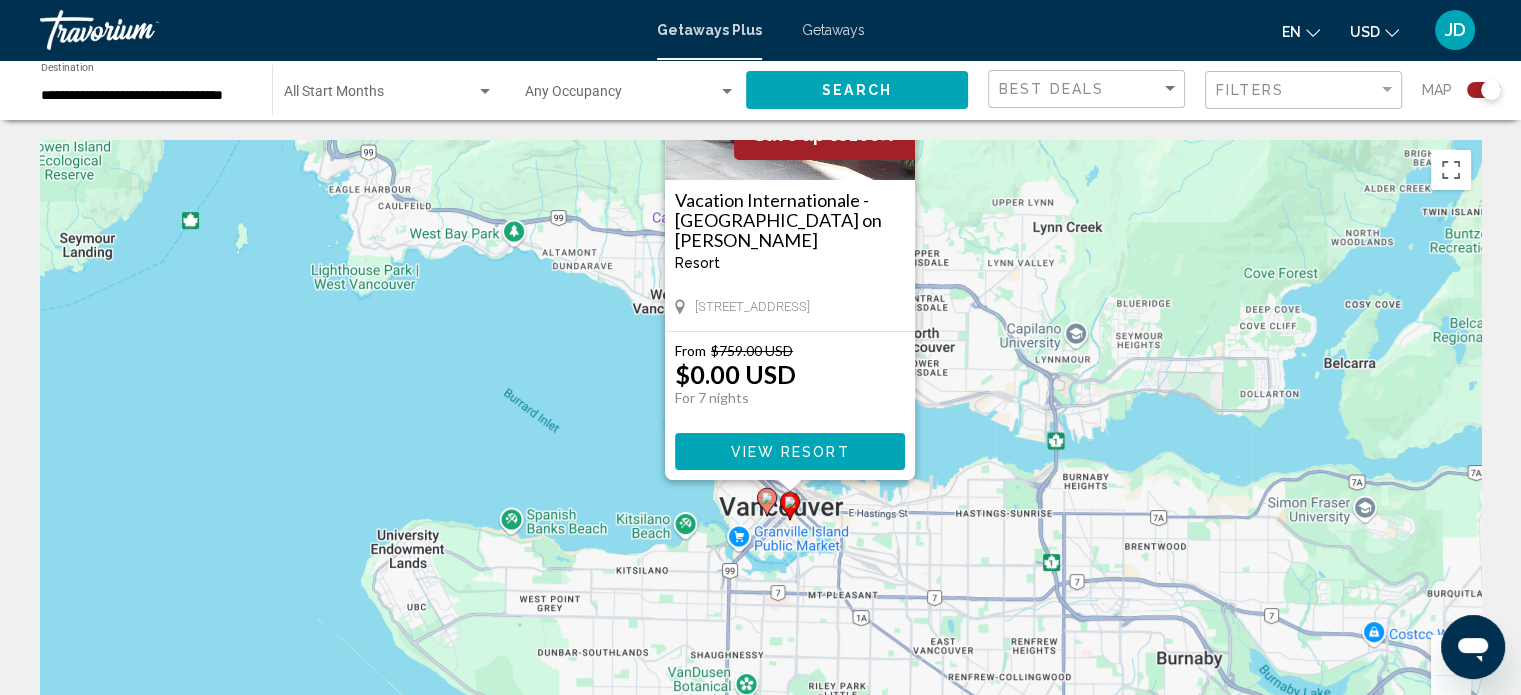drag, startPoint x: 961, startPoint y: 588, endPoint x: 984, endPoint y: 415, distance: 174.5222 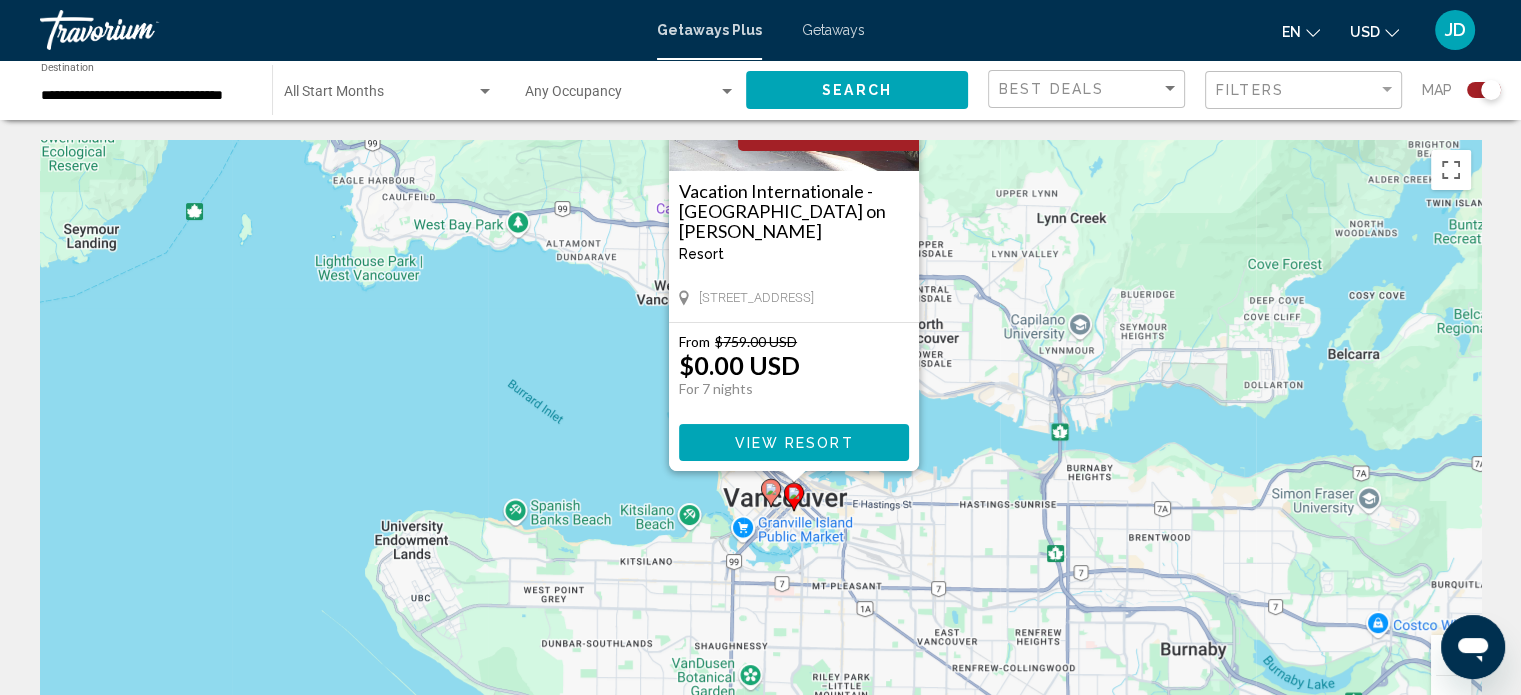 click 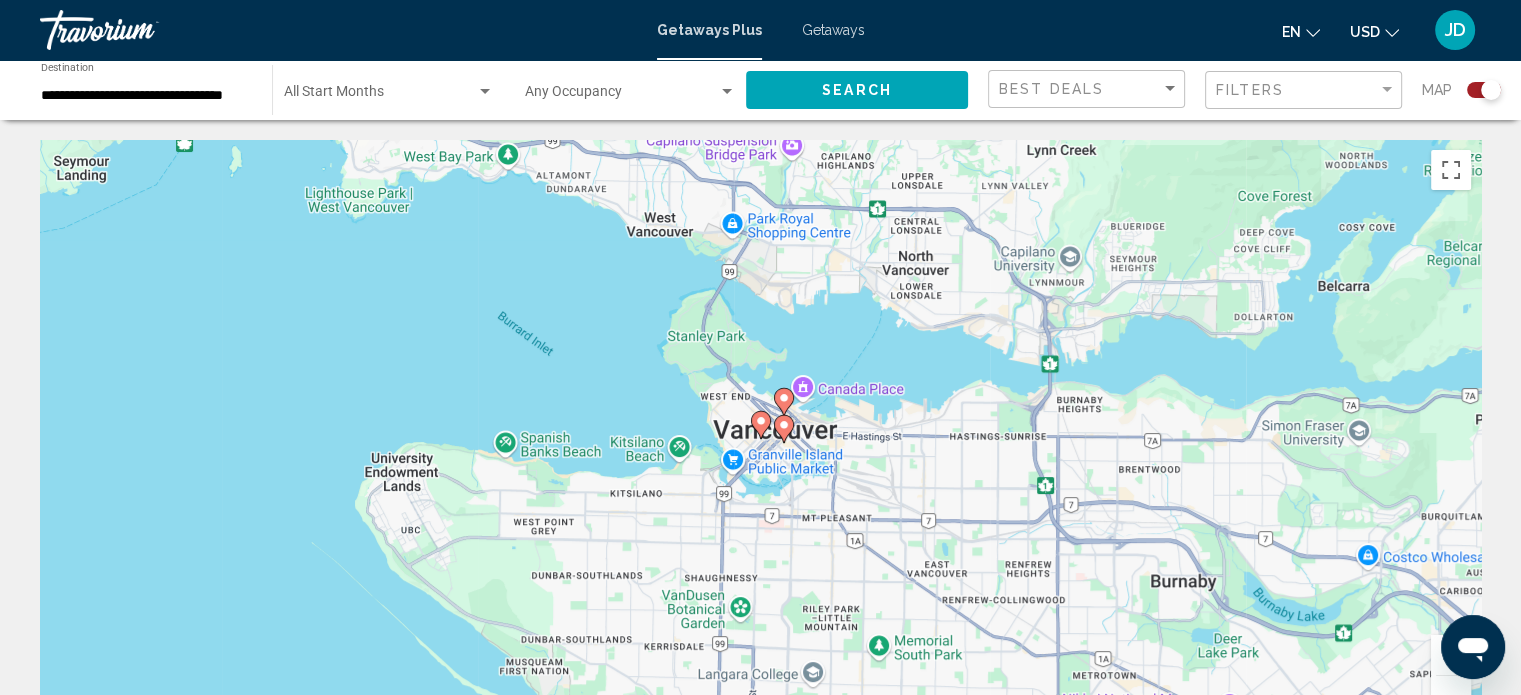 click 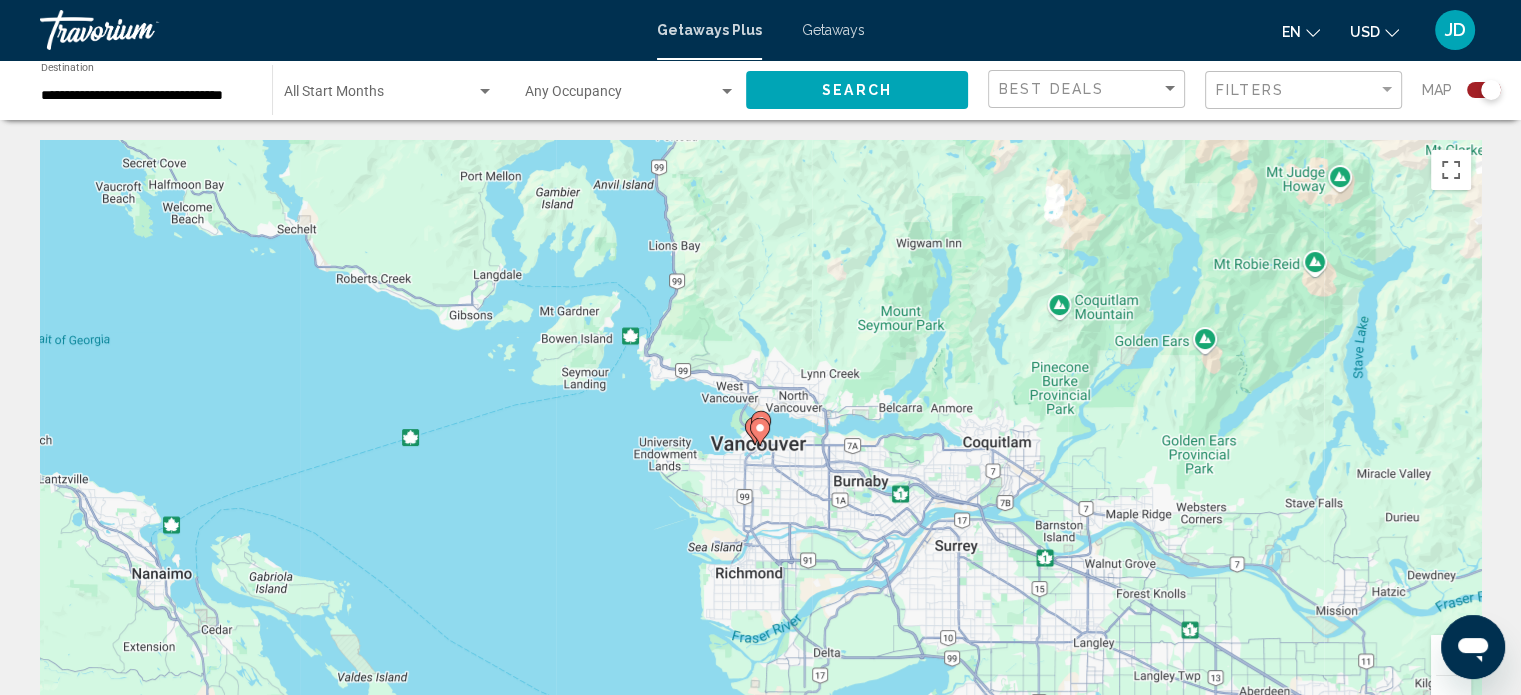 click at bounding box center [760, 432] 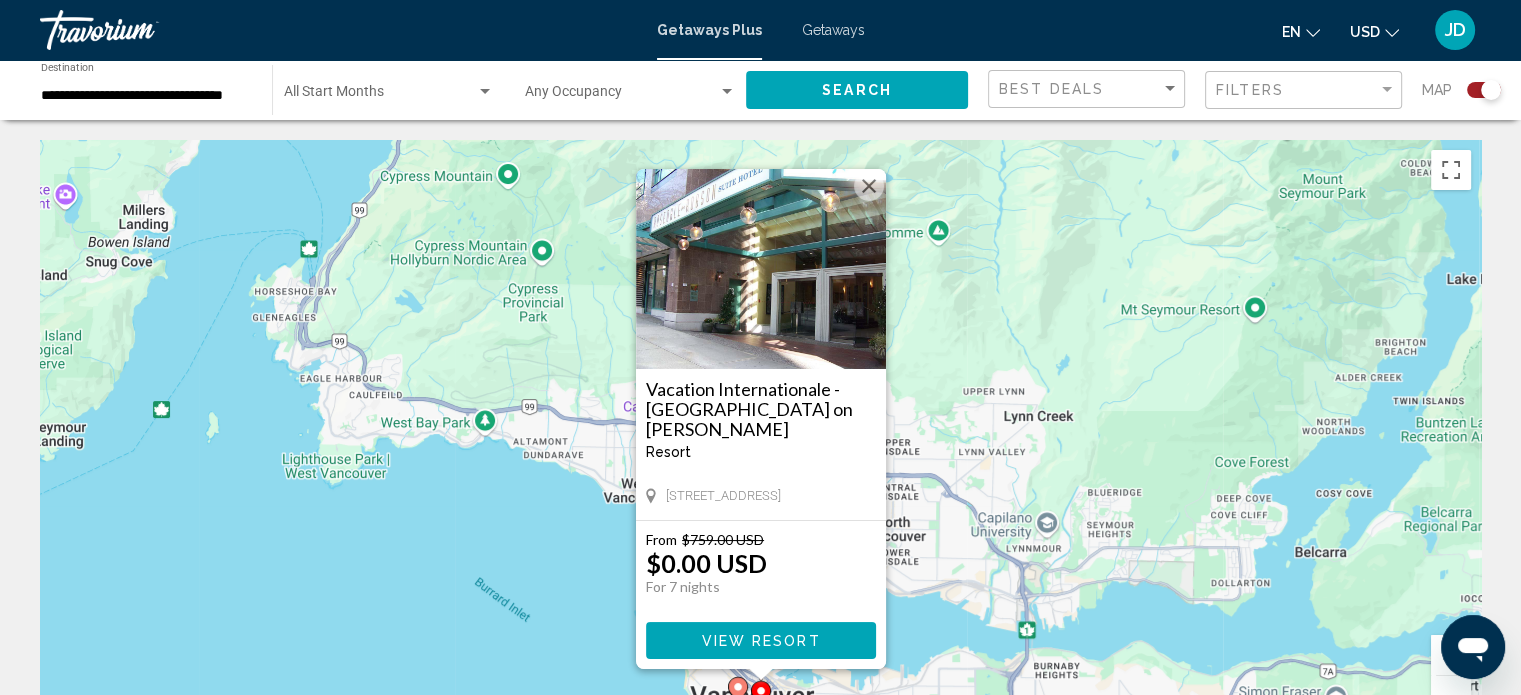 click on "To navigate, press the arrow keys. To activate drag with keyboard, press Alt + Enter. Once in keyboard drag state, use the arrow keys to move the marker. To complete the drag, press the Enter key. To cancel, press Escape.  Vacation Internationale - Rosedale on Robson  Resort  -  This is an adults only resort
Vancouver, BC, V6B 6A2, CAN From $759.00 USD $0.00 USD For 7 nights You save  $759.00 USD  View Resort" at bounding box center [760, 440] 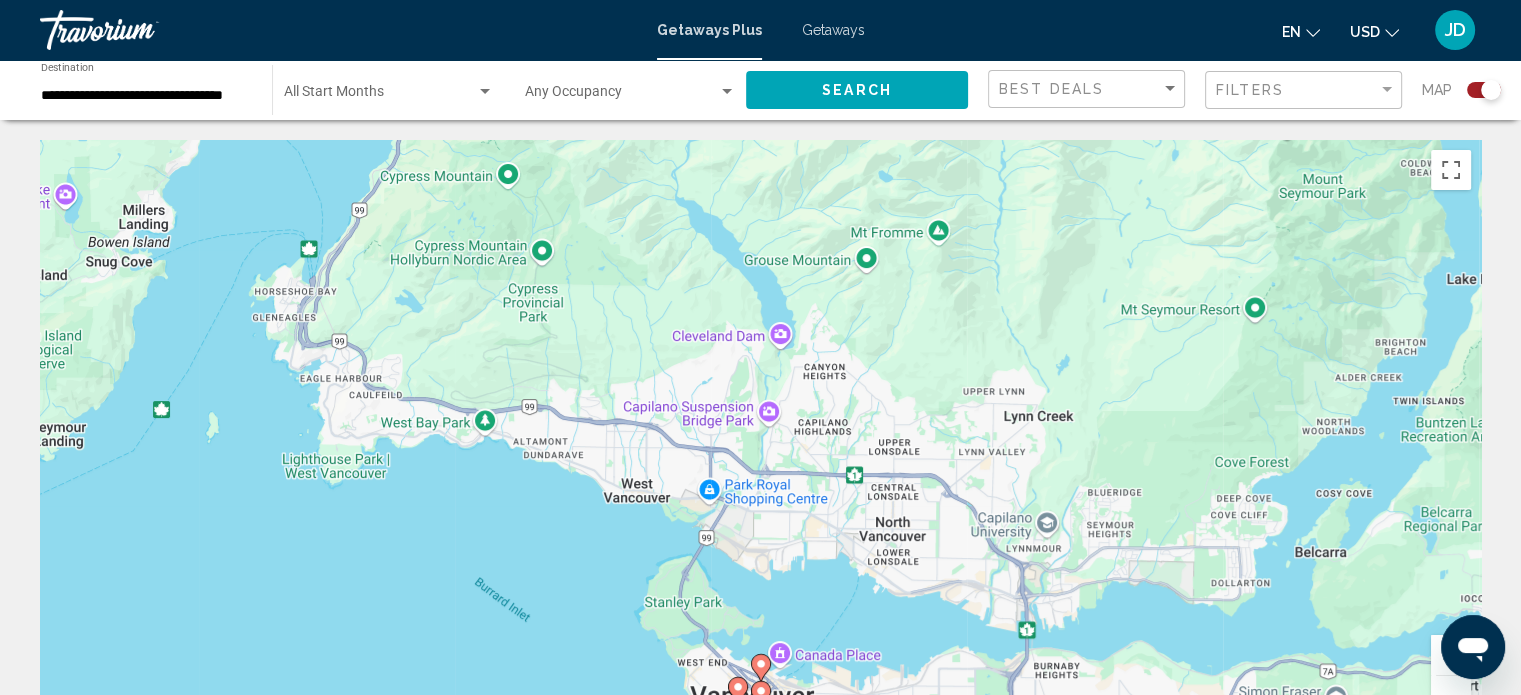 click 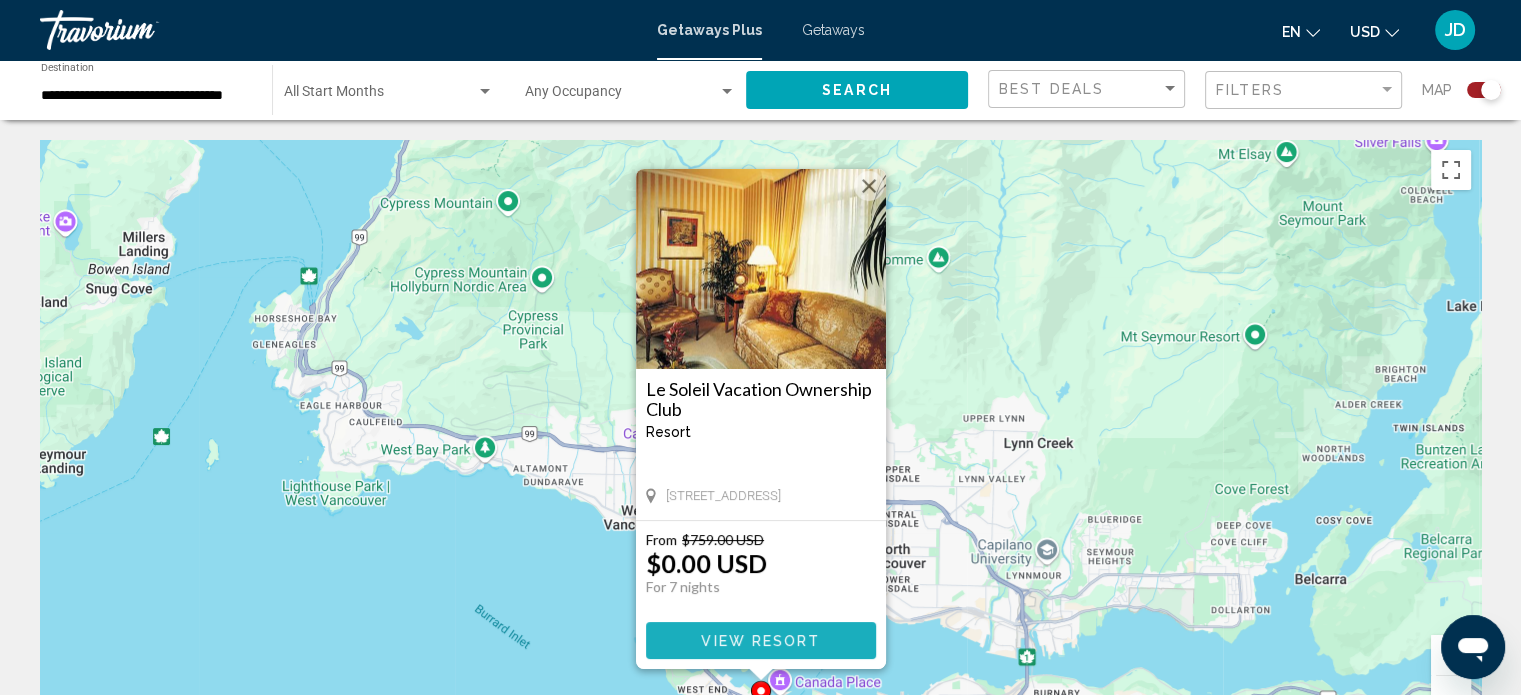 click on "View Resort" at bounding box center (760, 641) 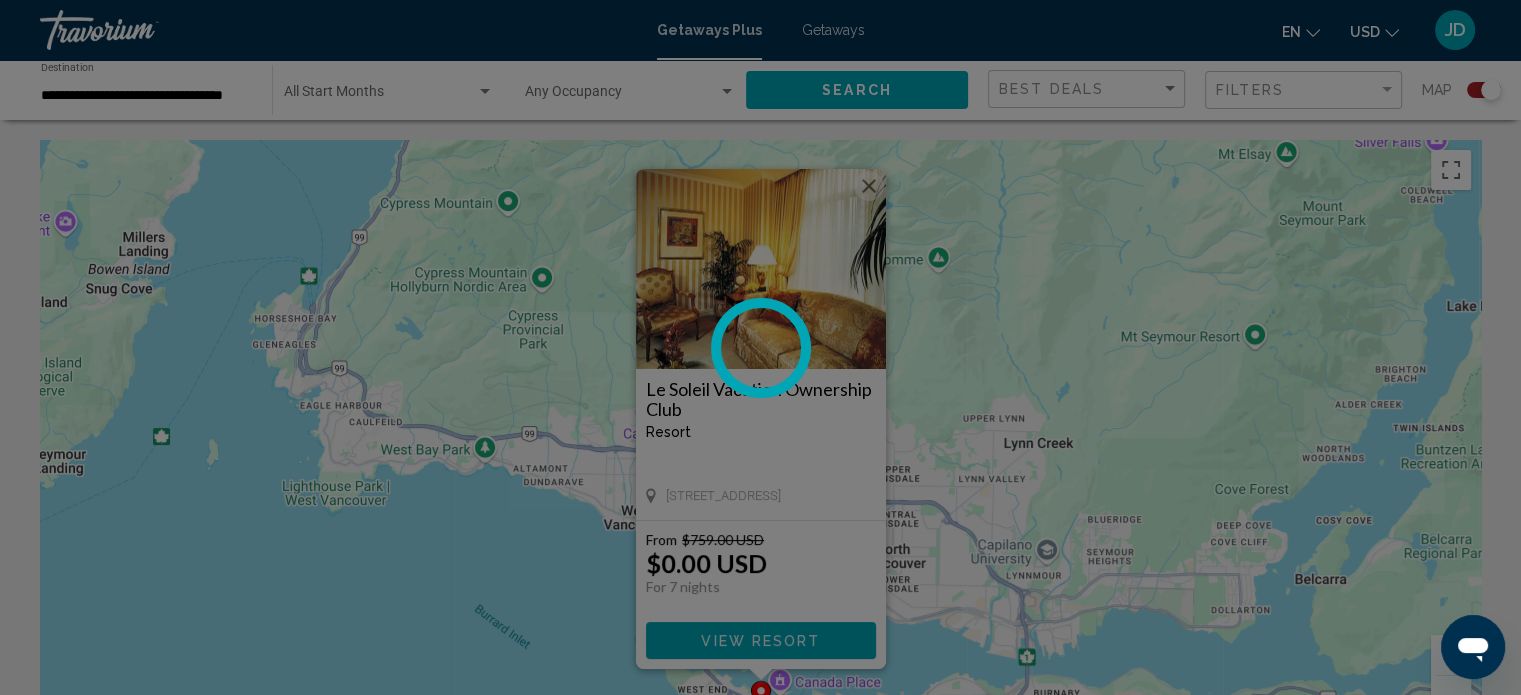 scroll, scrollTop: 12, scrollLeft: 0, axis: vertical 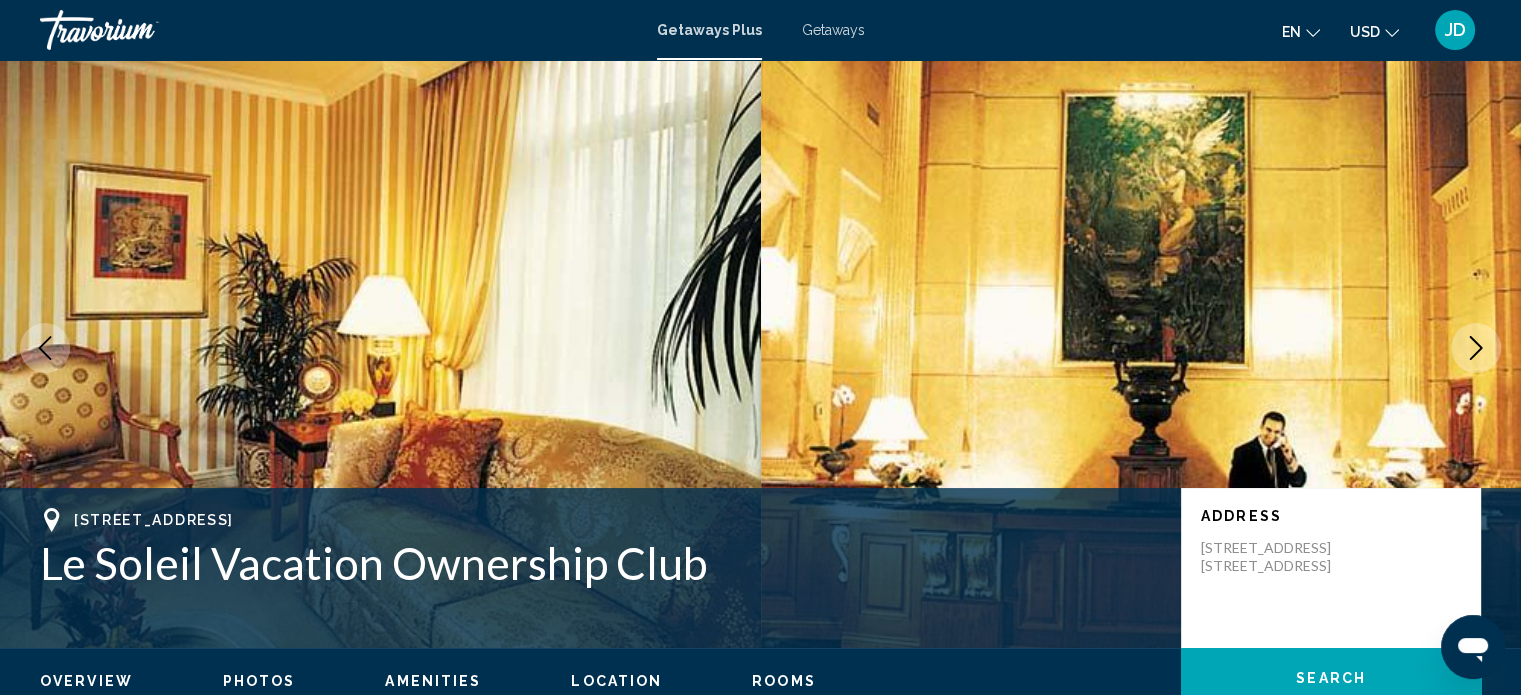 click 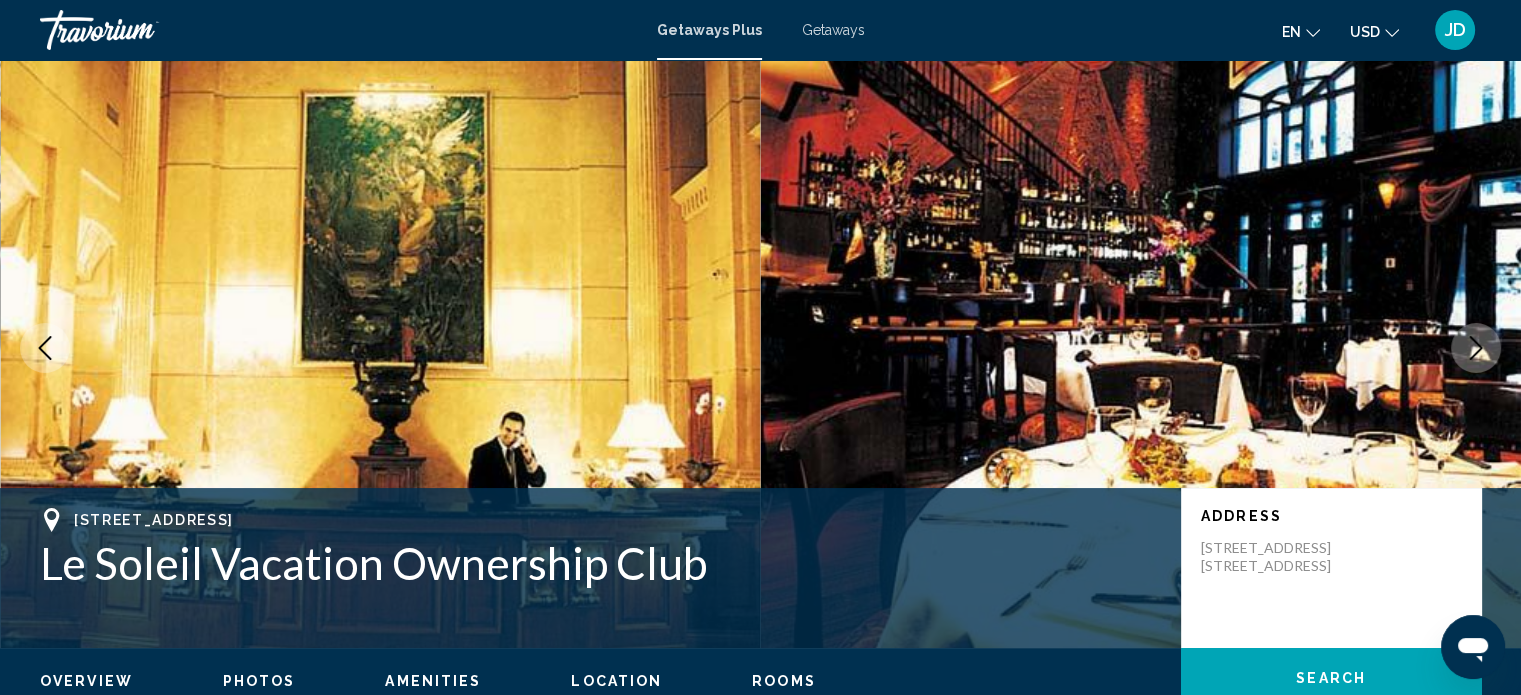 click 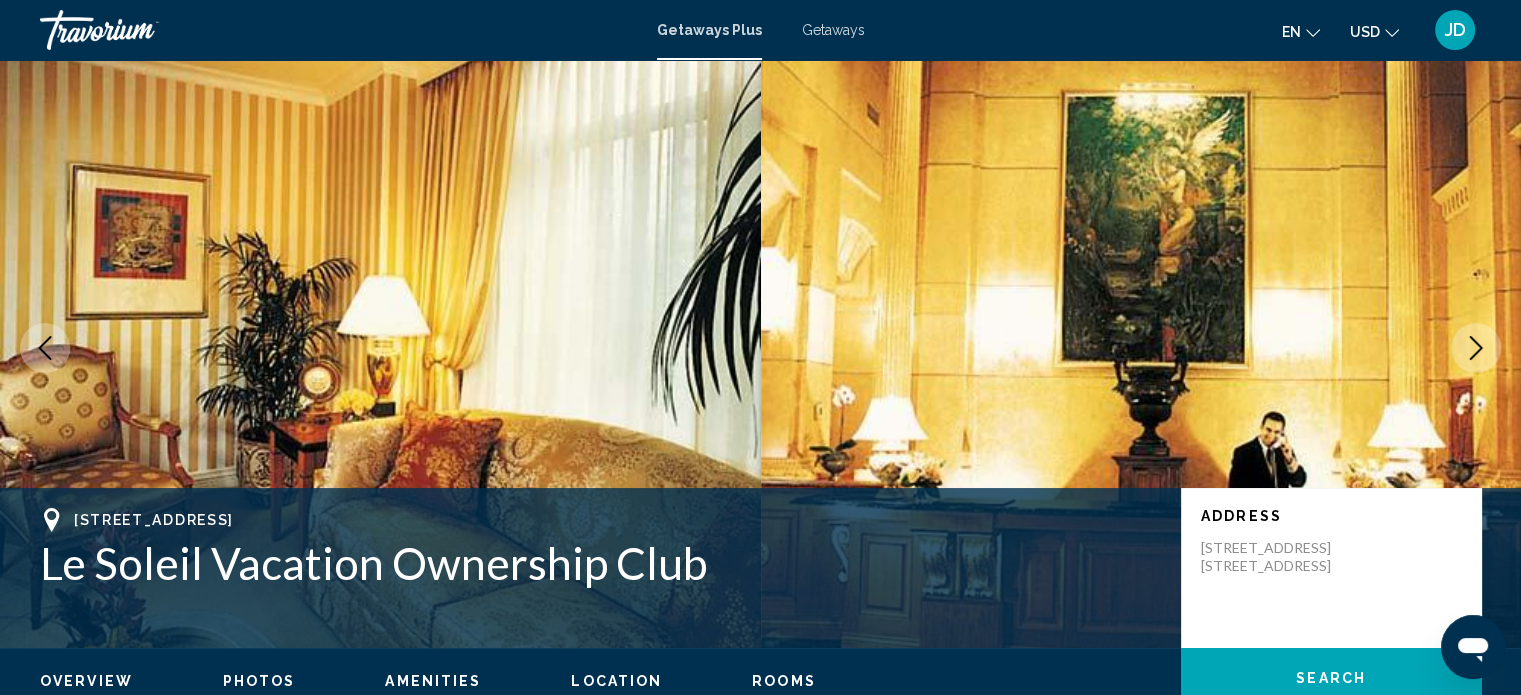 click 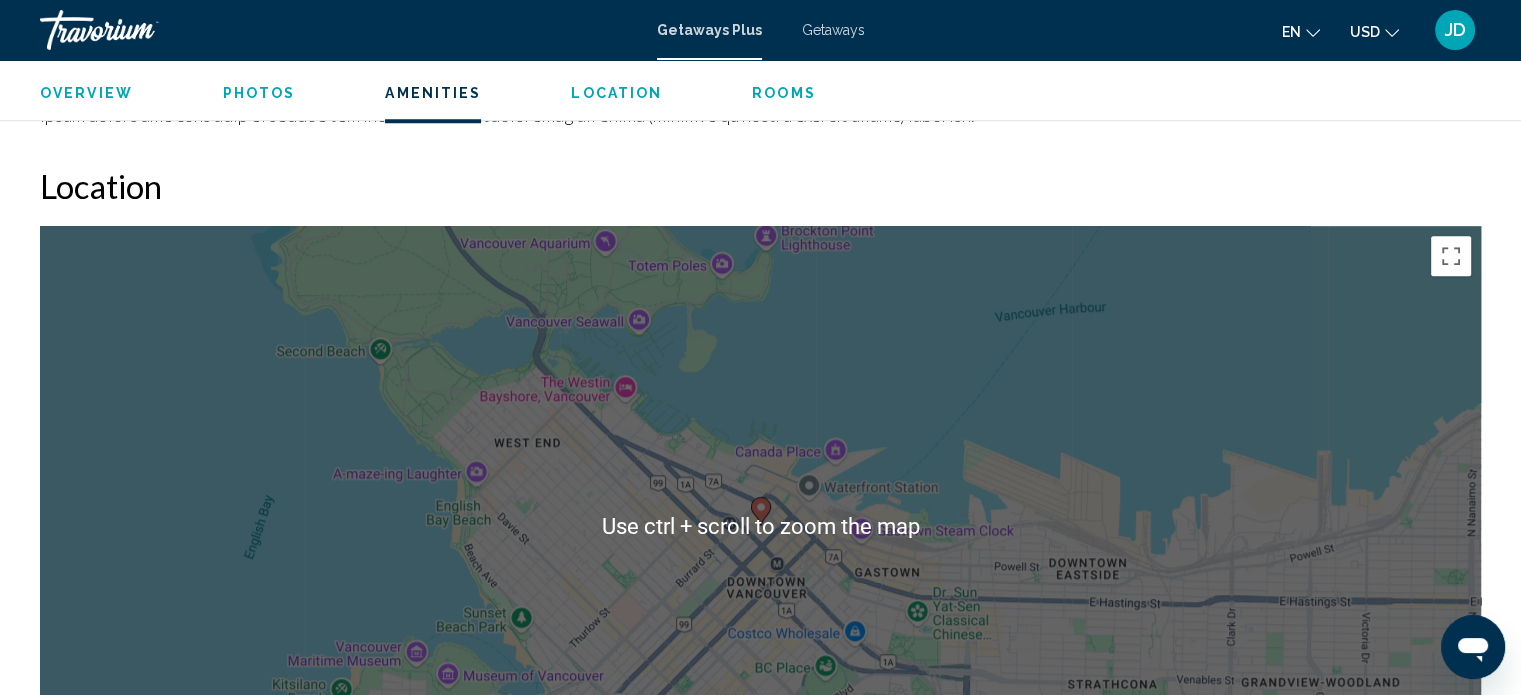 scroll, scrollTop: 1912, scrollLeft: 0, axis: vertical 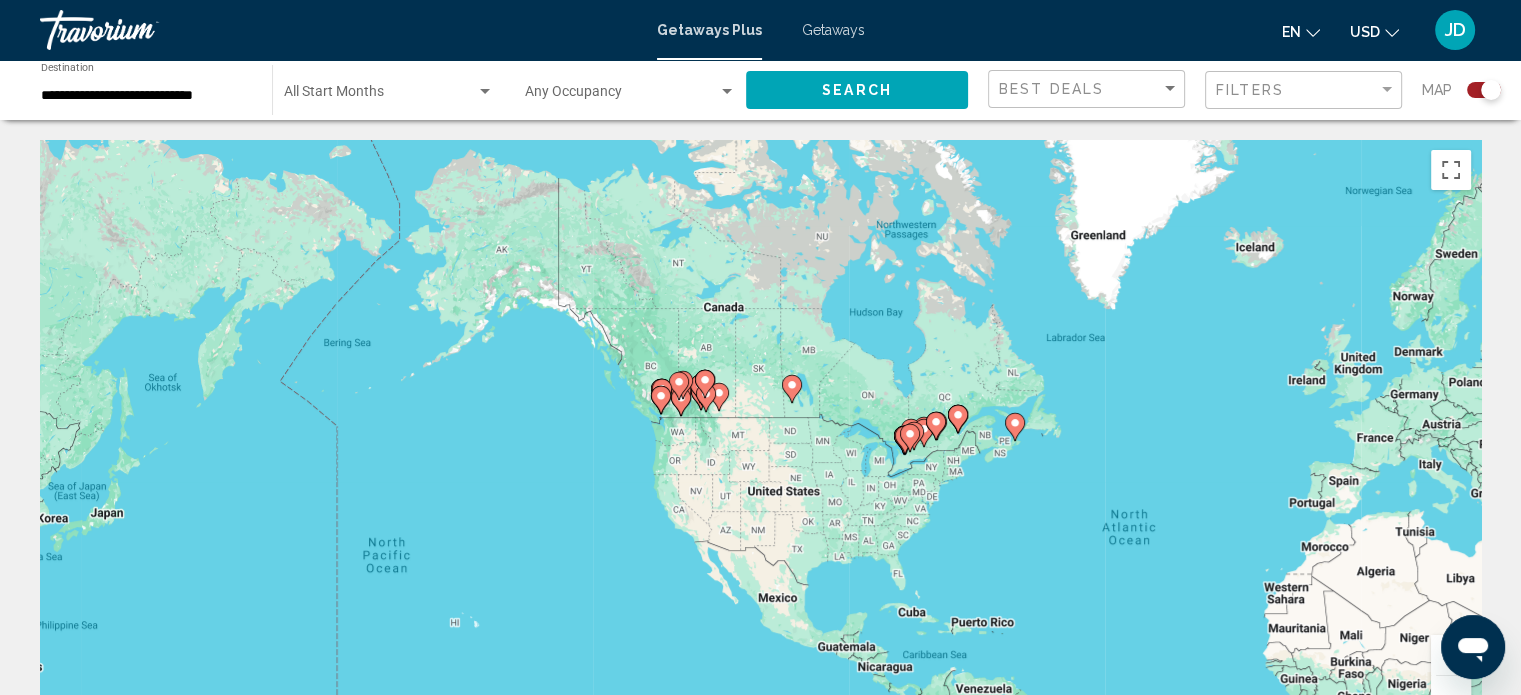 drag, startPoint x: 364, startPoint y: 374, endPoint x: 796, endPoint y: 493, distance: 448.0904 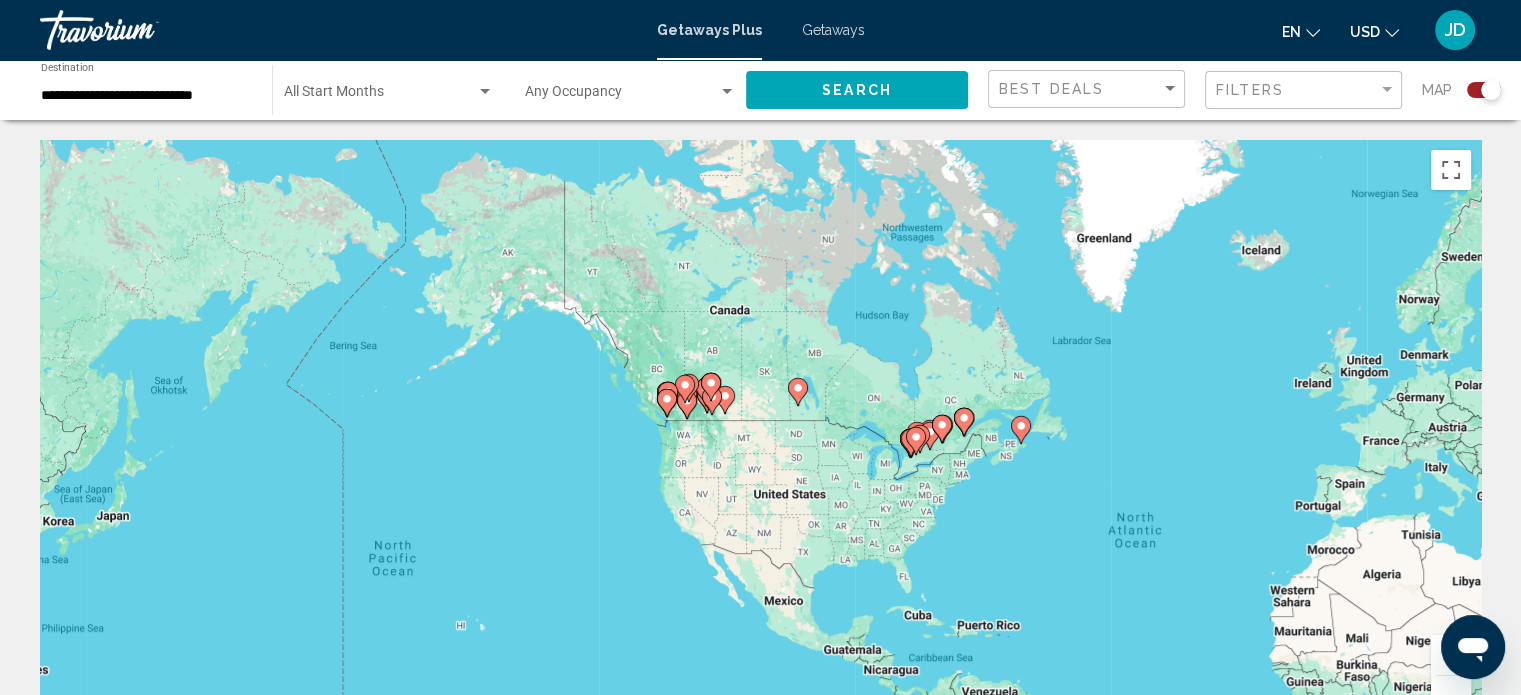 click at bounding box center [1451, 655] 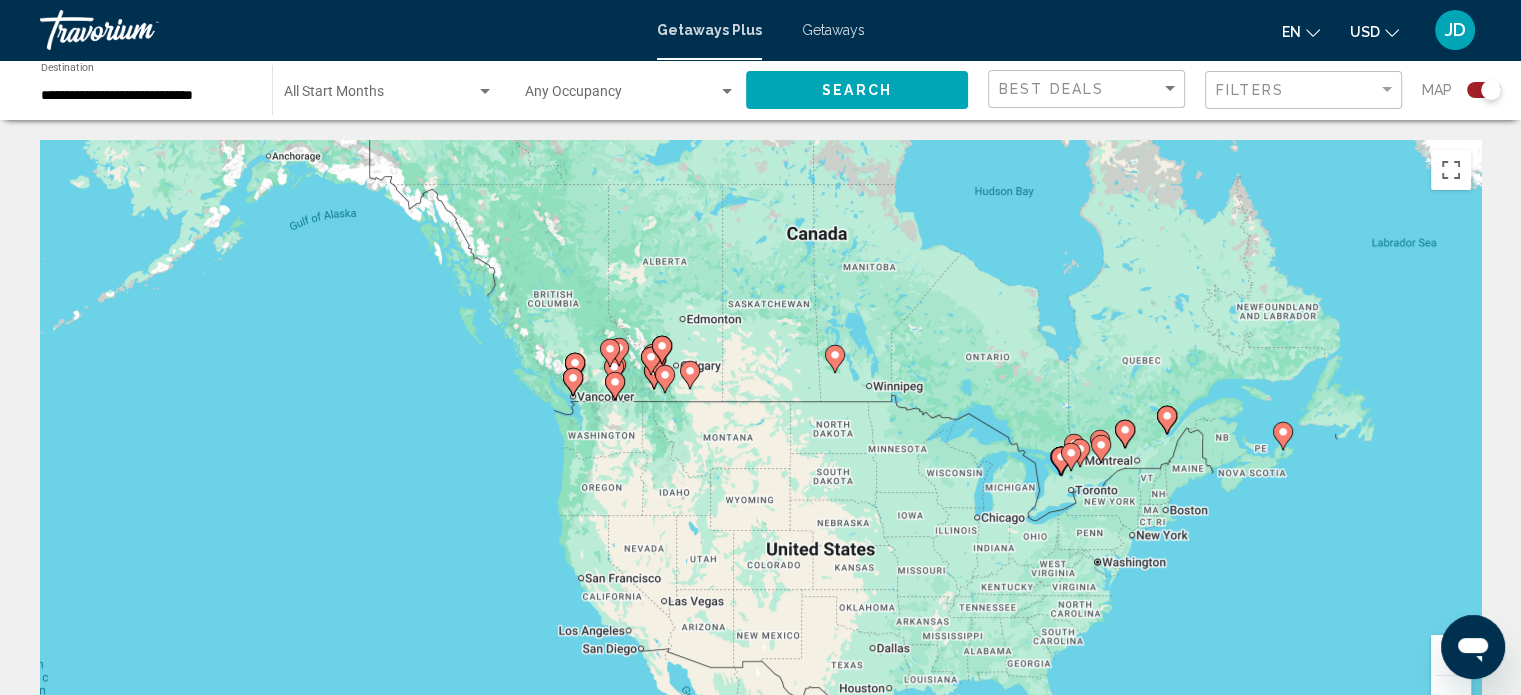 click at bounding box center (1451, 655) 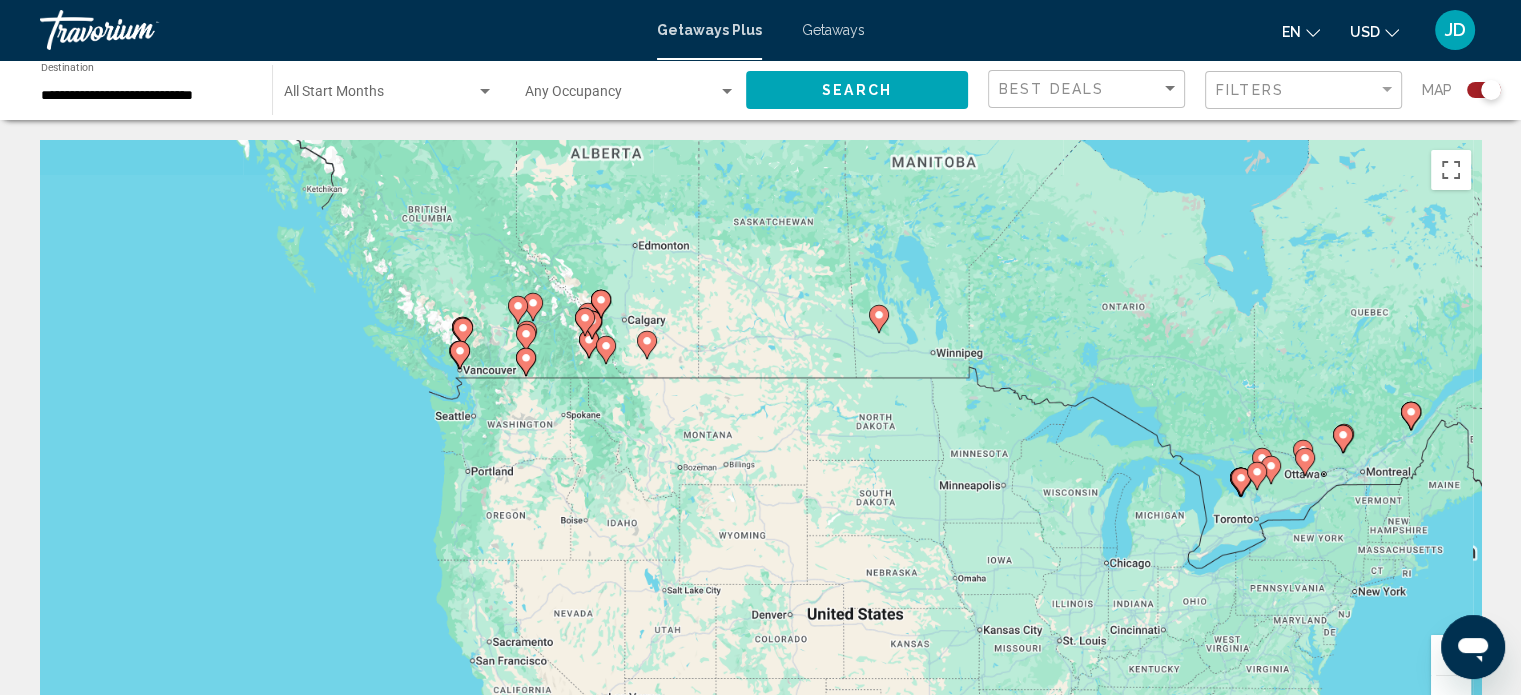 click at bounding box center (1451, 655) 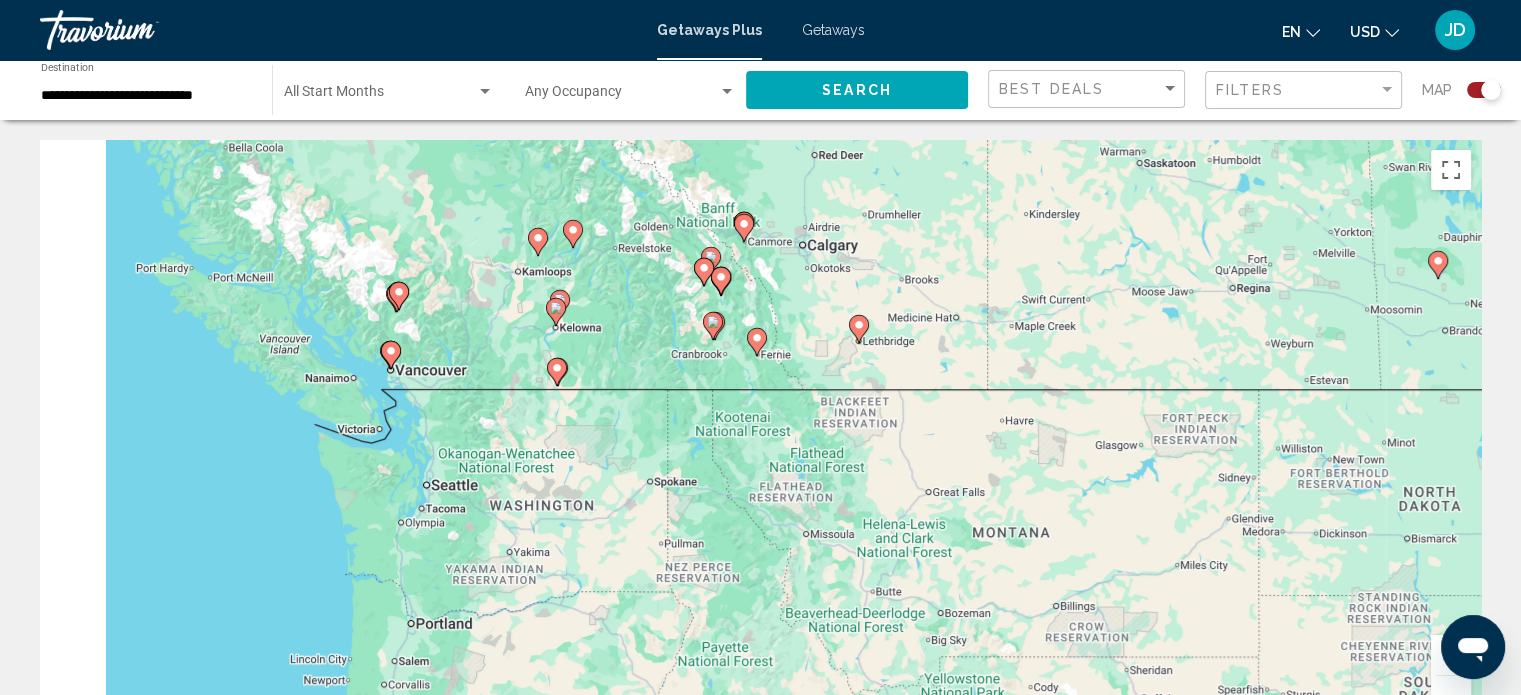 drag, startPoint x: 335, startPoint y: 362, endPoint x: 970, endPoint y: 535, distance: 658.14435 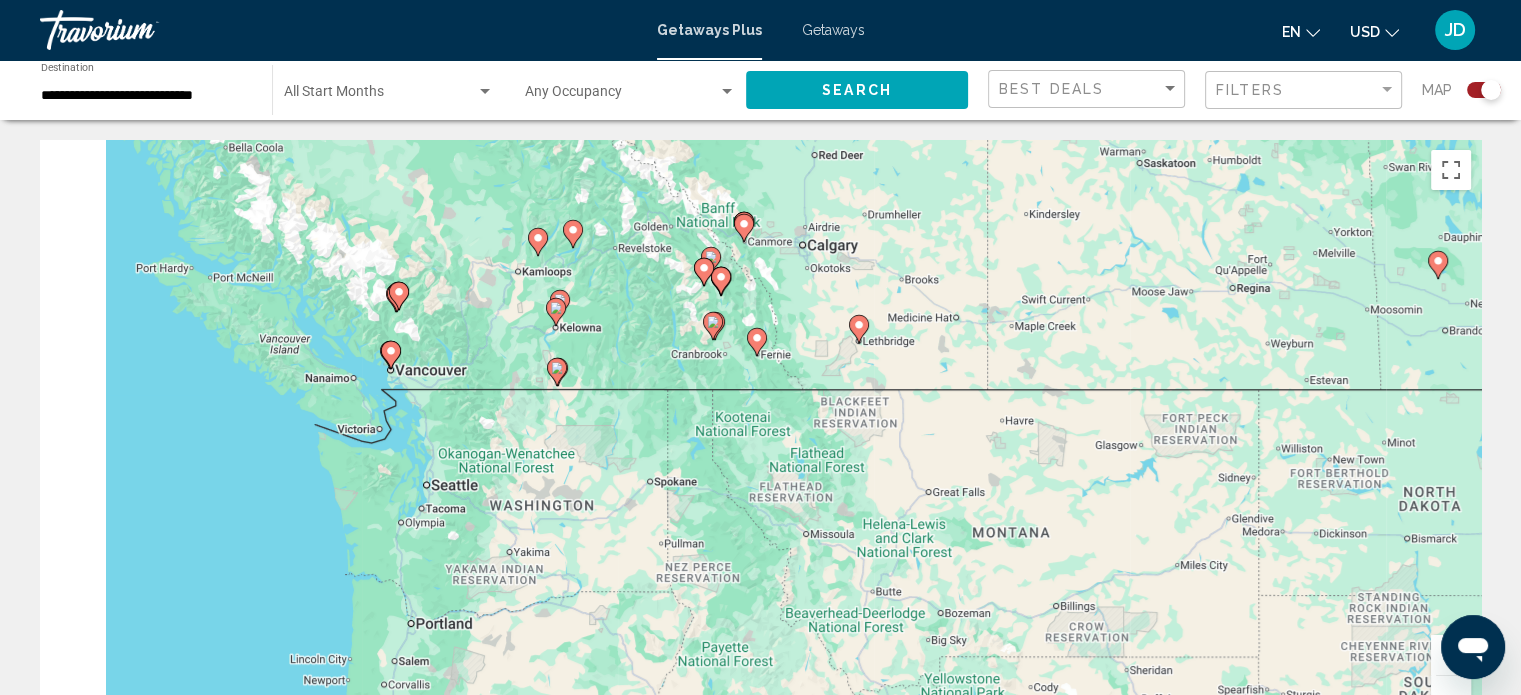 click on "To navigate, press the arrow keys. To activate drag with keyboard, press Alt + Enter. Once in keyboard drag state, use the arrow keys to move the marker. To complete the drag, press the Enter key. To cancel, press Escape." at bounding box center (760, 440) 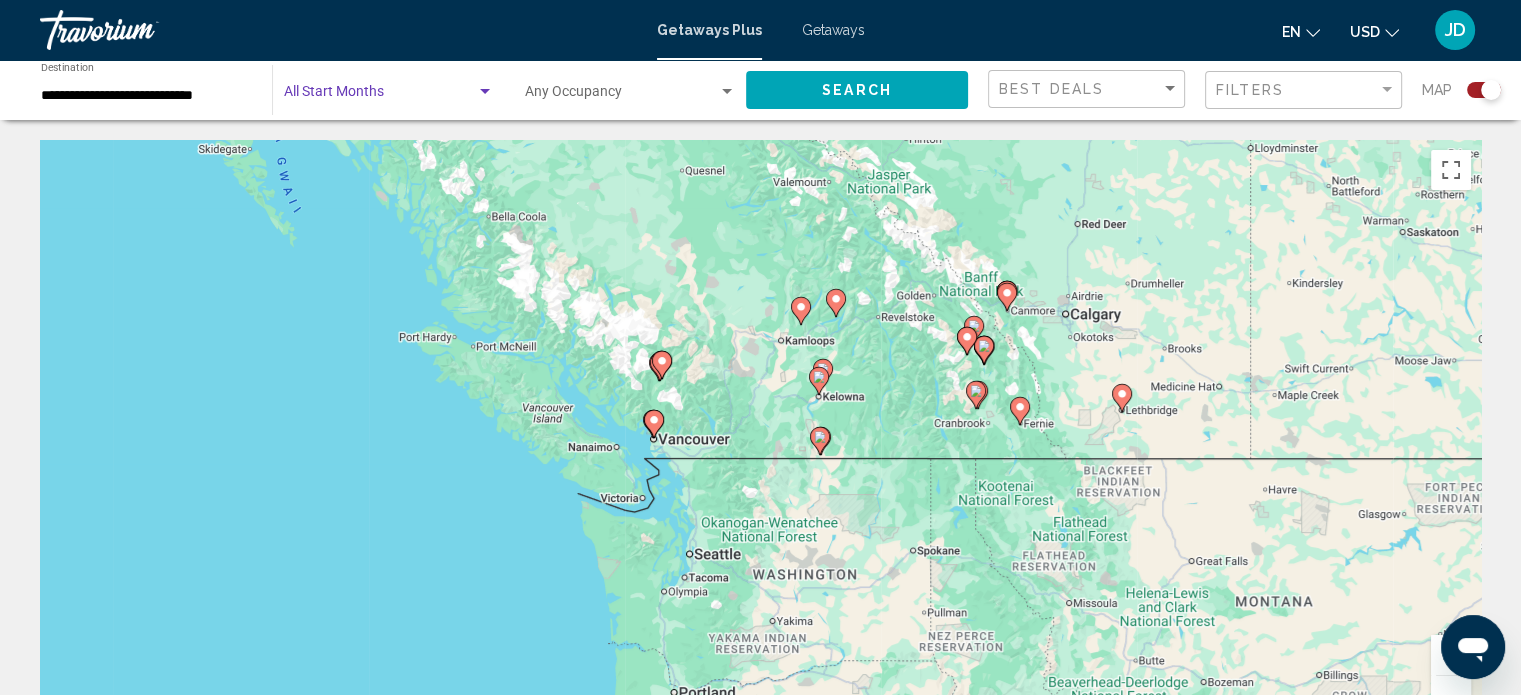 click at bounding box center (485, 91) 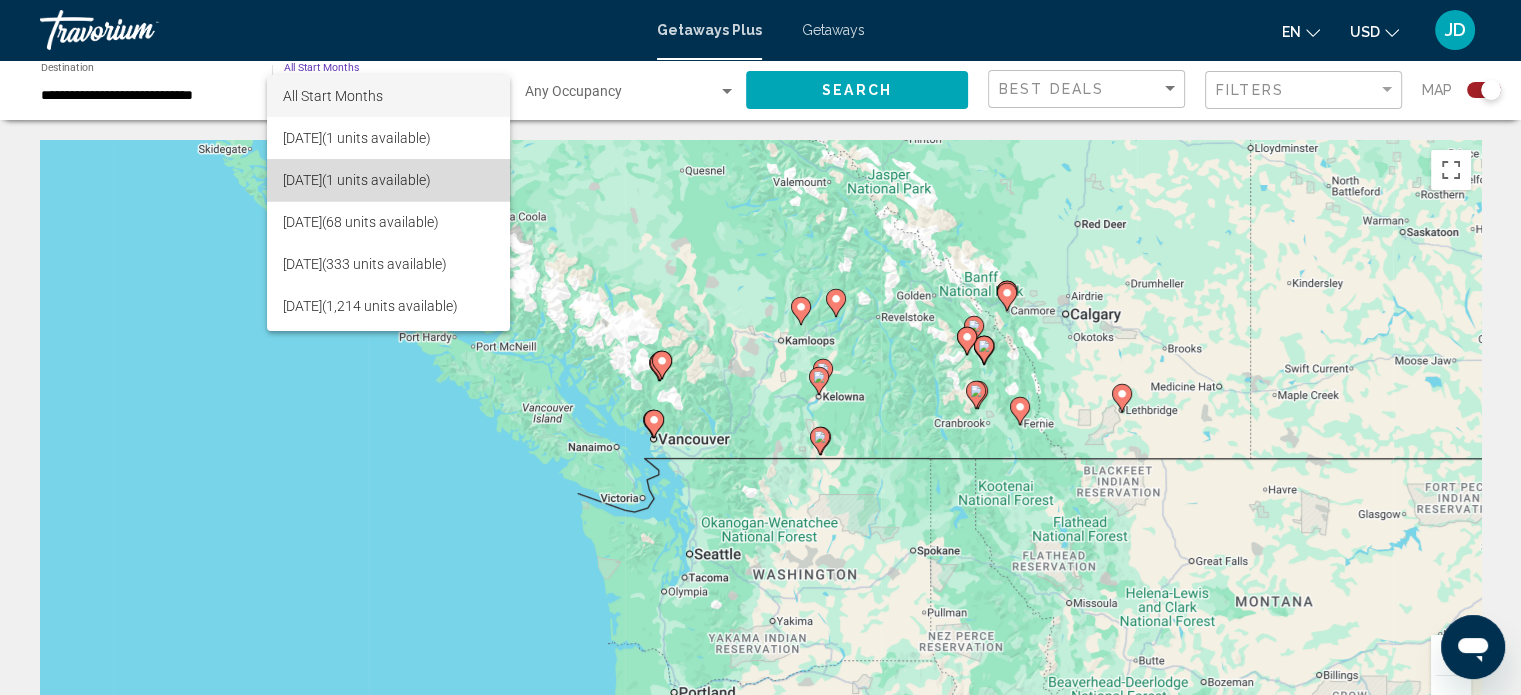 click on "August 2025  (1 units available)" at bounding box center (388, 180) 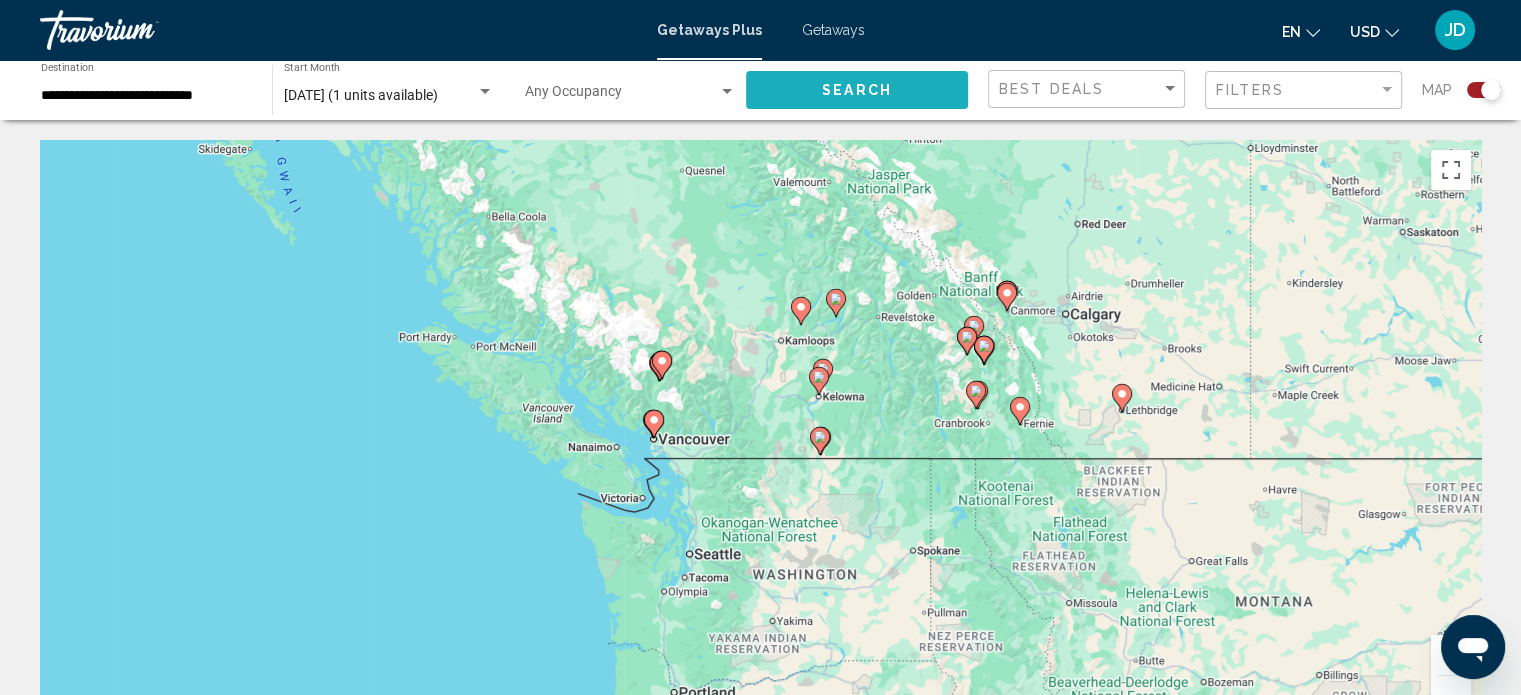 click on "Search" 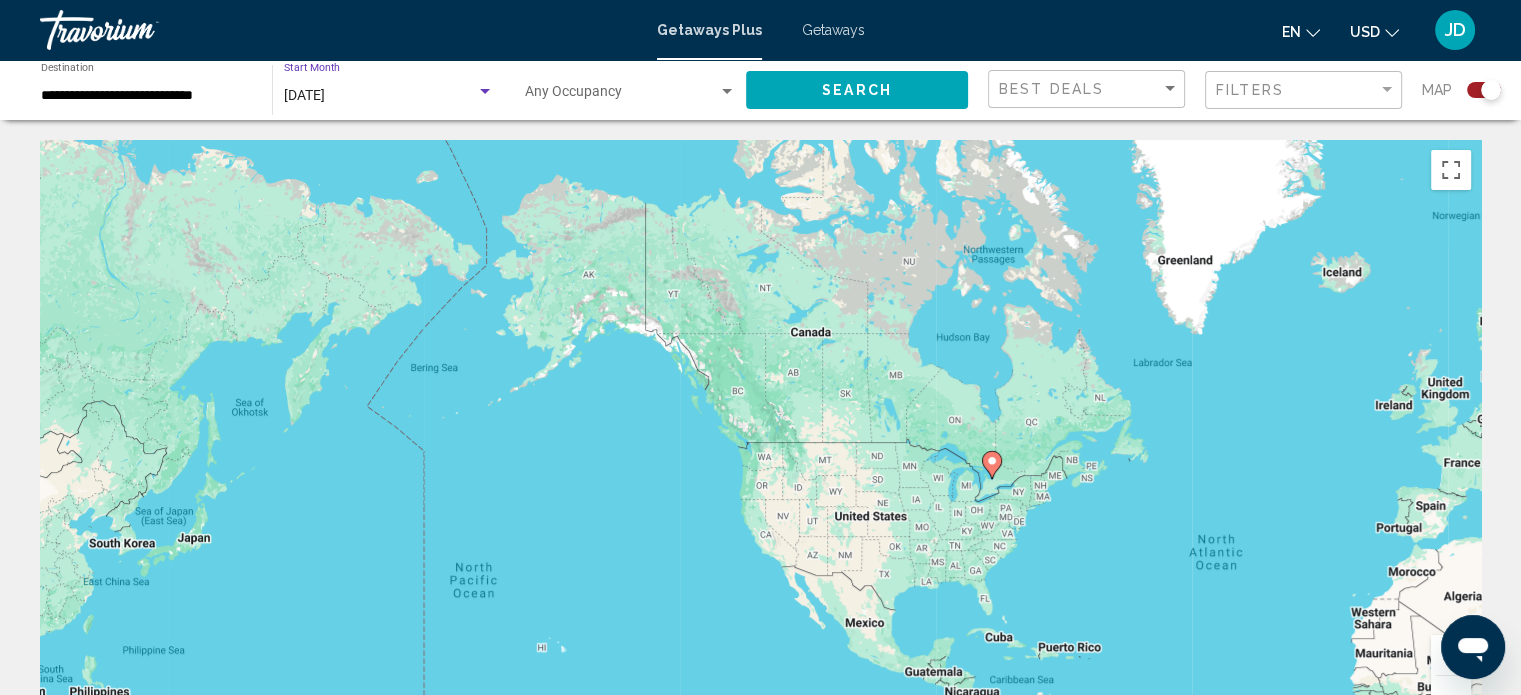 click at bounding box center [485, 92] 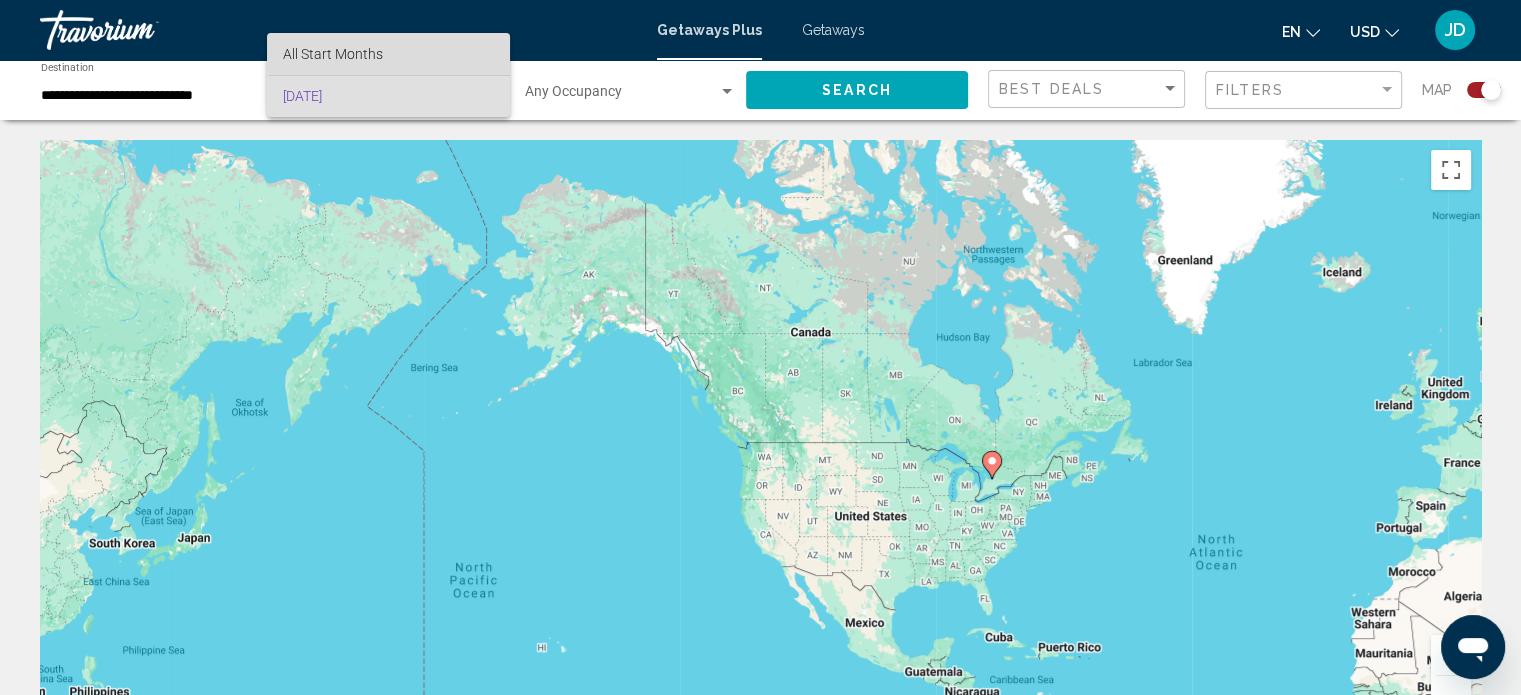 click on "All Start Months" at bounding box center [388, 54] 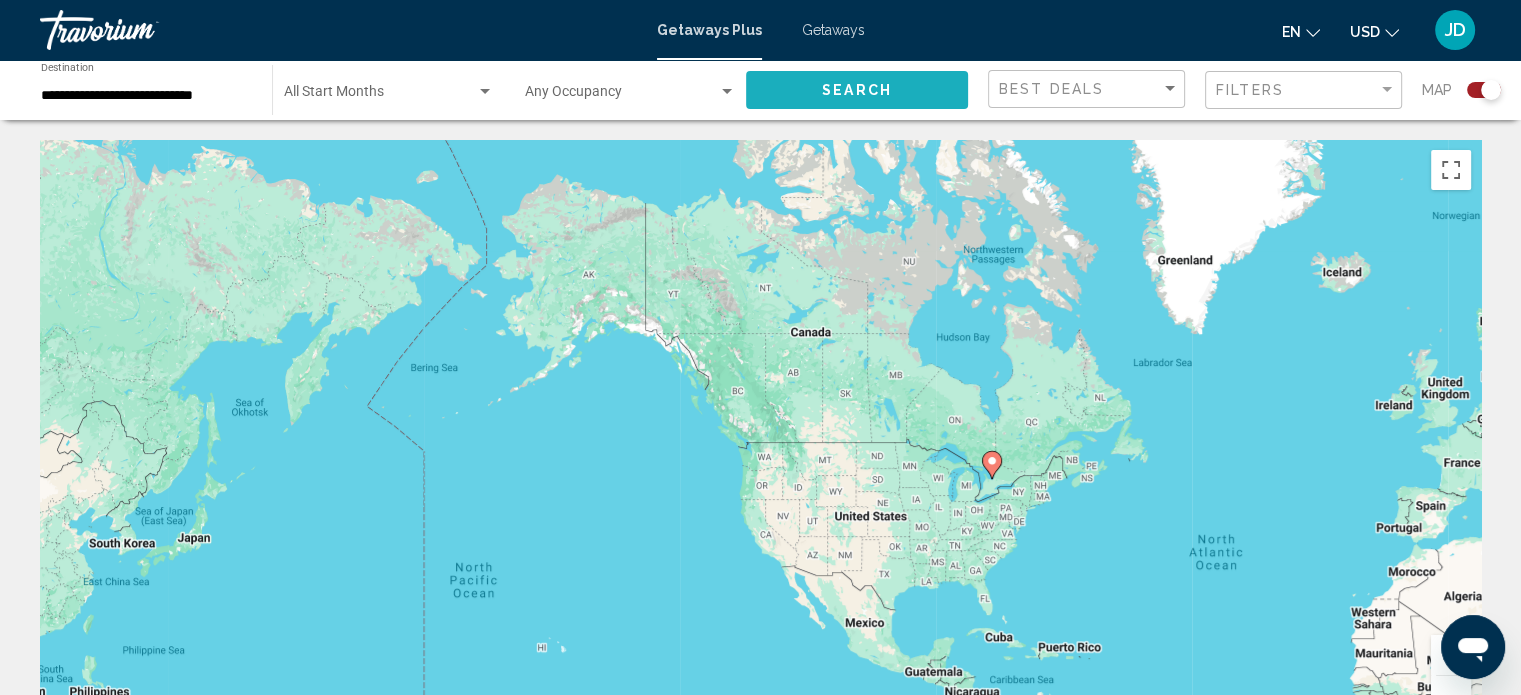 click on "Search" 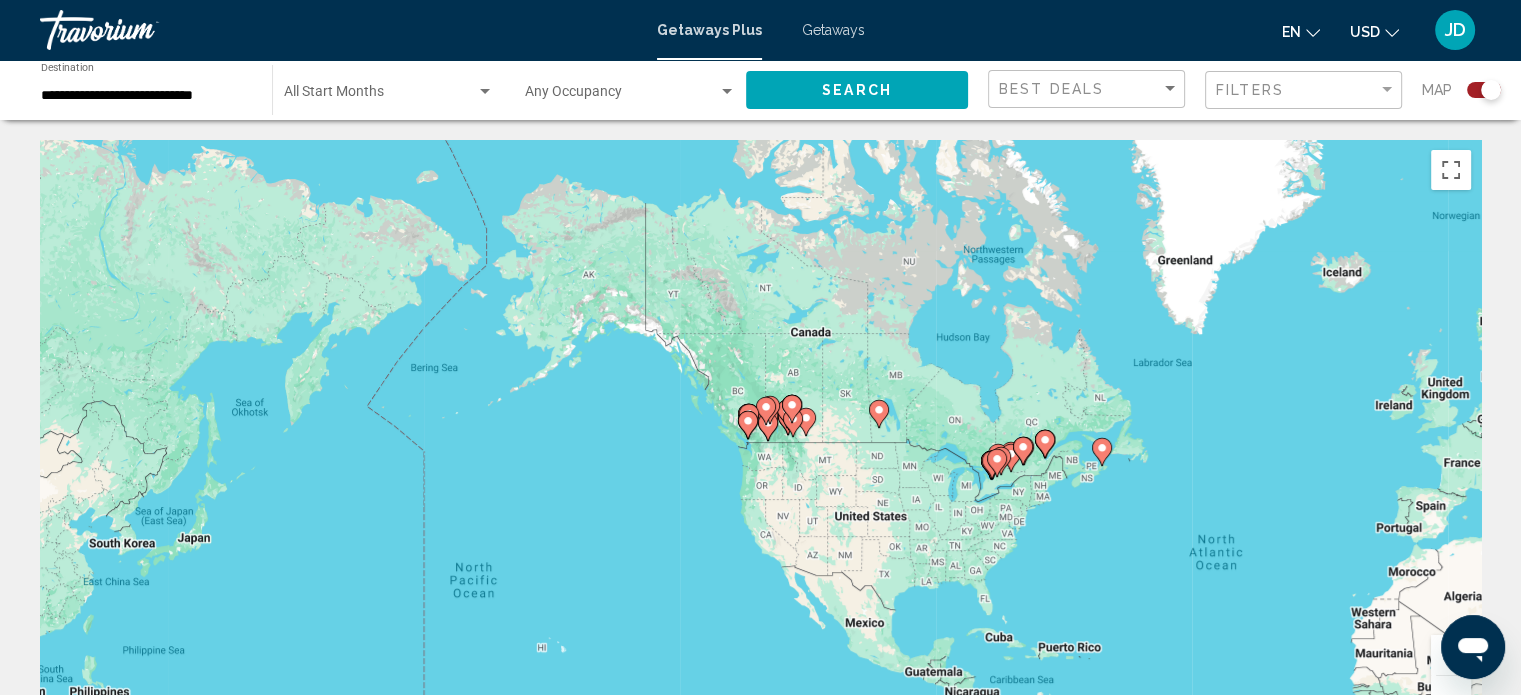click at bounding box center (485, 92) 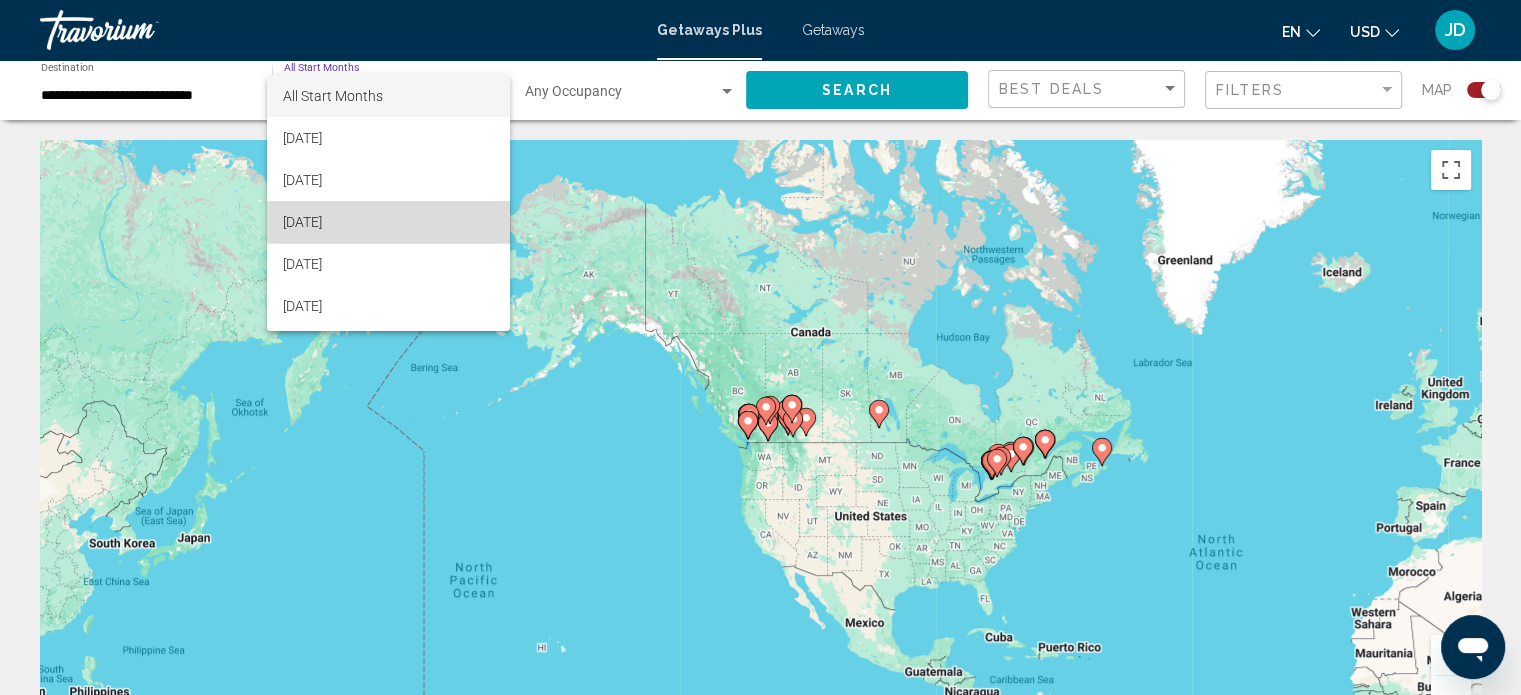 click on "[DATE]" at bounding box center [388, 222] 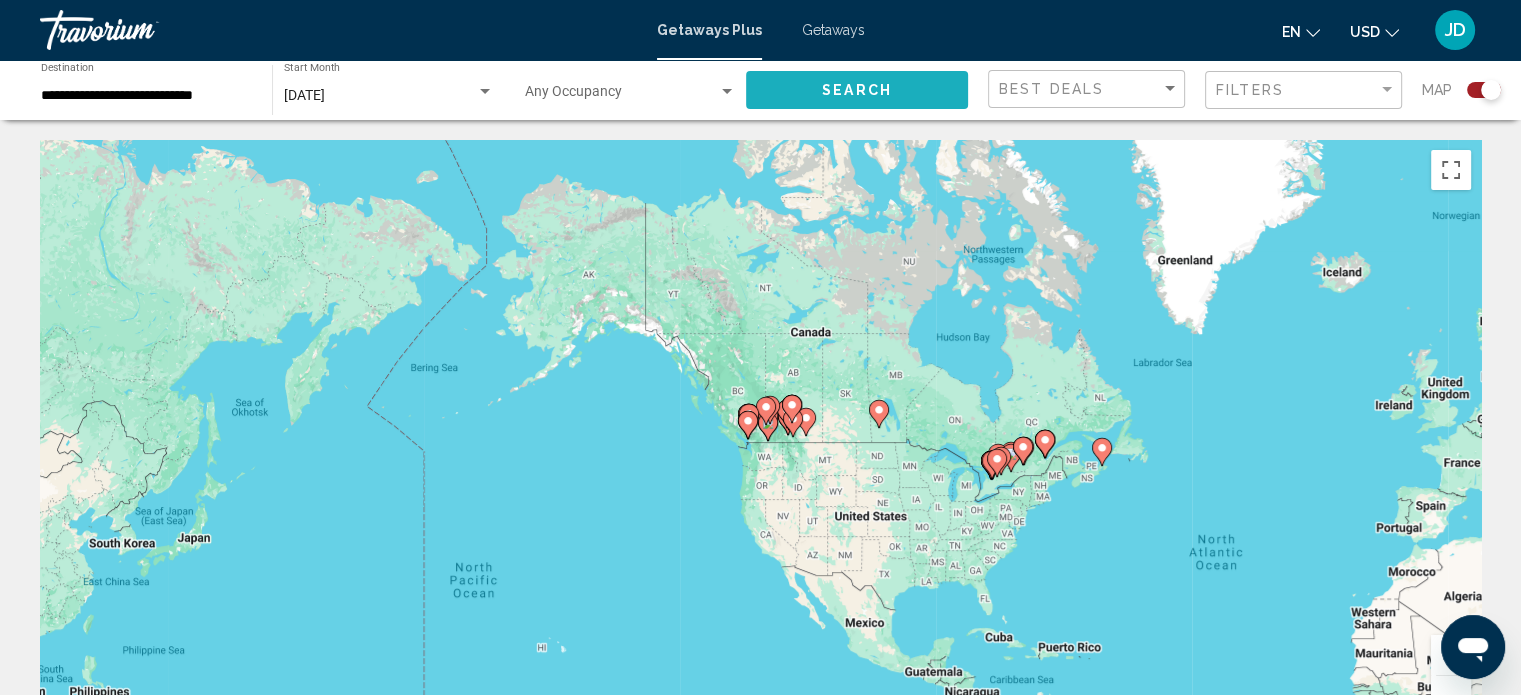 click on "Search" 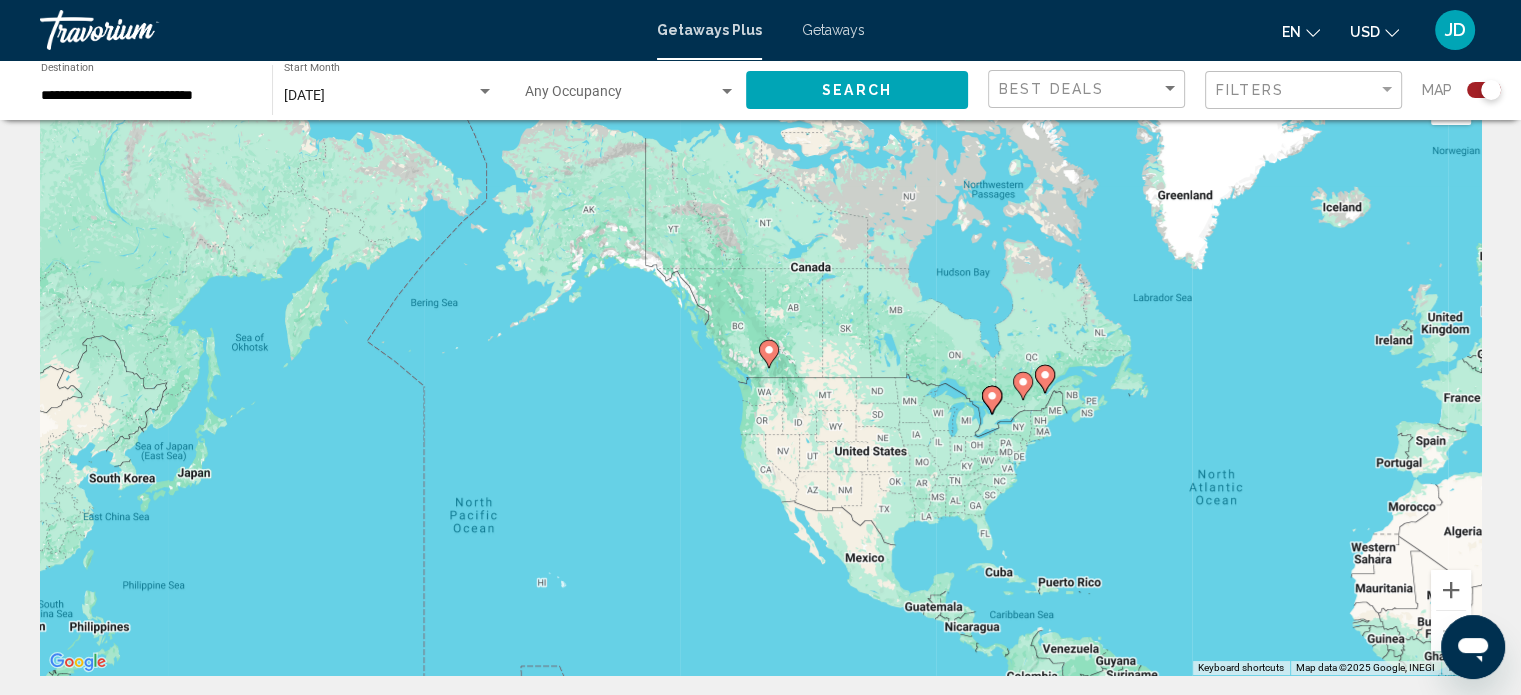 scroll, scrollTop: 0, scrollLeft: 0, axis: both 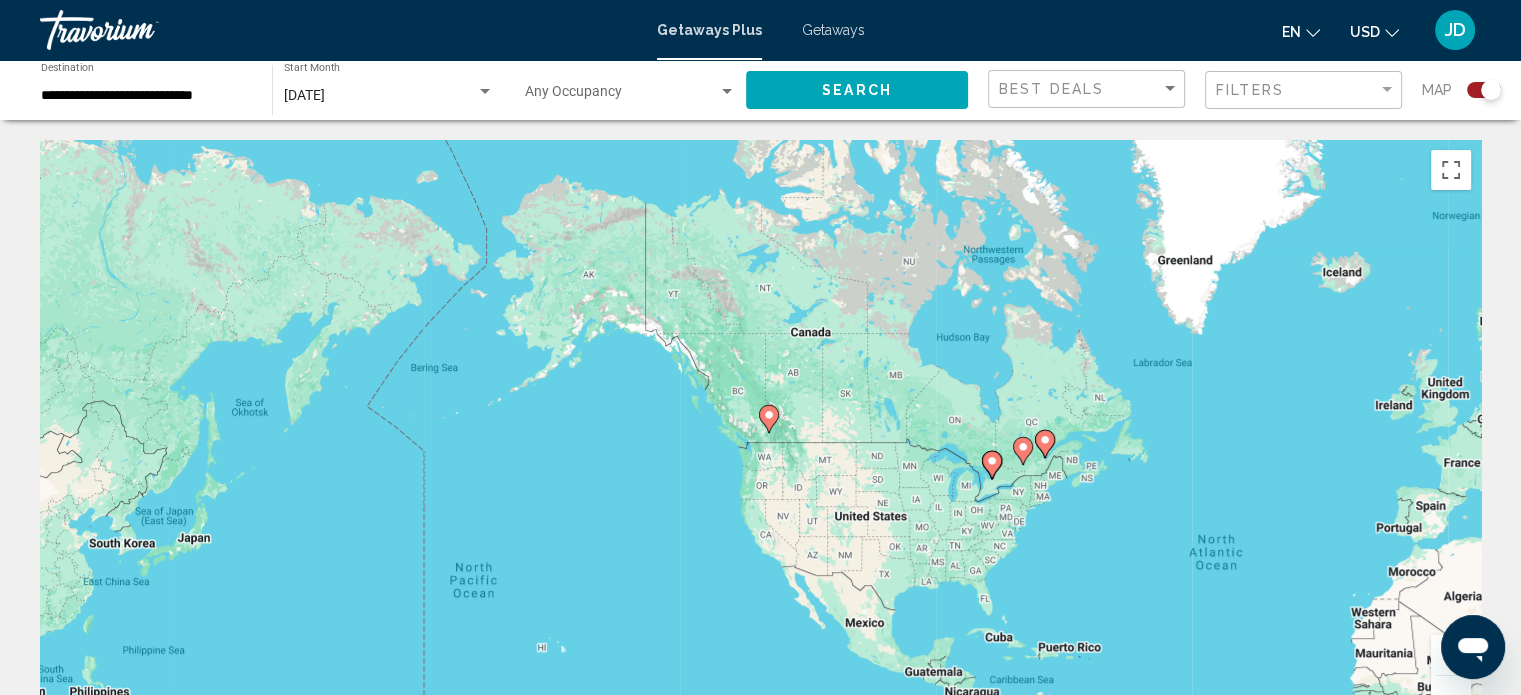 click 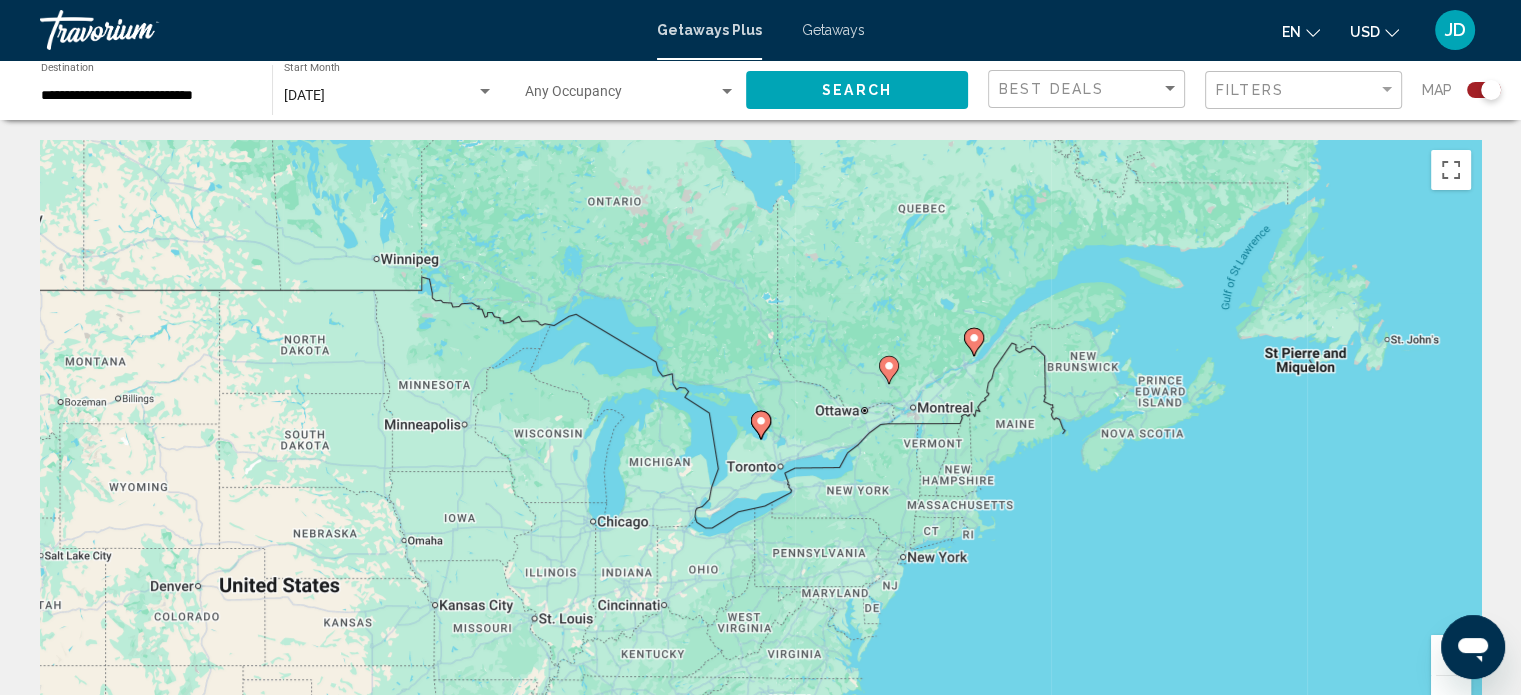 click 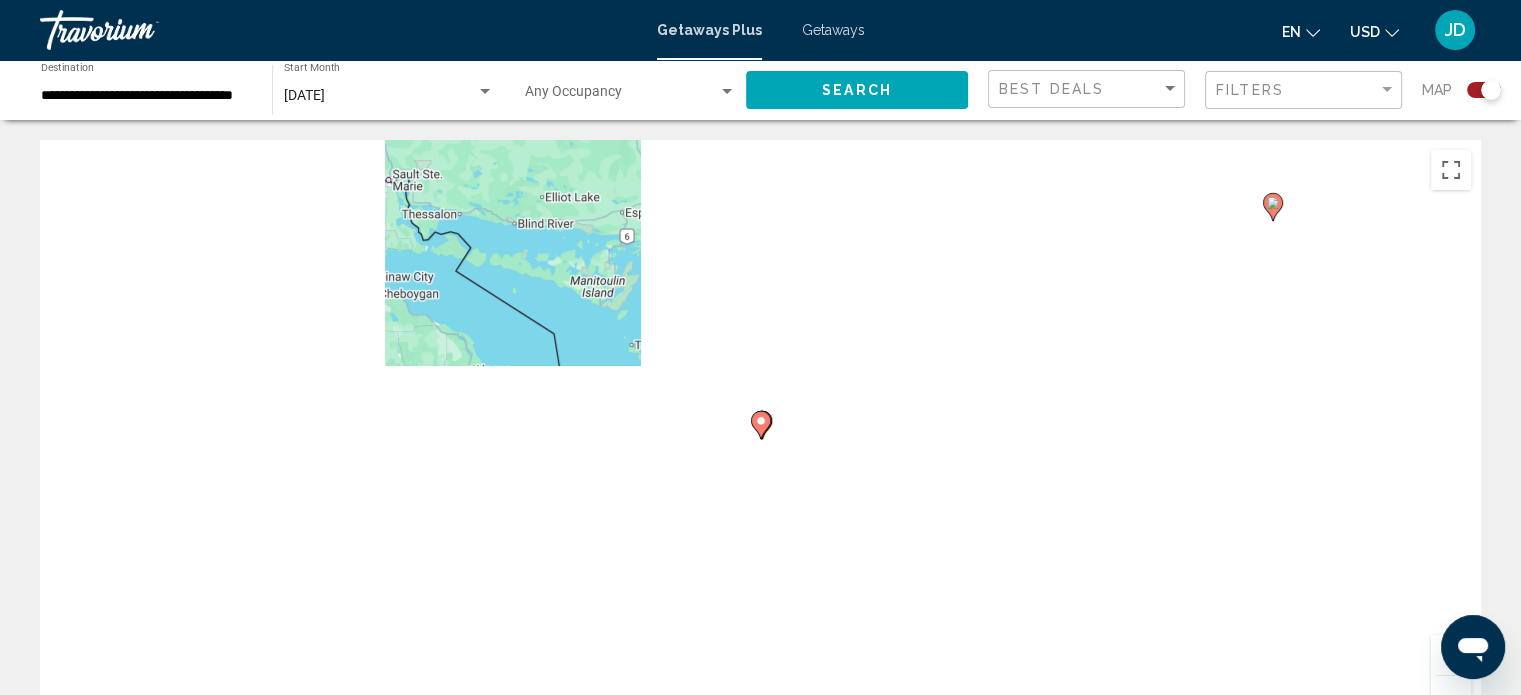 click 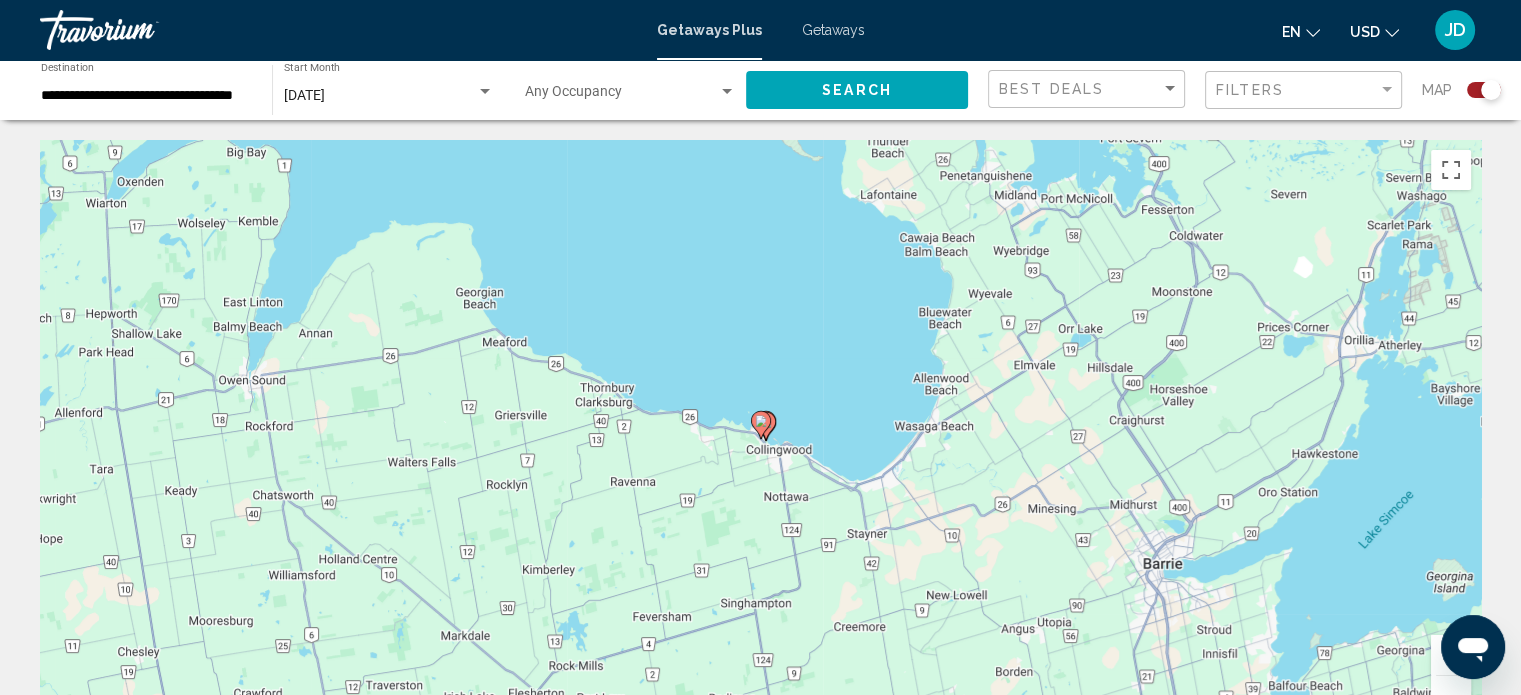 click 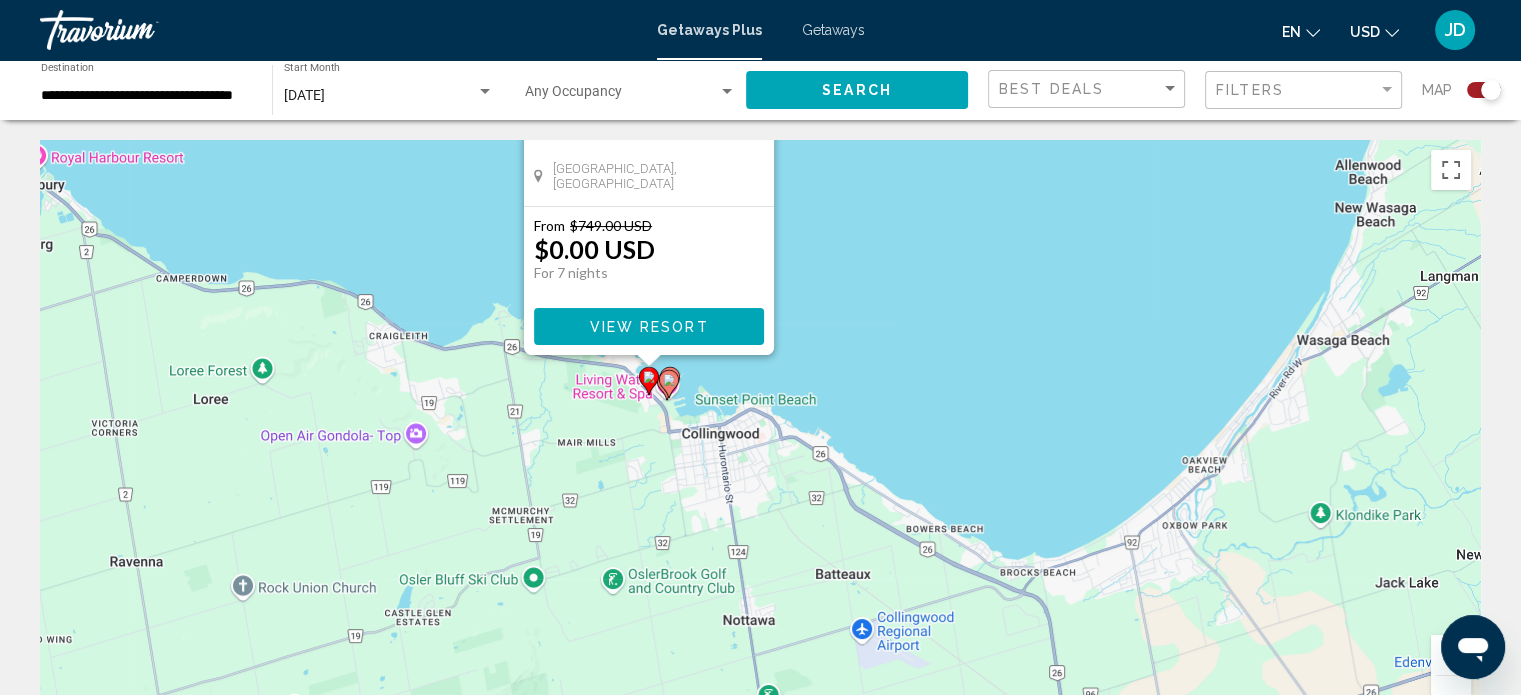 drag, startPoint x: 1313, startPoint y: 578, endPoint x: 1199, endPoint y: 255, distance: 342.52737 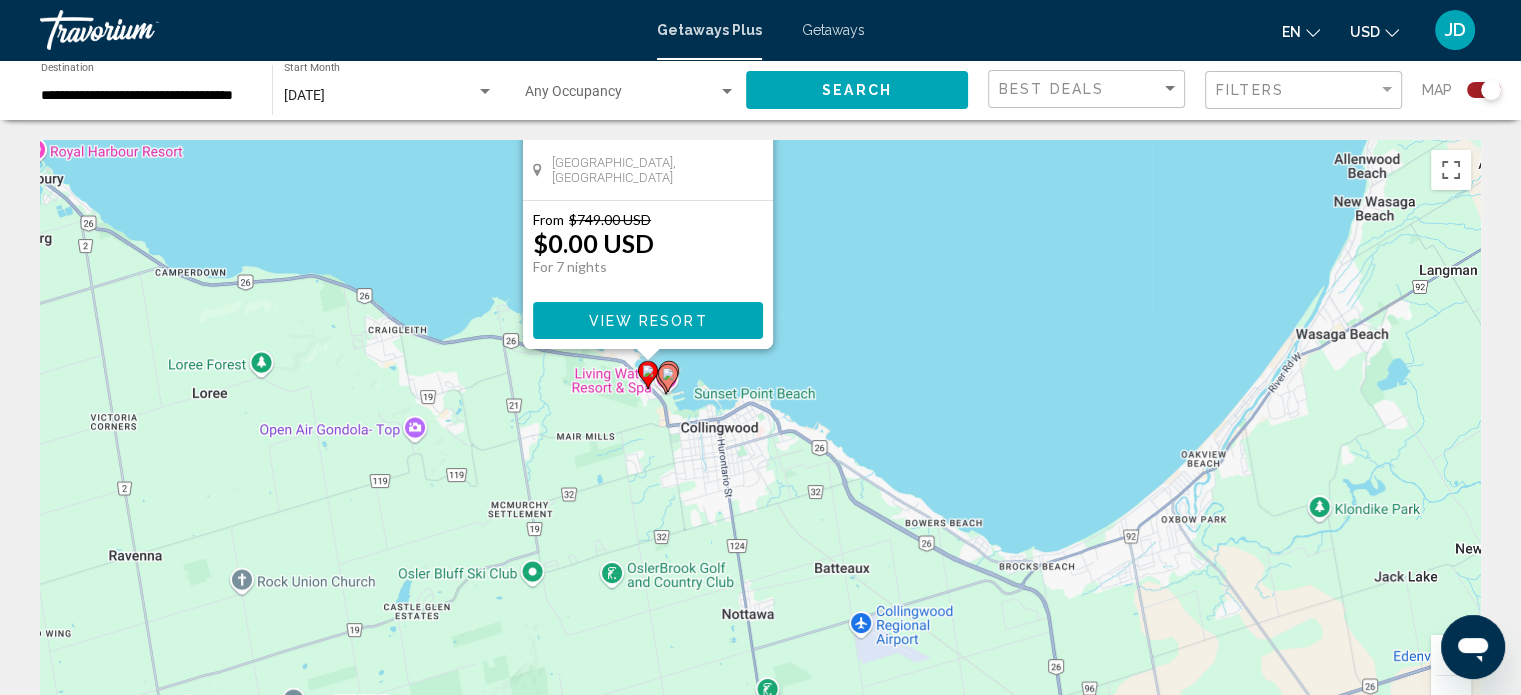 click 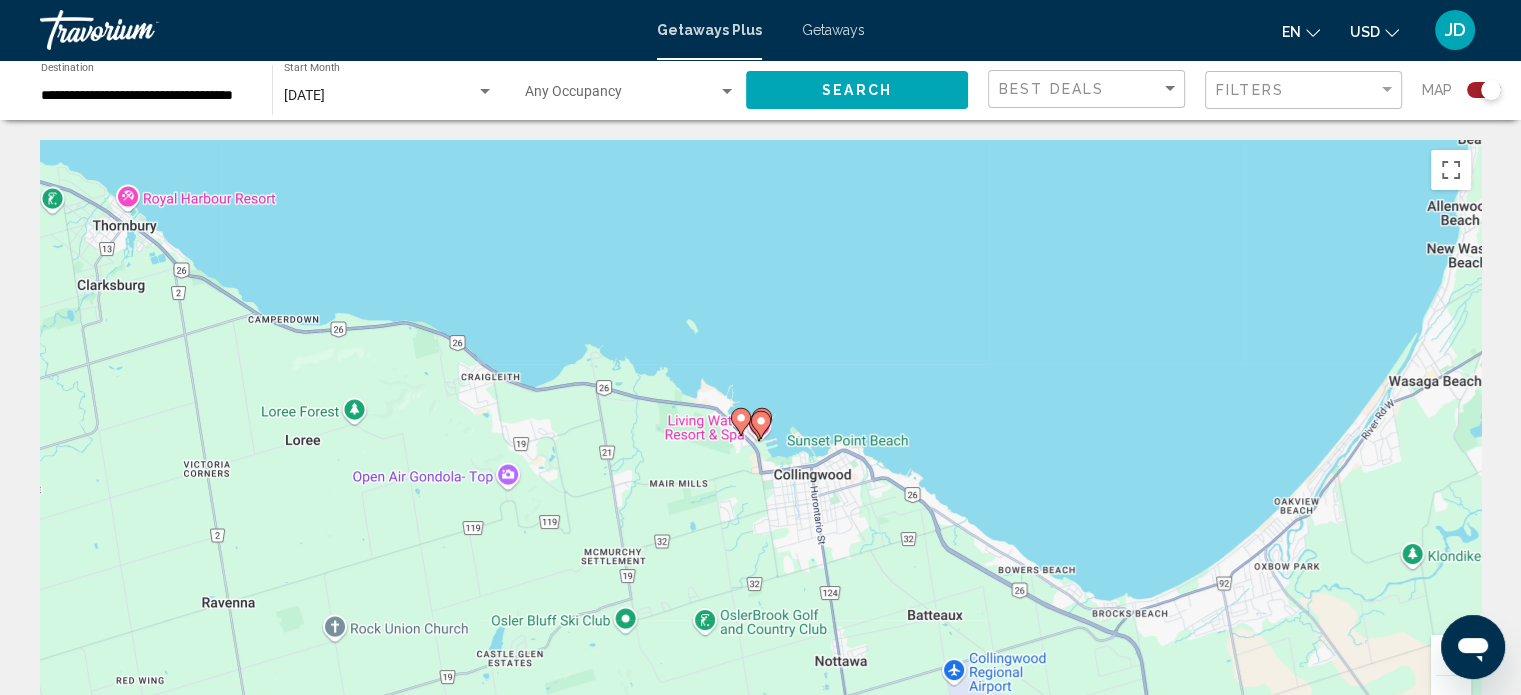 click 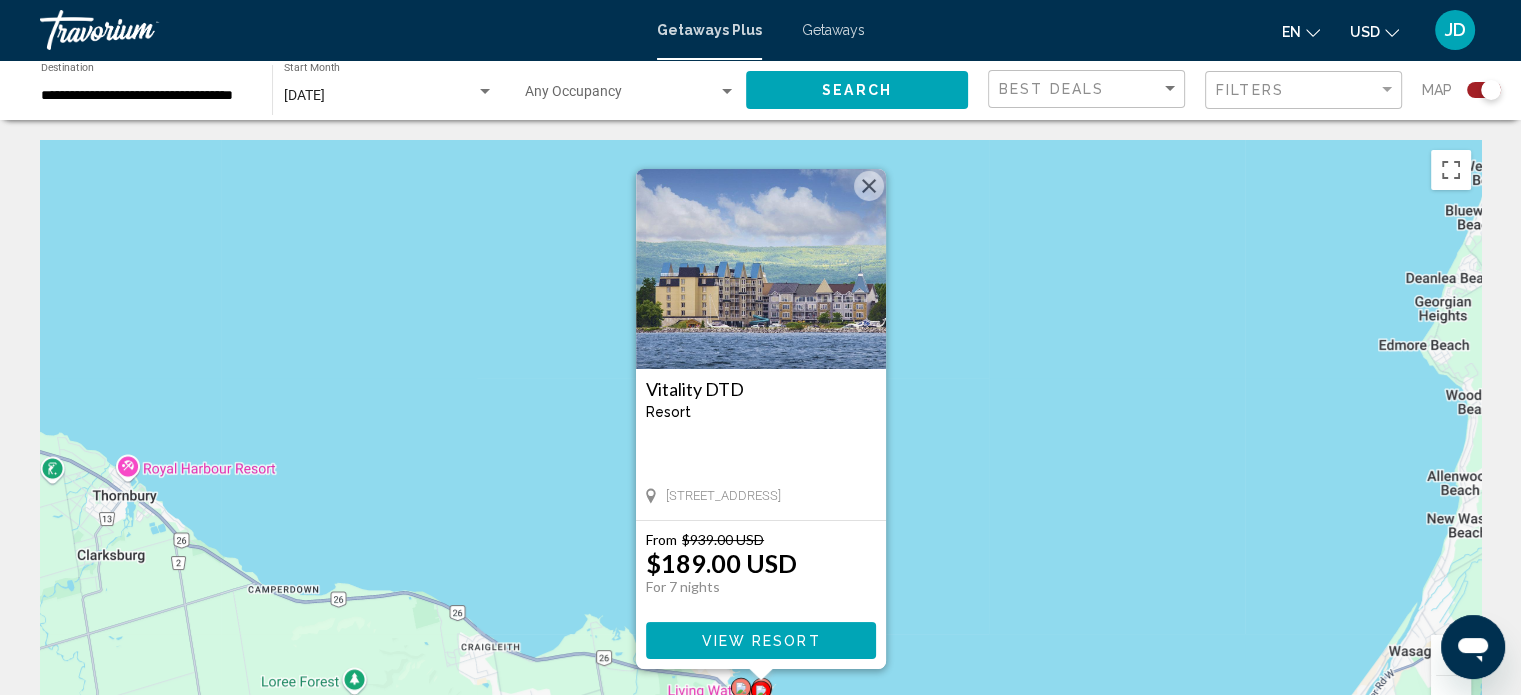 click at bounding box center (1451, 655) 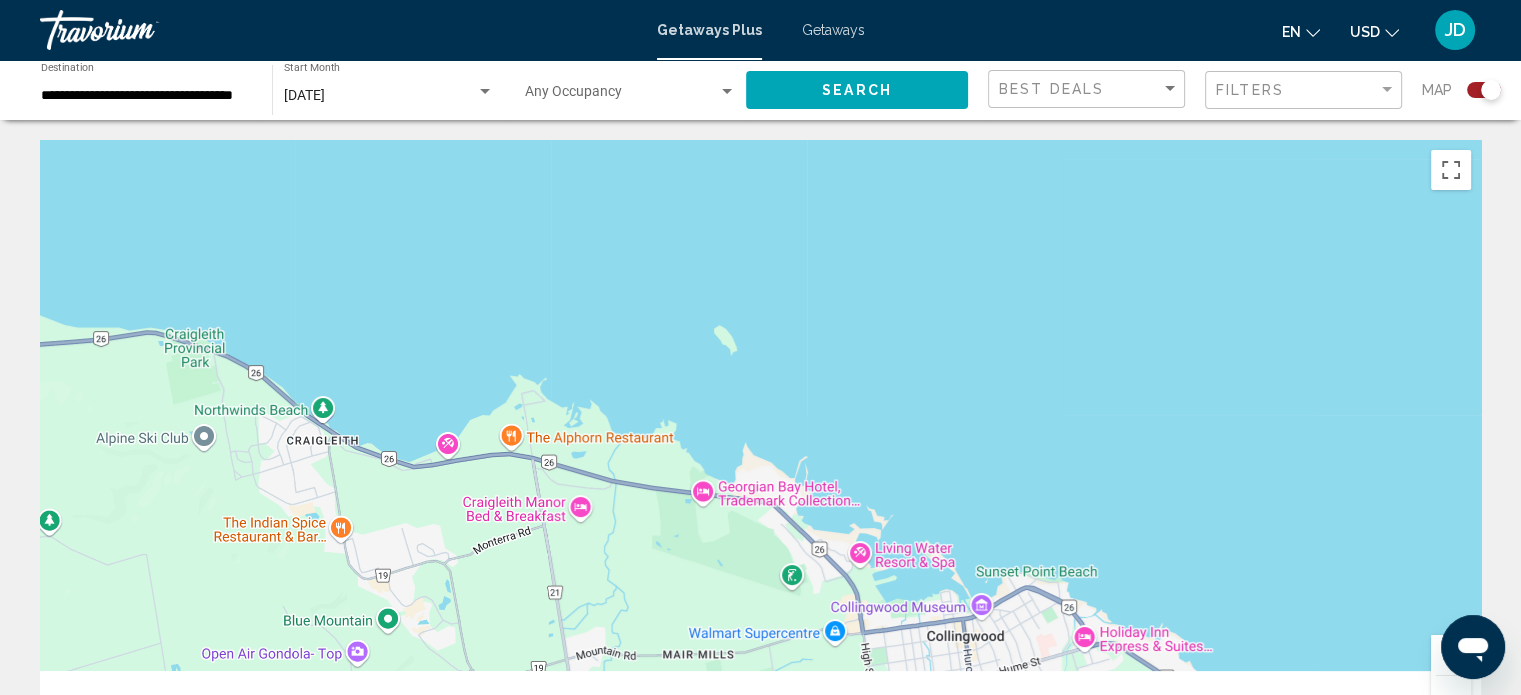 drag, startPoint x: 1236, startPoint y: 643, endPoint x: 1344, endPoint y: 197, distance: 458.88995 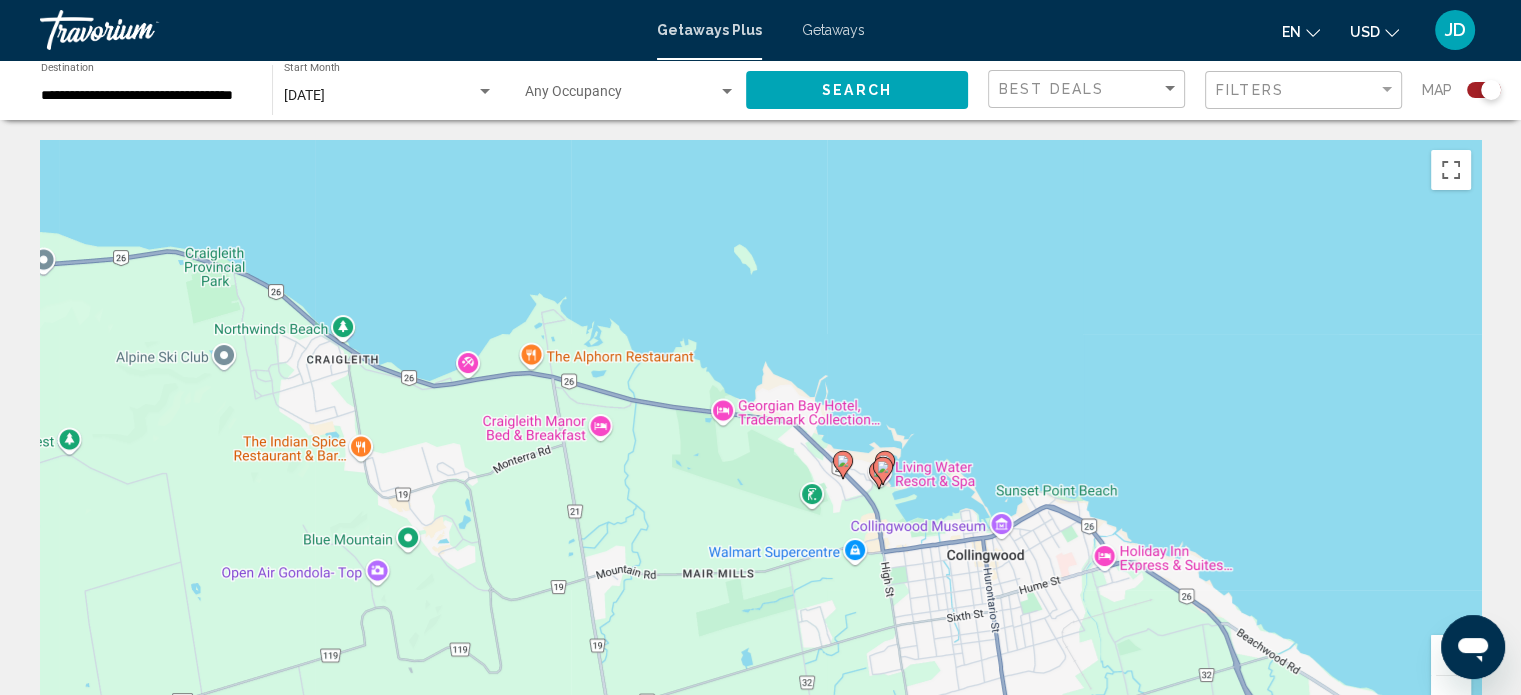 click at bounding box center (1451, 655) 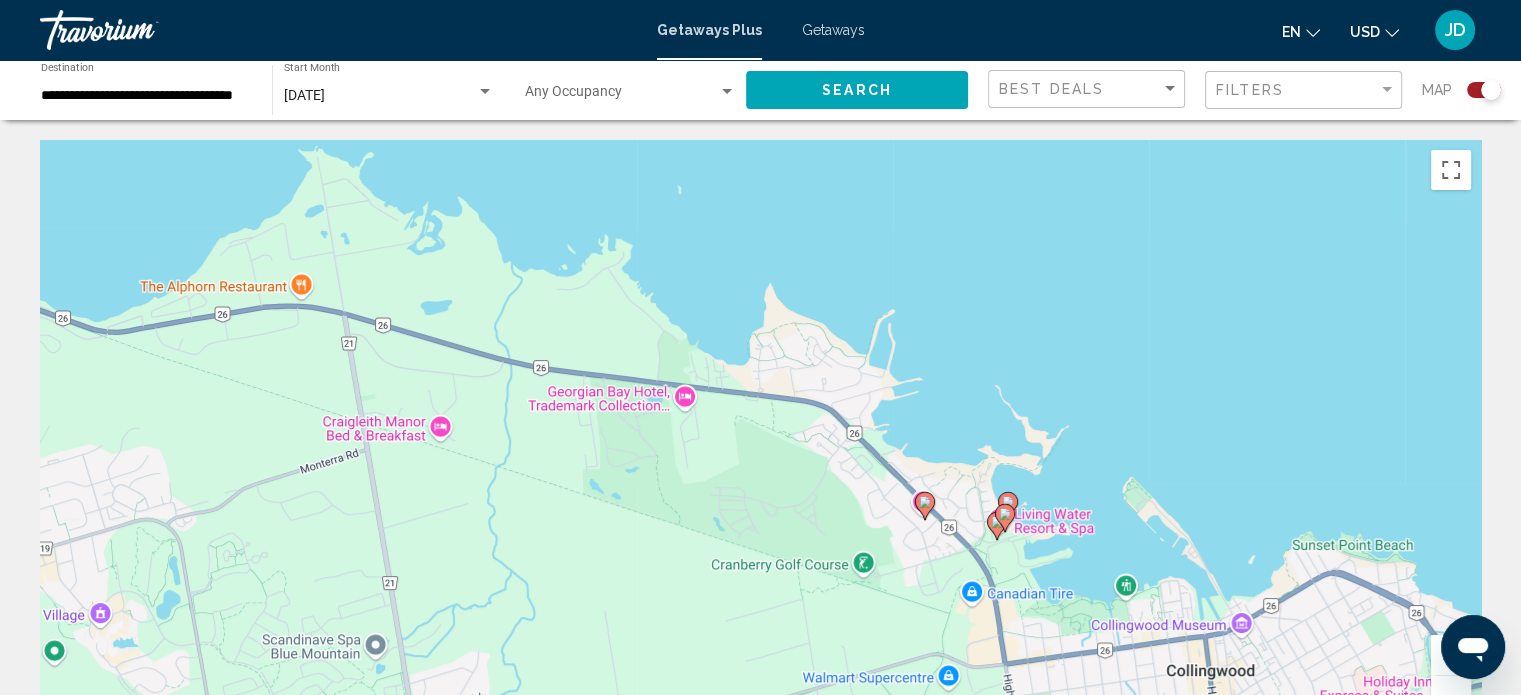 click 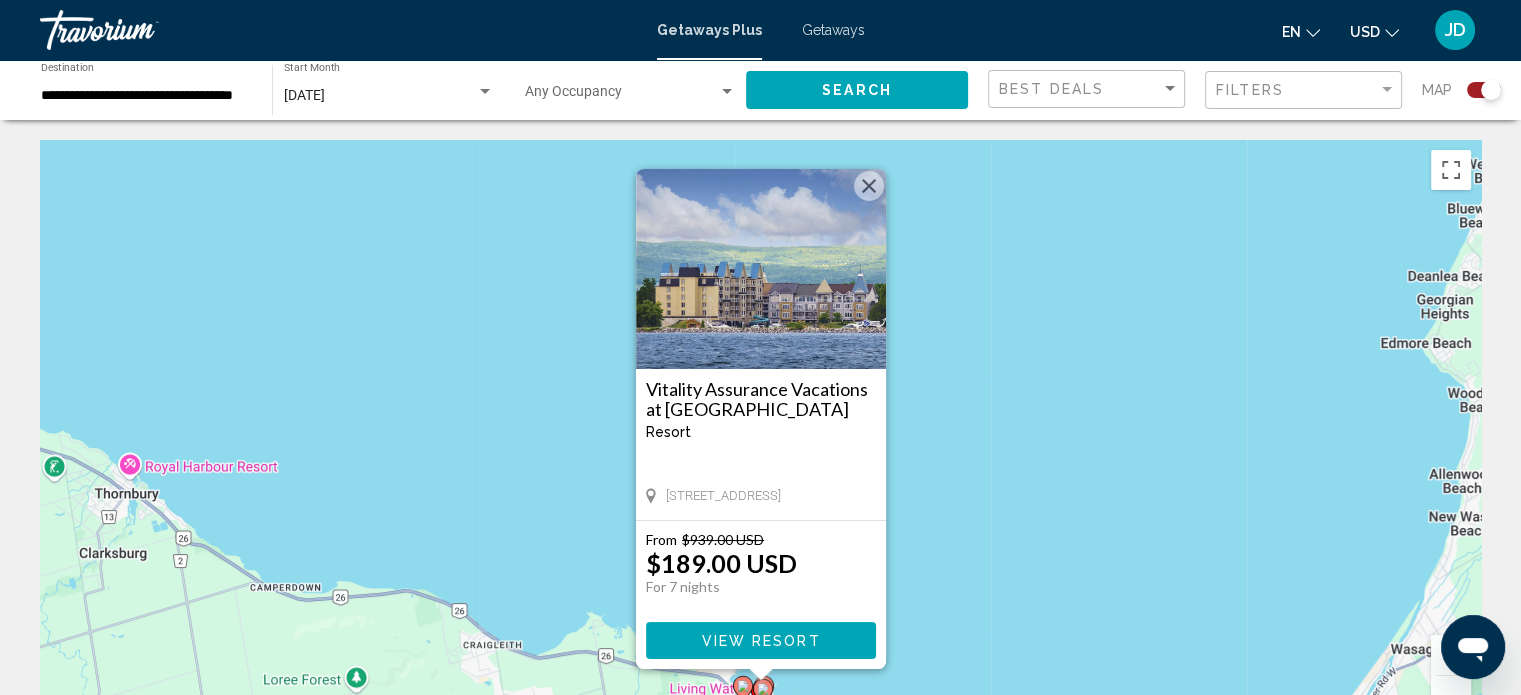 click at bounding box center [869, 186] 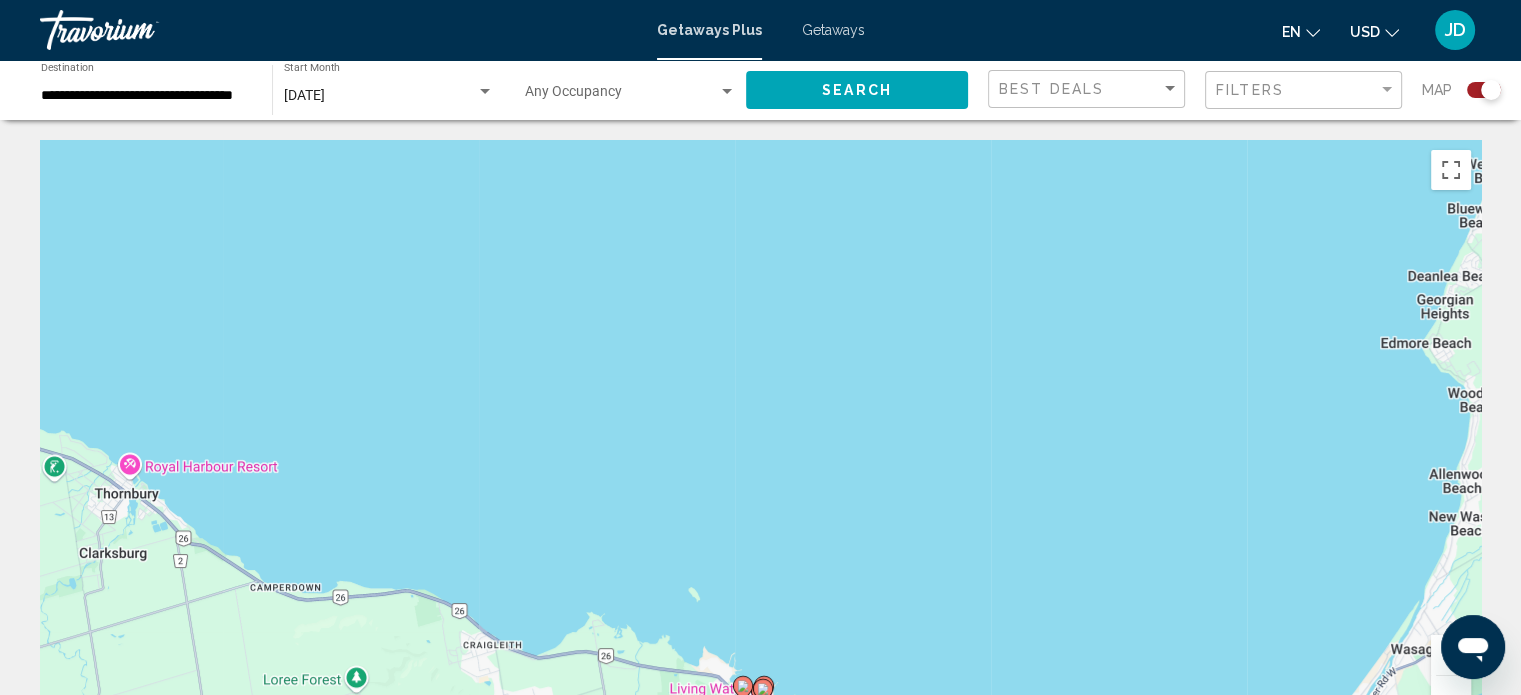 click at bounding box center [1451, 655] 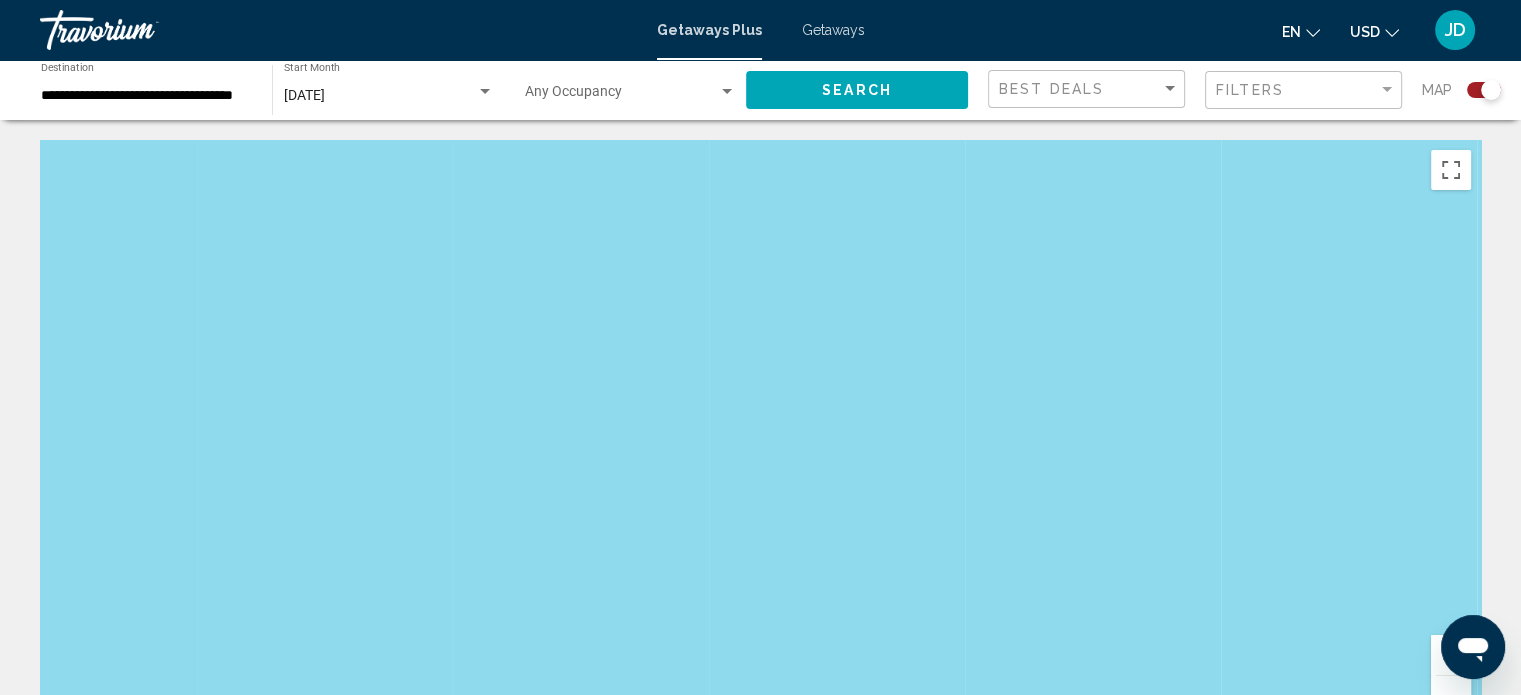drag, startPoint x: 1468, startPoint y: 650, endPoint x: 1505, endPoint y: 477, distance: 176.91241 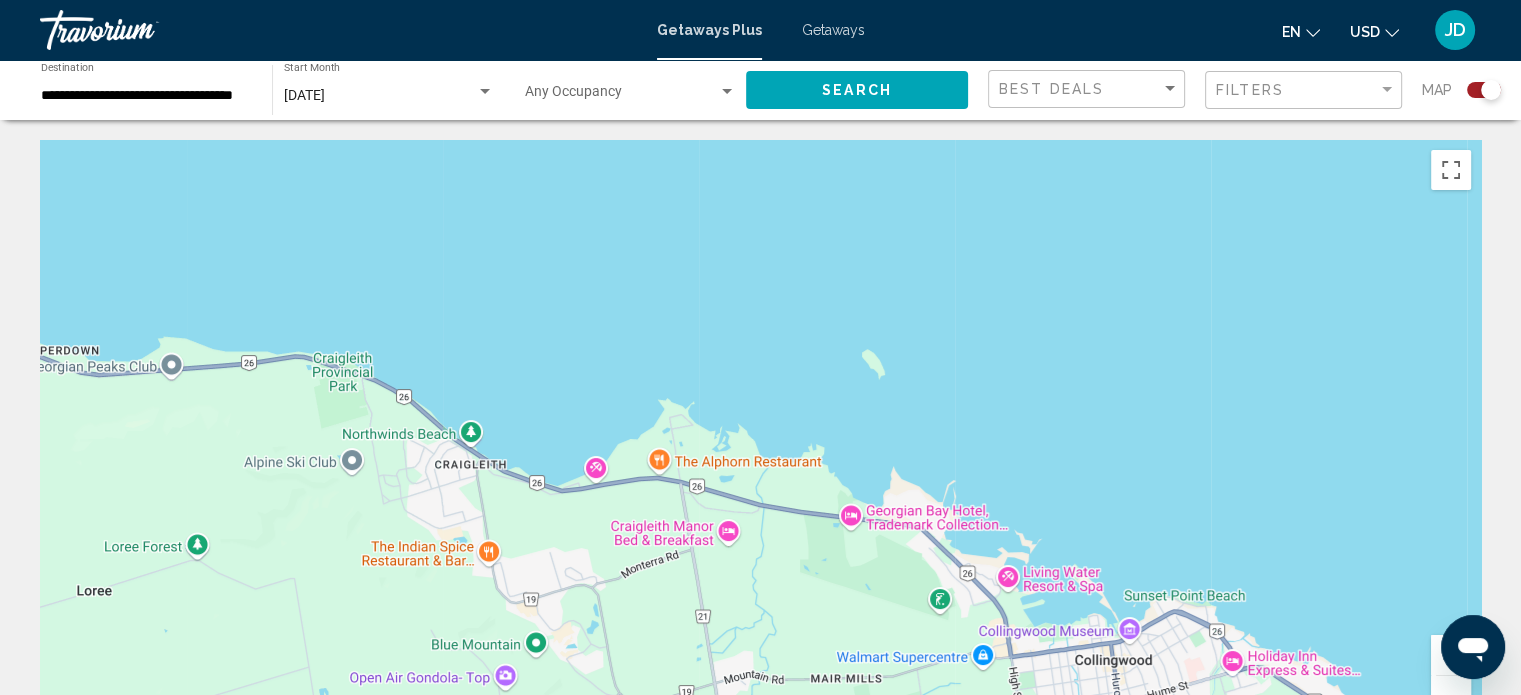 drag, startPoint x: 860, startPoint y: 595, endPoint x: 1192, endPoint y: 62, distance: 627.9435 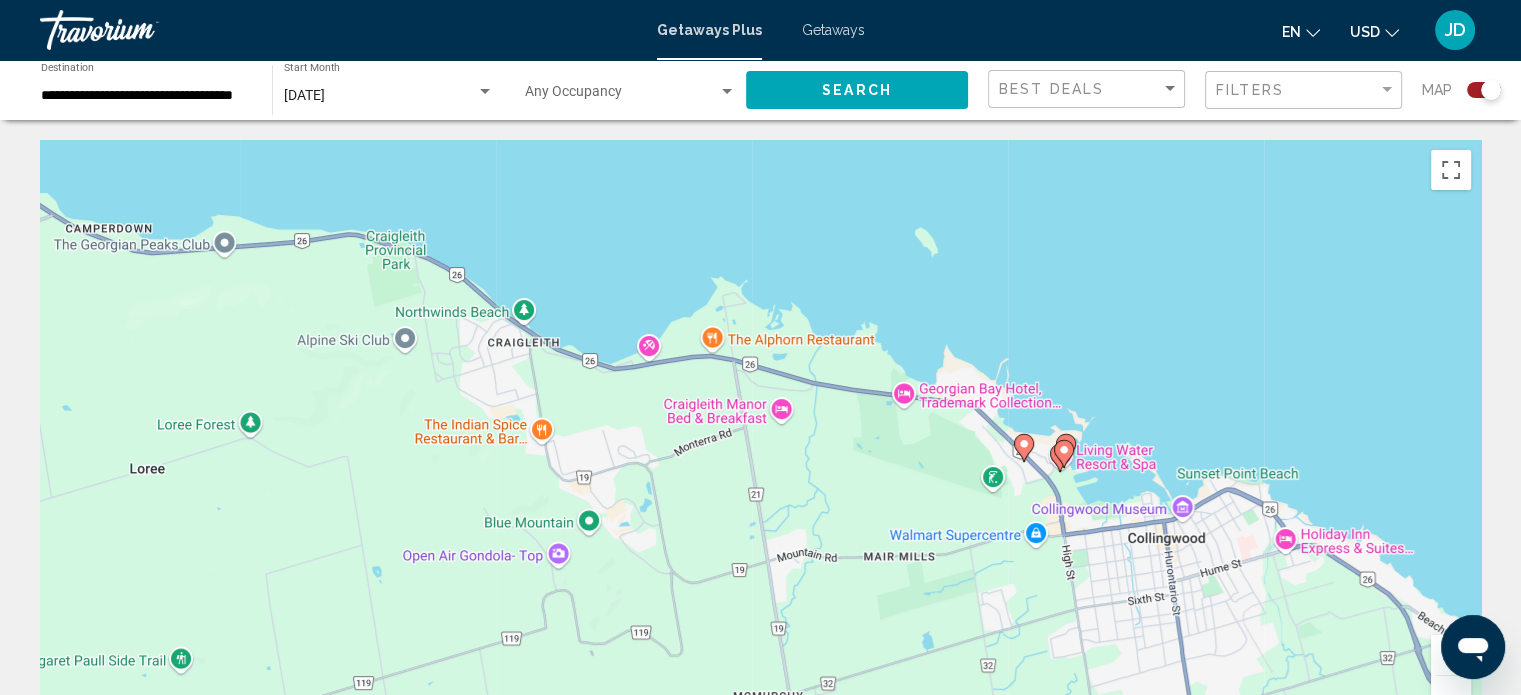 drag, startPoint x: 916, startPoint y: 467, endPoint x: 855, endPoint y: 547, distance: 100.60318 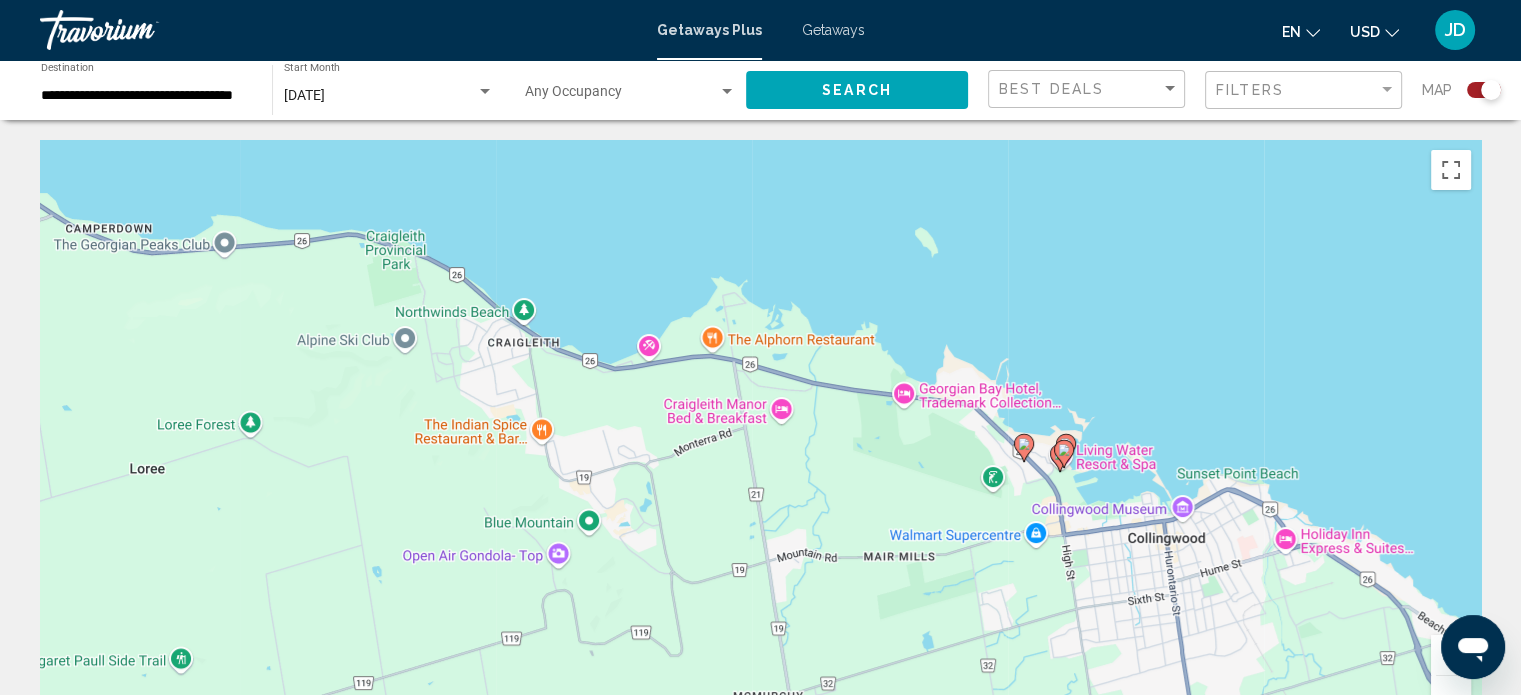 click on "To navigate, press the arrow keys. To activate drag with keyboard, press Alt + Enter. Once in keyboard drag state, use the arrow keys to move the marker. To complete the drag, press the Enter key. To cancel, press Escape." at bounding box center (760, 440) 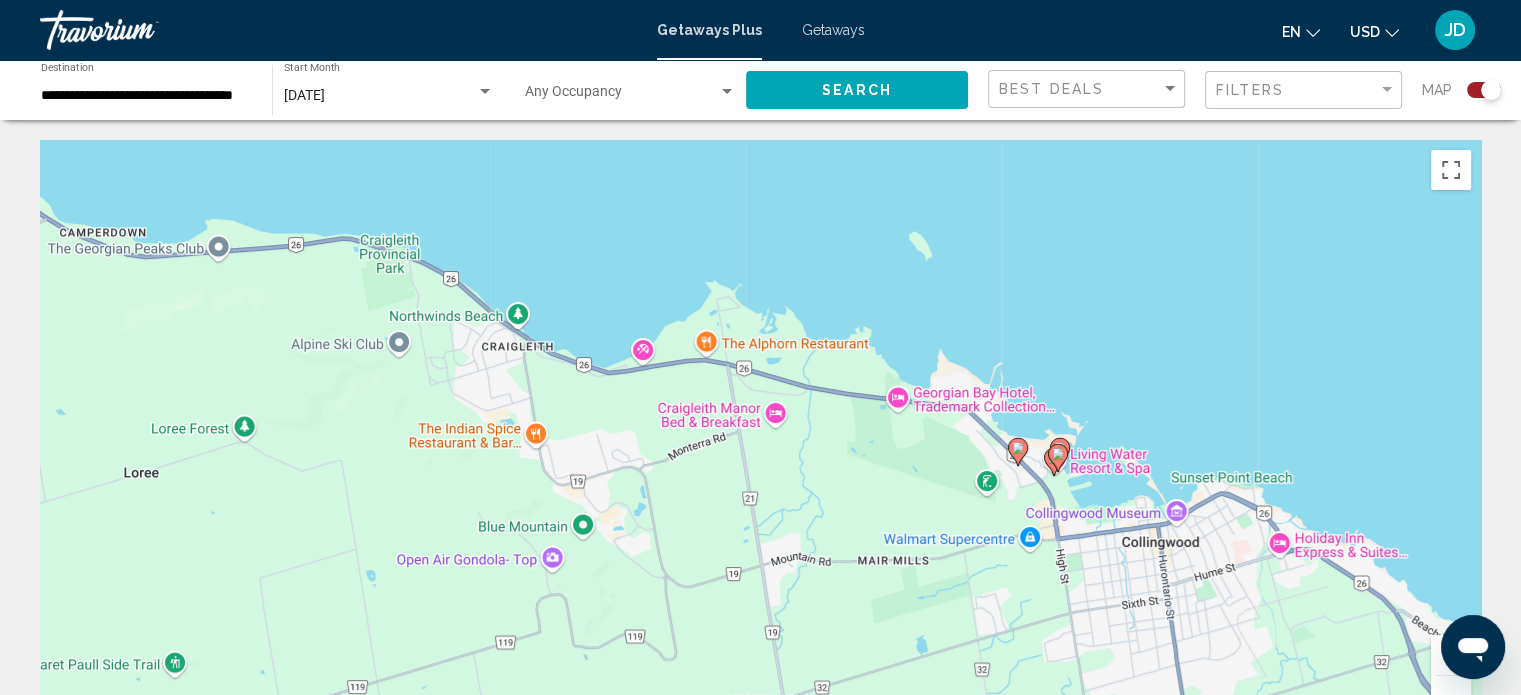 click at bounding box center [1451, 655] 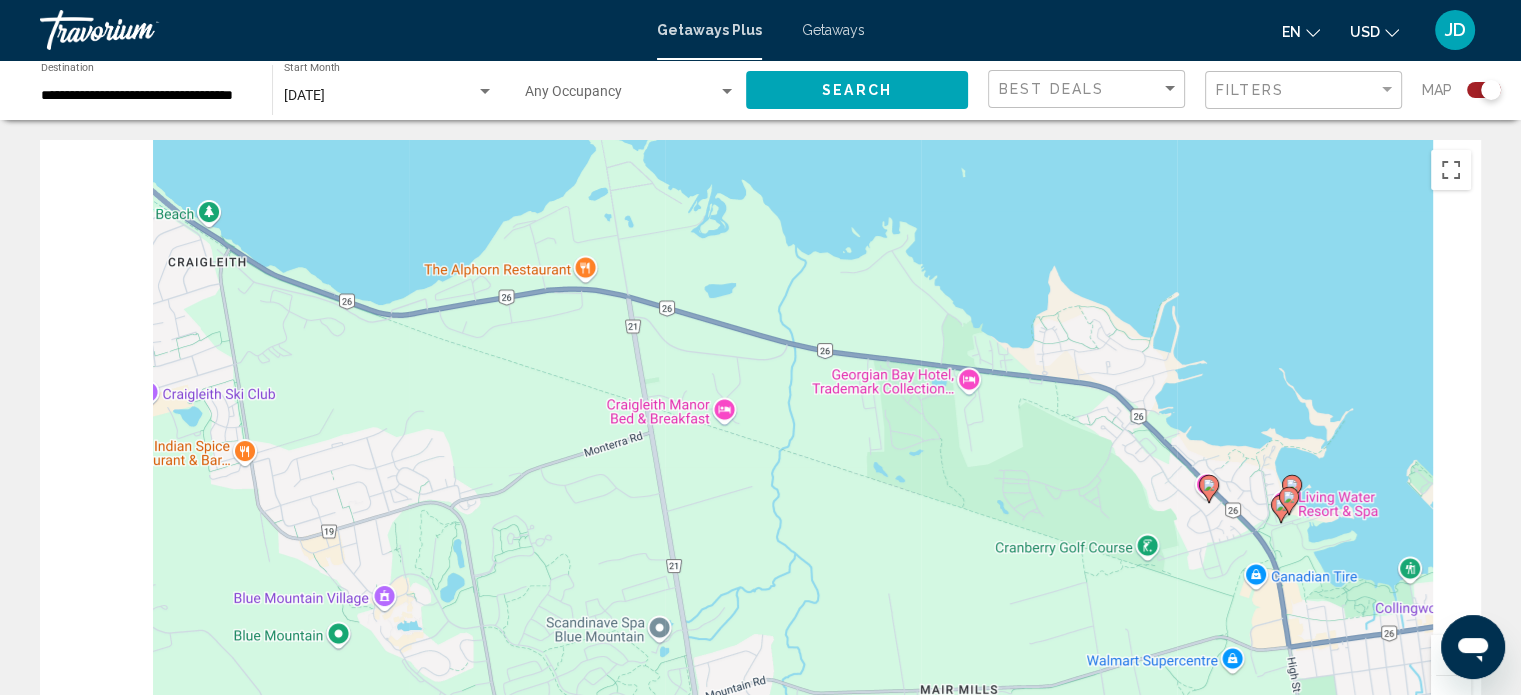 drag, startPoint x: 1357, startPoint y: 619, endPoint x: 1192, endPoint y: 651, distance: 168.07439 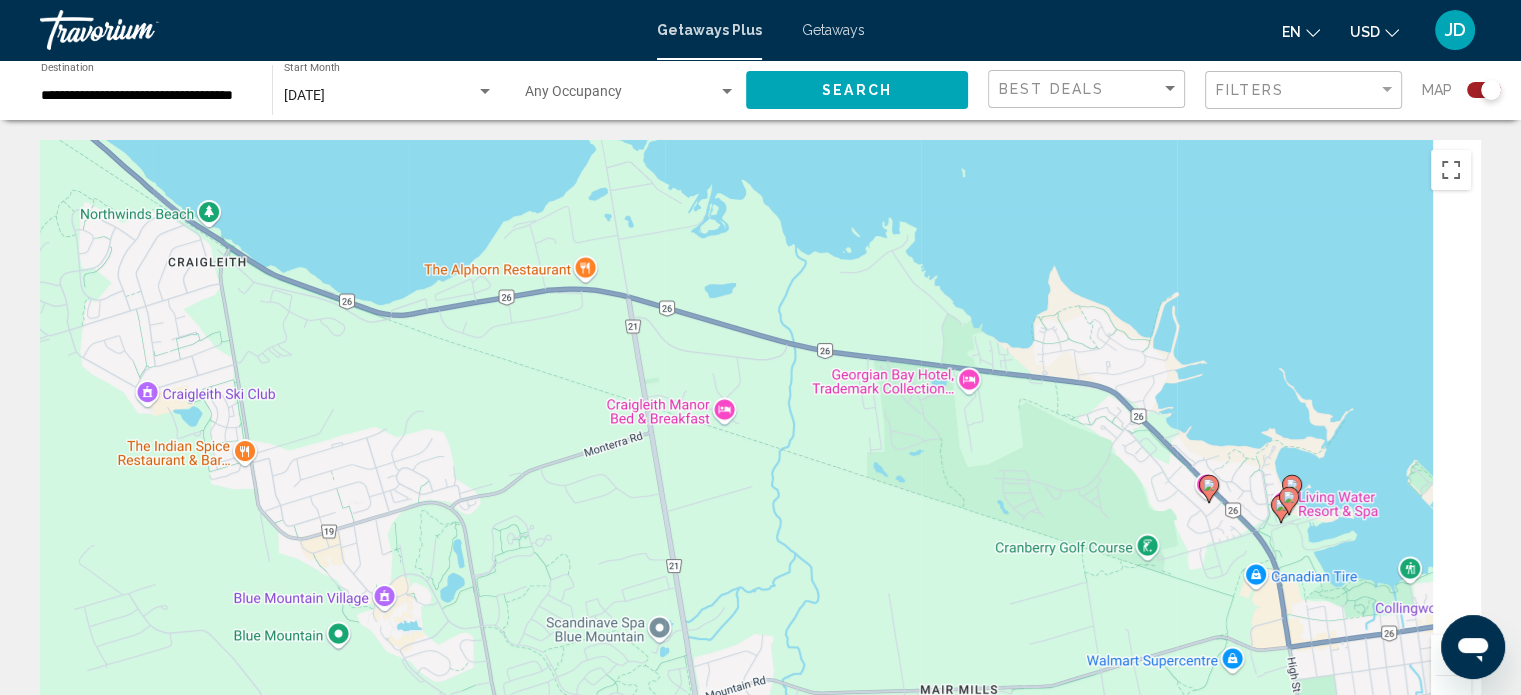 click on "To navigate, press the arrow keys. To activate drag with keyboard, press Alt + Enter. Once in keyboard drag state, use the arrow keys to move the marker. To complete the drag, press the Enter key. To cancel, press Escape." at bounding box center (760, 440) 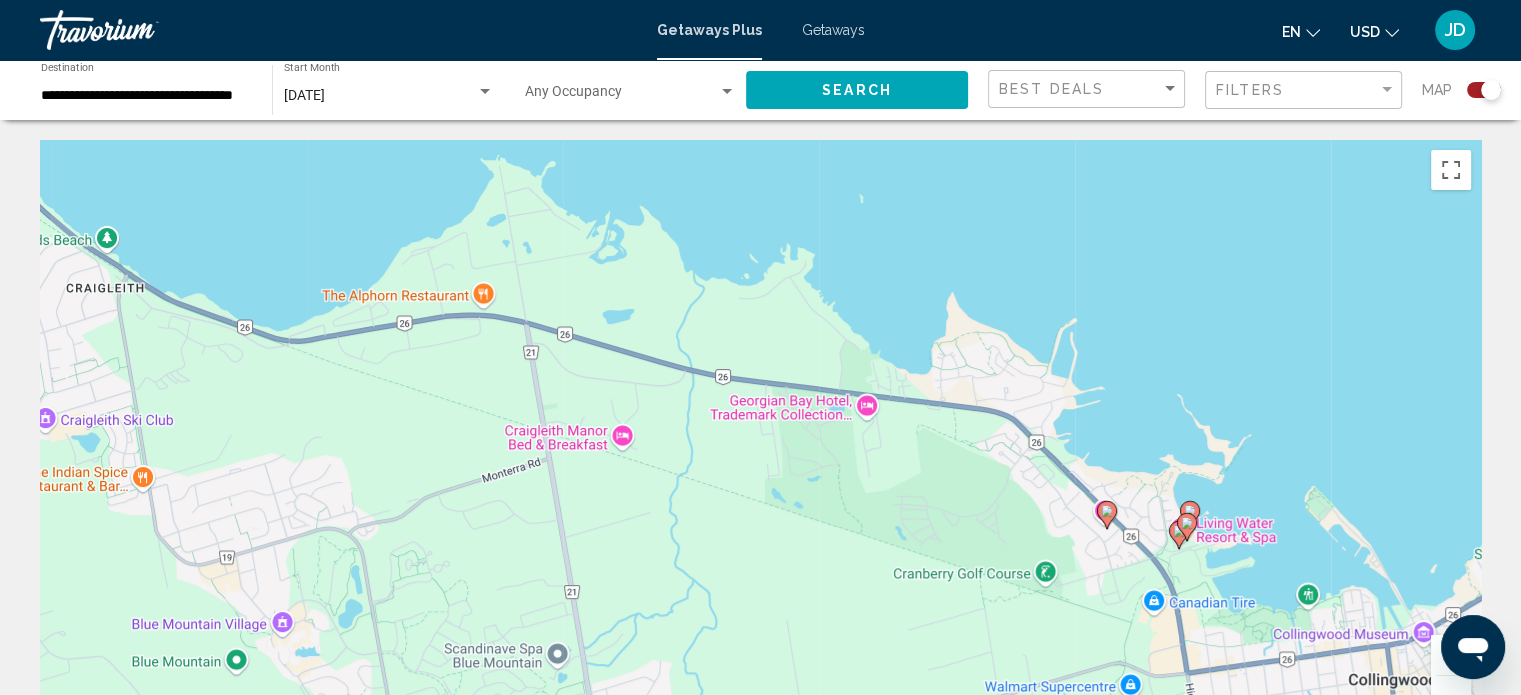click 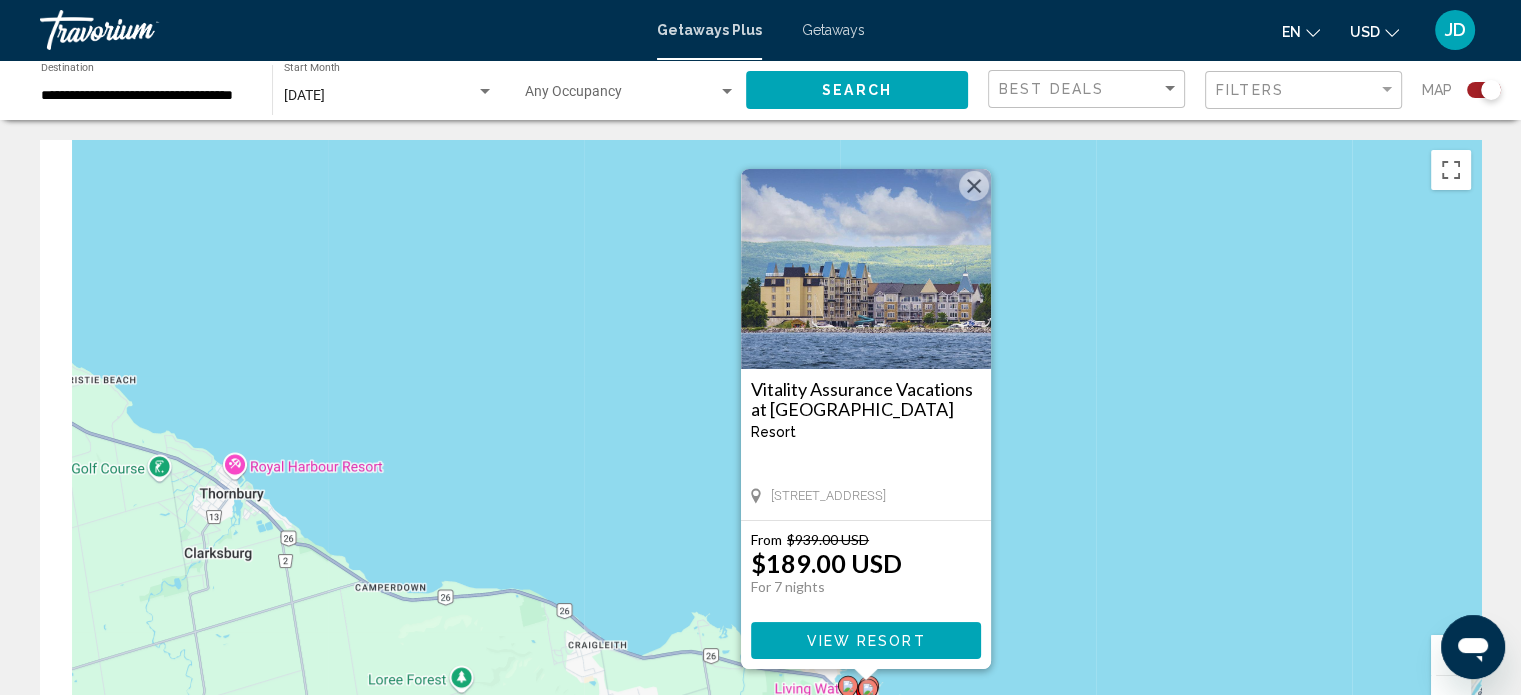 click at bounding box center [974, 186] 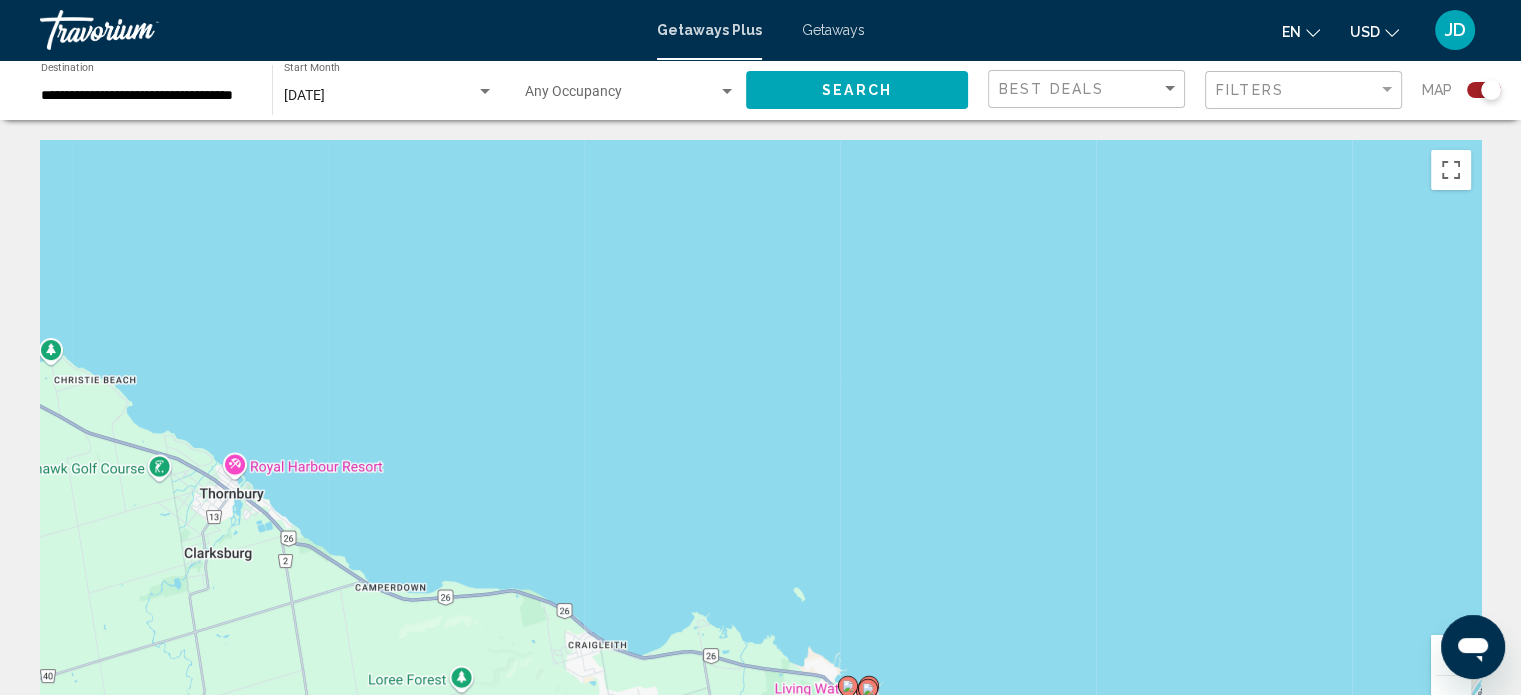 click at bounding box center [1451, 655] 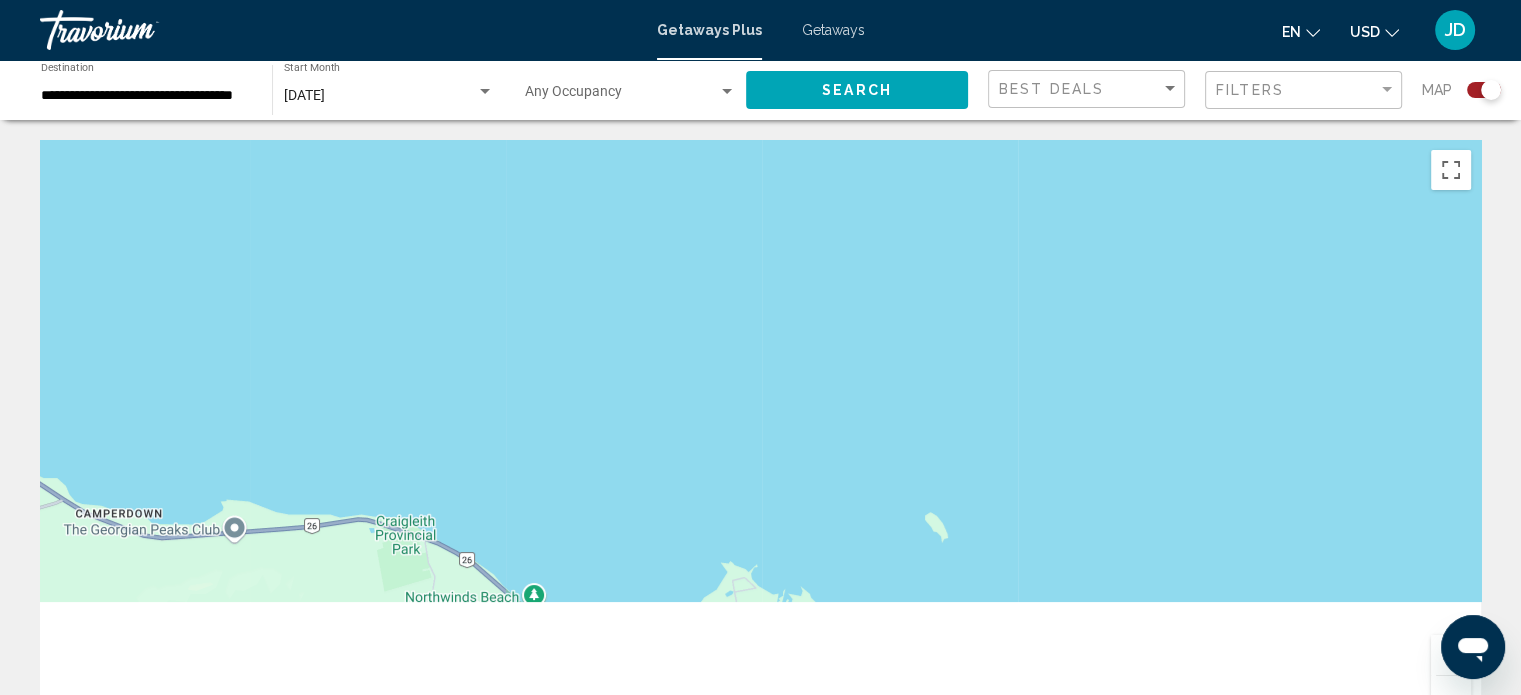 drag, startPoint x: 1095, startPoint y: 580, endPoint x: 1280, endPoint y: 8, distance: 601.17303 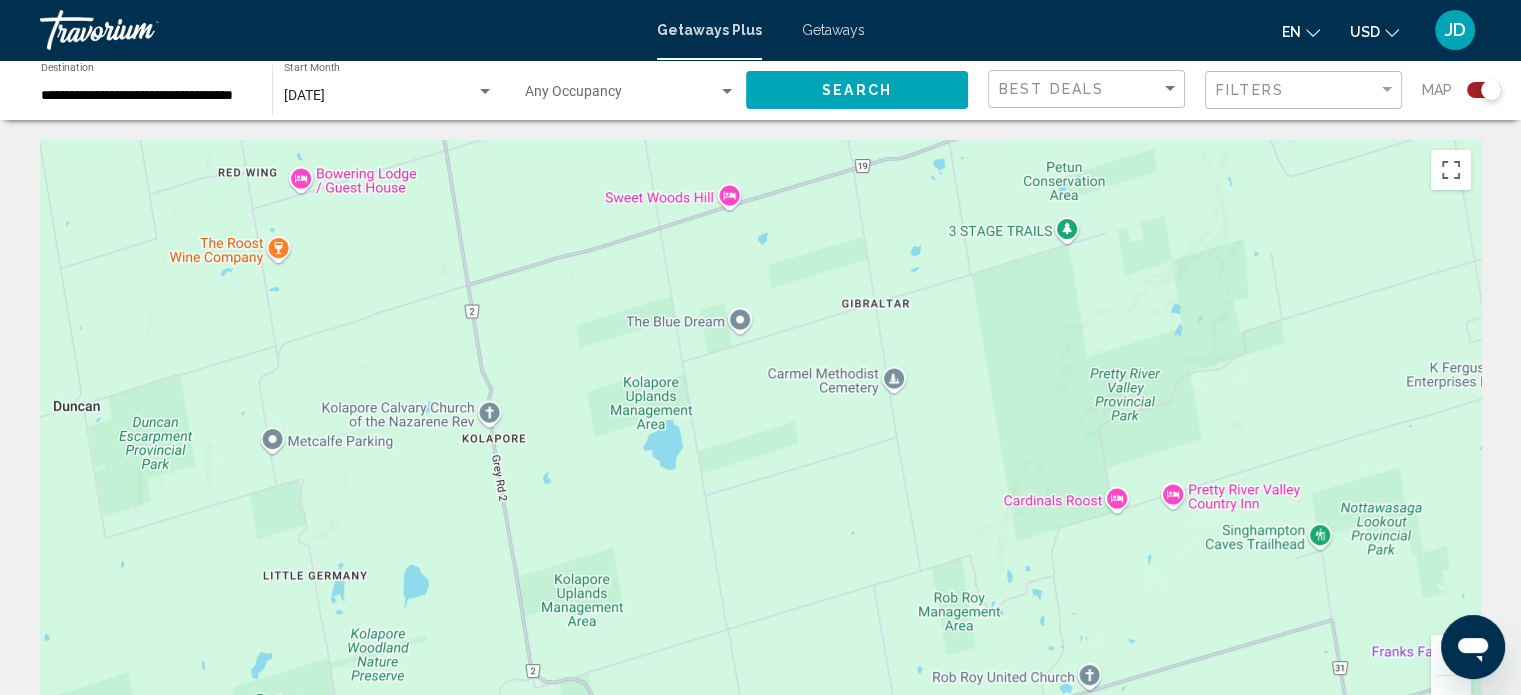 drag, startPoint x: 1096, startPoint y: 423, endPoint x: 1064, endPoint y: 633, distance: 212.4241 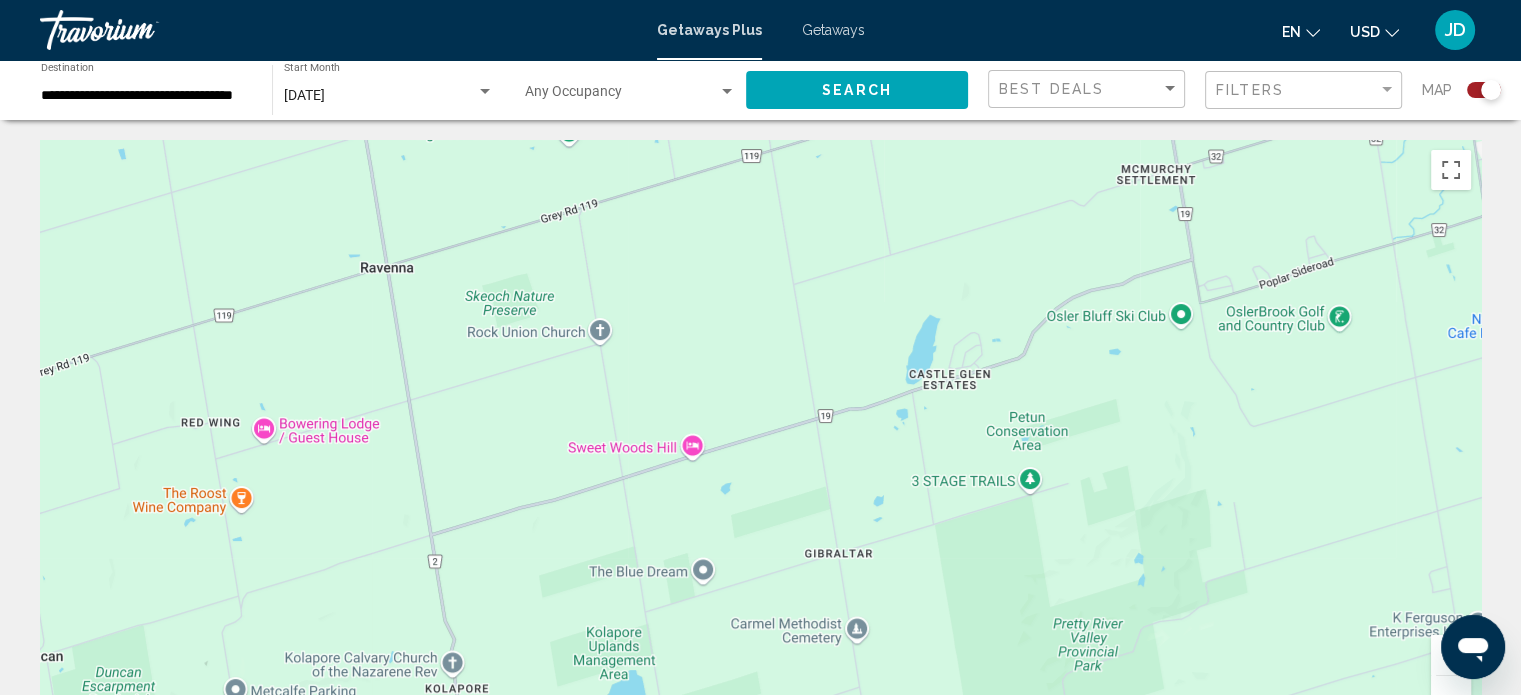 drag, startPoint x: 996, startPoint y: 356, endPoint x: 979, endPoint y: 562, distance: 206.70027 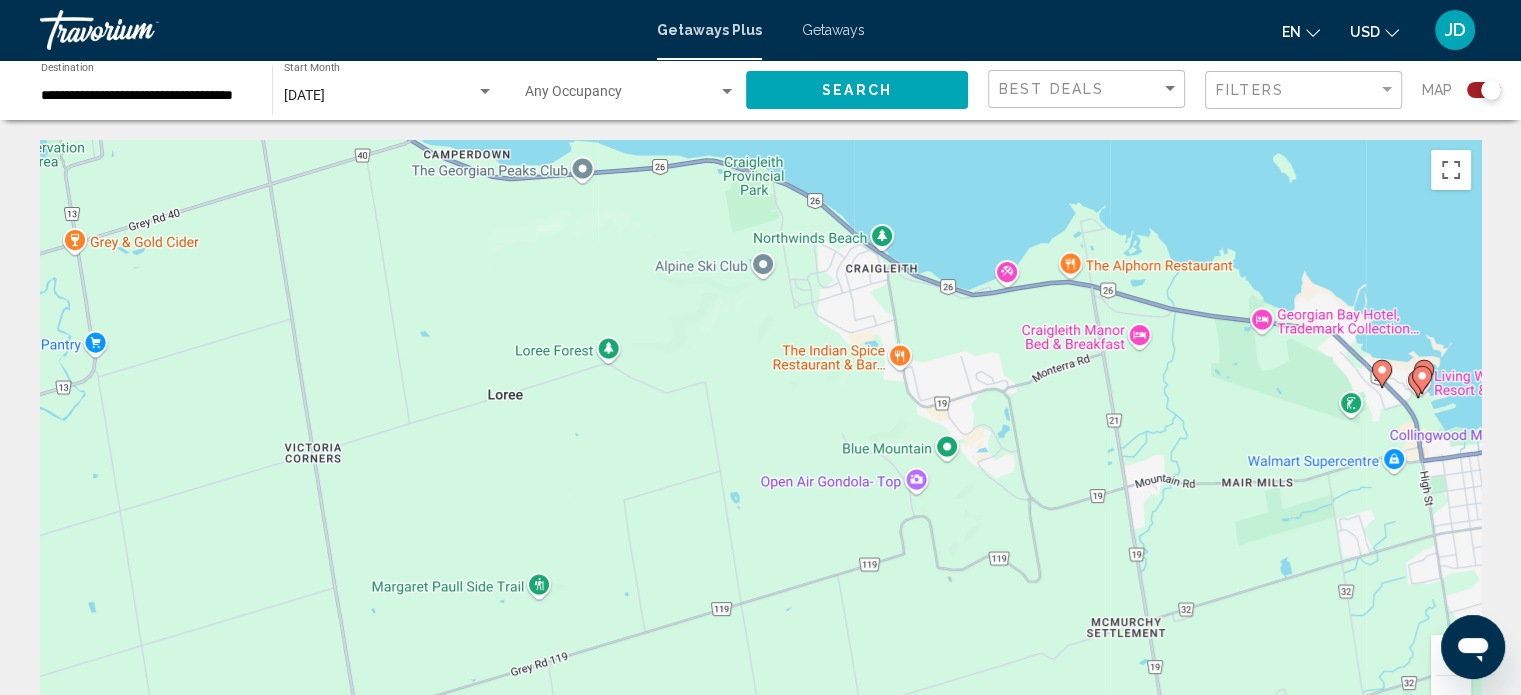 drag, startPoint x: 969, startPoint y: 535, endPoint x: 960, endPoint y: 586, distance: 51.78803 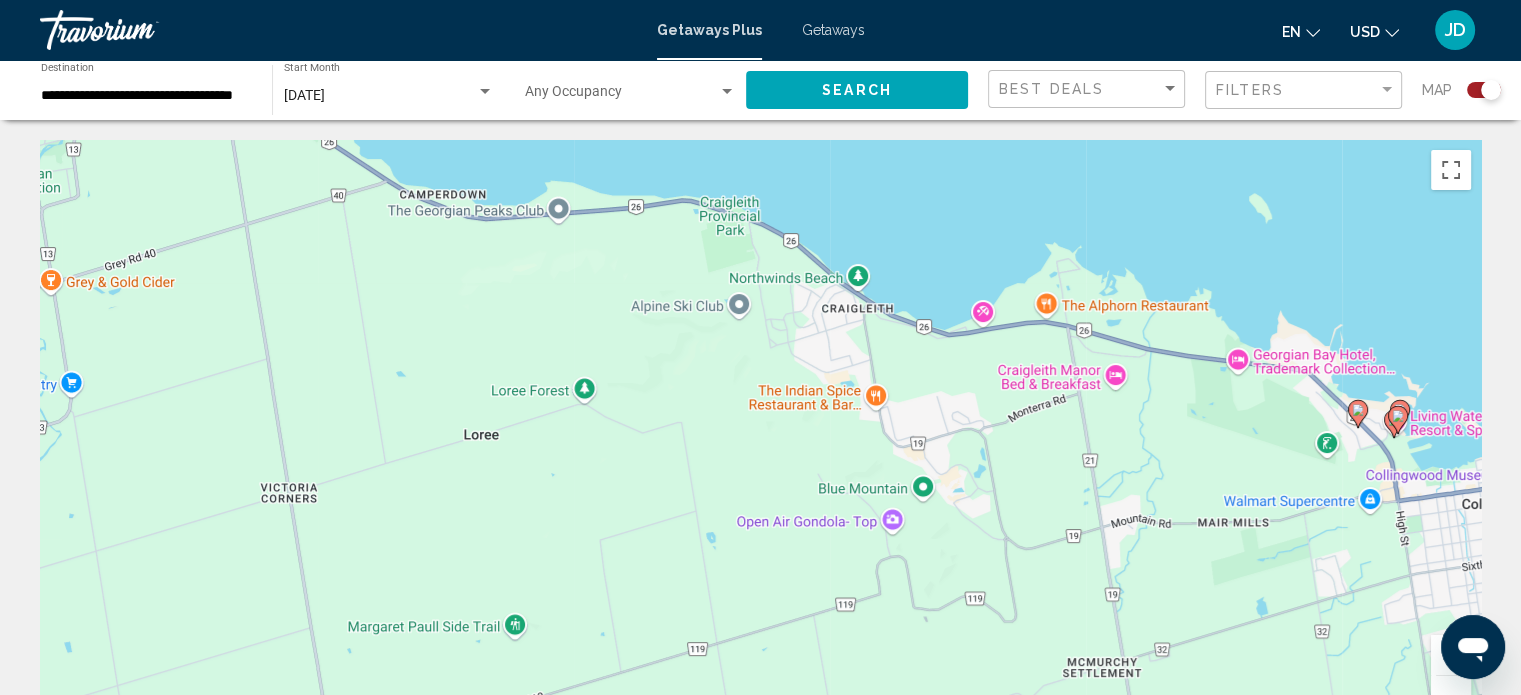 drag, startPoint x: 1199, startPoint y: 470, endPoint x: 947, endPoint y: 524, distance: 257.72076 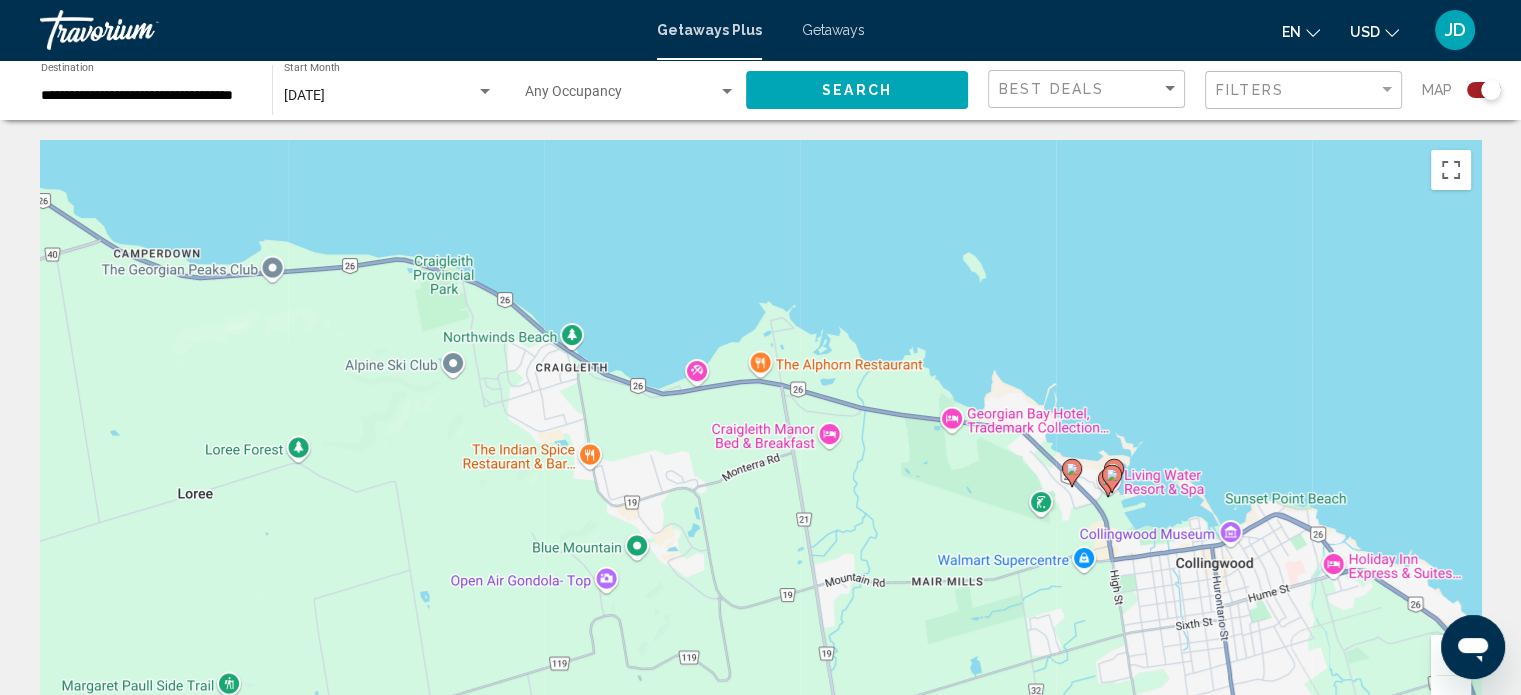 click 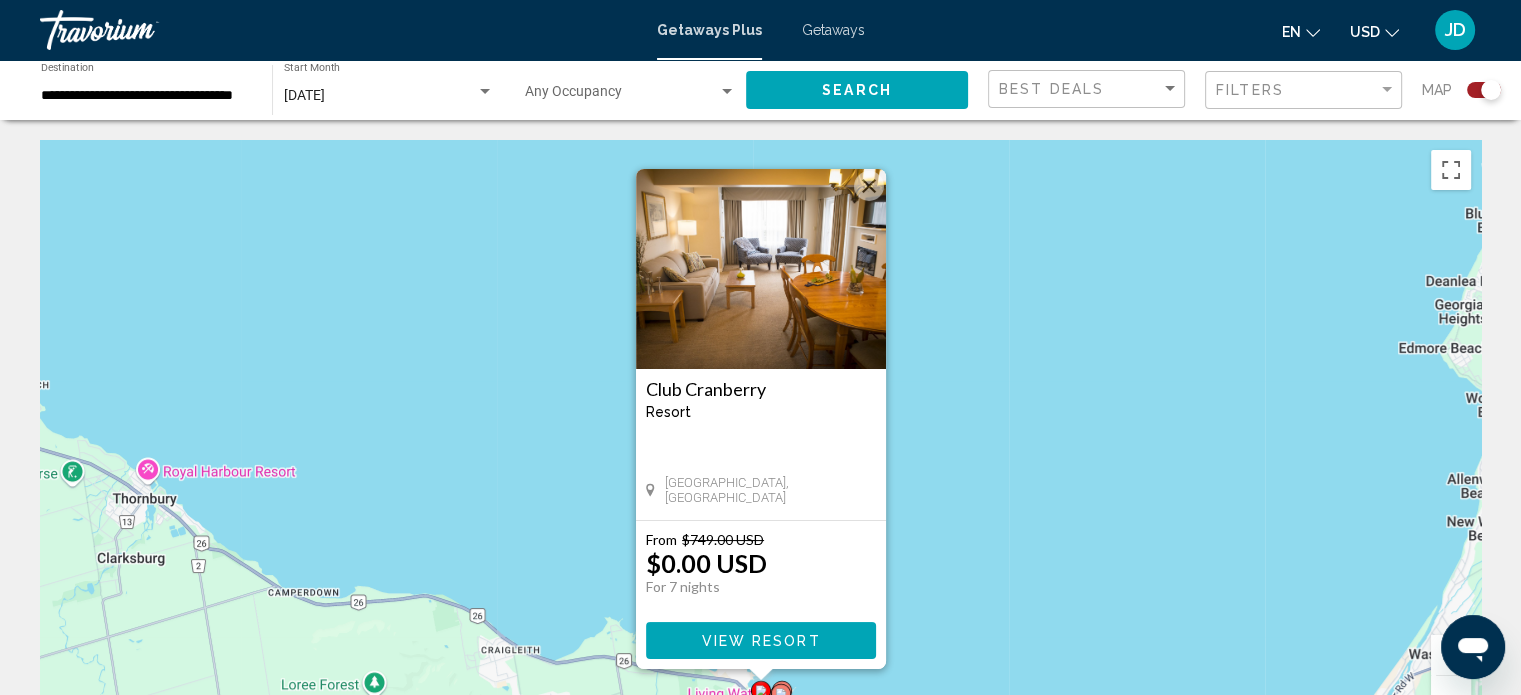 click at bounding box center [869, 186] 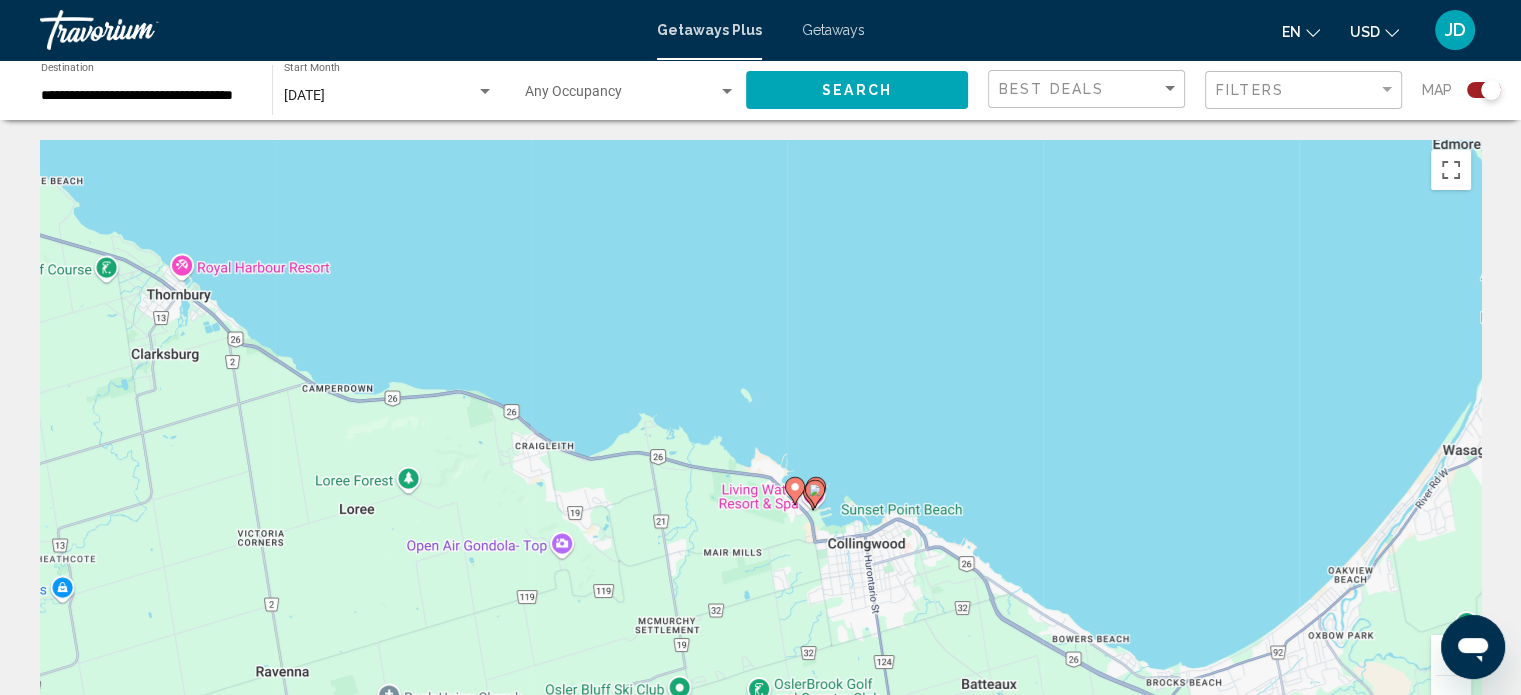 drag, startPoint x: 843, startPoint y: 579, endPoint x: 872, endPoint y: 329, distance: 251.67638 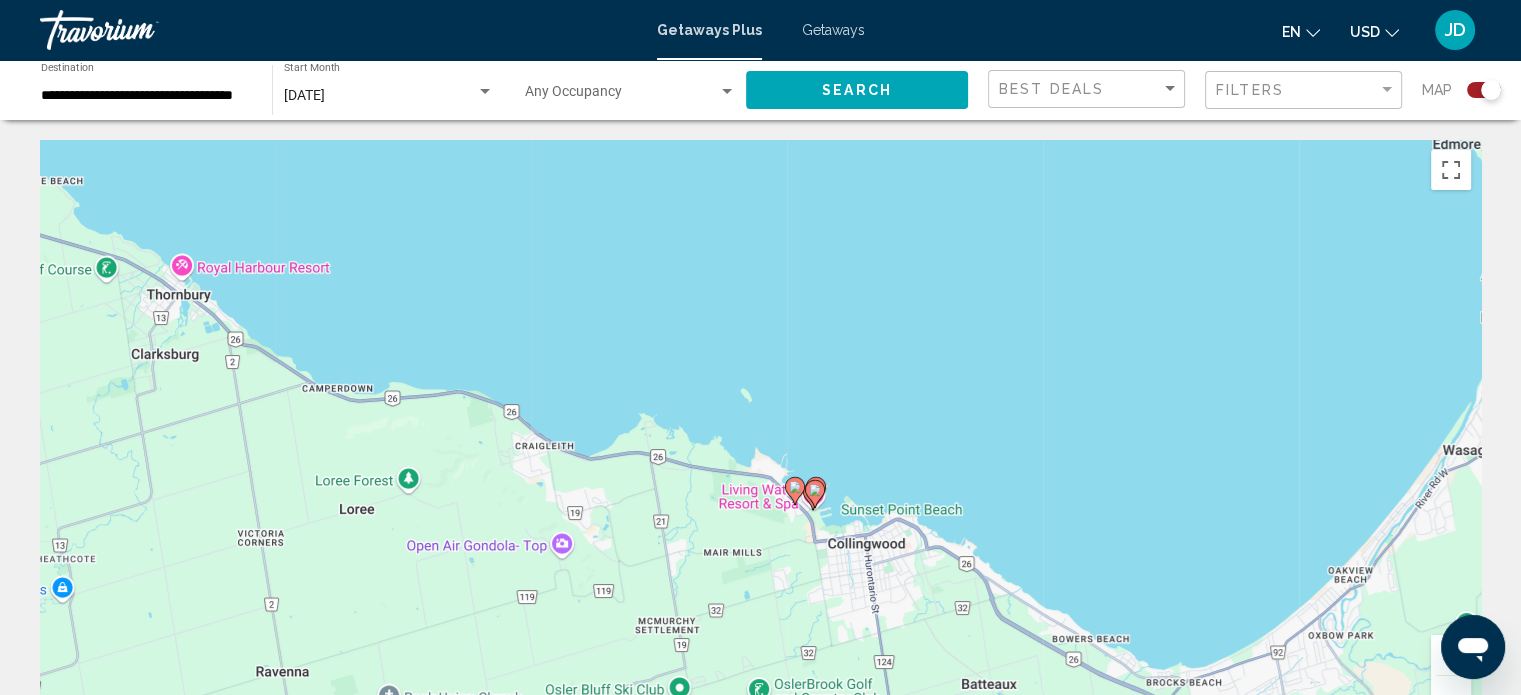 click on "To navigate, press the arrow keys. To activate drag with keyboard, press Alt + Enter. Once in keyboard drag state, use the arrow keys to move the marker. To complete the drag, press the Enter key. To cancel, press Escape." at bounding box center [760, 440] 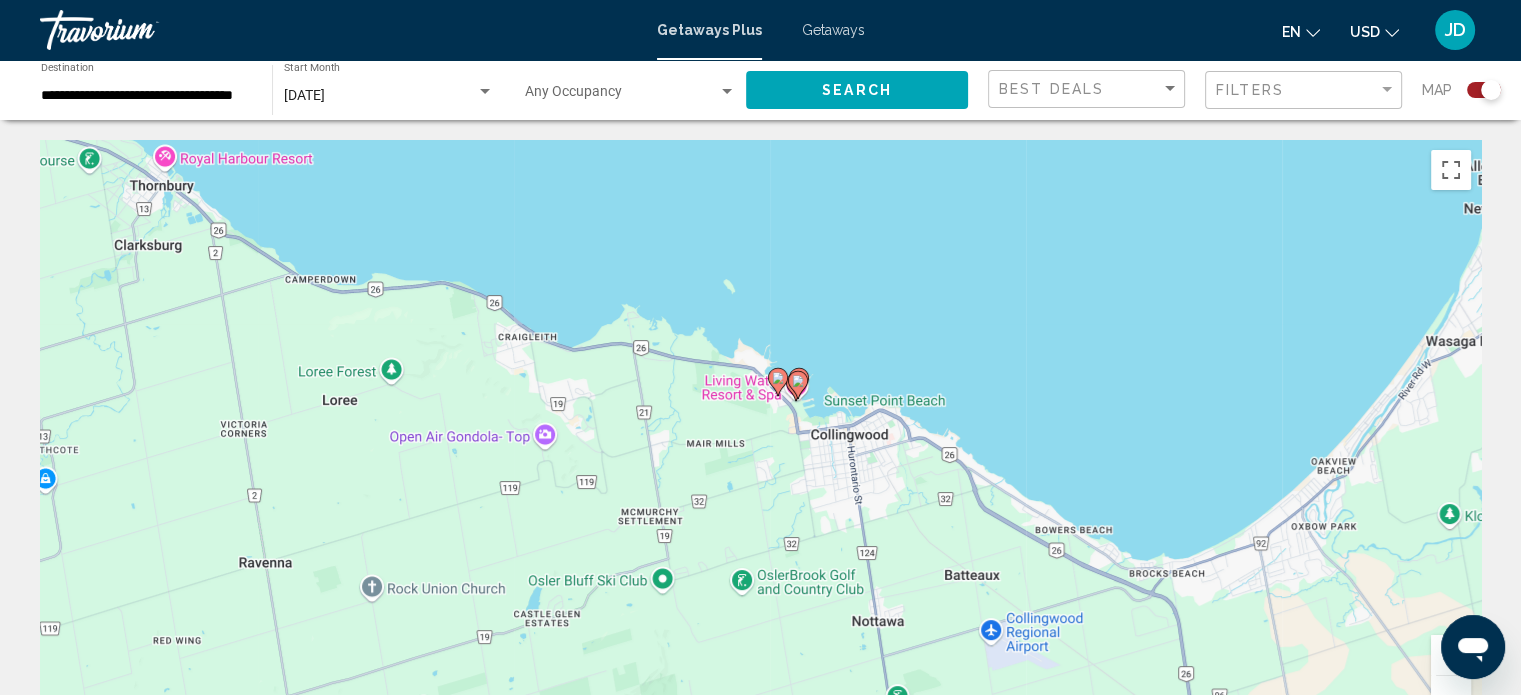 click 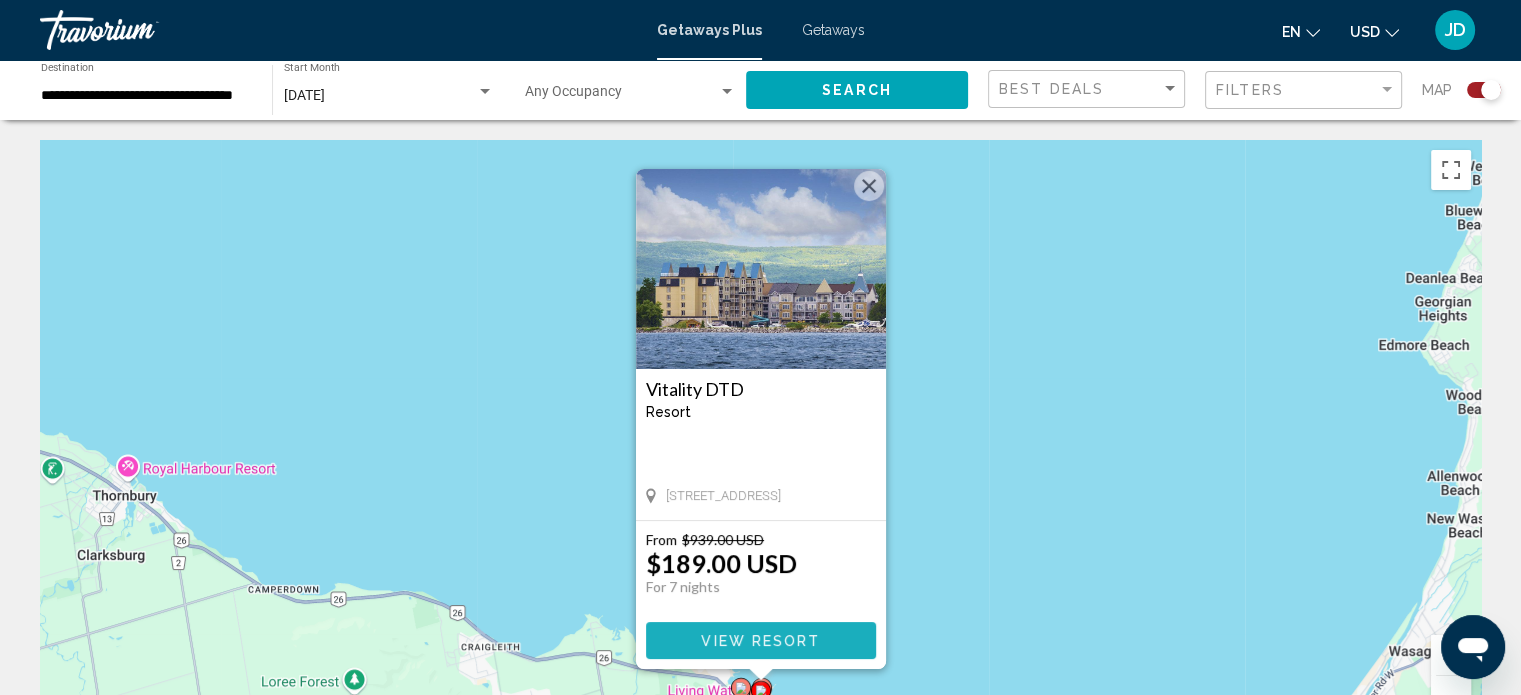 click on "View Resort" at bounding box center (761, 640) 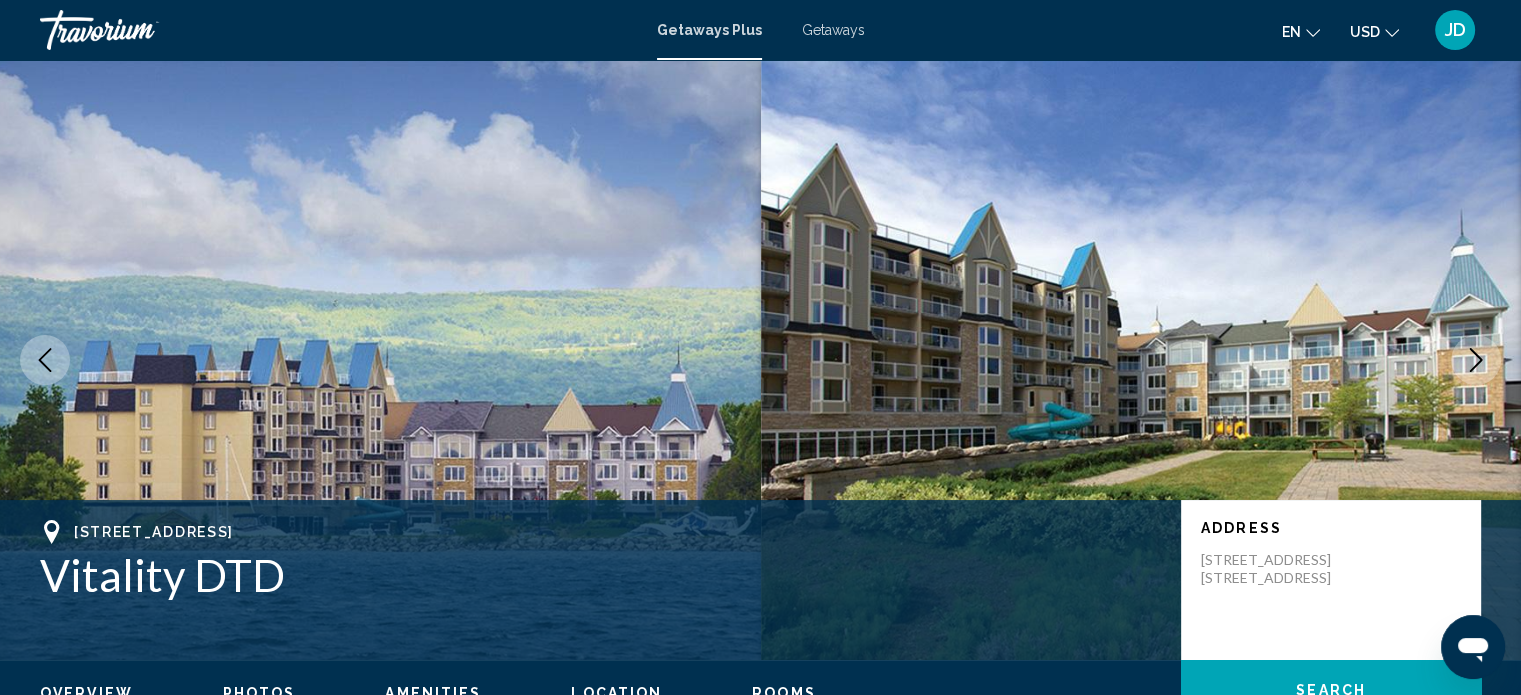 scroll, scrollTop: 12, scrollLeft: 0, axis: vertical 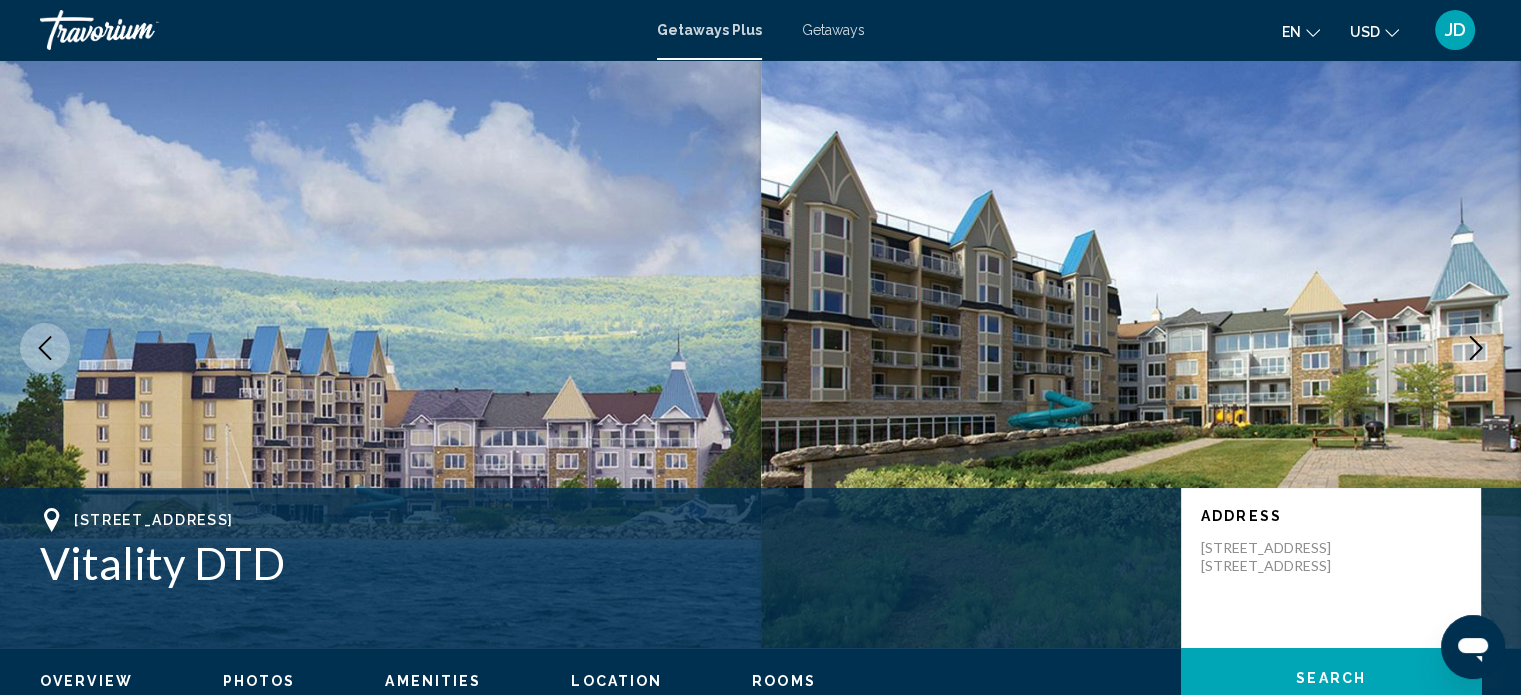 click 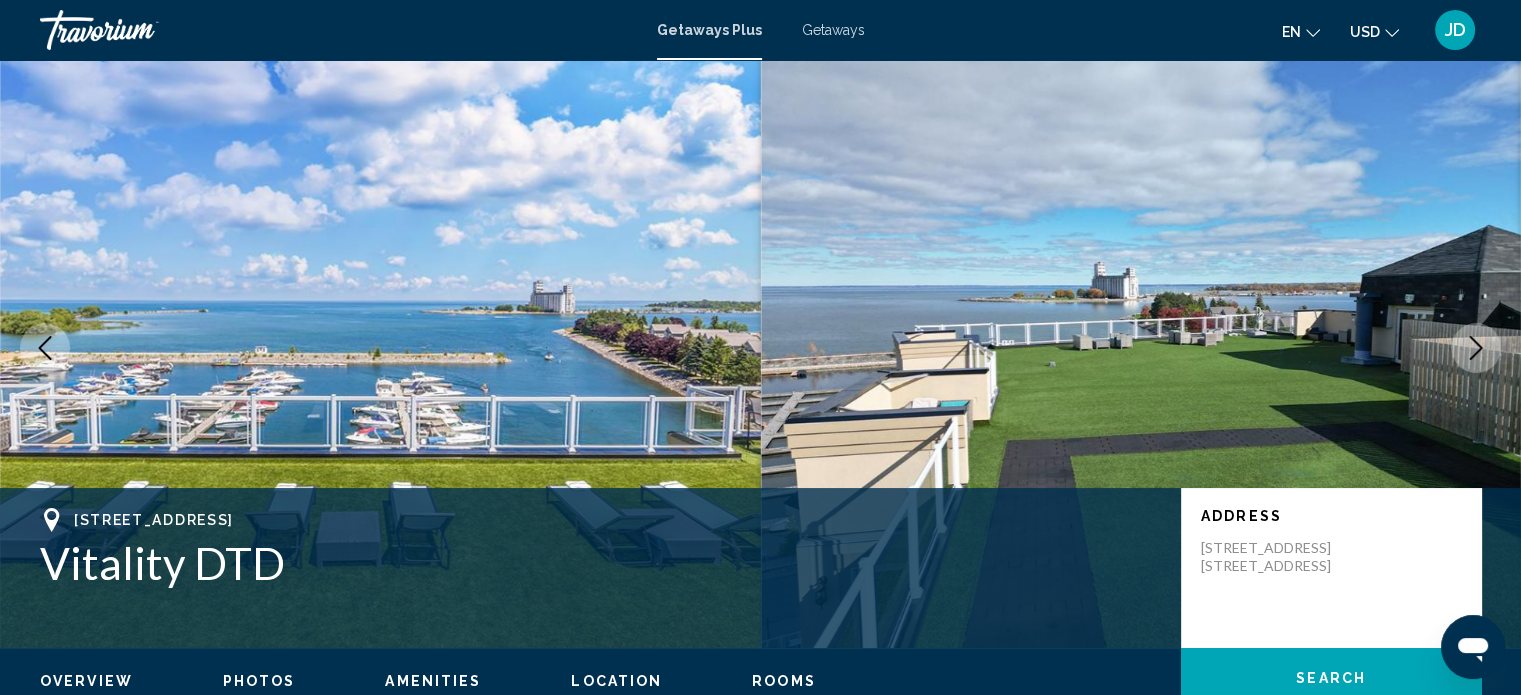click 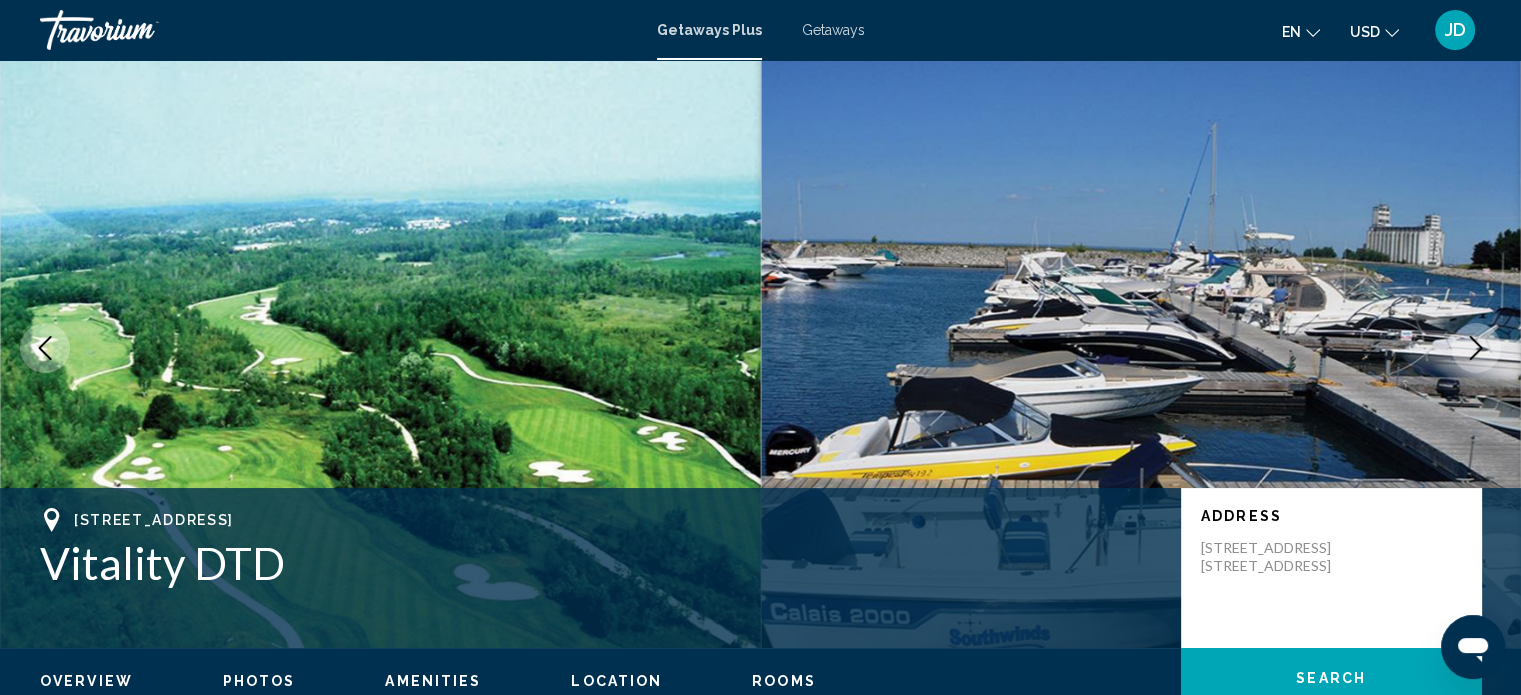 click 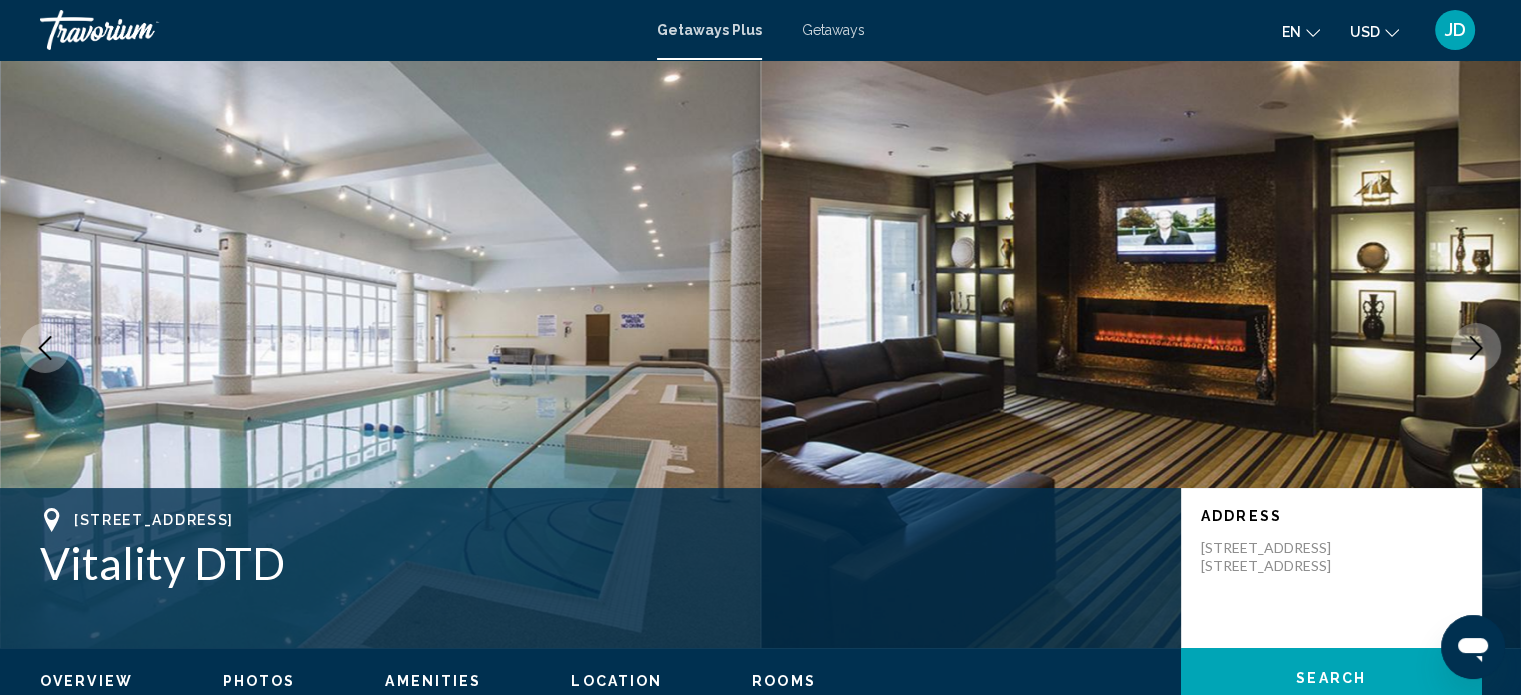click at bounding box center (1476, 348) 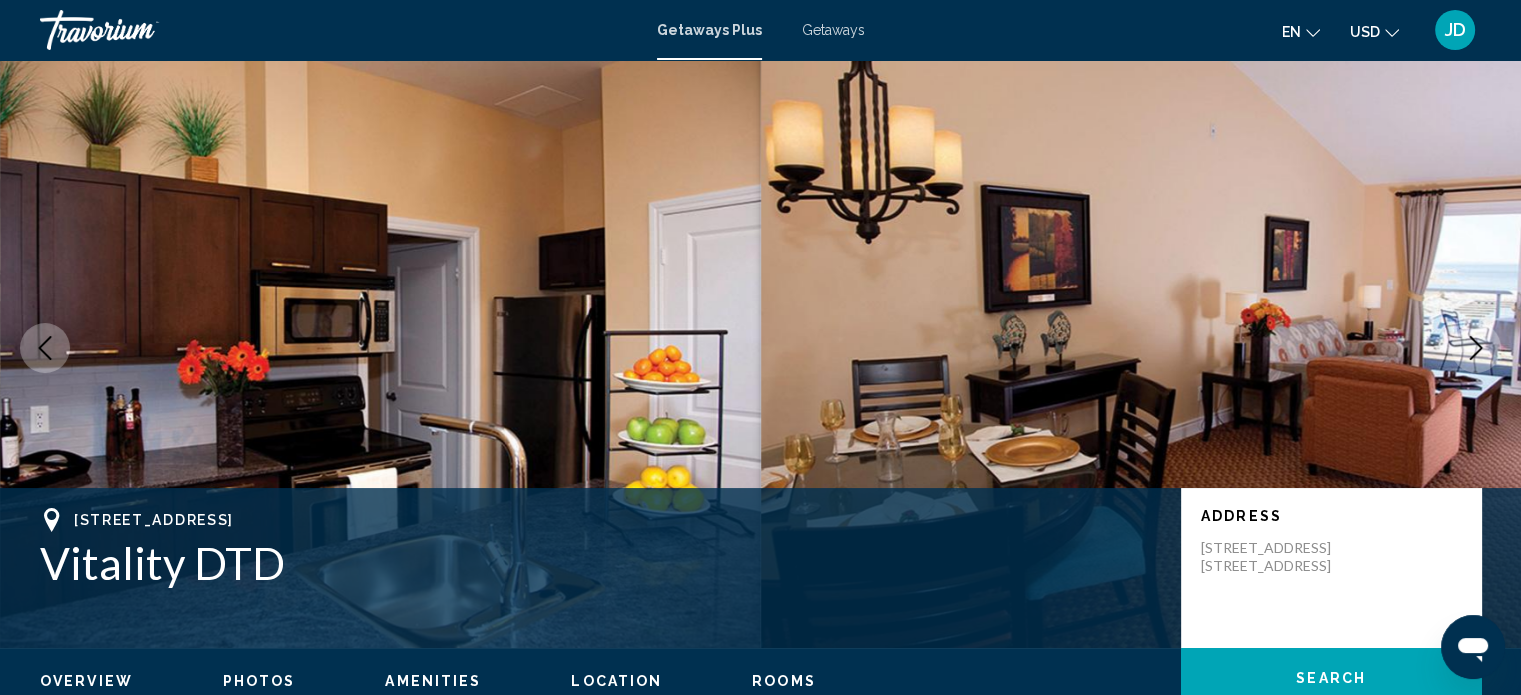 click at bounding box center (1476, 348) 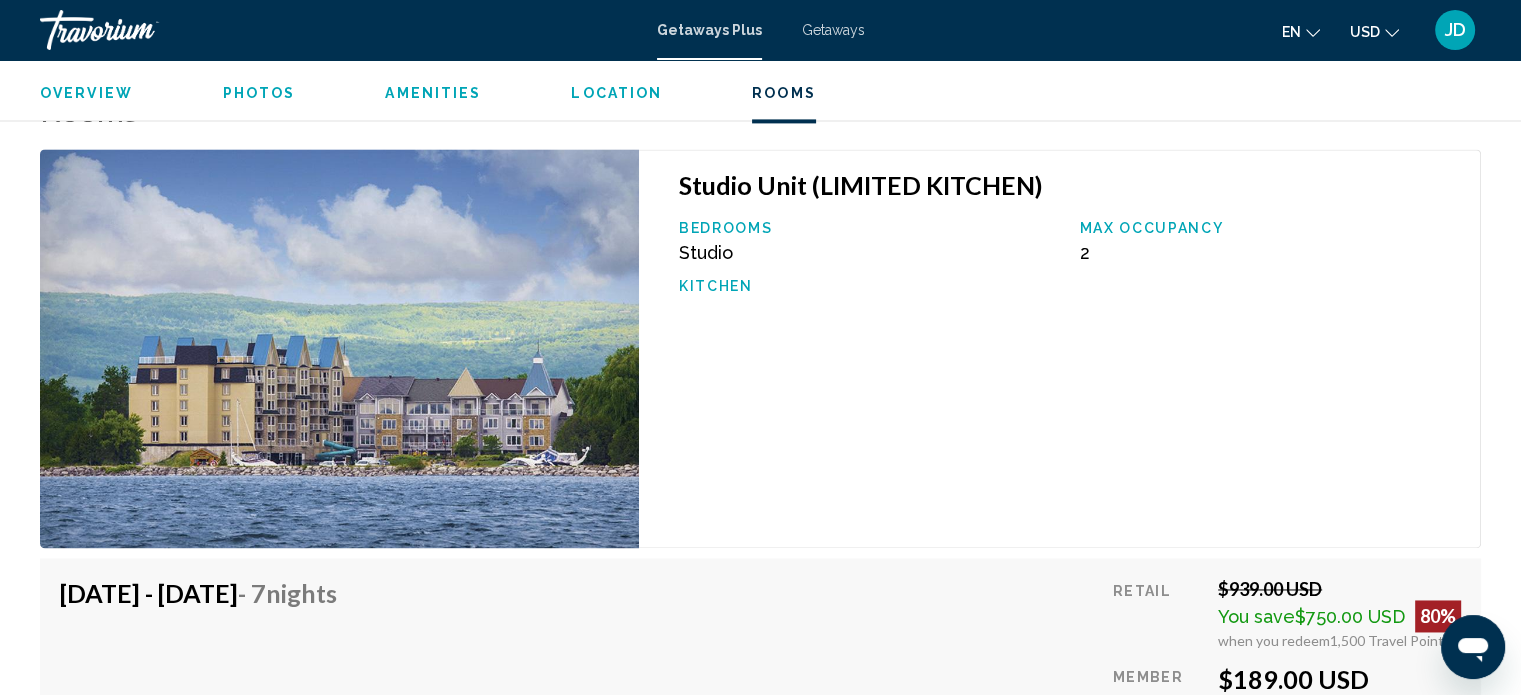 scroll, scrollTop: 2812, scrollLeft: 0, axis: vertical 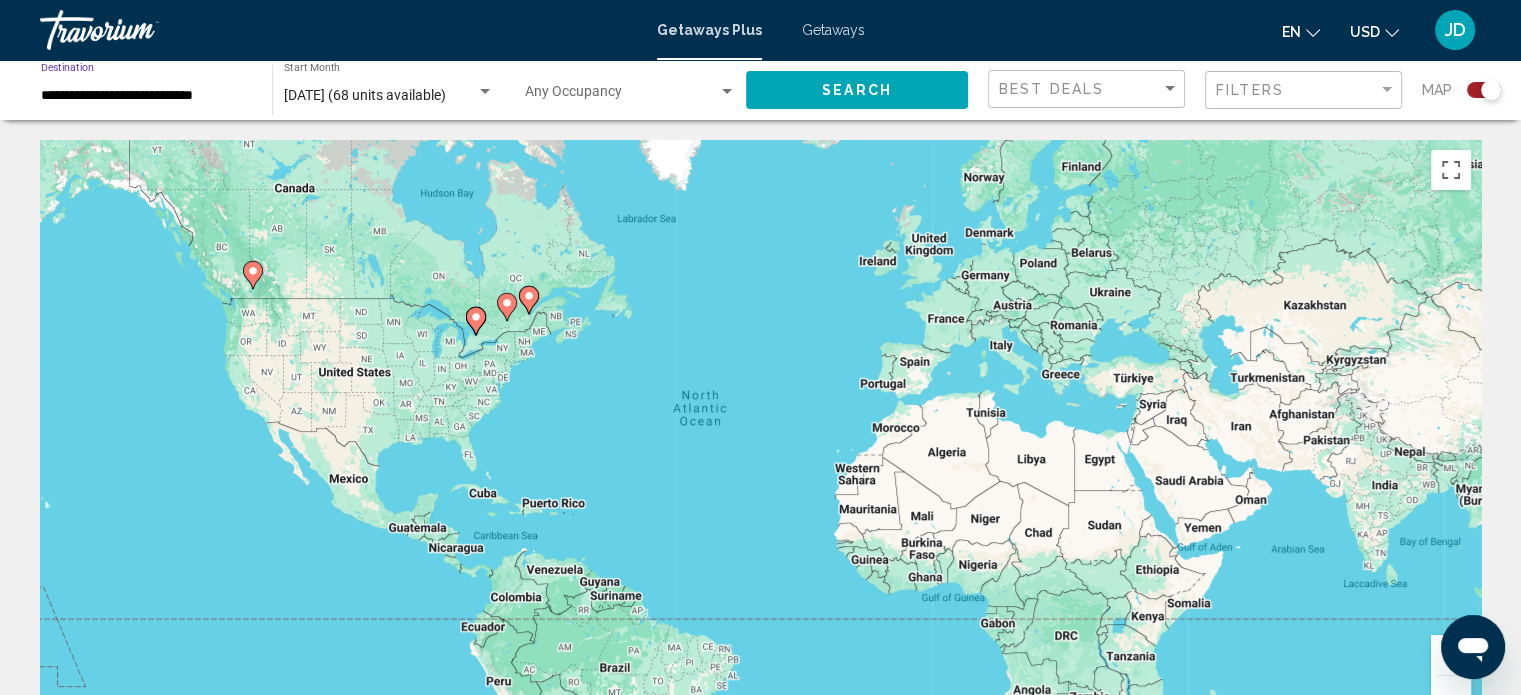 click on "**********" at bounding box center [146, 96] 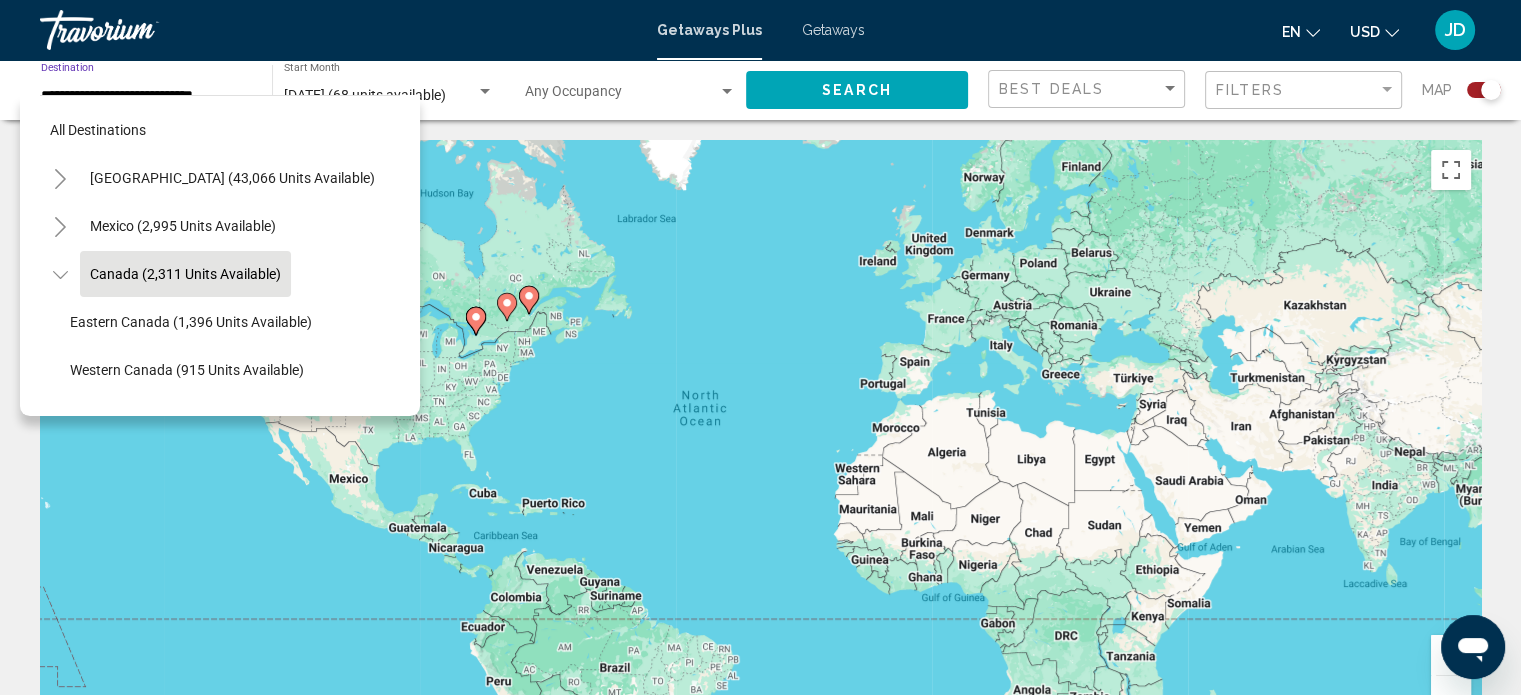 scroll, scrollTop: 30, scrollLeft: 0, axis: vertical 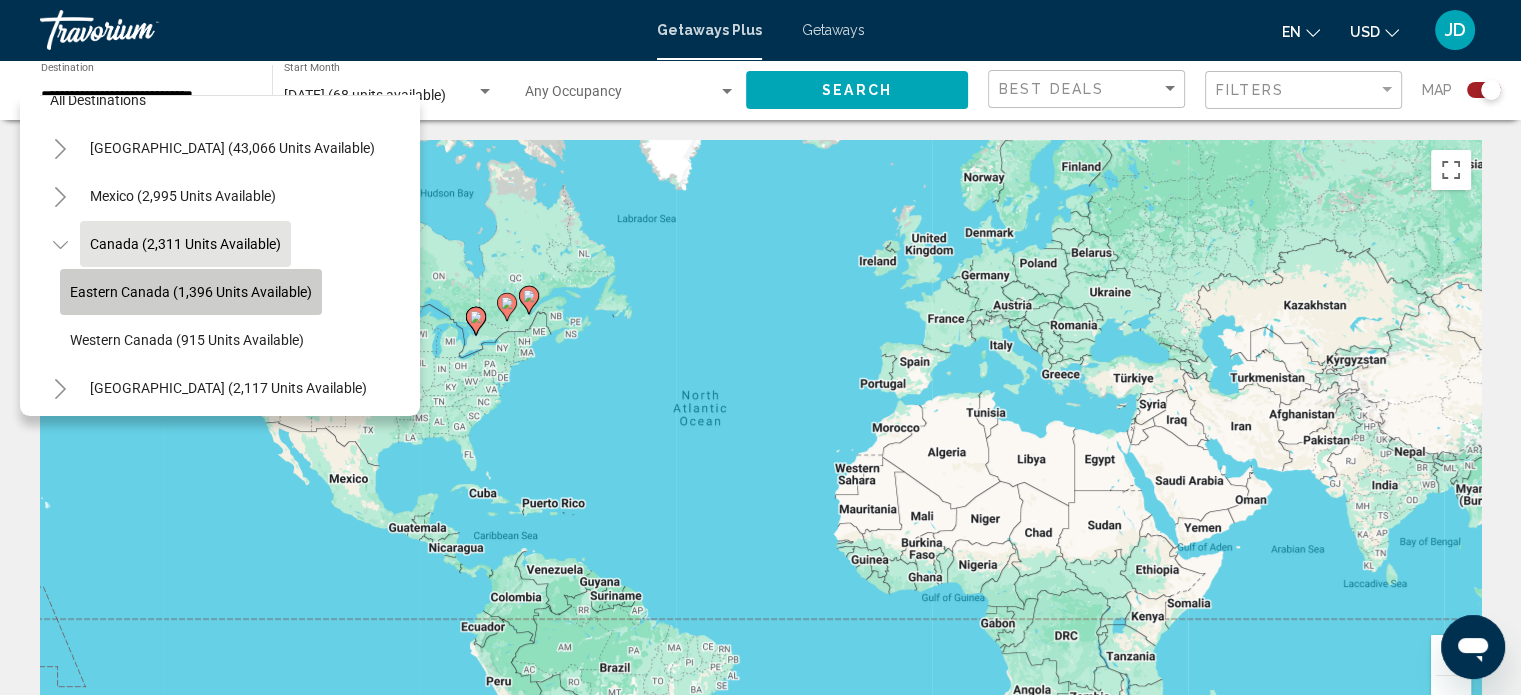 click on "Eastern Canada (1,396 units available)" 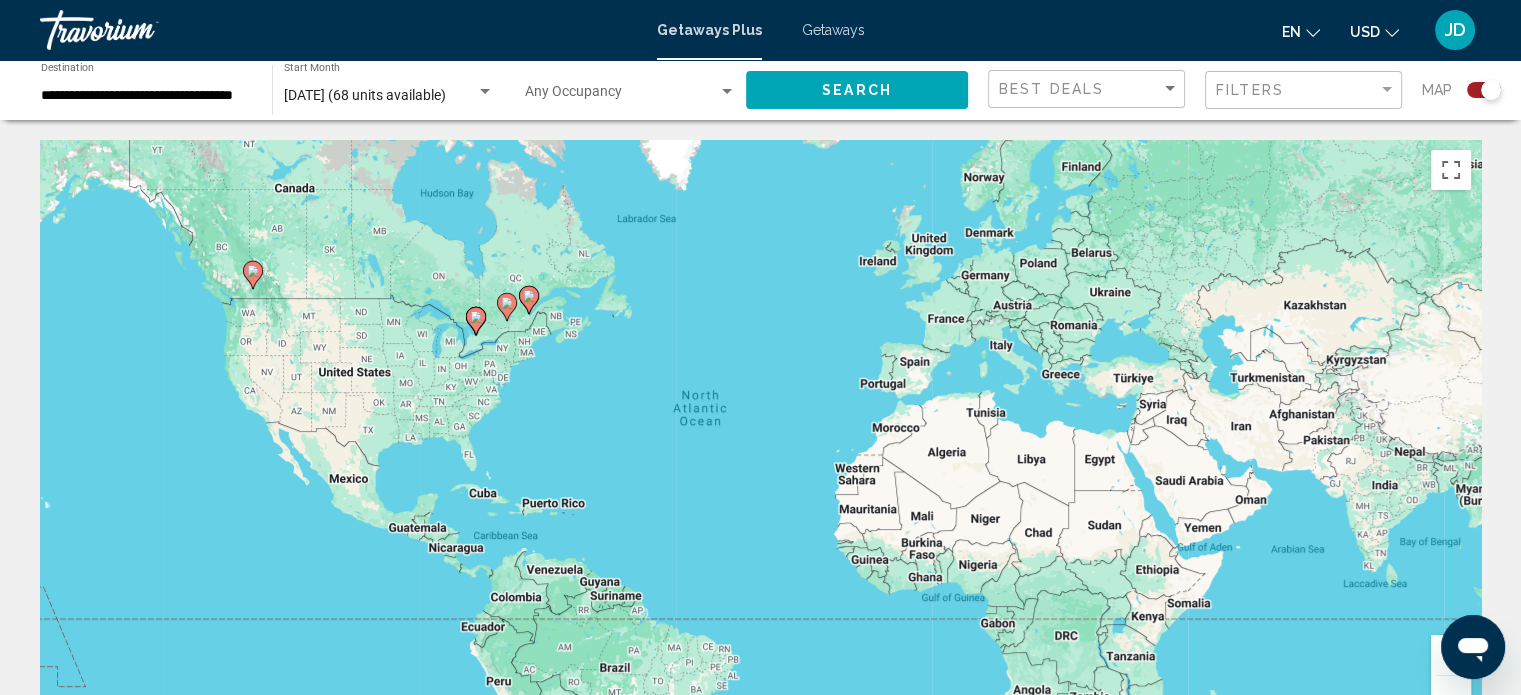 click on "September 2025 (68 units available) Start Month All Start Months" 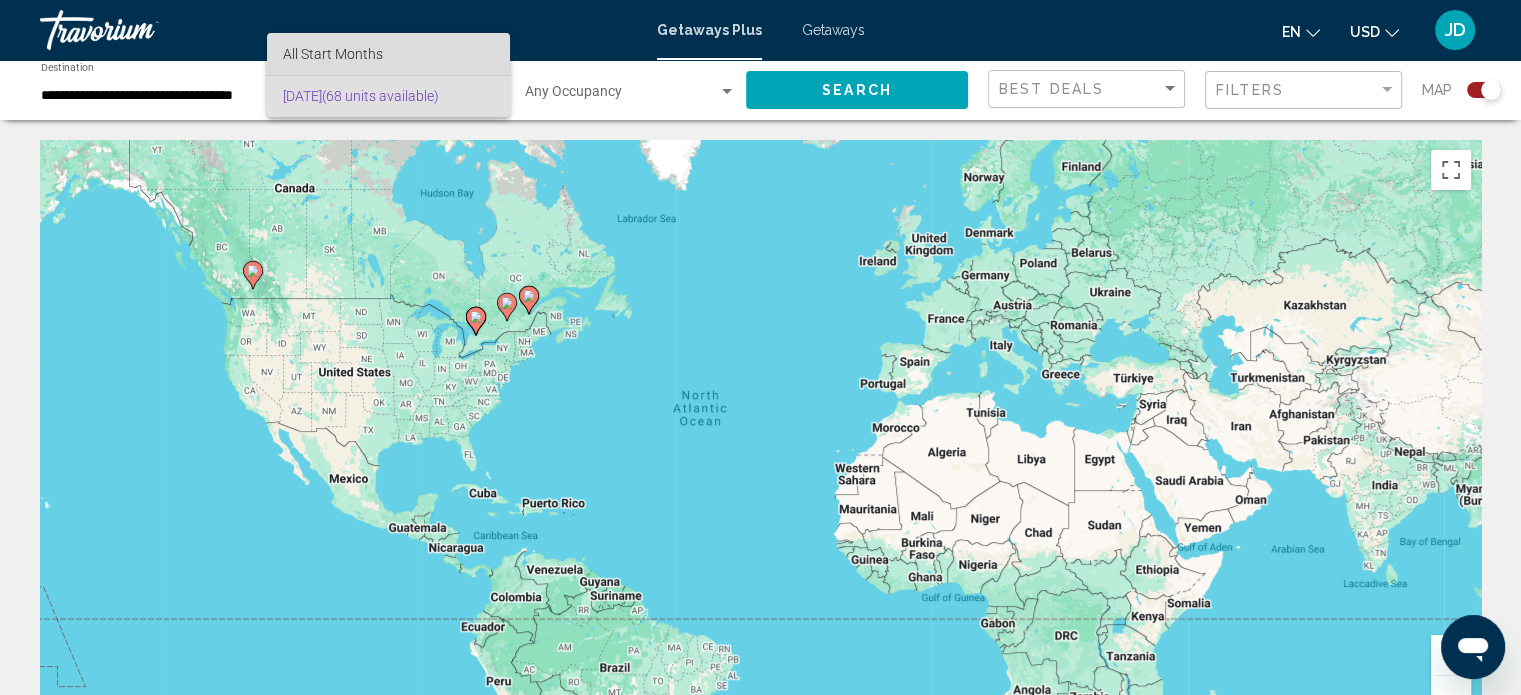 click on "All Start Months" at bounding box center [388, 54] 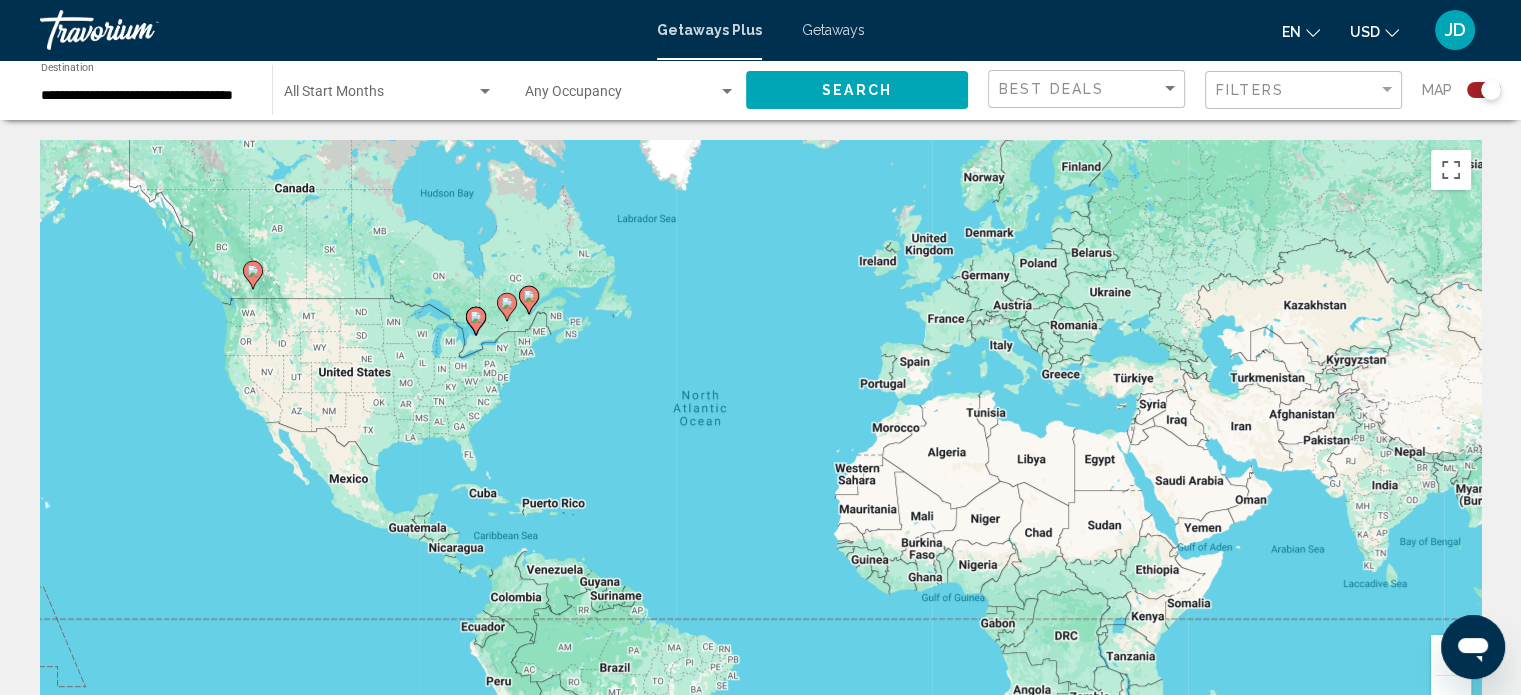 click on "Start Month All Start Months" 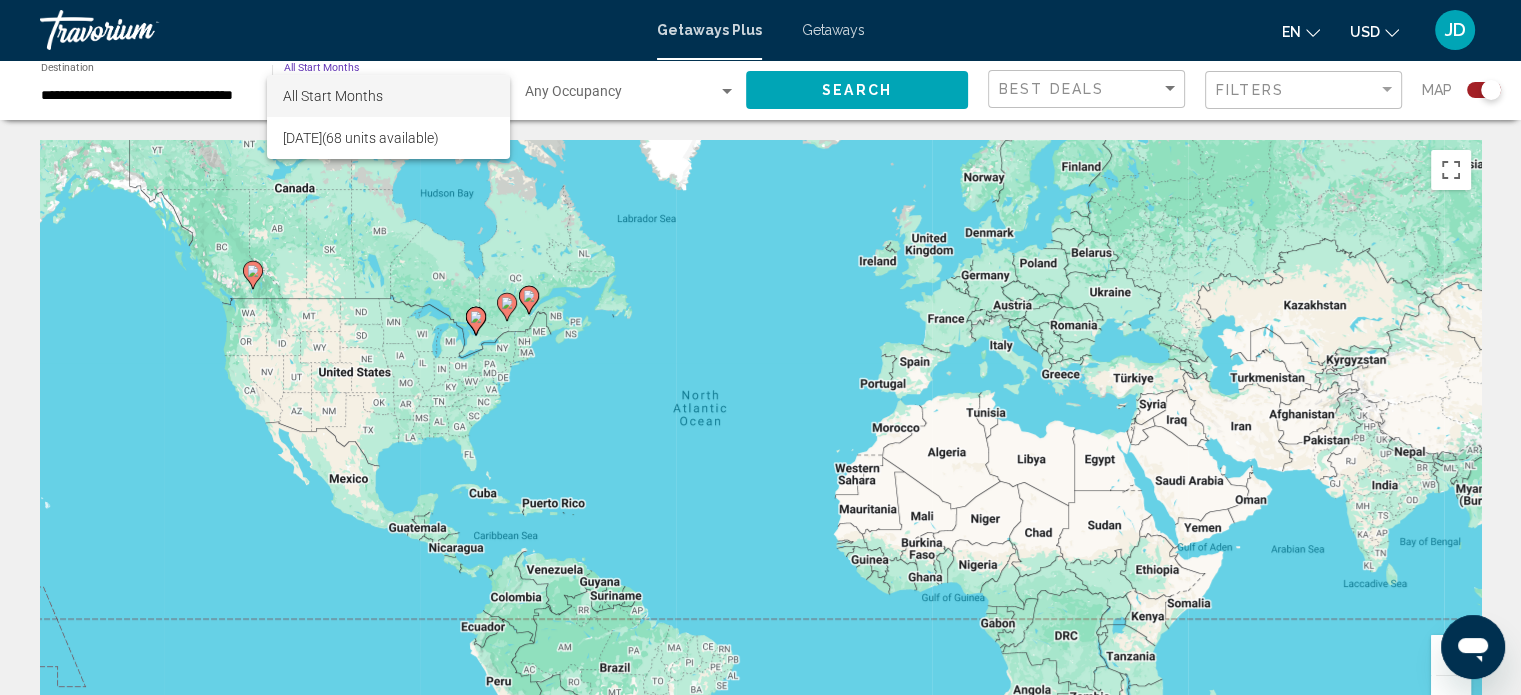 click at bounding box center (760, 347) 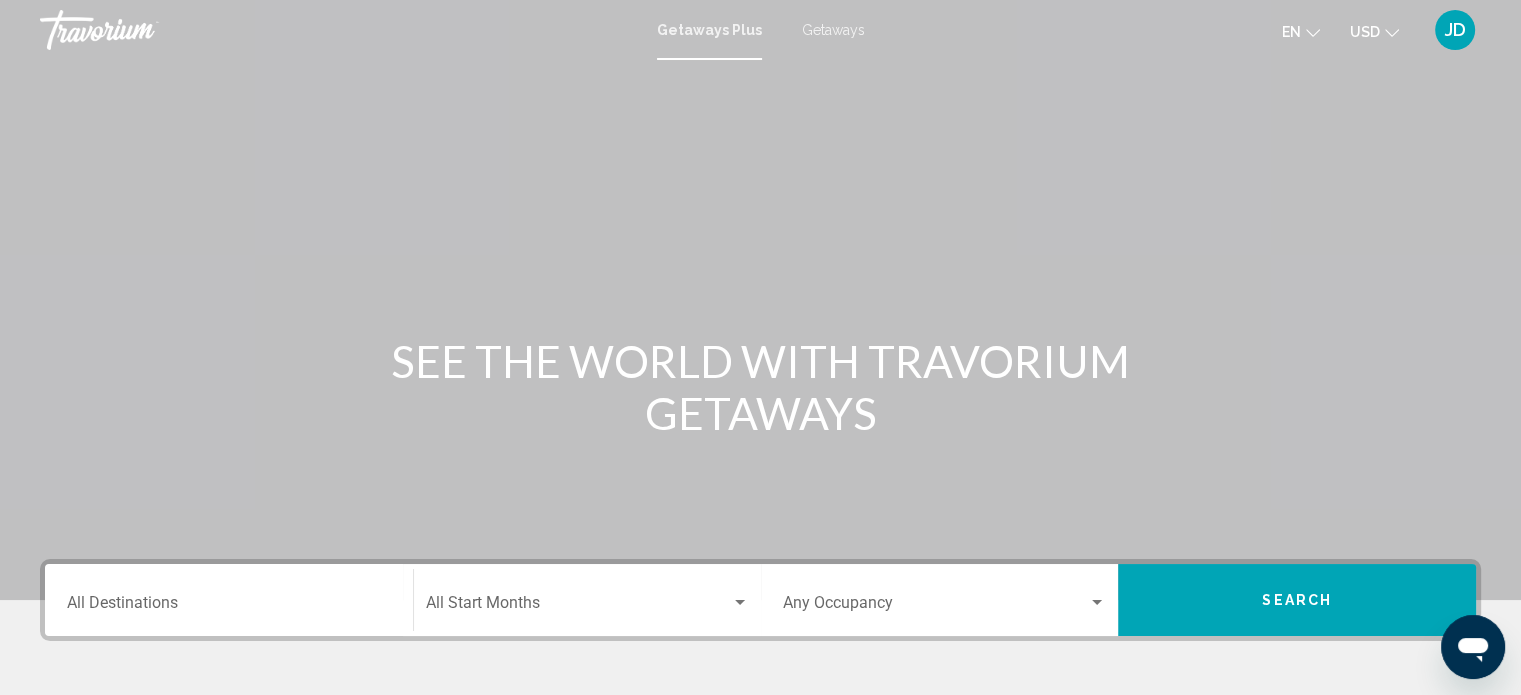 click on "Destination All Destinations" at bounding box center [229, 600] 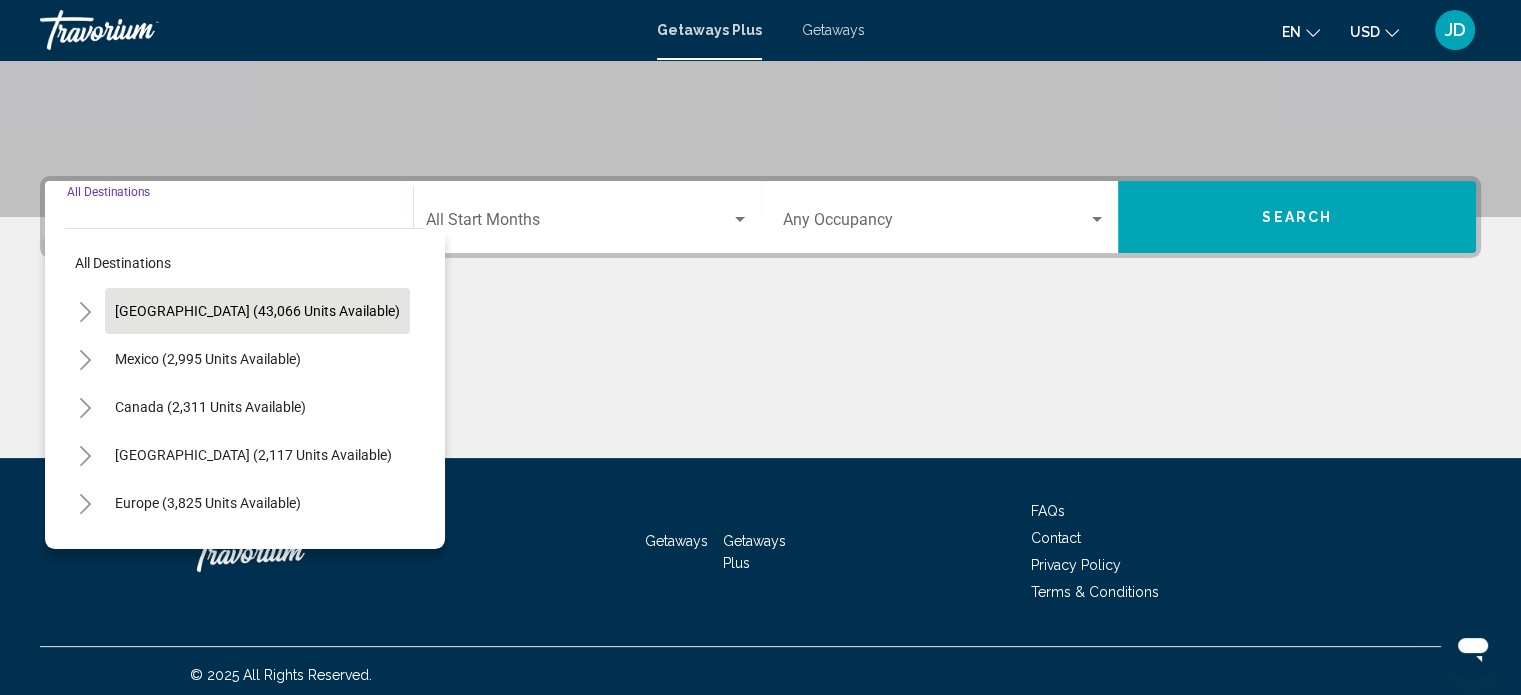 scroll, scrollTop: 390, scrollLeft: 0, axis: vertical 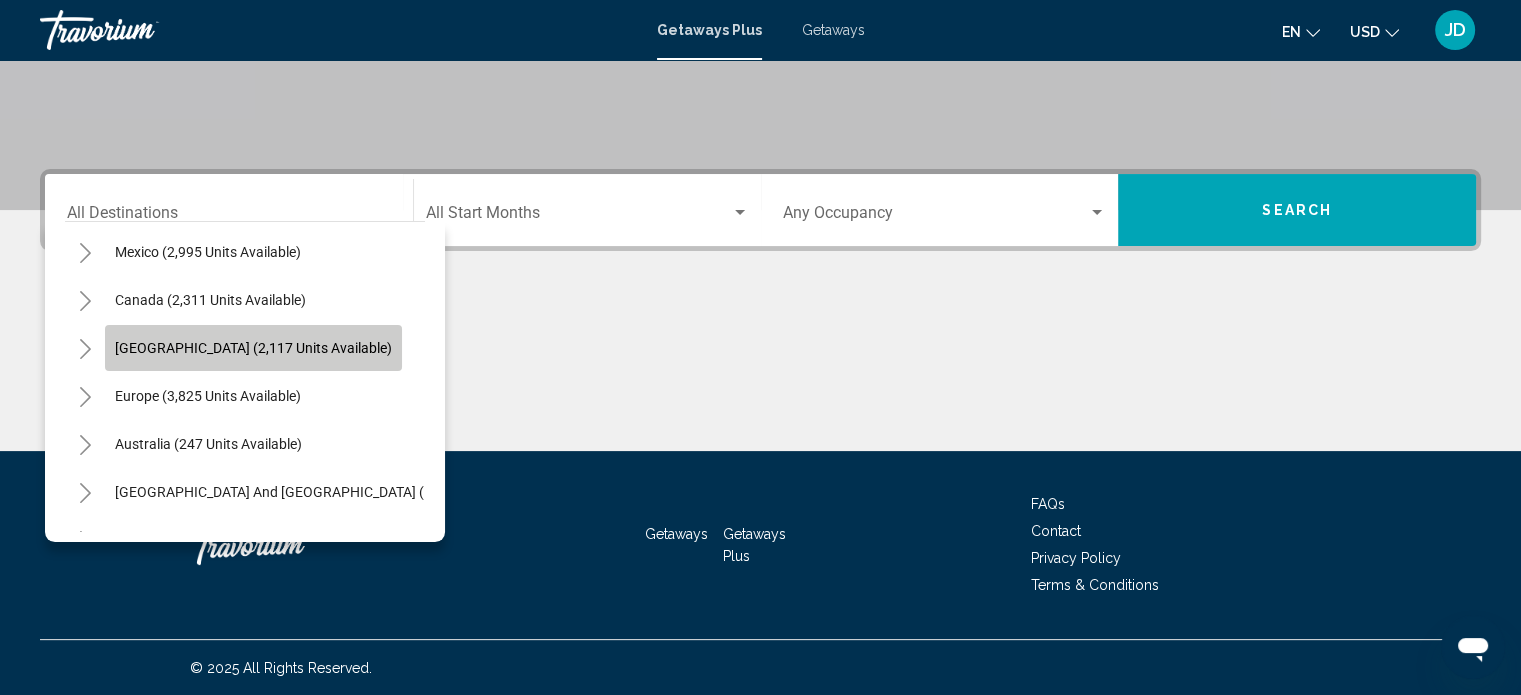click on "[GEOGRAPHIC_DATA] (2,117 units available)" 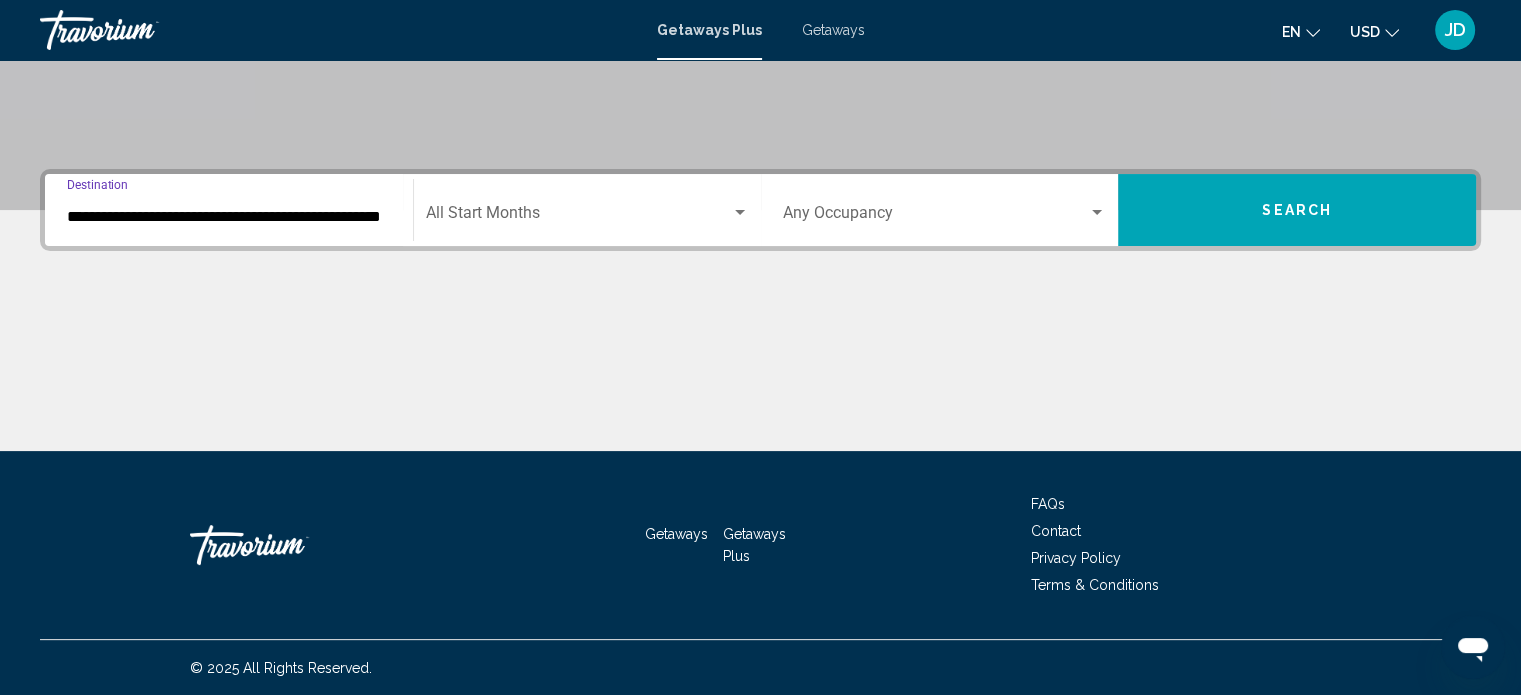 click at bounding box center [740, 213] 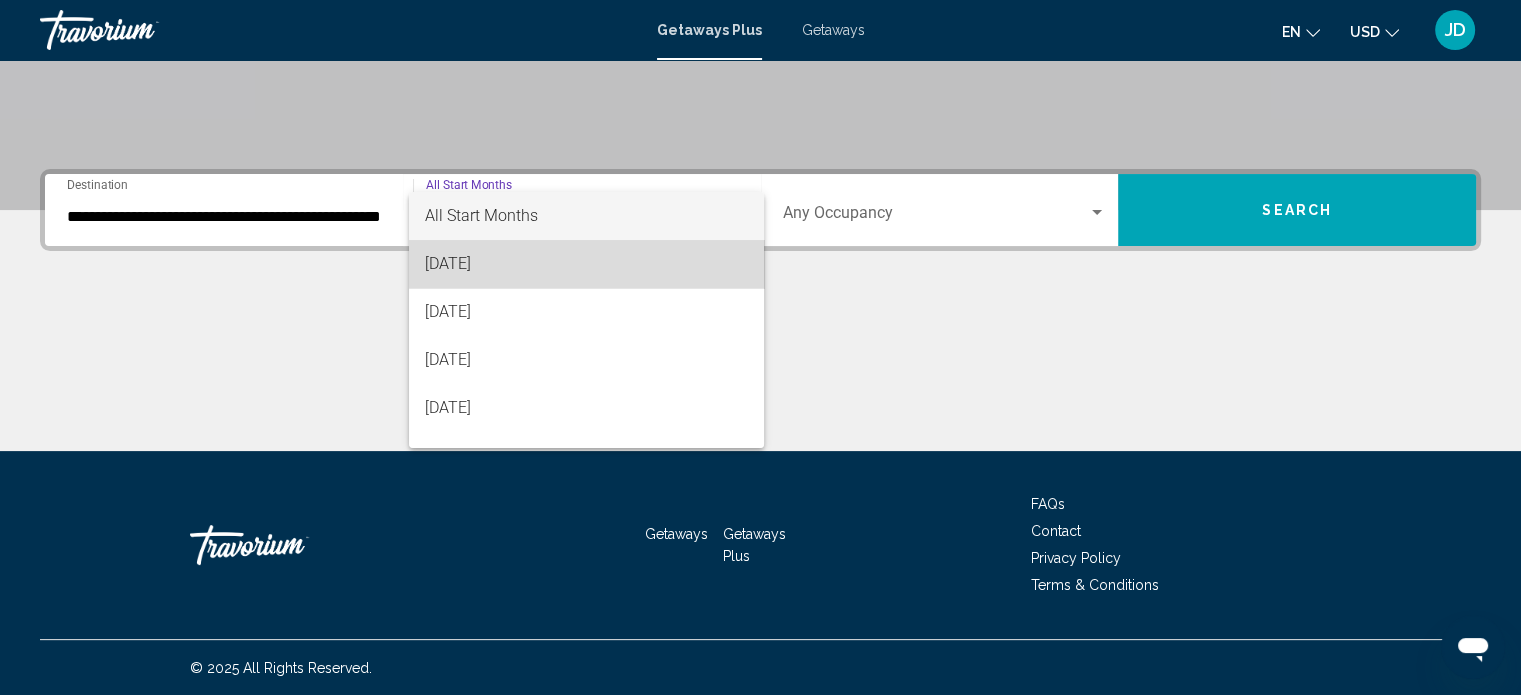 click on "[DATE]" at bounding box center (586, 264) 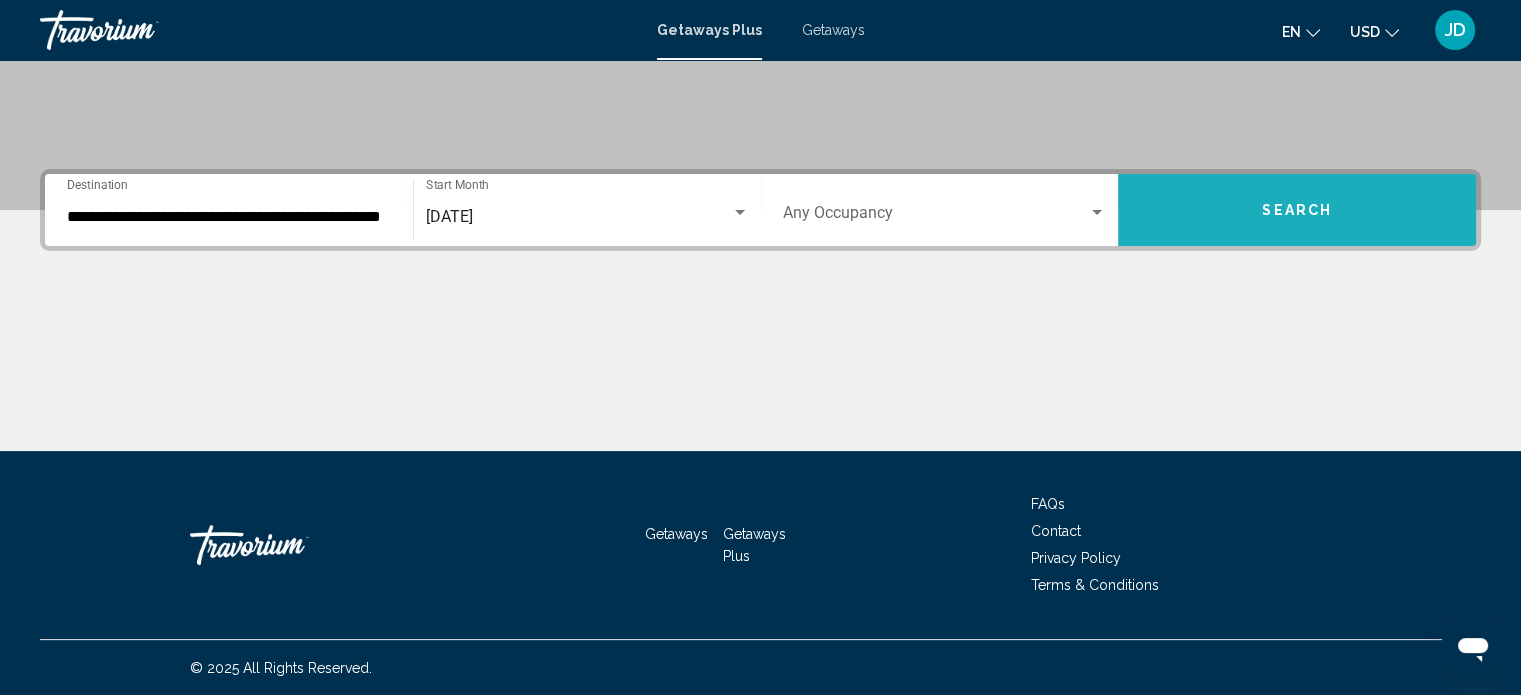 click on "Search" at bounding box center [1297, 210] 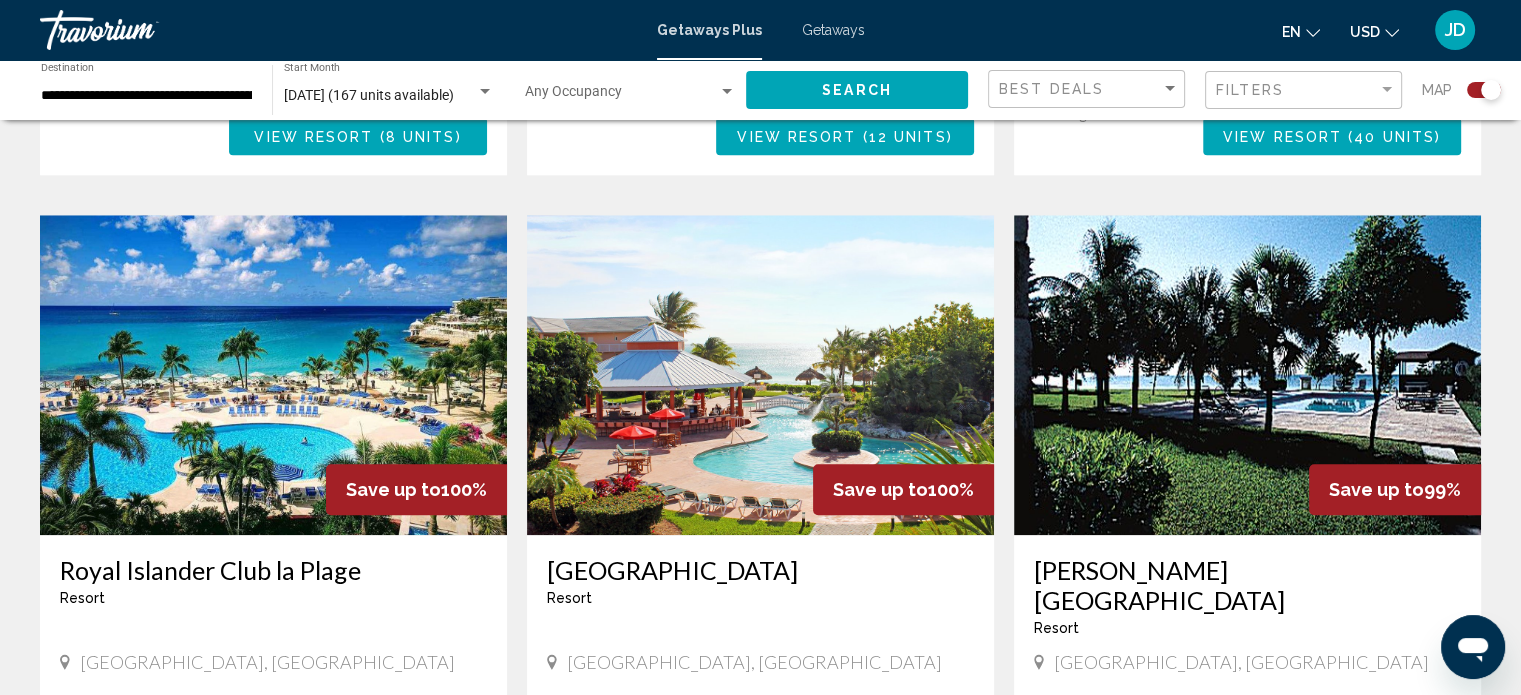 scroll, scrollTop: 2000, scrollLeft: 0, axis: vertical 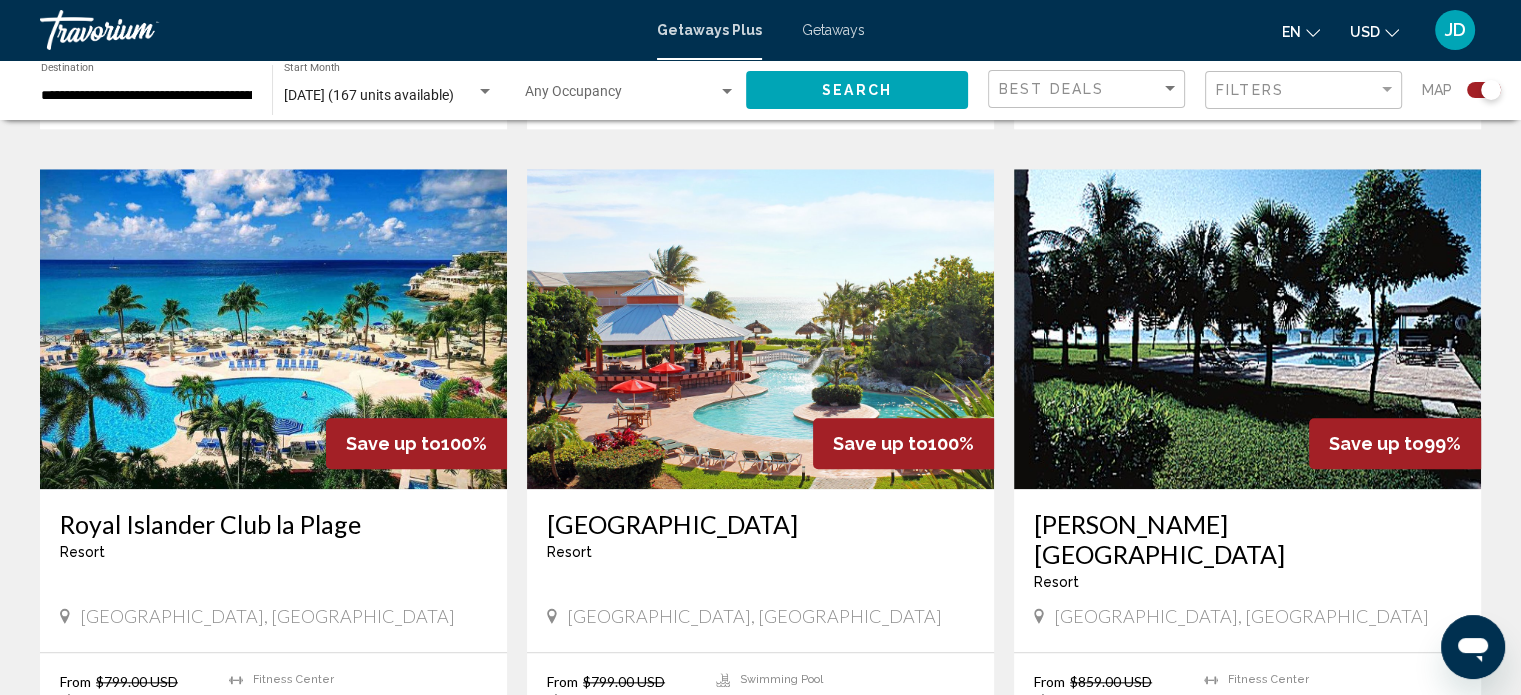 click at bounding box center (273, 329) 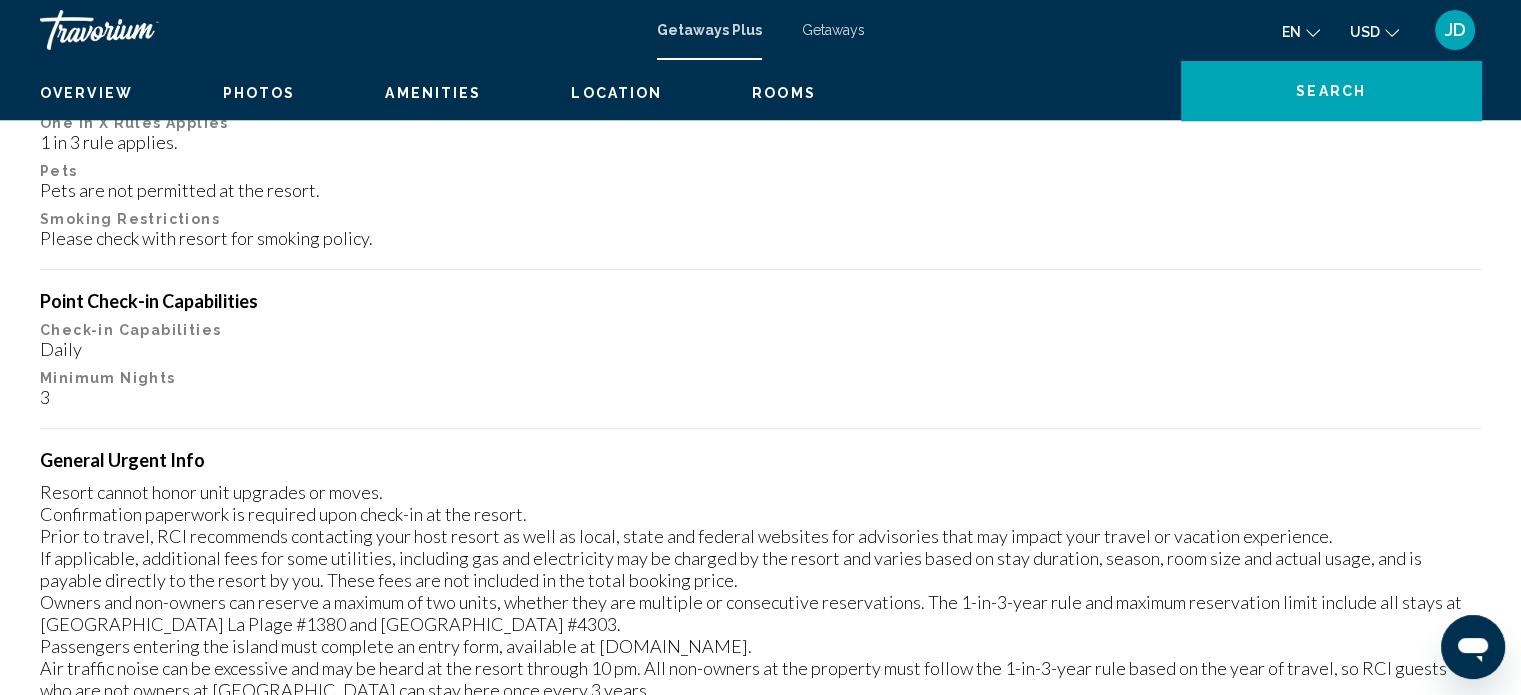 scroll, scrollTop: 12, scrollLeft: 0, axis: vertical 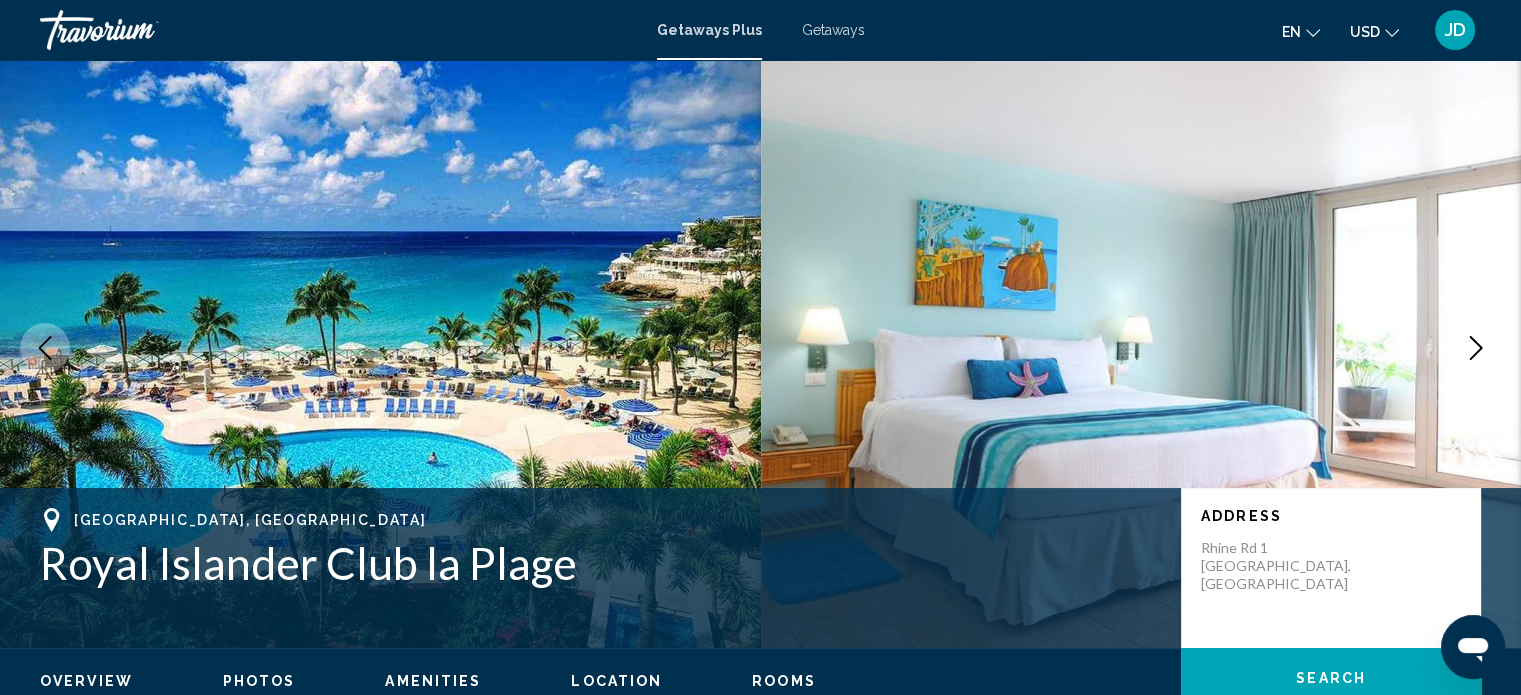click 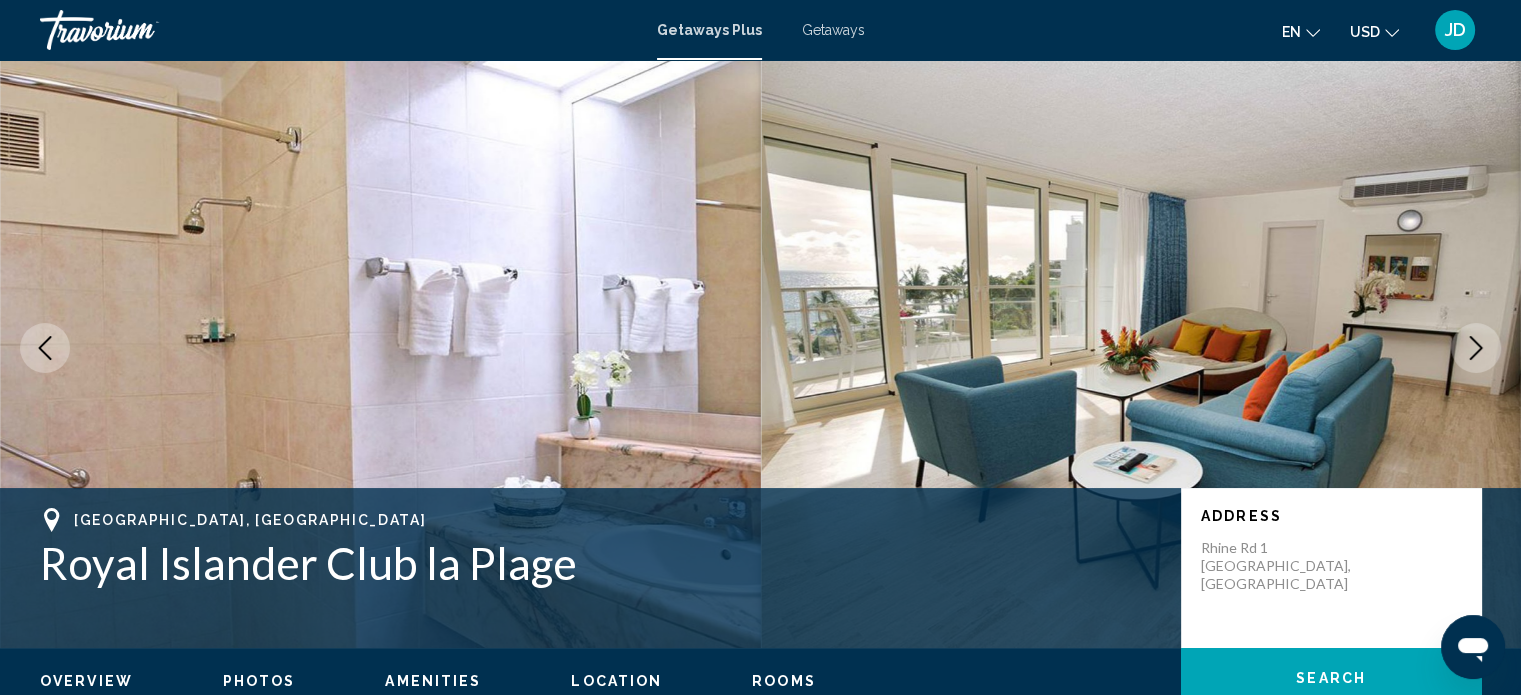 click 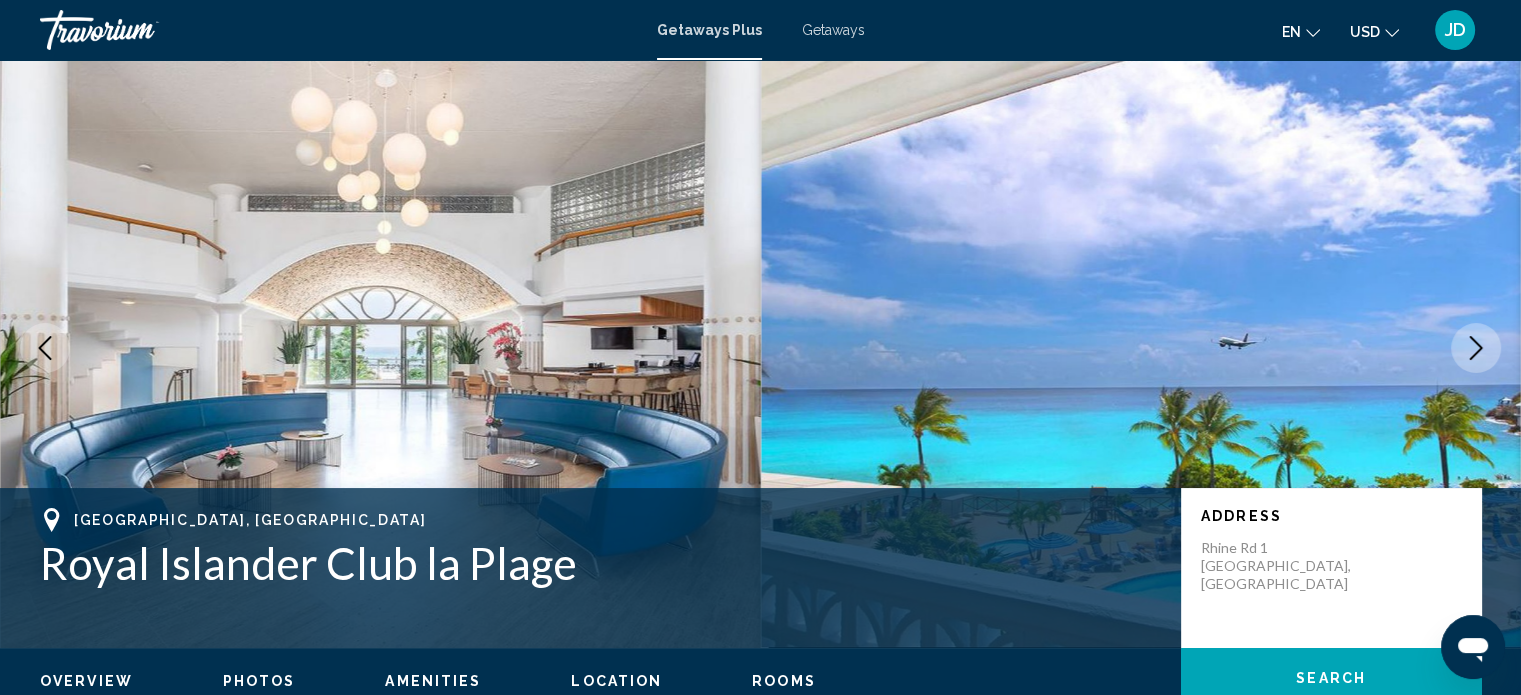 click 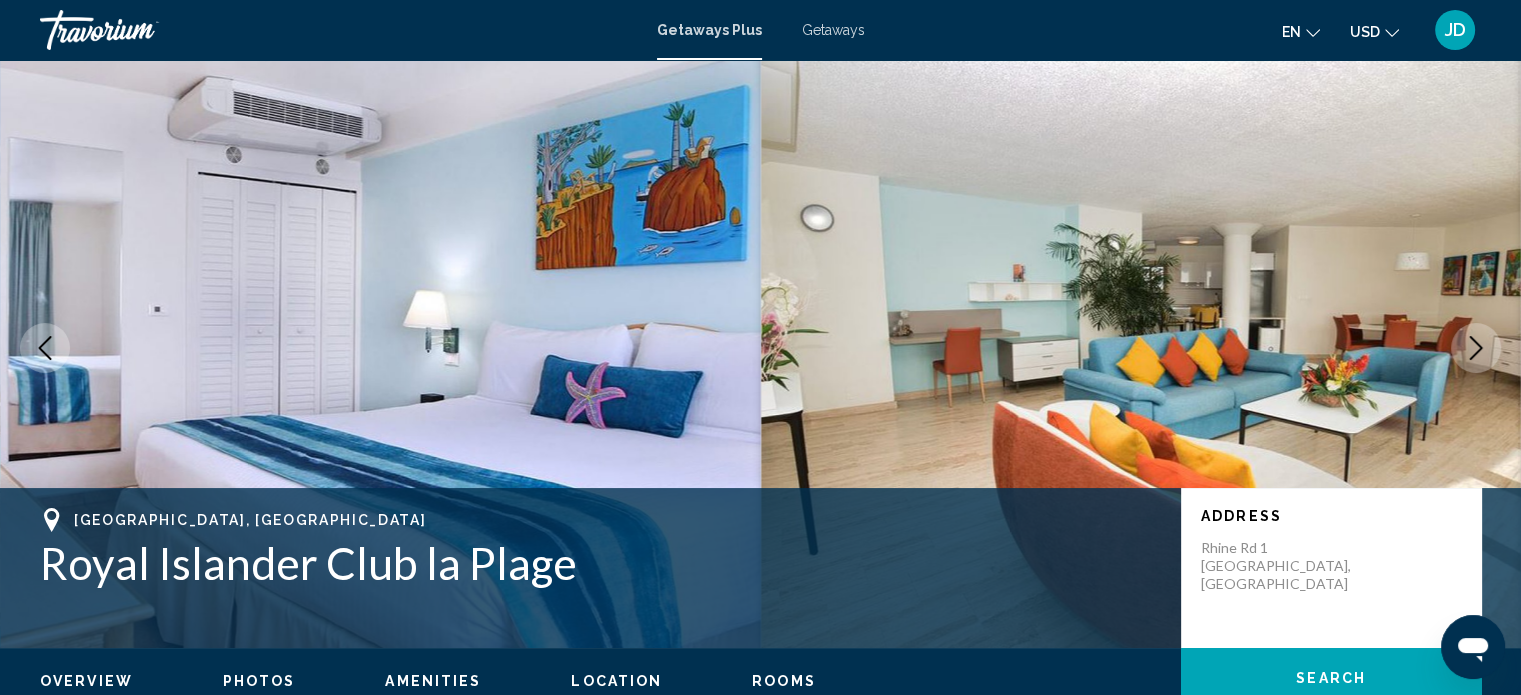 click 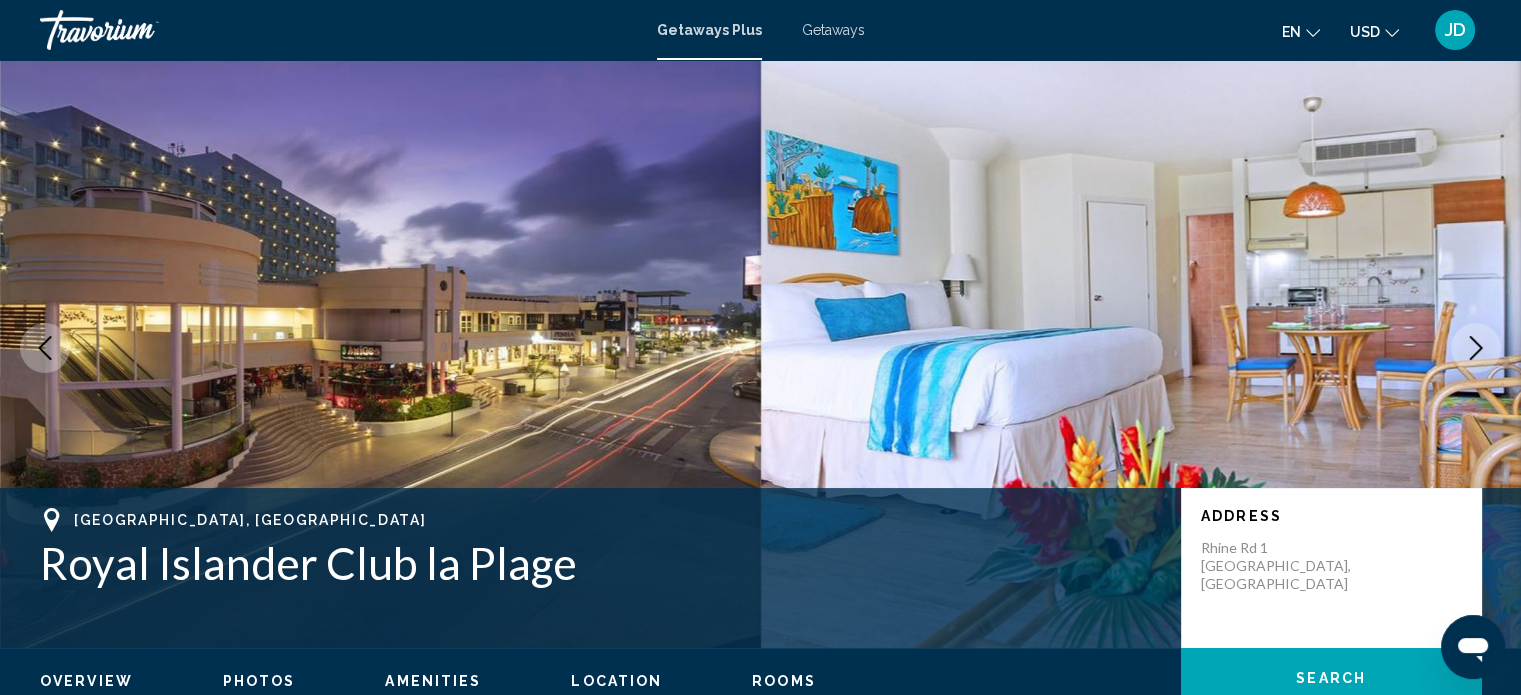click 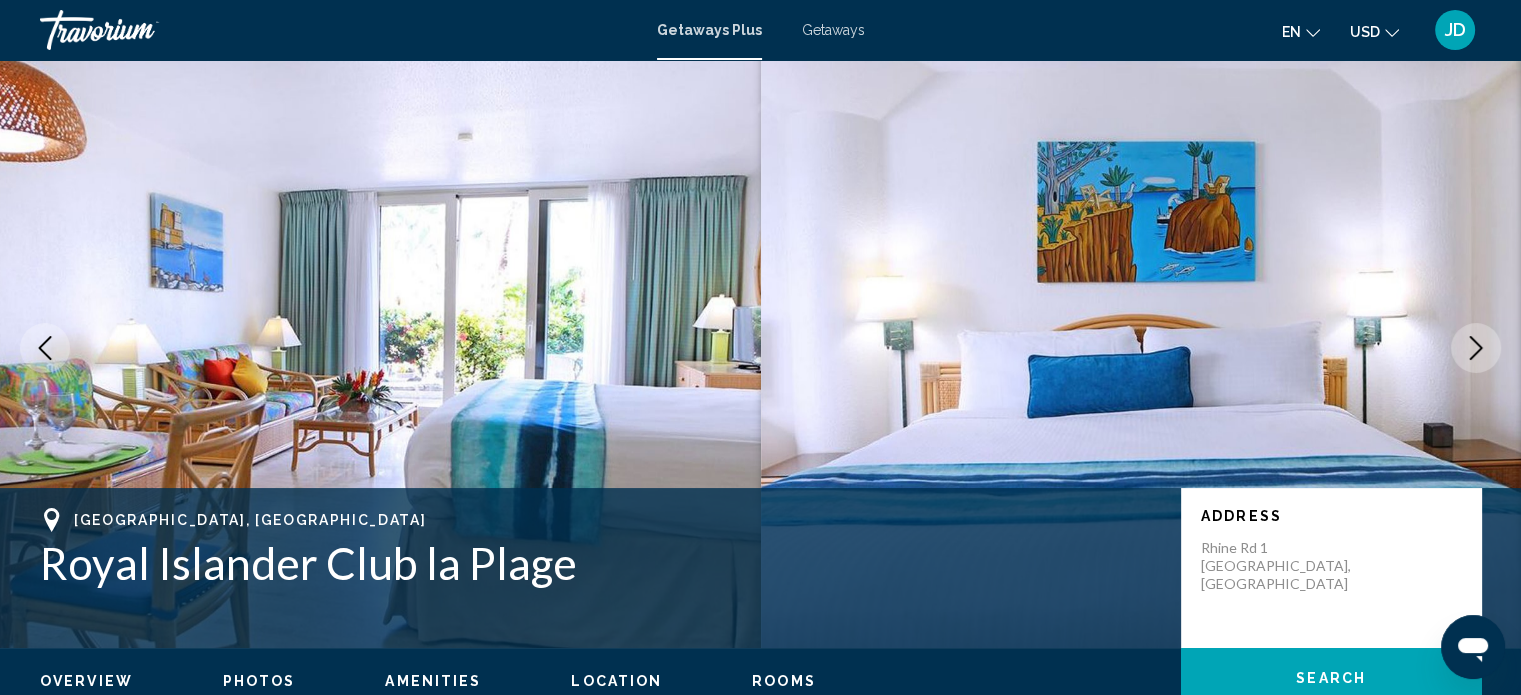 click at bounding box center (1476, 348) 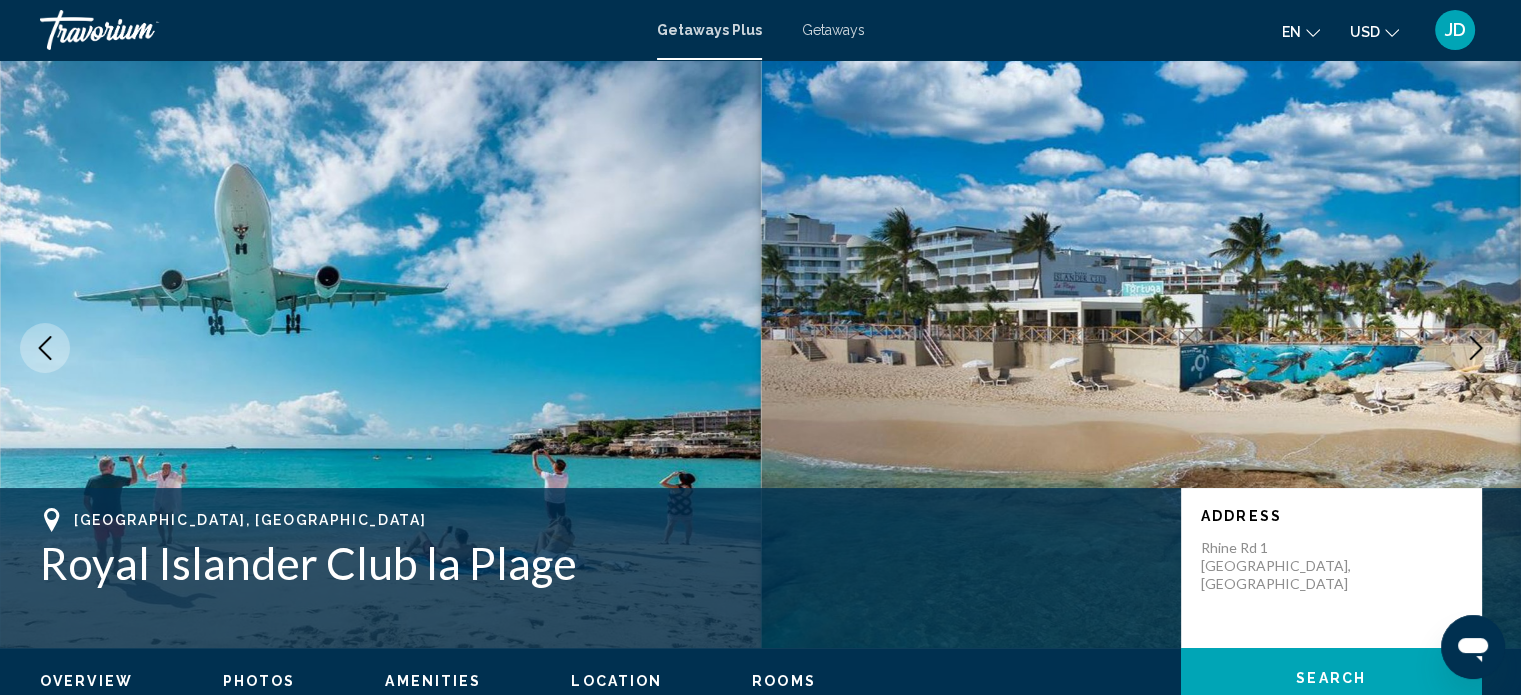 click at bounding box center (1476, 348) 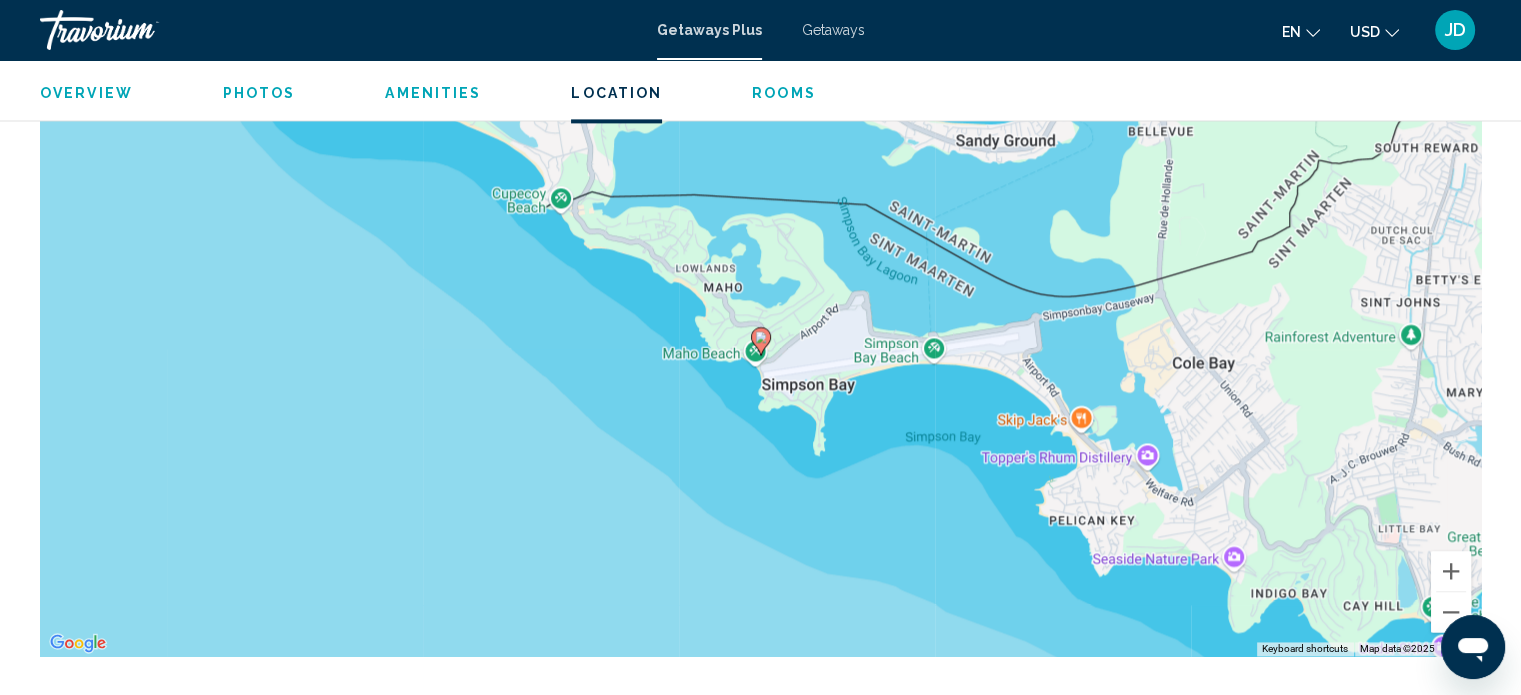 scroll, scrollTop: 12, scrollLeft: 0, axis: vertical 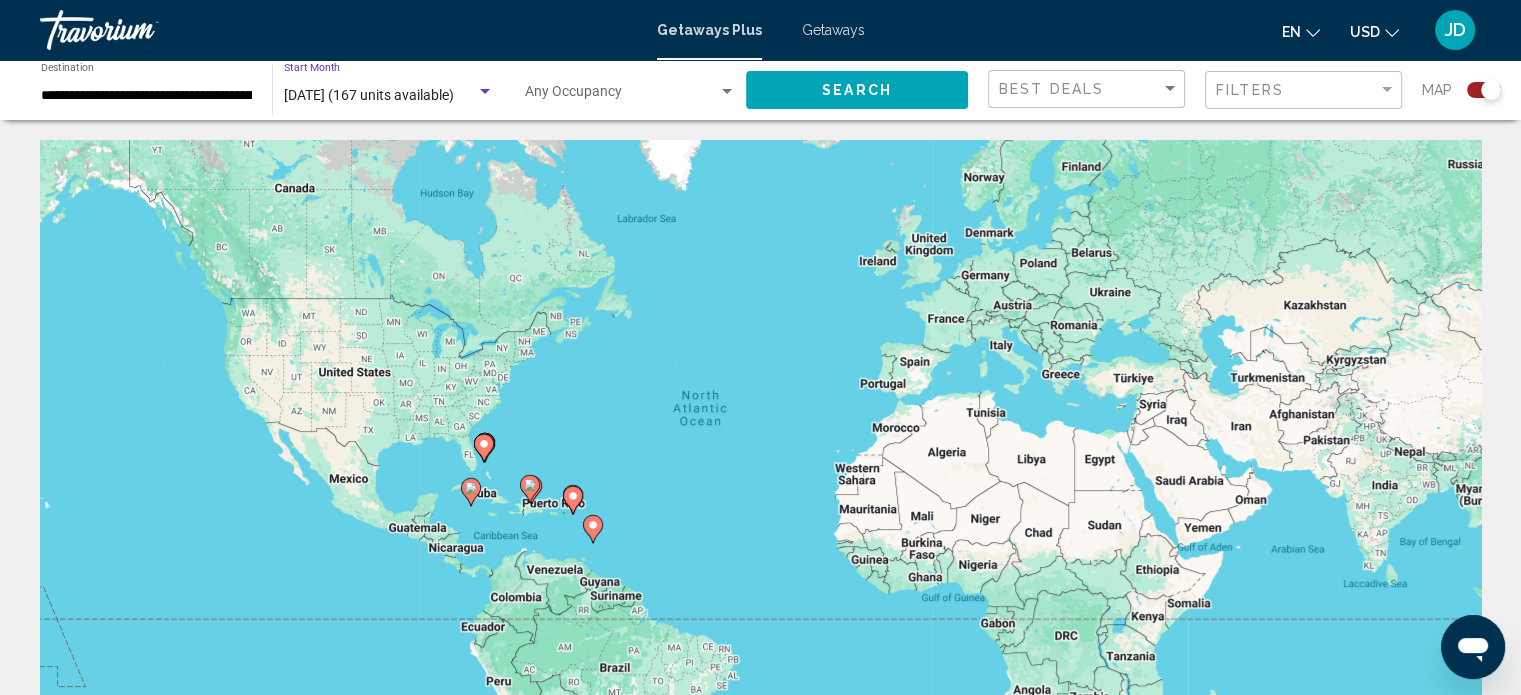 click at bounding box center (485, 92) 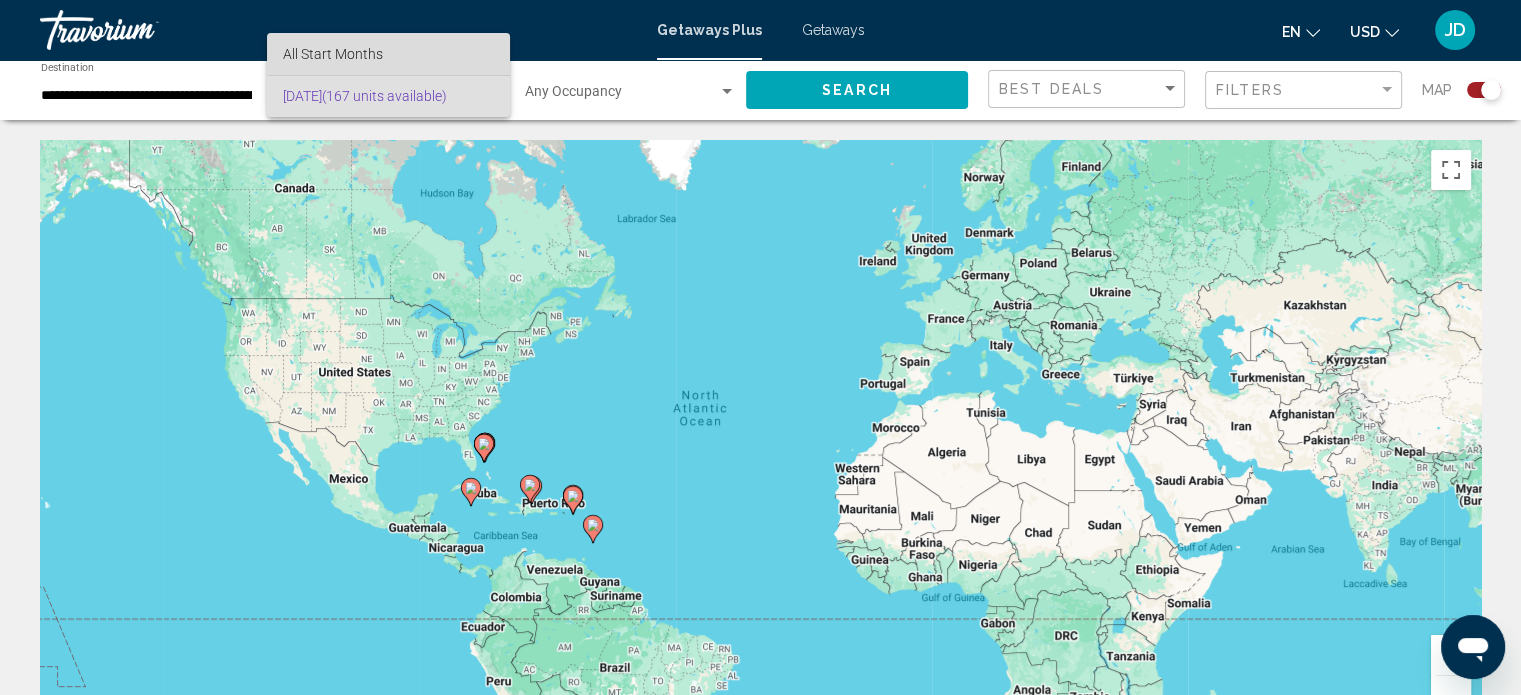 click on "All Start Months" at bounding box center (388, 54) 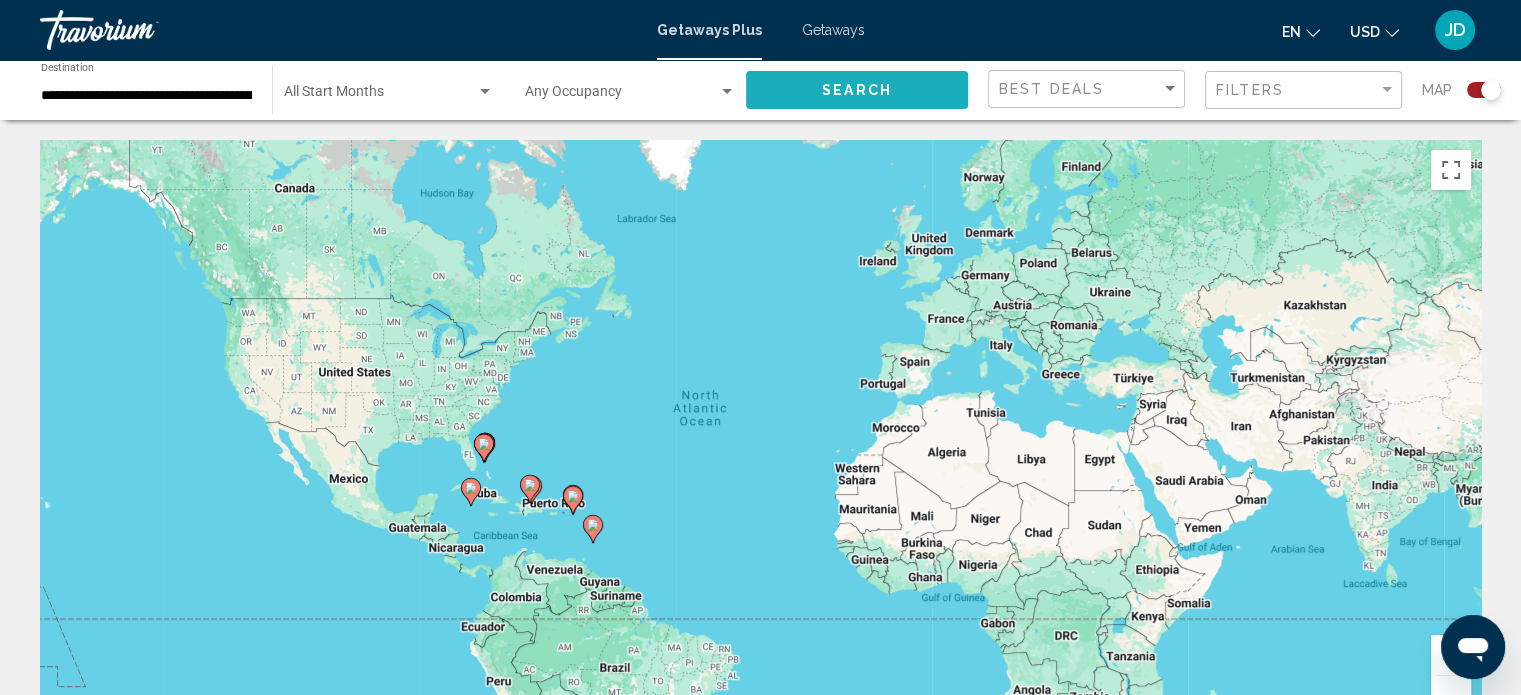 click on "Search" 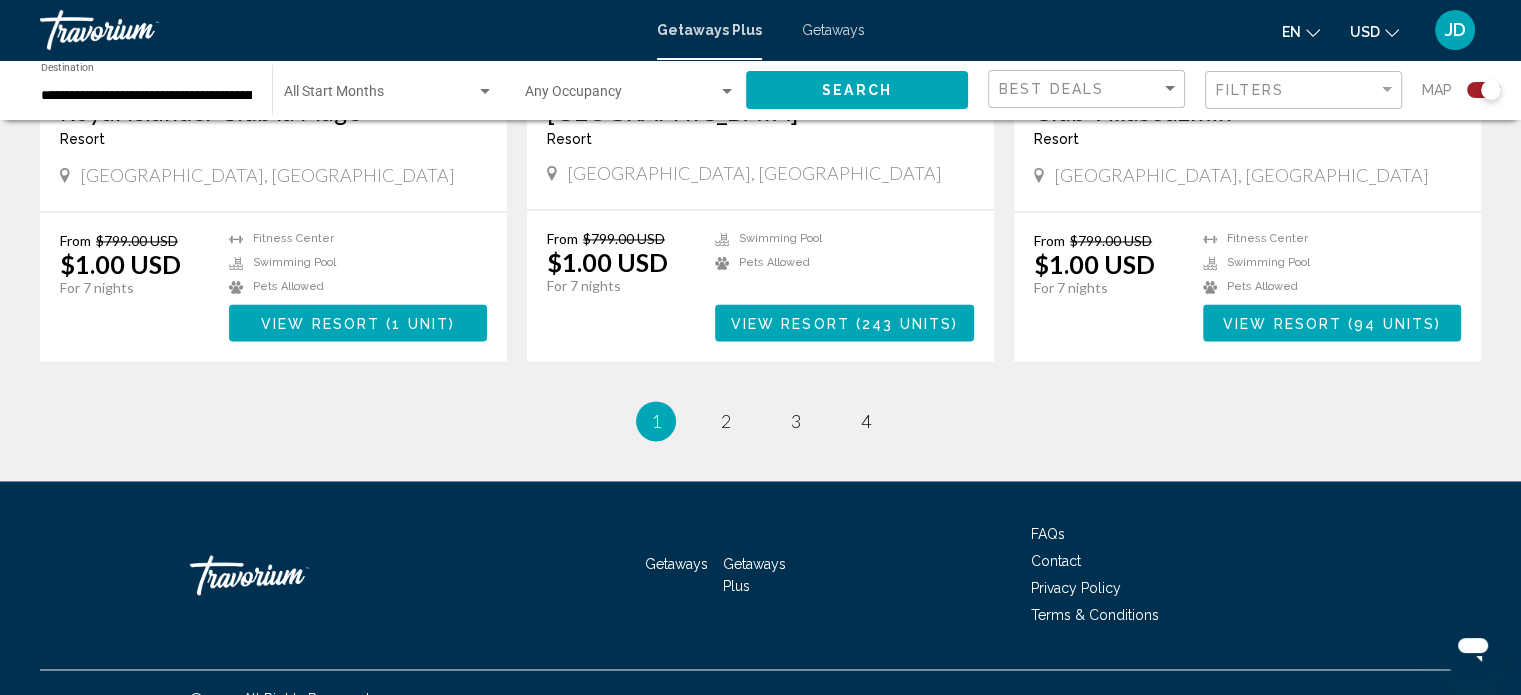 scroll, scrollTop: 3120, scrollLeft: 0, axis: vertical 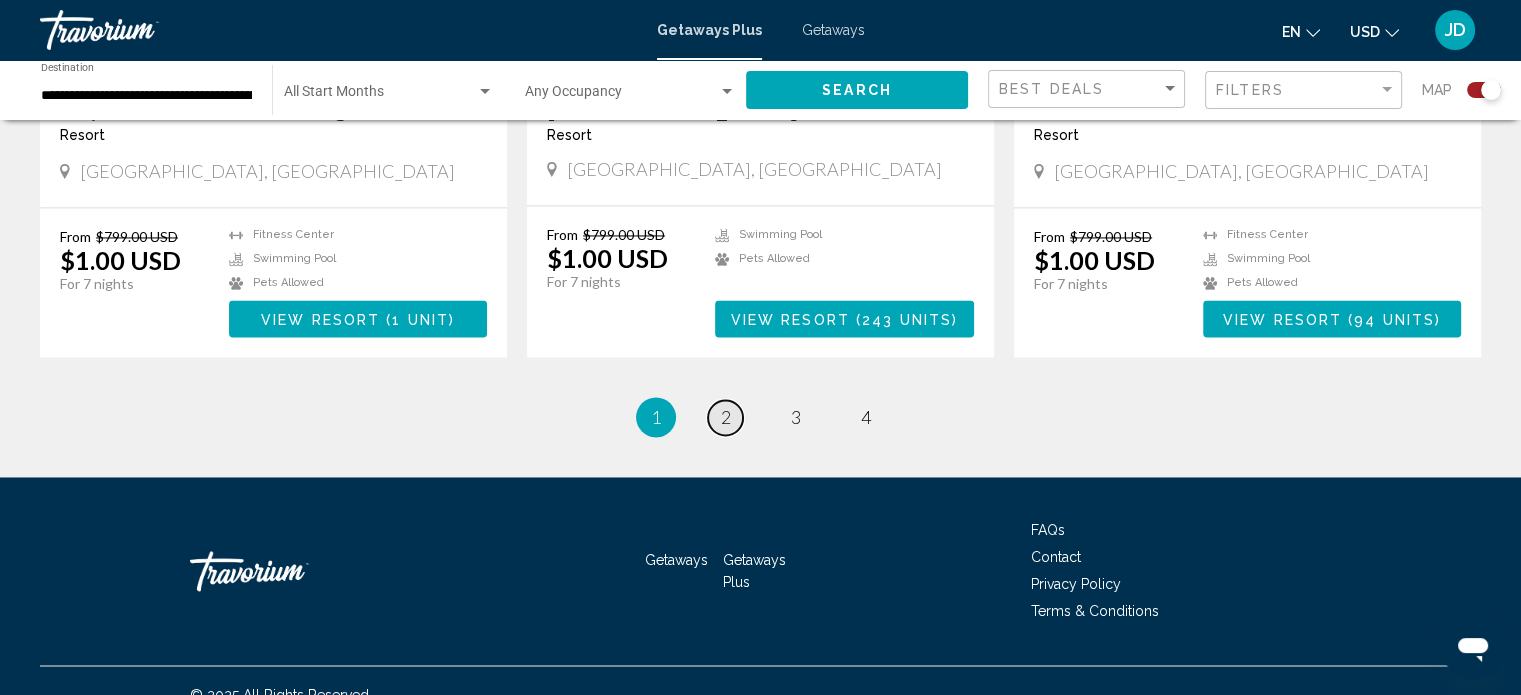 click on "2" at bounding box center (726, 417) 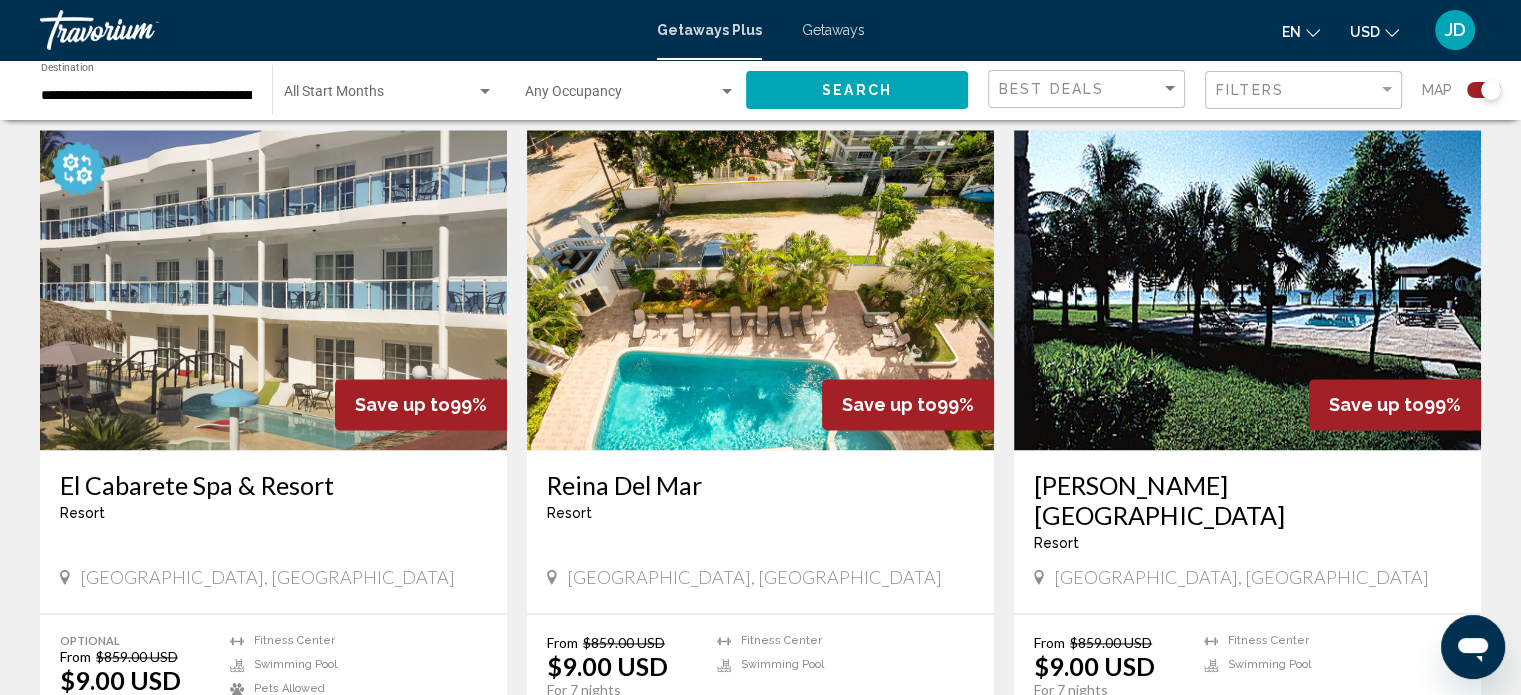 scroll, scrollTop: 2700, scrollLeft: 0, axis: vertical 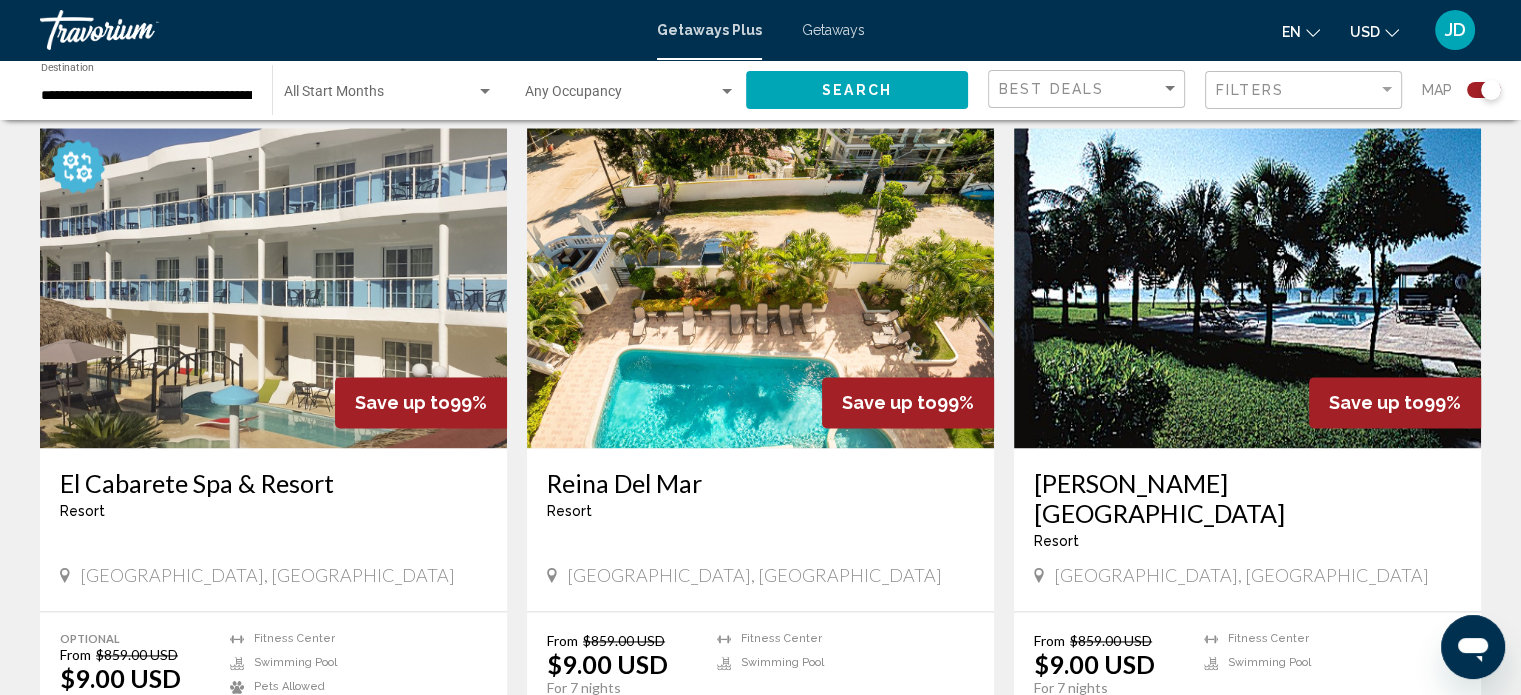 click at bounding box center (760, 288) 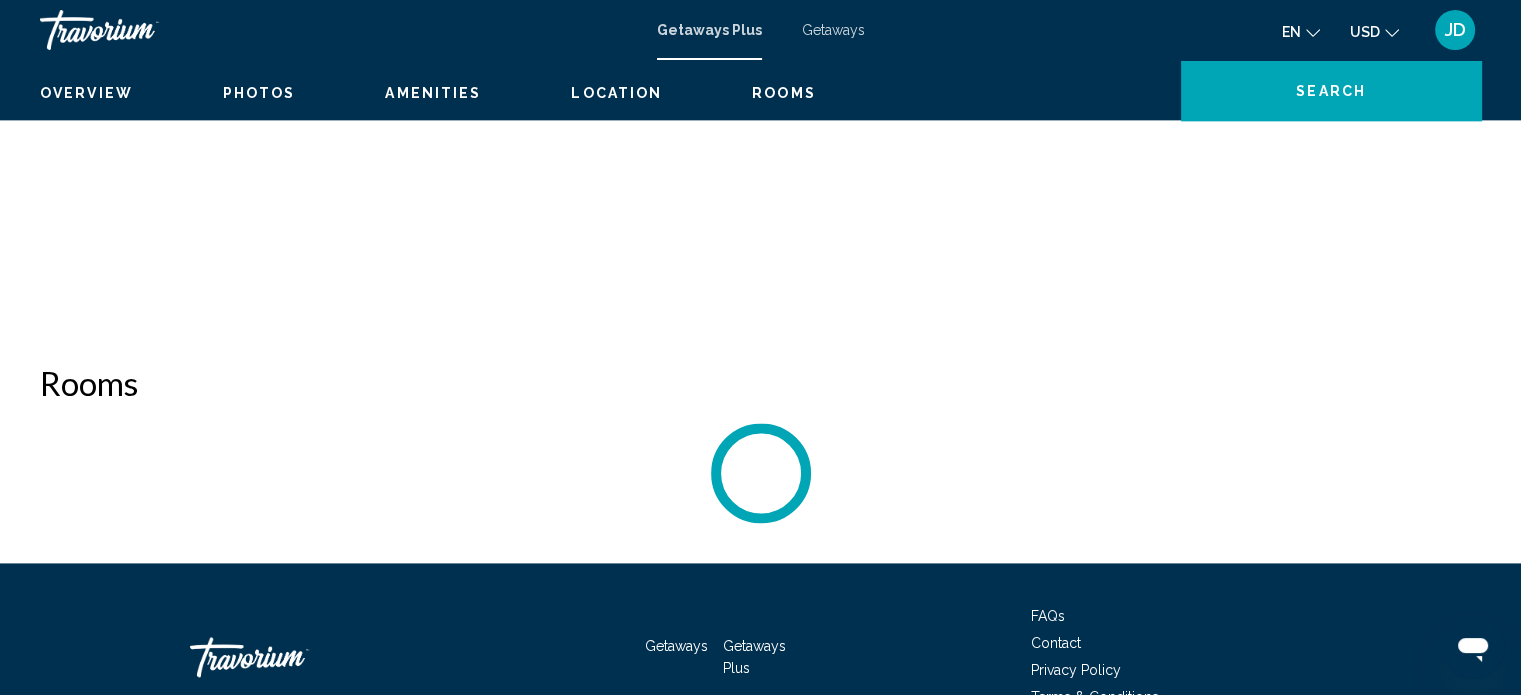 scroll, scrollTop: 12, scrollLeft: 0, axis: vertical 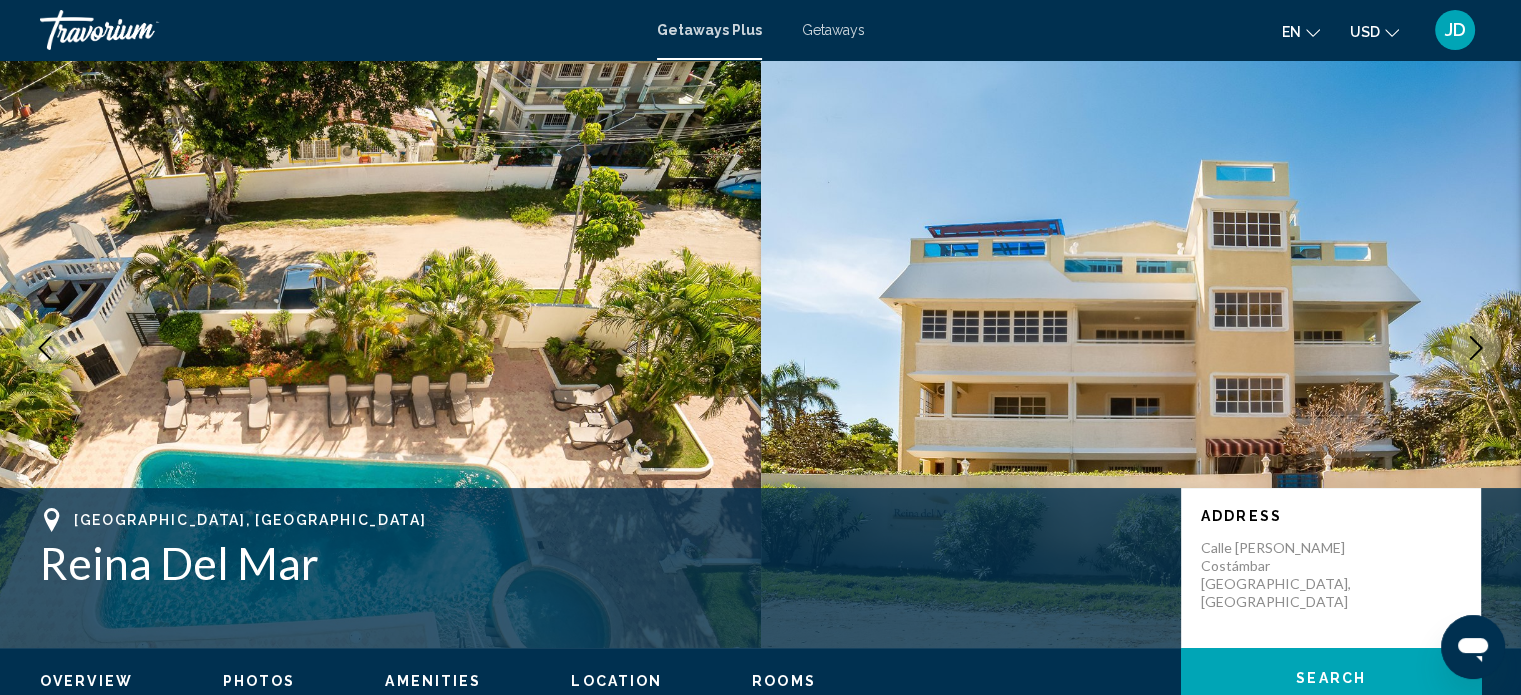 click 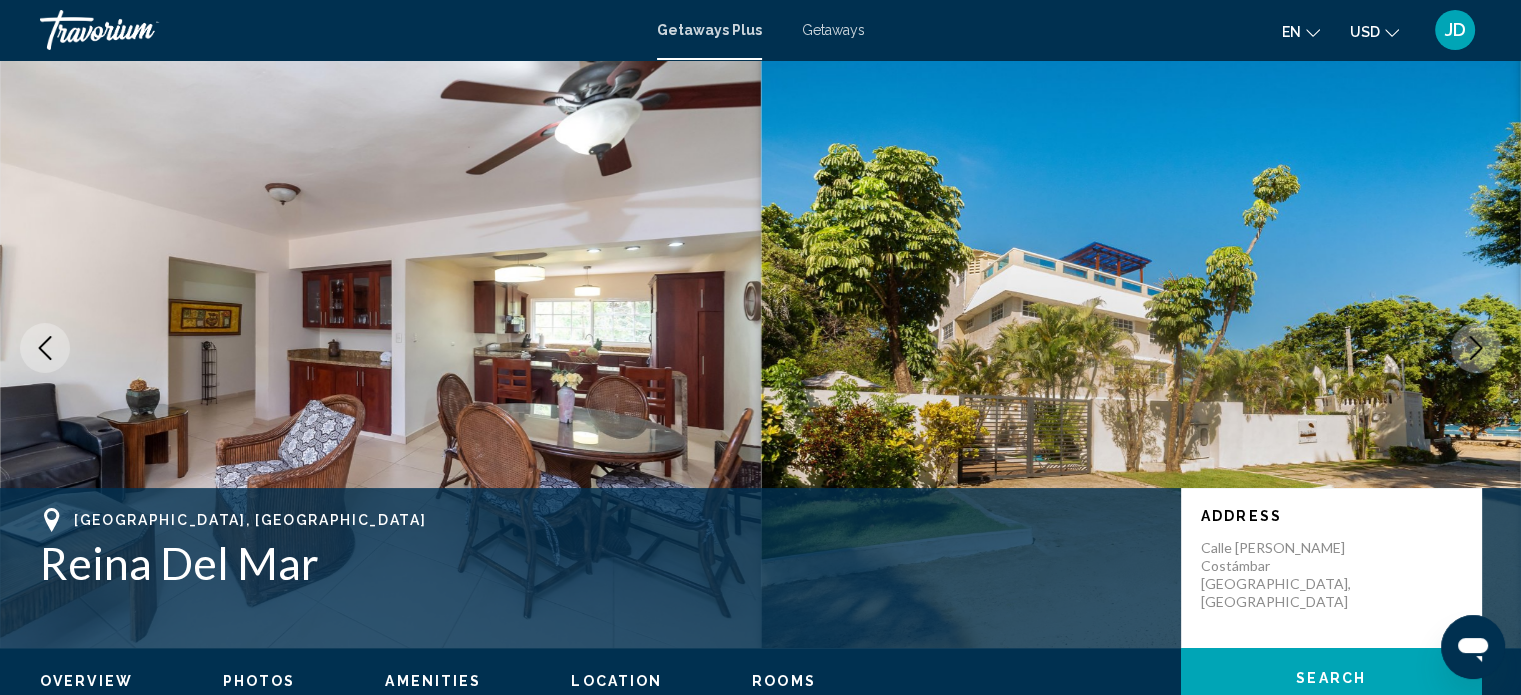 click at bounding box center (1476, 348) 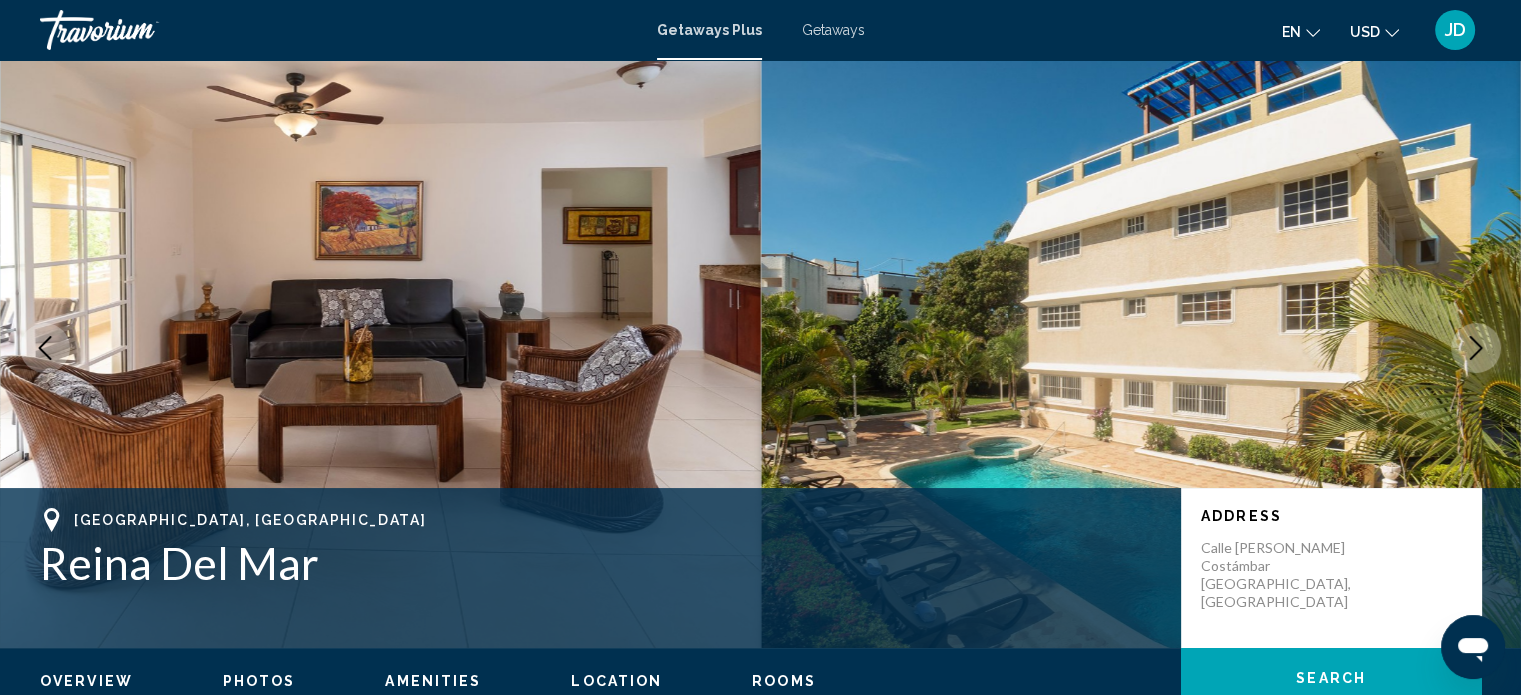 click at bounding box center [1476, 348] 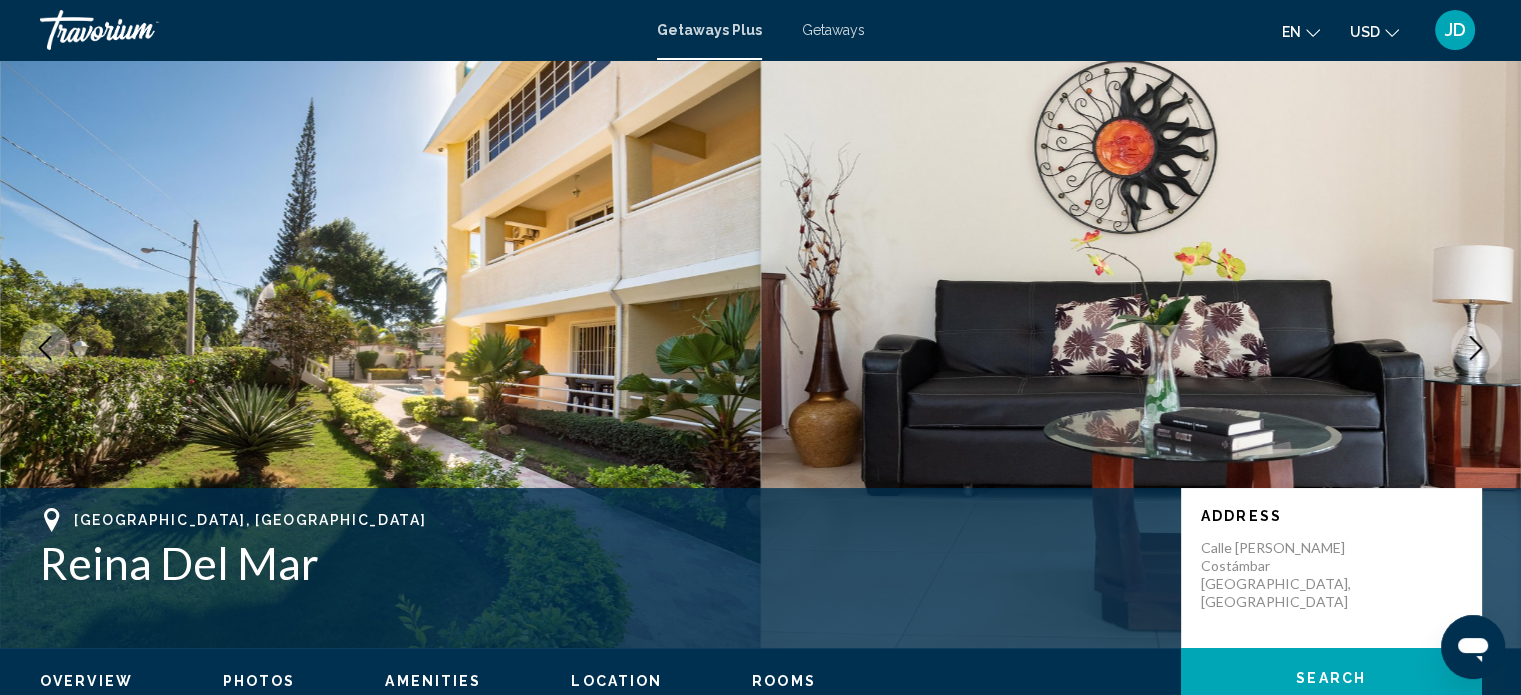 click at bounding box center (1476, 348) 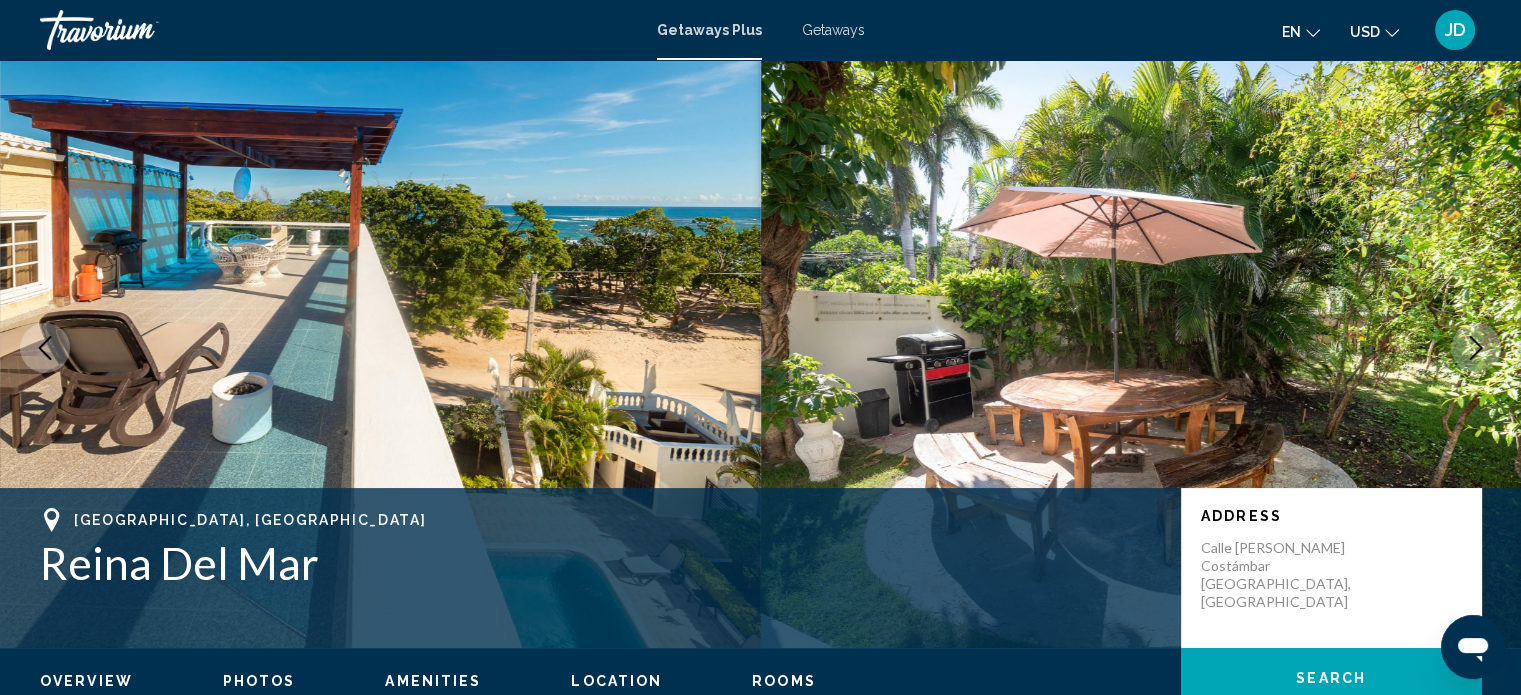 click at bounding box center (1141, 348) 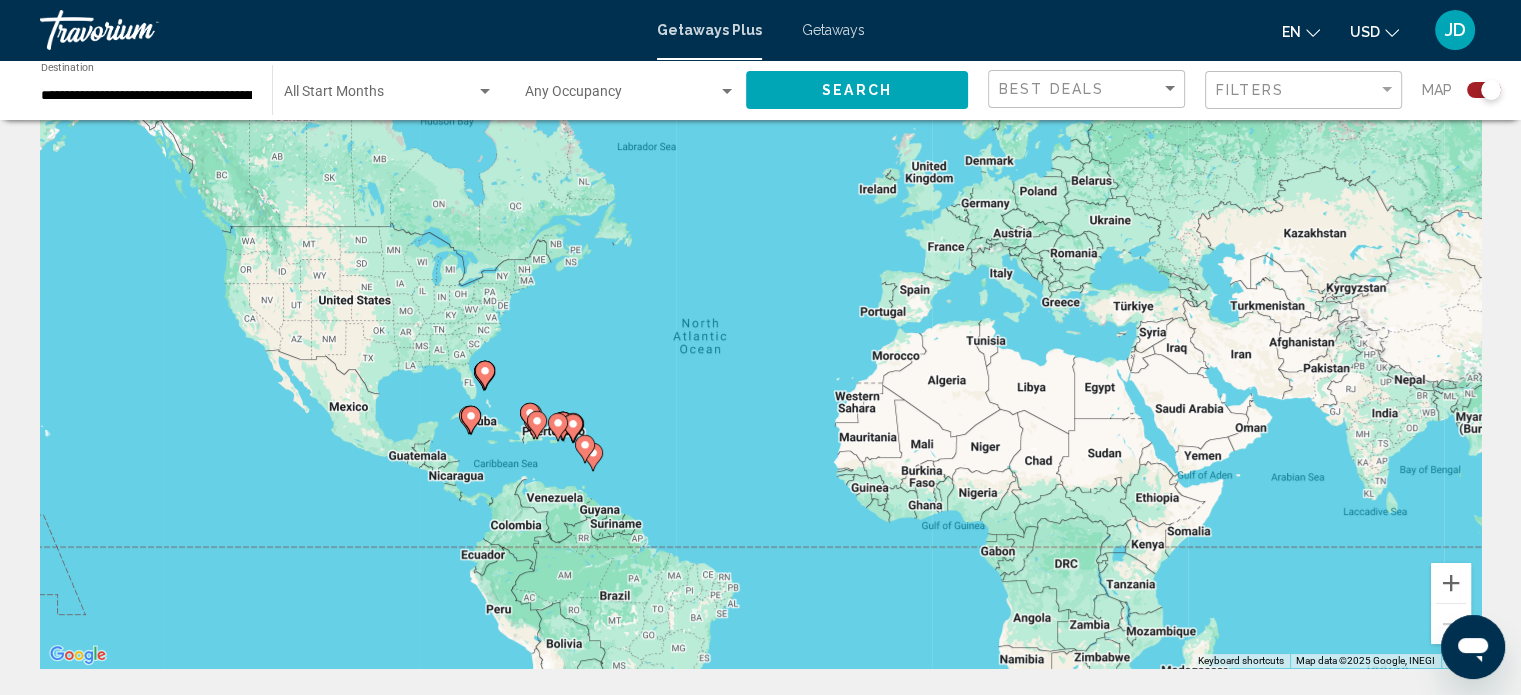 scroll, scrollTop: 100, scrollLeft: 0, axis: vertical 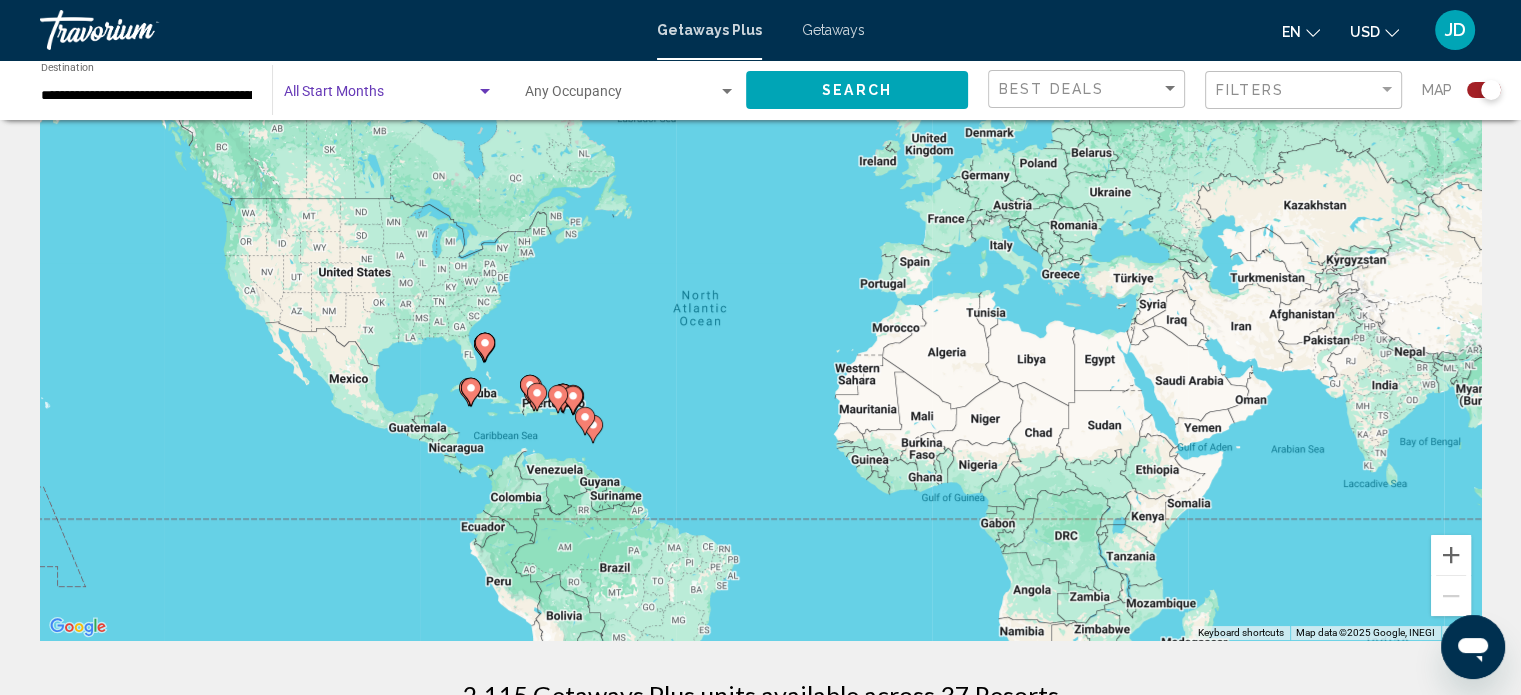click at bounding box center (485, 91) 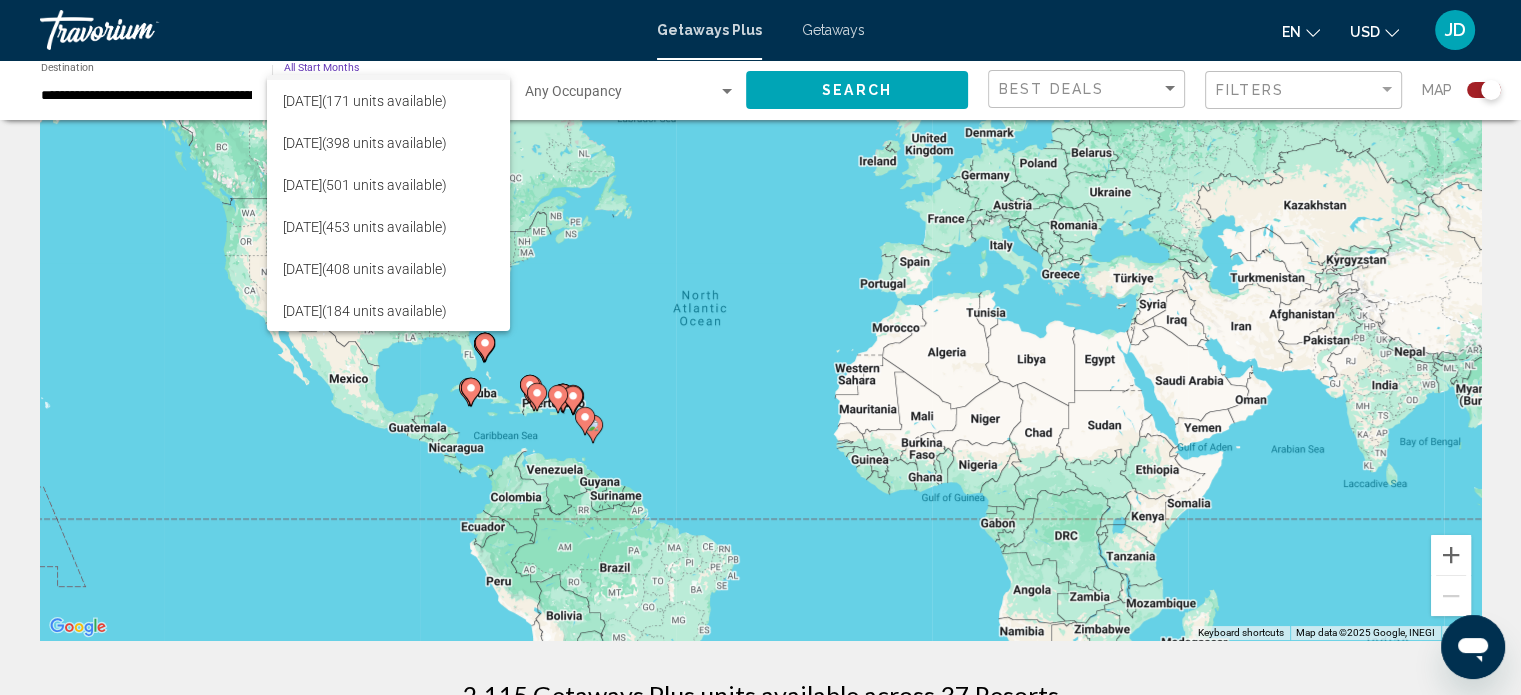 scroll, scrollTop: 36, scrollLeft: 0, axis: vertical 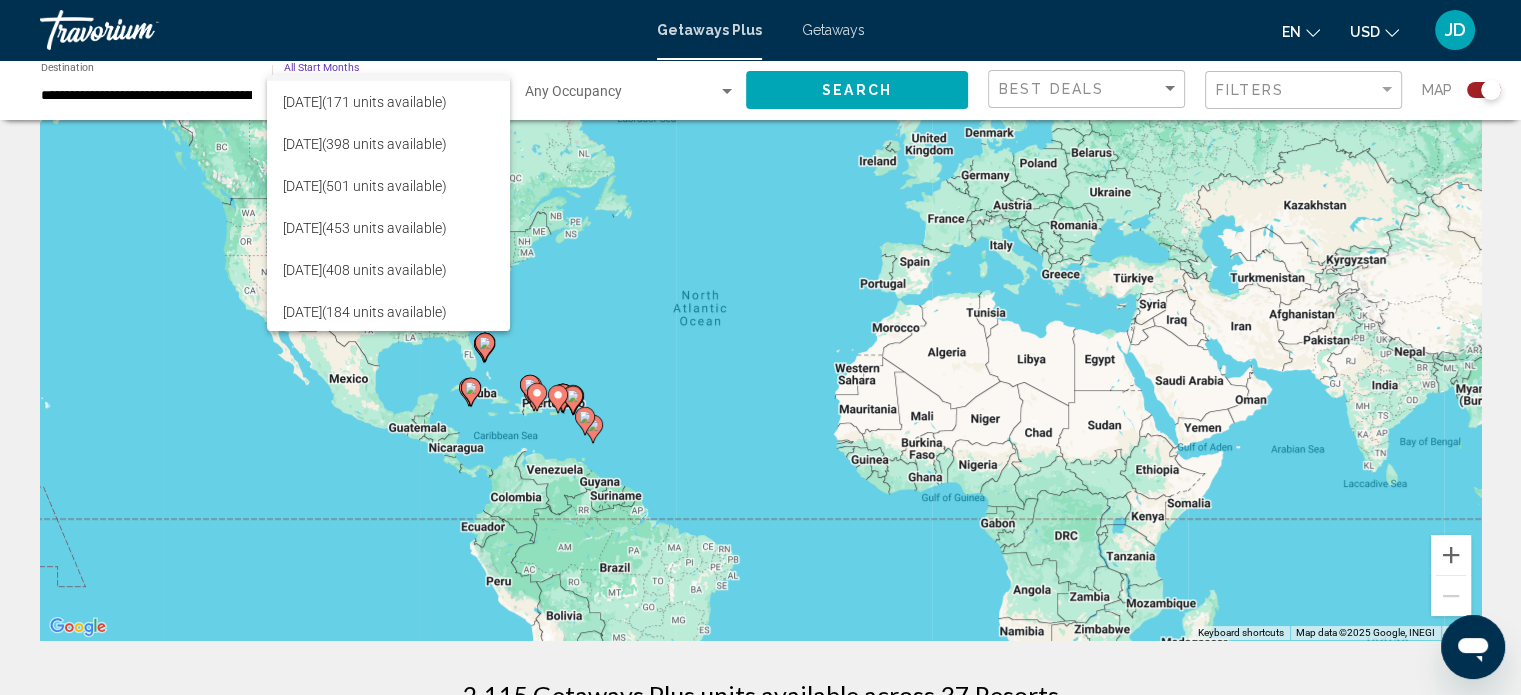 click at bounding box center (760, 347) 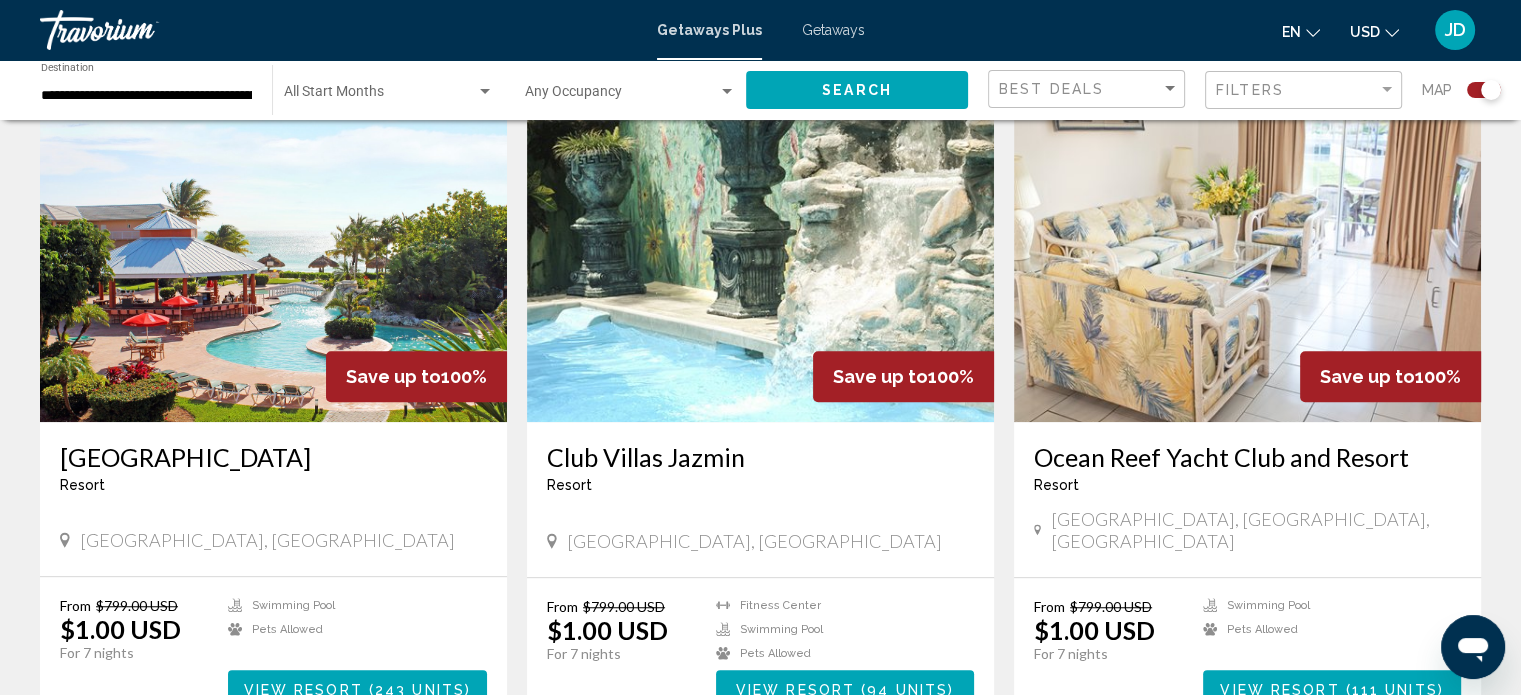 scroll, scrollTop: 1400, scrollLeft: 0, axis: vertical 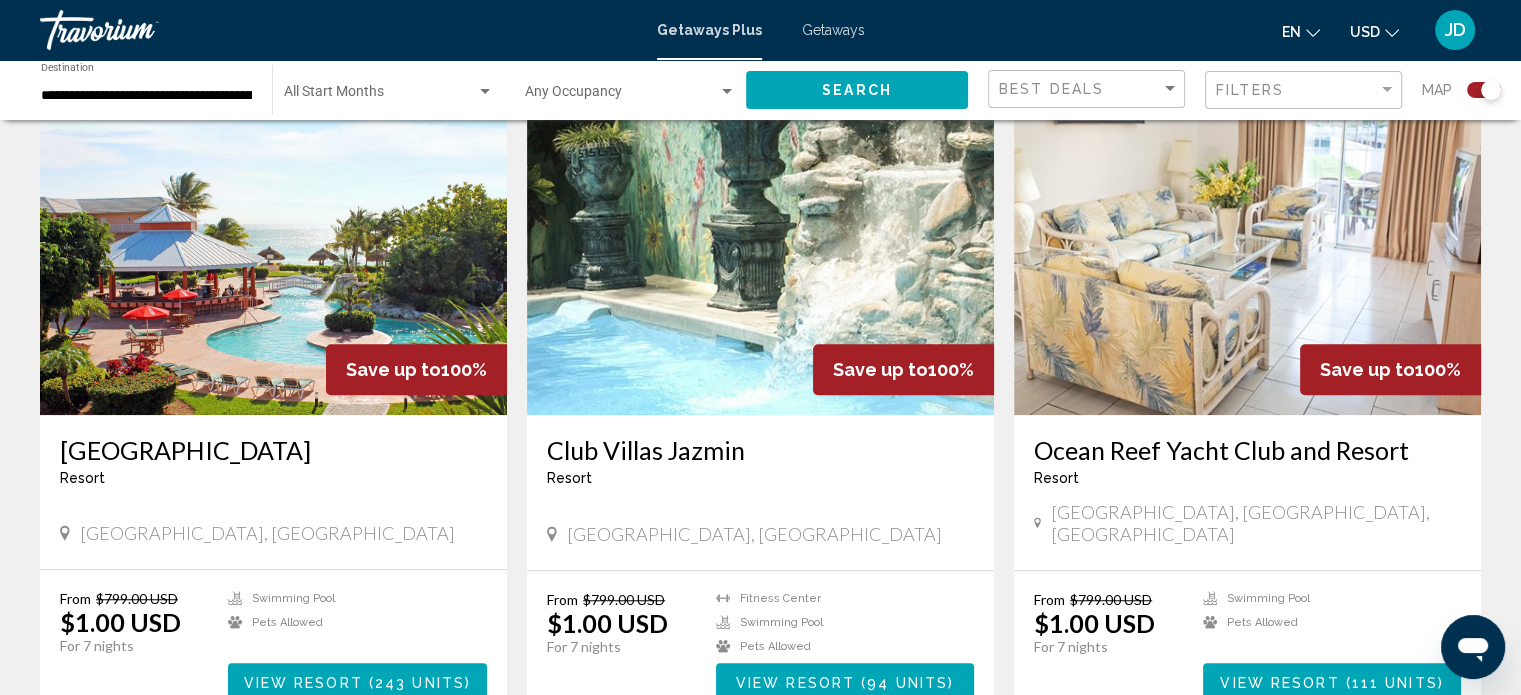 click at bounding box center [760, 255] 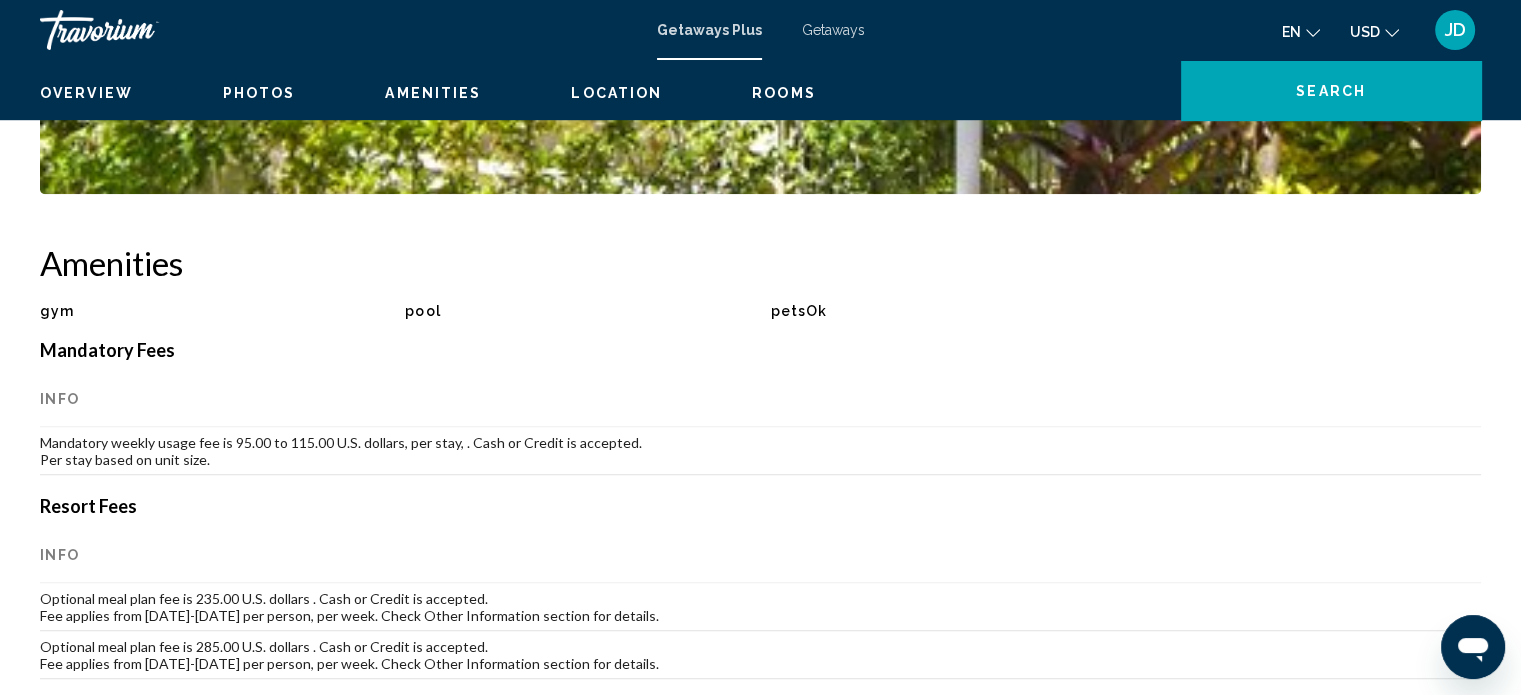 scroll, scrollTop: 12, scrollLeft: 0, axis: vertical 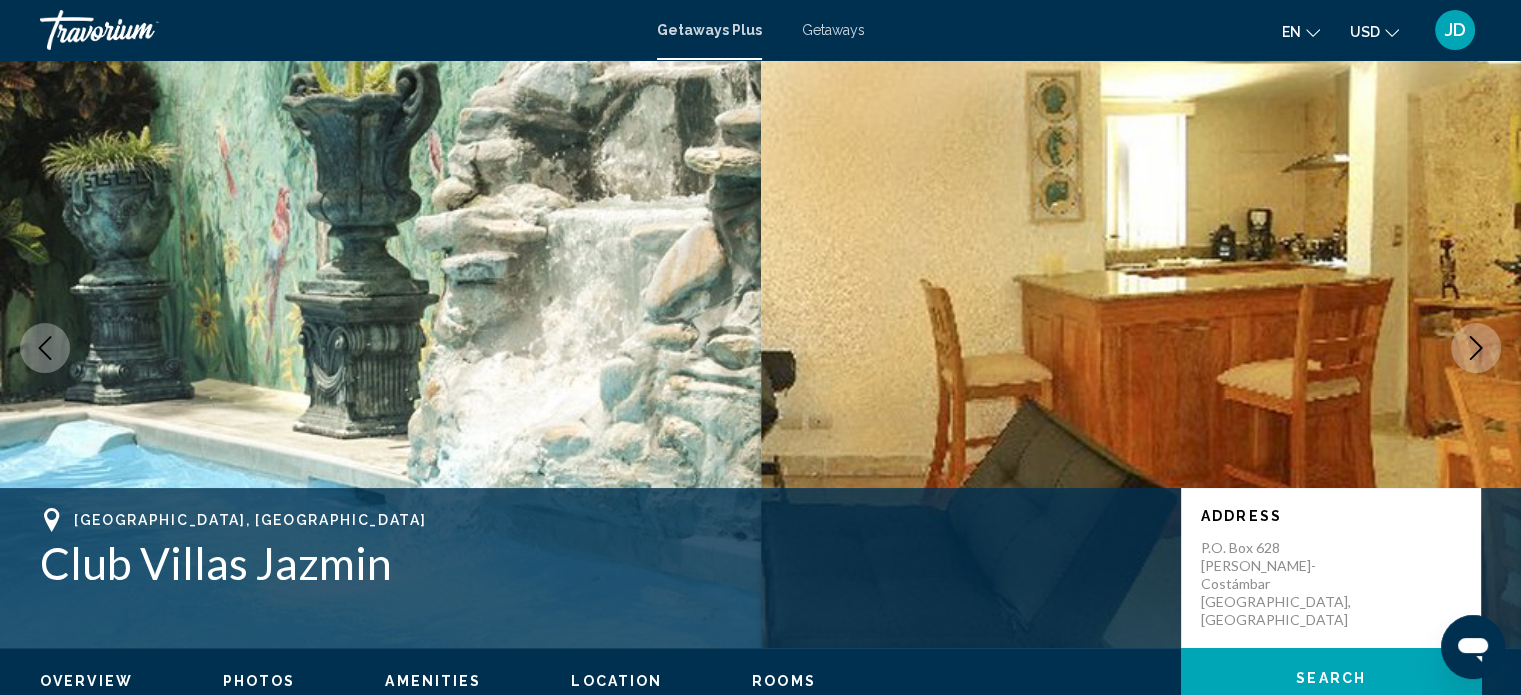 click 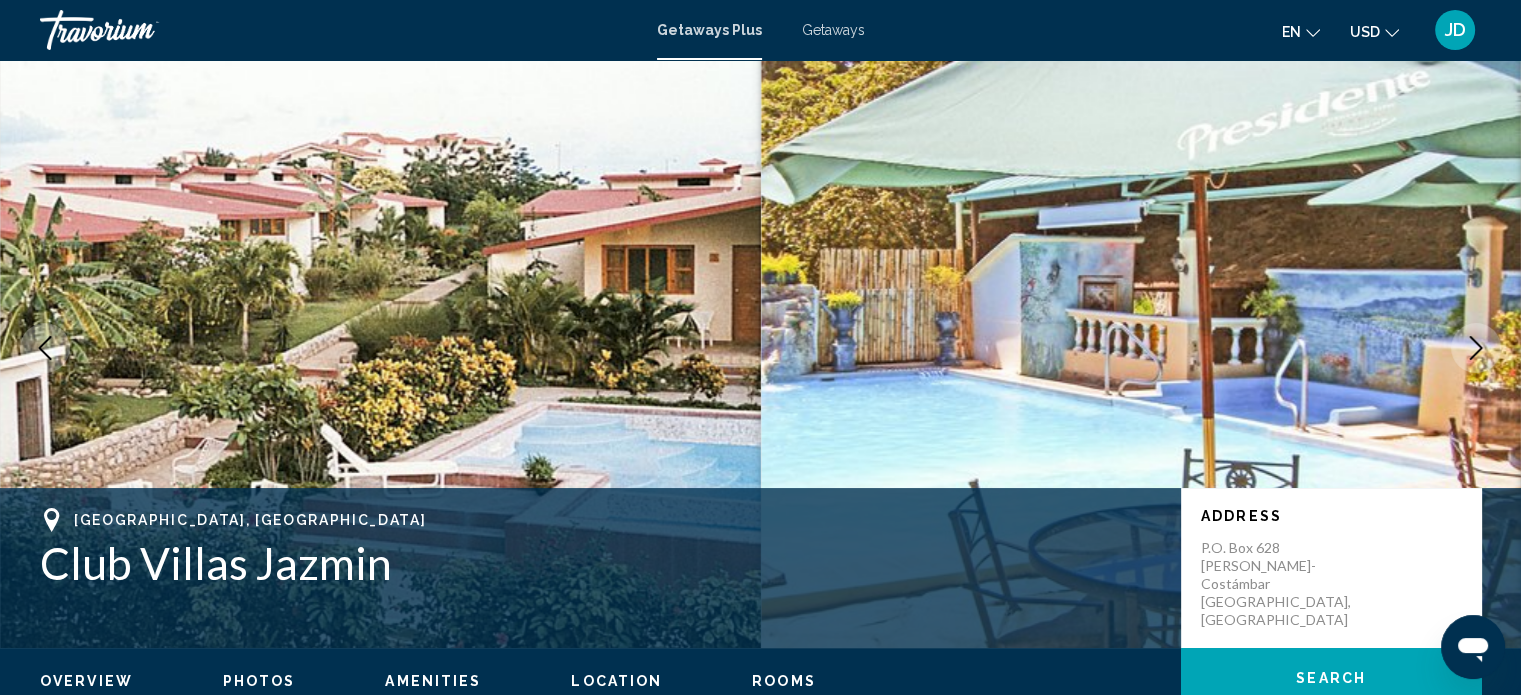 click 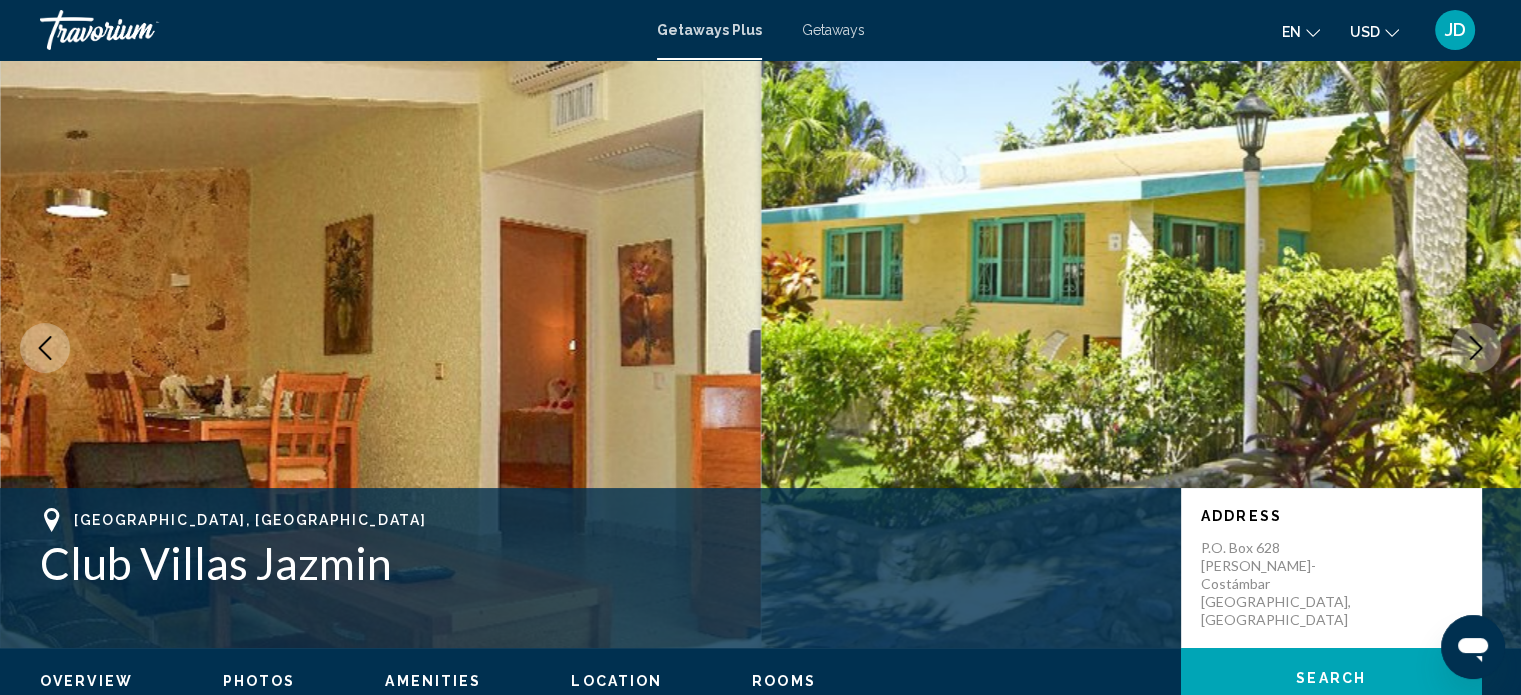 click 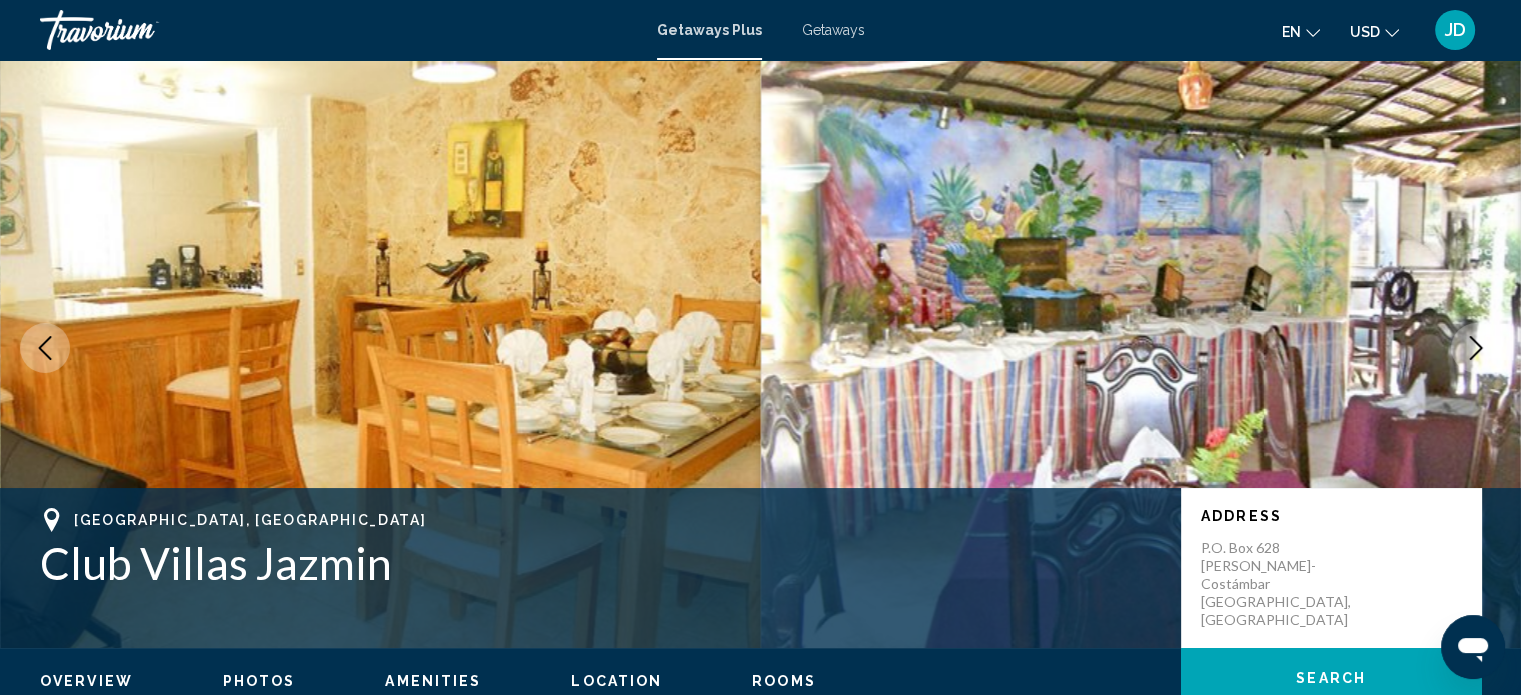 click 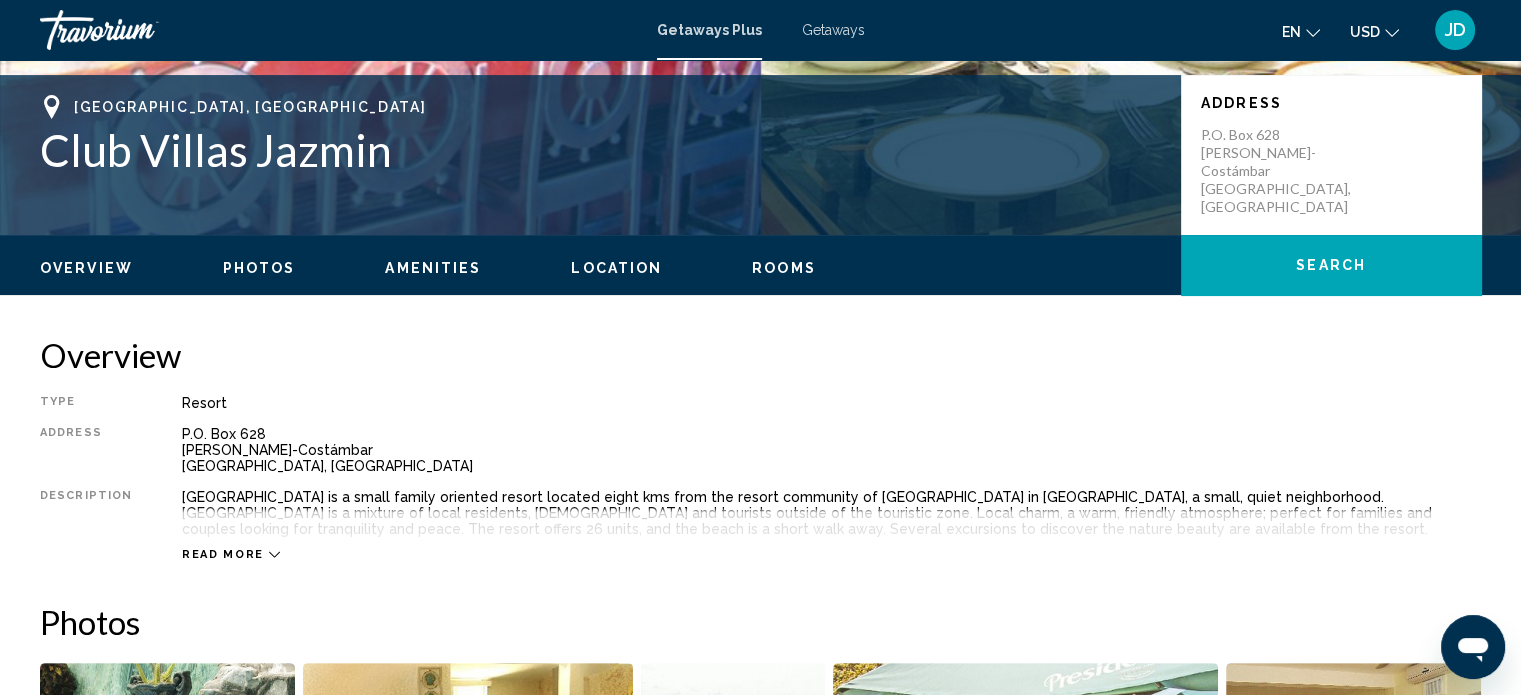 scroll, scrollTop: 512, scrollLeft: 0, axis: vertical 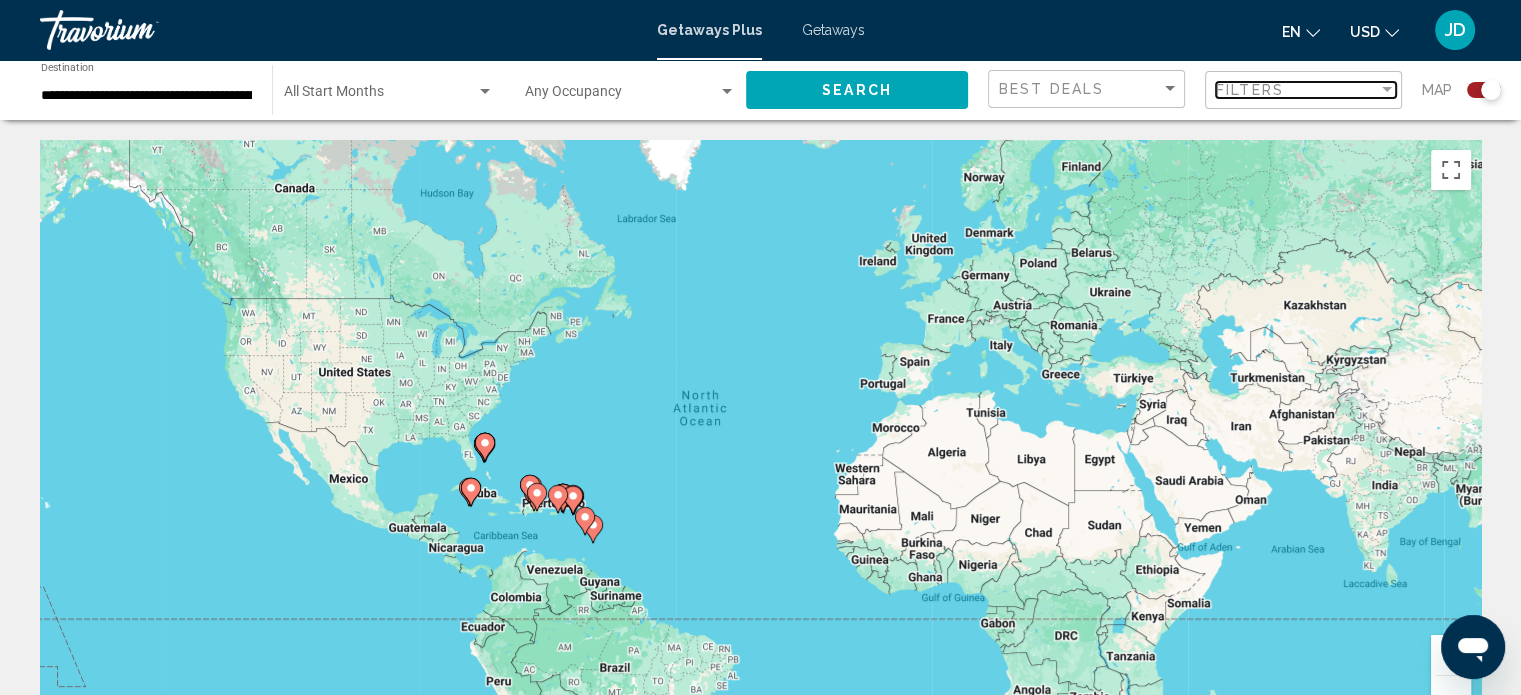 click on "Filters" at bounding box center (1250, 90) 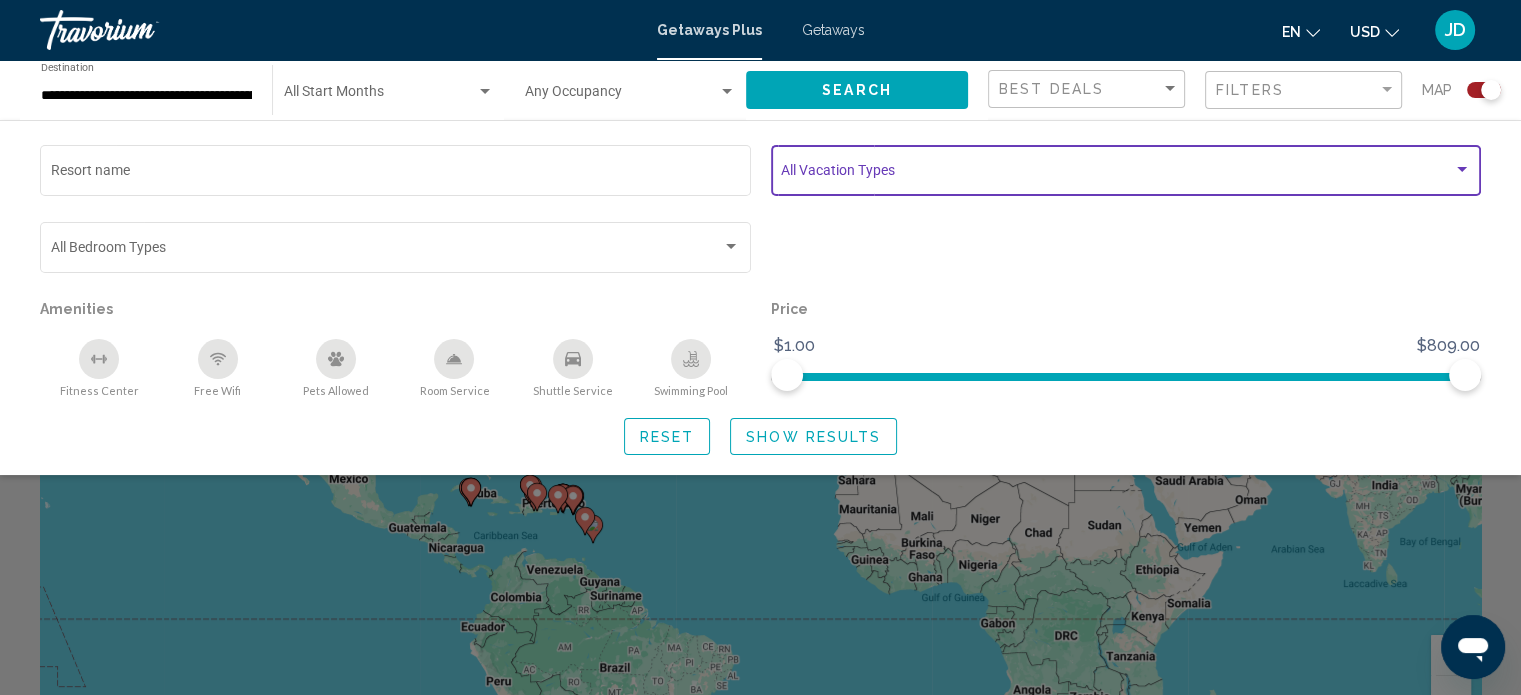 click at bounding box center (1462, 170) 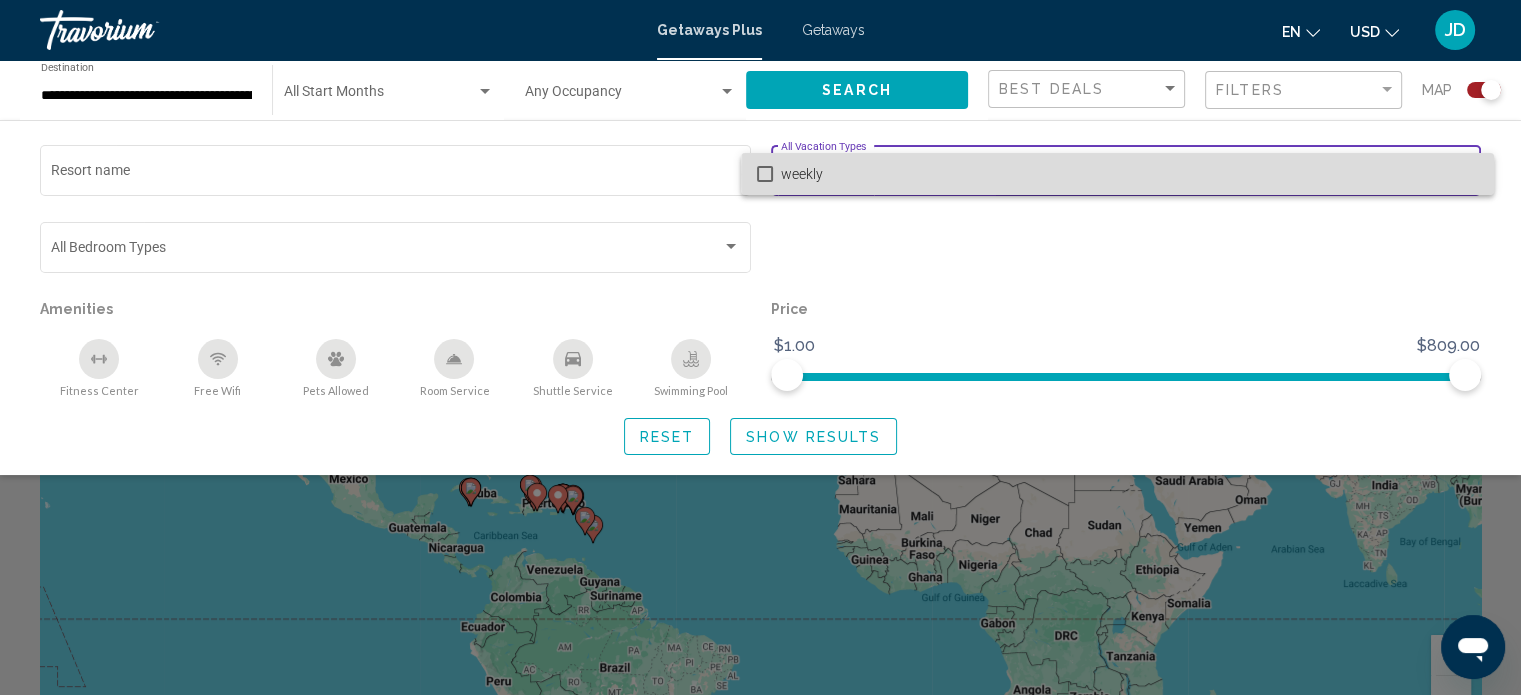 click on "weekly" at bounding box center (1129, 174) 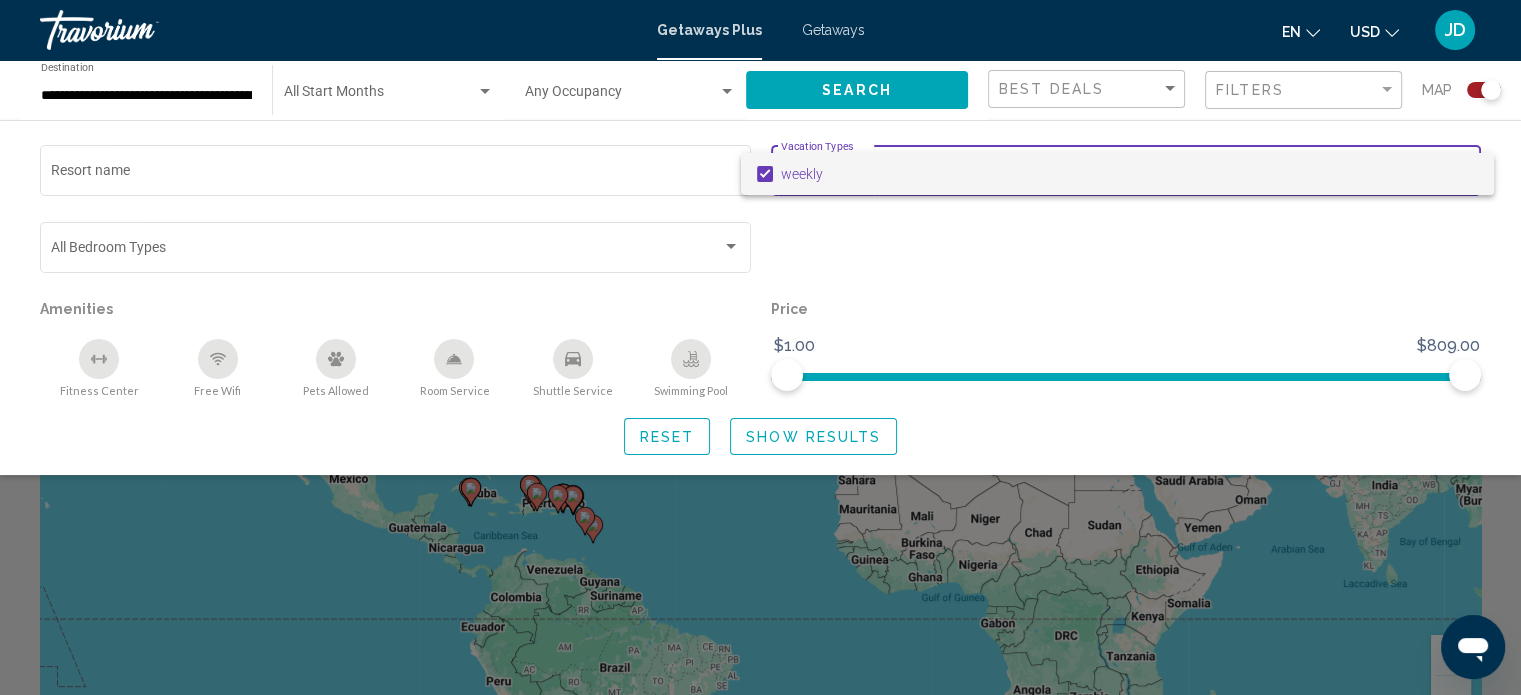 click at bounding box center [760, 347] 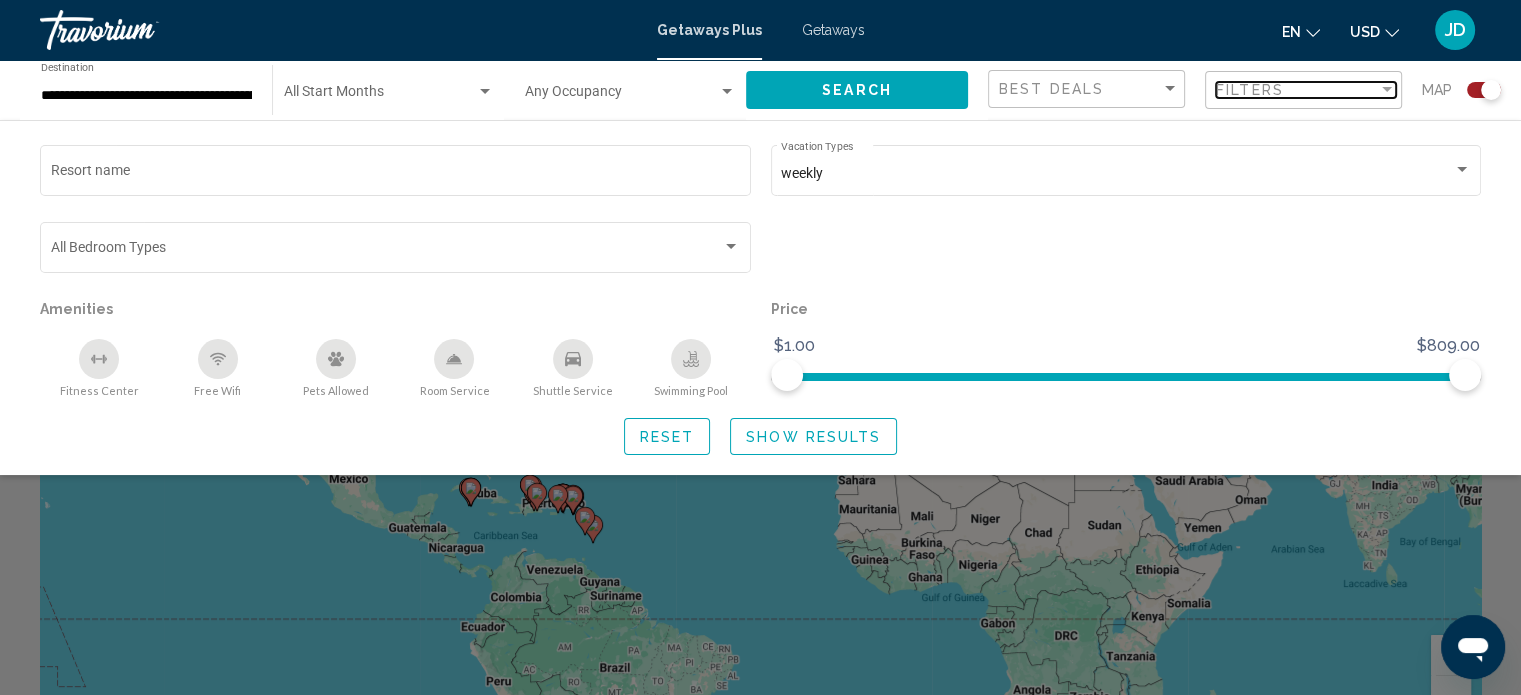 click at bounding box center [1387, 89] 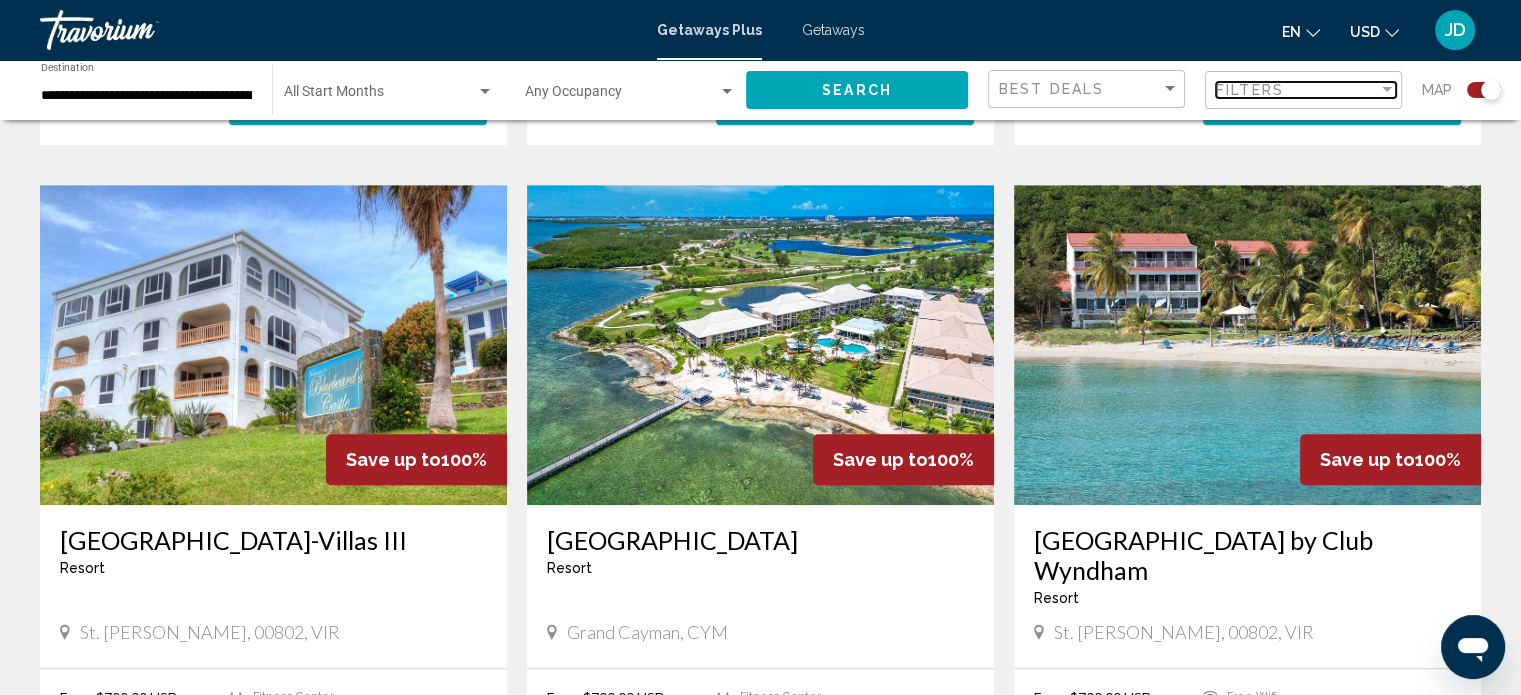 scroll, scrollTop: 1400, scrollLeft: 0, axis: vertical 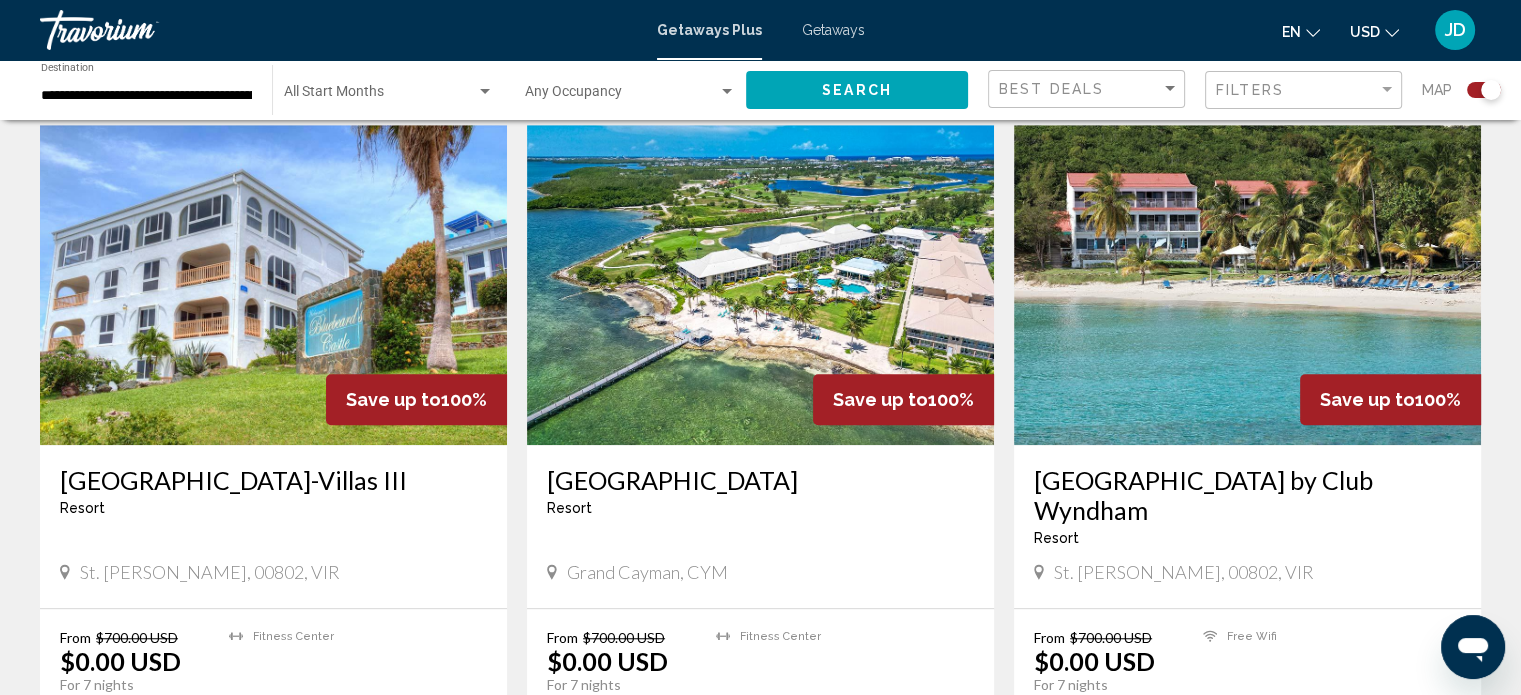 click at bounding box center [760, 285] 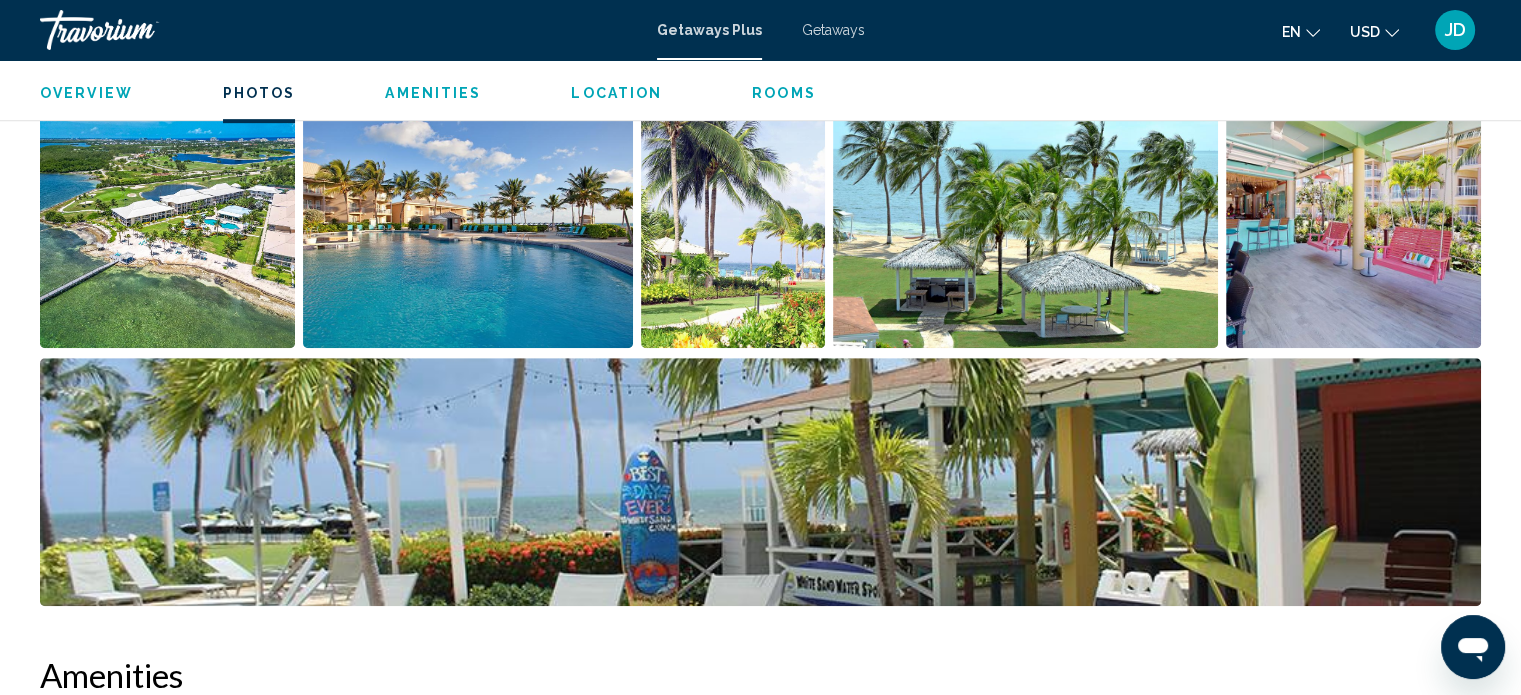 scroll, scrollTop: 912, scrollLeft: 0, axis: vertical 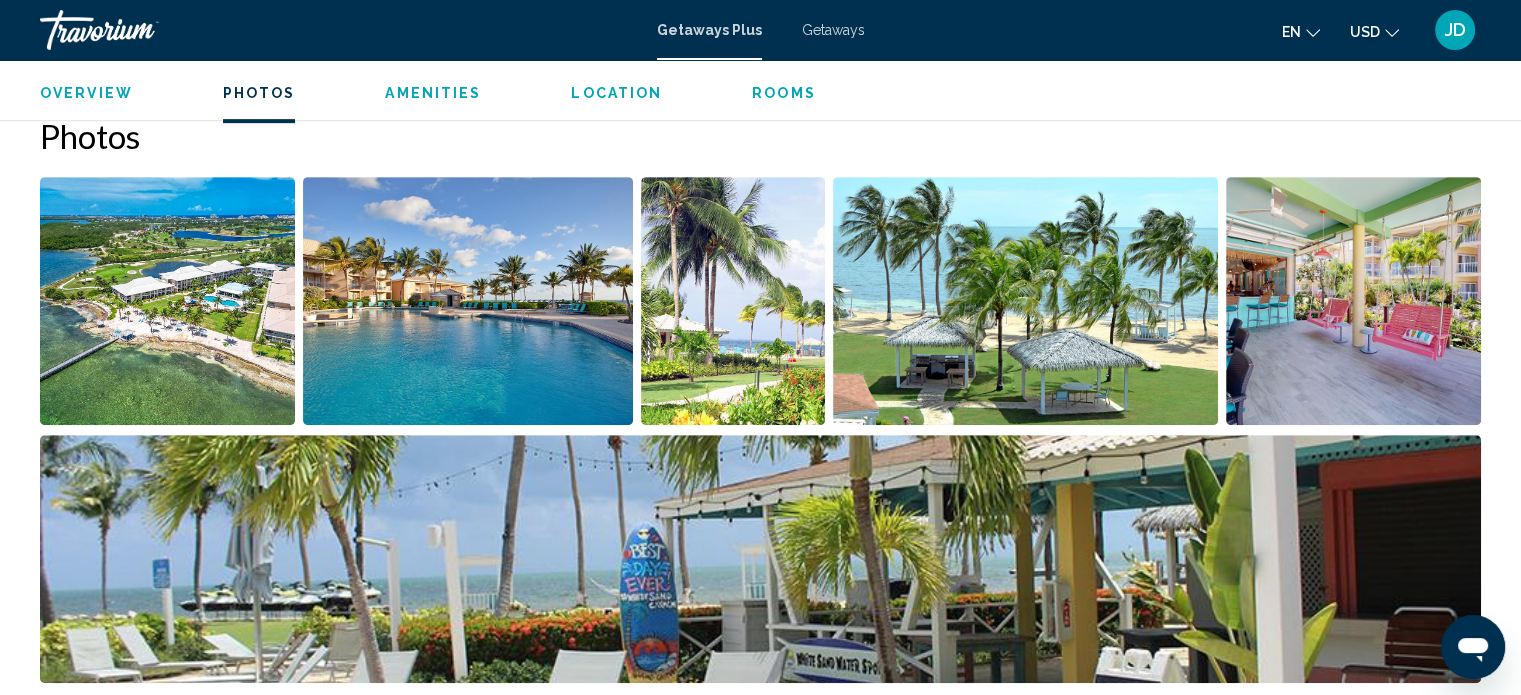 click at bounding box center [468, 301] 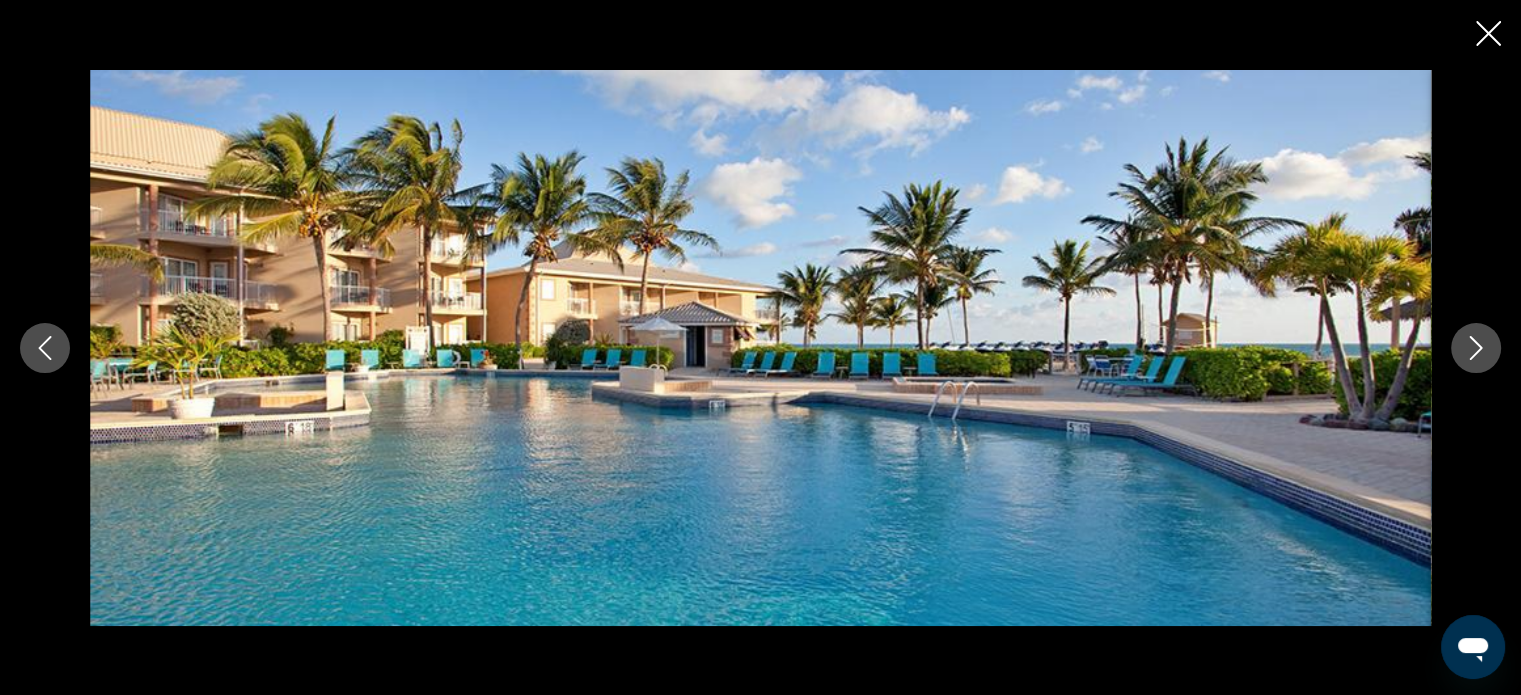 click 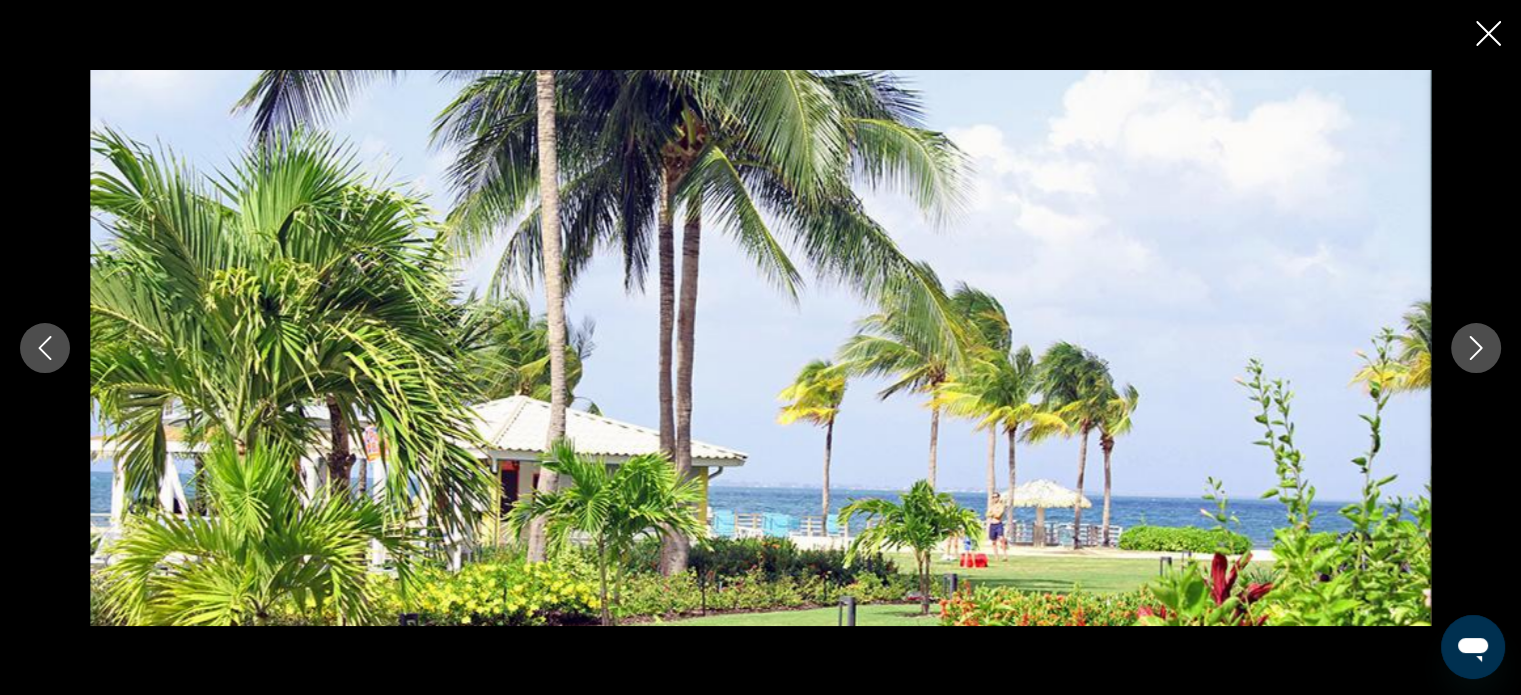 click 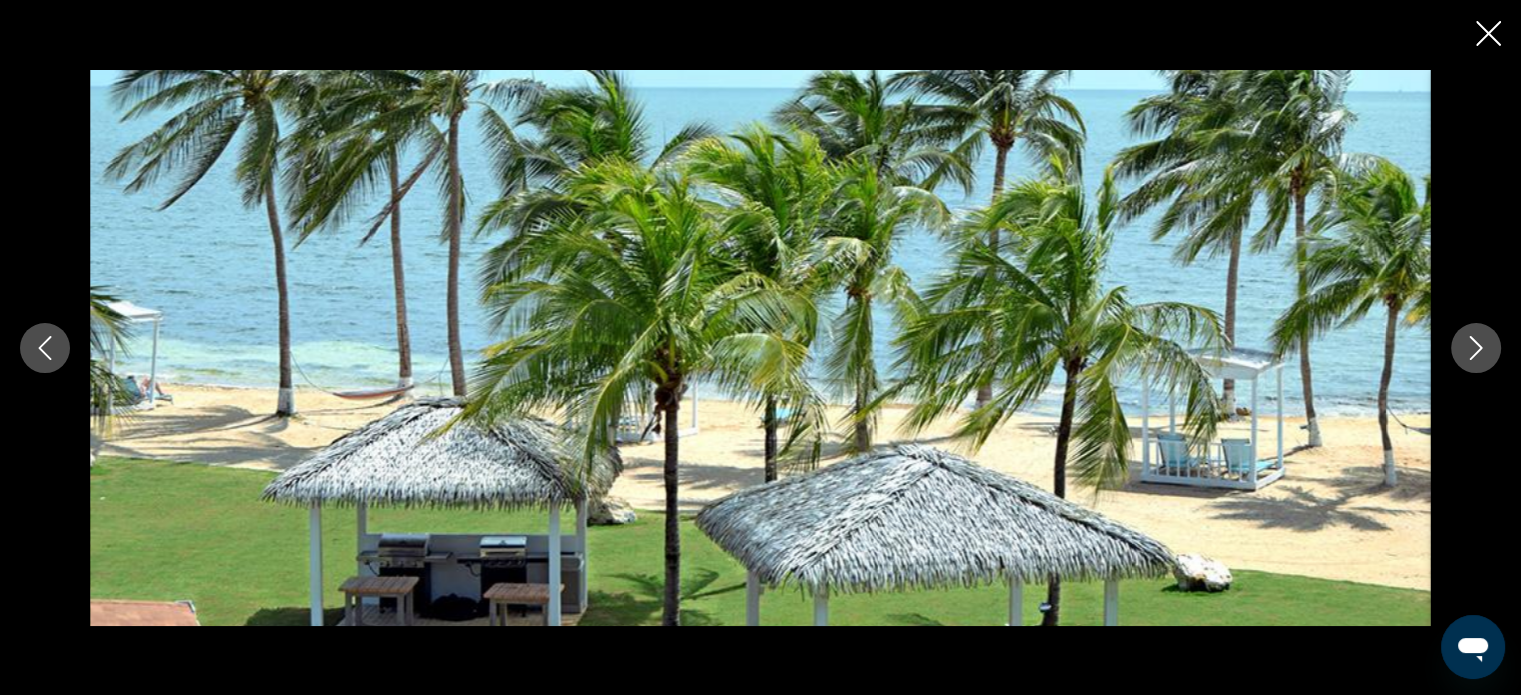 click 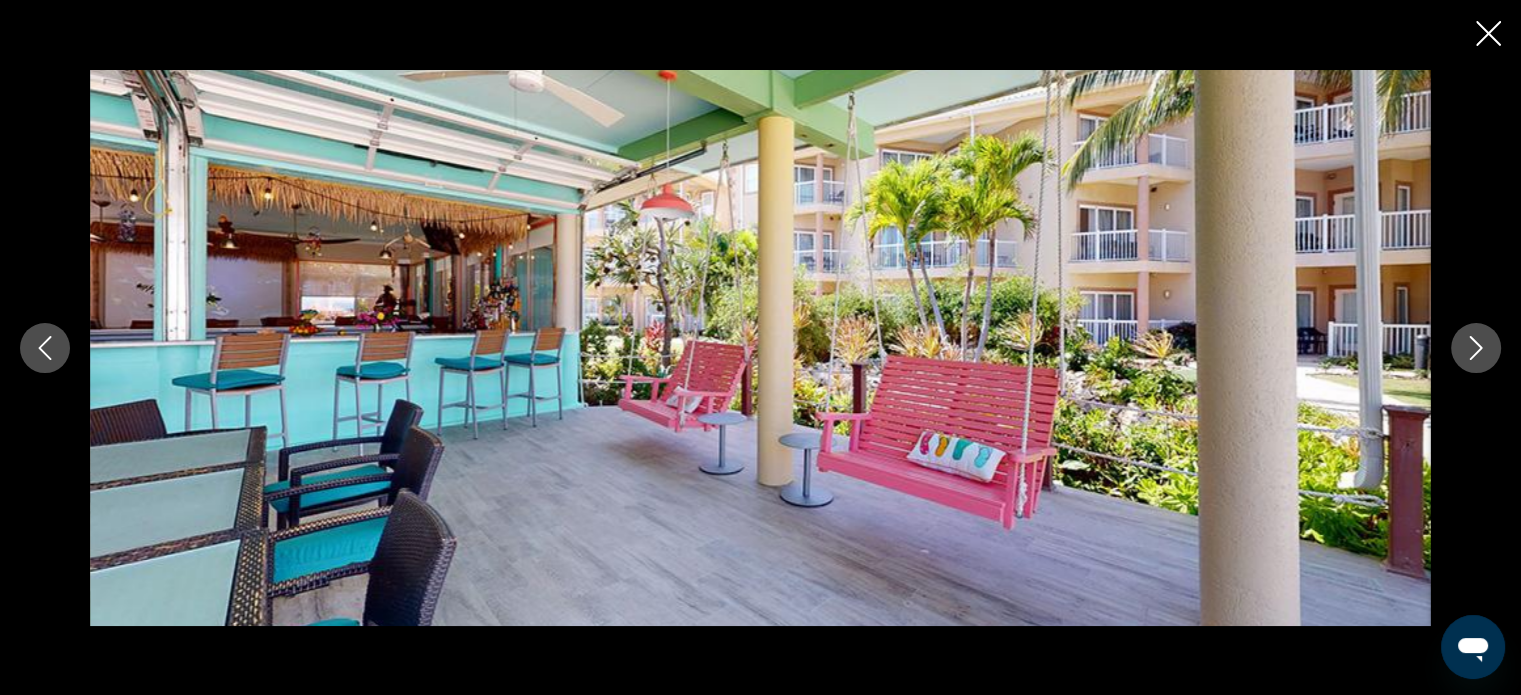 click 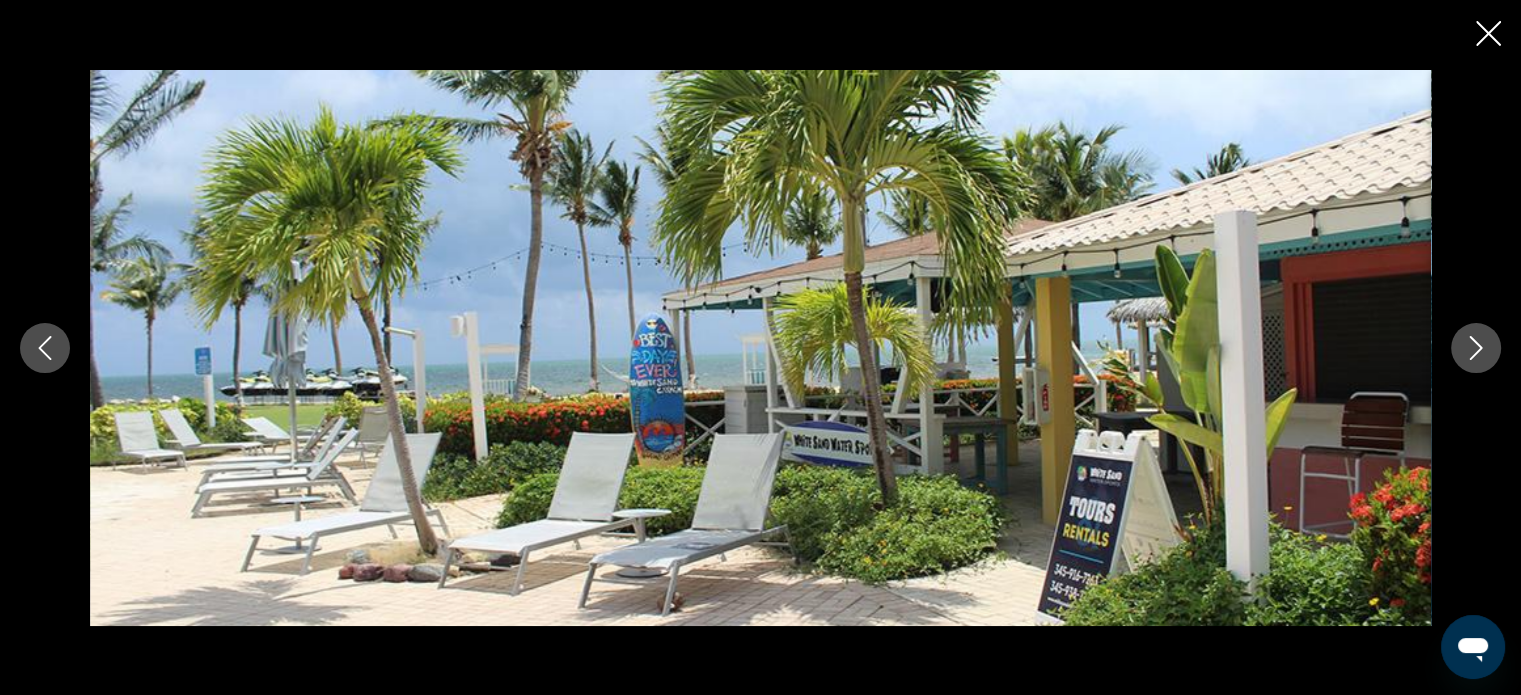 click 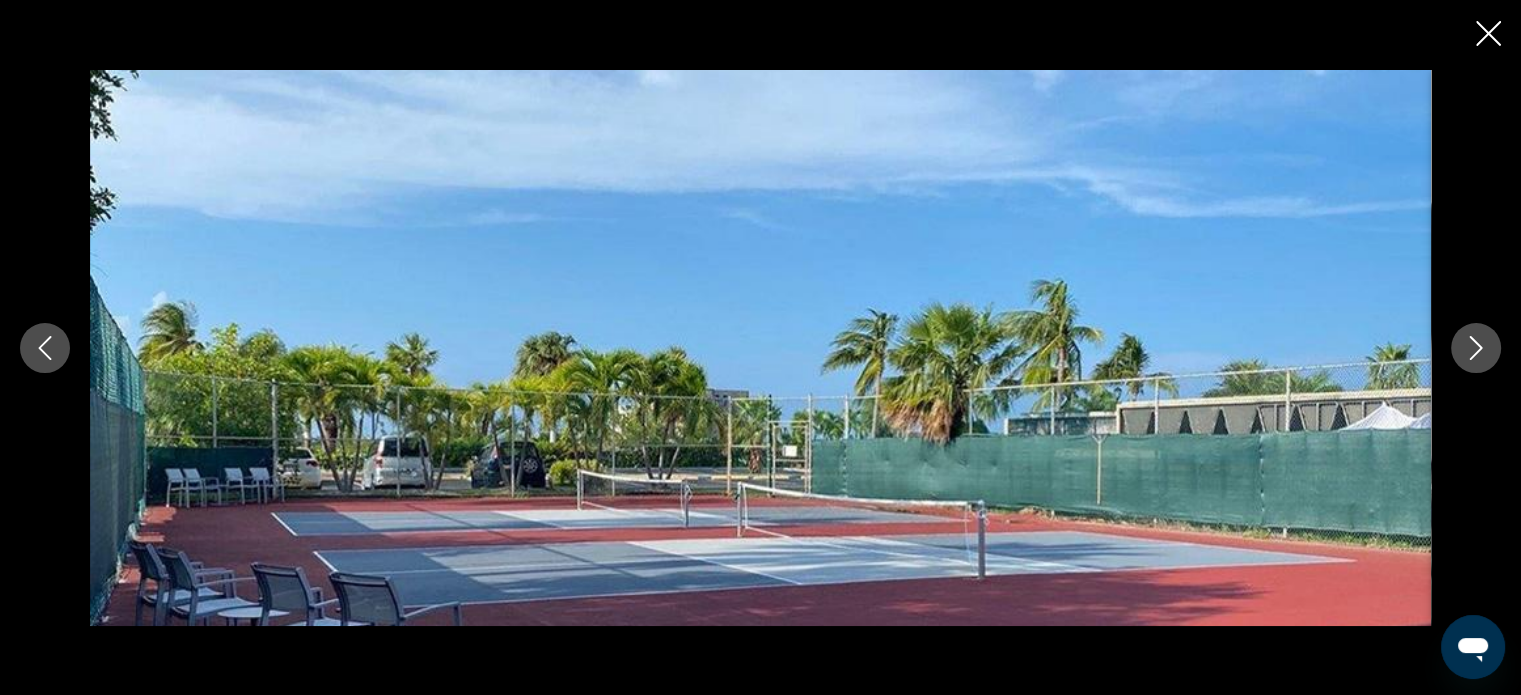 click 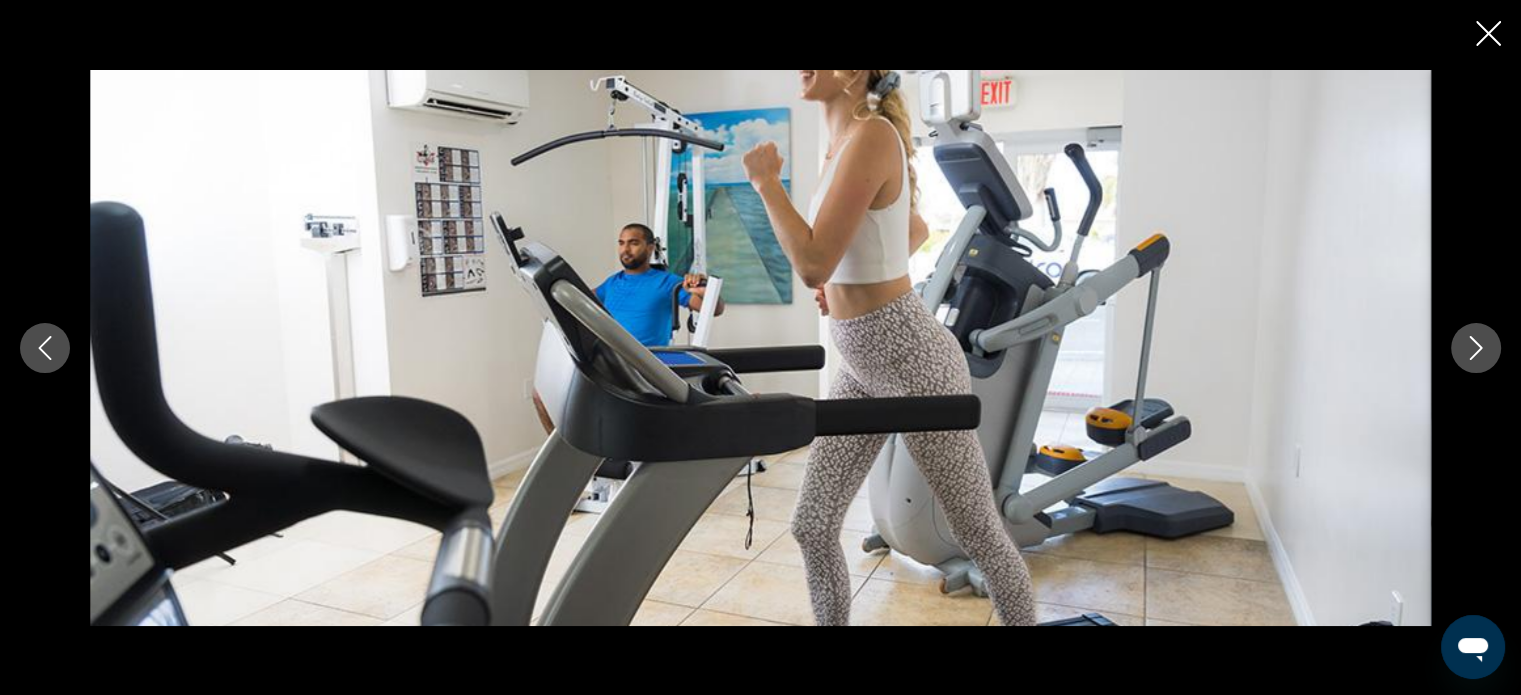 click 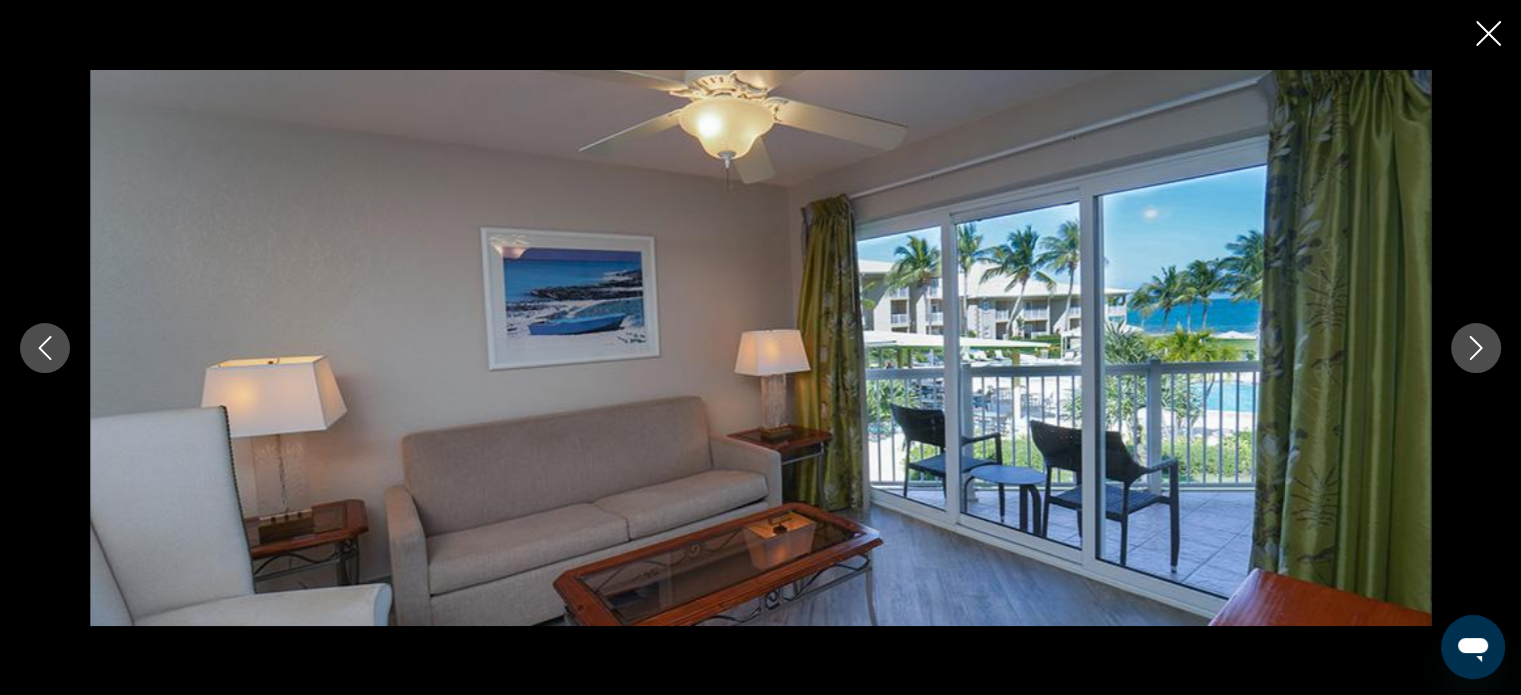 click at bounding box center (1476, 348) 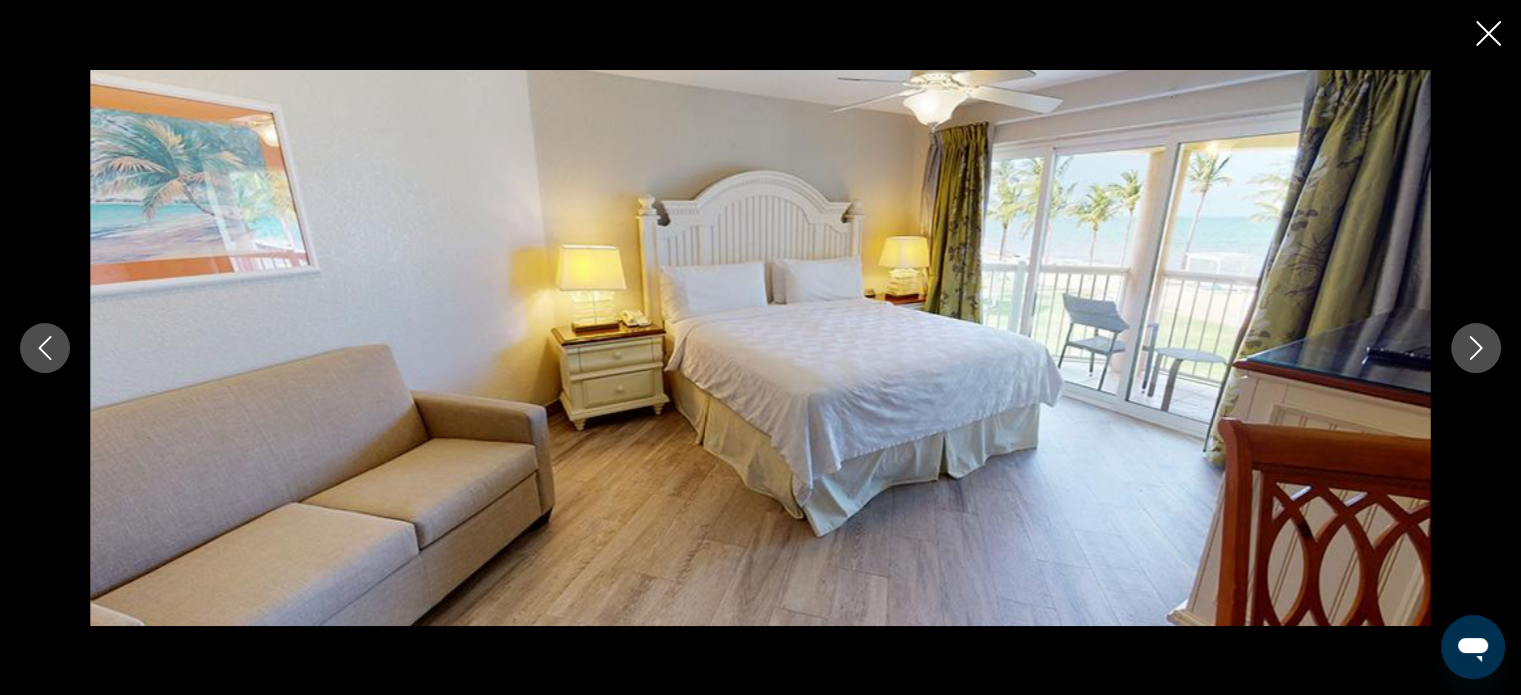 click at bounding box center (1476, 348) 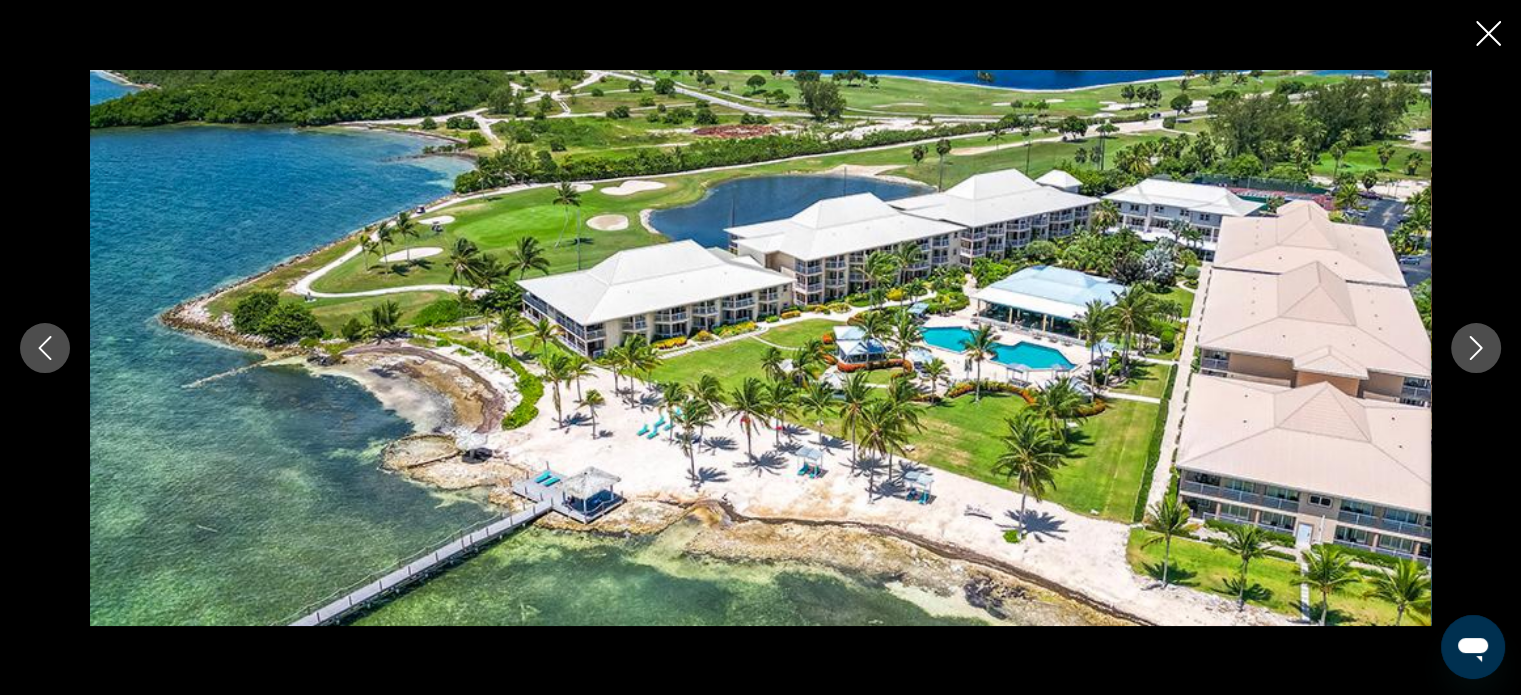 click at bounding box center (760, 347) 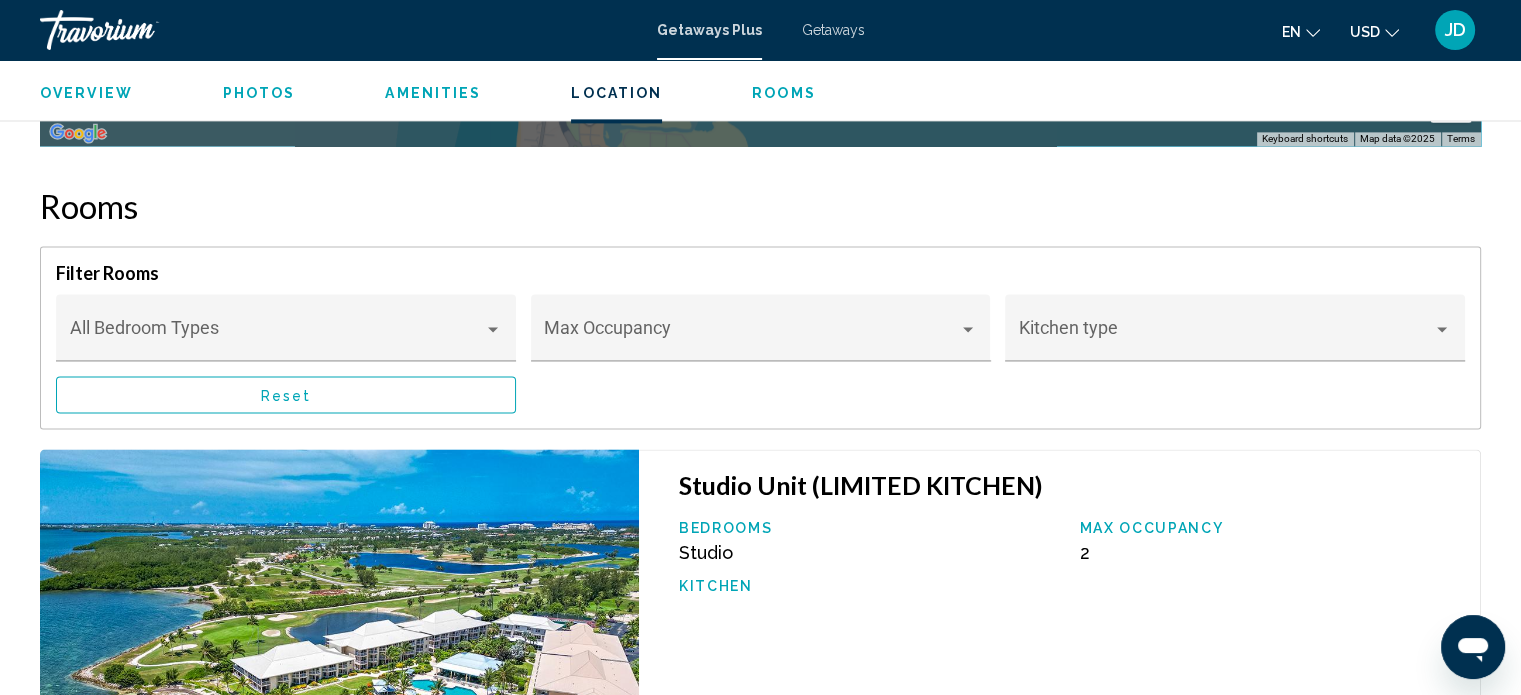 scroll, scrollTop: 2812, scrollLeft: 0, axis: vertical 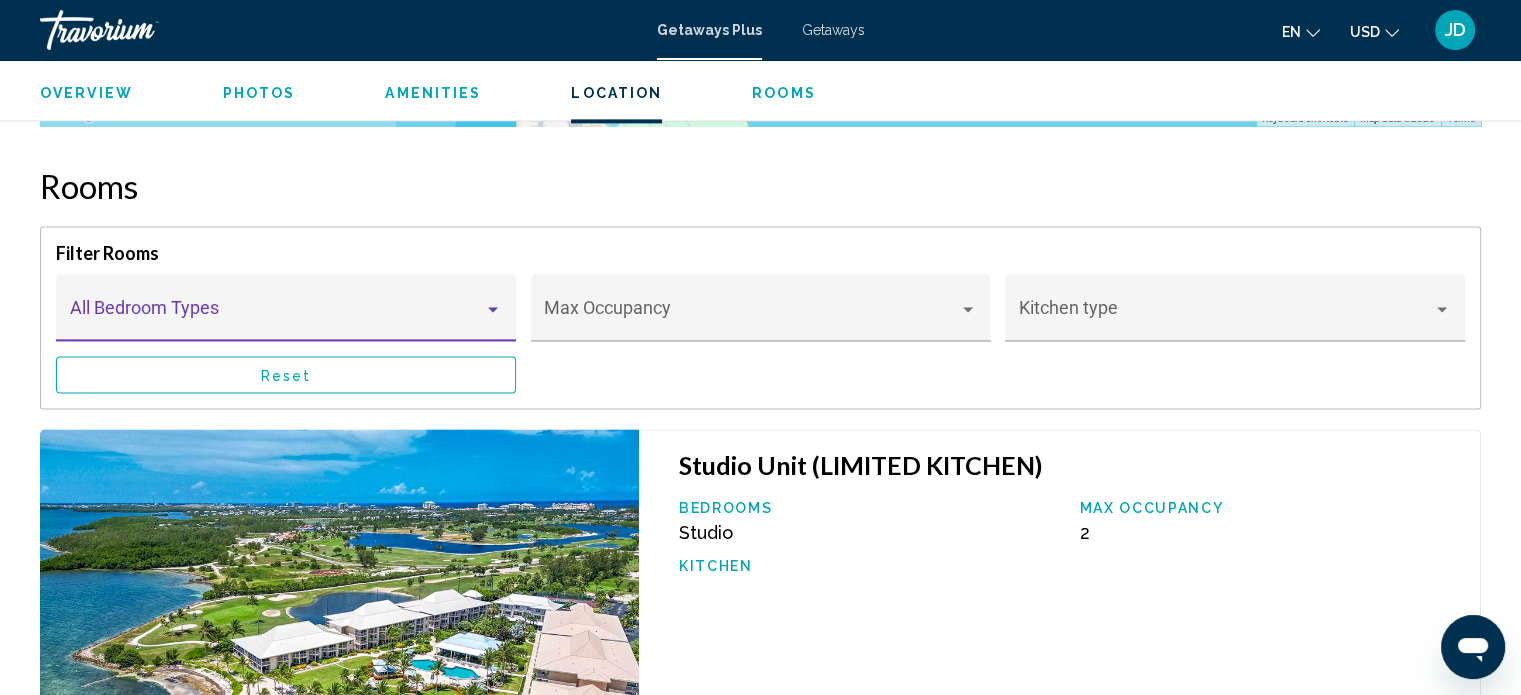 click at bounding box center (493, 309) 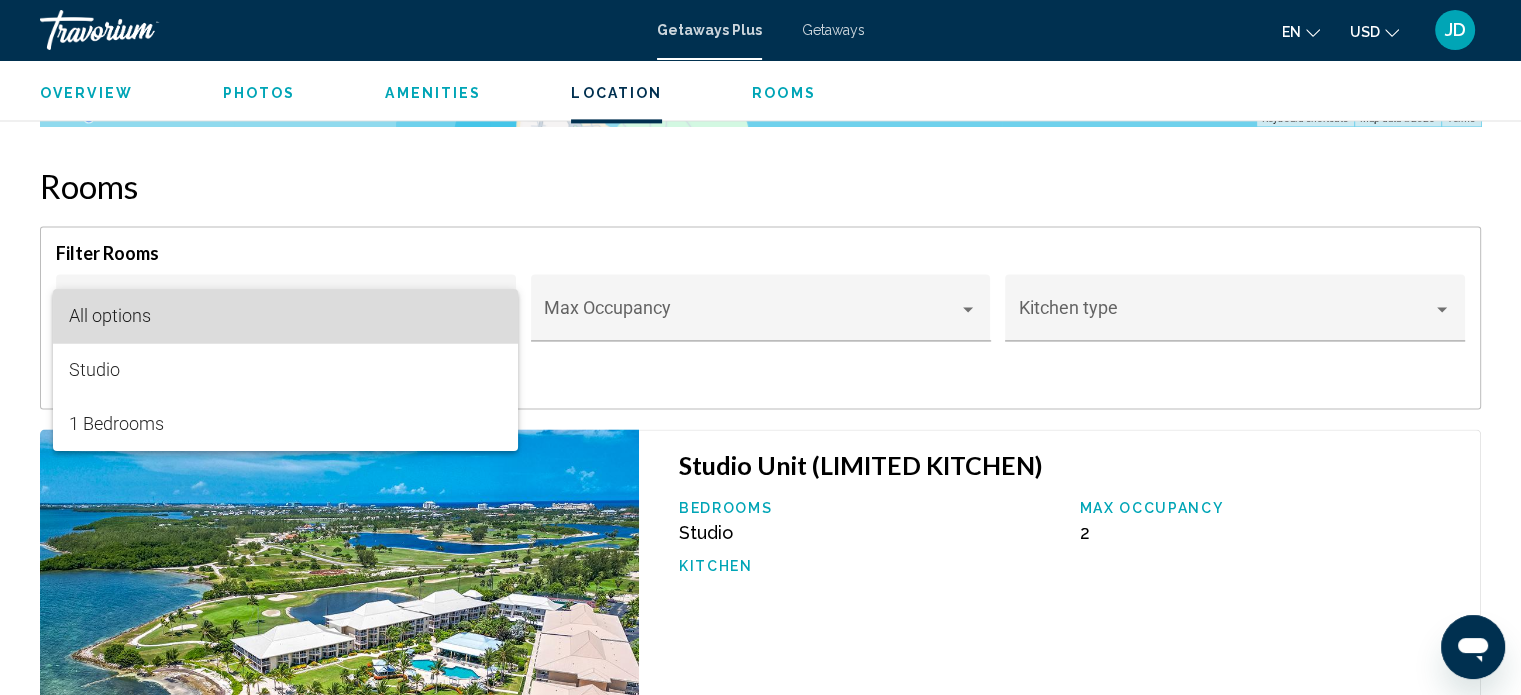 click on "All options" at bounding box center [285, 316] 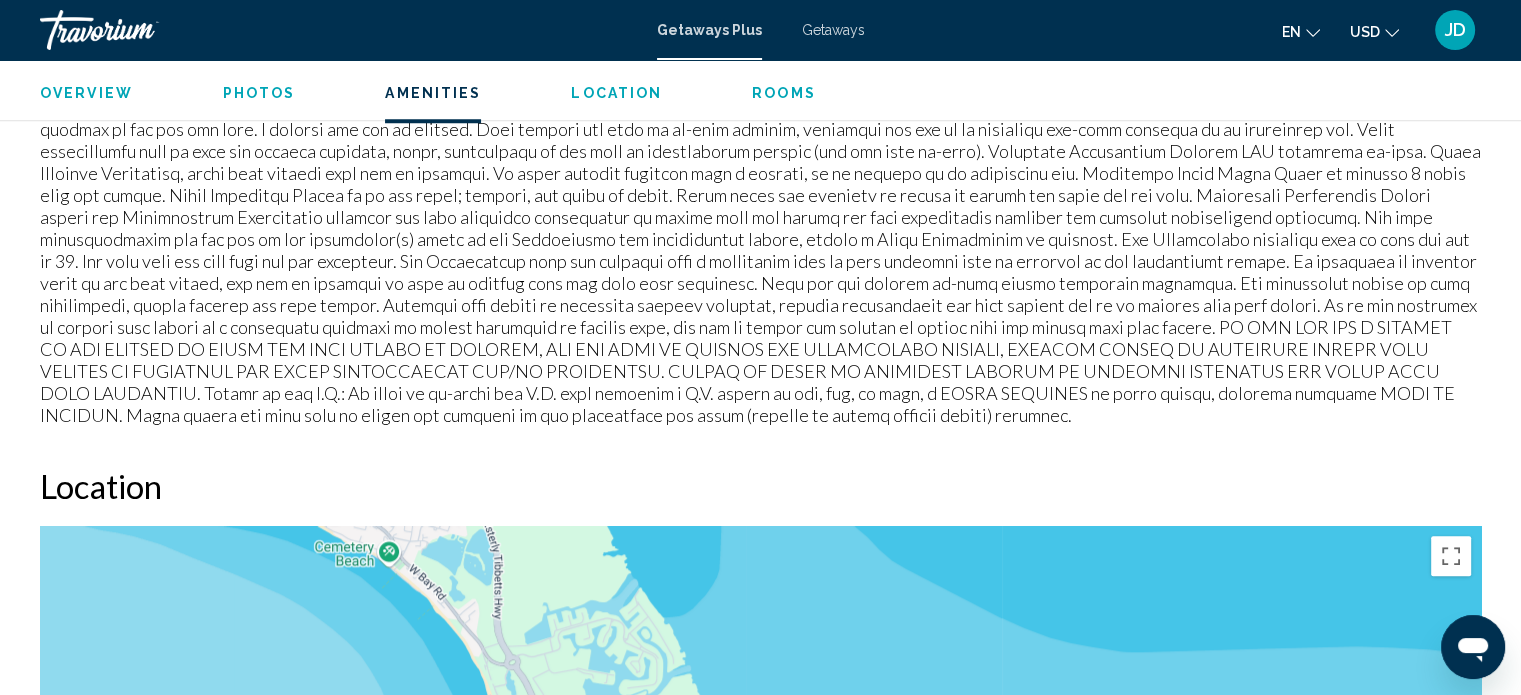 scroll, scrollTop: 1812, scrollLeft: 0, axis: vertical 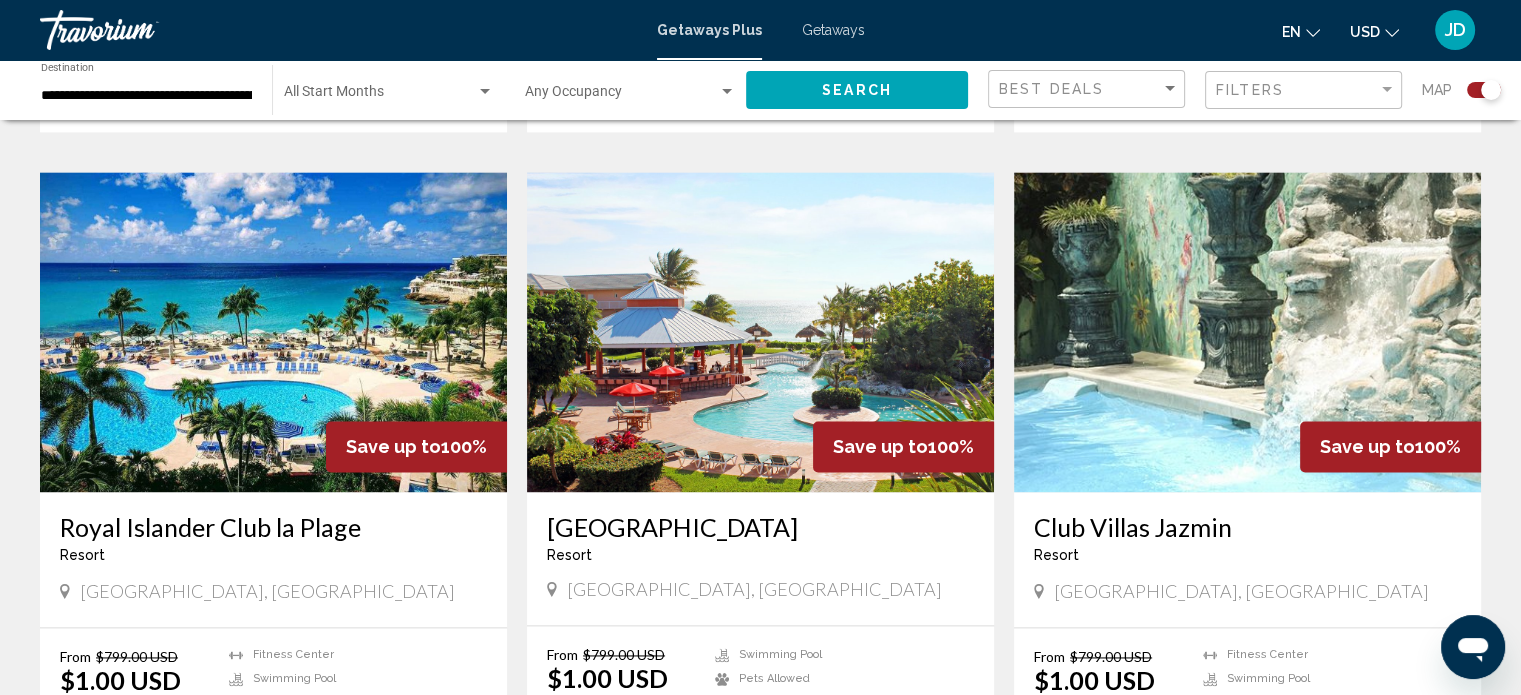 click at bounding box center [273, 332] 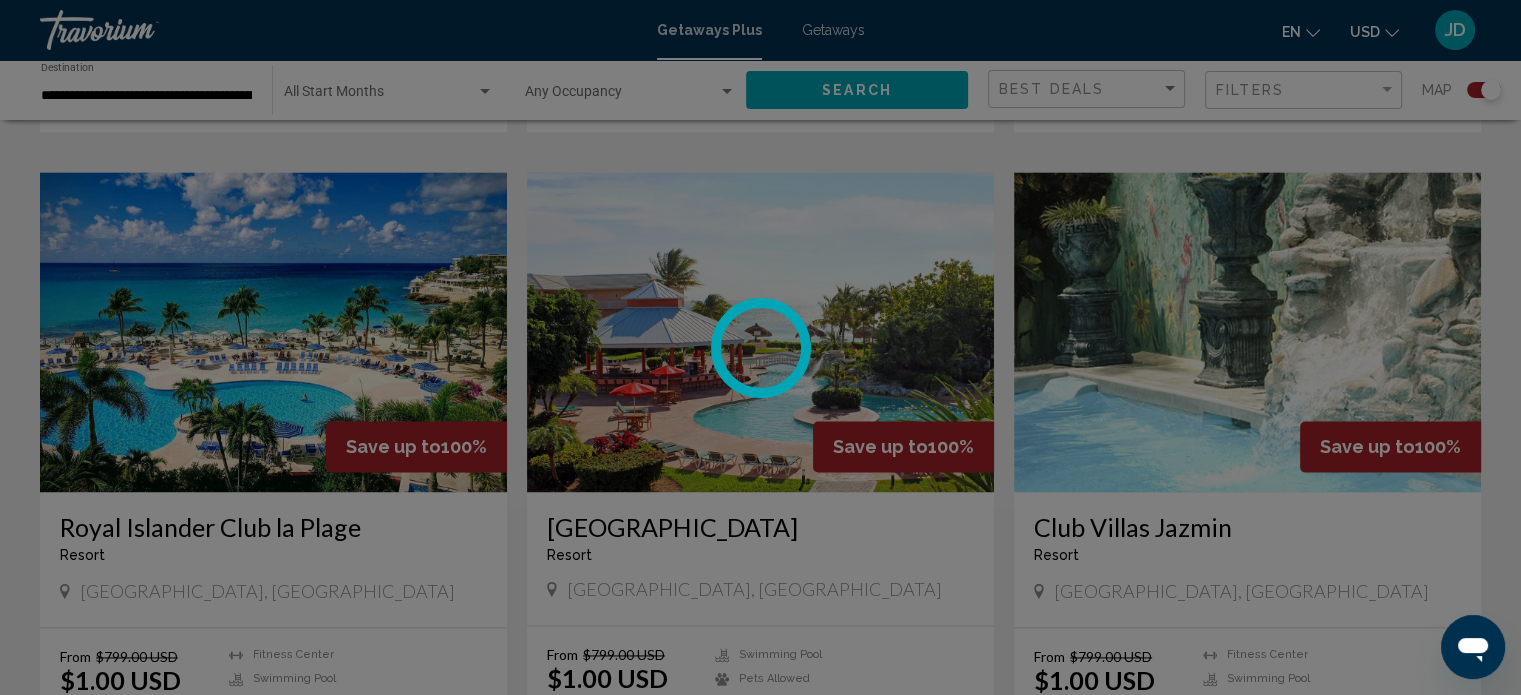 scroll, scrollTop: 12, scrollLeft: 0, axis: vertical 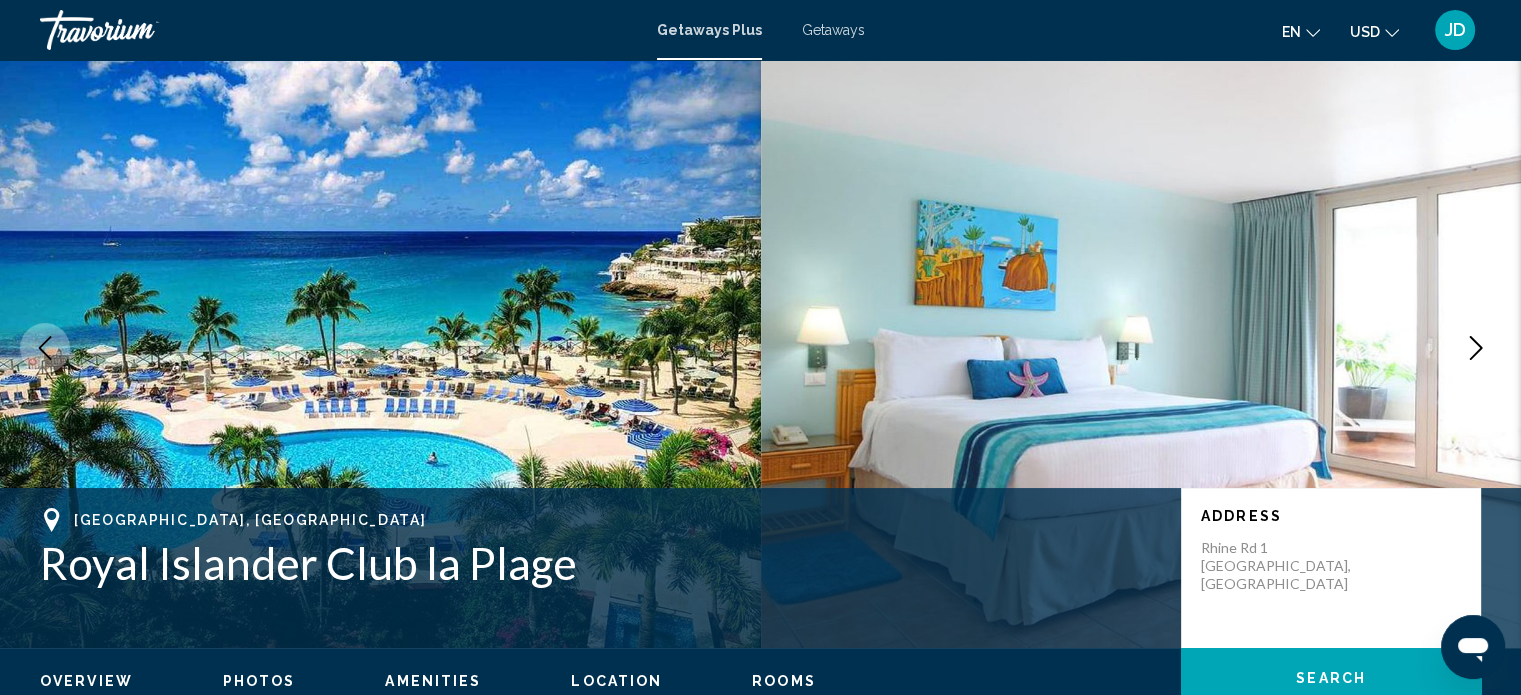 click at bounding box center [1476, 348] 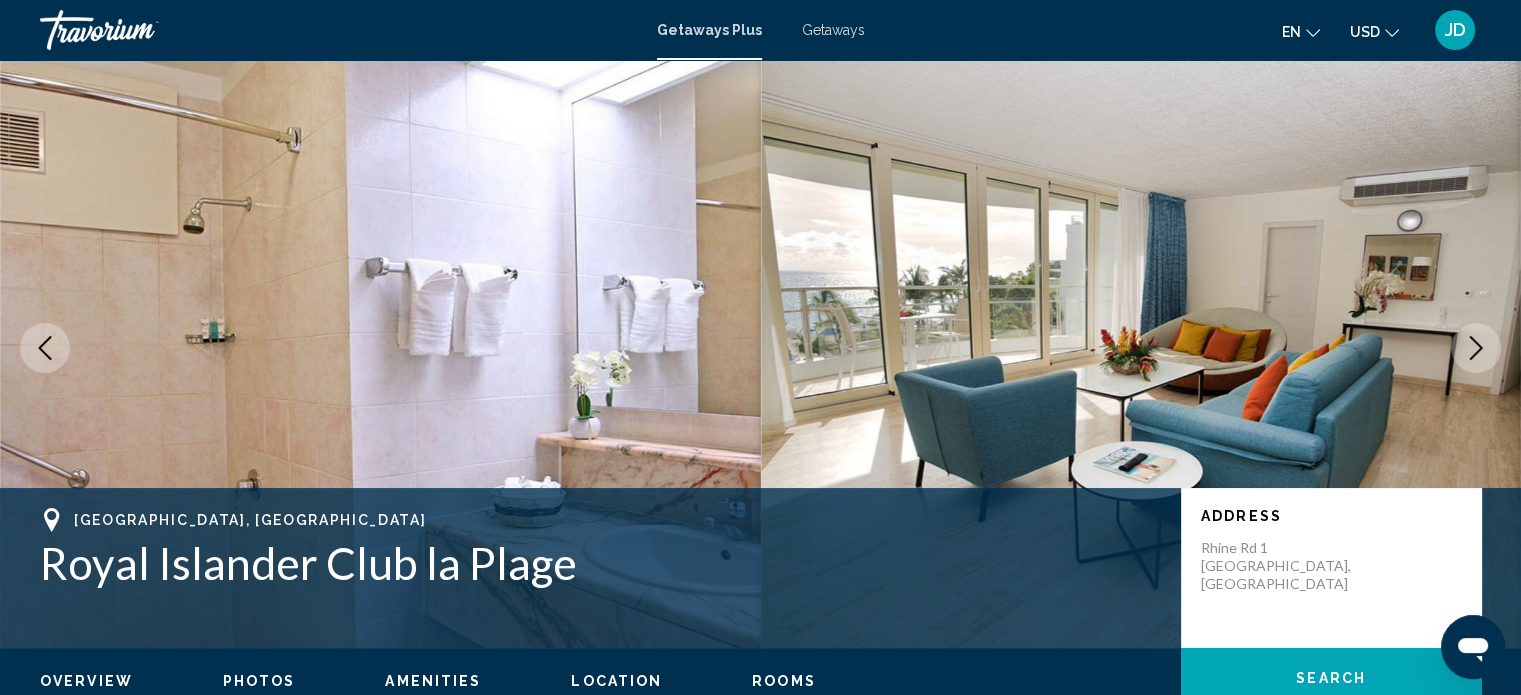 click at bounding box center [1476, 348] 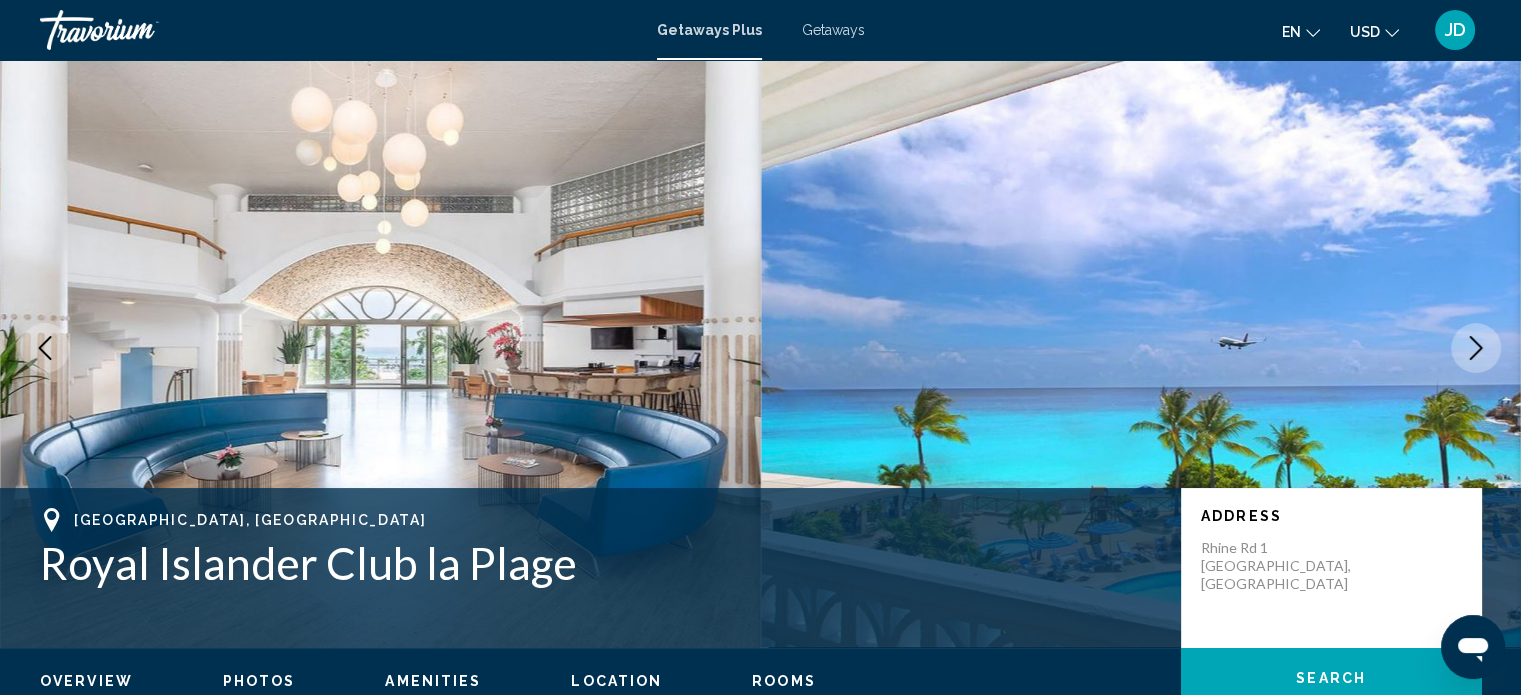 click at bounding box center [1476, 348] 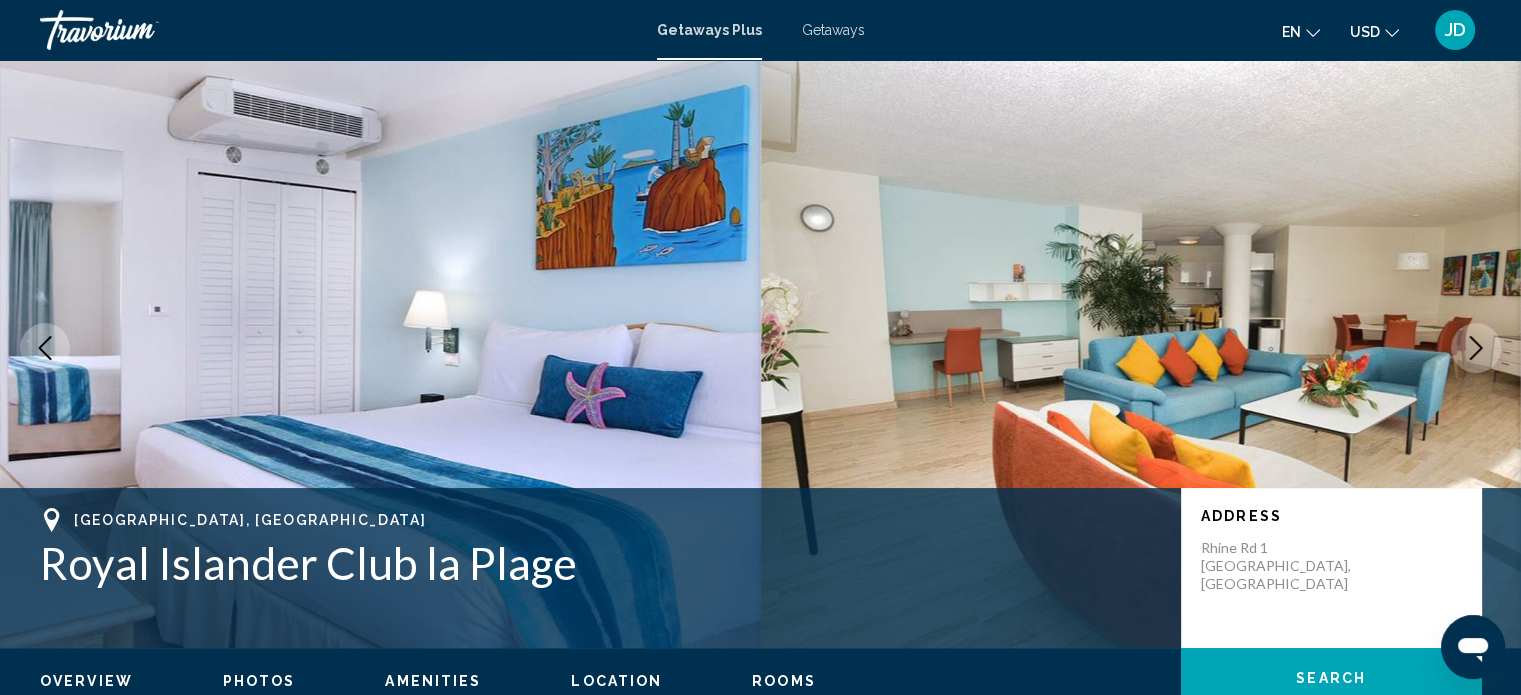 click at bounding box center (1476, 348) 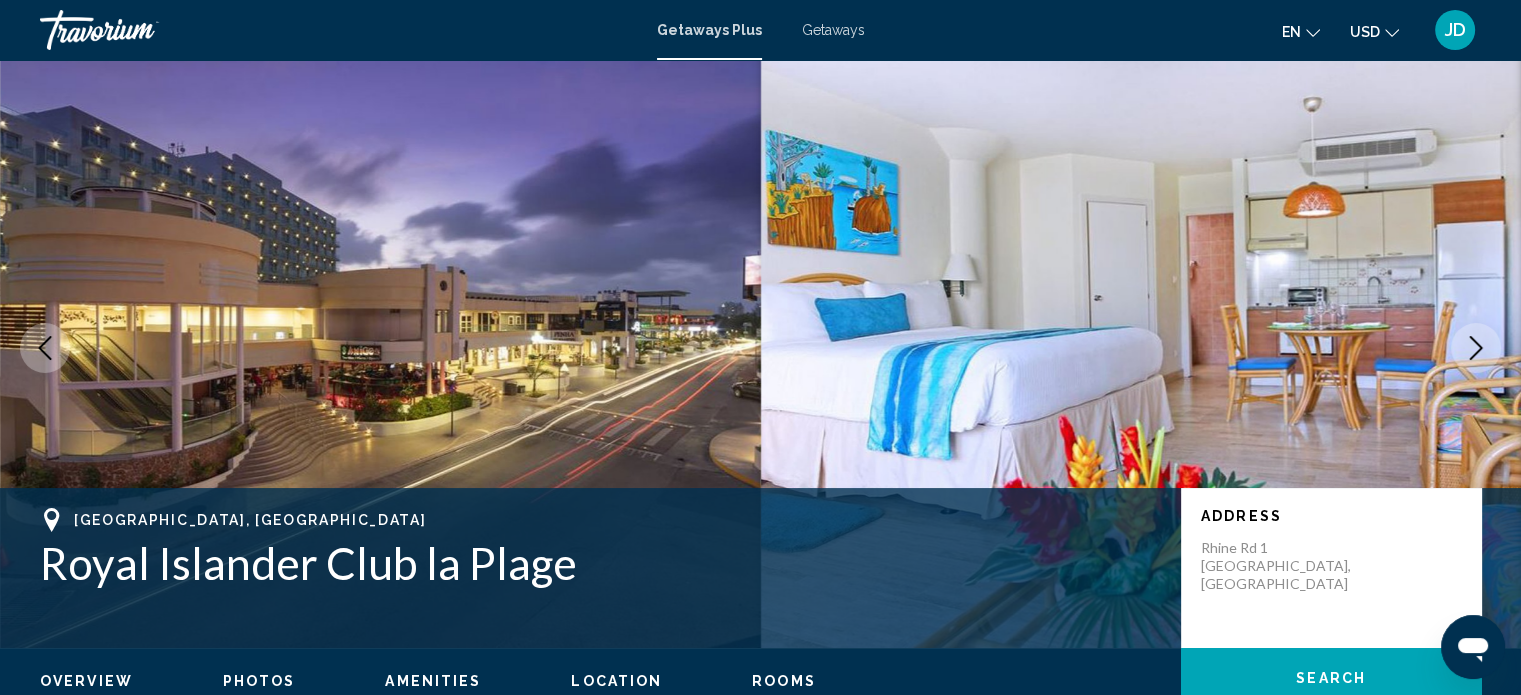 click on "Maho Bay, St Maarten Dutch Caribbean Royal Islander Club la Plage Address Rhine Rd 1 Maho Bay, St Maarten Dutch Caribbean" at bounding box center (760, 348) 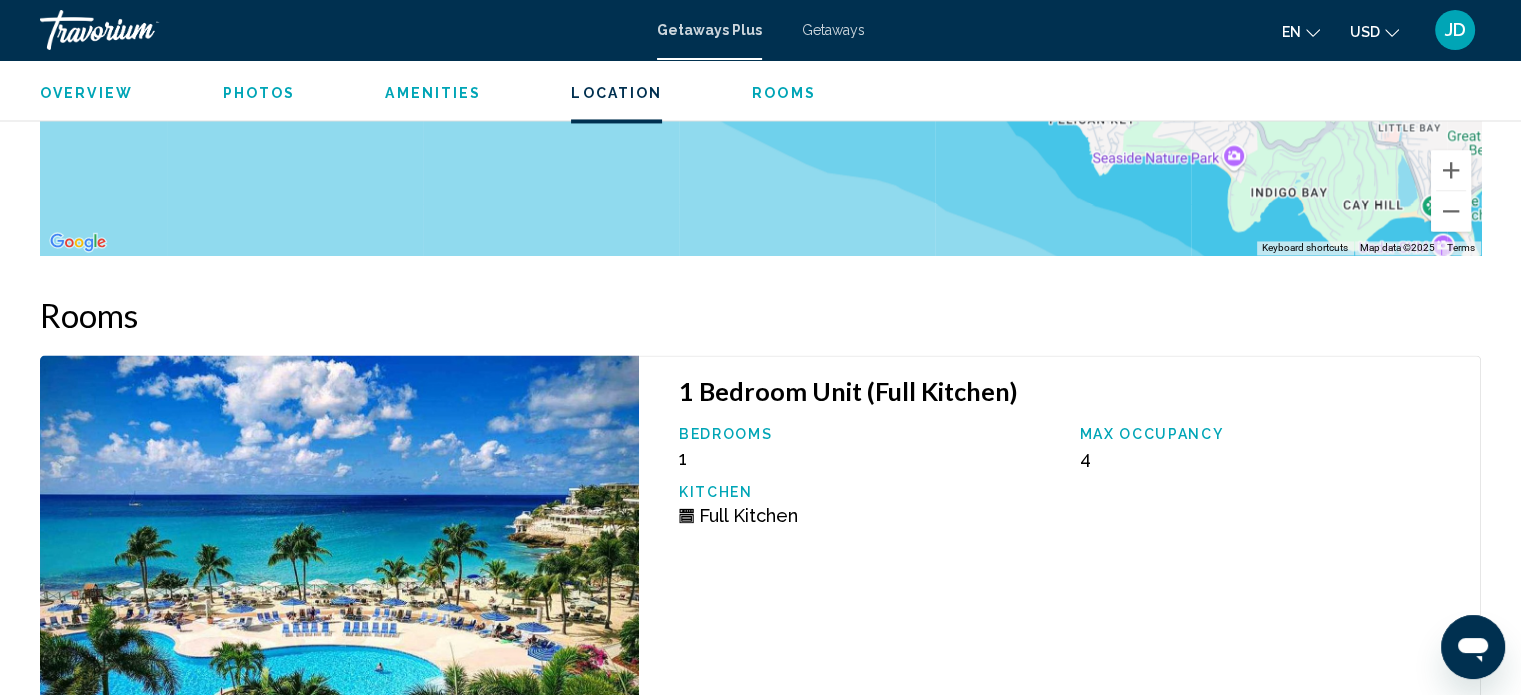 scroll, scrollTop: 3312, scrollLeft: 0, axis: vertical 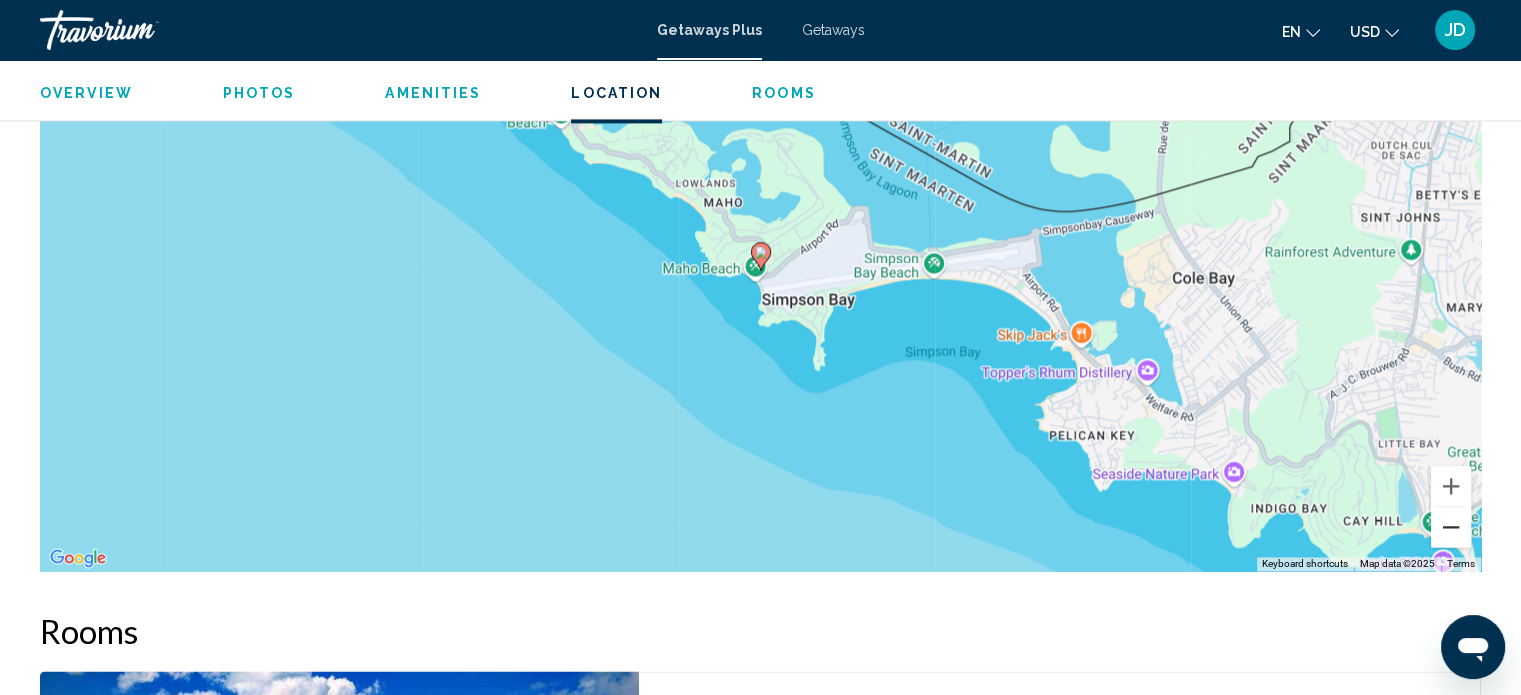click at bounding box center (1451, 527) 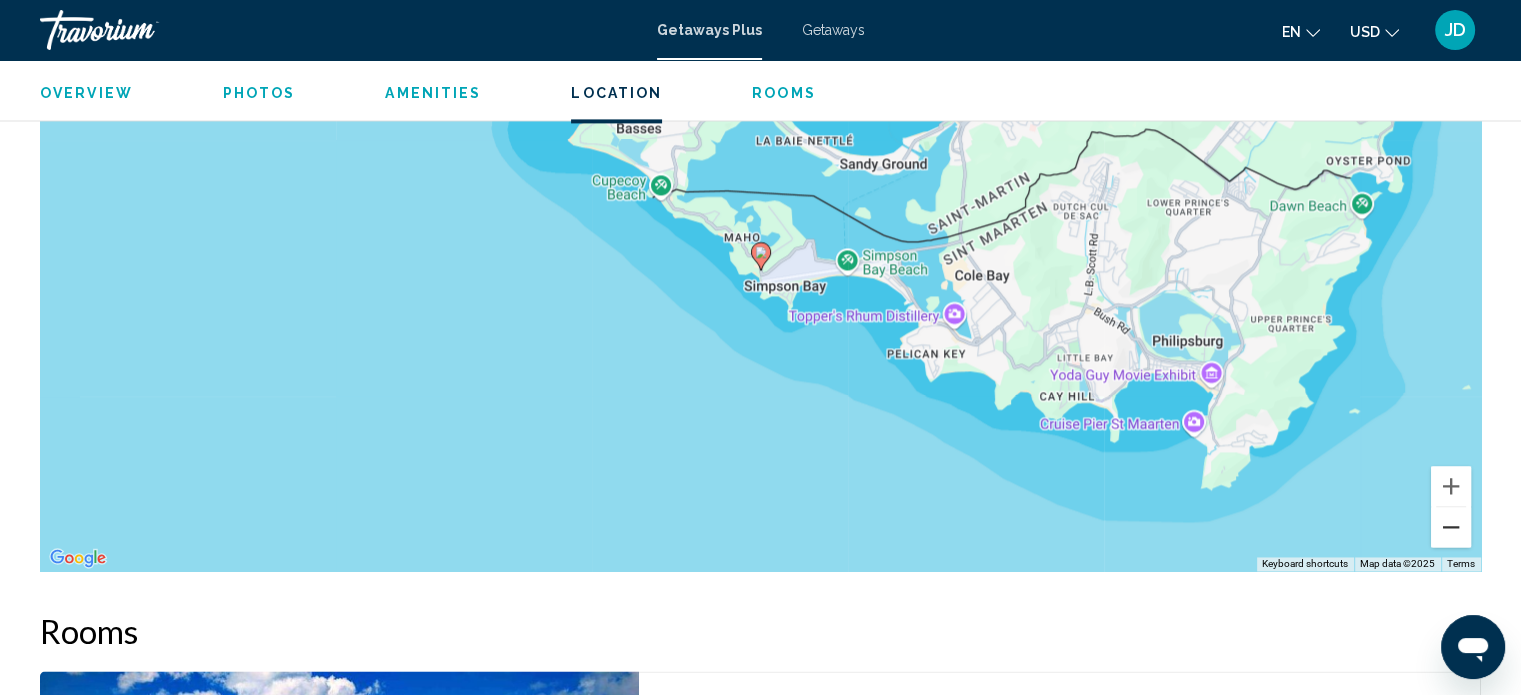 click at bounding box center (1451, 527) 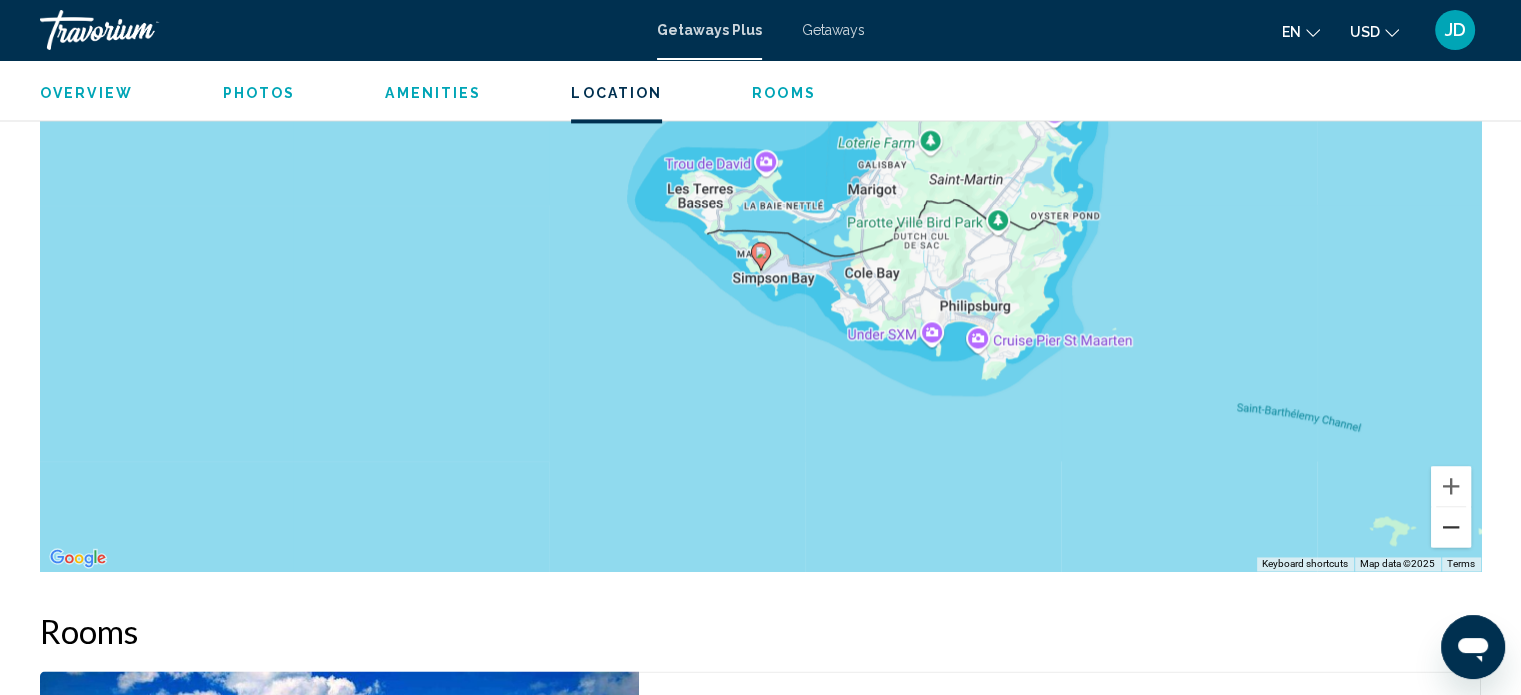 click on "To navigate, press the arrow keys. To activate drag with keyboard, press Alt + Enter. Once in keyboard drag state, use the arrow keys to move the marker. To complete the drag, press the Enter key. To cancel, press Escape. Use ctrl + scroll to zoom the map Keyboard shortcuts Map Data Map data ©2025 Map data ©2025 2 km  Click to toggle between metric and imperial units Terms Report a map error" at bounding box center [760, 271] 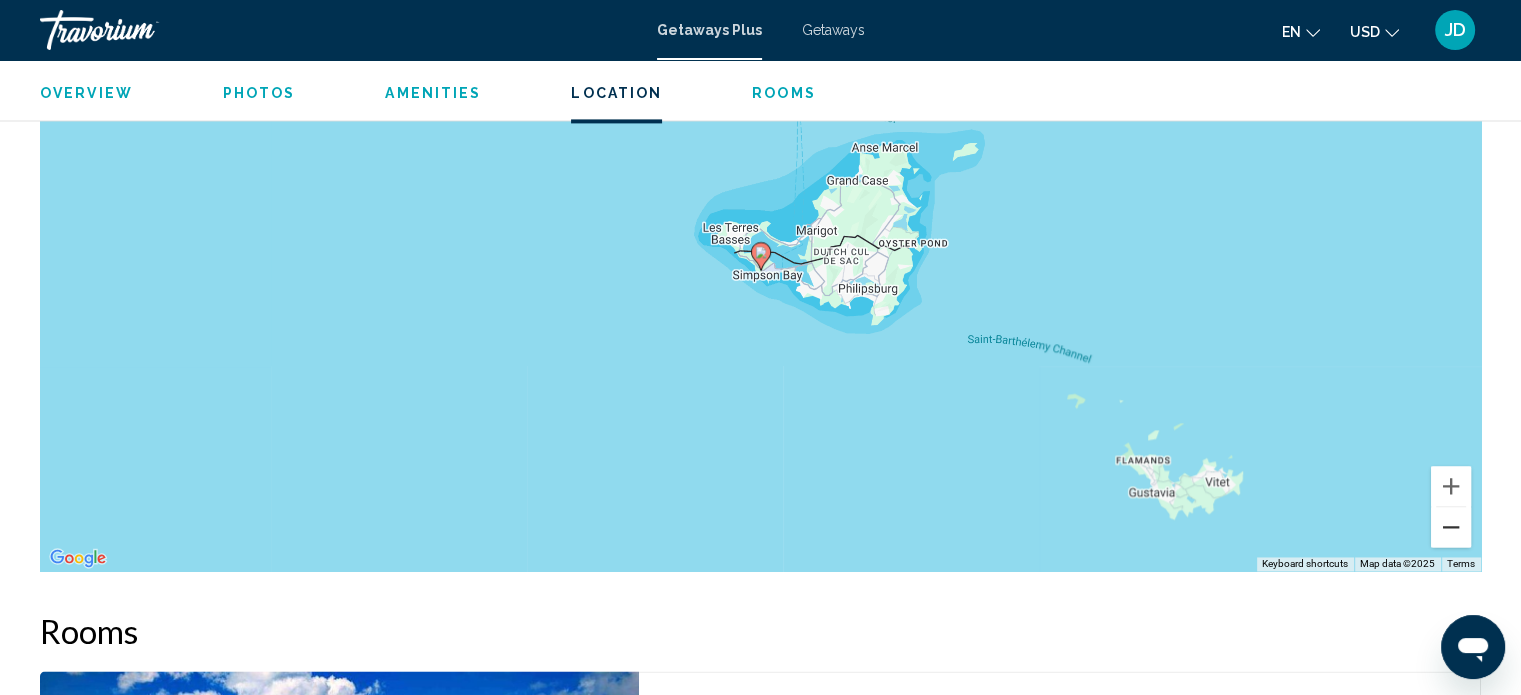 click at bounding box center (1451, 527) 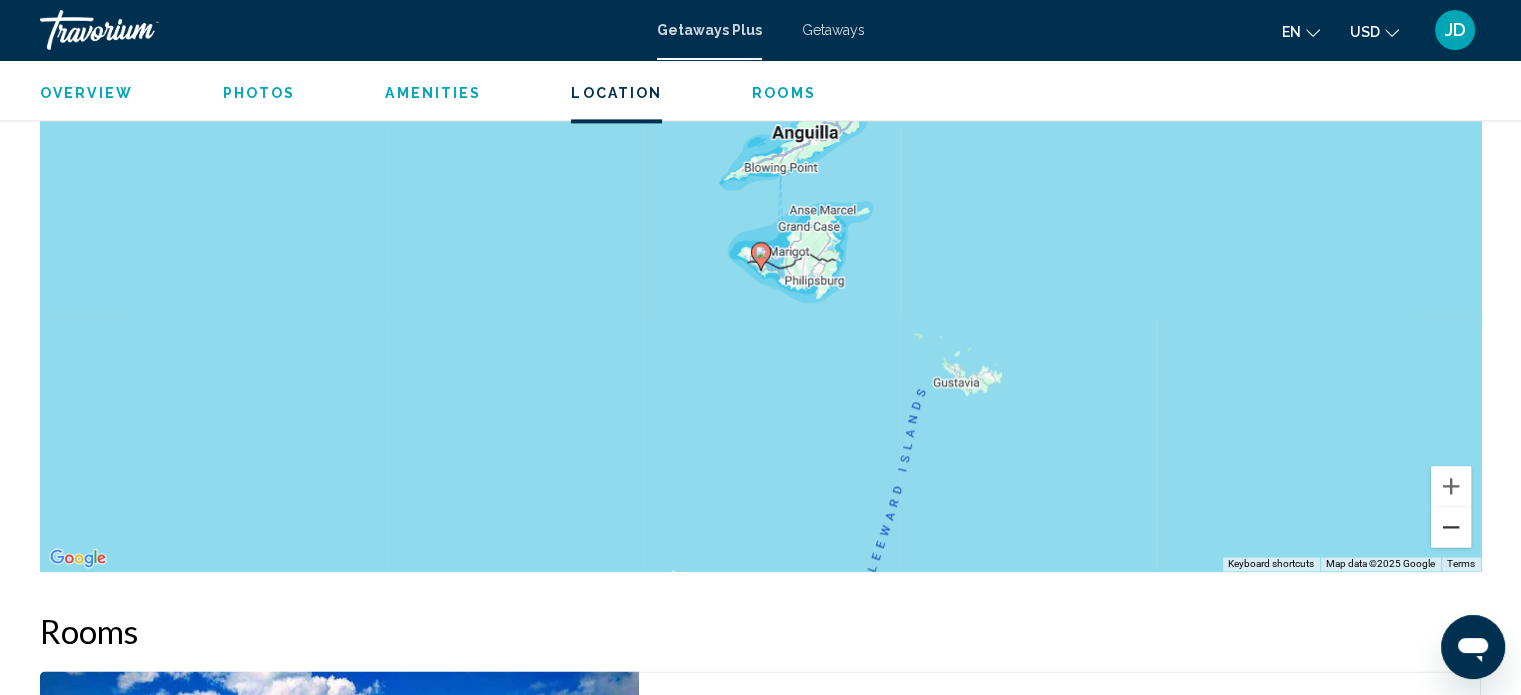 click at bounding box center (1451, 527) 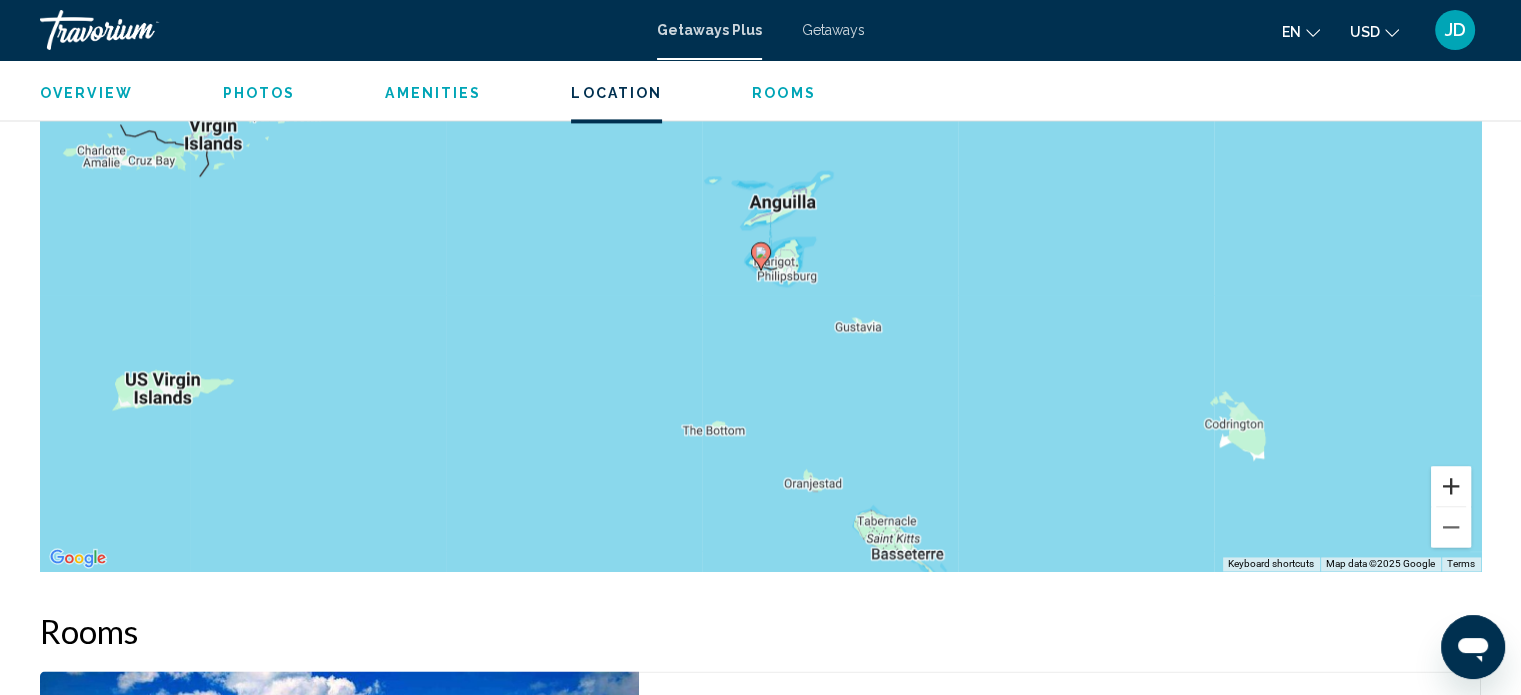 click at bounding box center (1451, 486) 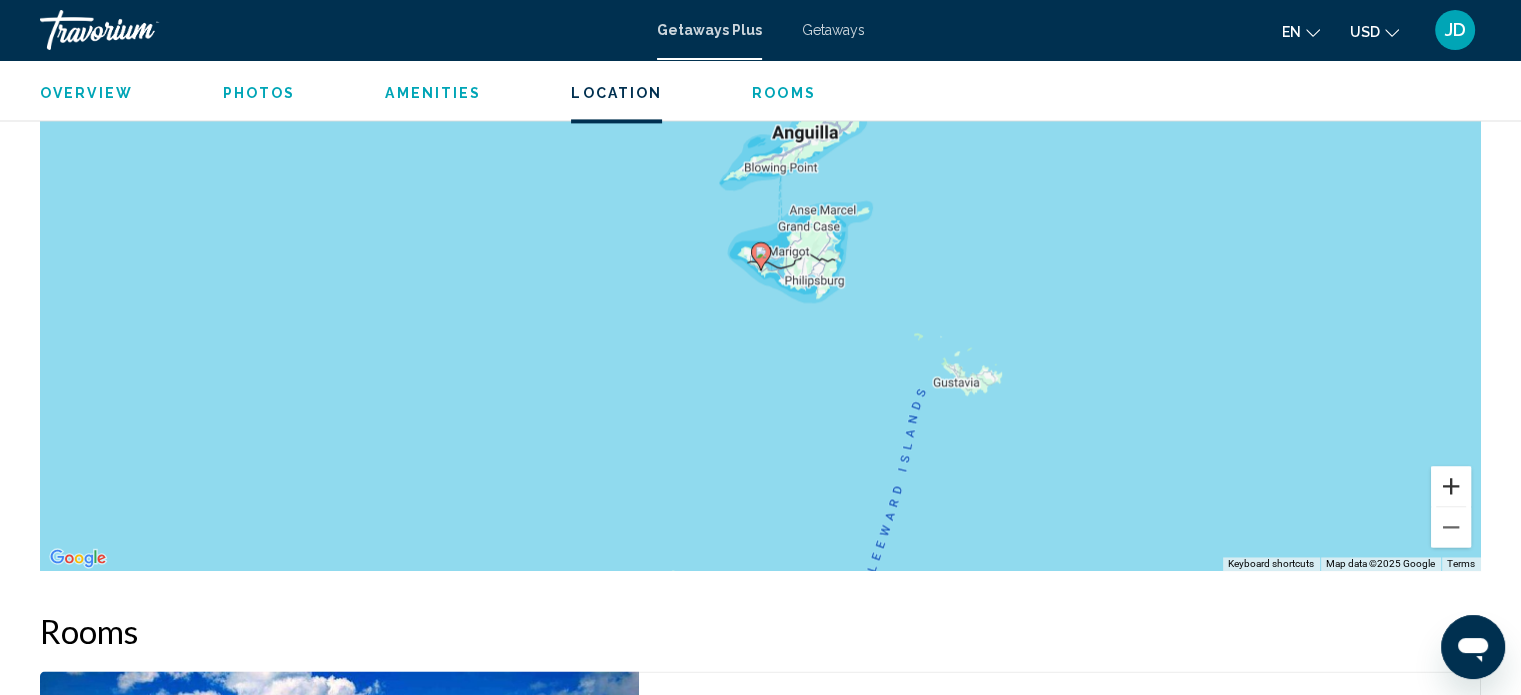 click at bounding box center [1451, 486] 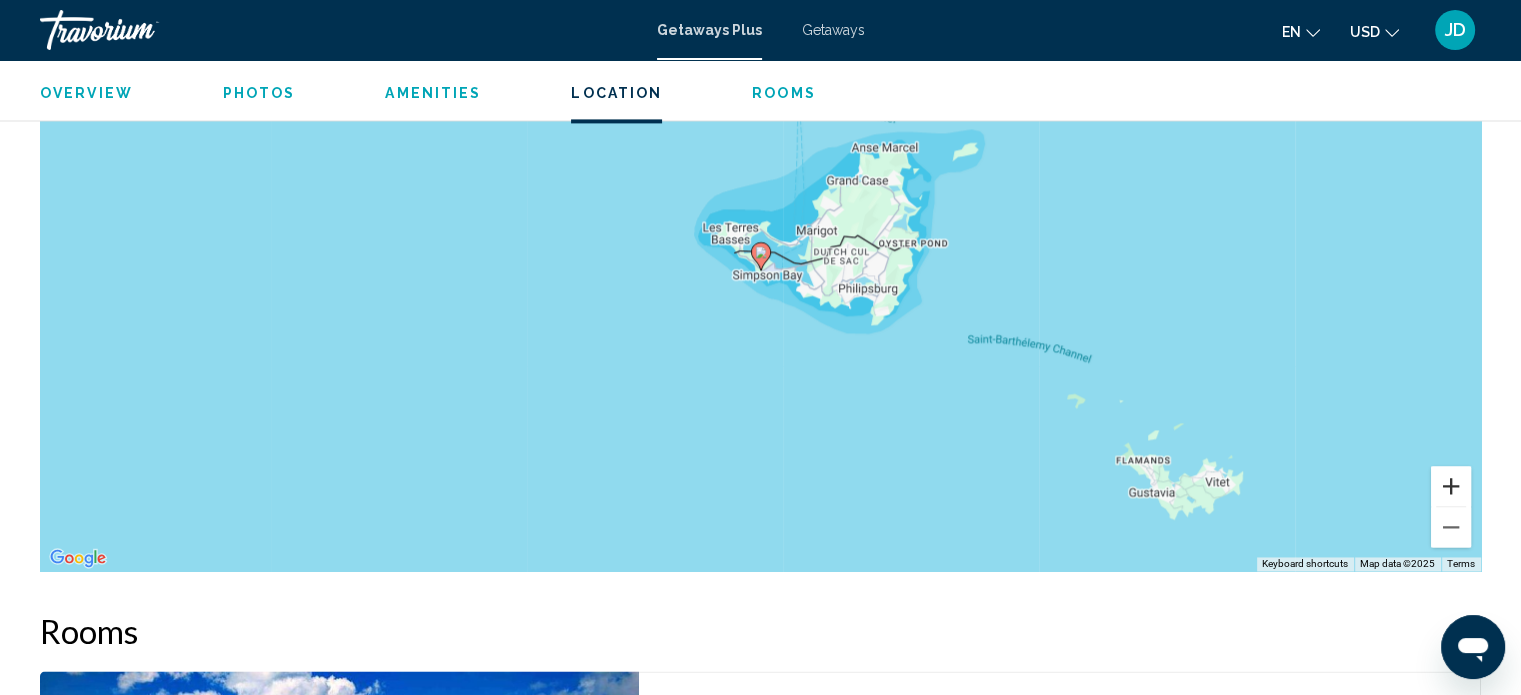 click at bounding box center [1451, 486] 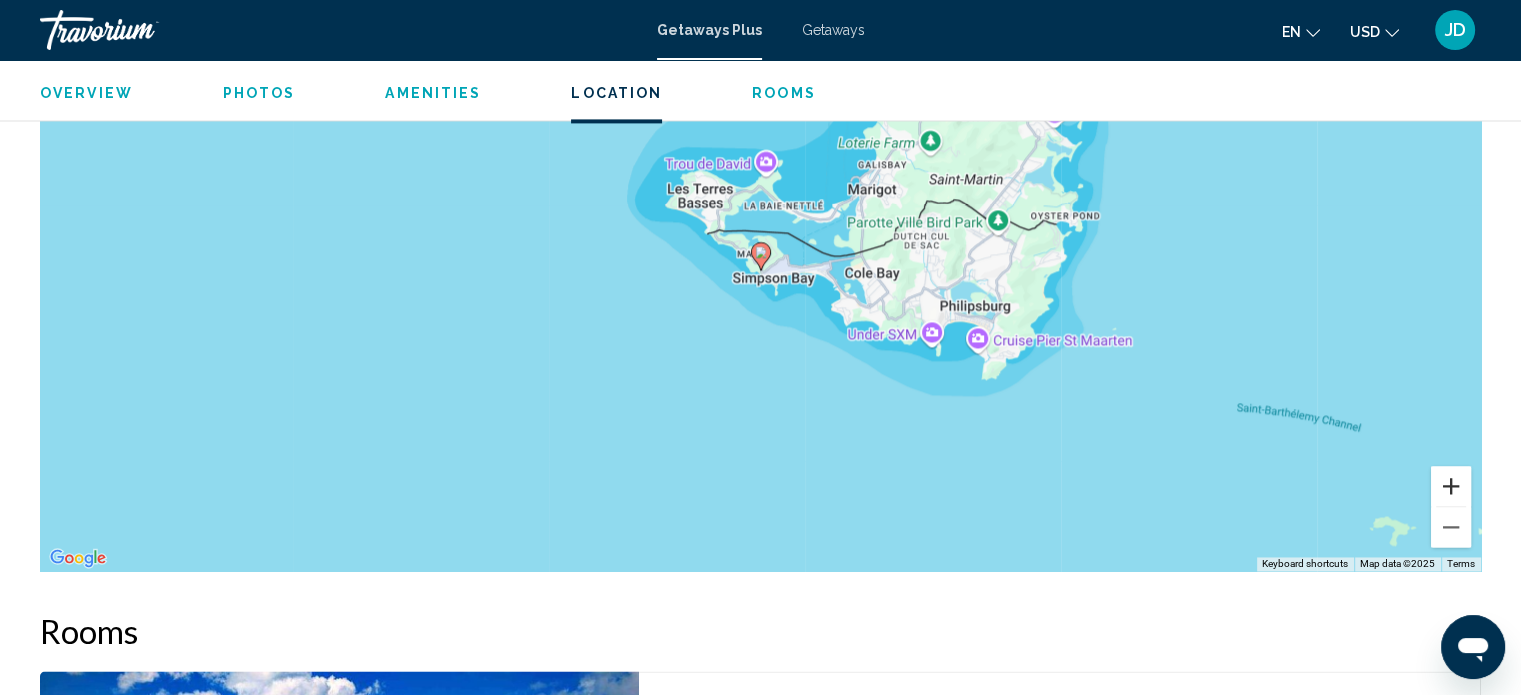click at bounding box center (1451, 486) 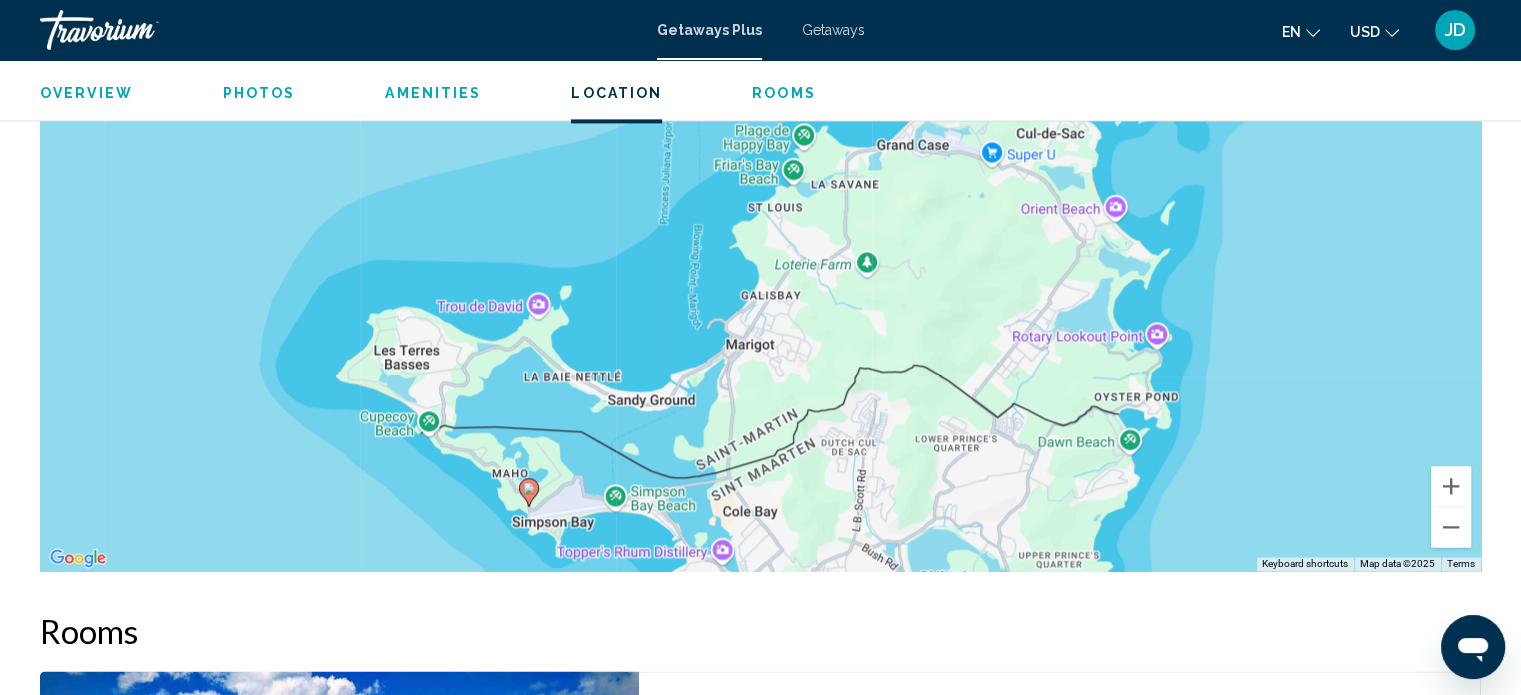 drag, startPoint x: 1257, startPoint y: 412, endPoint x: 1009, endPoint y: 598, distance: 310 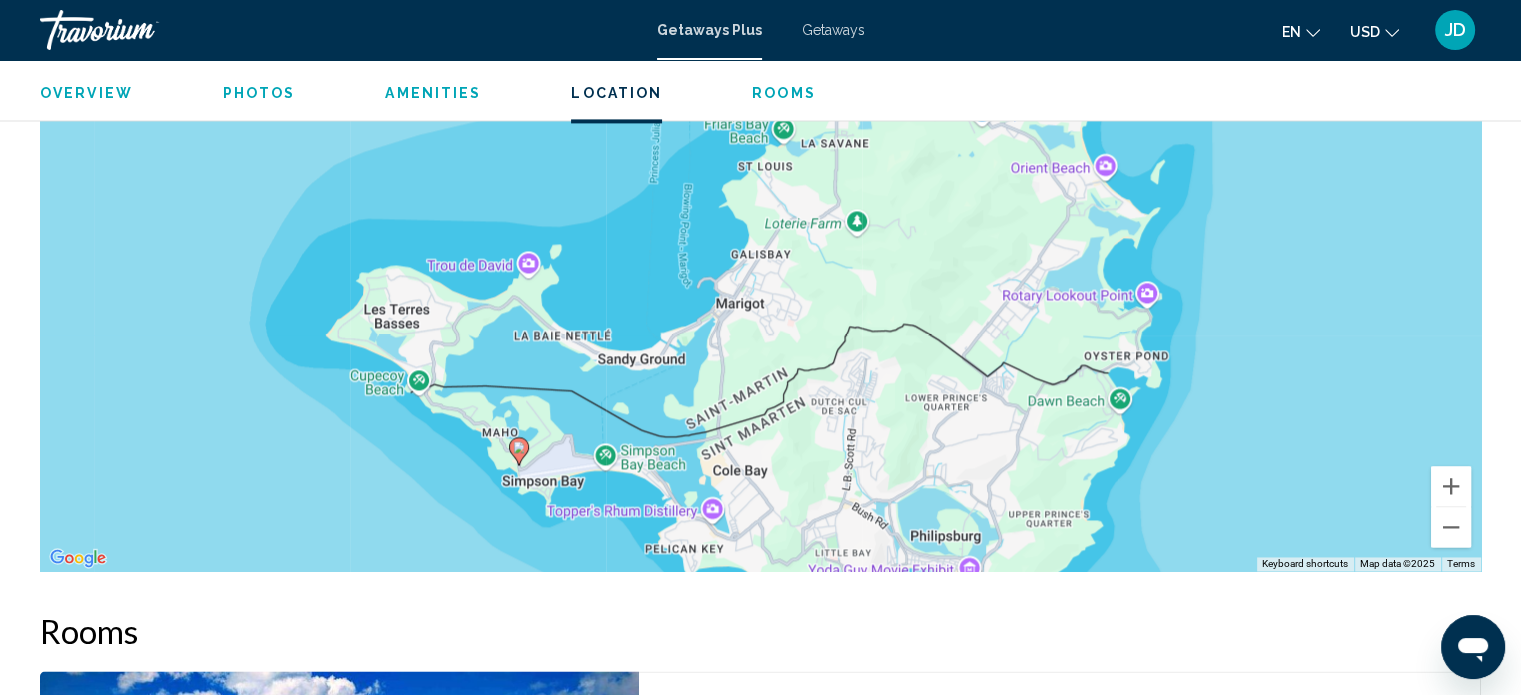 scroll, scrollTop: 0, scrollLeft: 0, axis: both 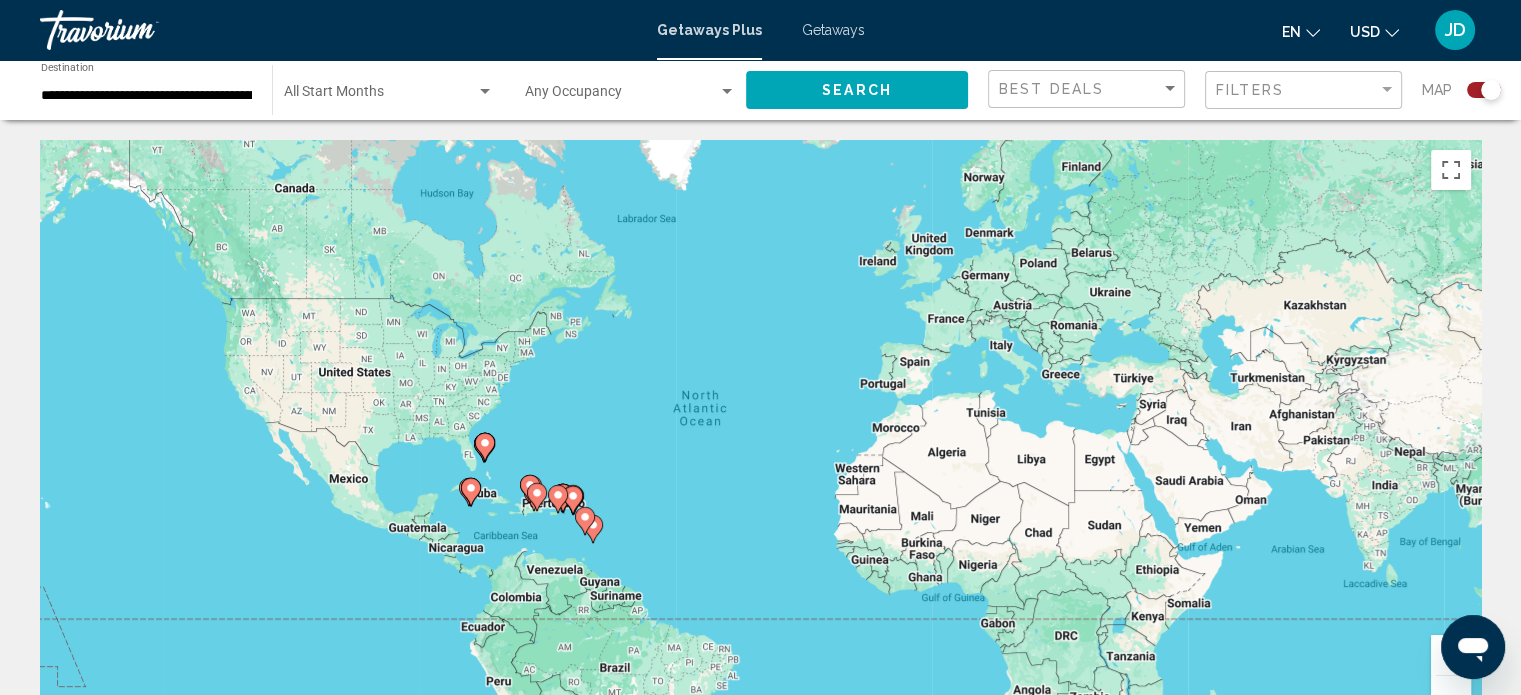 click 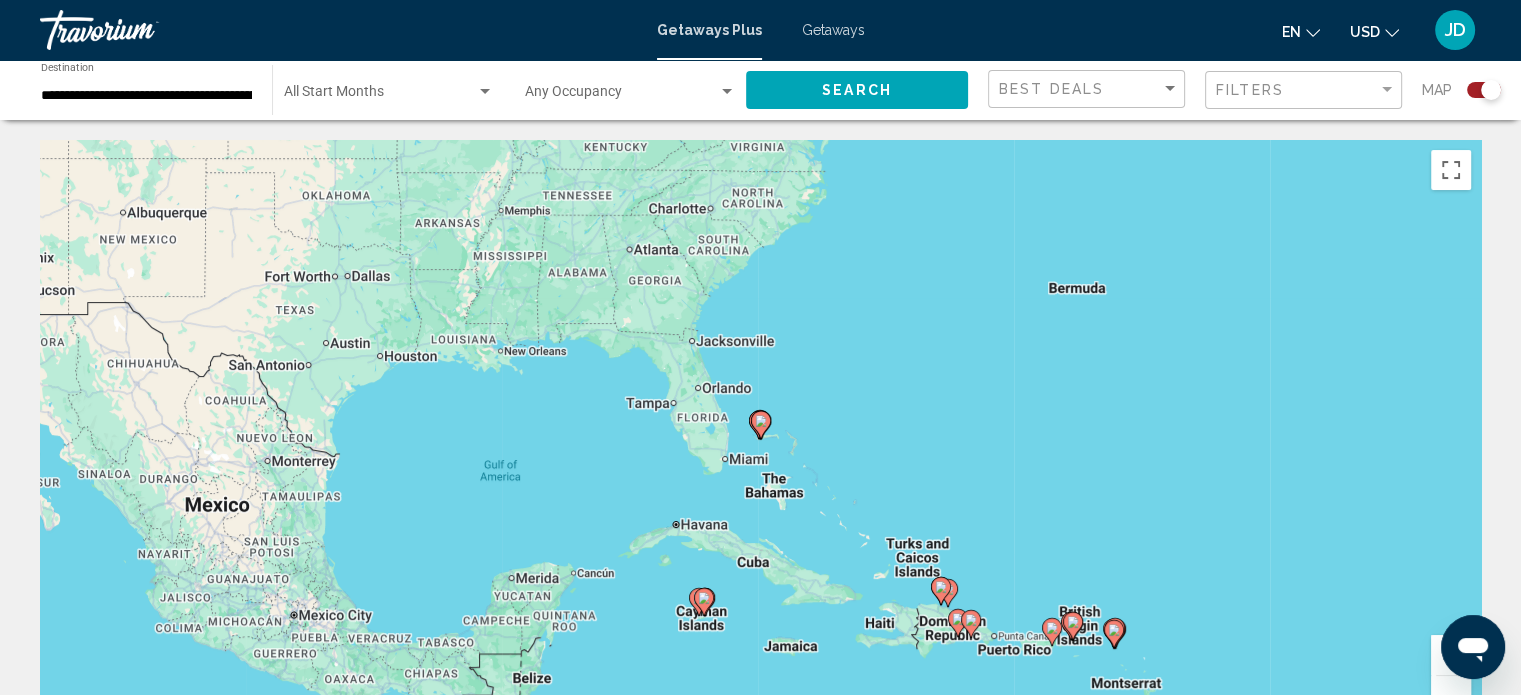 click 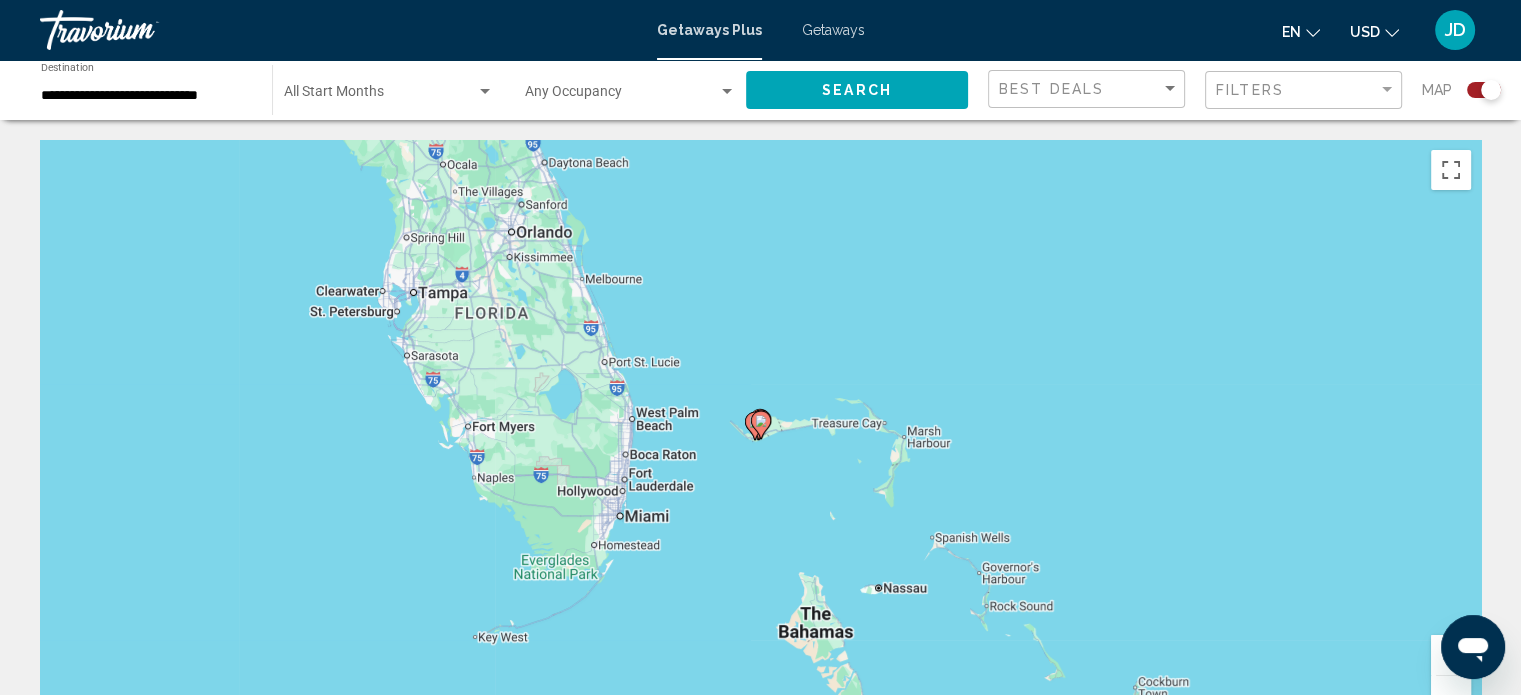click 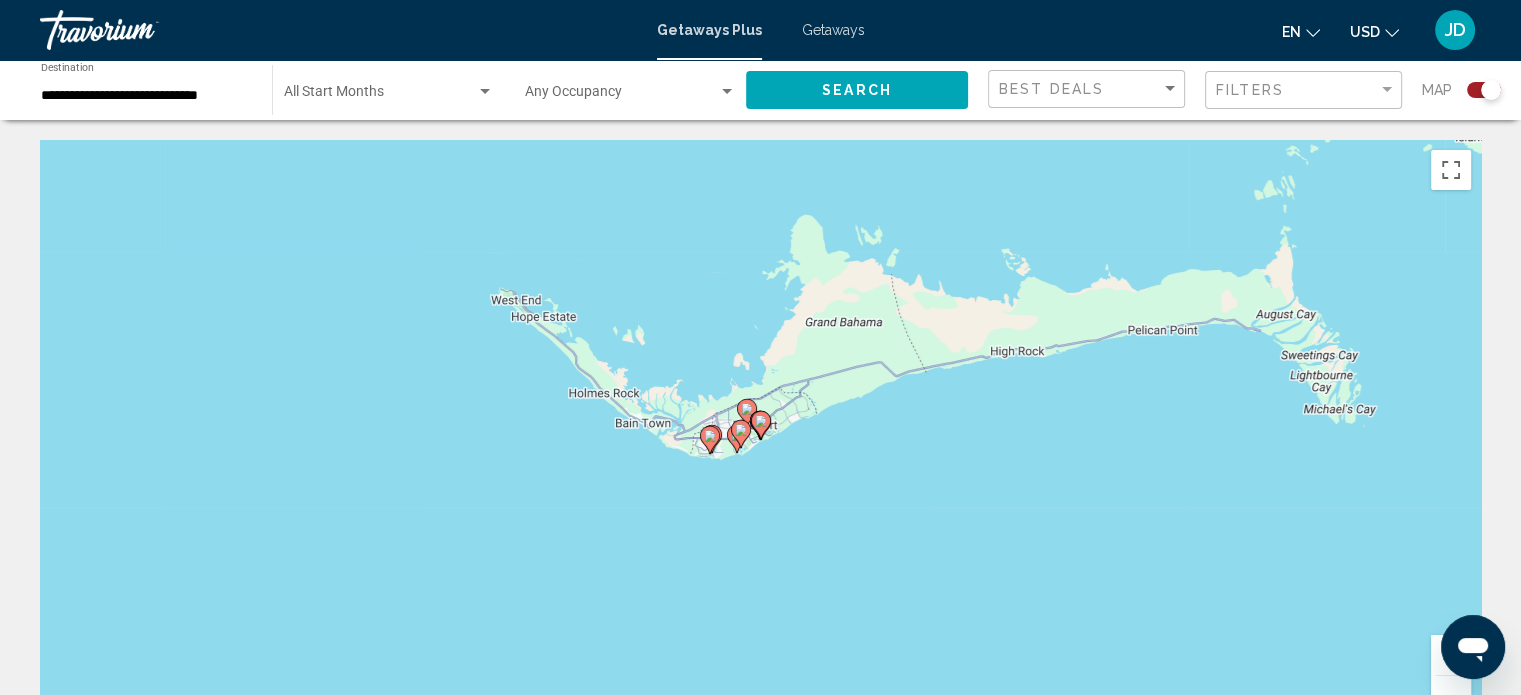 click 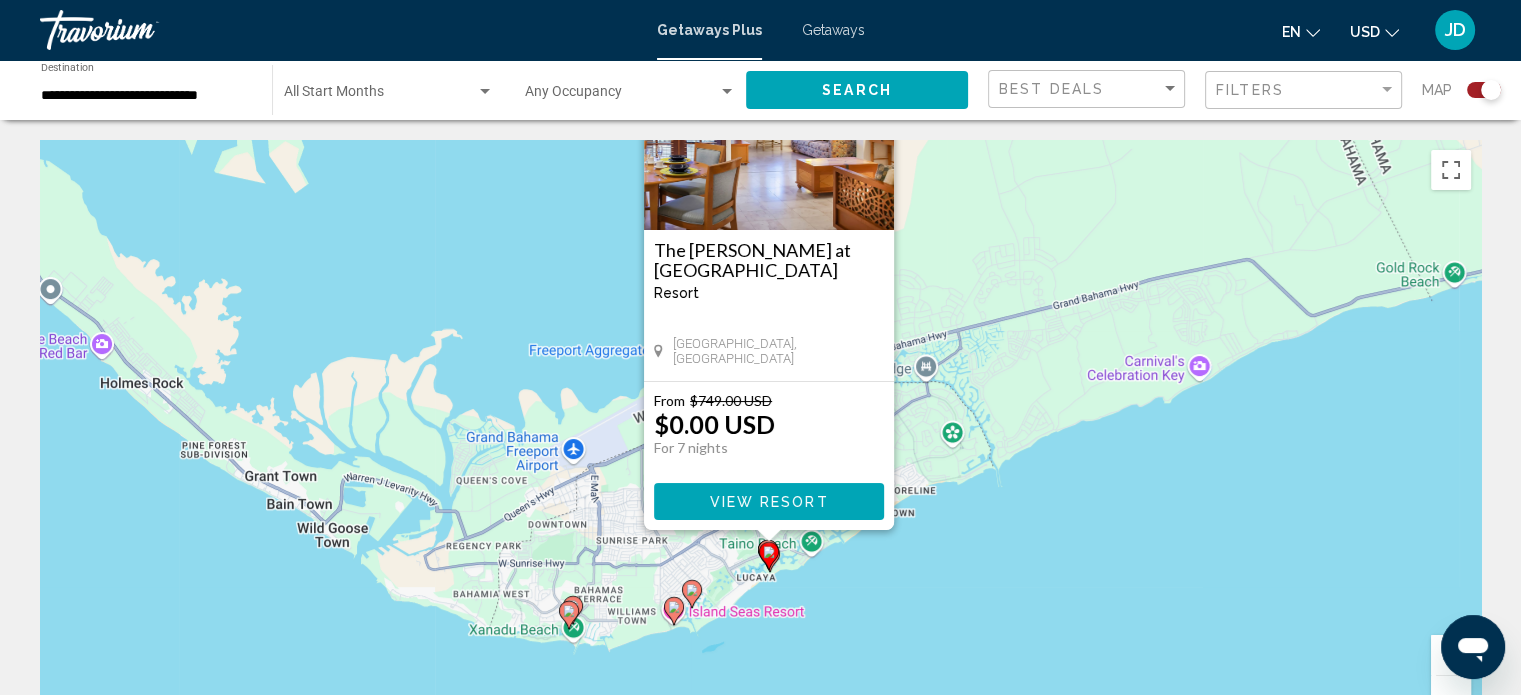 drag, startPoint x: 1004, startPoint y: 632, endPoint x: 1011, endPoint y: 486, distance: 146.16771 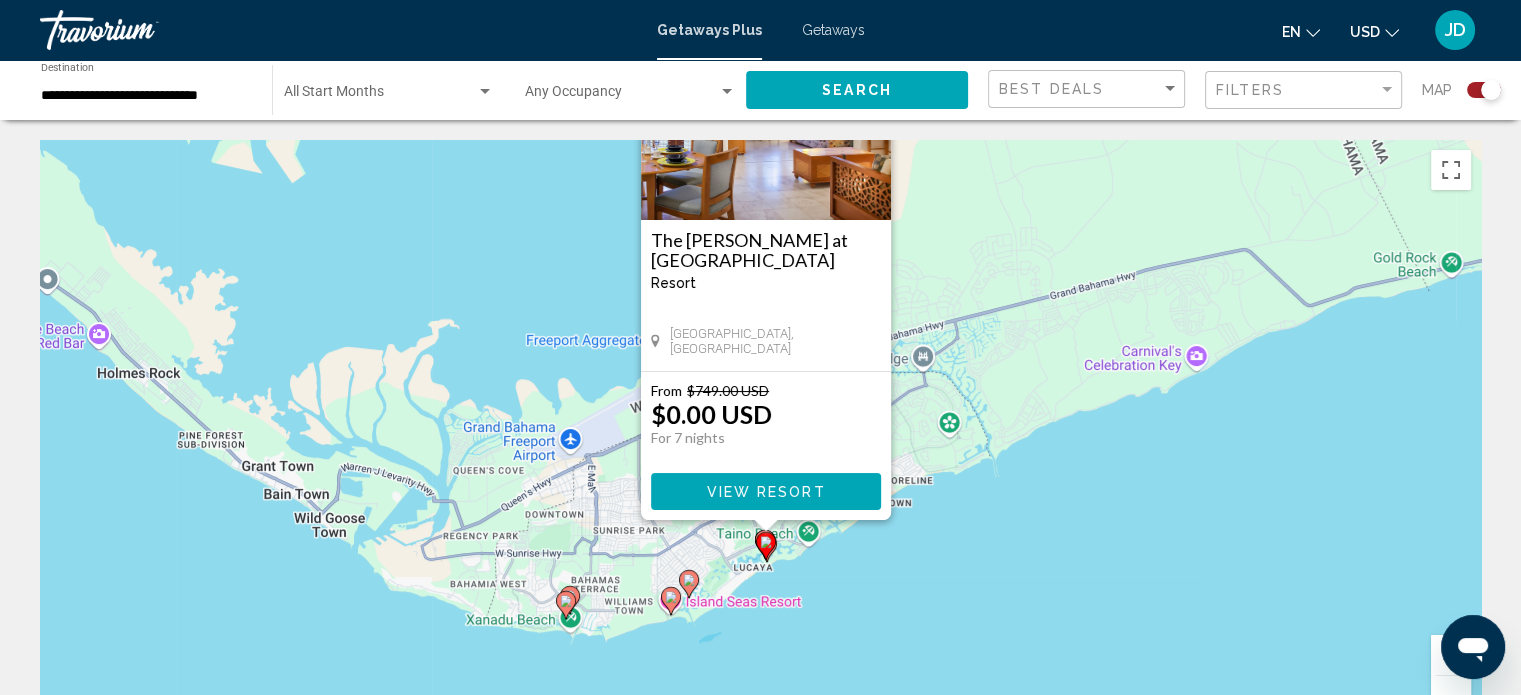 click 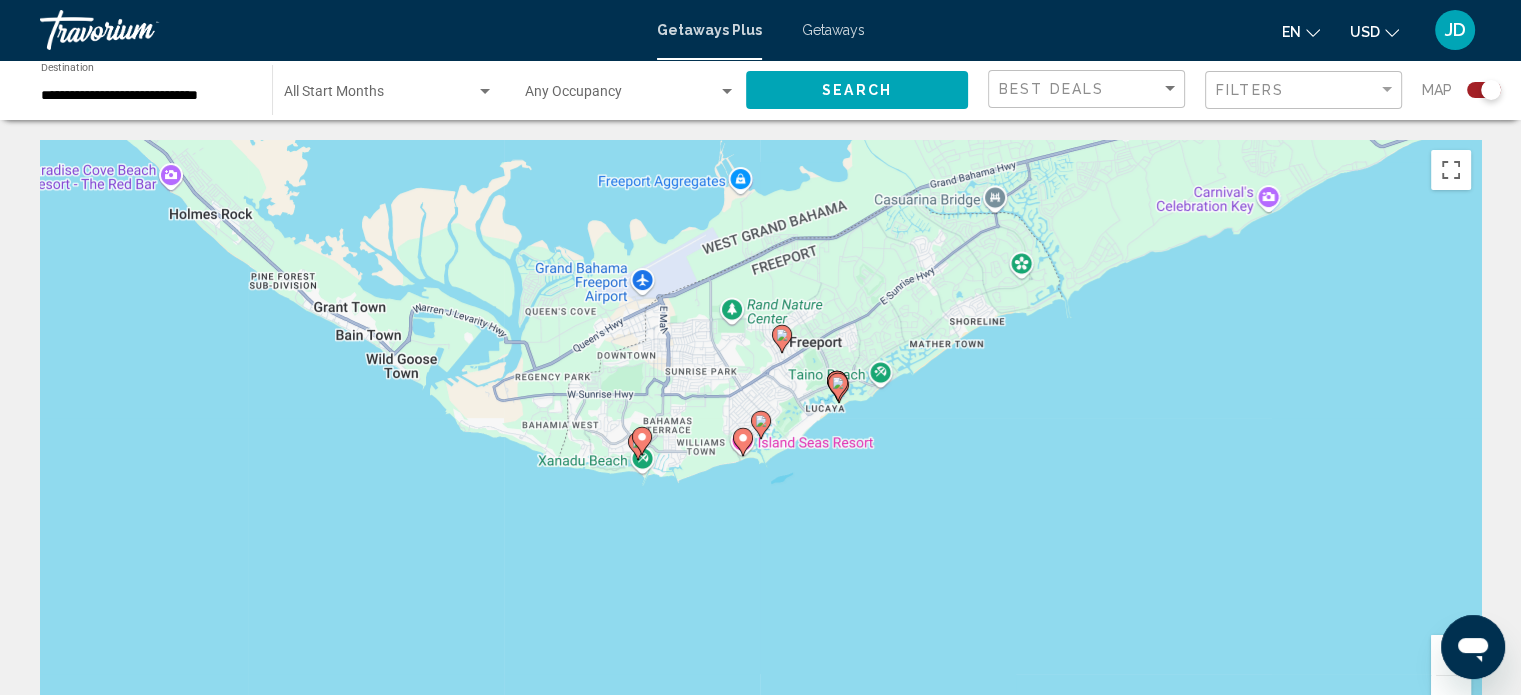 click 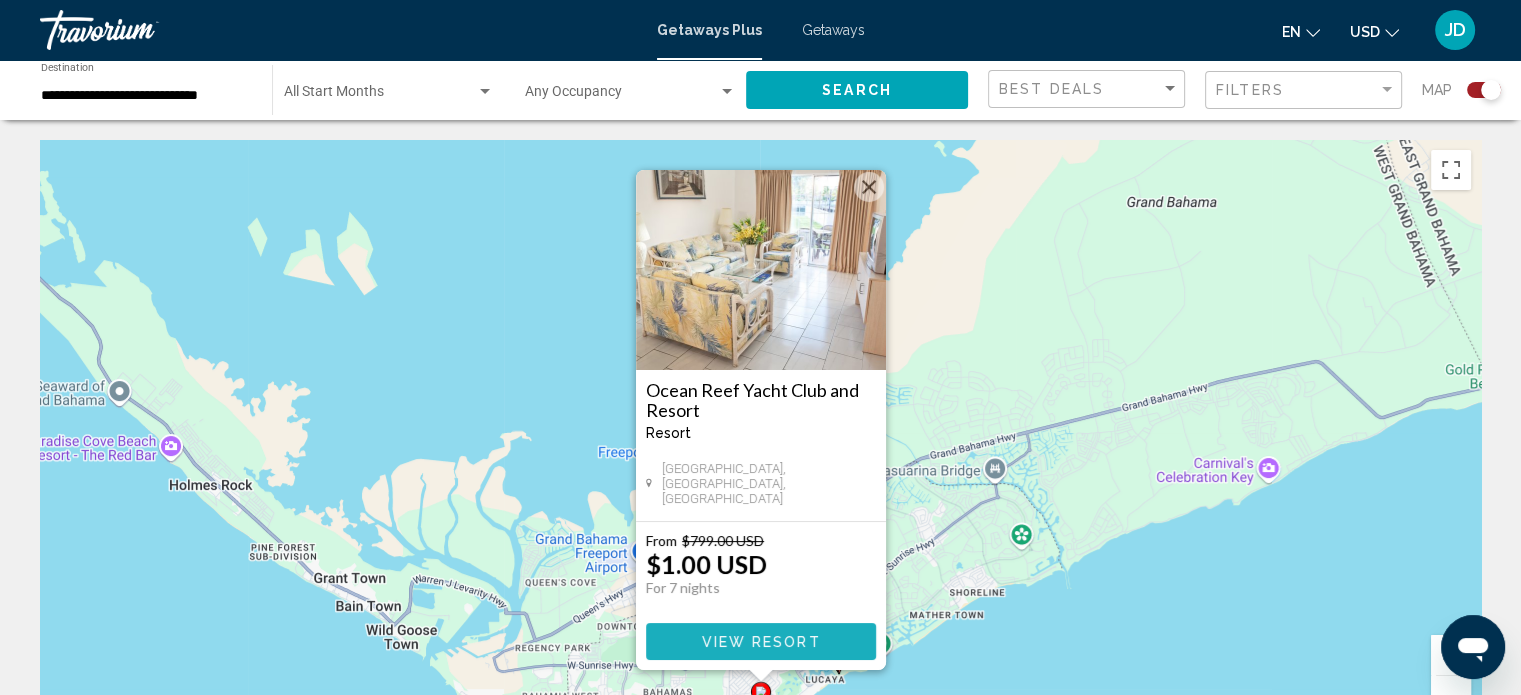 click on "View Resort" at bounding box center (760, 642) 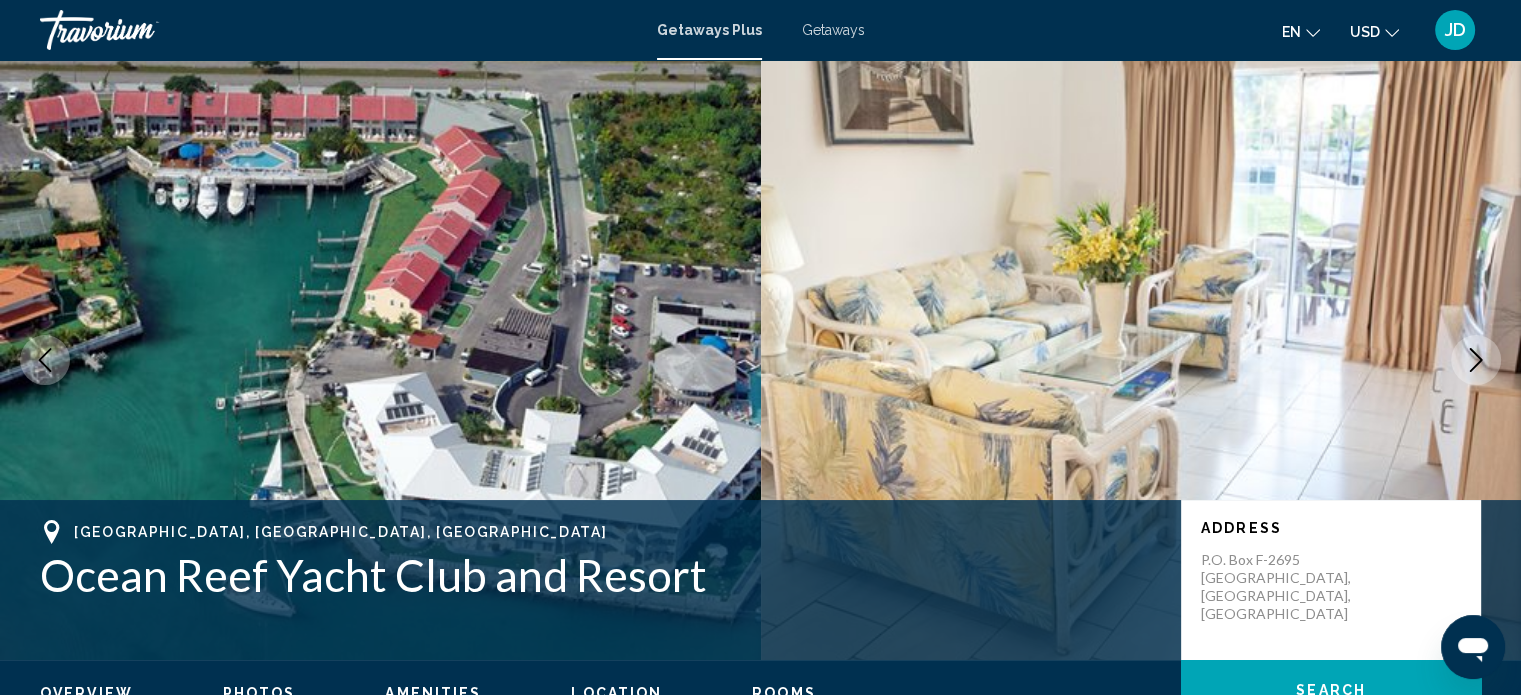 scroll, scrollTop: 12, scrollLeft: 0, axis: vertical 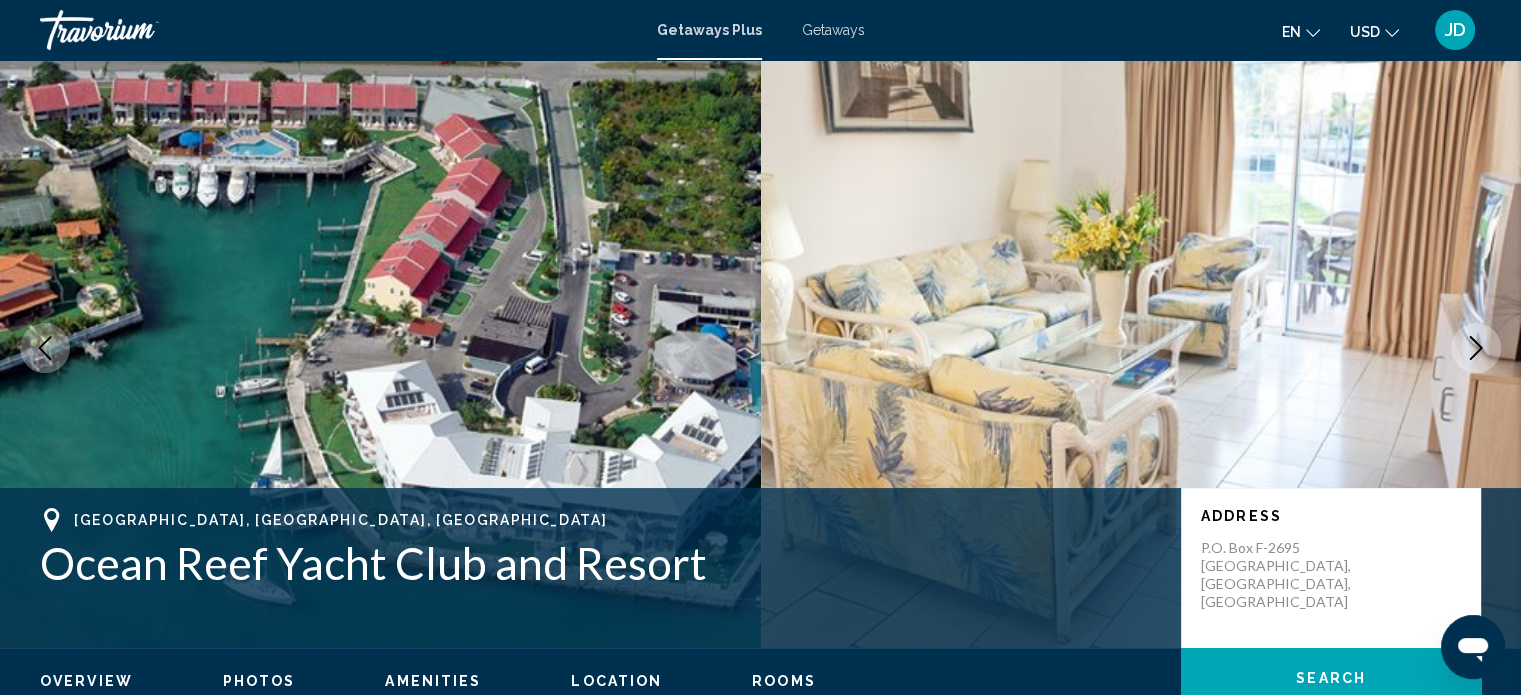 click 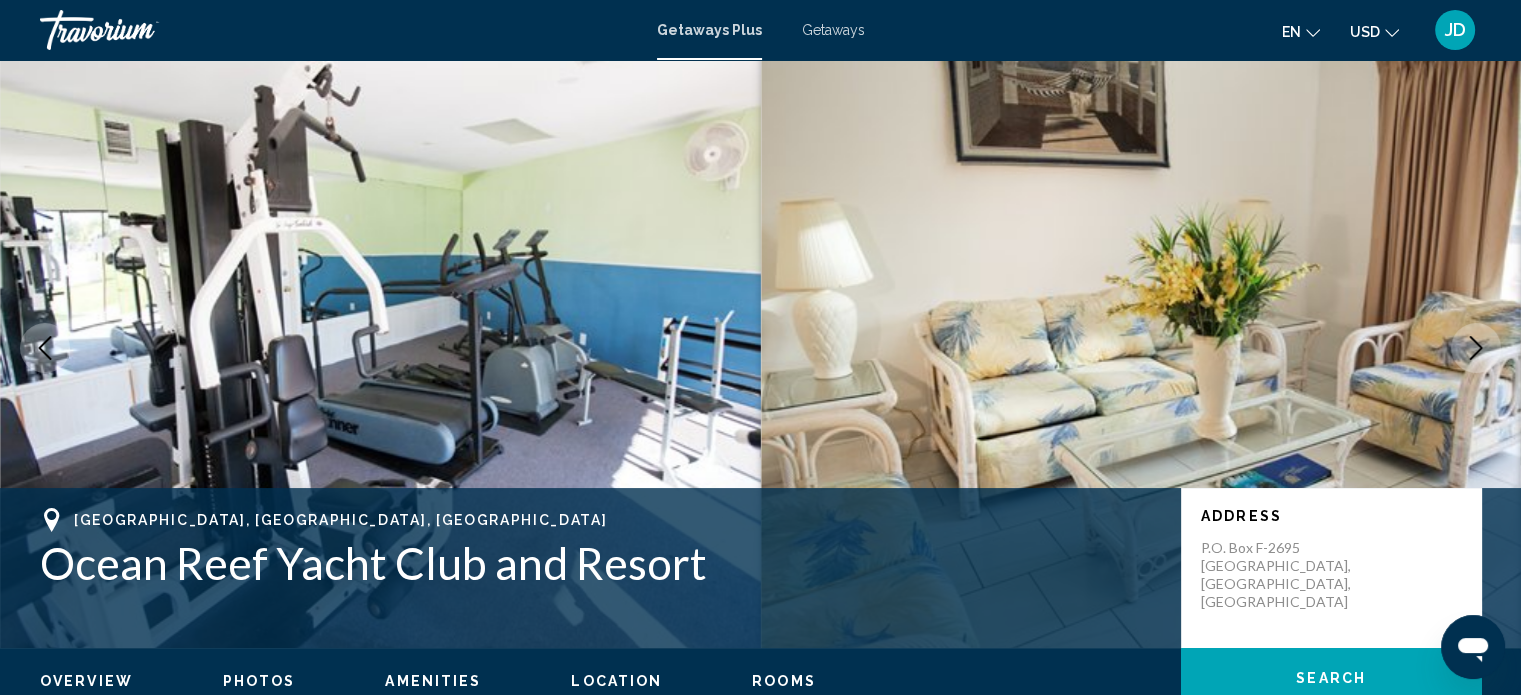 click 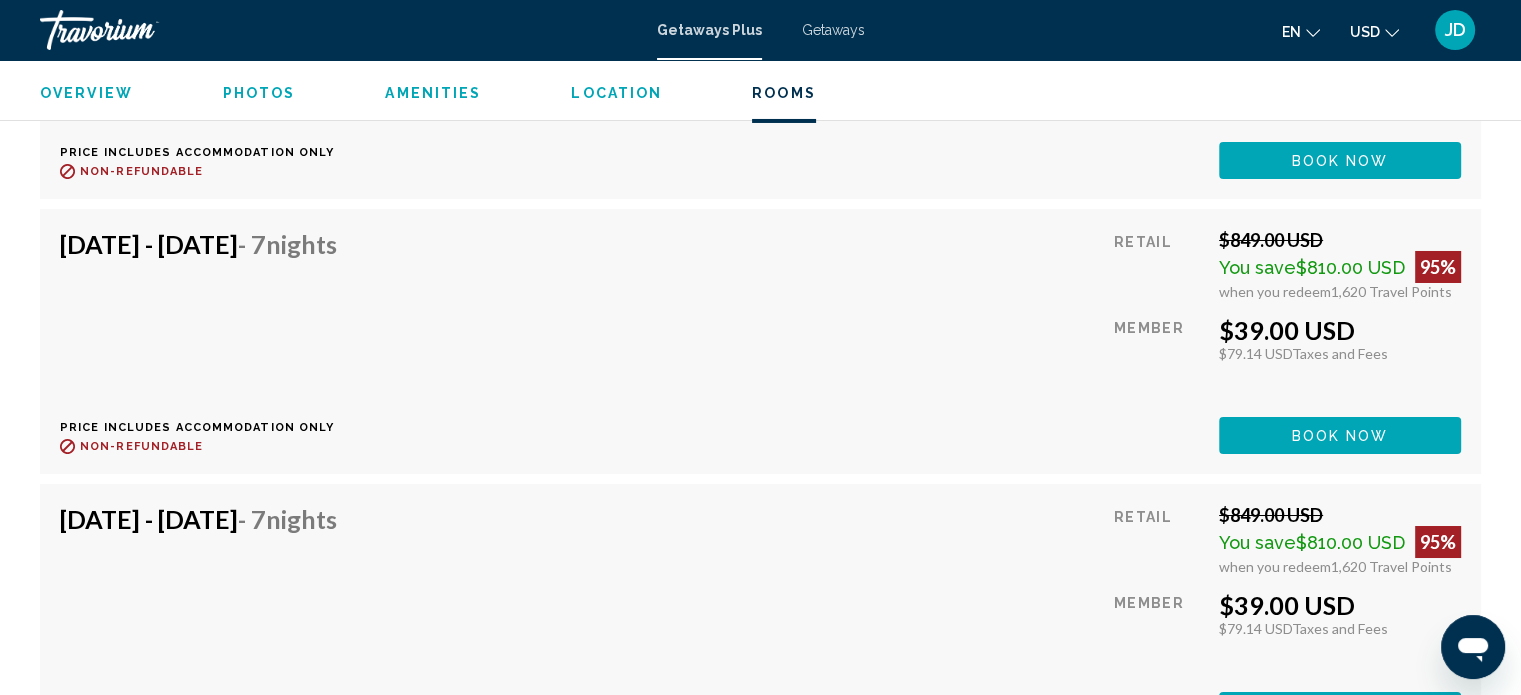 scroll, scrollTop: 7212, scrollLeft: 0, axis: vertical 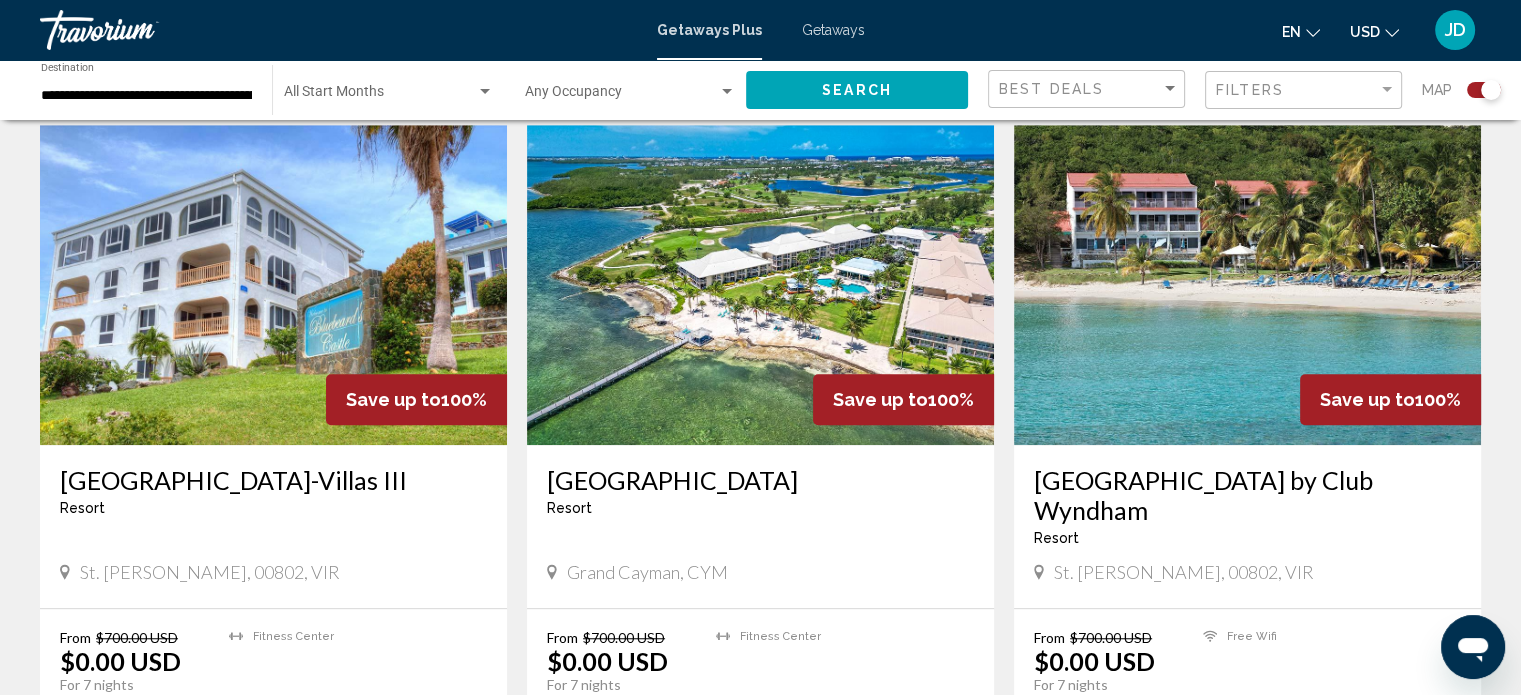 click at bounding box center [273, 285] 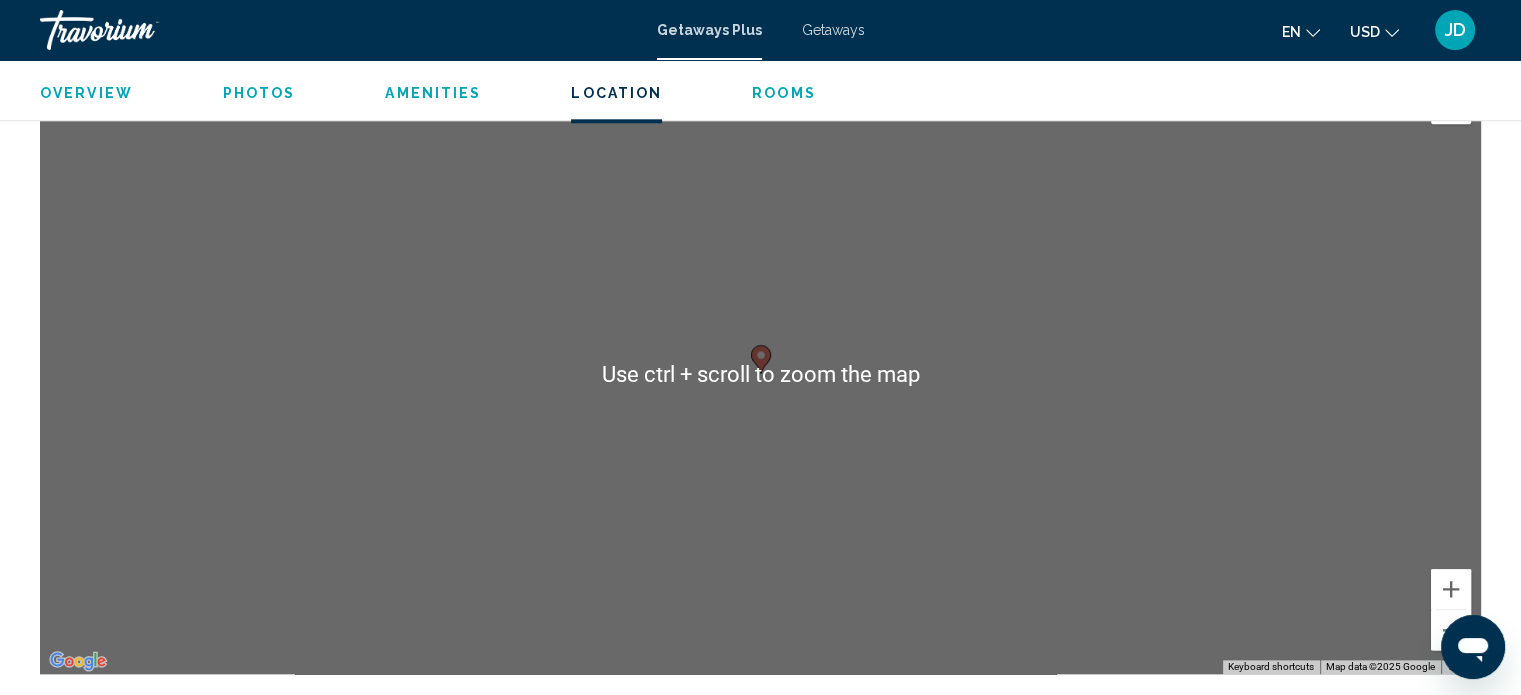 scroll, scrollTop: 2332, scrollLeft: 0, axis: vertical 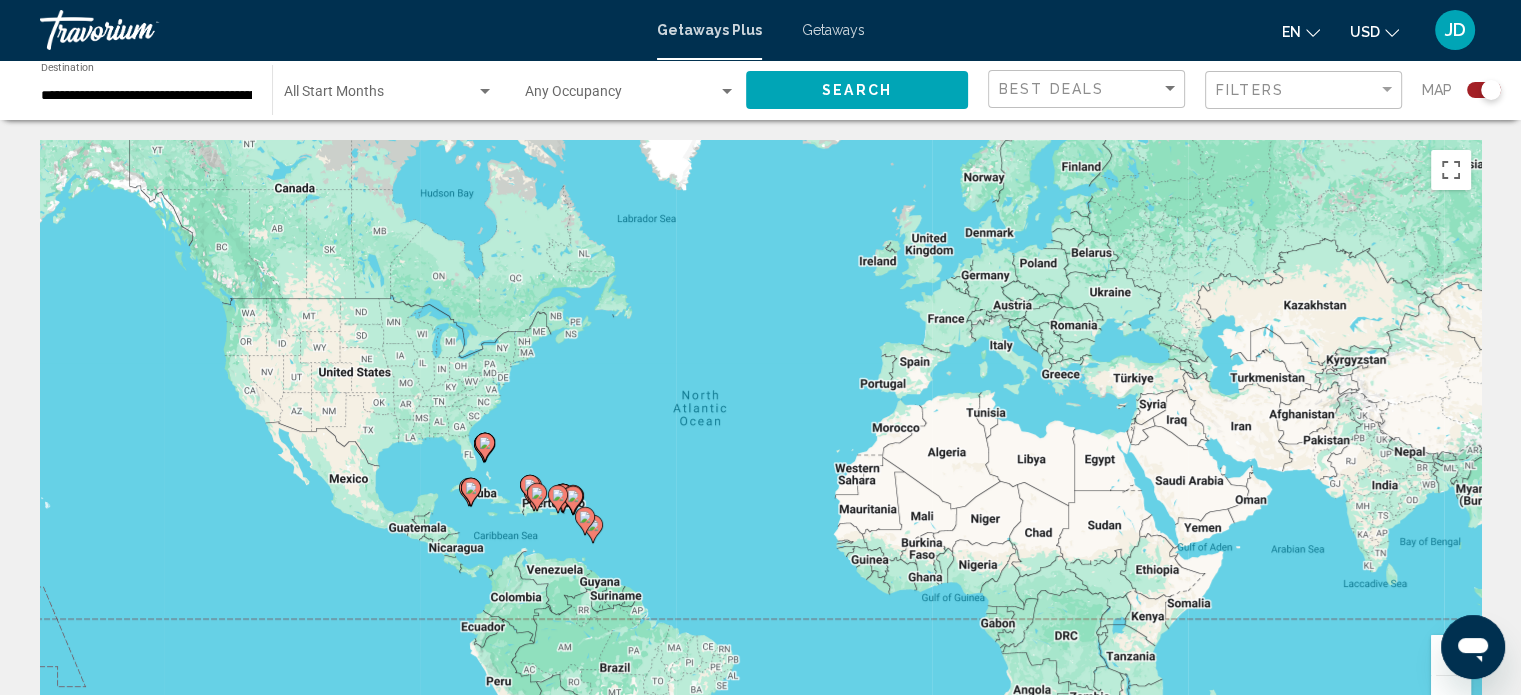 click on "**********" 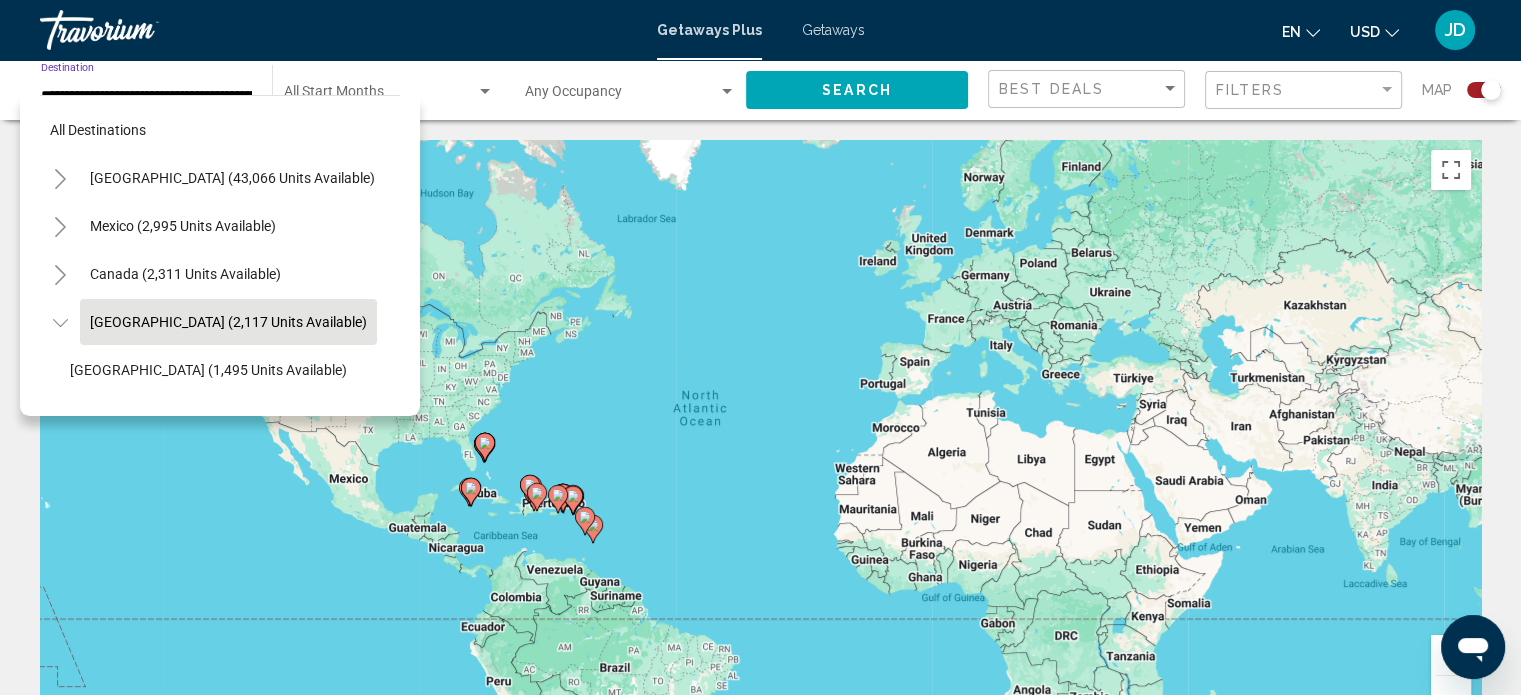 scroll, scrollTop: 0, scrollLeft: 104, axis: horizontal 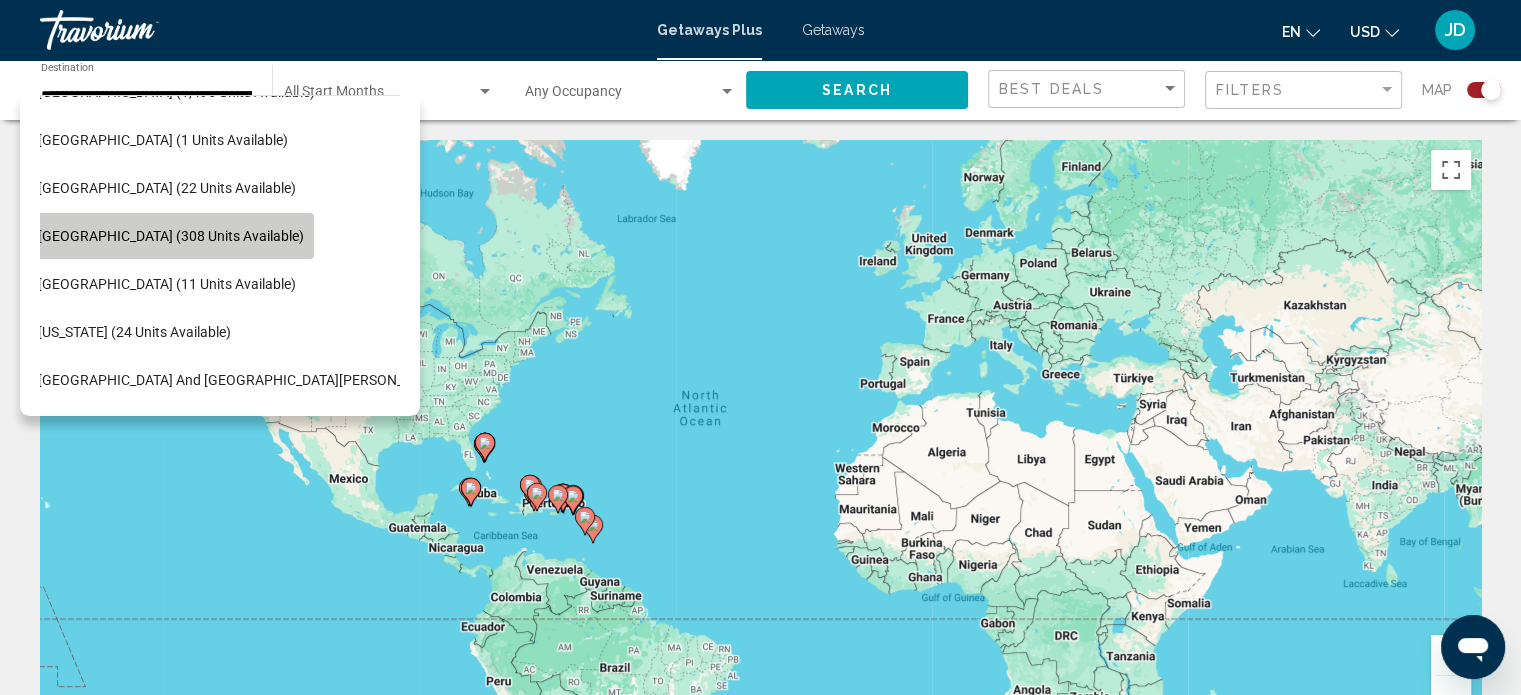 click on "[GEOGRAPHIC_DATA] (308 units available)" 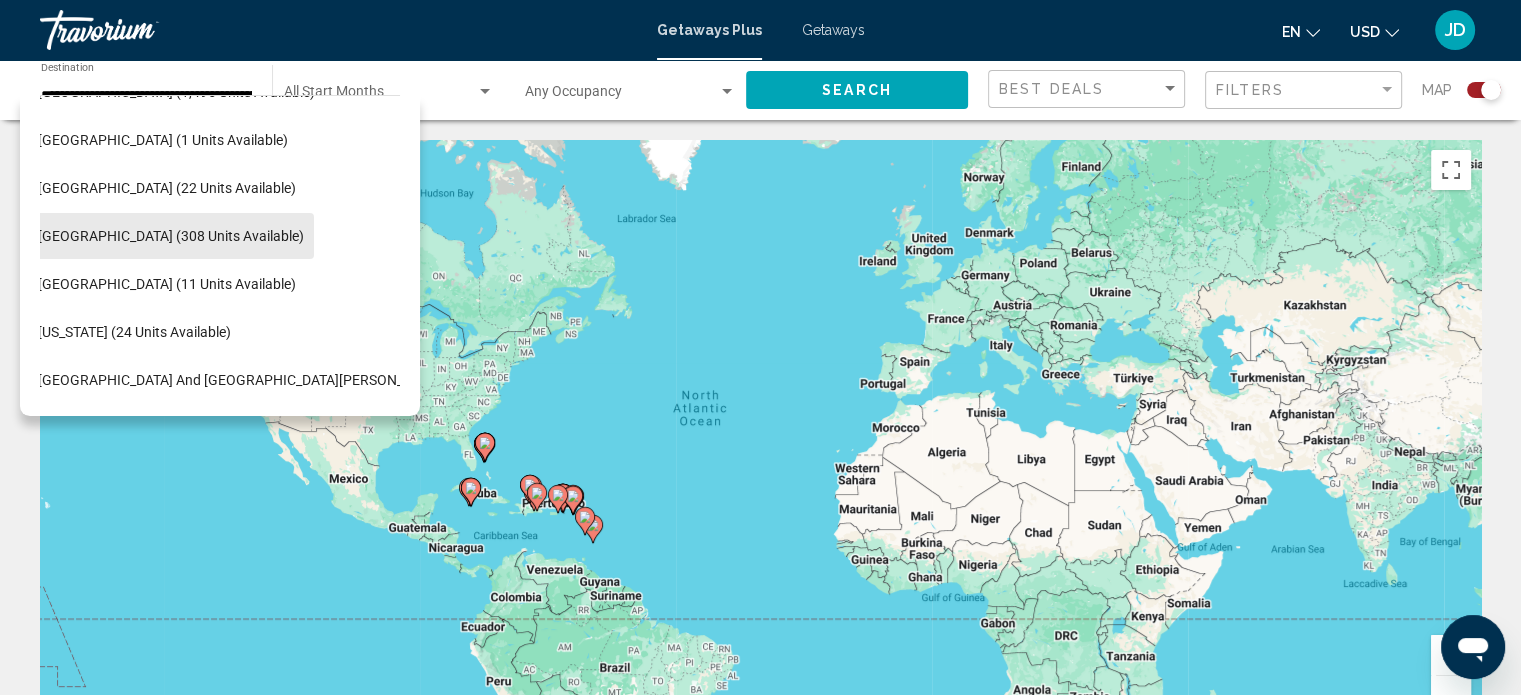 type on "**********" 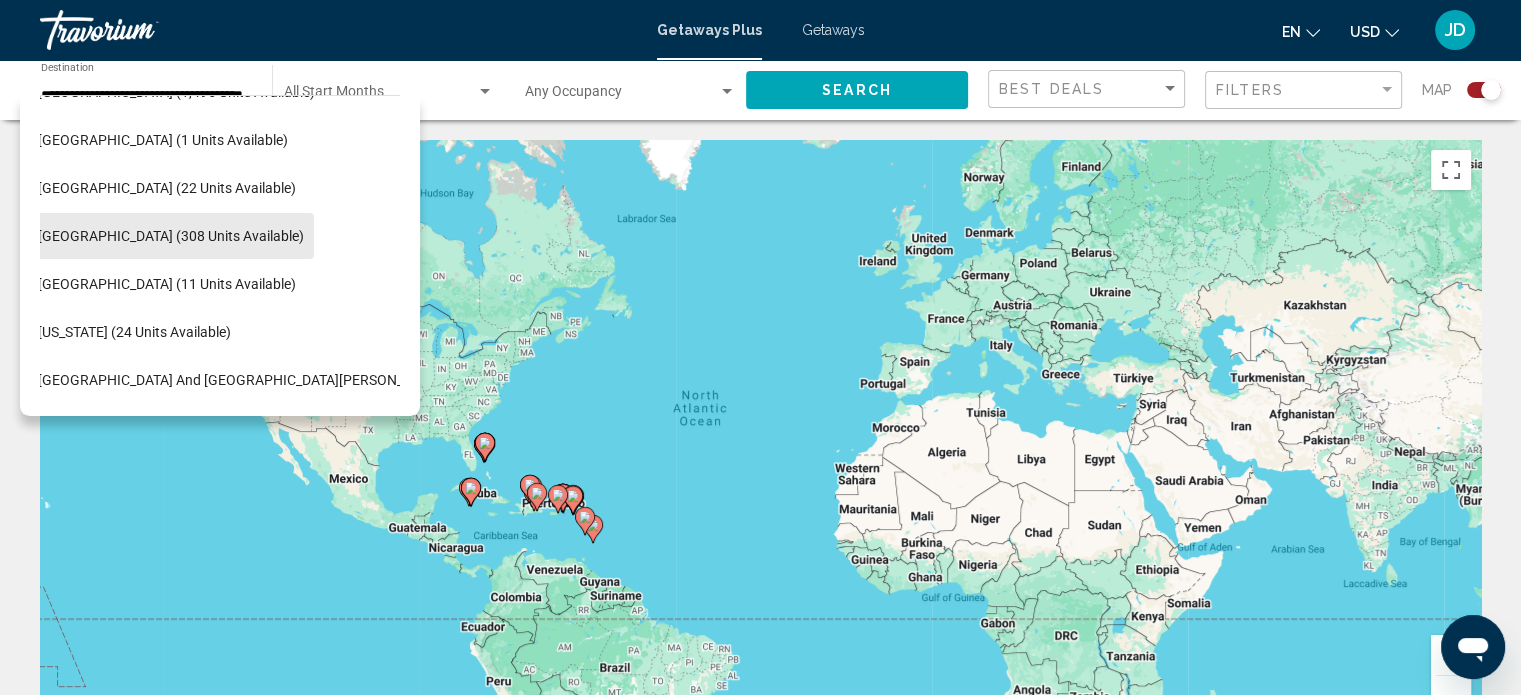 scroll, scrollTop: 0, scrollLeft: 41, axis: horizontal 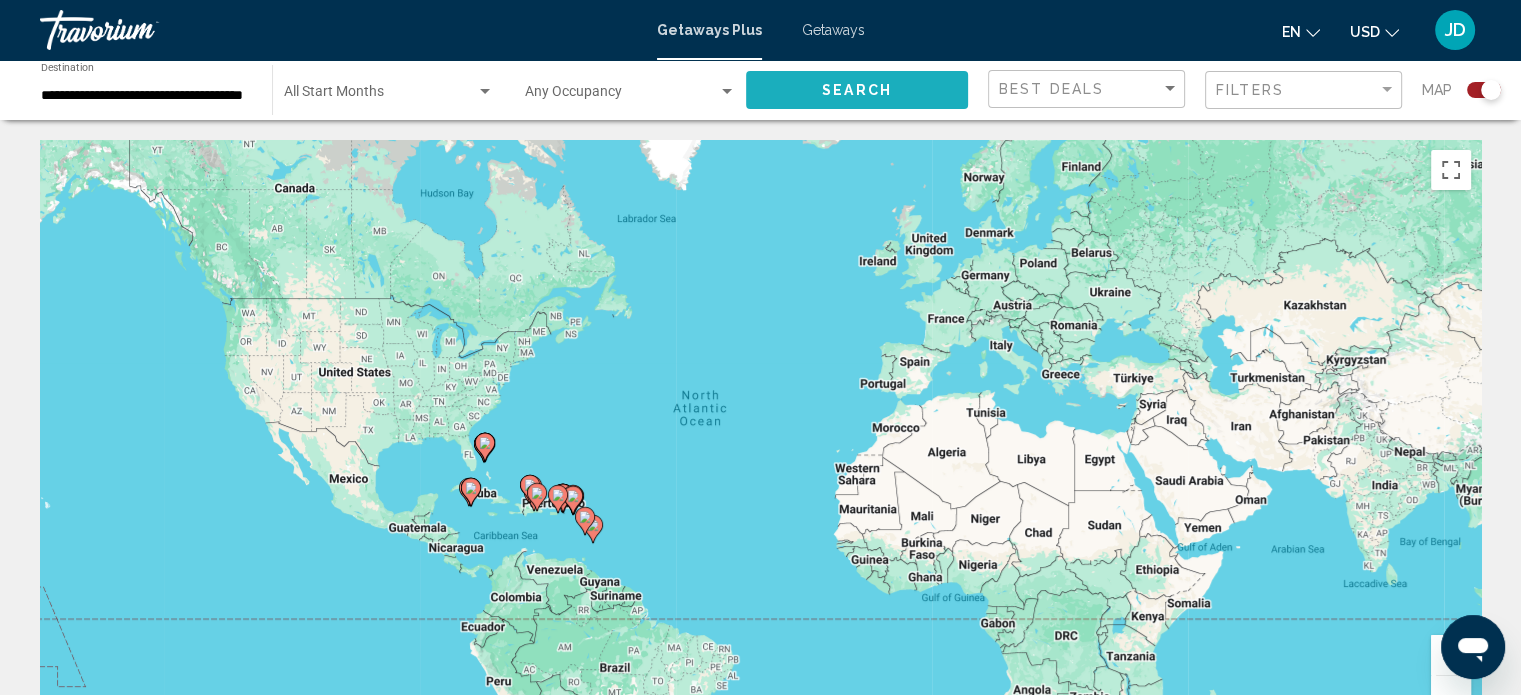 click on "Search" 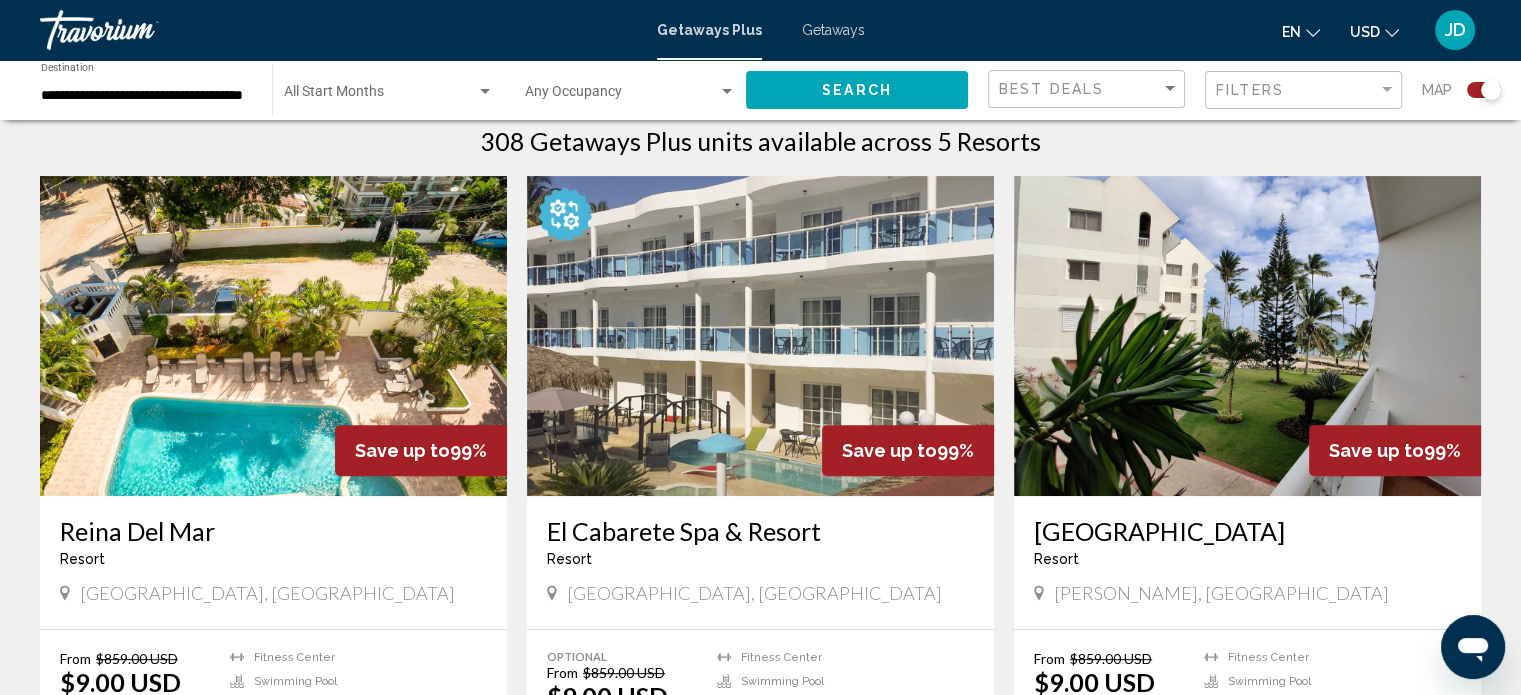 scroll, scrollTop: 700, scrollLeft: 0, axis: vertical 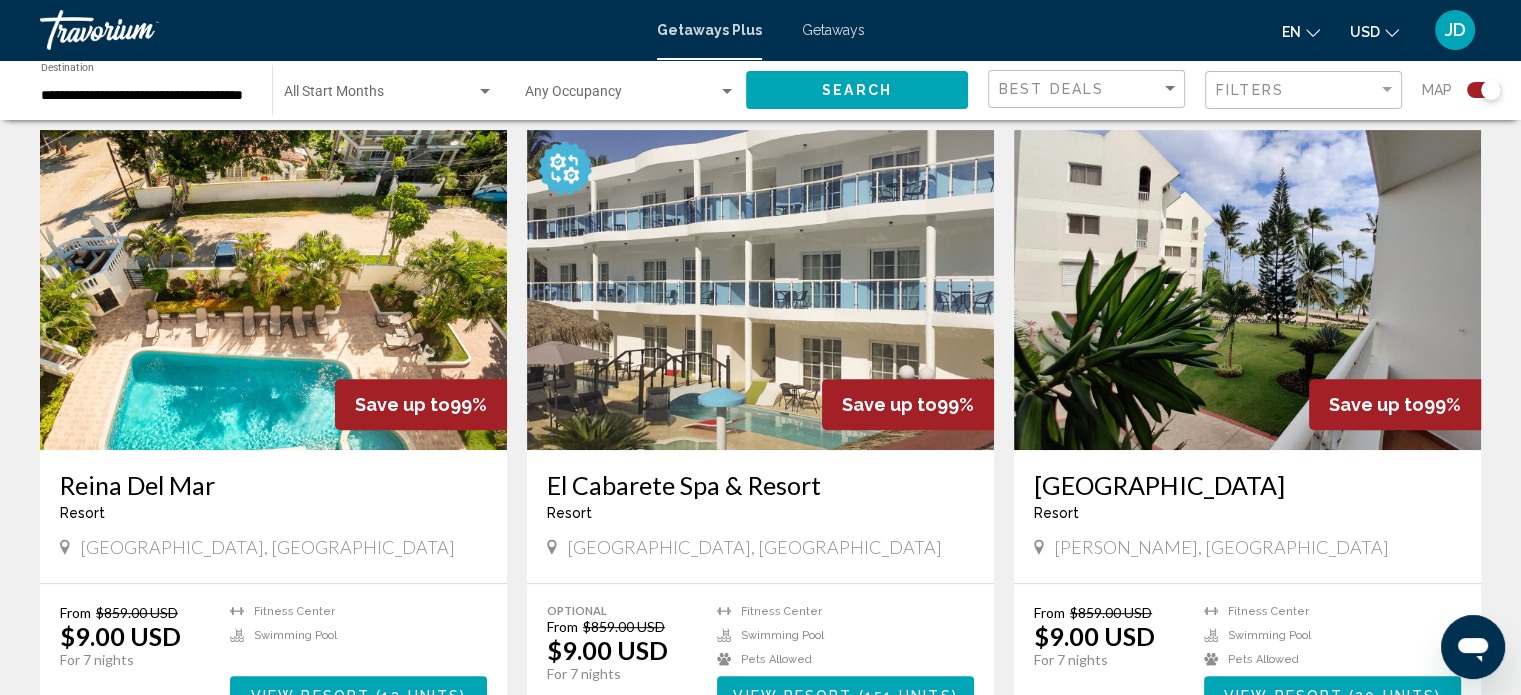 click at bounding box center (1247, 290) 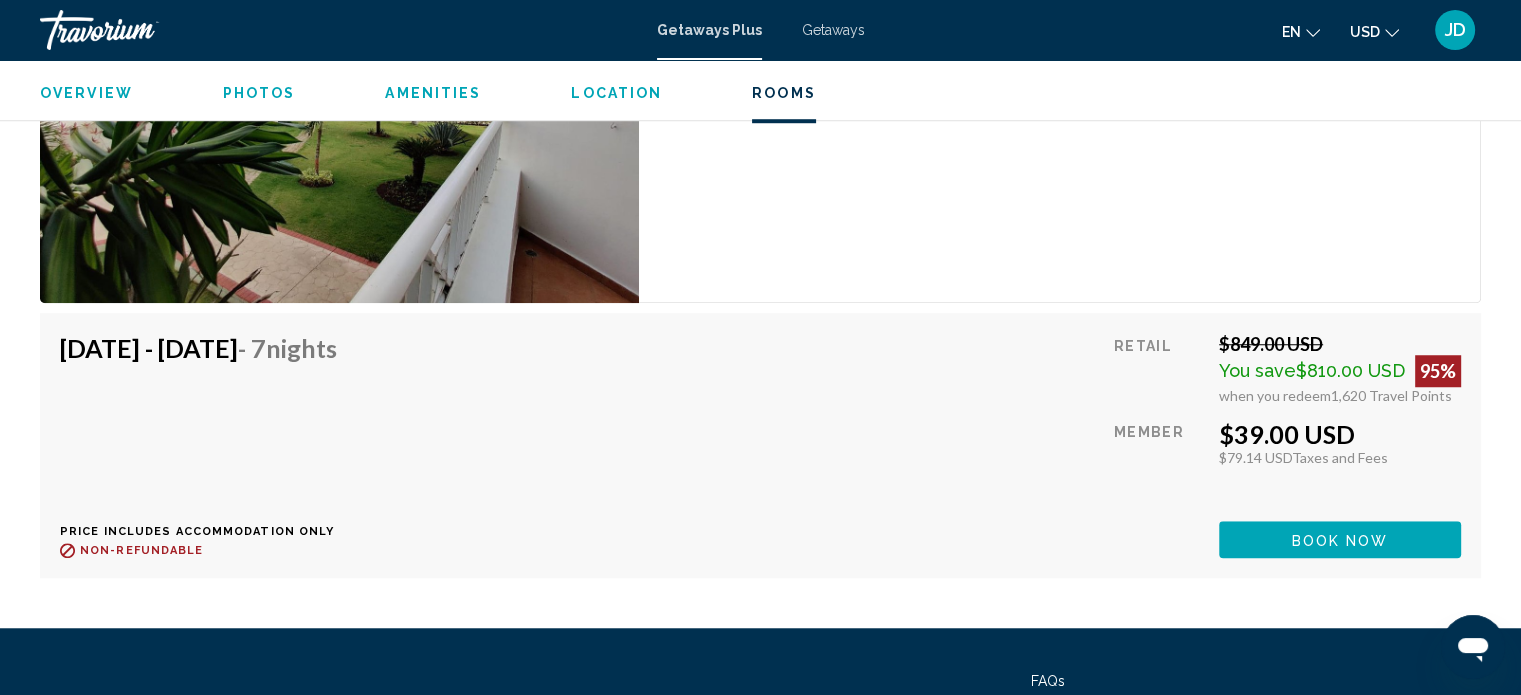 scroll, scrollTop: 9102, scrollLeft: 0, axis: vertical 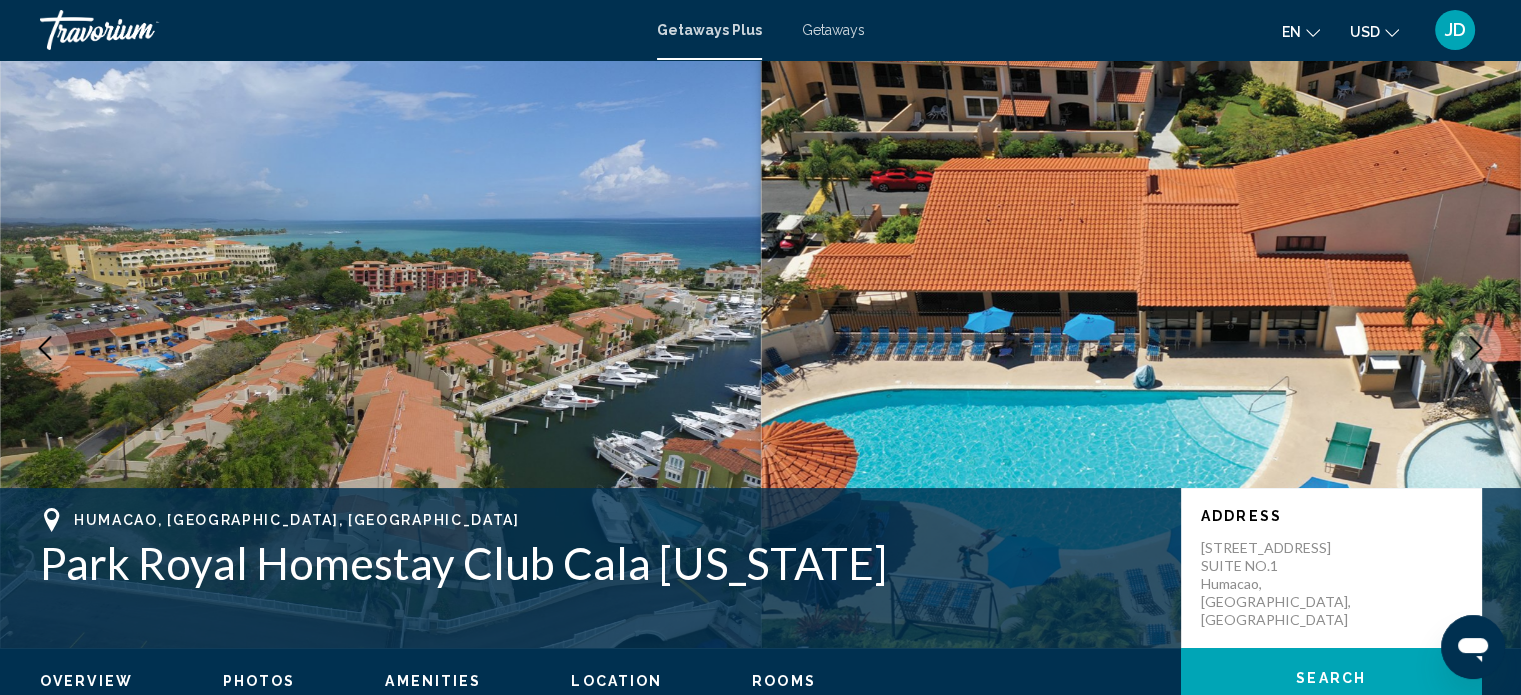 click 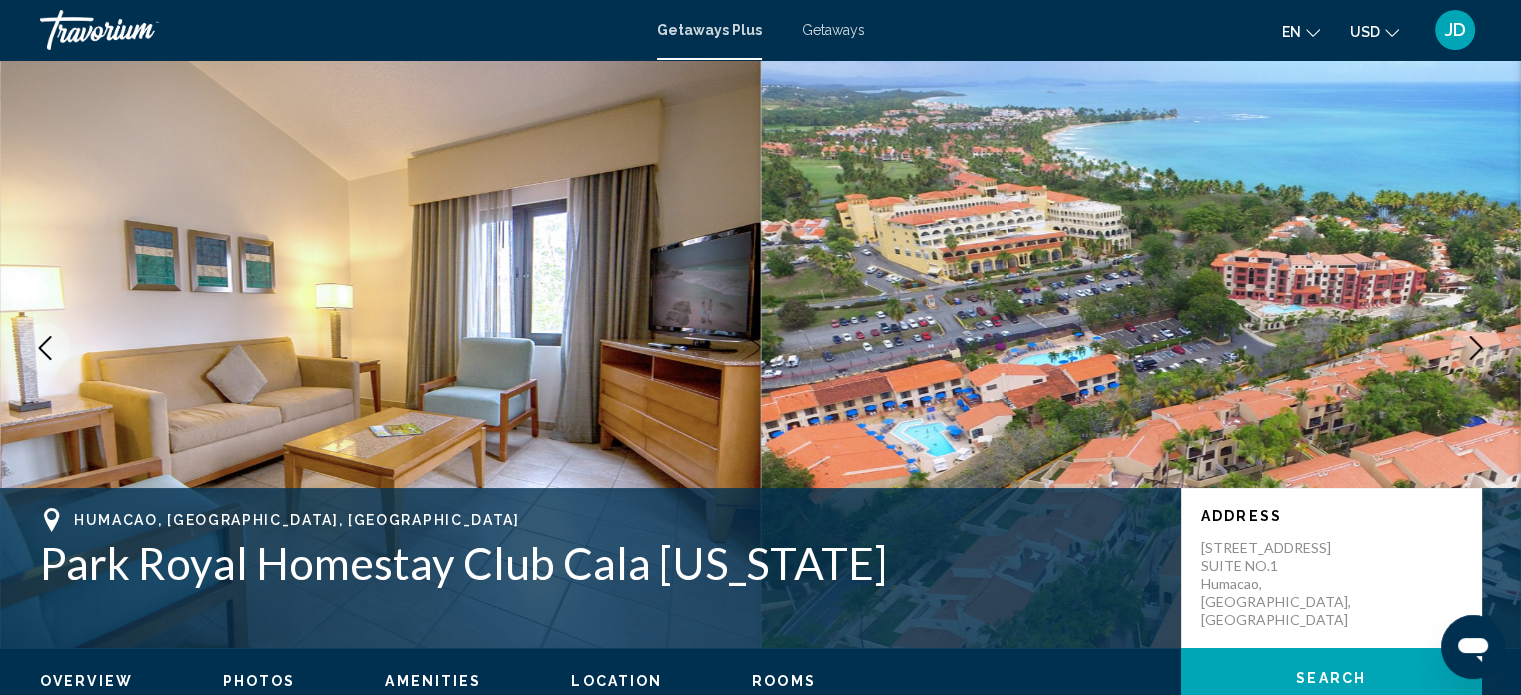 click 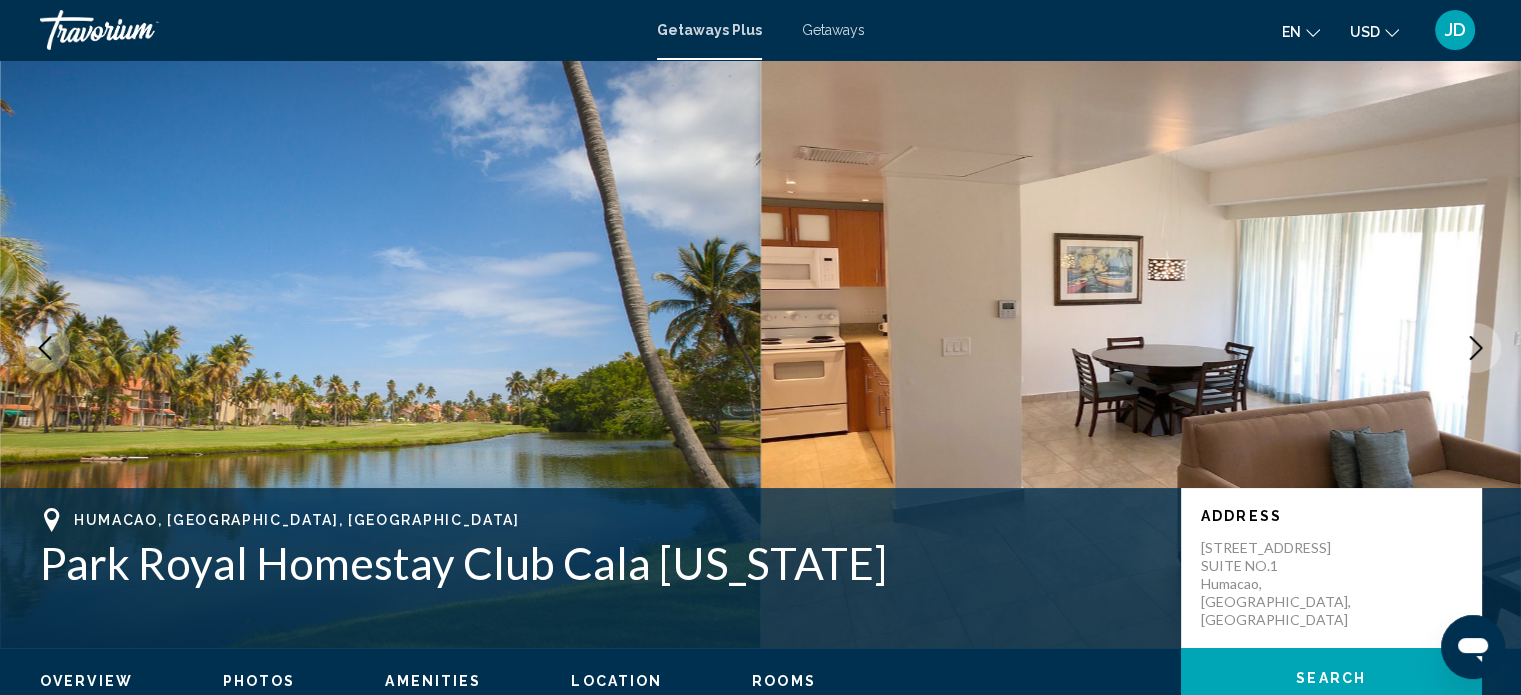 click 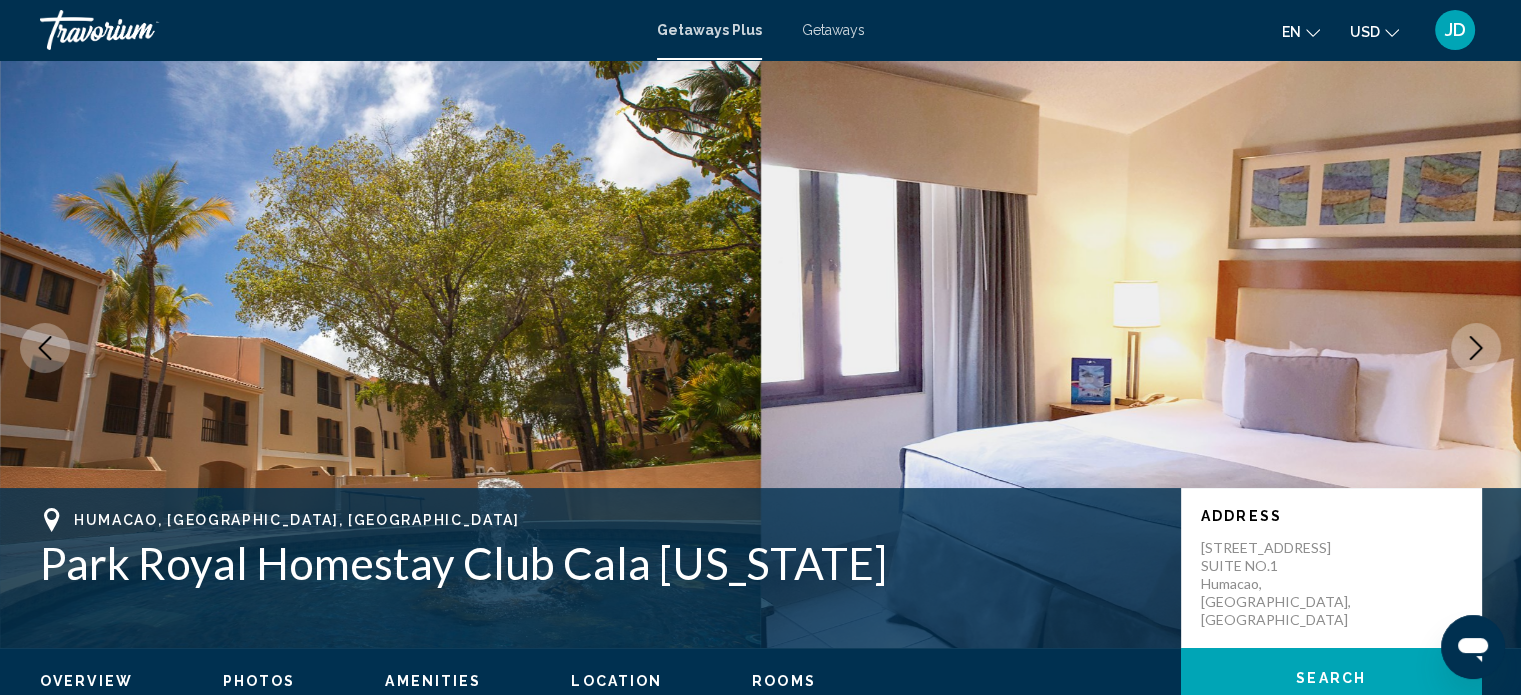 click 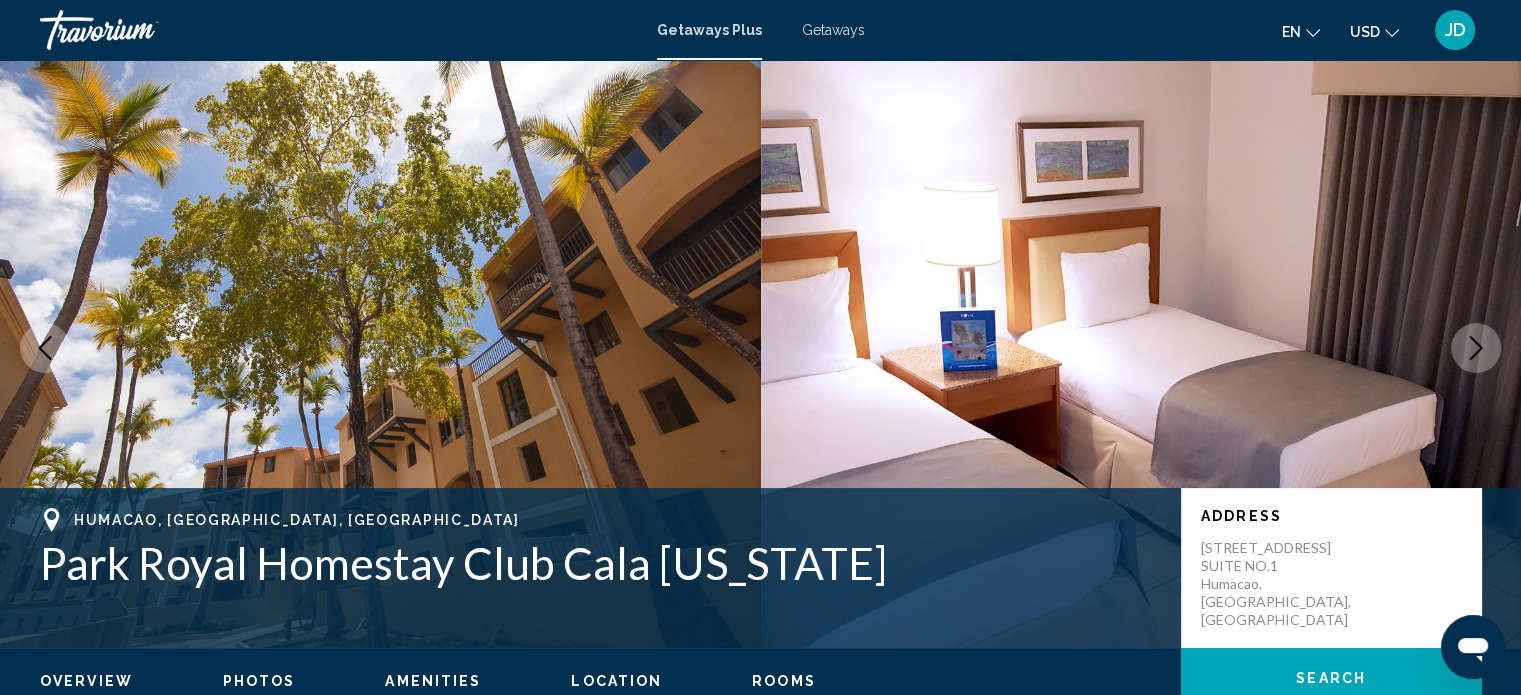 drag, startPoint x: 1519, startPoint y: 44, endPoint x: 1520, endPoint y: 107, distance: 63.007935 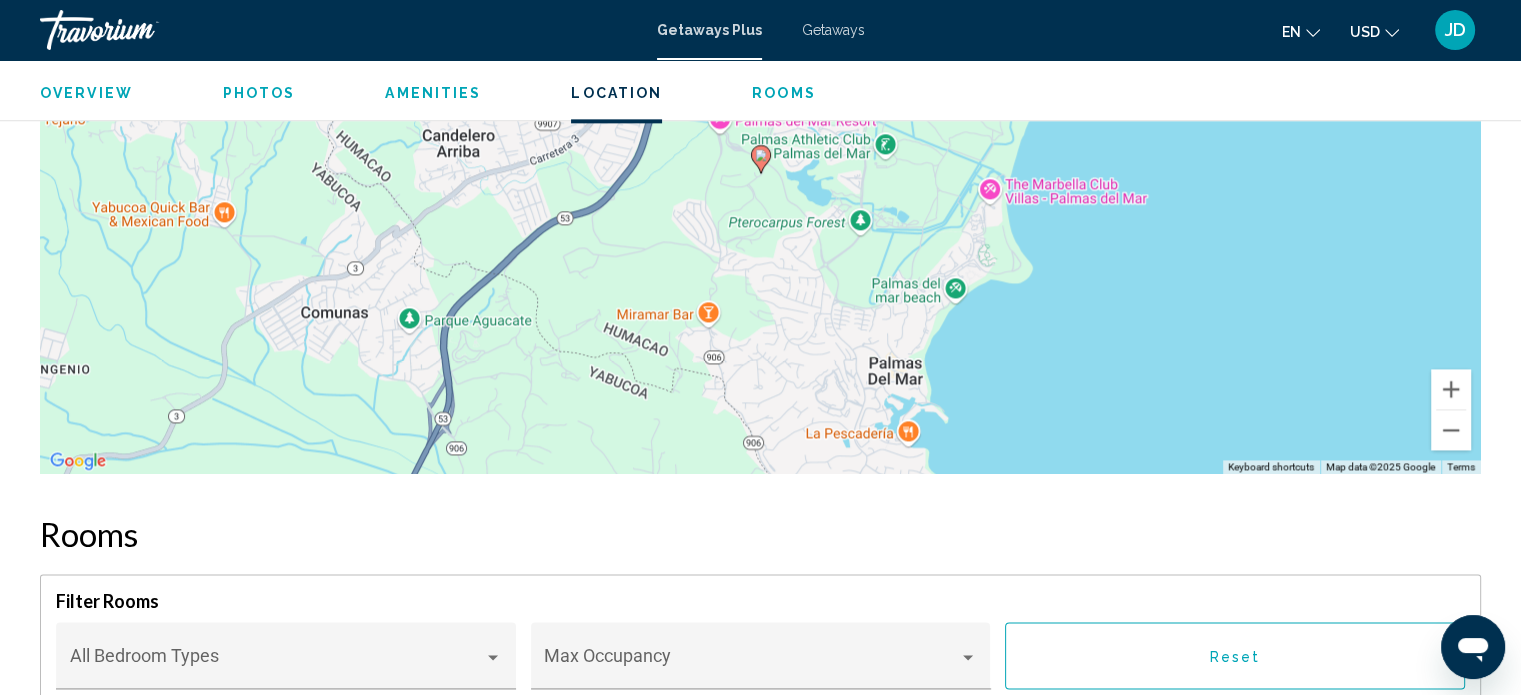 scroll, scrollTop: 12, scrollLeft: 0, axis: vertical 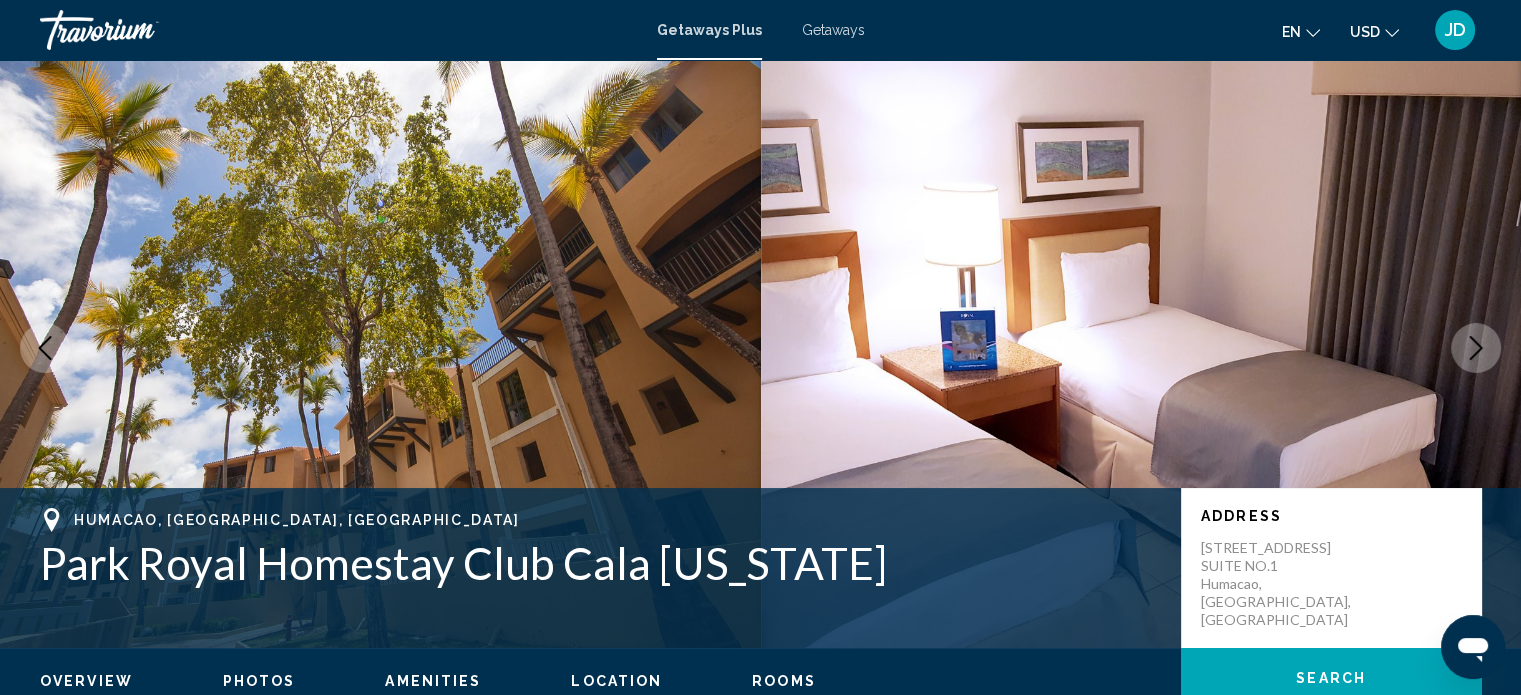 click 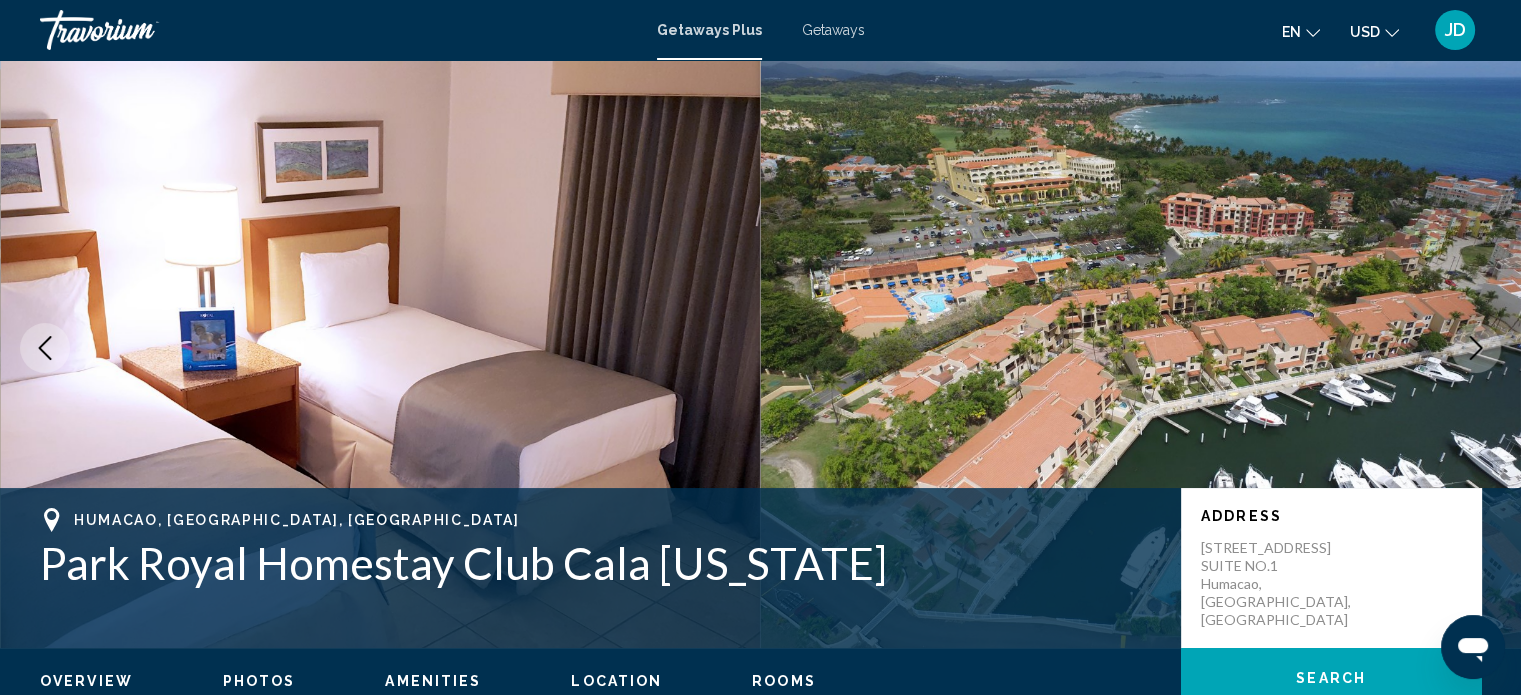 click 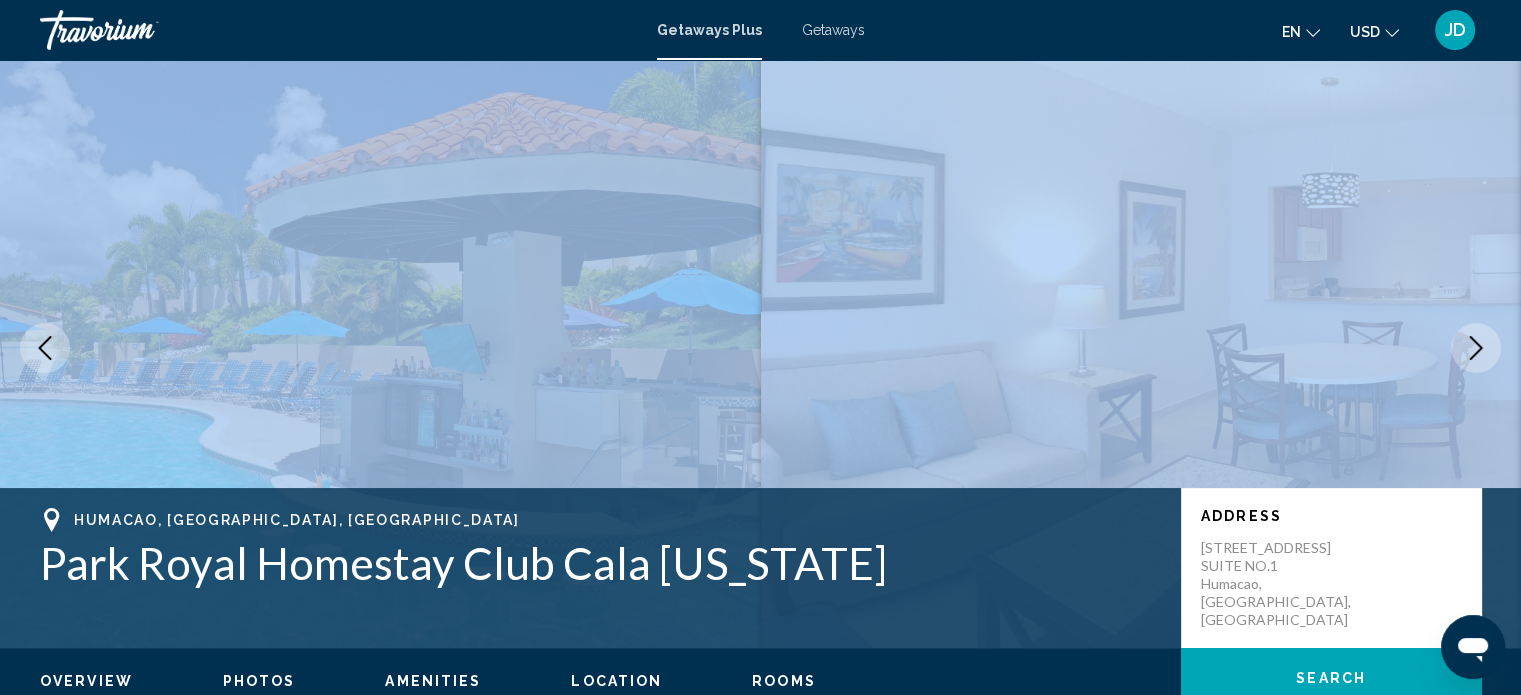 drag, startPoint x: 898, startPoint y: 568, endPoint x: 0, endPoint y: 559, distance: 898.0451 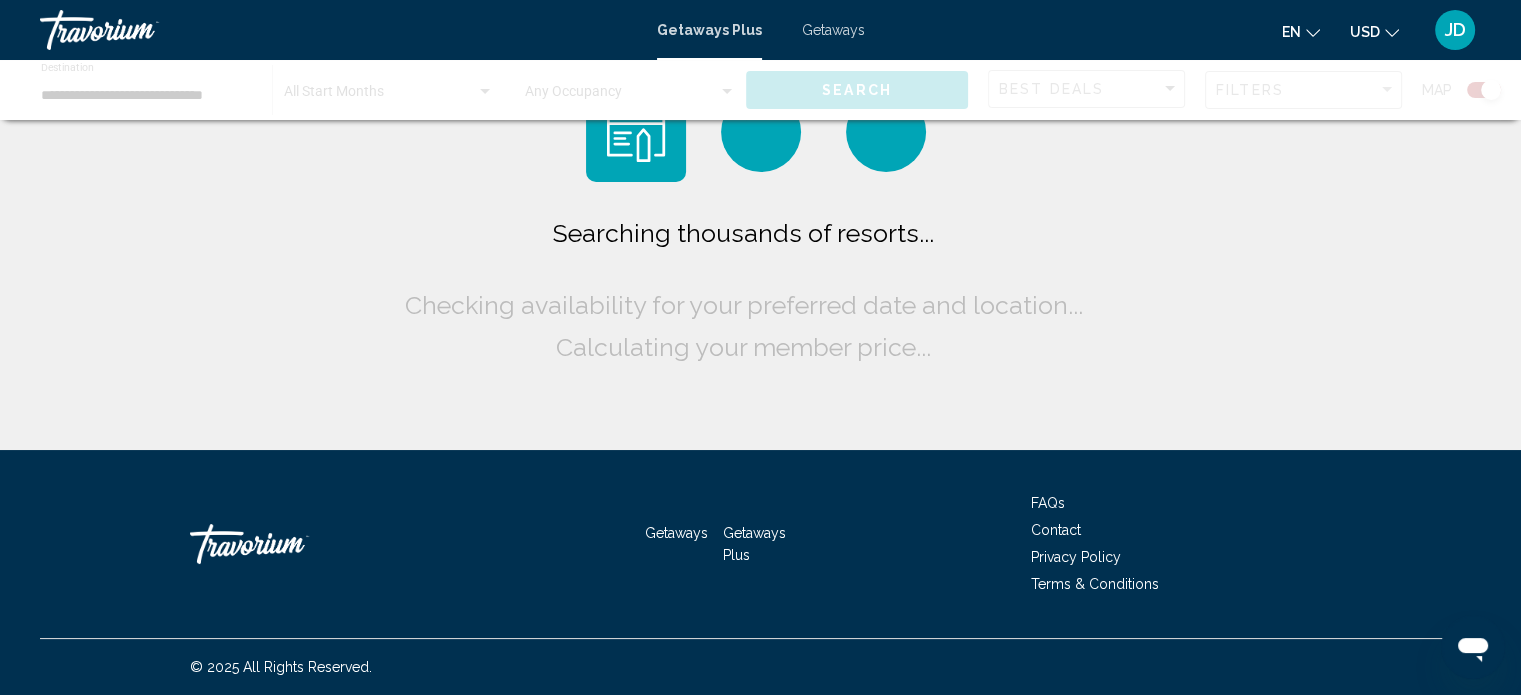 scroll, scrollTop: 0, scrollLeft: 0, axis: both 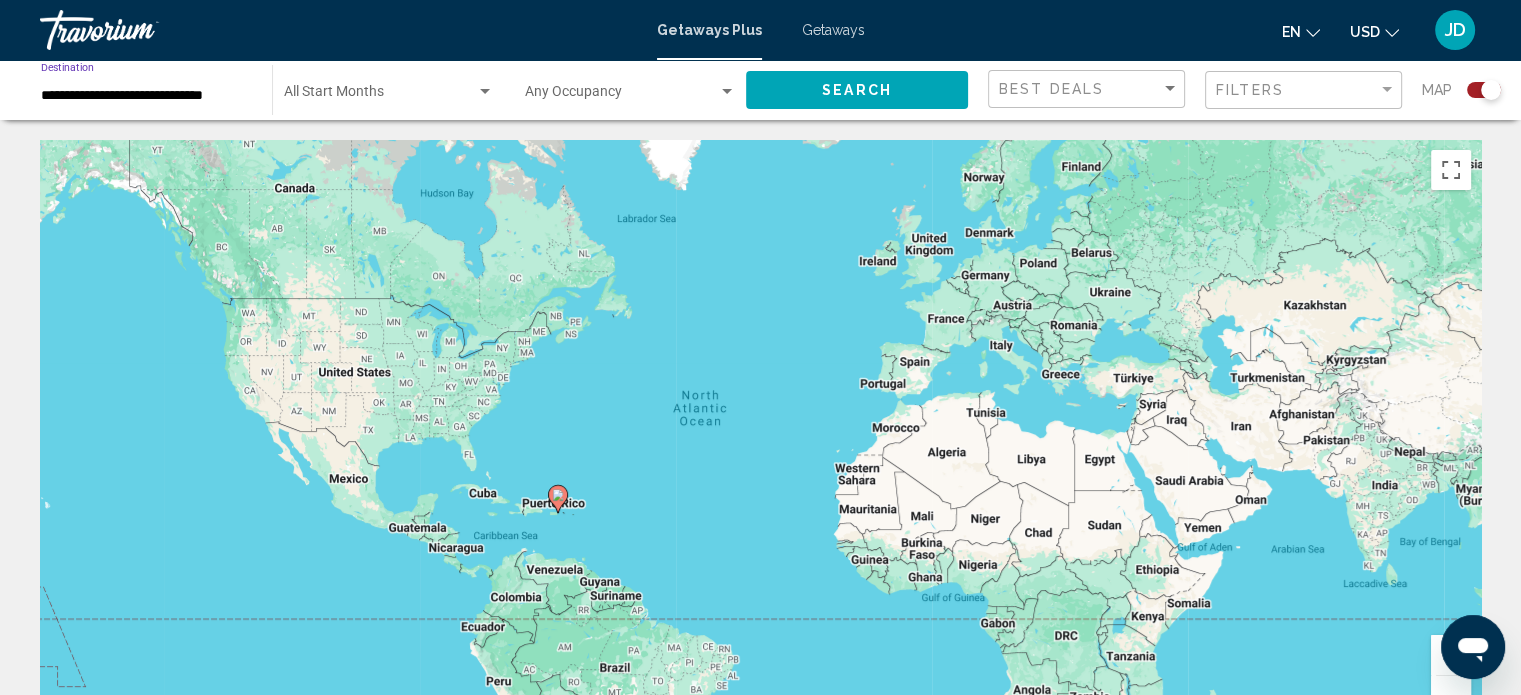 click on "**********" at bounding box center [146, 96] 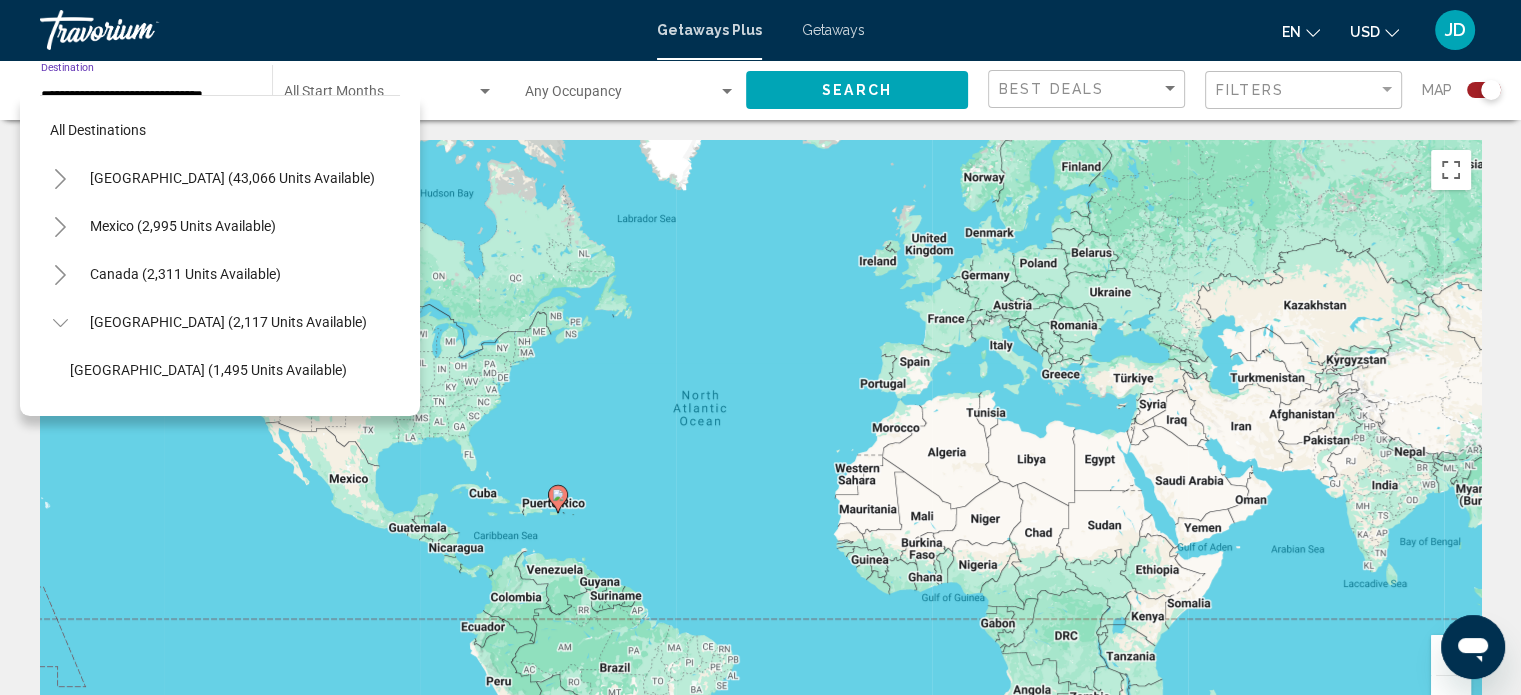 scroll, scrollTop: 366, scrollLeft: 0, axis: vertical 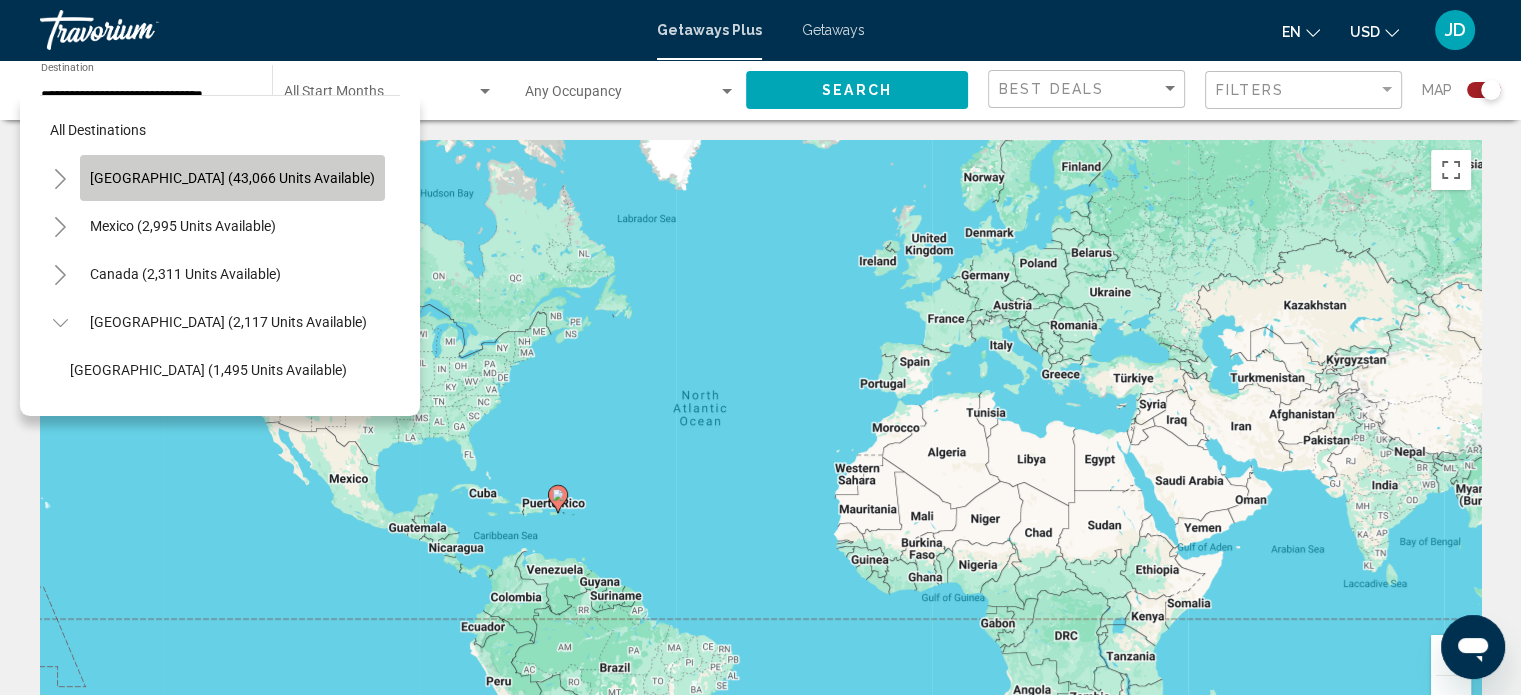 click on "[GEOGRAPHIC_DATA] (43,066 units available)" 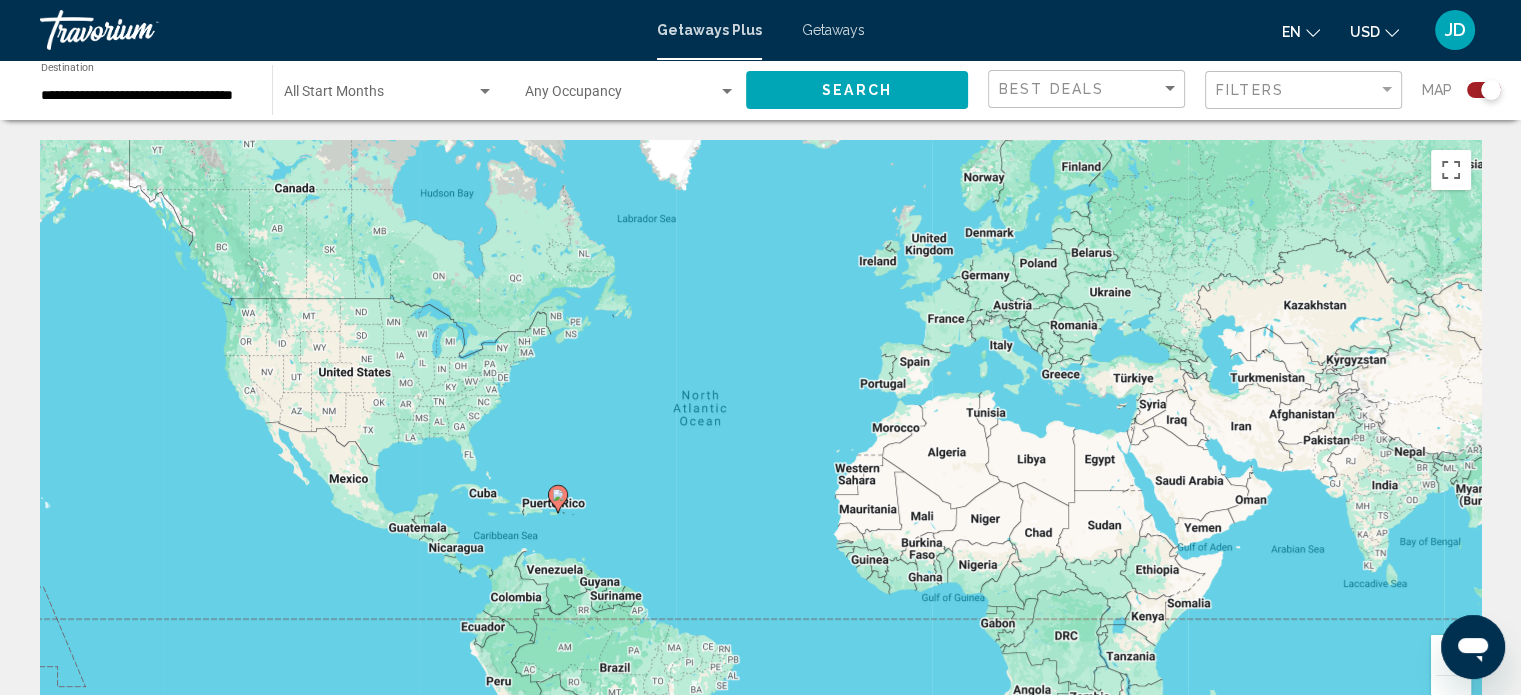 click on "**********" 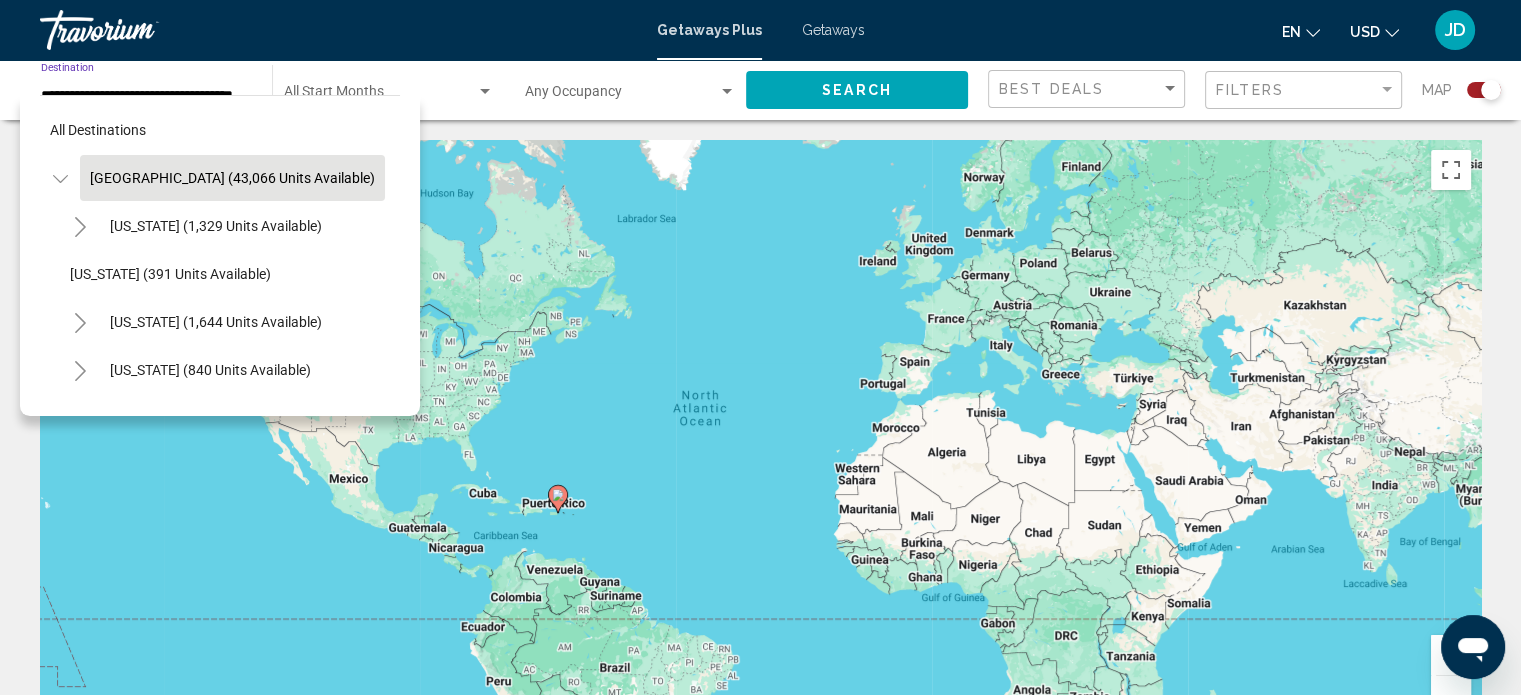scroll, scrollTop: 0, scrollLeft: 20, axis: horizontal 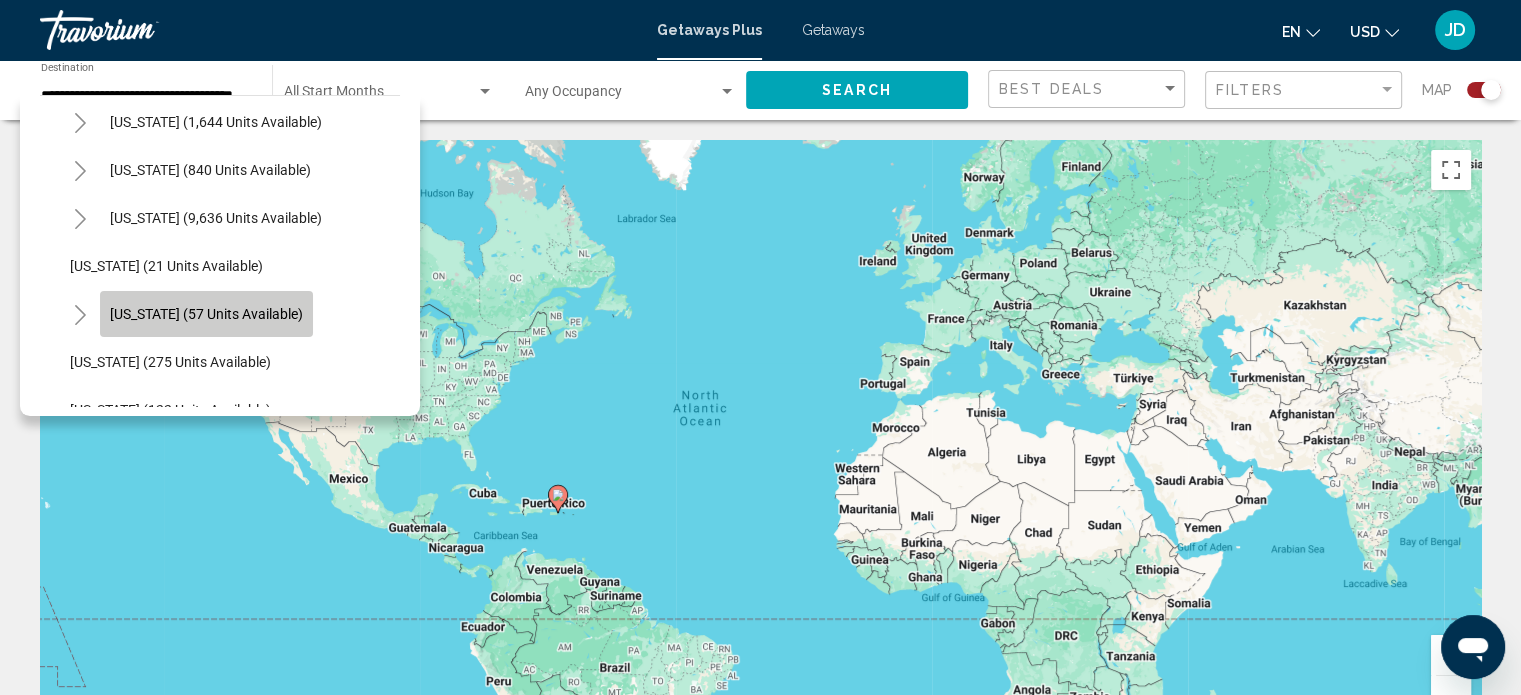 click on "[US_STATE] (57 units available)" 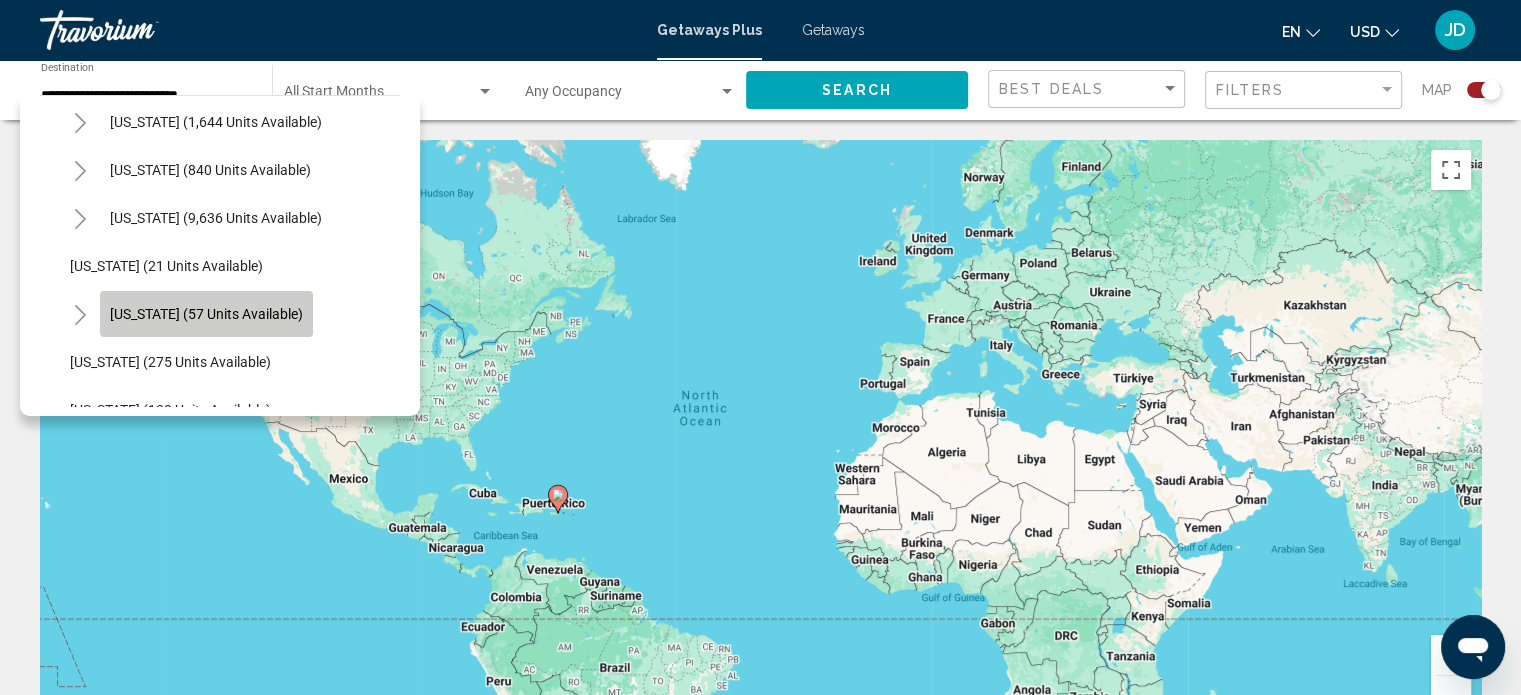 scroll, scrollTop: 0, scrollLeft: 0, axis: both 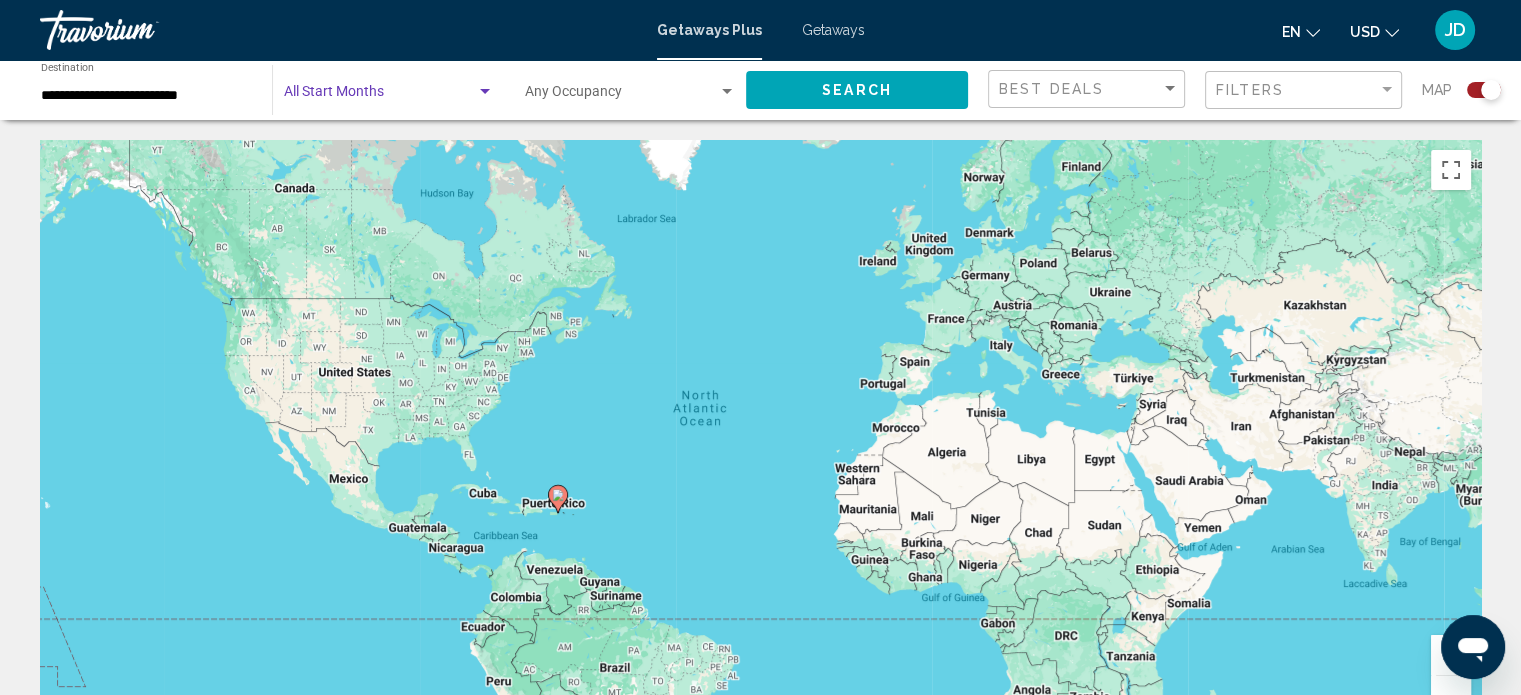 click at bounding box center [485, 92] 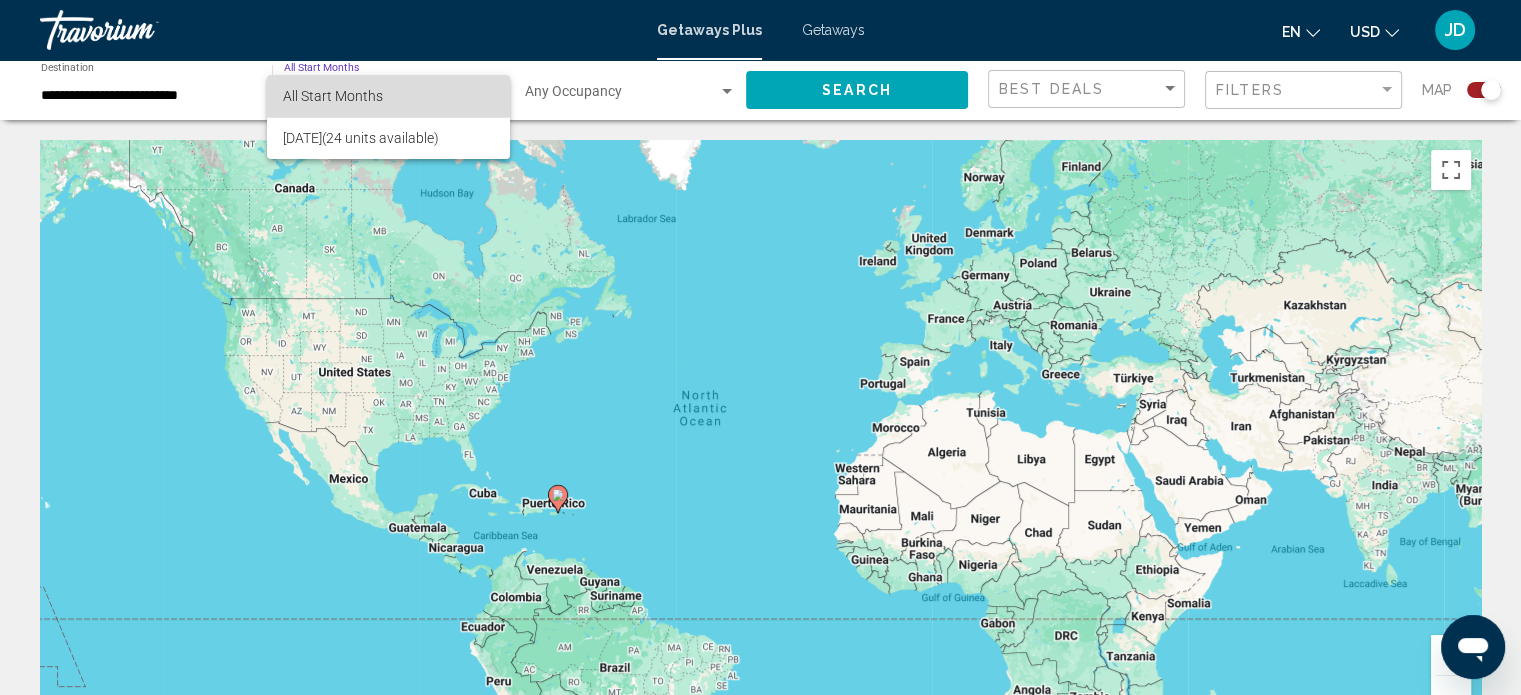 click on "All Start Months" at bounding box center (388, 96) 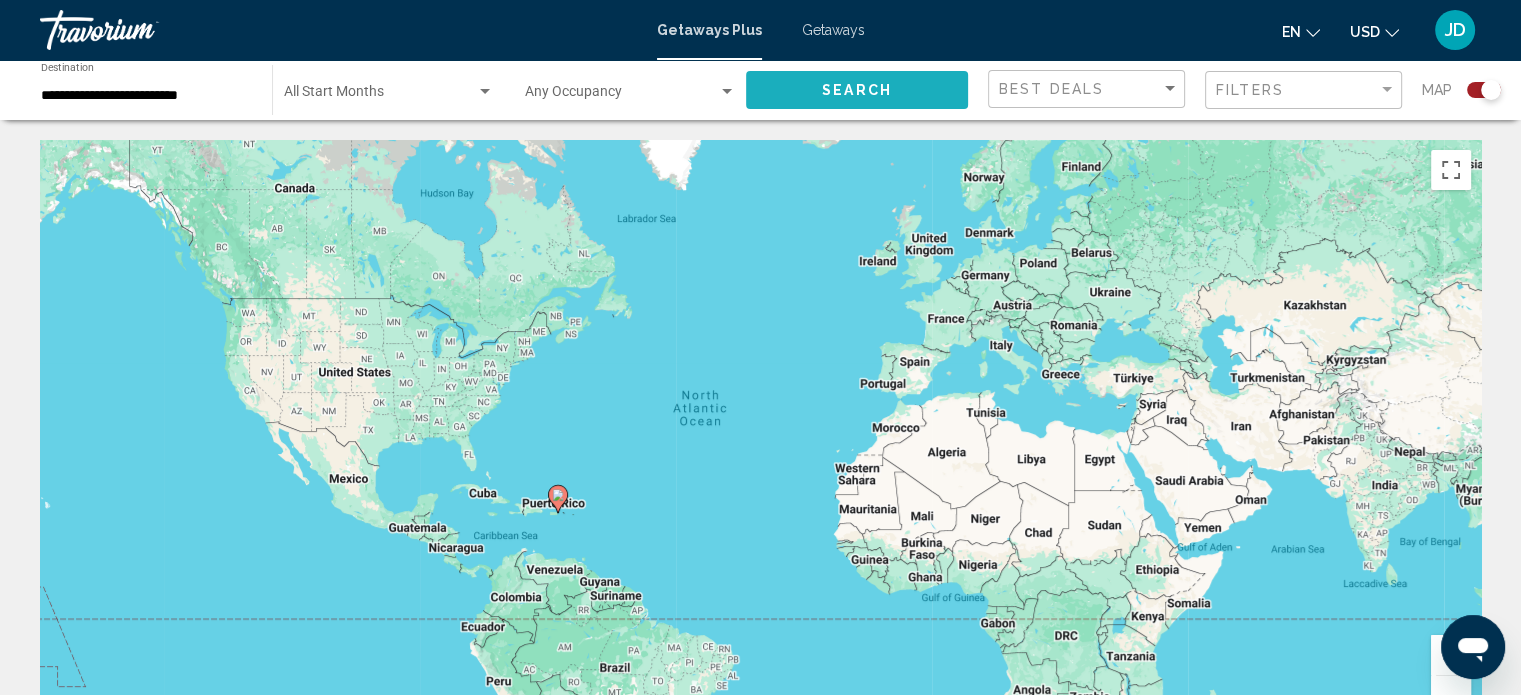 click on "Search" 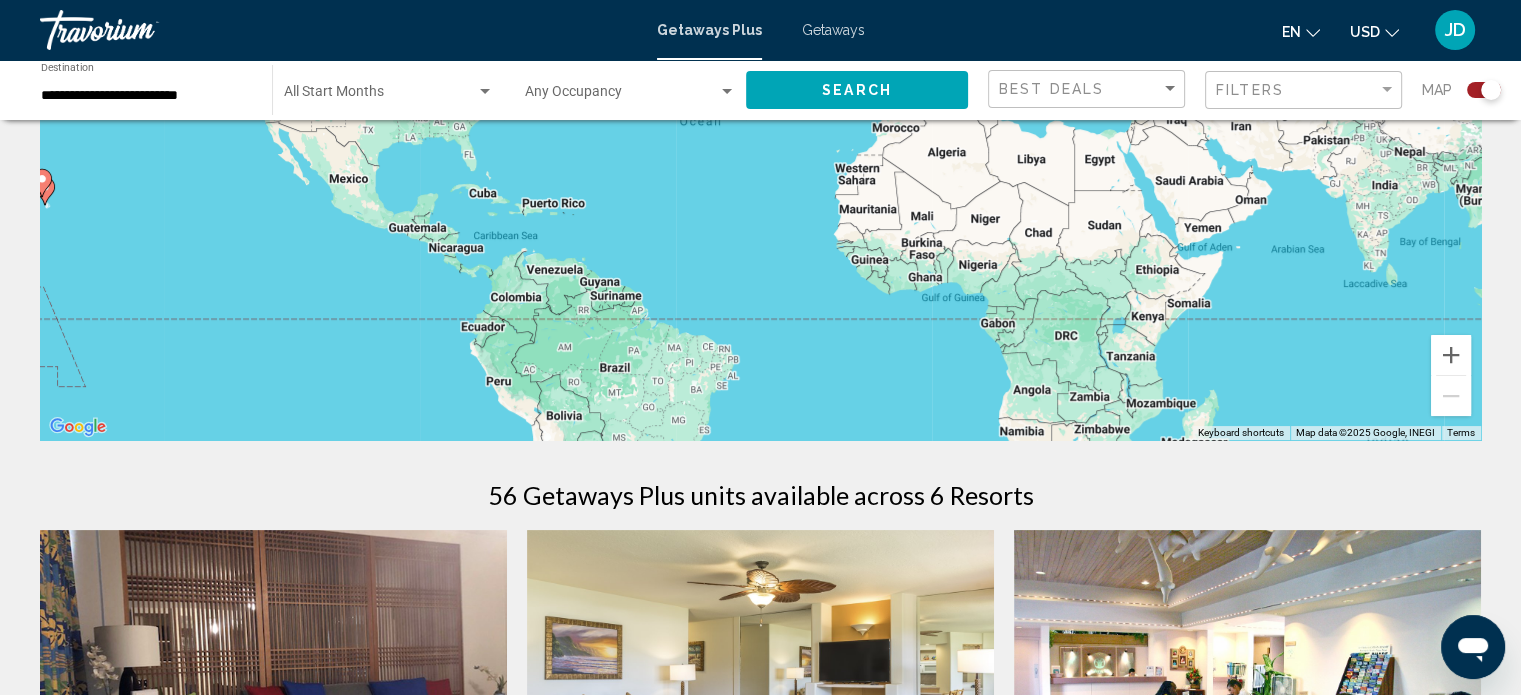 scroll, scrollTop: 0, scrollLeft: 0, axis: both 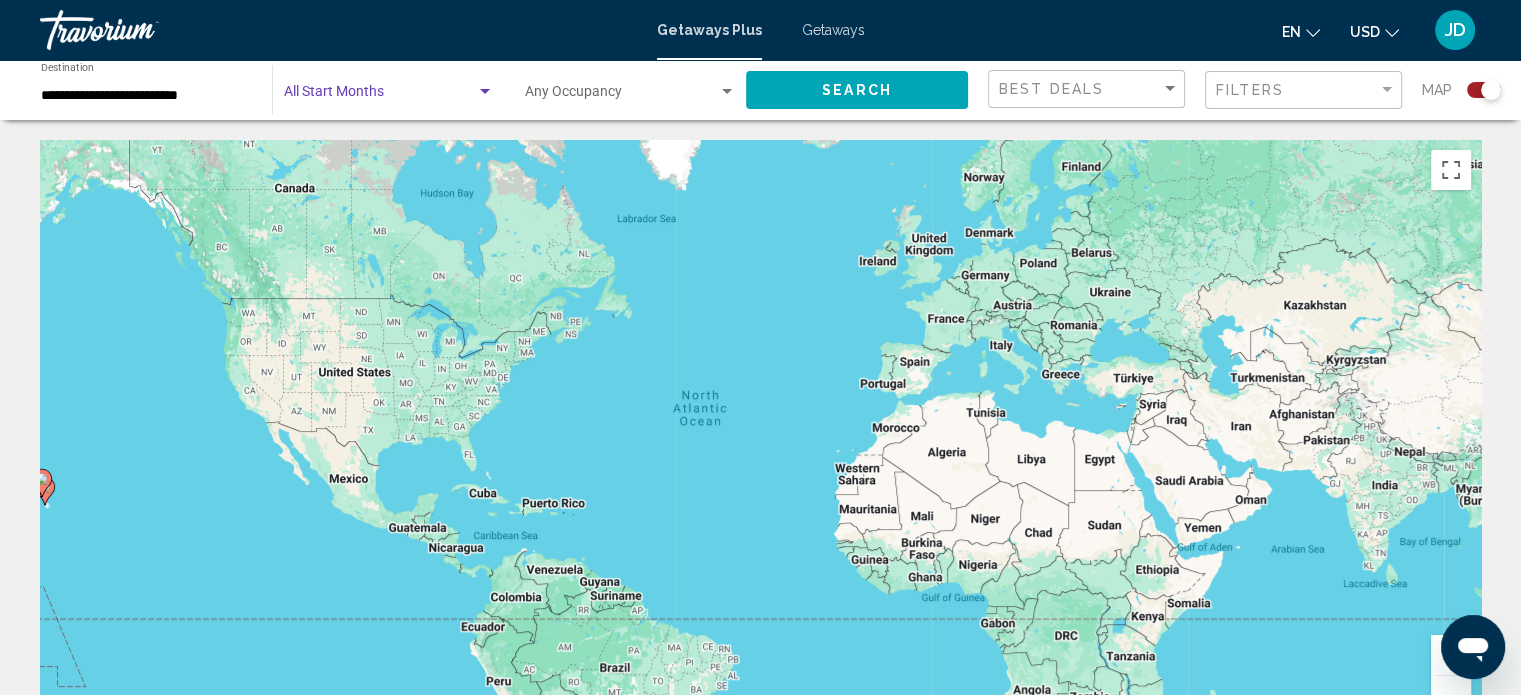click at bounding box center (485, 91) 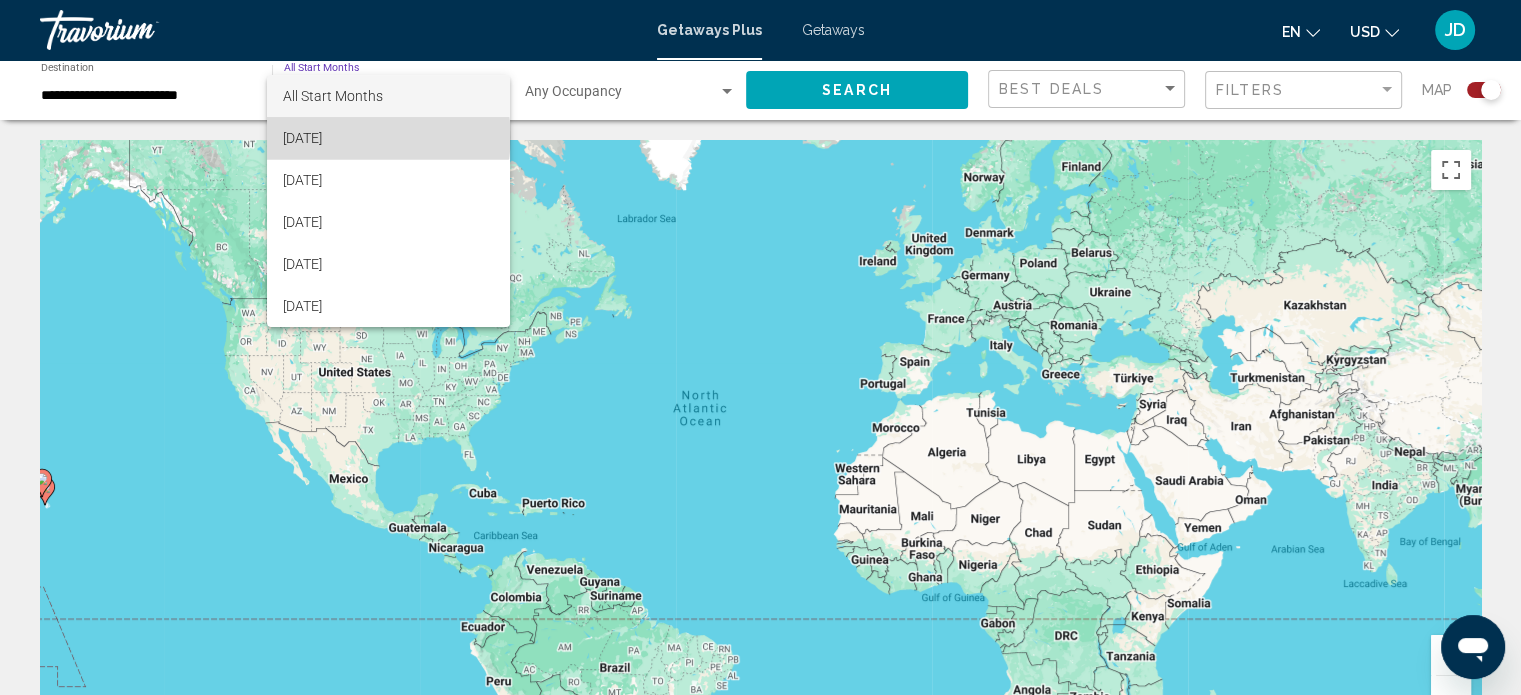 click on "[DATE]" at bounding box center (388, 138) 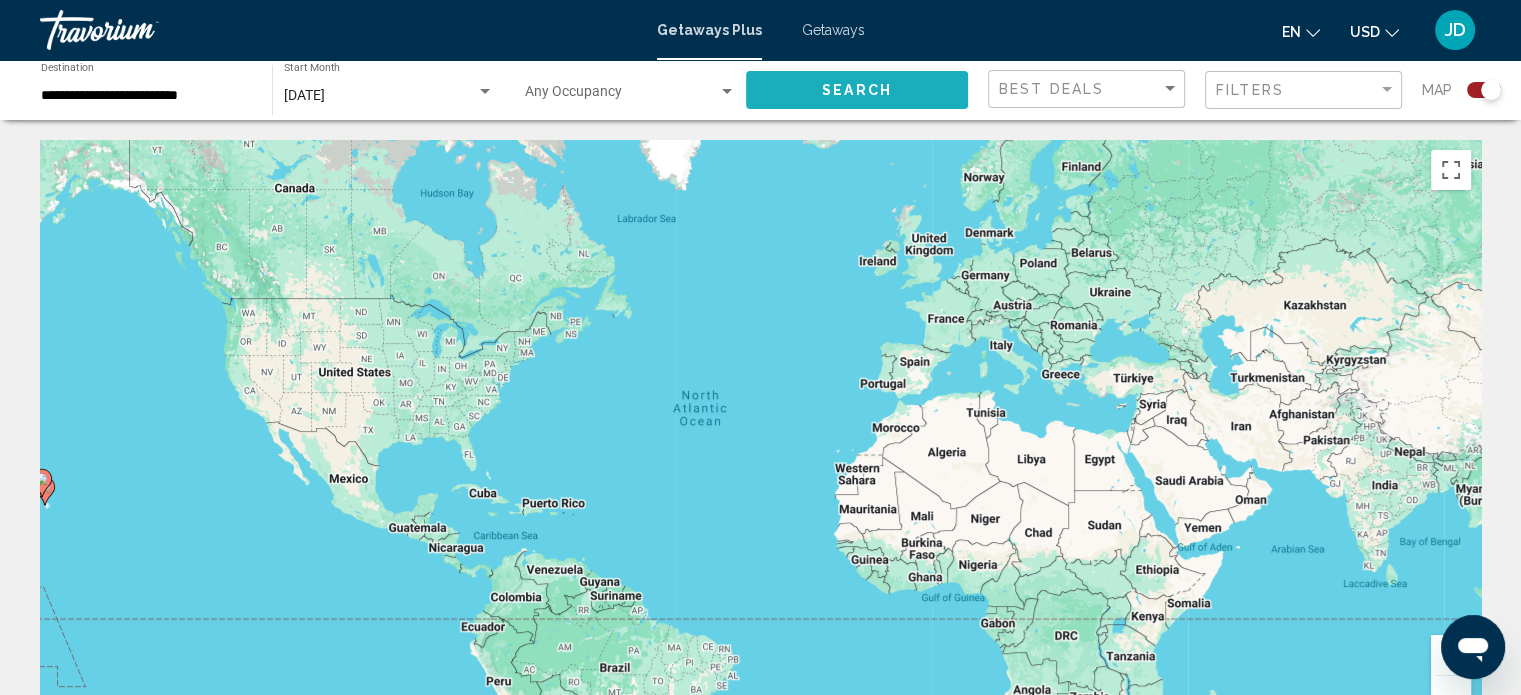 click on "Search" 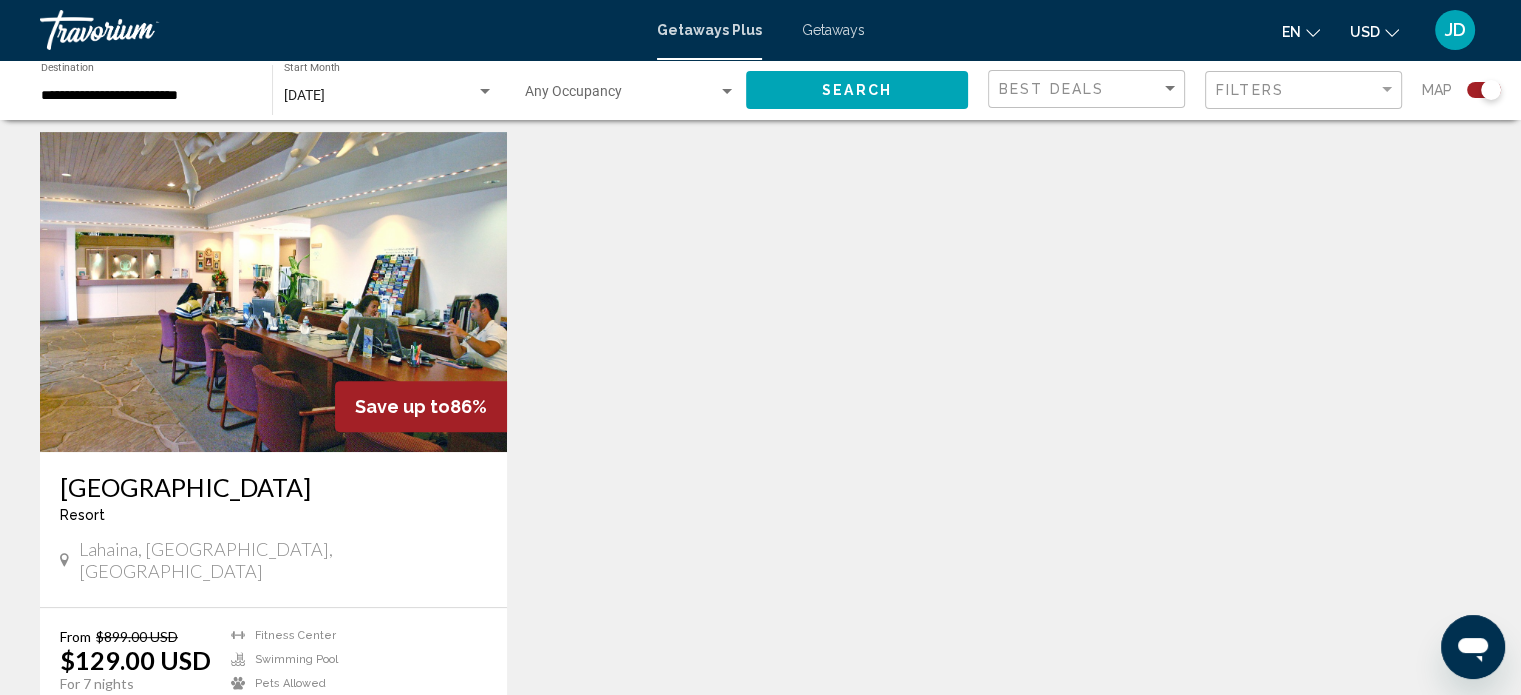 scroll, scrollTop: 700, scrollLeft: 0, axis: vertical 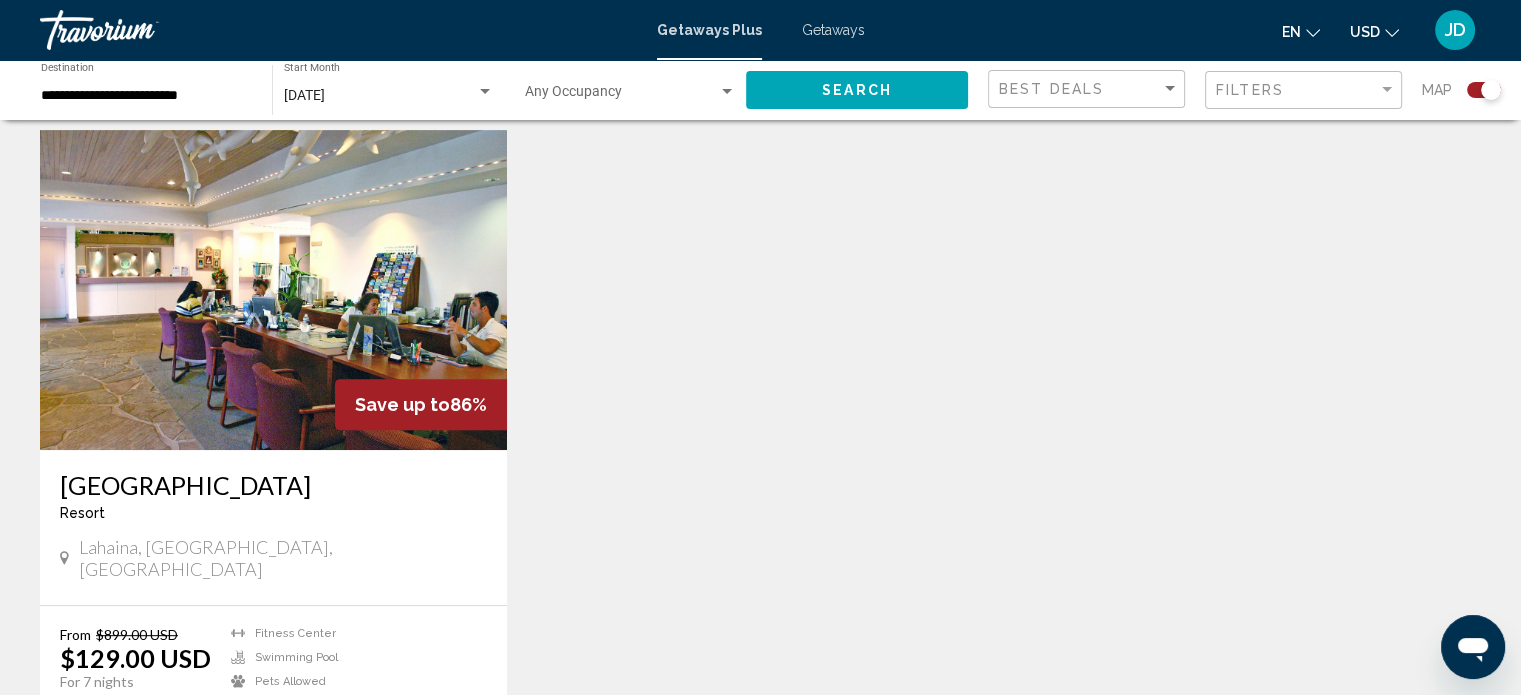 click at bounding box center (273, 290) 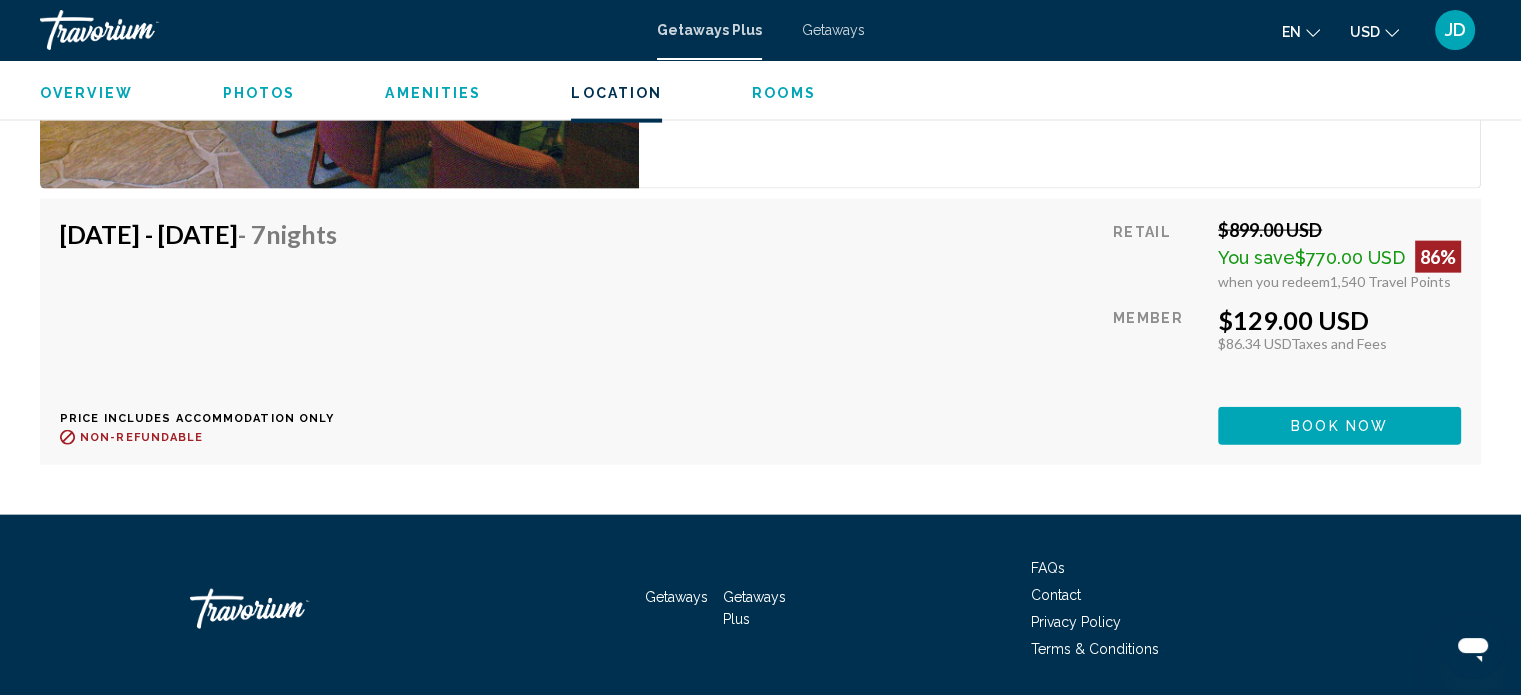 scroll, scrollTop: 4602, scrollLeft: 0, axis: vertical 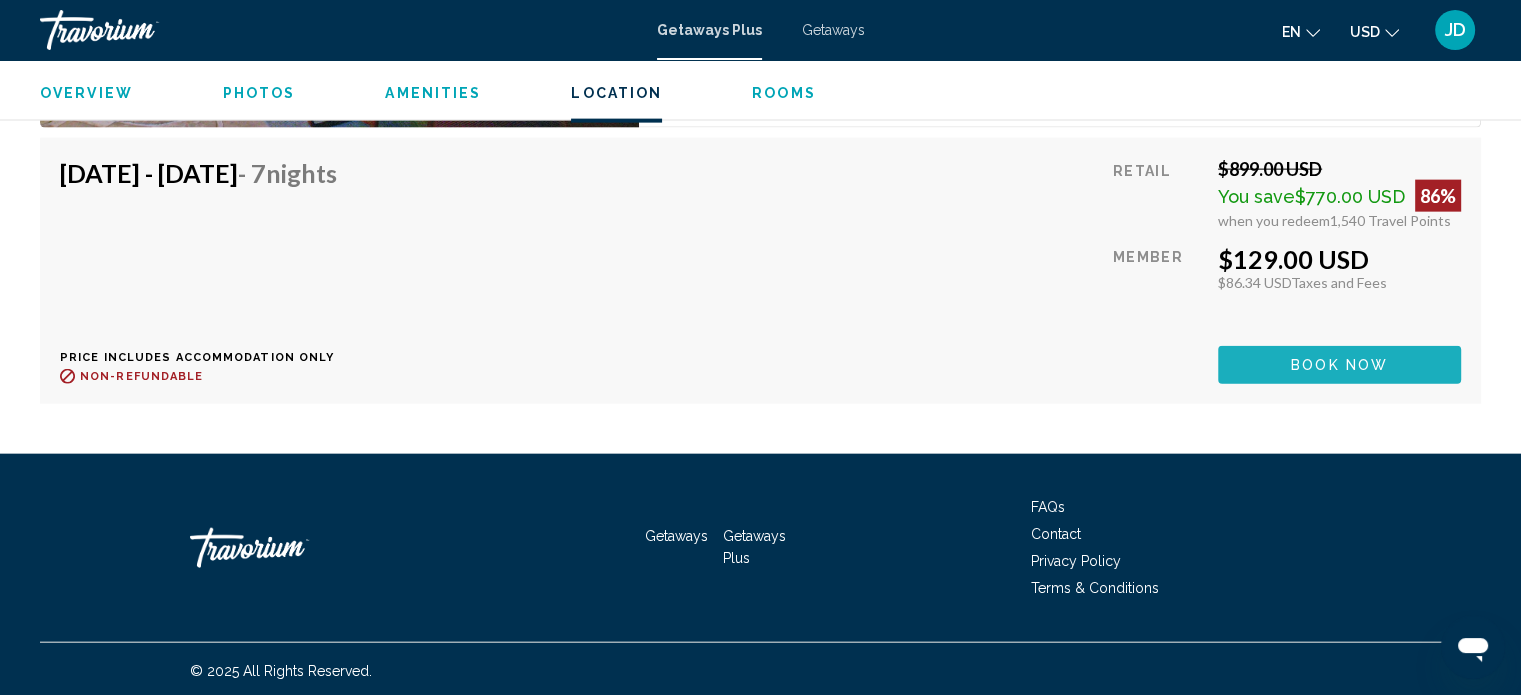 click on "Book now" at bounding box center (1339, 364) 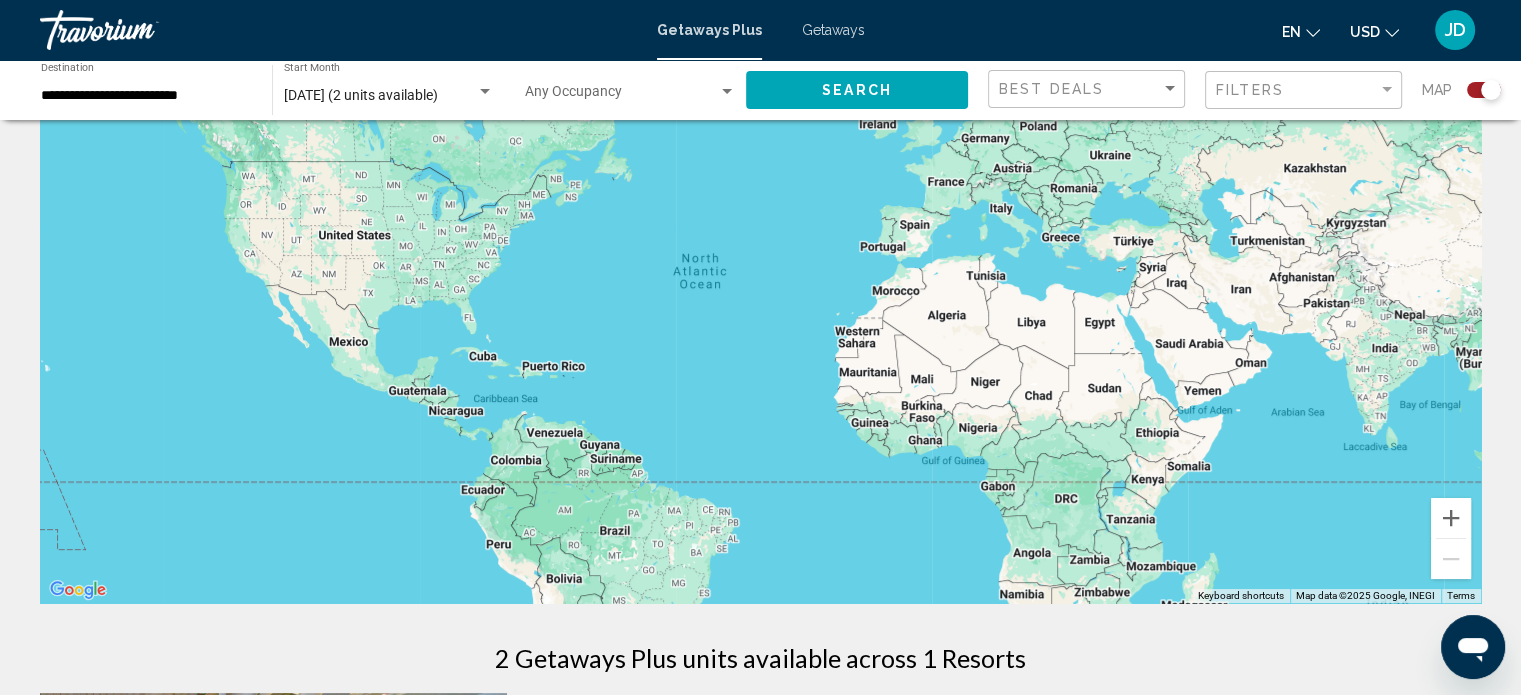 scroll, scrollTop: 100, scrollLeft: 0, axis: vertical 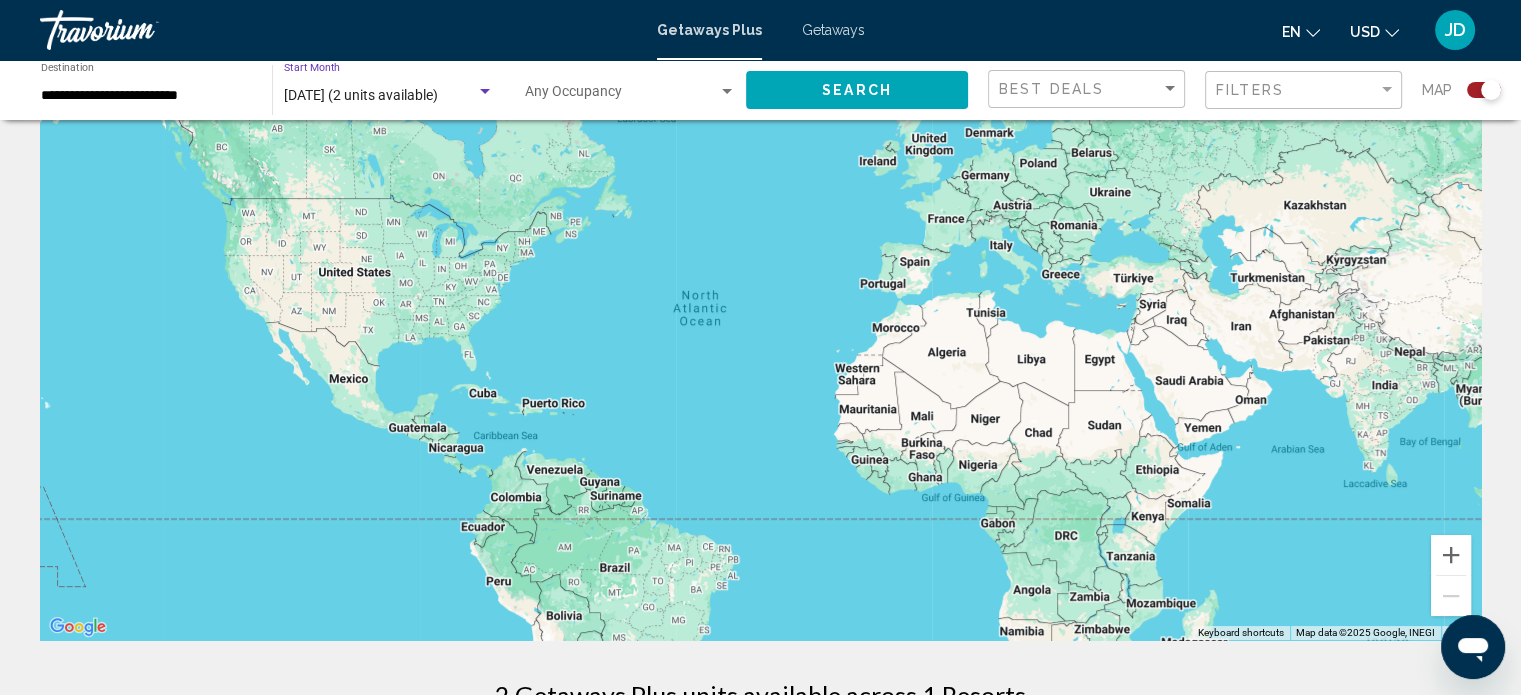 click at bounding box center (485, 92) 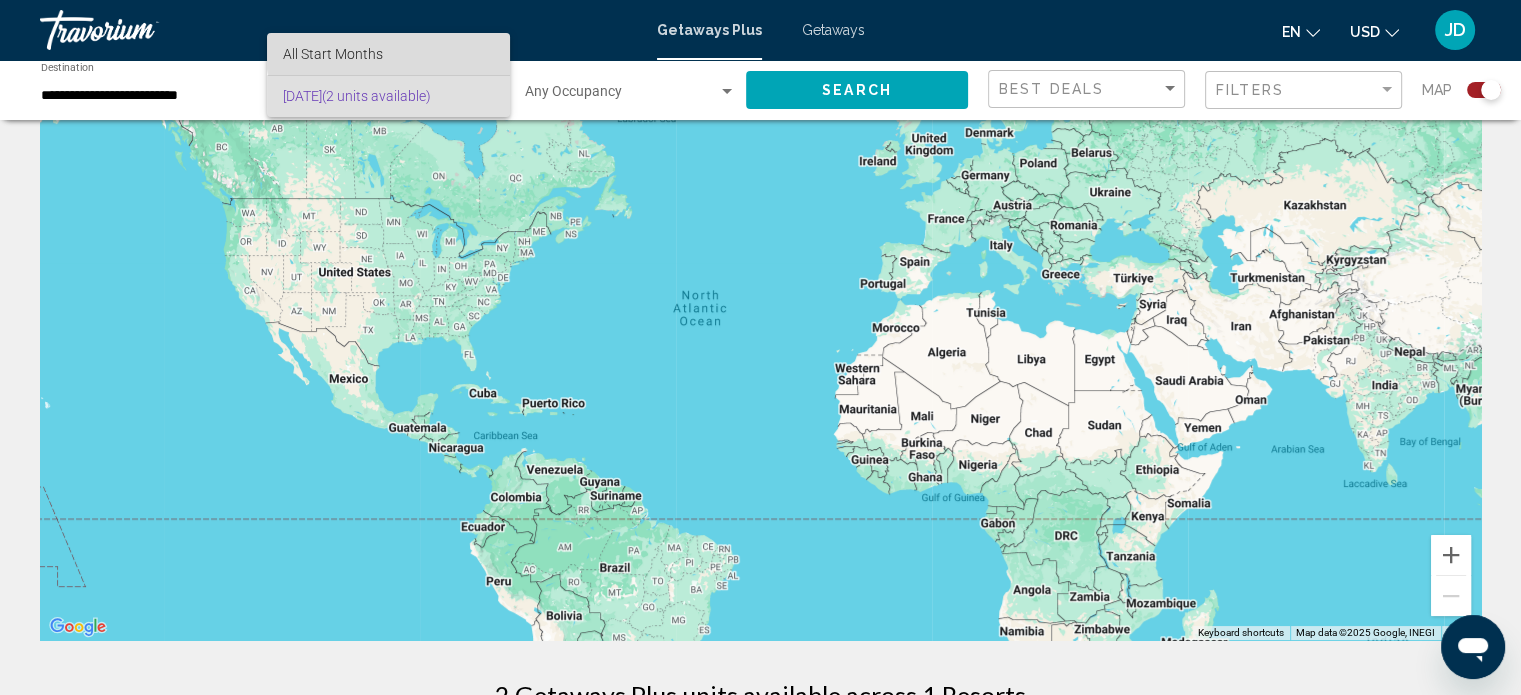 click on "All Start Months" at bounding box center [388, 54] 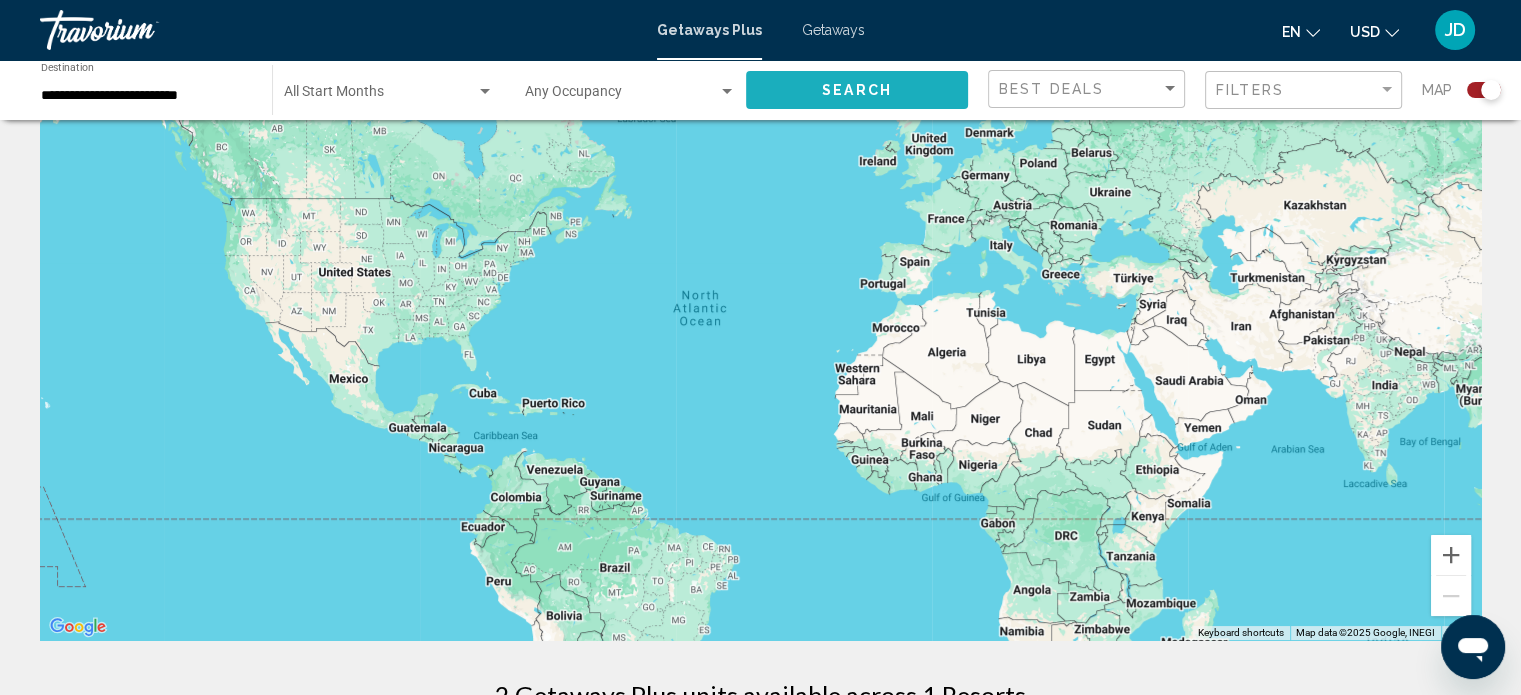 click on "Search" 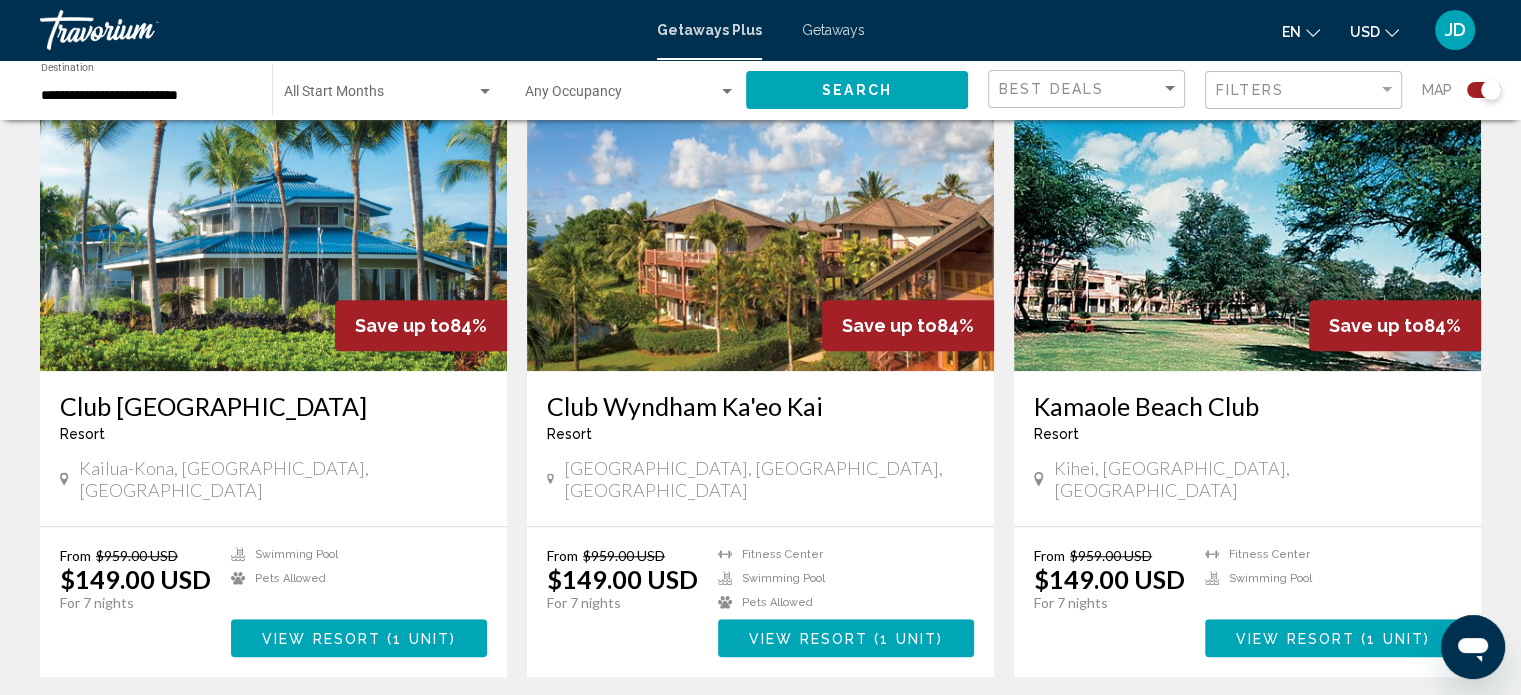scroll, scrollTop: 1400, scrollLeft: 0, axis: vertical 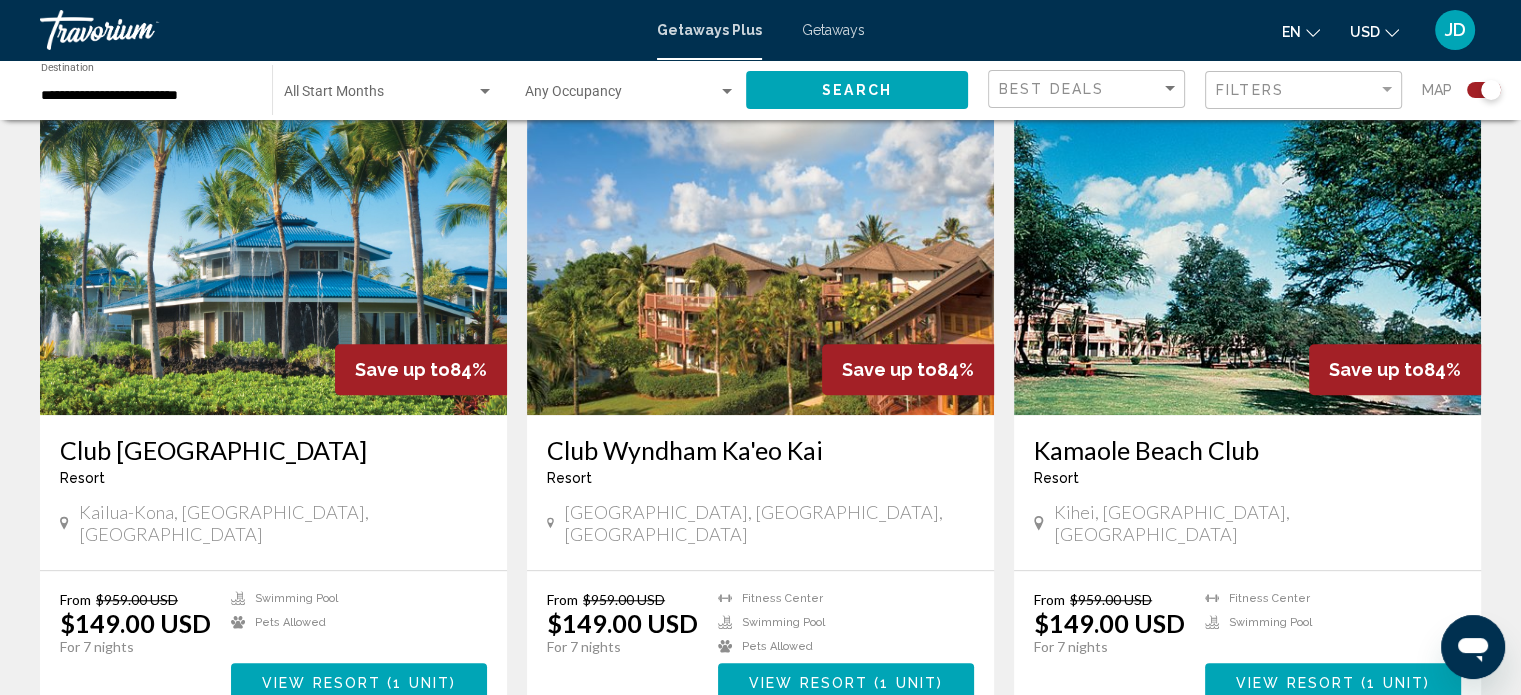 click at bounding box center [273, 255] 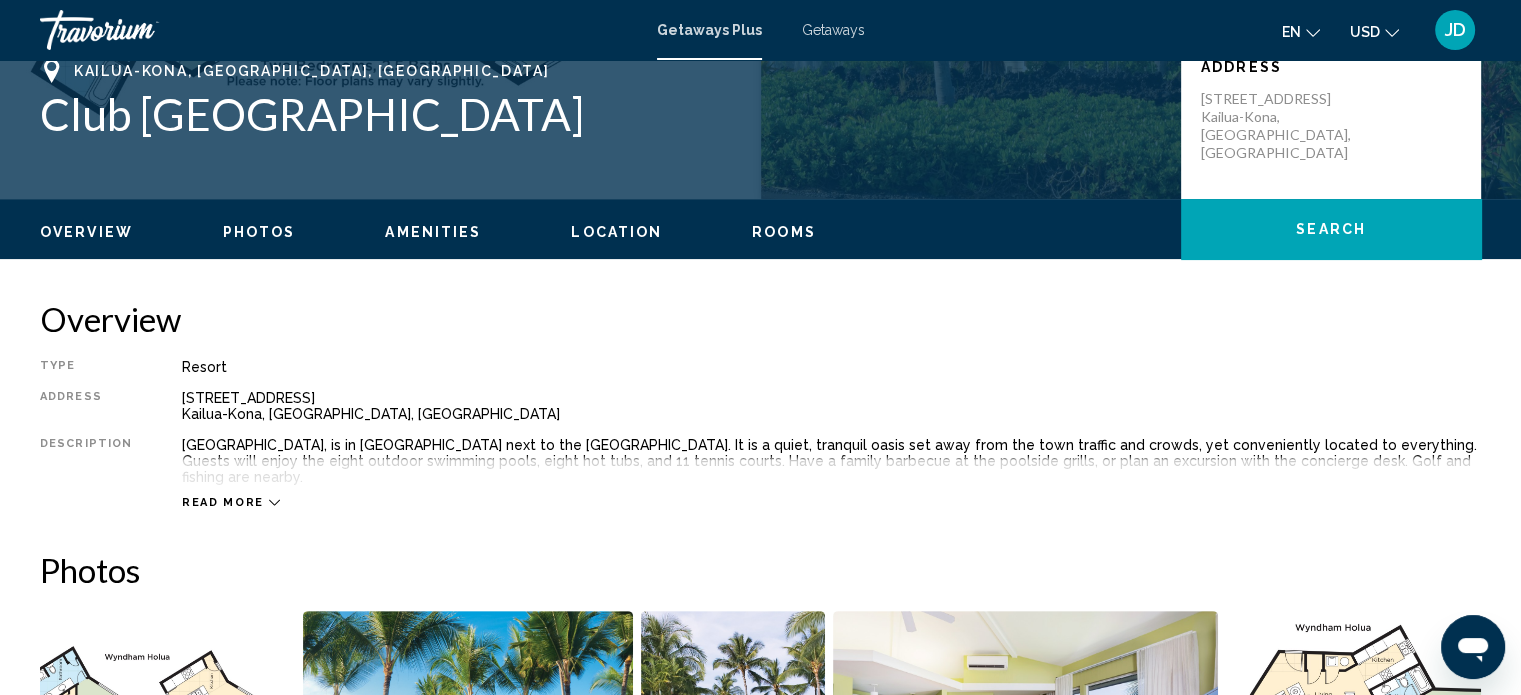 scroll, scrollTop: 354, scrollLeft: 0, axis: vertical 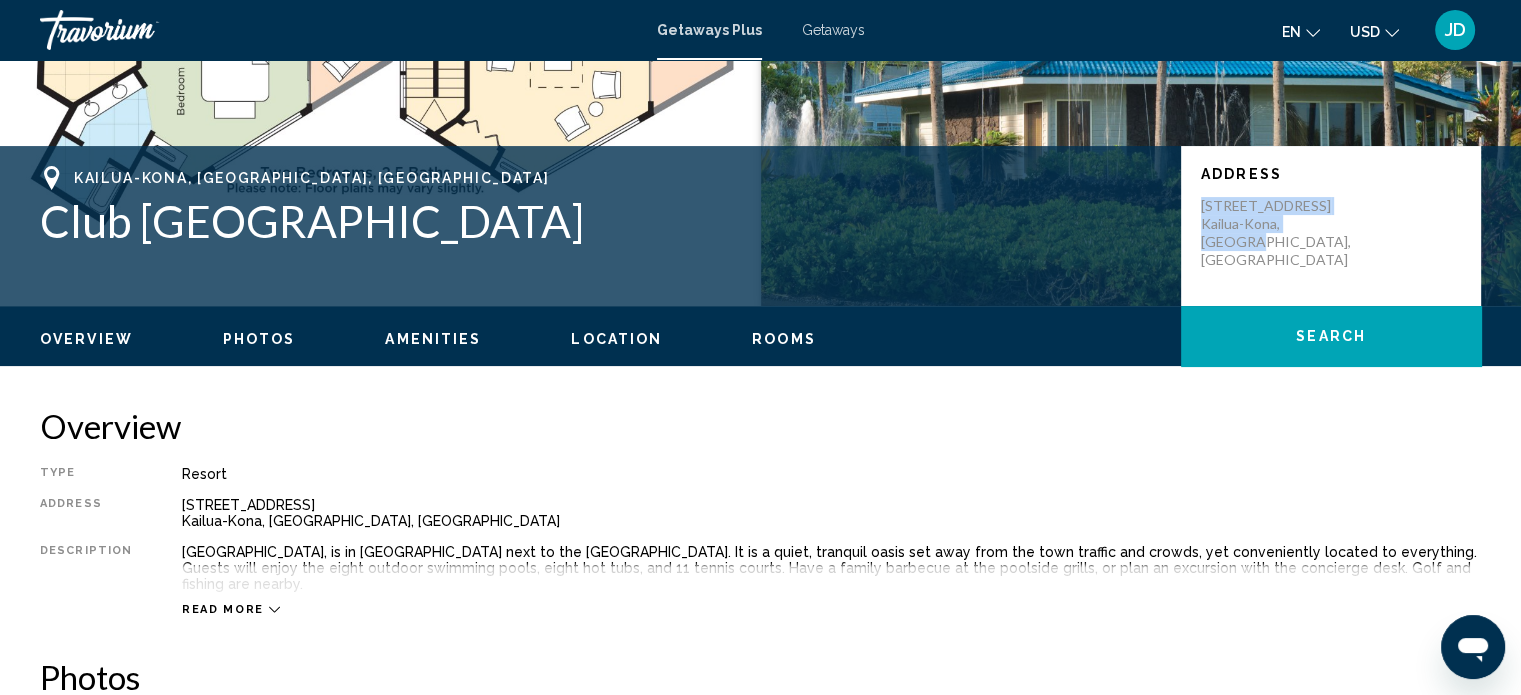 drag, startPoint x: 1340, startPoint y: 238, endPoint x: 1192, endPoint y: 199, distance: 153.05228 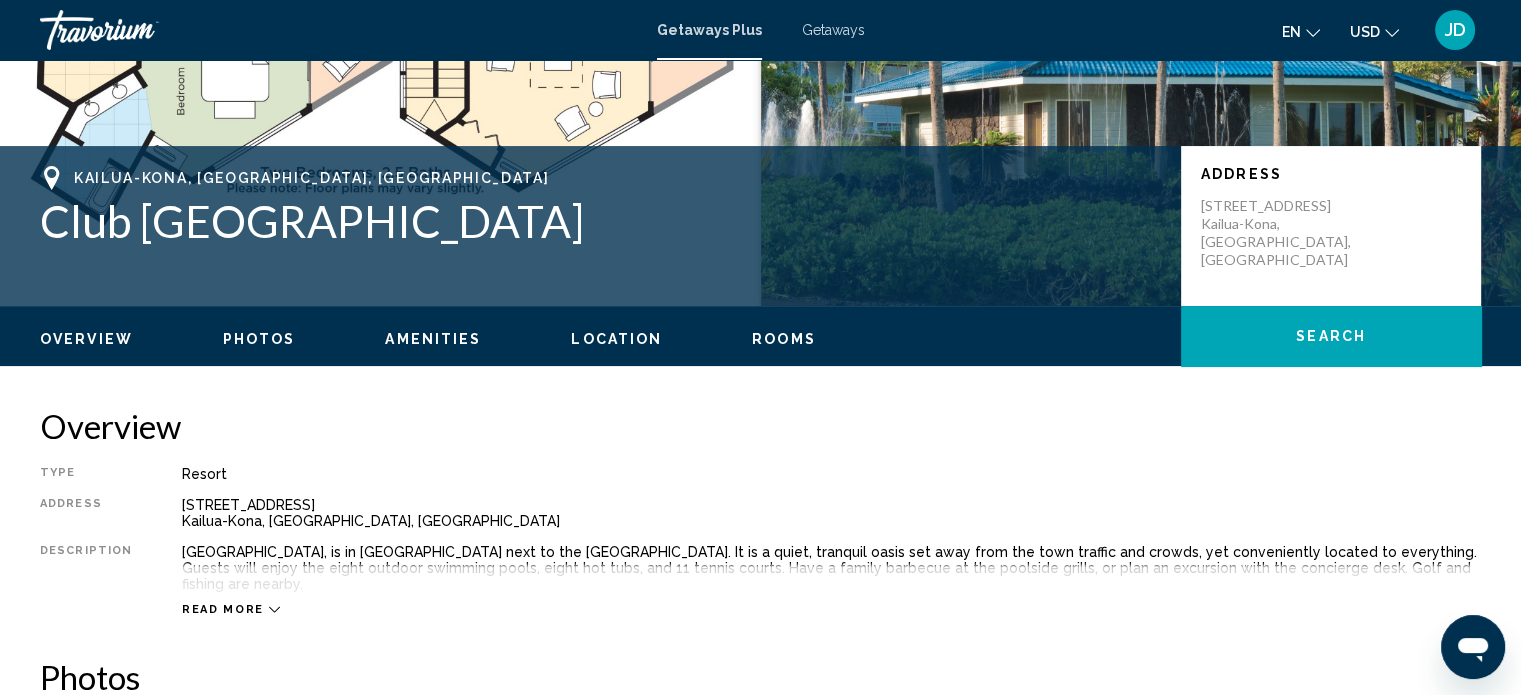 click on "[GEOGRAPHIC_DATA], [GEOGRAPHIC_DATA], [GEOGRAPHIC_DATA] Club [GEOGRAPHIC_DATA] Address [STREET_ADDRESS]" at bounding box center [760, 226] 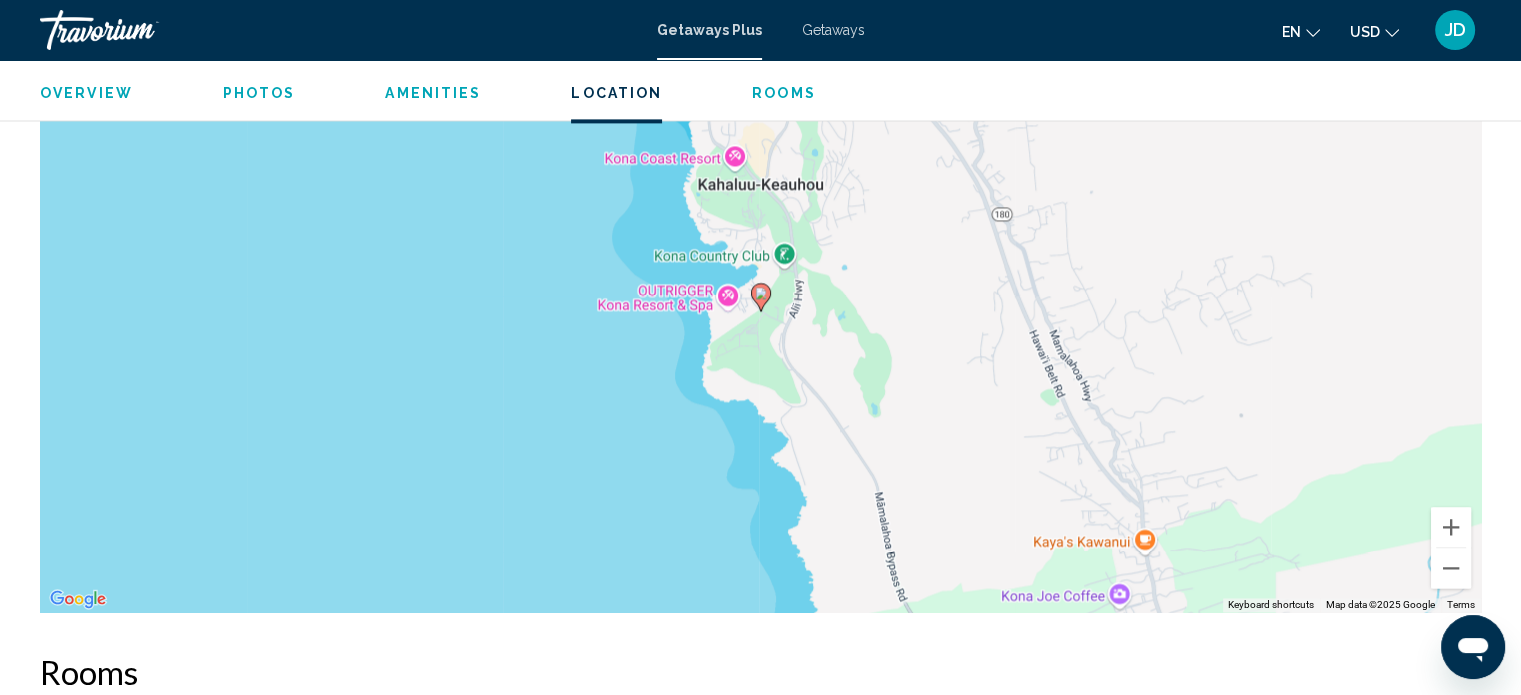 scroll, scrollTop: 2800, scrollLeft: 0, axis: vertical 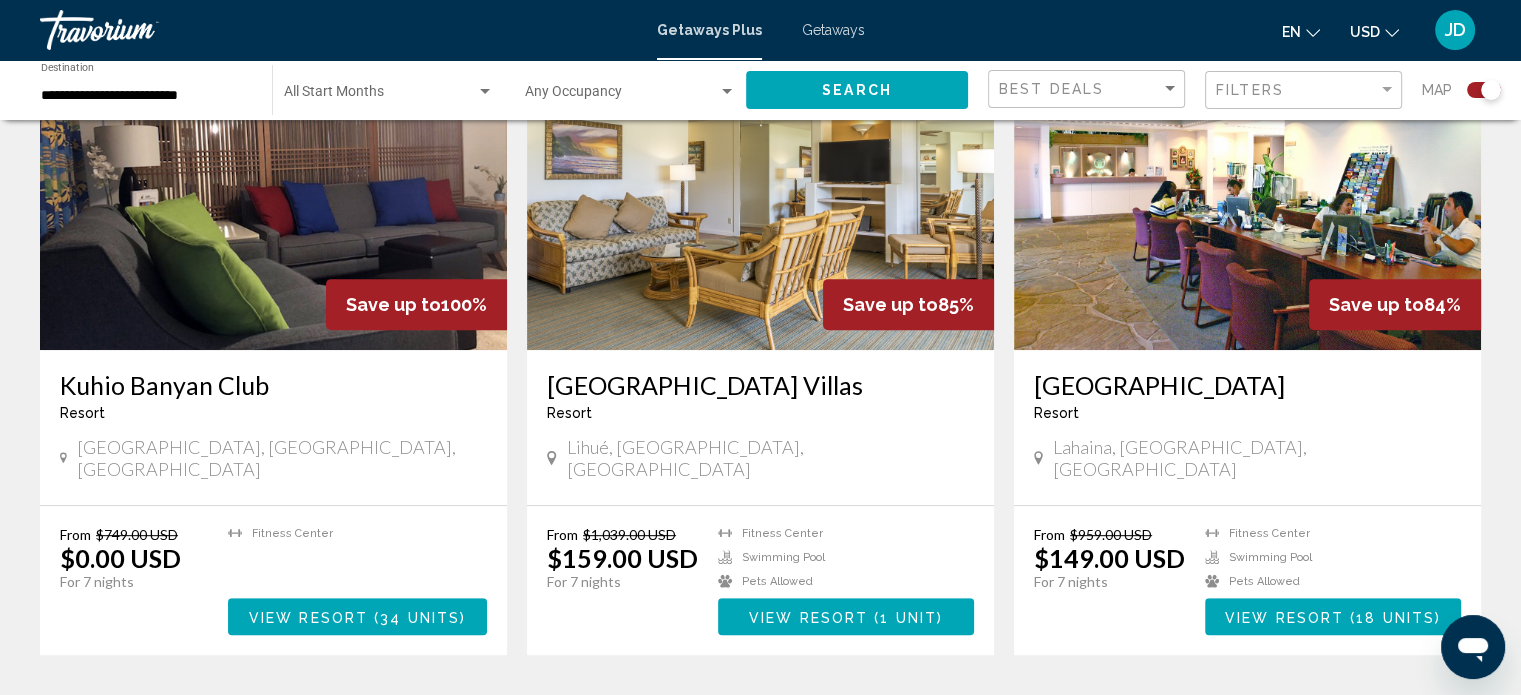 click at bounding box center (1247, 190) 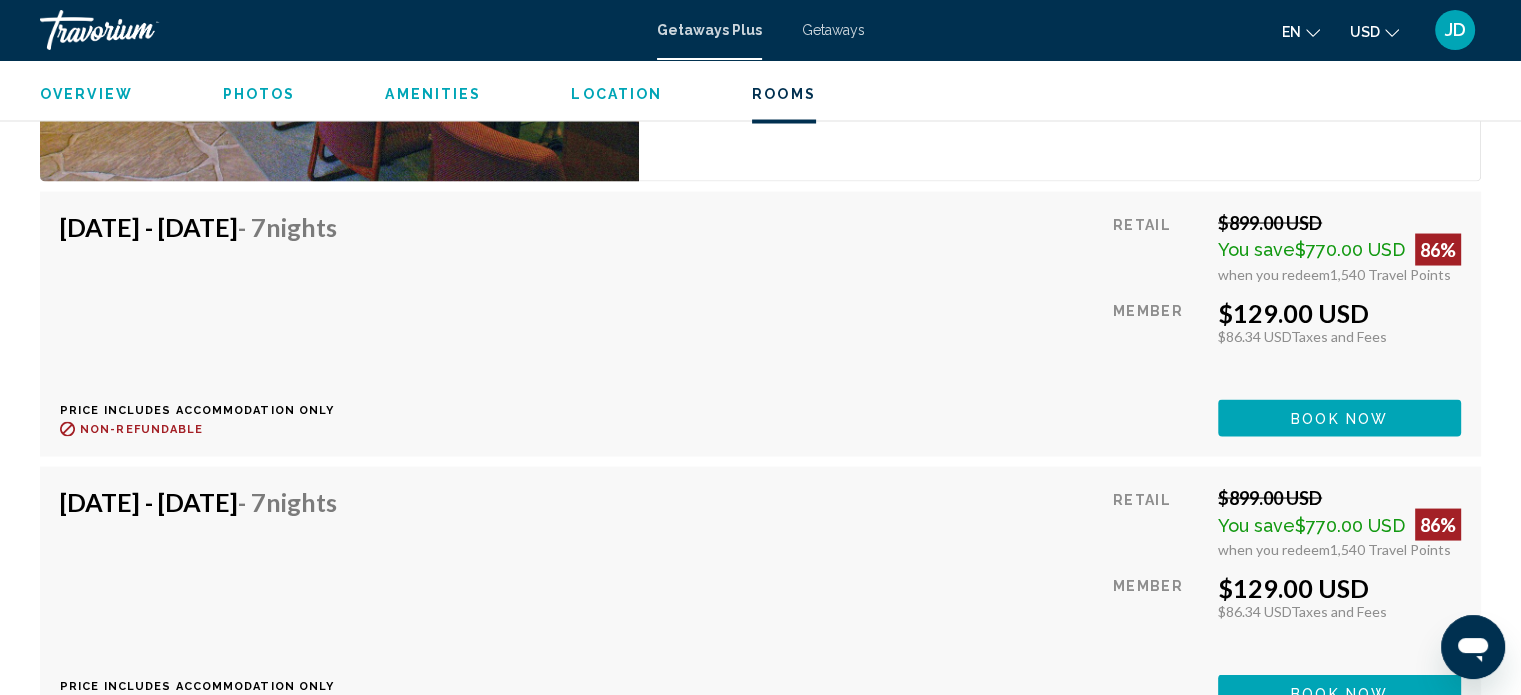 scroll, scrollTop: 3812, scrollLeft: 0, axis: vertical 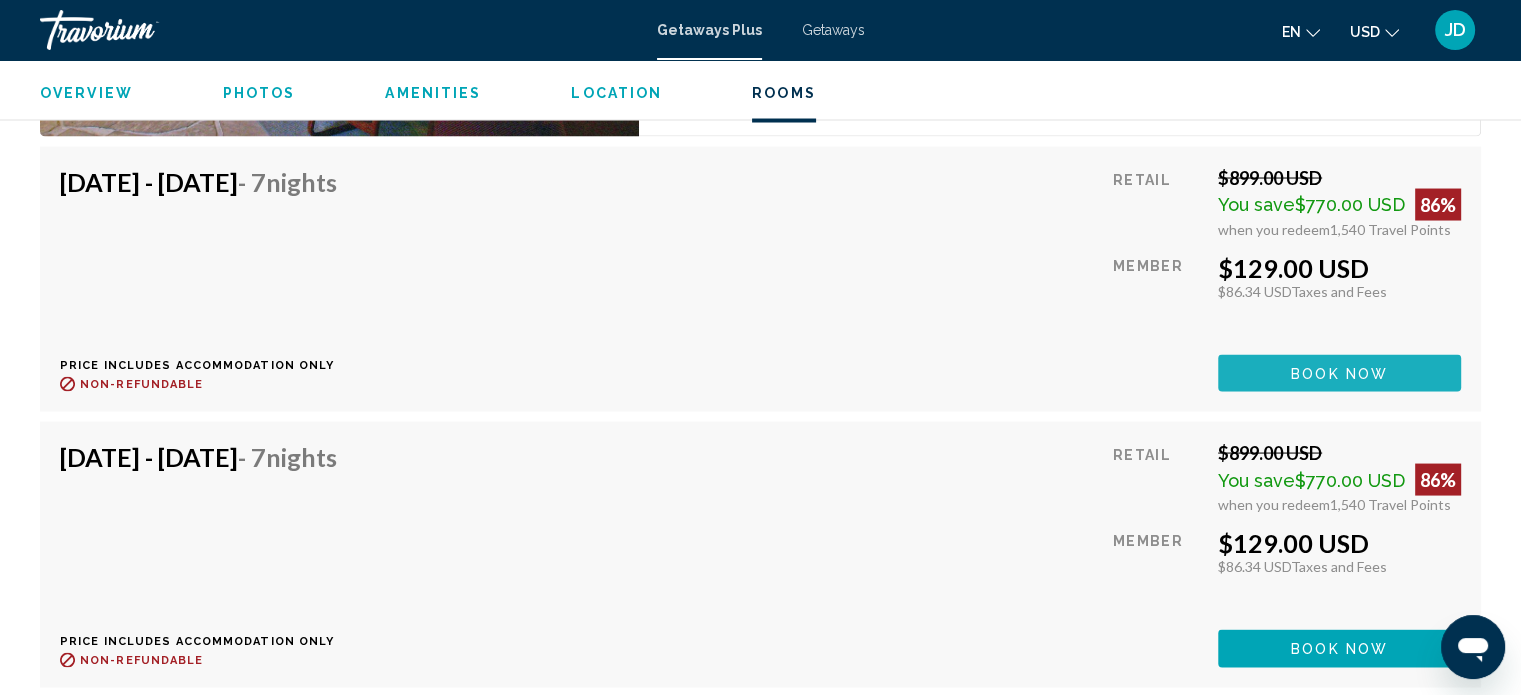 click on "Book now" at bounding box center [1339, 374] 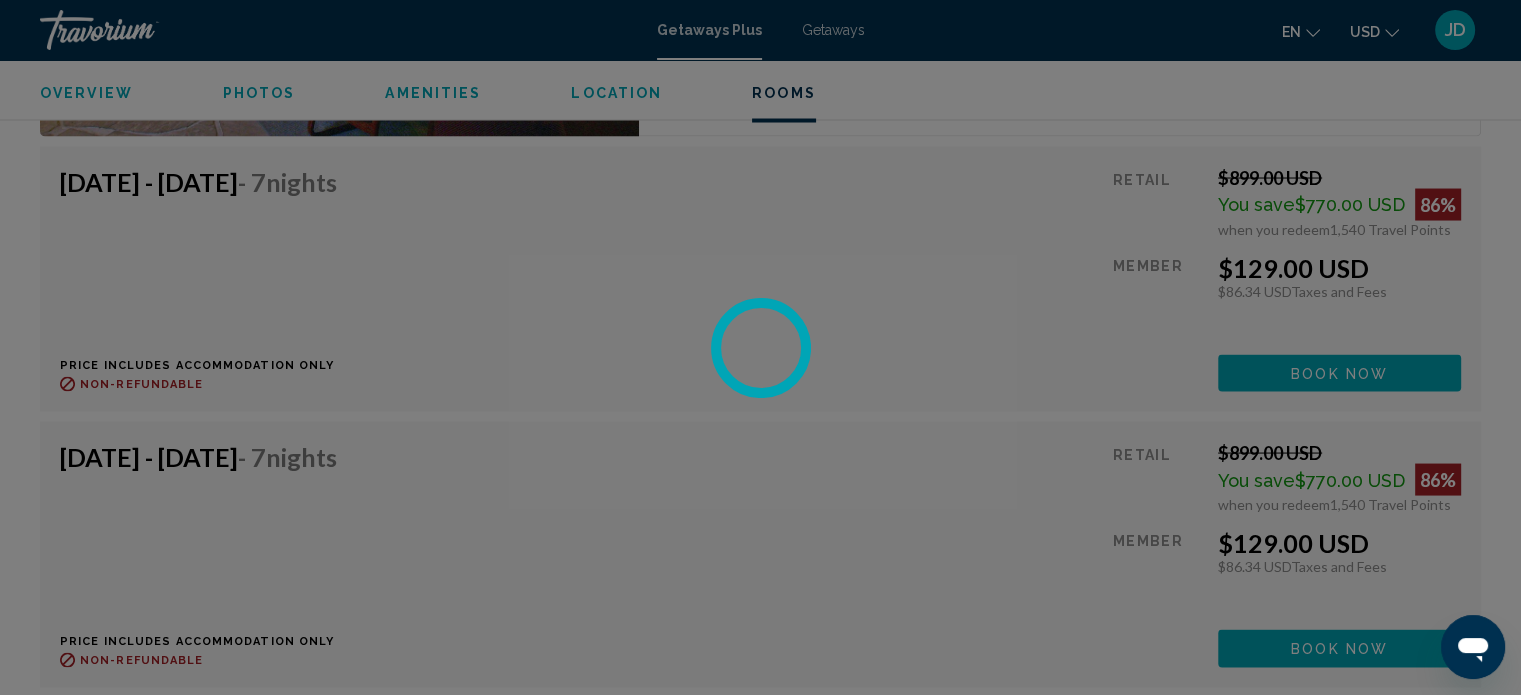 click at bounding box center (760, 347) 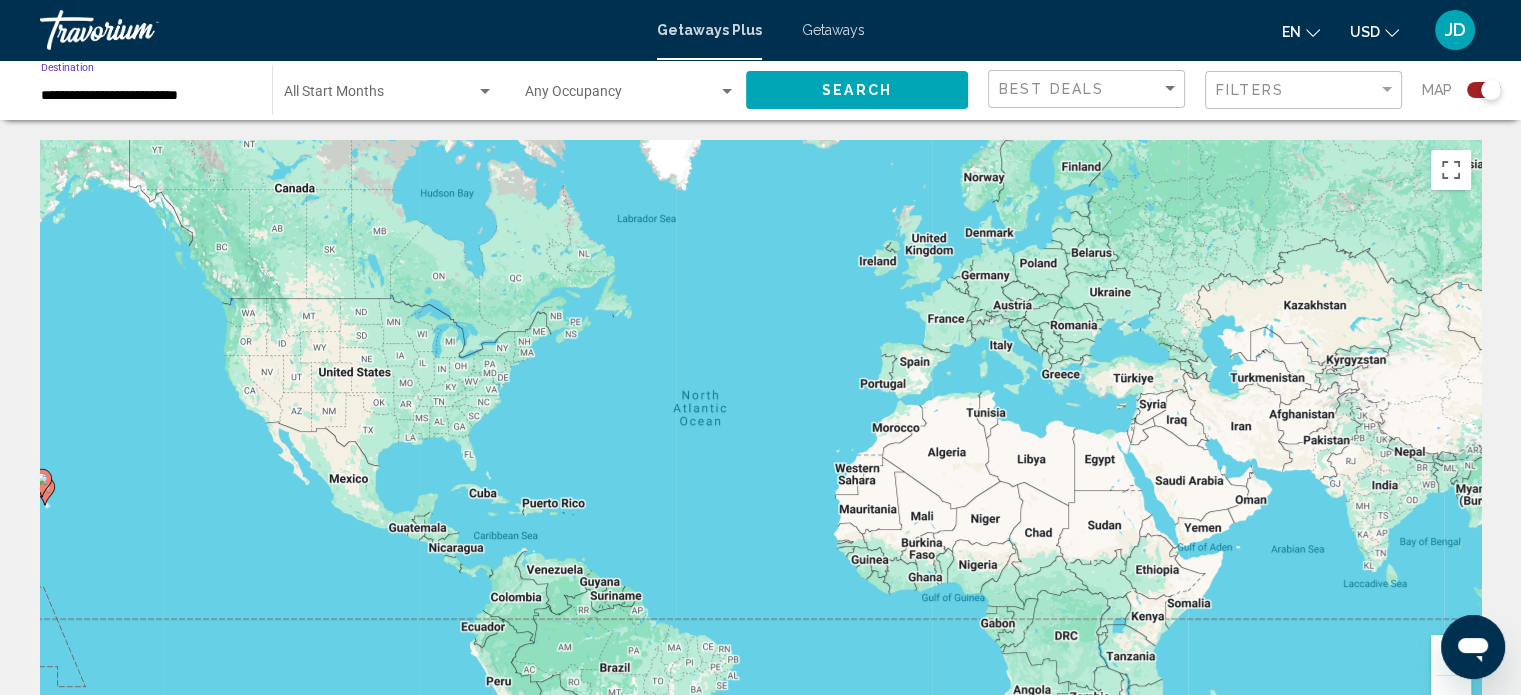 click on "**********" at bounding box center [146, 96] 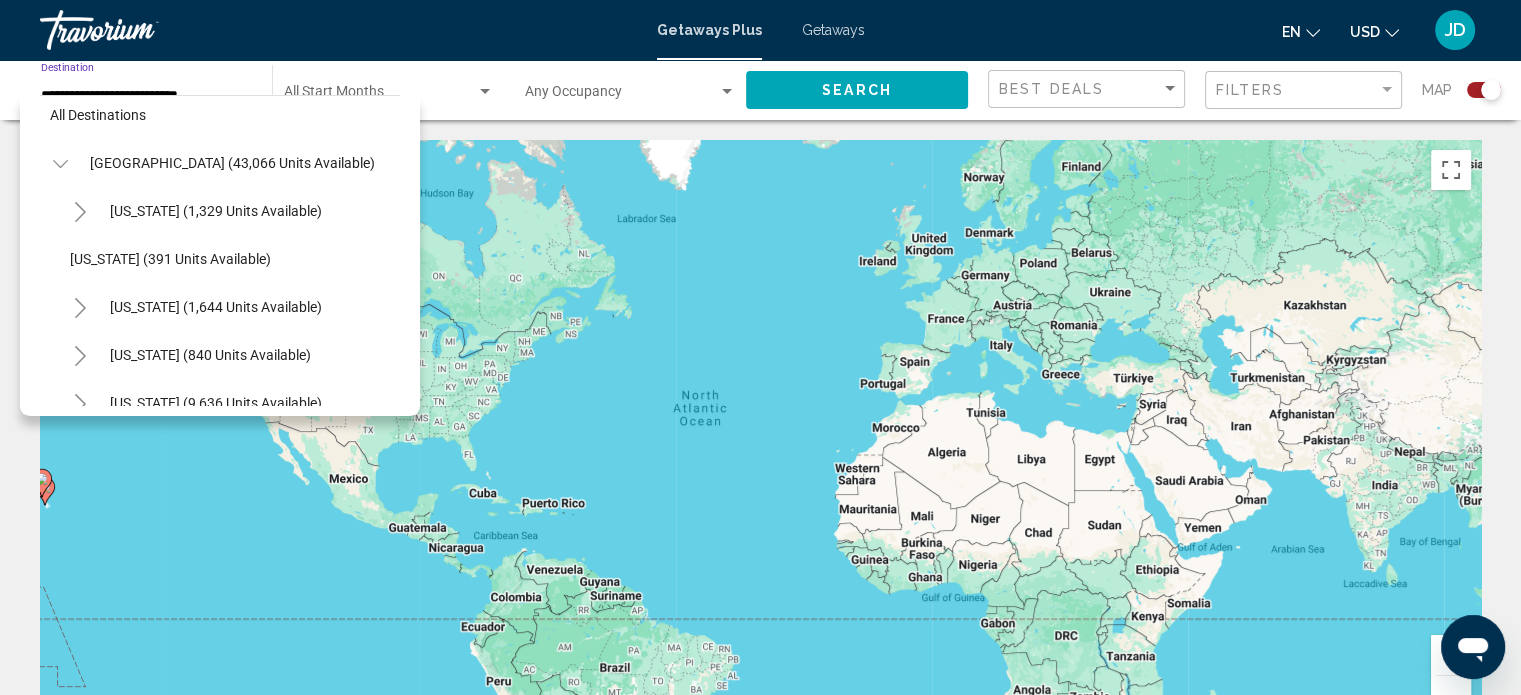 scroll, scrollTop: 0, scrollLeft: 0, axis: both 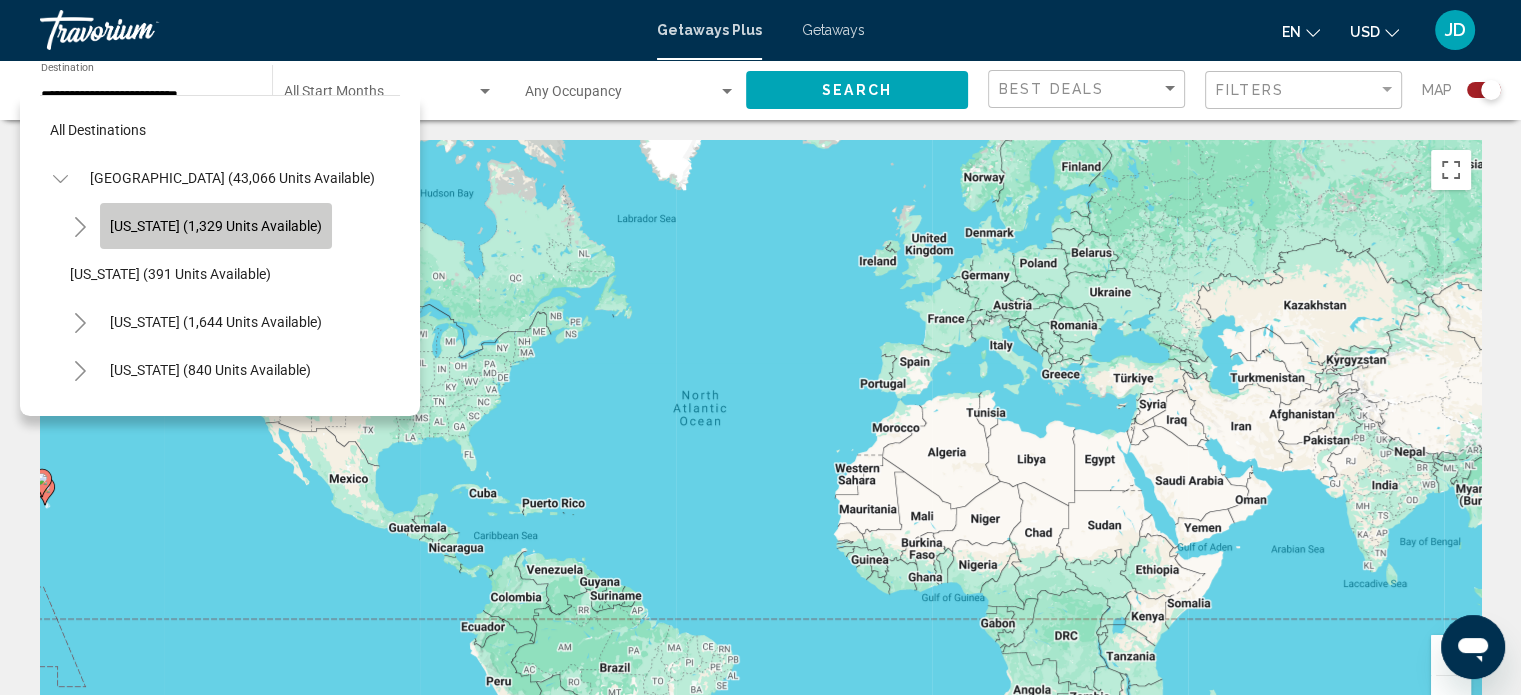 click on "[US_STATE] (1,329 units available)" 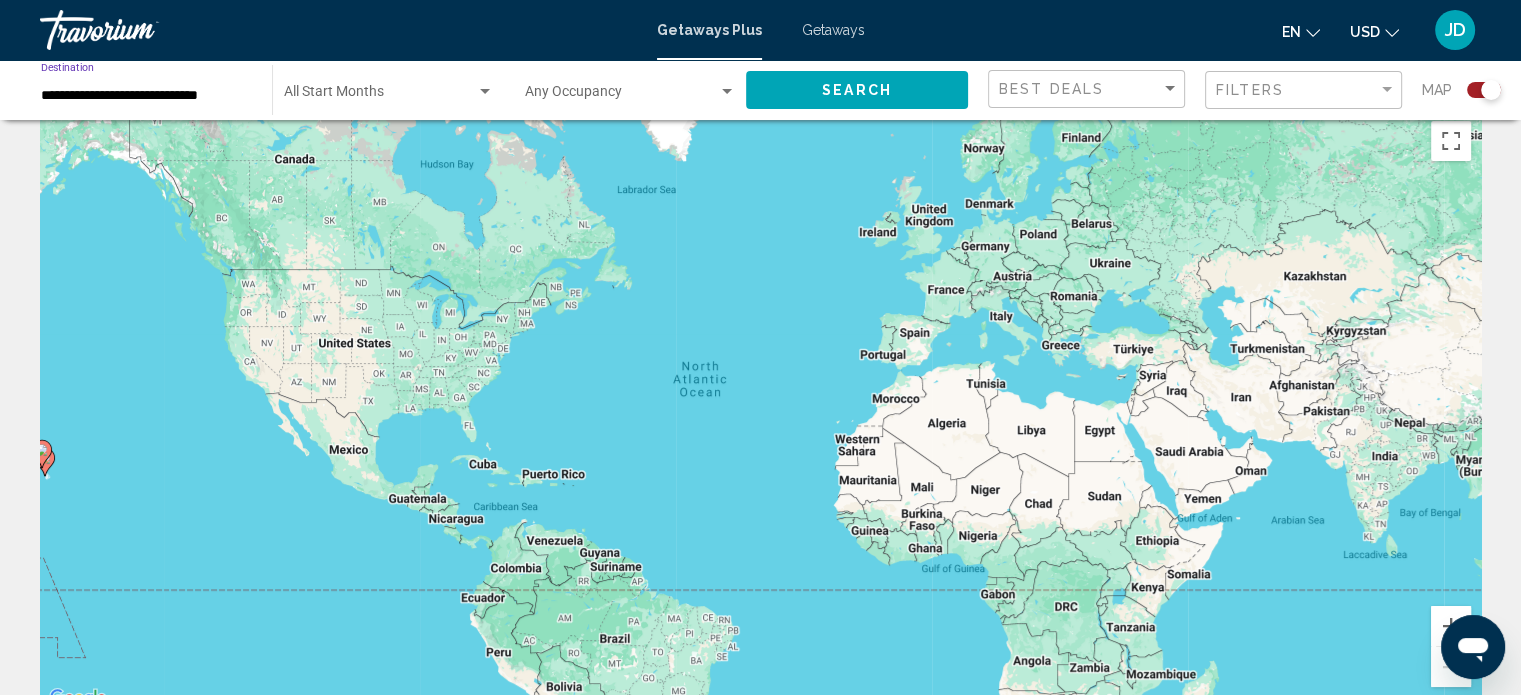 scroll, scrollTop: 0, scrollLeft: 0, axis: both 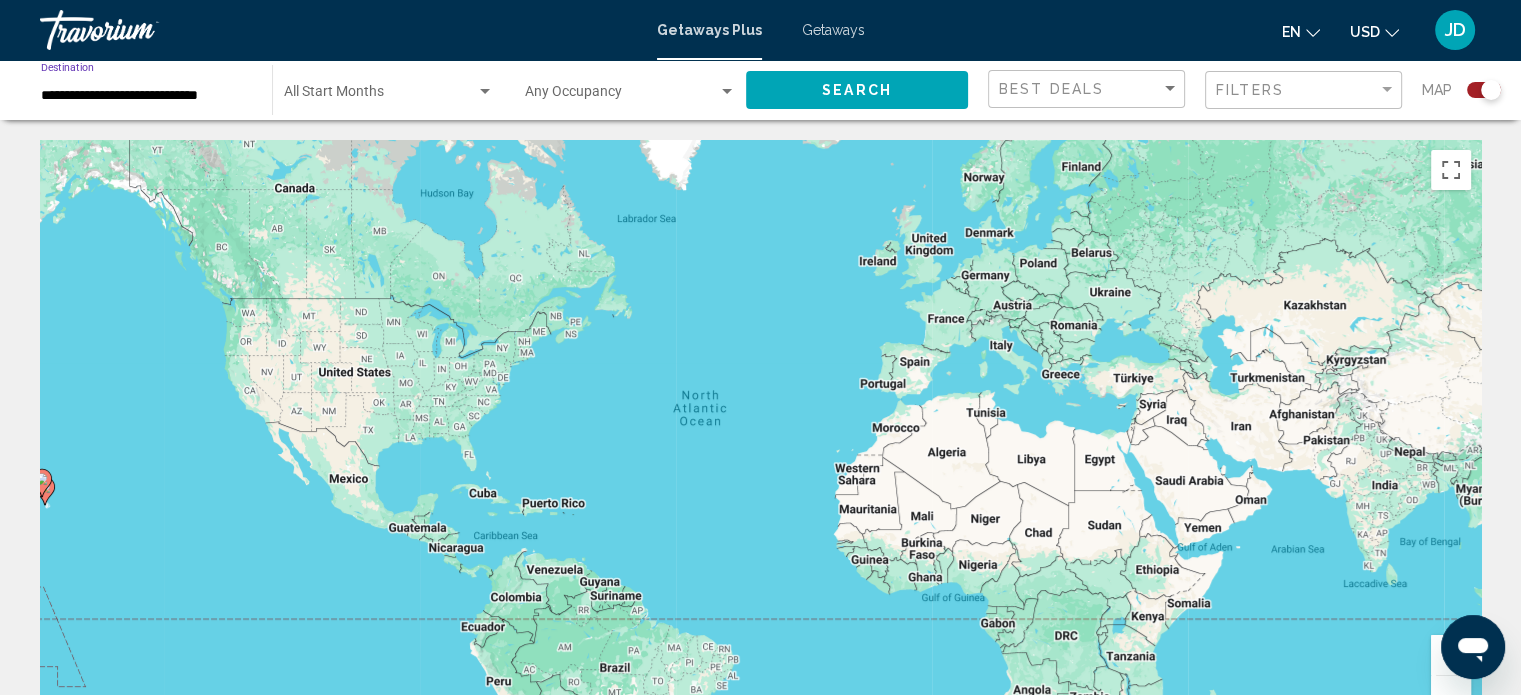 click on "**********" at bounding box center (146, 96) 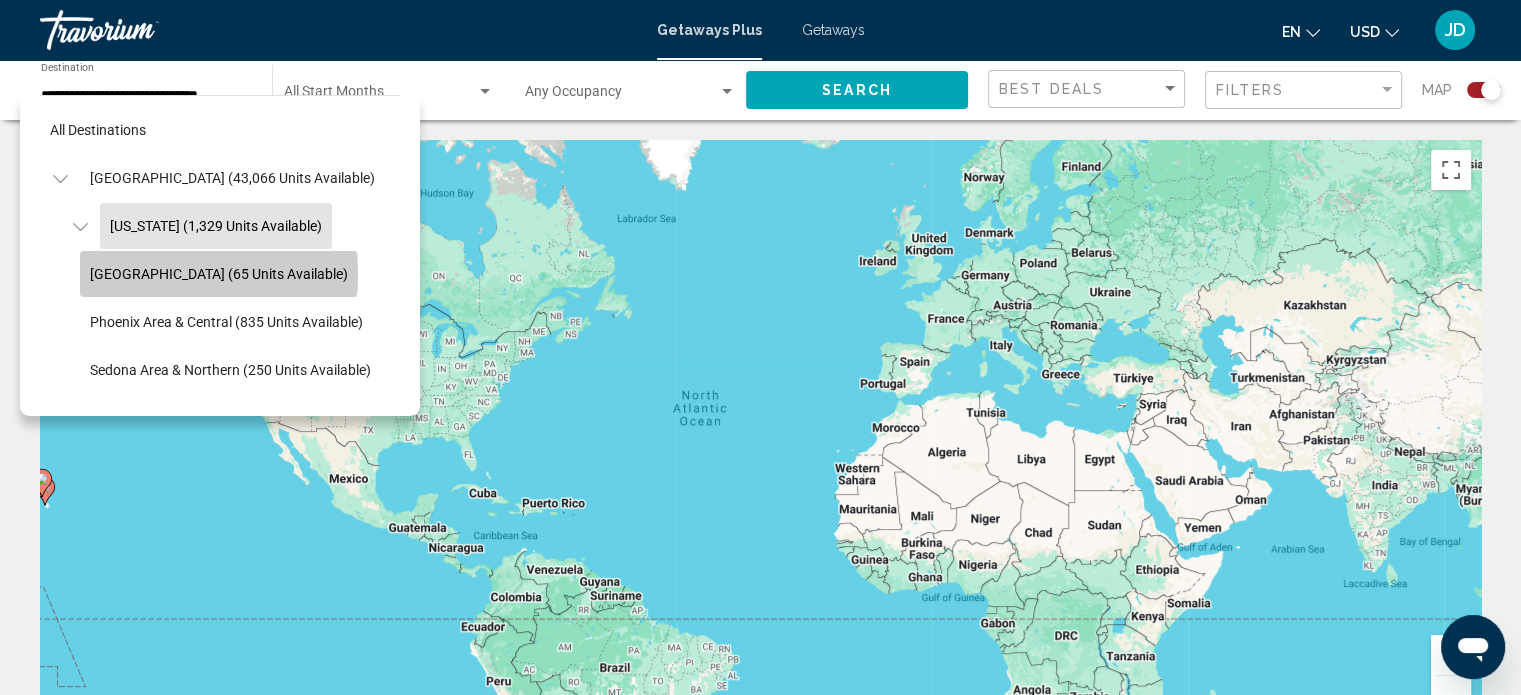 click on "[GEOGRAPHIC_DATA] (65 units available)" 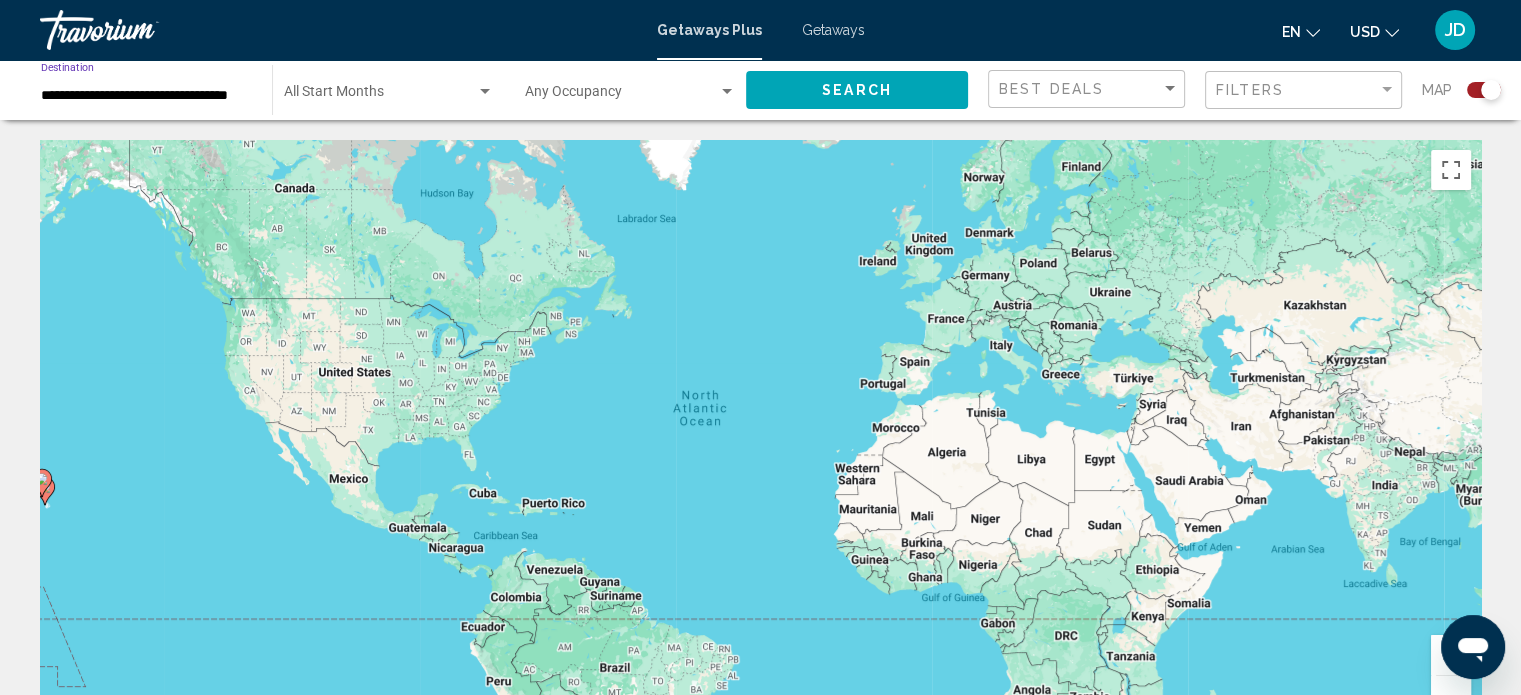 click at bounding box center (485, 91) 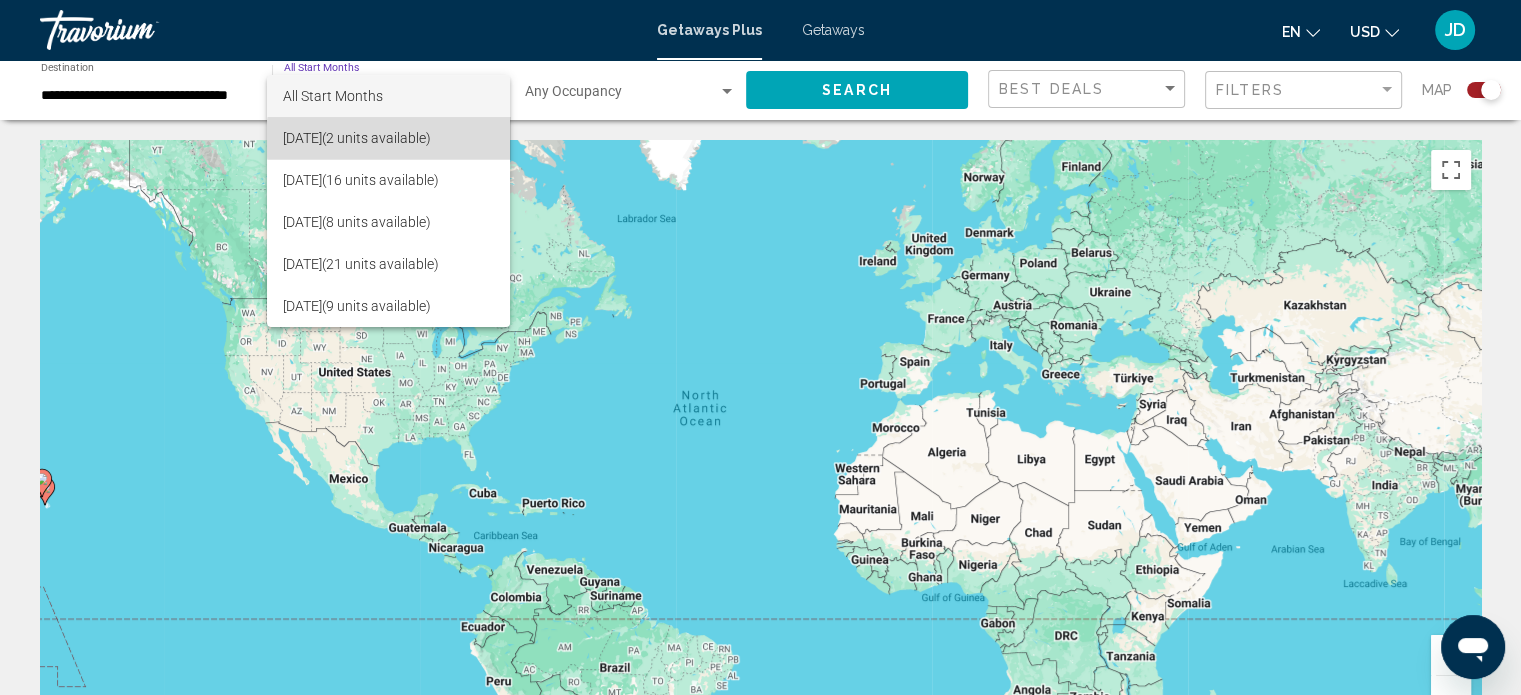 click on "[DATE]  (2 units available)" at bounding box center (388, 138) 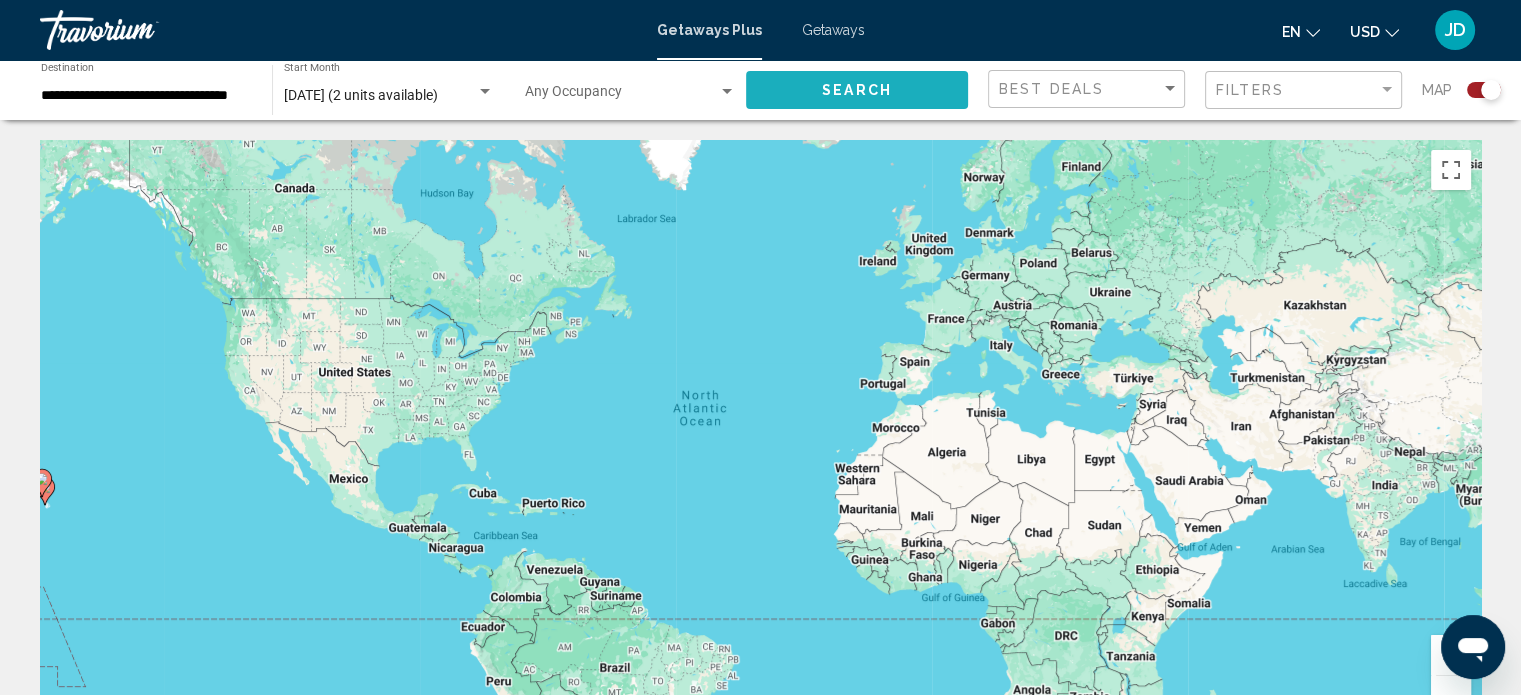 click on "Search" 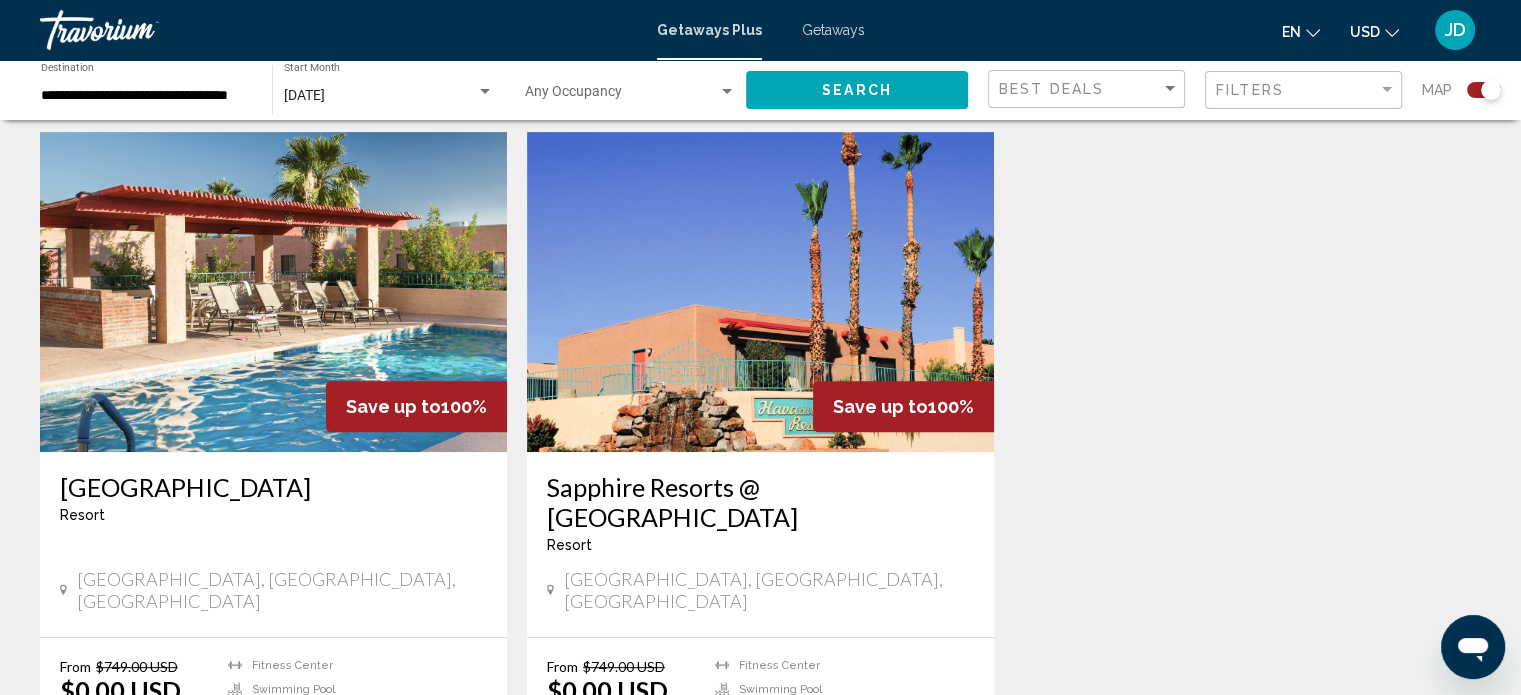 scroll, scrollTop: 700, scrollLeft: 0, axis: vertical 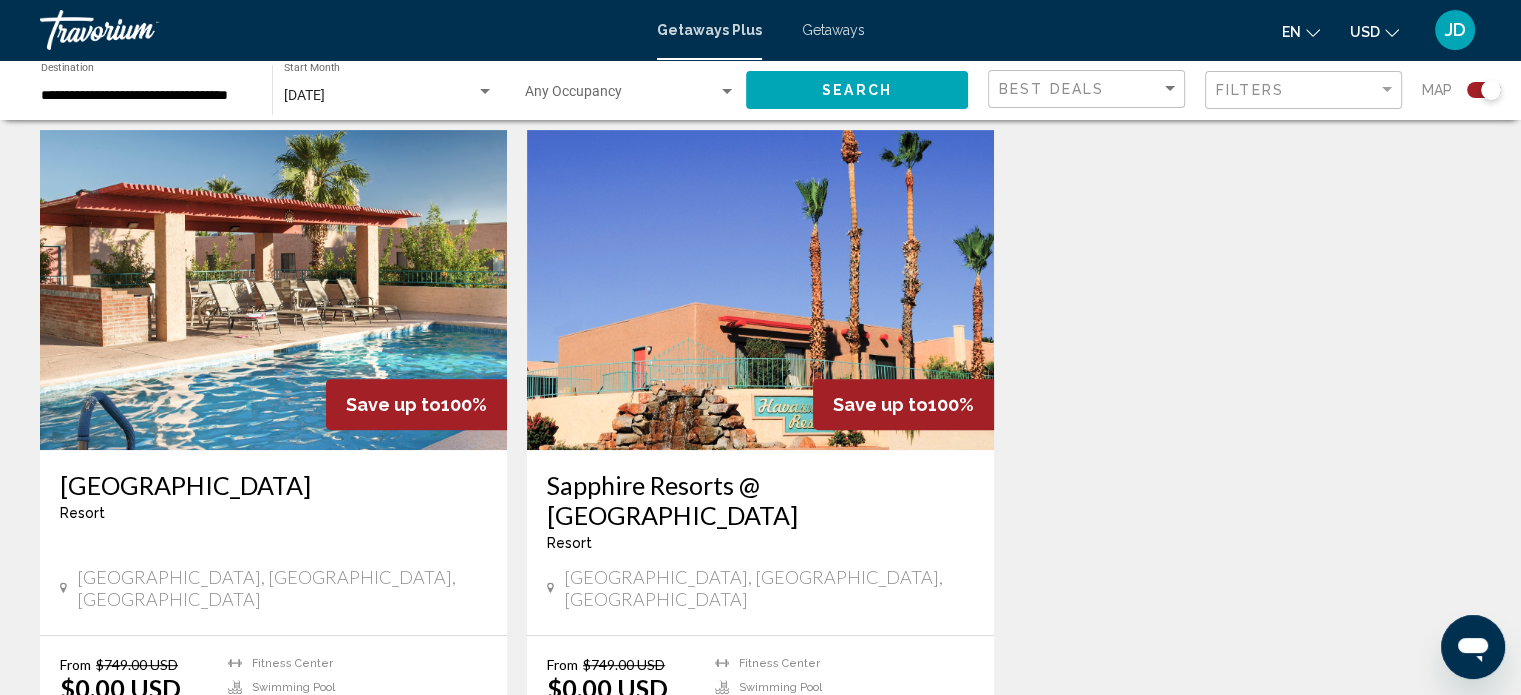 click at bounding box center [273, 290] 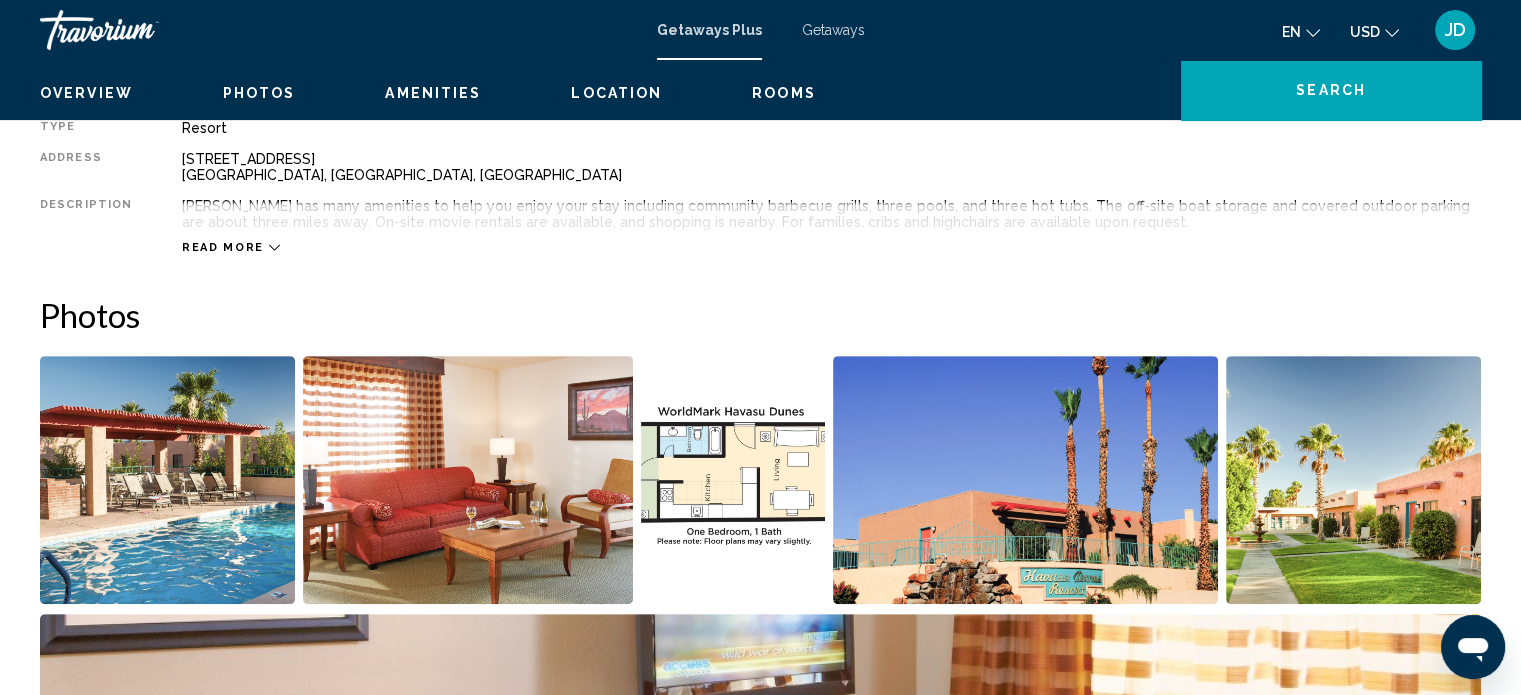 scroll, scrollTop: 12, scrollLeft: 0, axis: vertical 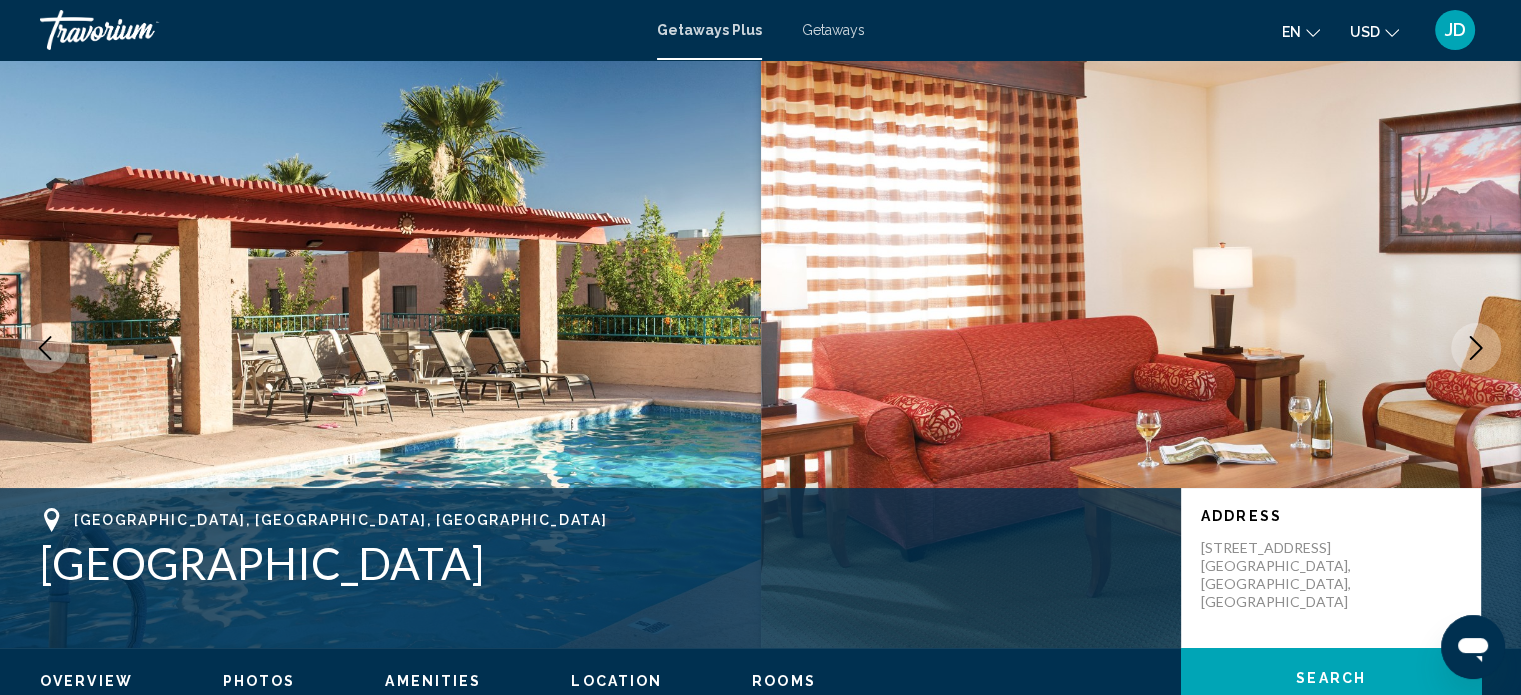 click 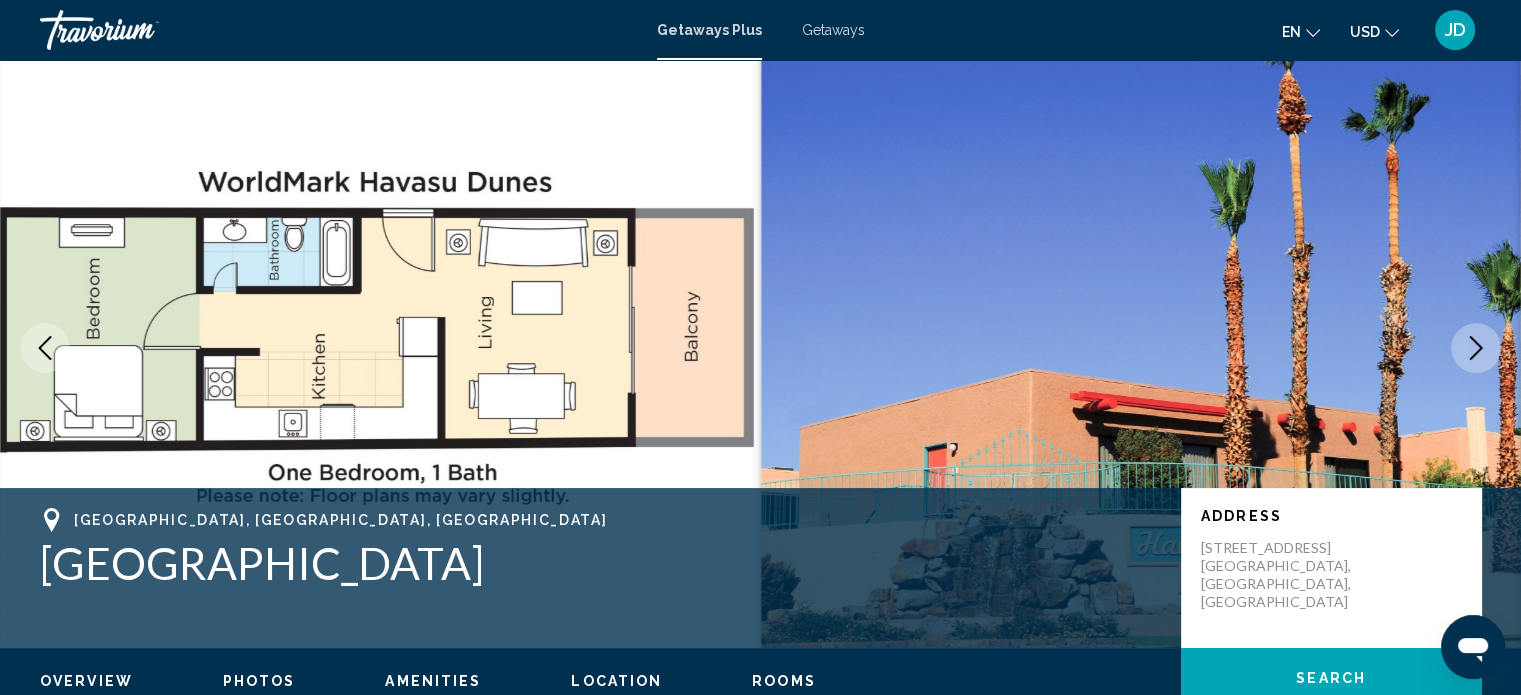 click 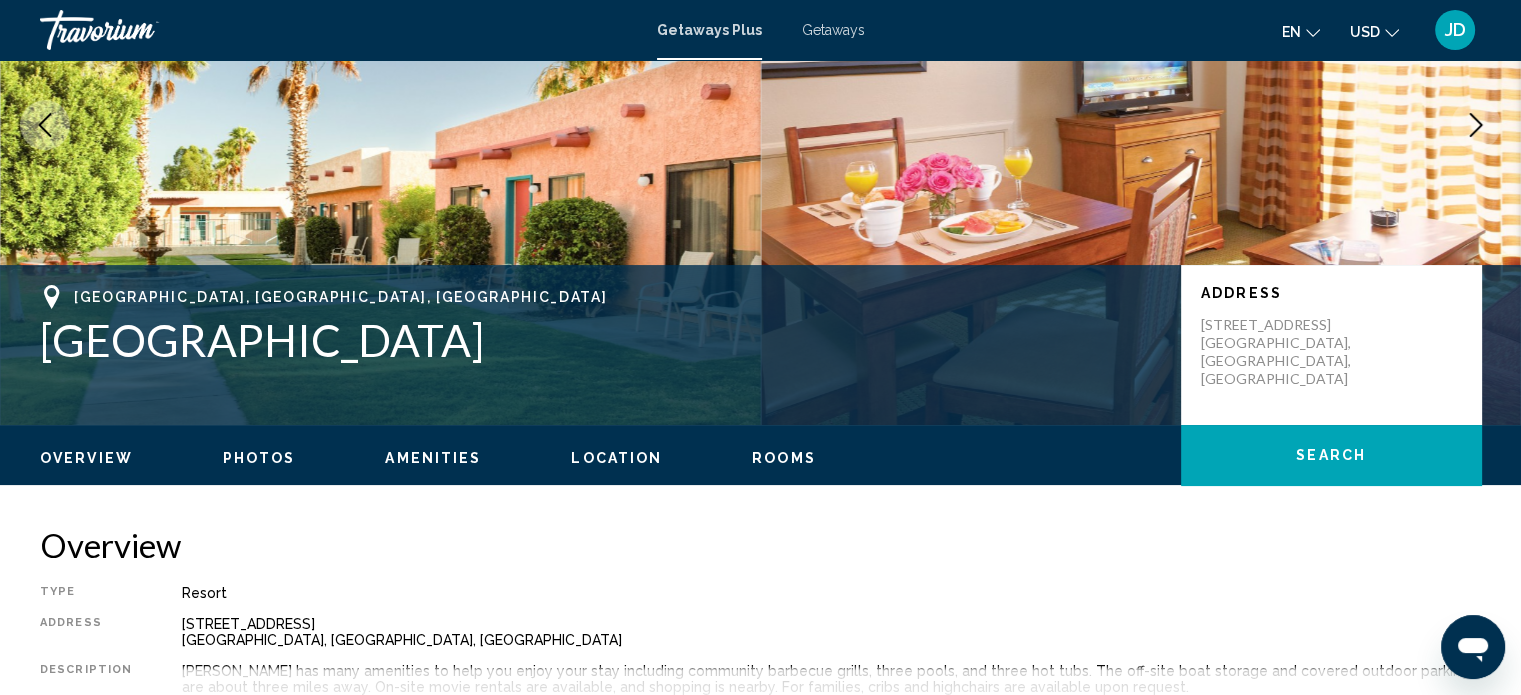 scroll, scrollTop: 212, scrollLeft: 0, axis: vertical 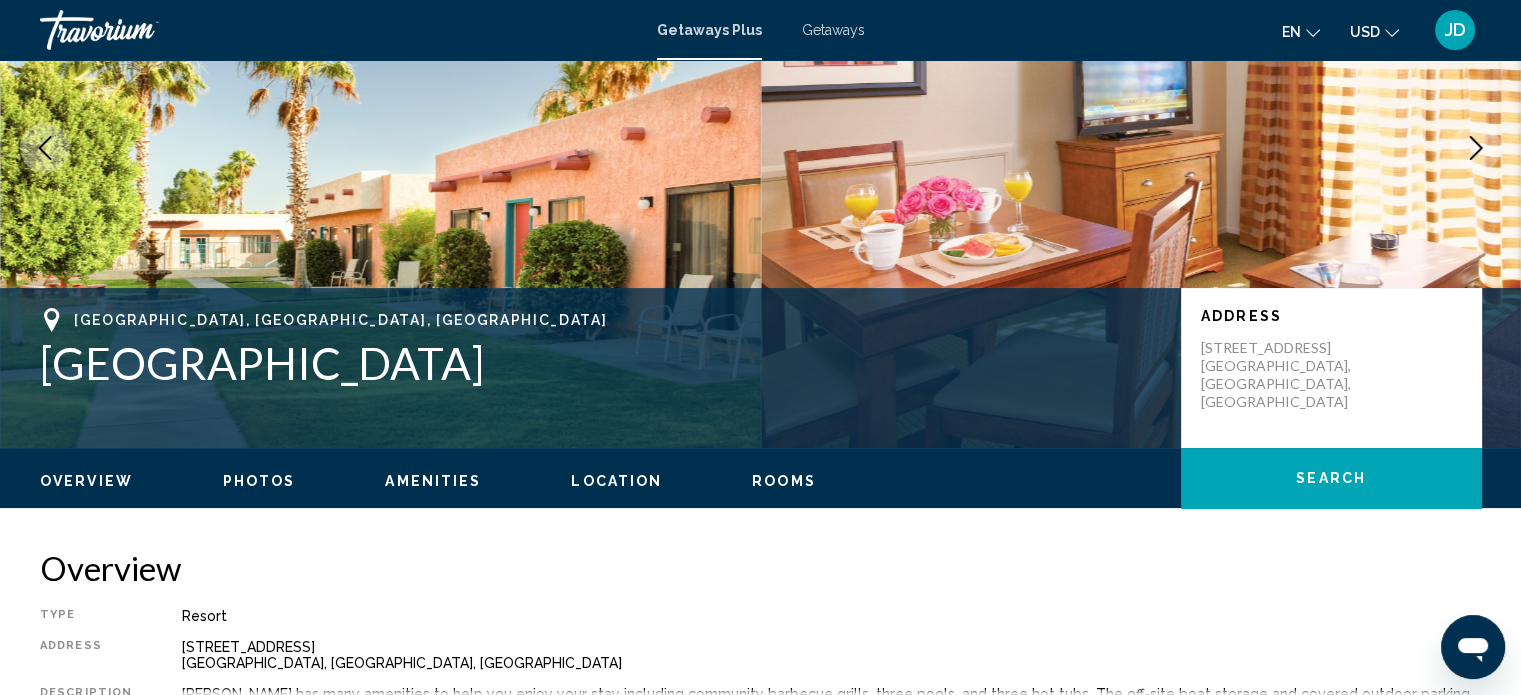 drag, startPoint x: 460, startPoint y: 374, endPoint x: 16, endPoint y: 357, distance: 444.32532 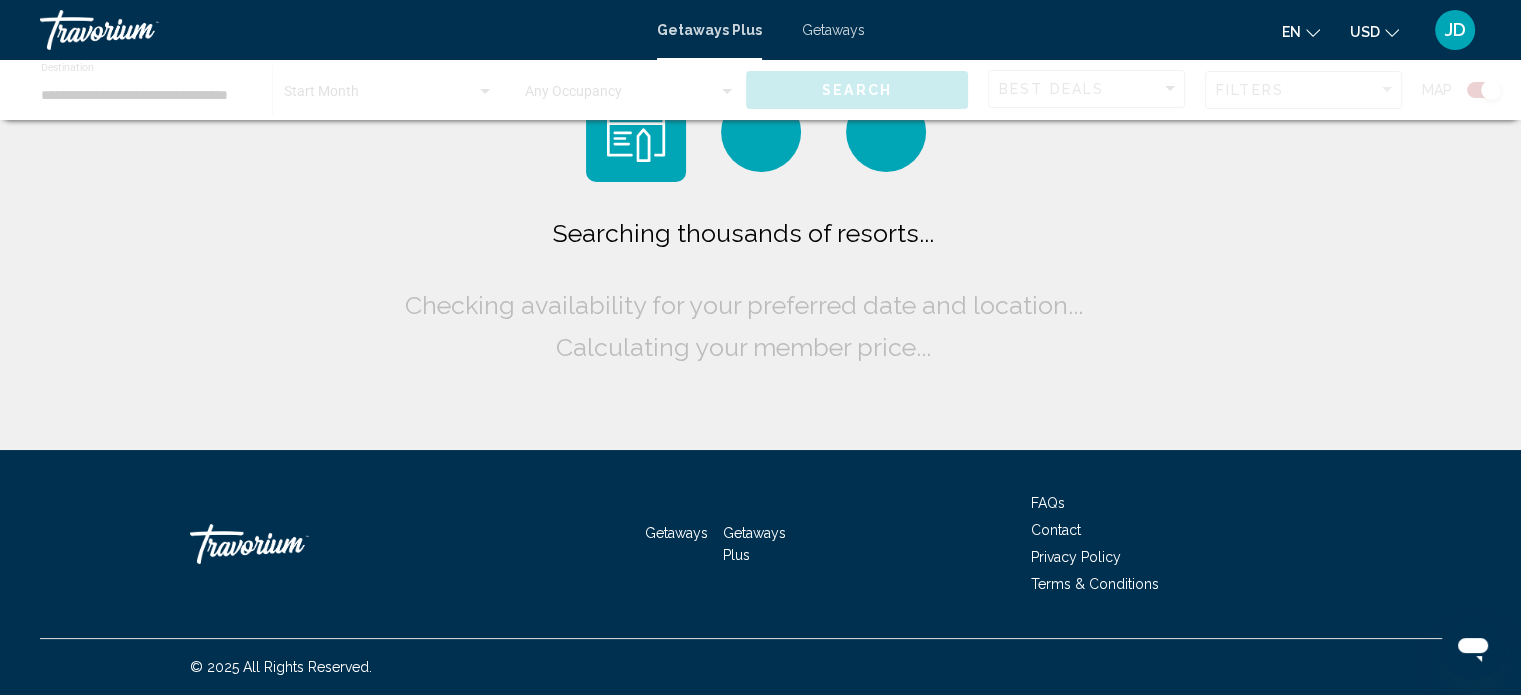 scroll, scrollTop: 0, scrollLeft: 0, axis: both 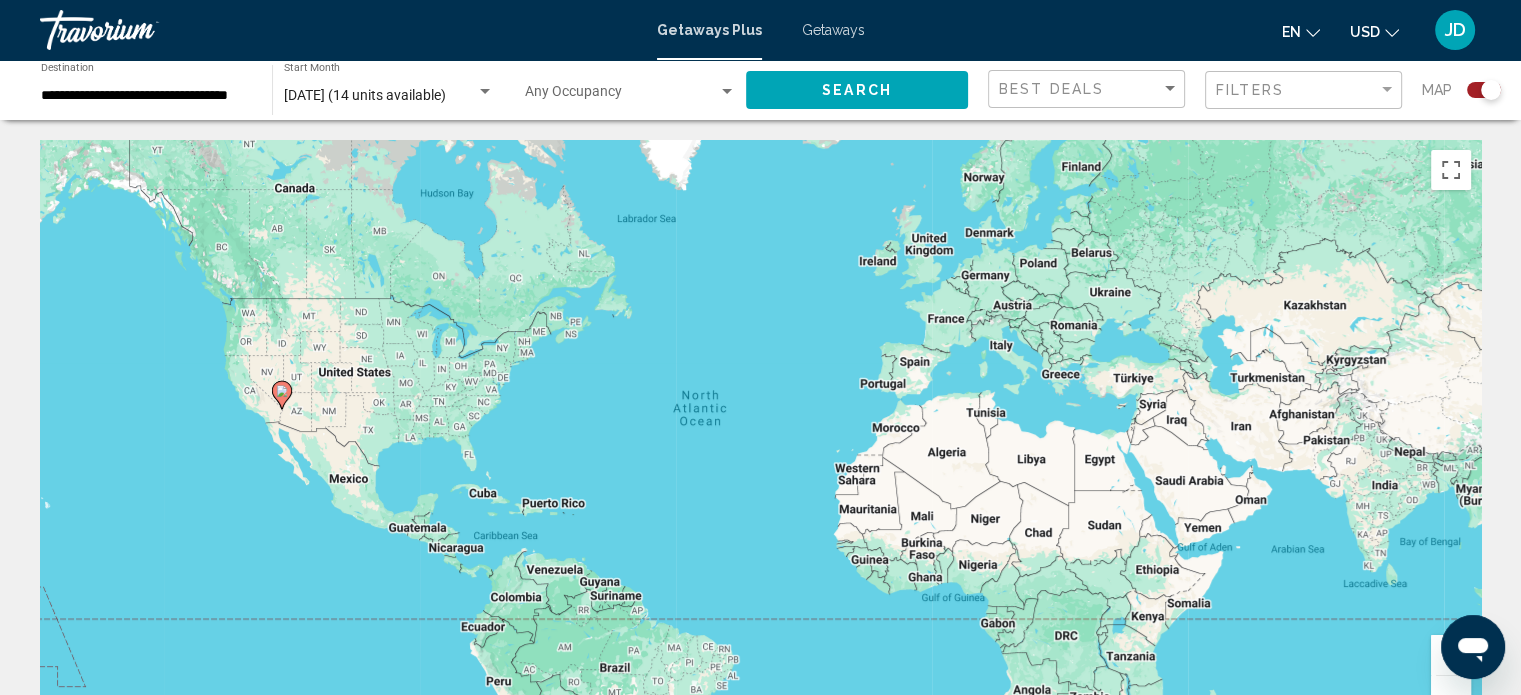 click on "**********" 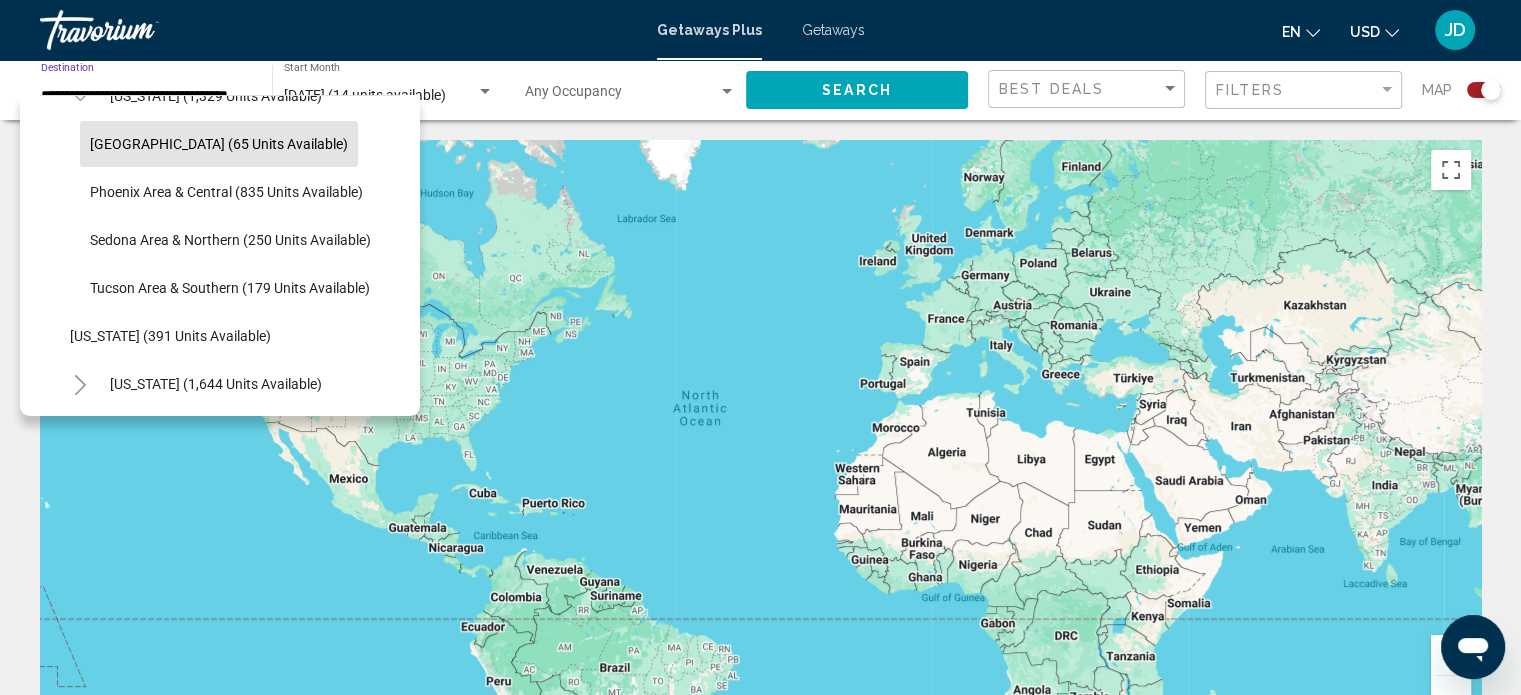 scroll, scrollTop: 230, scrollLeft: 0, axis: vertical 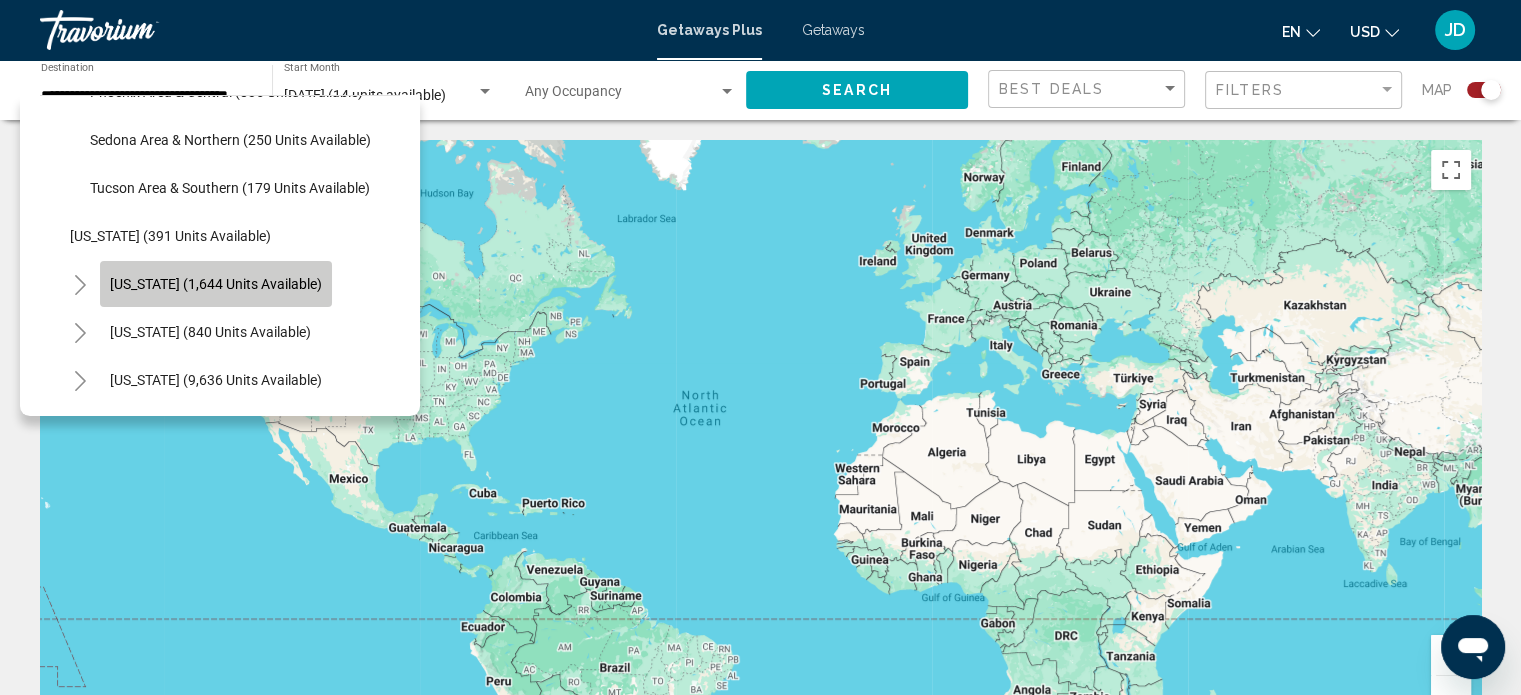 click on "[US_STATE] (1,644 units available)" 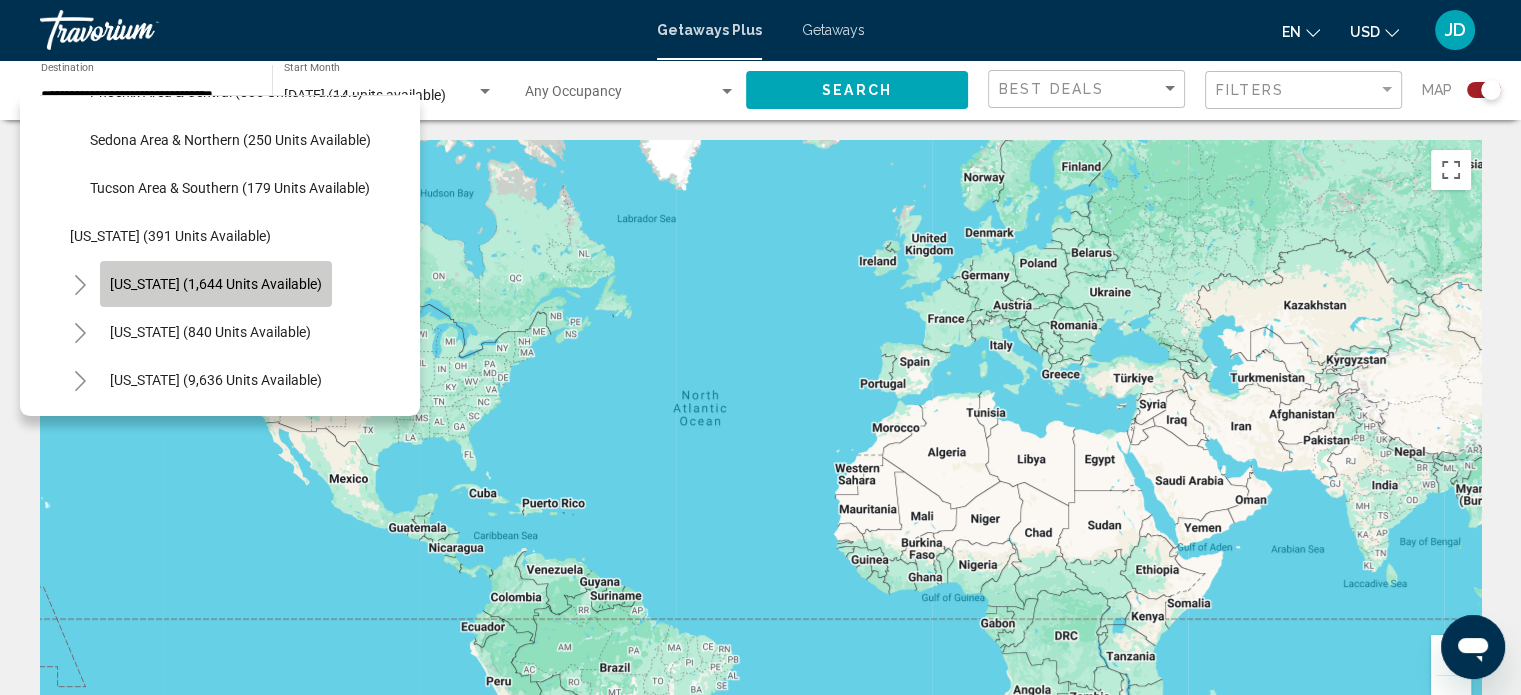 scroll, scrollTop: 0, scrollLeft: 0, axis: both 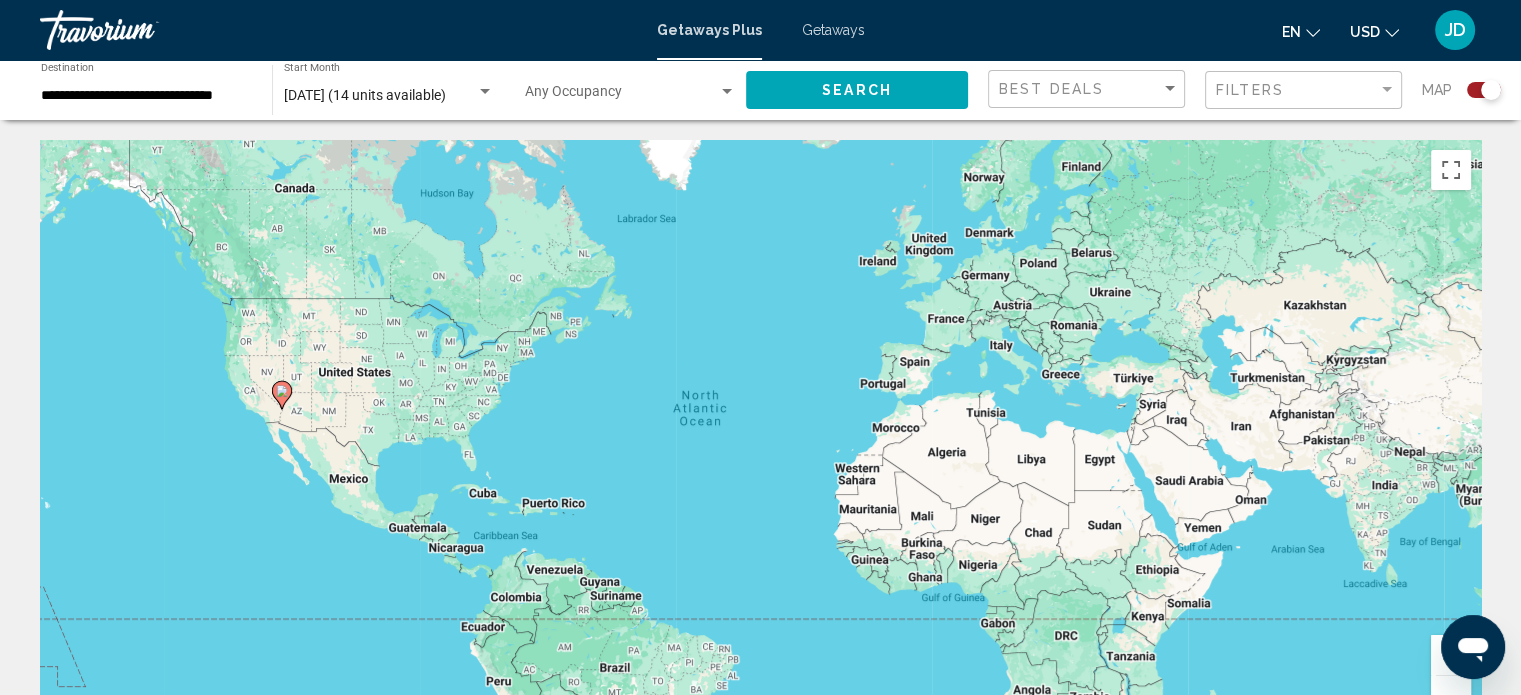 click on "[DATE] (14 units available) Start Month All Start Months" 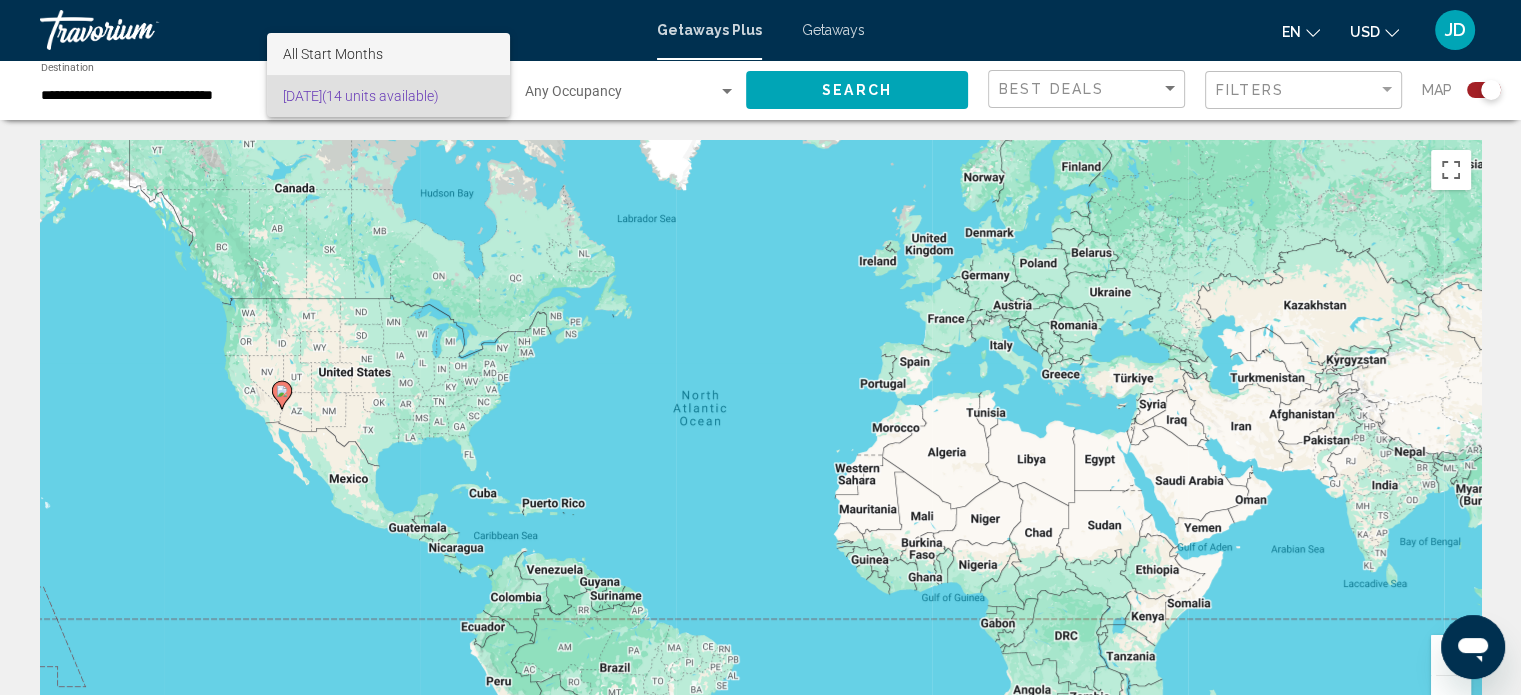 click on "All Start Months" at bounding box center (388, 54) 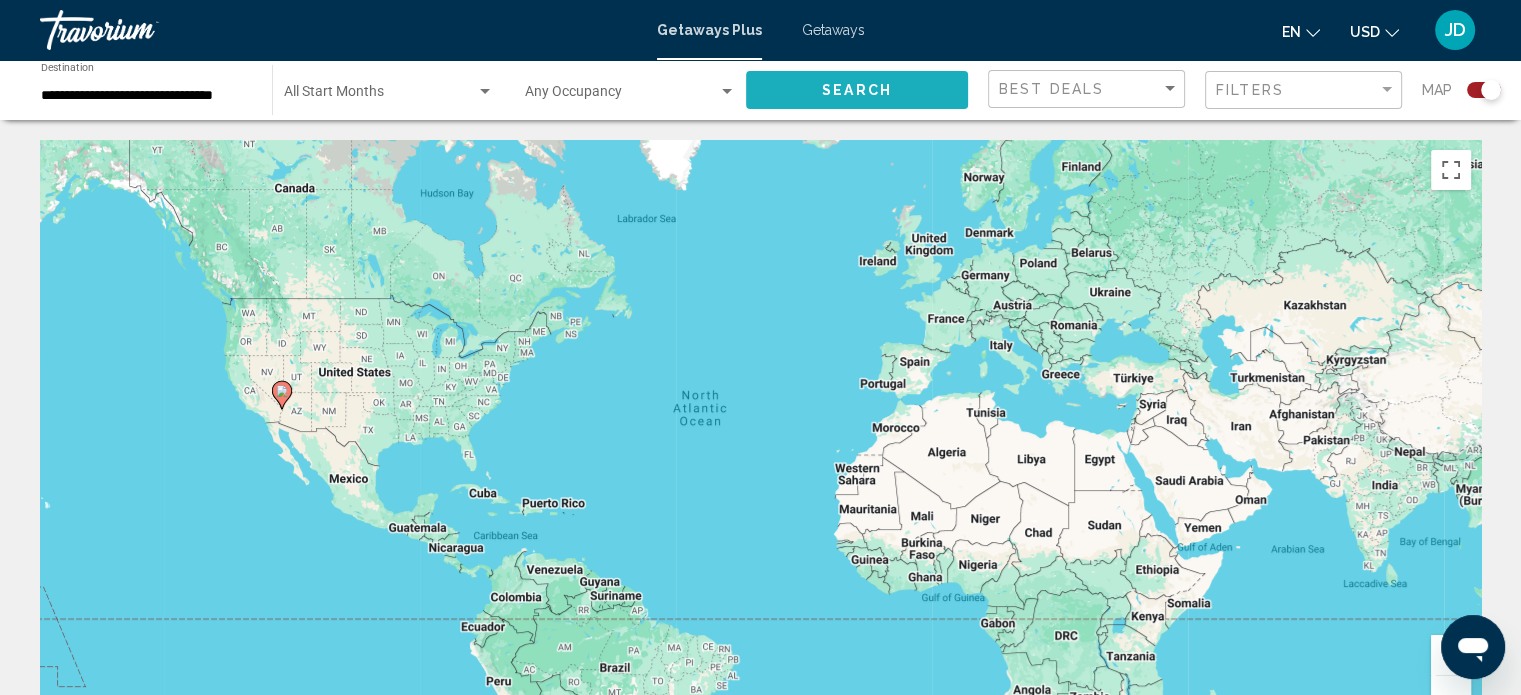 click on "Search" 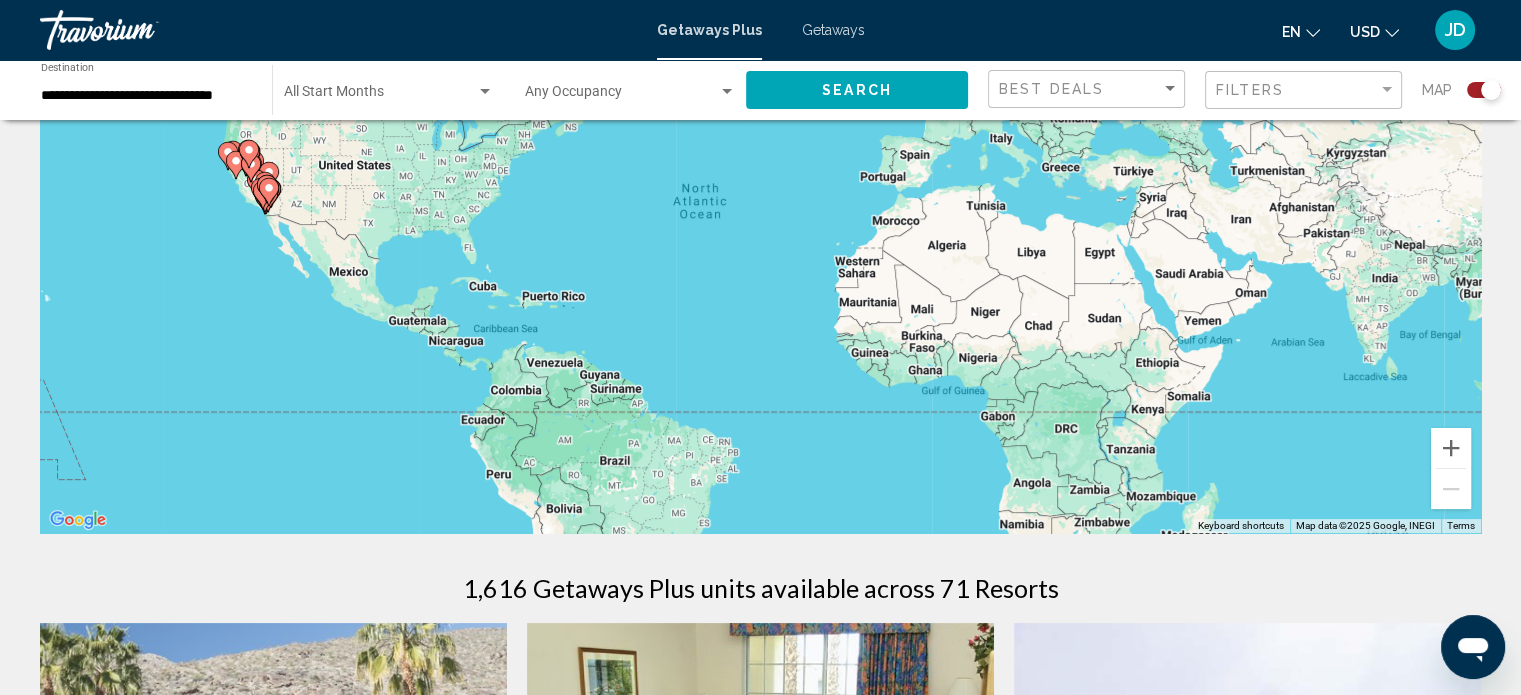 scroll, scrollTop: 200, scrollLeft: 0, axis: vertical 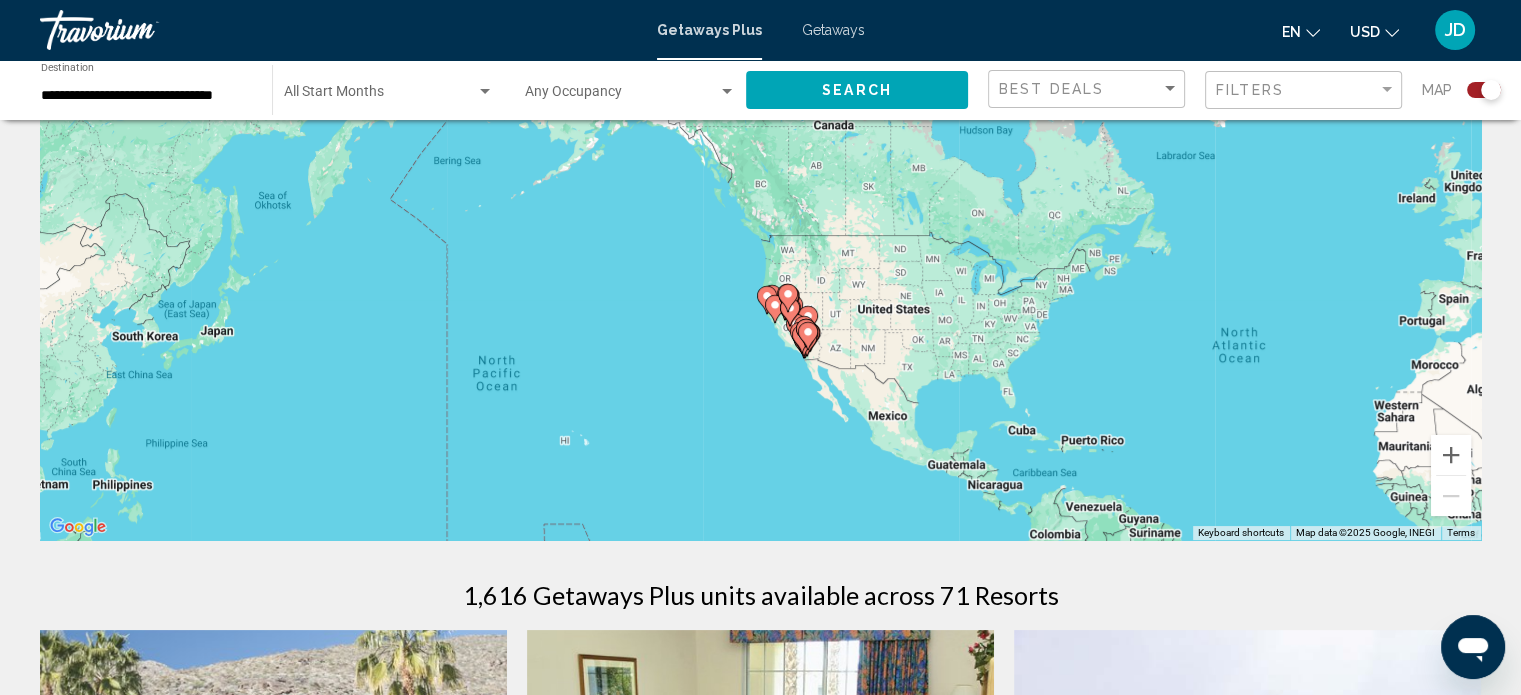drag, startPoint x: 308, startPoint y: 214, endPoint x: 848, endPoint y: 348, distance: 556.37756 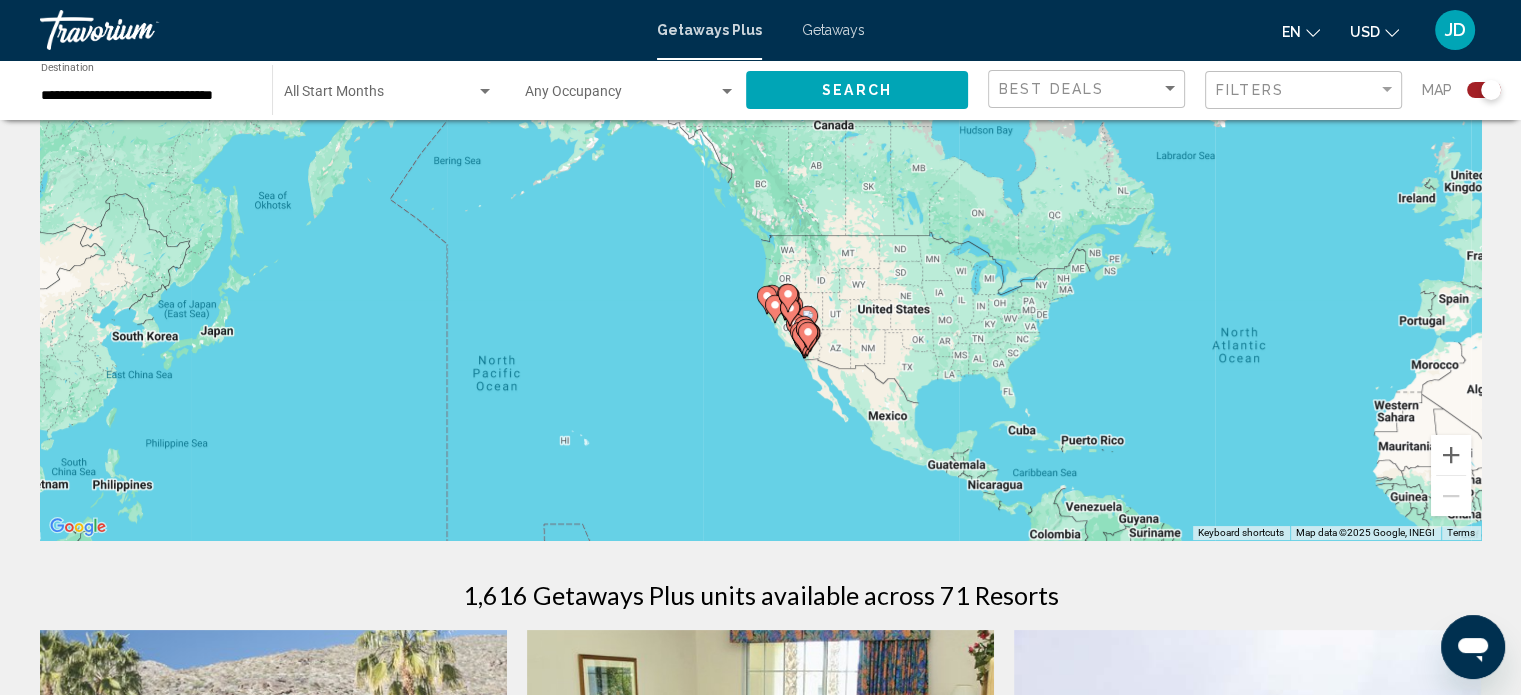 click on "To navigate, press the arrow keys. To activate drag with keyboard, press Alt + Enter. Once in keyboard drag state, use the arrow keys to move the marker. To complete the drag, press the Enter key. To cancel, press Escape." at bounding box center [760, 240] 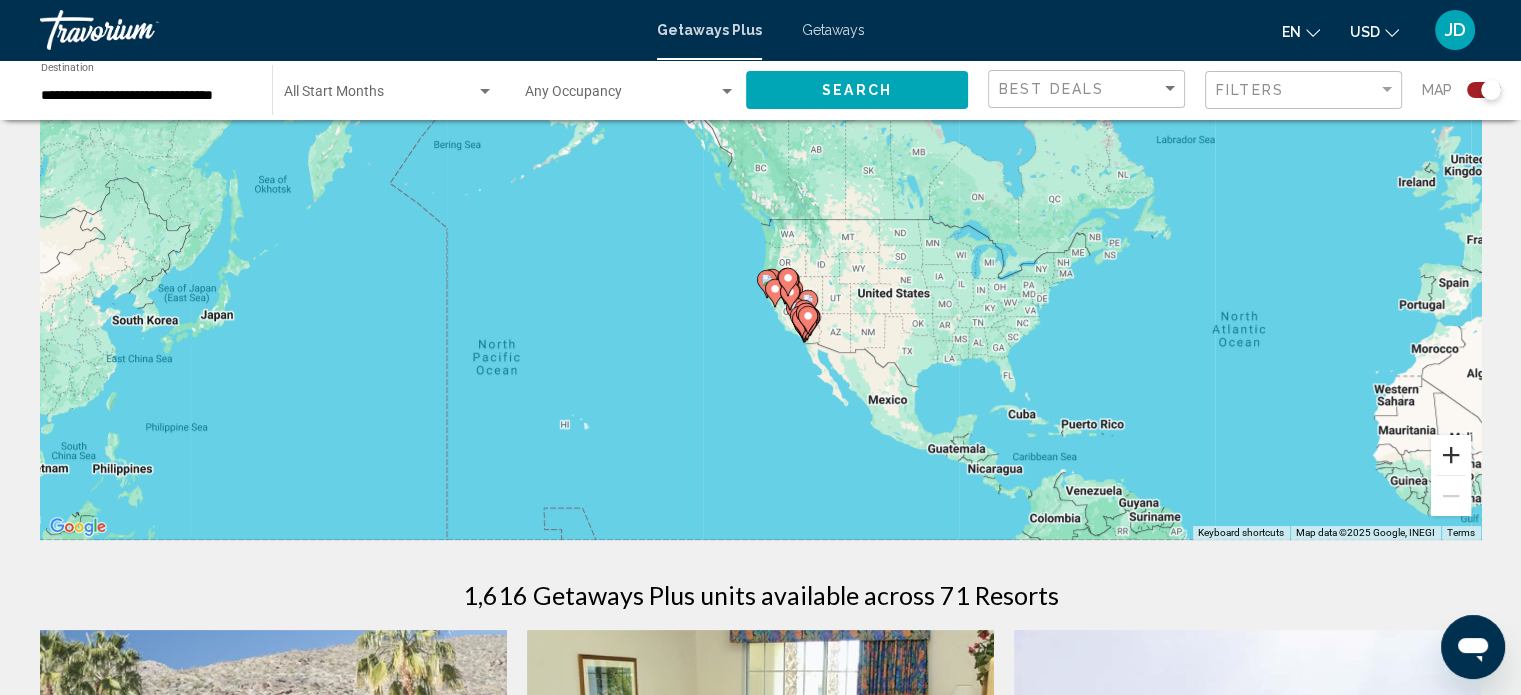click at bounding box center [1451, 455] 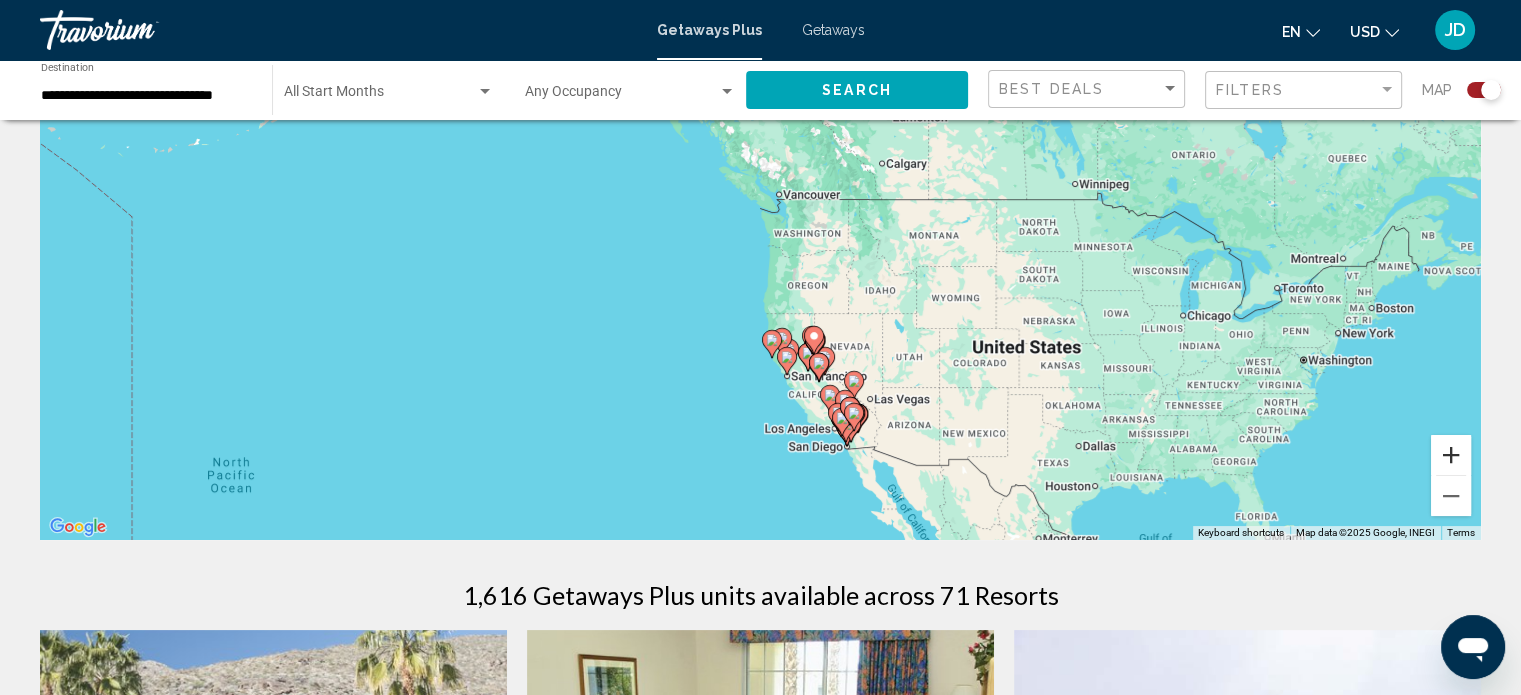 click at bounding box center (1451, 455) 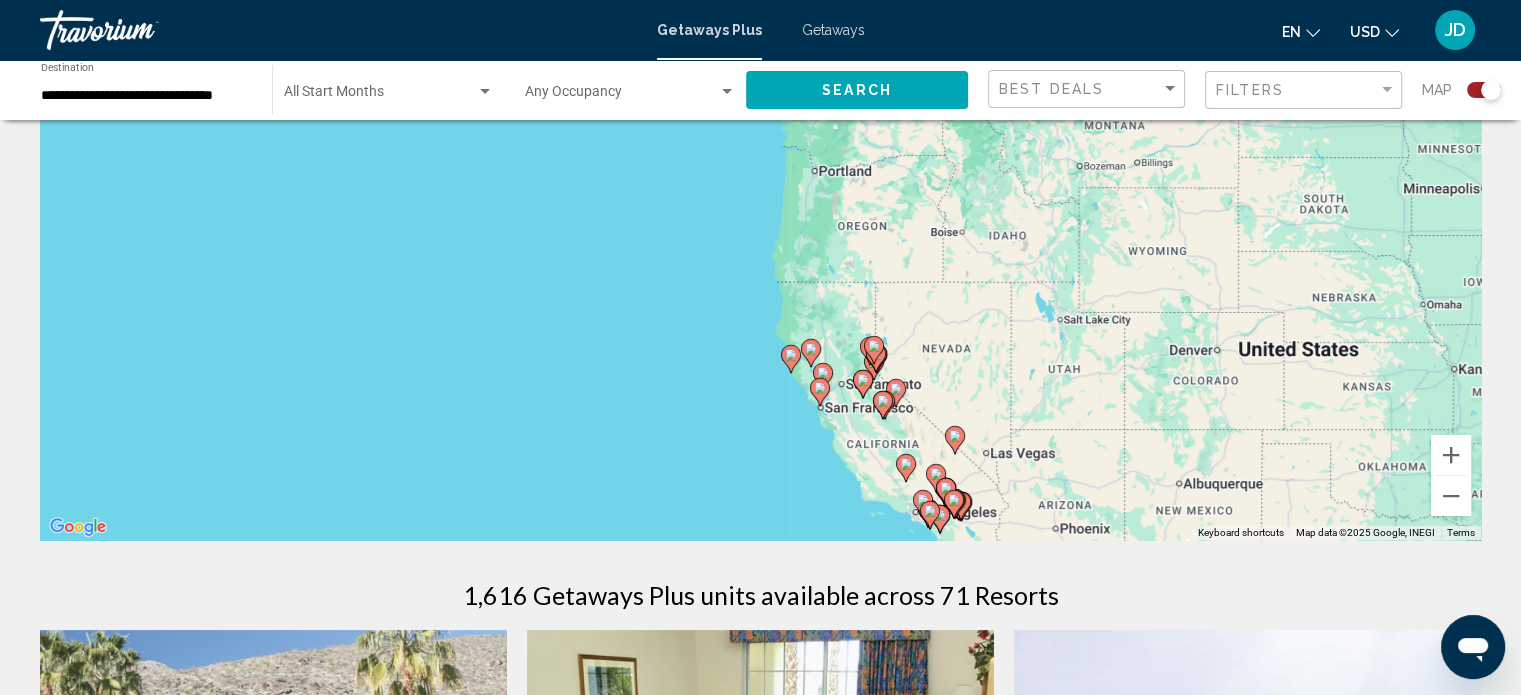 drag, startPoint x: 1131, startPoint y: 466, endPoint x: 1137, endPoint y: 259, distance: 207.08694 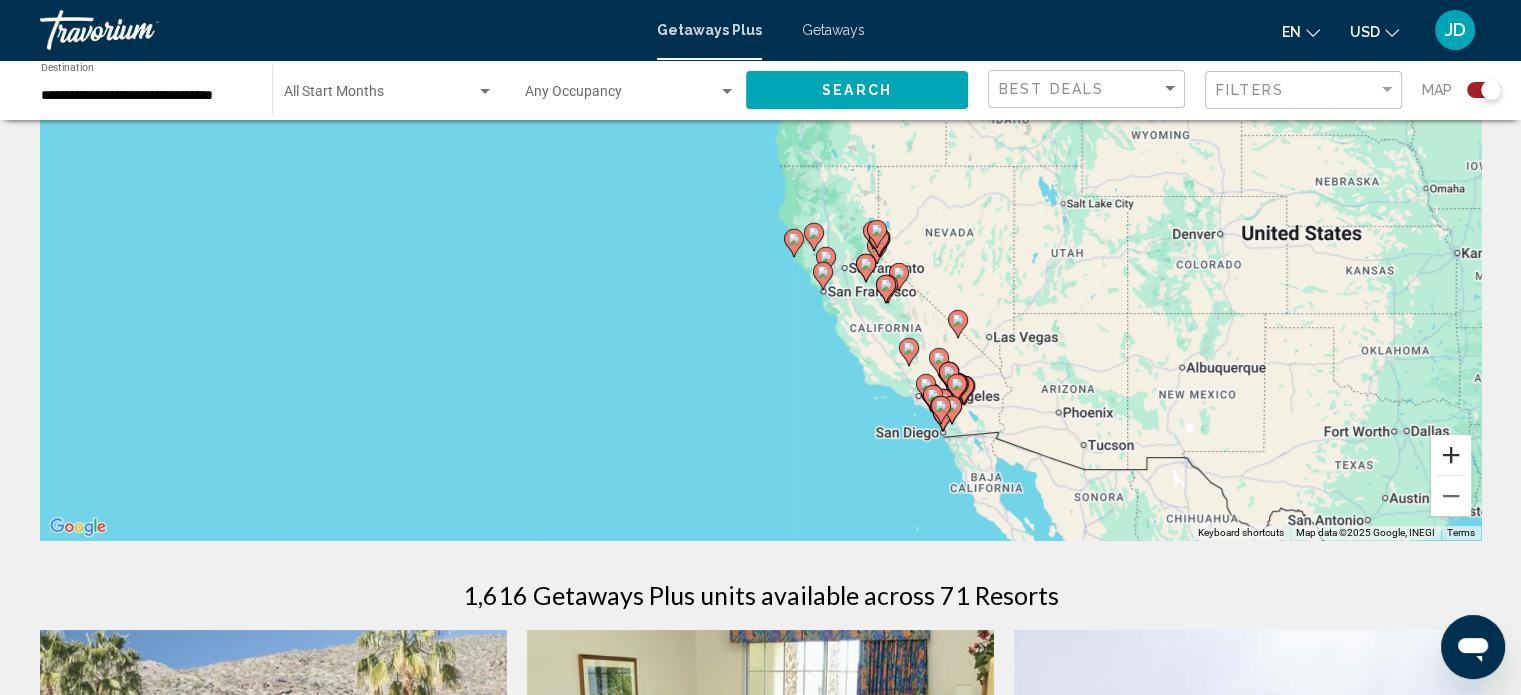 click at bounding box center [1451, 455] 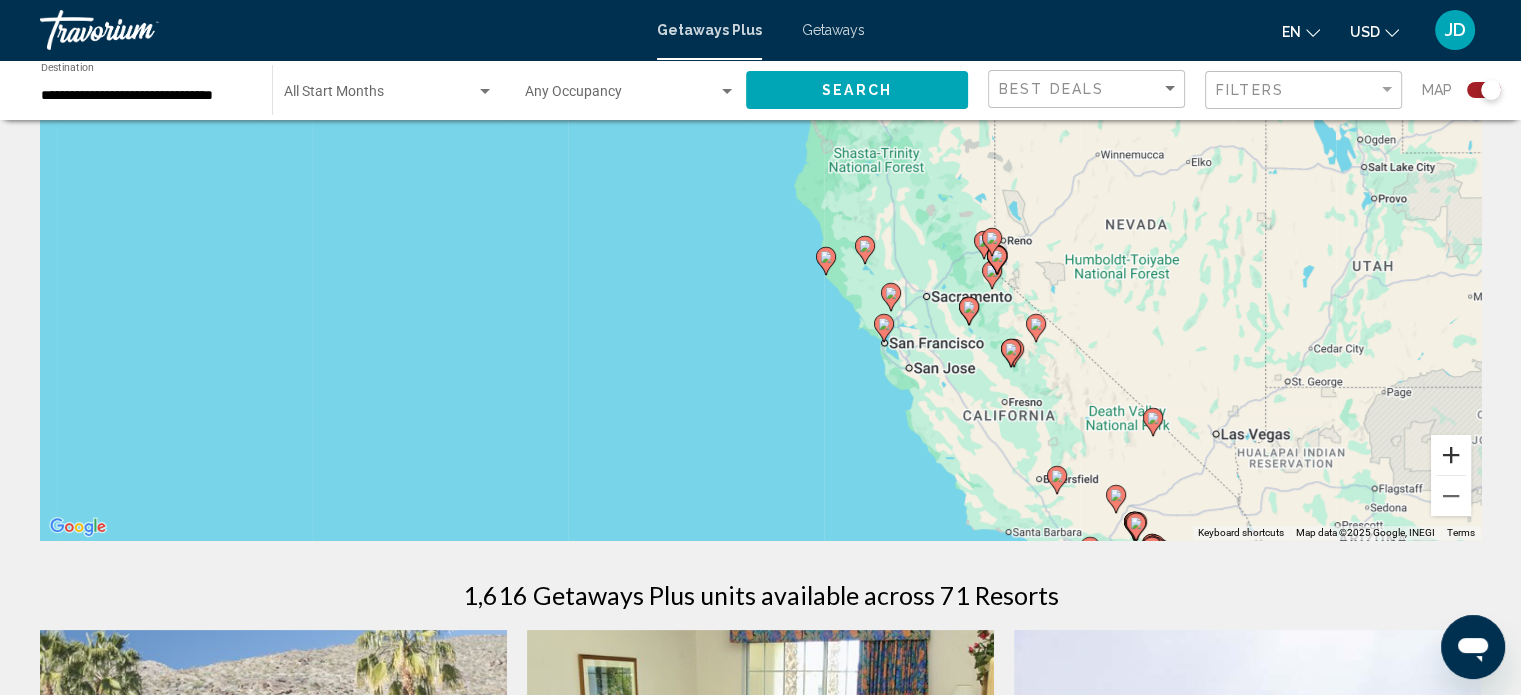 click at bounding box center [1451, 455] 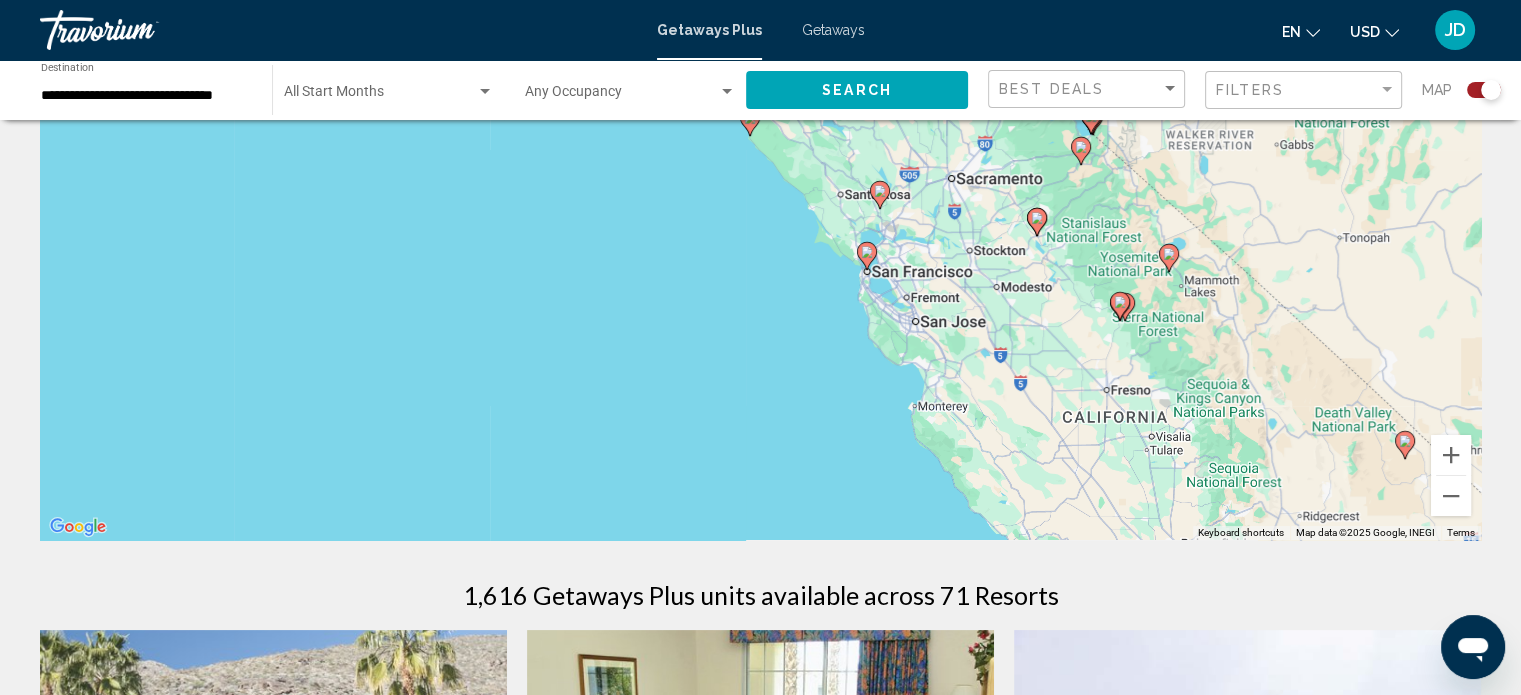 drag, startPoint x: 1292, startPoint y: 483, endPoint x: 1143, endPoint y: 305, distance: 232.13142 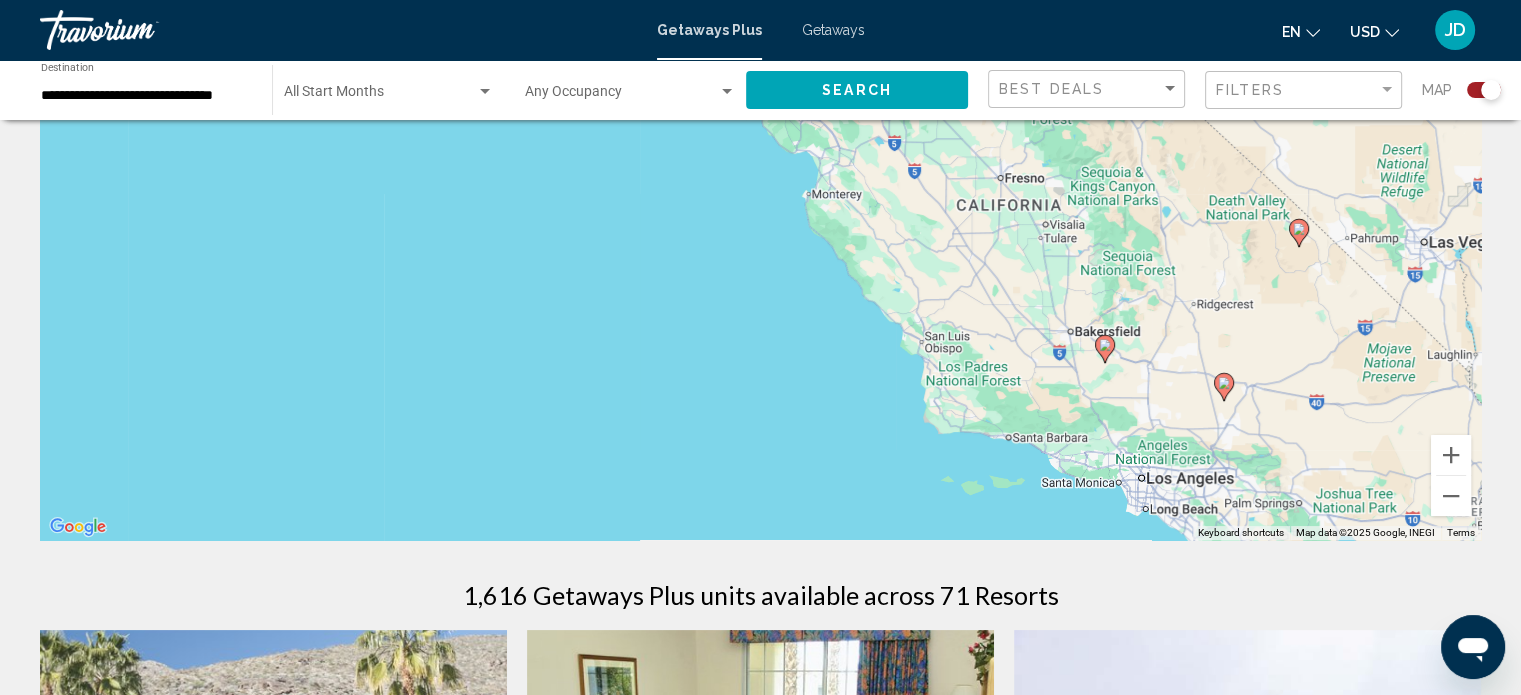 drag, startPoint x: 1086, startPoint y: 479, endPoint x: 968, endPoint y: 250, distance: 257.61404 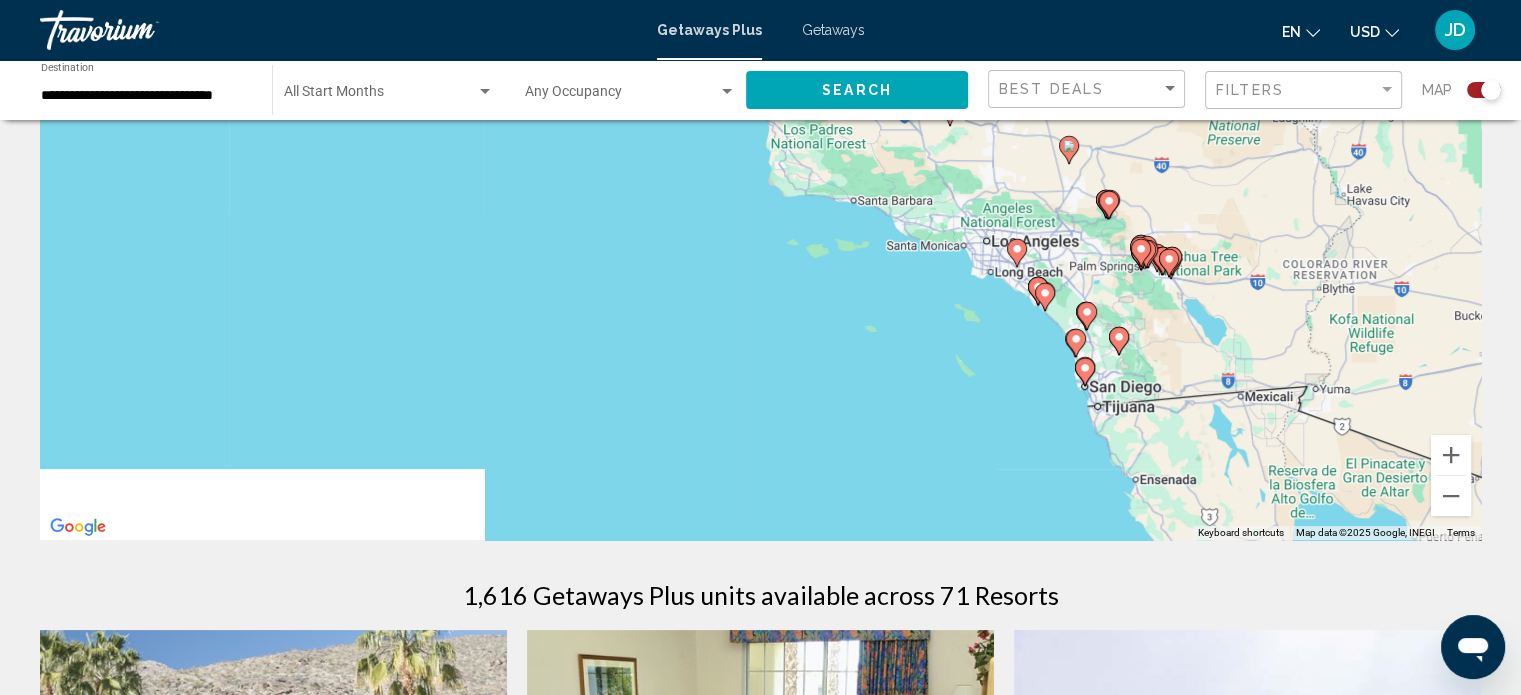 drag, startPoint x: 1160, startPoint y: 470, endPoint x: 1013, endPoint y: 255, distance: 260.44962 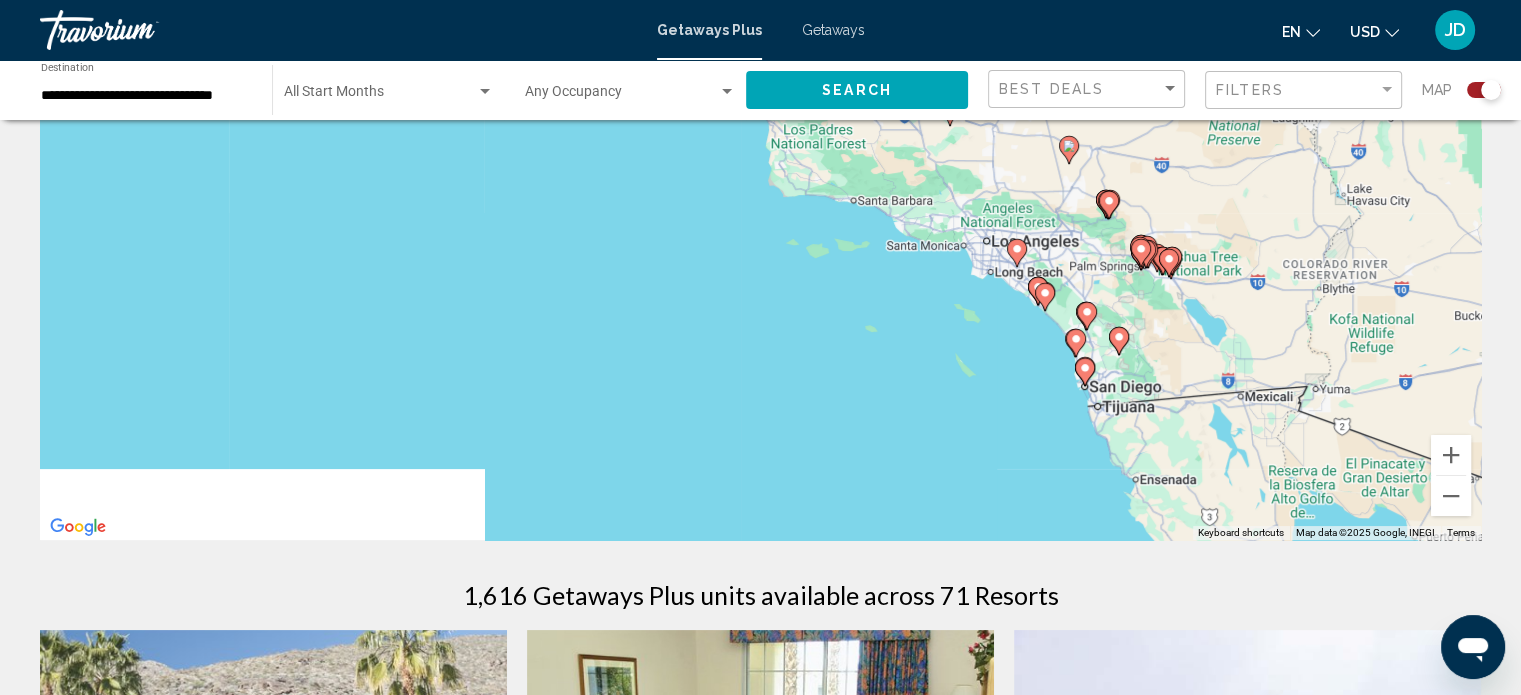 click 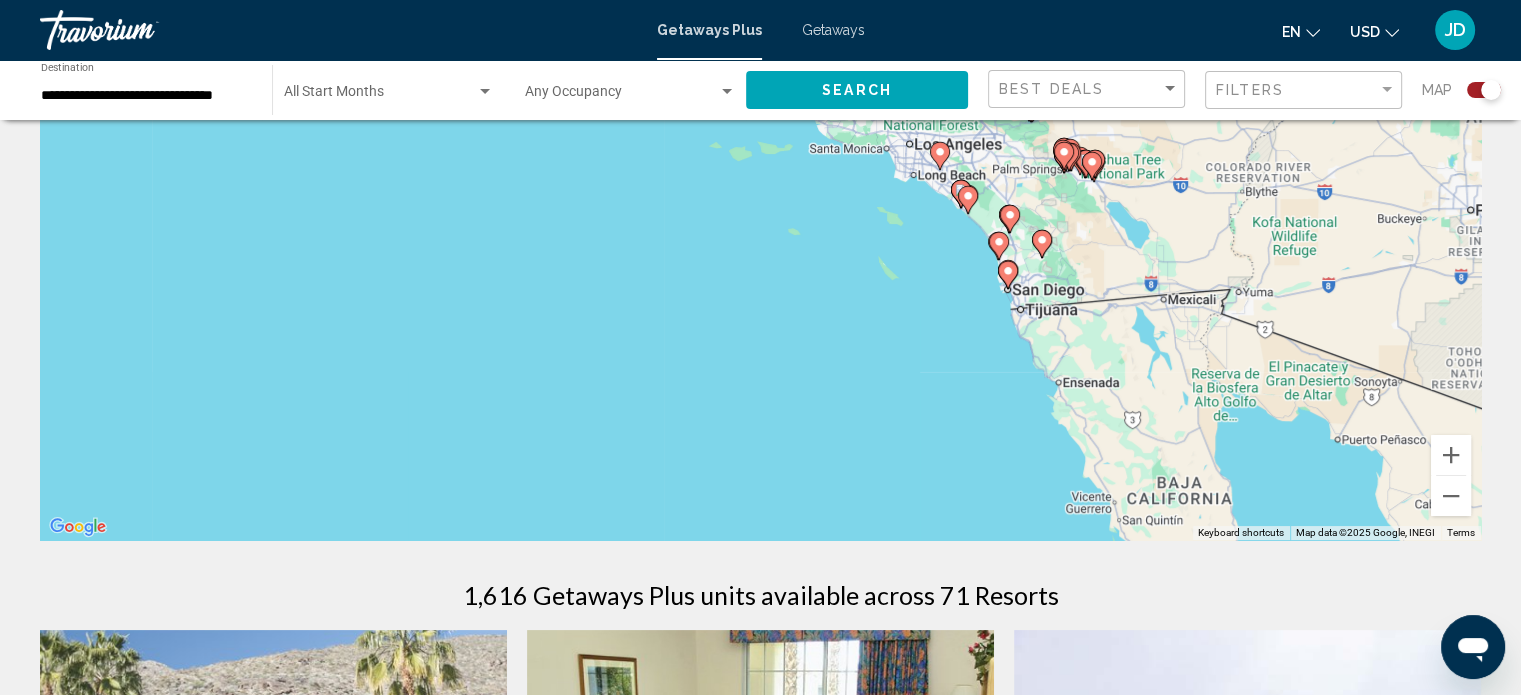drag, startPoint x: 1112, startPoint y: 425, endPoint x: 1085, endPoint y: 414, distance: 29.15476 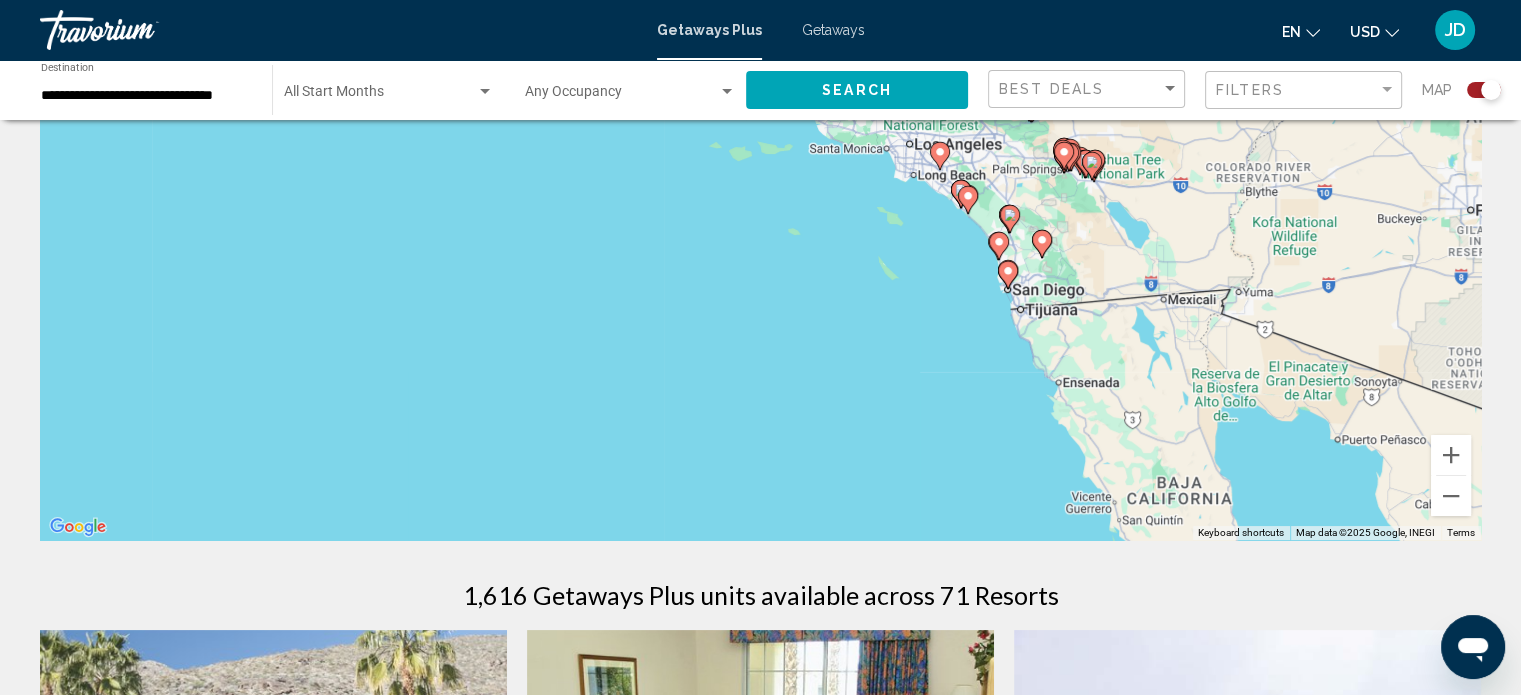 click on "To navigate, press the arrow keys. To activate drag with keyboard, press Alt + Enter. Once in keyboard drag state, use the arrow keys to move the marker. To complete the drag, press the Enter key. To cancel, press Escape." at bounding box center (760, 240) 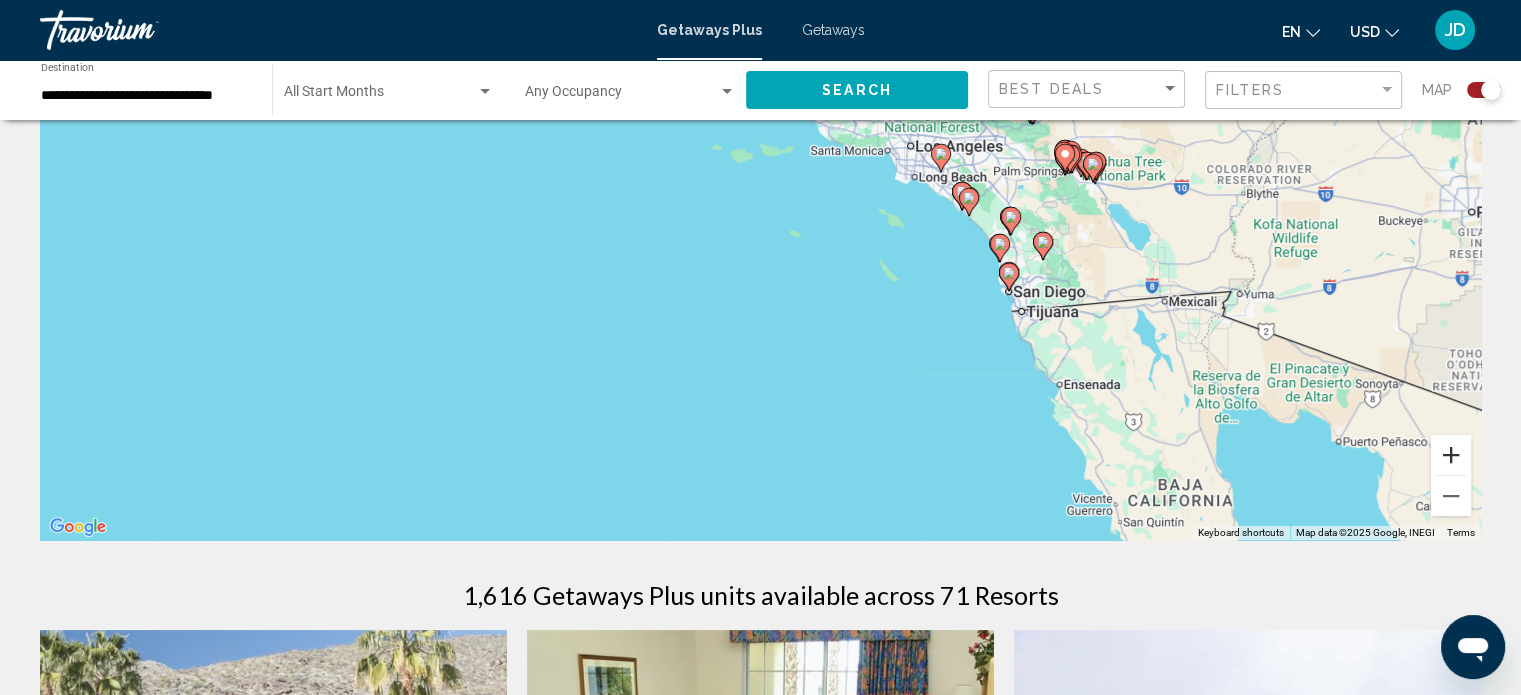 click at bounding box center [1451, 455] 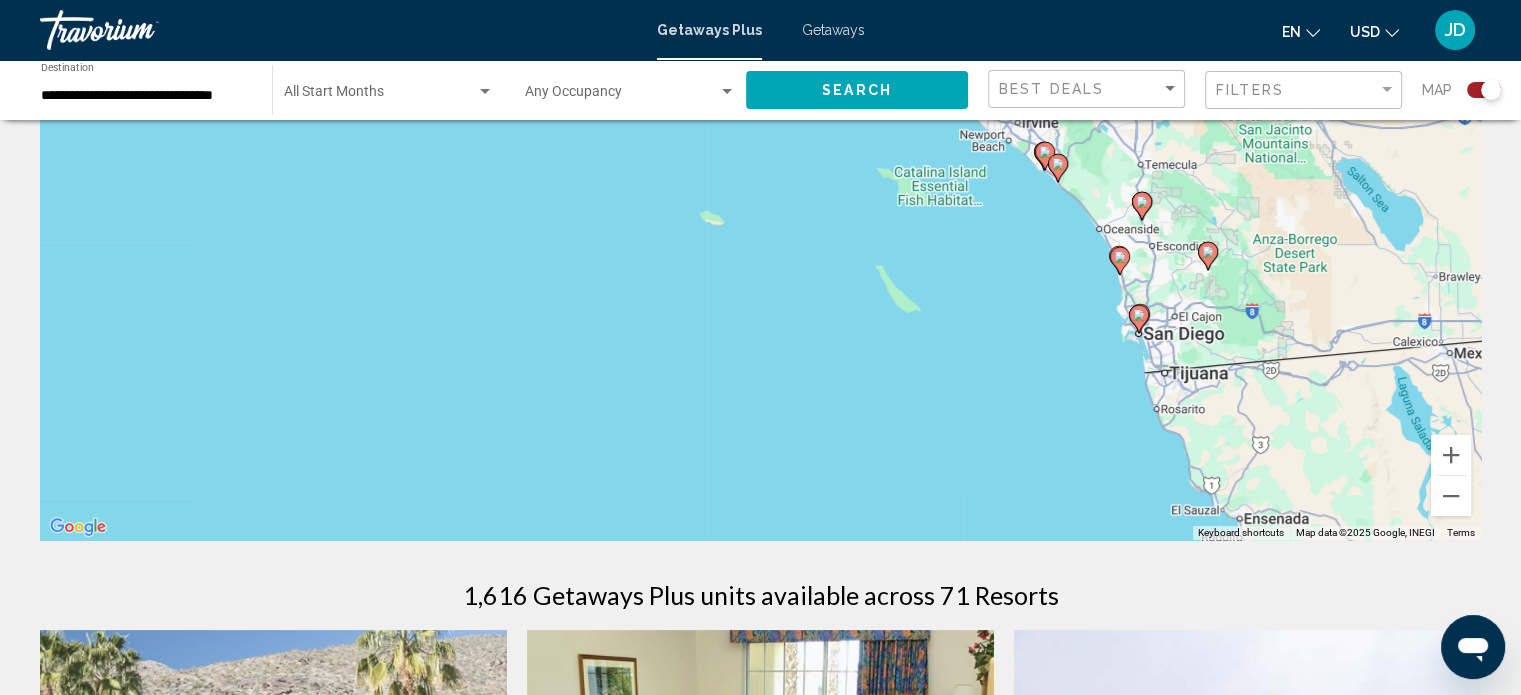 drag, startPoint x: 1392, startPoint y: 439, endPoint x: 1302, endPoint y: 459, distance: 92.19544 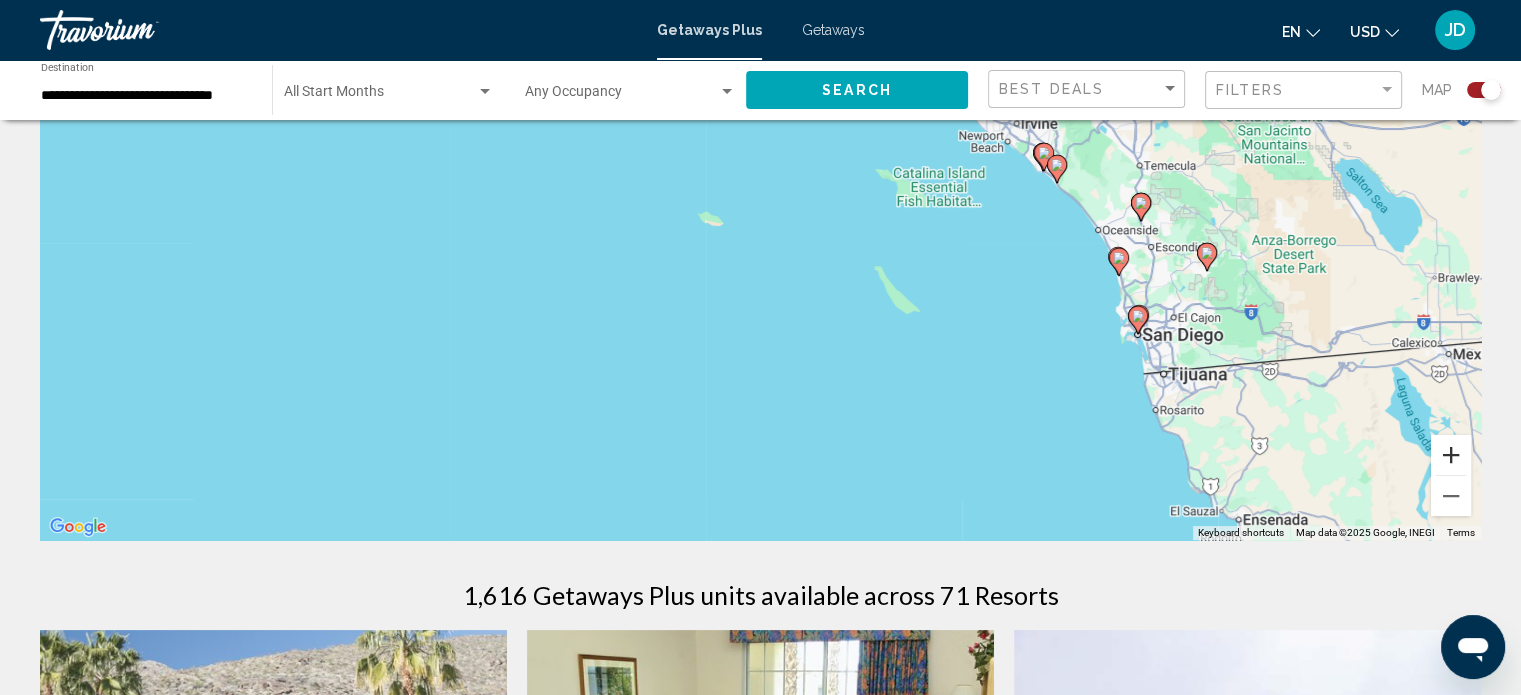 click at bounding box center (1451, 455) 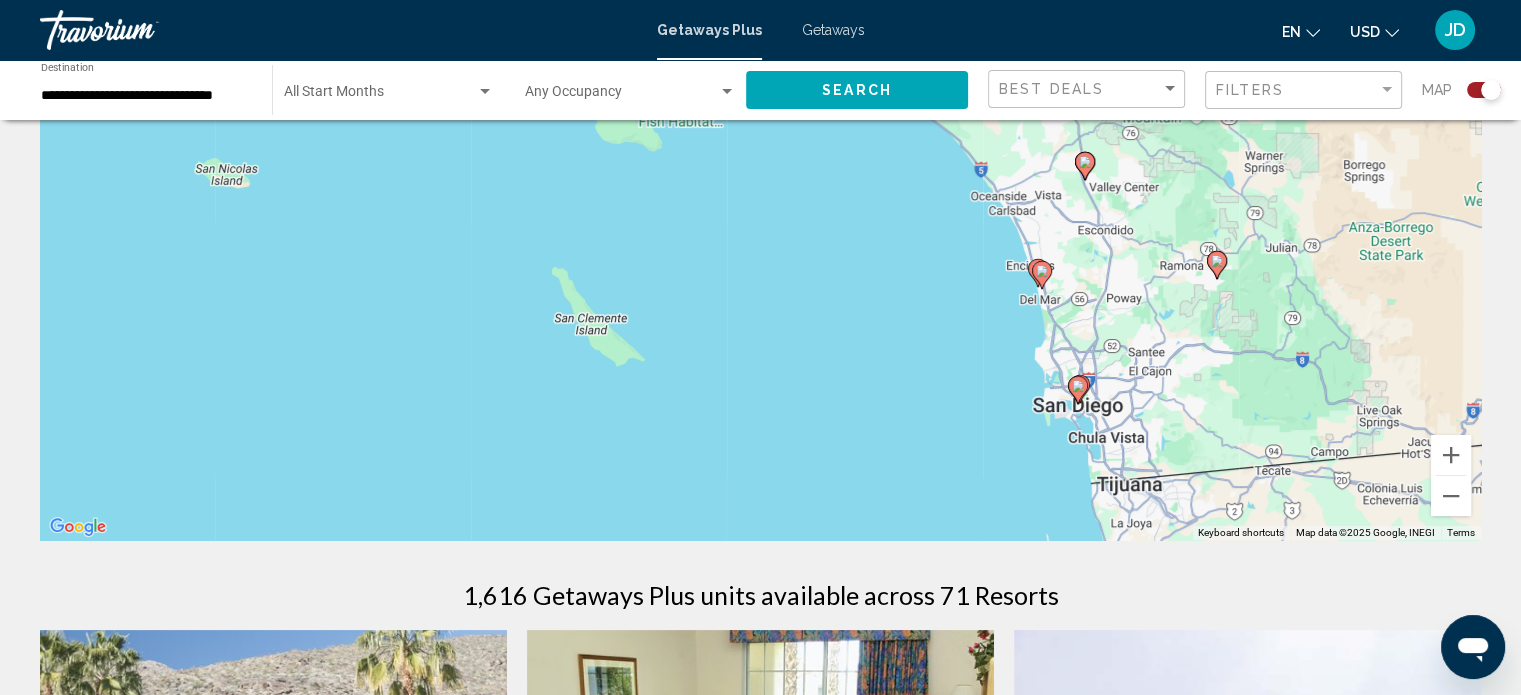 drag, startPoint x: 1309, startPoint y: 351, endPoint x: 870, endPoint y: 325, distance: 439.76926 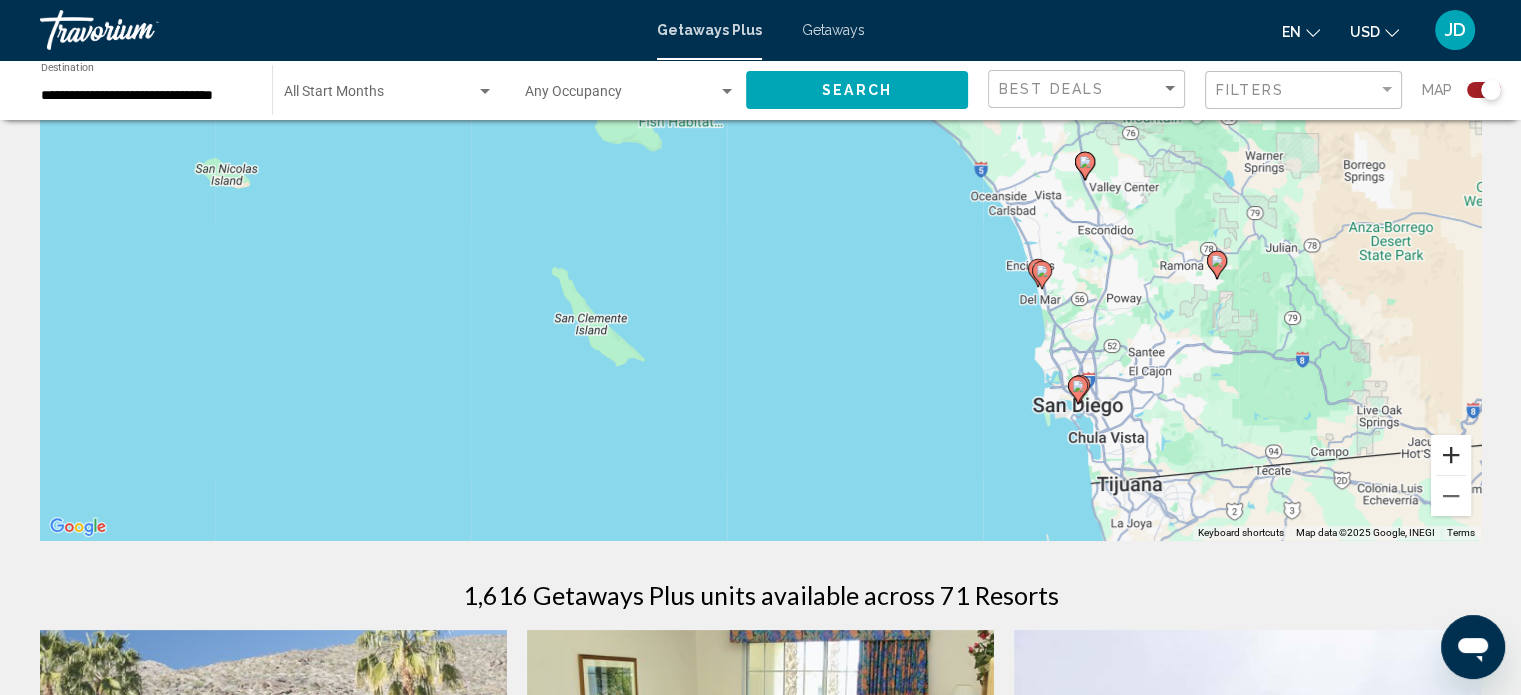 click at bounding box center (1451, 455) 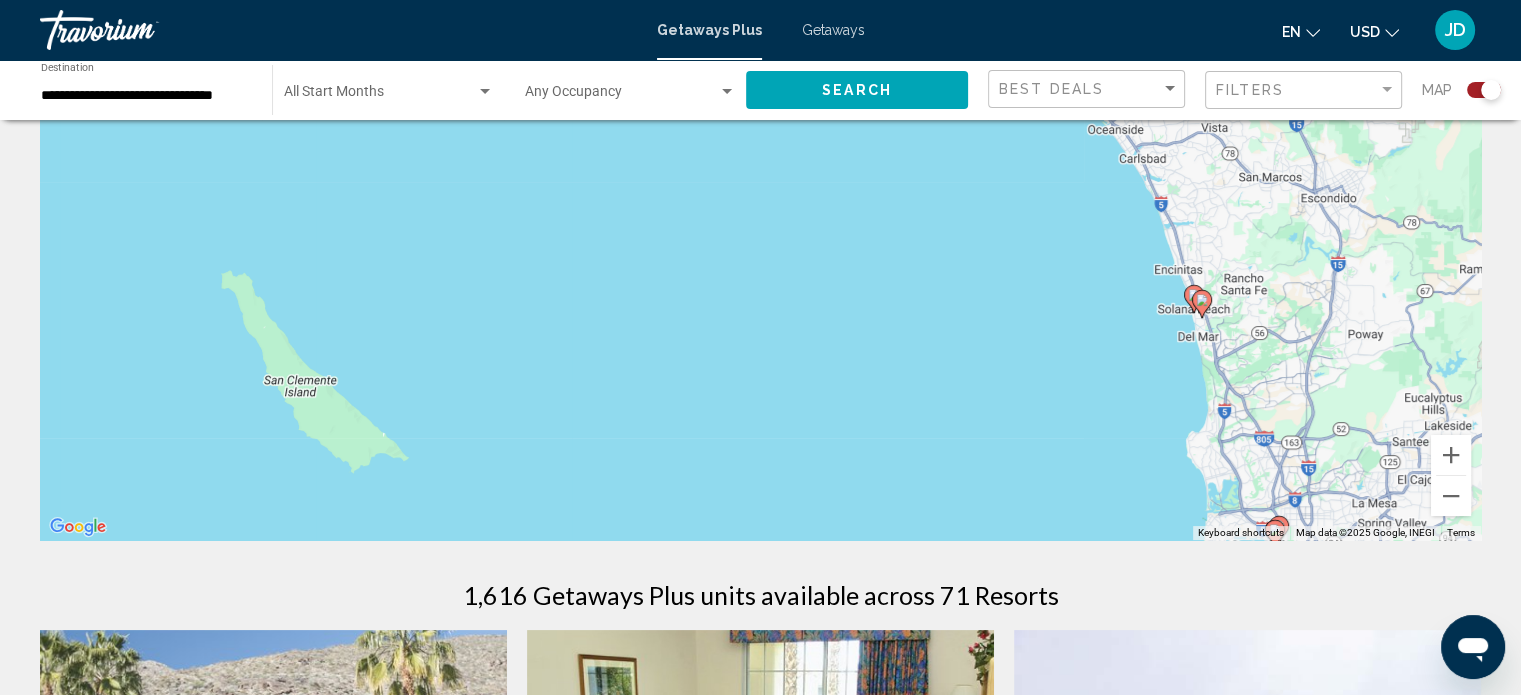 drag, startPoint x: 1361, startPoint y: 432, endPoint x: 1186, endPoint y: 402, distance: 177.55281 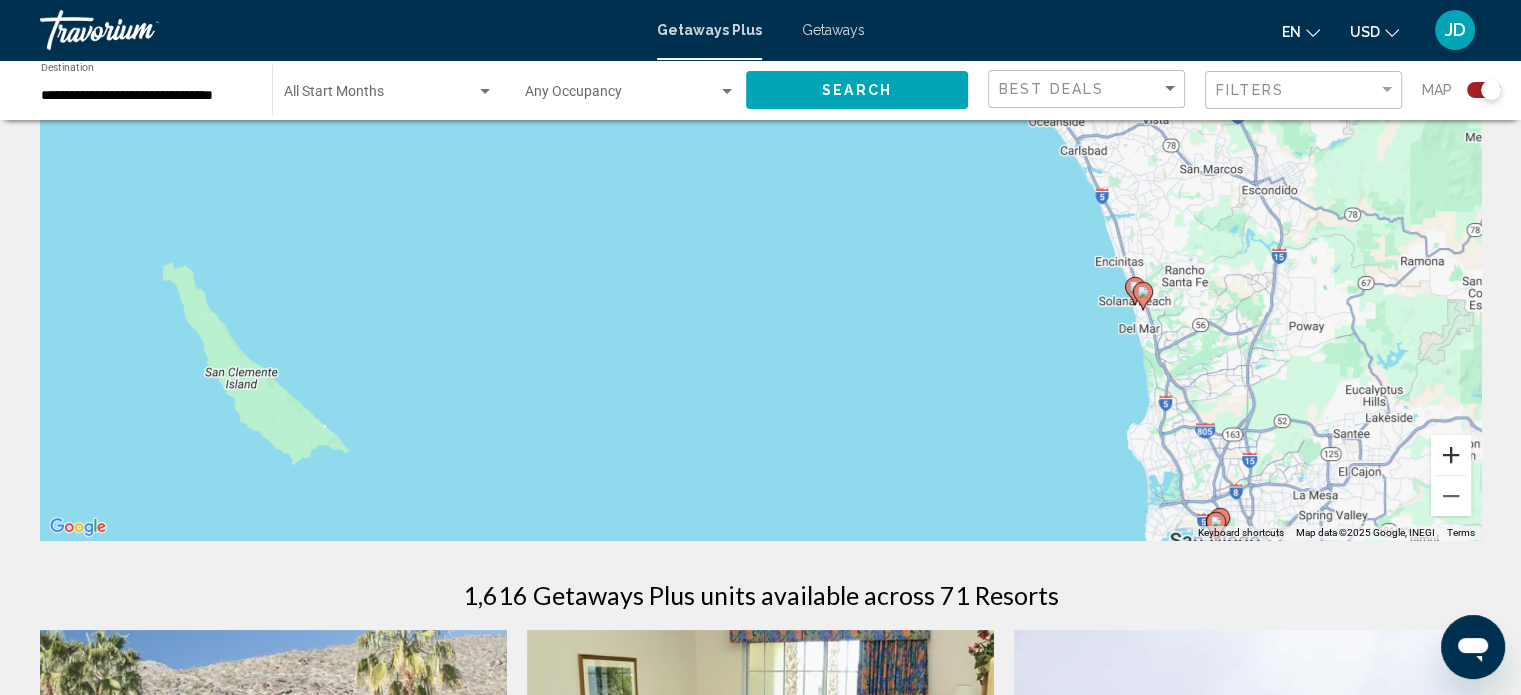 click at bounding box center (1451, 455) 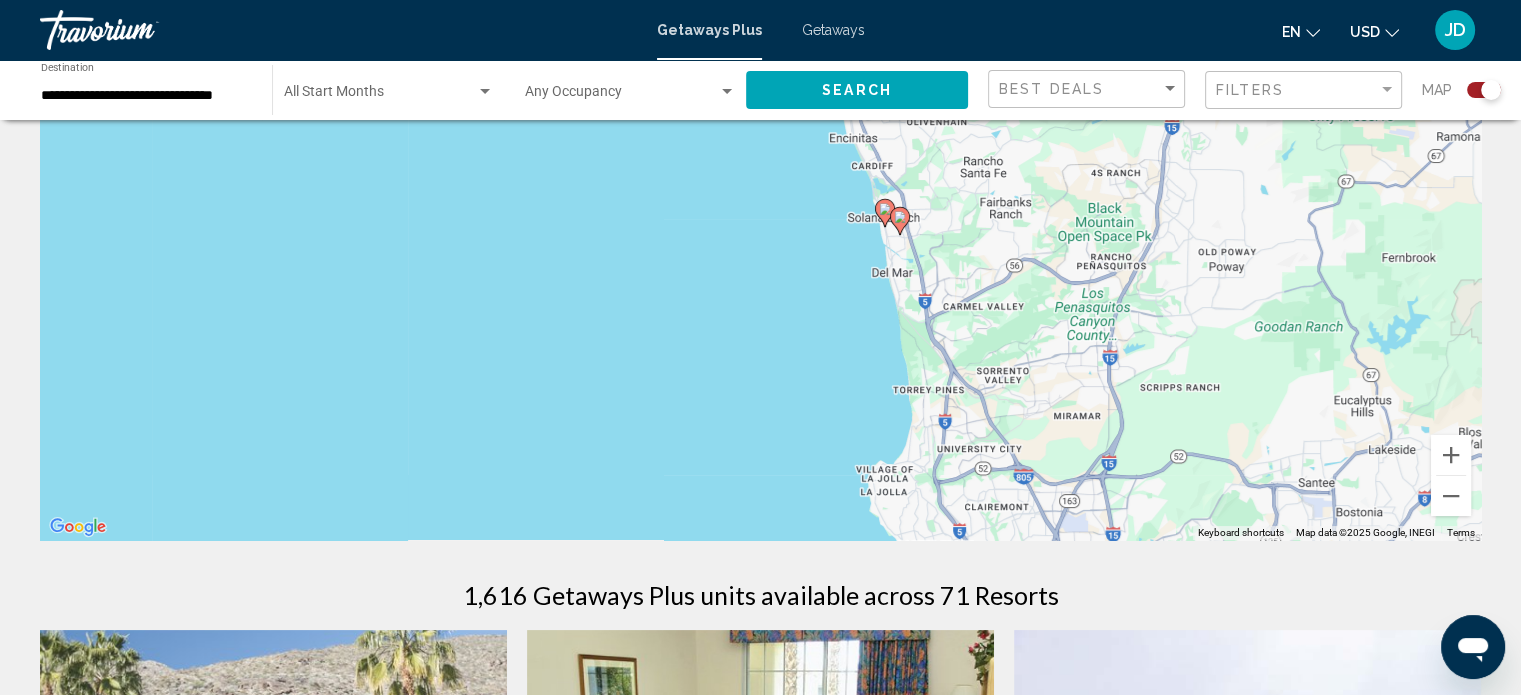 drag, startPoint x: 1384, startPoint y: 427, endPoint x: 759, endPoint y: 282, distance: 641.59955 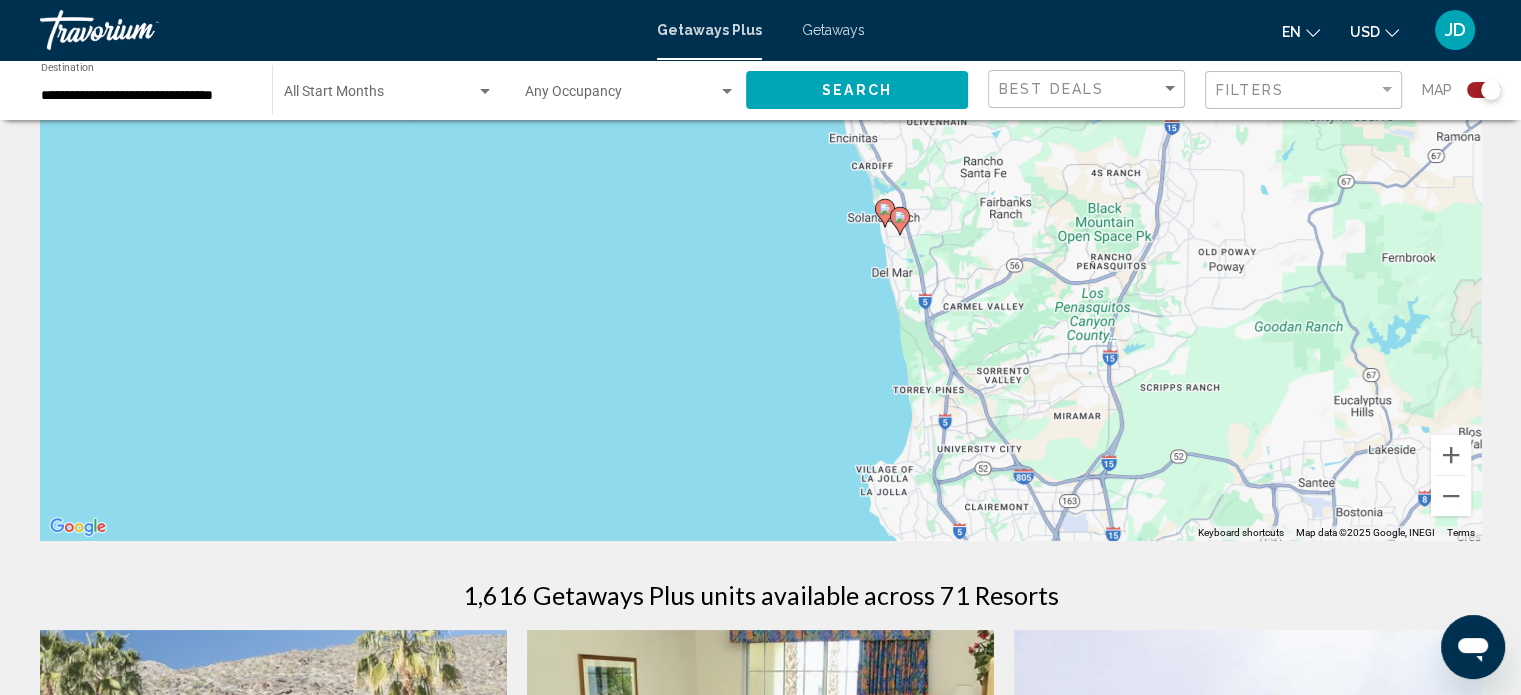 click 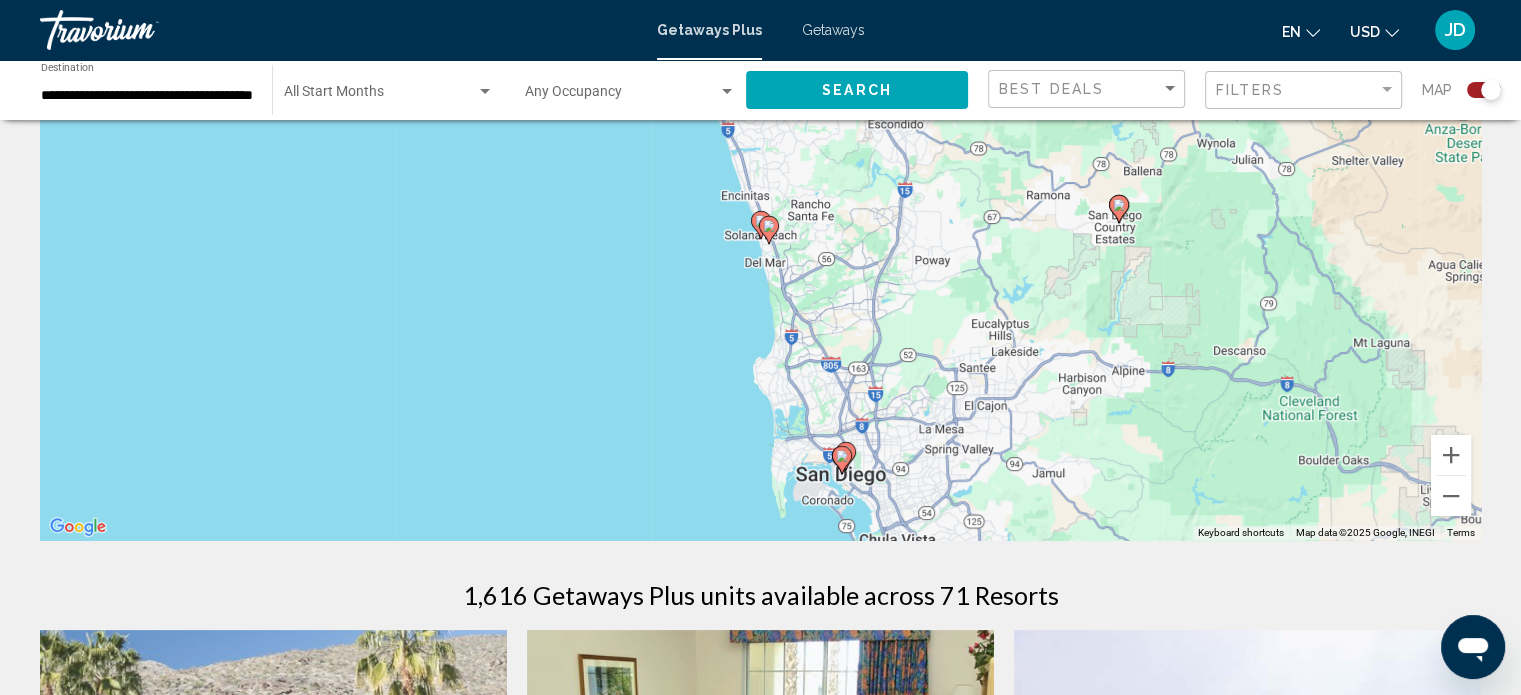 click 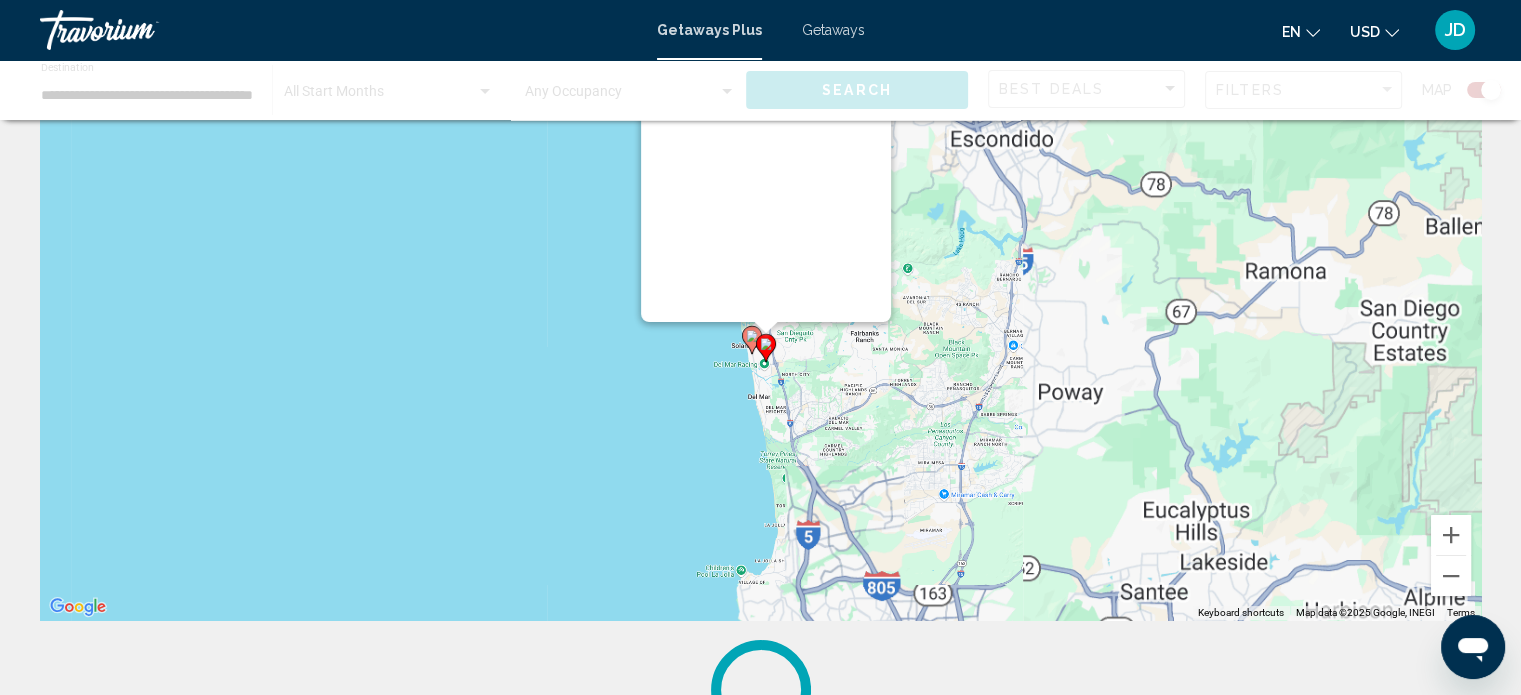 scroll, scrollTop: 0, scrollLeft: 0, axis: both 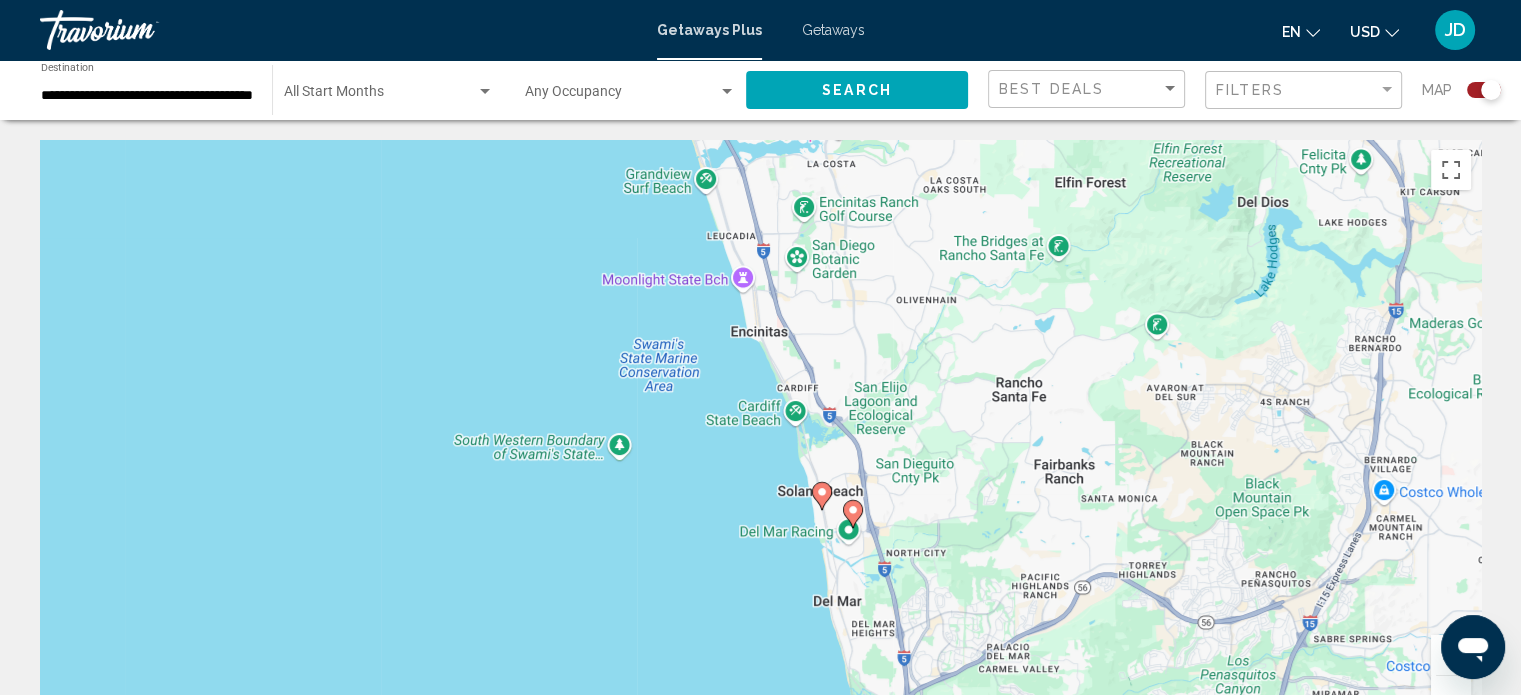 drag, startPoint x: 711, startPoint y: 567, endPoint x: 813, endPoint y: 337, distance: 251.60286 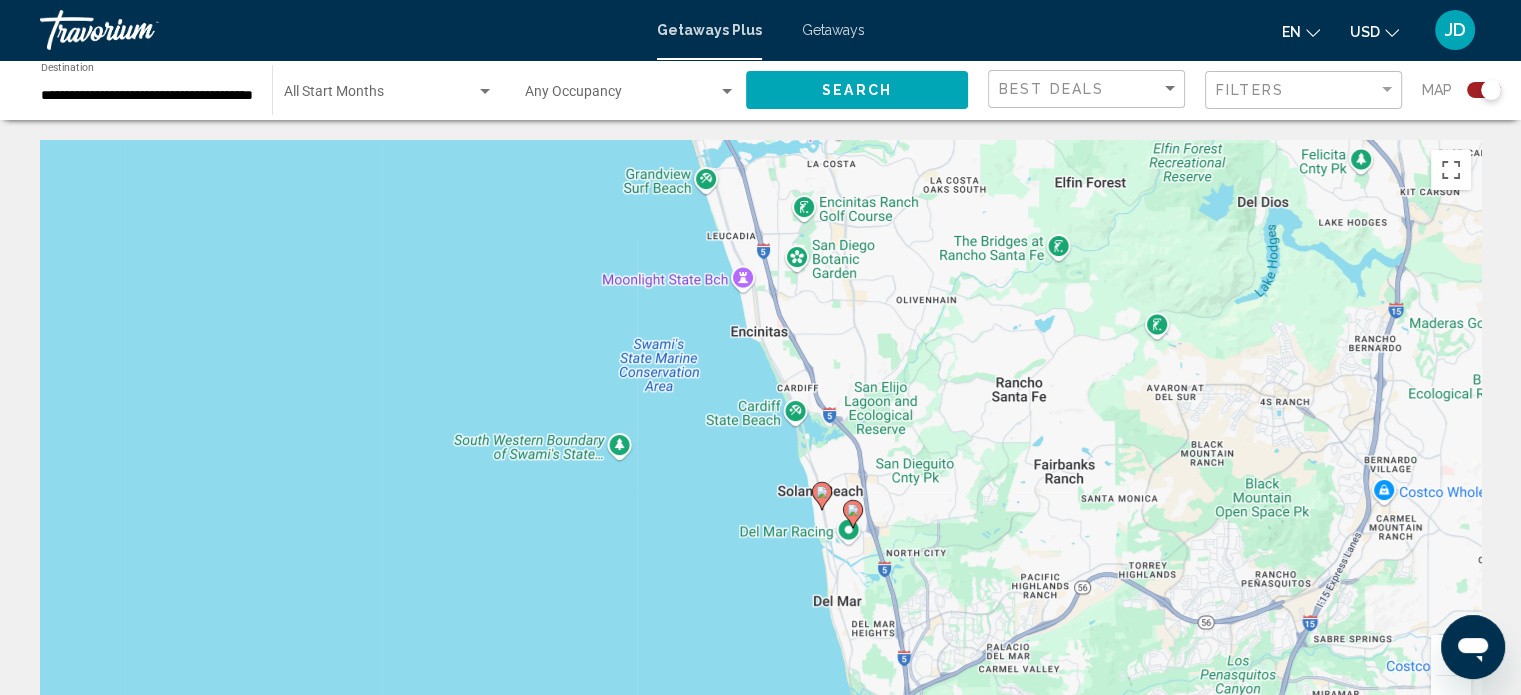 click on "To navigate, press the arrow keys. To activate drag with keyboard, press Alt + Enter. Once in keyboard drag state, use the arrow keys to move the marker. To complete the drag, press the Enter key. To cancel, press Escape." at bounding box center (760, 440) 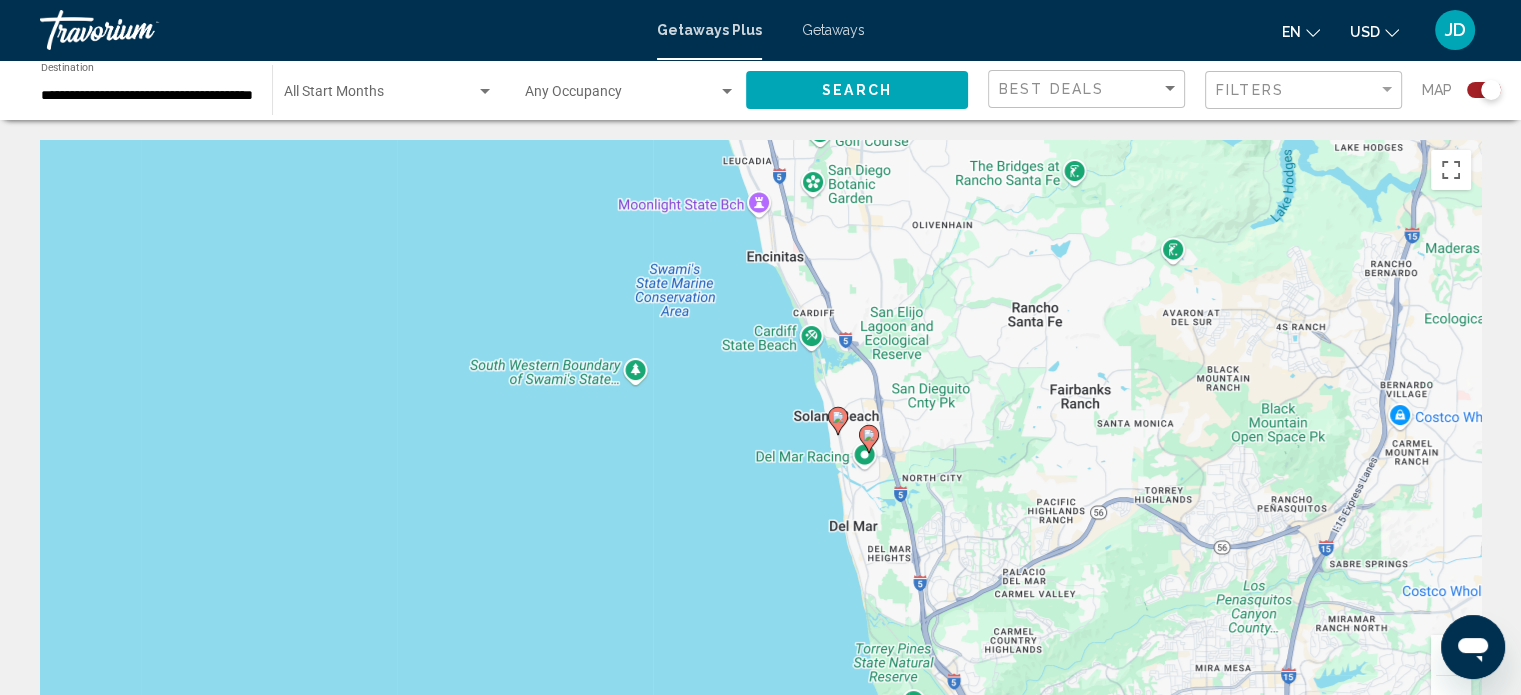 click 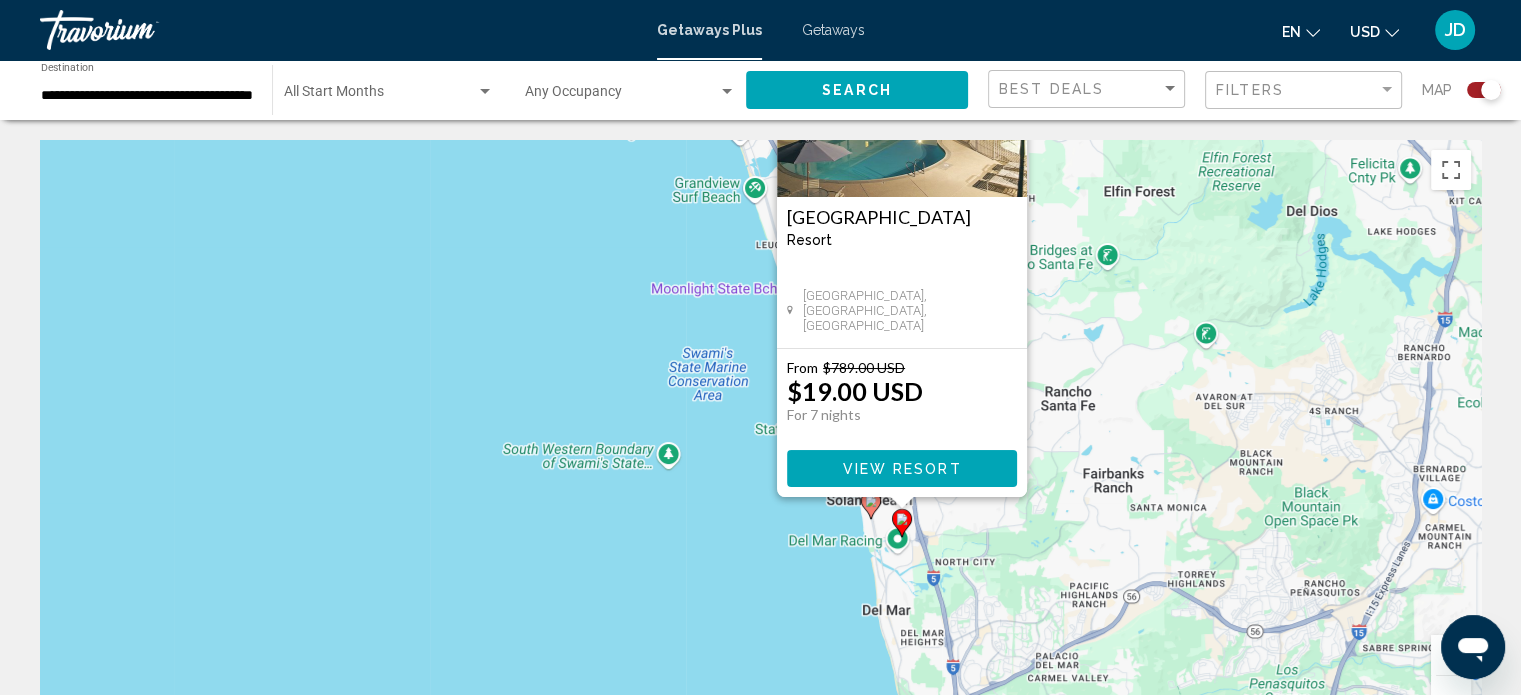 drag, startPoint x: 1055, startPoint y: 640, endPoint x: 1101, endPoint y: 406, distance: 238.47852 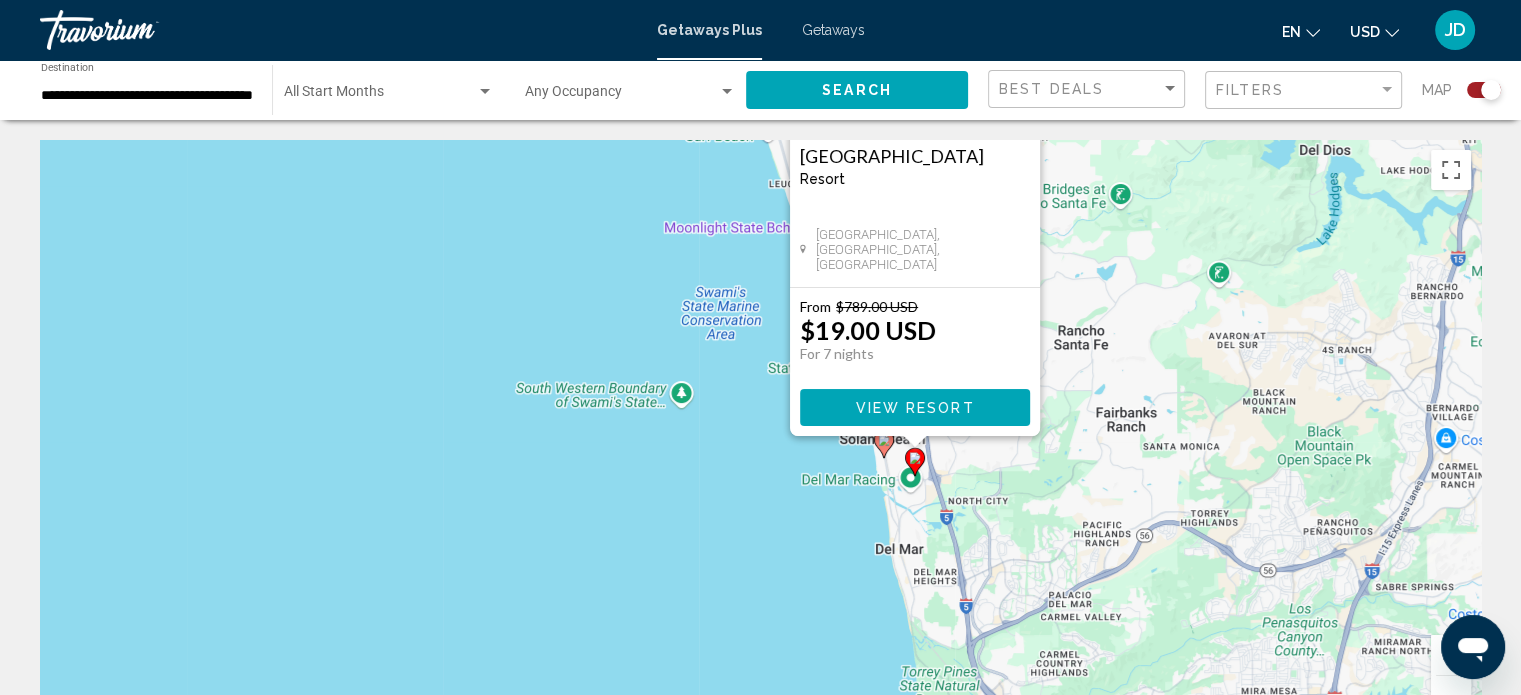 click at bounding box center (884, 444) 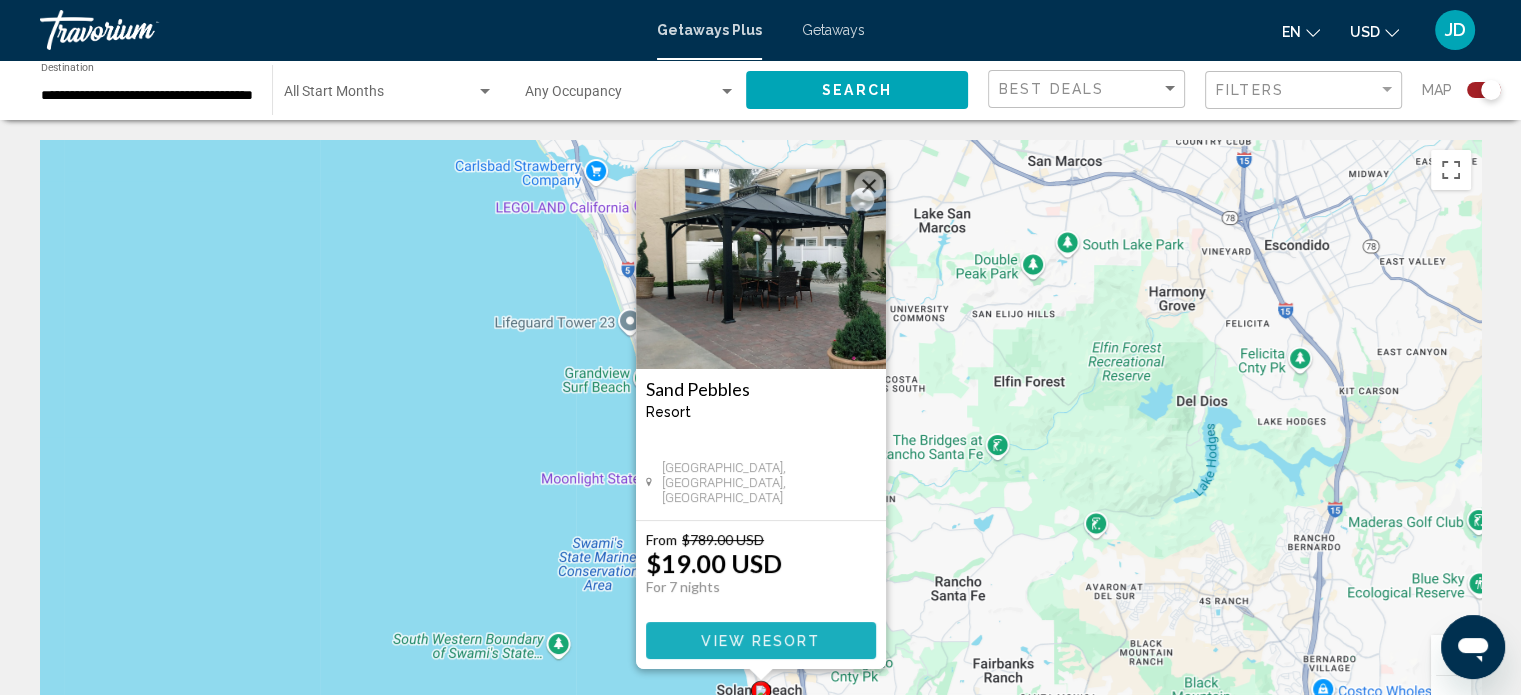 click on "View Resort" at bounding box center (760, 641) 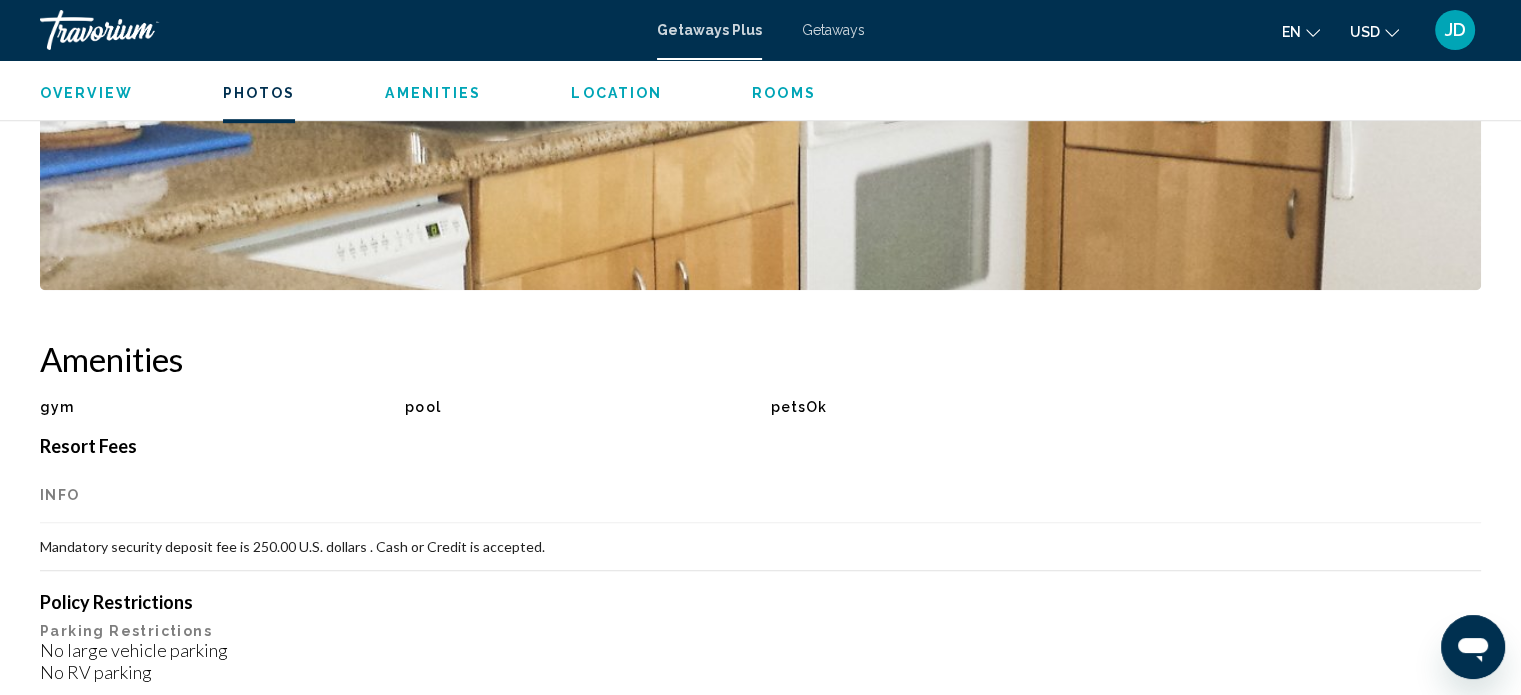 scroll, scrollTop: 1212, scrollLeft: 0, axis: vertical 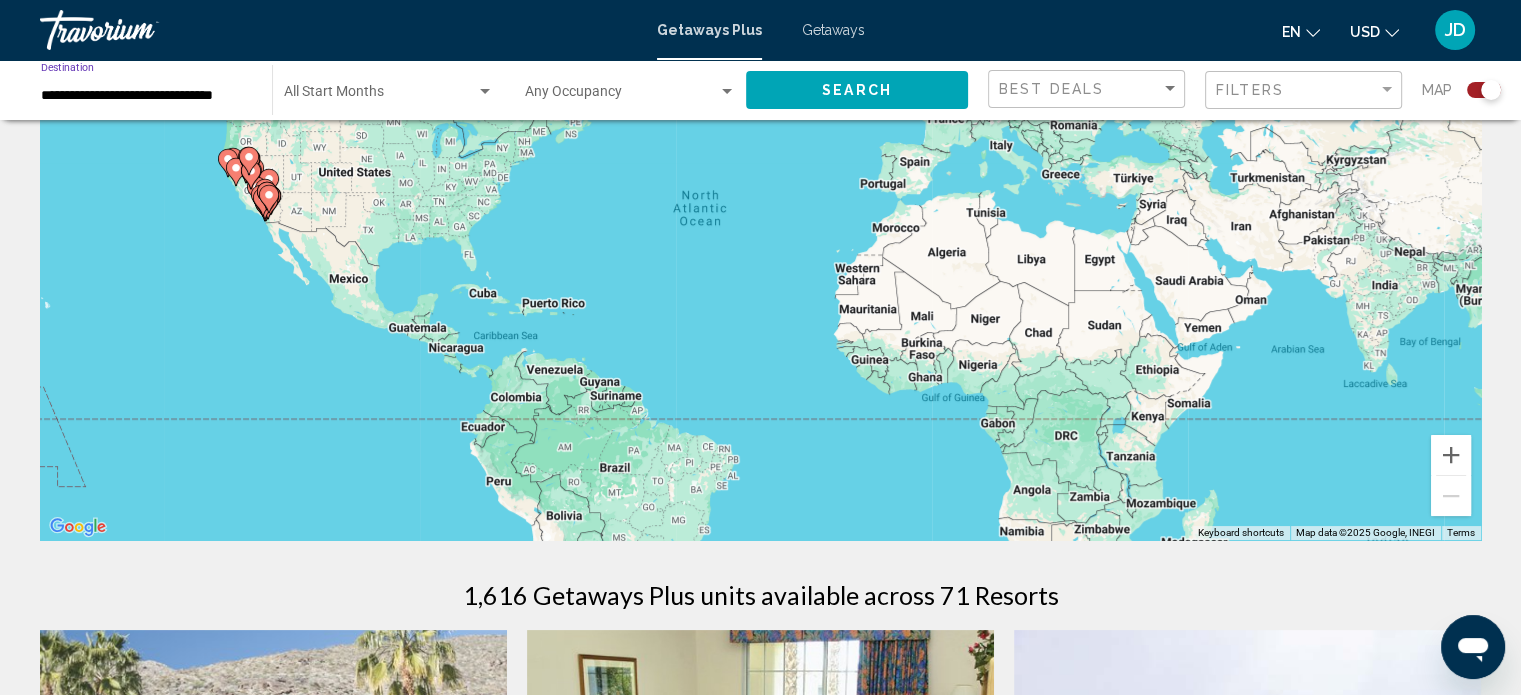 click on "**********" at bounding box center [146, 96] 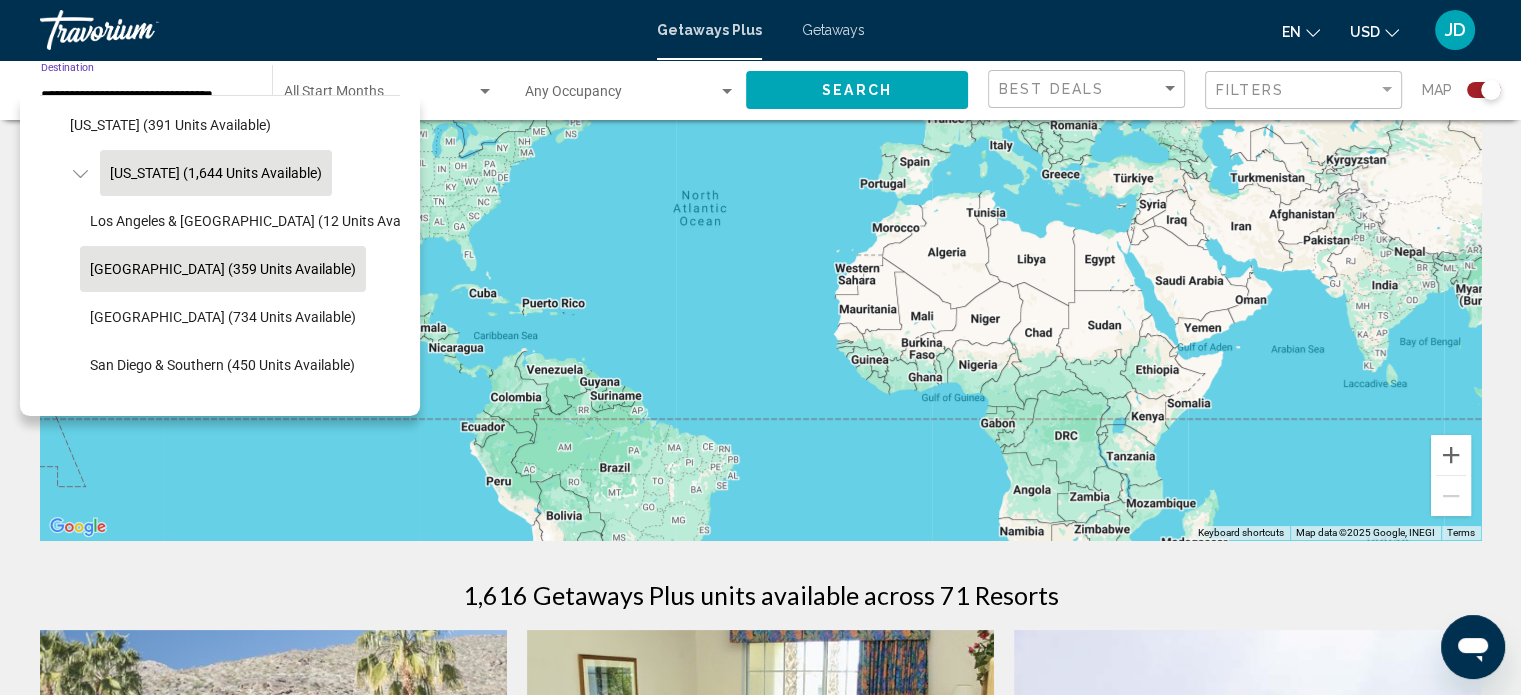scroll, scrollTop: 178, scrollLeft: 0, axis: vertical 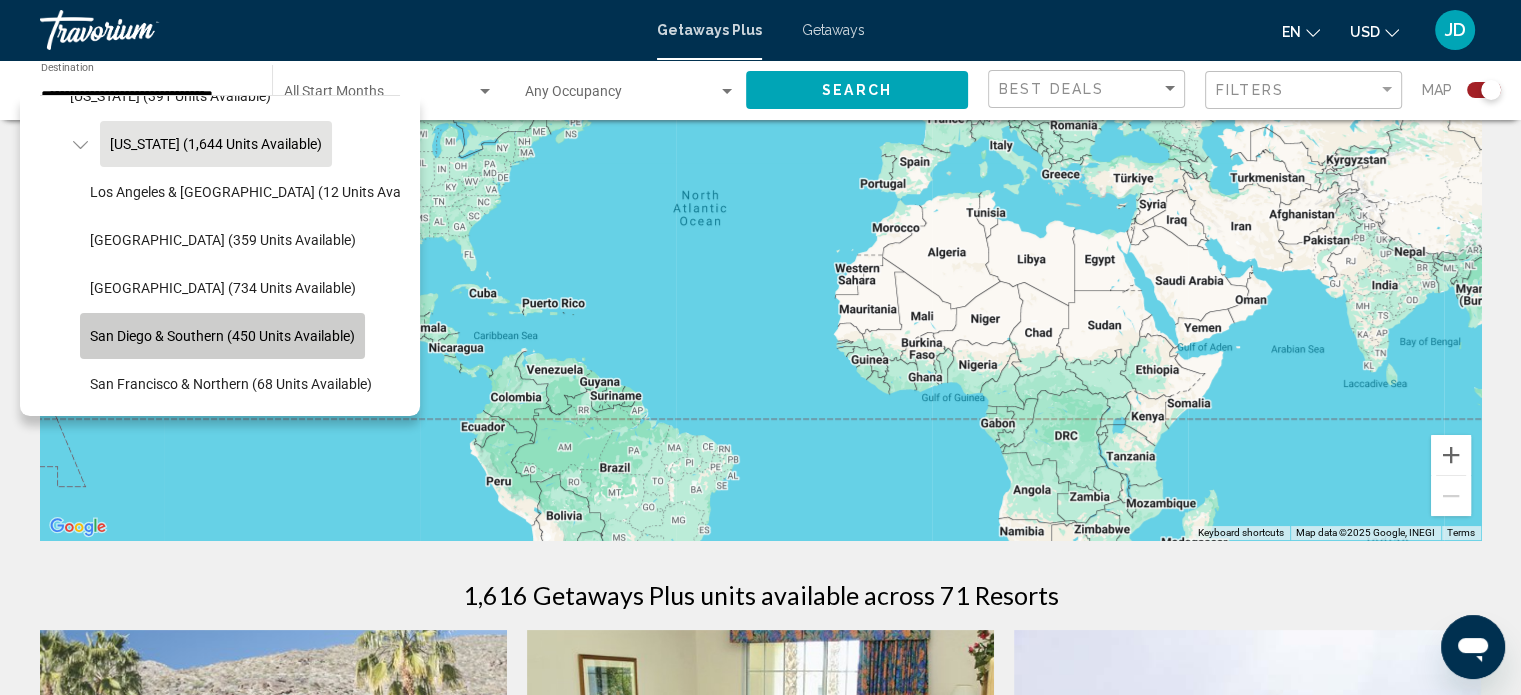 click on "San Diego & Southern (450 units available)" 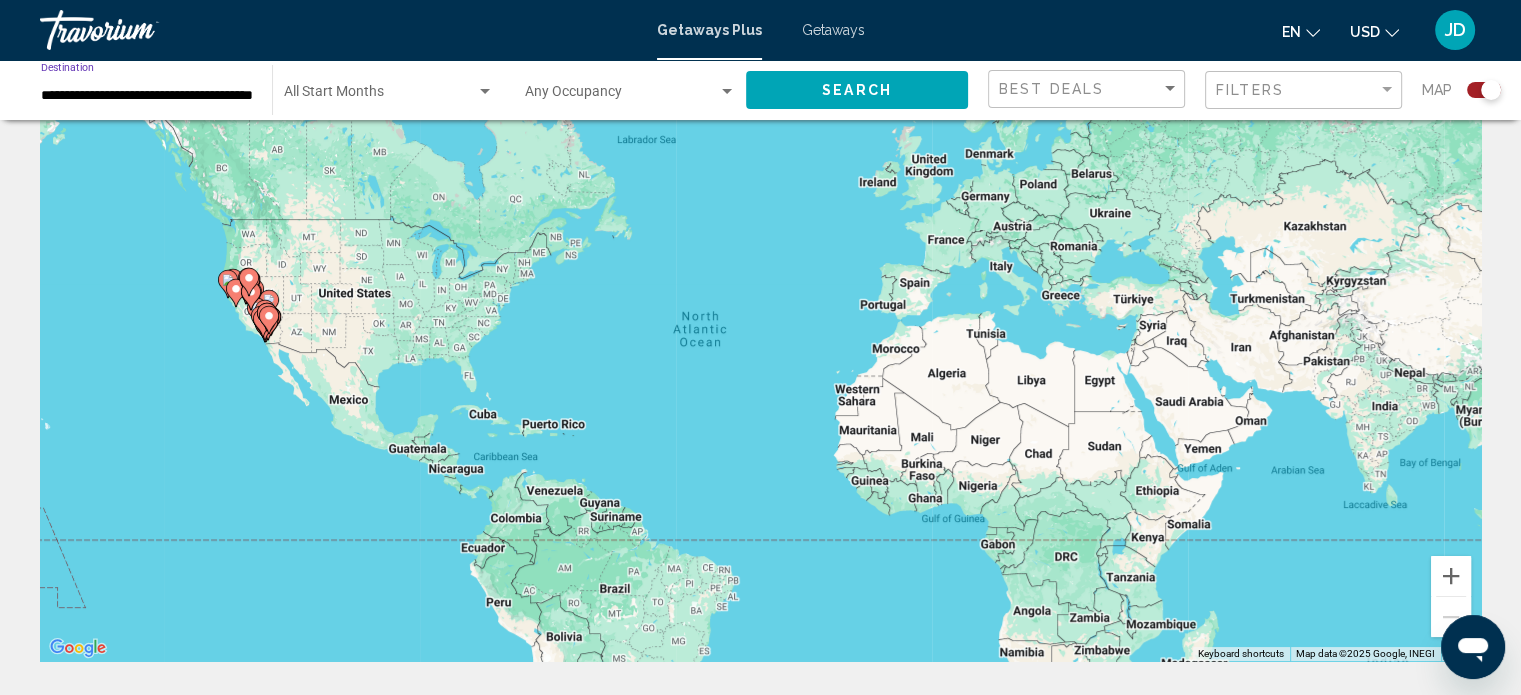 scroll, scrollTop: 60, scrollLeft: 0, axis: vertical 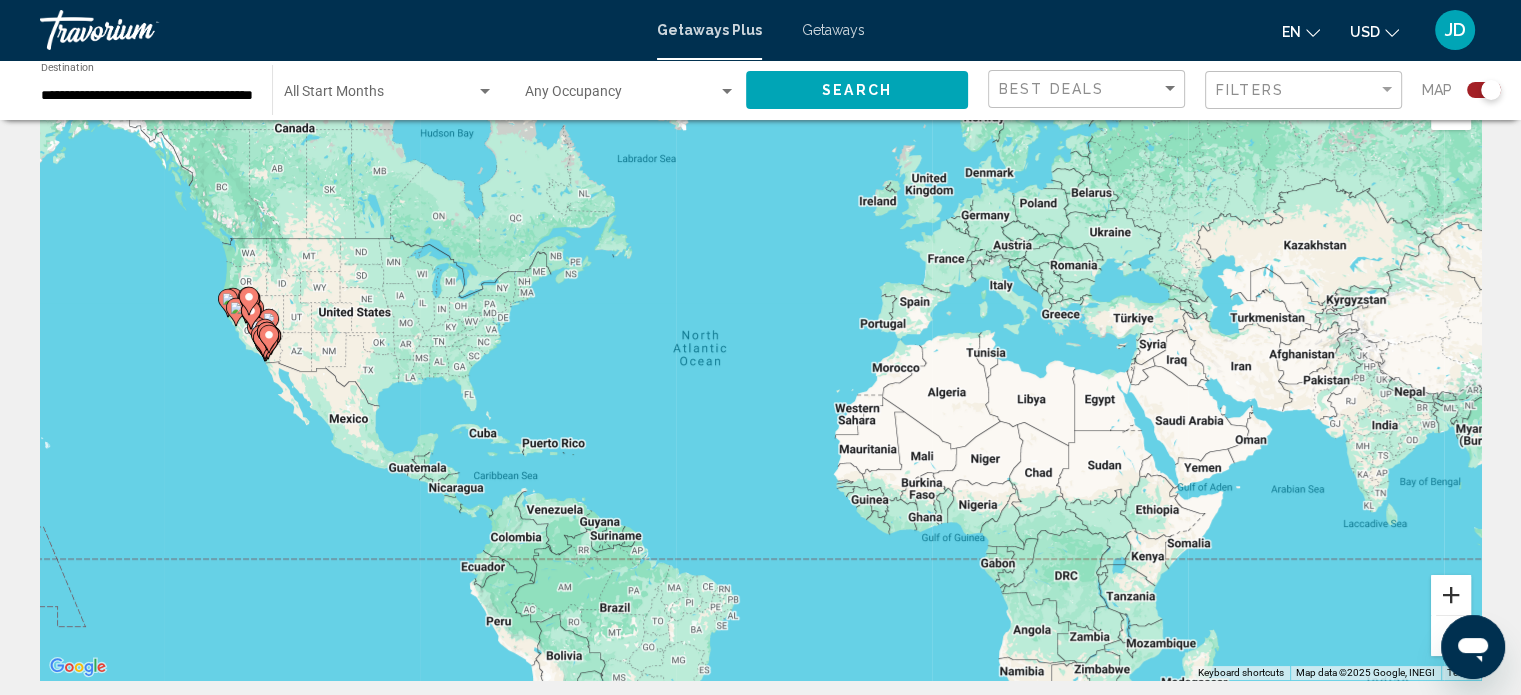 click at bounding box center (1451, 595) 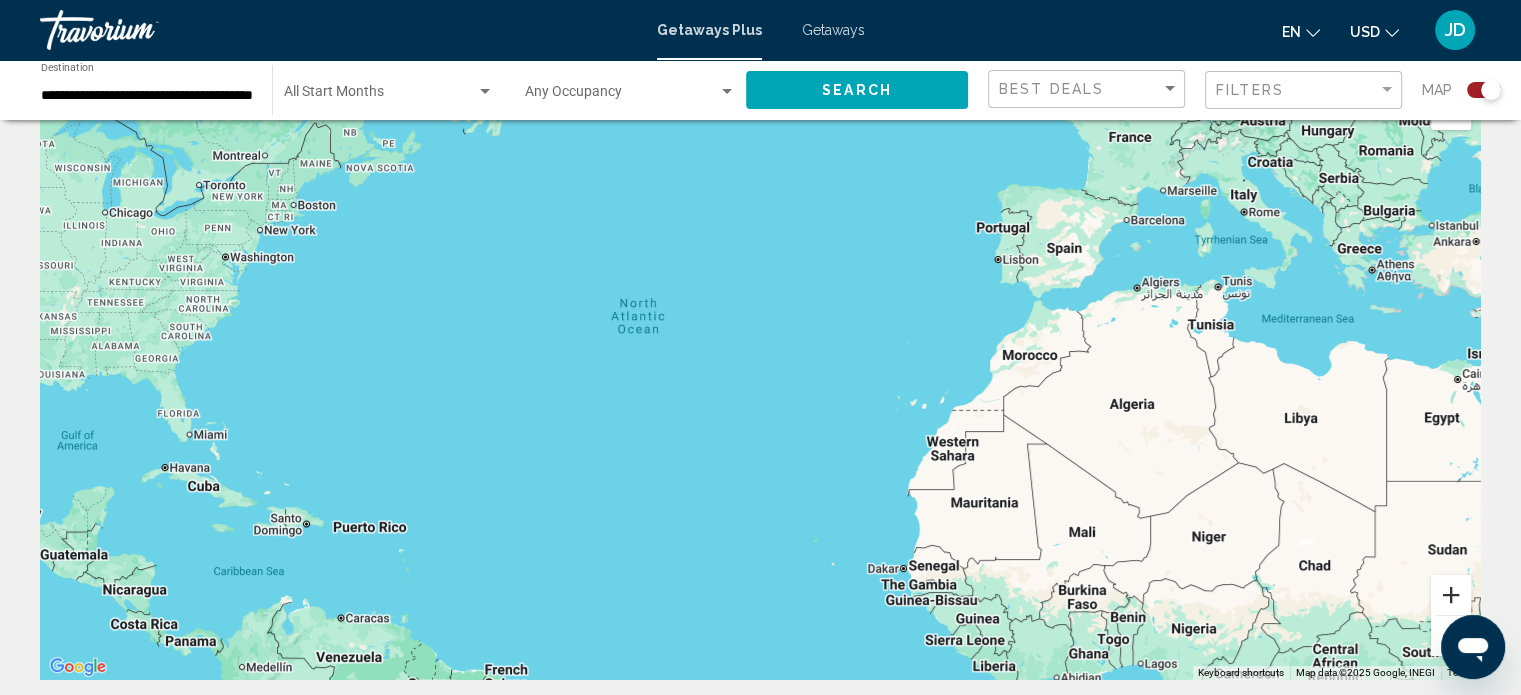 click at bounding box center [1451, 595] 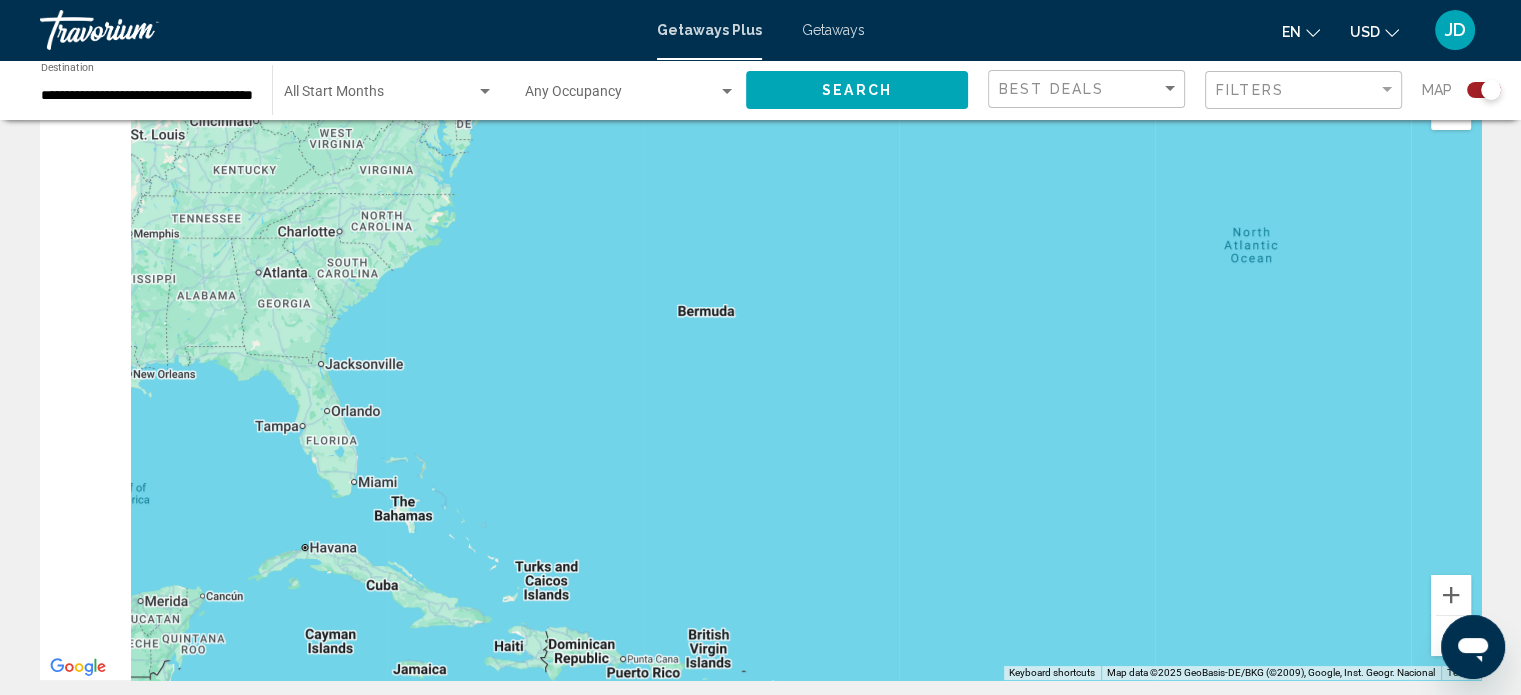 drag, startPoint x: 628, startPoint y: 419, endPoint x: 1535, endPoint y: 417, distance: 907.0022 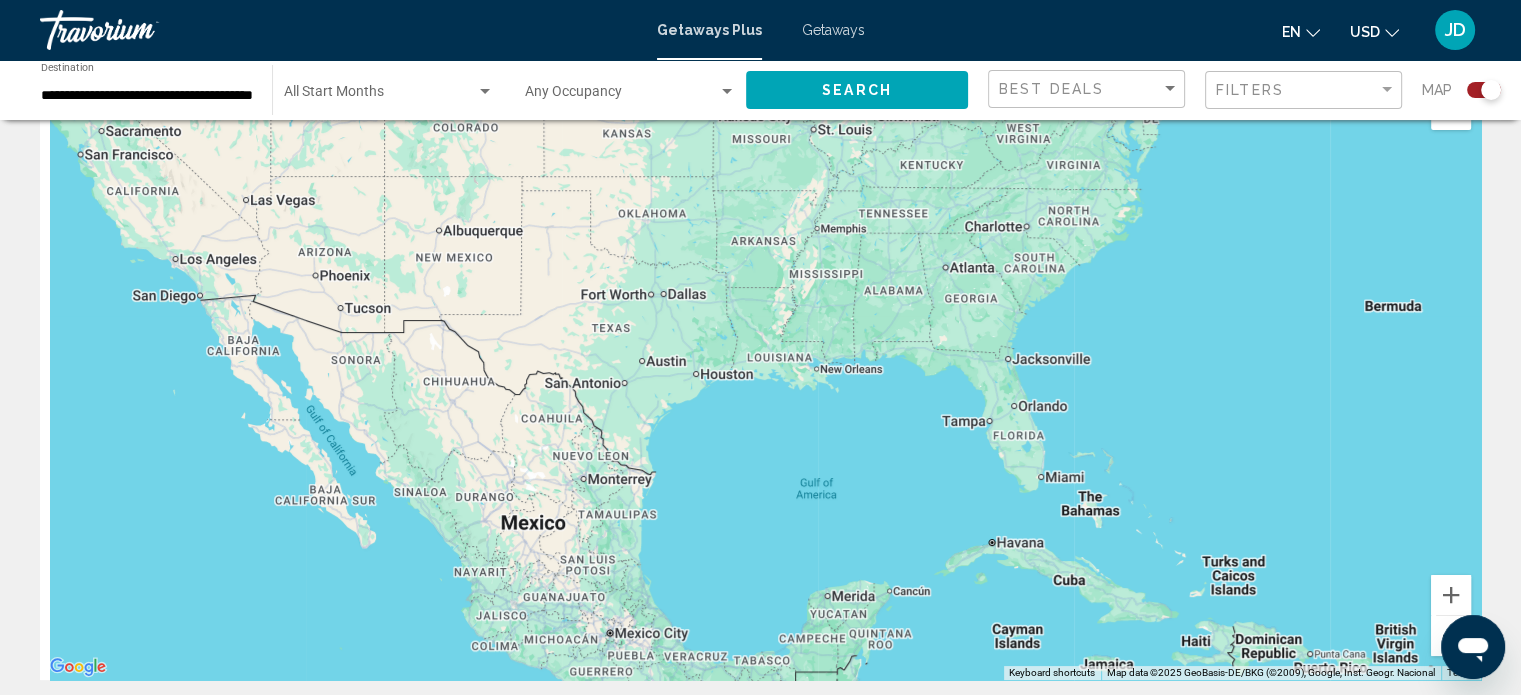 drag, startPoint x: 882, startPoint y: 423, endPoint x: 1424, endPoint y: 414, distance: 542.0747 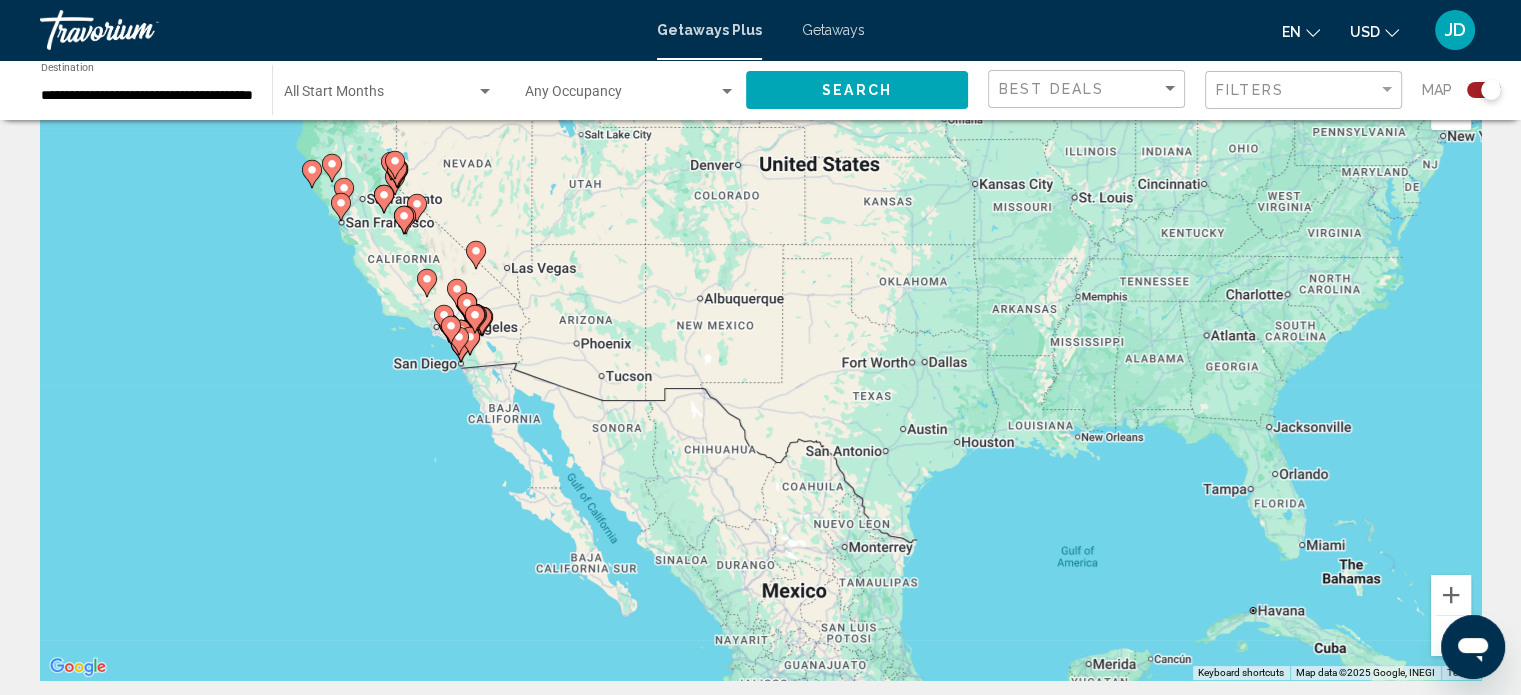 drag, startPoint x: 756, startPoint y: 330, endPoint x: 1428, endPoint y: 482, distance: 688.9761 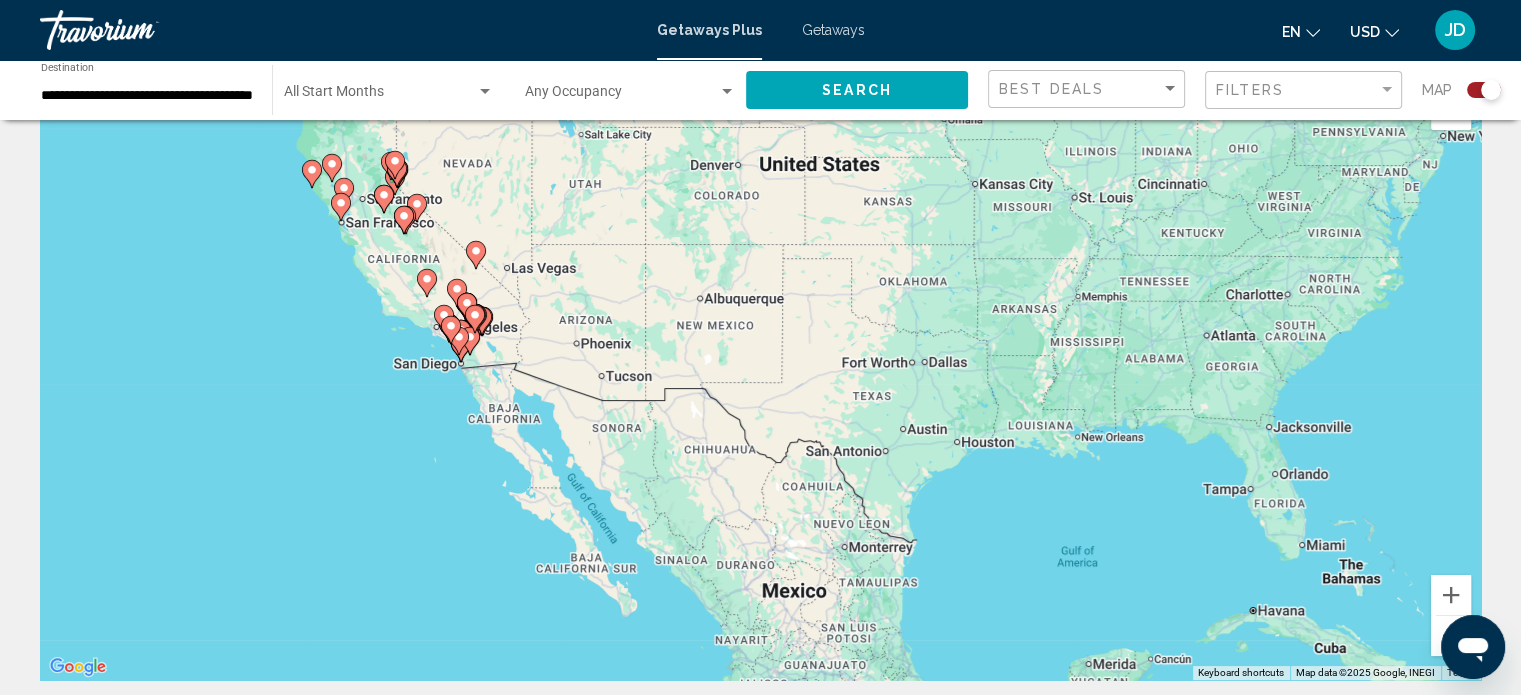 click on "To navigate, press the arrow keys. To activate drag with keyboard, press Alt + Enter. Once in keyboard drag state, use the arrow keys to move the marker. To complete the drag, press the Enter key. To cancel, press Escape." at bounding box center [760, 380] 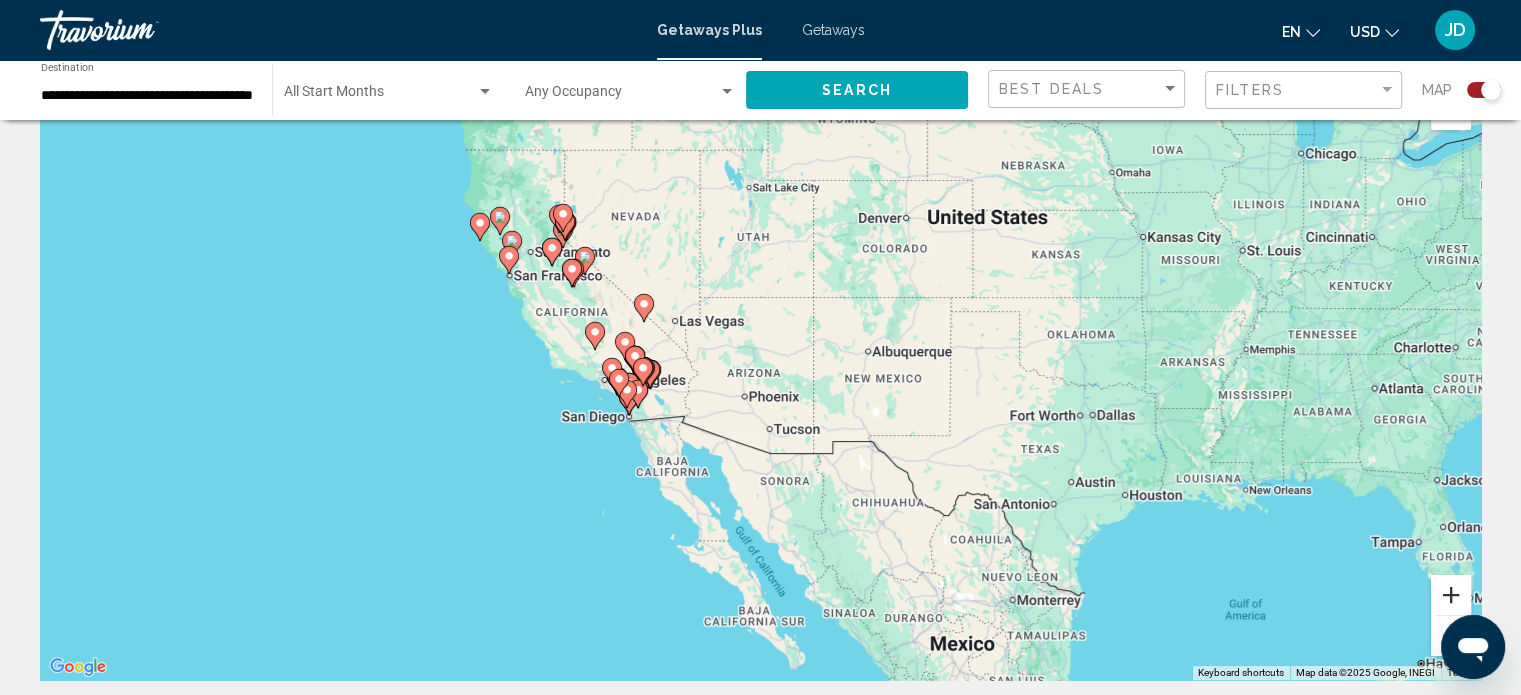drag, startPoint x: 952, startPoint y: 427, endPoint x: 1444, endPoint y: 591, distance: 518.6135 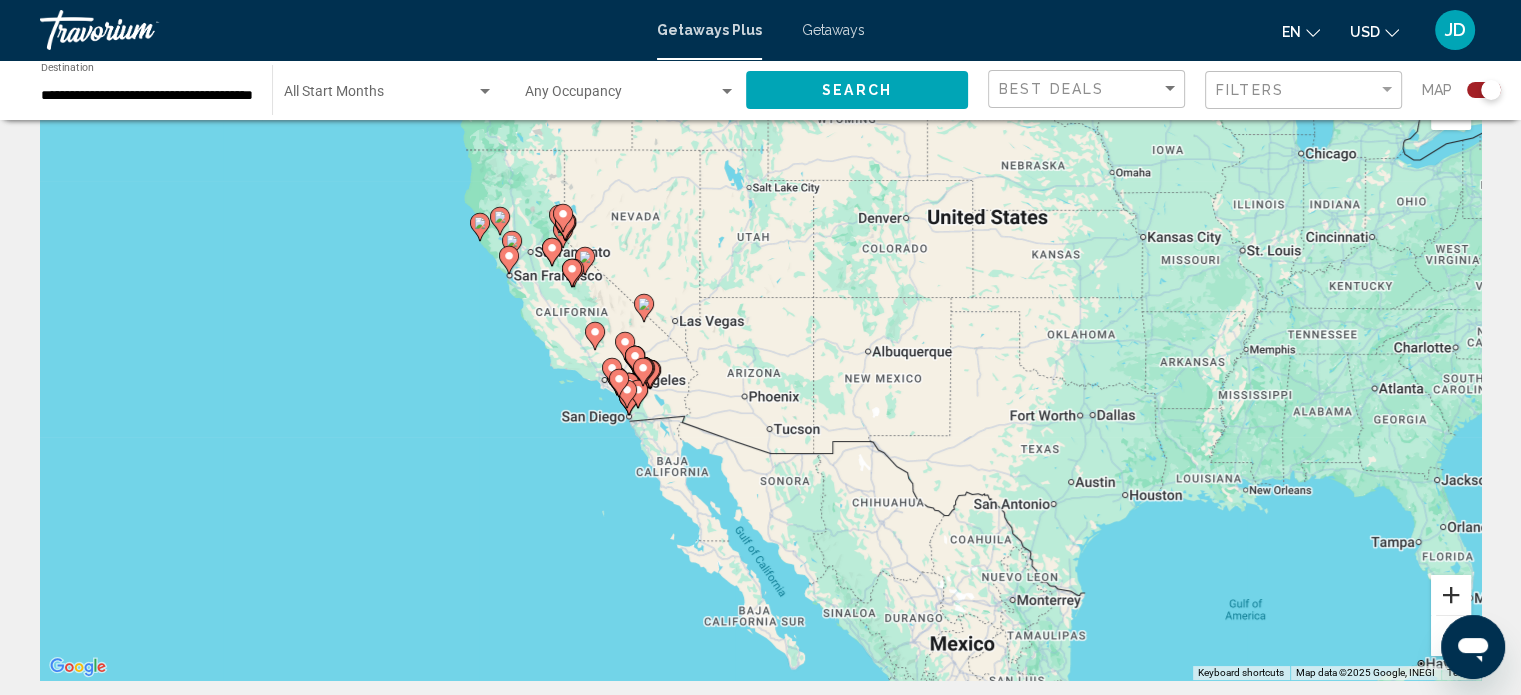 click on "To navigate, press the arrow keys. To activate drag with keyboard, press Alt + Enter. Once in keyboard drag state, use the arrow keys to move the marker. To complete the drag, press the Enter key. To cancel, press Escape. Keyboard shortcuts Map Data Map data ©2025 Google, INEGI Map data ©2025 Google, INEGI 200 km  Click to toggle between metric and imperial units Terms Report a map error" at bounding box center [760, 380] 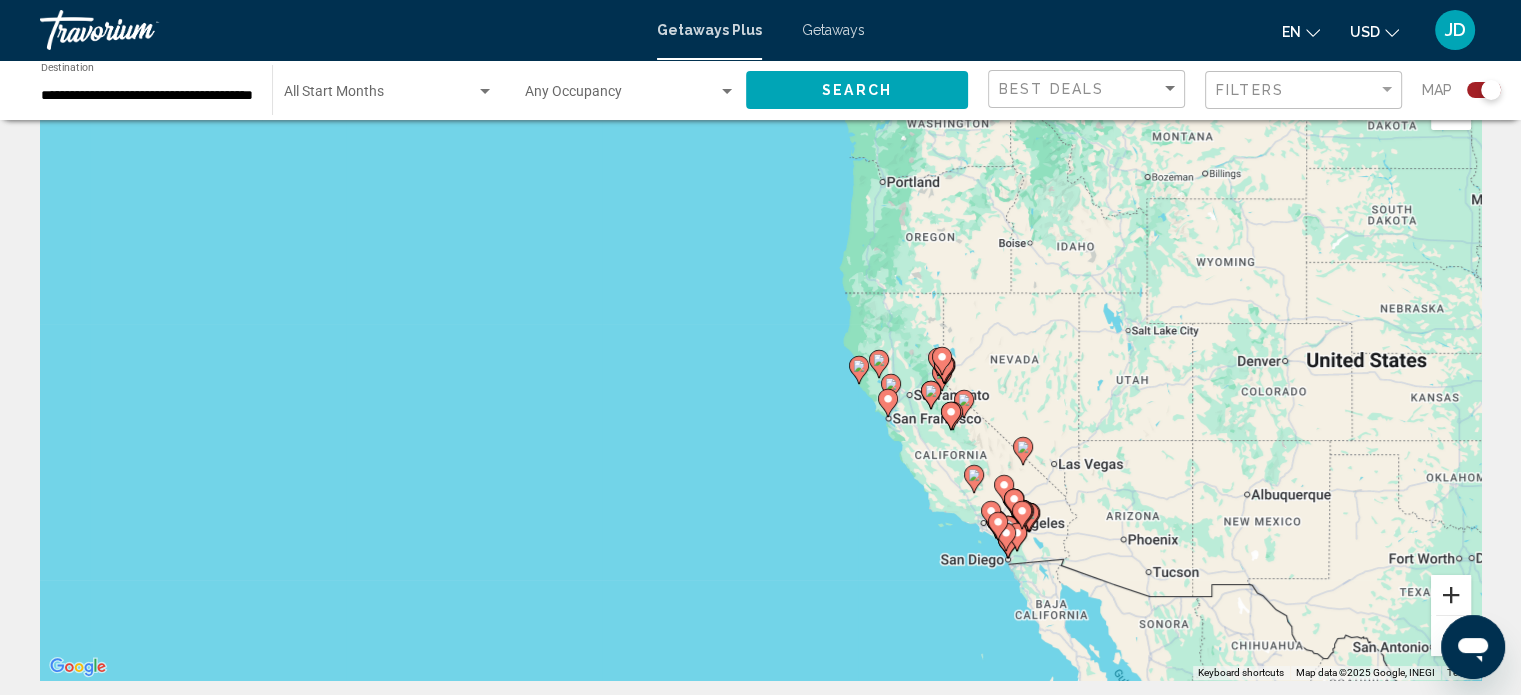click at bounding box center [1451, 595] 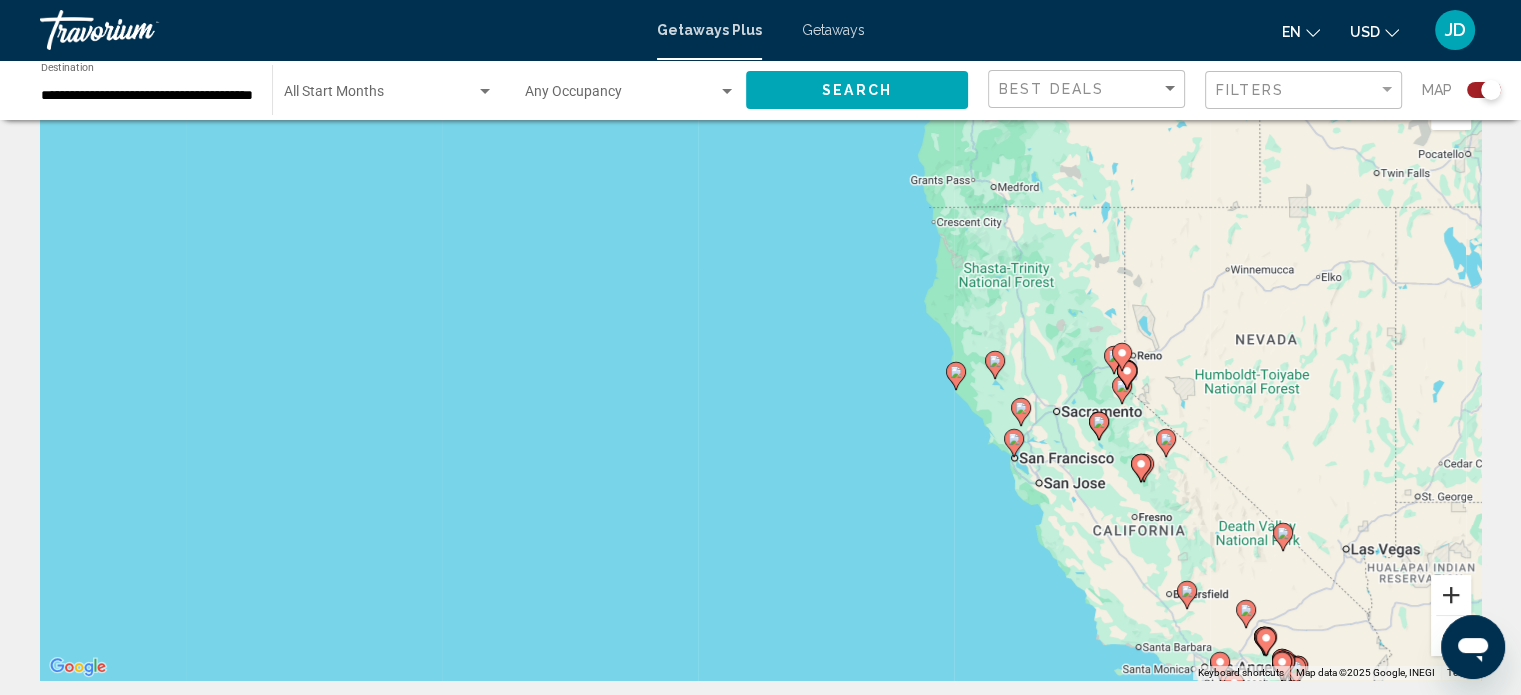 click at bounding box center [1451, 595] 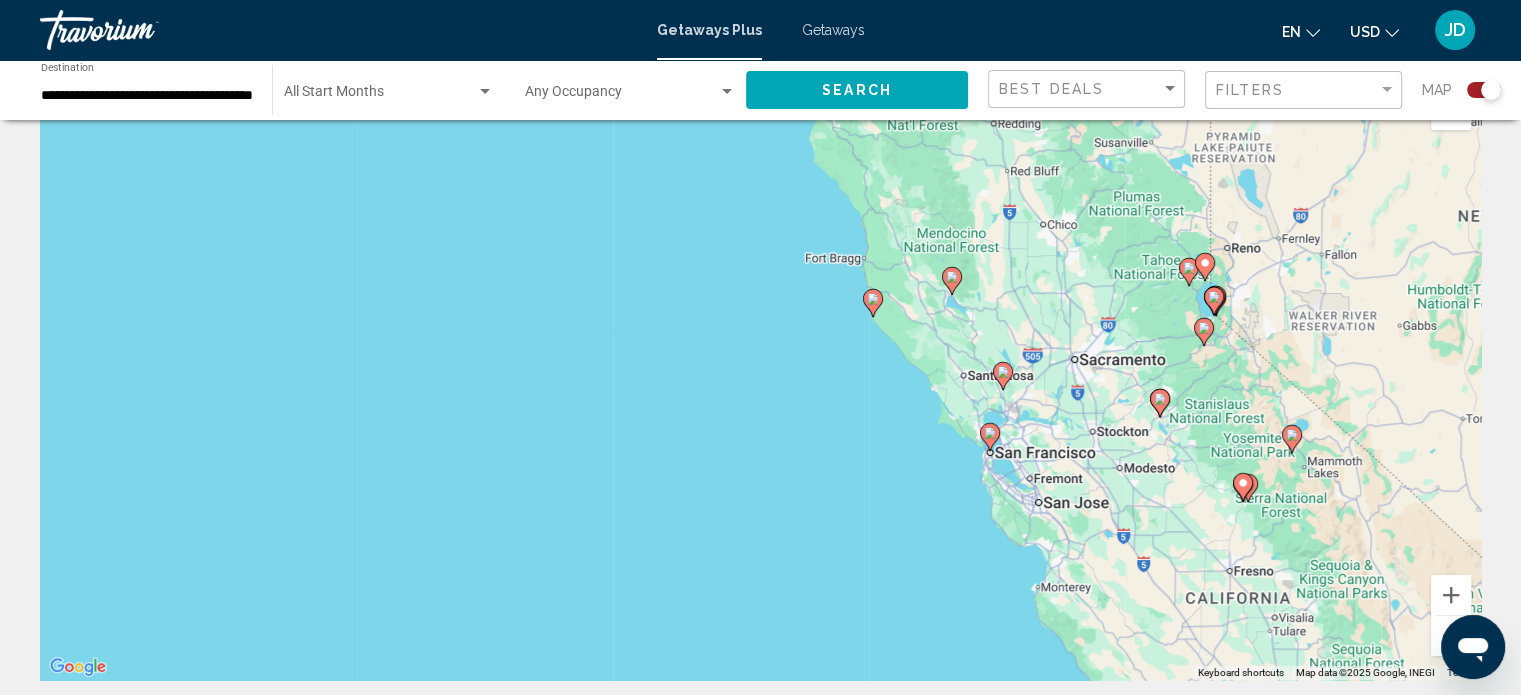 drag, startPoint x: 1366, startPoint y: 563, endPoint x: 1092, endPoint y: 487, distance: 284.34485 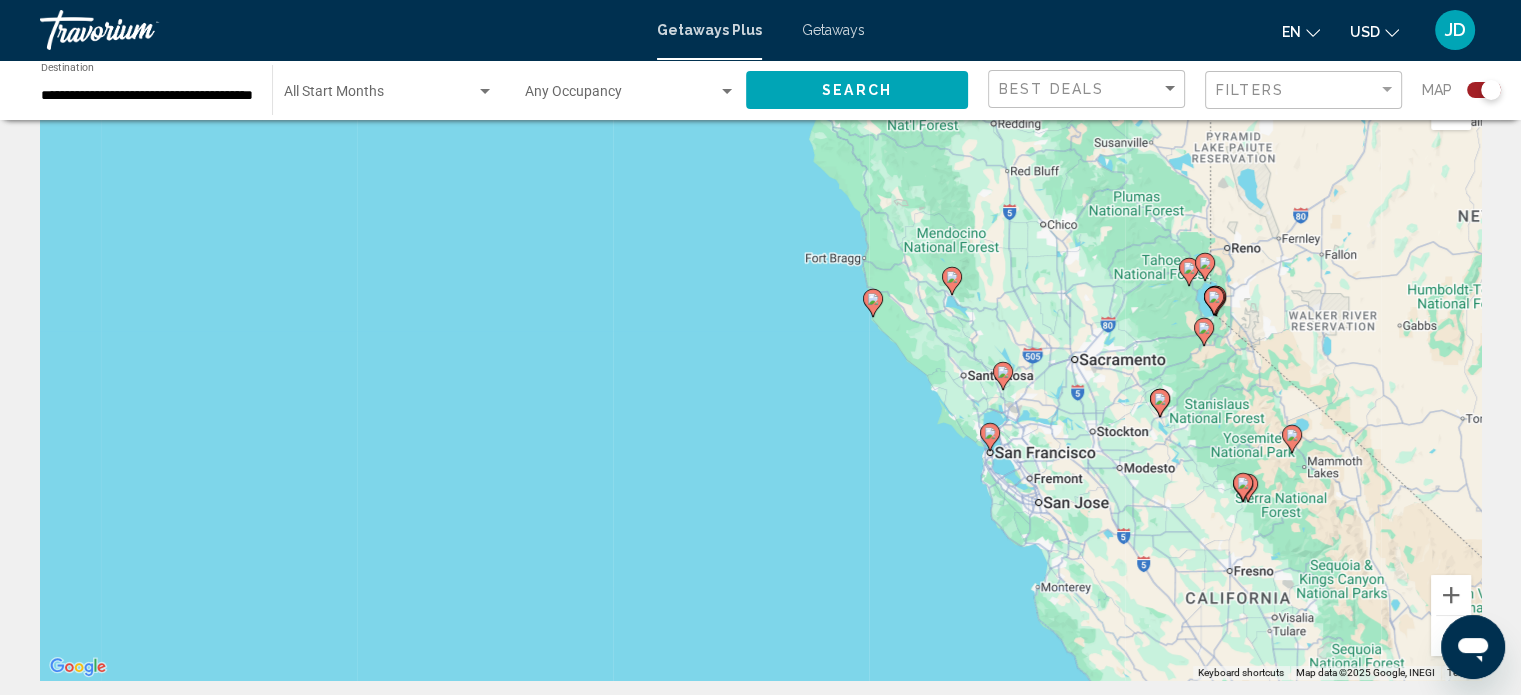 click on "To navigate, press the arrow keys. To activate drag with keyboard, press Alt + Enter. Once in keyboard drag state, use the arrow keys to move the marker. To complete the drag, press the Enter key. To cancel, press Escape." at bounding box center [760, 380] 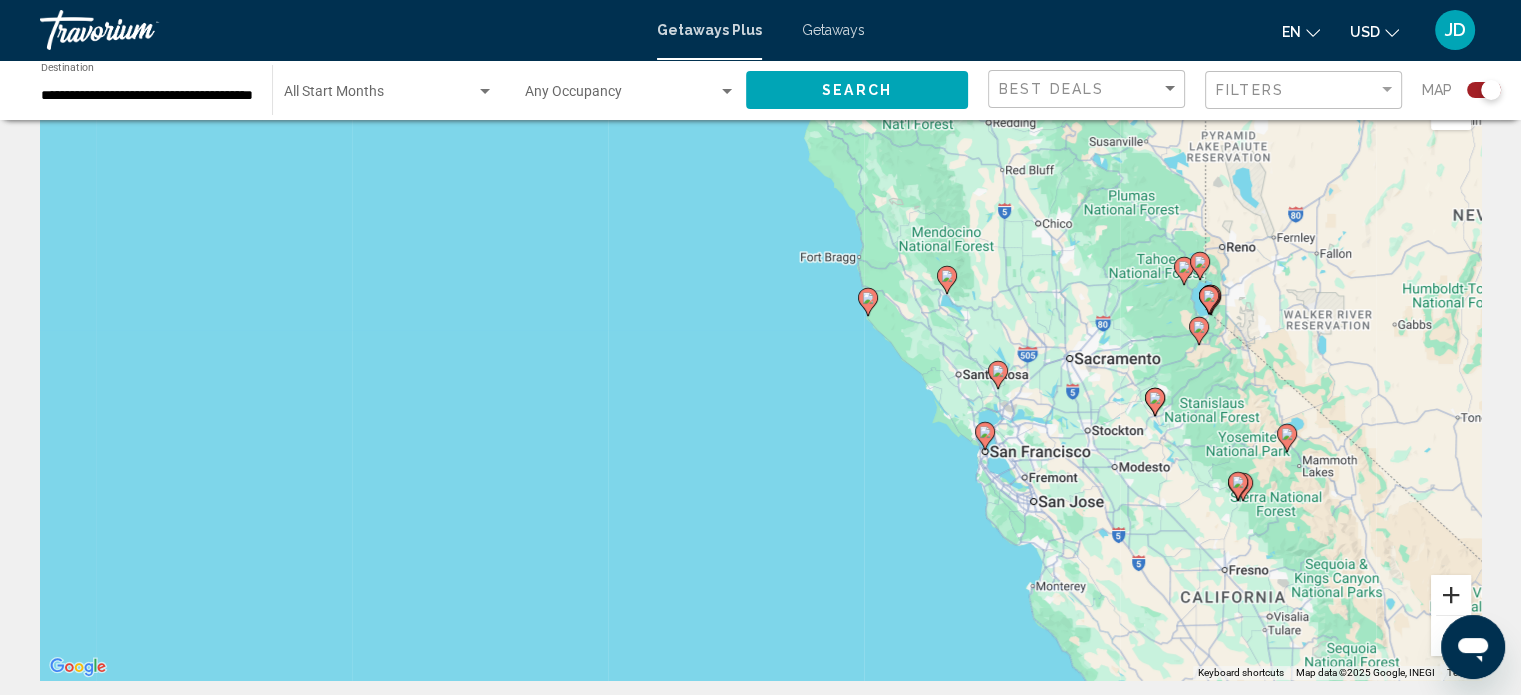 click at bounding box center [1451, 595] 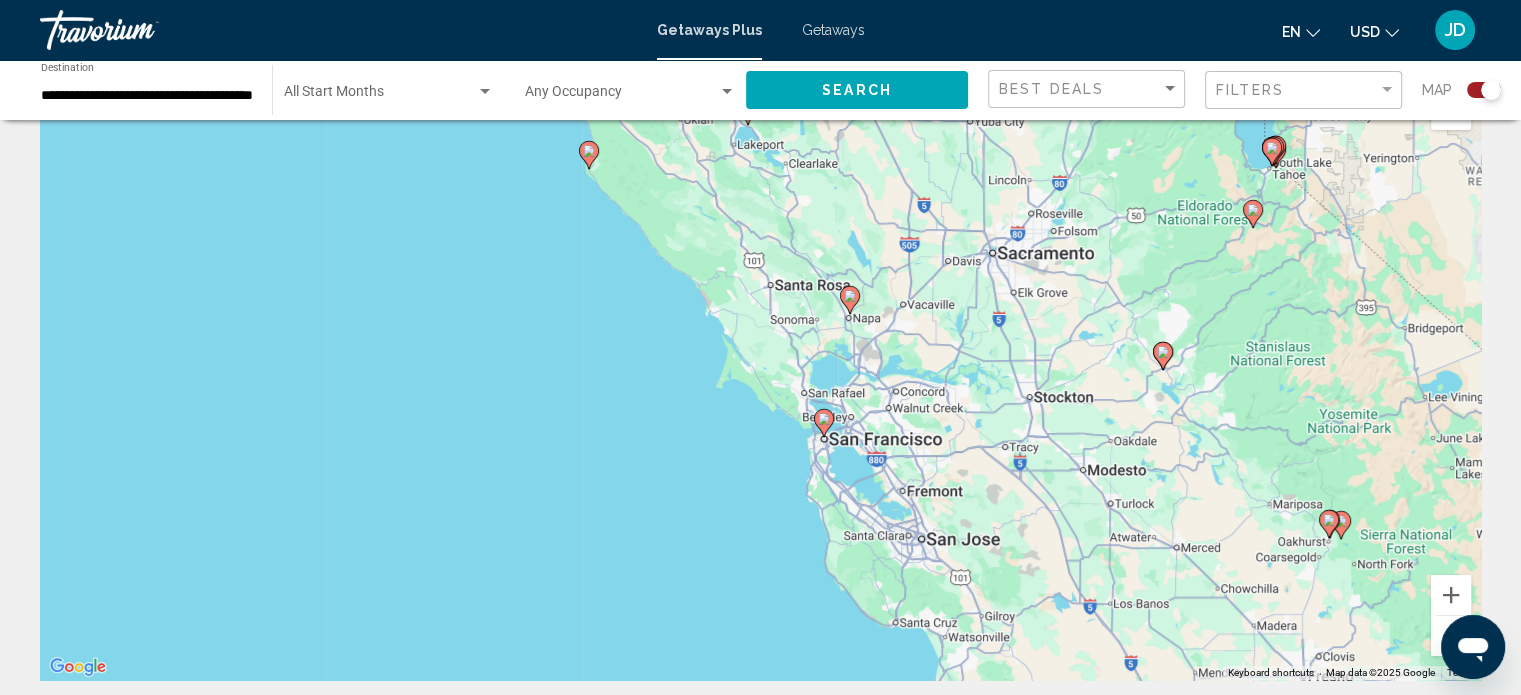 drag, startPoint x: 1411, startPoint y: 591, endPoint x: 1025, endPoint y: 507, distance: 395.03418 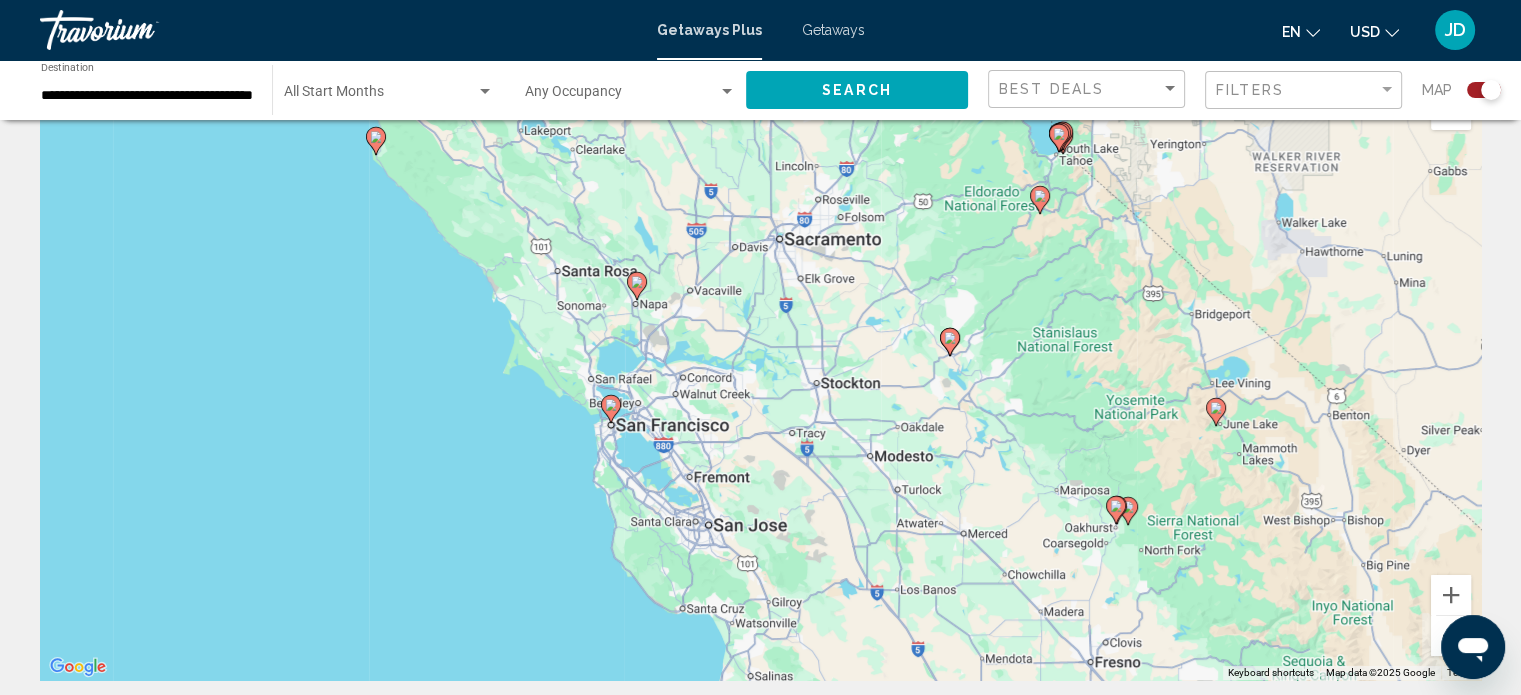 drag, startPoint x: 1240, startPoint y: 529, endPoint x: 1024, endPoint y: 514, distance: 216.5202 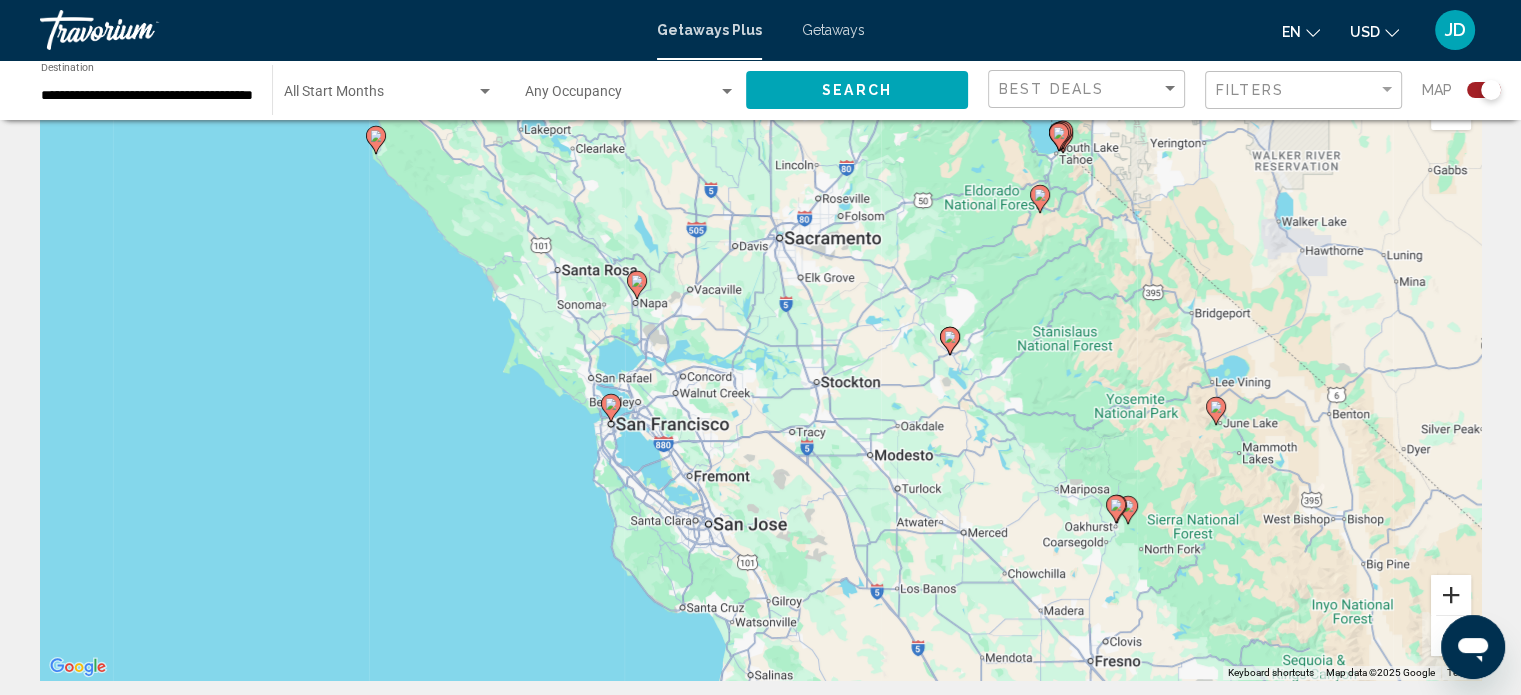 click at bounding box center (1451, 595) 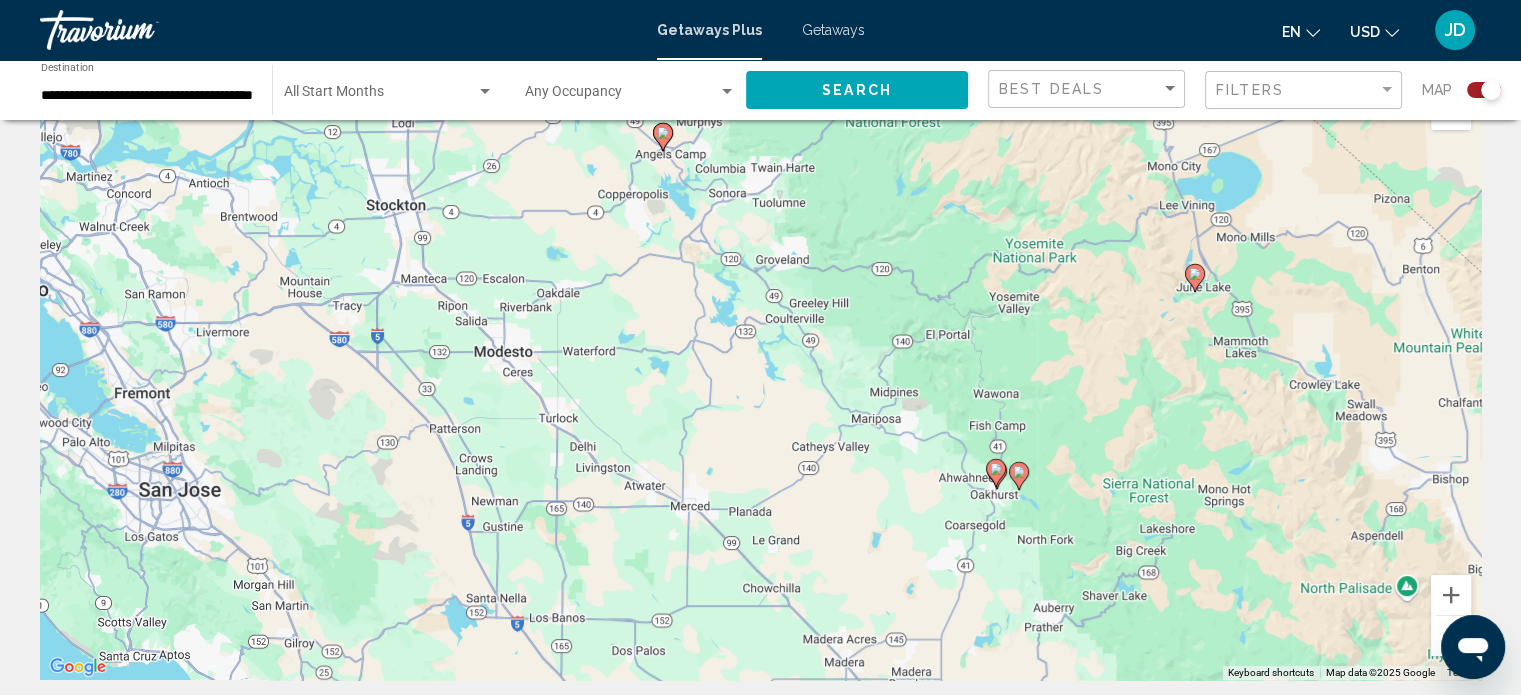 drag, startPoint x: 1330, startPoint y: 584, endPoint x: 848, endPoint y: 403, distance: 514.8641 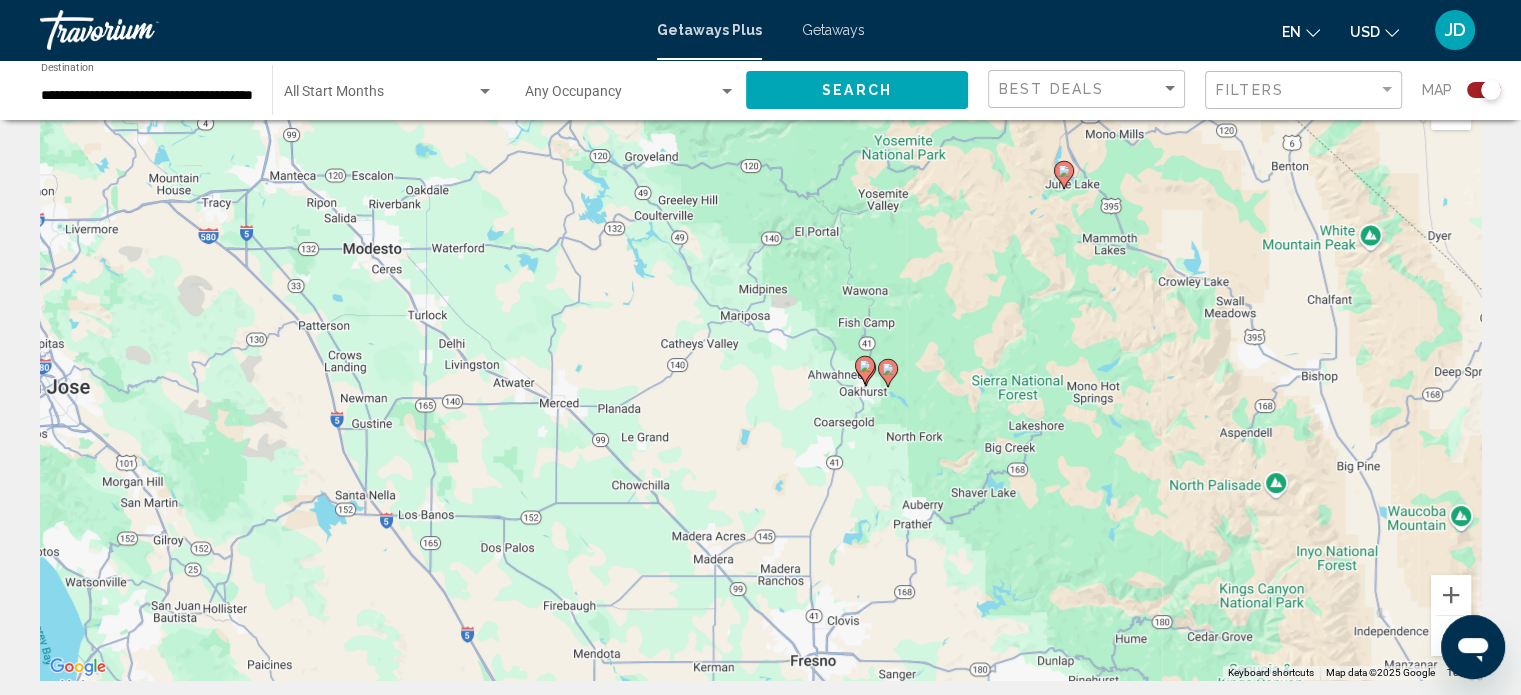 drag, startPoint x: 1096, startPoint y: 575, endPoint x: 978, endPoint y: 479, distance: 152.11838 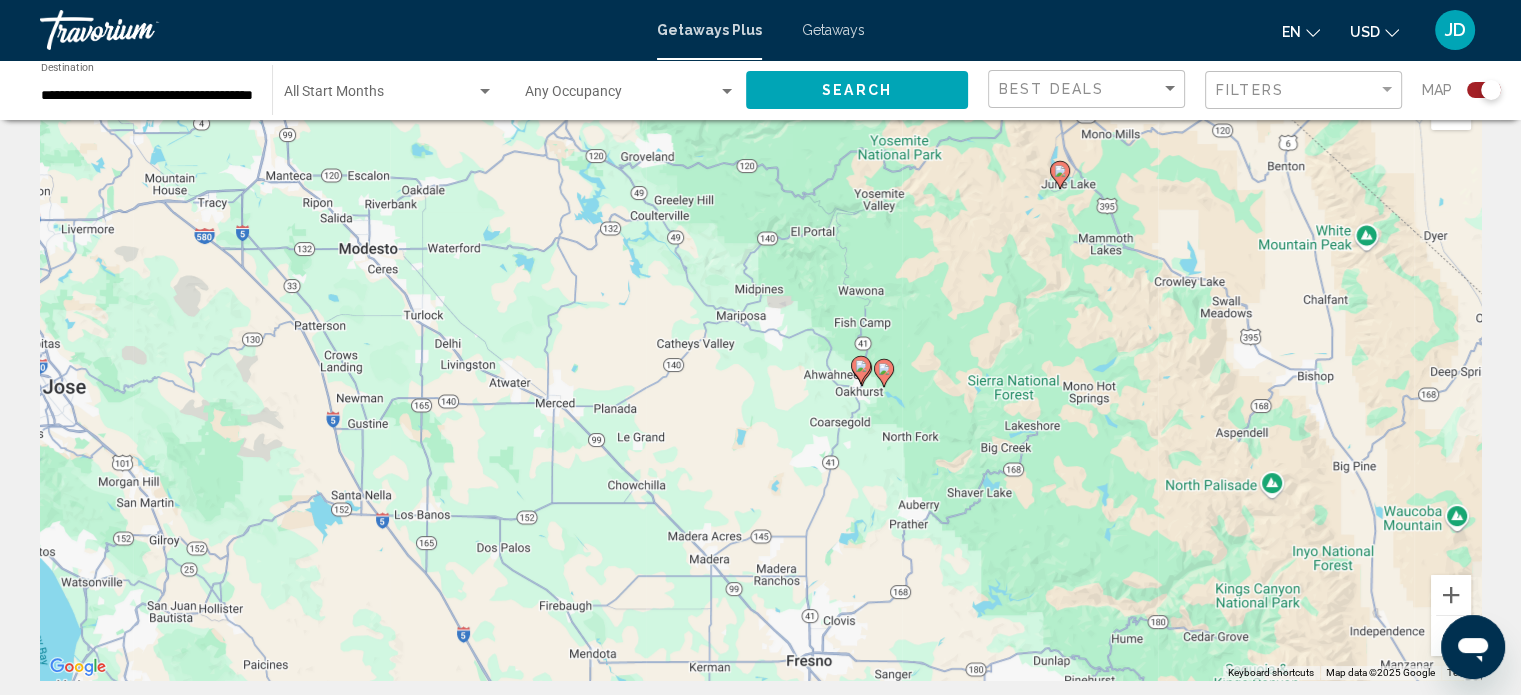 click 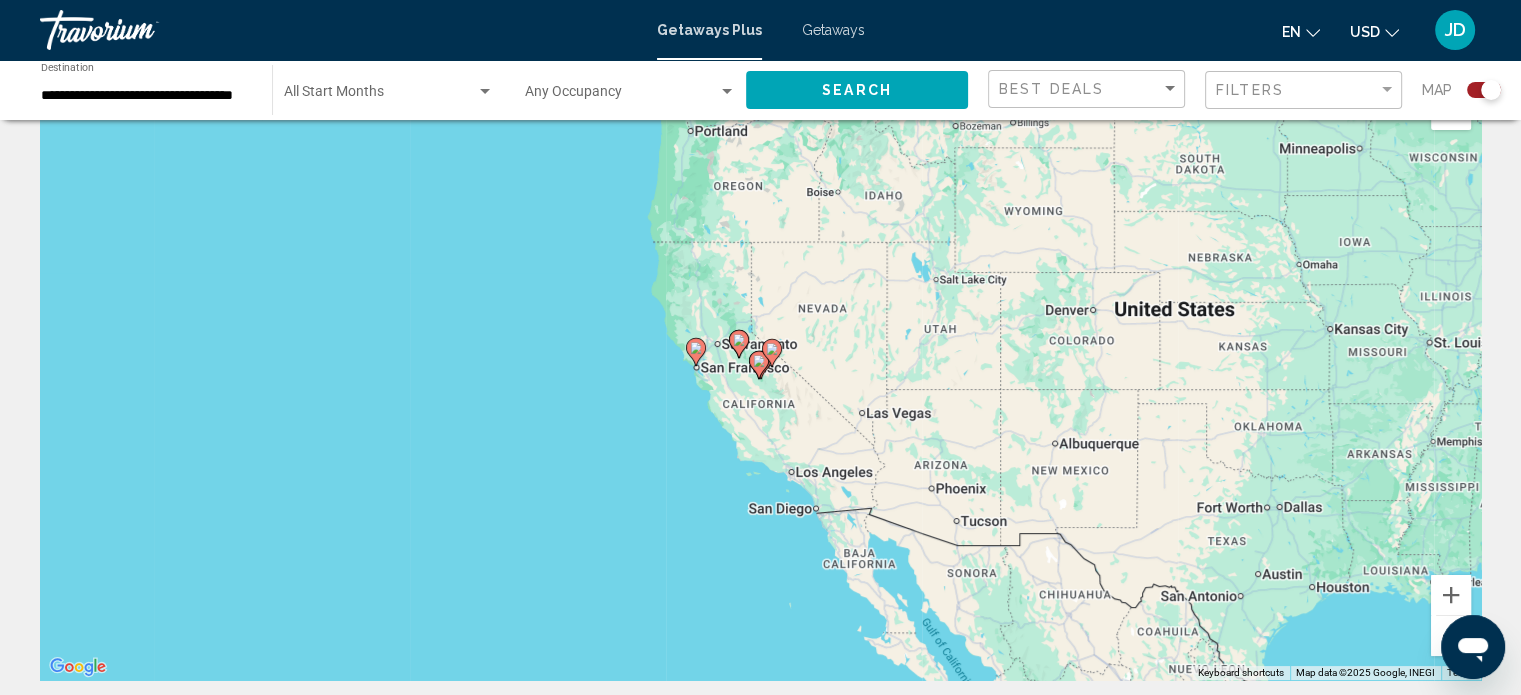 click 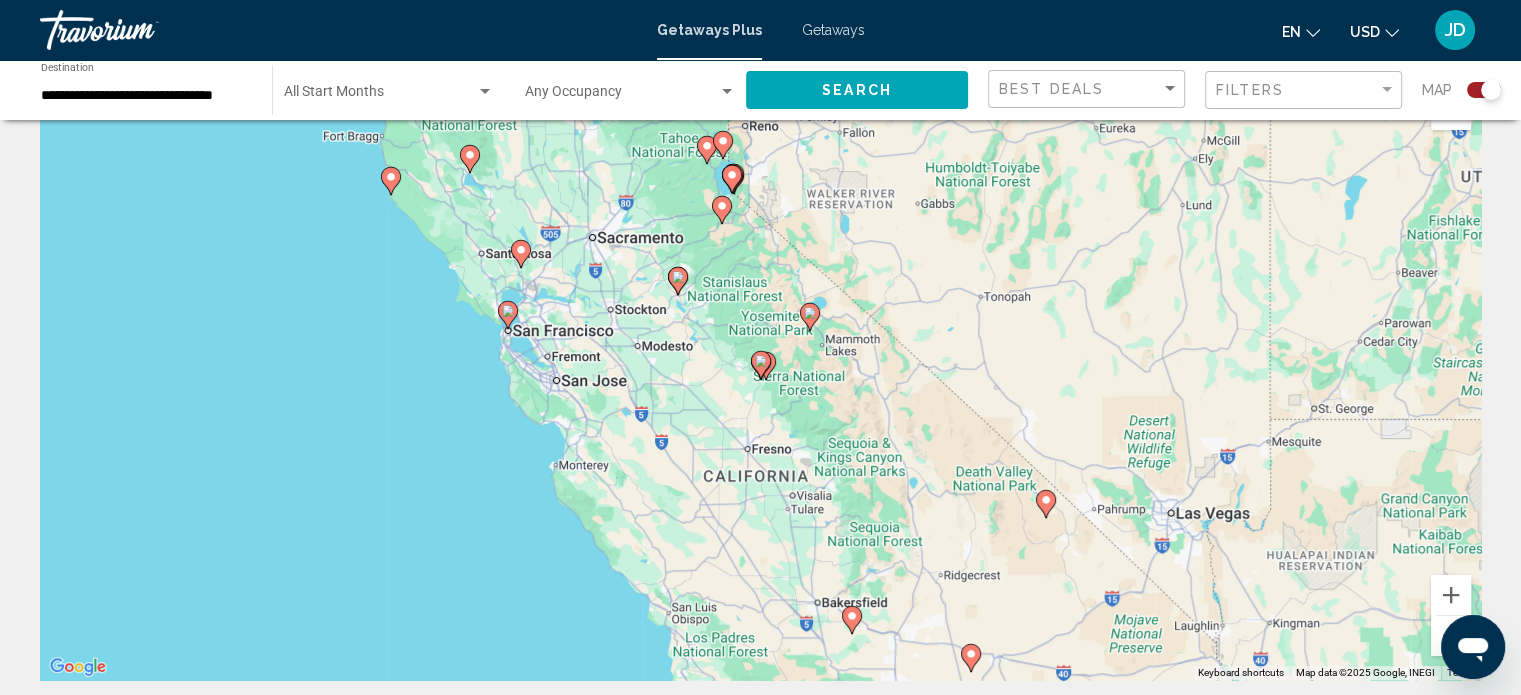 click 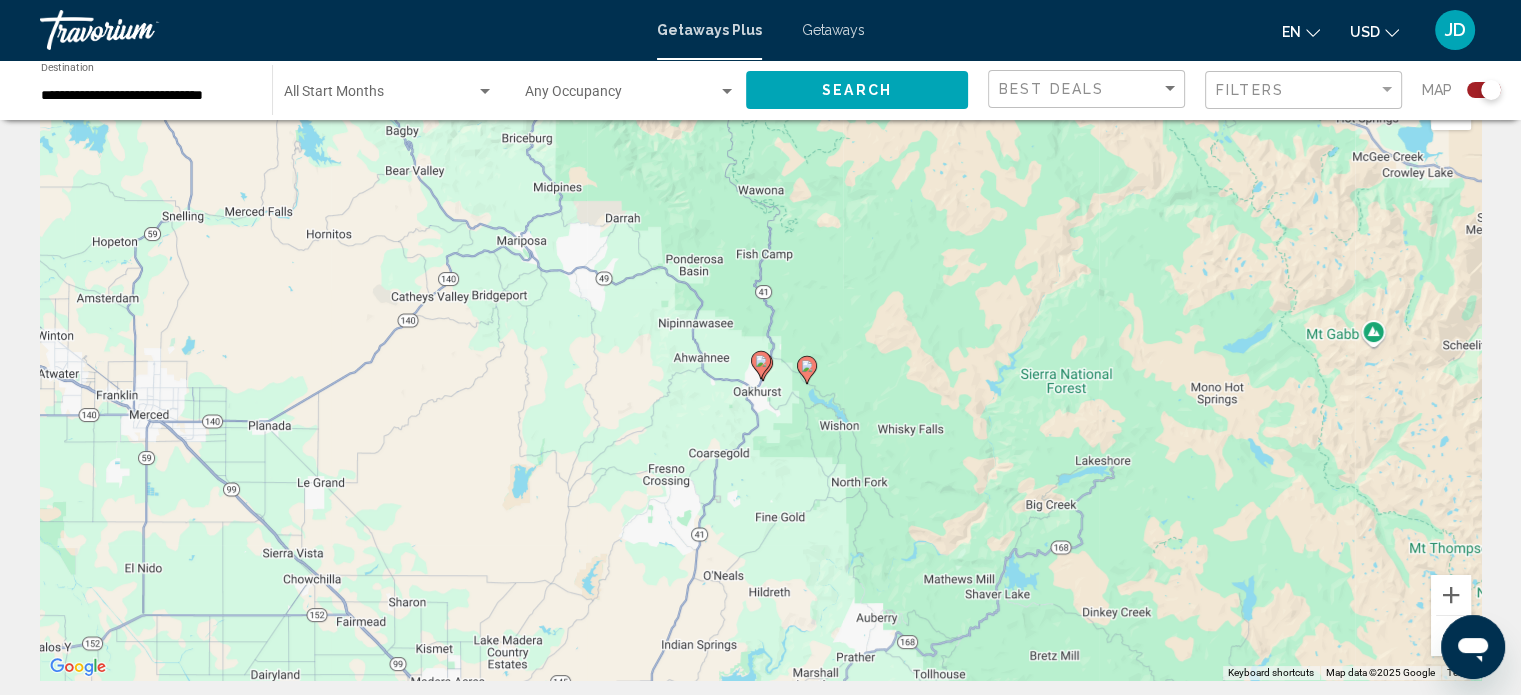 click 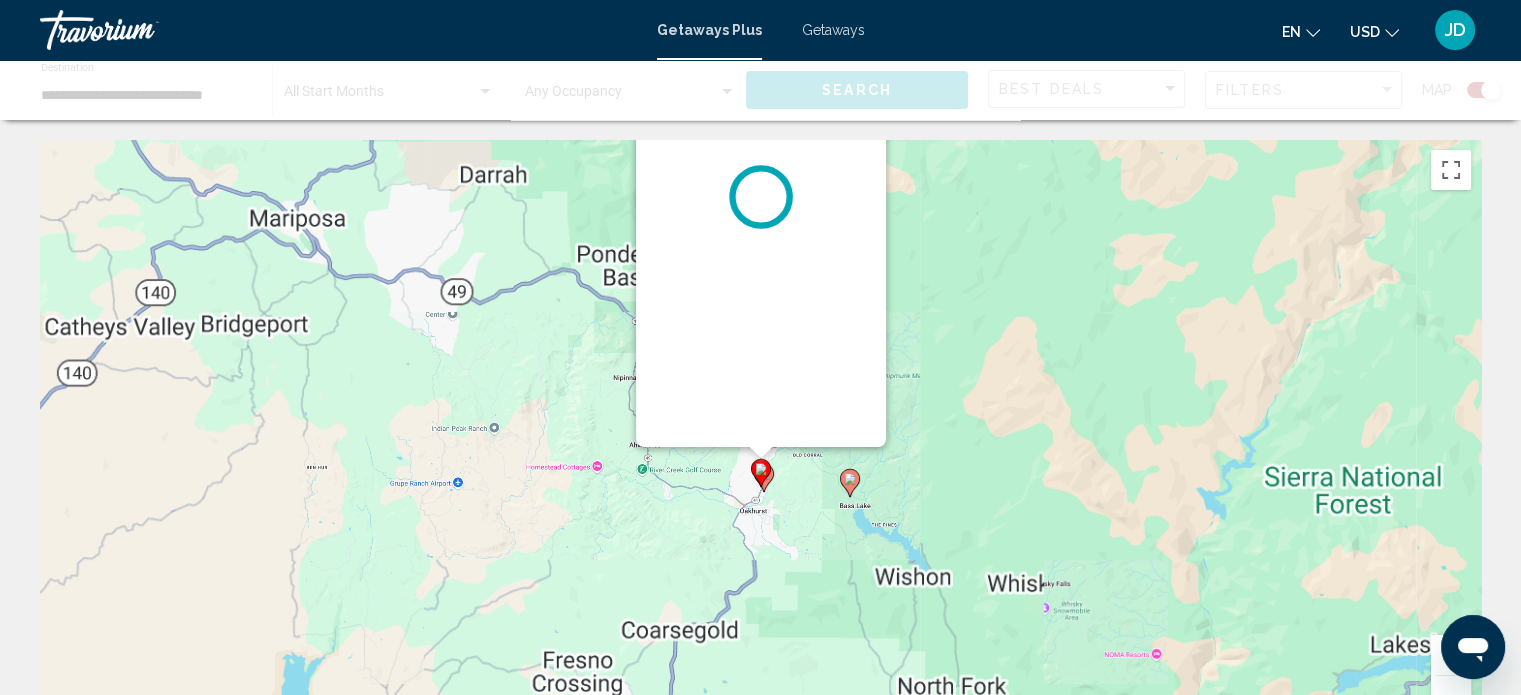 scroll, scrollTop: 0, scrollLeft: 0, axis: both 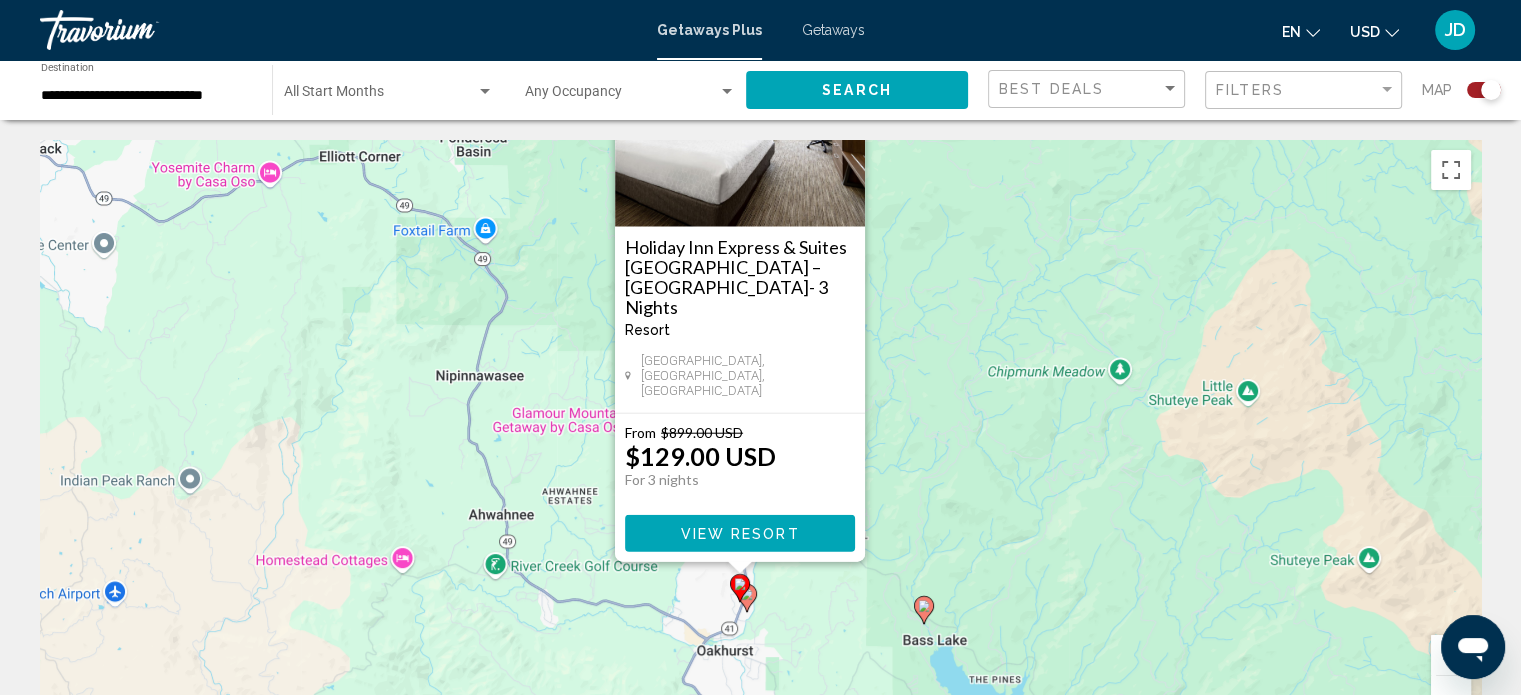 drag, startPoint x: 940, startPoint y: 527, endPoint x: 908, endPoint y: 376, distance: 154.35349 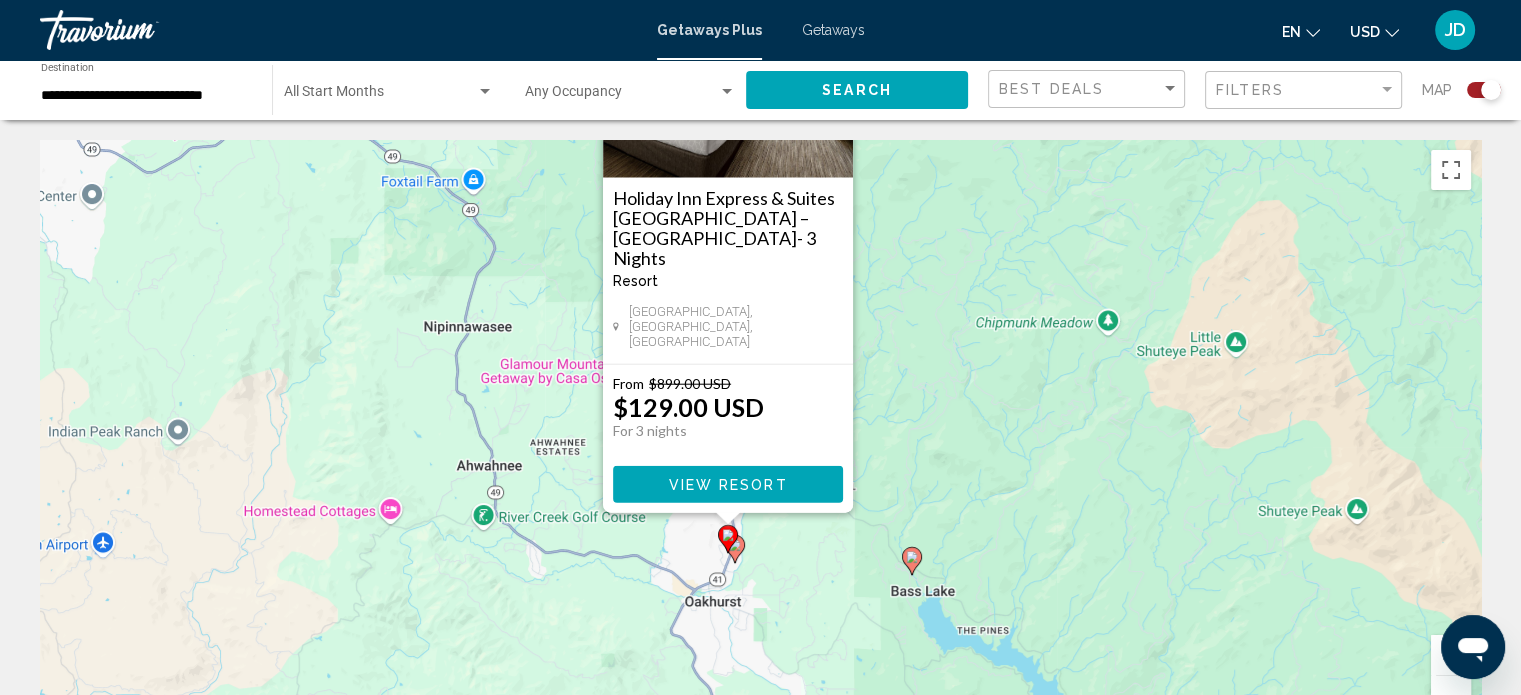 click 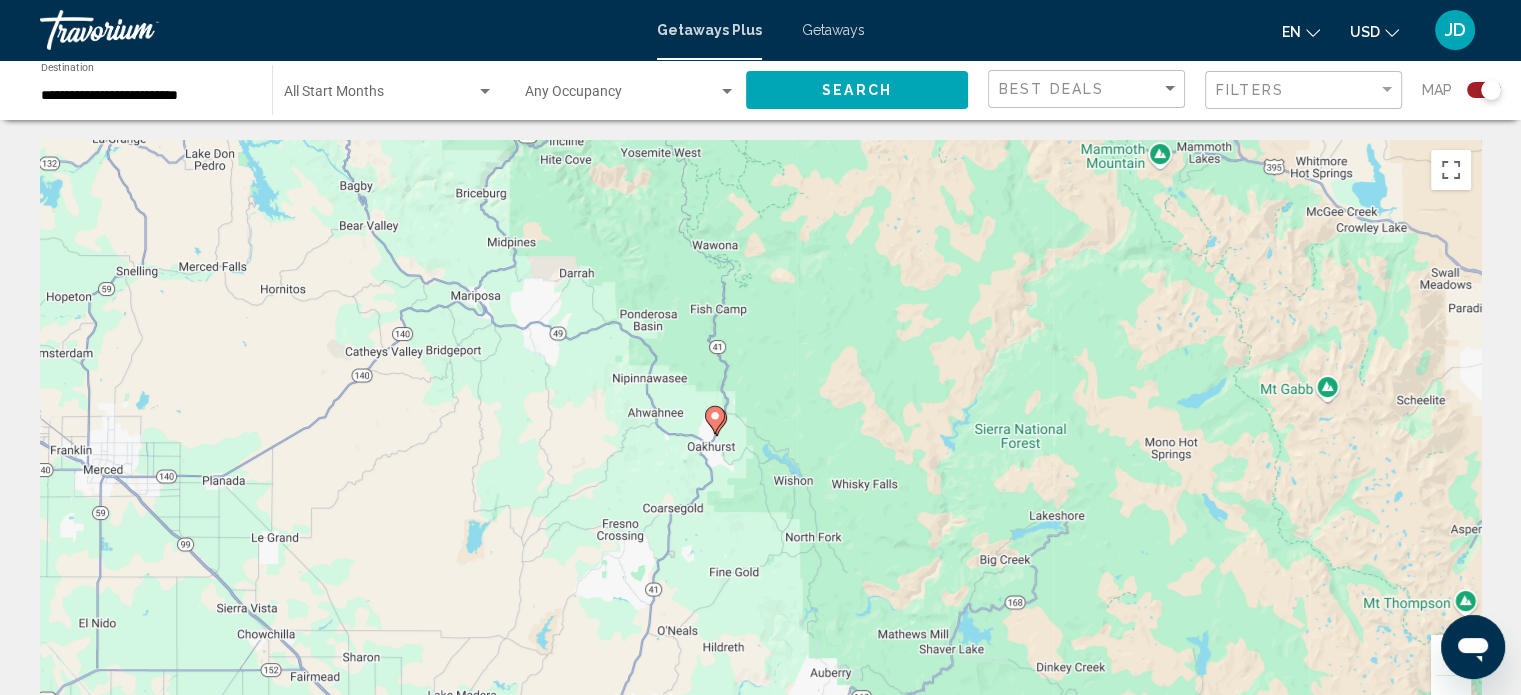 click 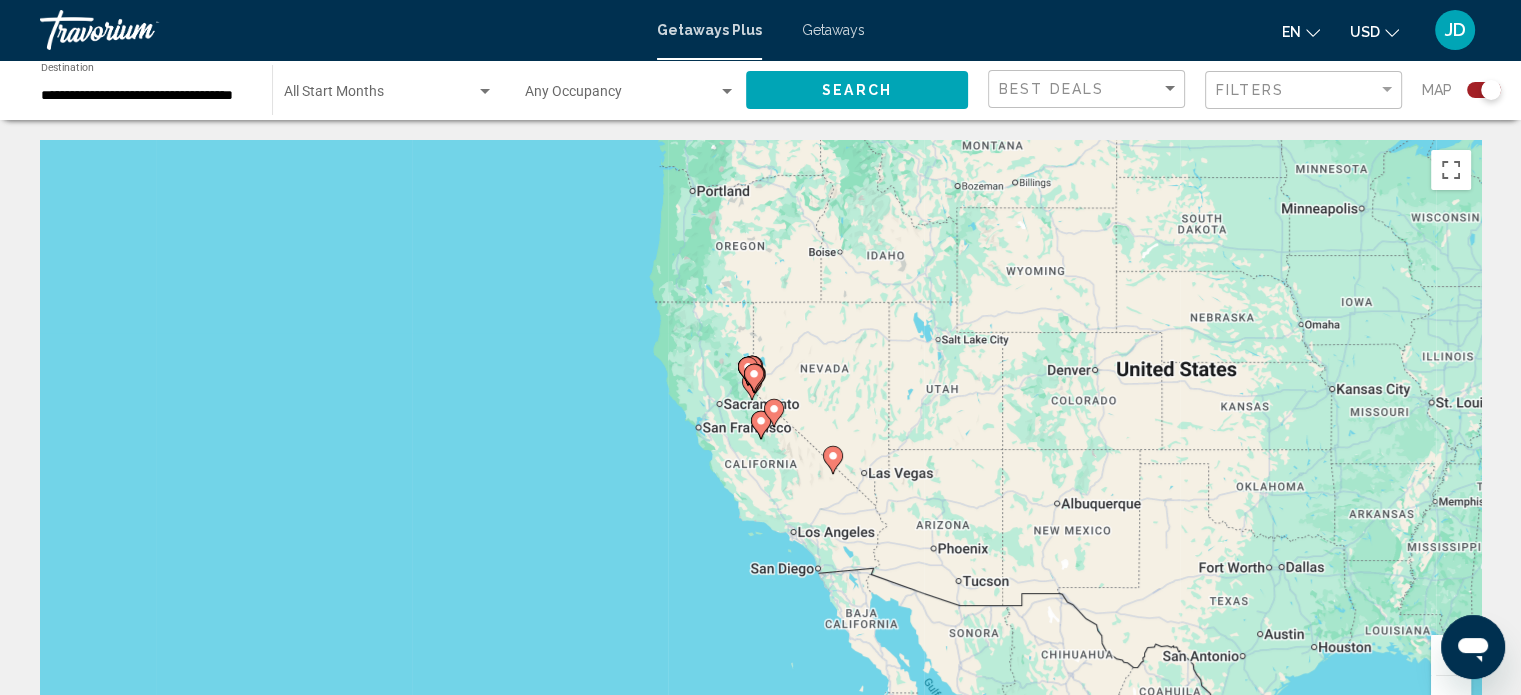 click 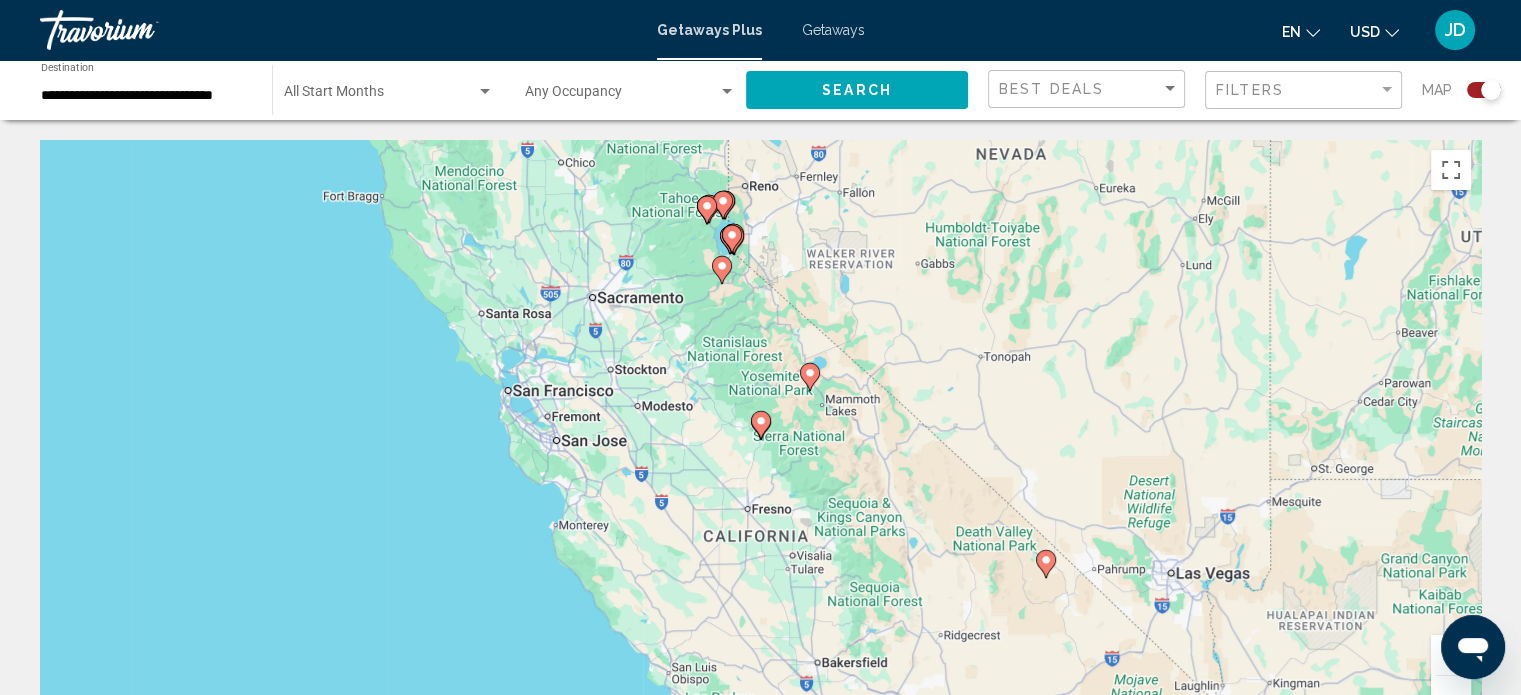 click 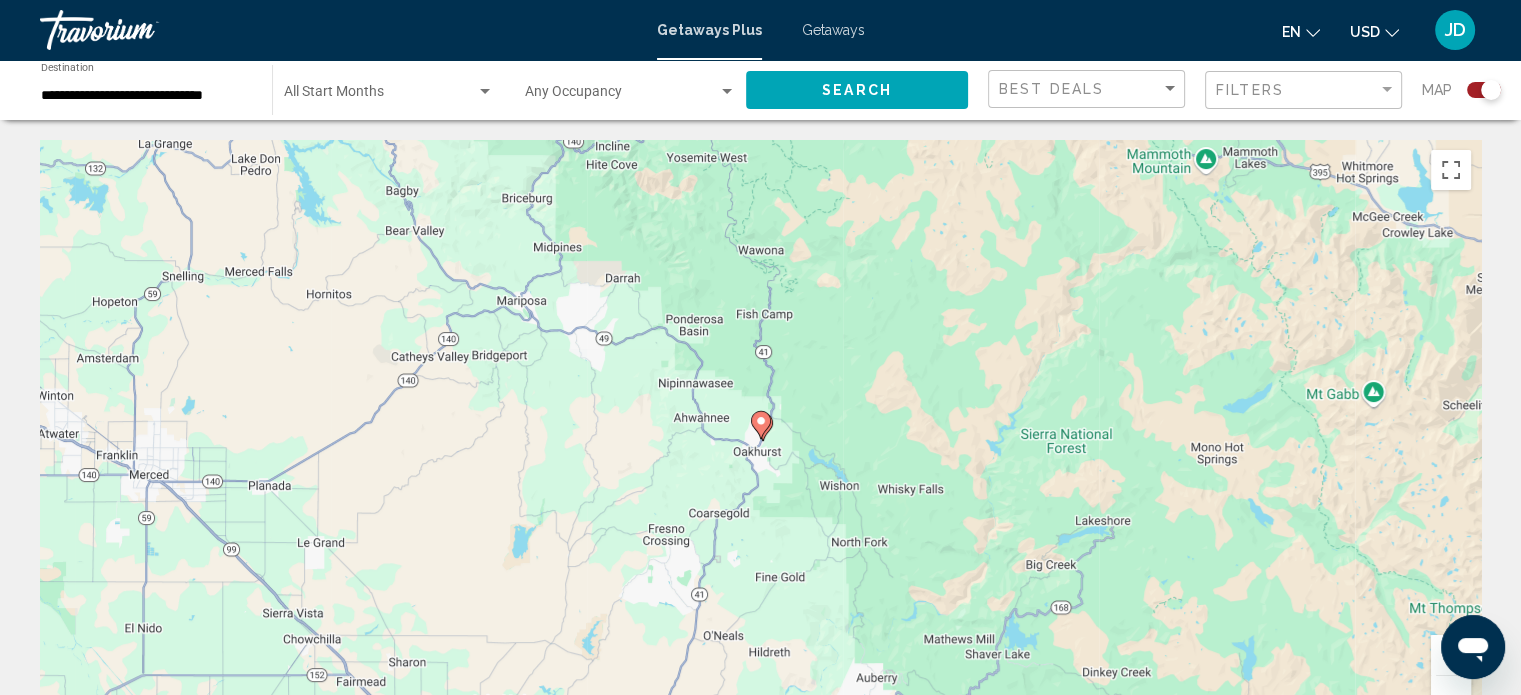 click 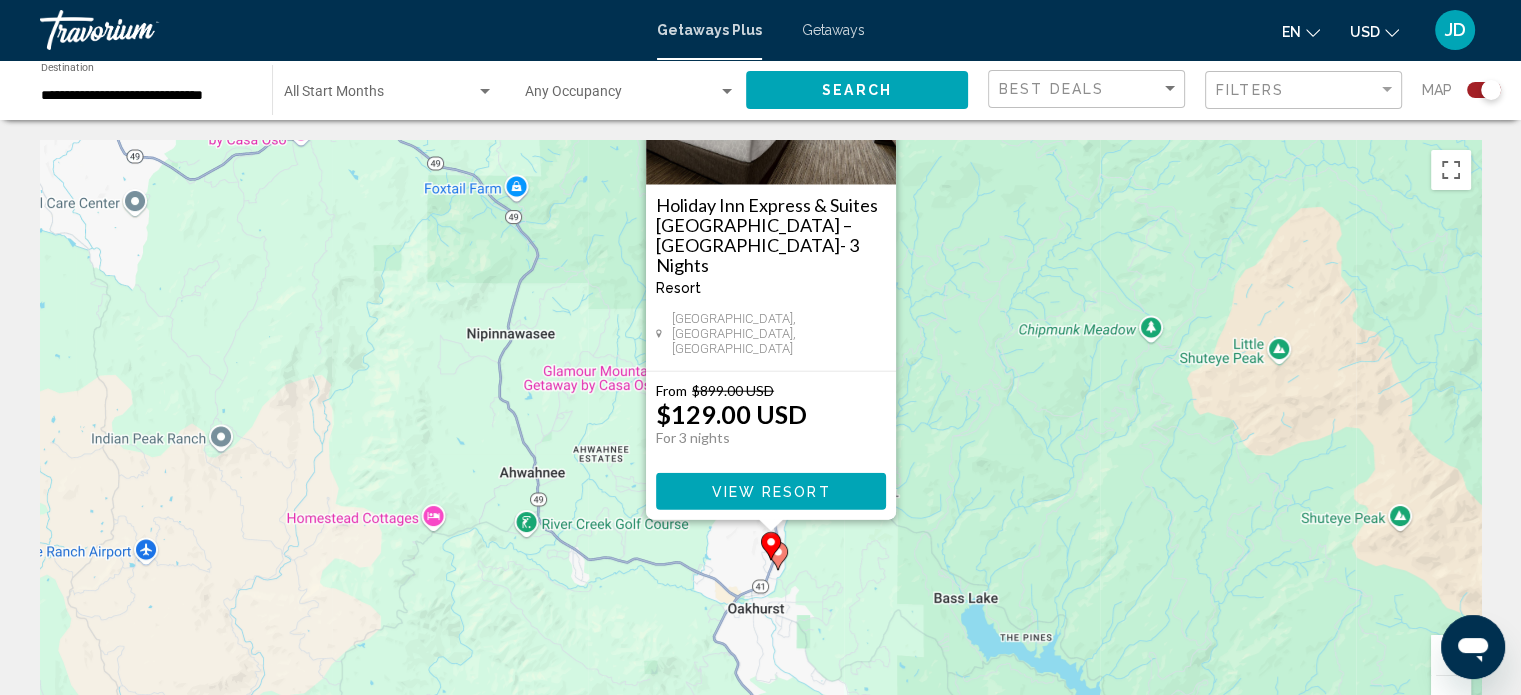 drag, startPoint x: 903, startPoint y: 555, endPoint x: 916, endPoint y: 382, distance: 173.48775 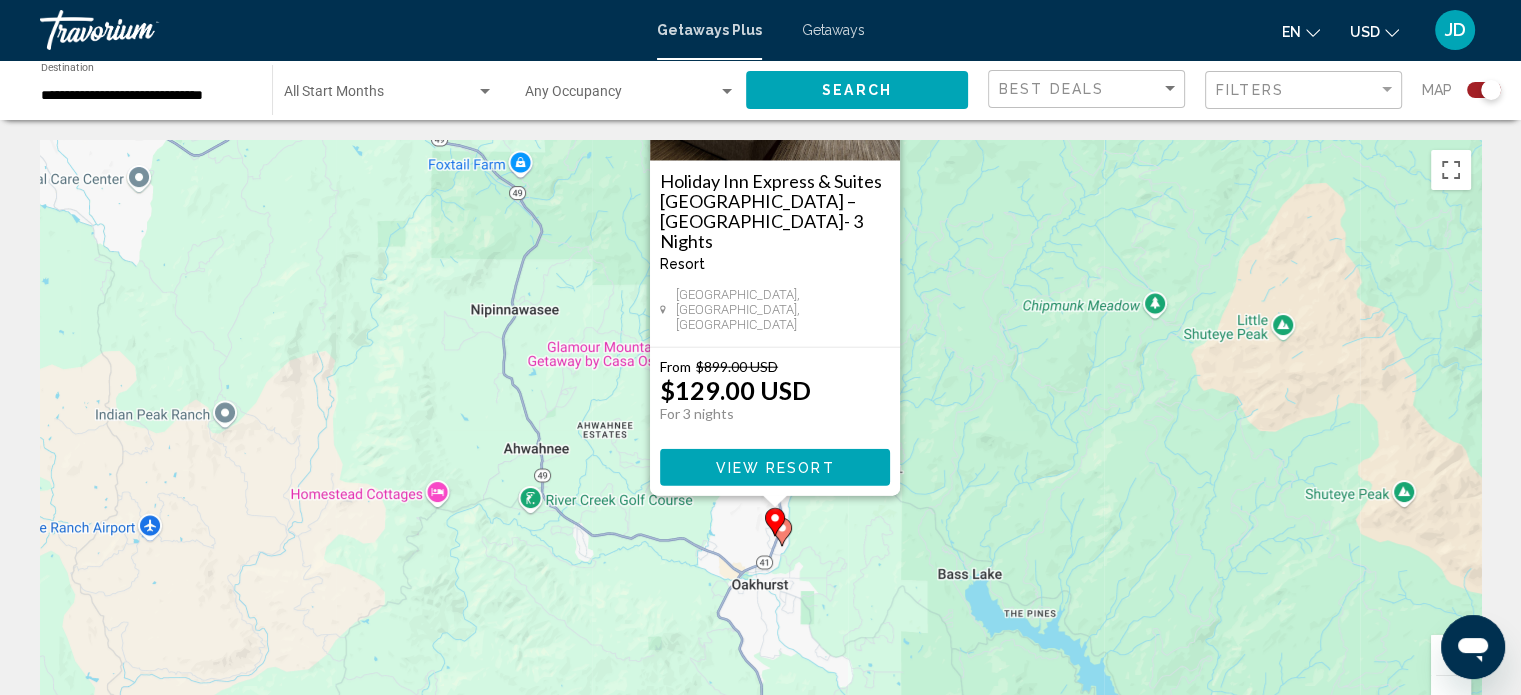 click 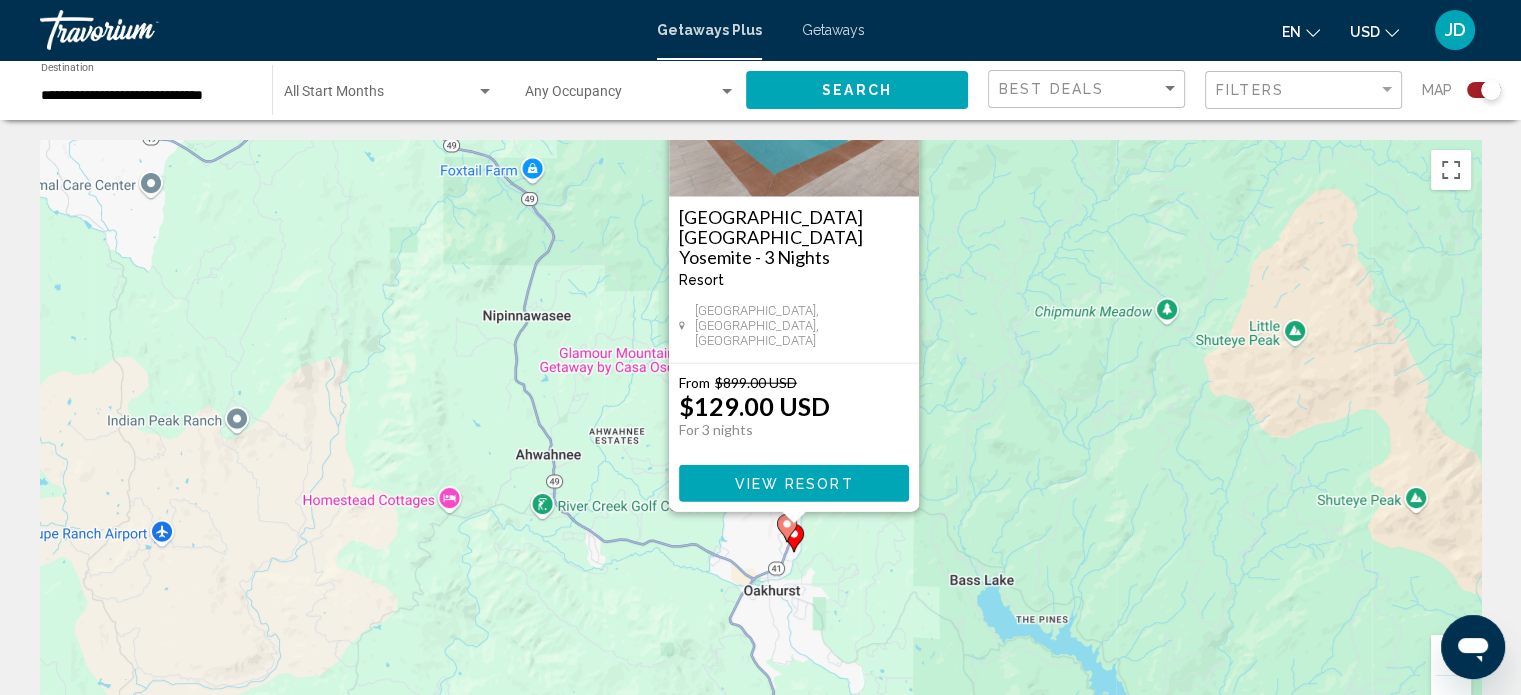 drag, startPoint x: 931, startPoint y: 595, endPoint x: 964, endPoint y: 437, distance: 161.40942 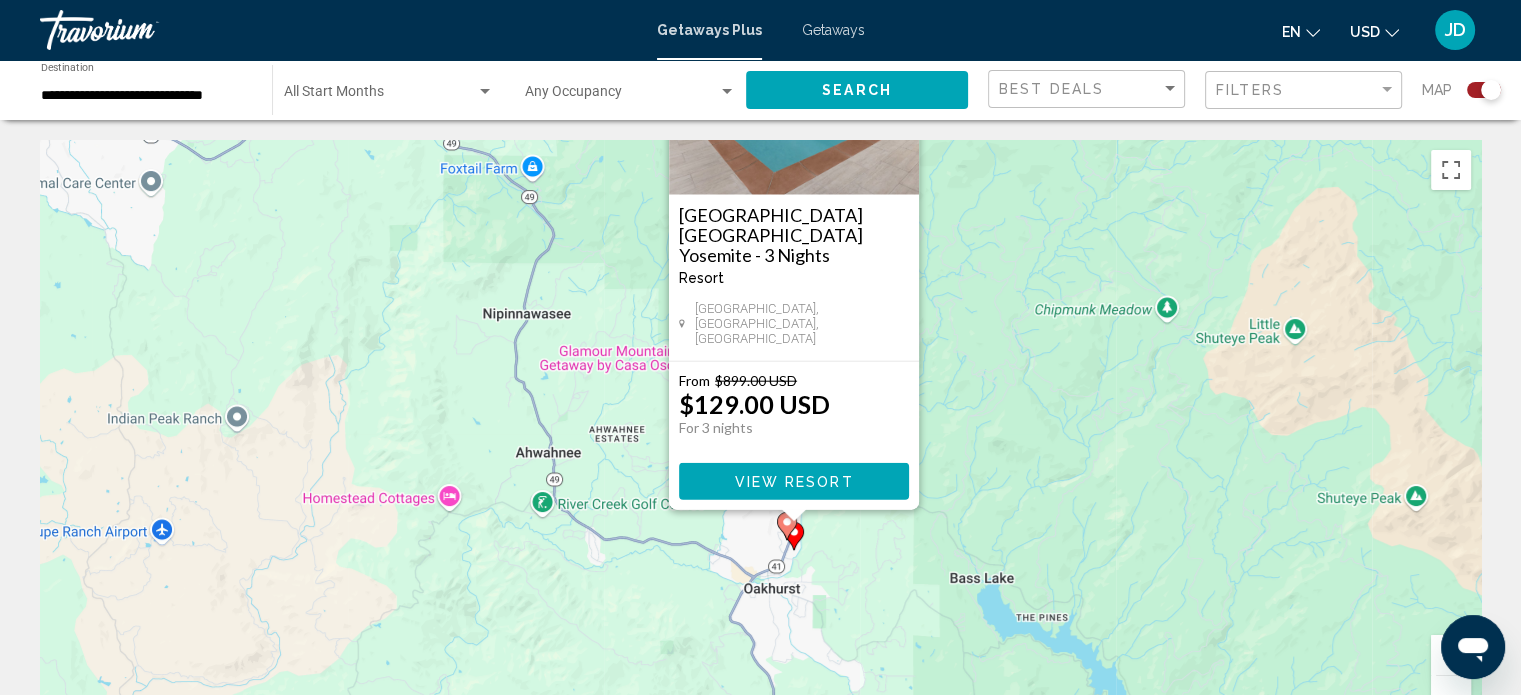 click 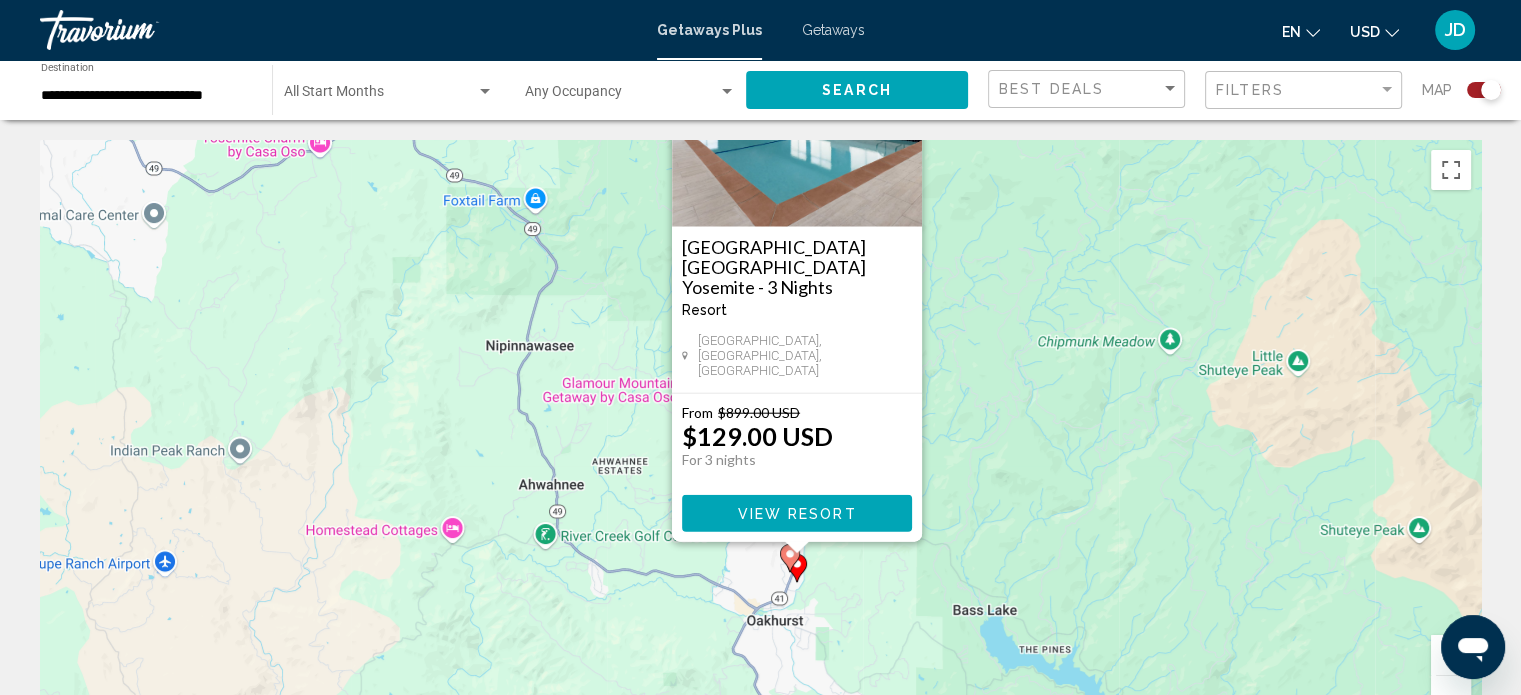 drag, startPoint x: 1018, startPoint y: 551, endPoint x: 1008, endPoint y: 367, distance: 184.27155 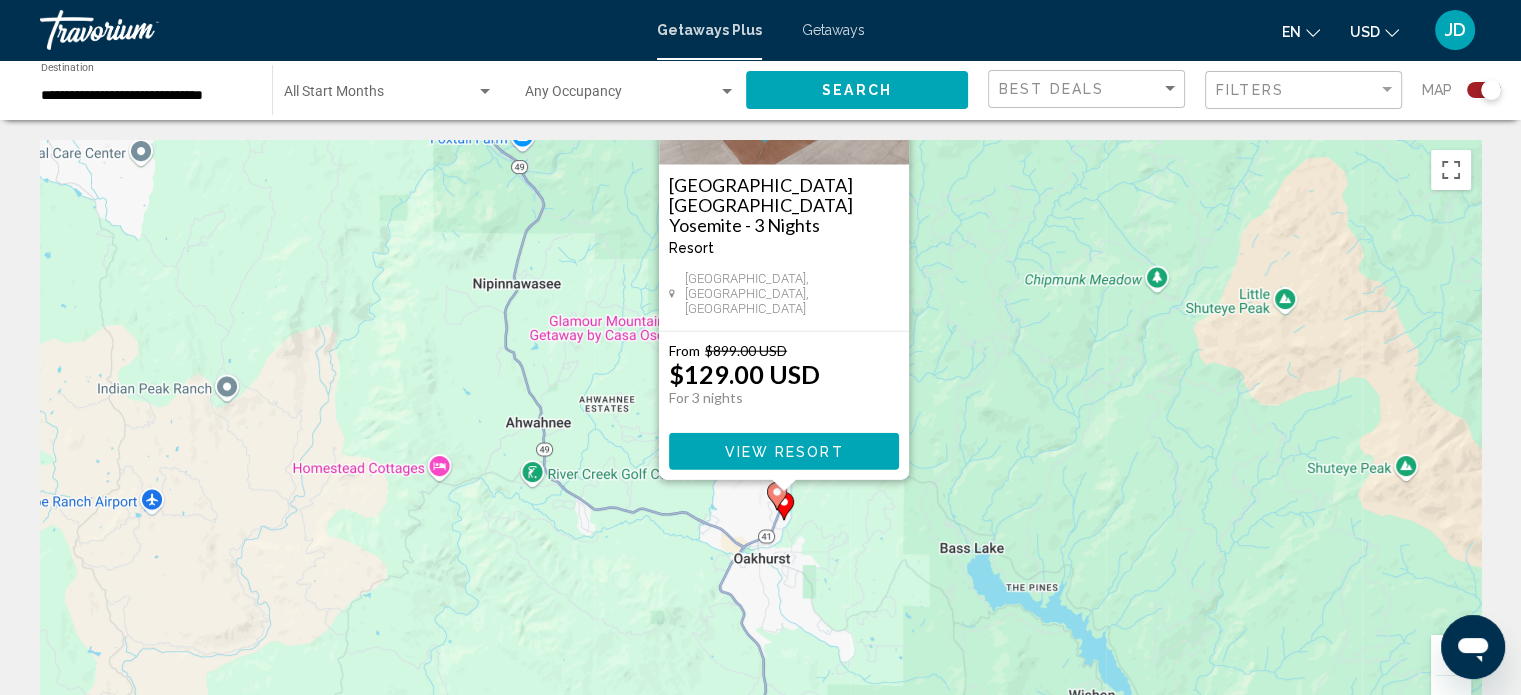 click at bounding box center [1451, 655] 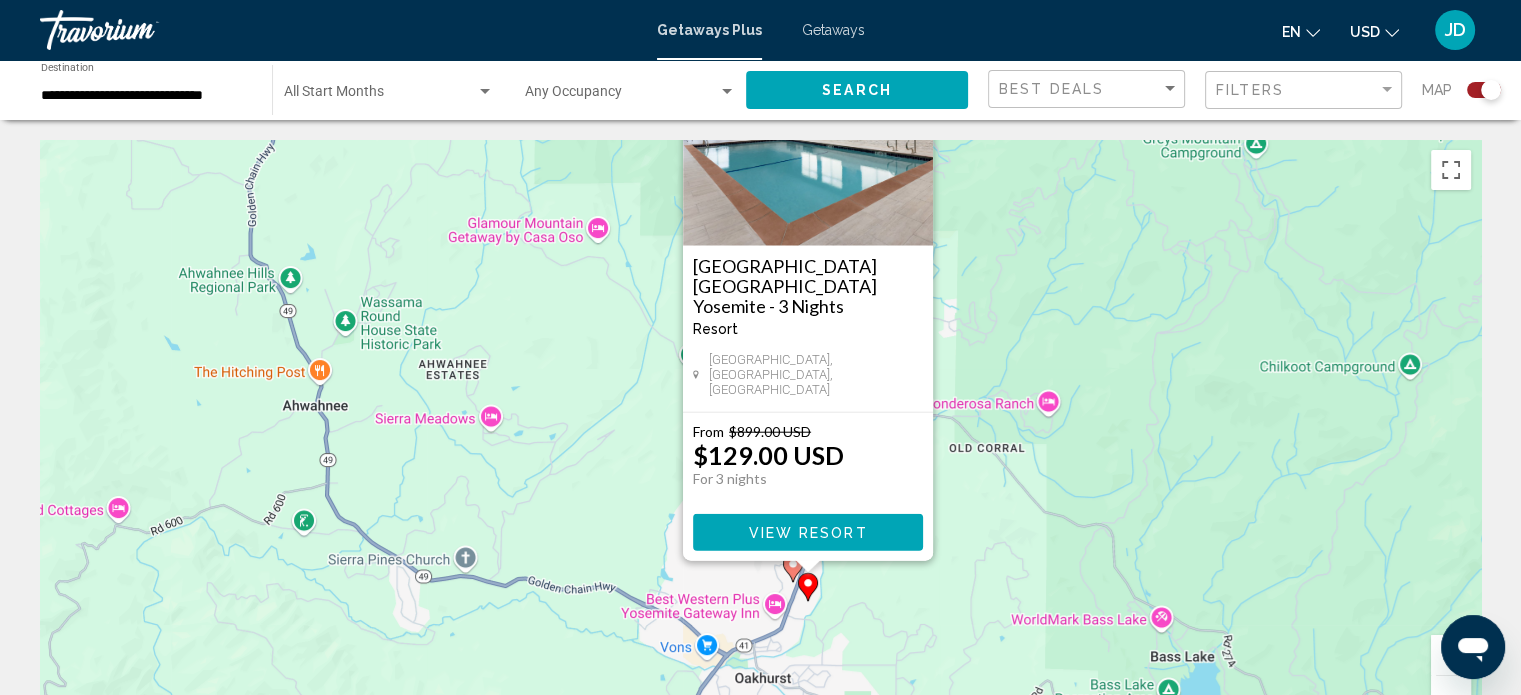click 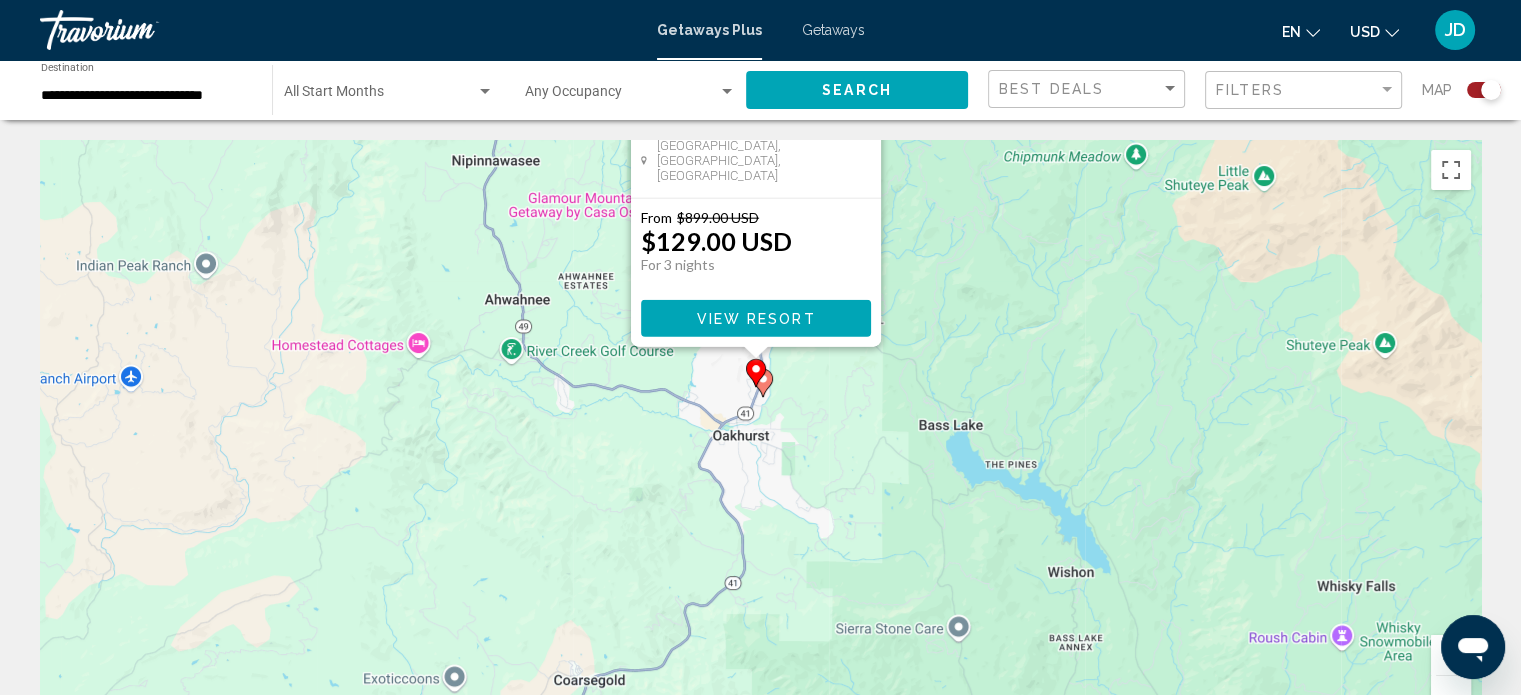 drag, startPoint x: 954, startPoint y: 607, endPoint x: 948, endPoint y: 285, distance: 322.0559 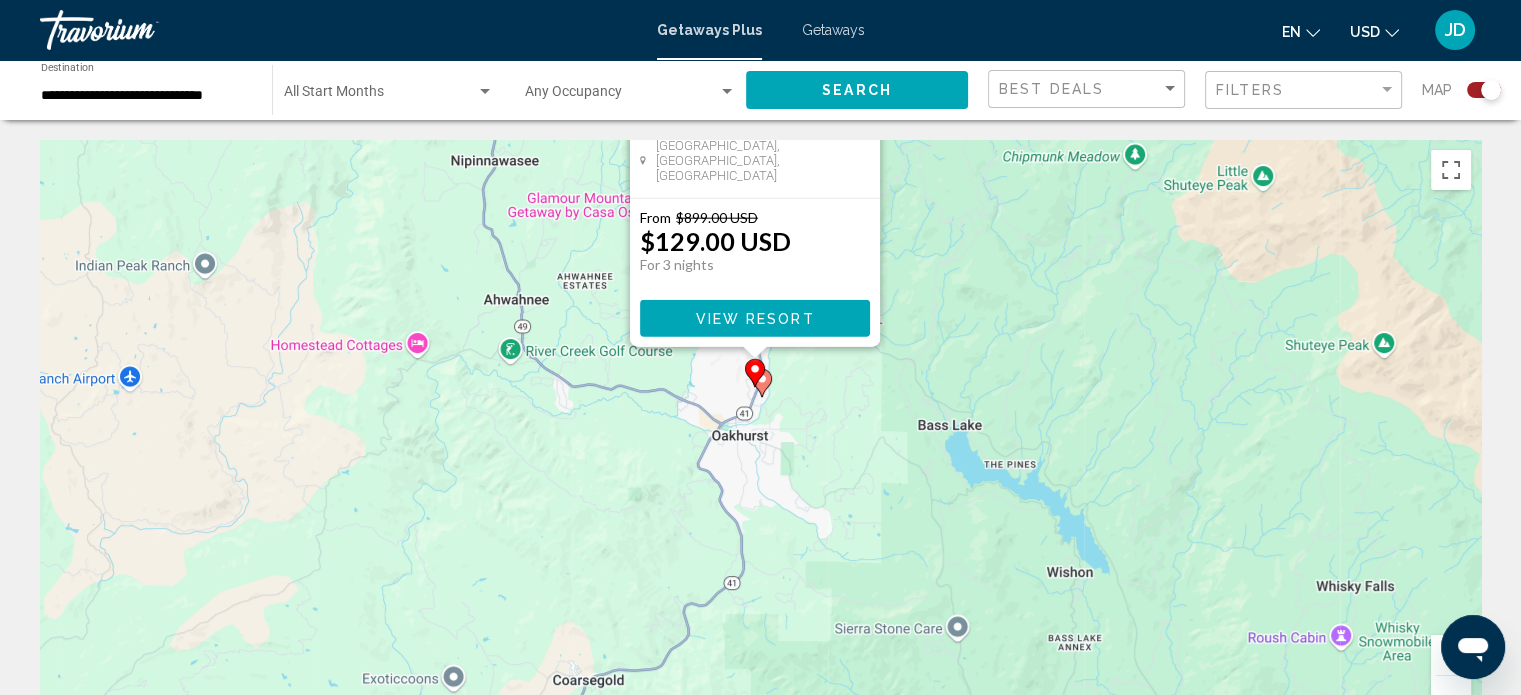 click 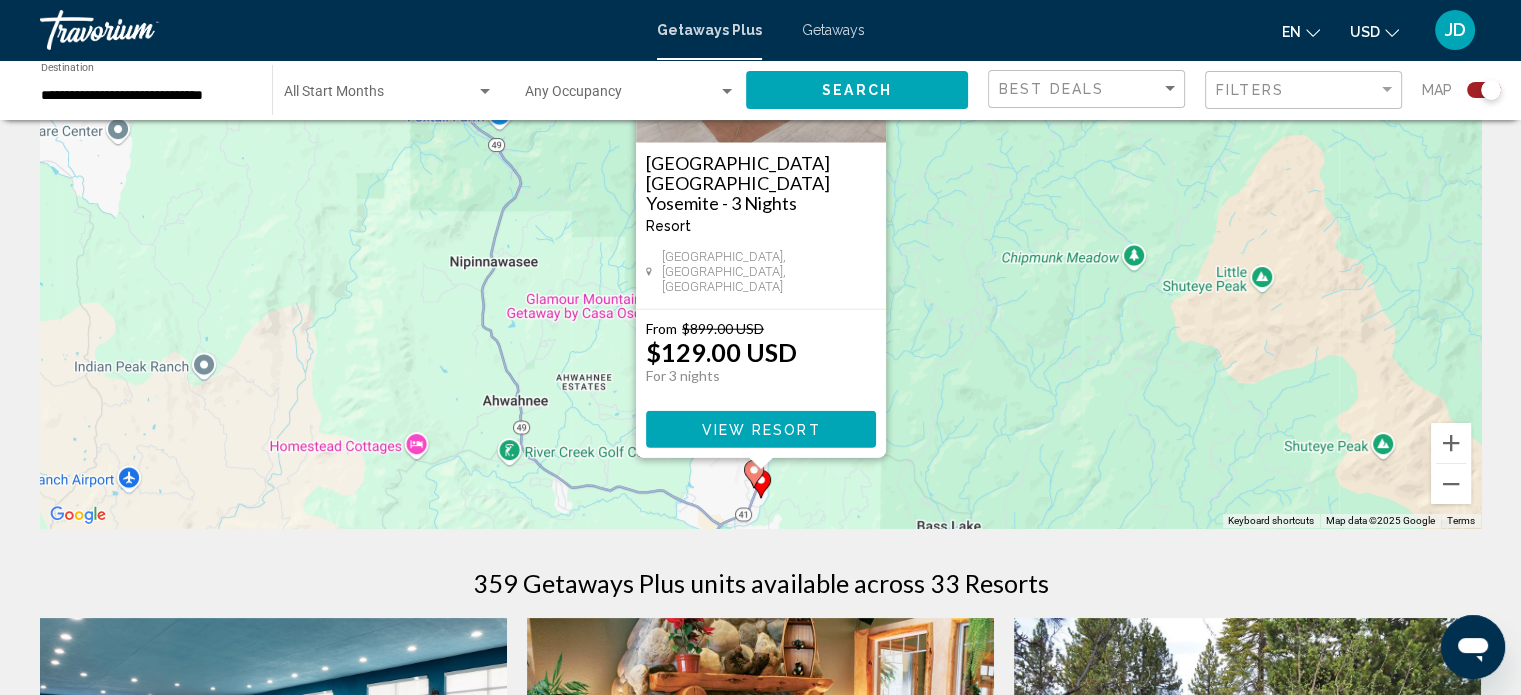 scroll, scrollTop: 300, scrollLeft: 0, axis: vertical 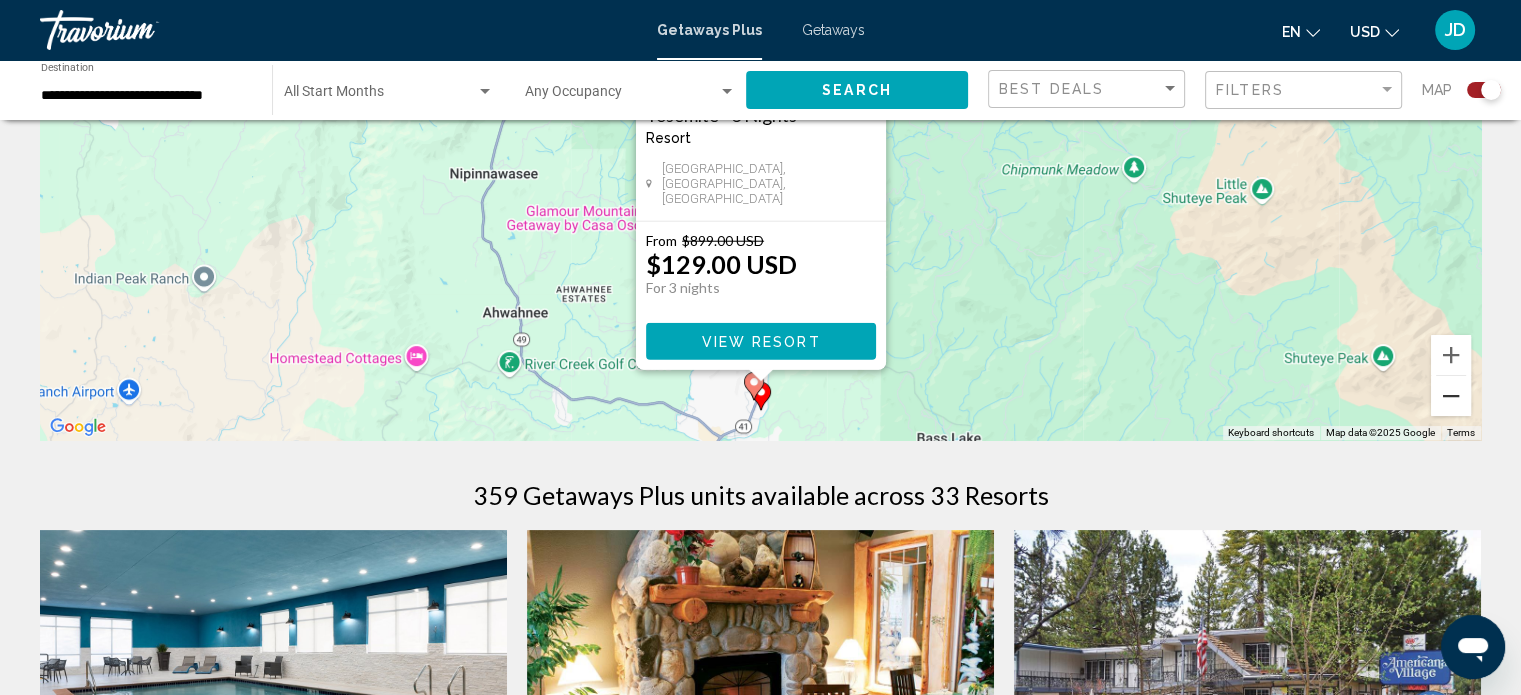 click at bounding box center (1451, 396) 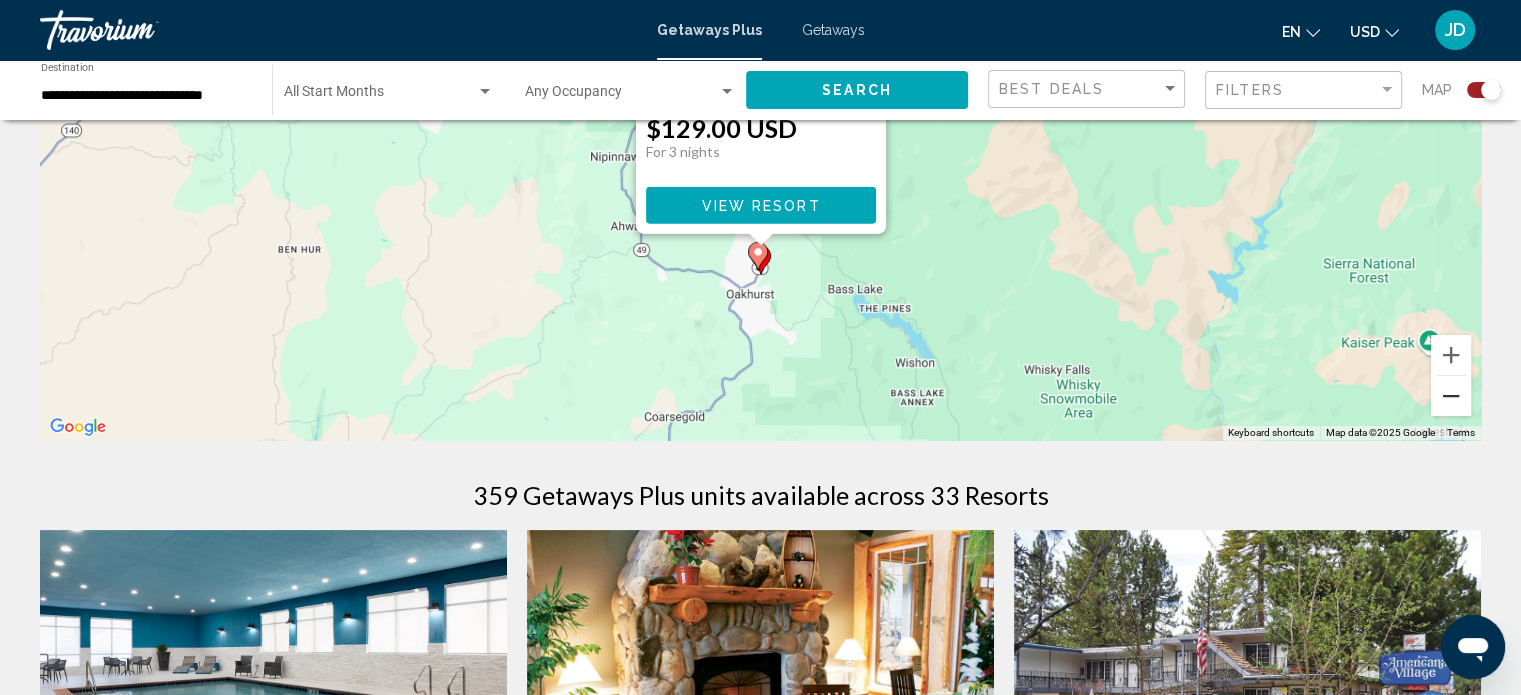 click at bounding box center (1451, 396) 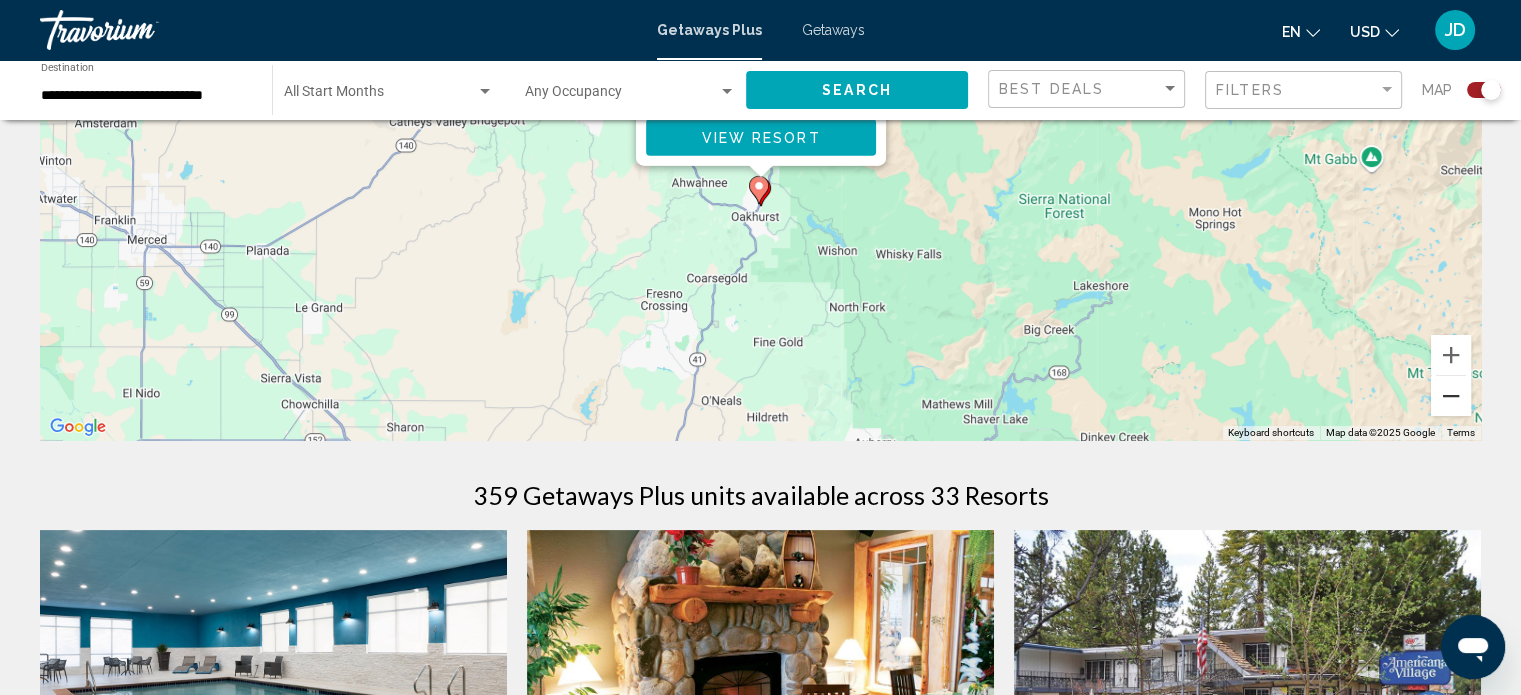 click at bounding box center [1451, 396] 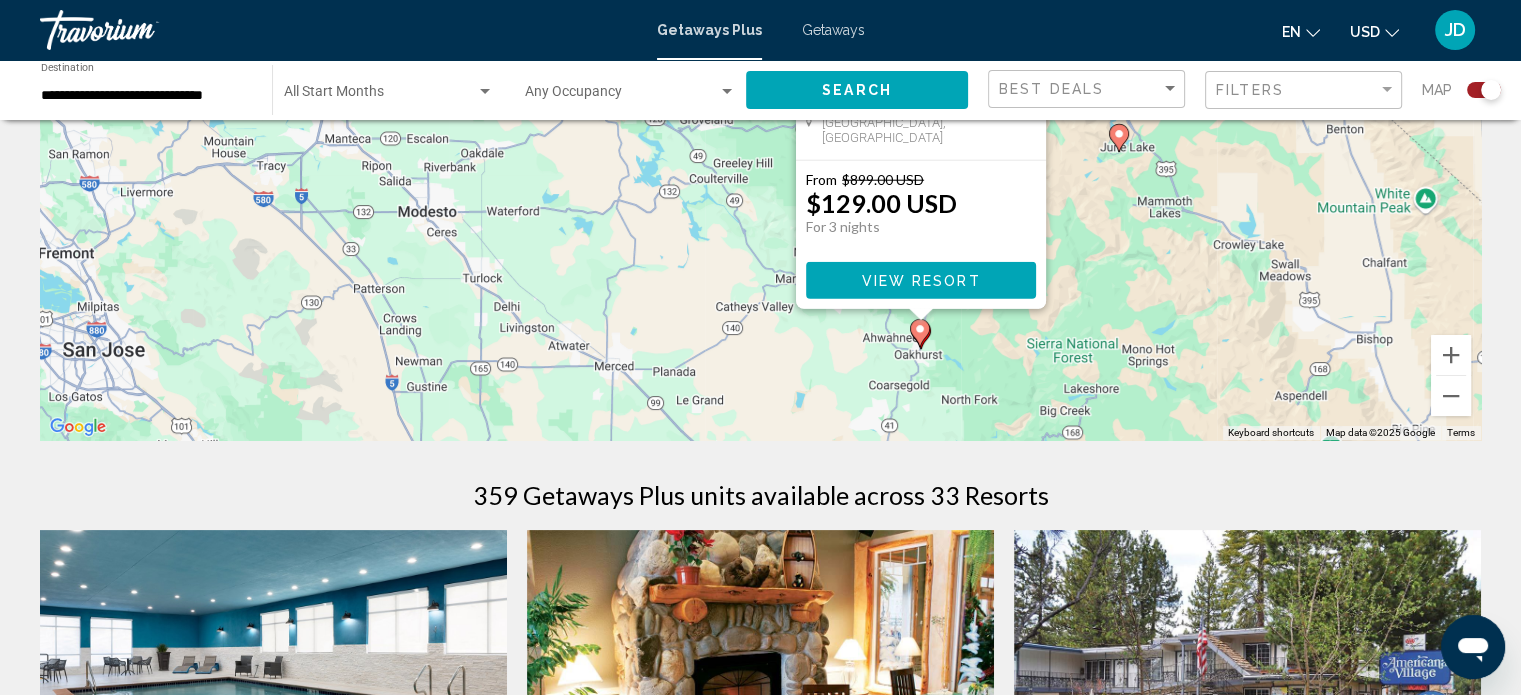 drag, startPoint x: 1081, startPoint y: 374, endPoint x: 1244, endPoint y: 552, distance: 241.35658 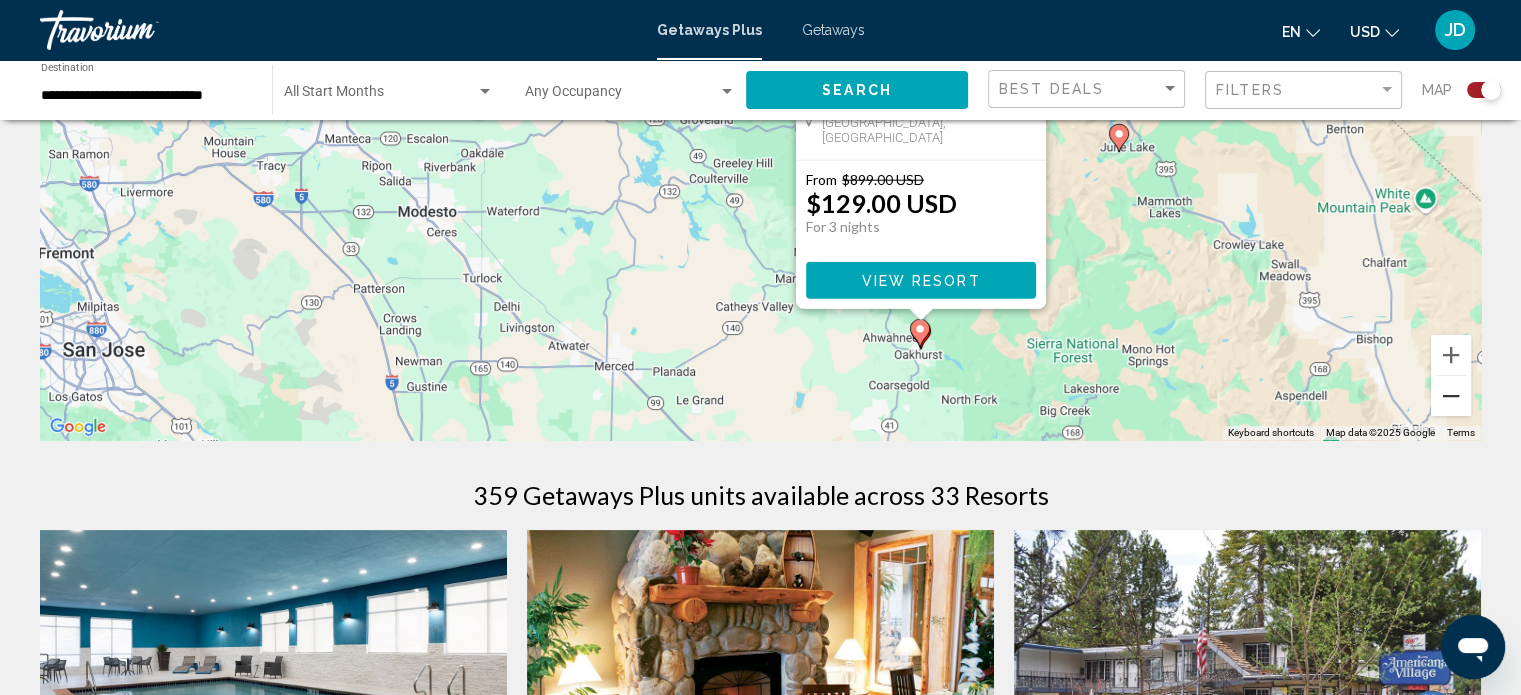 click at bounding box center [1451, 396] 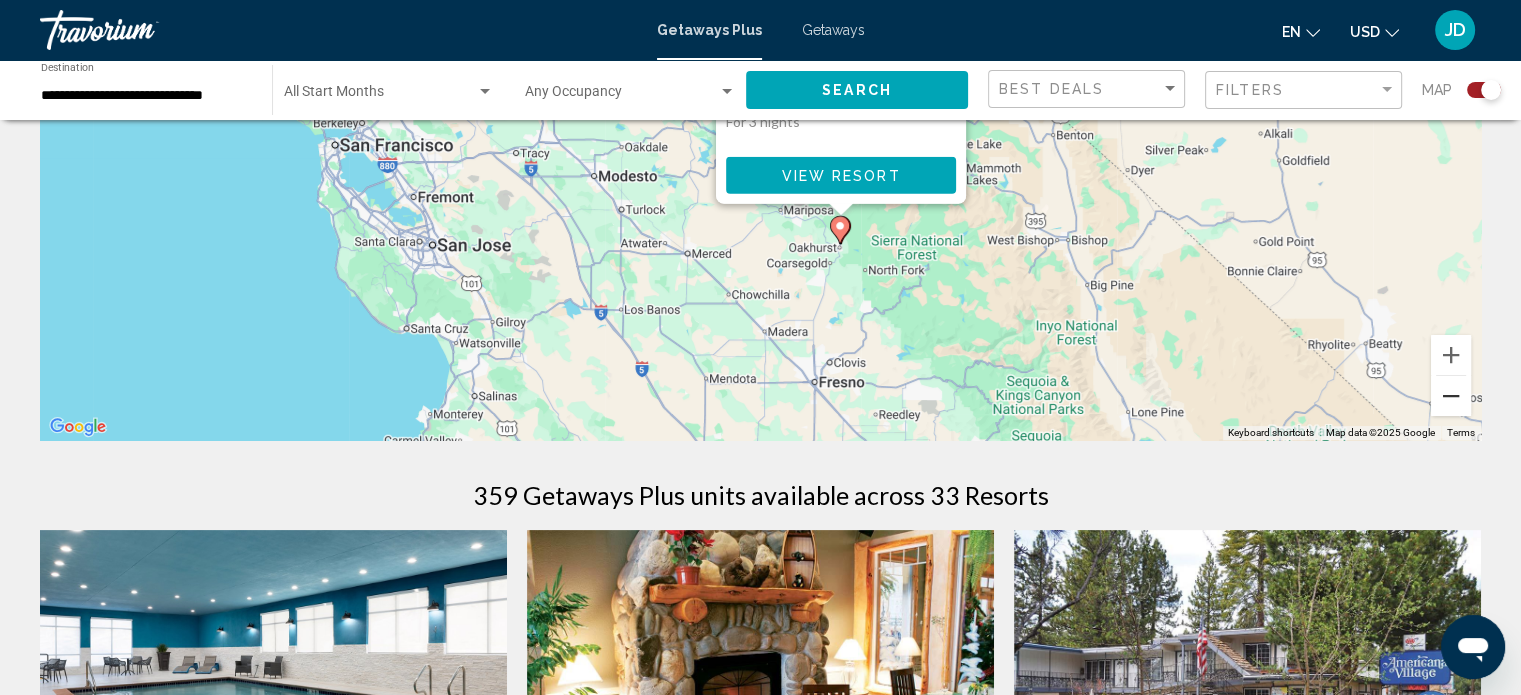 click at bounding box center (1451, 396) 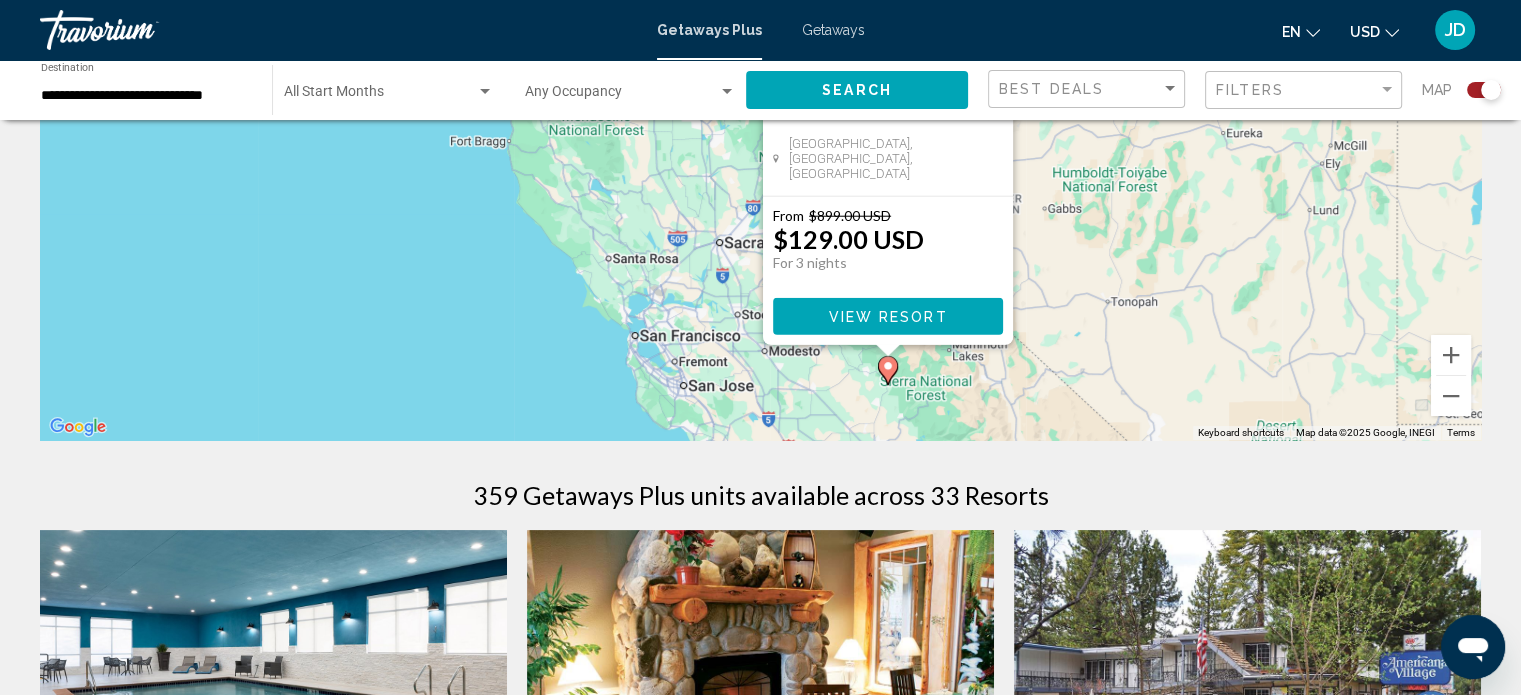 drag, startPoint x: 922, startPoint y: 292, endPoint x: 1015, endPoint y: 511, distance: 237.92856 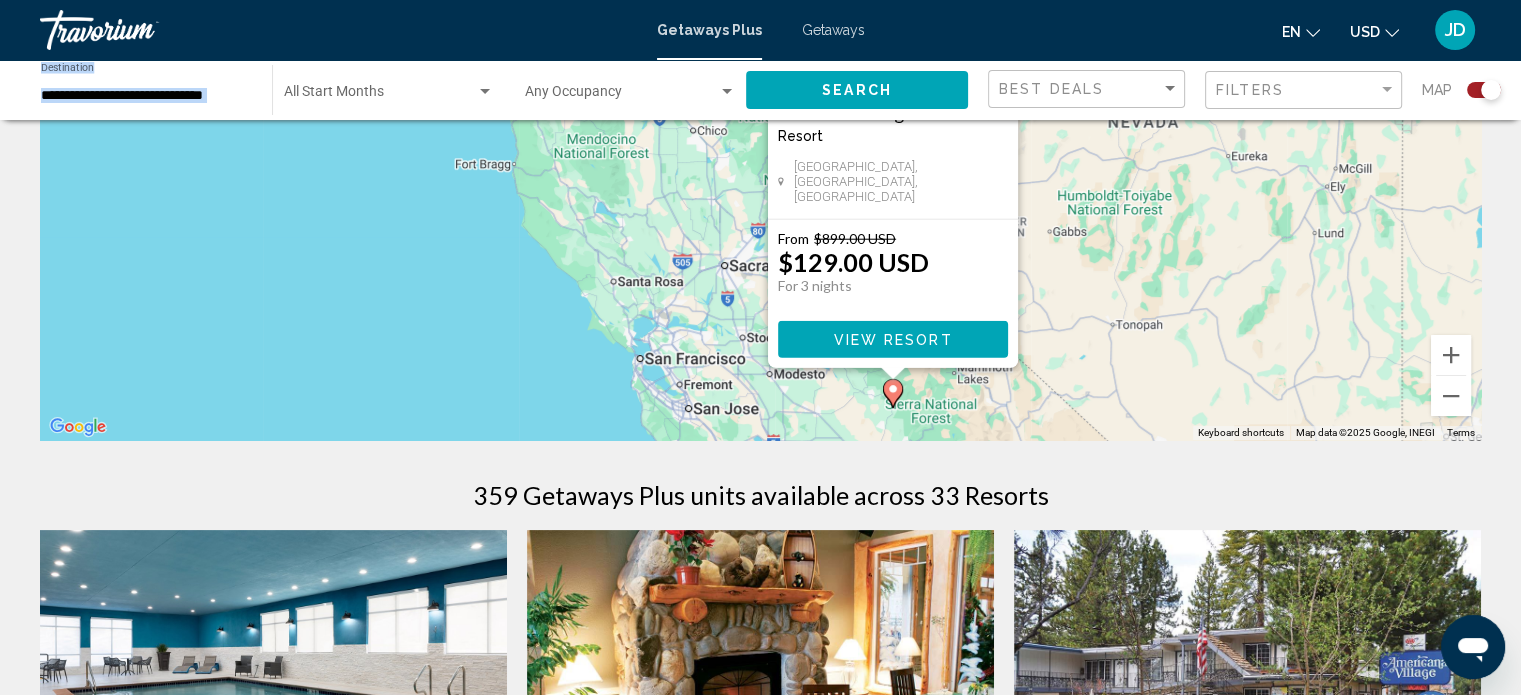 click on "**********" 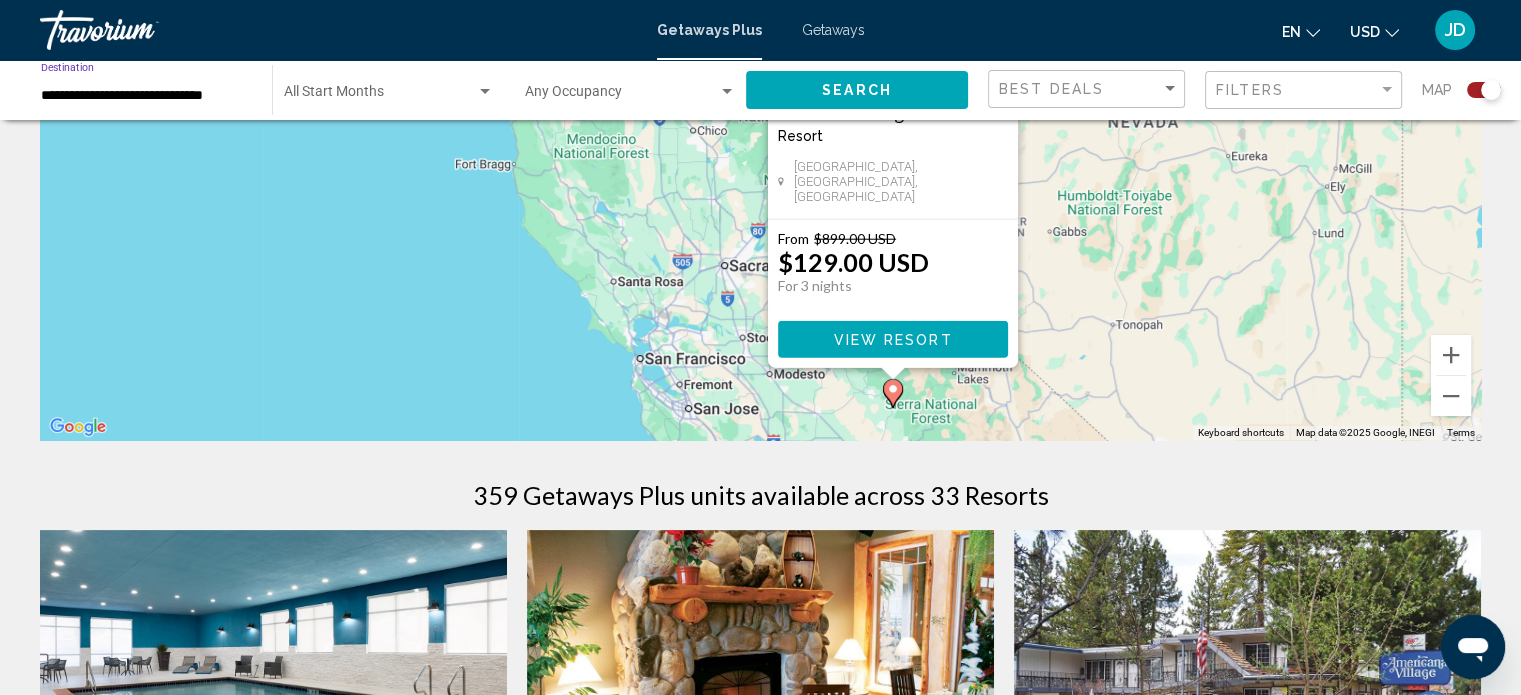 click on "**********" at bounding box center (146, 96) 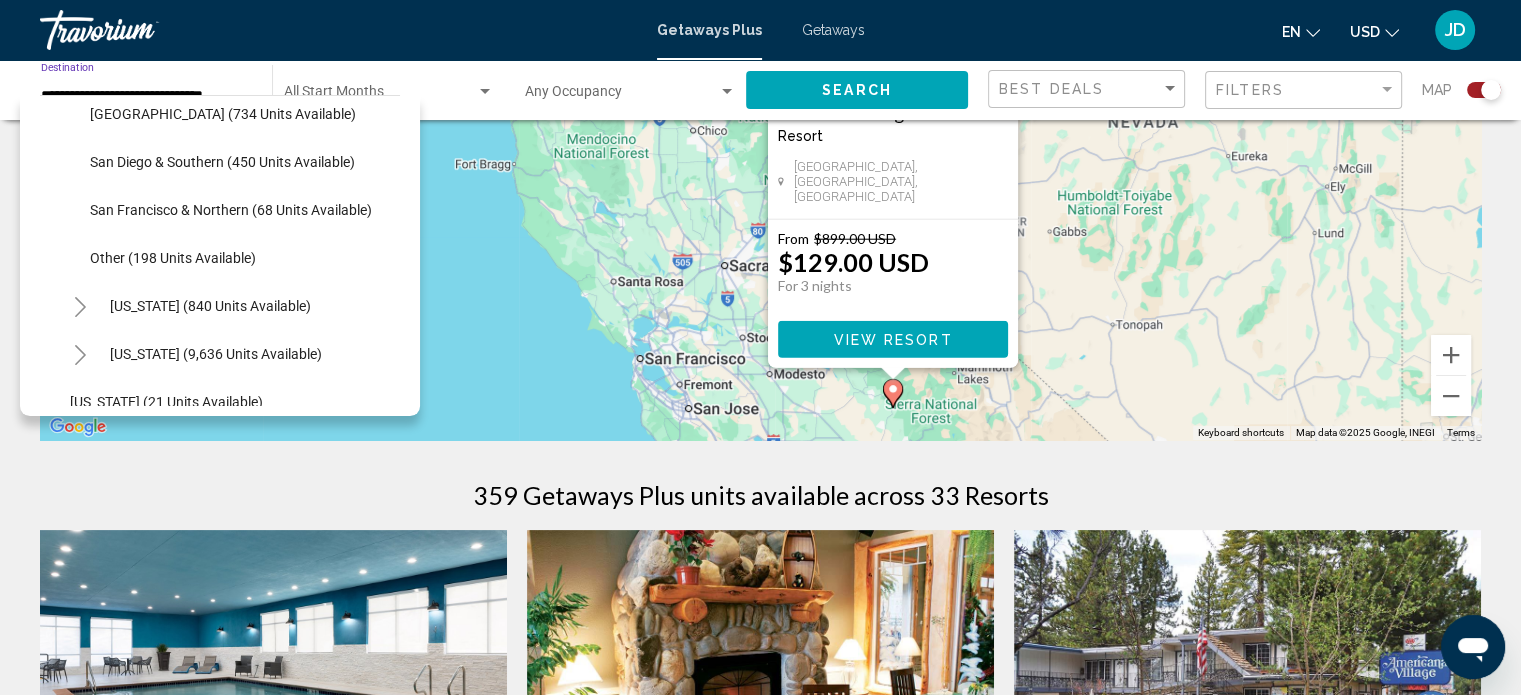 scroll, scrollTop: 374, scrollLeft: 0, axis: vertical 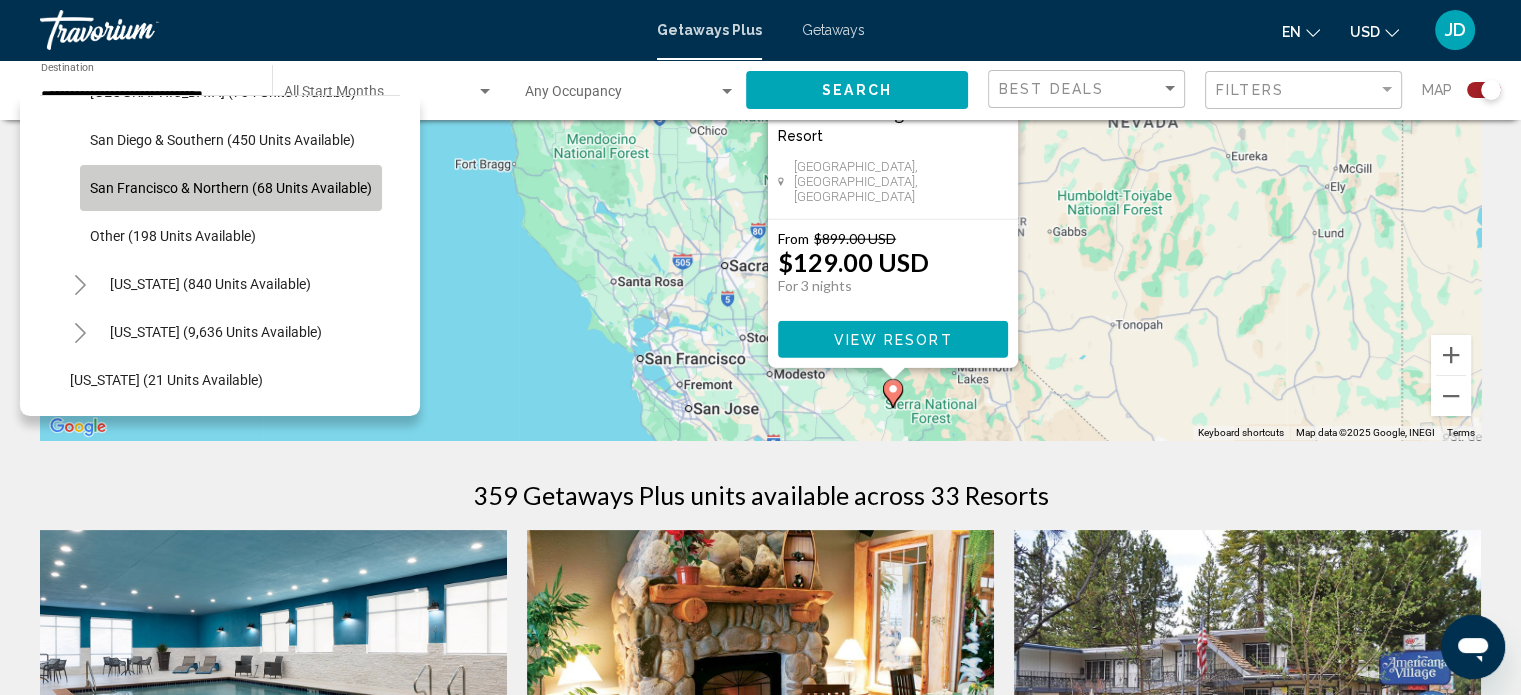 click on "San Francisco & Northern (68 units available)" 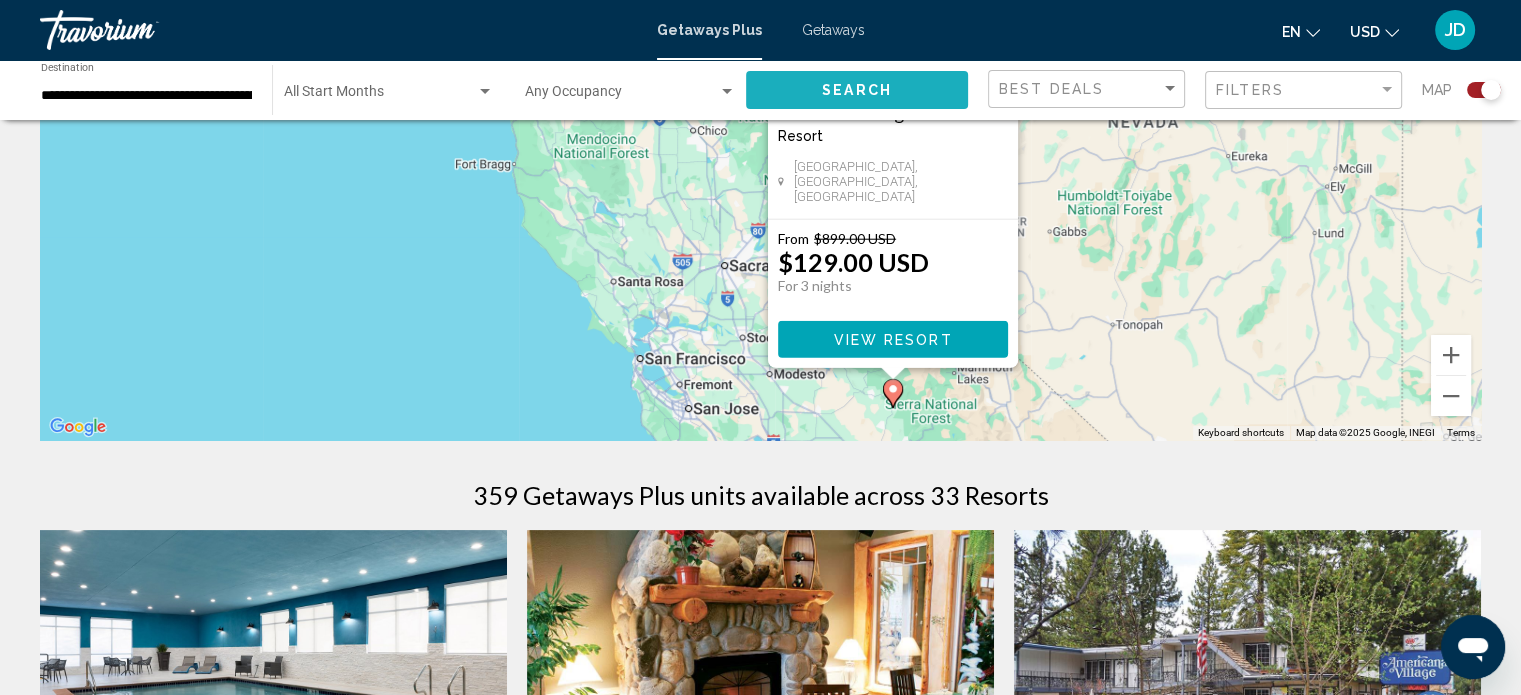 click on "Search" 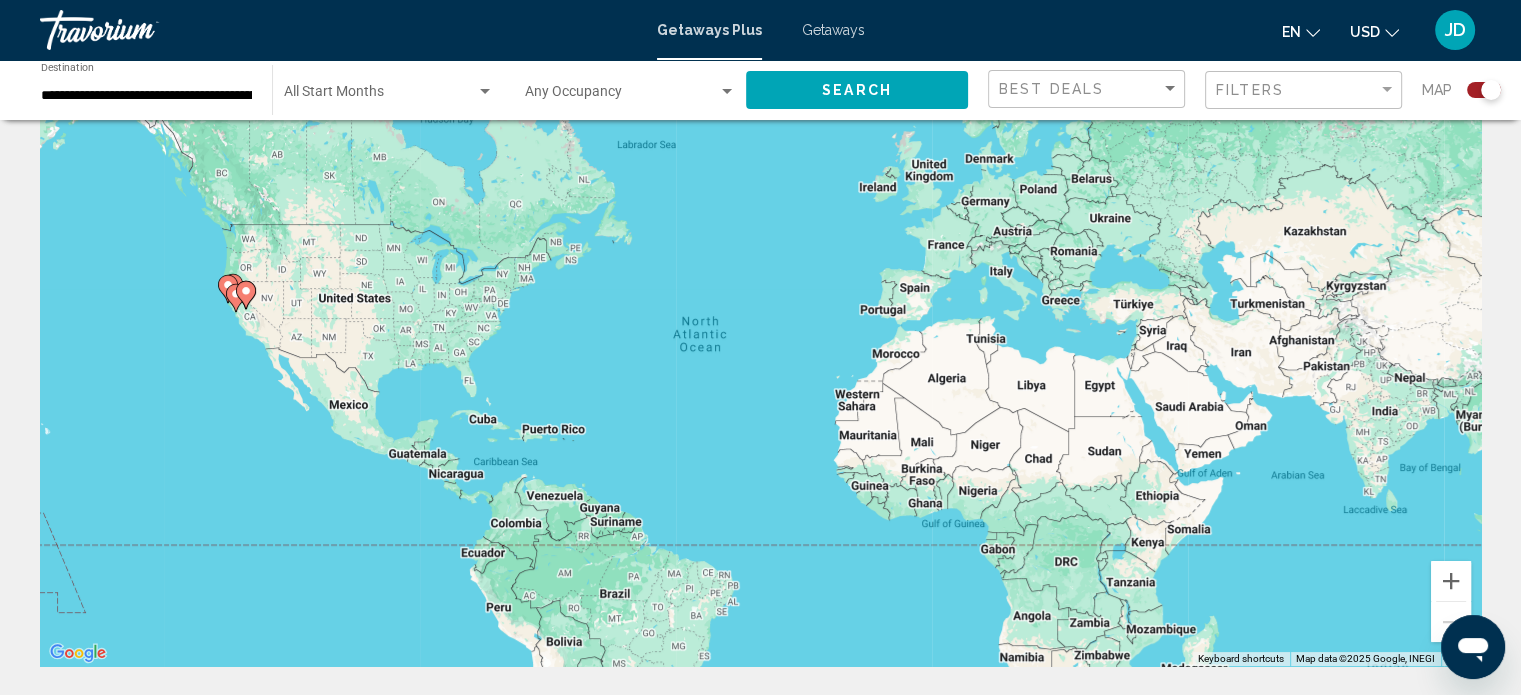 scroll, scrollTop: 100, scrollLeft: 0, axis: vertical 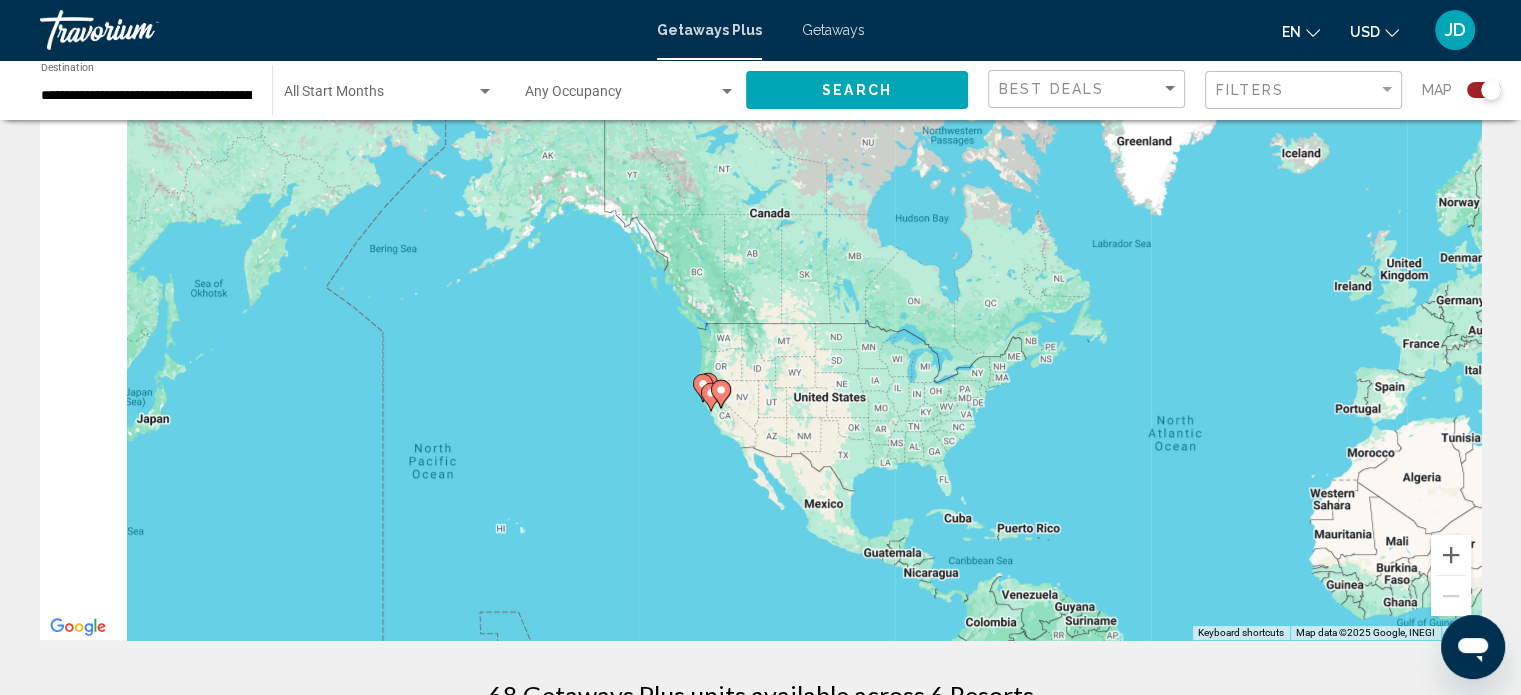 drag, startPoint x: 323, startPoint y: 293, endPoint x: 863, endPoint y: 428, distance: 556.61926 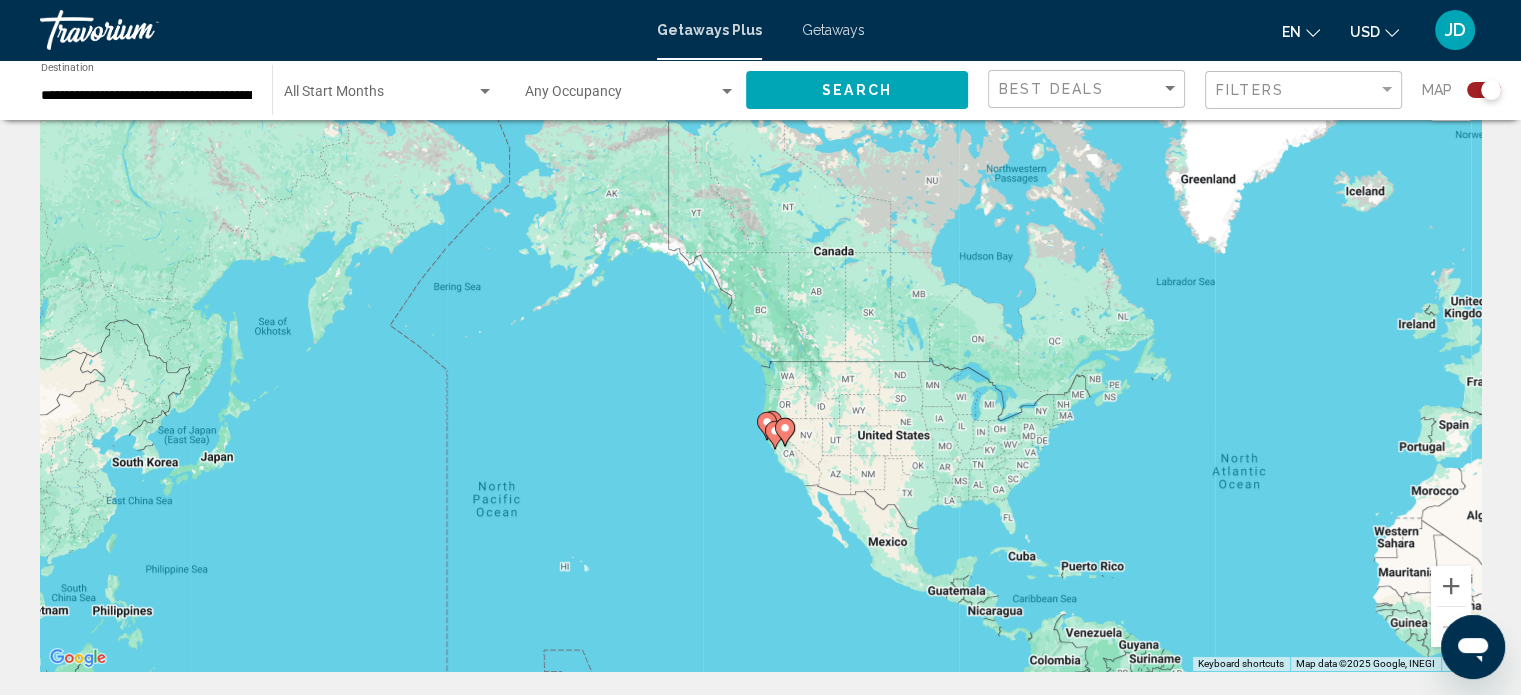 scroll, scrollTop: 200, scrollLeft: 0, axis: vertical 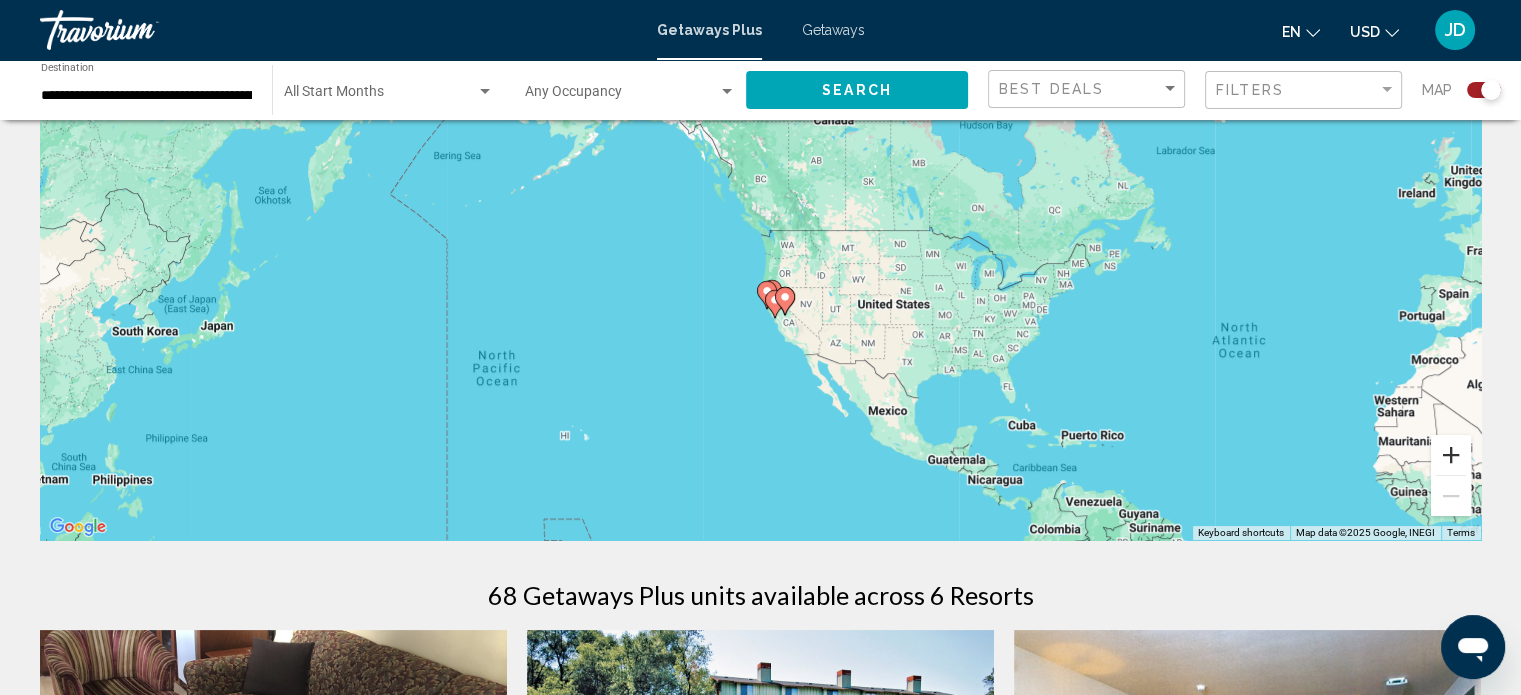click at bounding box center (1451, 455) 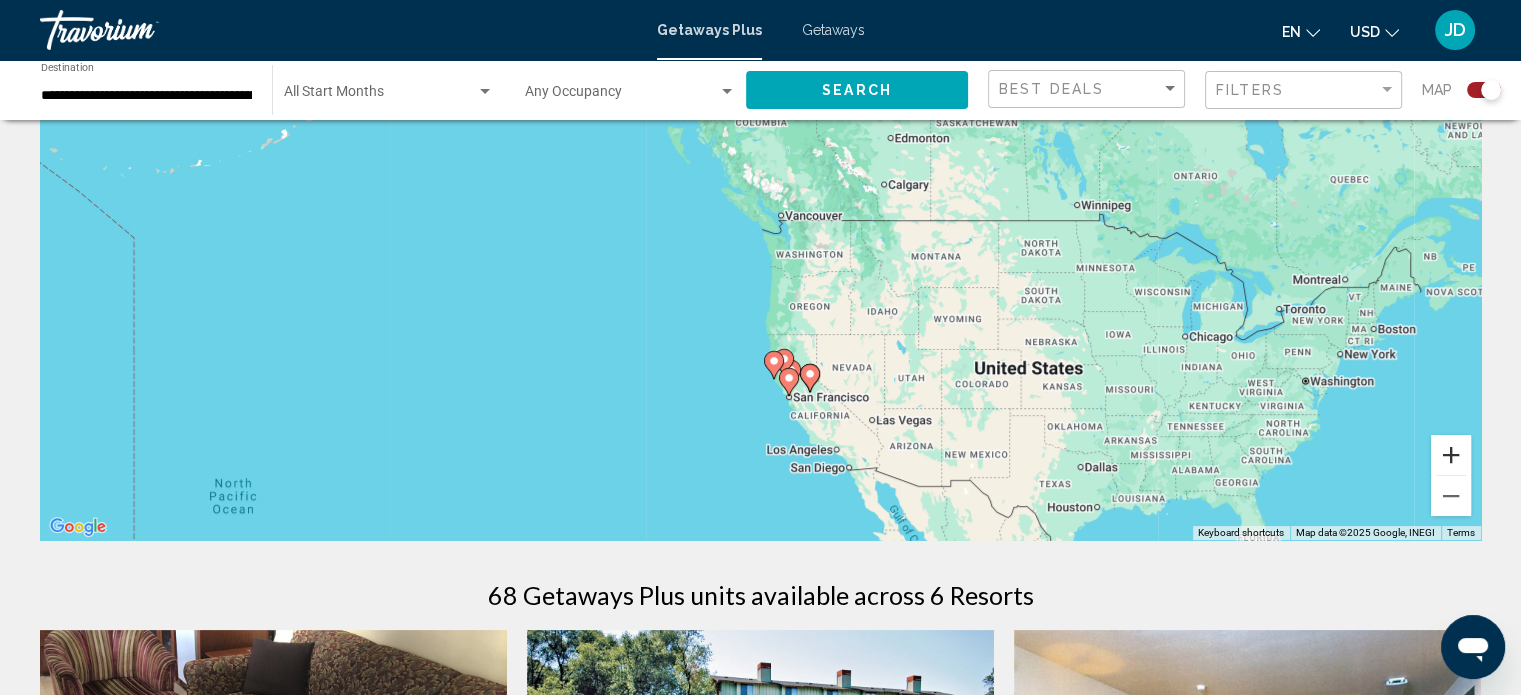 click at bounding box center (1451, 455) 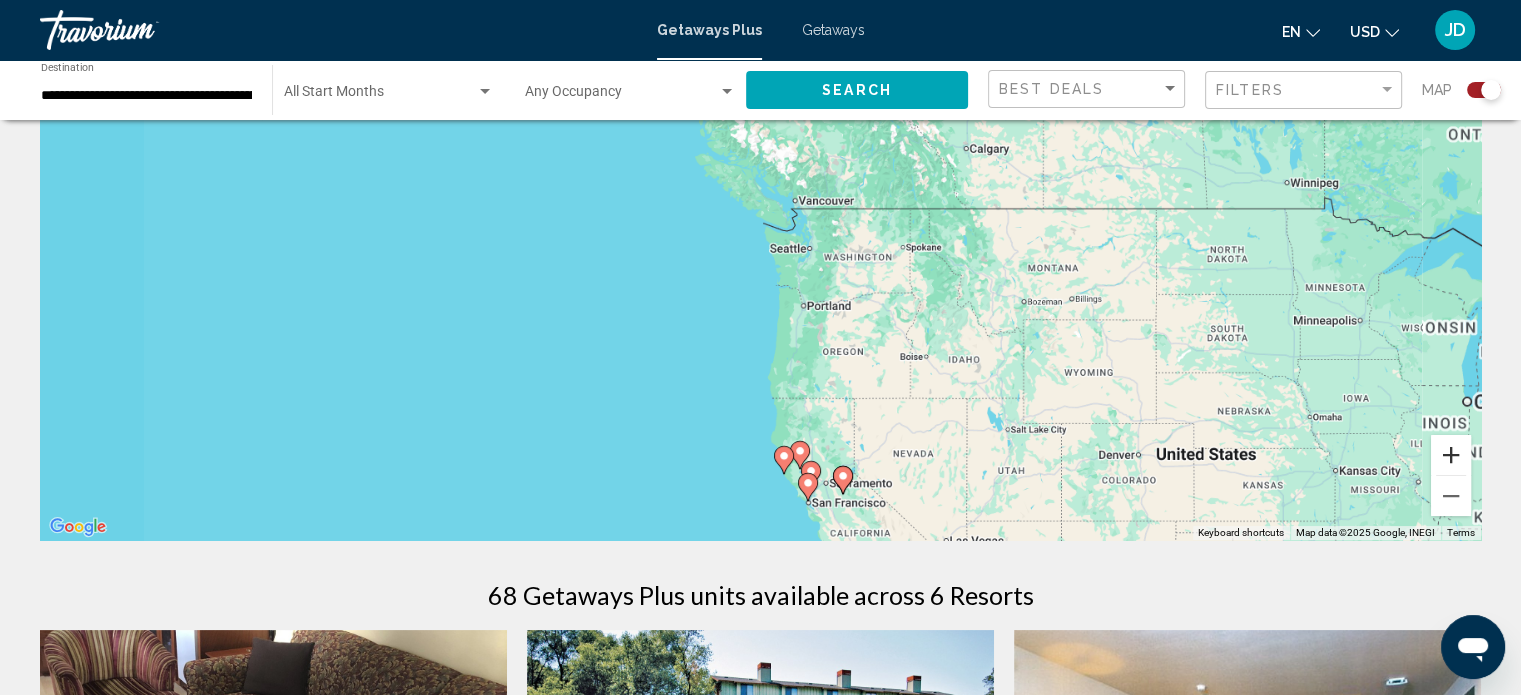 click at bounding box center [1451, 455] 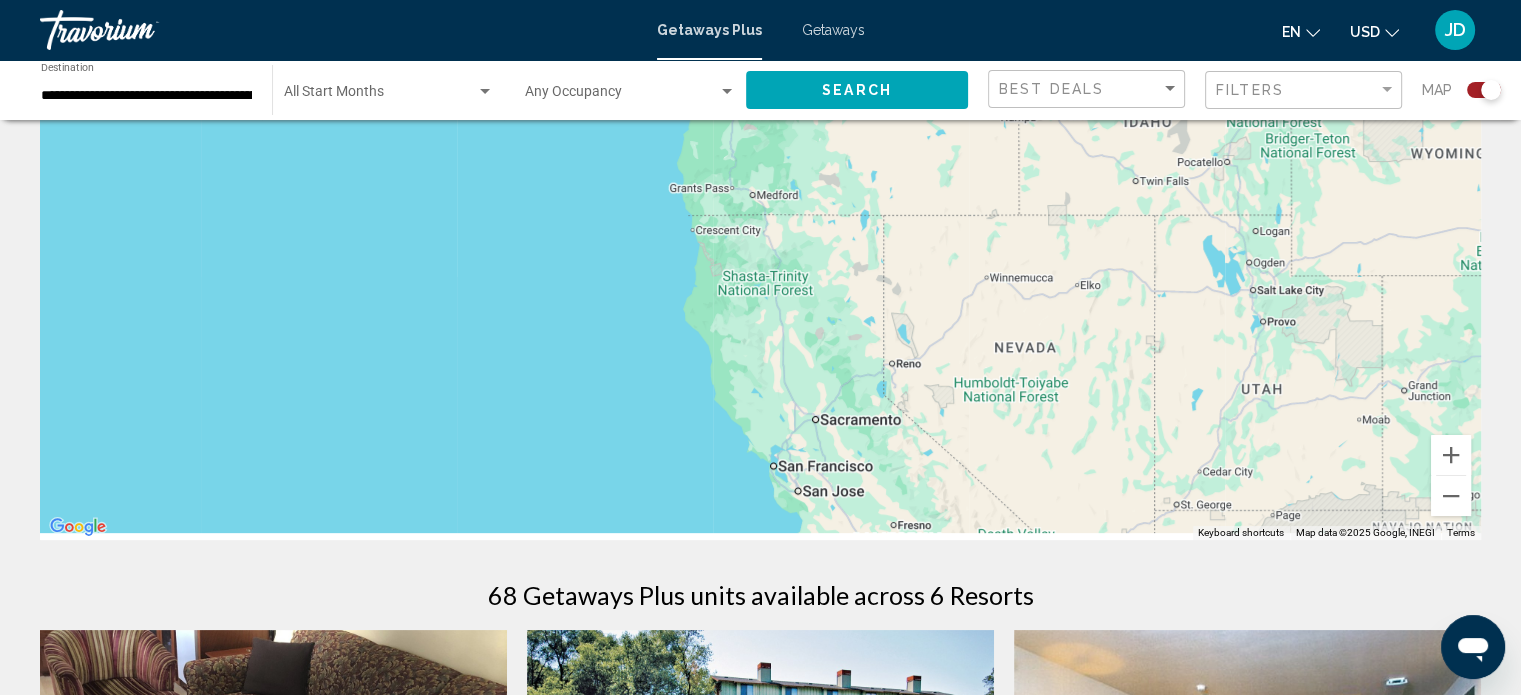 drag, startPoint x: 1153, startPoint y: 406, endPoint x: 1048, endPoint y: -121, distance: 537.35834 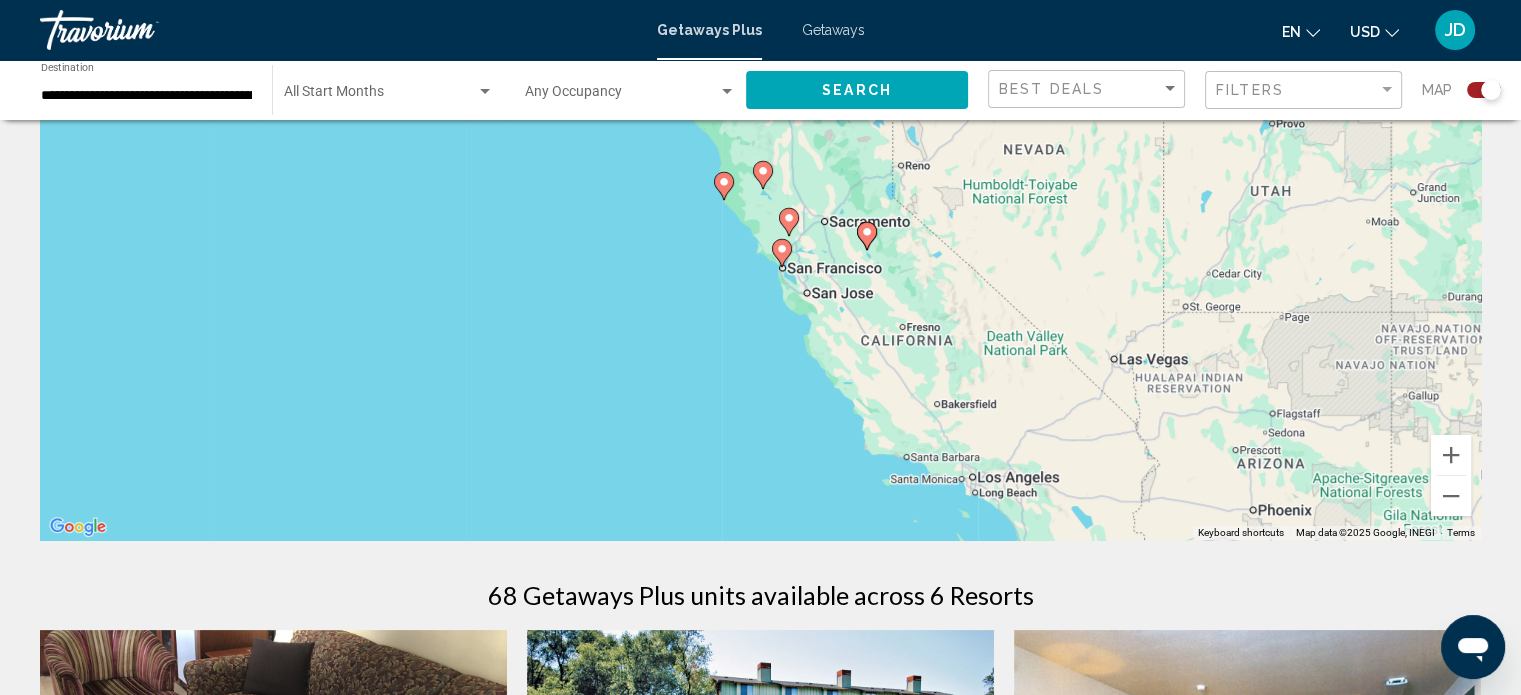 drag, startPoint x: 1027, startPoint y: 287, endPoint x: 1038, endPoint y: 279, distance: 13.601471 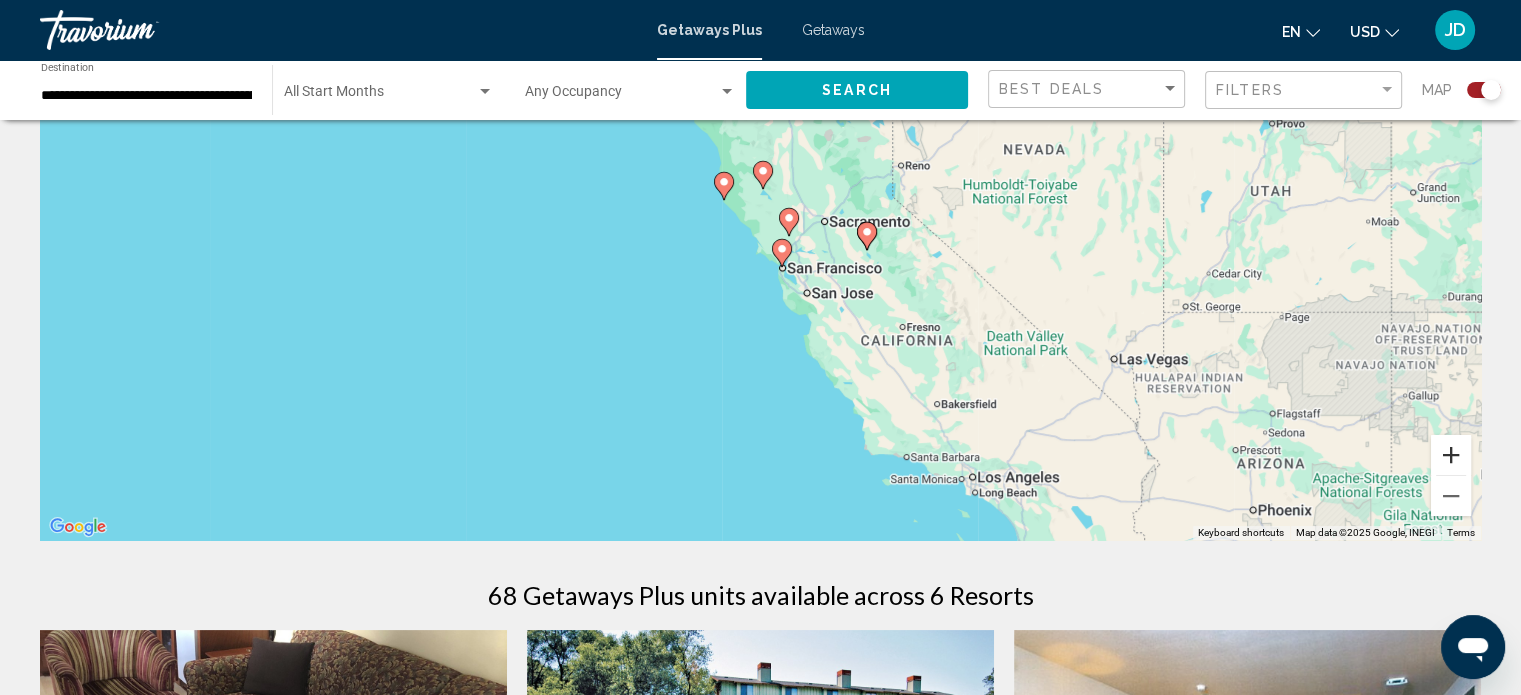 click at bounding box center (1451, 455) 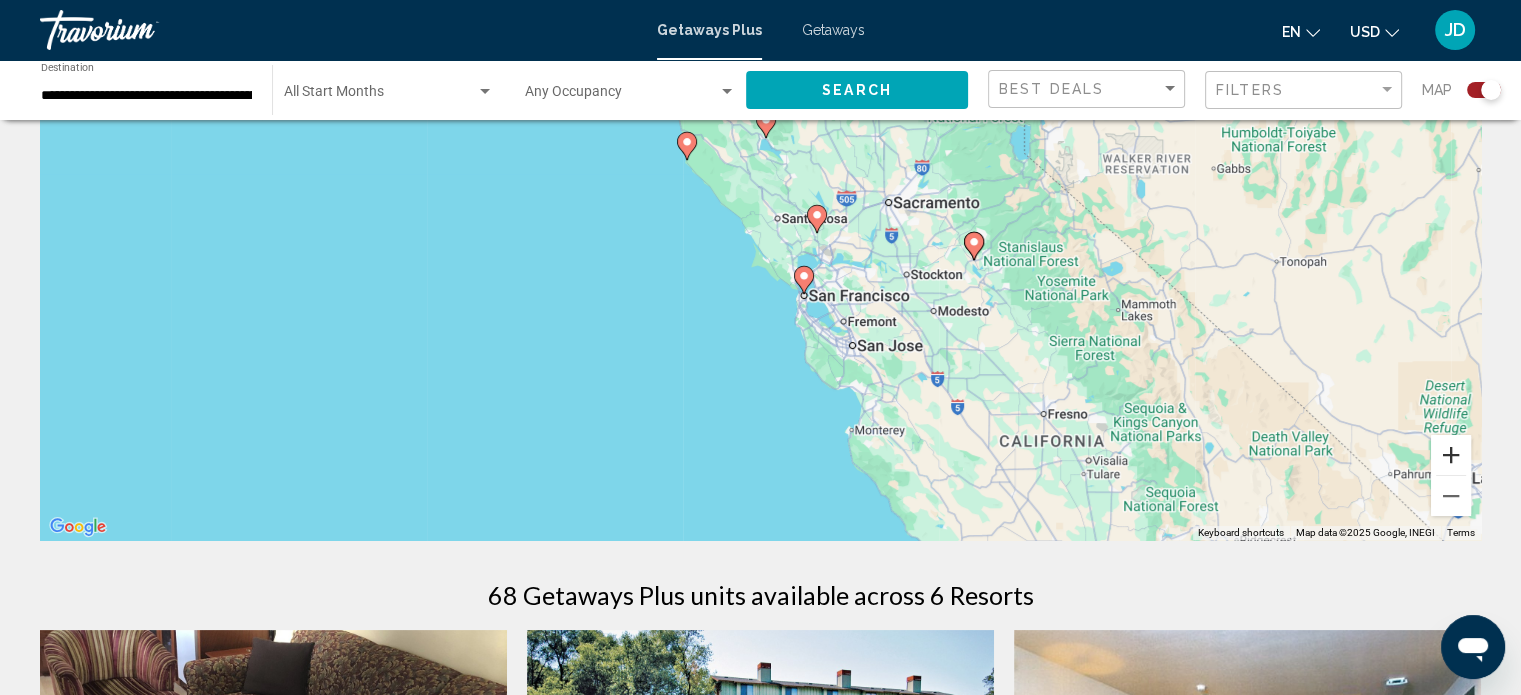 click at bounding box center [1451, 455] 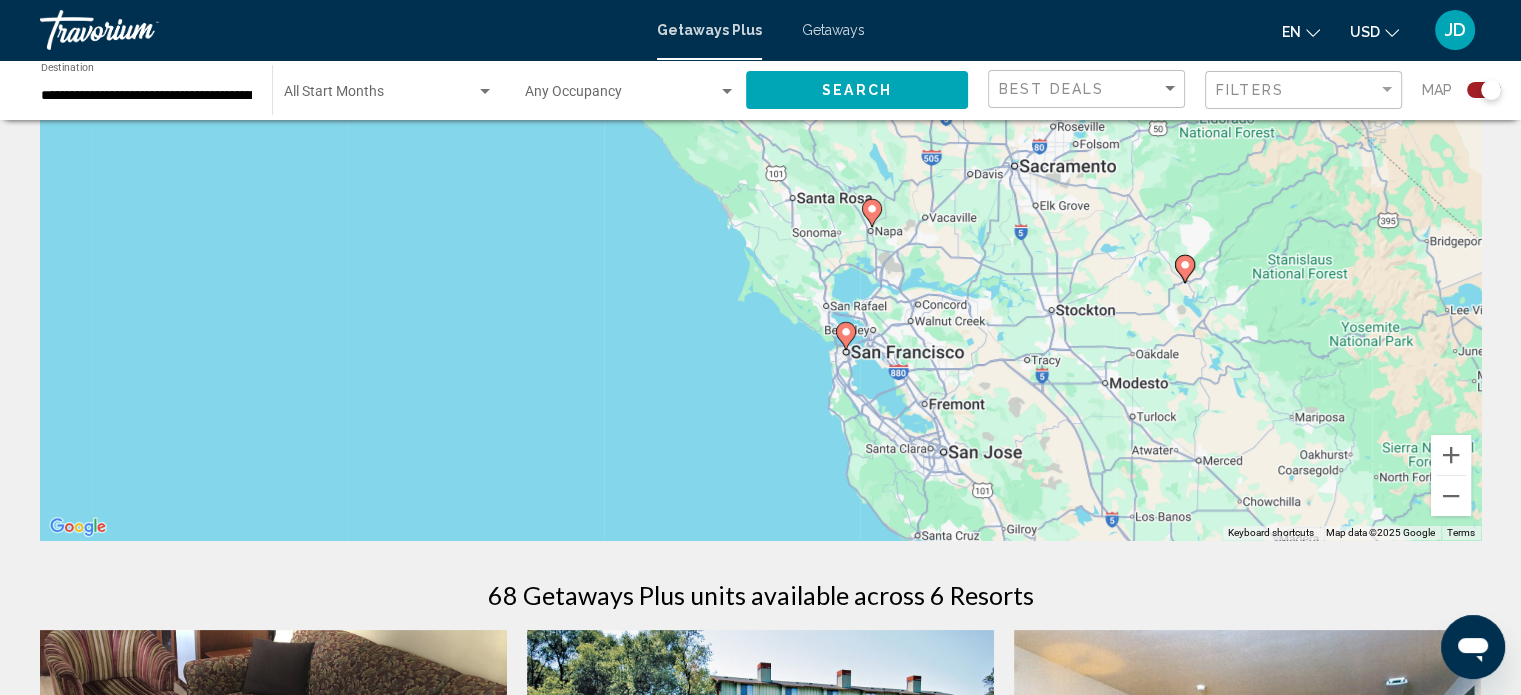 click 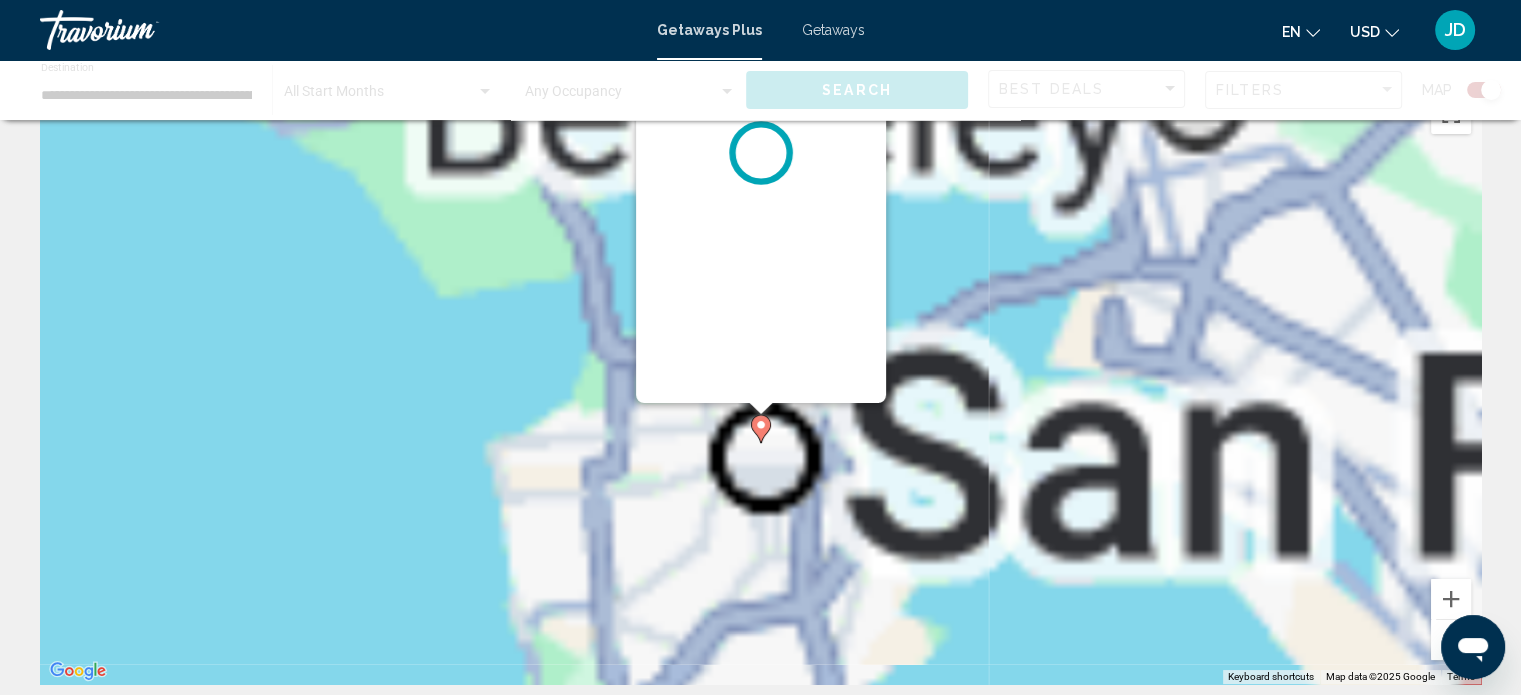 scroll, scrollTop: 0, scrollLeft: 0, axis: both 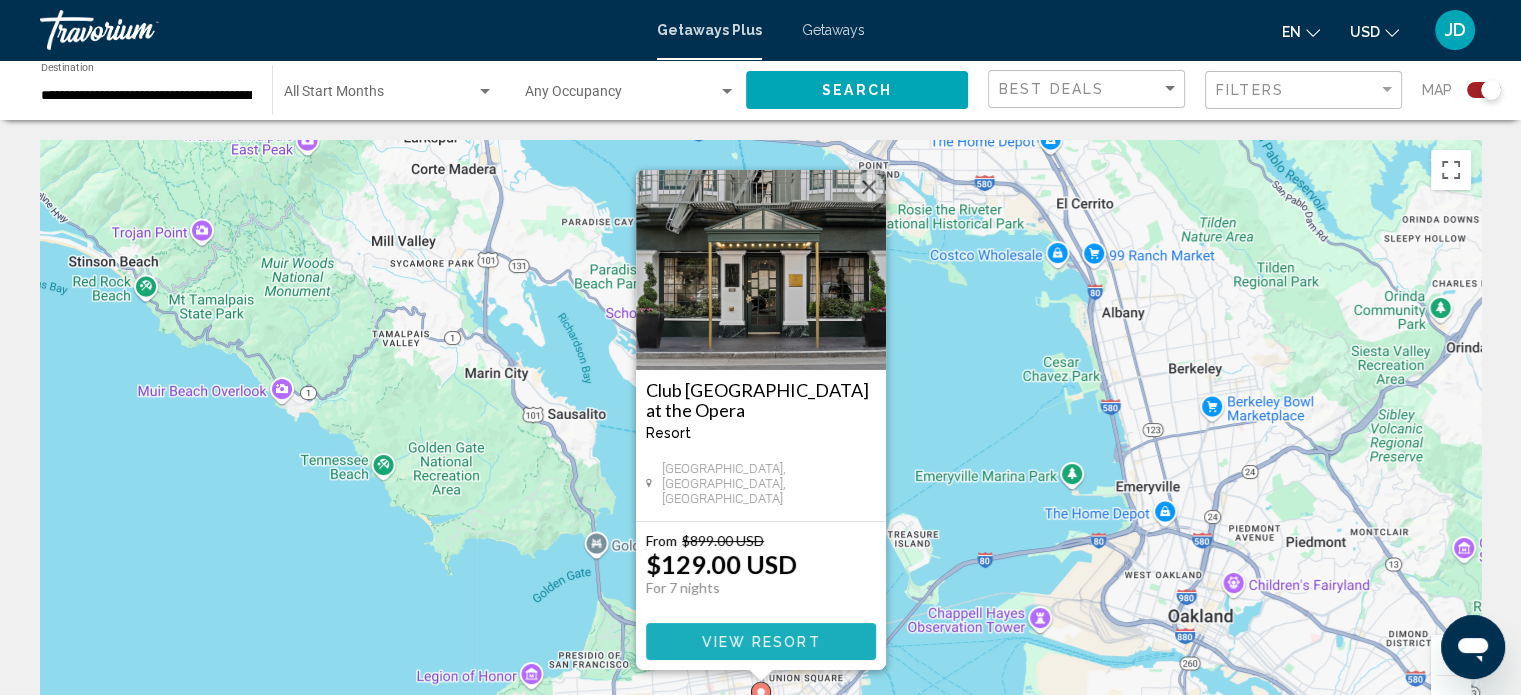 click on "View Resort" at bounding box center [760, 642] 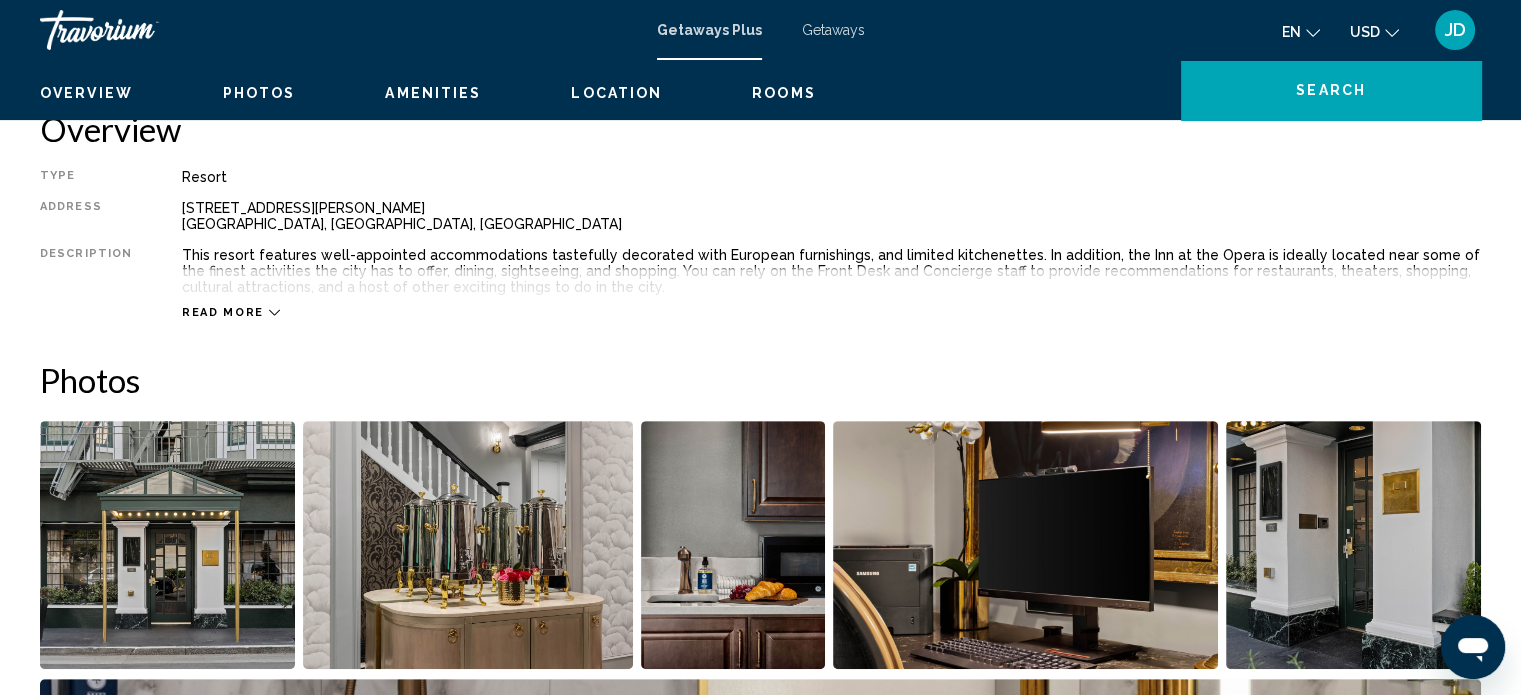 scroll, scrollTop: 712, scrollLeft: 0, axis: vertical 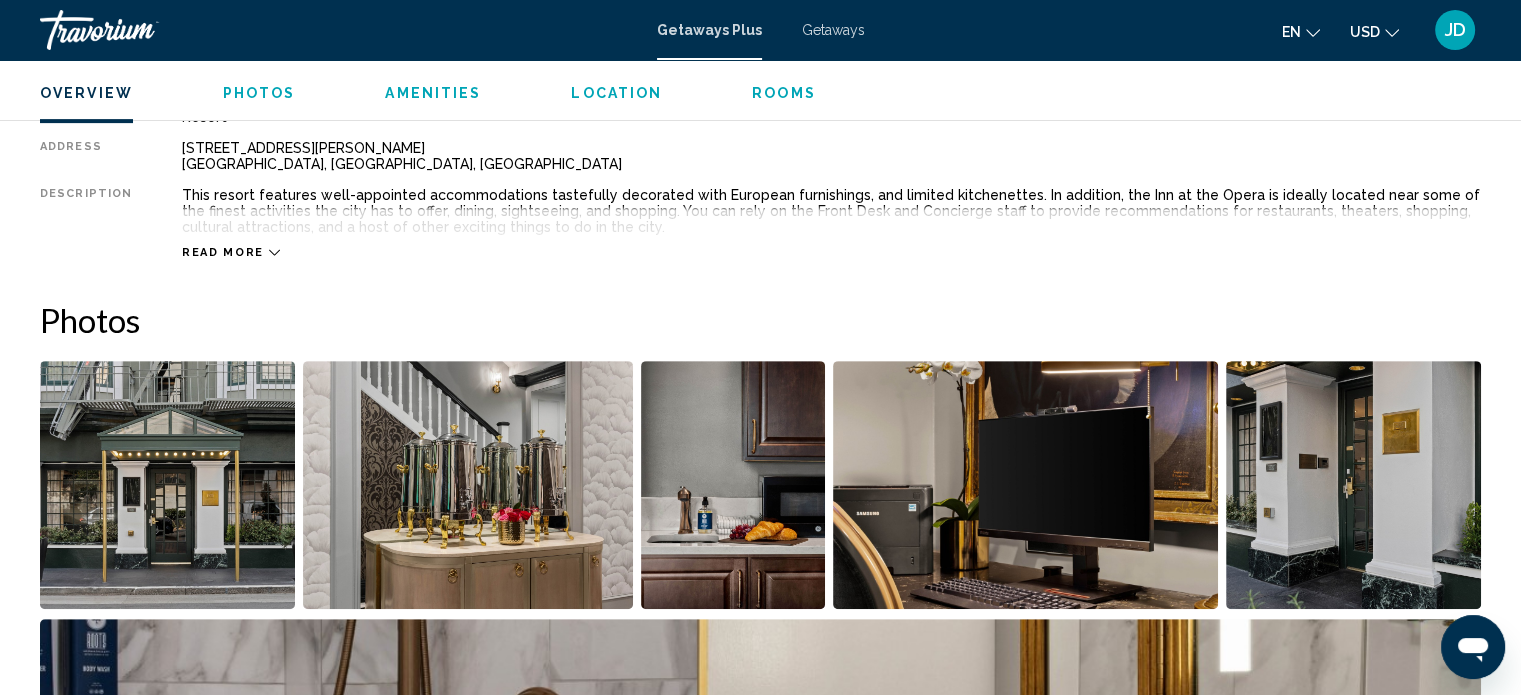 click at bounding box center [468, 485] 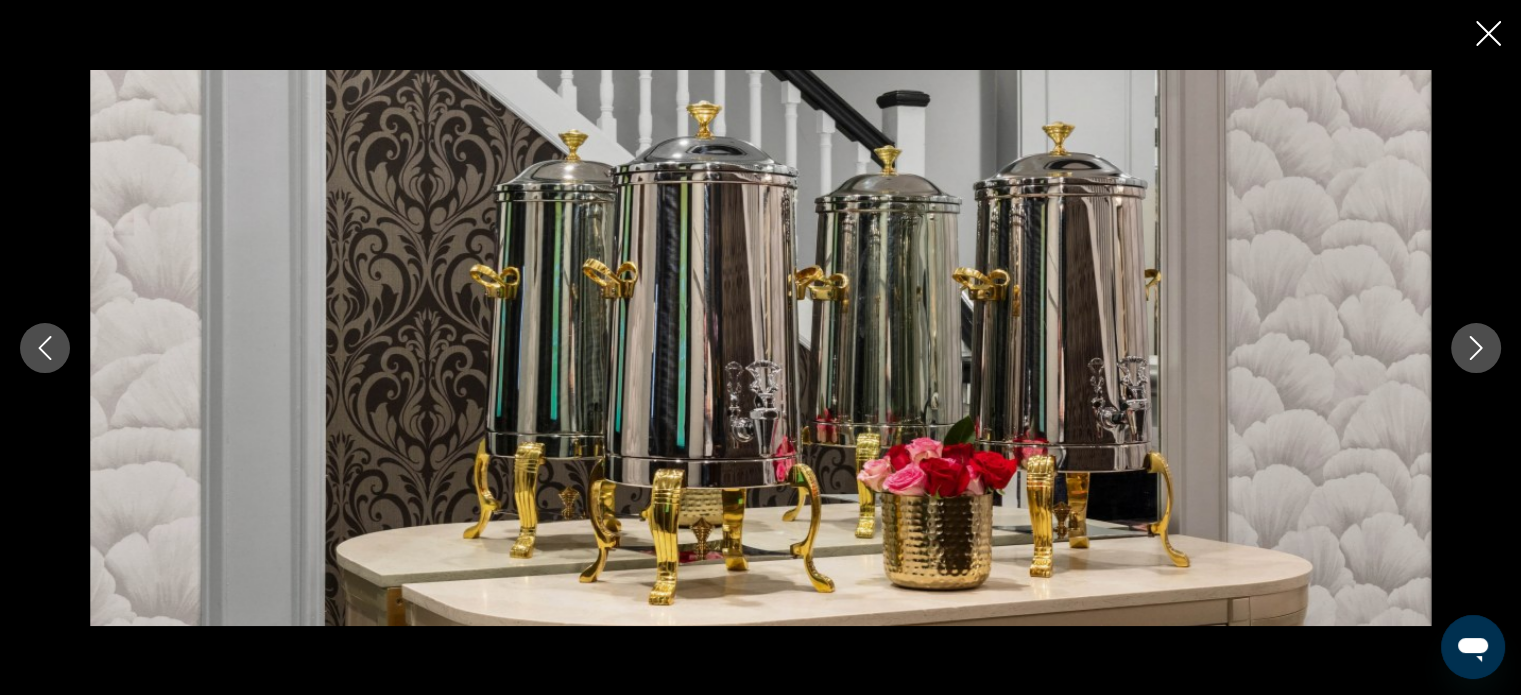 click 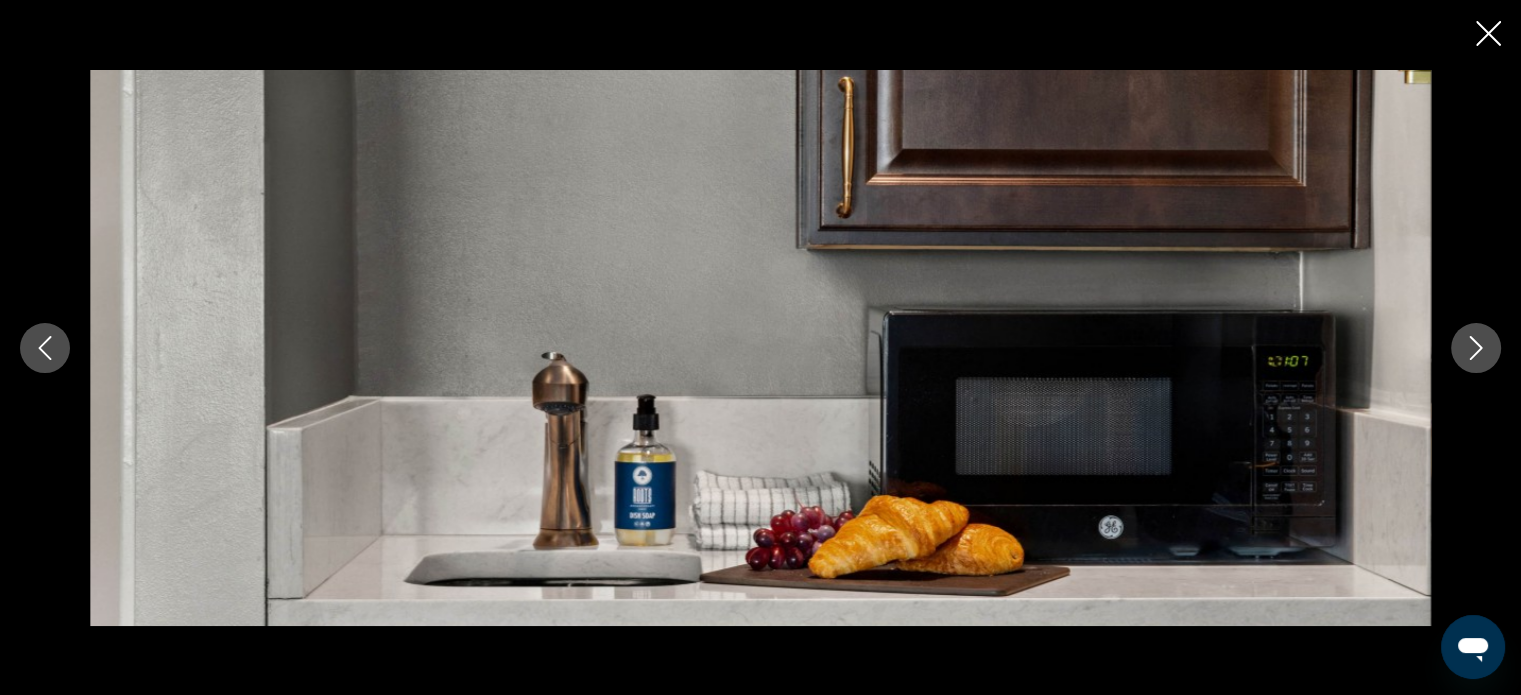 click 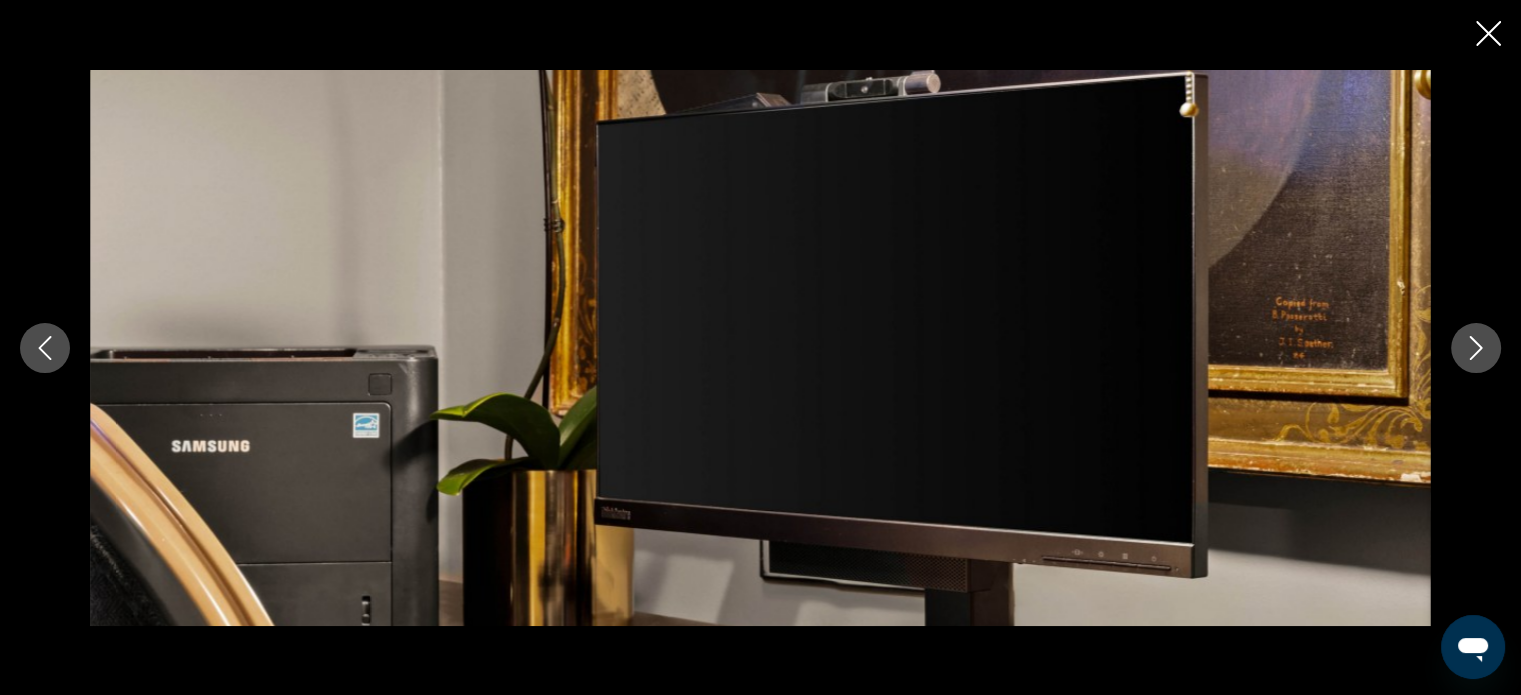 click 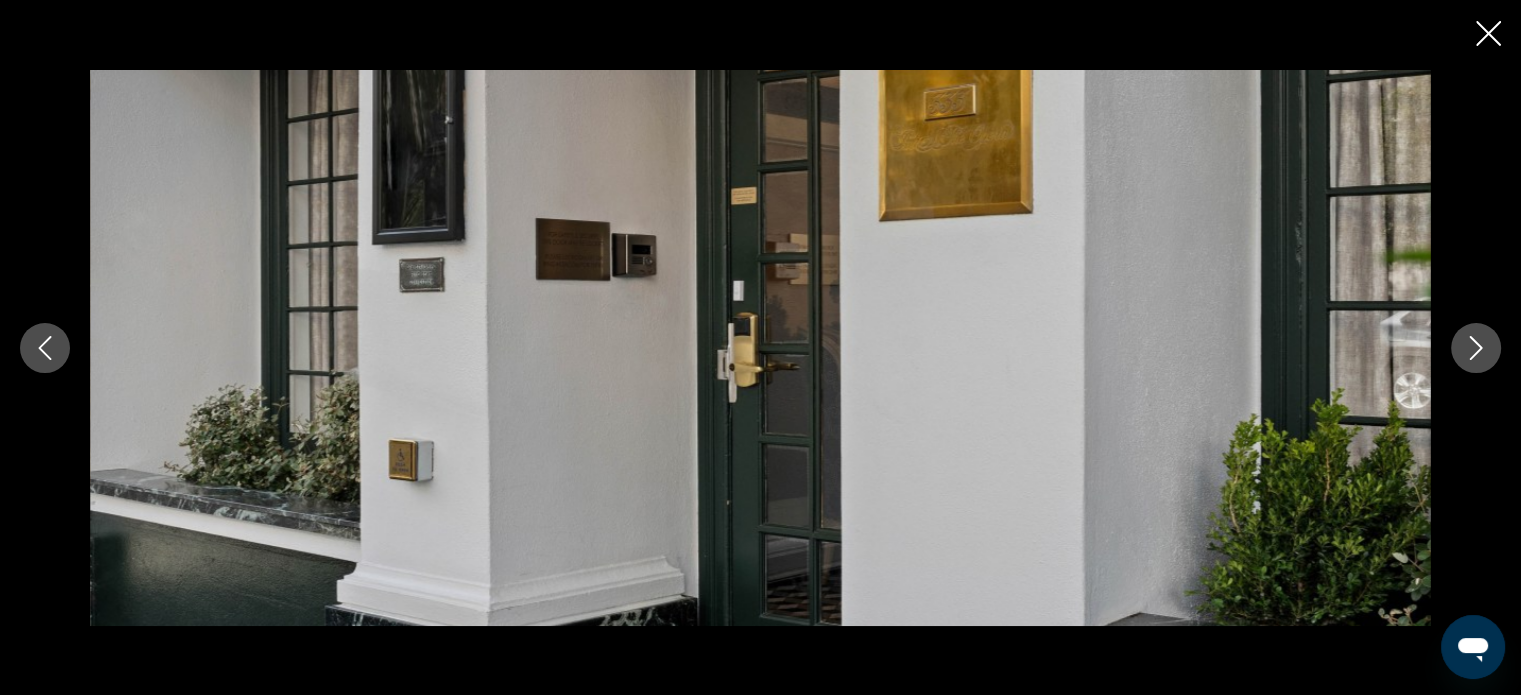 click 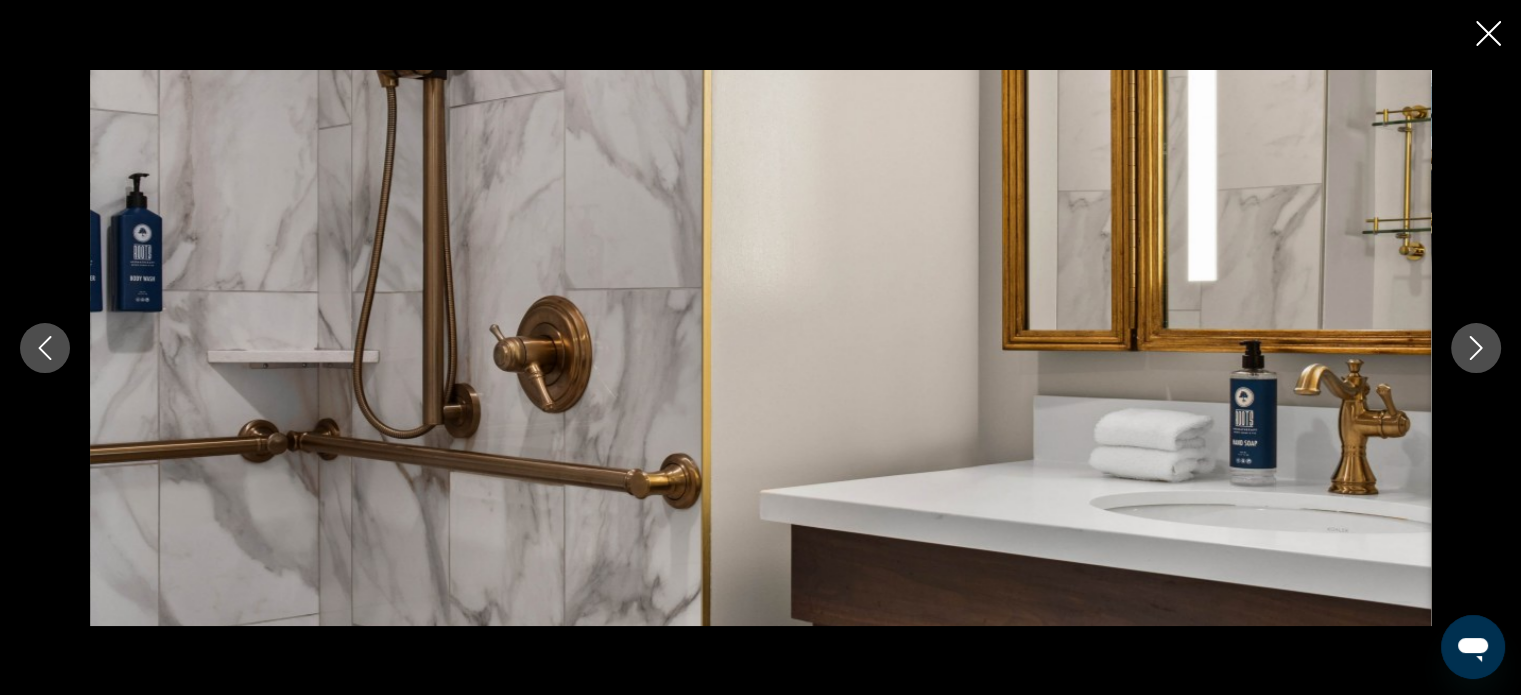 click 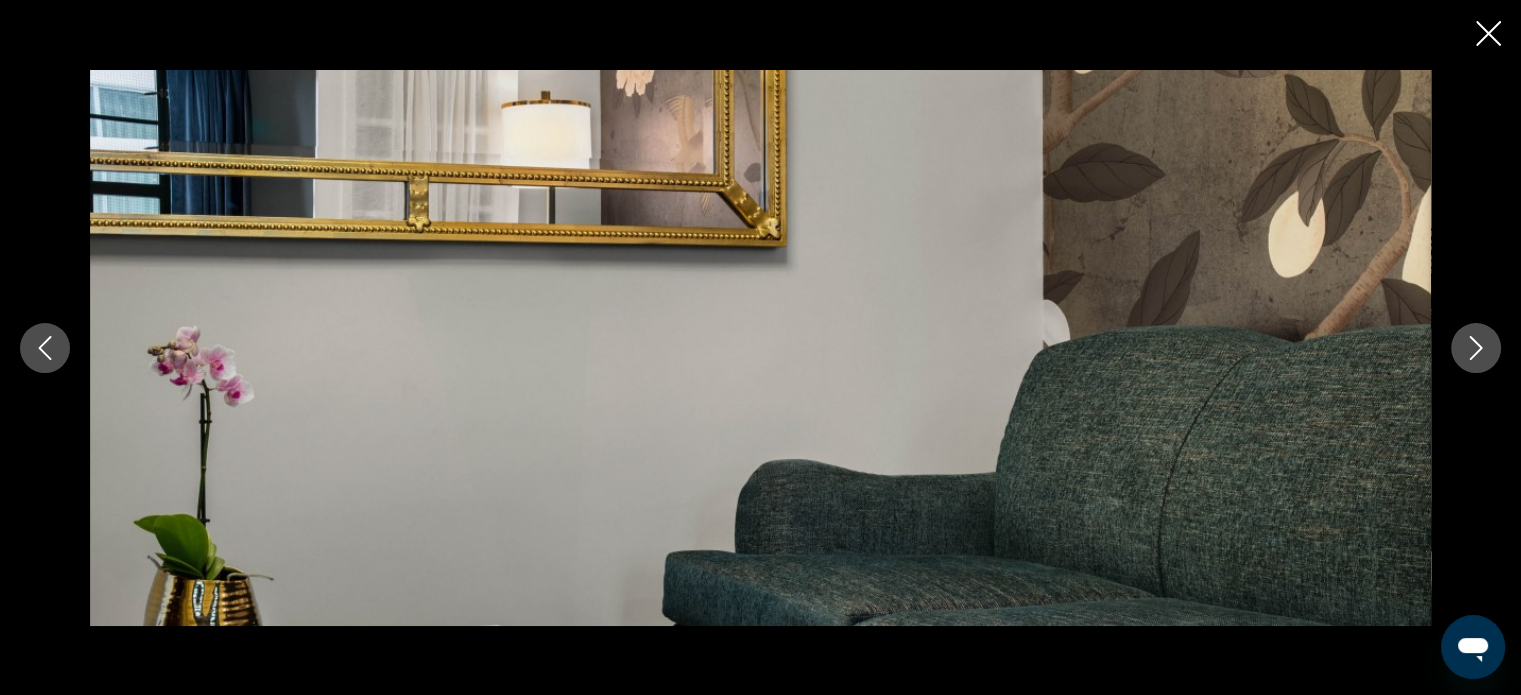 click 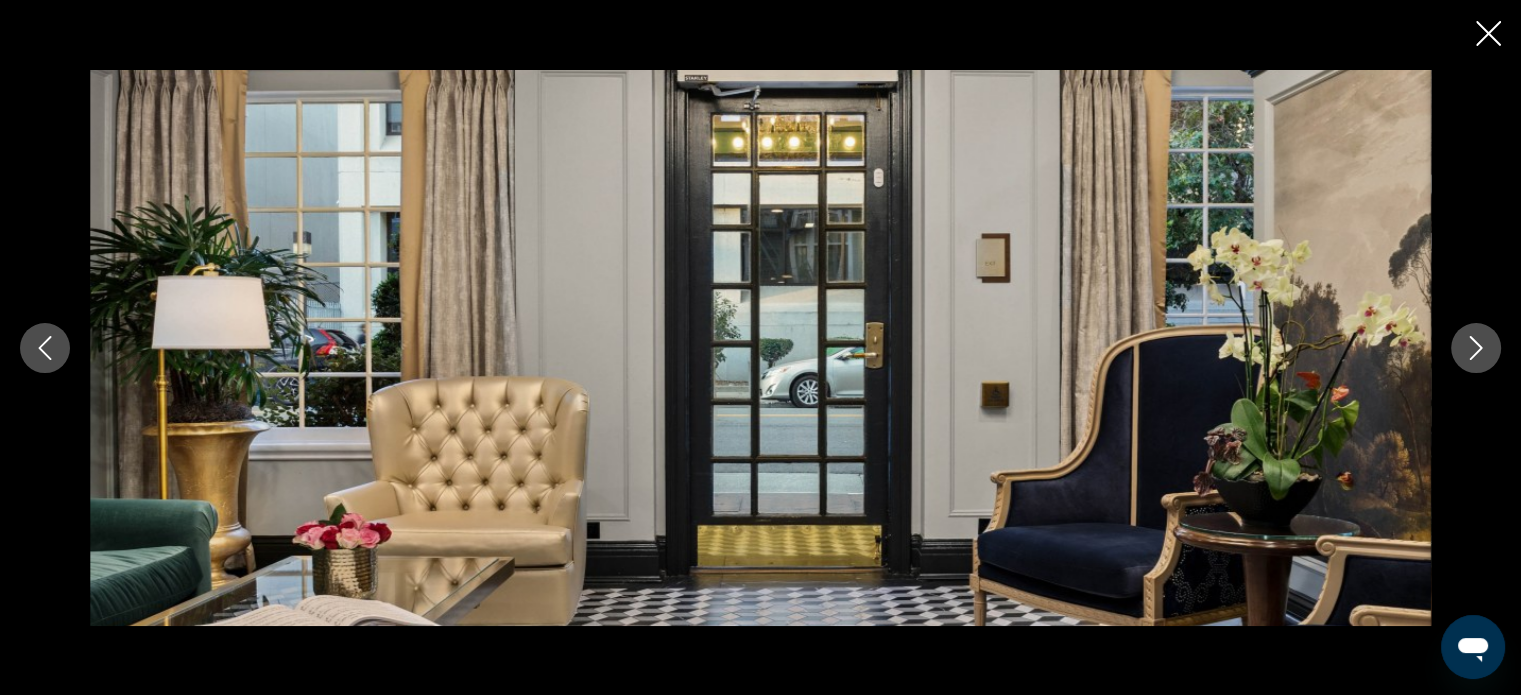 click 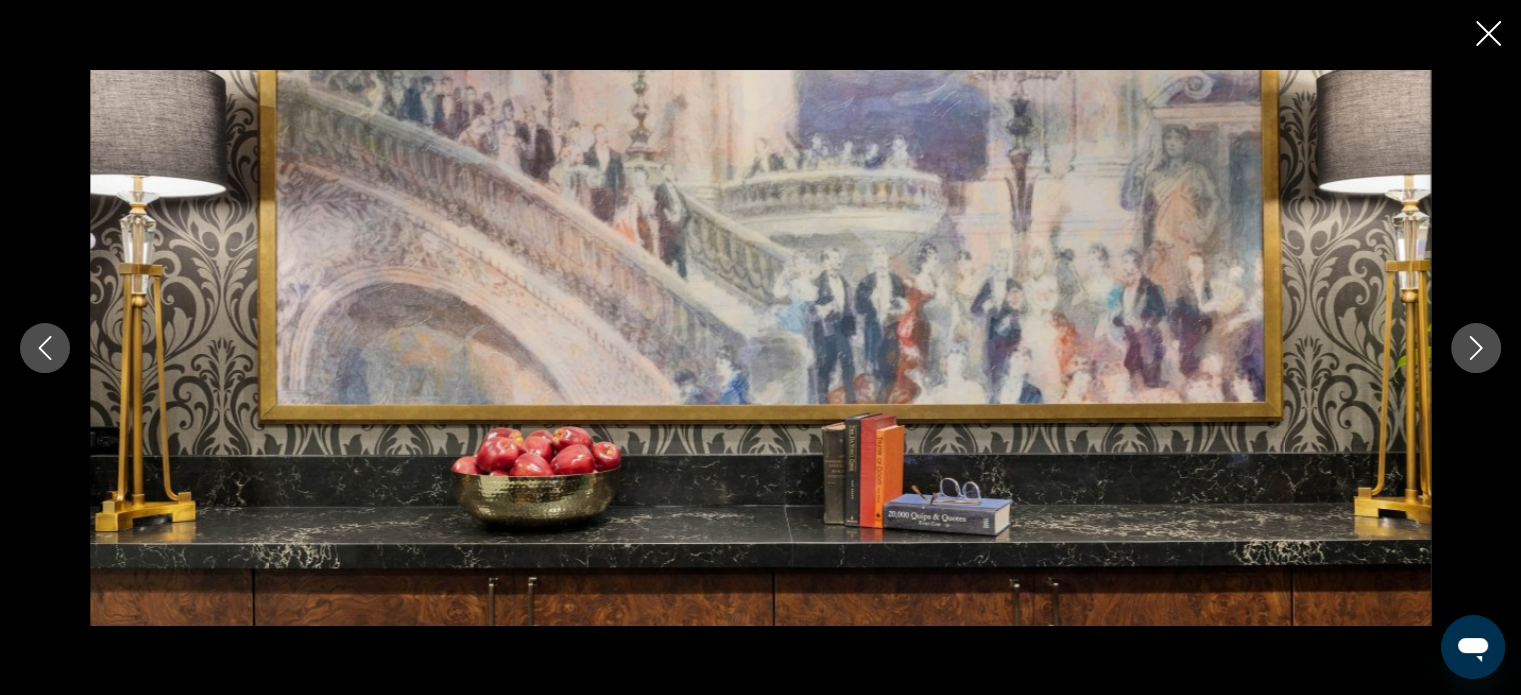 click 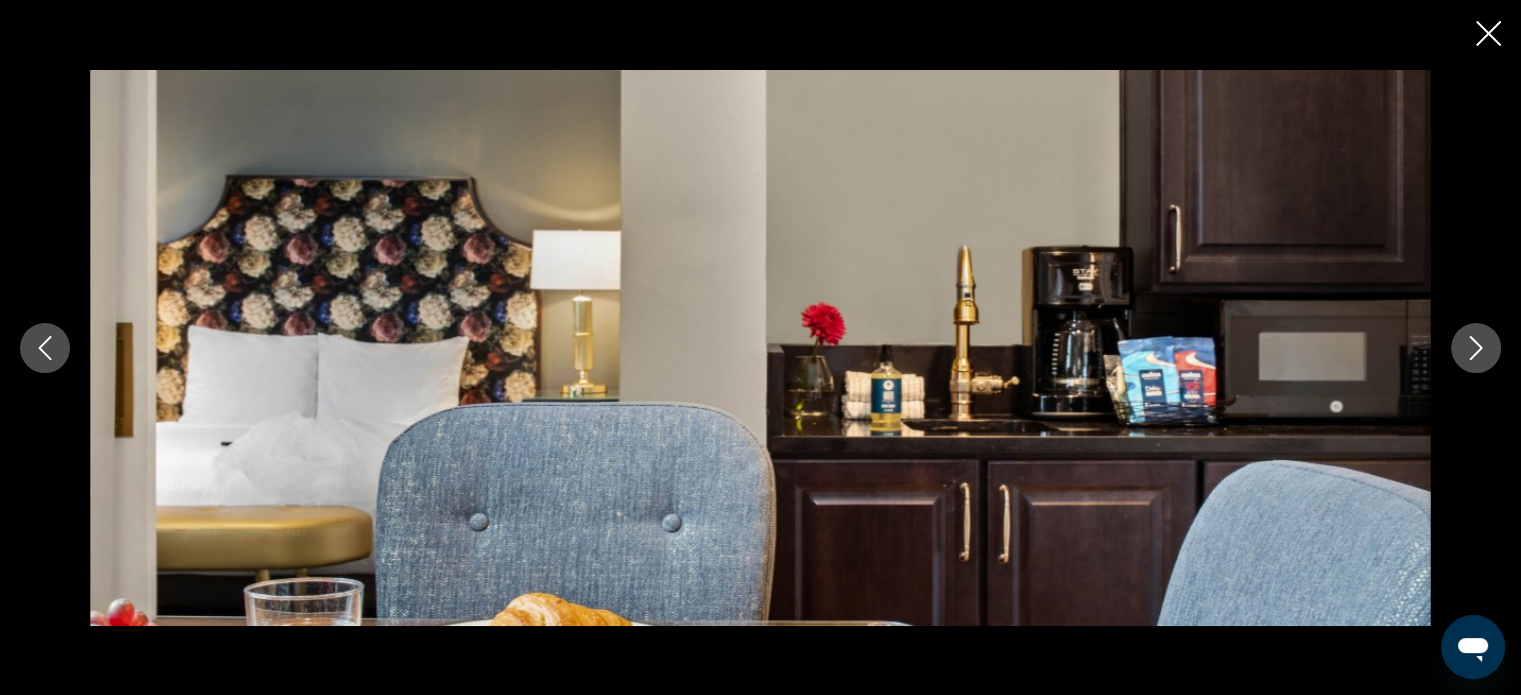click at bounding box center (1476, 348) 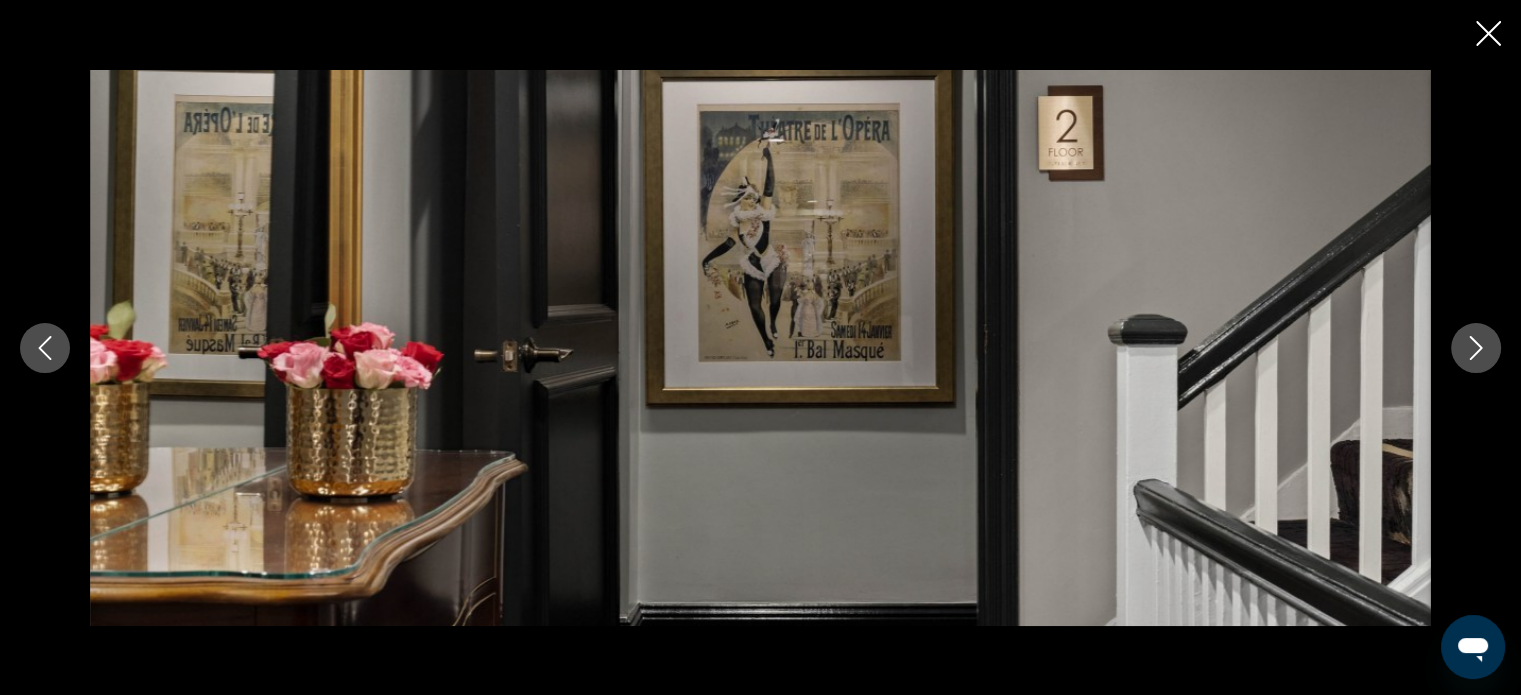 click at bounding box center [1476, 348] 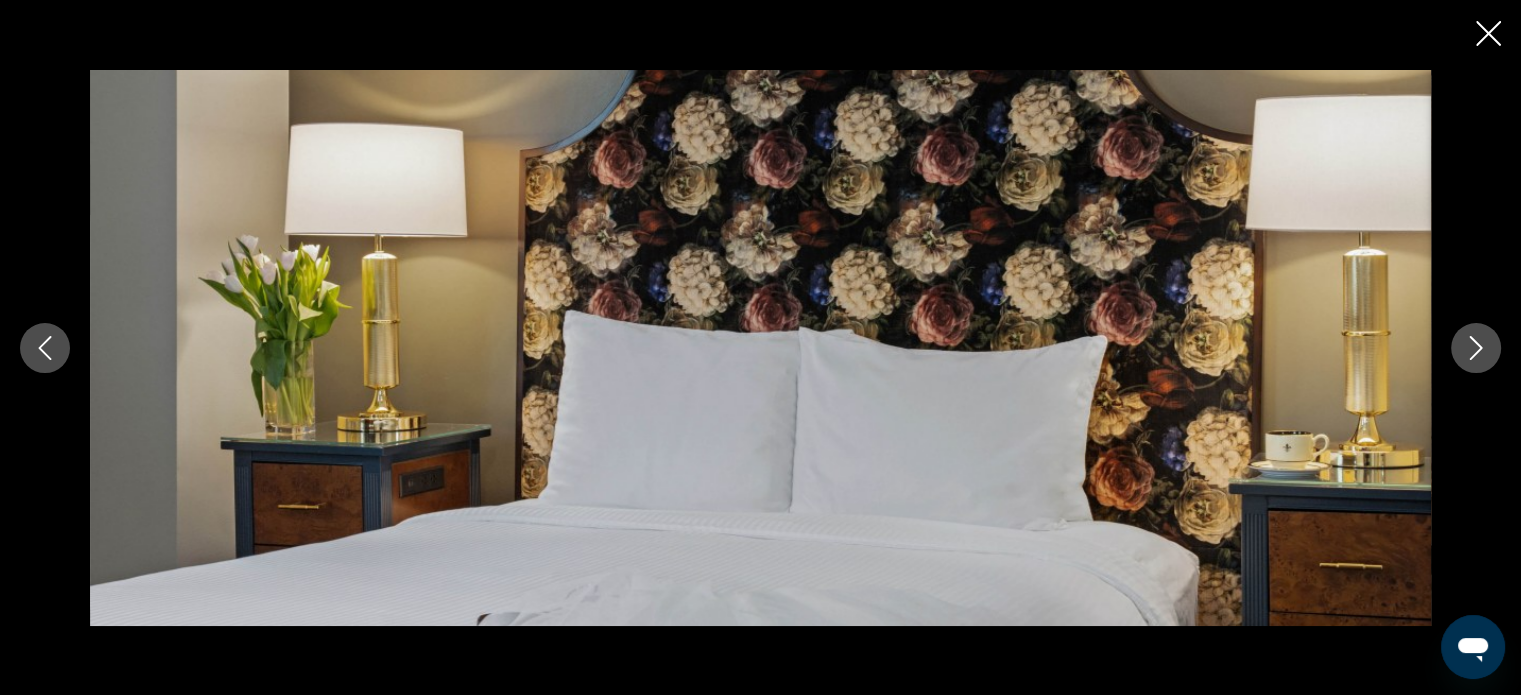click at bounding box center [1476, 348] 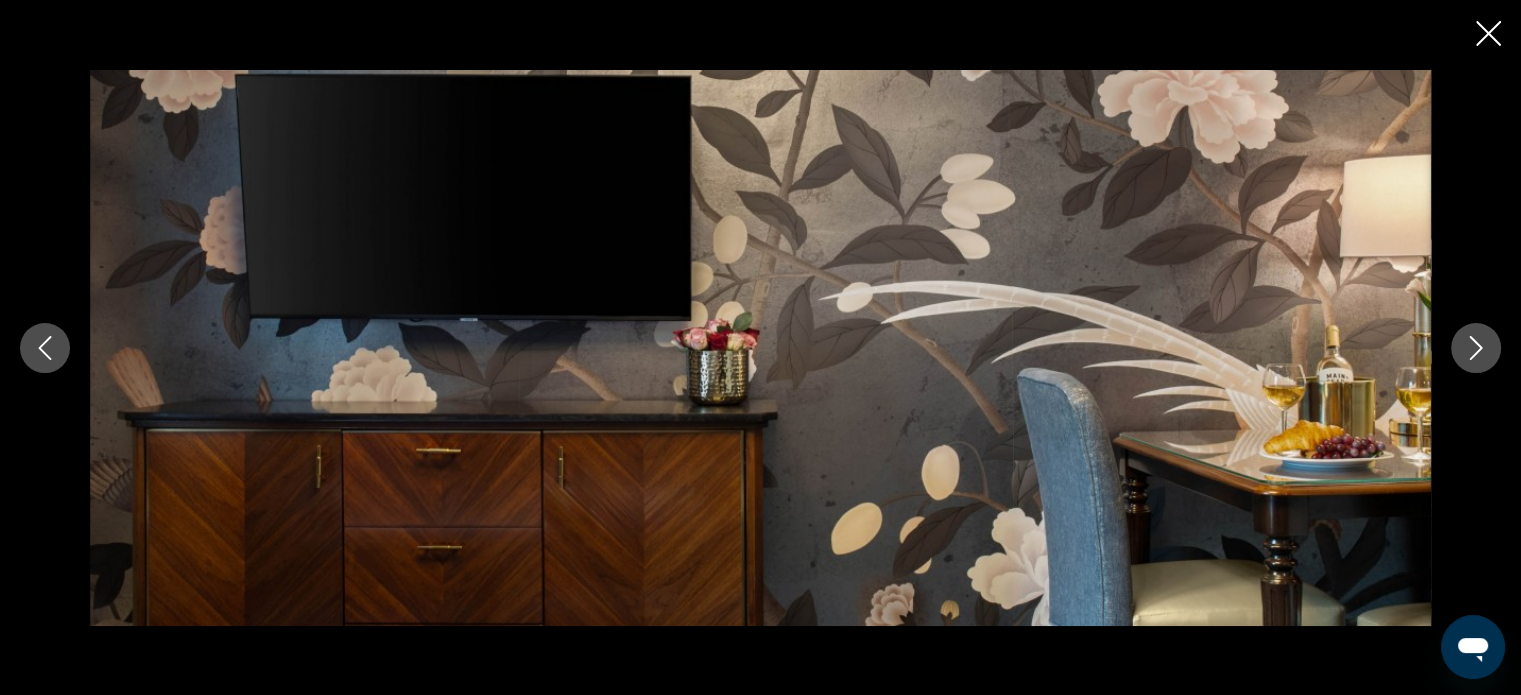 click at bounding box center (760, 348) 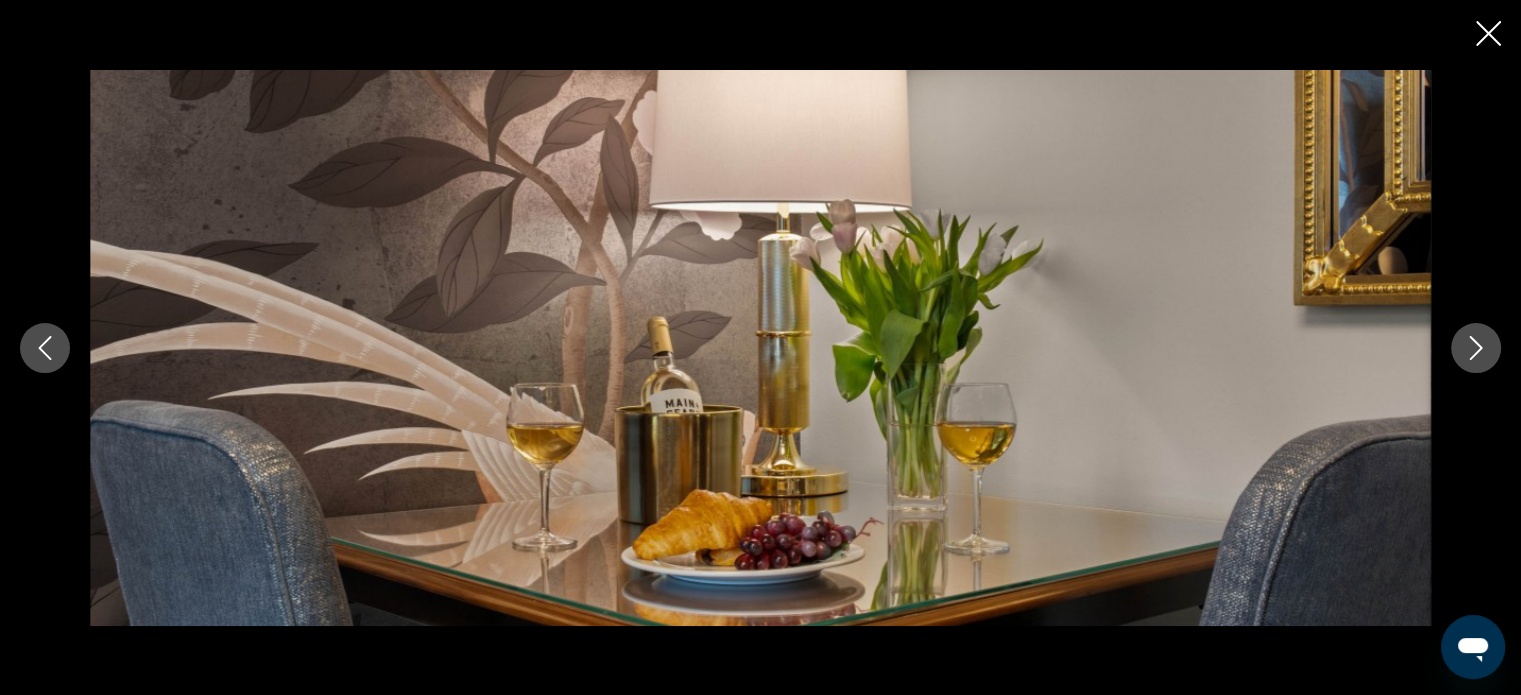 click 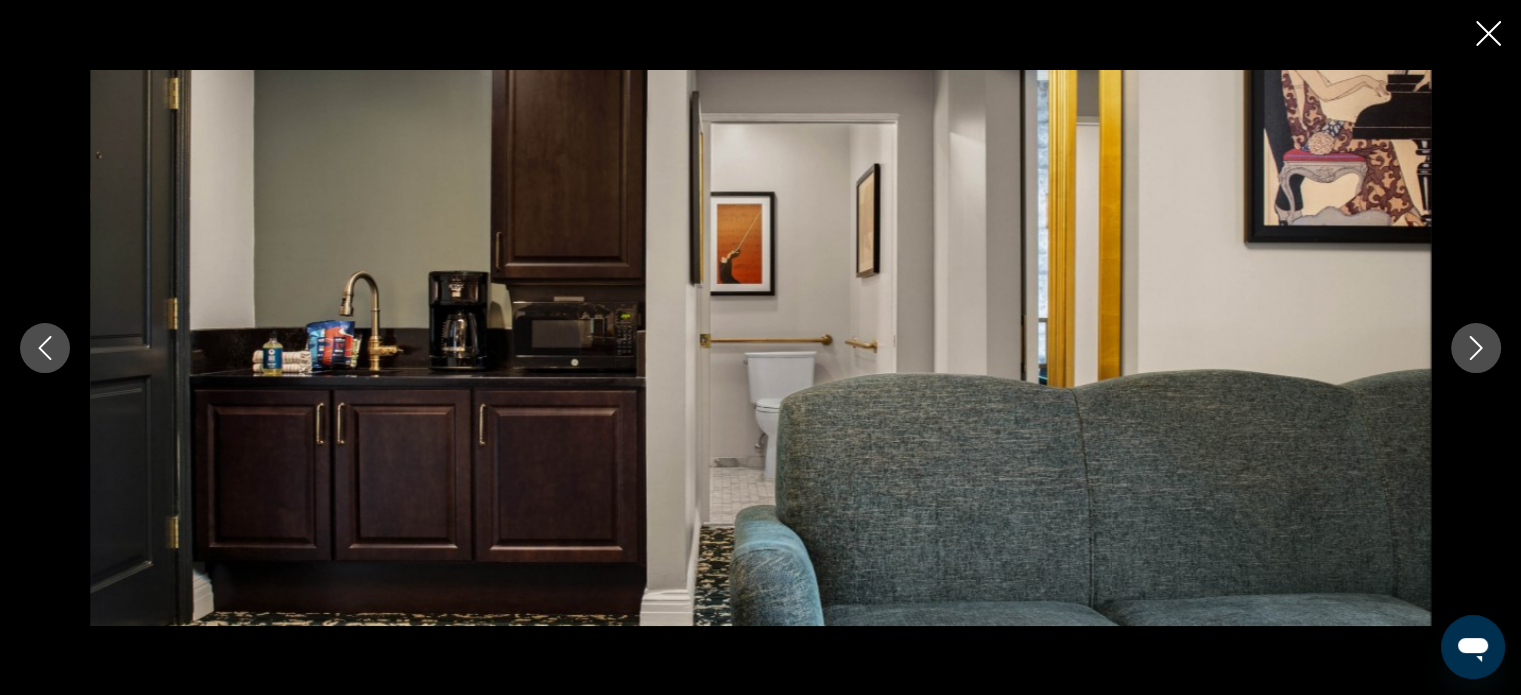 click 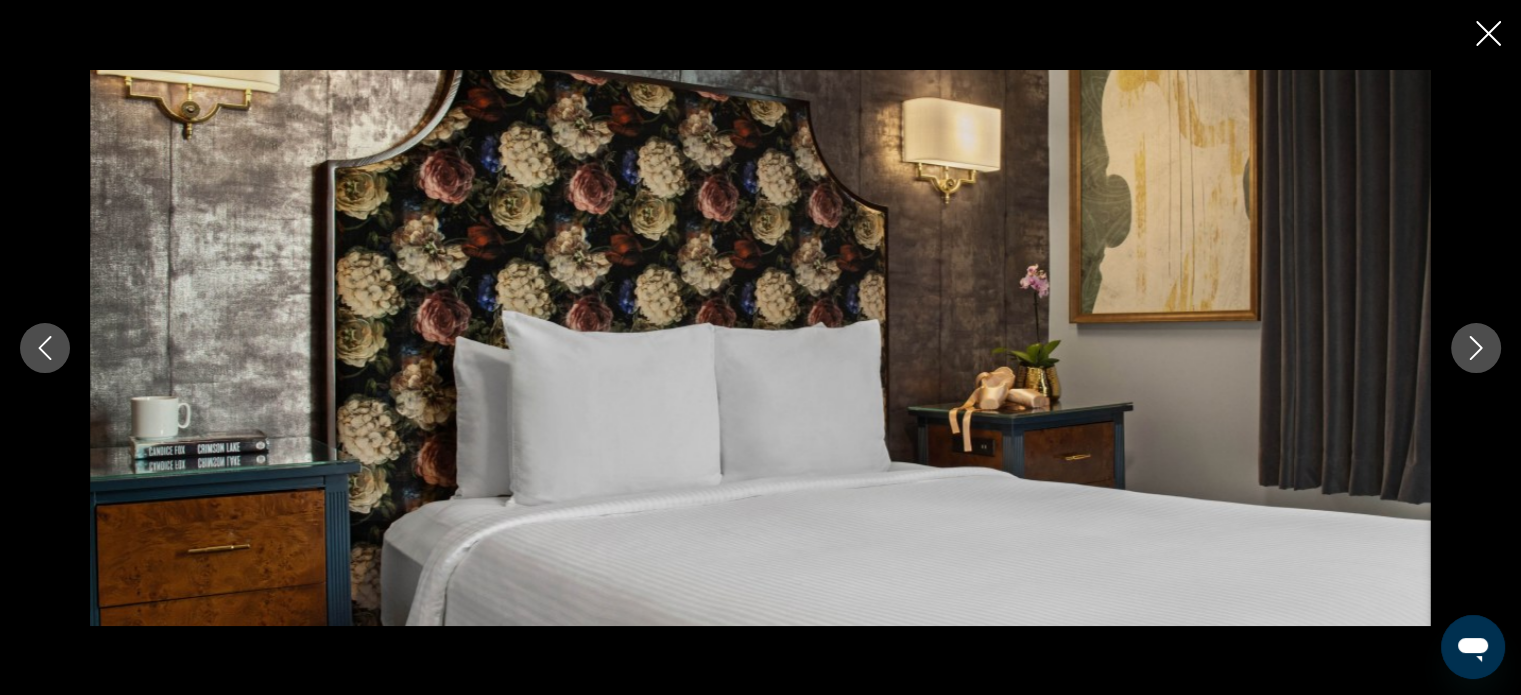 click 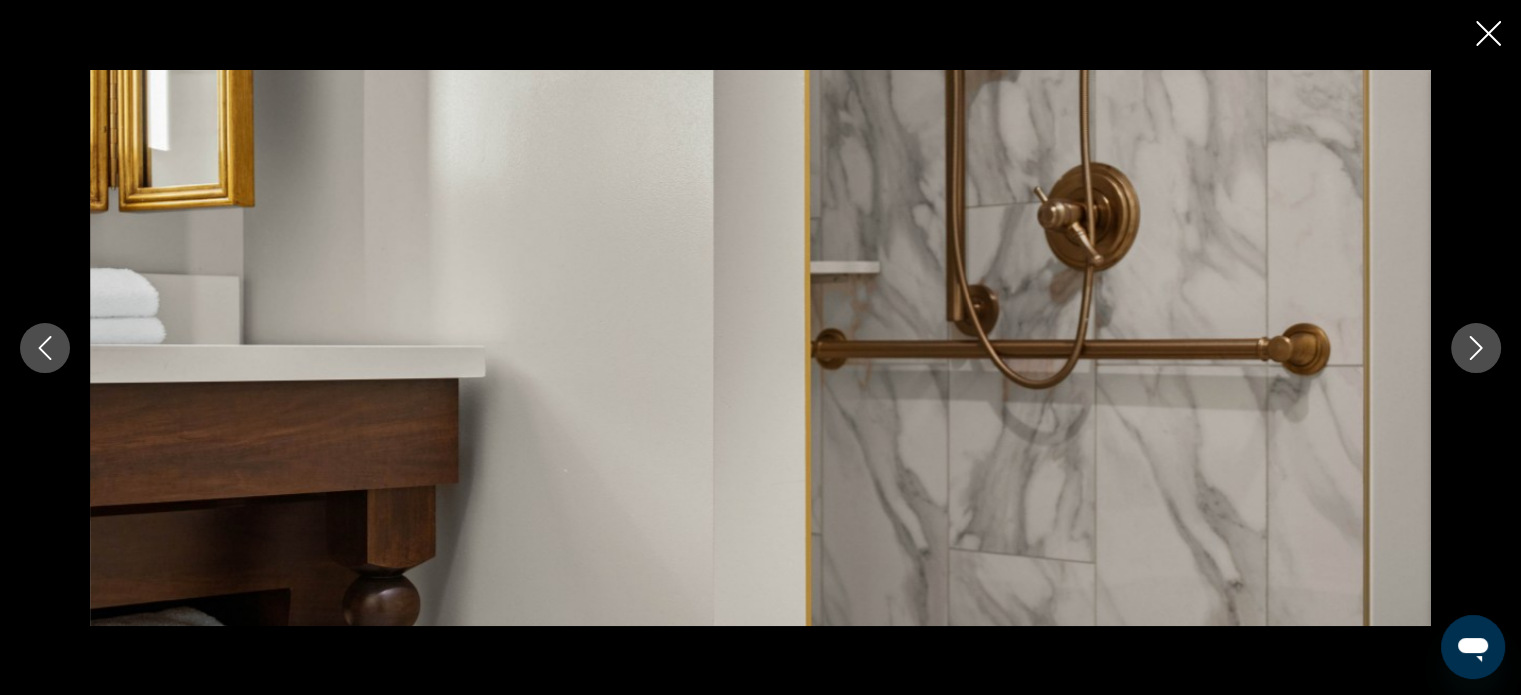 click 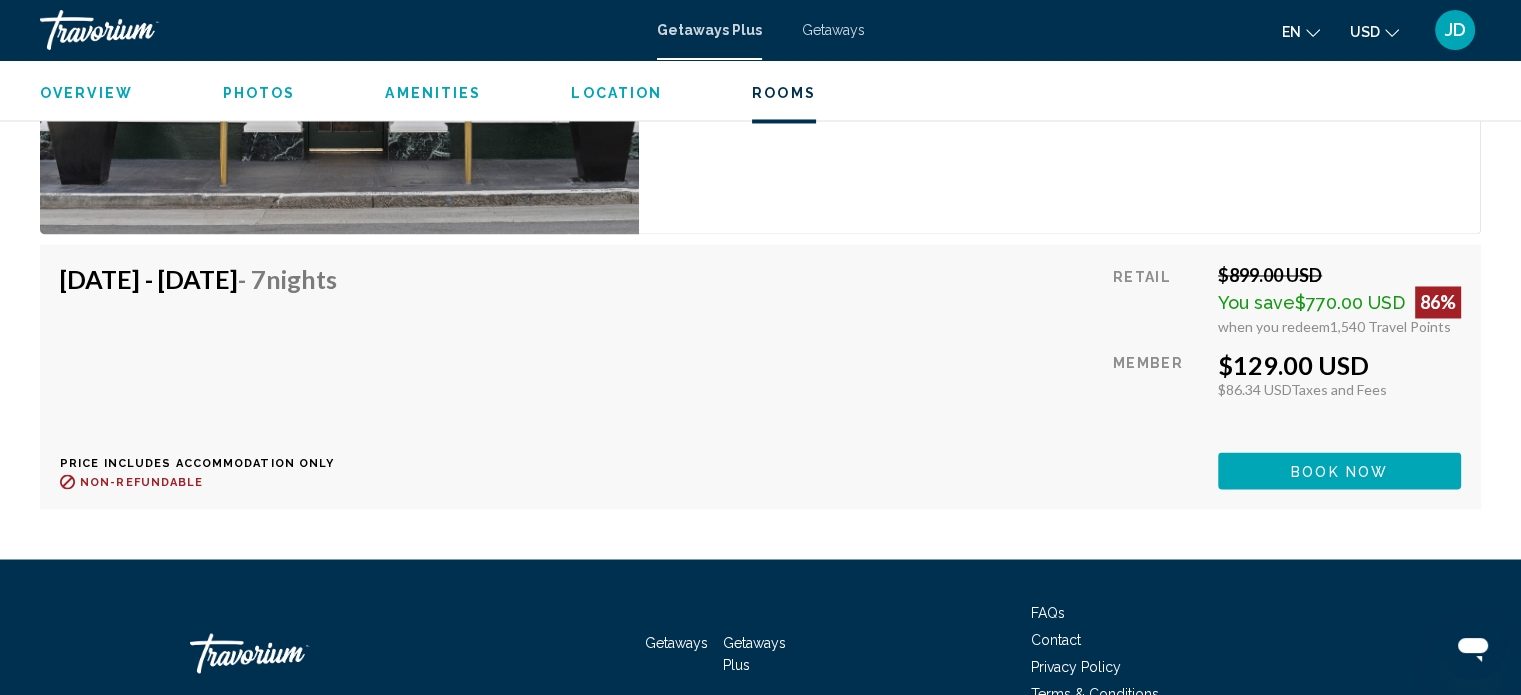 scroll, scrollTop: 3412, scrollLeft: 0, axis: vertical 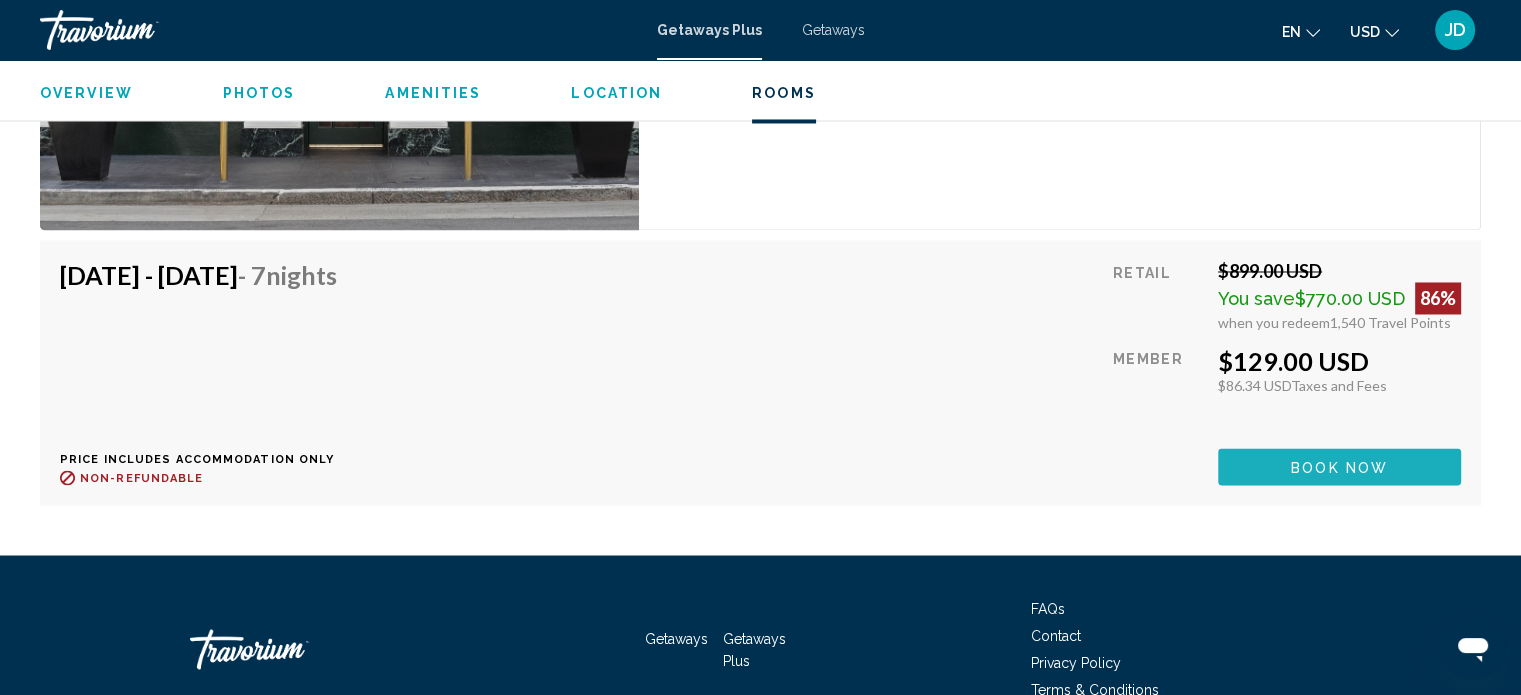 click on "Book now" at bounding box center (1339, 467) 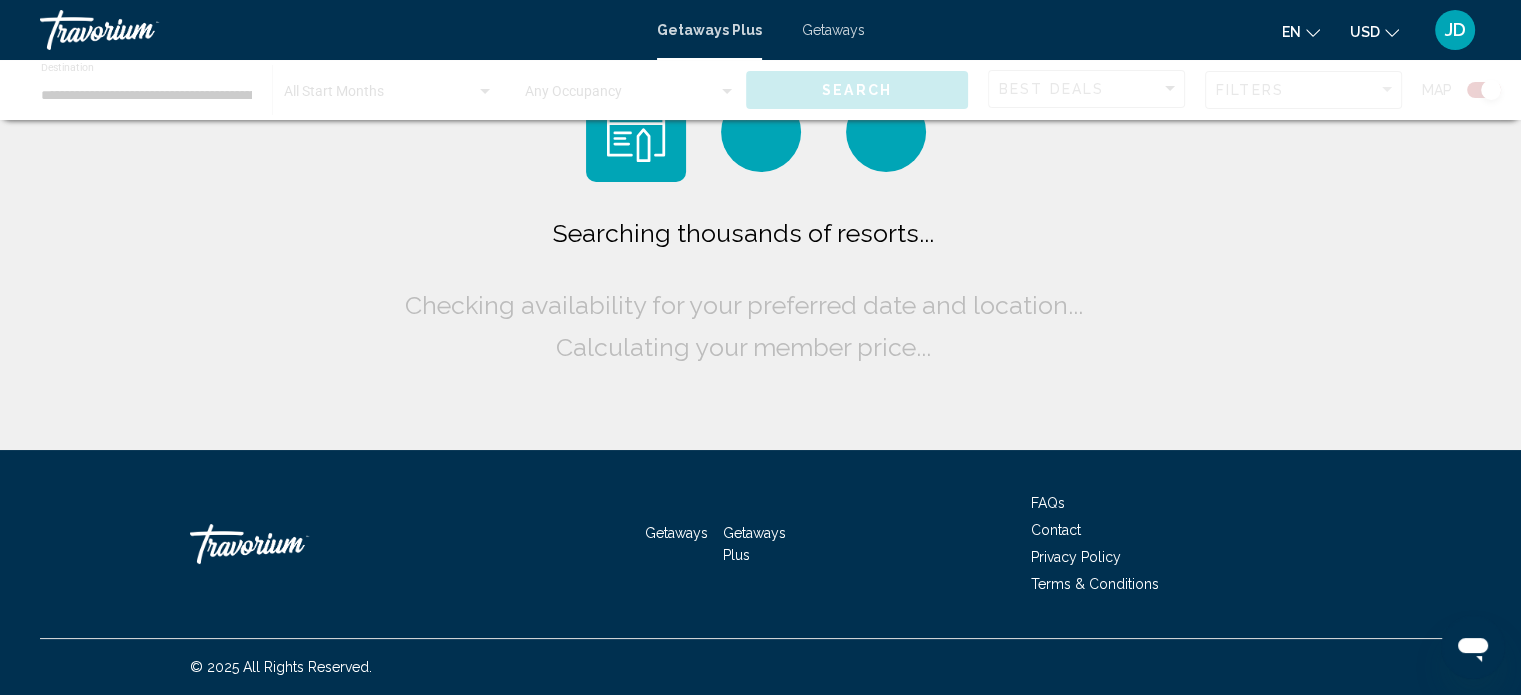 scroll, scrollTop: 0, scrollLeft: 0, axis: both 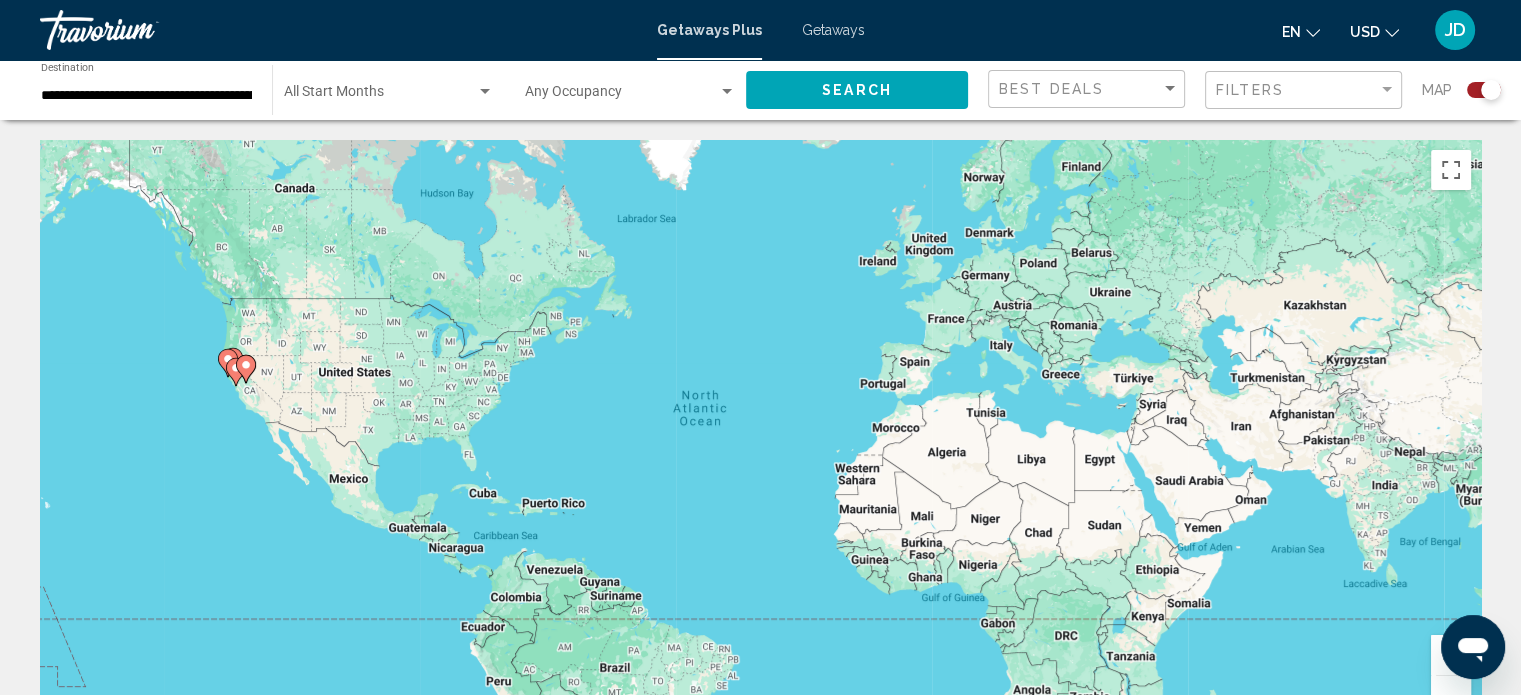 click on "Start Month All Start Months" 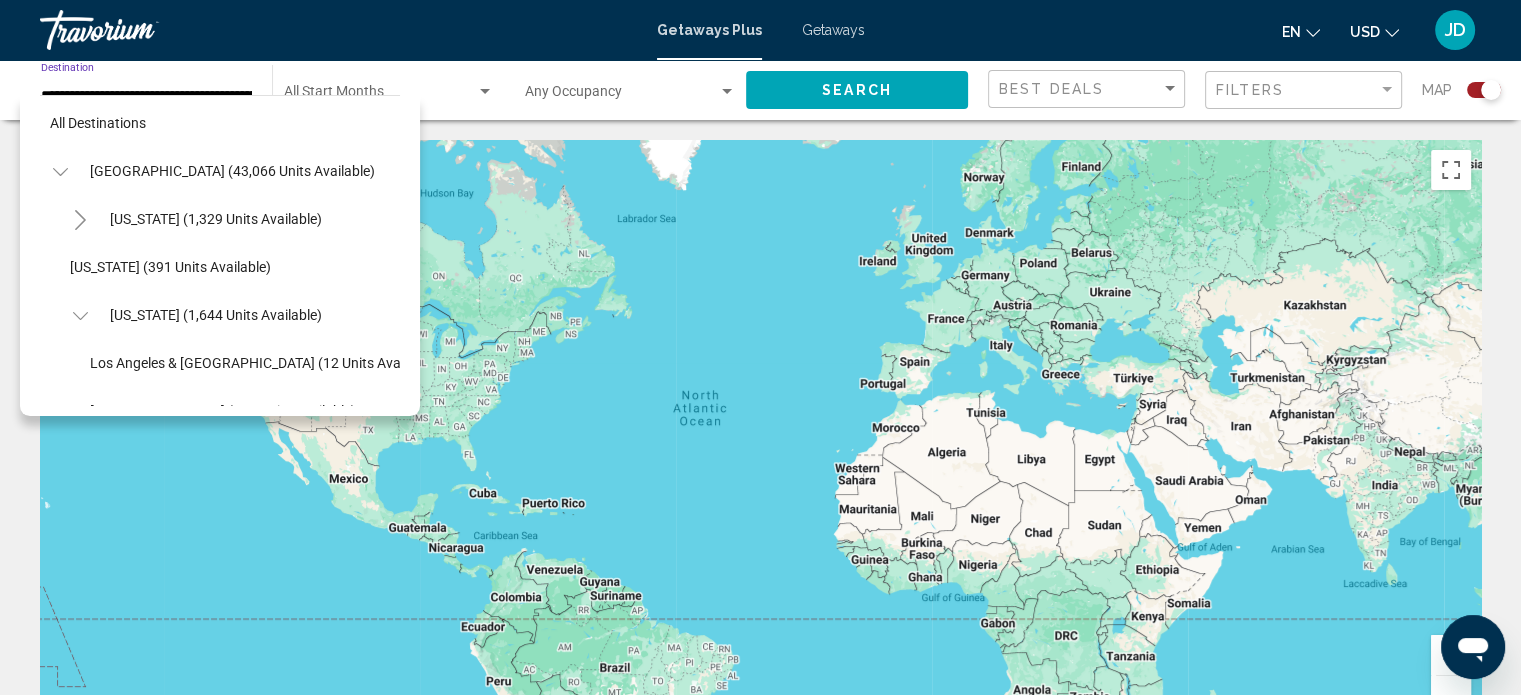 scroll, scrollTop: 0, scrollLeft: 0, axis: both 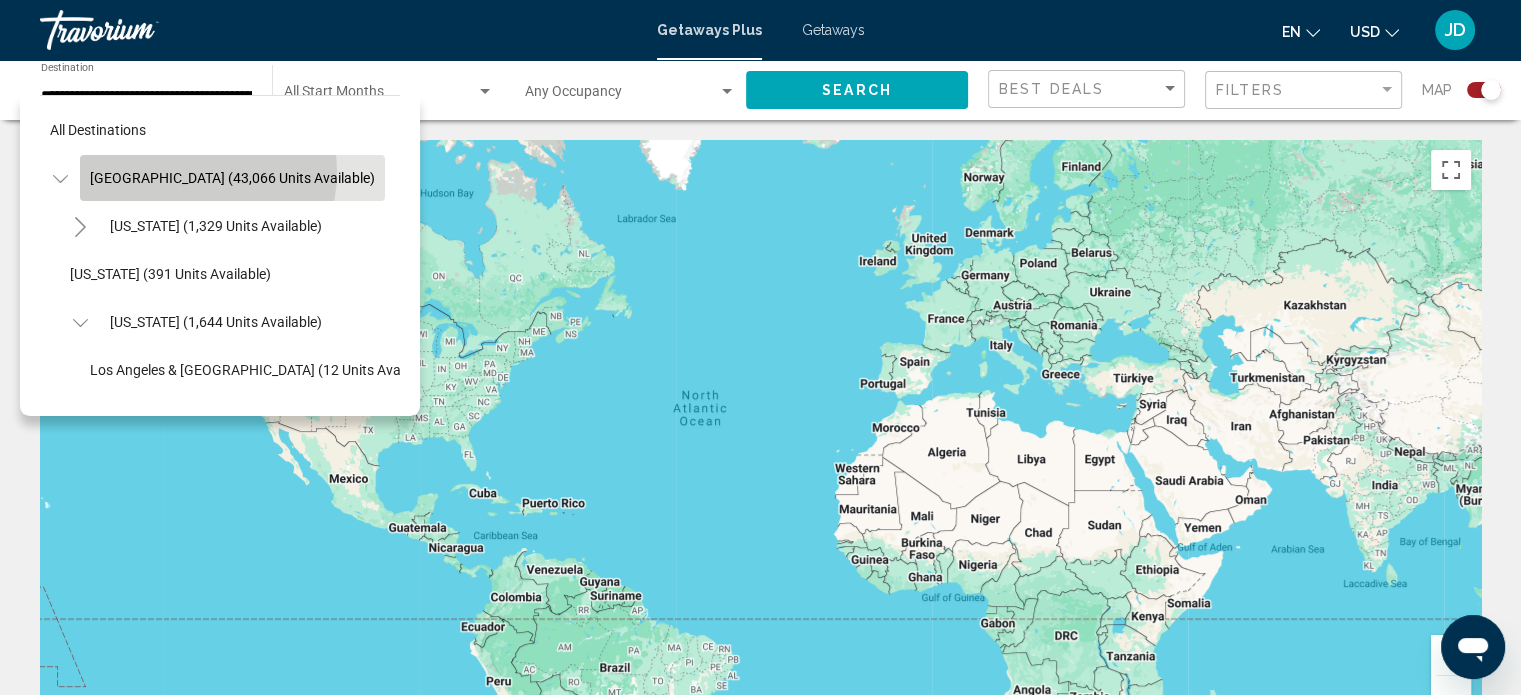 click on "[GEOGRAPHIC_DATA] (43,066 units available)" 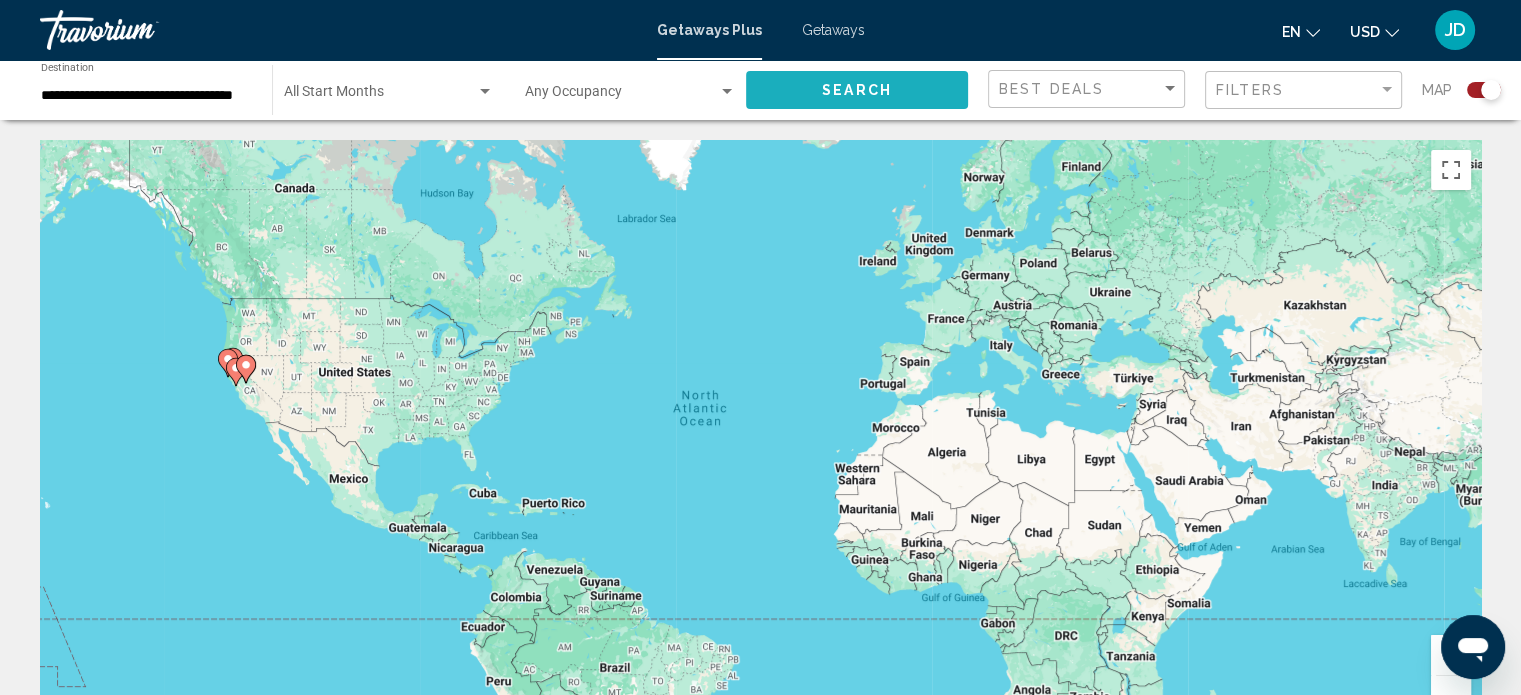 click on "Search" 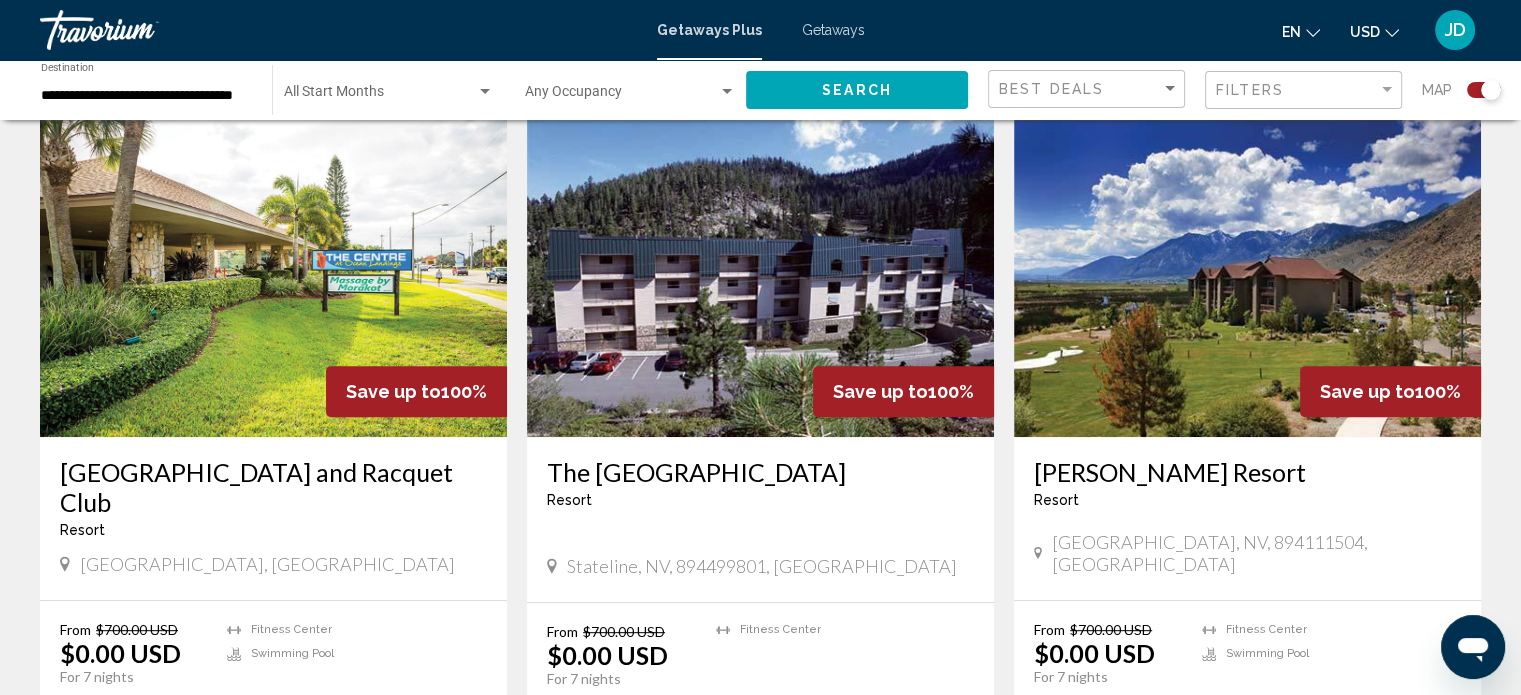 scroll, scrollTop: 629, scrollLeft: 0, axis: vertical 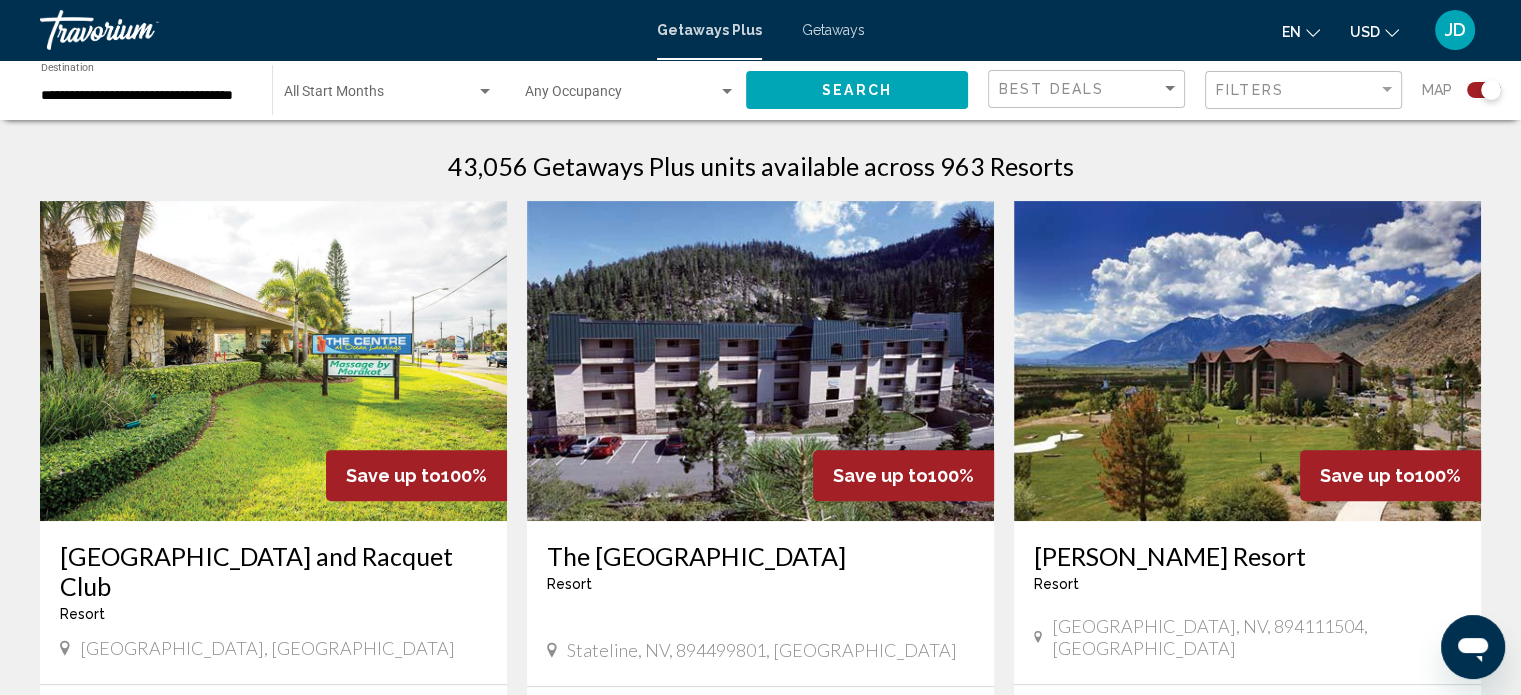 click at bounding box center (1247, 361) 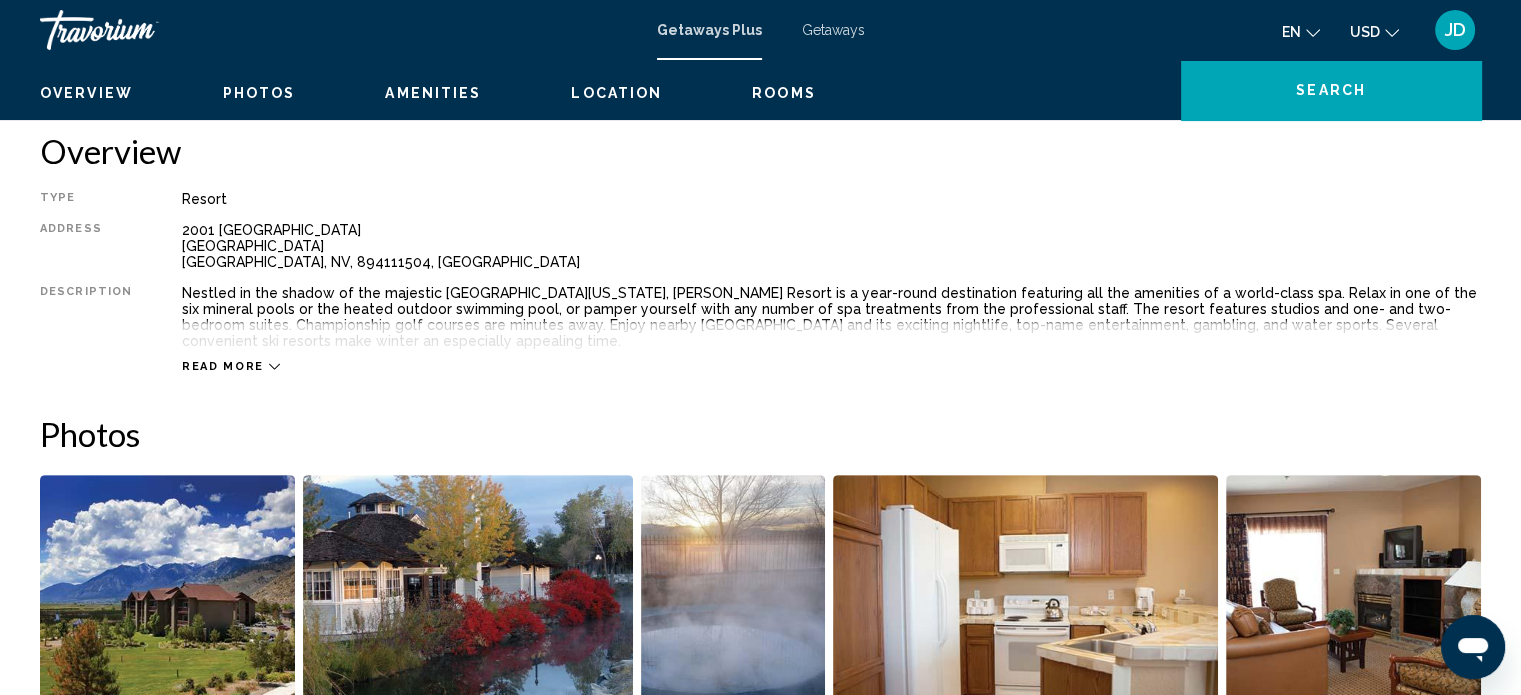 scroll, scrollTop: 12, scrollLeft: 0, axis: vertical 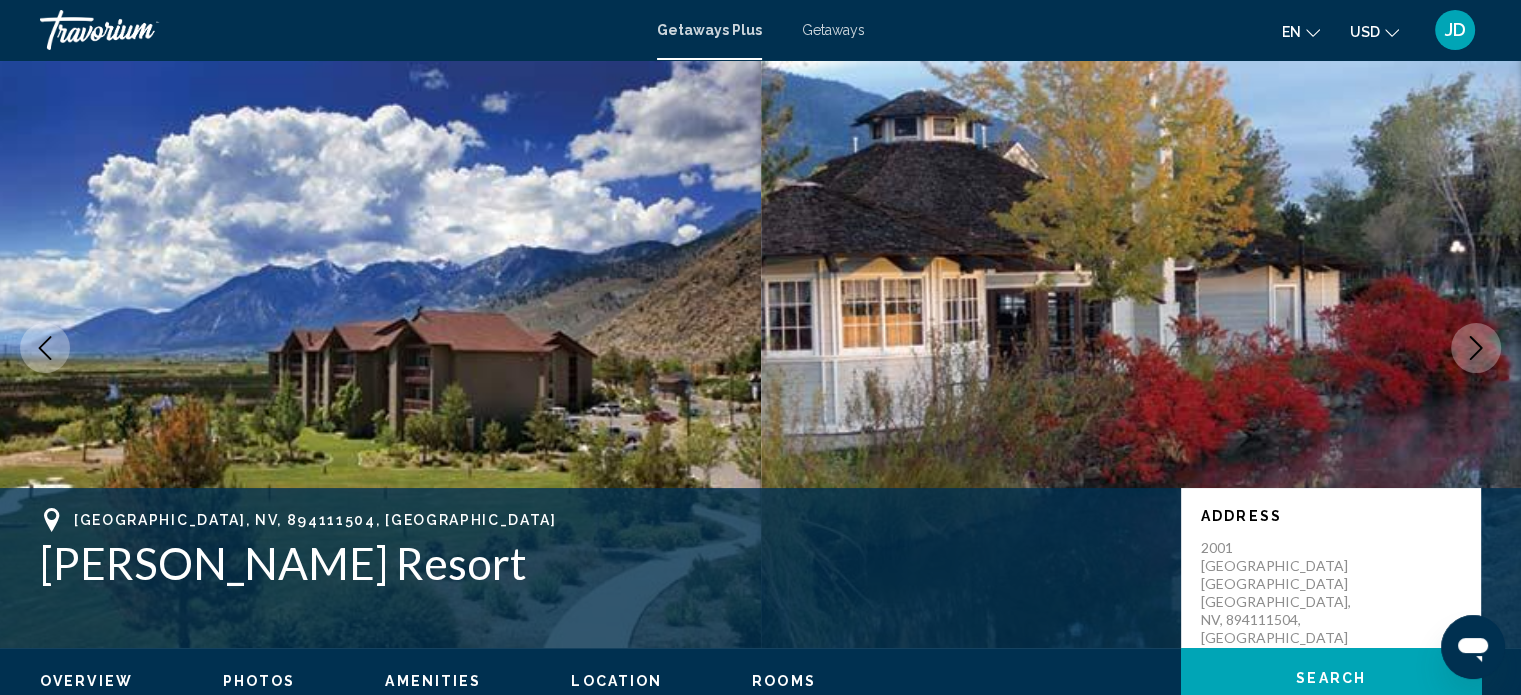 click 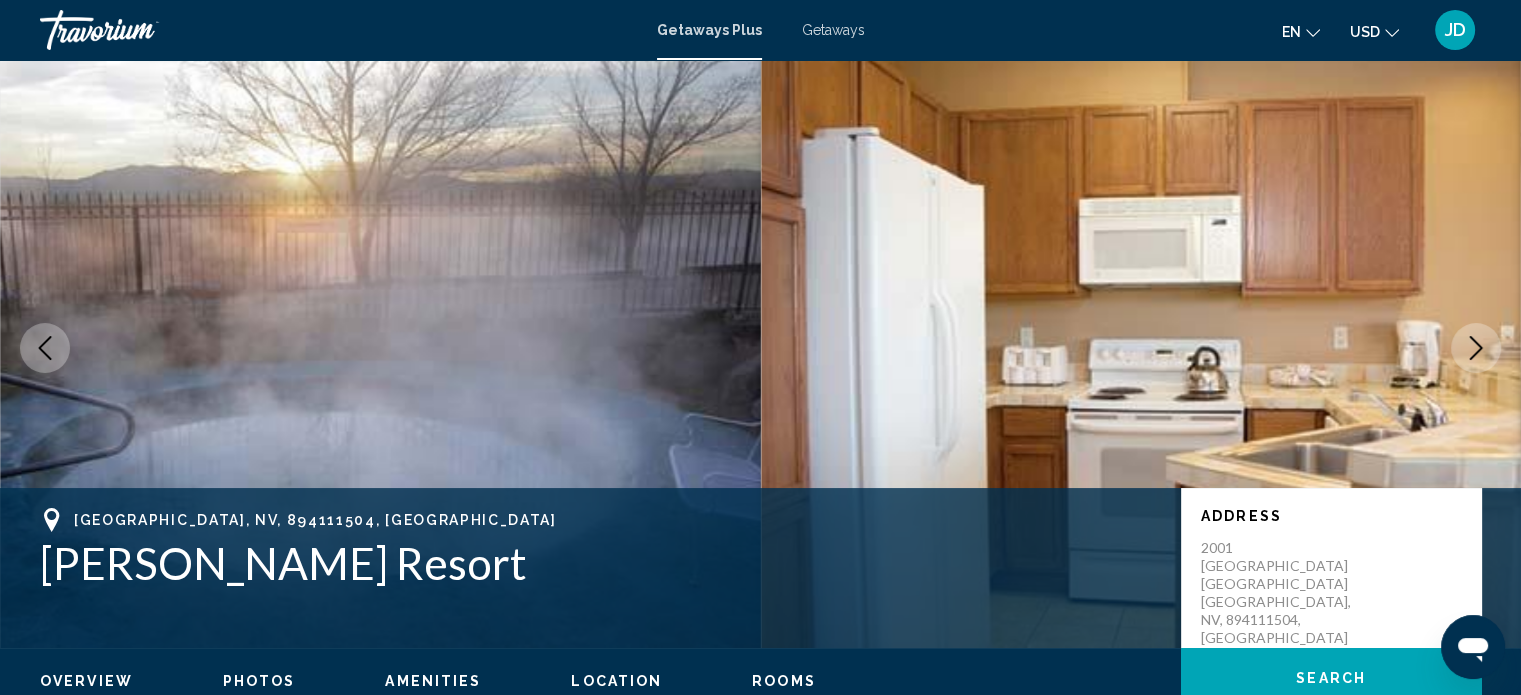 click 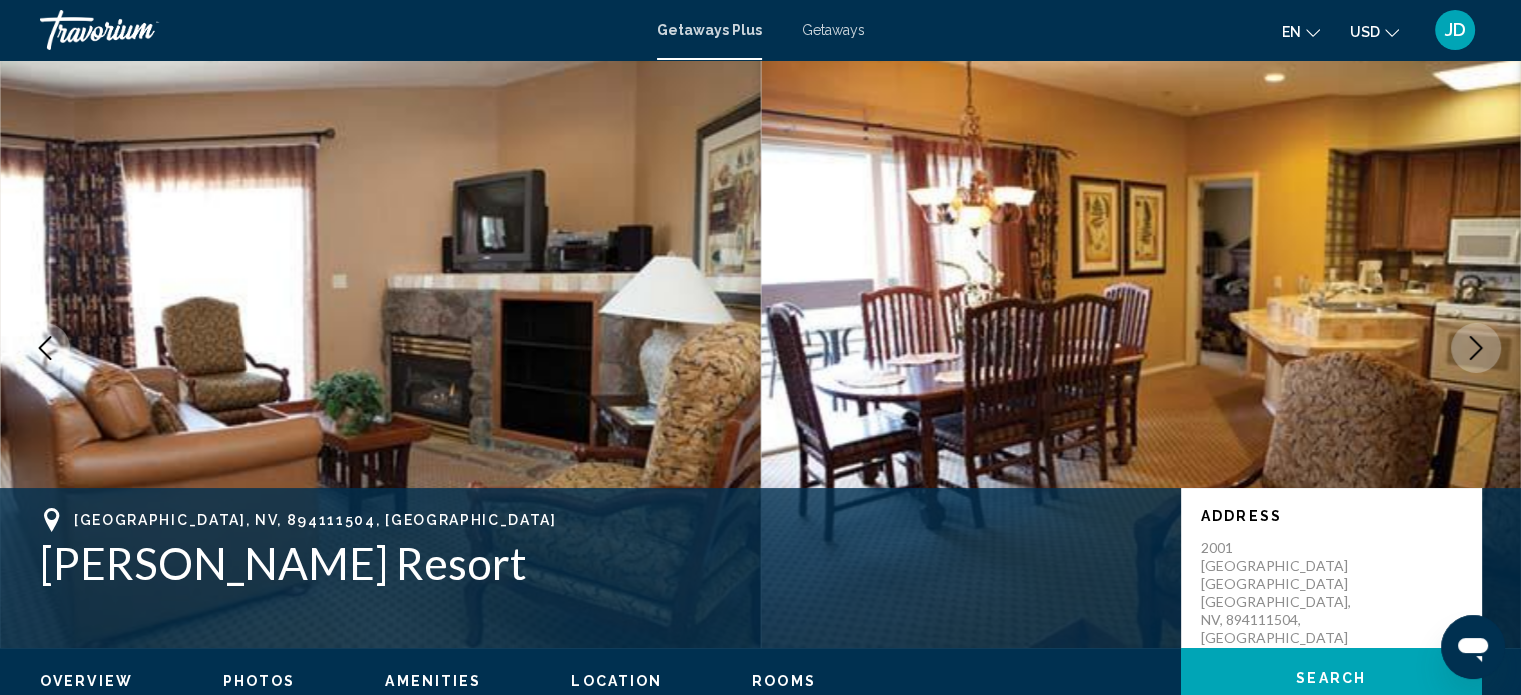 click 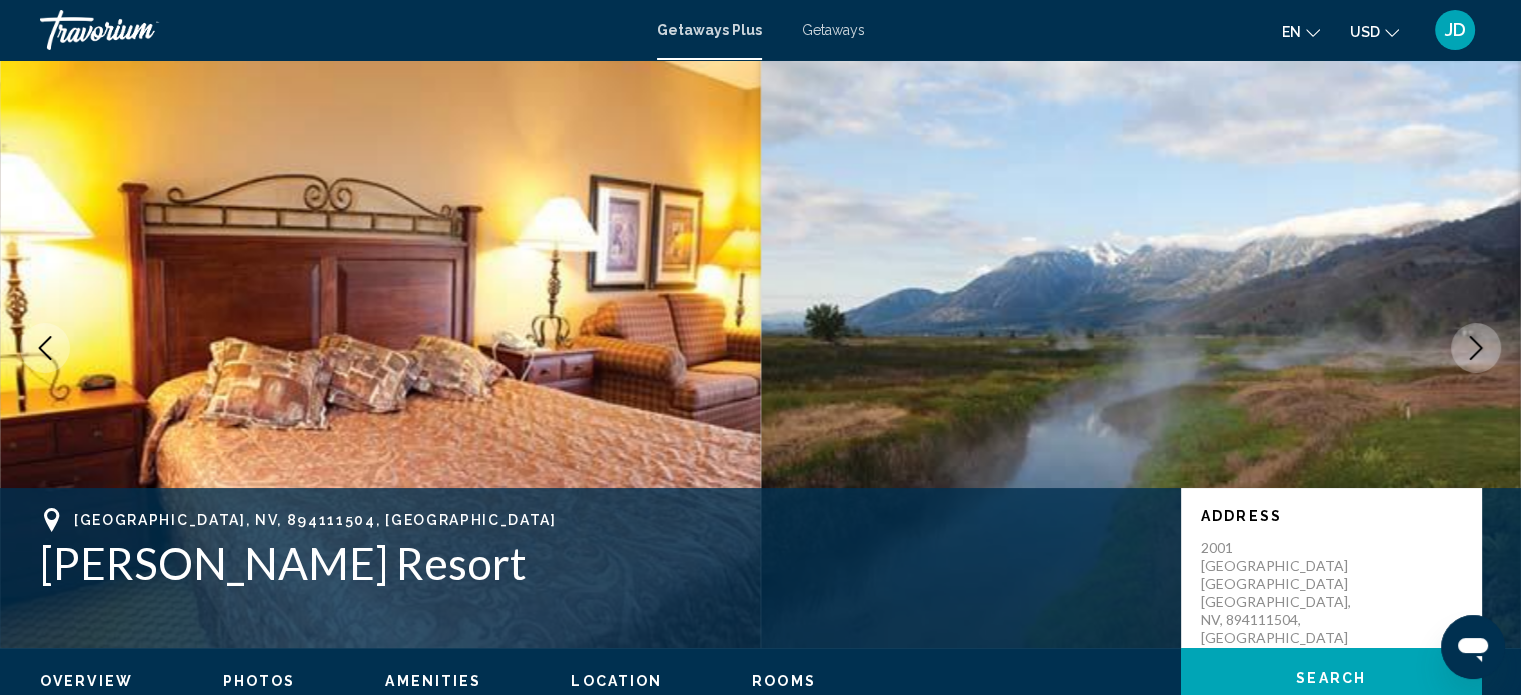 click 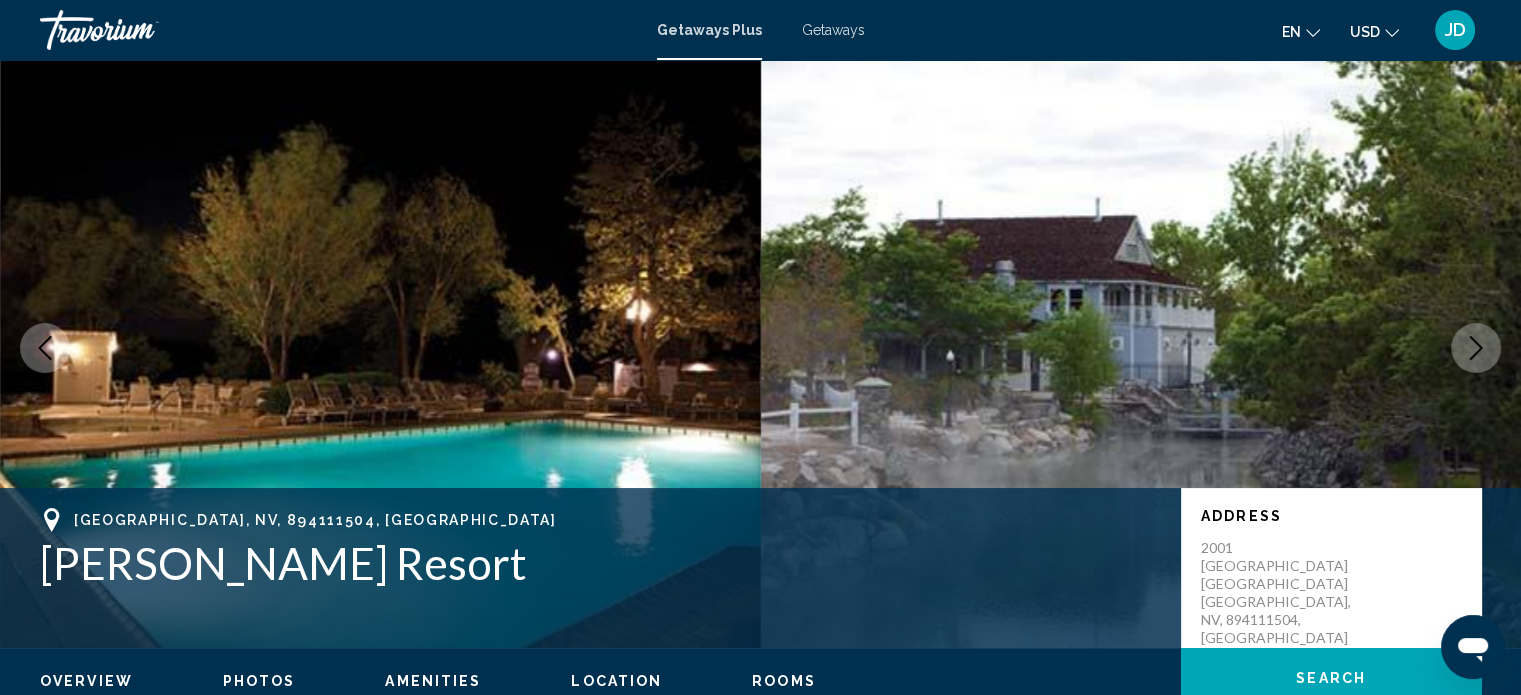 click at bounding box center (1476, 348) 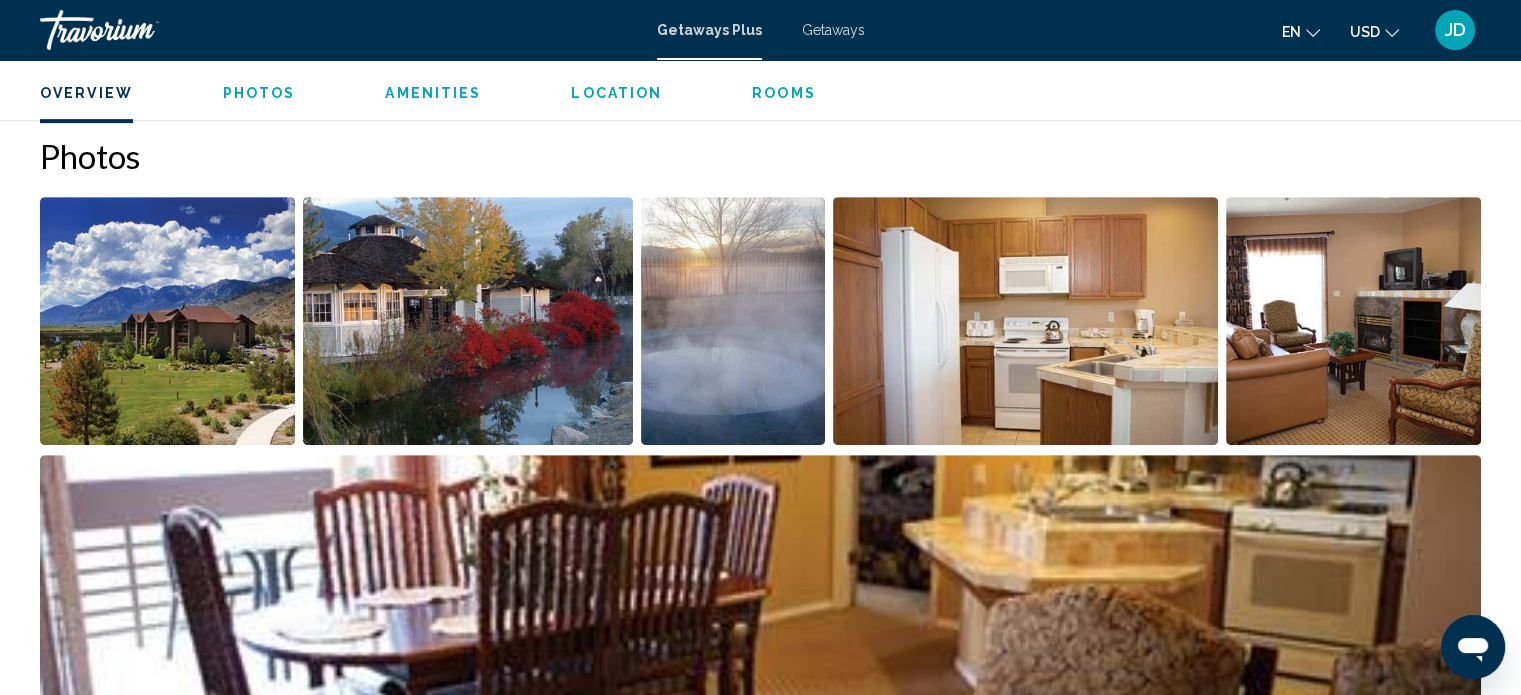 scroll, scrollTop: 812, scrollLeft: 0, axis: vertical 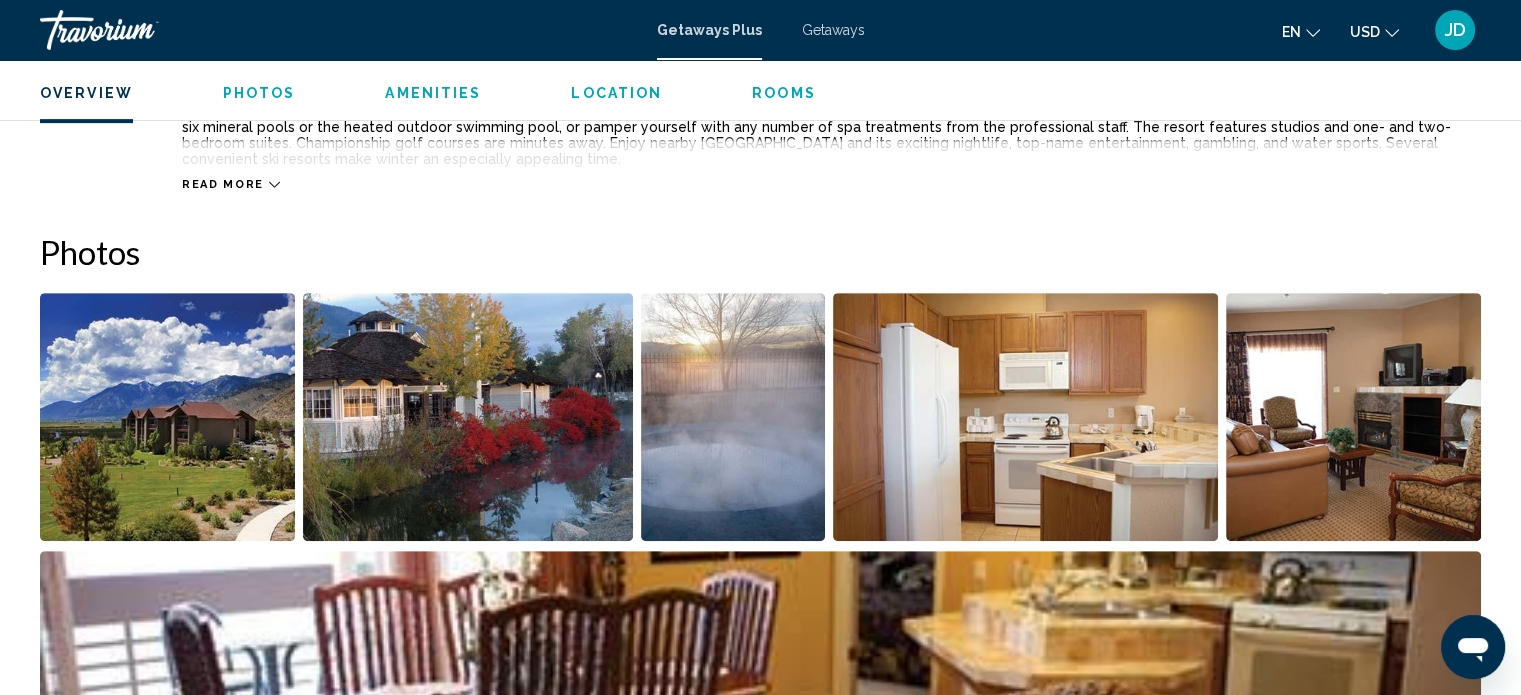 click at bounding box center [468, 417] 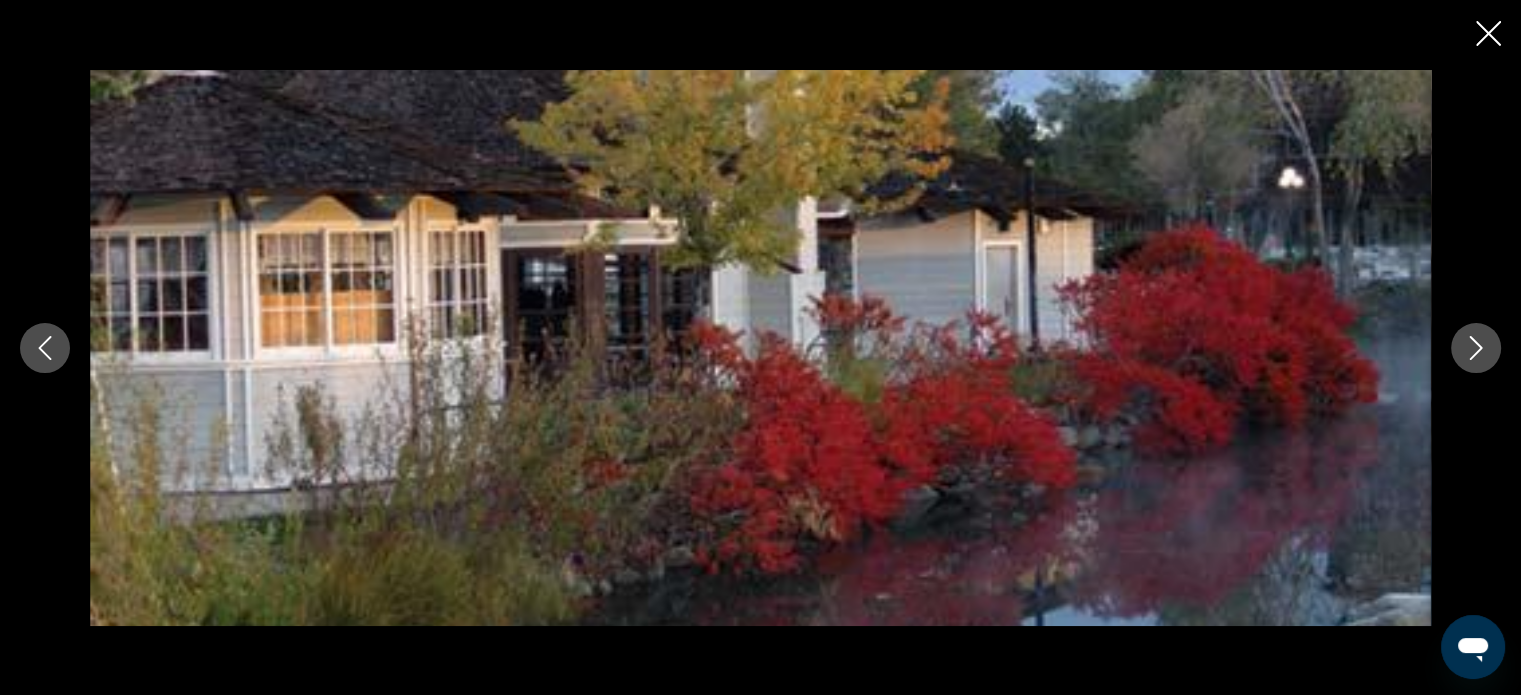 click at bounding box center (1476, 348) 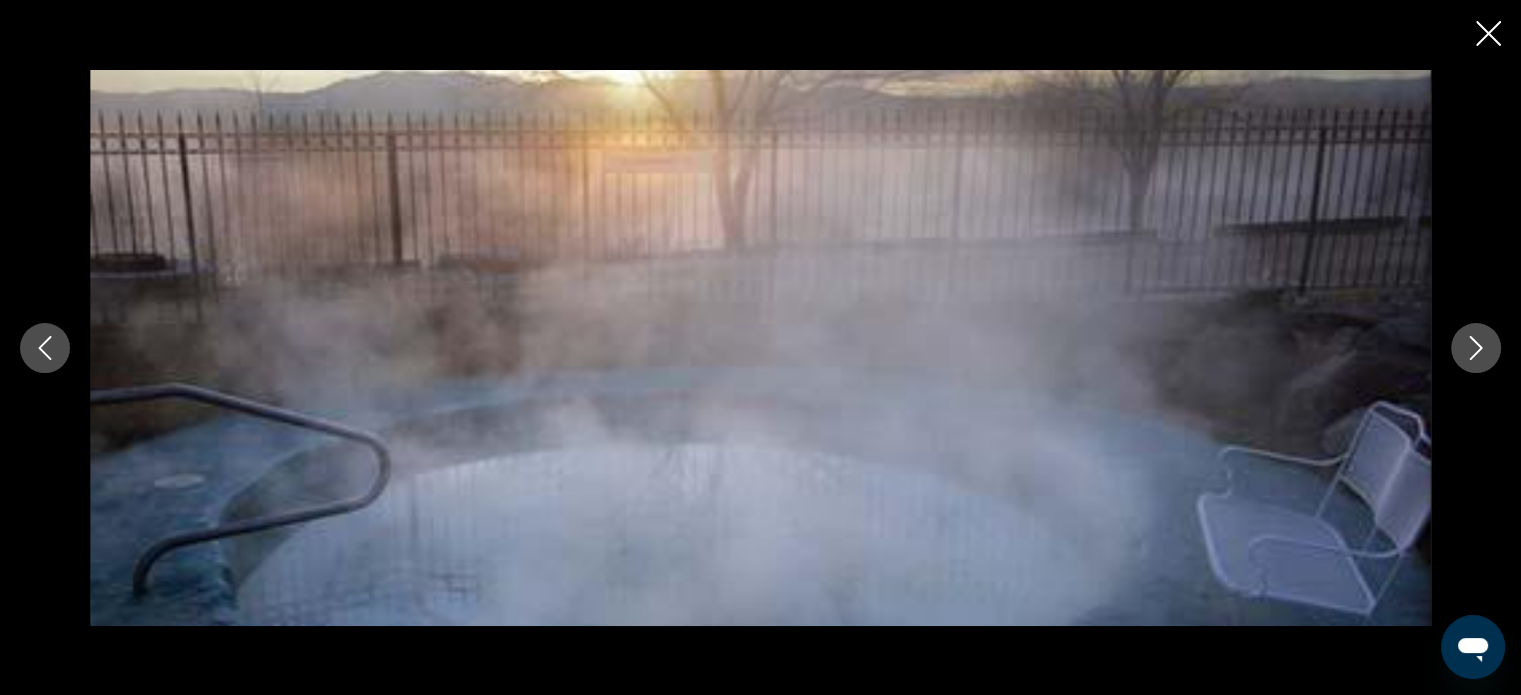click at bounding box center (1476, 348) 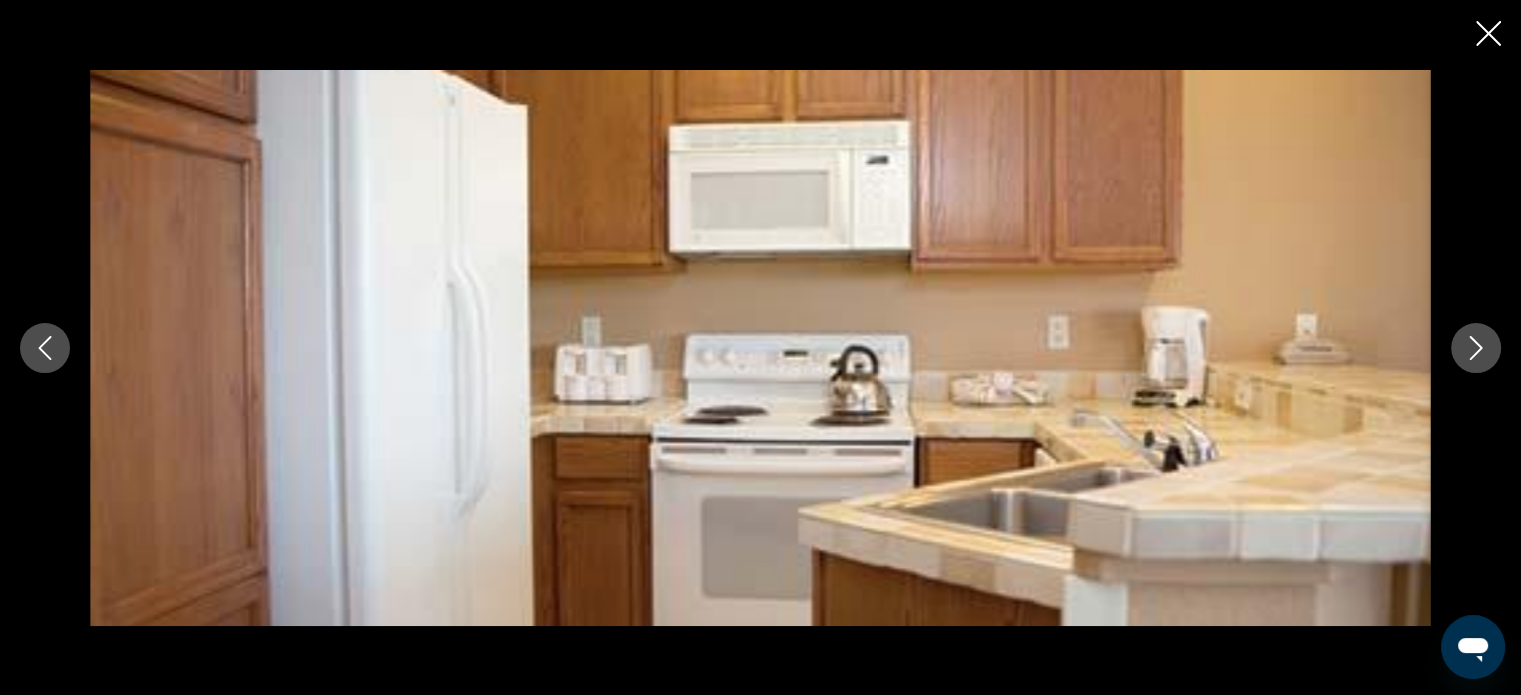 click at bounding box center (1476, 348) 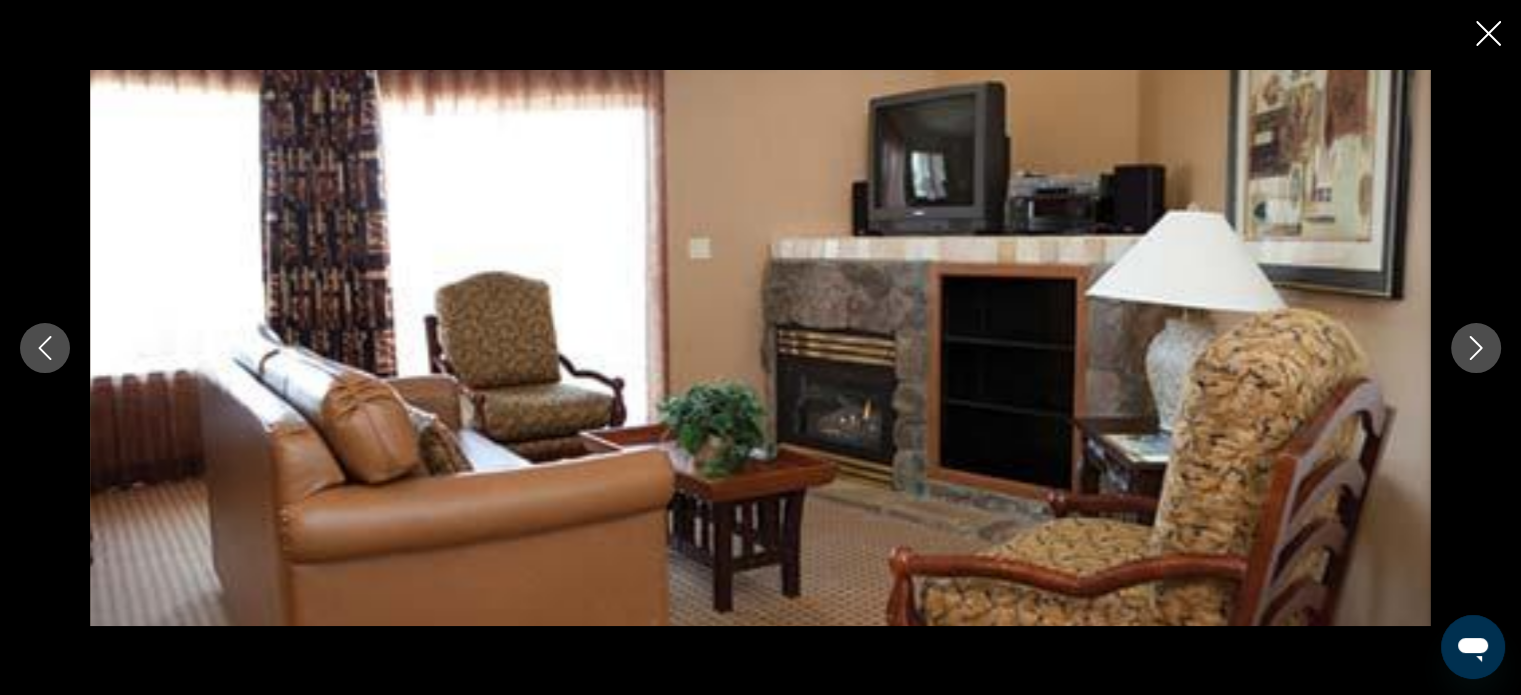 click at bounding box center (1476, 348) 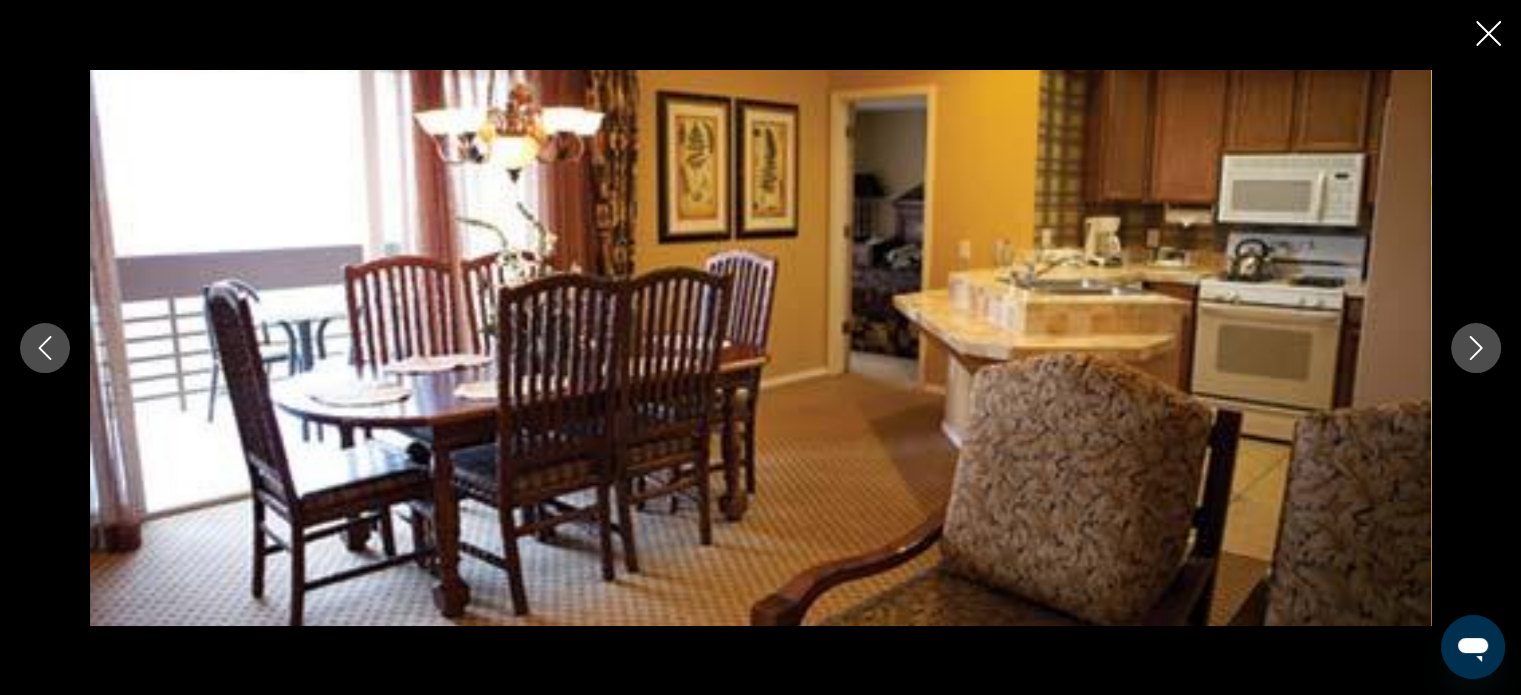 click at bounding box center [760, 348] 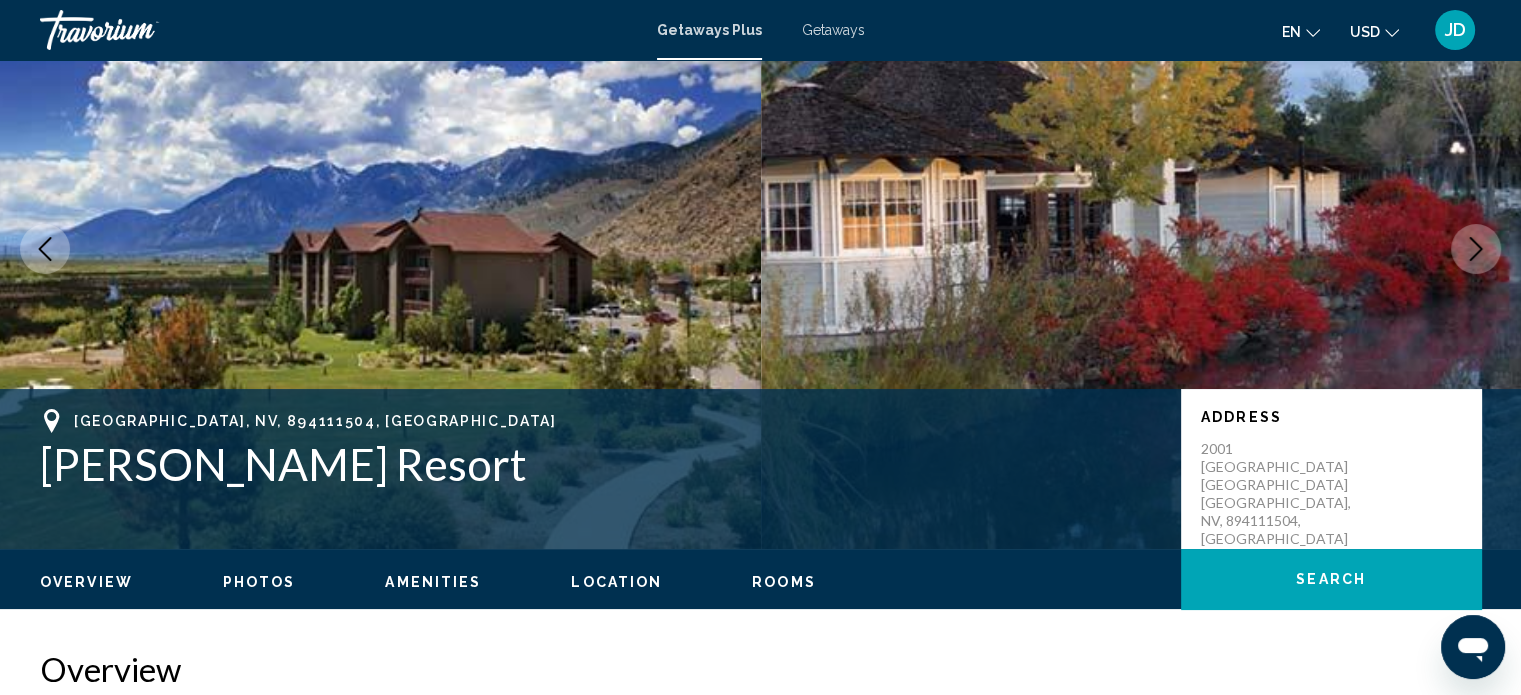 scroll, scrollTop: 100, scrollLeft: 0, axis: vertical 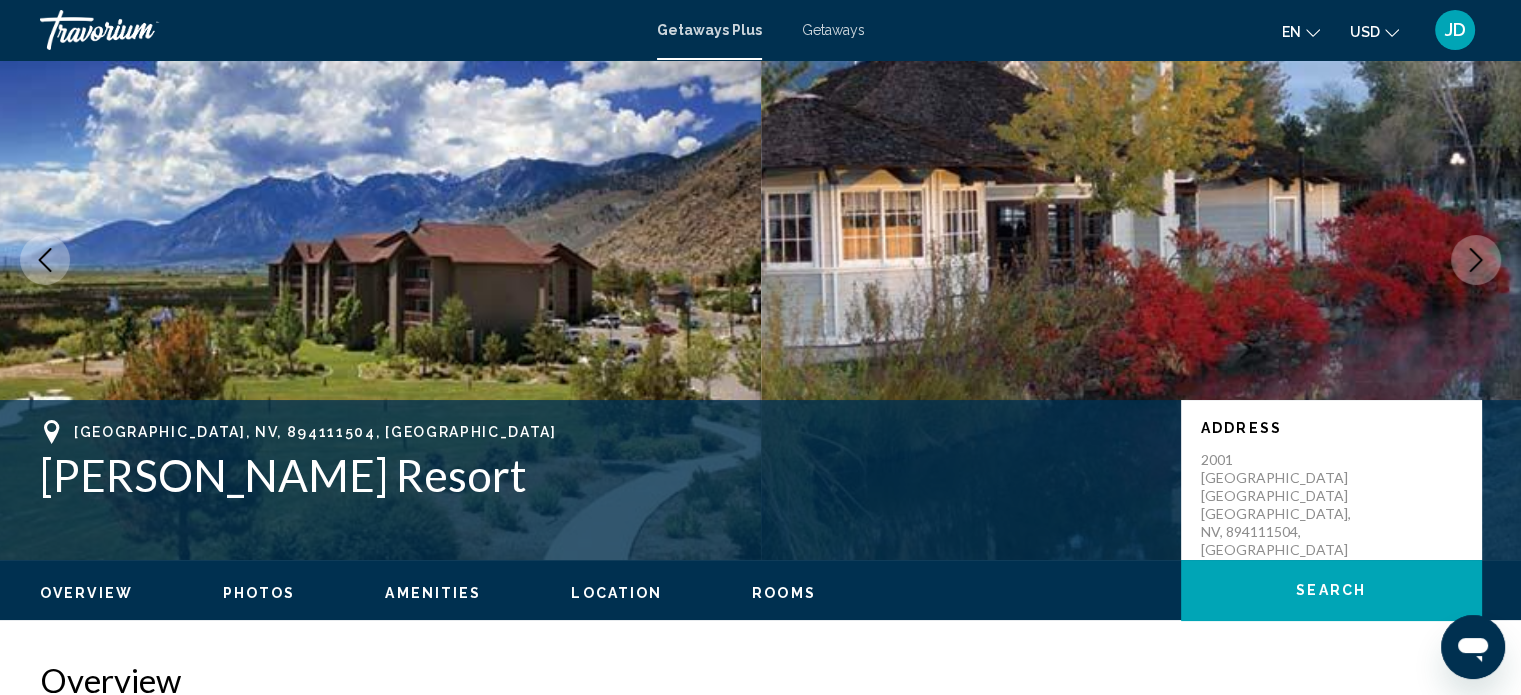 click at bounding box center [1476, 260] 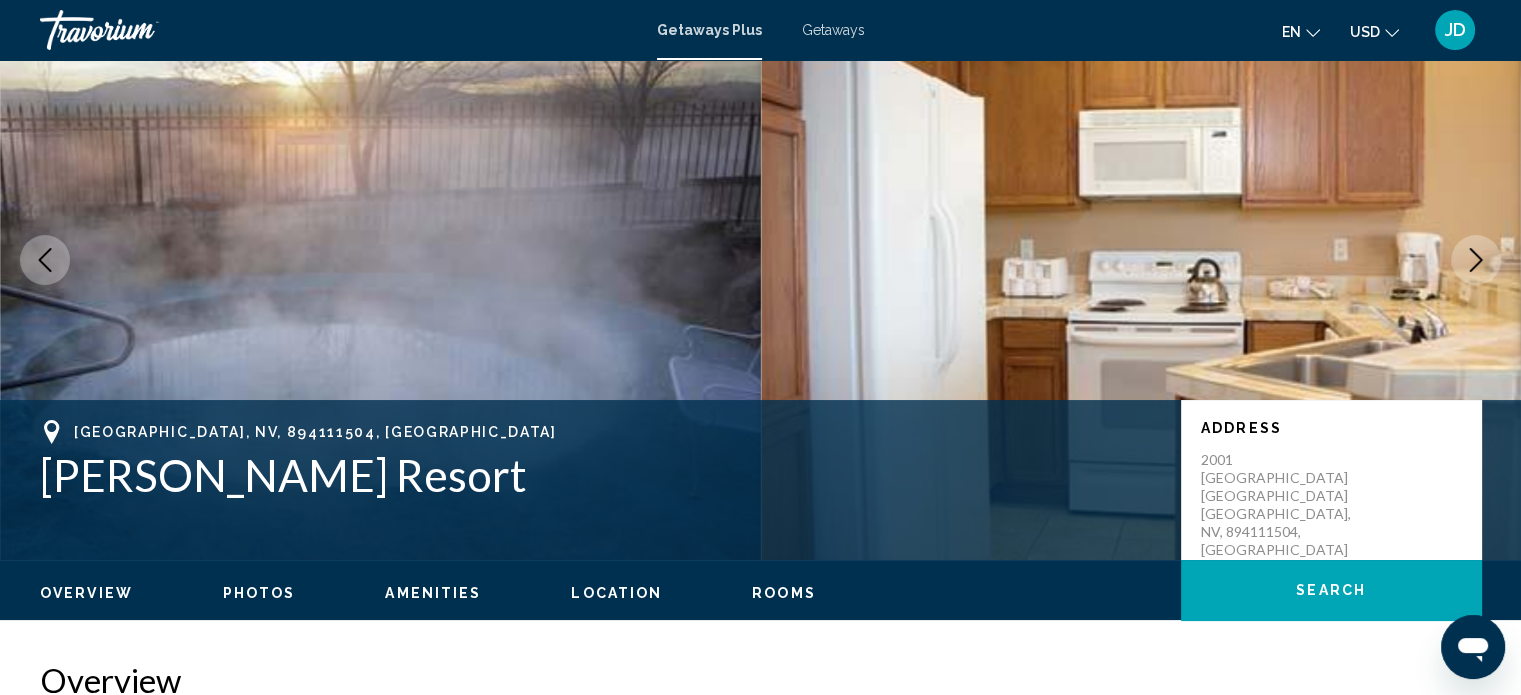 click at bounding box center (1476, 260) 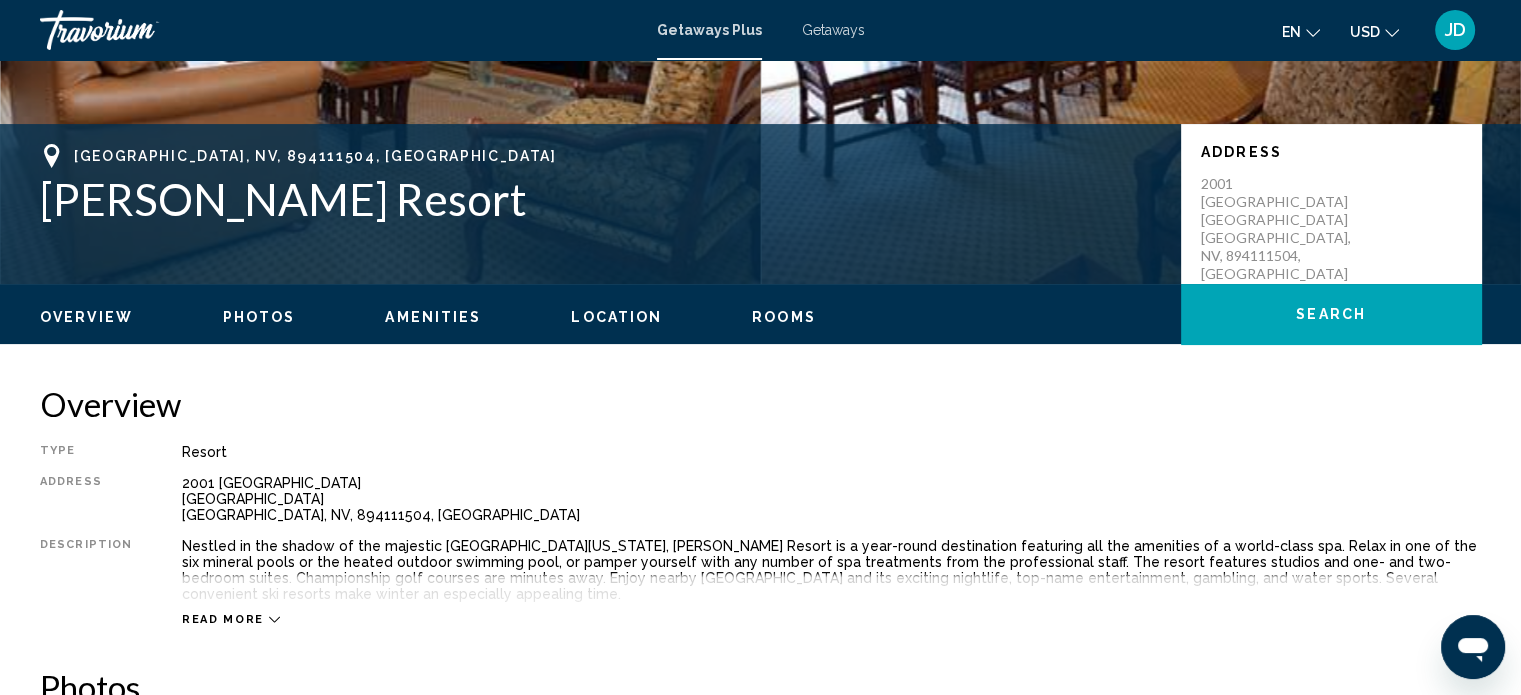 scroll, scrollTop: 600, scrollLeft: 0, axis: vertical 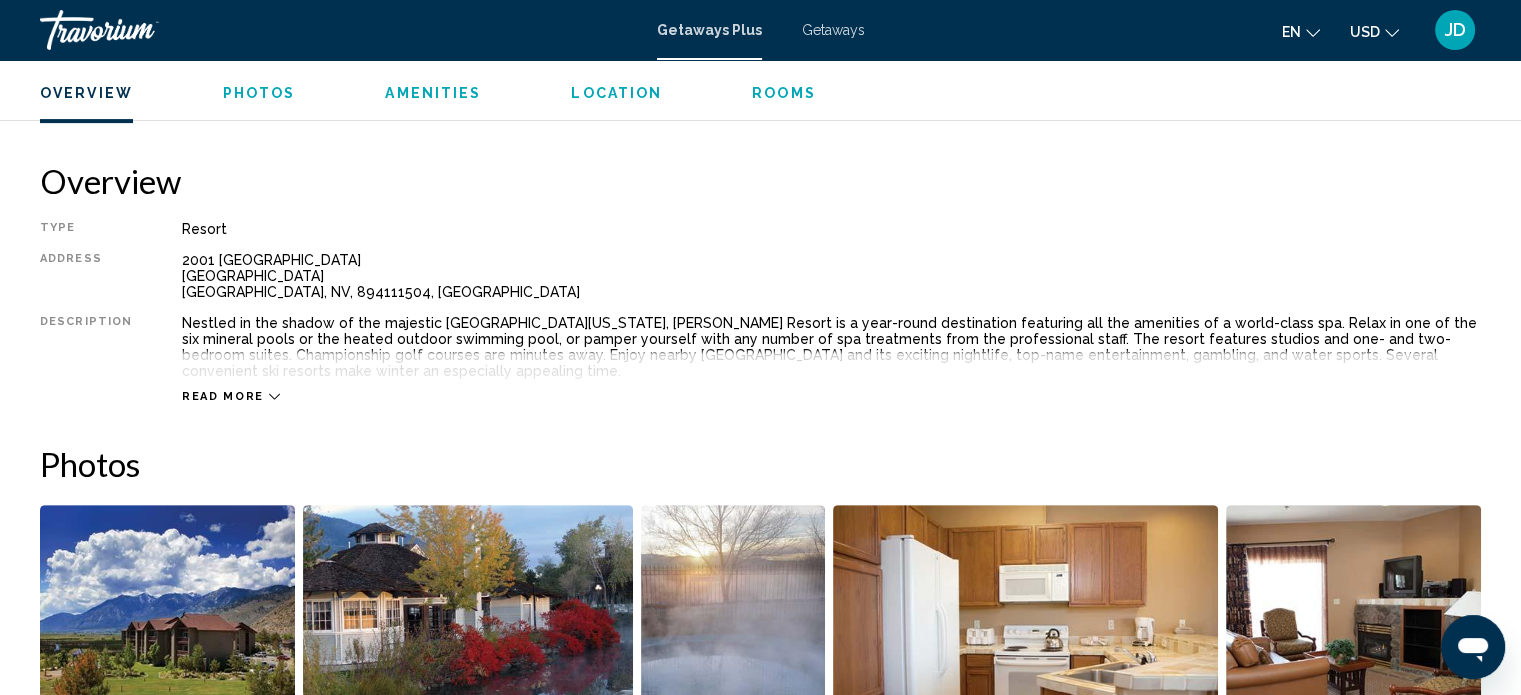 click on "Read more" at bounding box center [231, 396] 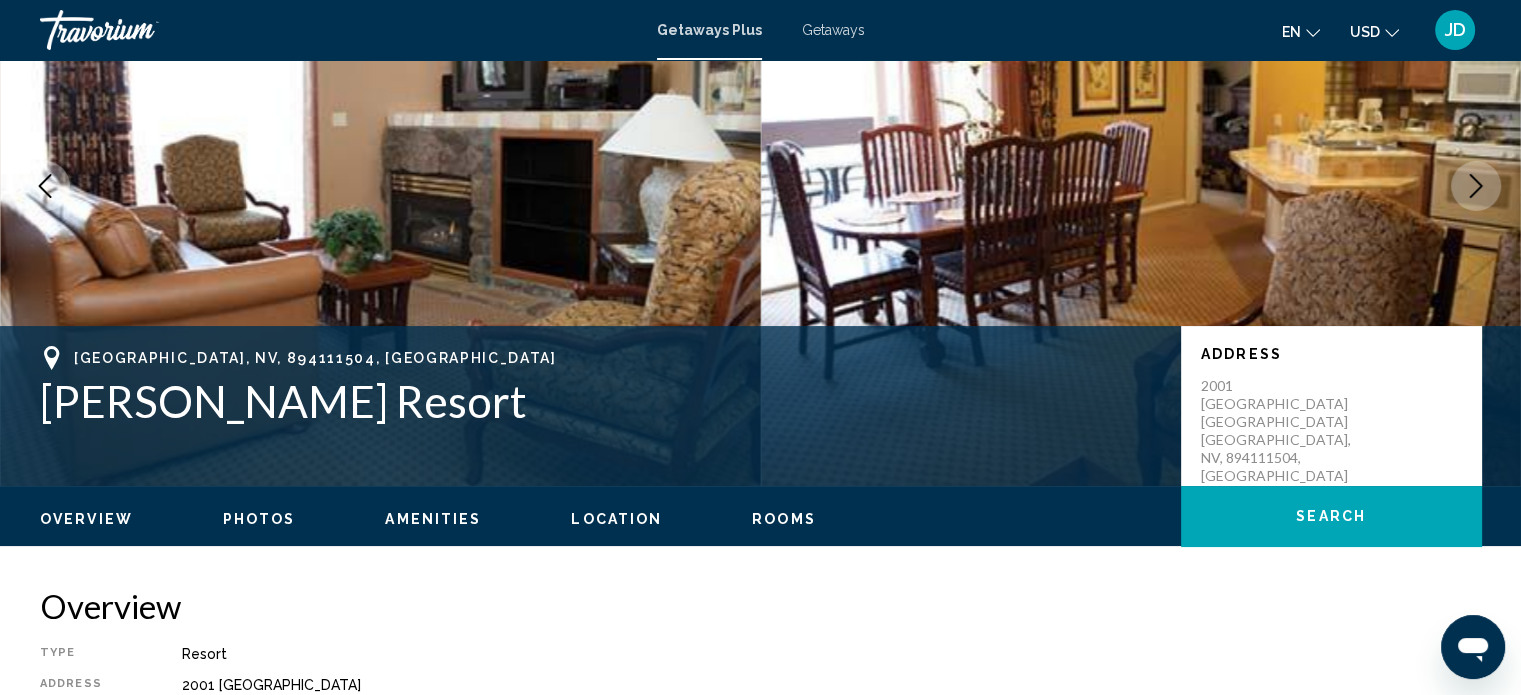 scroll, scrollTop: 100, scrollLeft: 0, axis: vertical 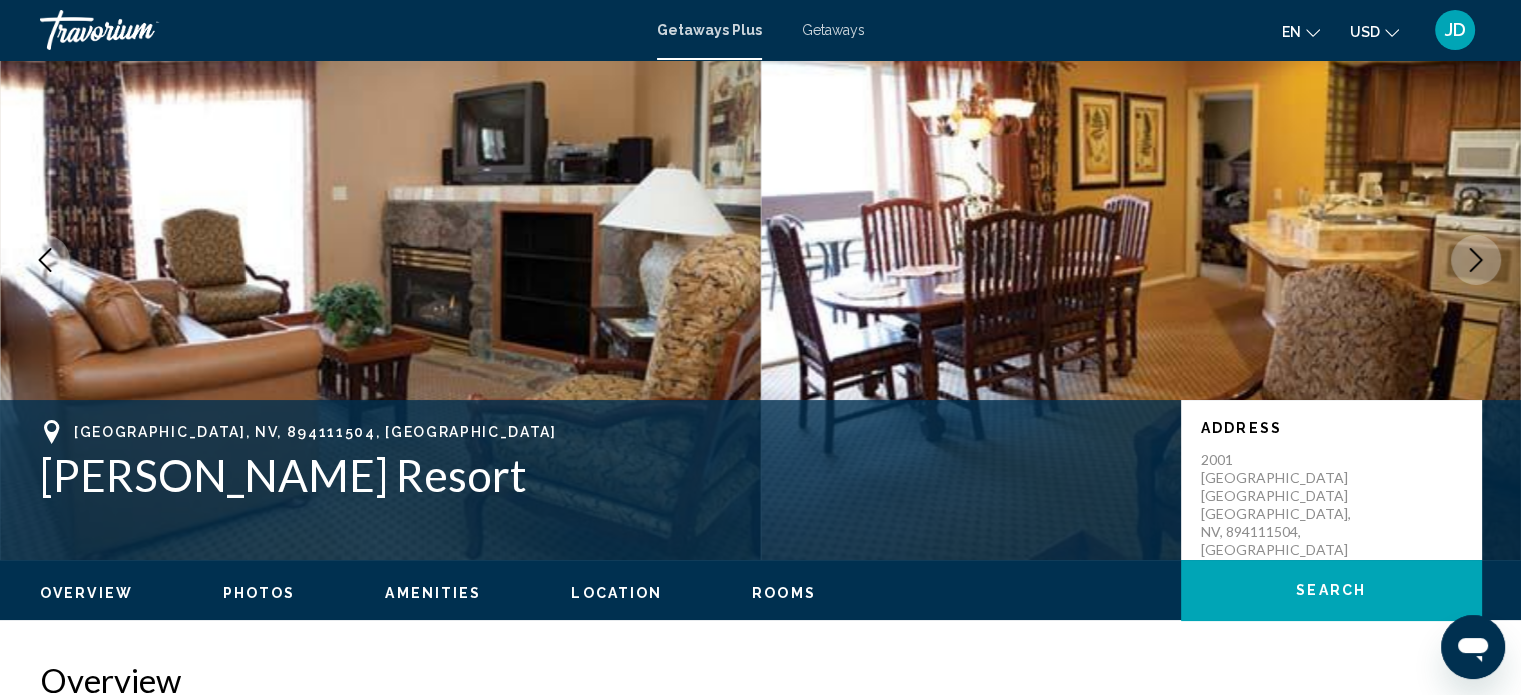 drag, startPoint x: 478, startPoint y: 482, endPoint x: 49, endPoint y: 448, distance: 430.3452 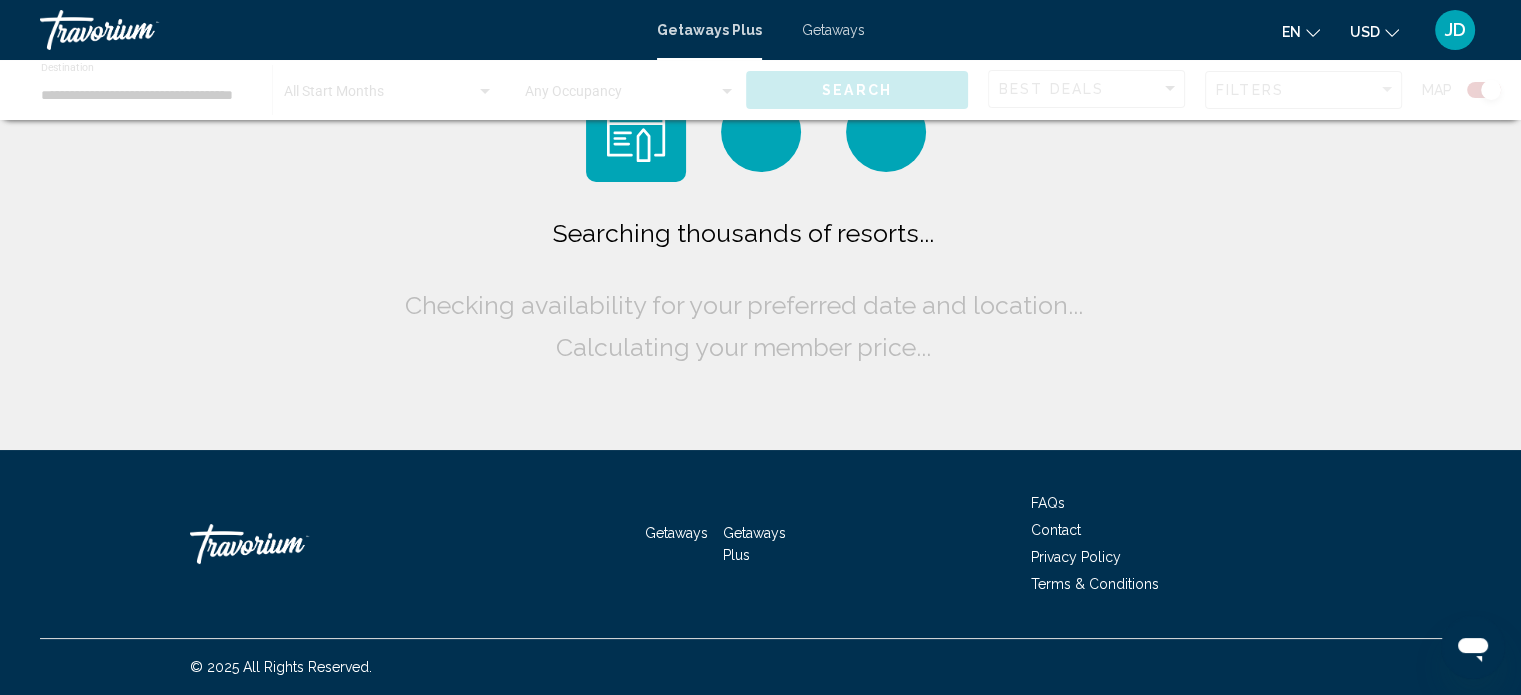 scroll, scrollTop: 0, scrollLeft: 0, axis: both 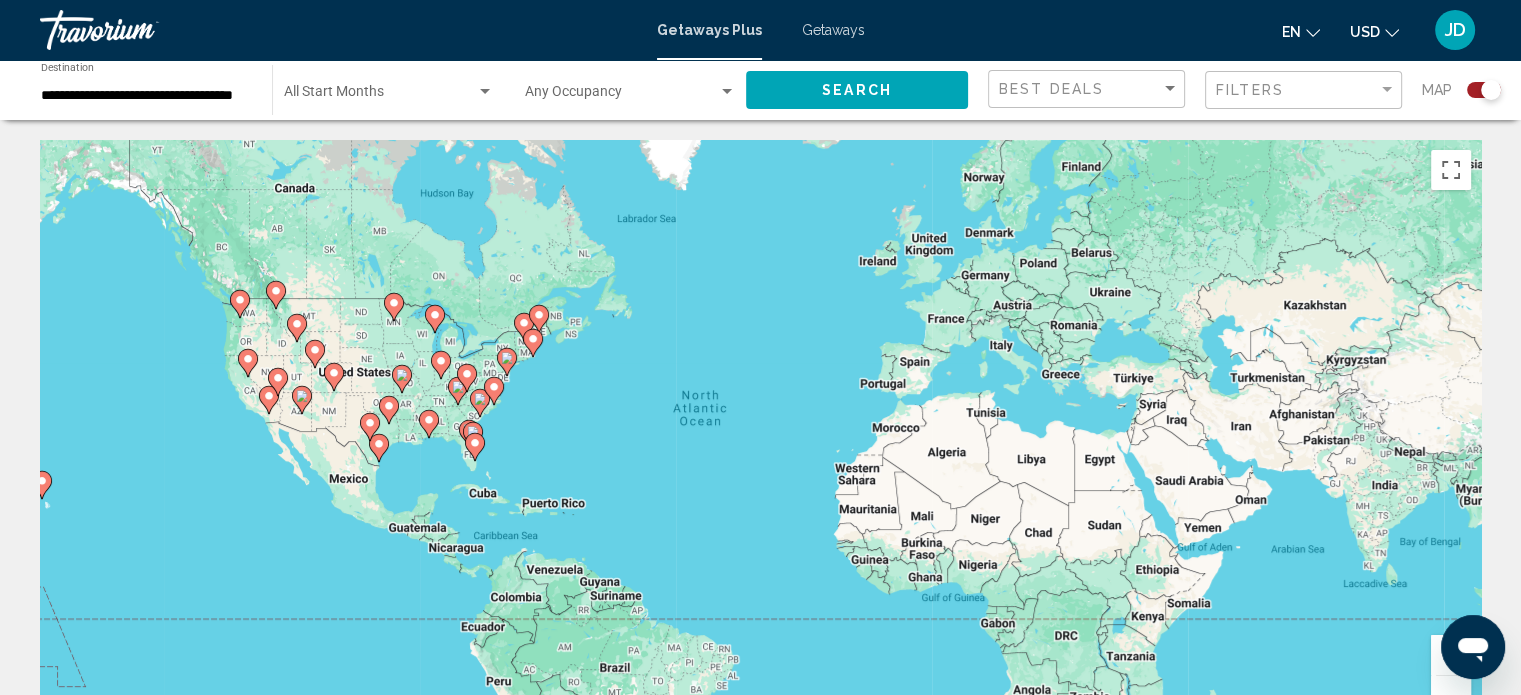 click 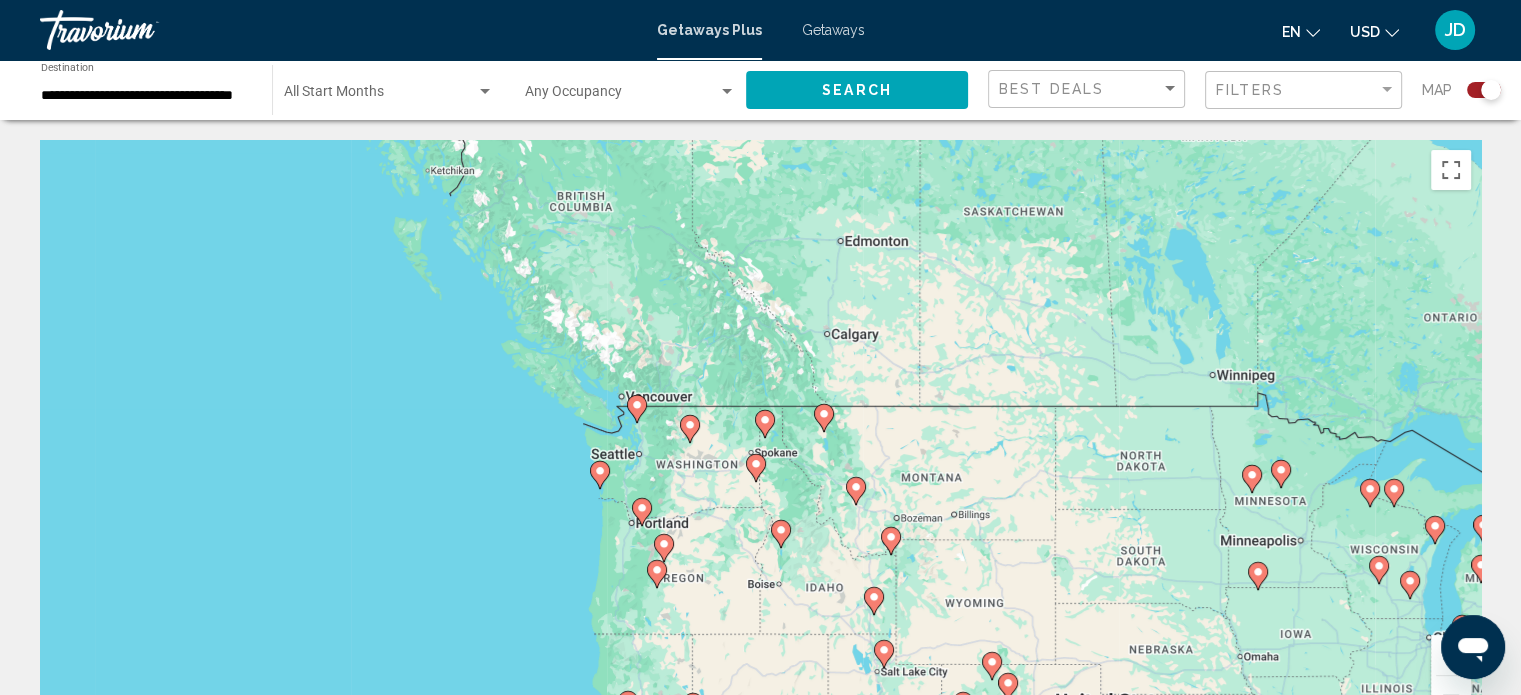 click 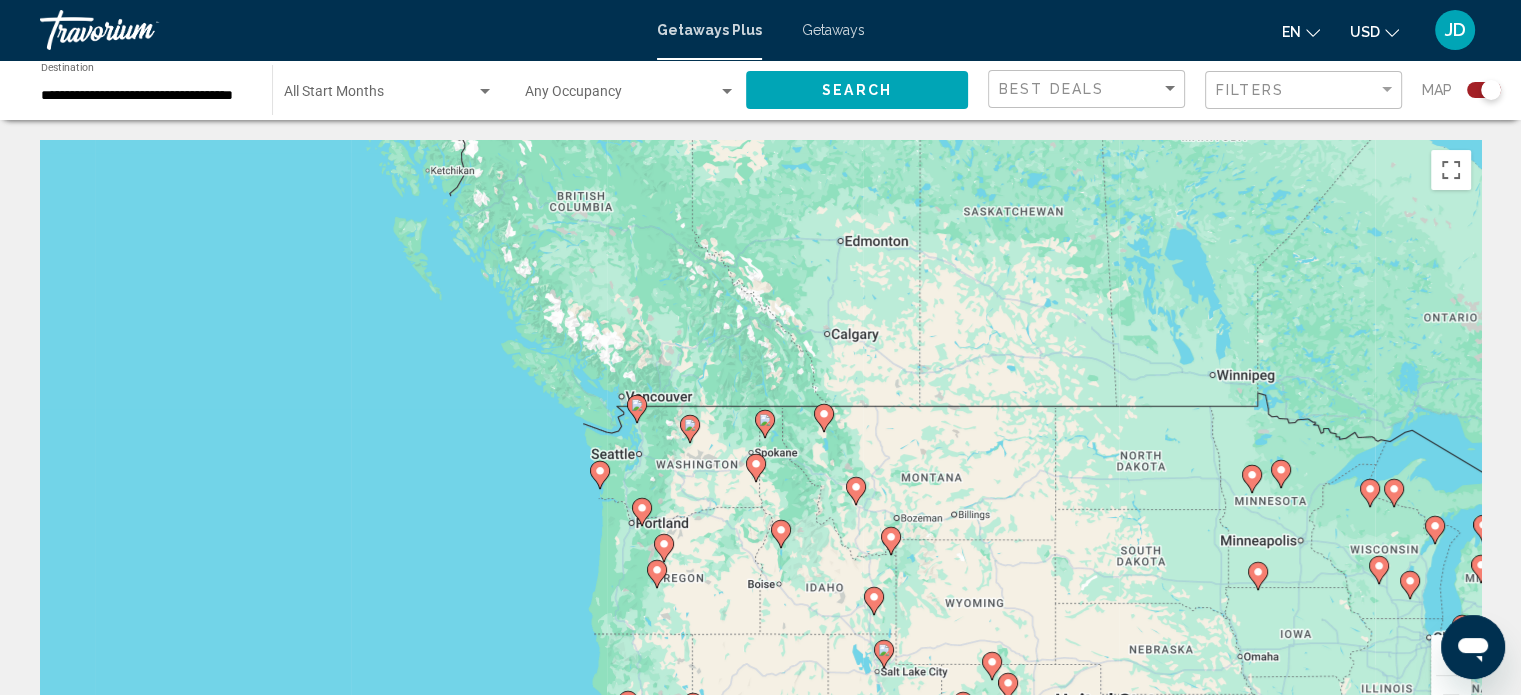 type on "**********" 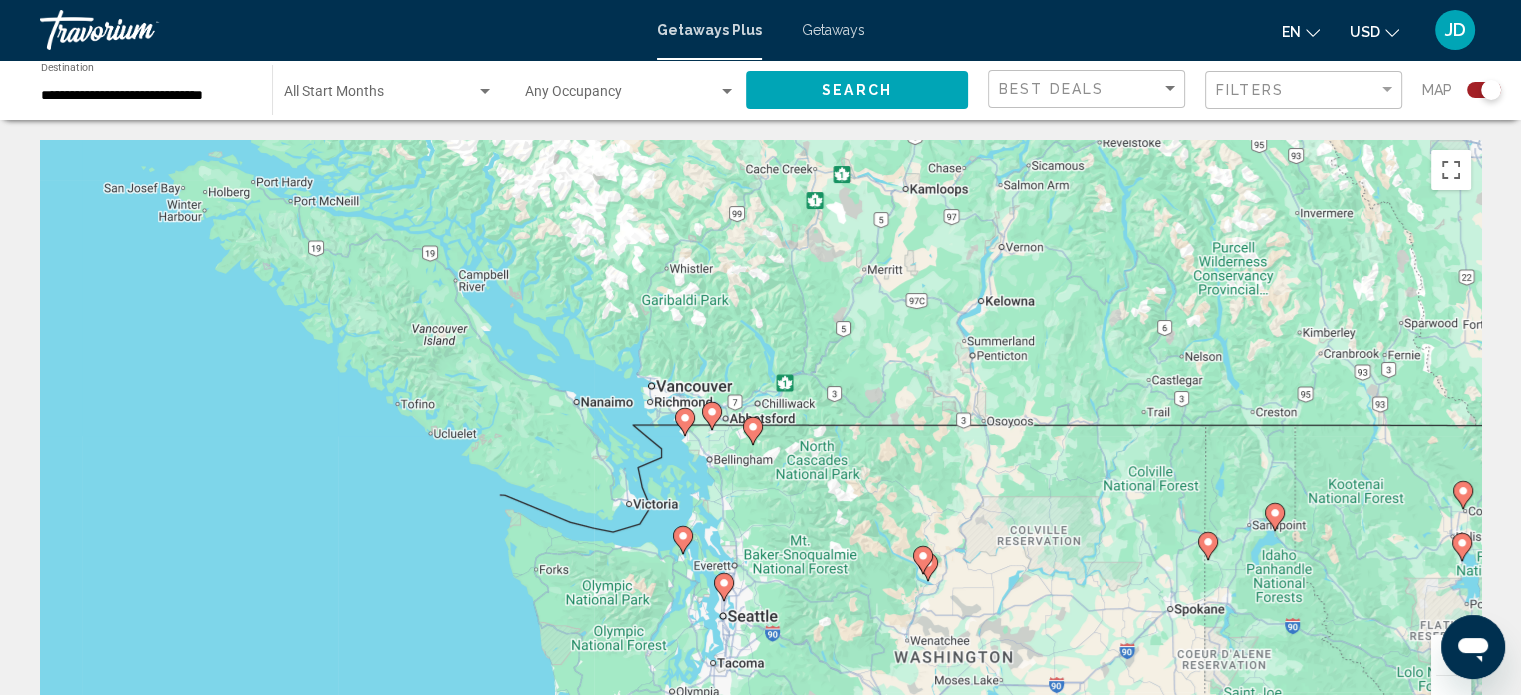 click 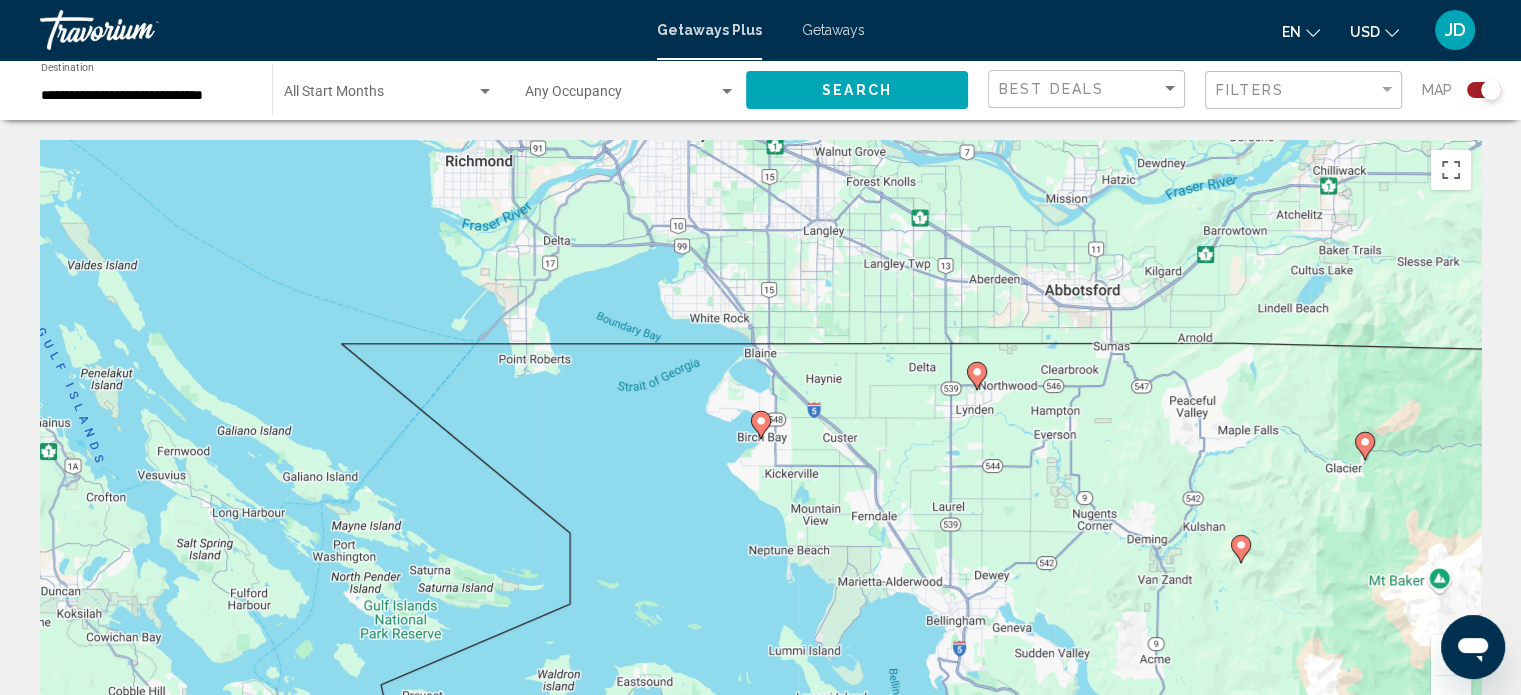 click 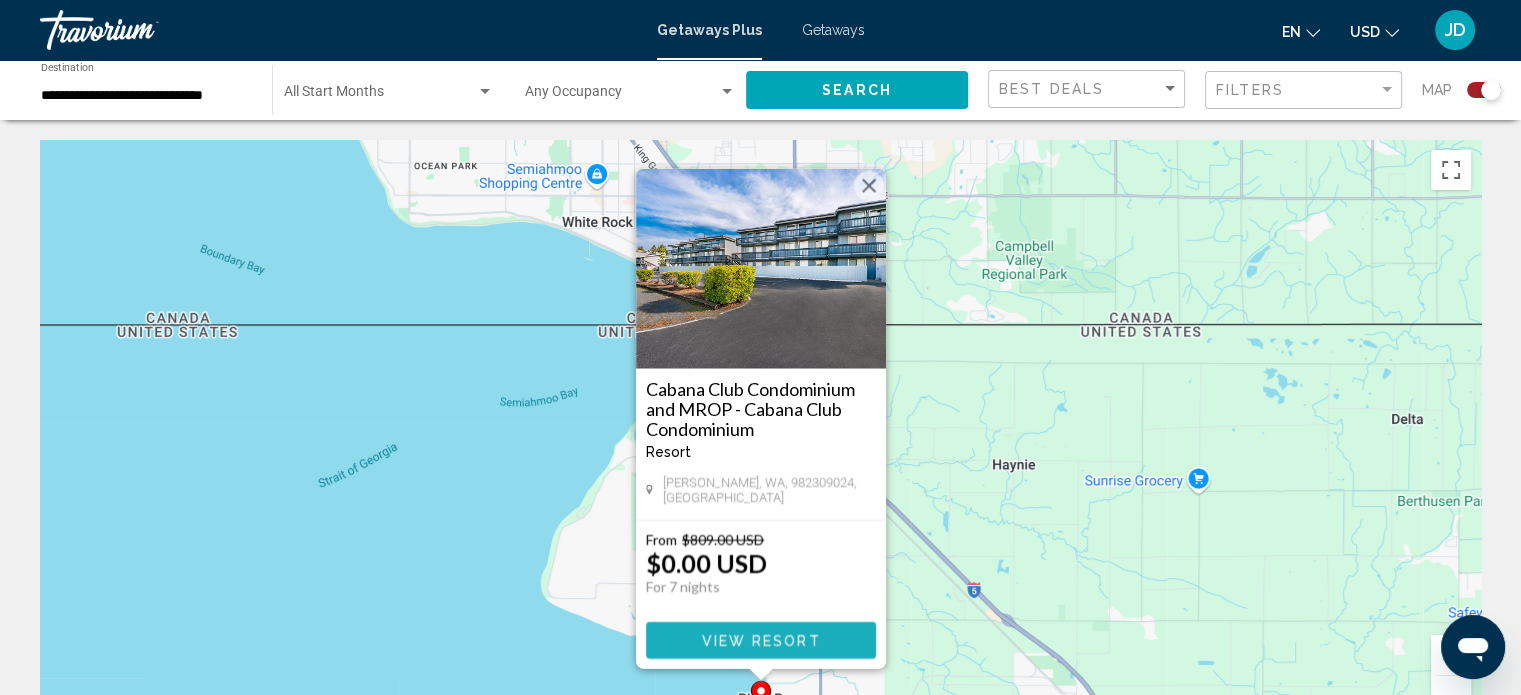 click on "View Resort" at bounding box center (760, 641) 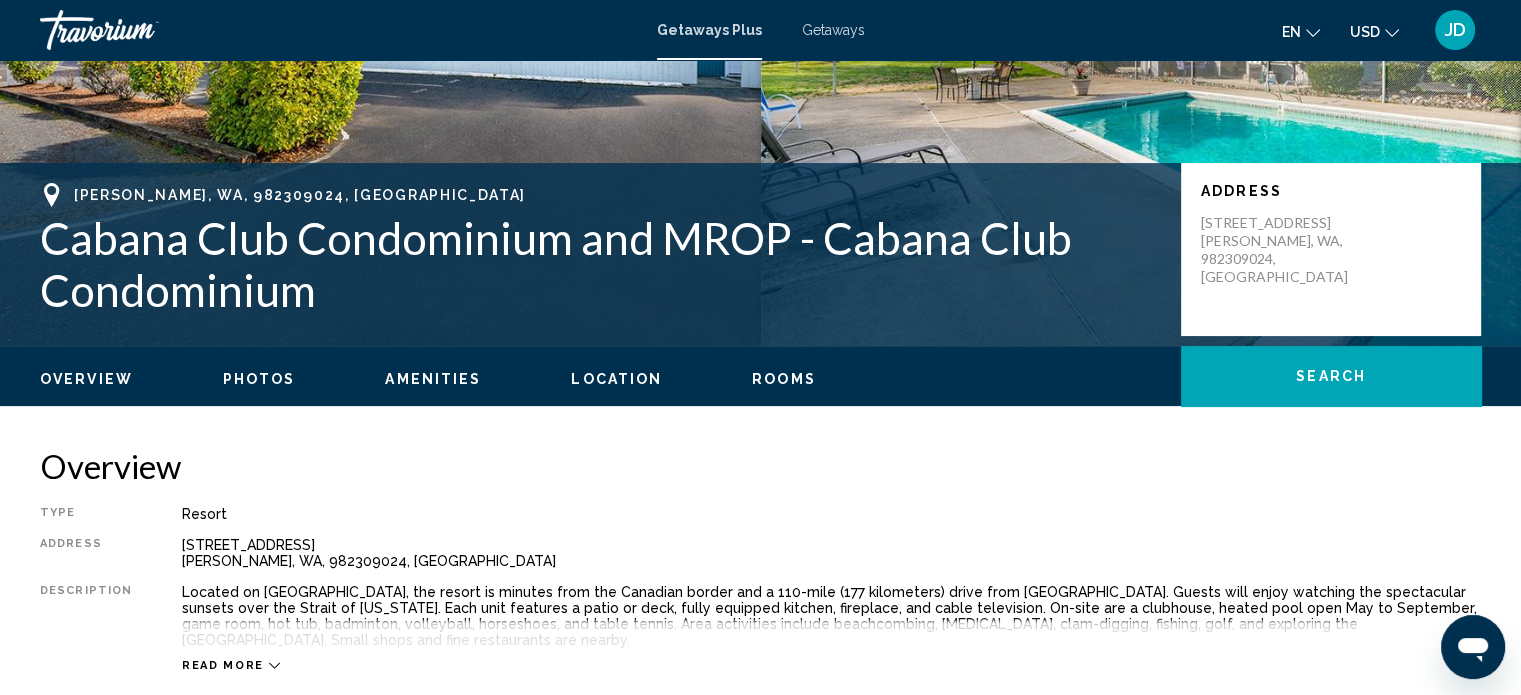 scroll, scrollTop: 312, scrollLeft: 0, axis: vertical 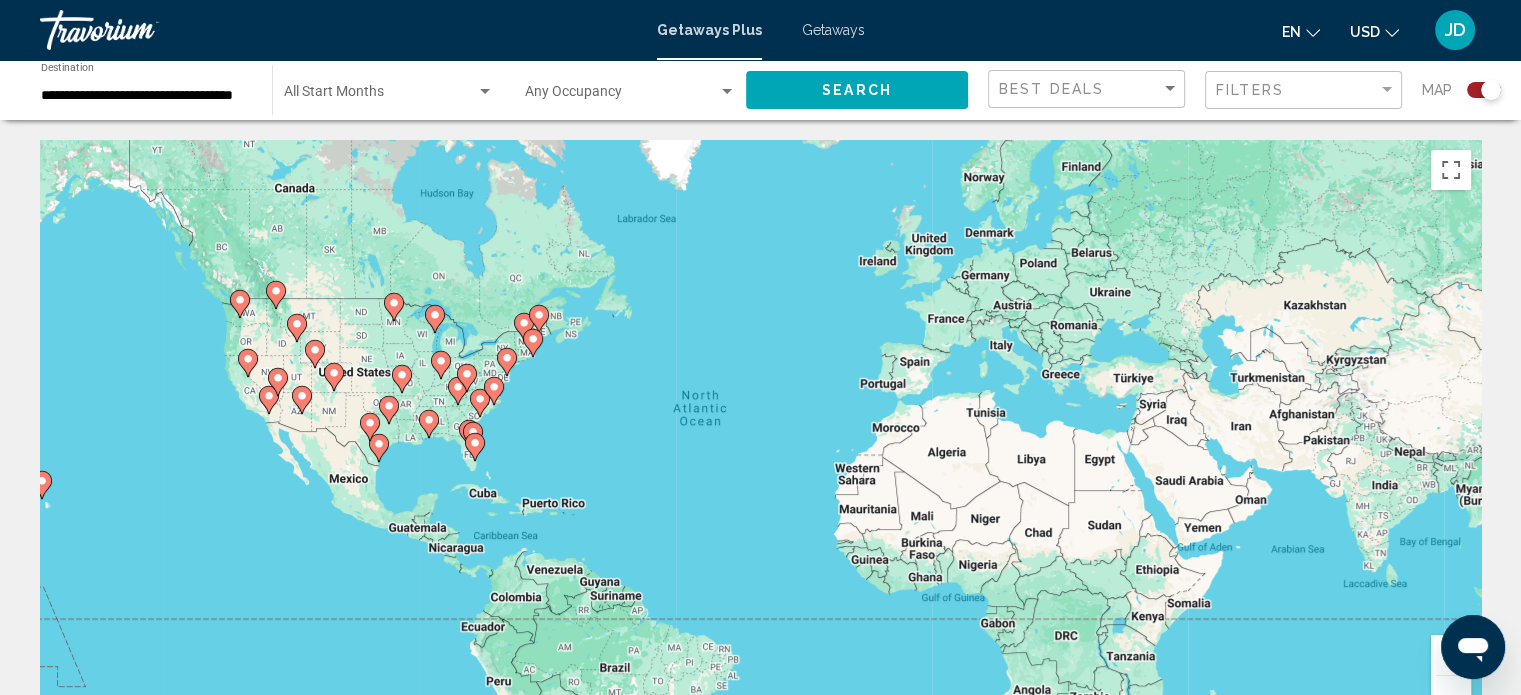 click at bounding box center (1451, 655) 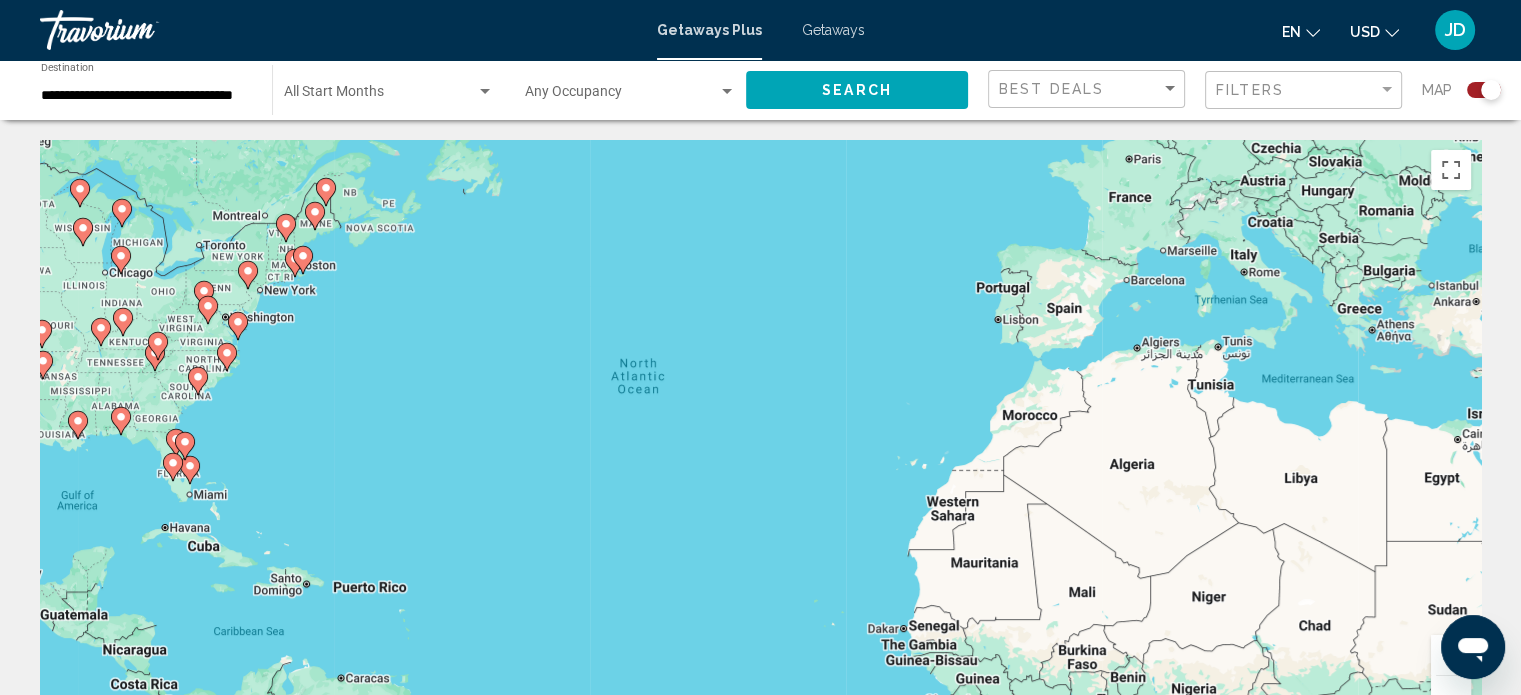 click at bounding box center (1451, 655) 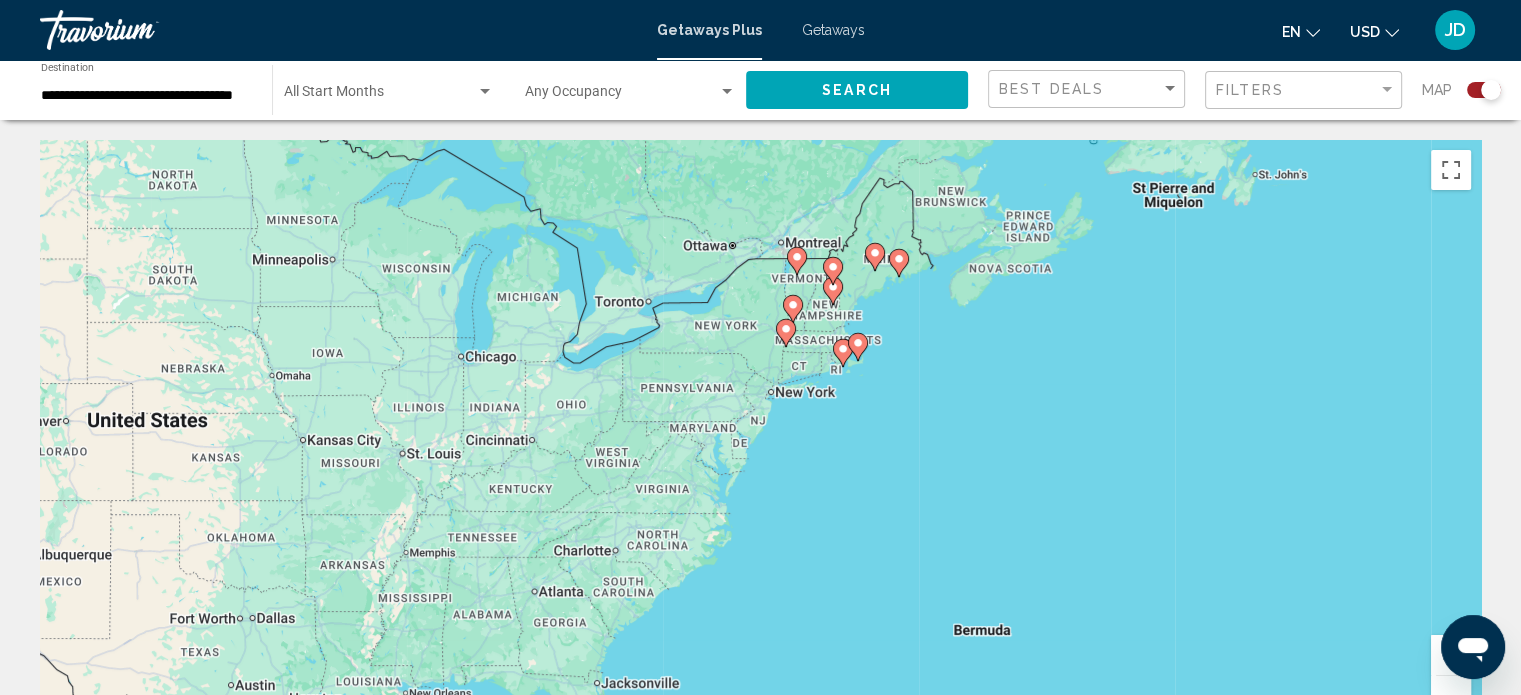 drag, startPoint x: 522, startPoint y: 412, endPoint x: 1535, endPoint y: 670, distance: 1045.3387 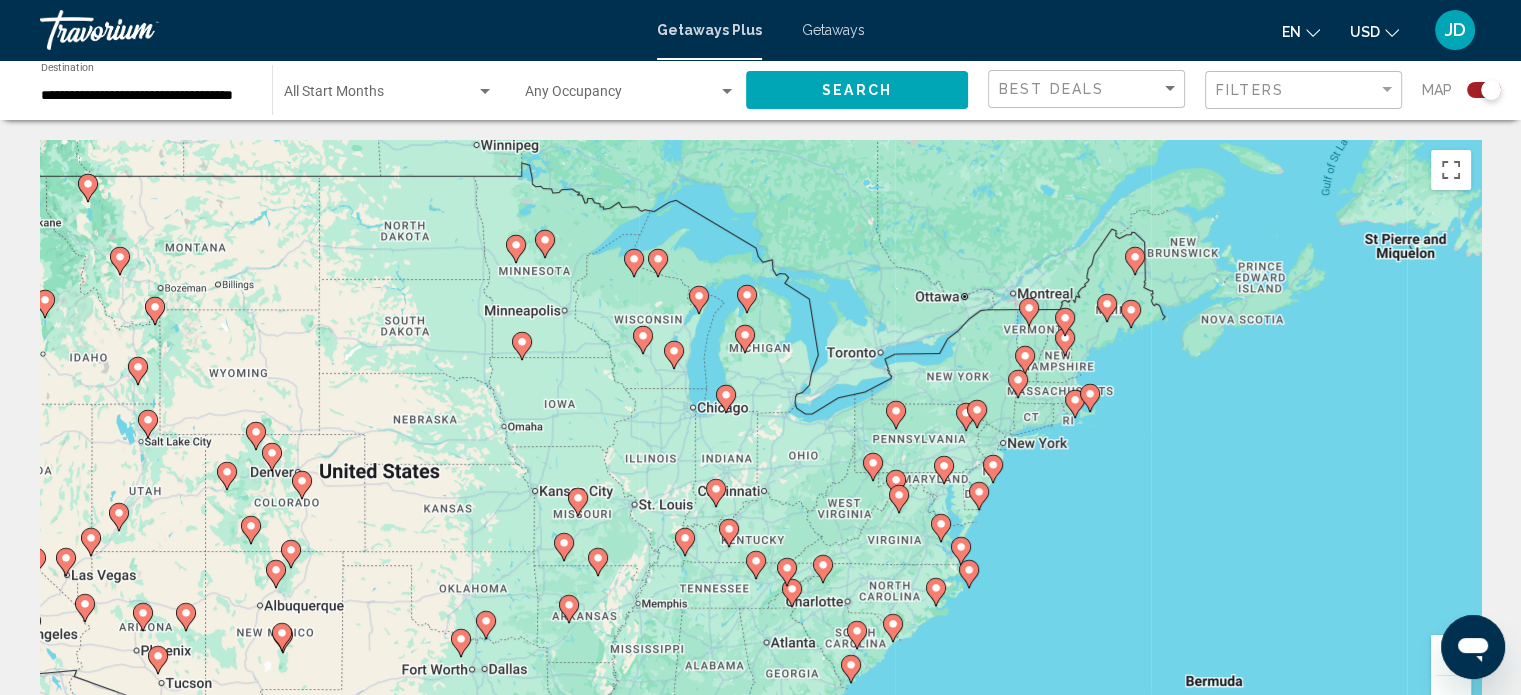 drag, startPoint x: 581, startPoint y: 435, endPoint x: 817, endPoint y: 473, distance: 239.03975 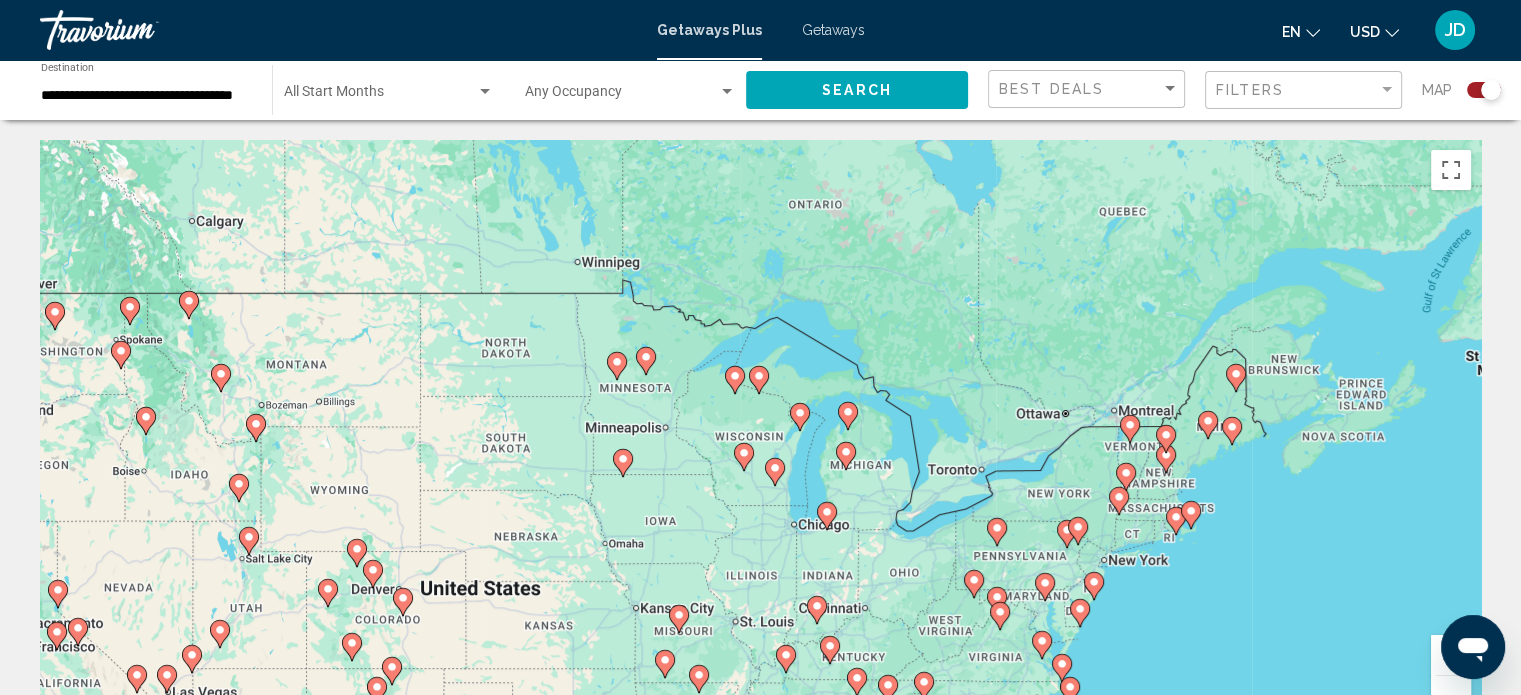 drag, startPoint x: 759, startPoint y: 439, endPoint x: 862, endPoint y: 556, distance: 155.87816 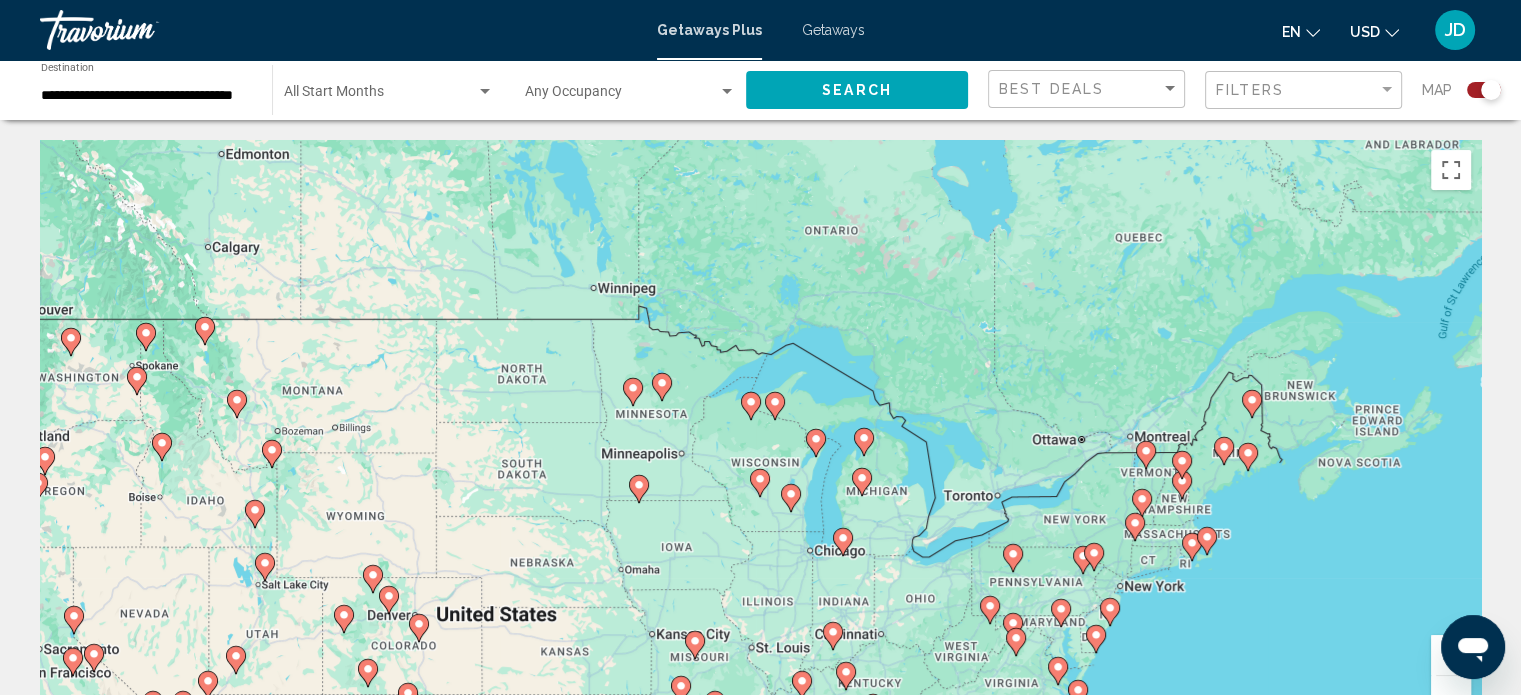 click 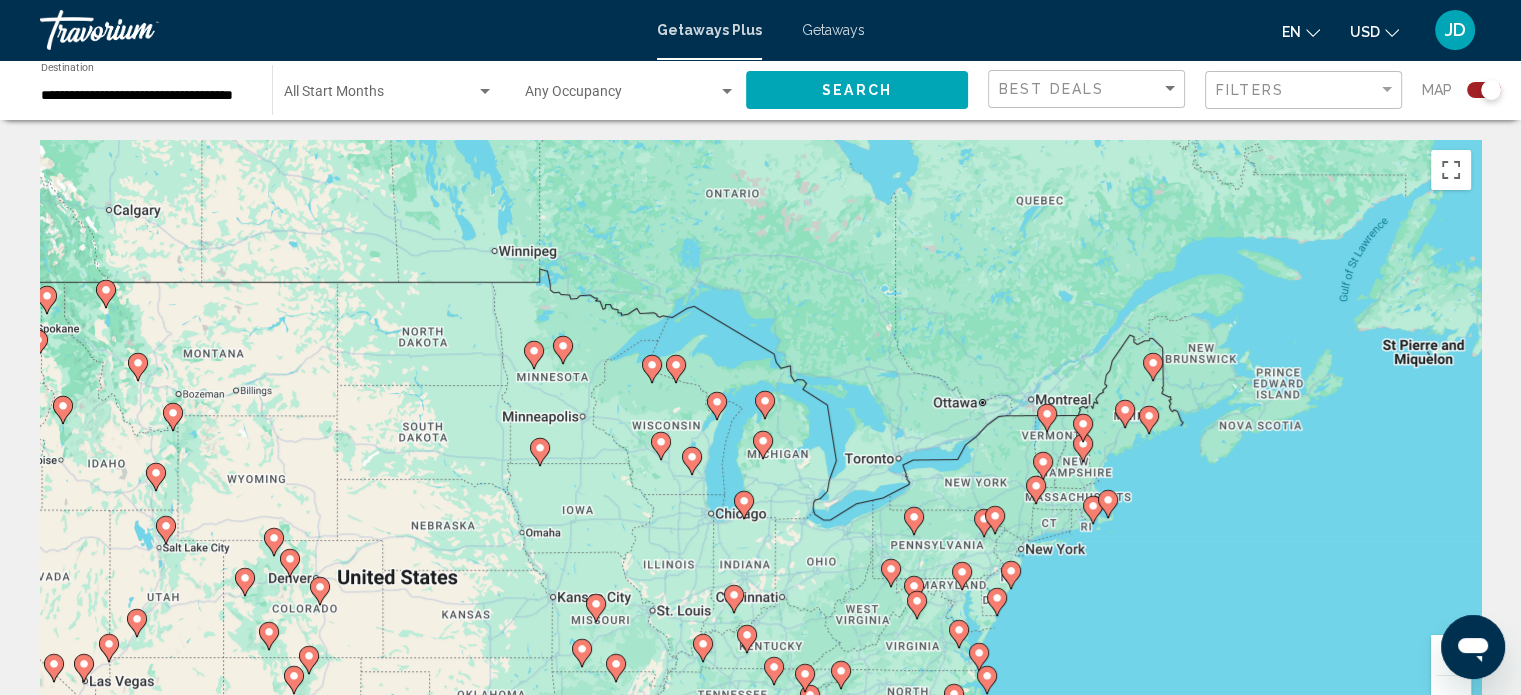 click 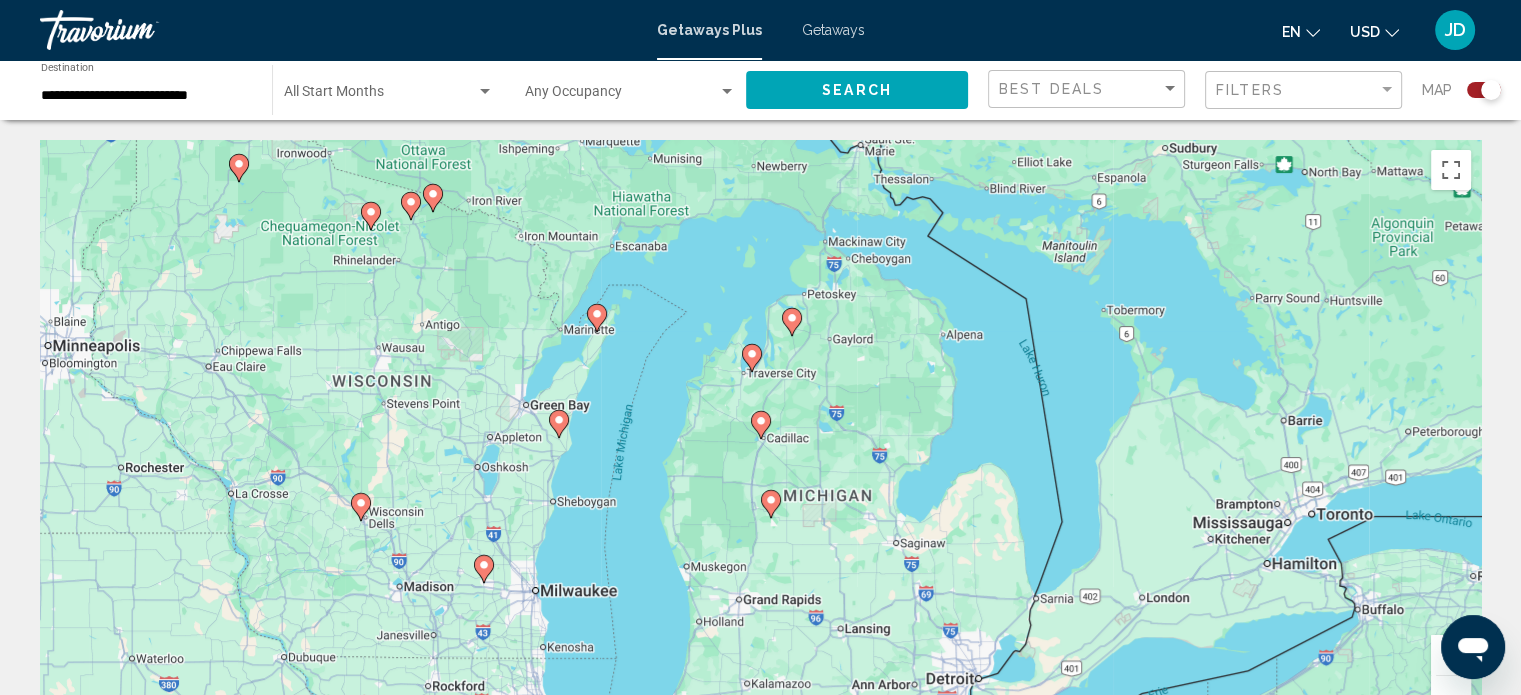 click 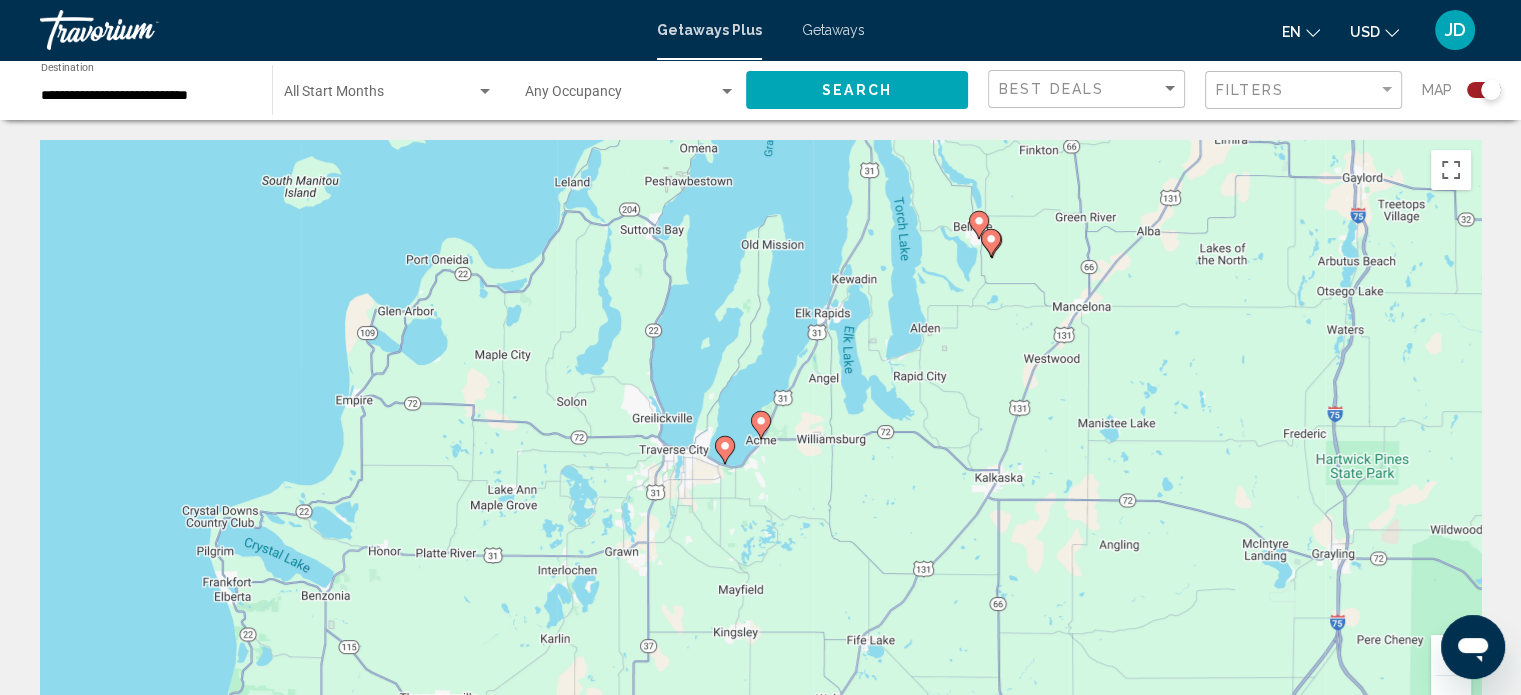 click 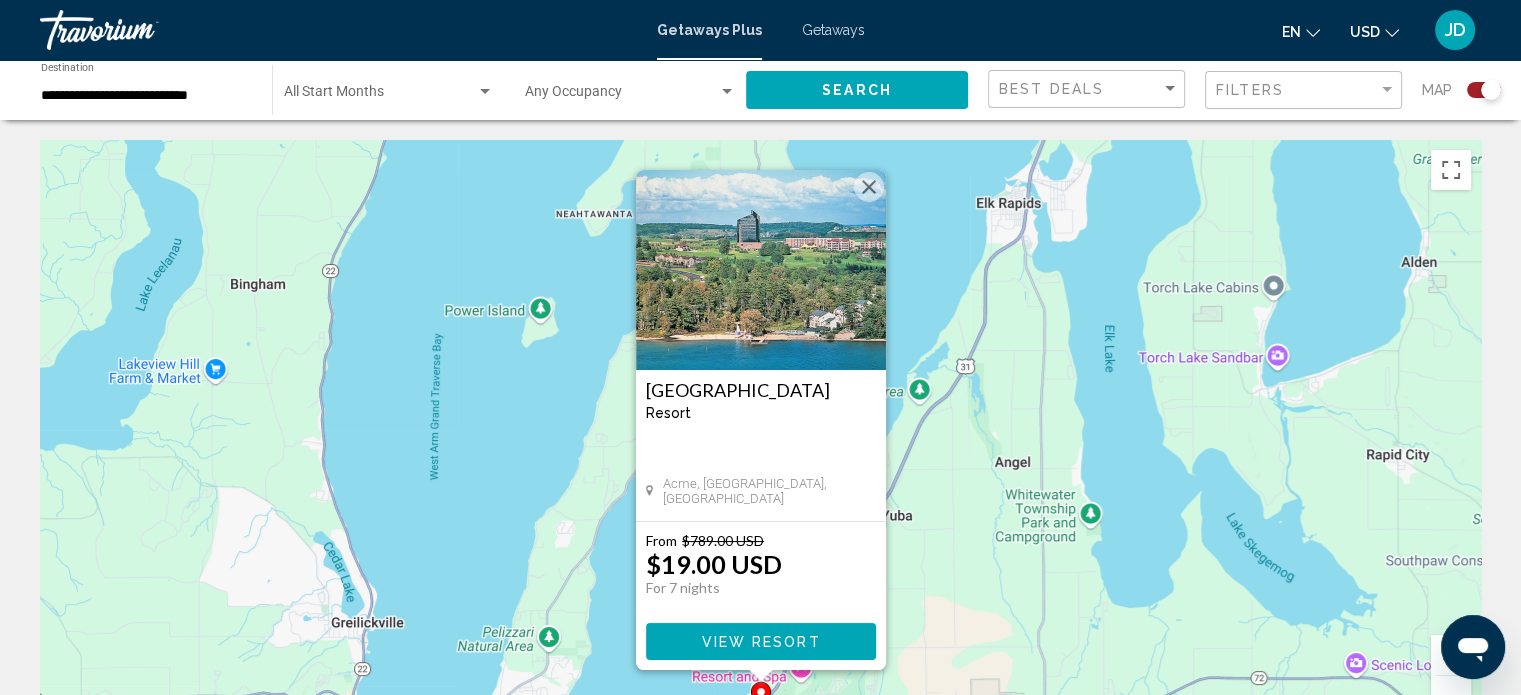 click on "View Resort" at bounding box center (761, 641) 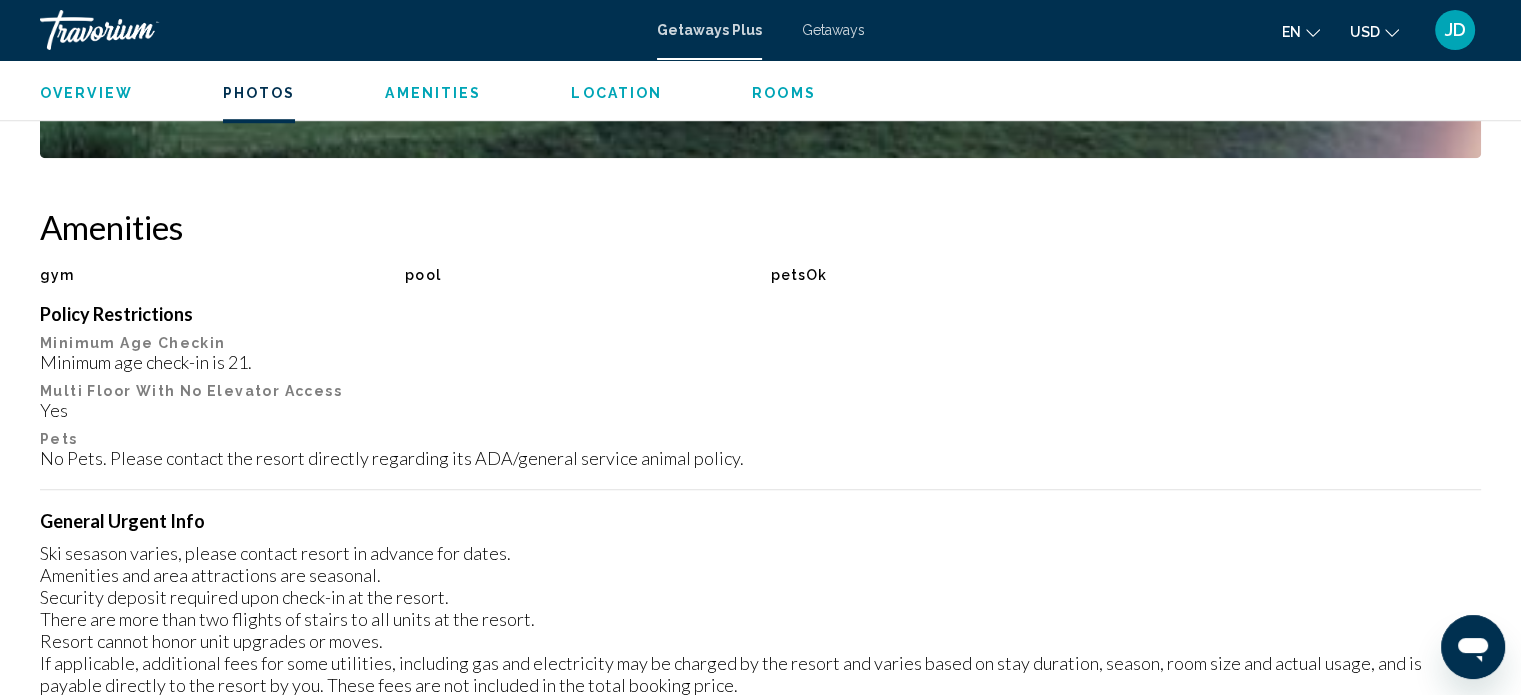 scroll, scrollTop: 1312, scrollLeft: 0, axis: vertical 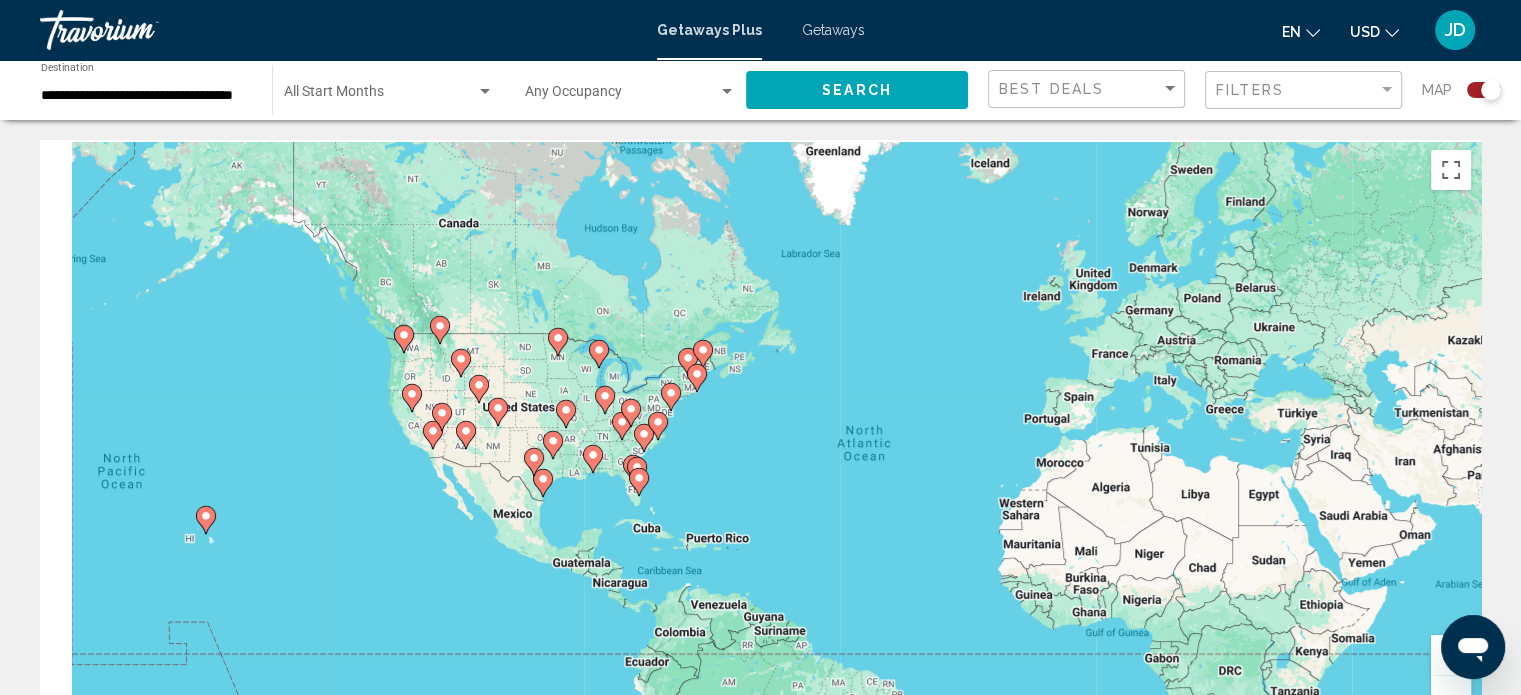 drag, startPoint x: 355, startPoint y: 407, endPoint x: 562, endPoint y: 451, distance: 211.62466 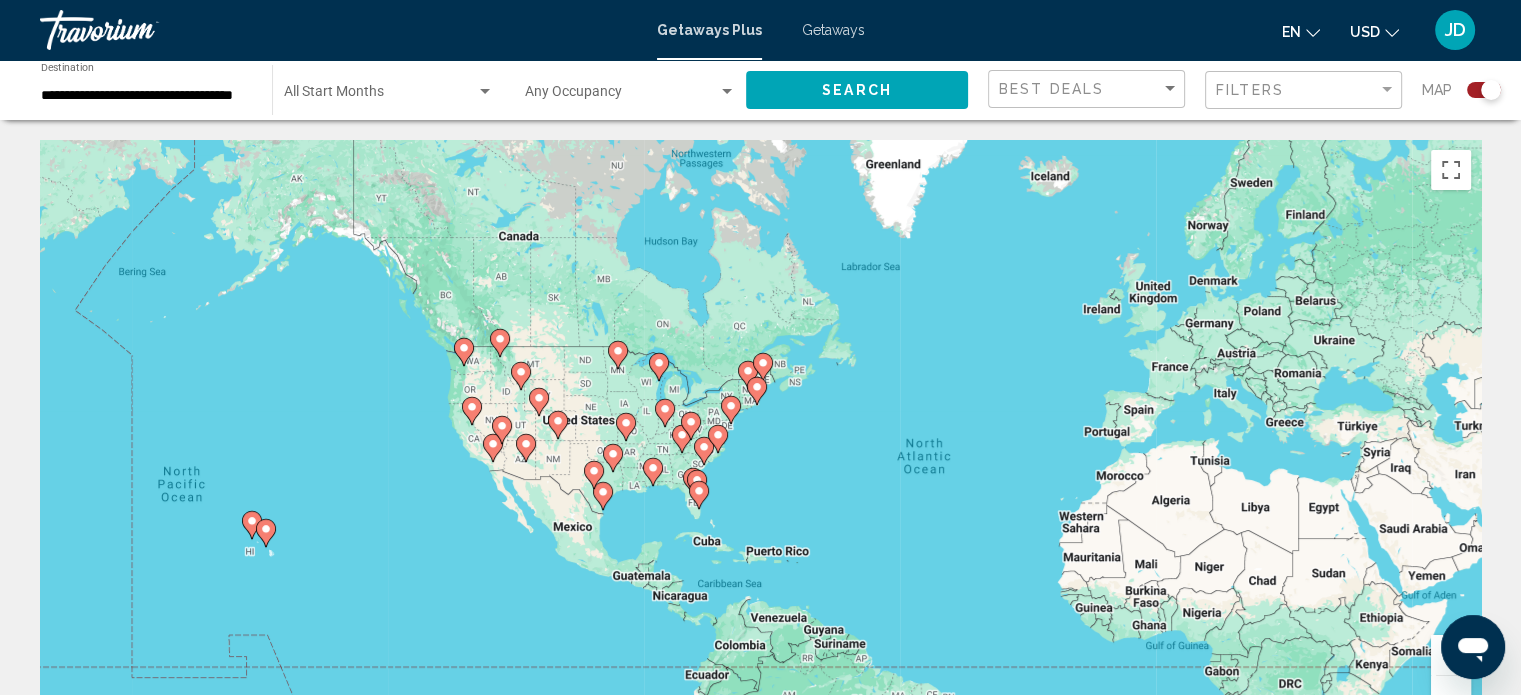 click 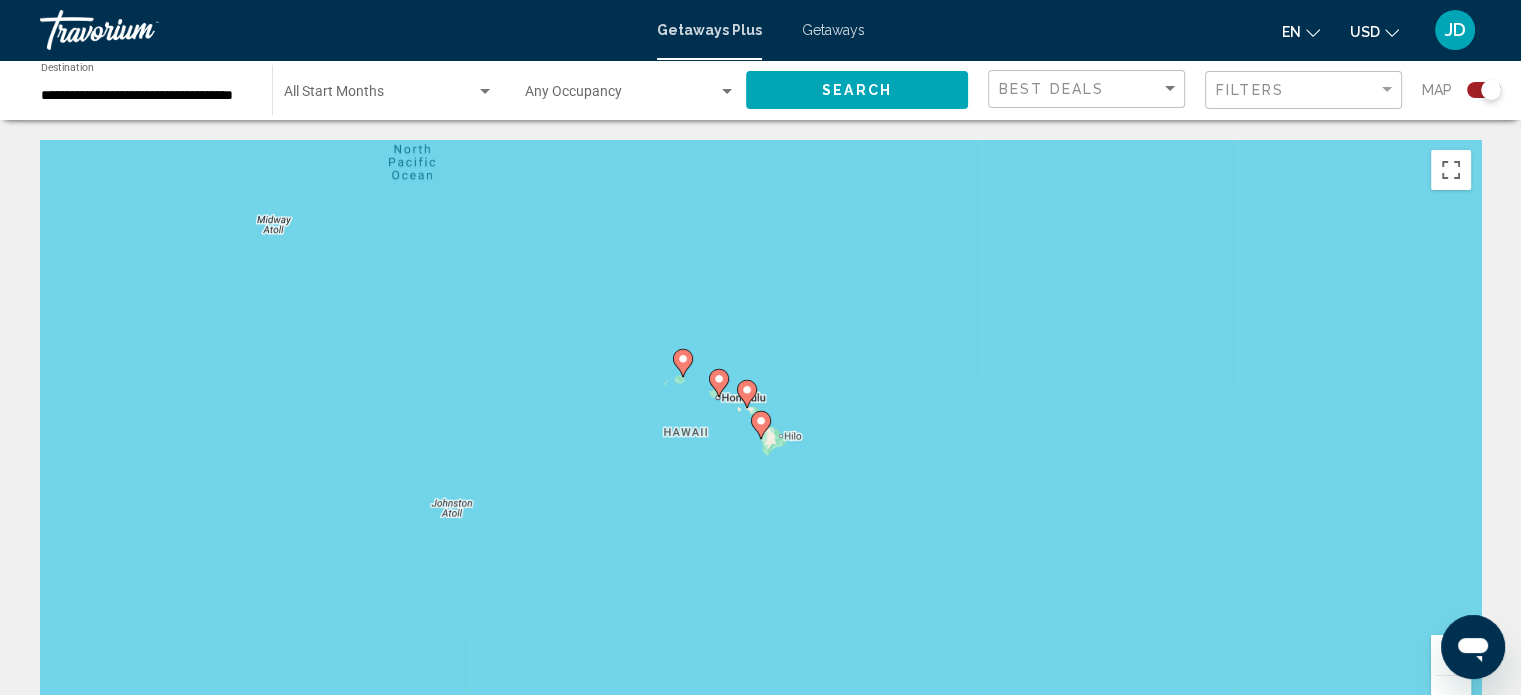 click 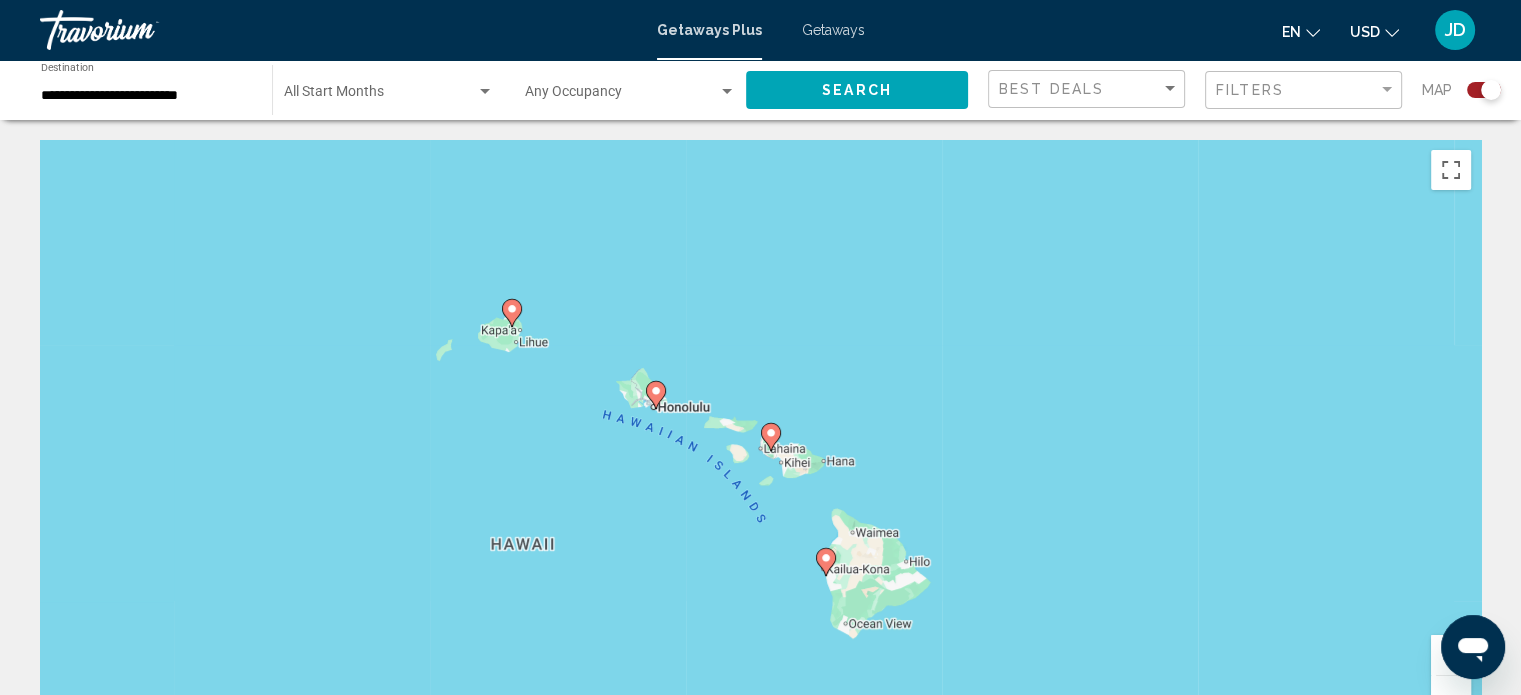 click 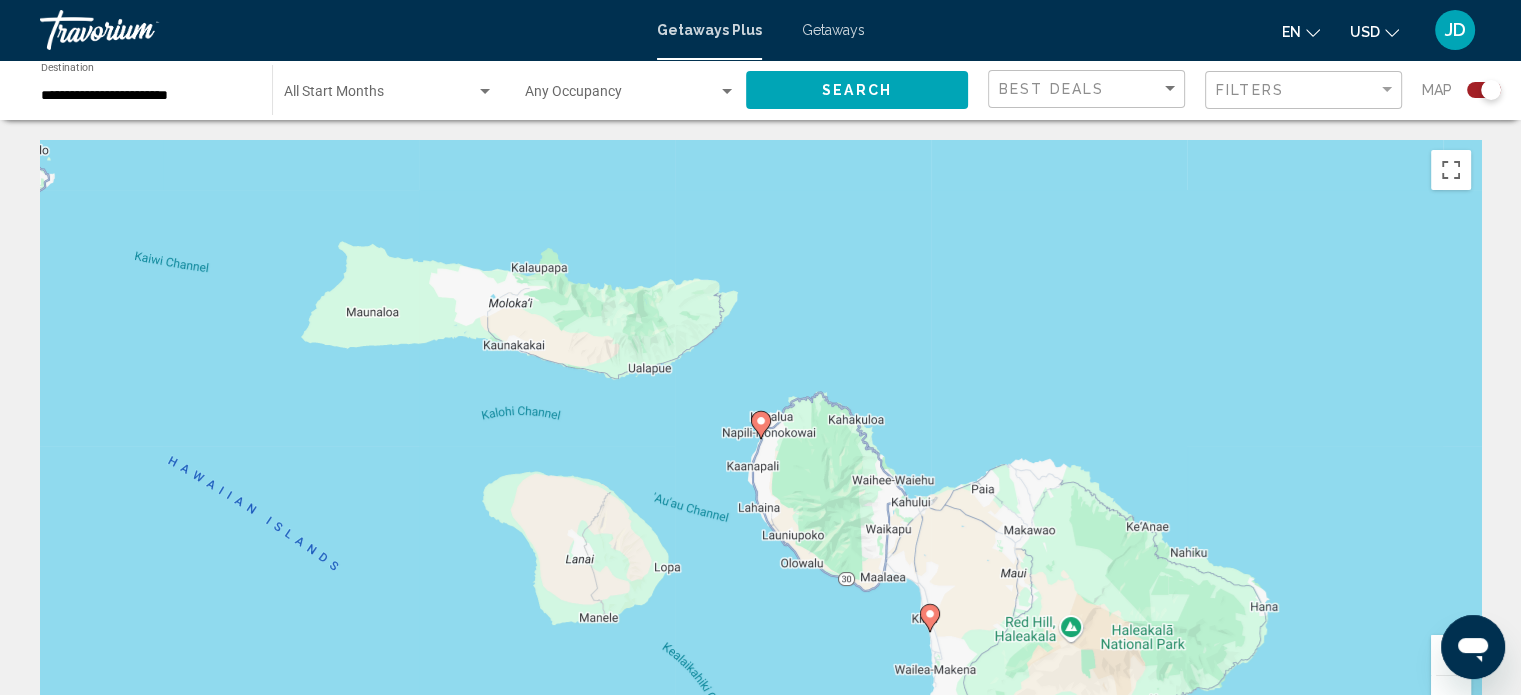 click at bounding box center (1451, 696) 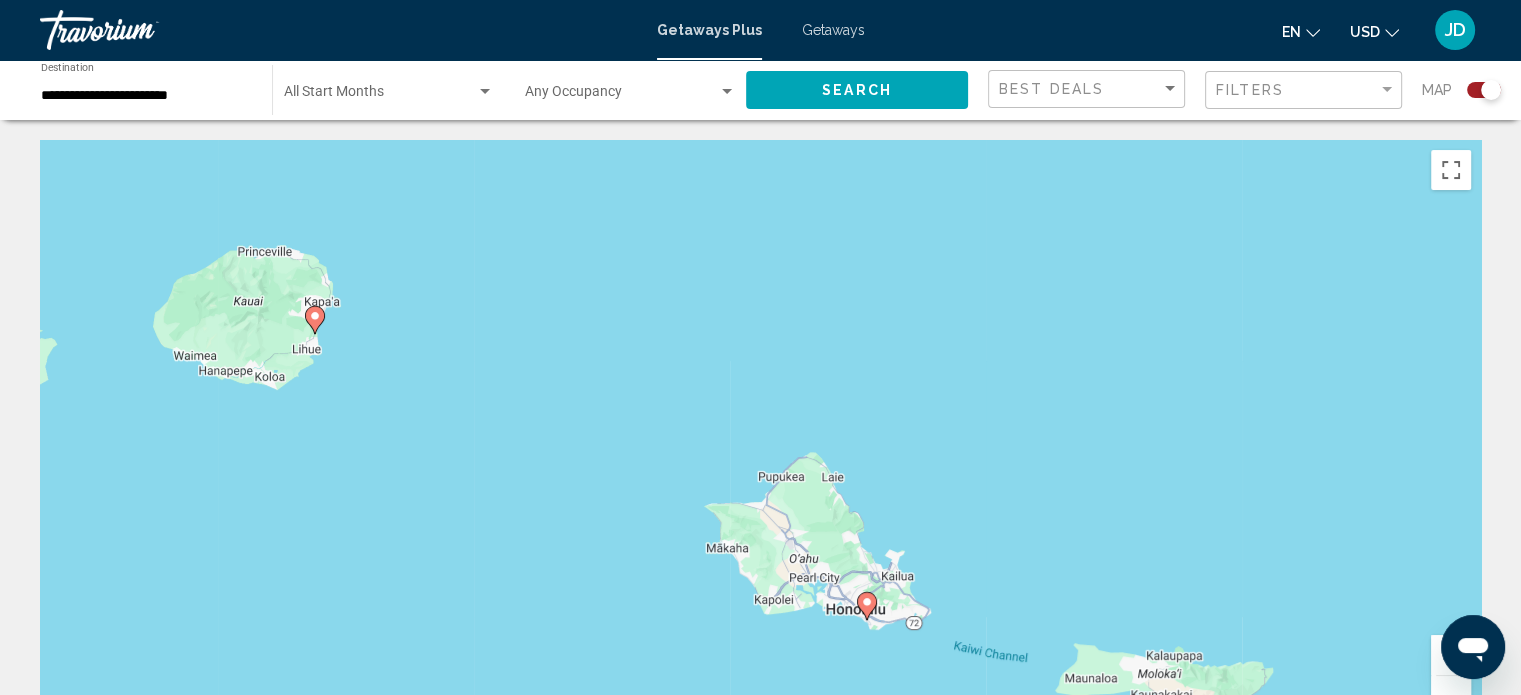 drag, startPoint x: 569, startPoint y: 438, endPoint x: 1093, endPoint y: 739, distance: 604.29877 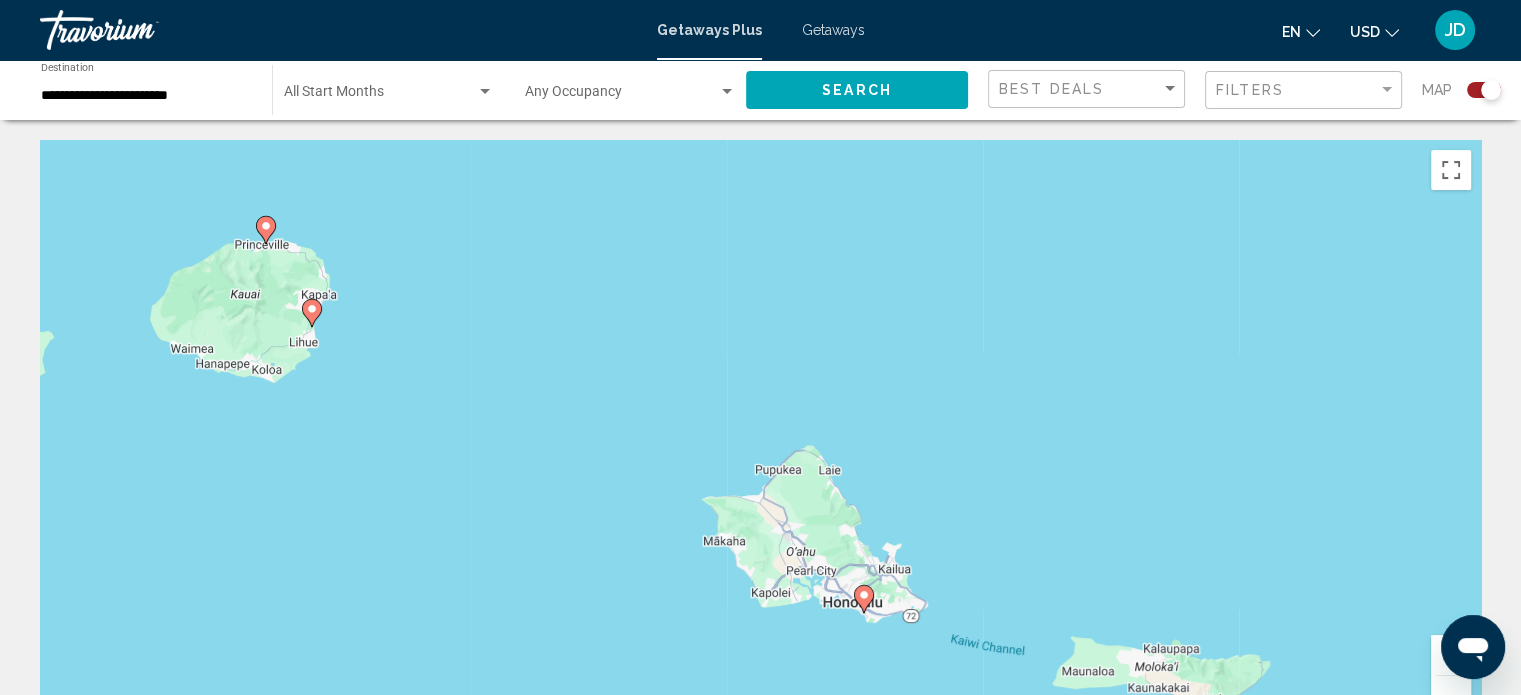 click 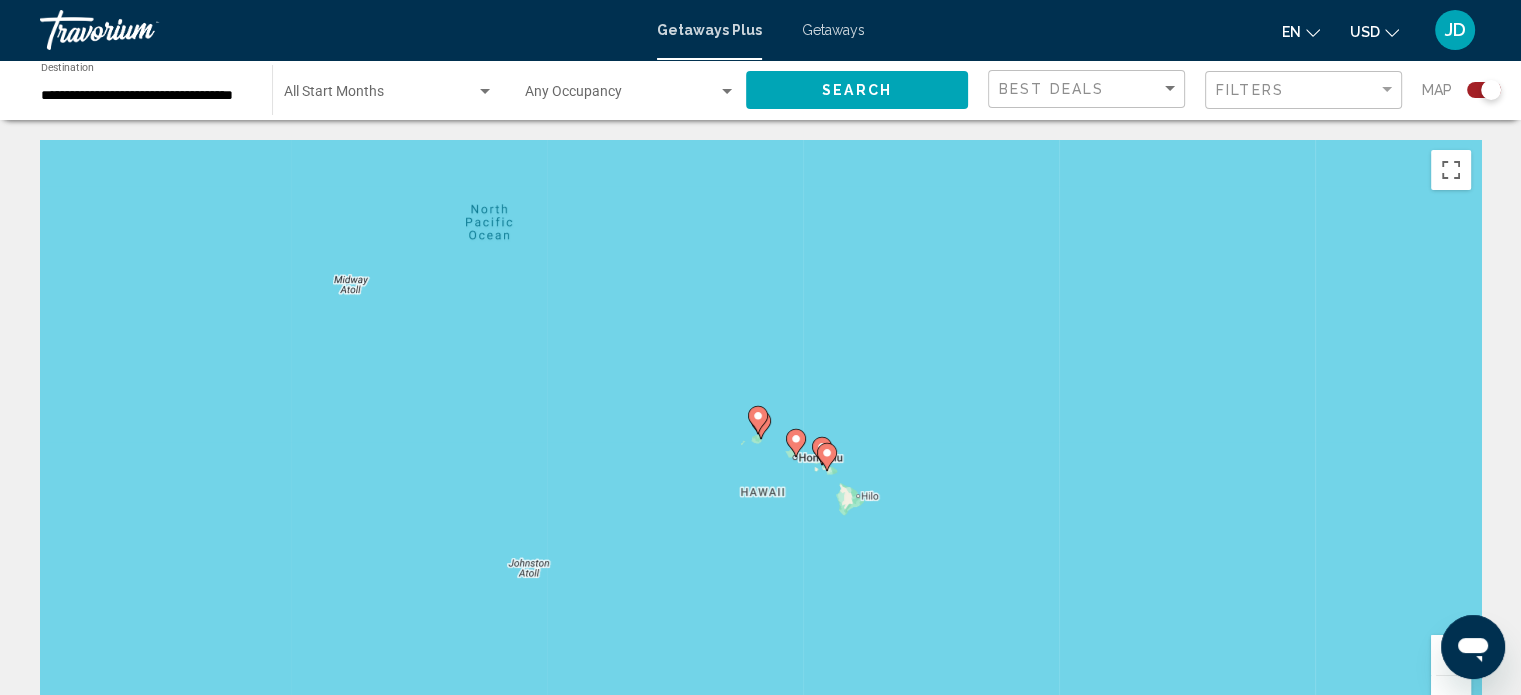 click 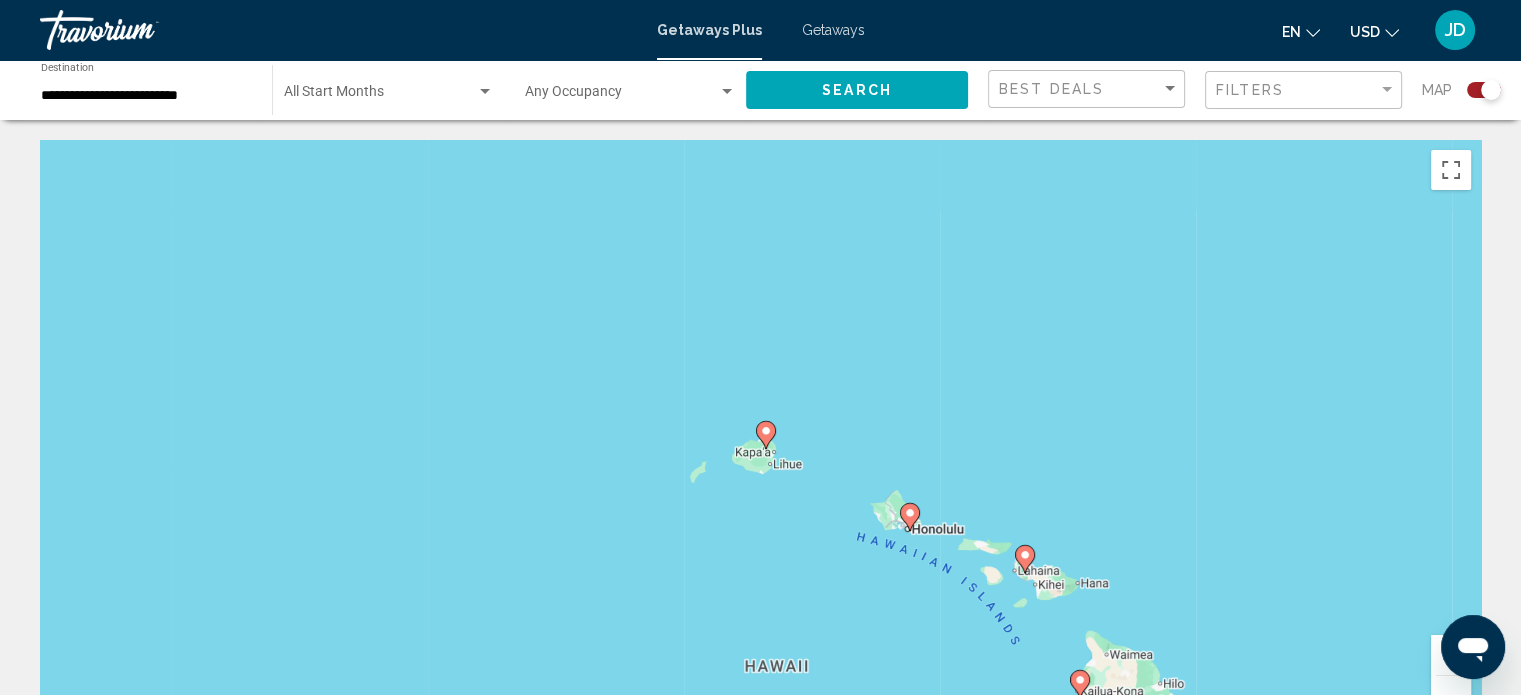 click 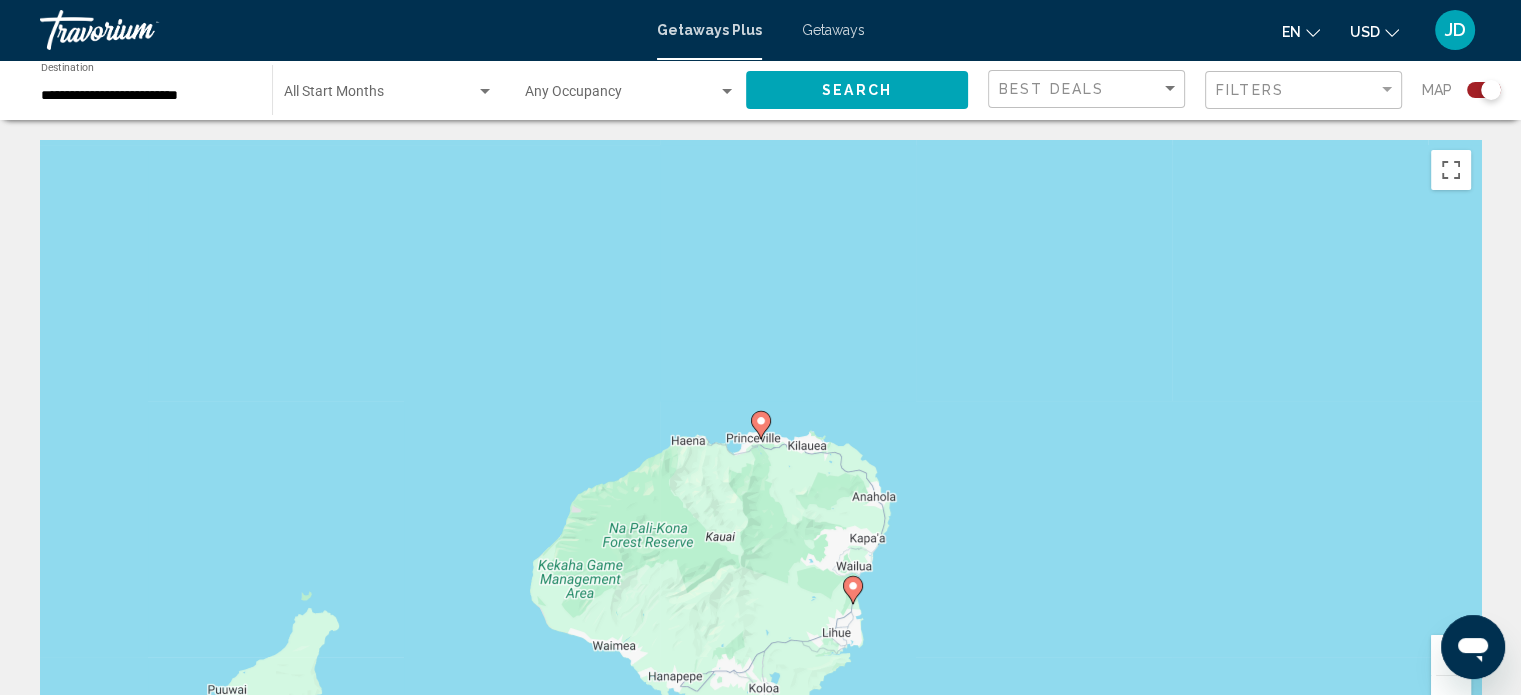 click 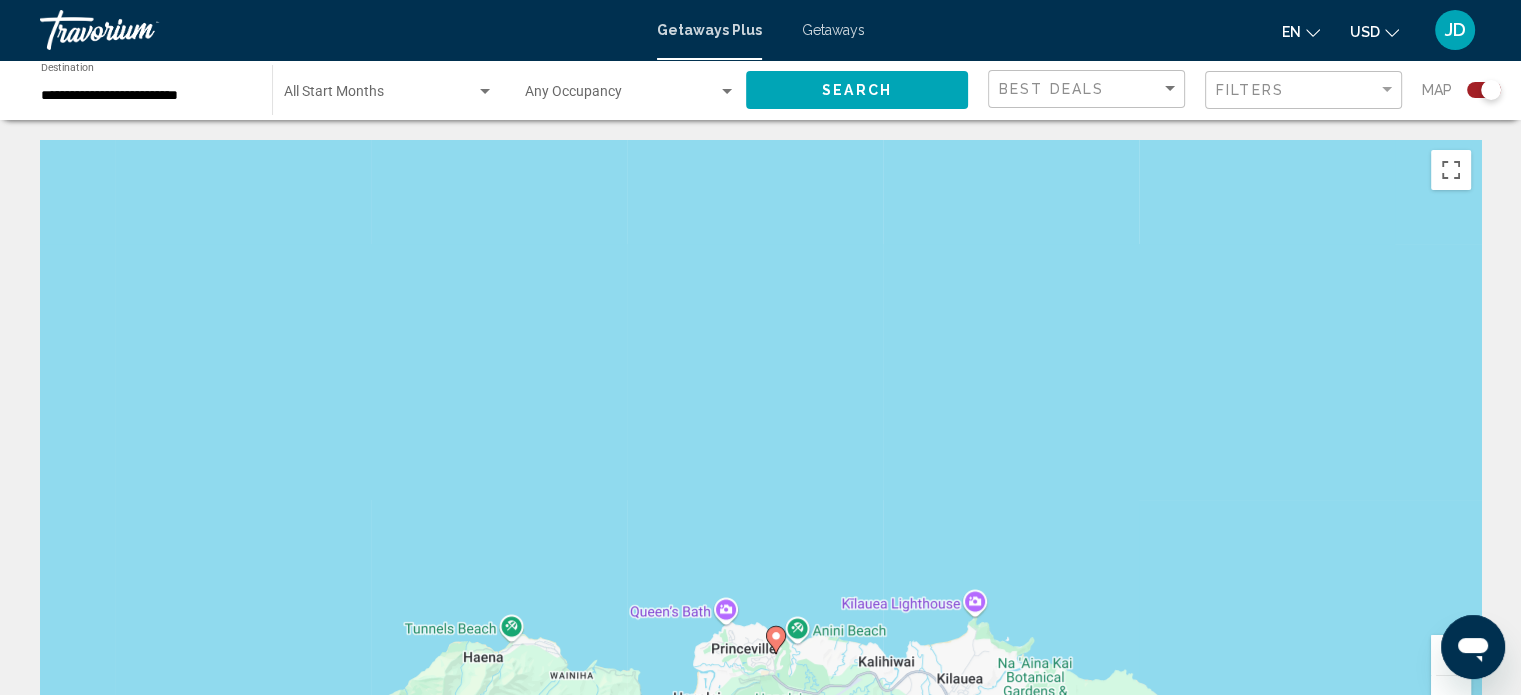 drag, startPoint x: 785, startPoint y: 525, endPoint x: 793, endPoint y: 392, distance: 133.24039 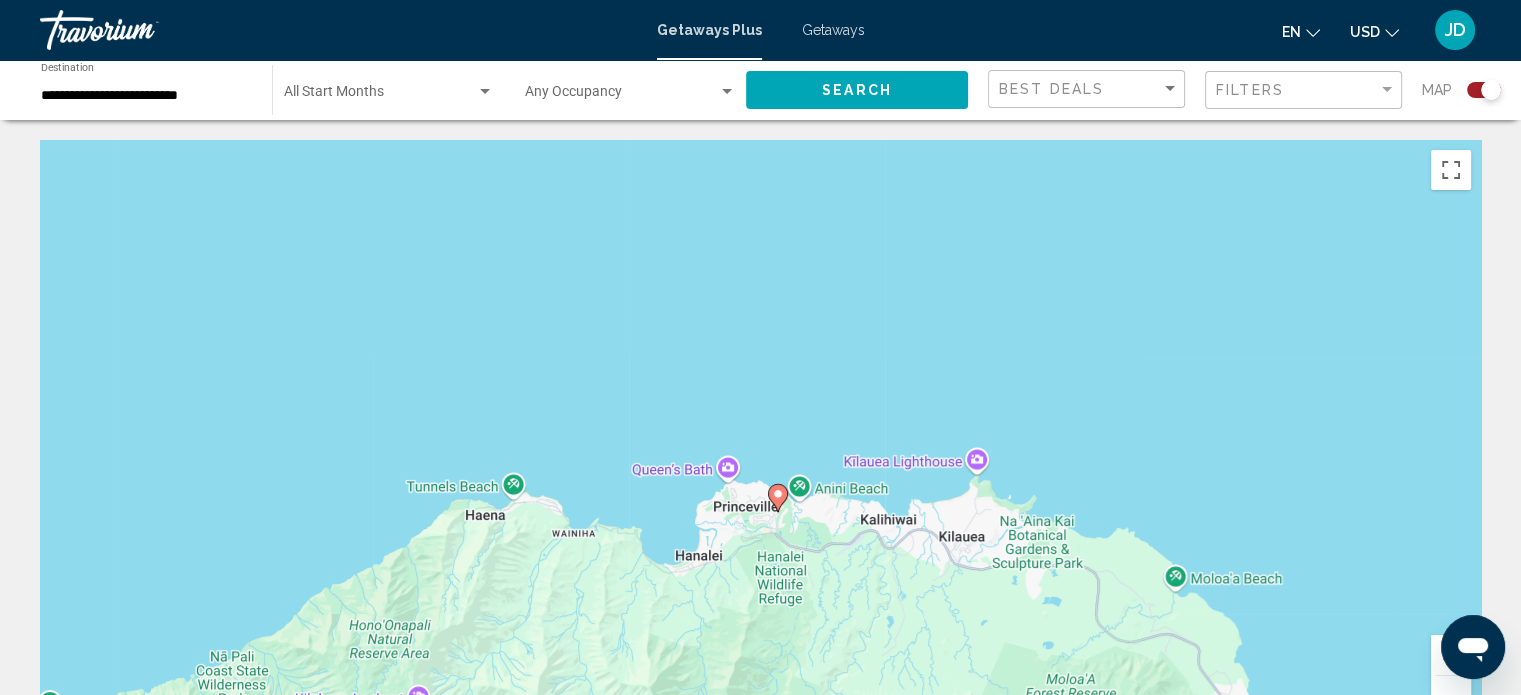 click 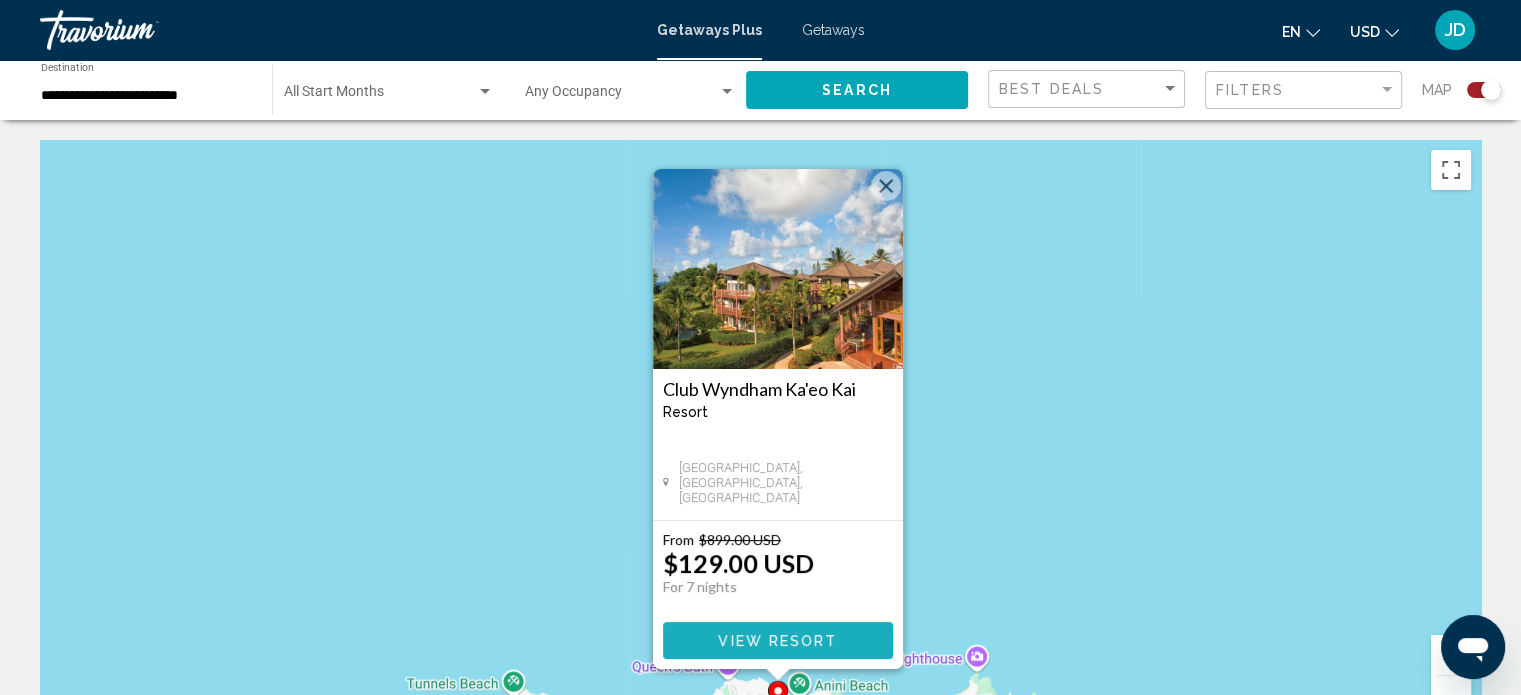 click on "View Resort" at bounding box center [777, 641] 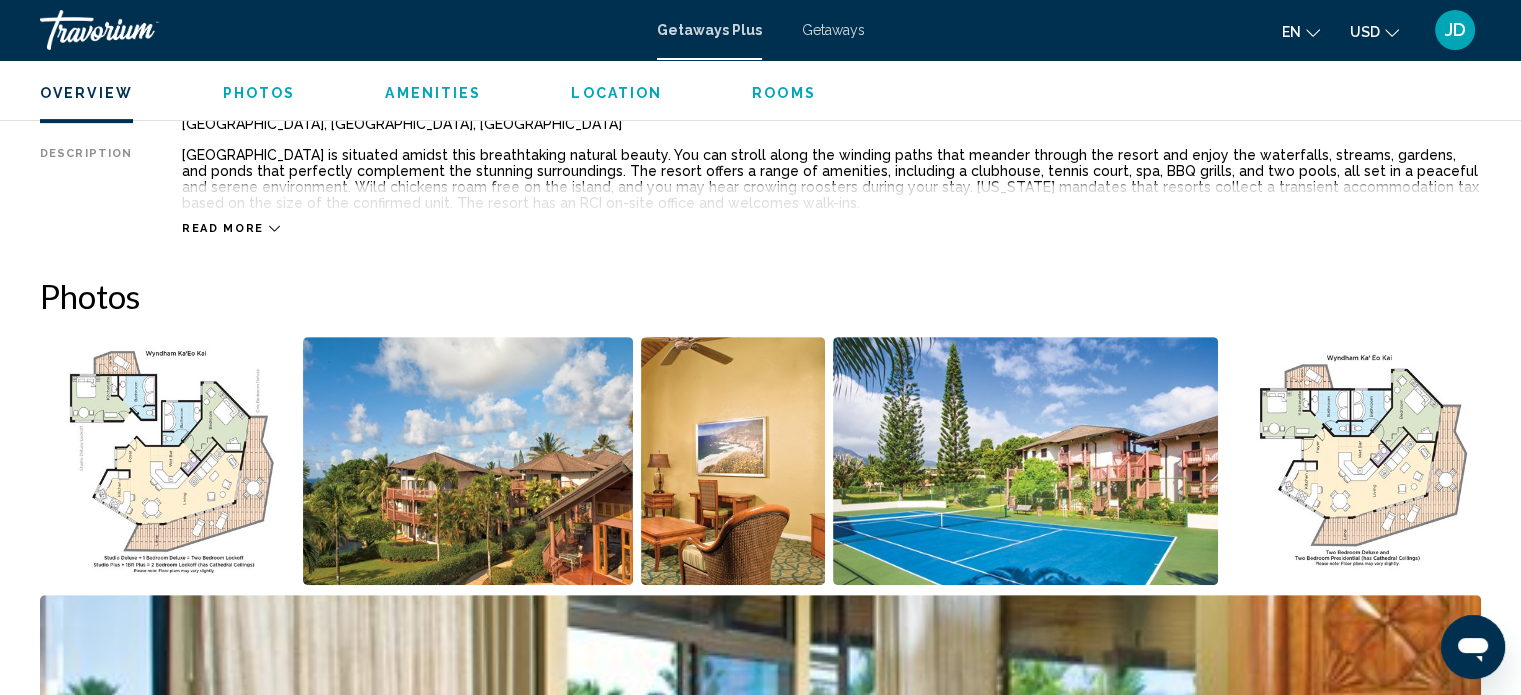 scroll, scrollTop: 712, scrollLeft: 0, axis: vertical 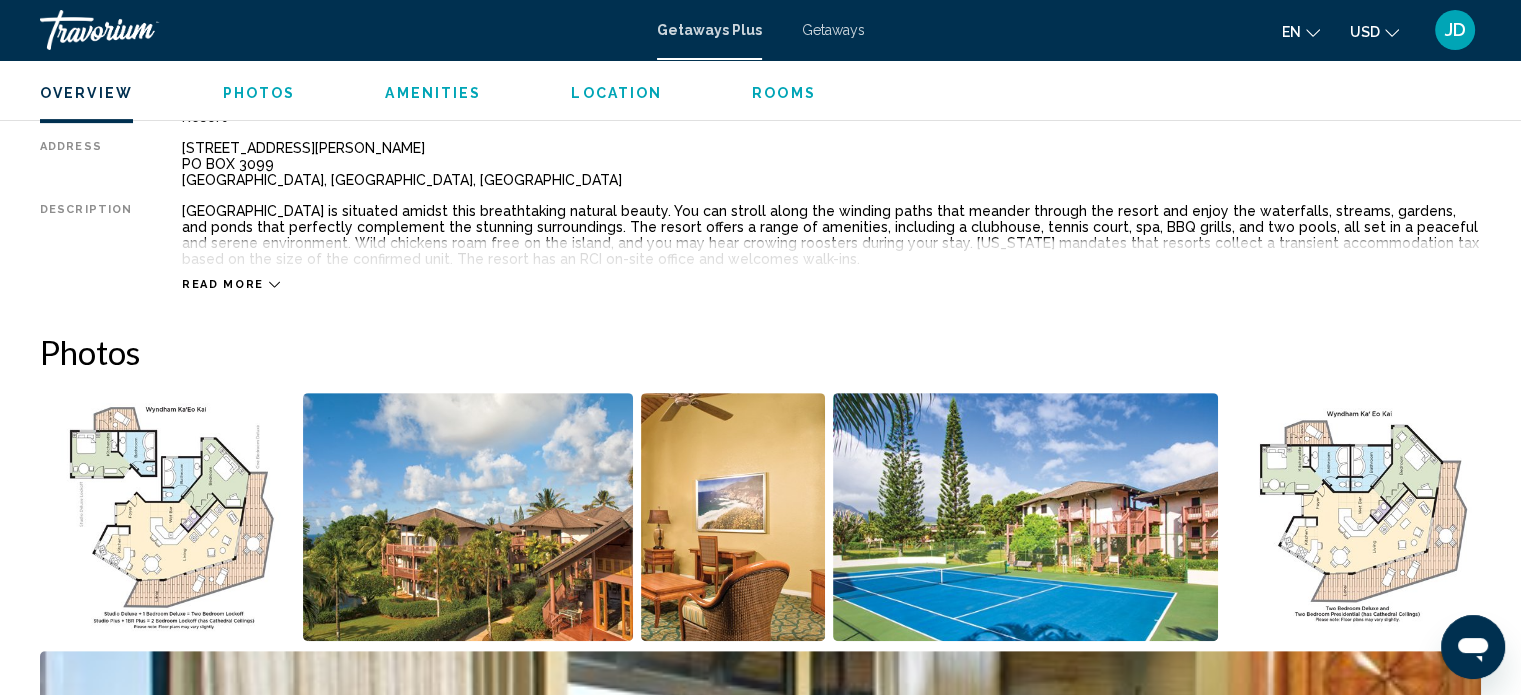 click at bounding box center [167, 517] 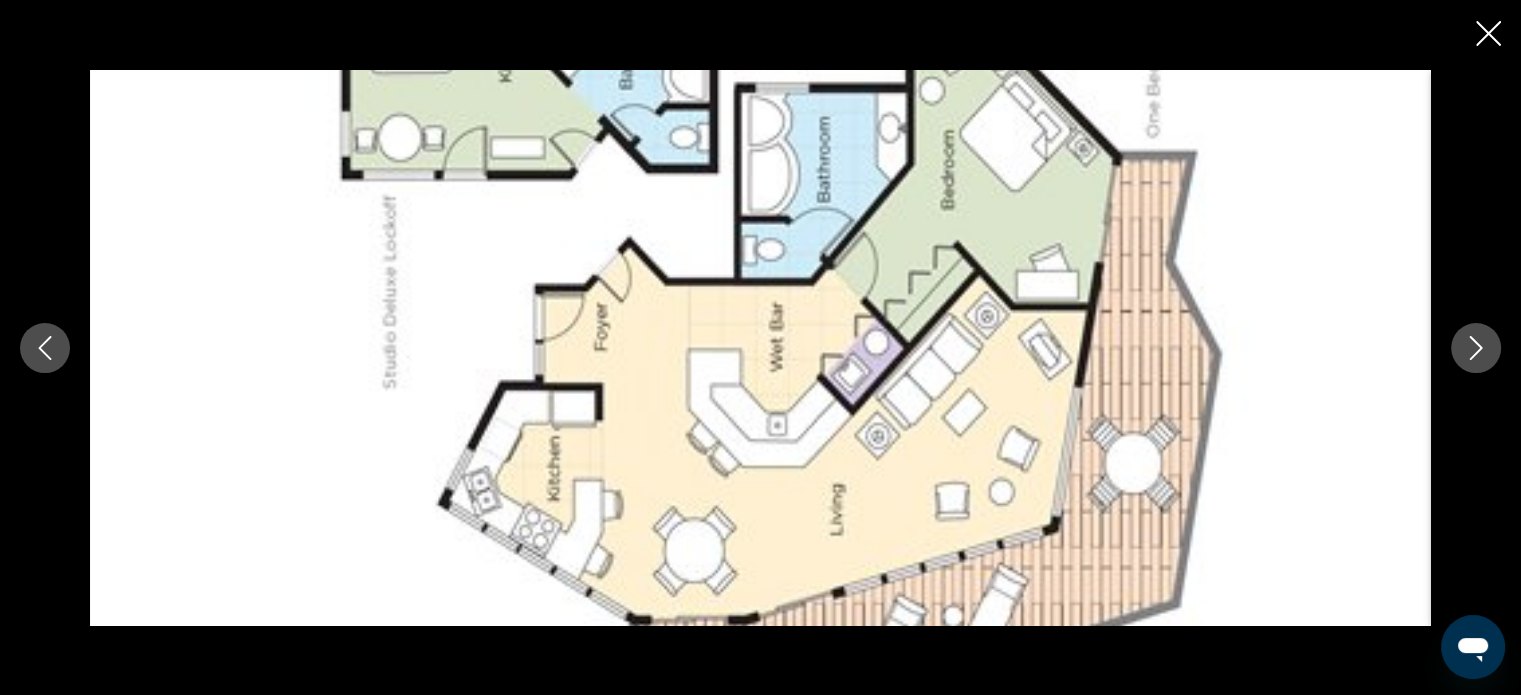 scroll, scrollTop: 512, scrollLeft: 0, axis: vertical 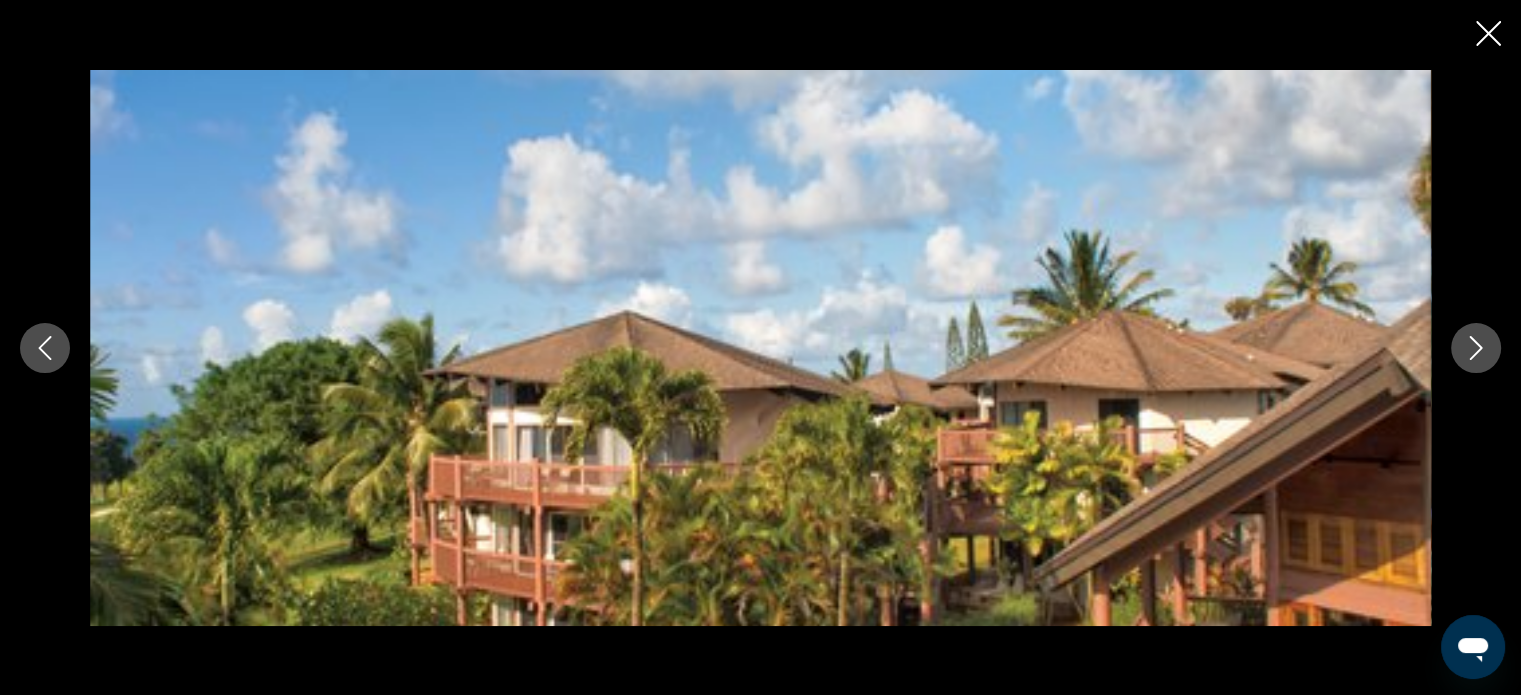 click at bounding box center [1476, 348] 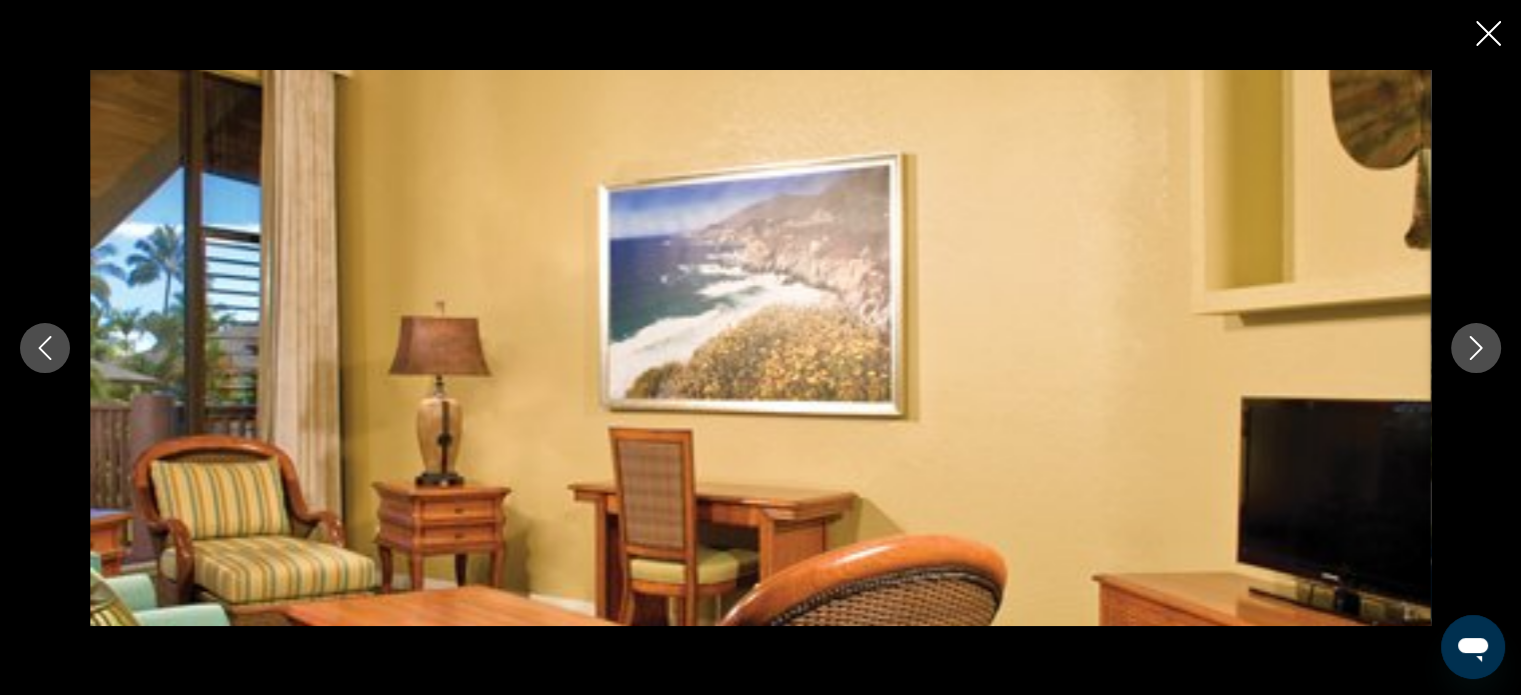 click at bounding box center (1476, 348) 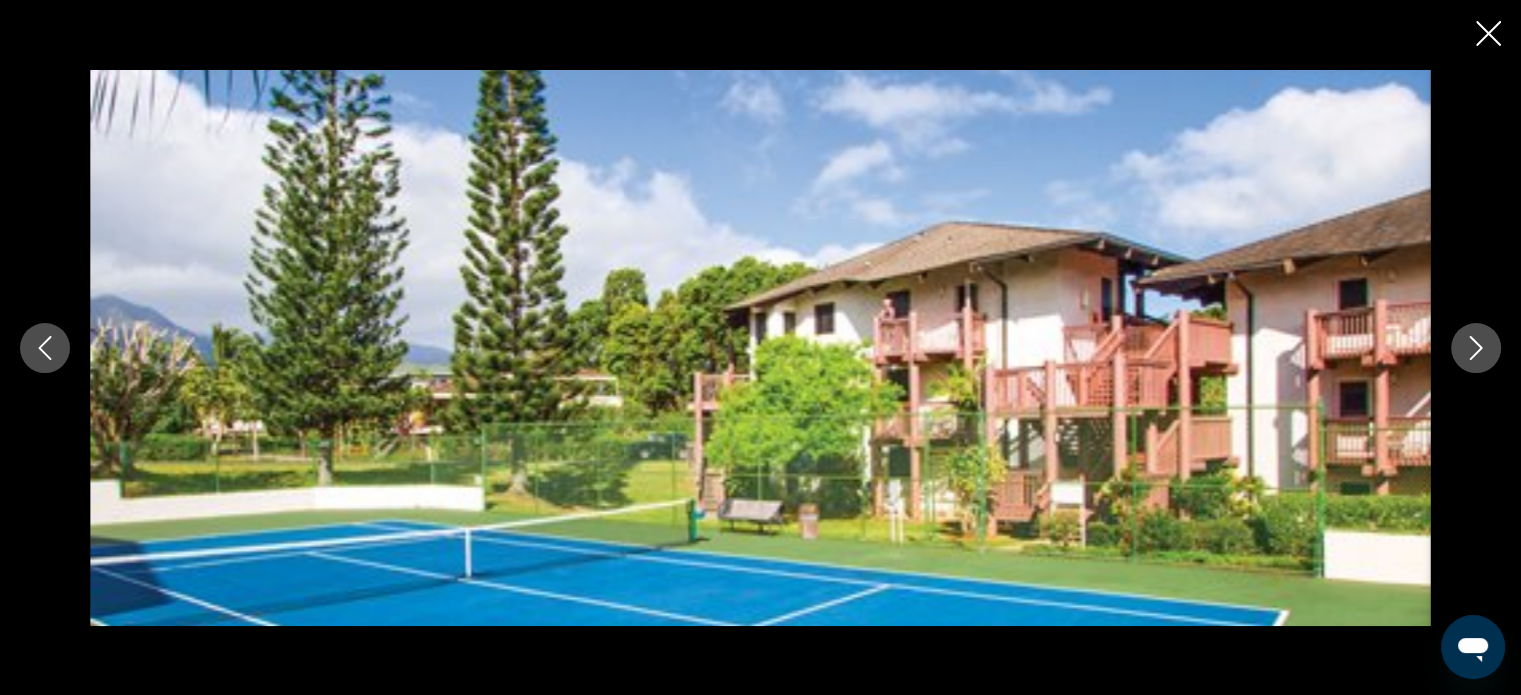 click at bounding box center [760, 348] 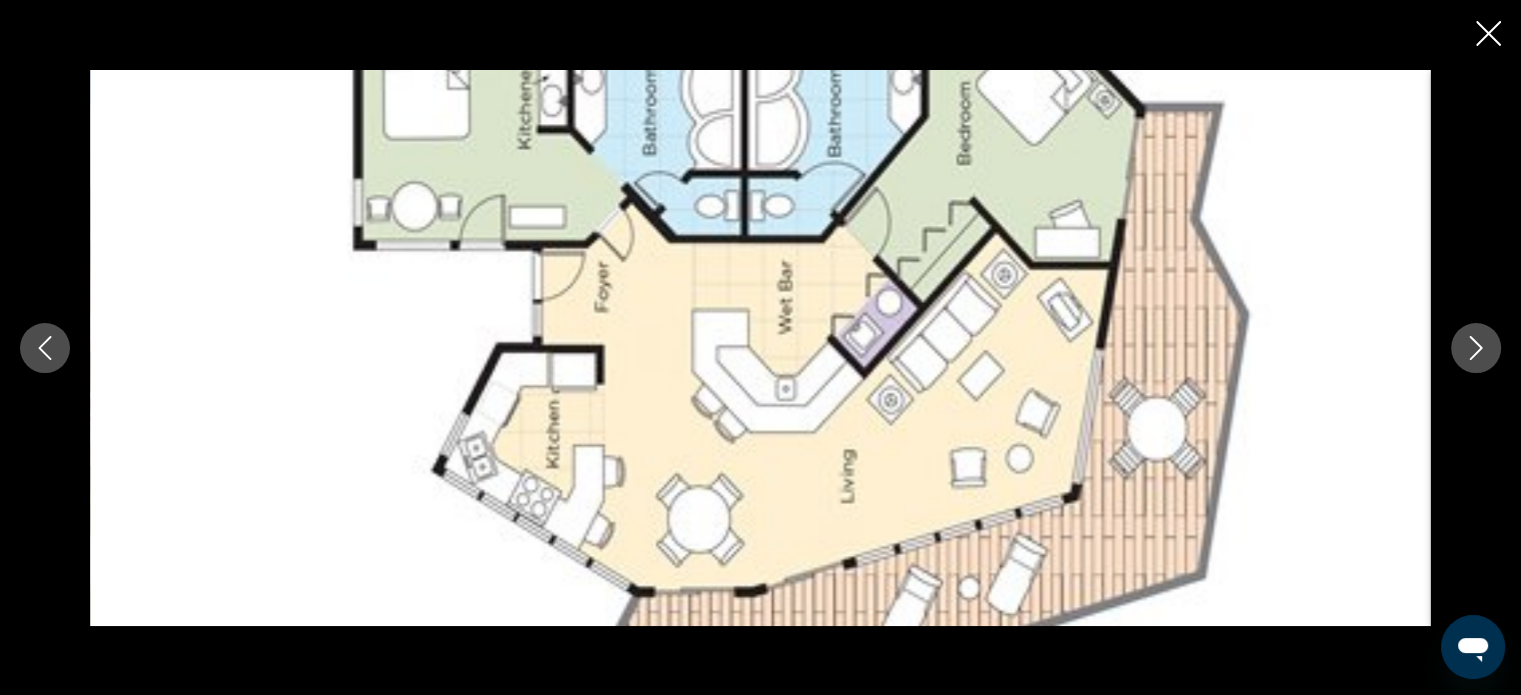 click at bounding box center [760, 348] 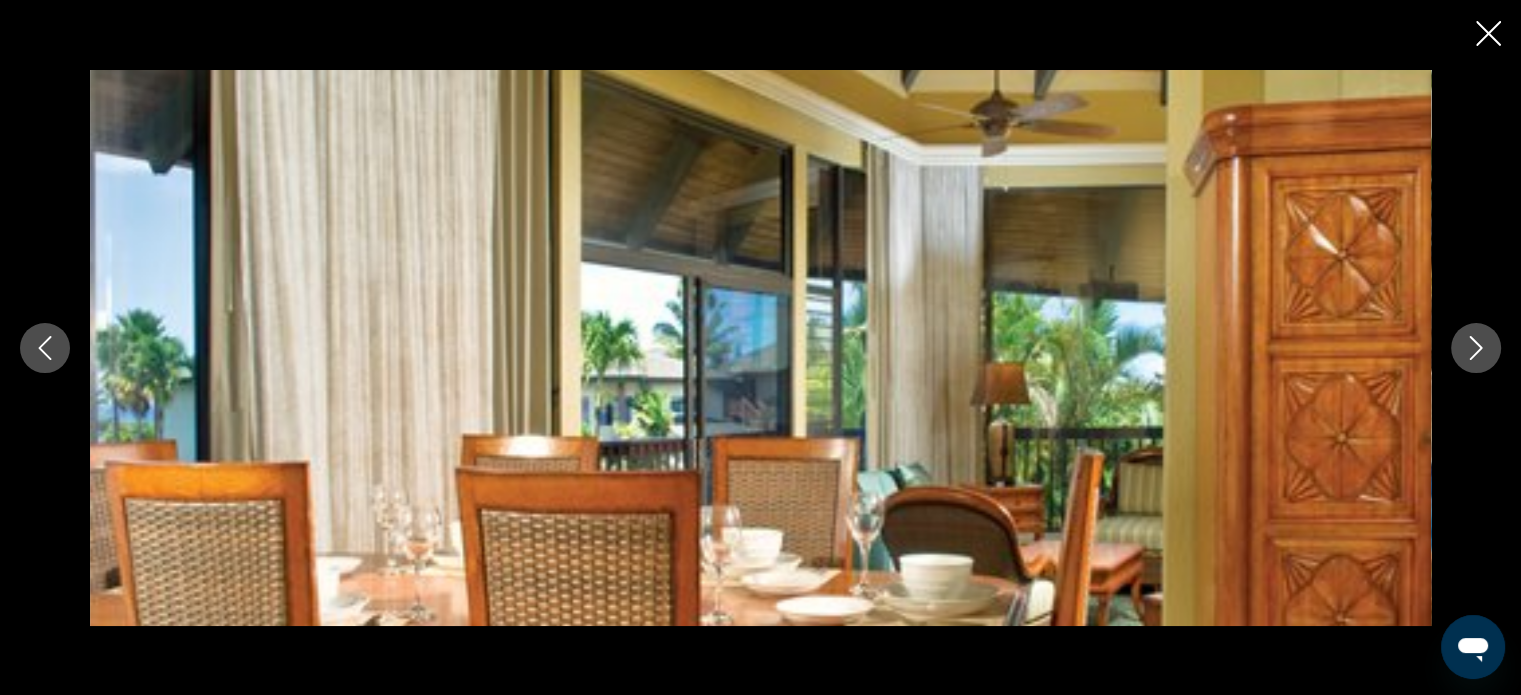 click 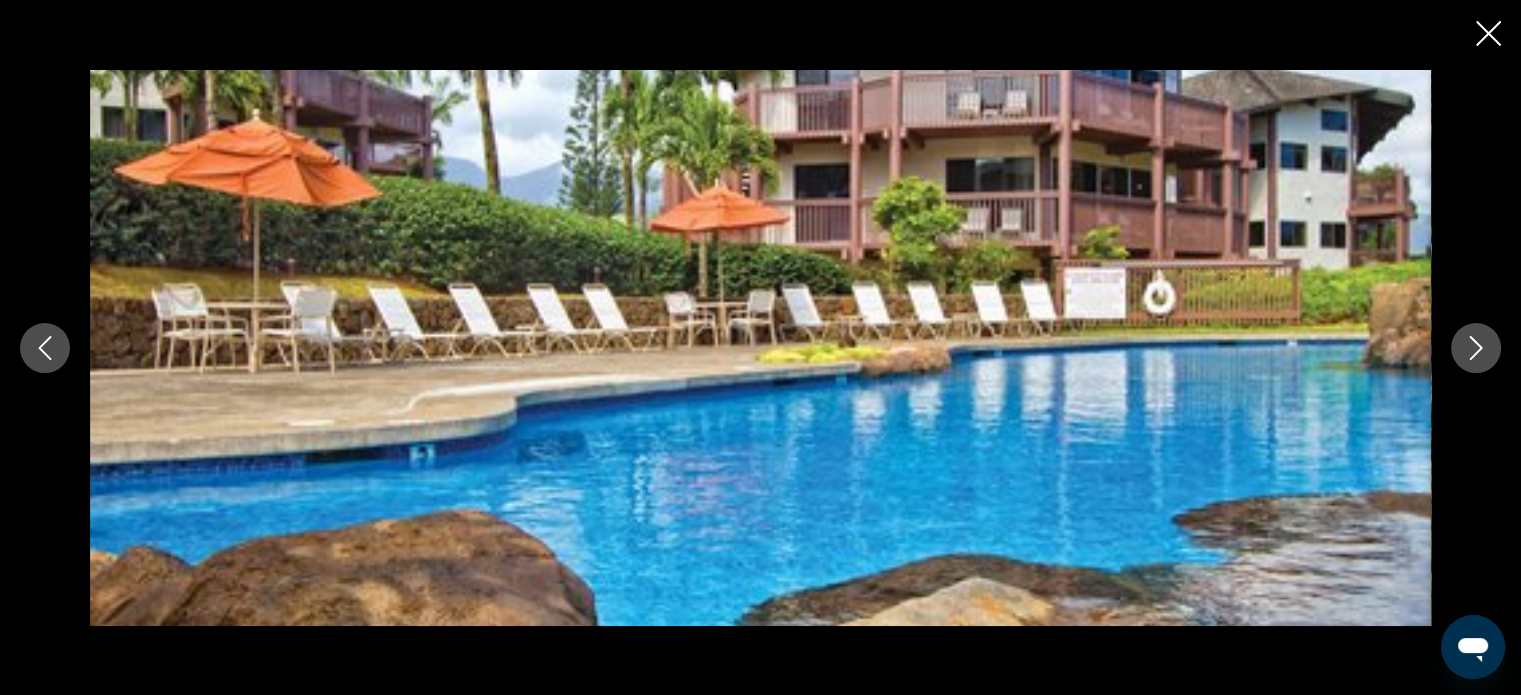 click 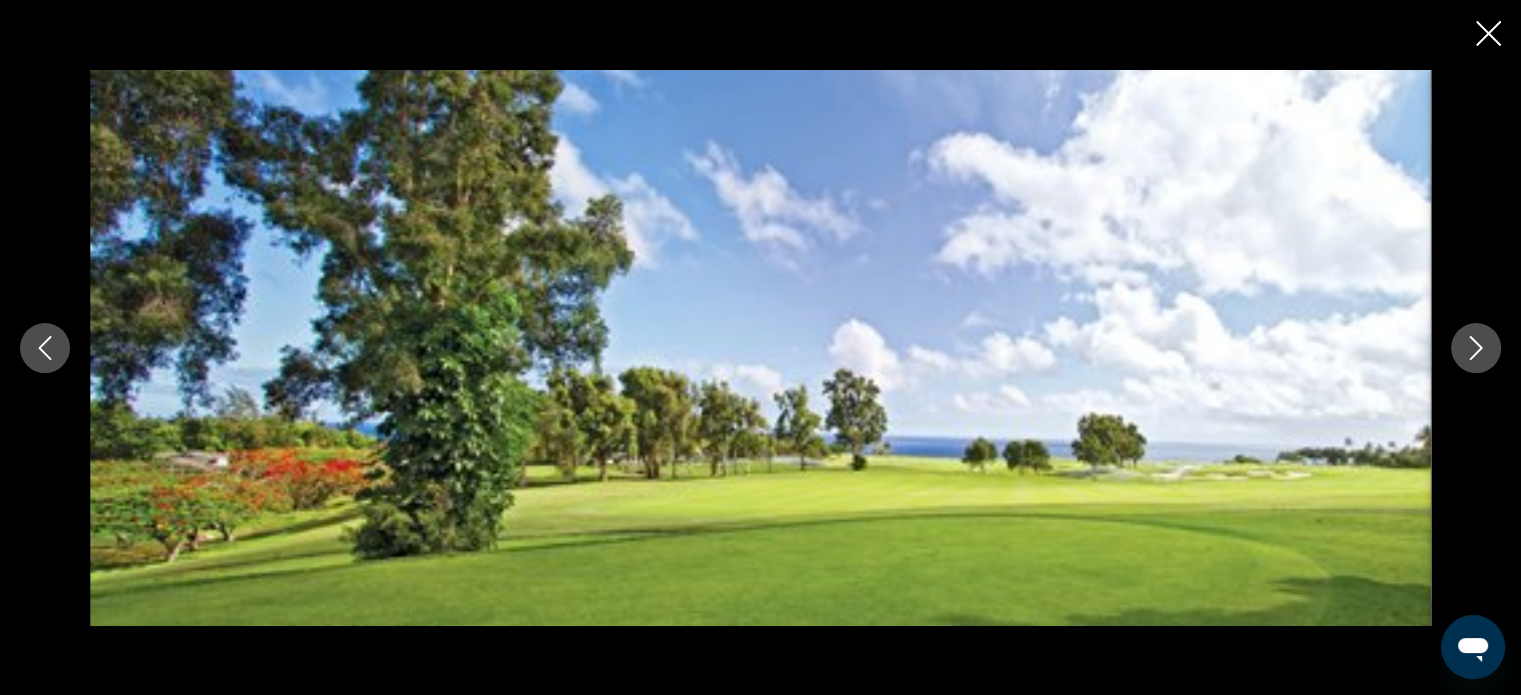 click 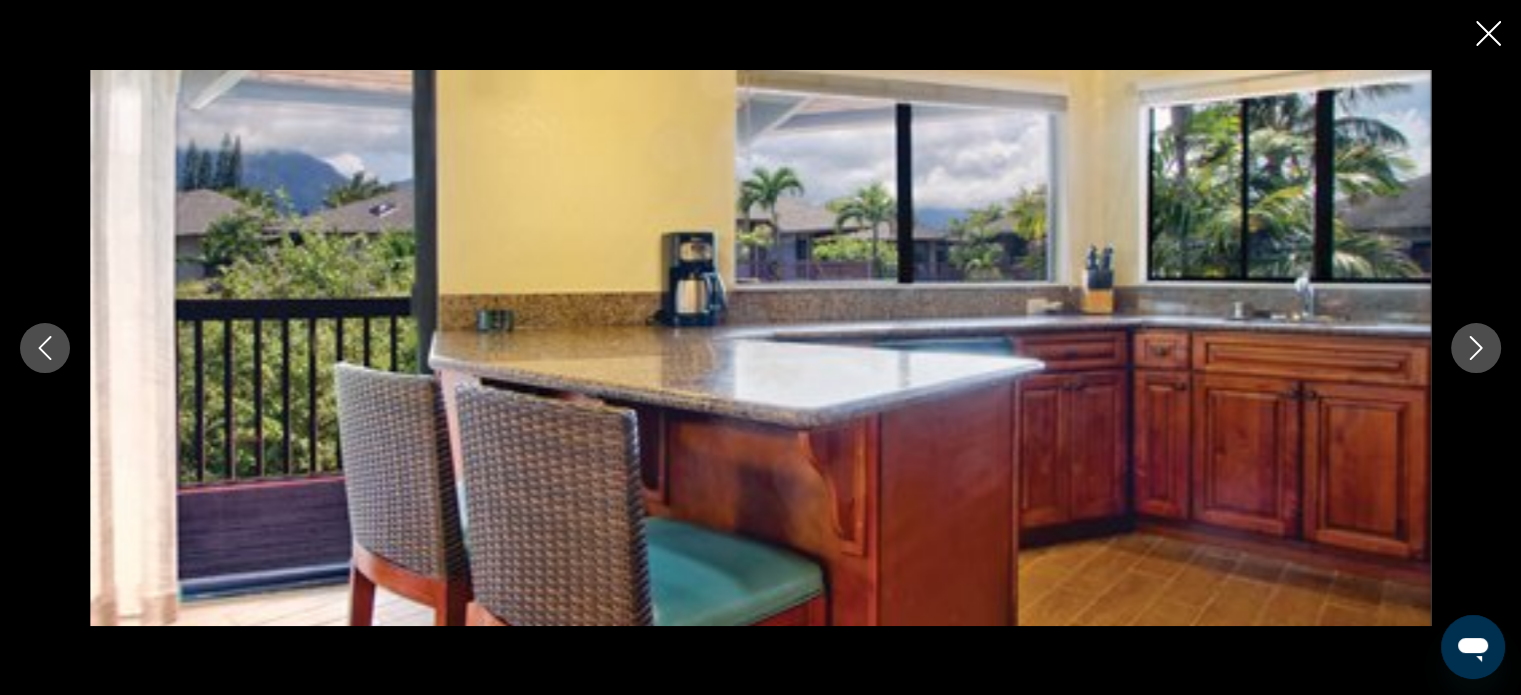 click 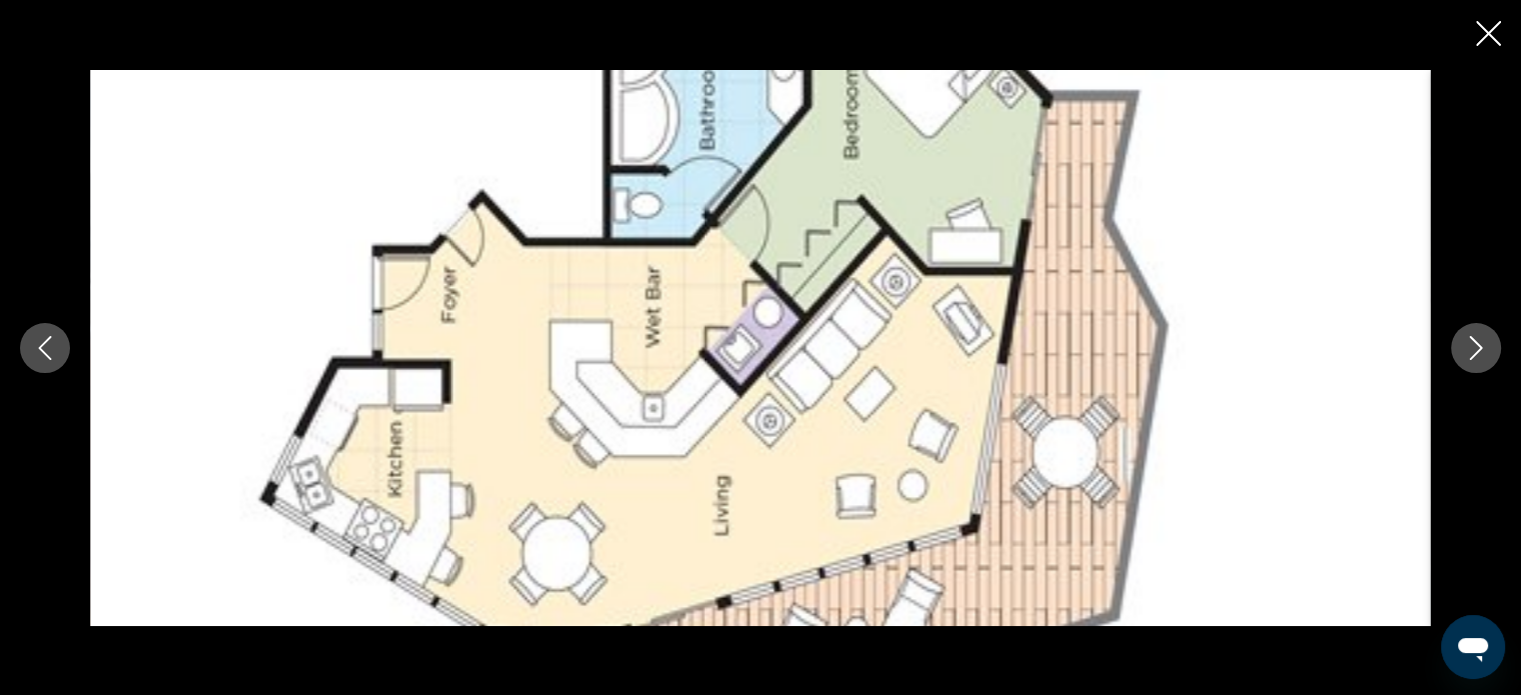 click 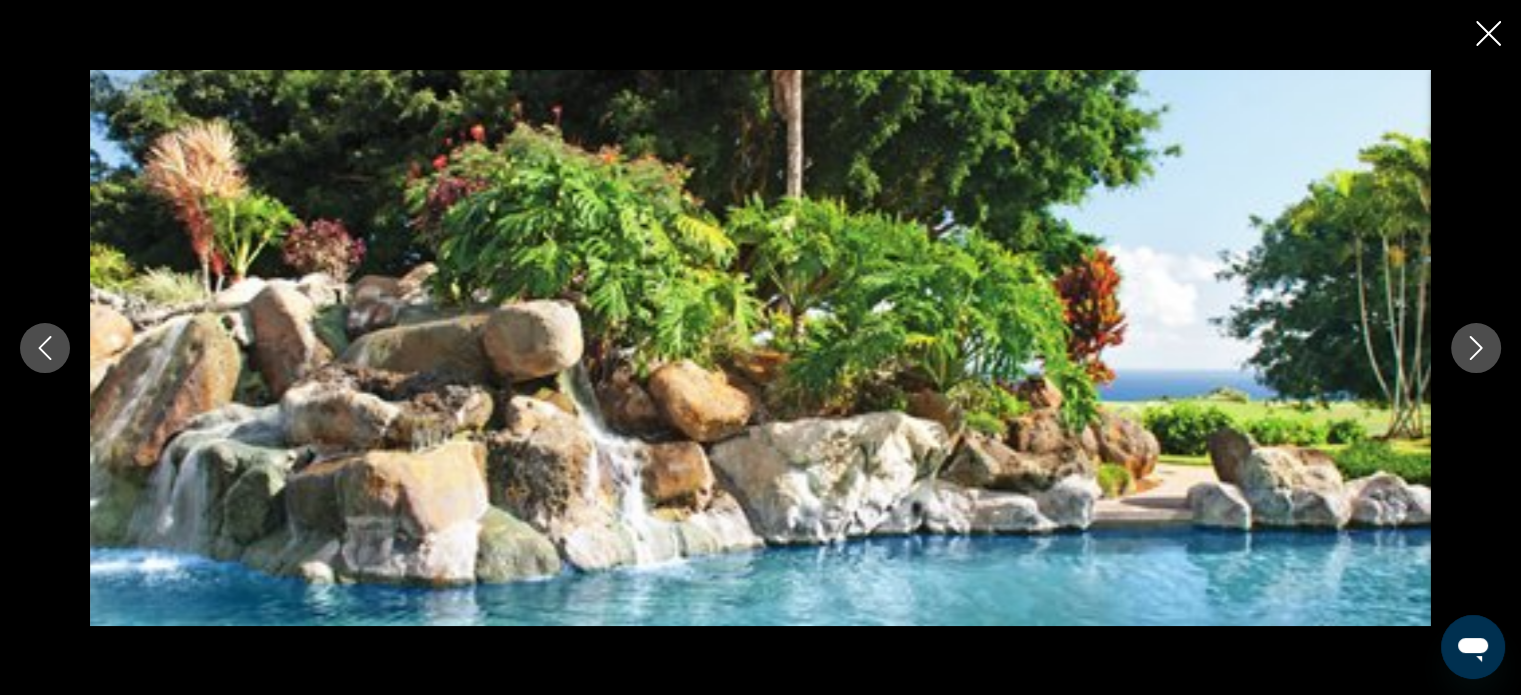 click 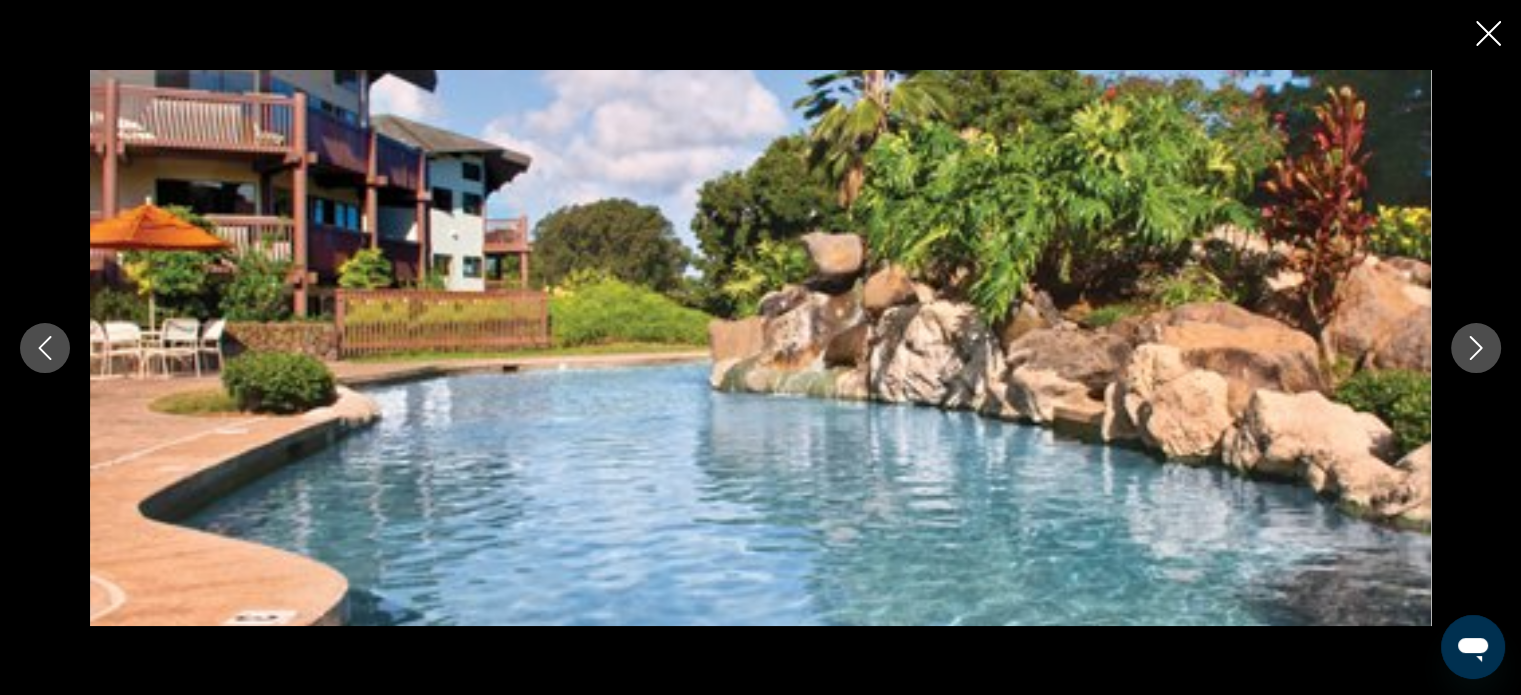 click 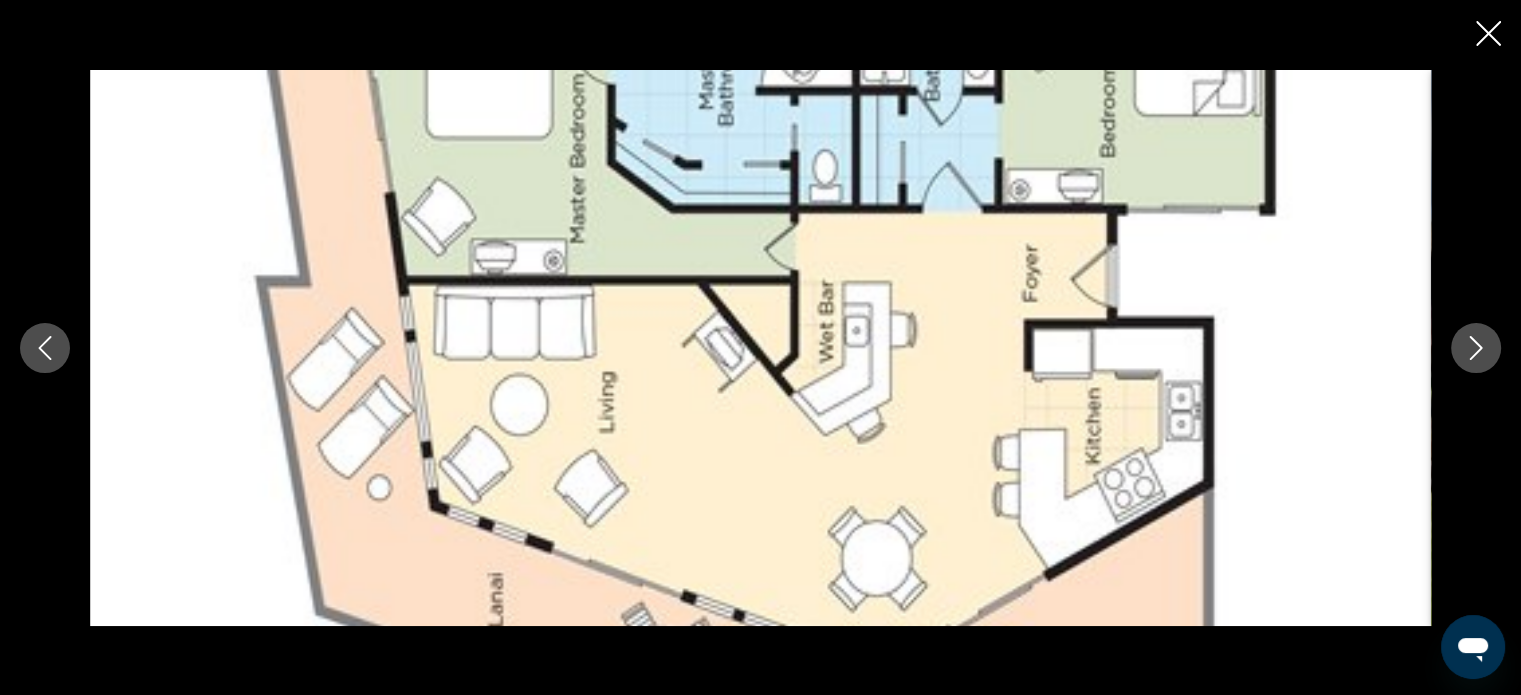 click 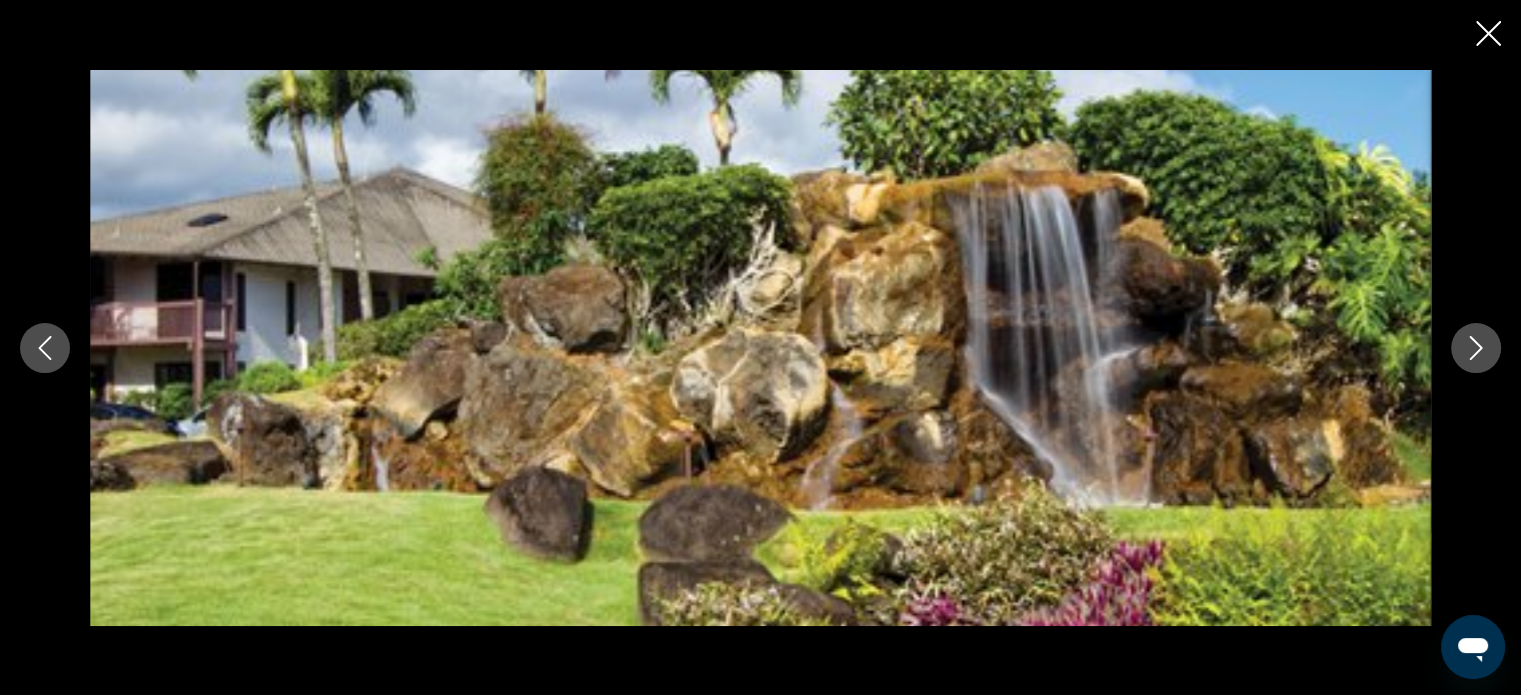 click 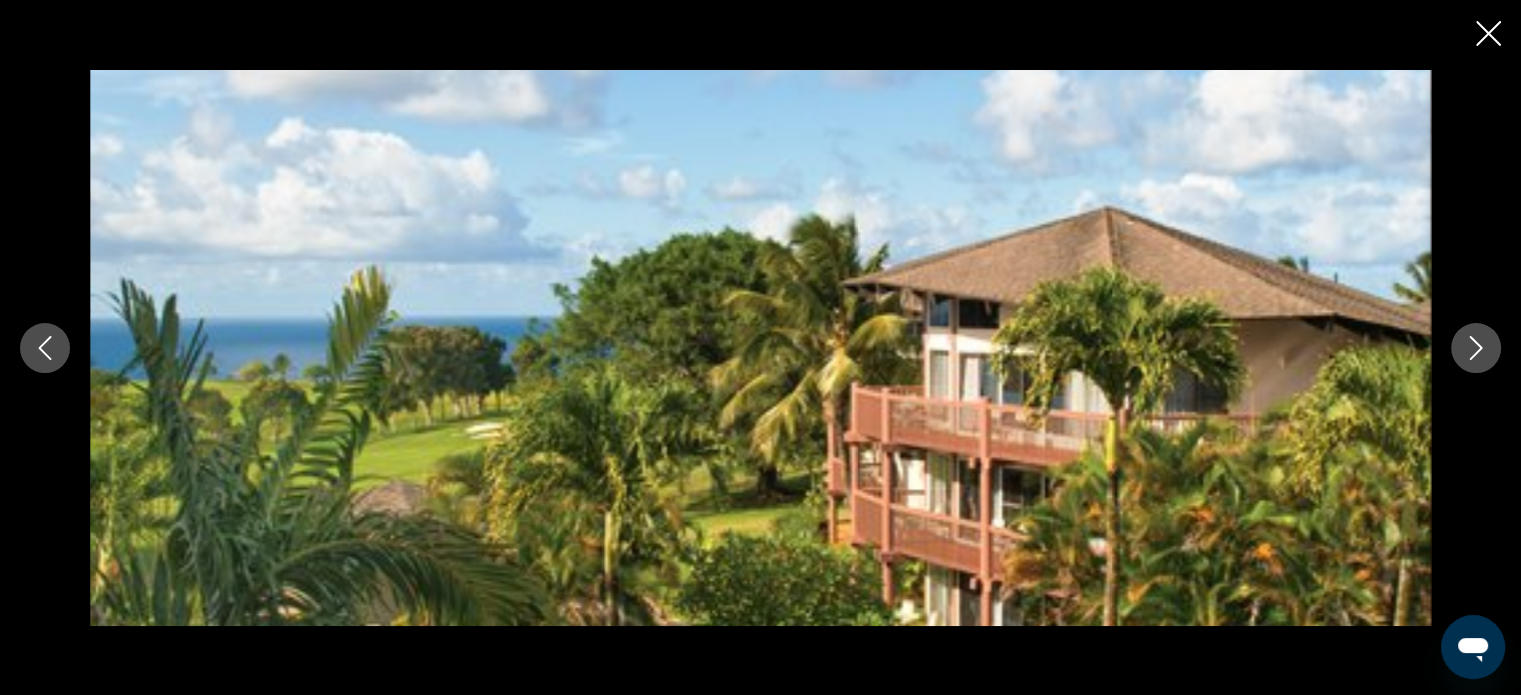 click 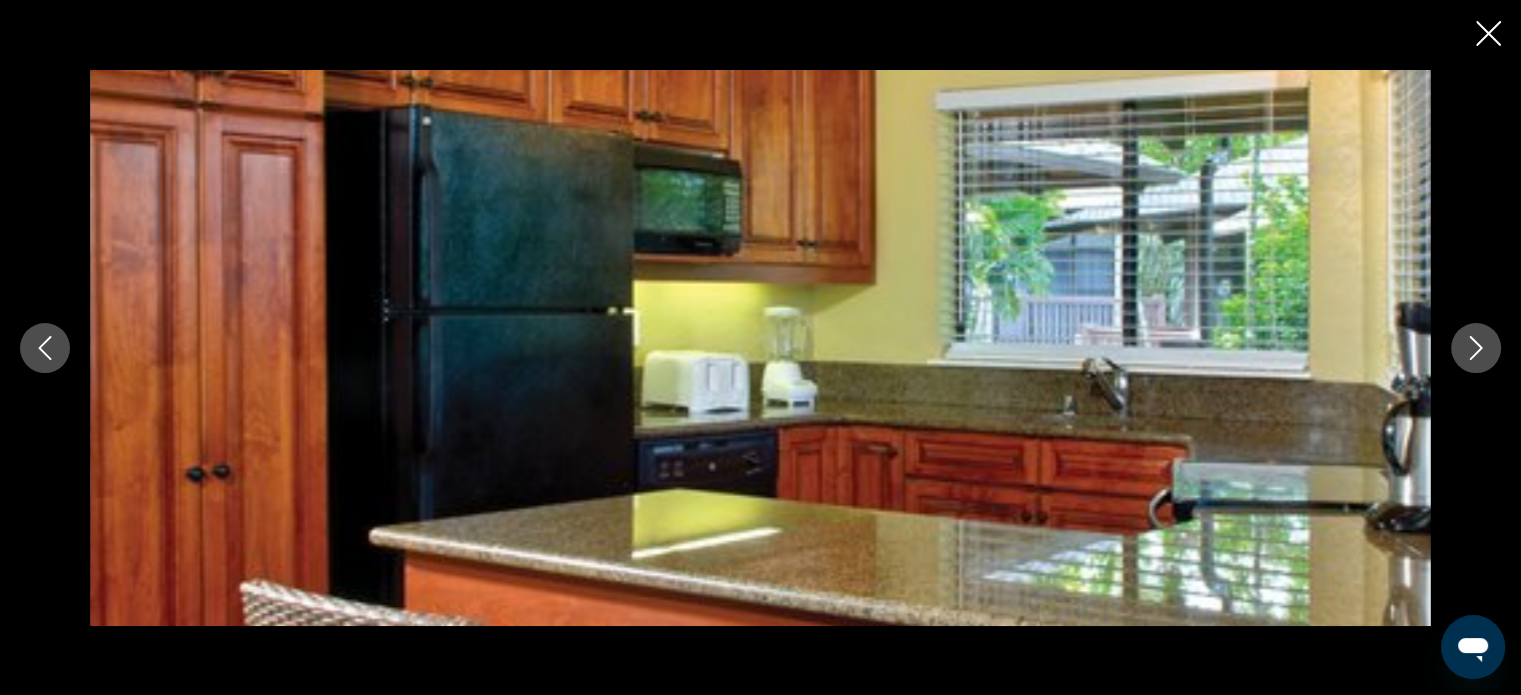 click 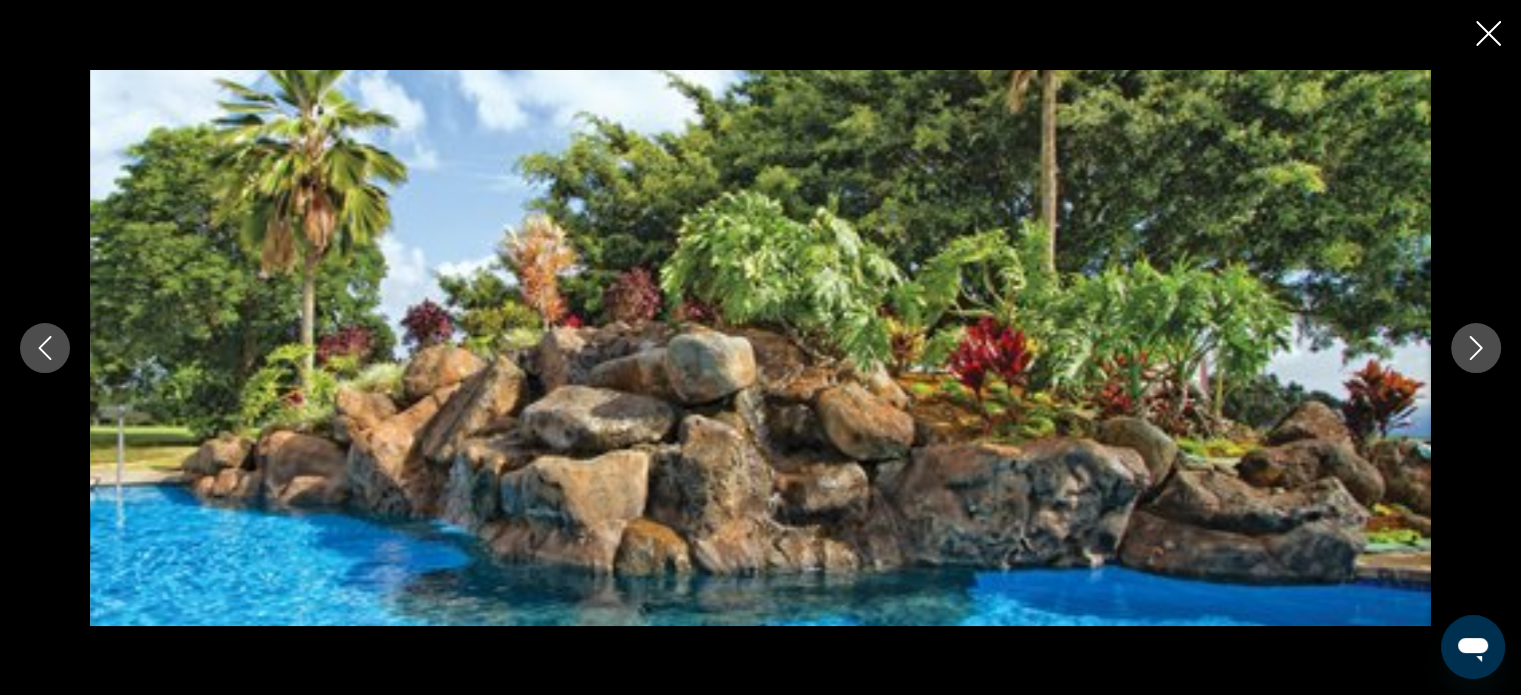 click 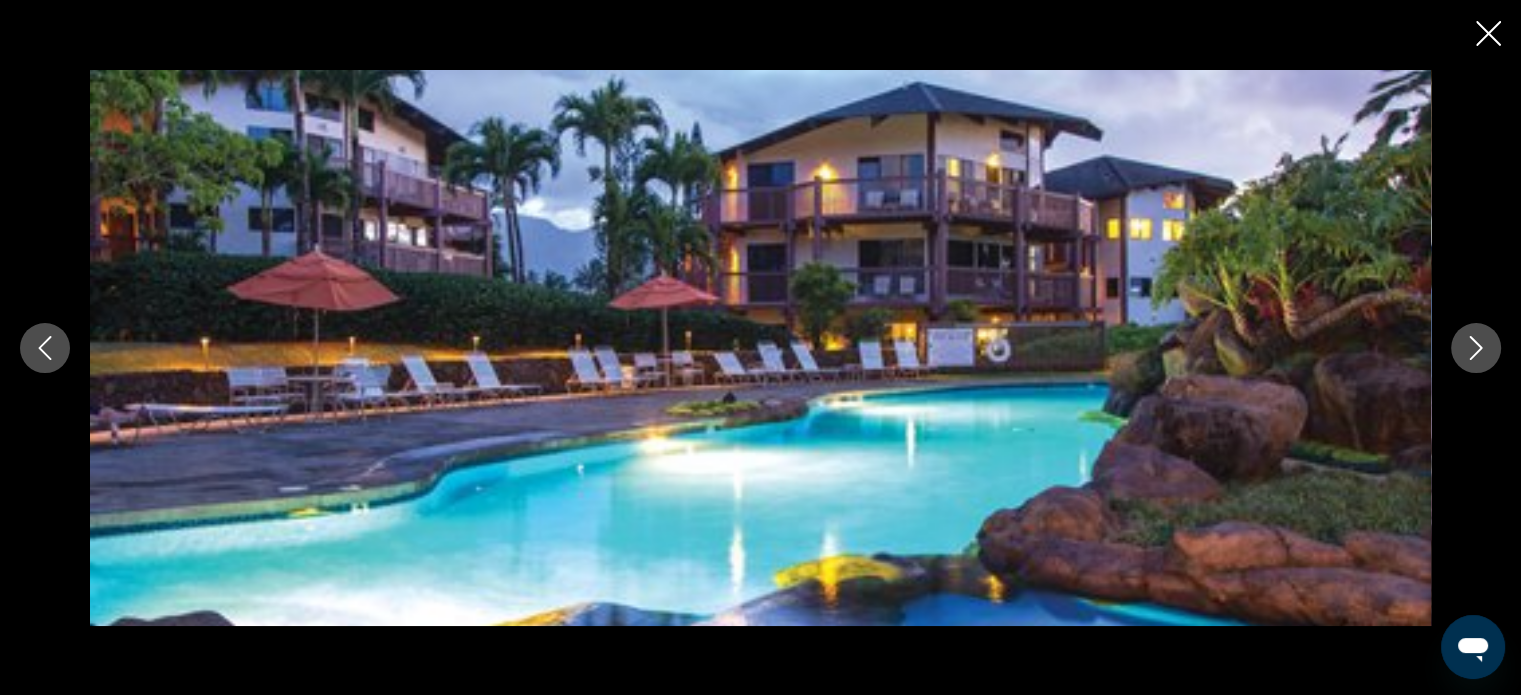 click 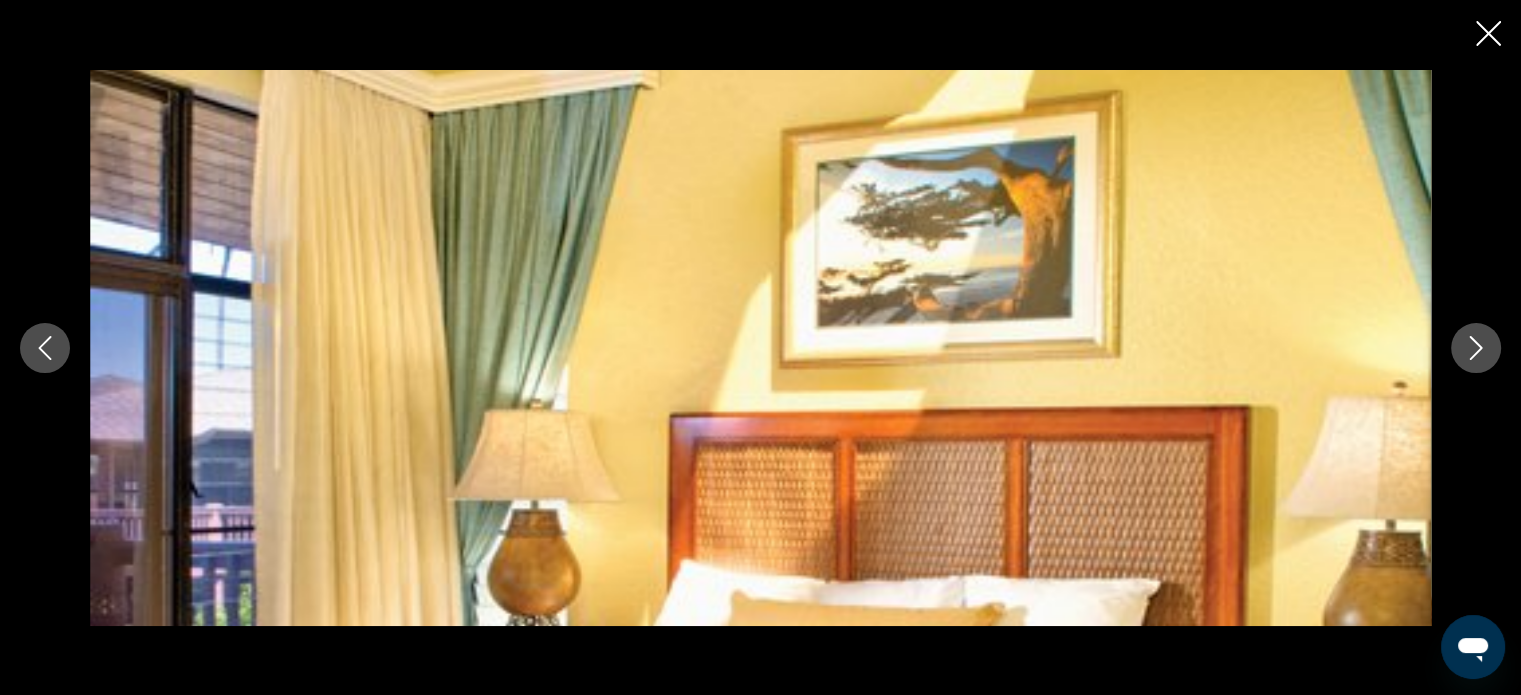 click 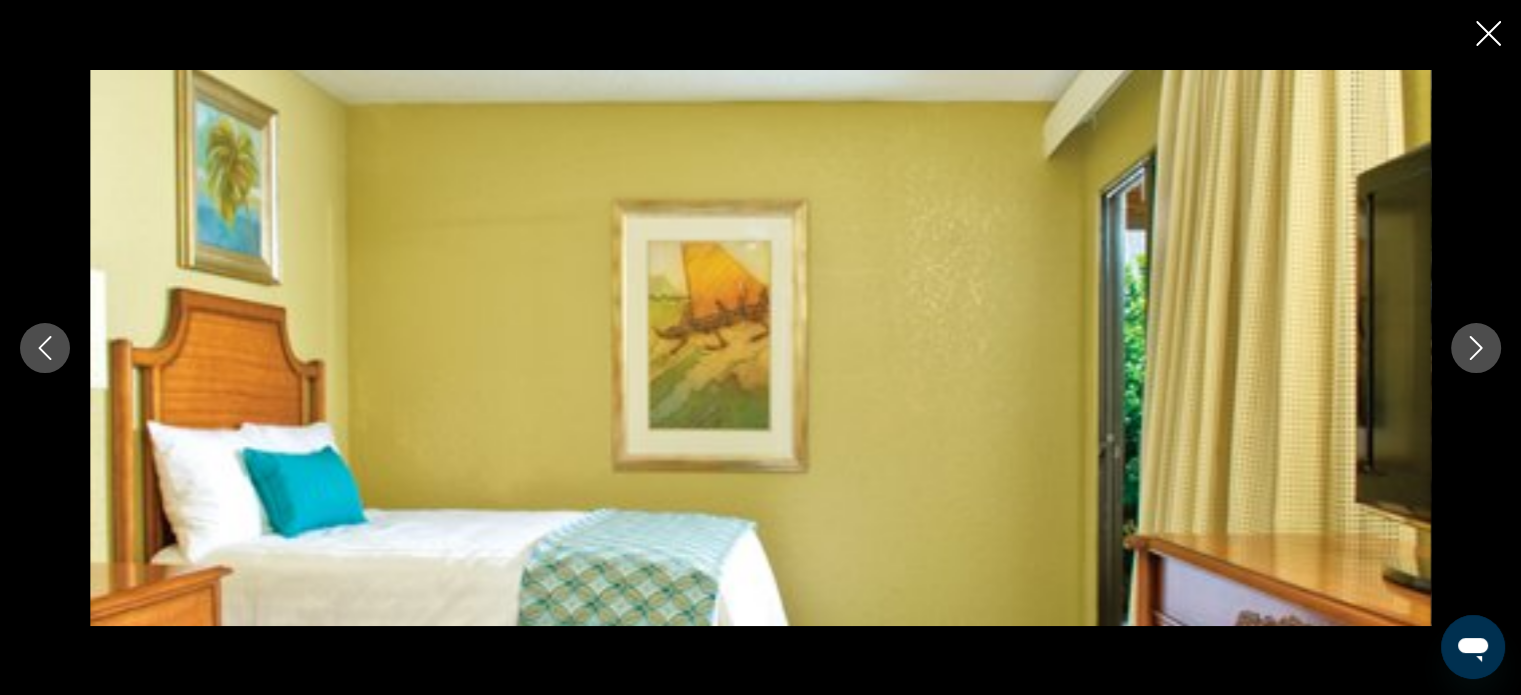 click 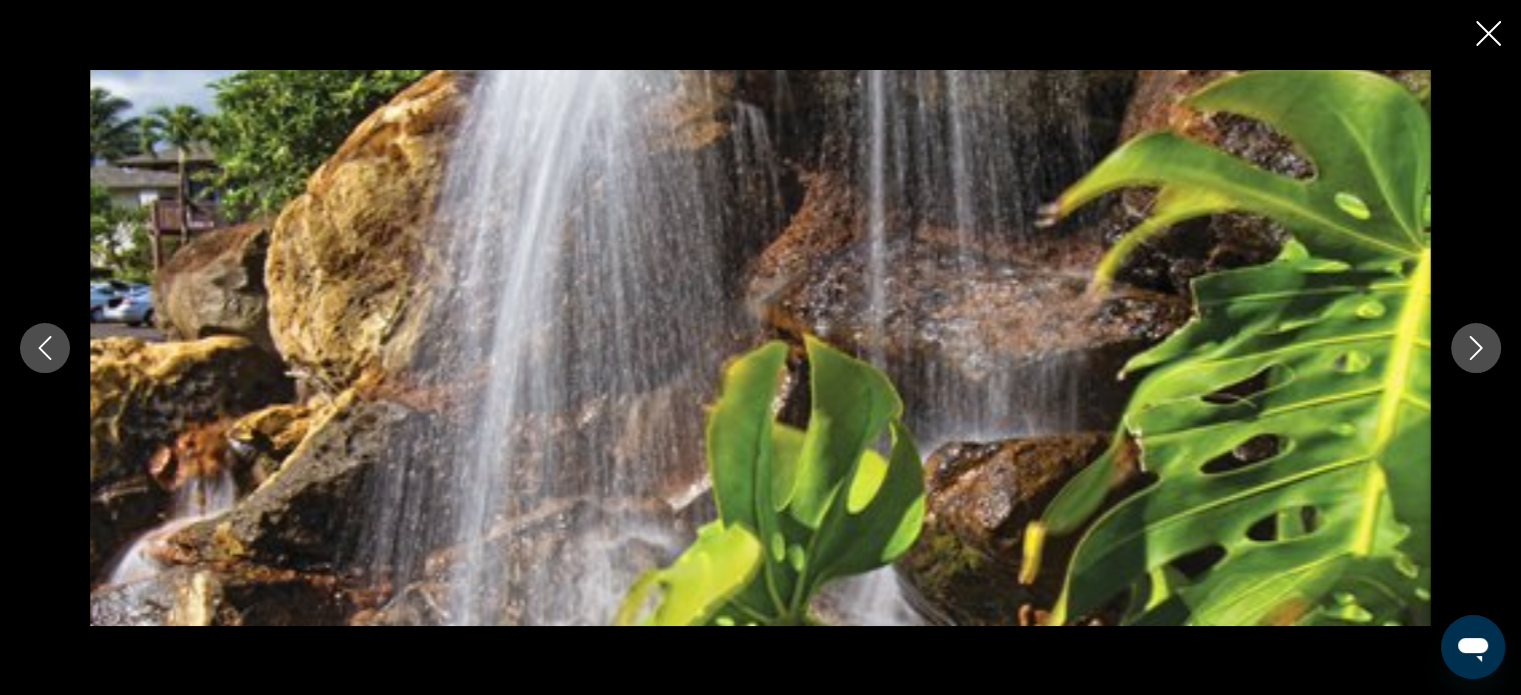 click 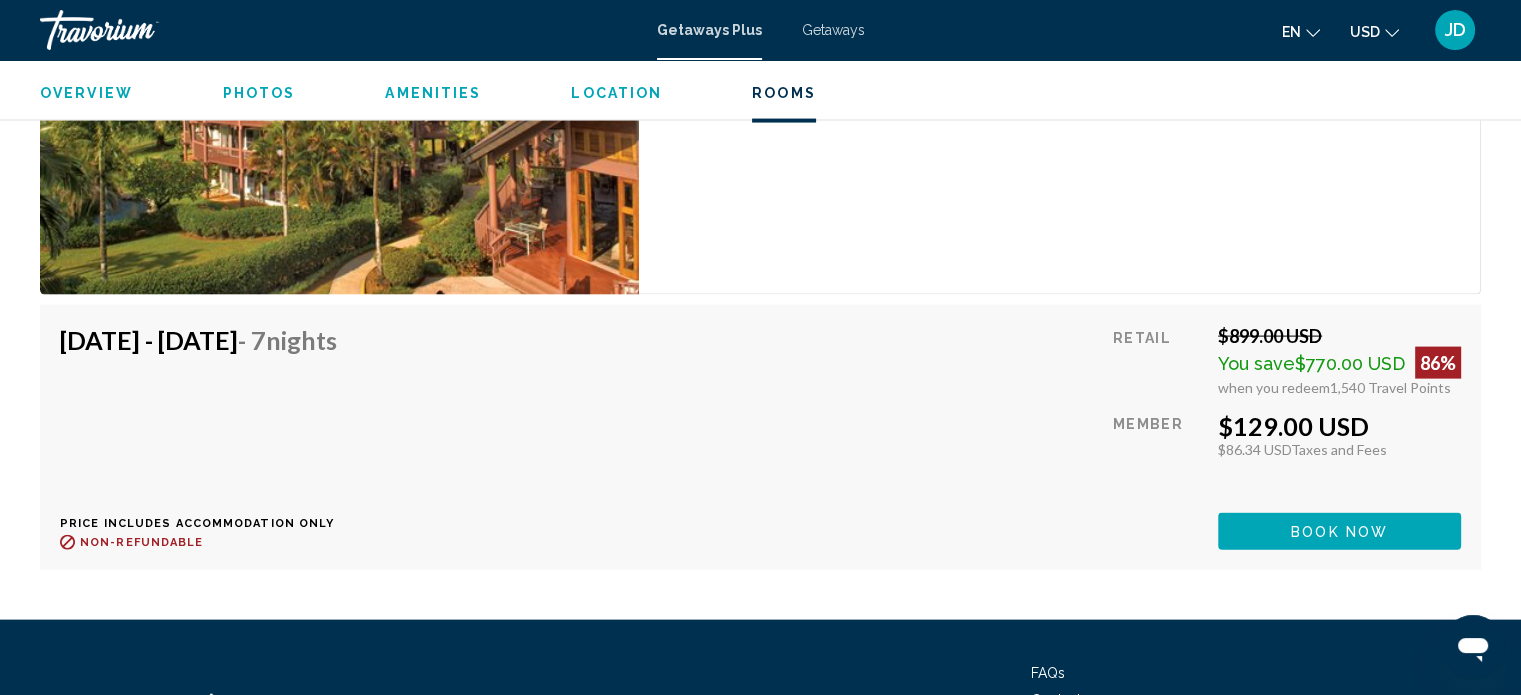 scroll, scrollTop: 4380, scrollLeft: 0, axis: vertical 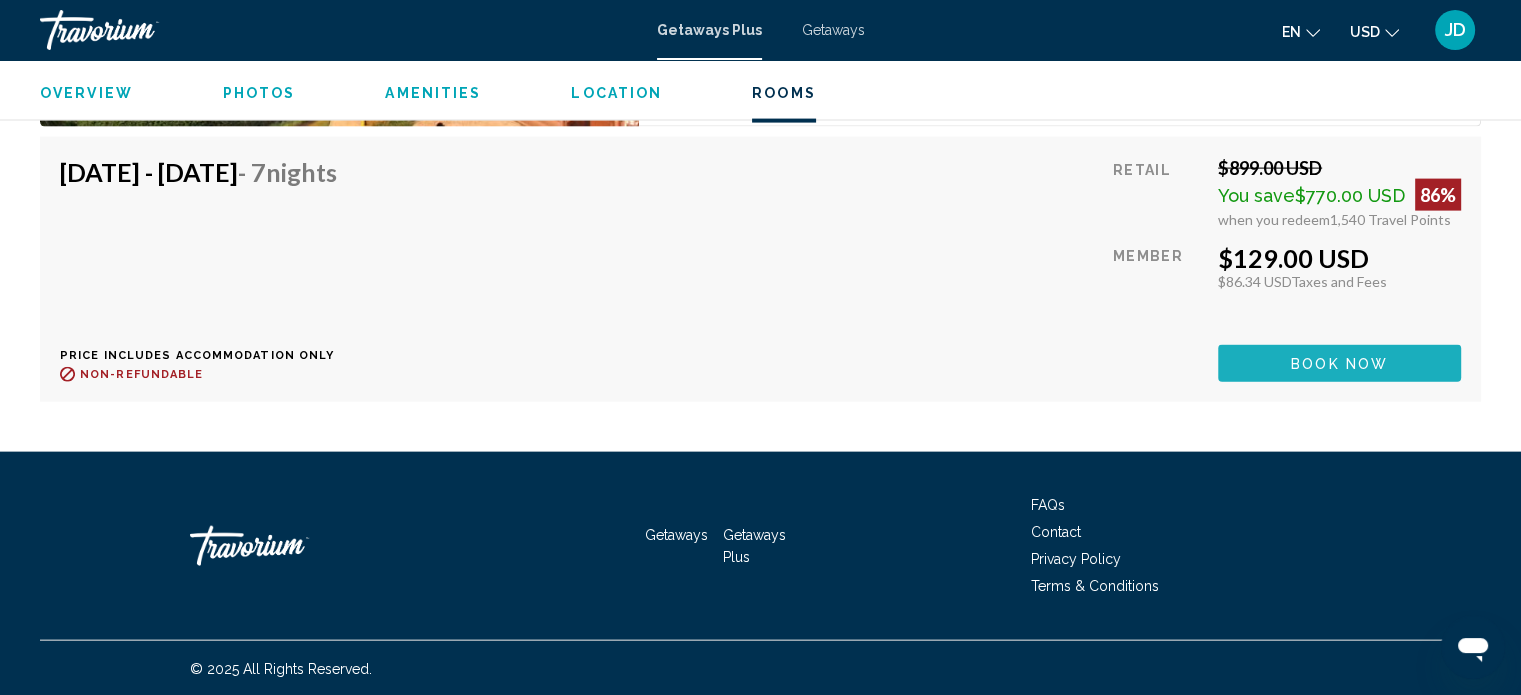 click on "Book now" at bounding box center [1339, 364] 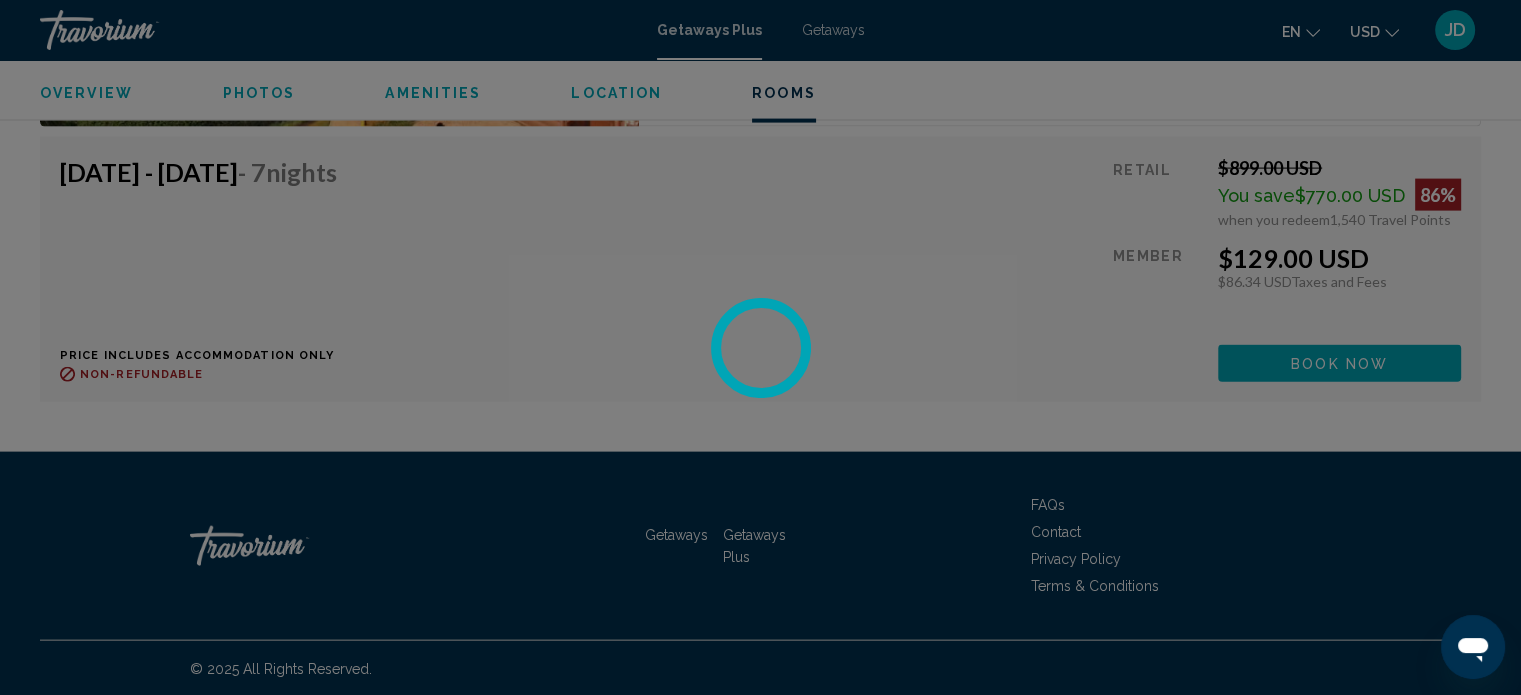 click at bounding box center (760, 347) 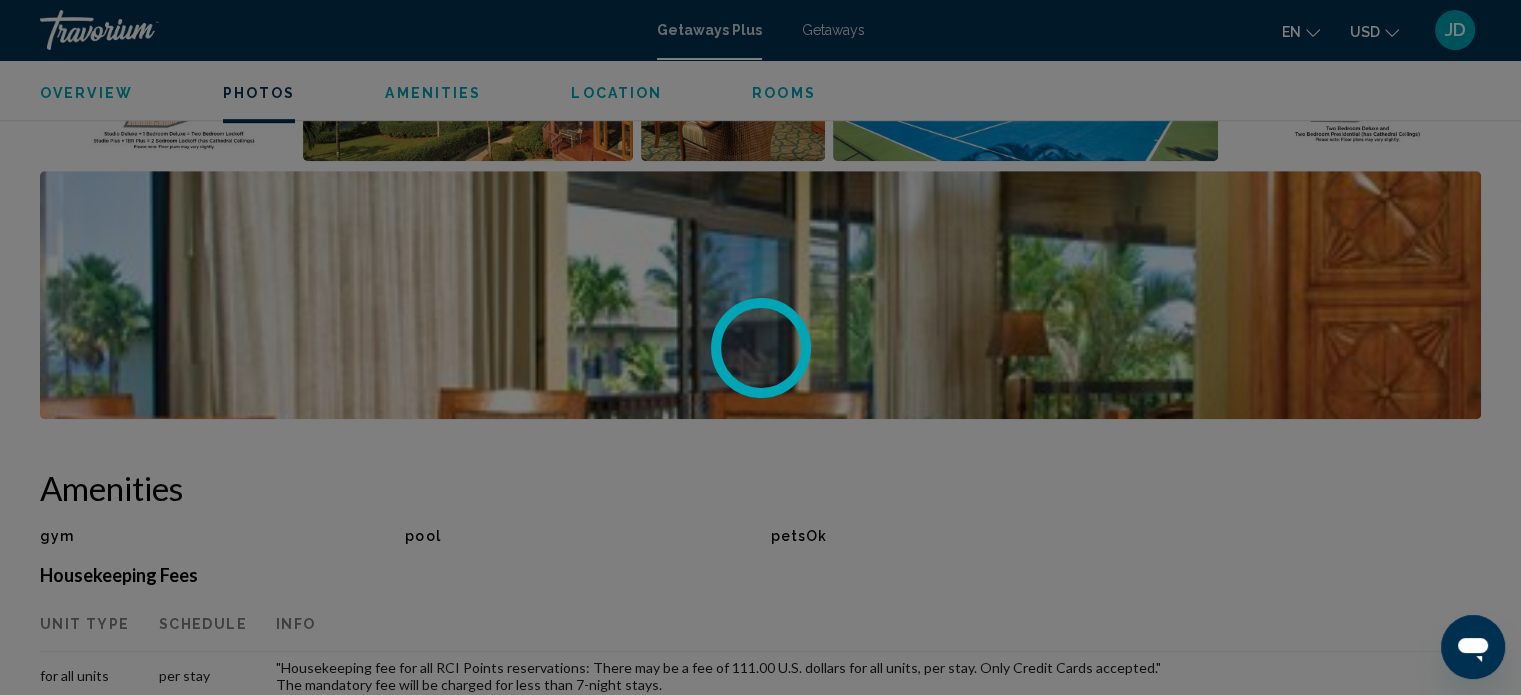 scroll, scrollTop: 1185, scrollLeft: 0, axis: vertical 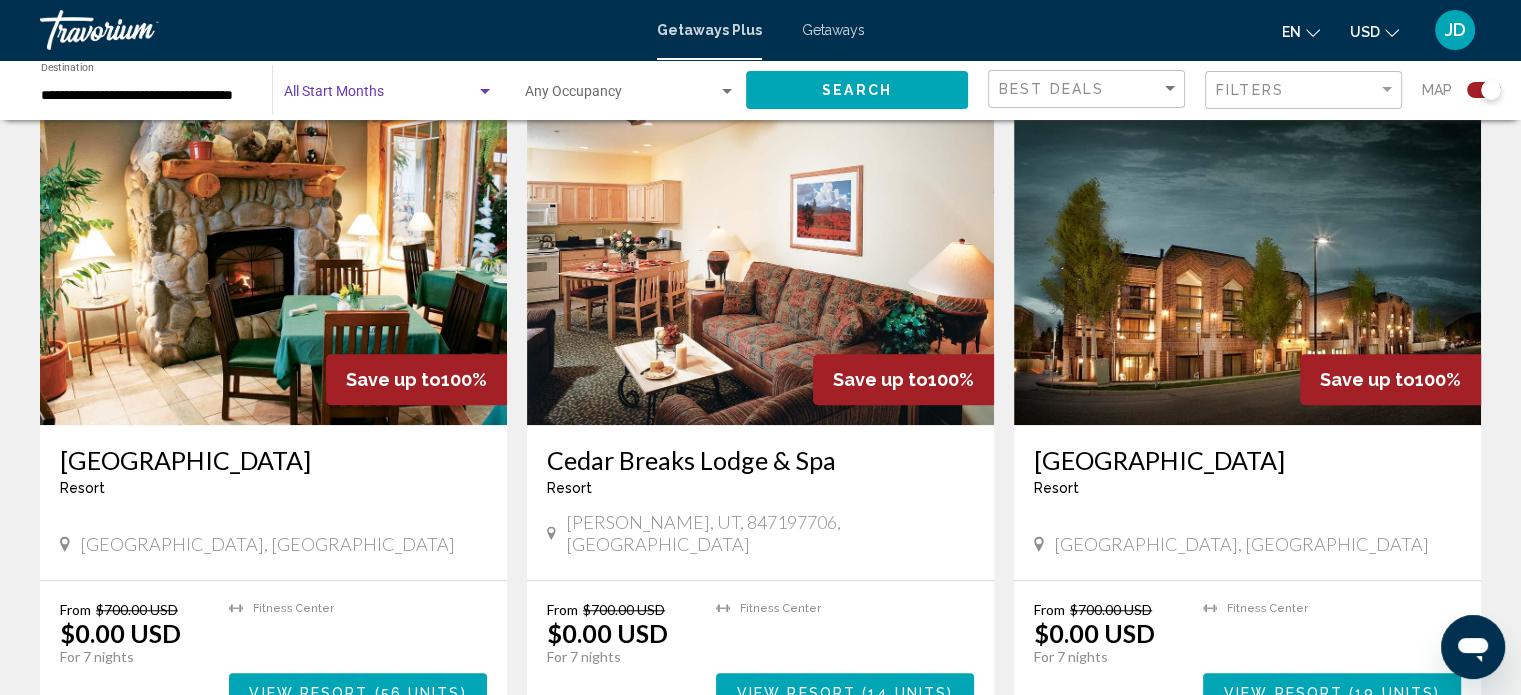 click at bounding box center (485, 92) 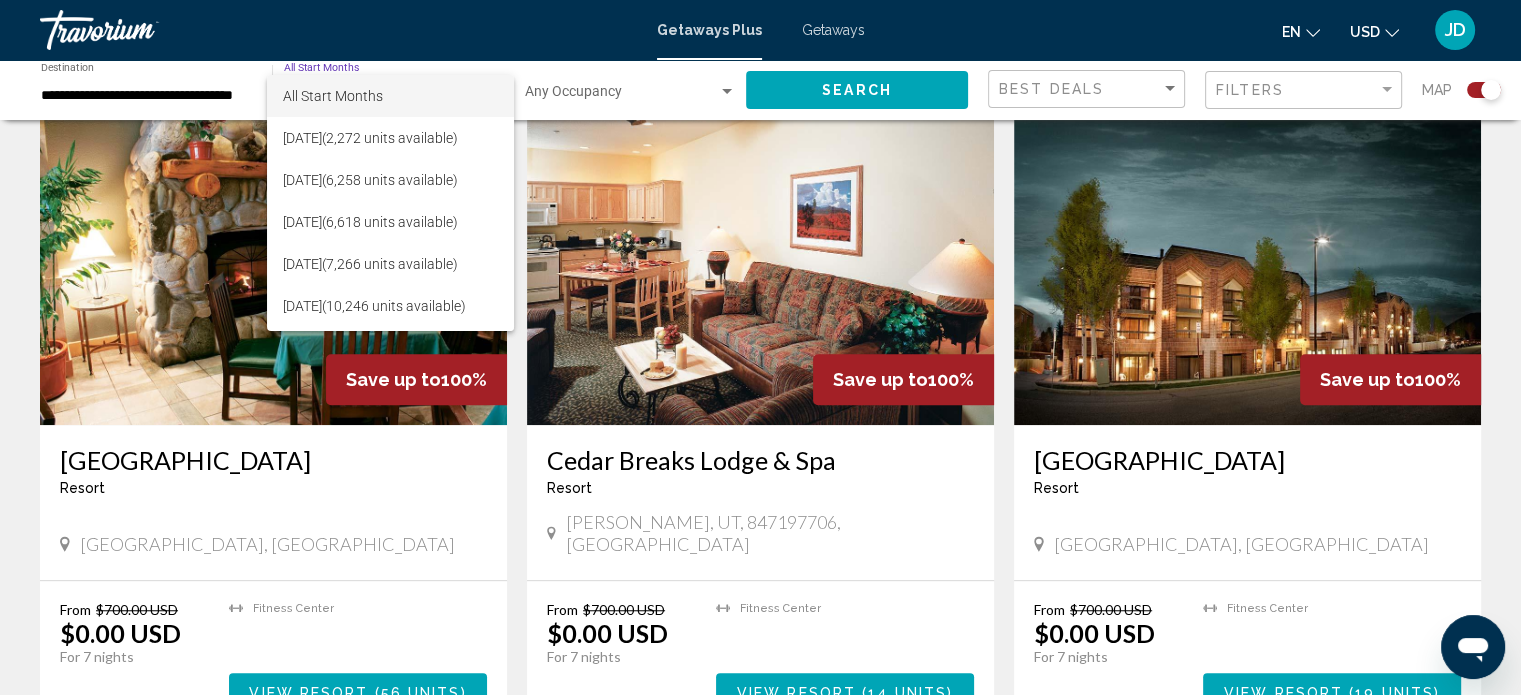 click at bounding box center (760, 347) 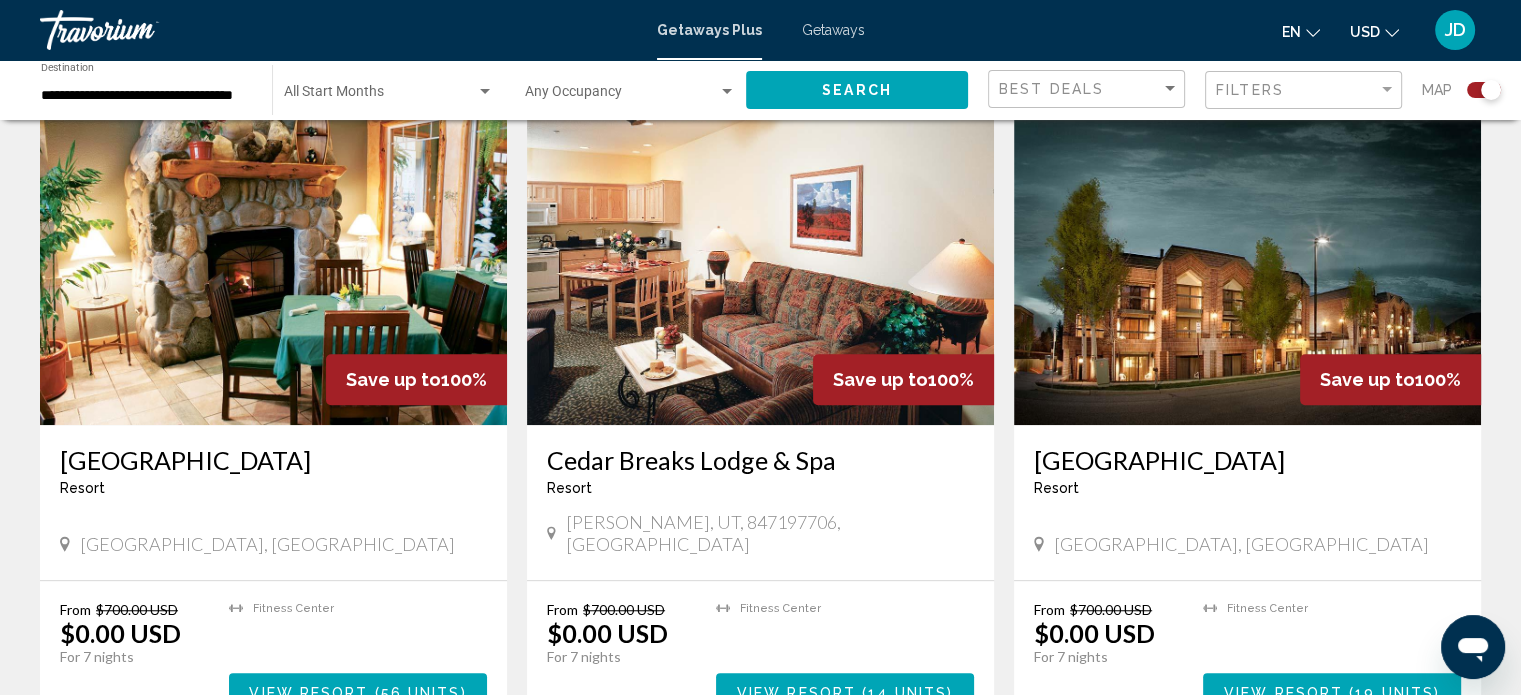 click on "**********" 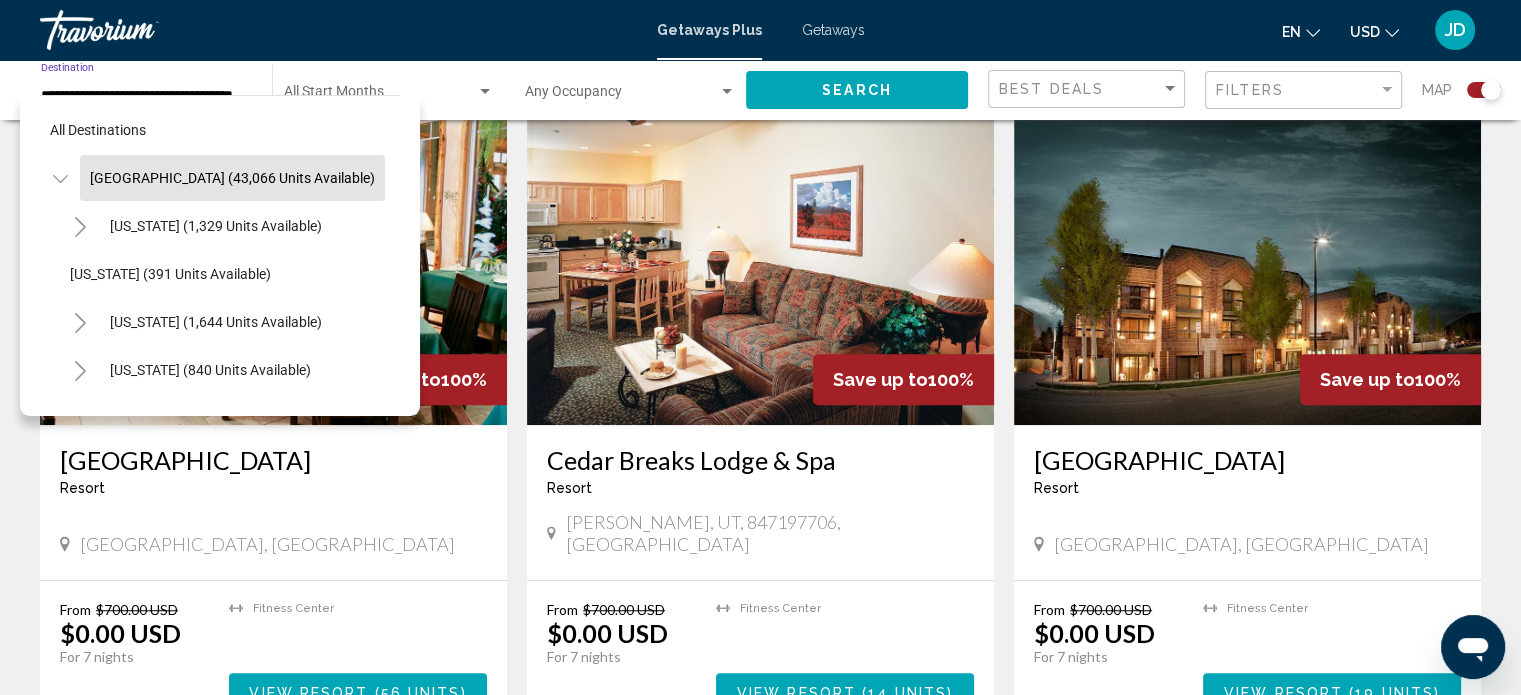 scroll, scrollTop: 0, scrollLeft: 20, axis: horizontal 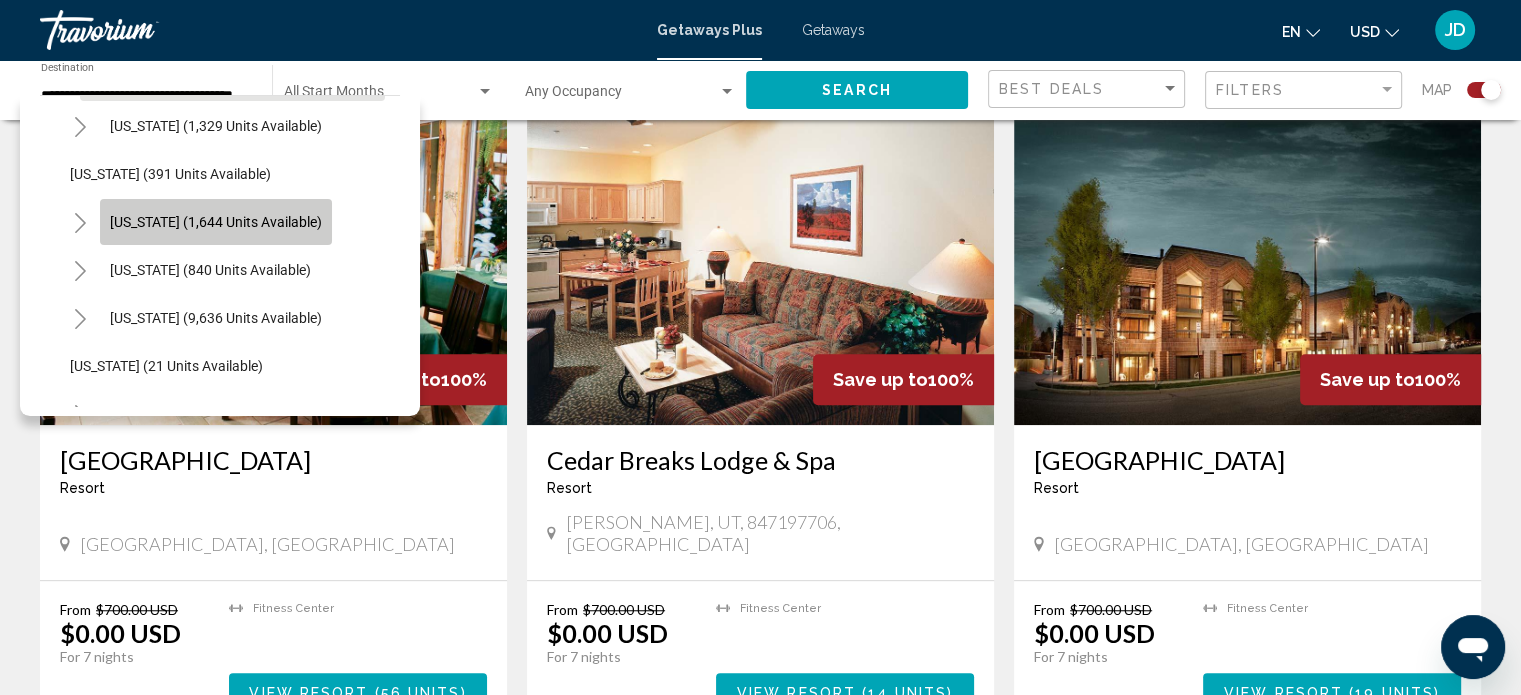 click on "[US_STATE] (1,644 units available)" 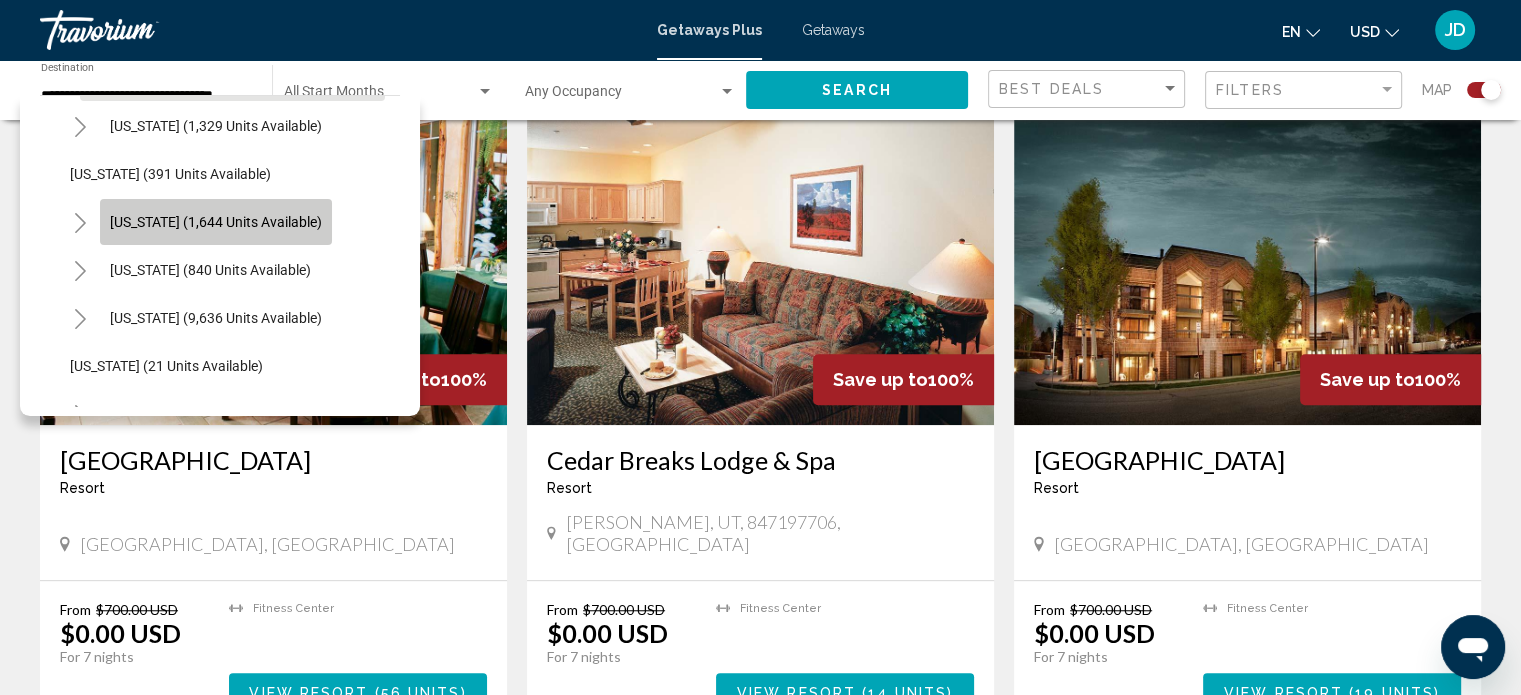 scroll, scrollTop: 0, scrollLeft: 0, axis: both 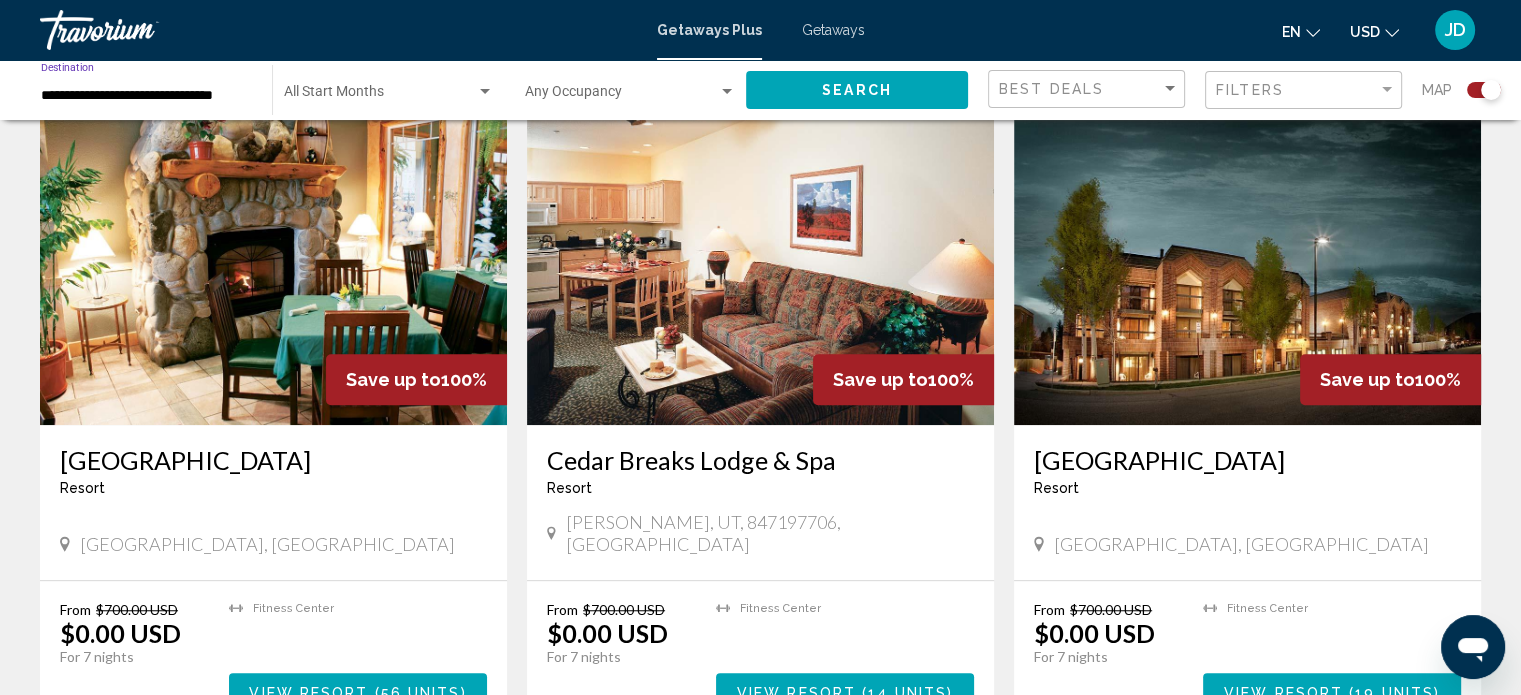 click on "**********" 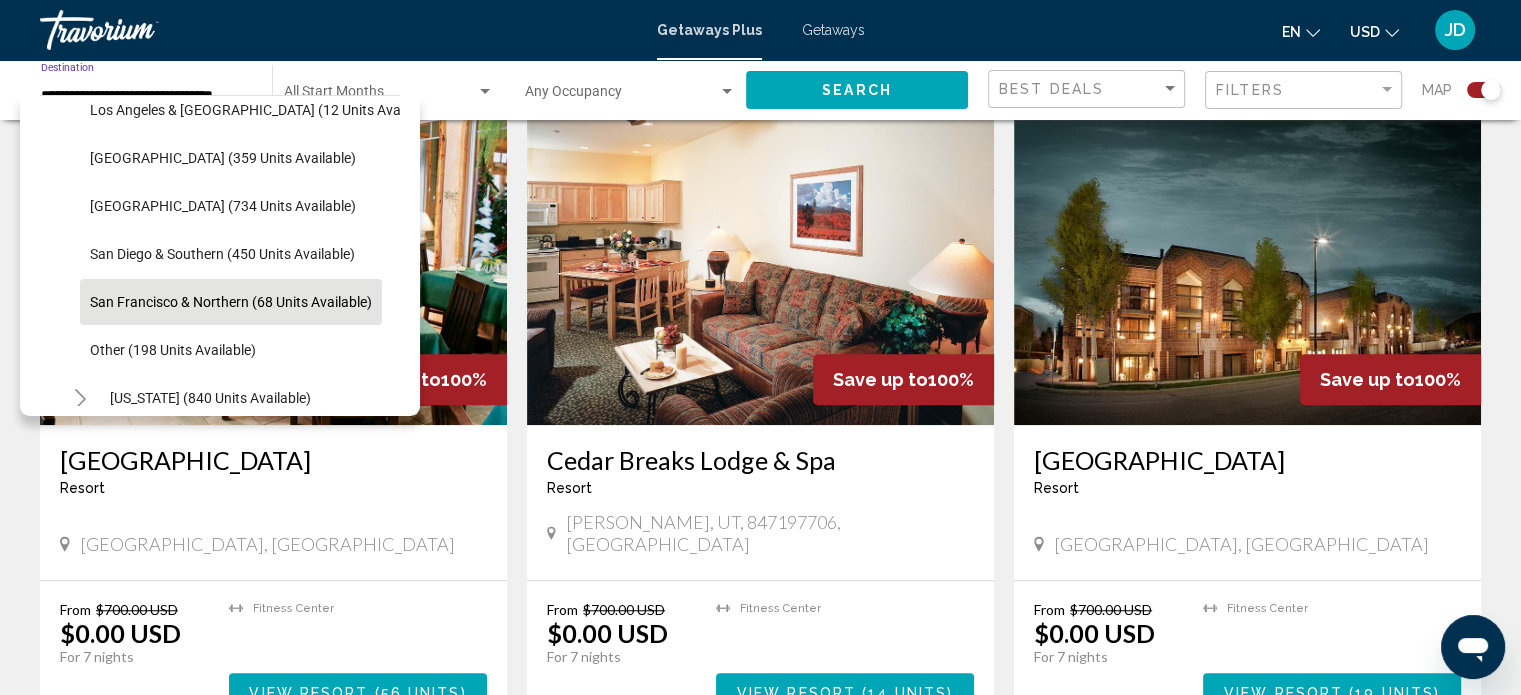 scroll, scrollTop: 278, scrollLeft: 0, axis: vertical 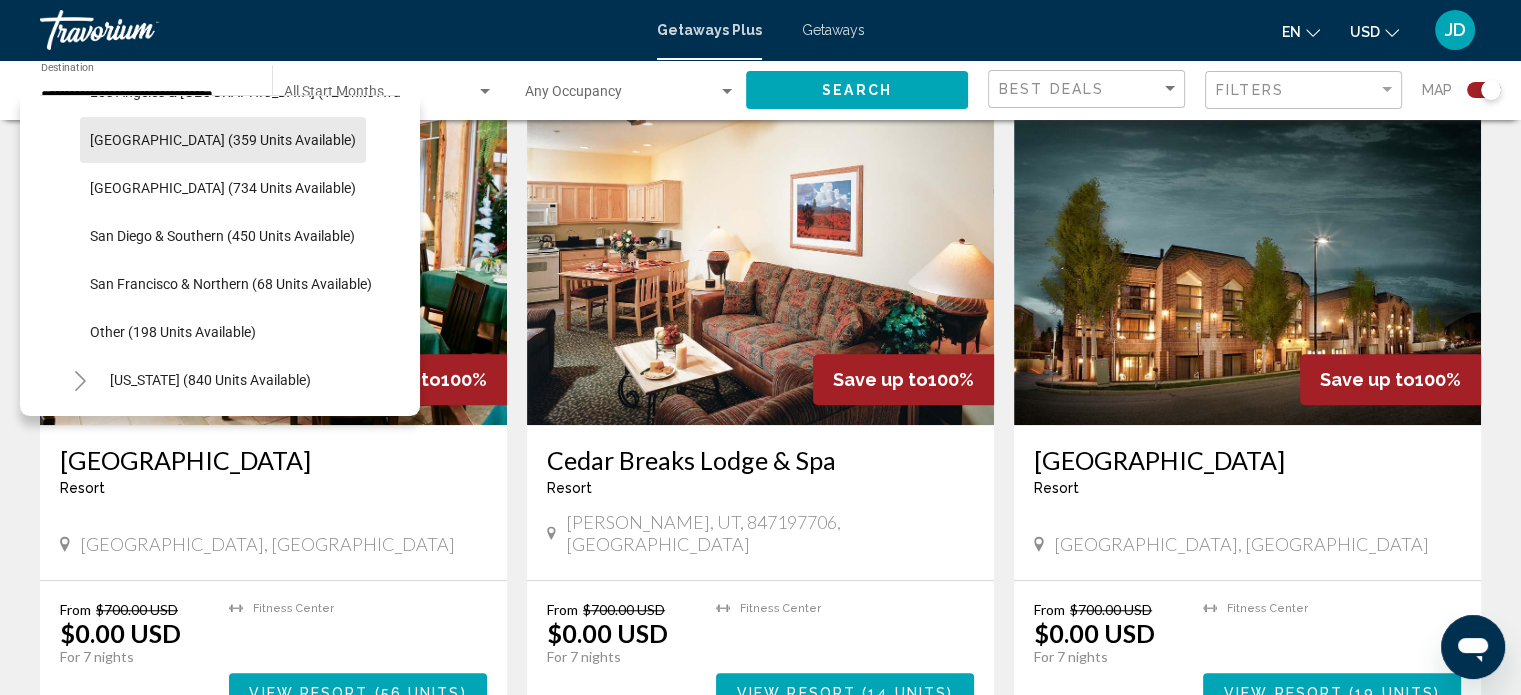click on "[GEOGRAPHIC_DATA] (359 units available)" 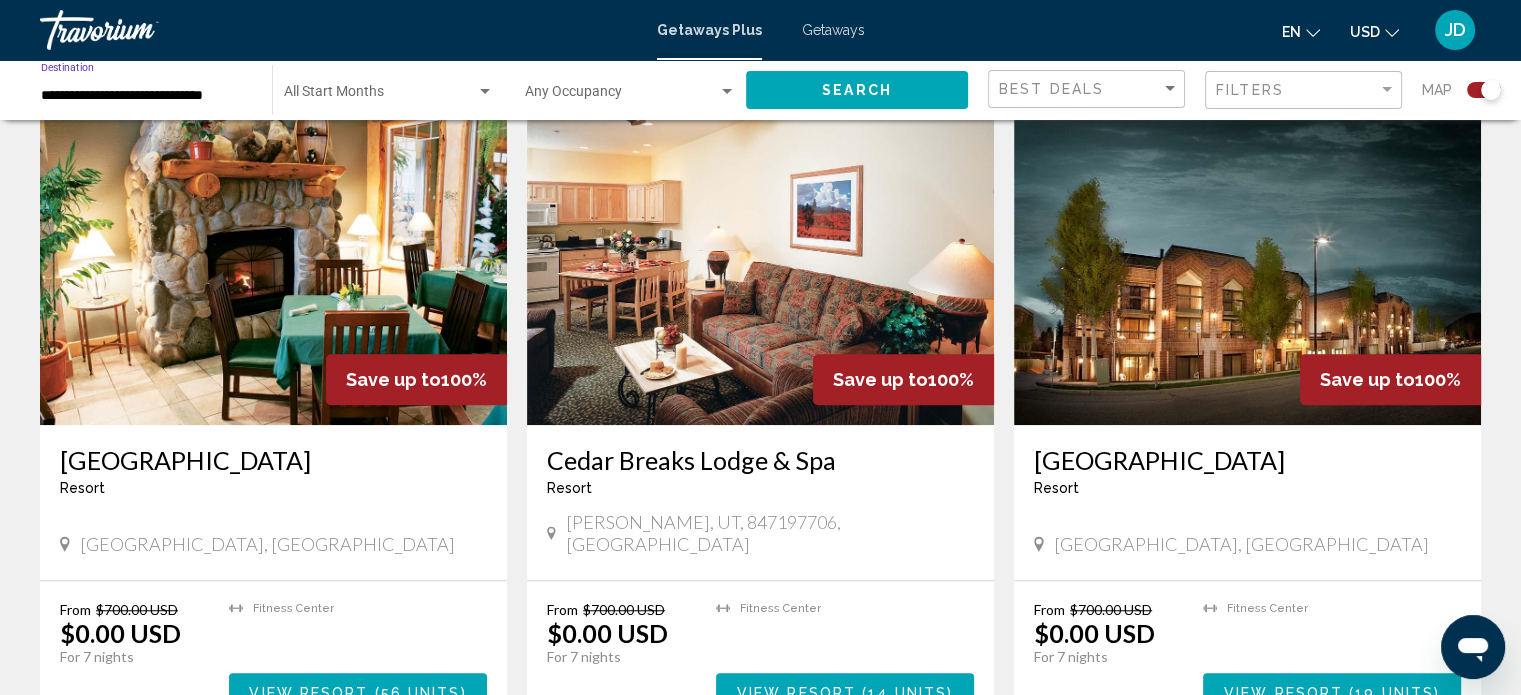 click on "Search" 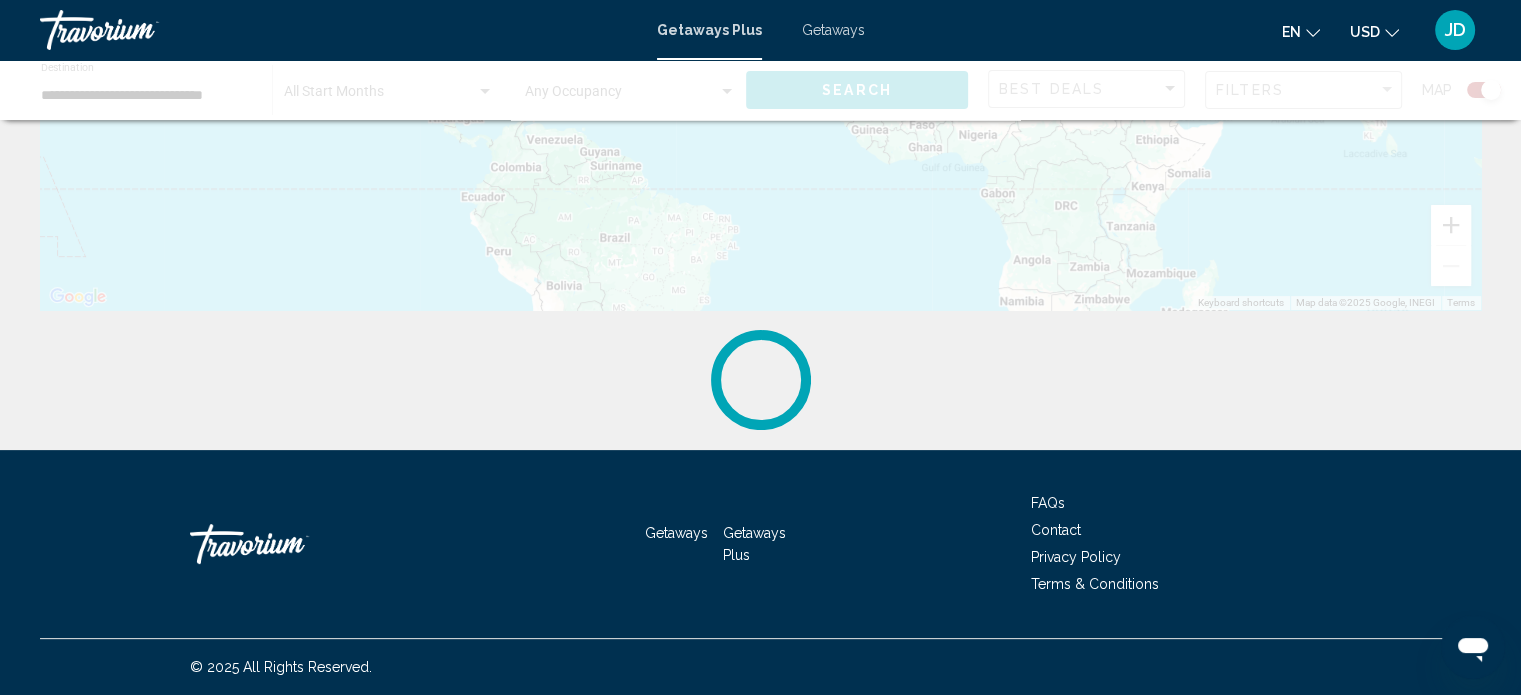 scroll, scrollTop: 0, scrollLeft: 0, axis: both 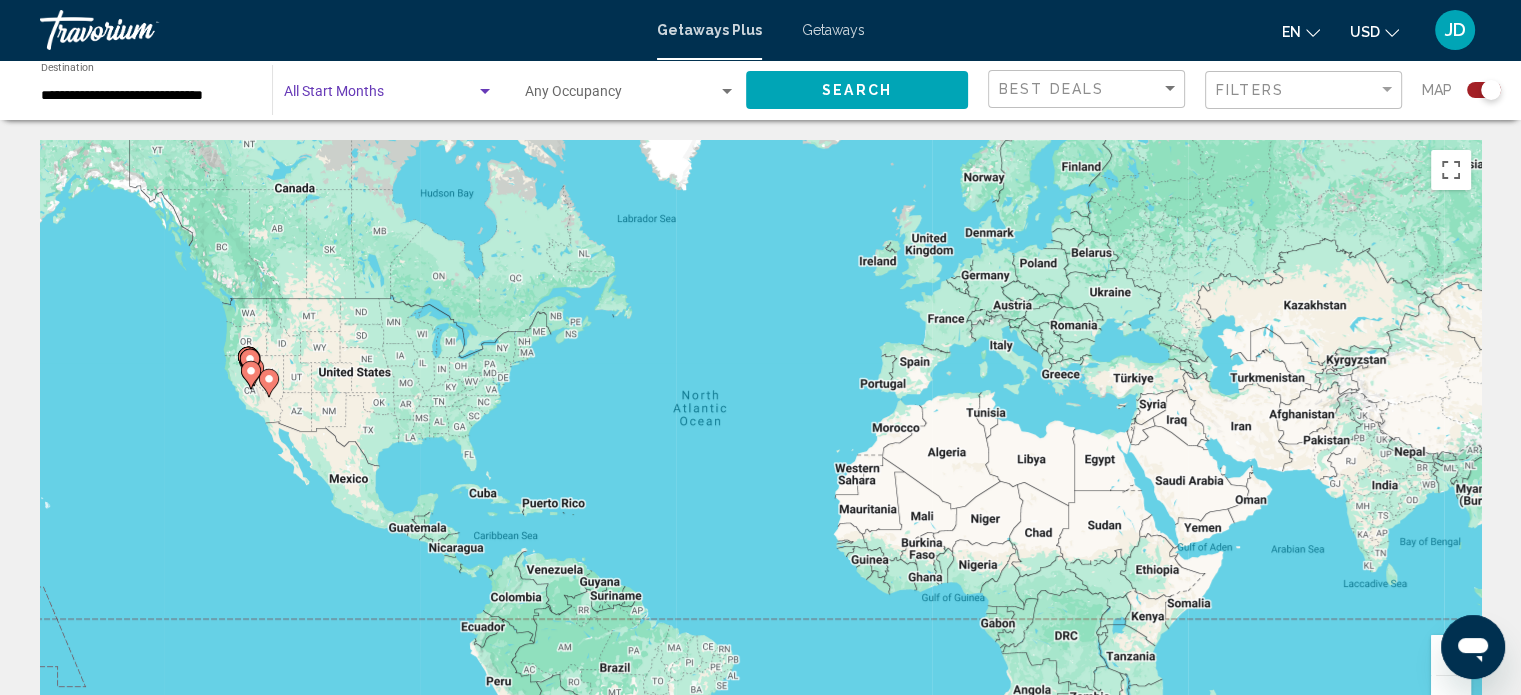 click at bounding box center [380, 96] 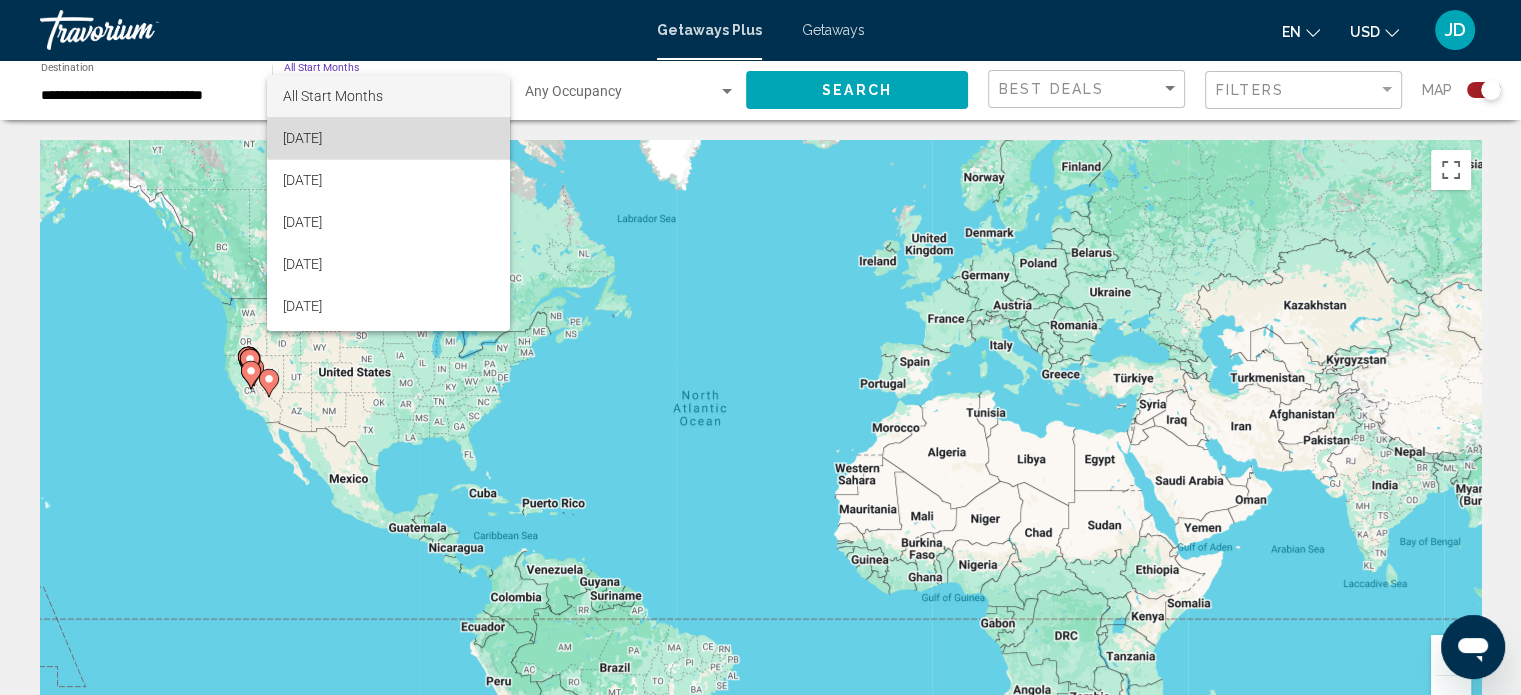 click on "[DATE]" at bounding box center (388, 138) 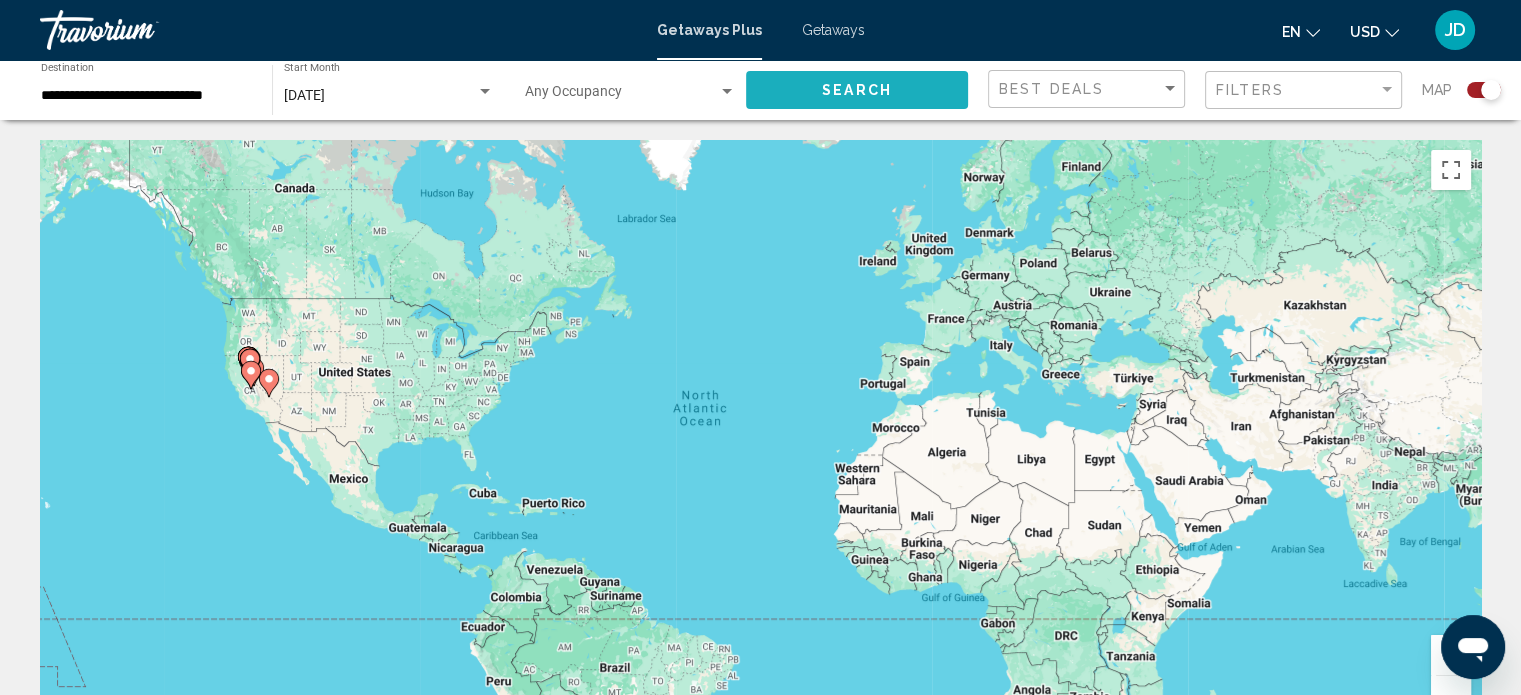 click on "Search" 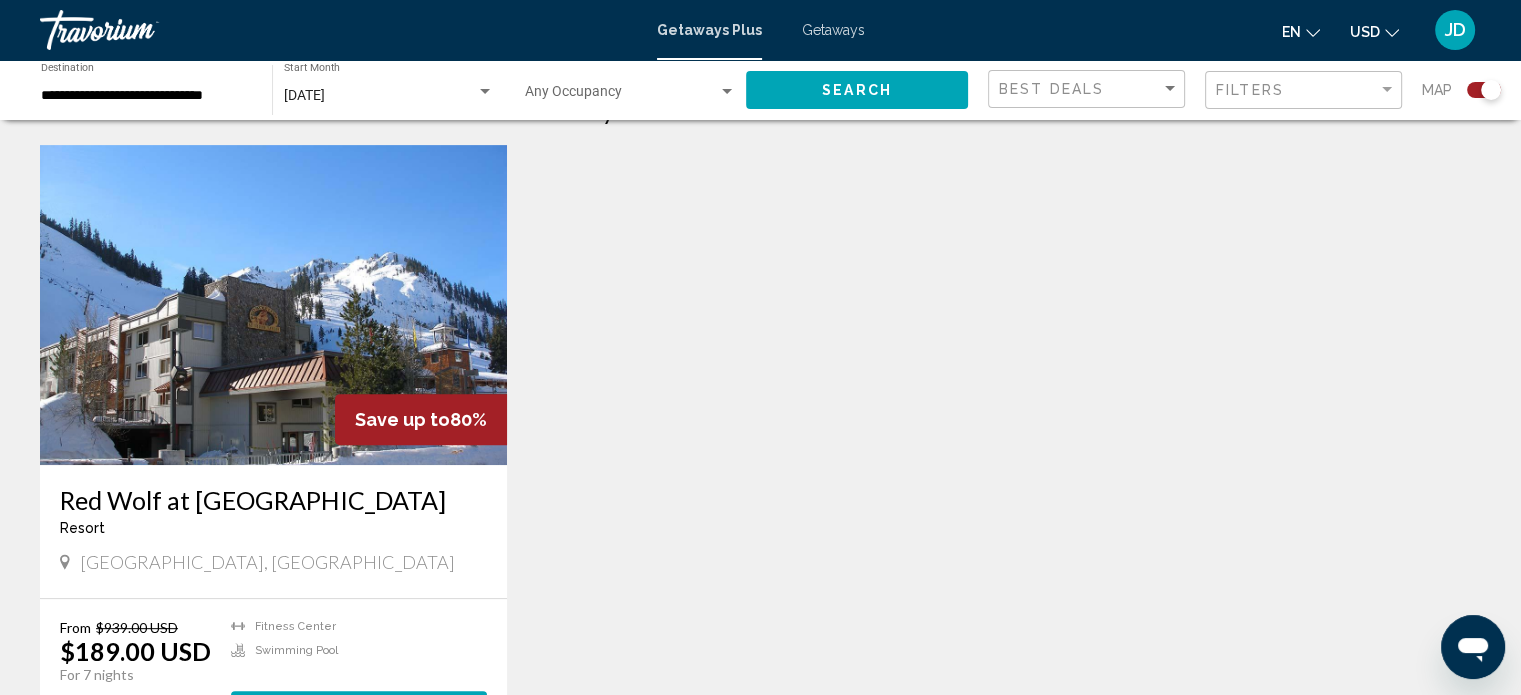 scroll, scrollTop: 700, scrollLeft: 0, axis: vertical 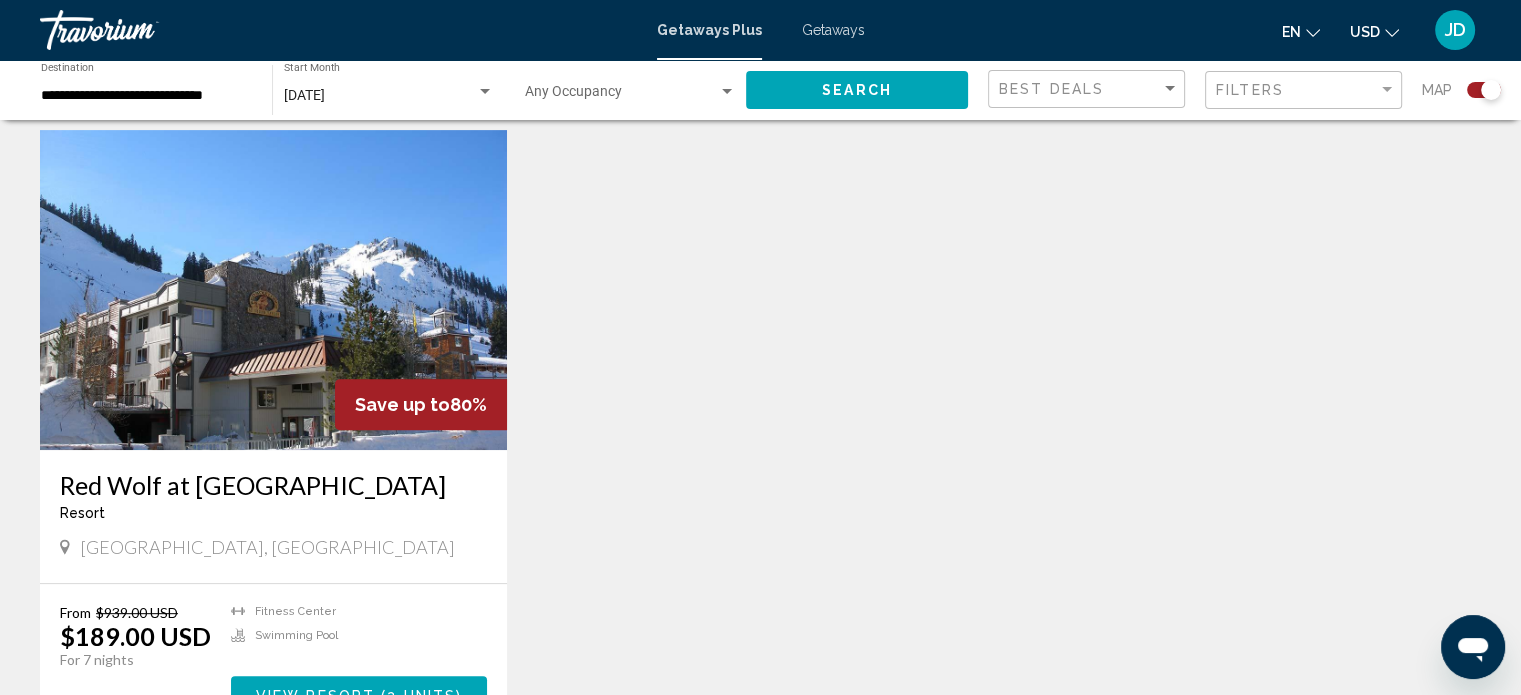 click at bounding box center [273, 290] 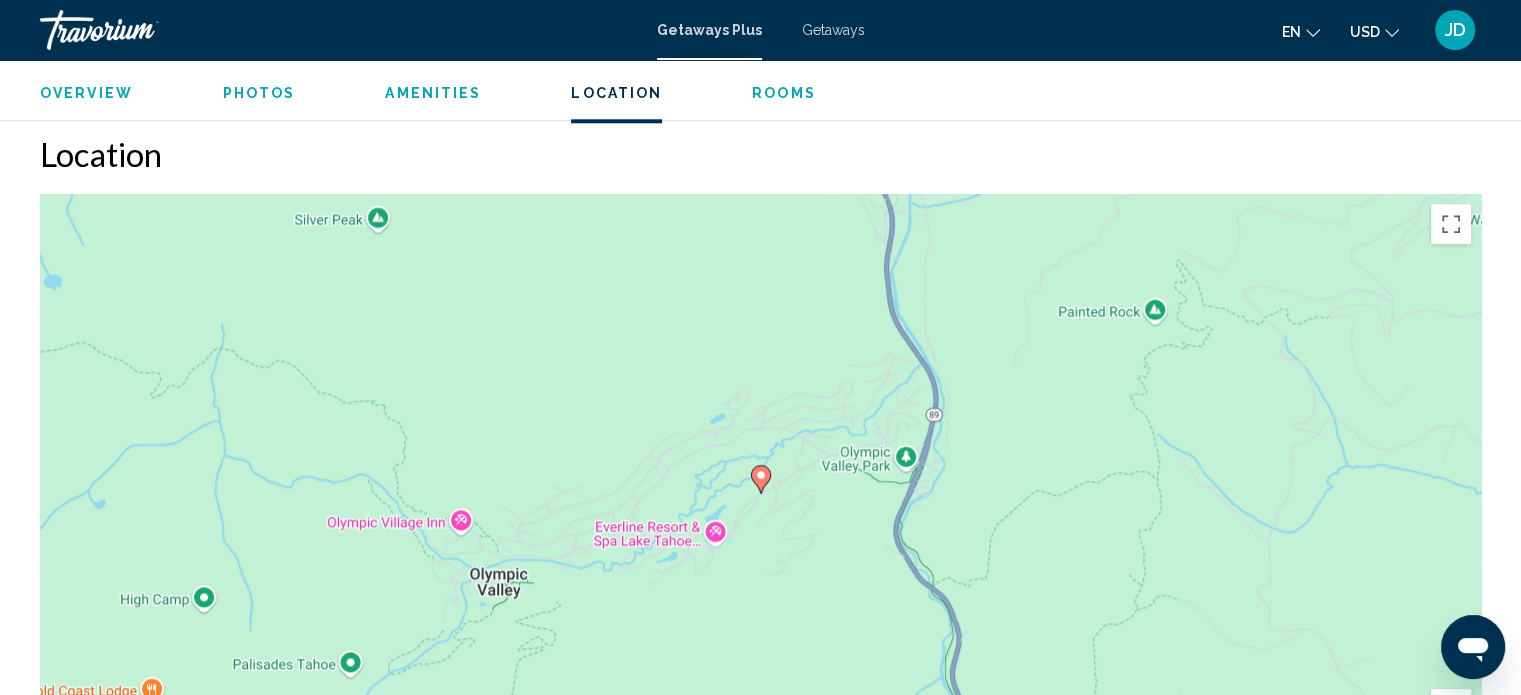 scroll, scrollTop: 2312, scrollLeft: 0, axis: vertical 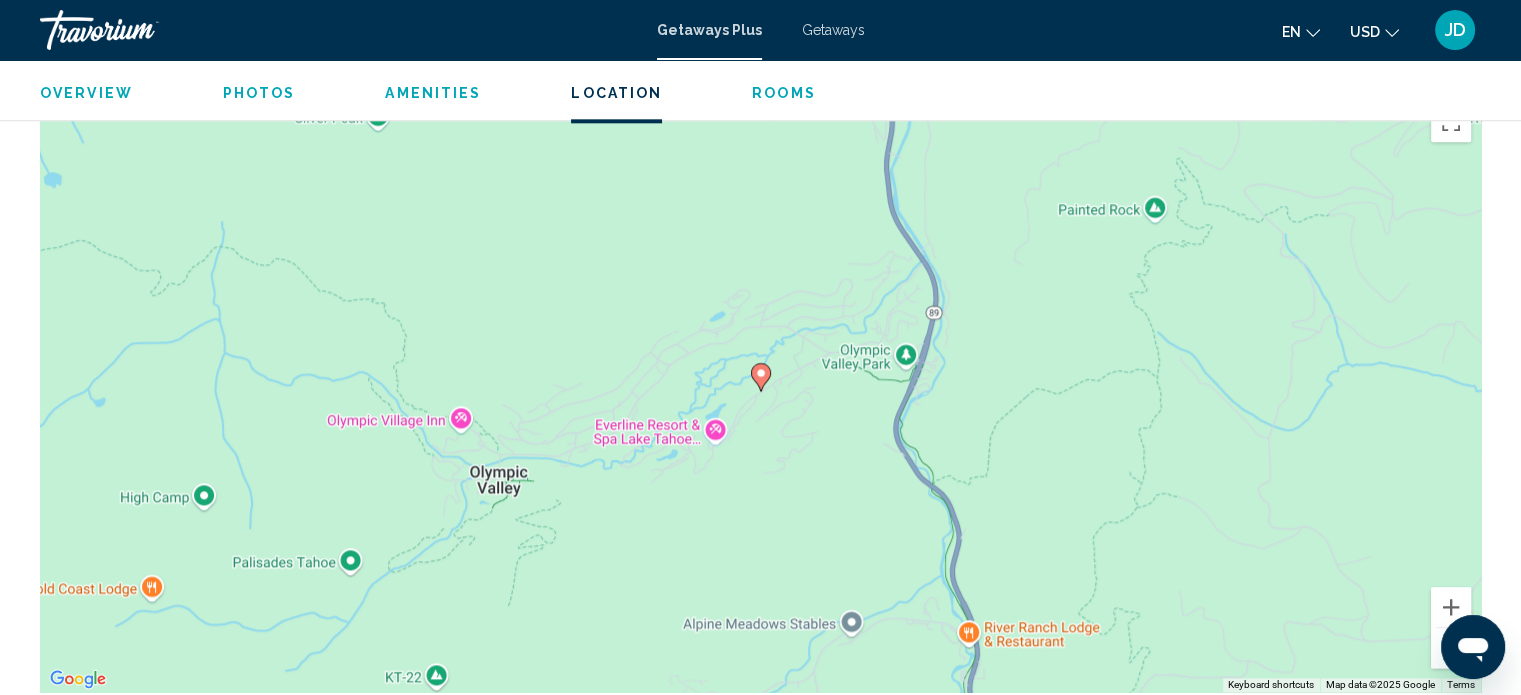 click at bounding box center [1451, 648] 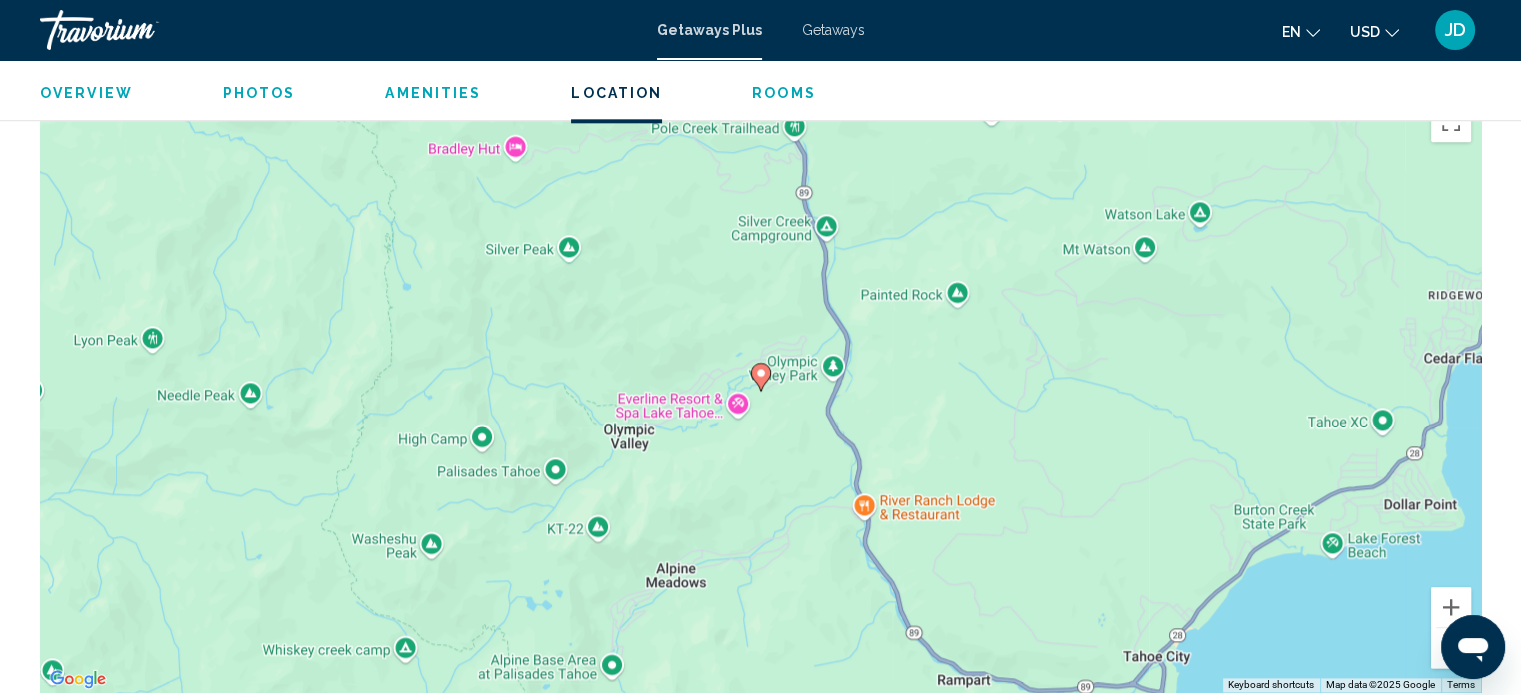 click at bounding box center [1451, 648] 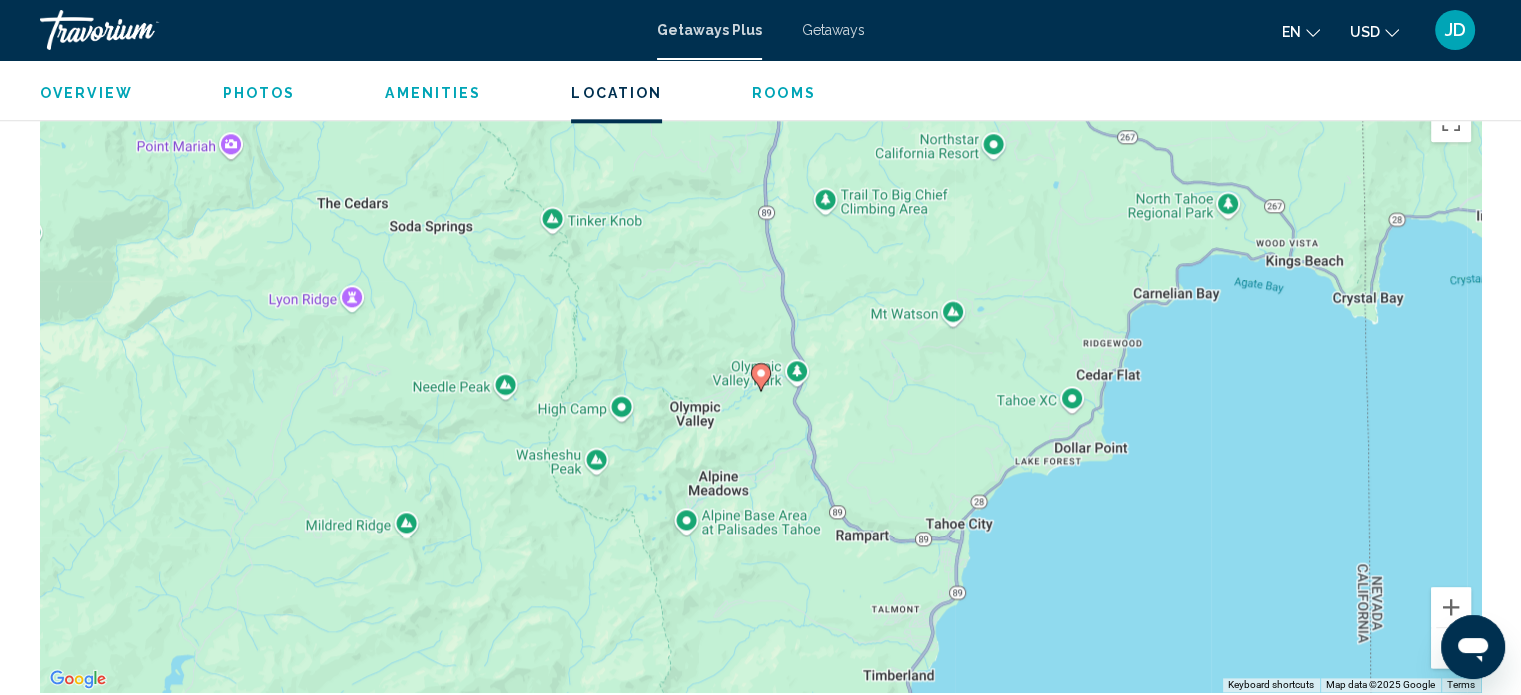 click at bounding box center (1451, 648) 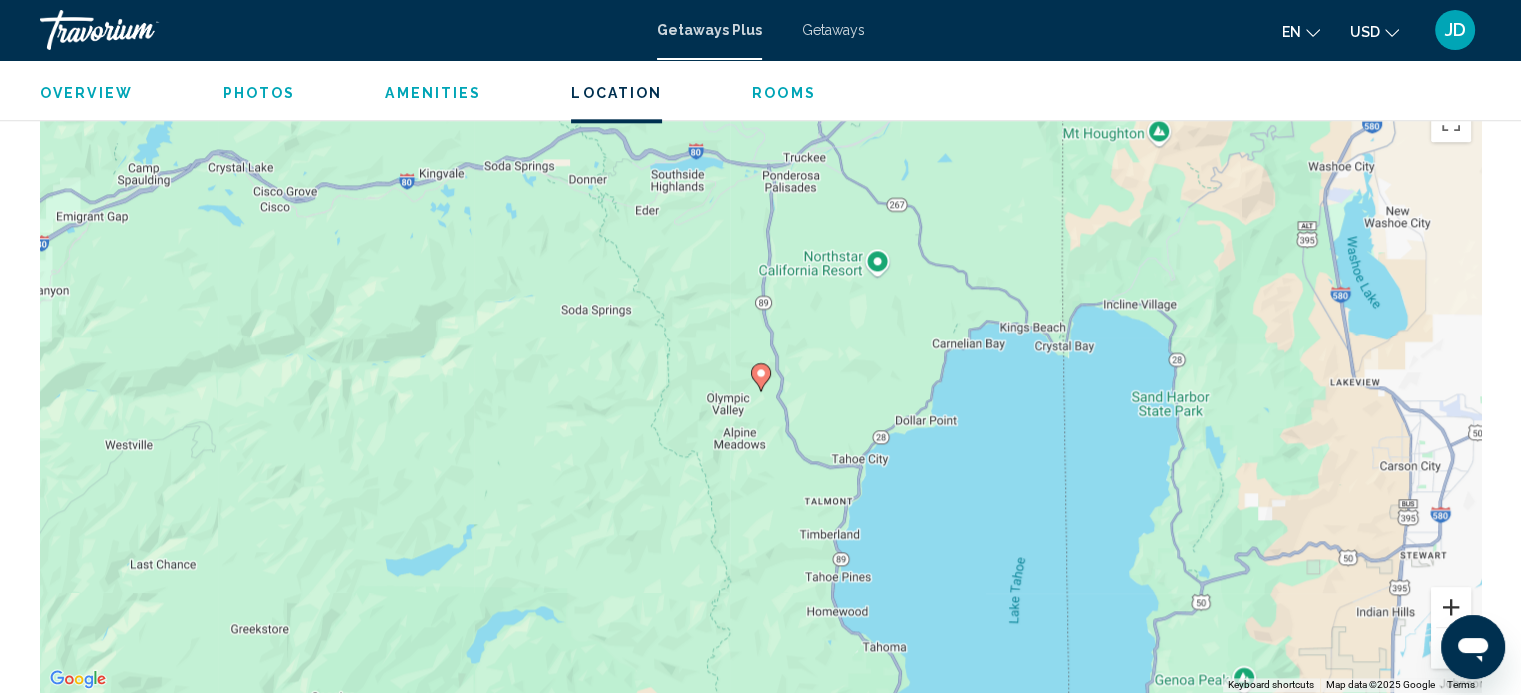 click at bounding box center [1451, 607] 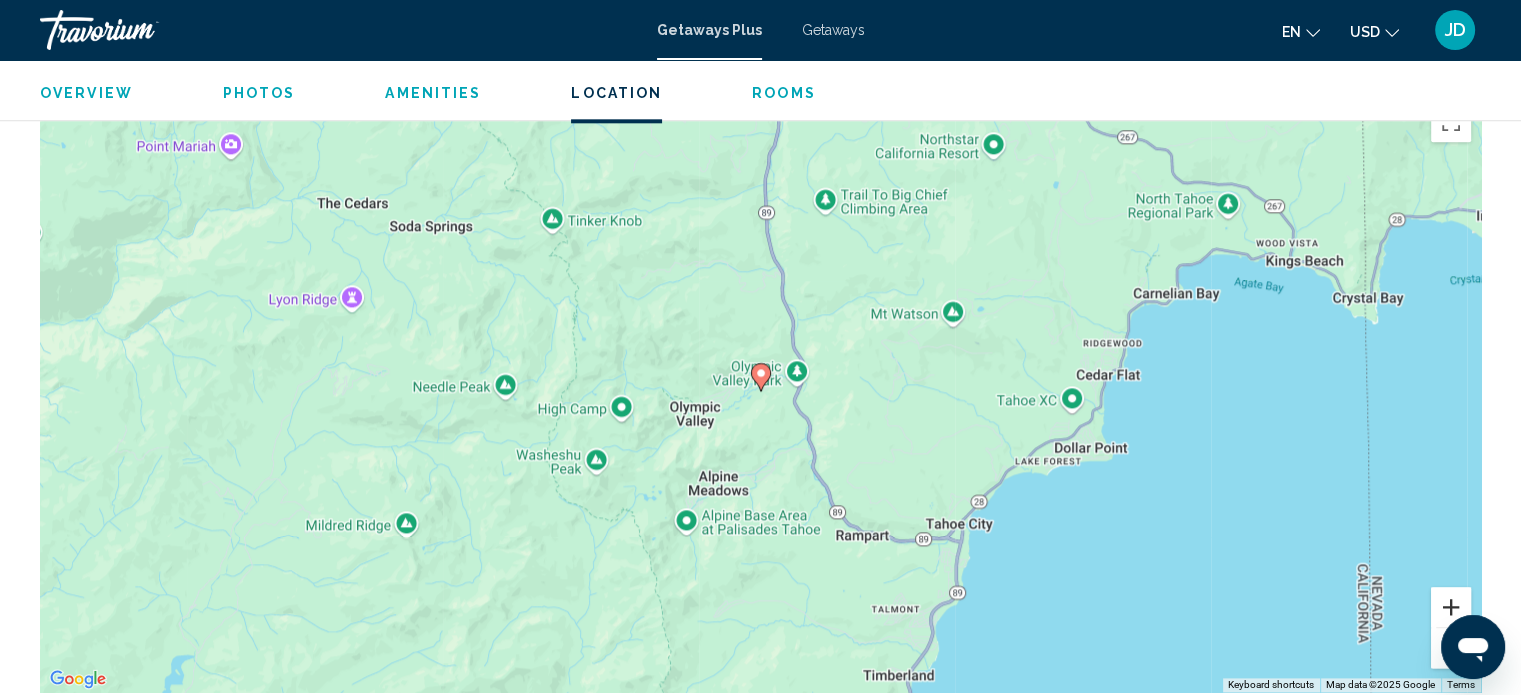 click at bounding box center [1451, 607] 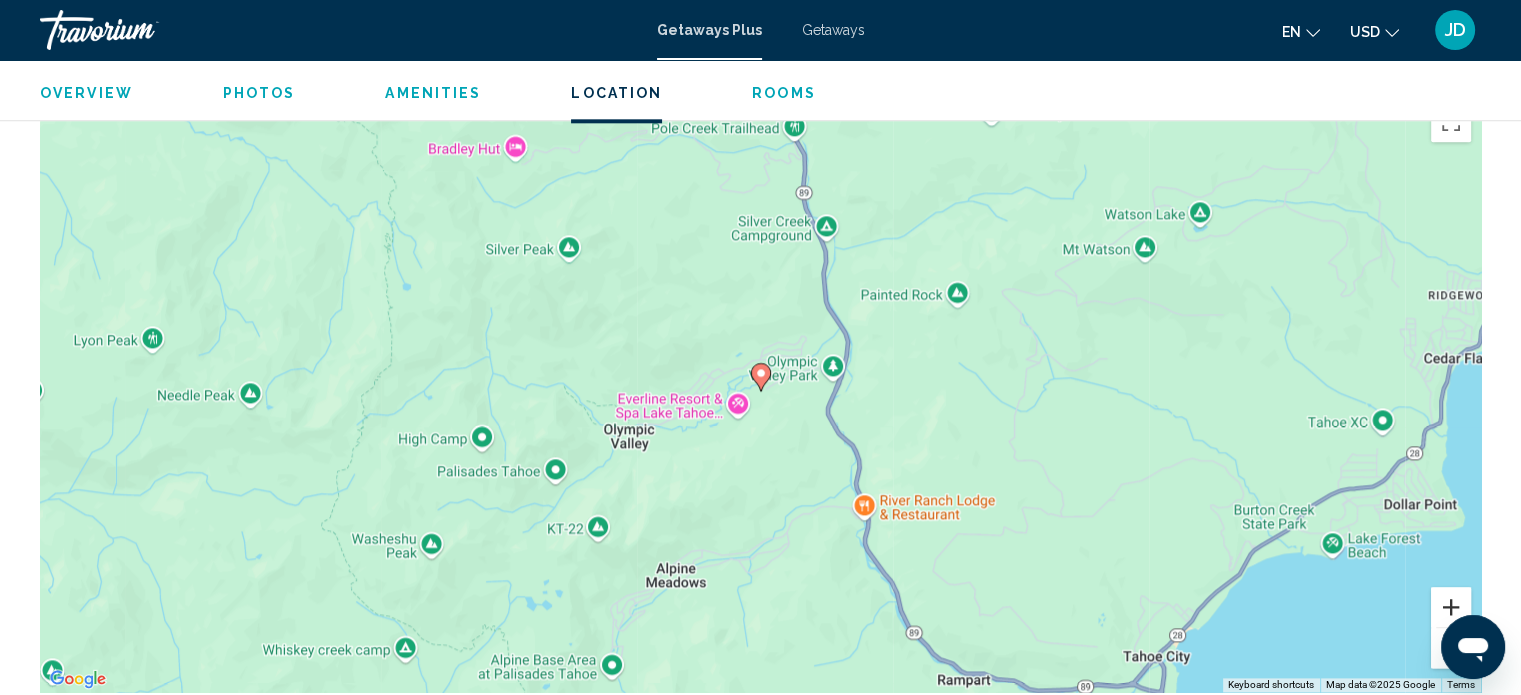 click at bounding box center [1451, 607] 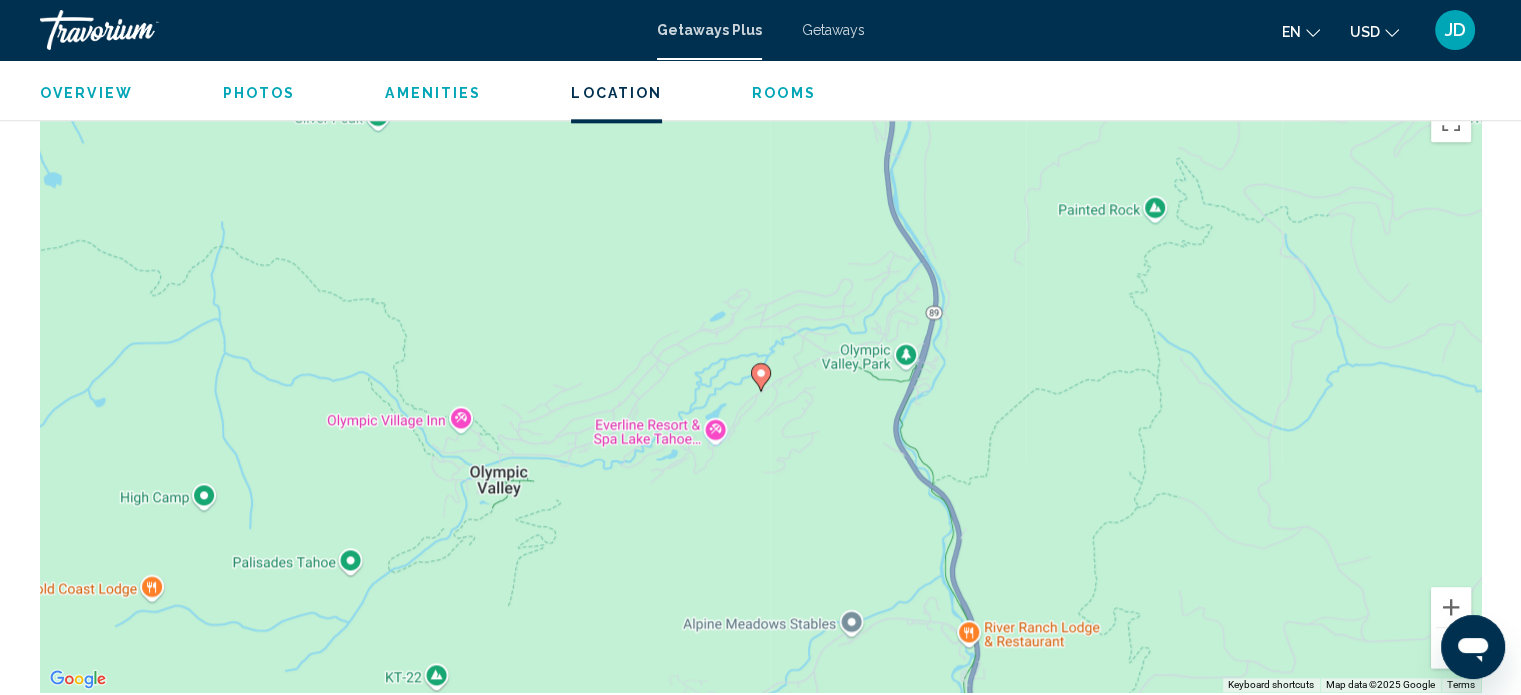 click on "To navigate, press the arrow keys. To activate drag with keyboard, press Alt + Enter. Once in keyboard drag state, use the arrow keys to move the marker. To complete the drag, press the Enter key. To cancel, press Escape." at bounding box center (760, 392) 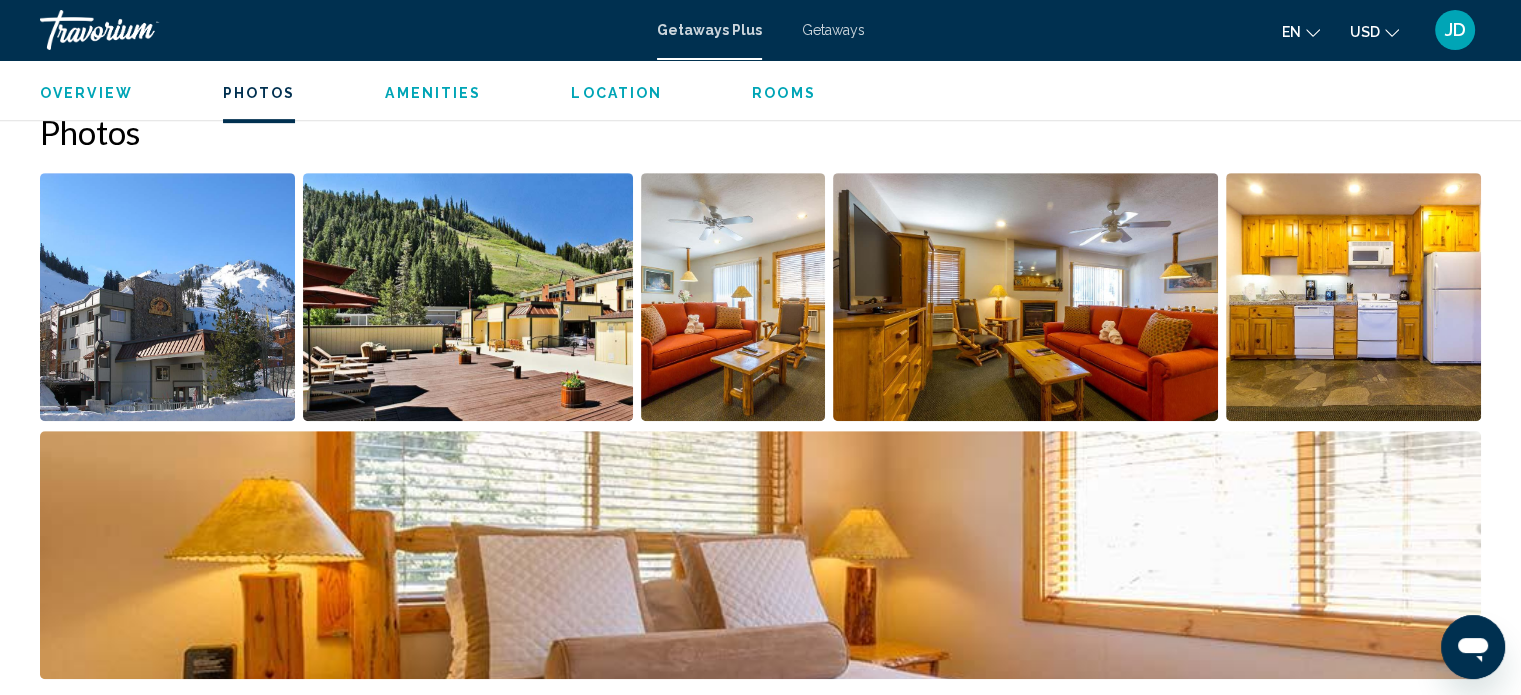 scroll, scrollTop: 912, scrollLeft: 0, axis: vertical 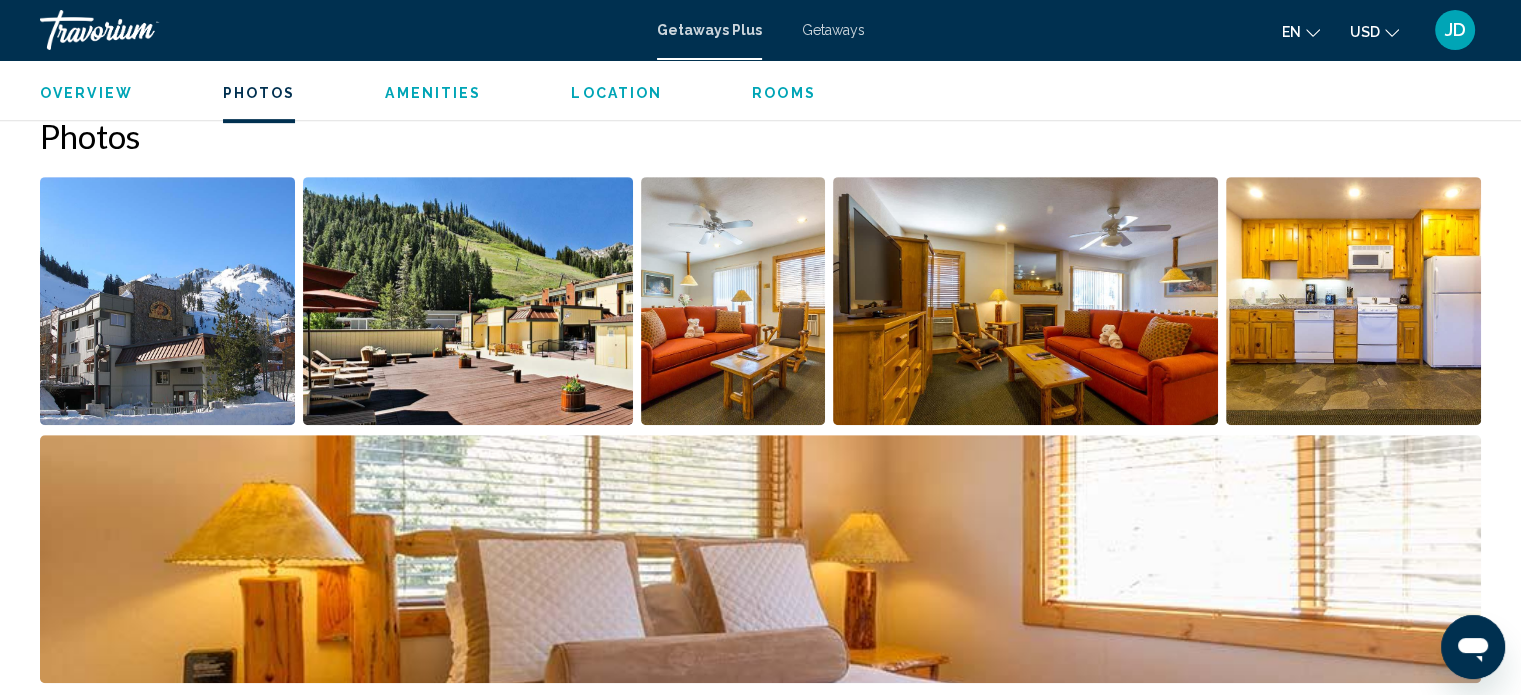 click at bounding box center [468, 301] 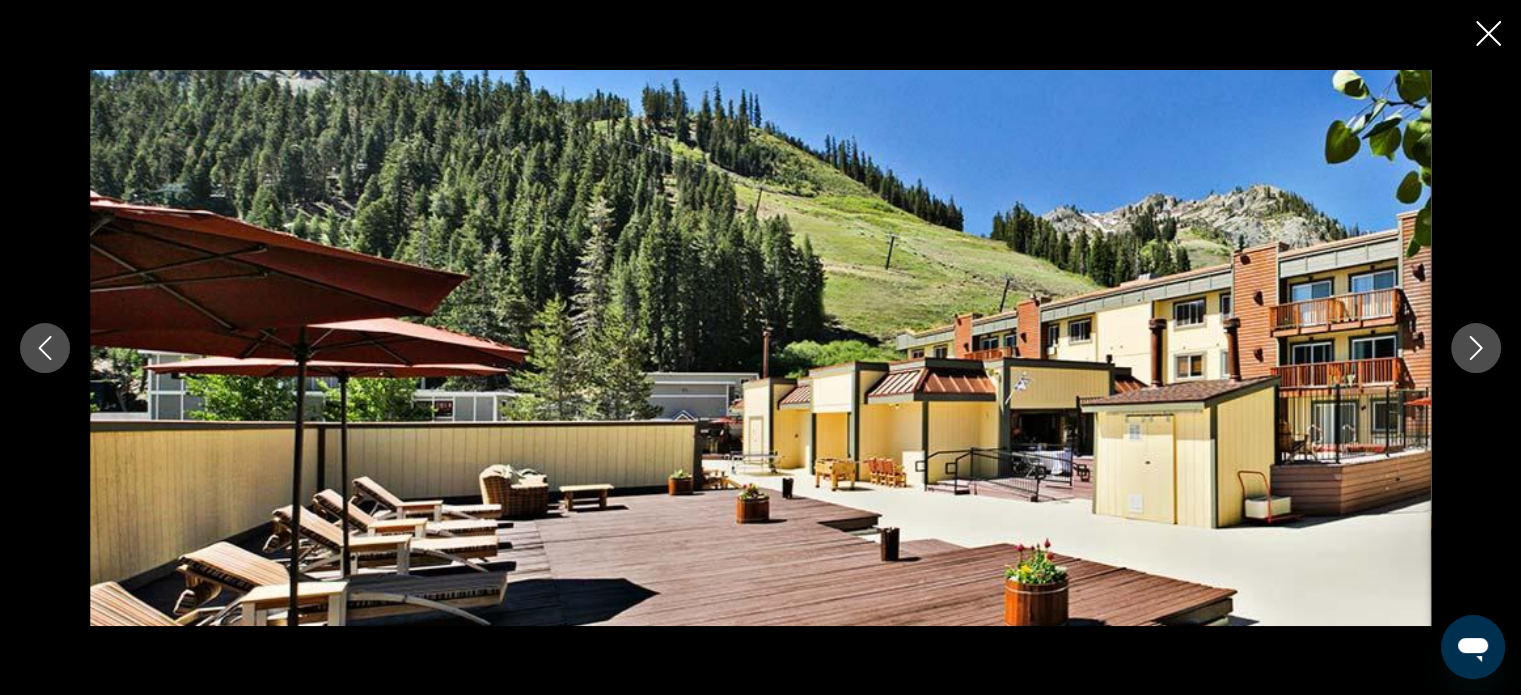 click 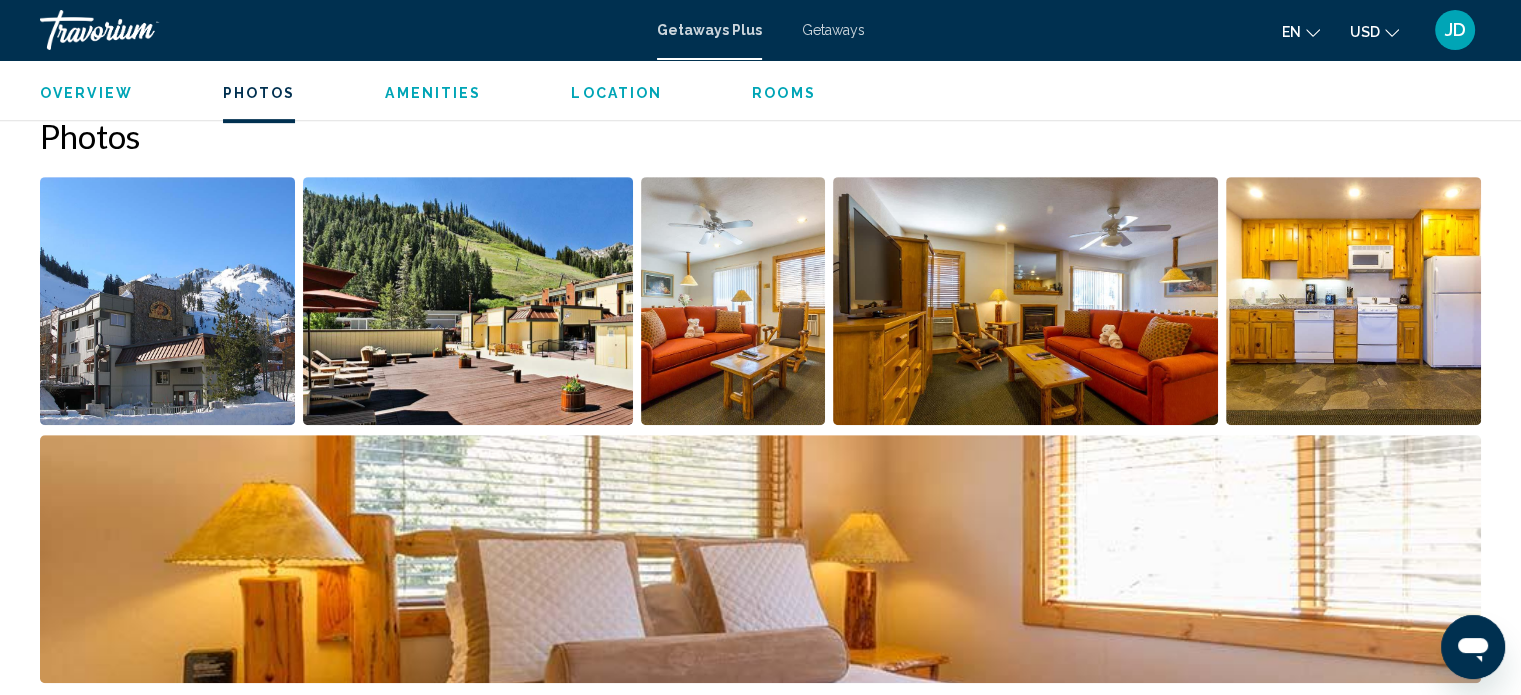 scroll, scrollTop: 0, scrollLeft: 0, axis: both 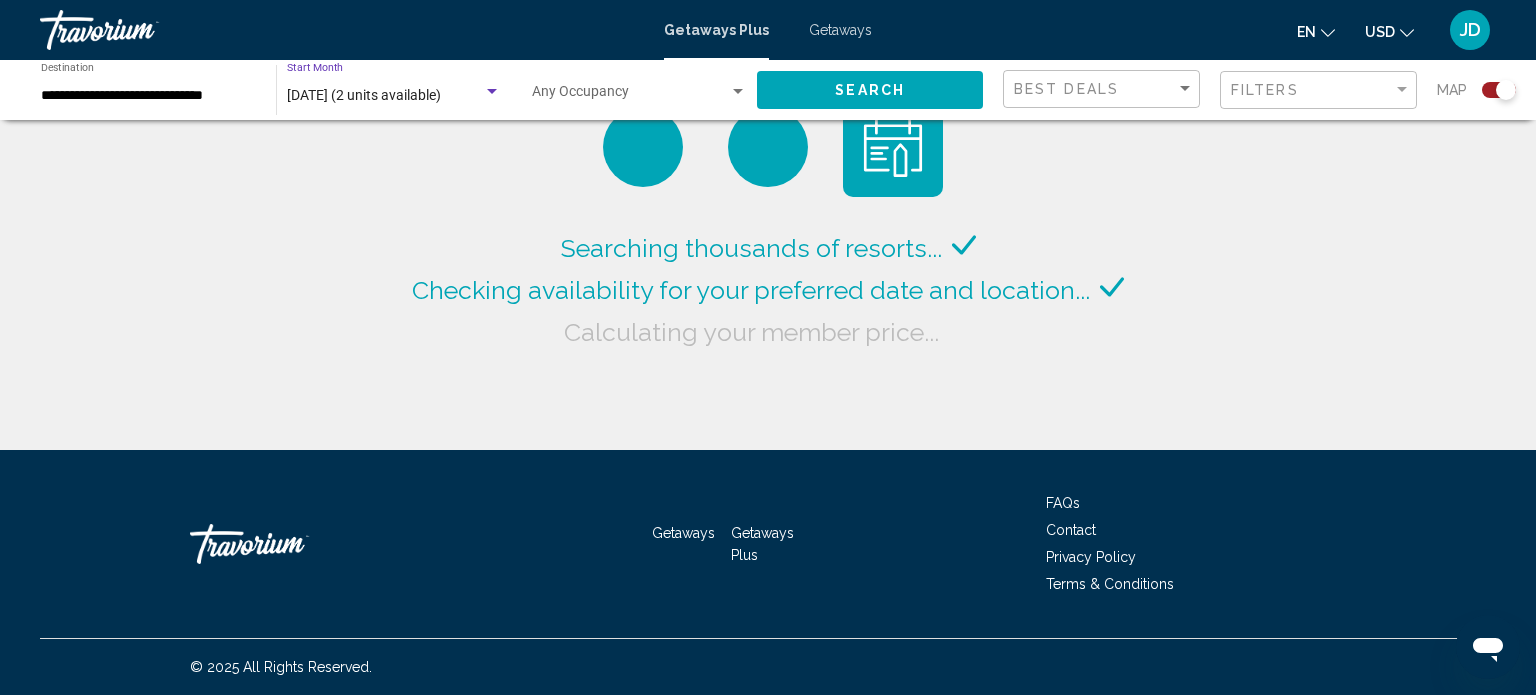 click at bounding box center [492, 92] 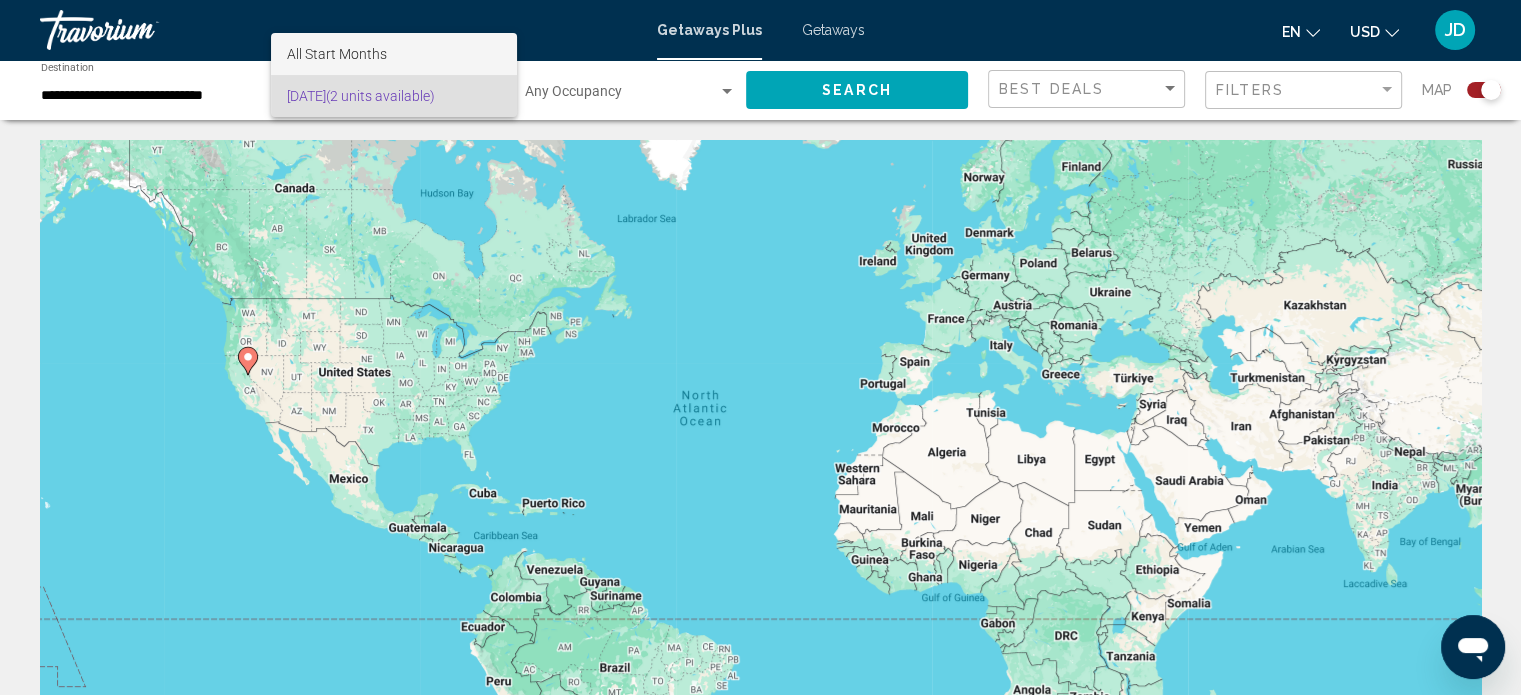 click on "All Start Months" at bounding box center (394, 54) 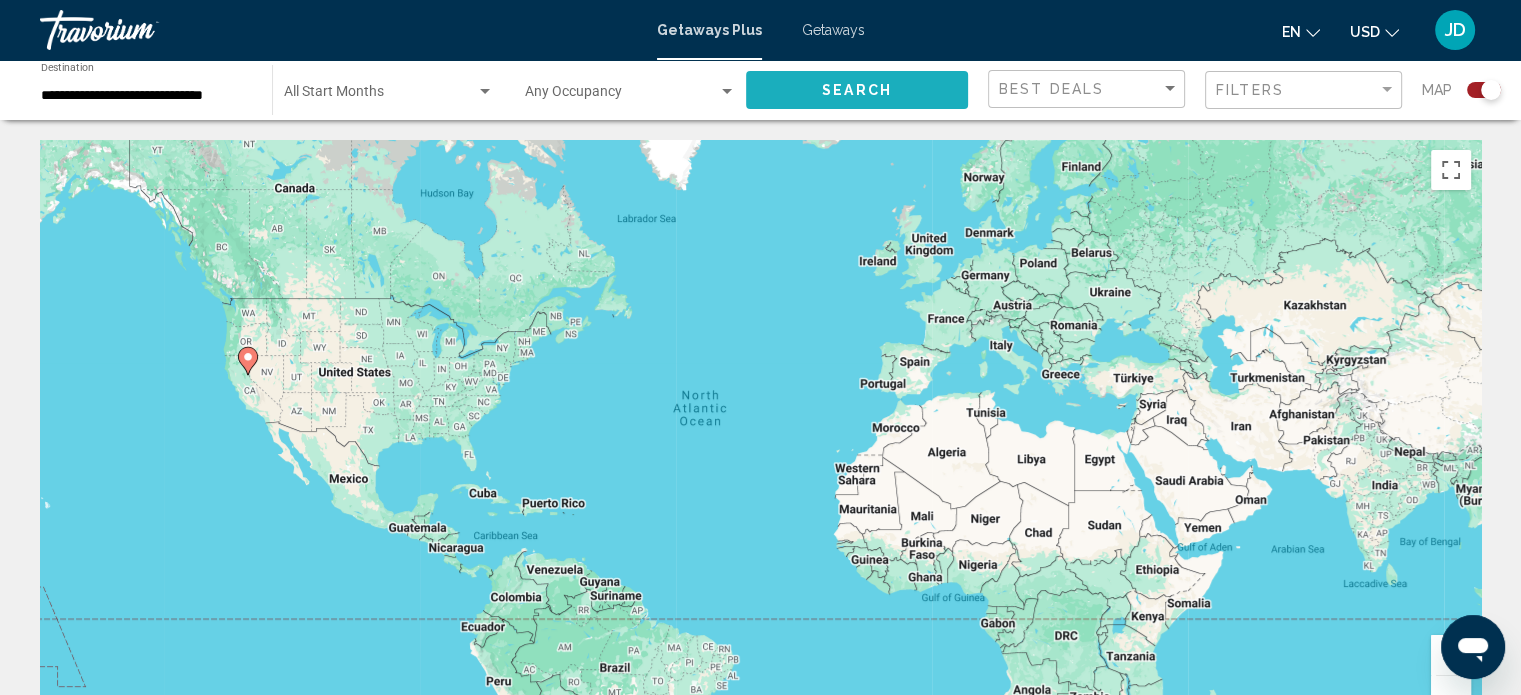 click on "Search" 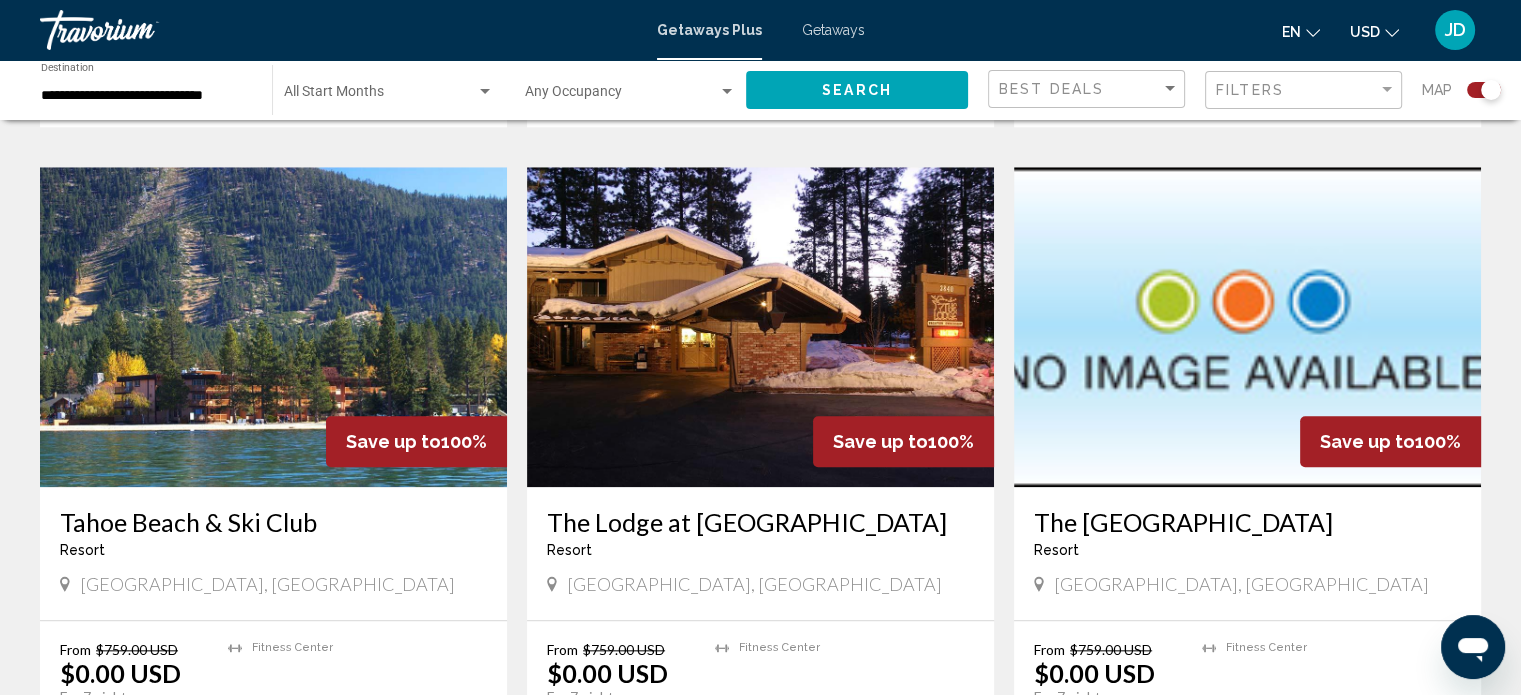 scroll, scrollTop: 2000, scrollLeft: 0, axis: vertical 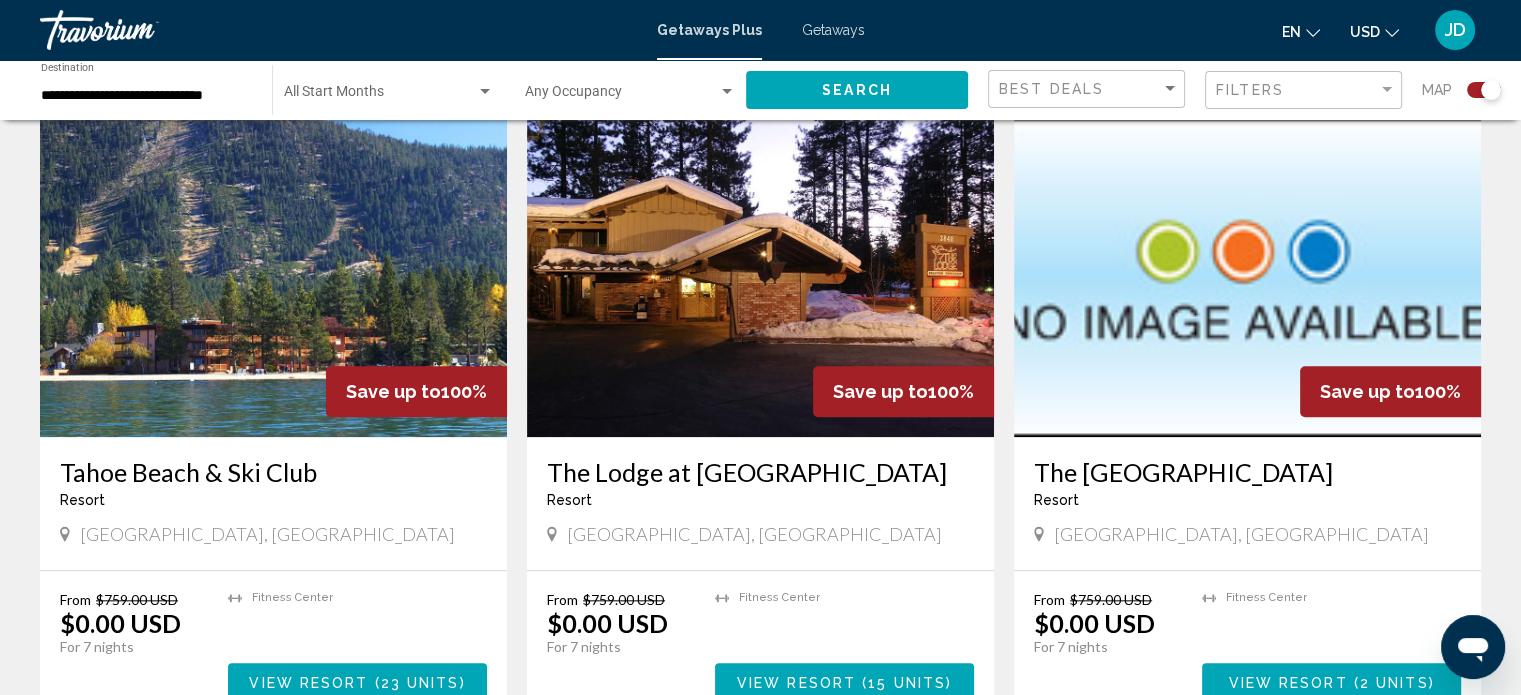 click at bounding box center [273, 277] 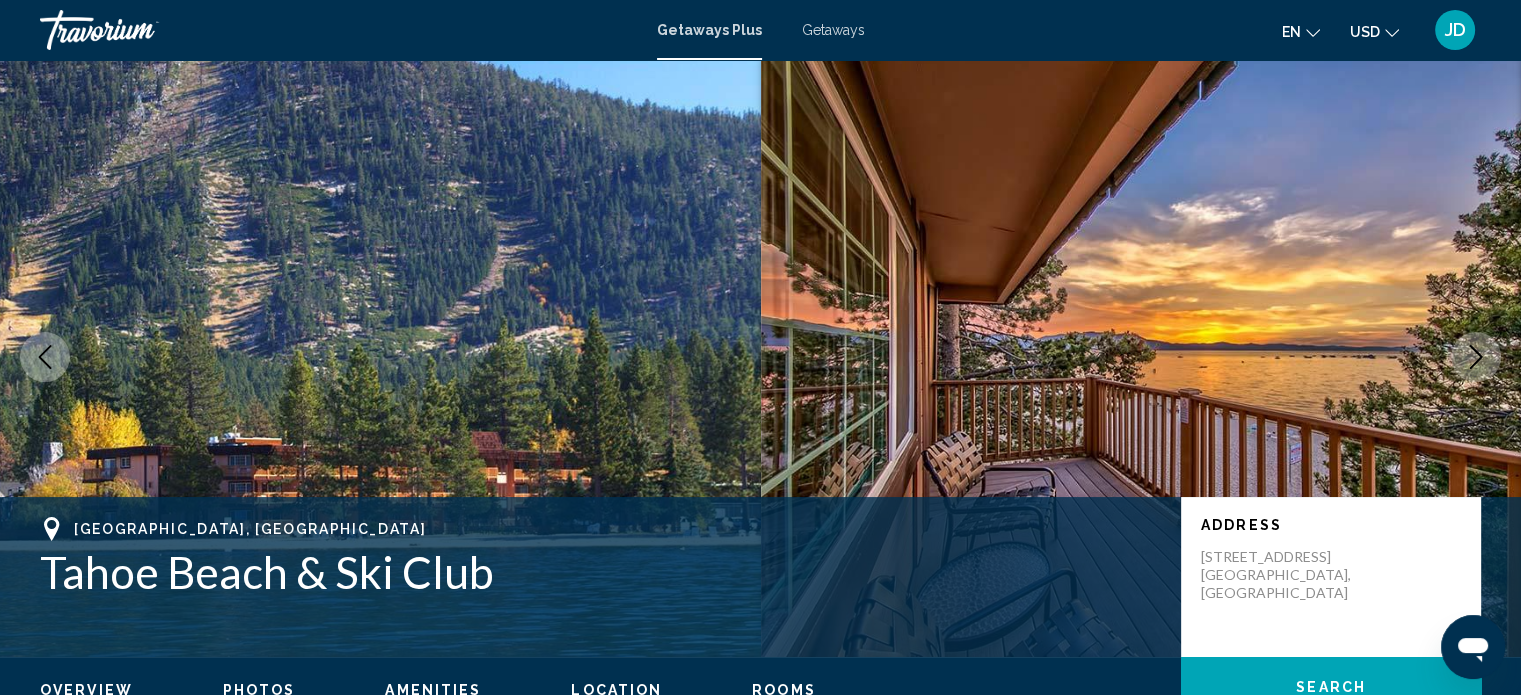 scroll, scrollTop: 0, scrollLeft: 0, axis: both 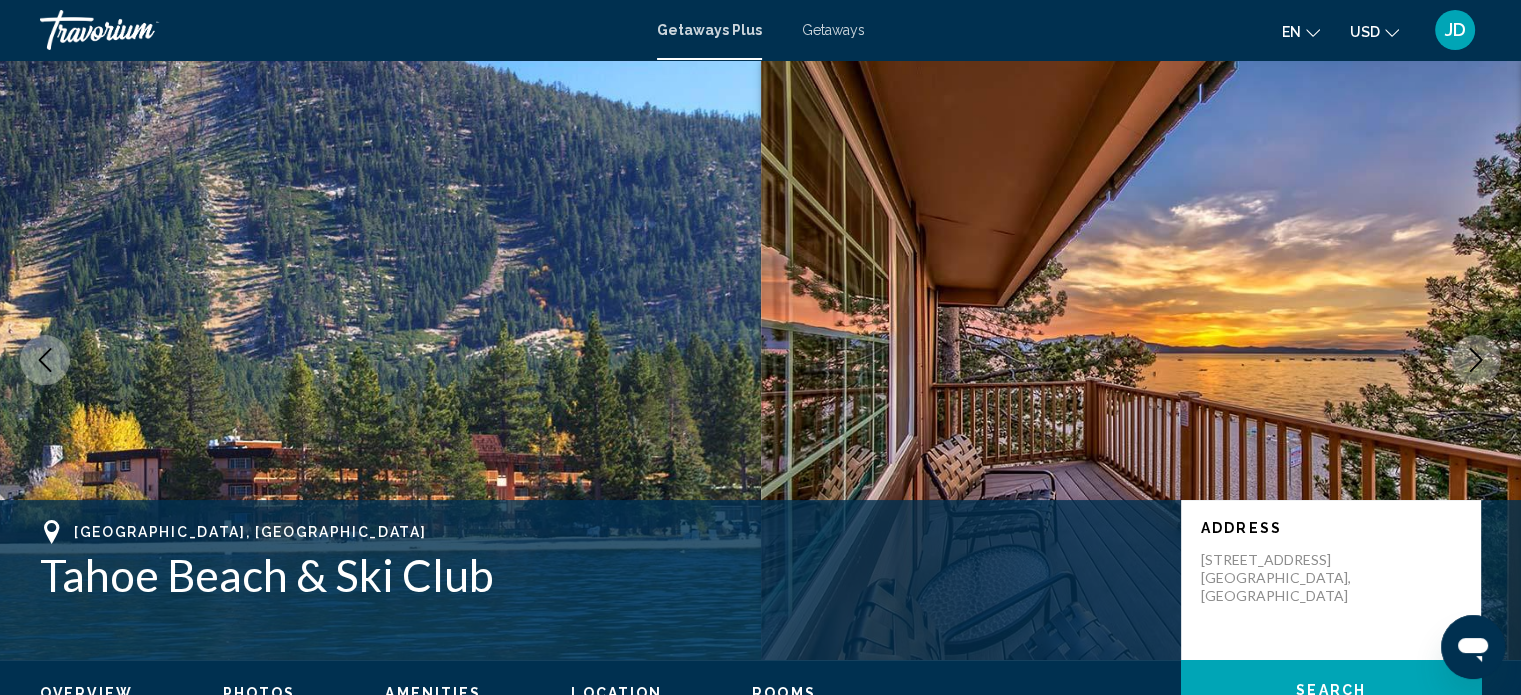 click 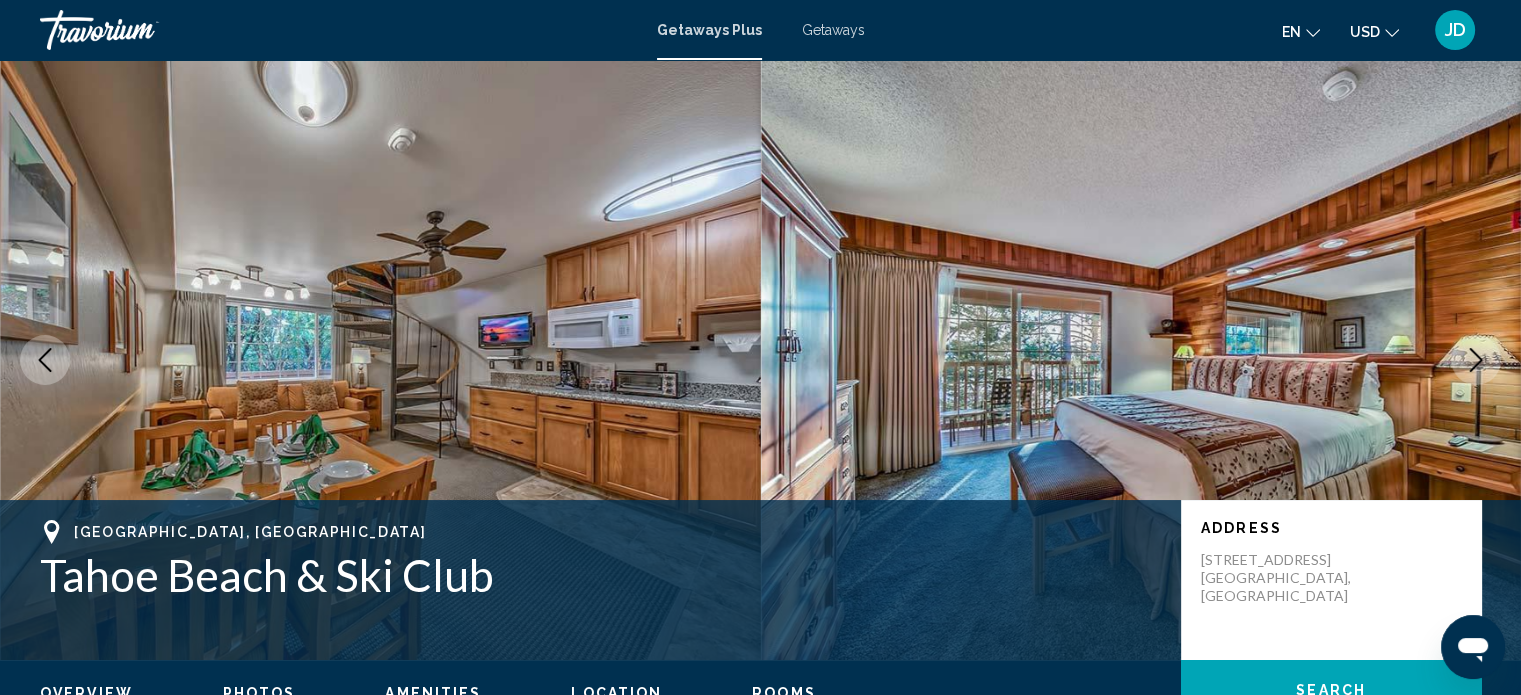 click 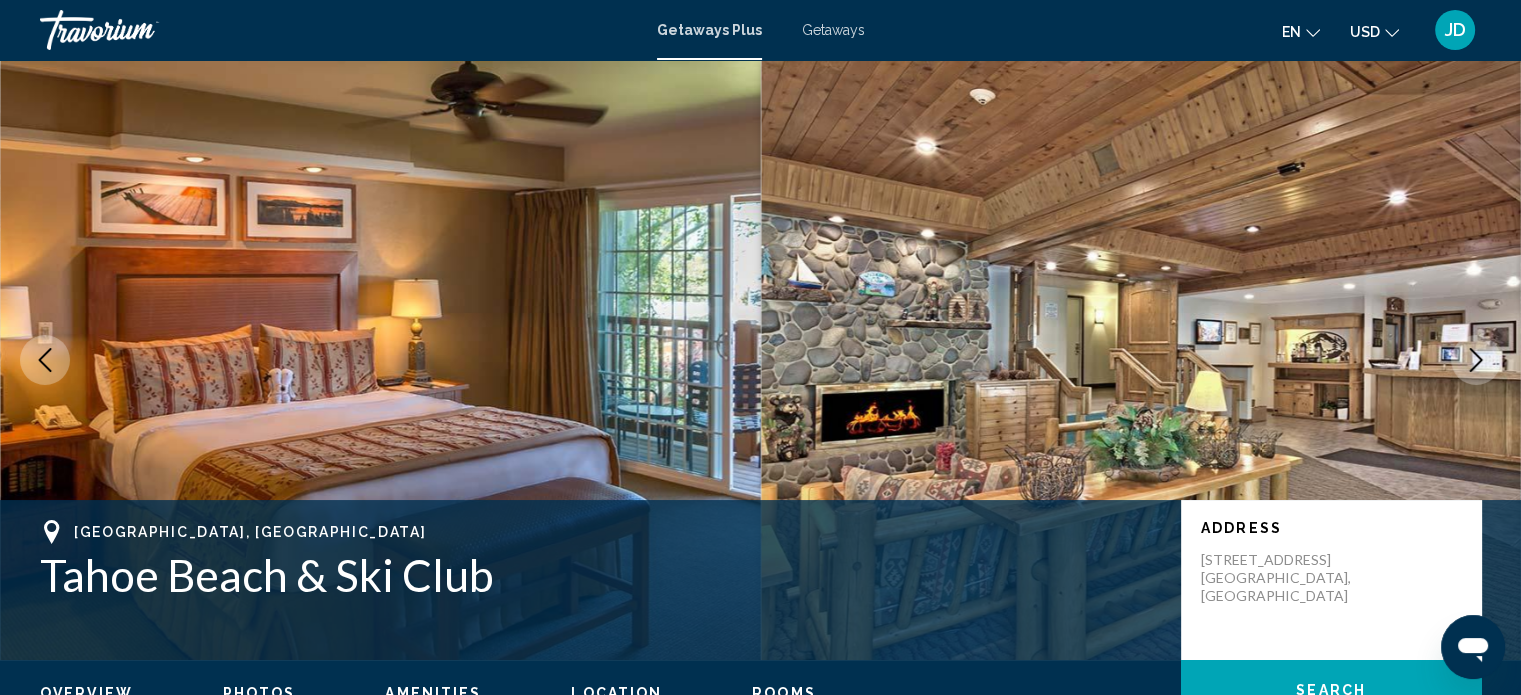 click 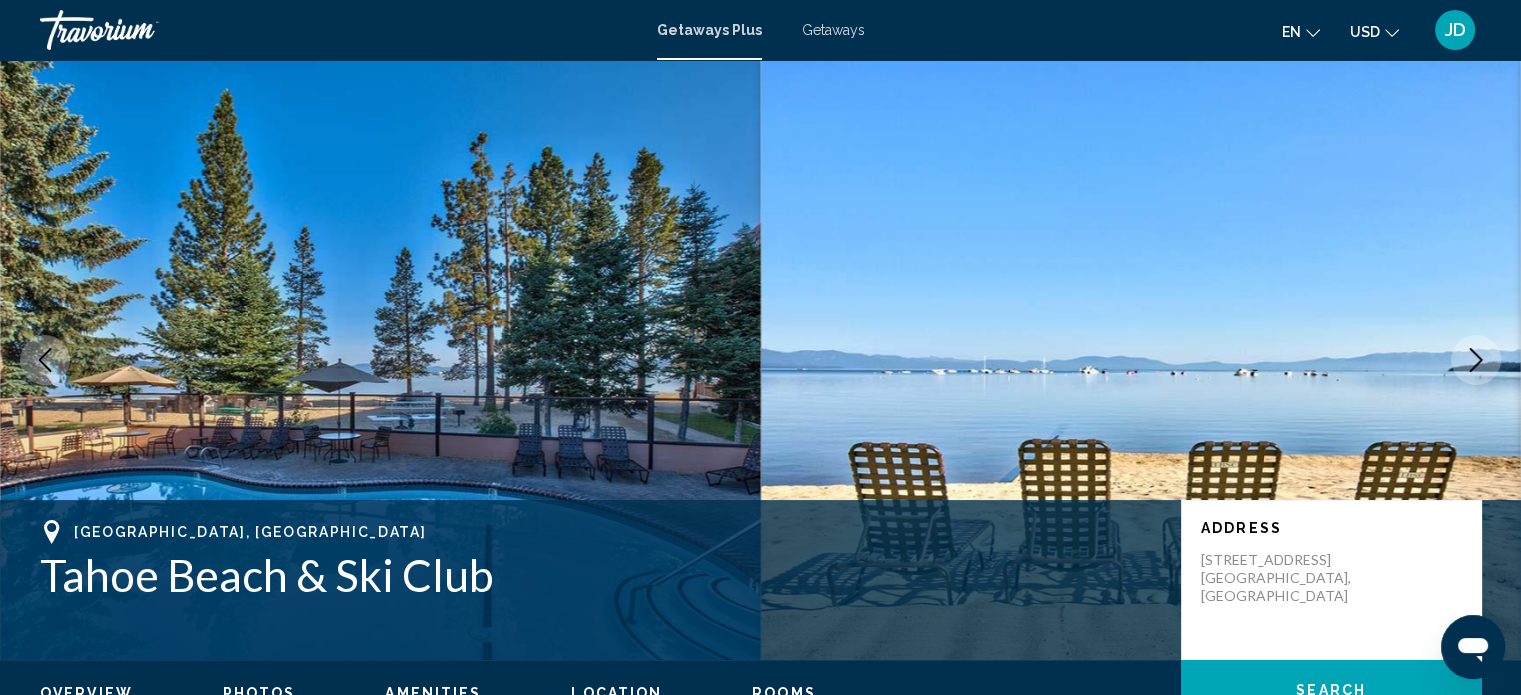 click 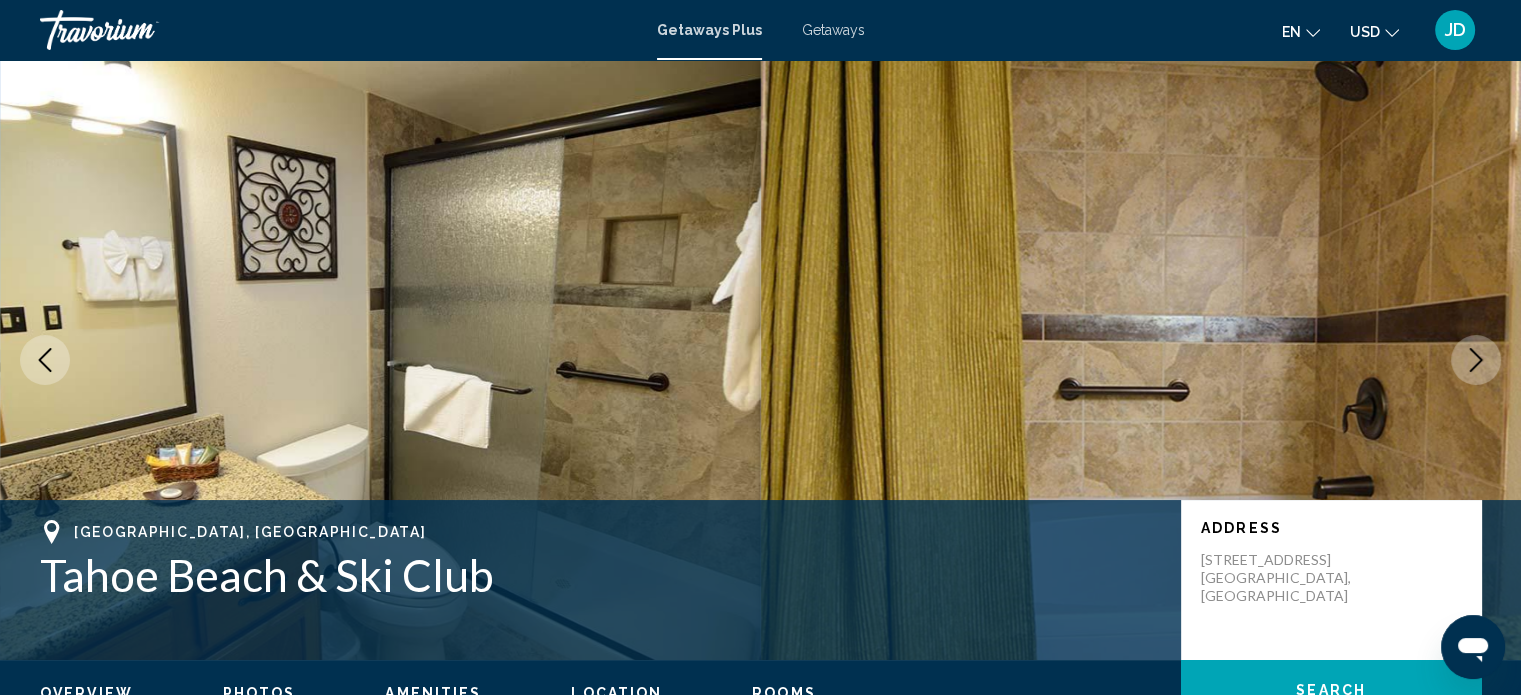 click 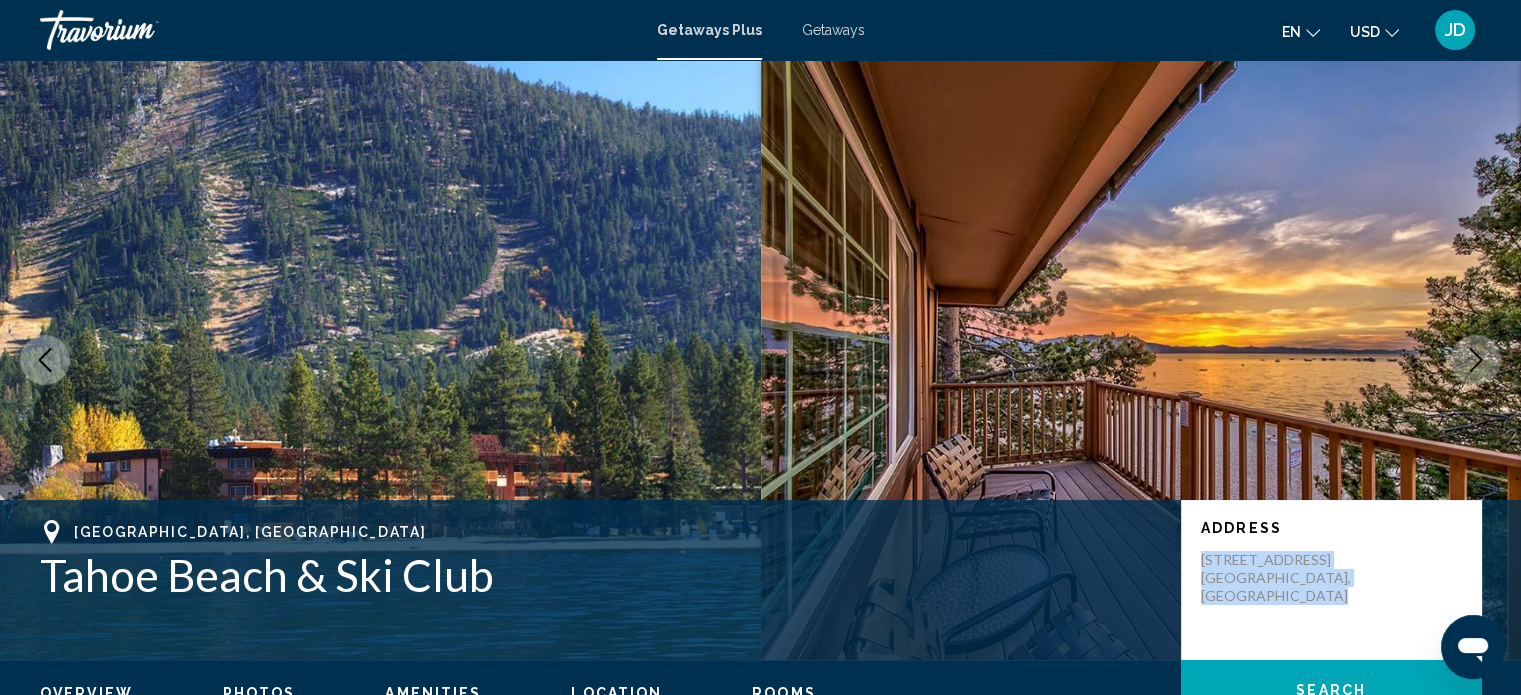 drag, startPoint x: 1312, startPoint y: 592, endPoint x: 1192, endPoint y: 559, distance: 124.45481 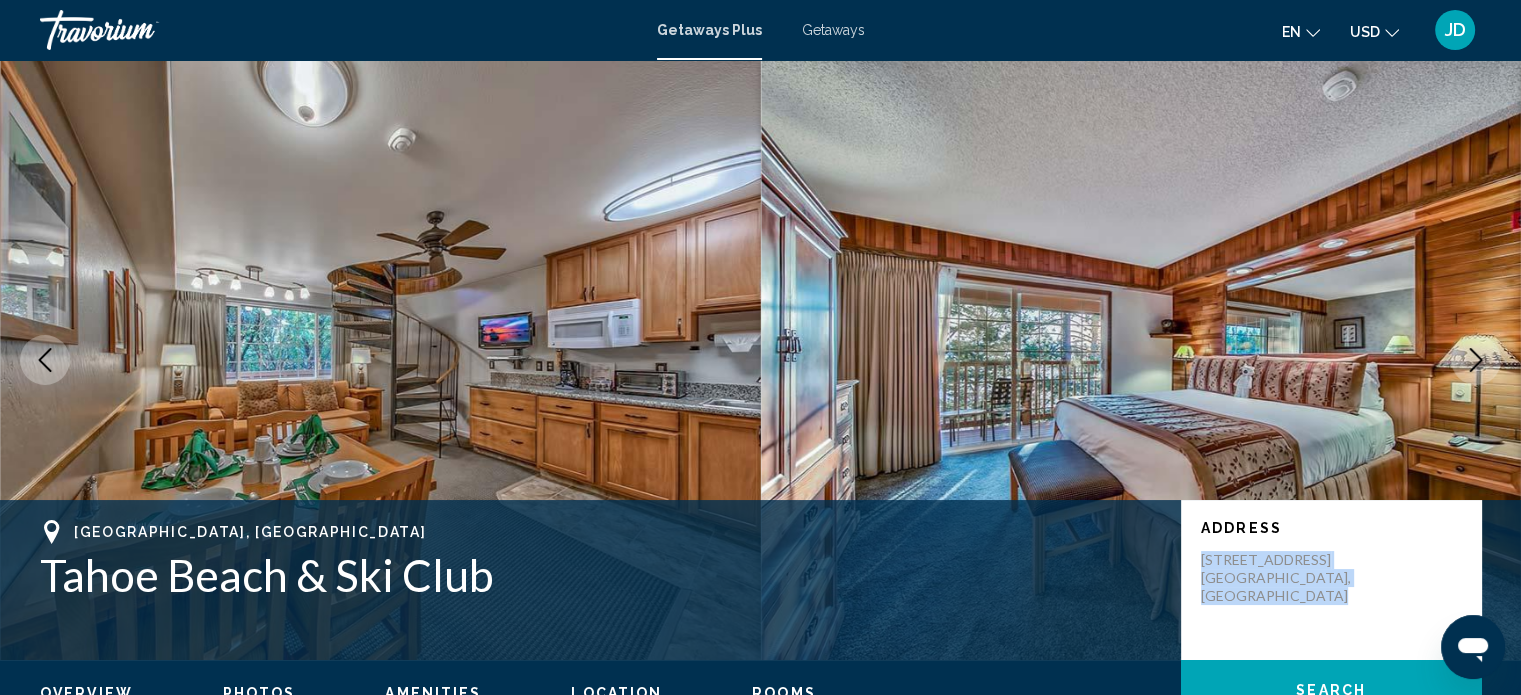 click 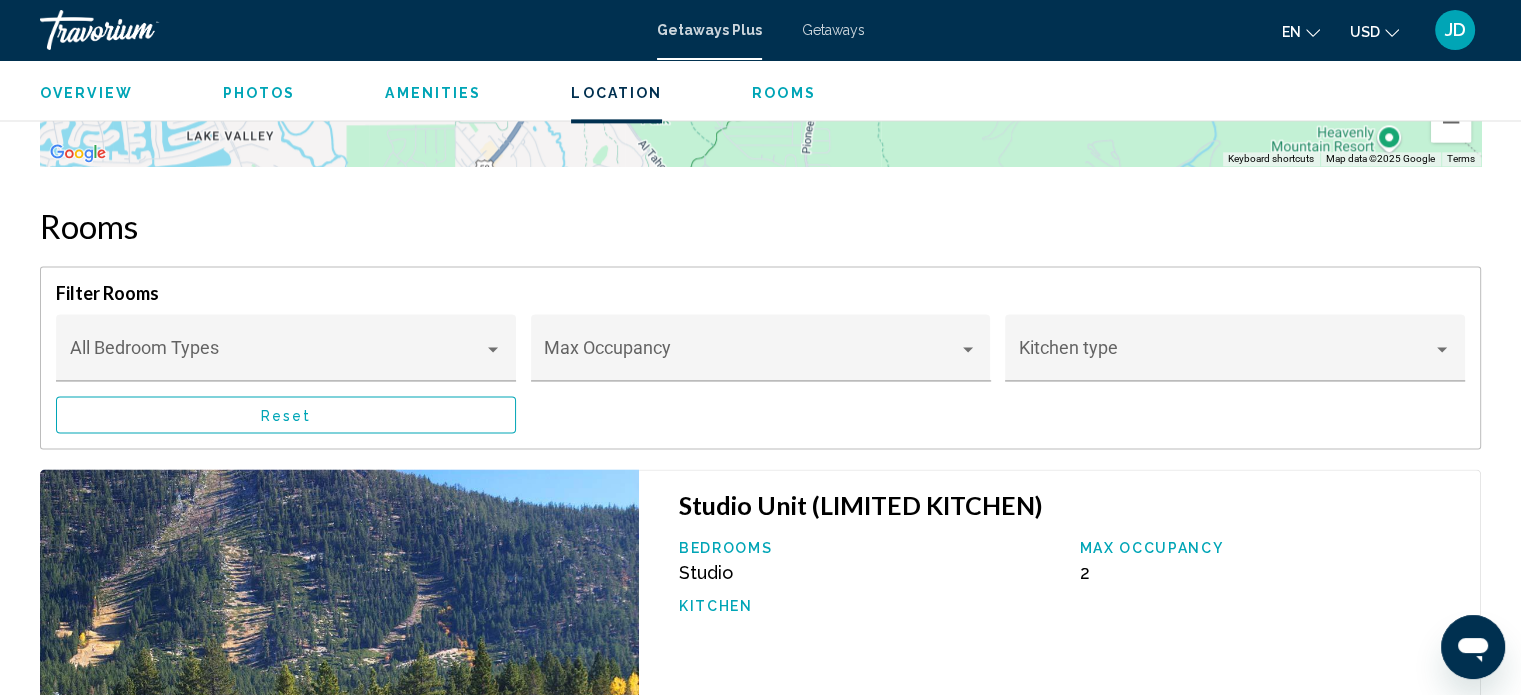 scroll, scrollTop: 2600, scrollLeft: 0, axis: vertical 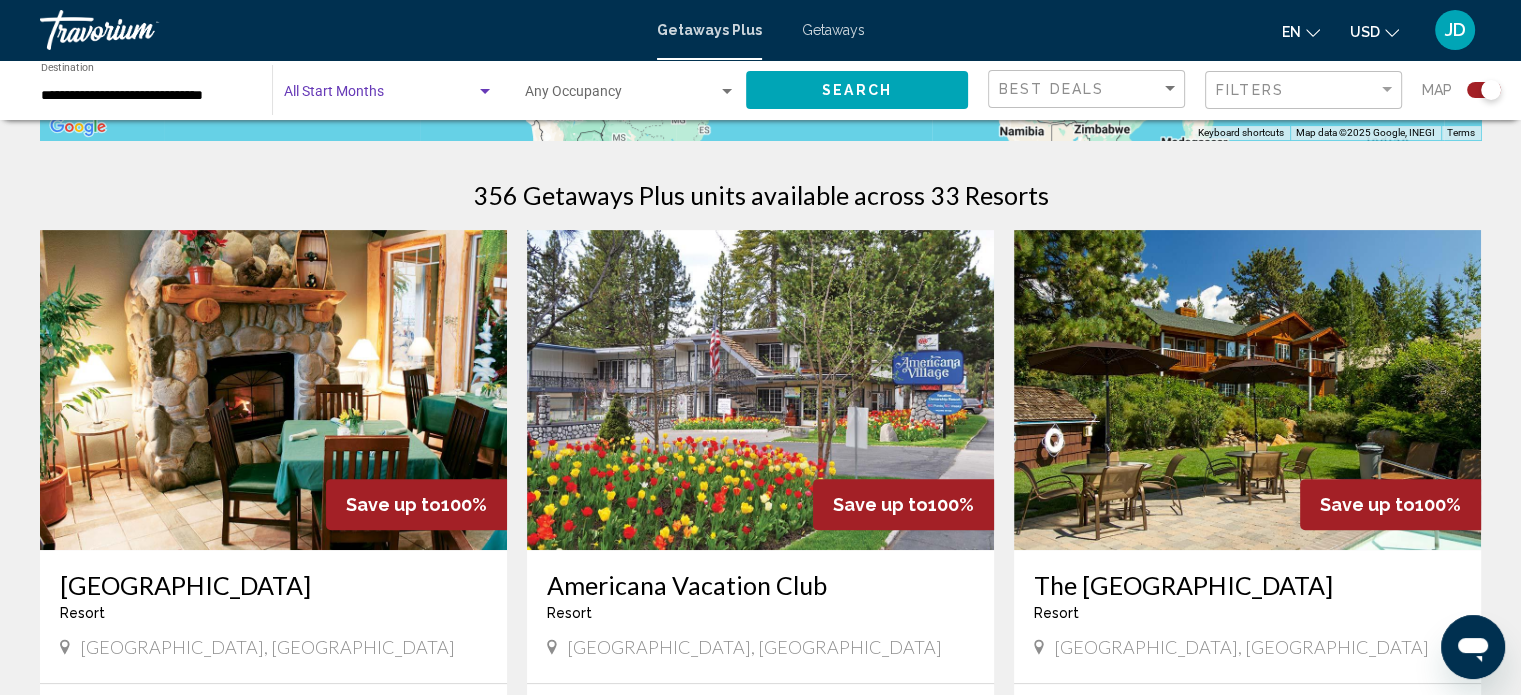 click at bounding box center (485, 91) 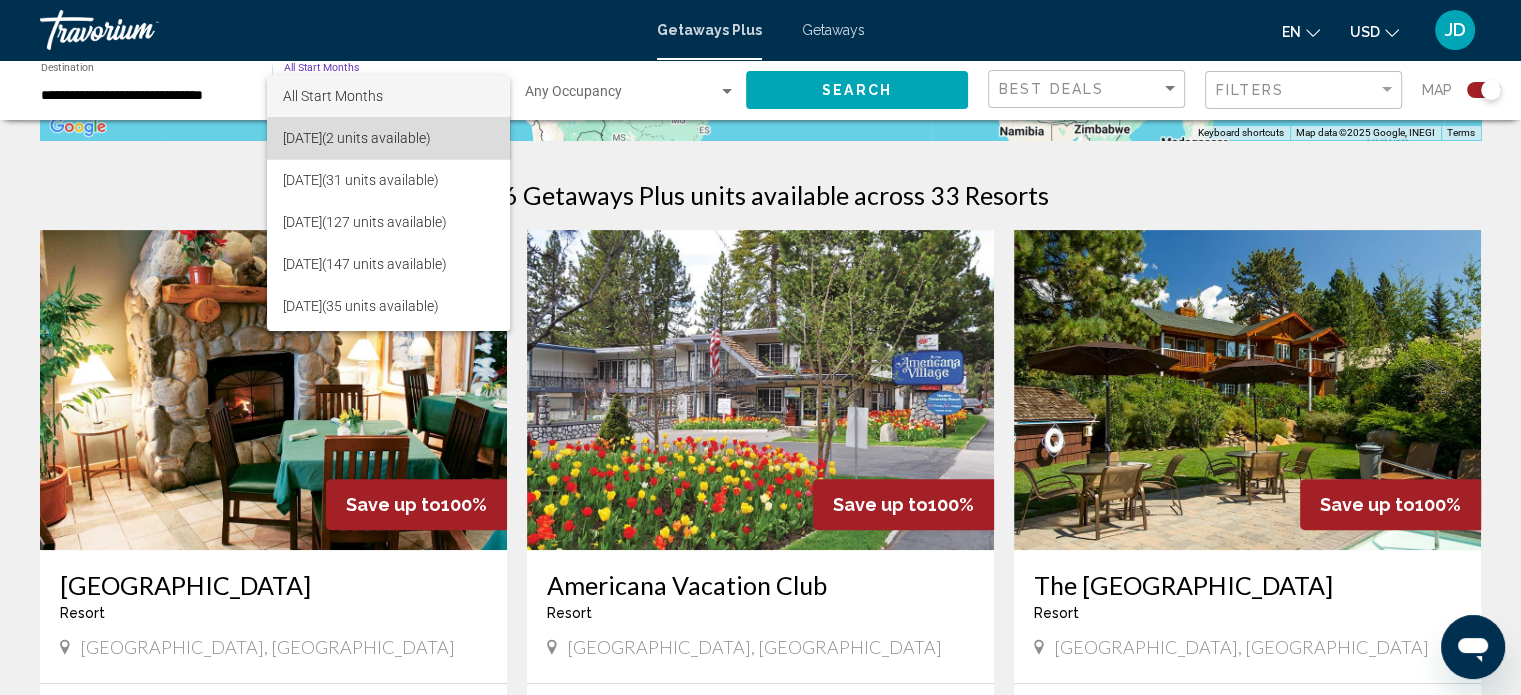 click on "[DATE]  (2 units available)" at bounding box center (388, 138) 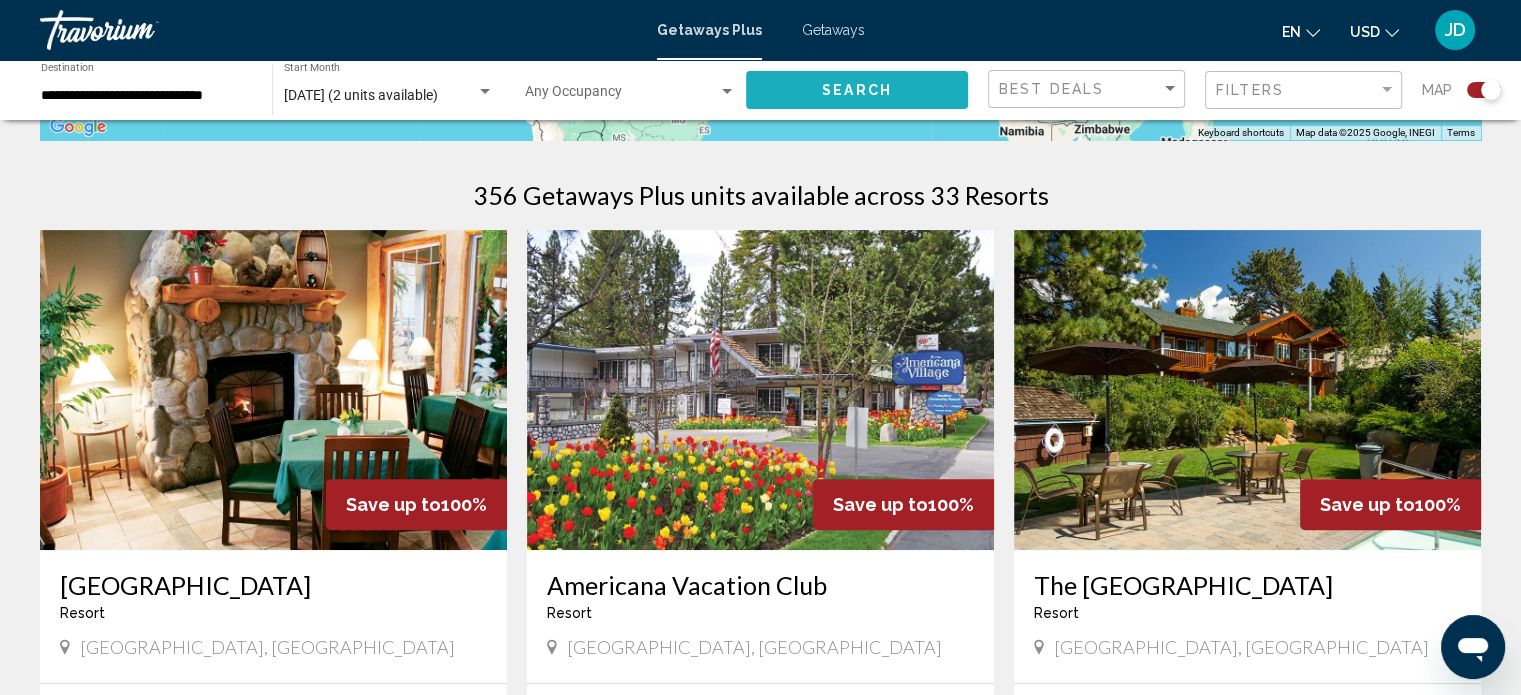click on "Search" 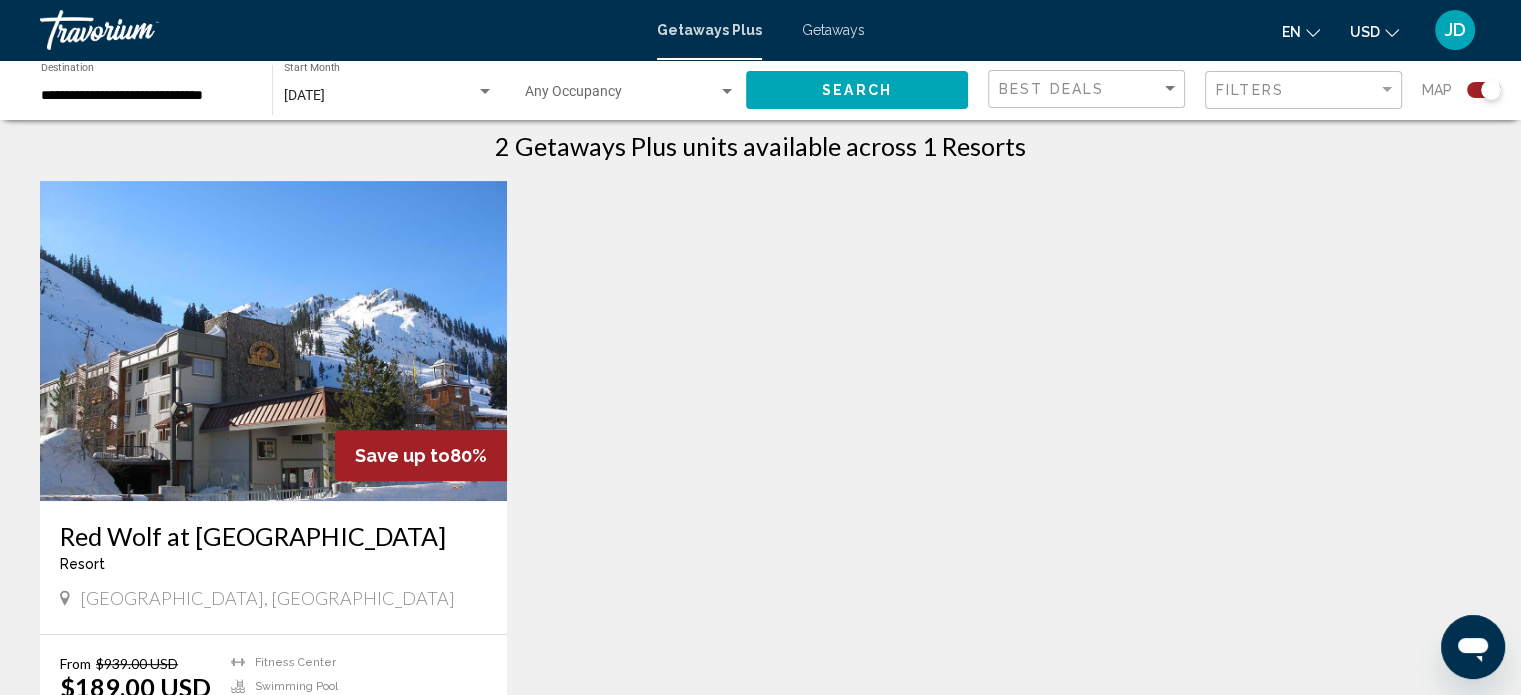 scroll, scrollTop: 600, scrollLeft: 0, axis: vertical 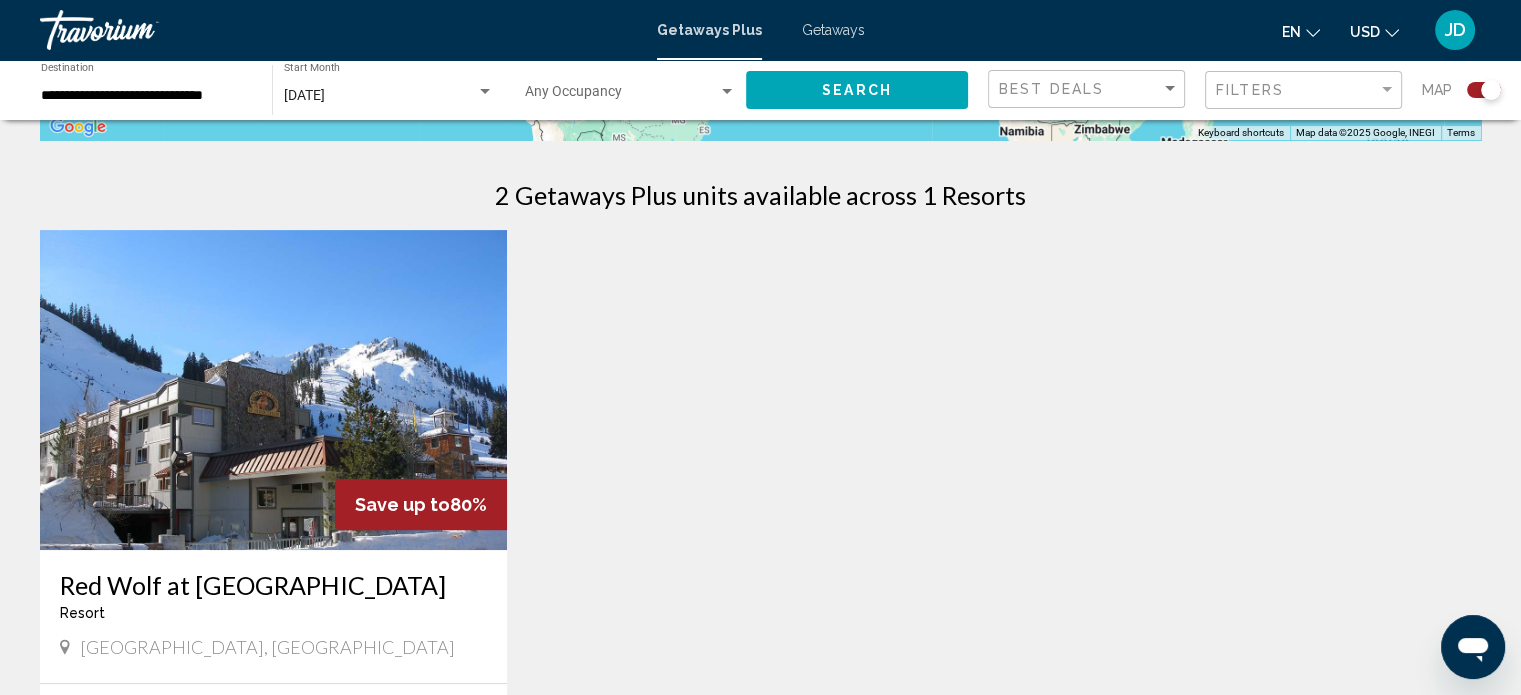 click at bounding box center [273, 390] 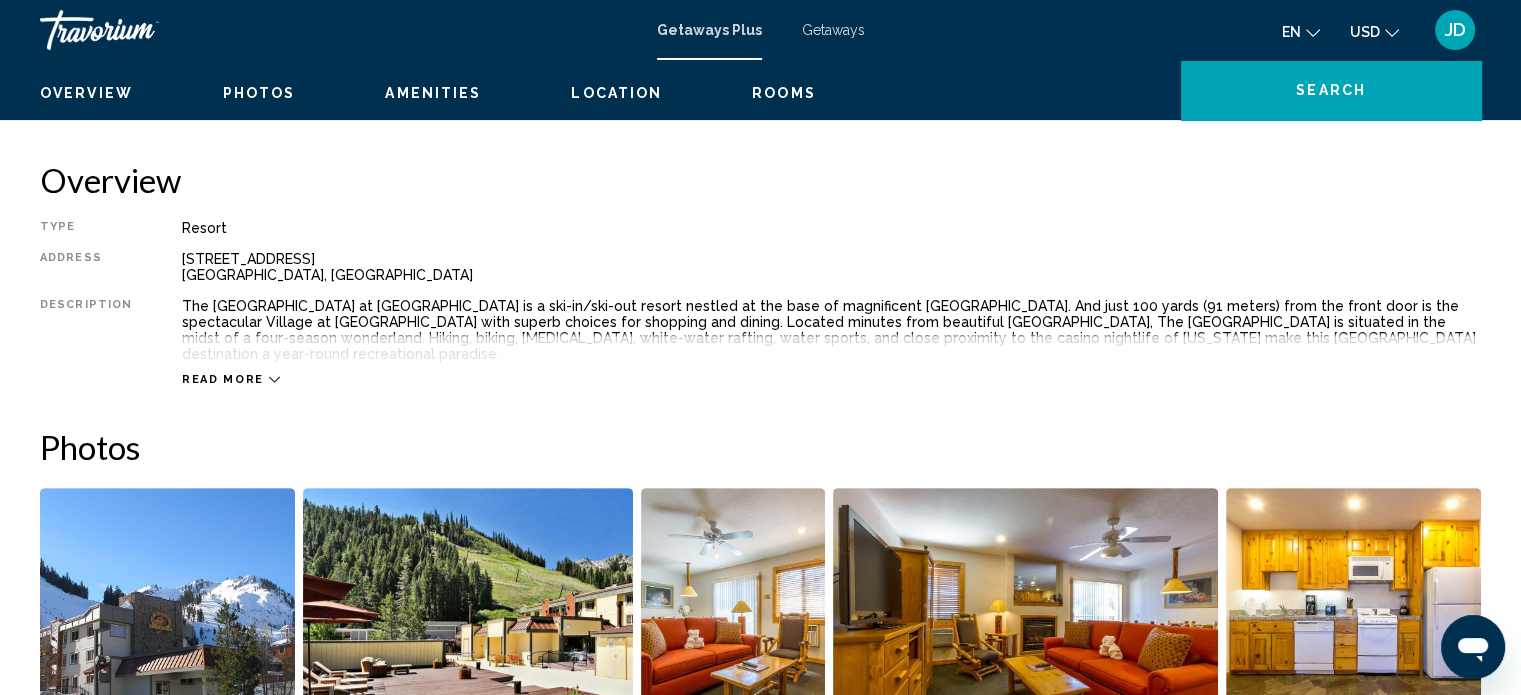 scroll, scrollTop: 12, scrollLeft: 0, axis: vertical 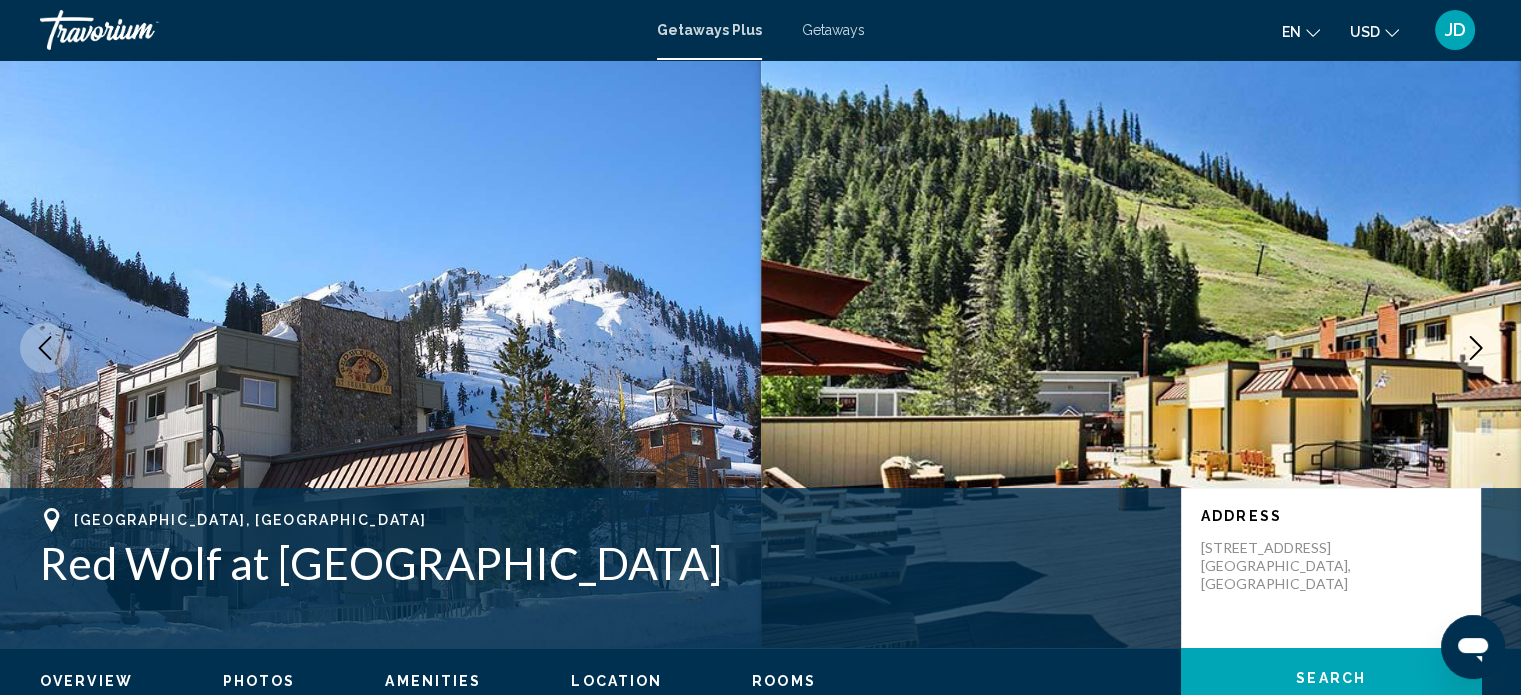 click 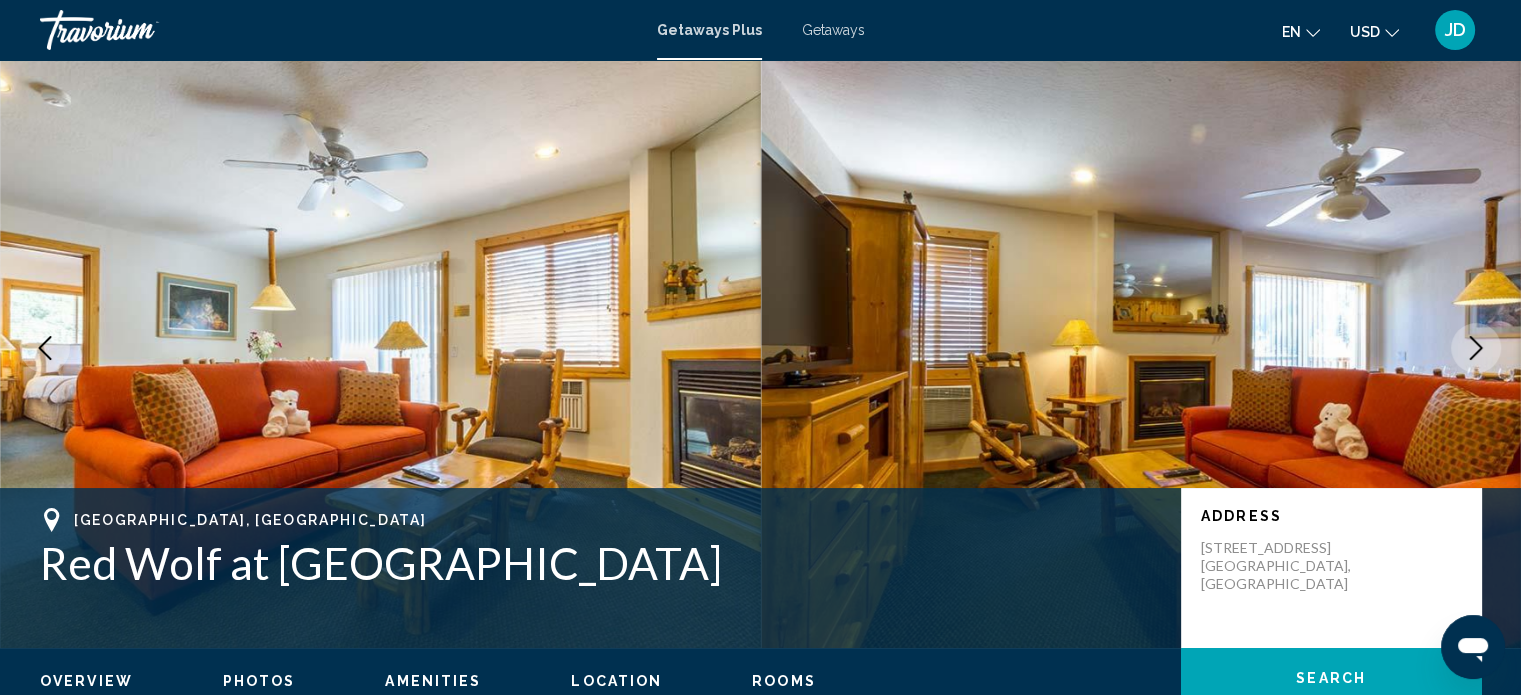 click 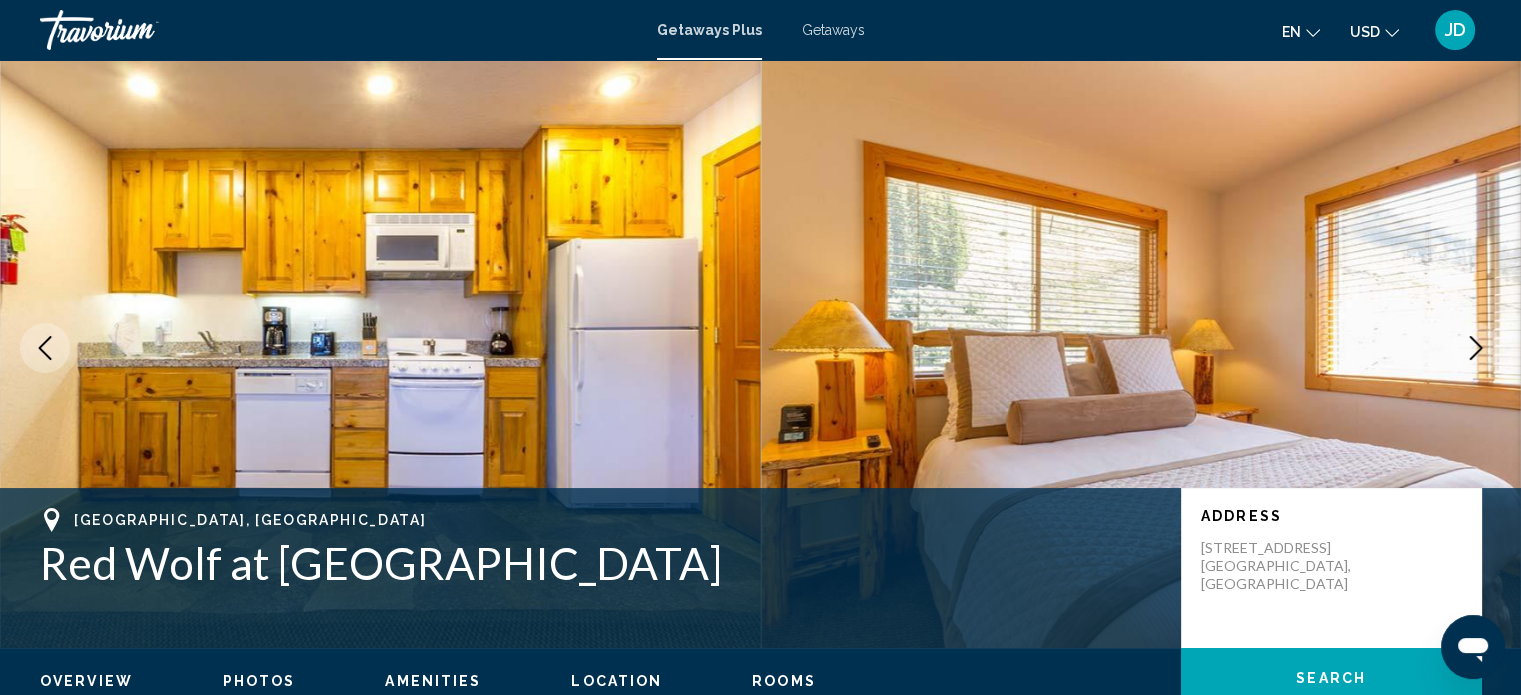 click 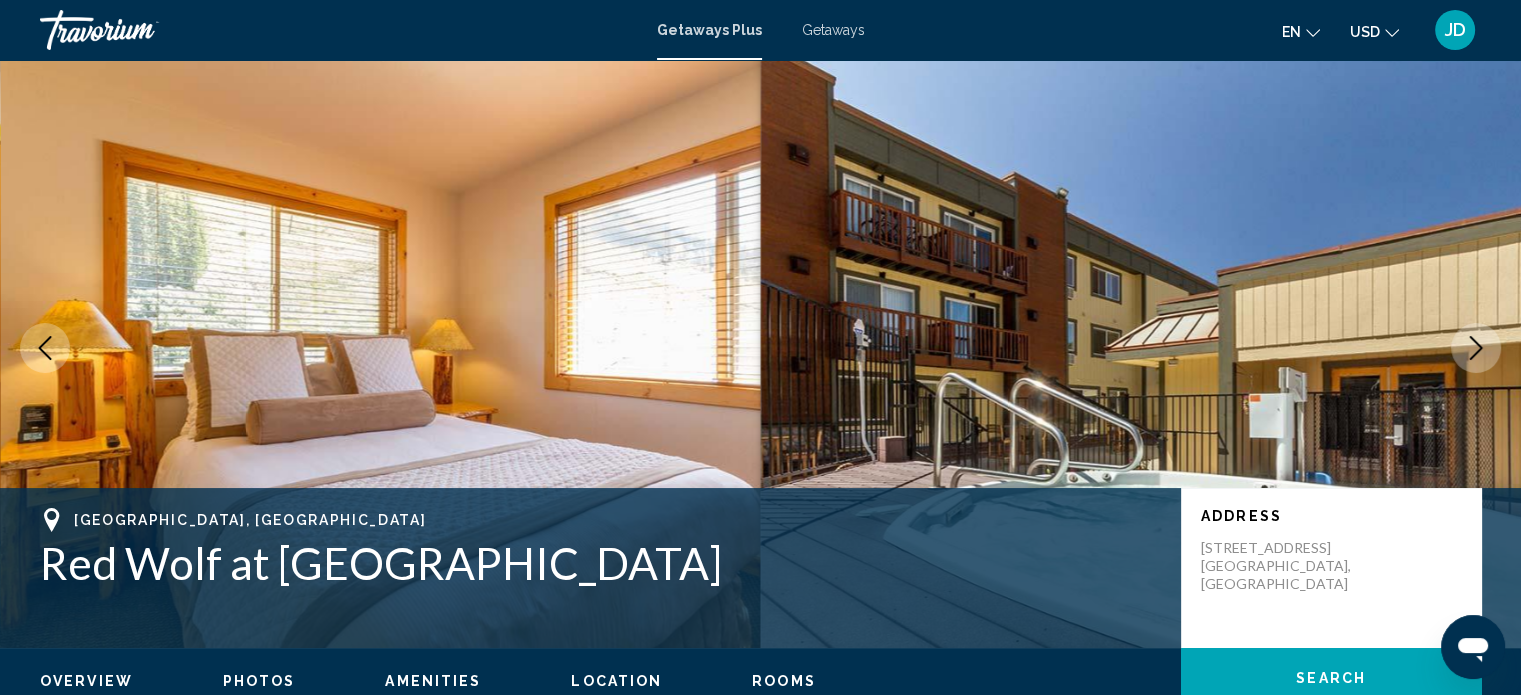 click 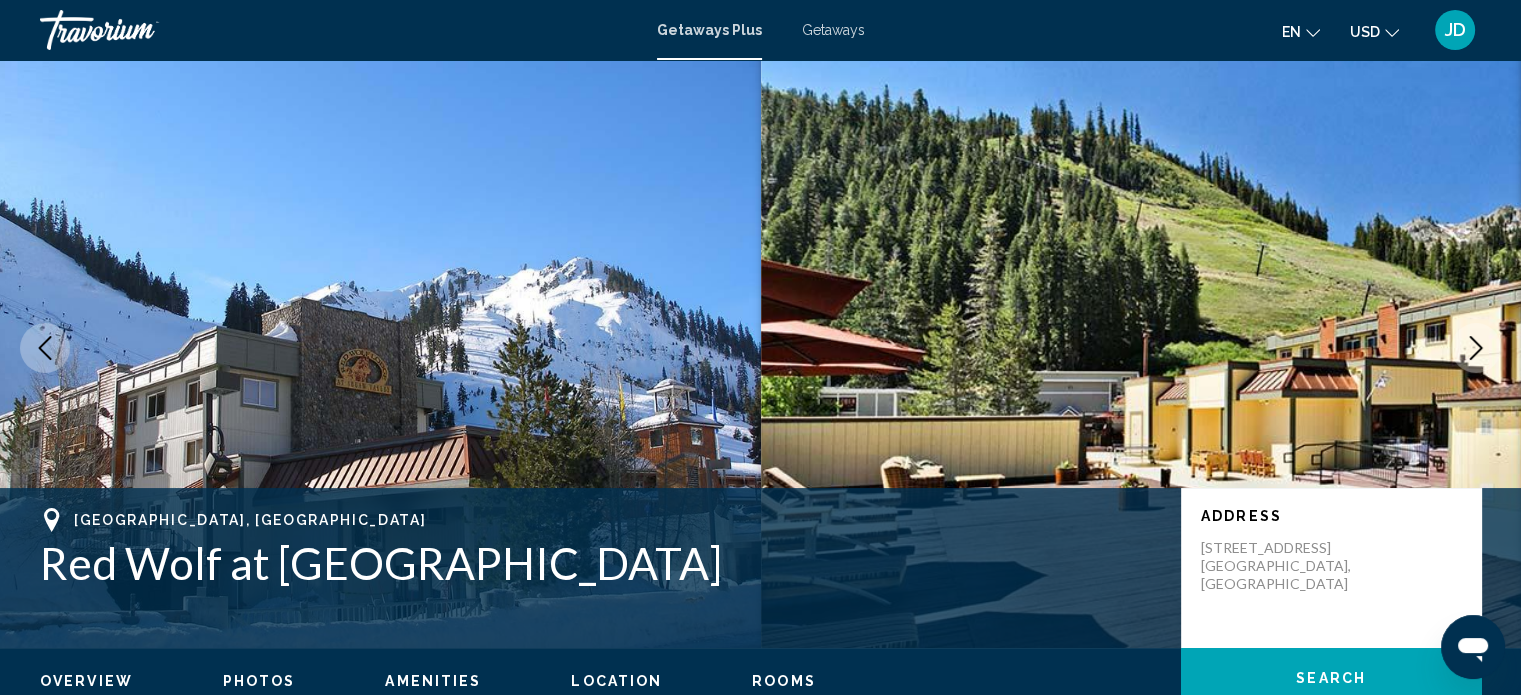 click 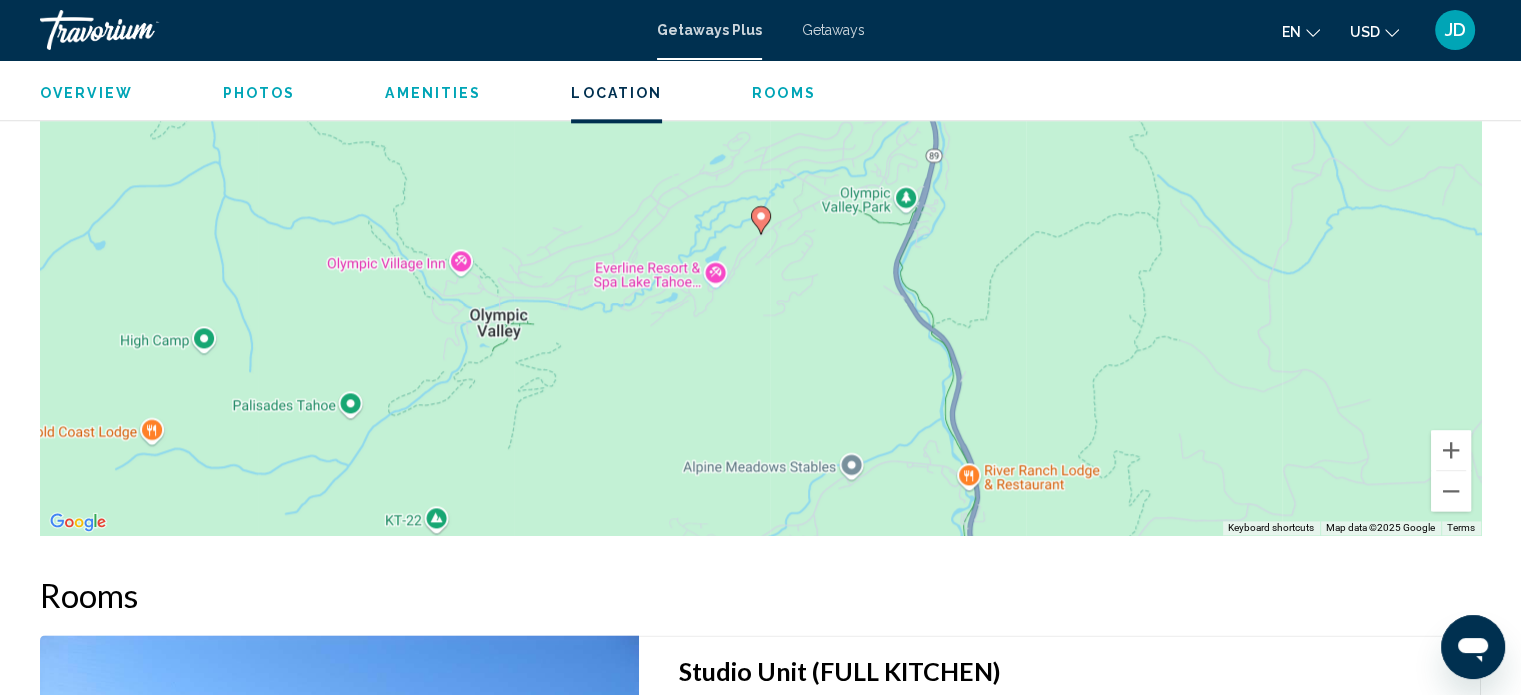 scroll, scrollTop: 2512, scrollLeft: 0, axis: vertical 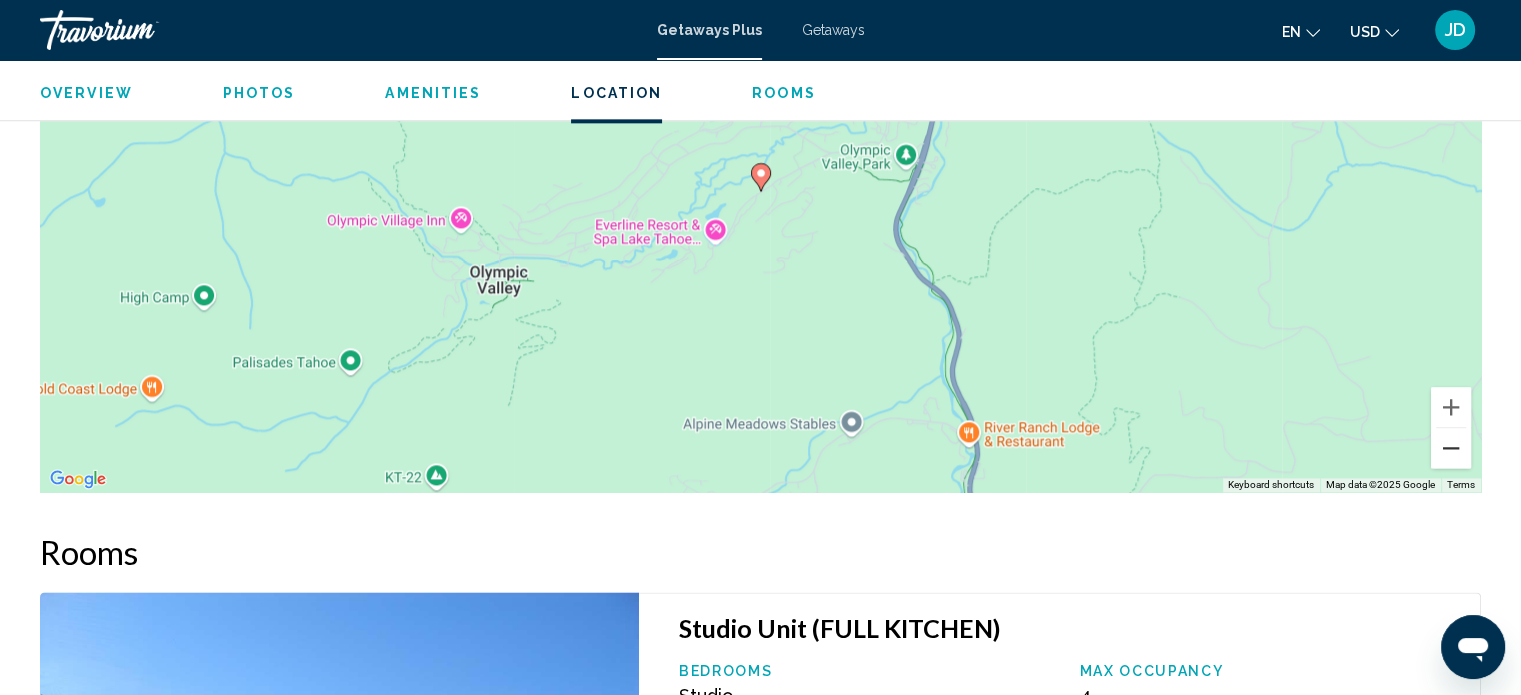 click at bounding box center (1451, 448) 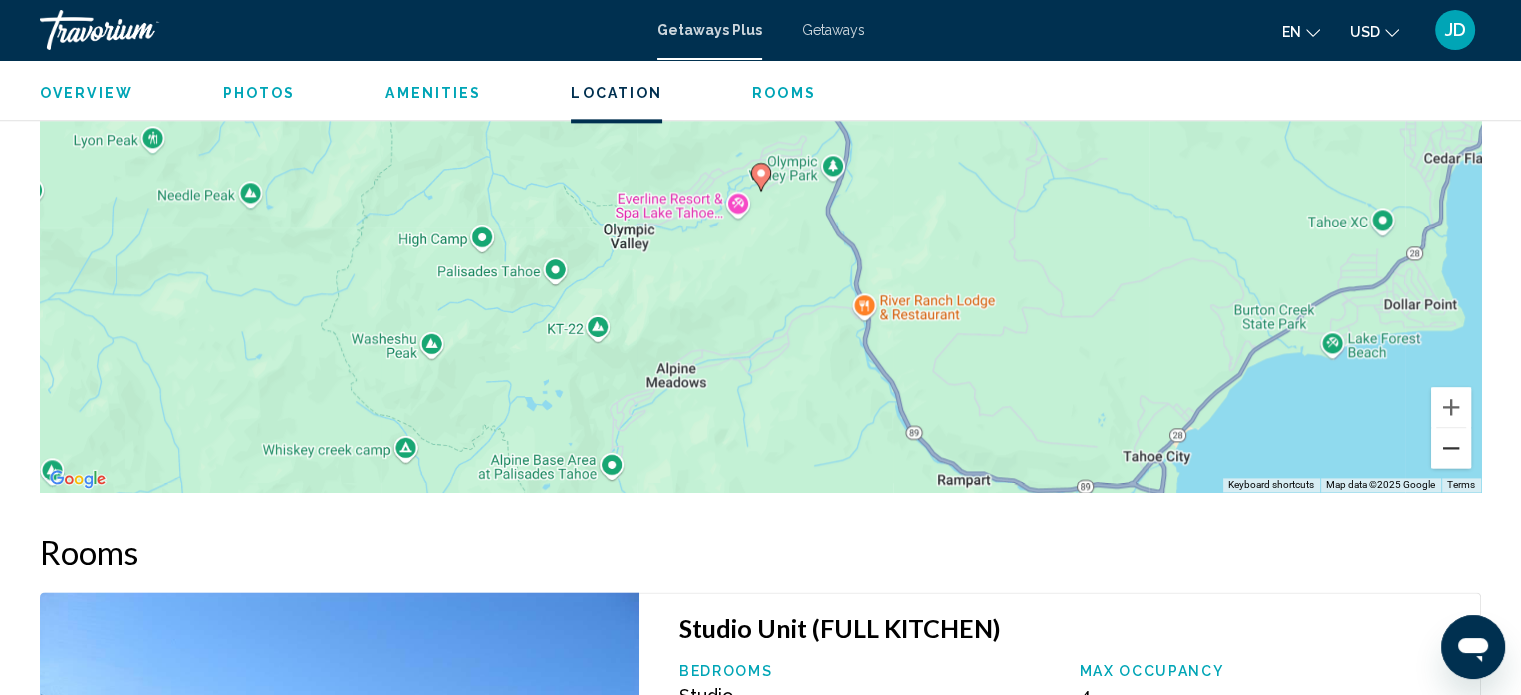 click at bounding box center (1451, 448) 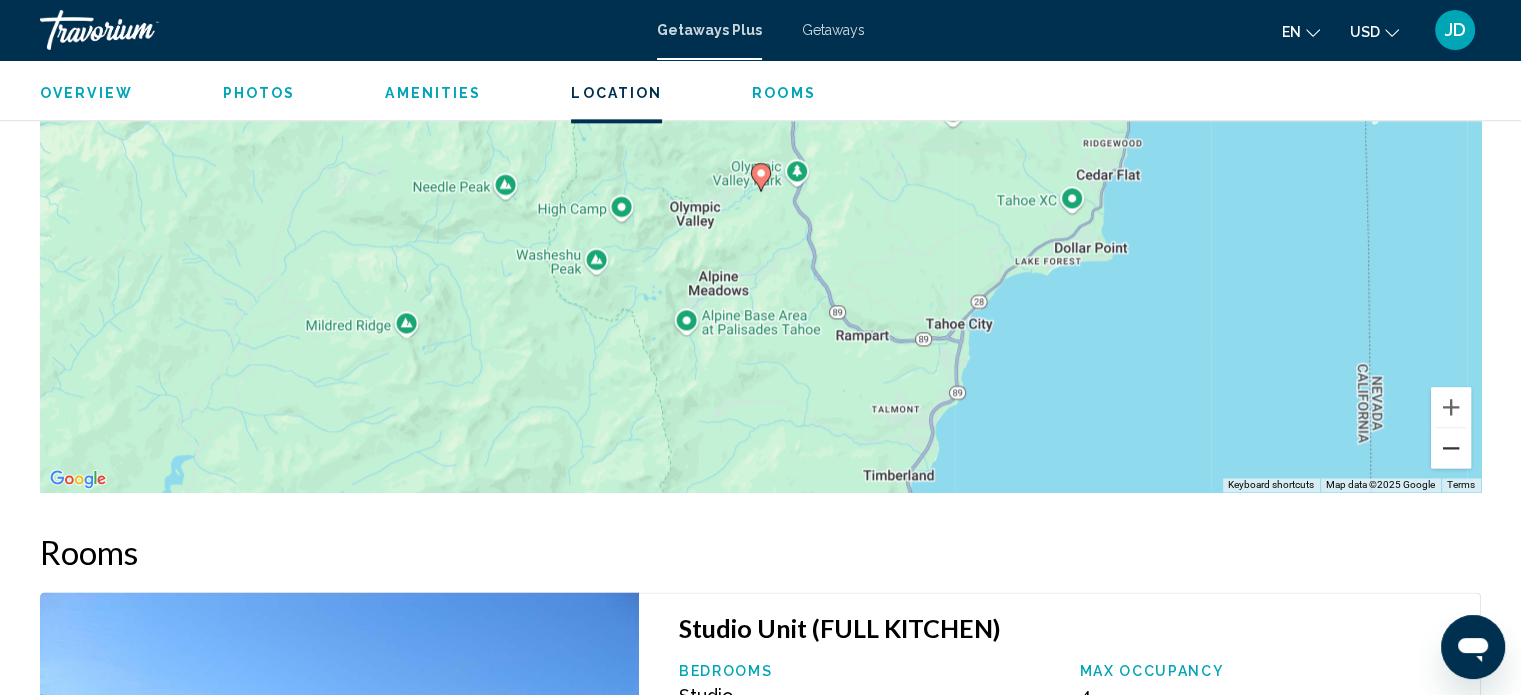 click at bounding box center [1451, 448] 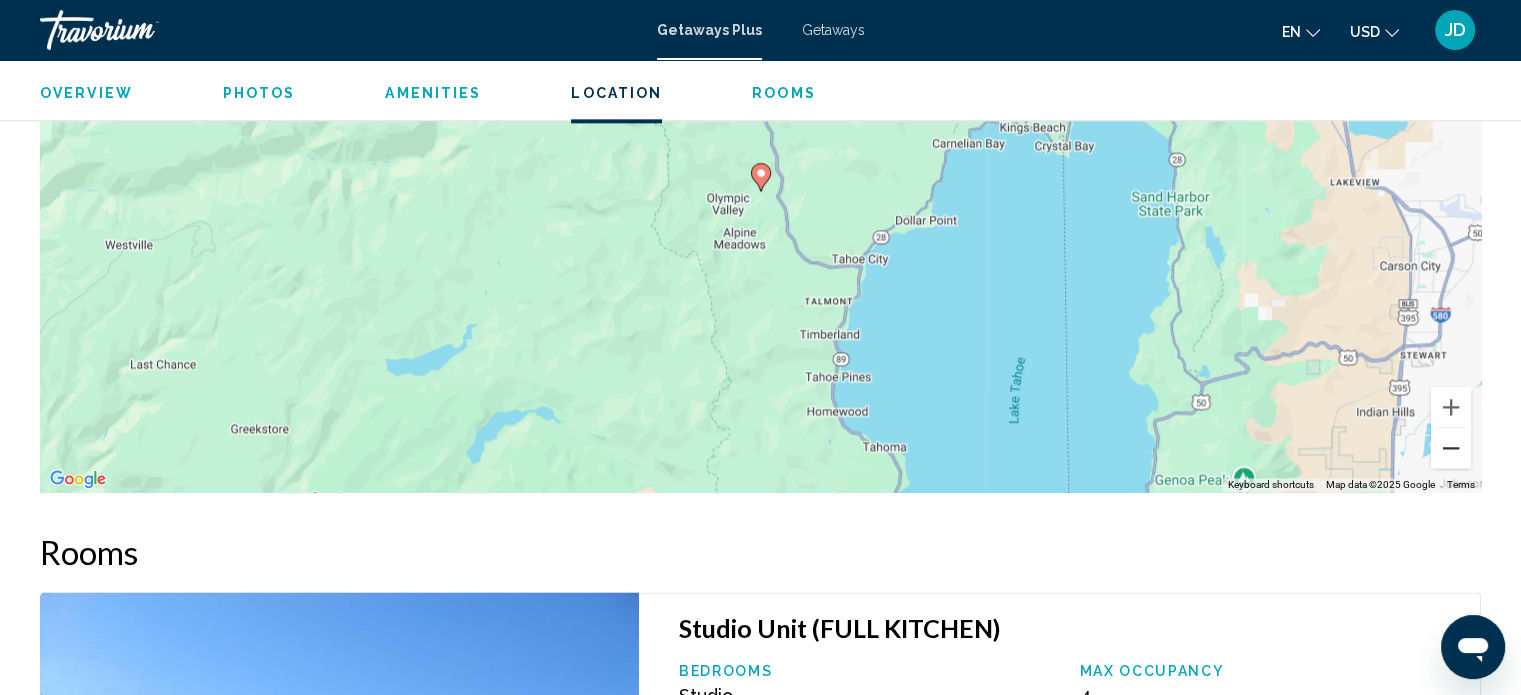 click at bounding box center [1451, 448] 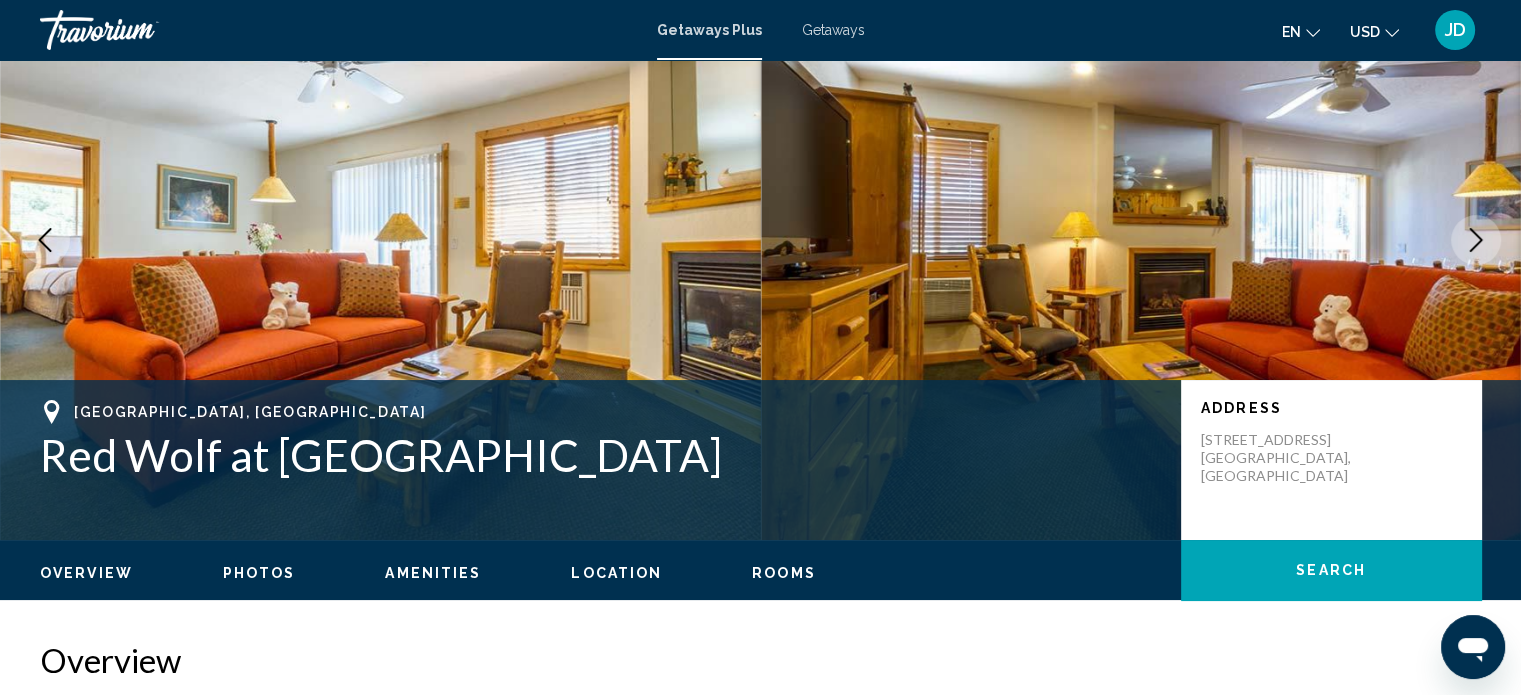 scroll, scrollTop: 112, scrollLeft: 0, axis: vertical 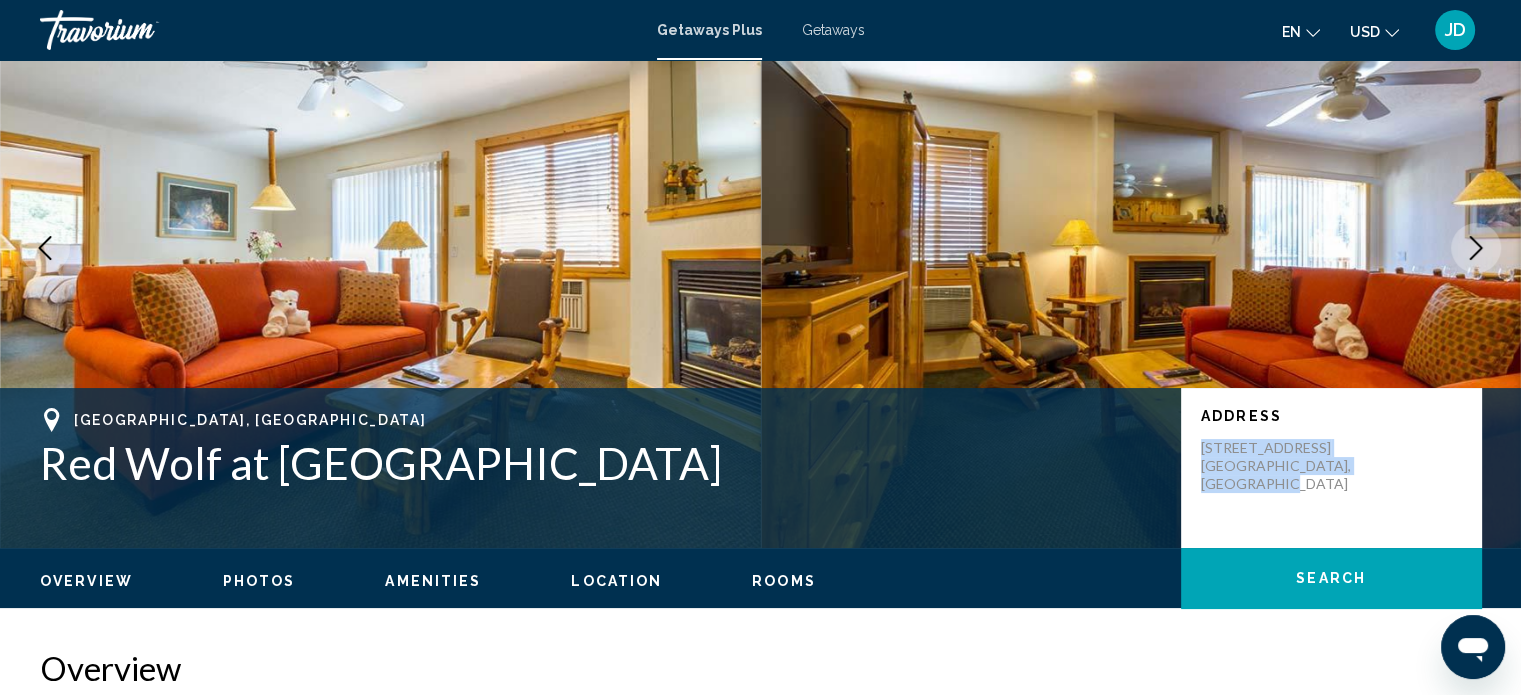 drag, startPoint x: 1299, startPoint y: 479, endPoint x: 1185, endPoint y: 449, distance: 117.881294 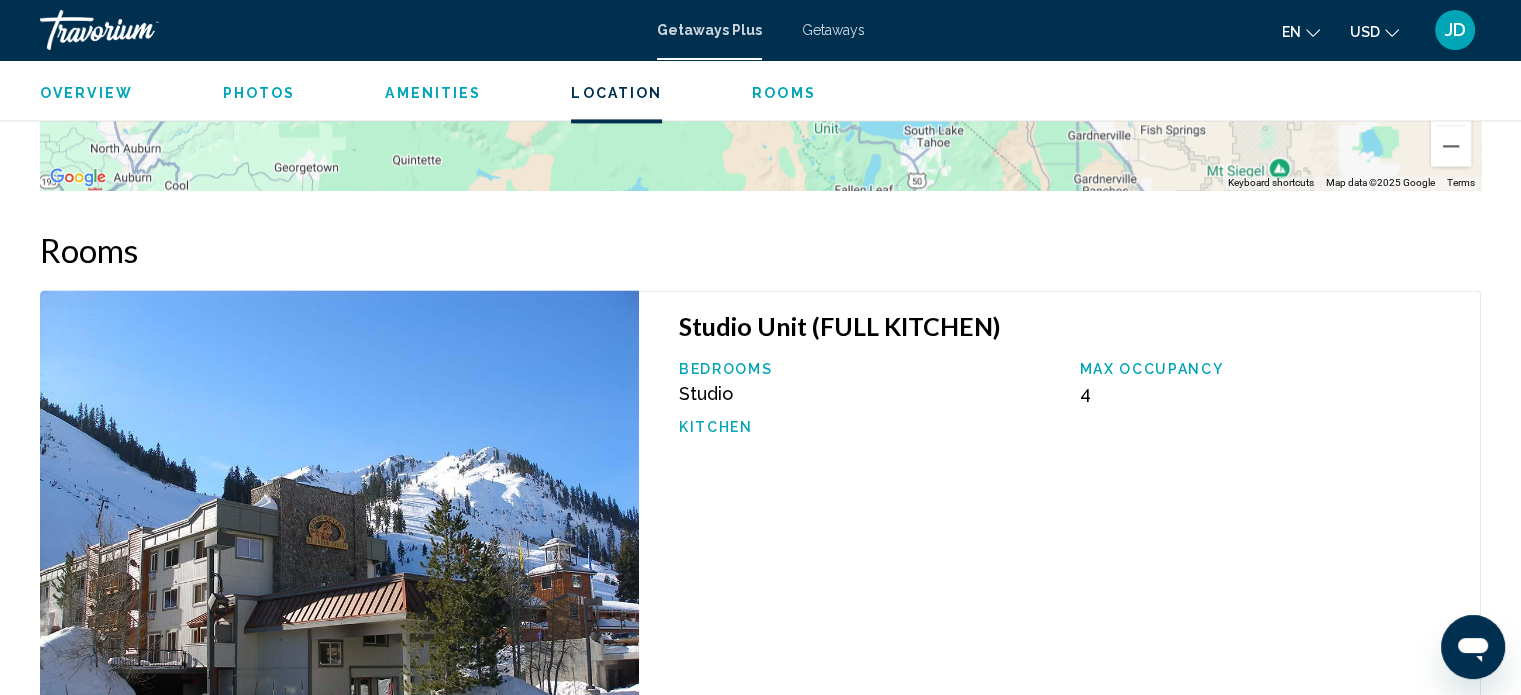 scroll, scrollTop: 2812, scrollLeft: 0, axis: vertical 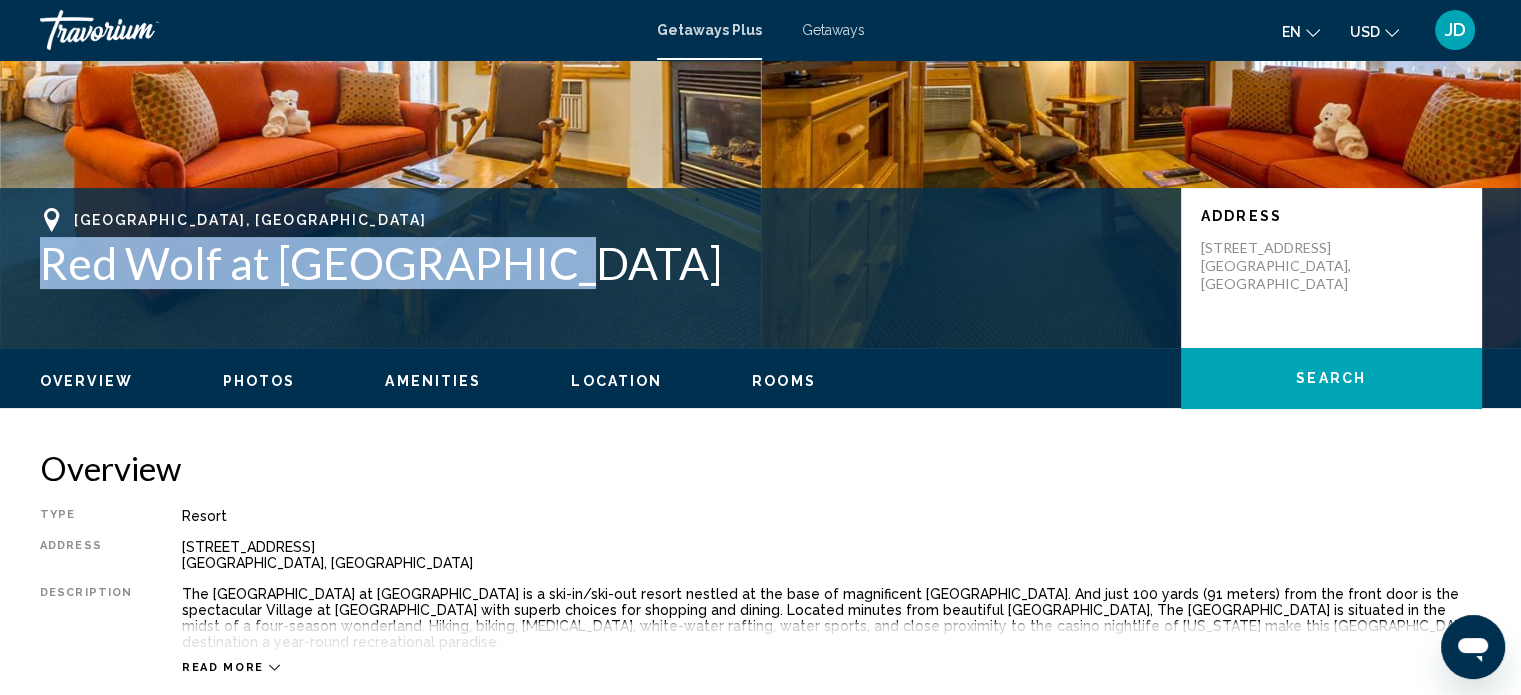 drag, startPoint x: 533, startPoint y: 259, endPoint x: 40, endPoint y: 232, distance: 493.7388 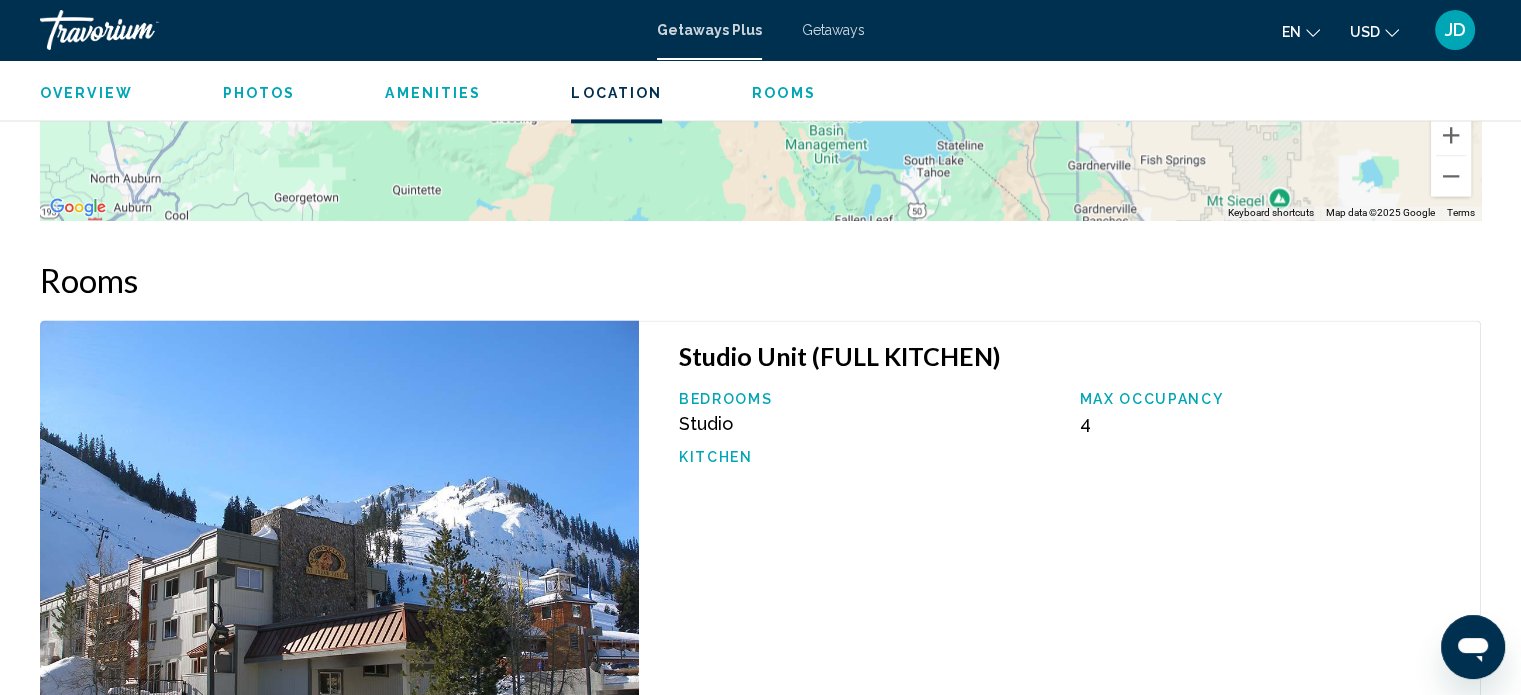 scroll, scrollTop: 2712, scrollLeft: 0, axis: vertical 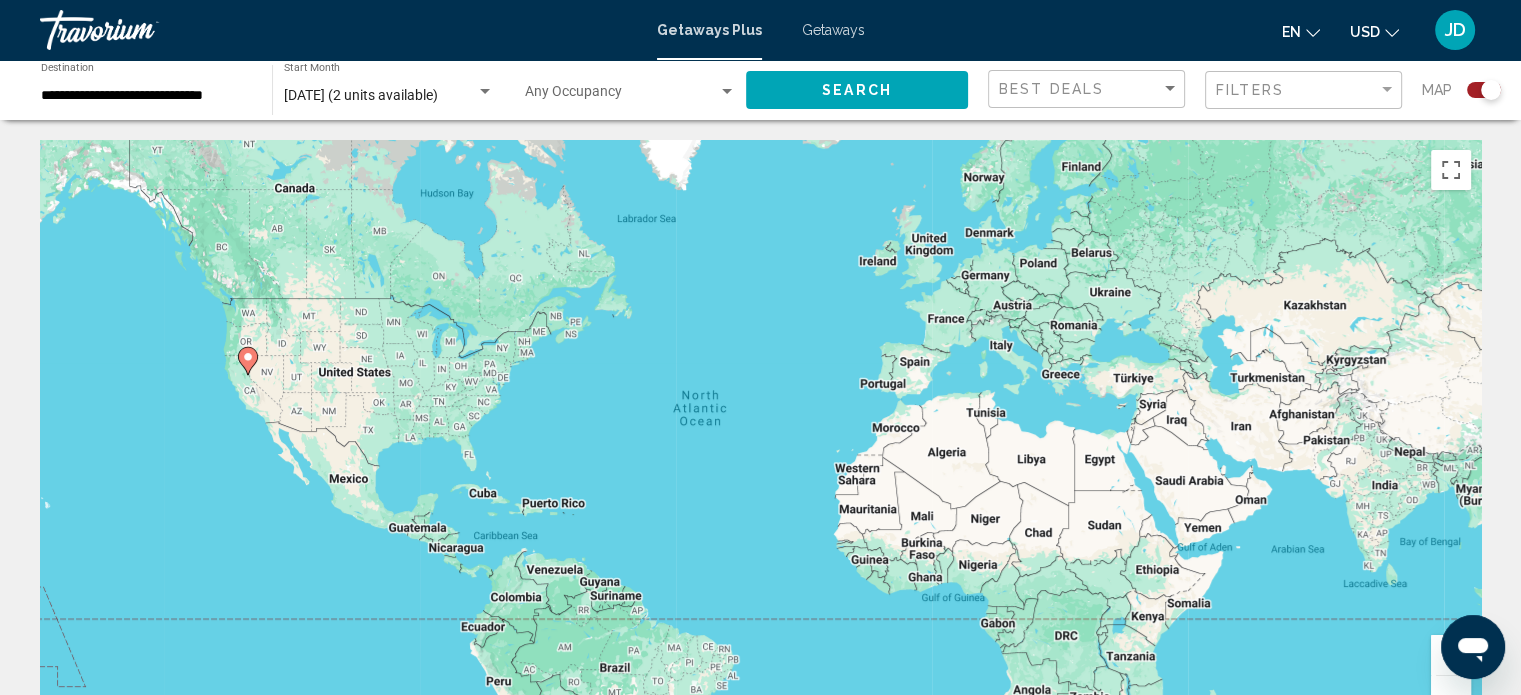 click on "**********" 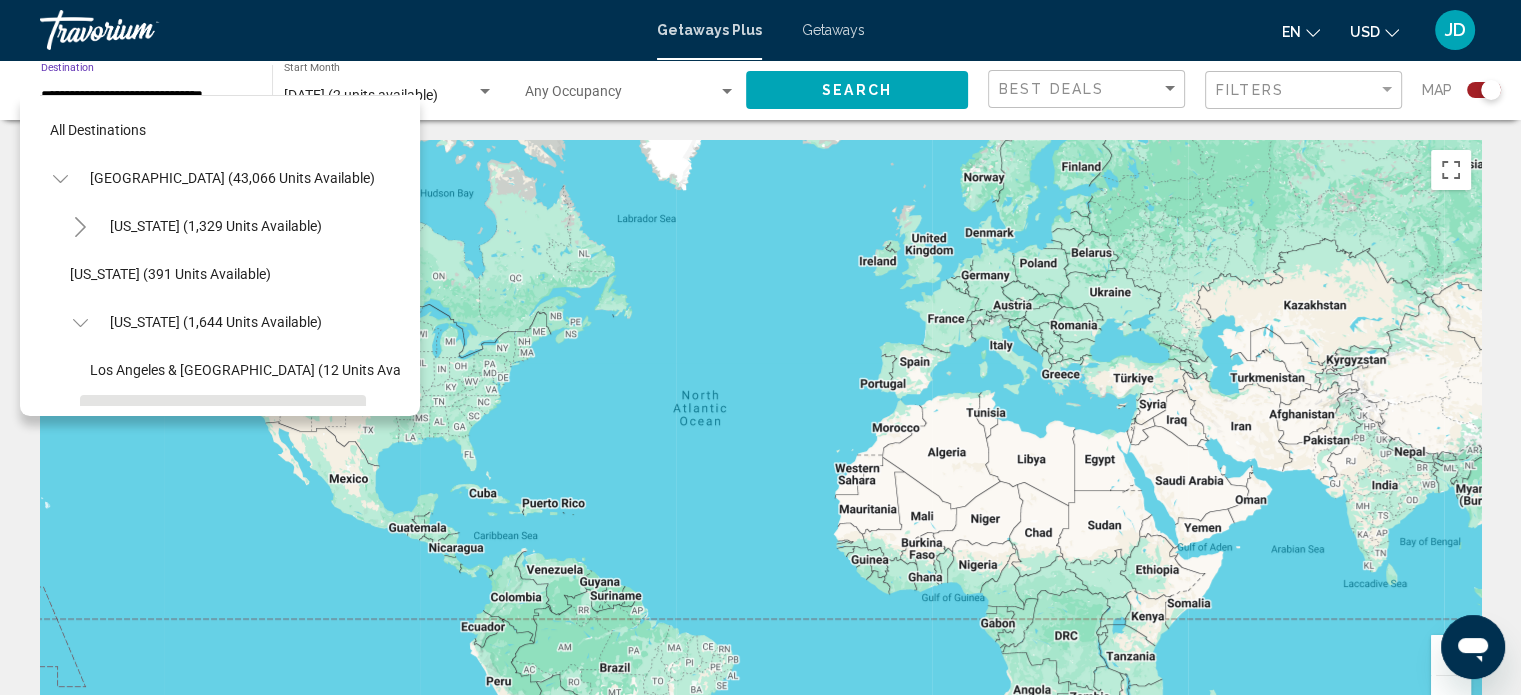 scroll, scrollTop: 174, scrollLeft: 0, axis: vertical 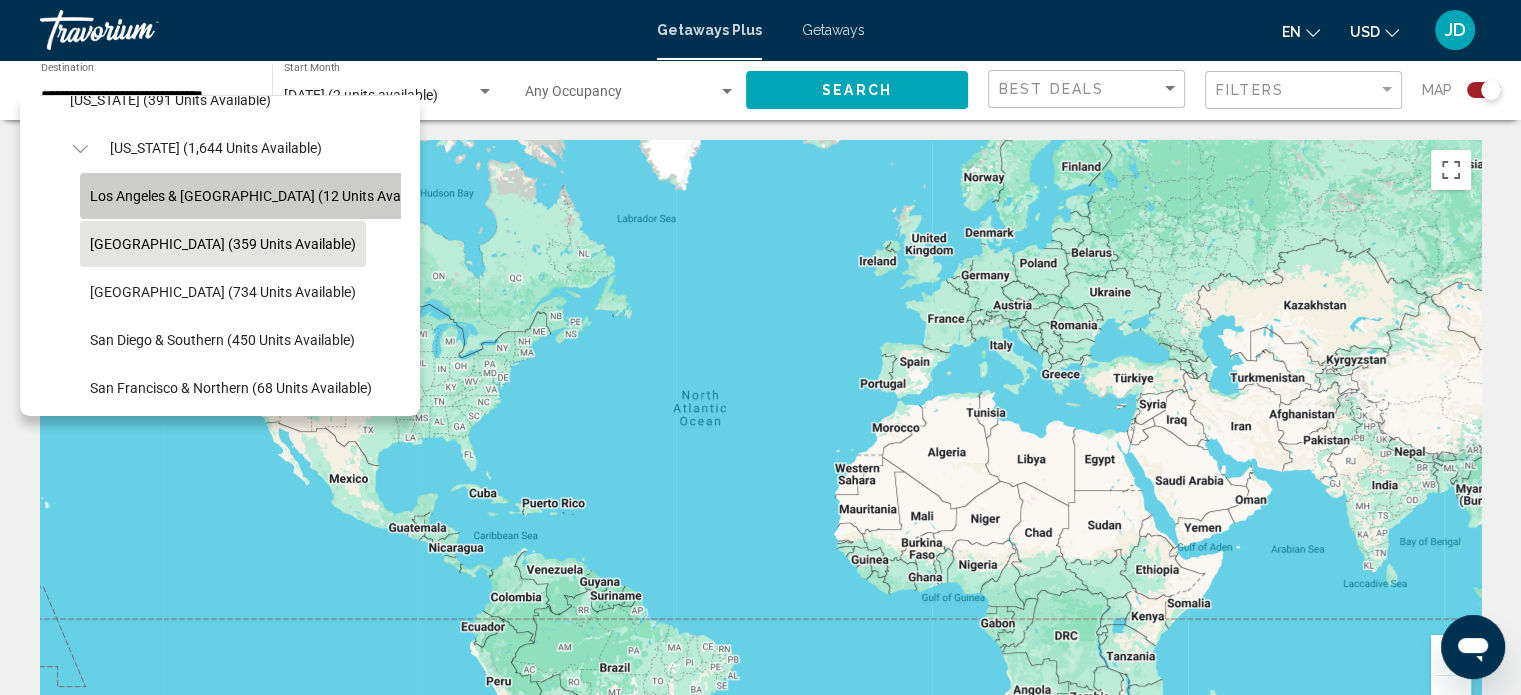 click on "Los Angeles & [GEOGRAPHIC_DATA] (12 units available)" 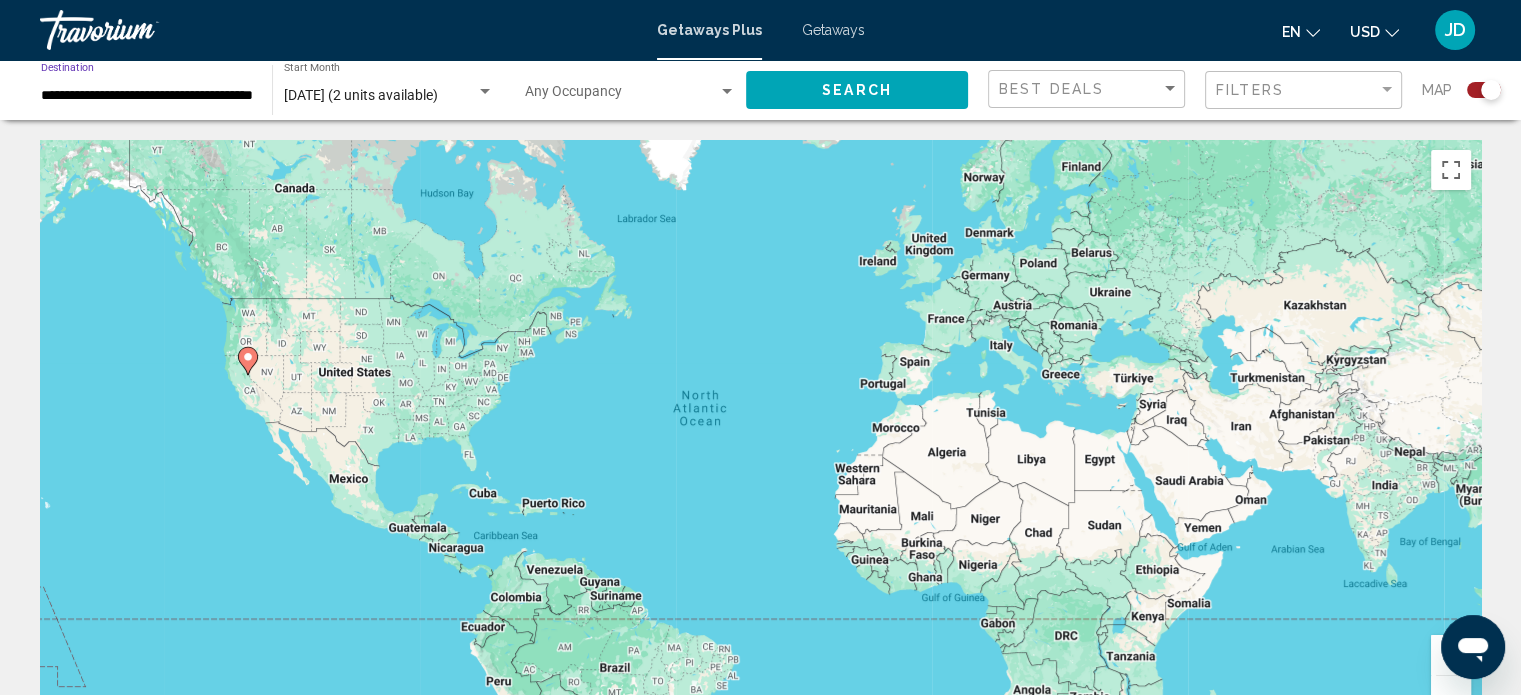 click on "Search" 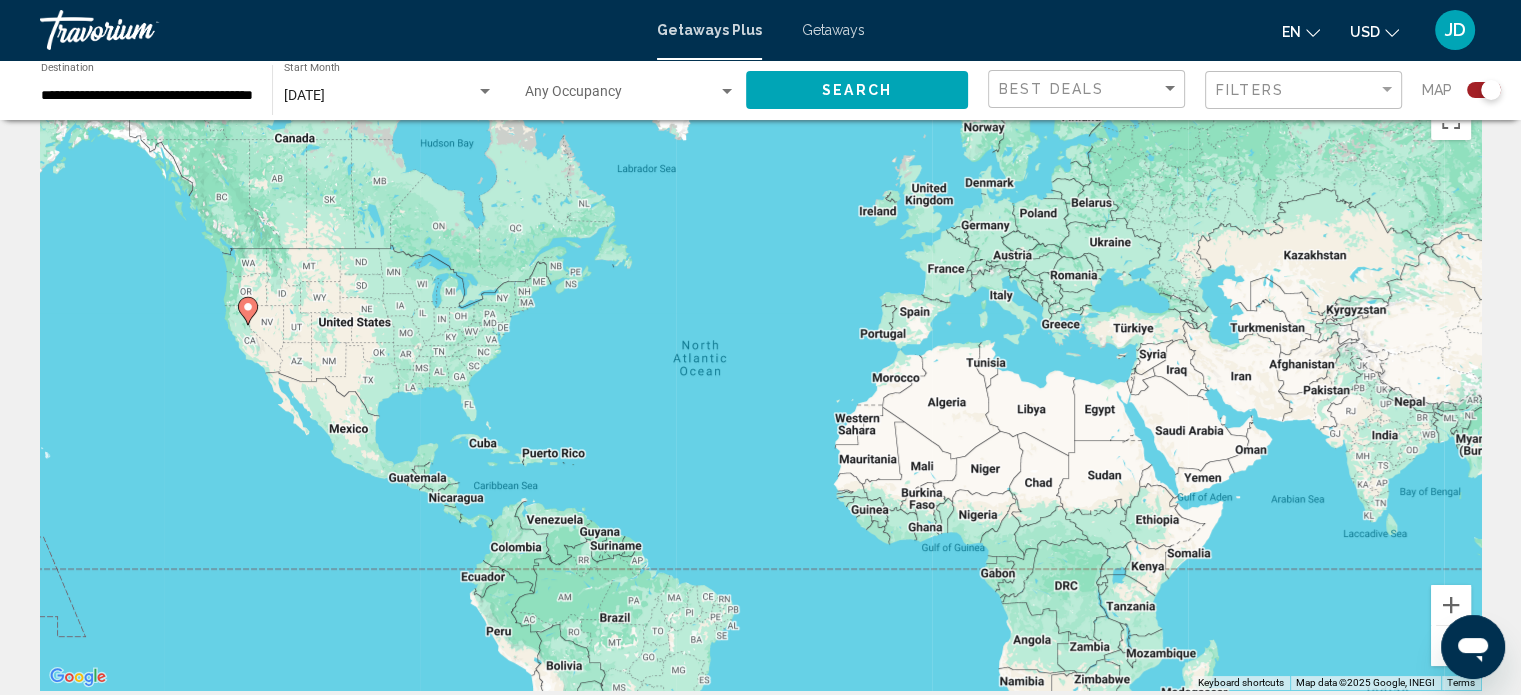 scroll, scrollTop: 0, scrollLeft: 0, axis: both 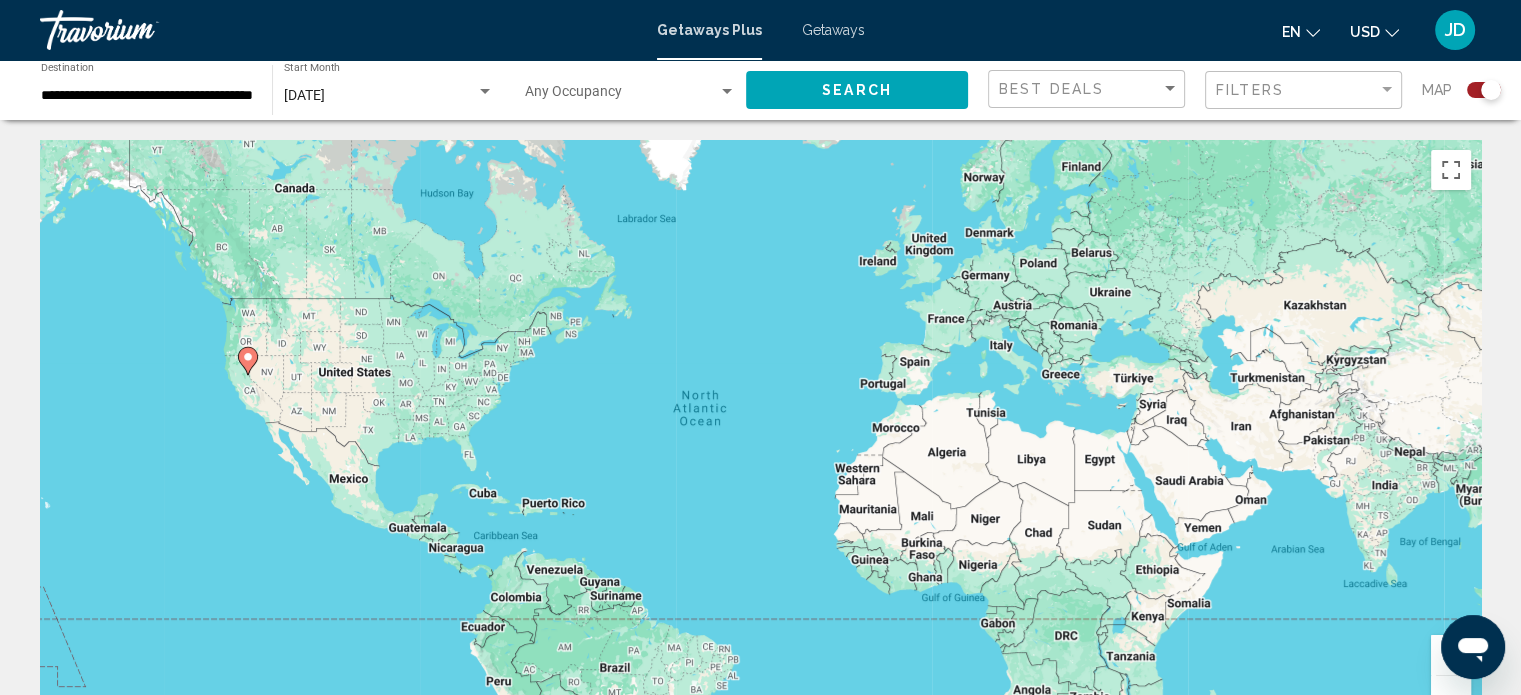 click on "[DATE] Start Month All Start Months" 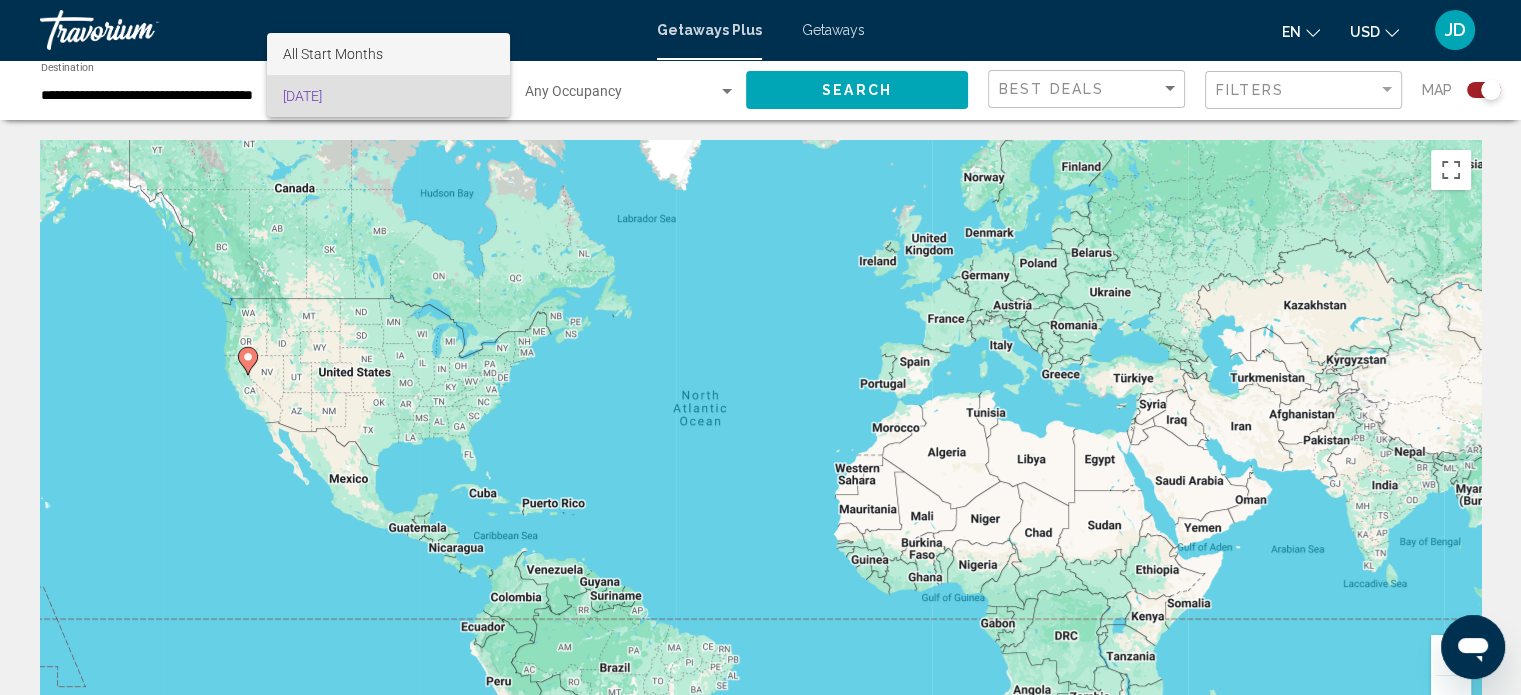 click on "All Start Months" at bounding box center [388, 54] 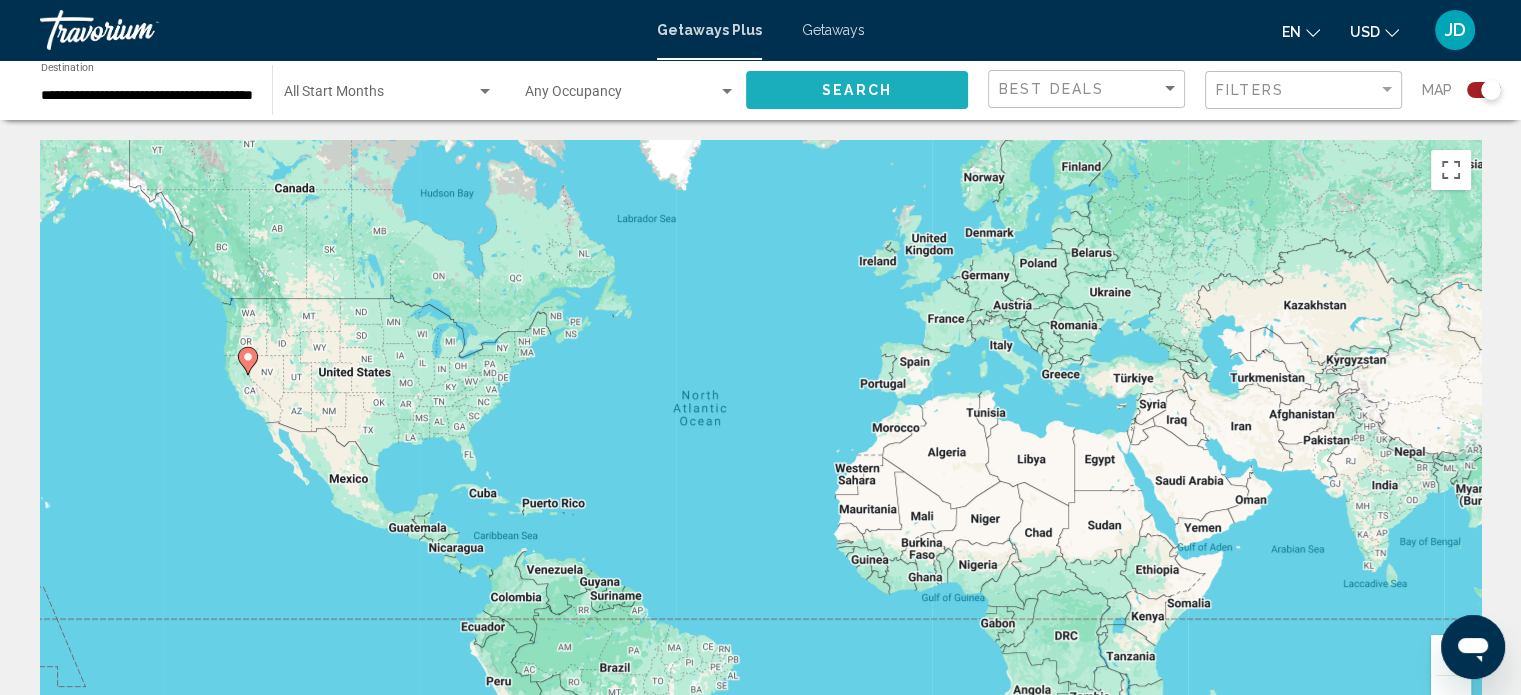 click on "Search" 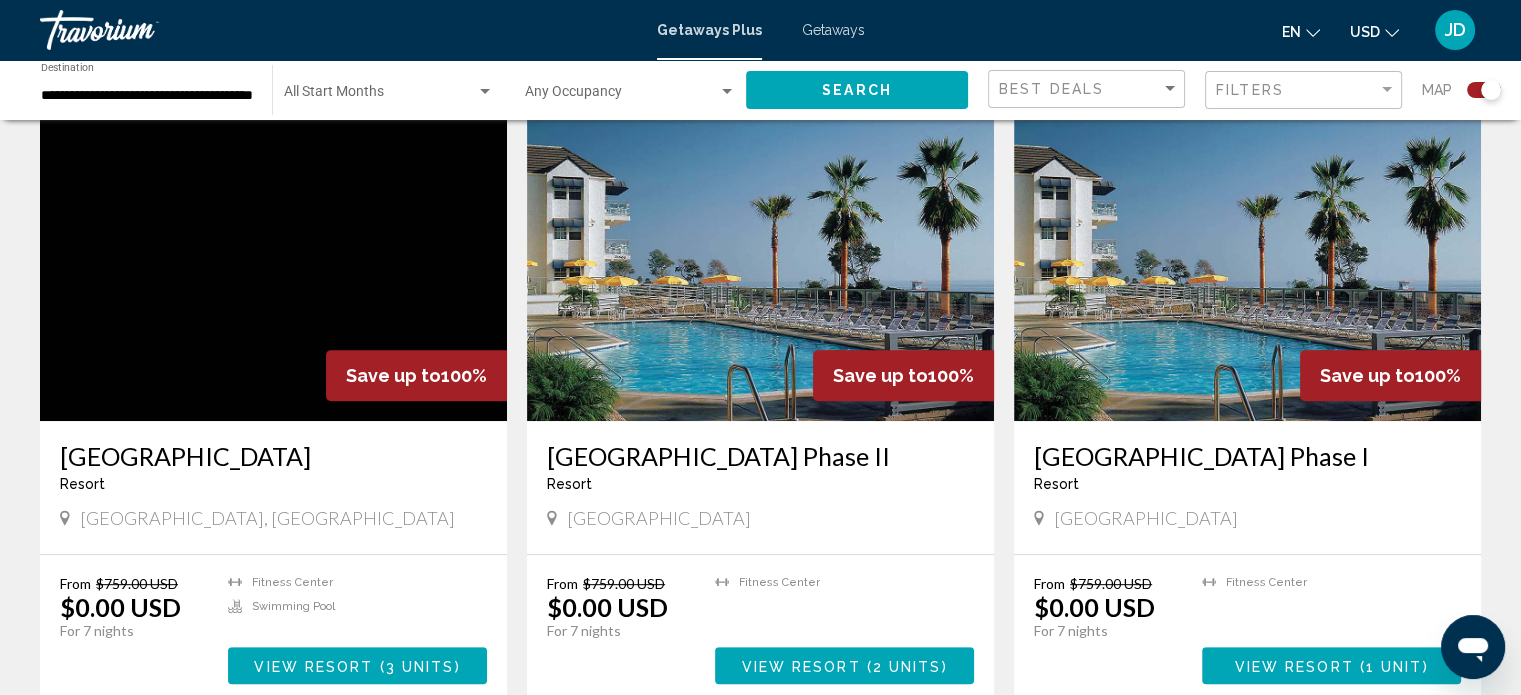 scroll, scrollTop: 674, scrollLeft: 0, axis: vertical 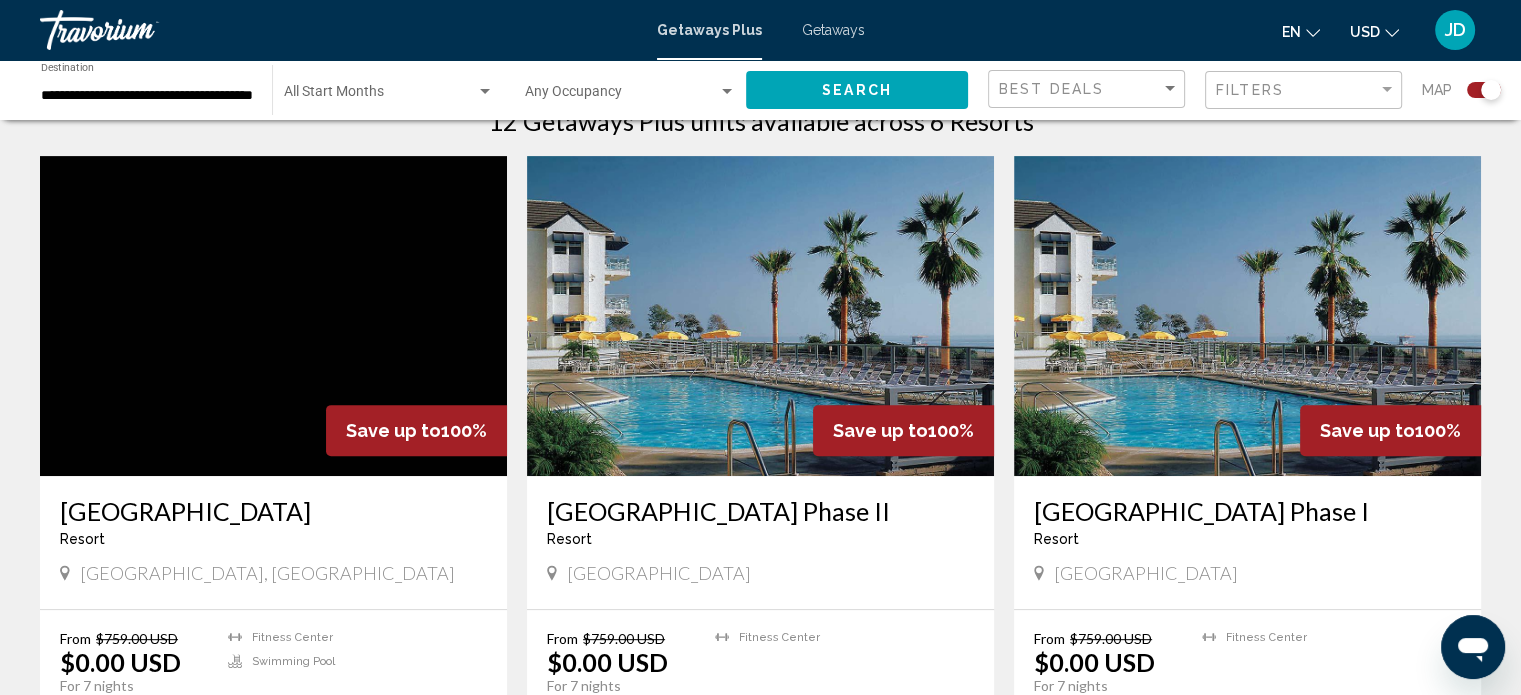 click at bounding box center [1247, 316] 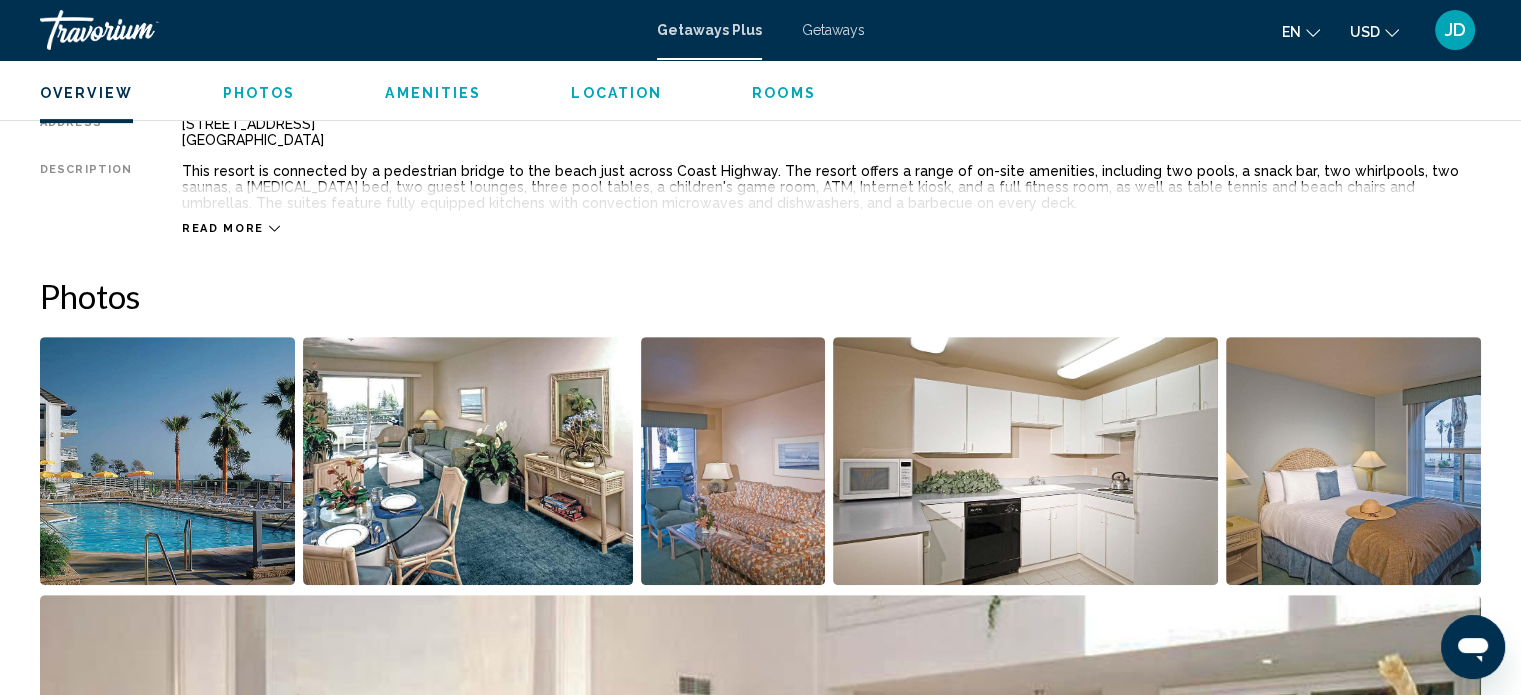scroll, scrollTop: 612, scrollLeft: 0, axis: vertical 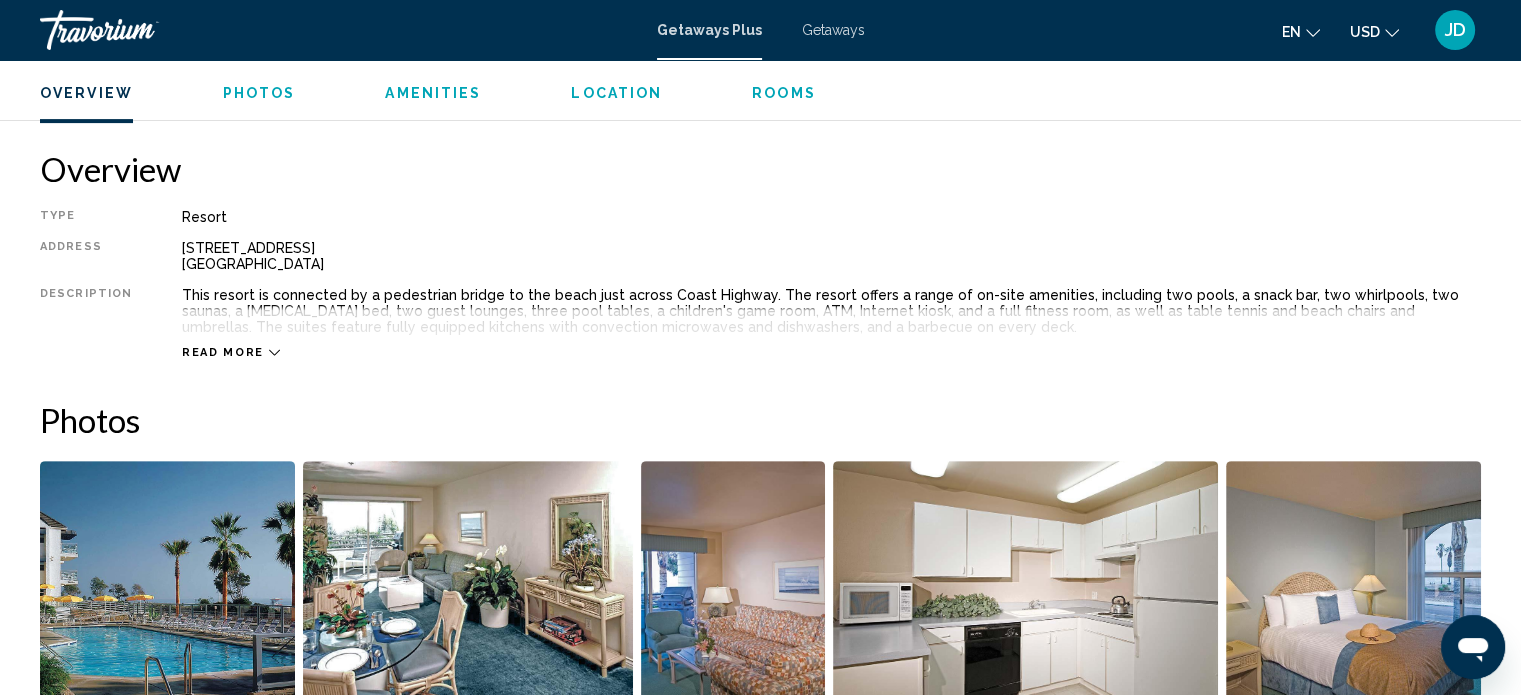 click at bounding box center (167, 585) 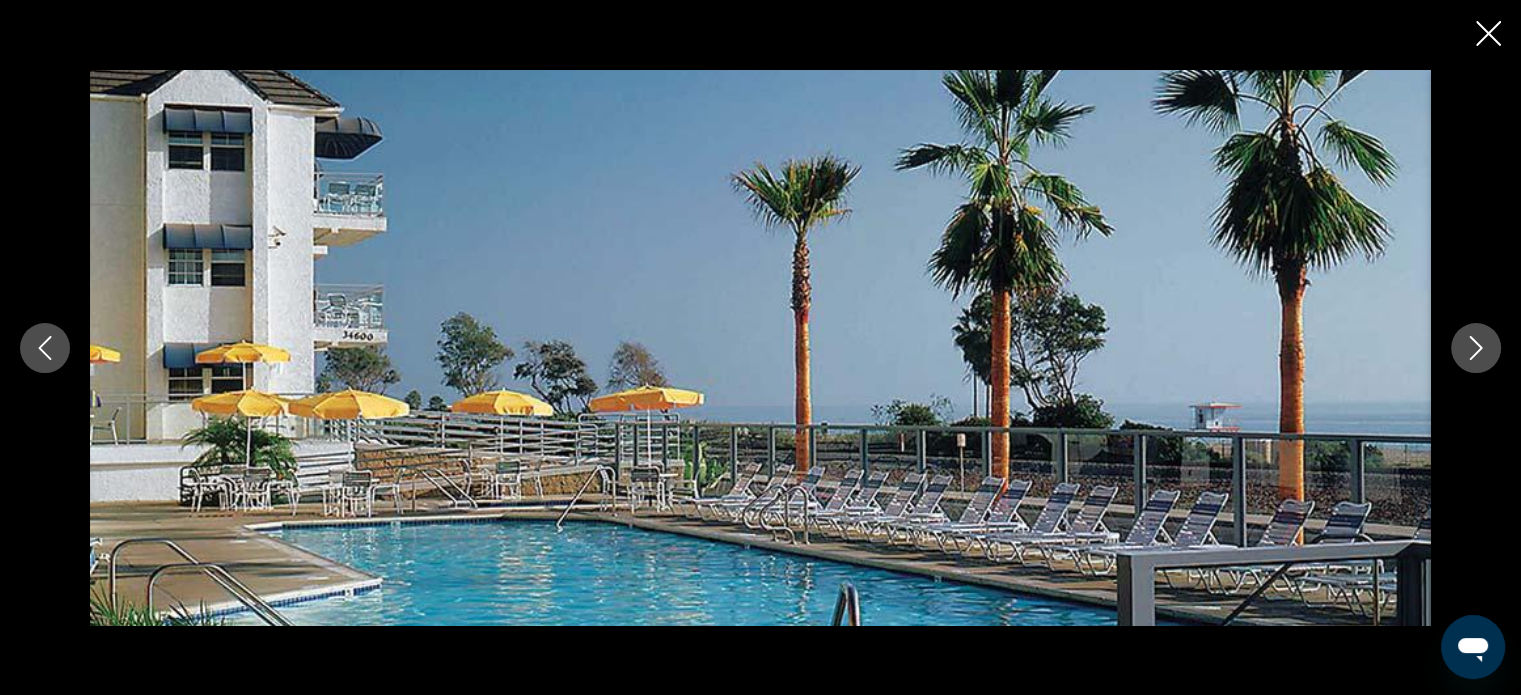 click 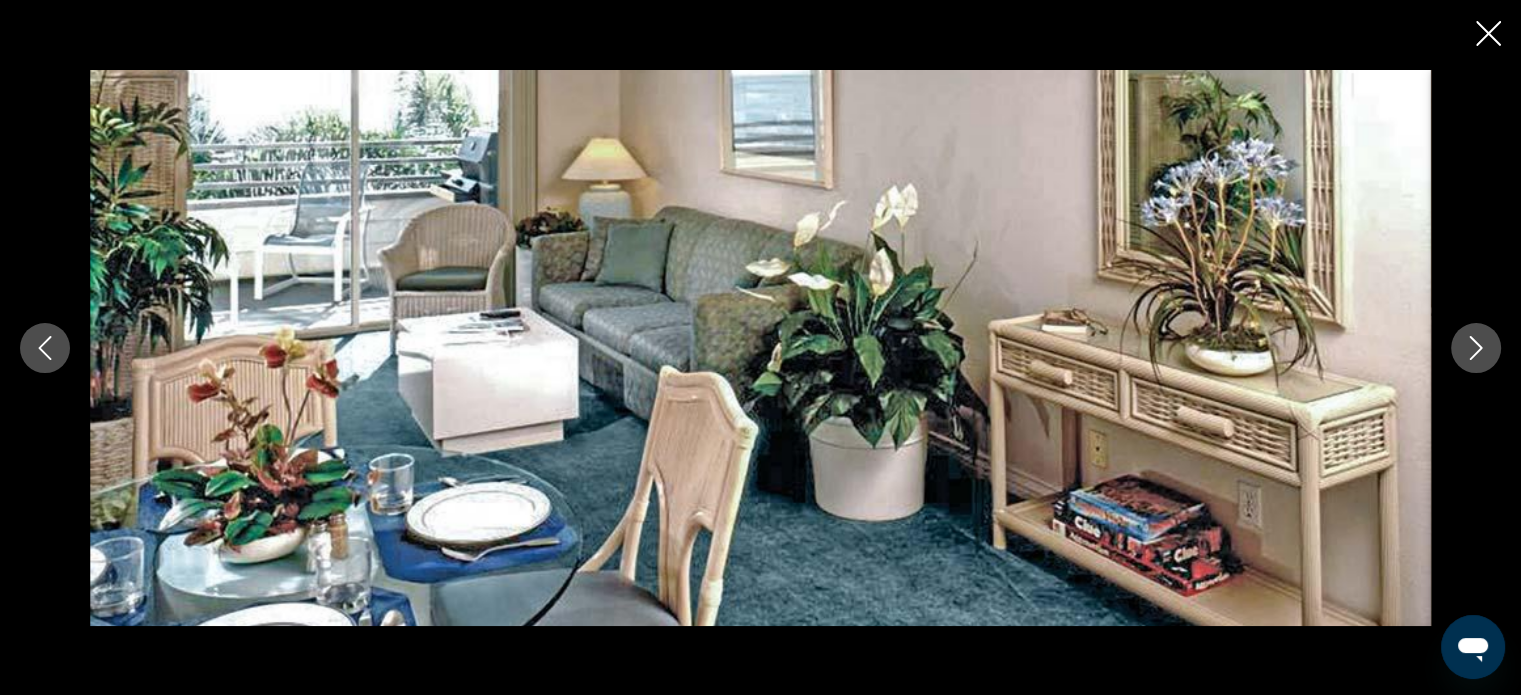 click 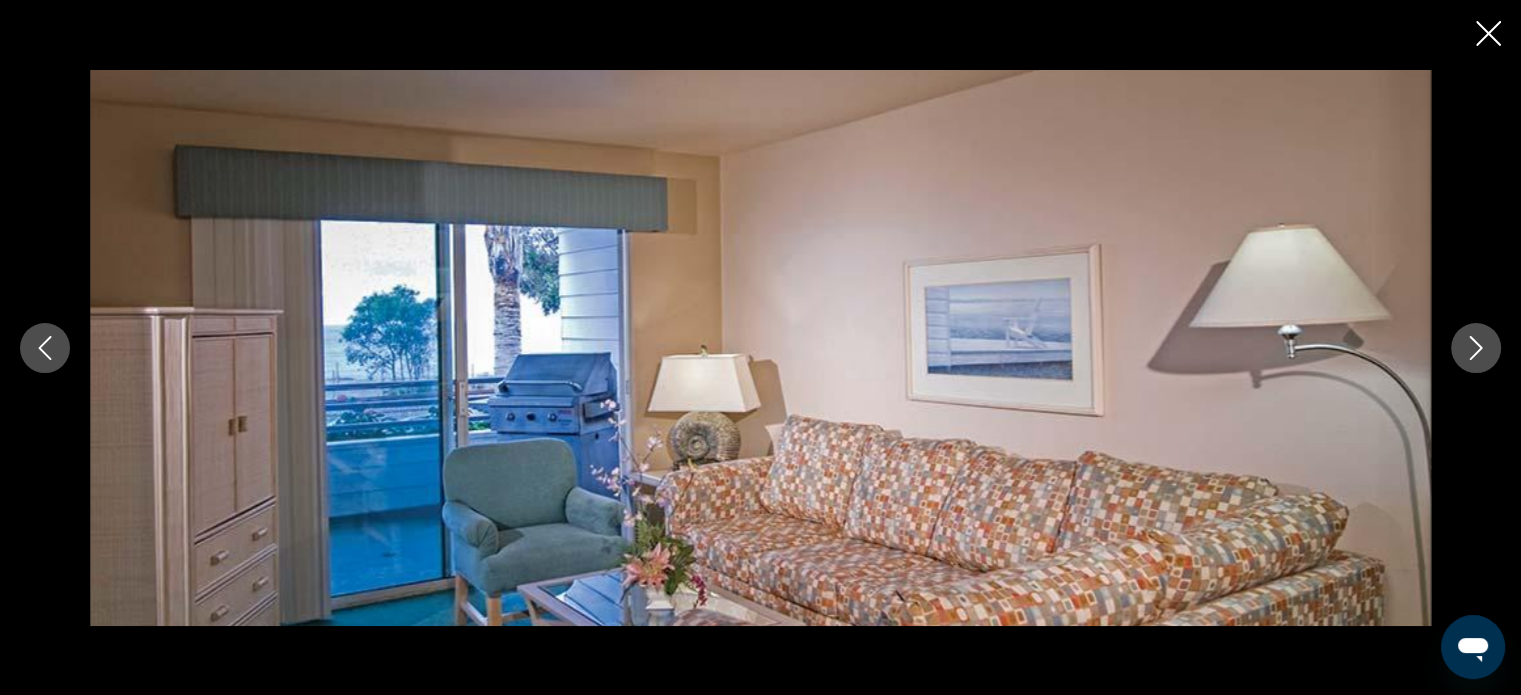 click 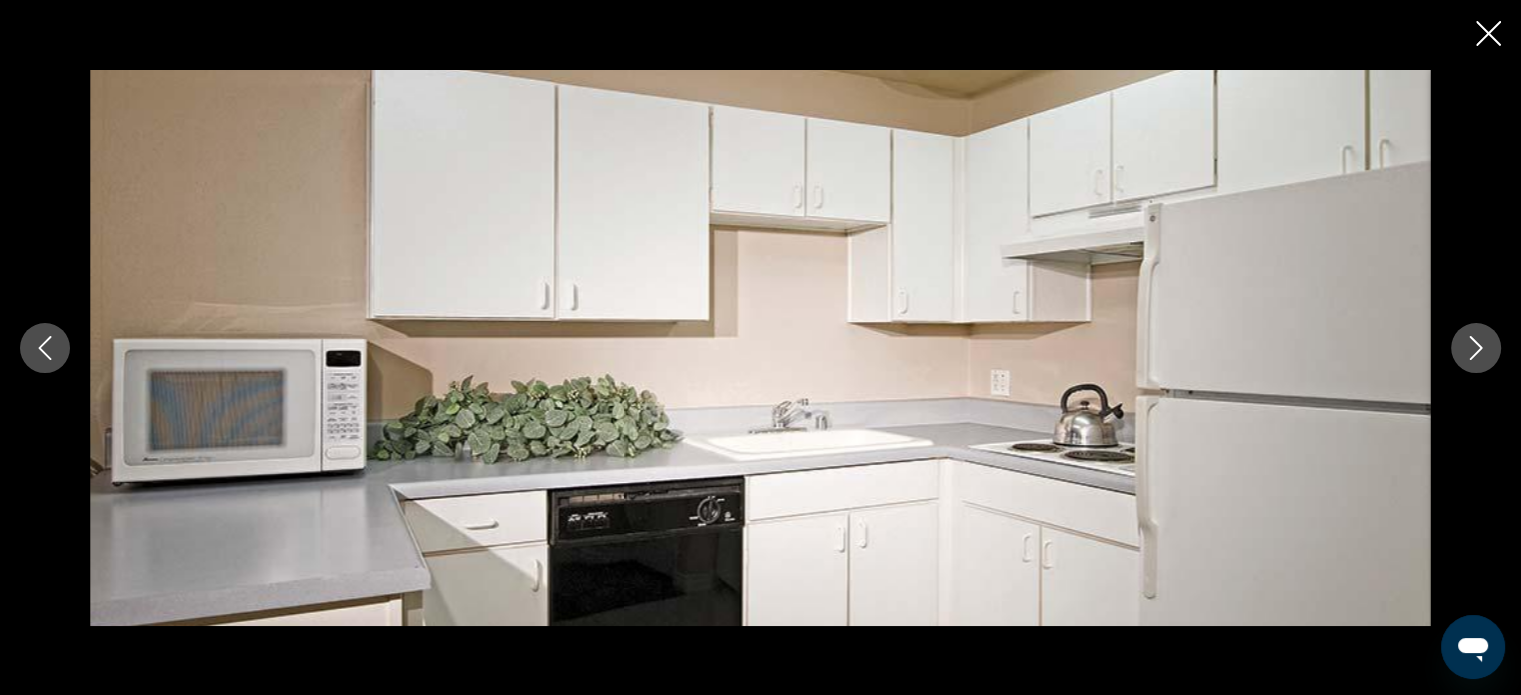 click 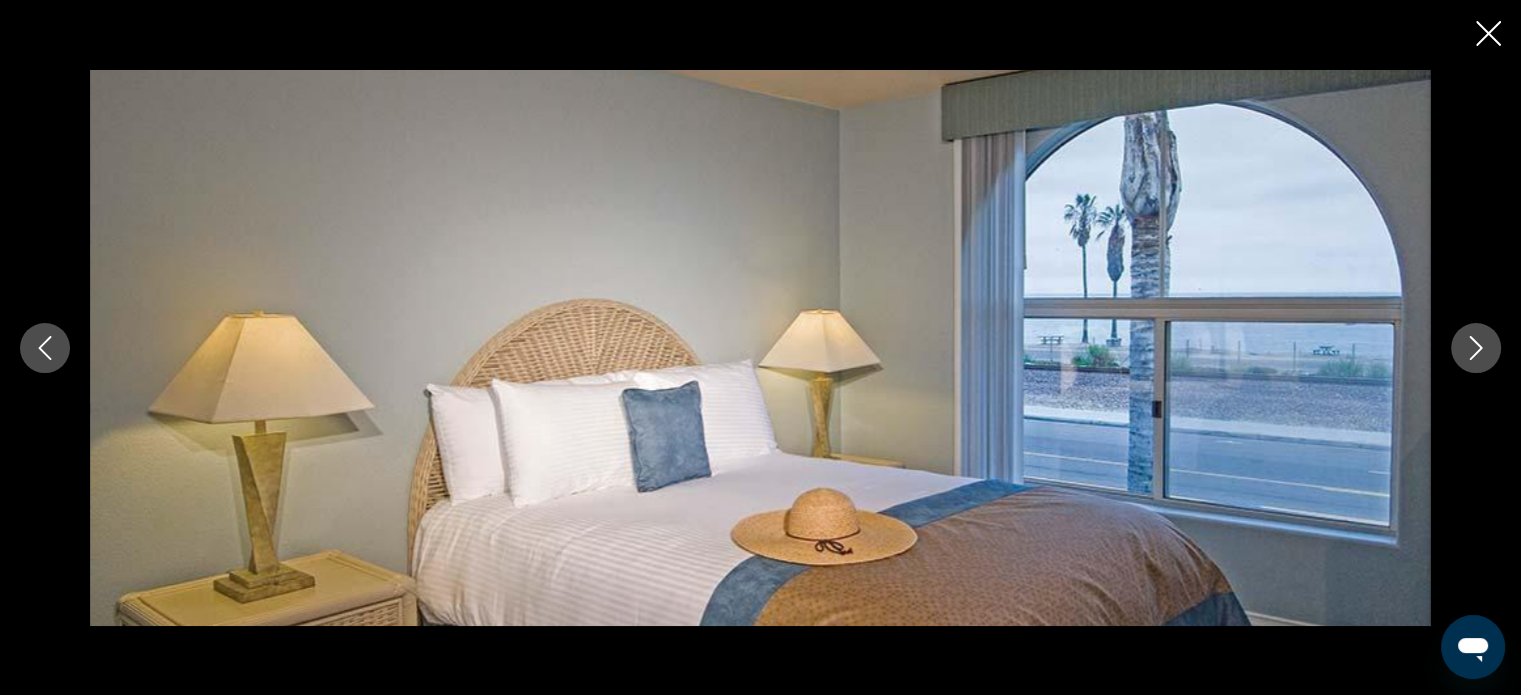 click 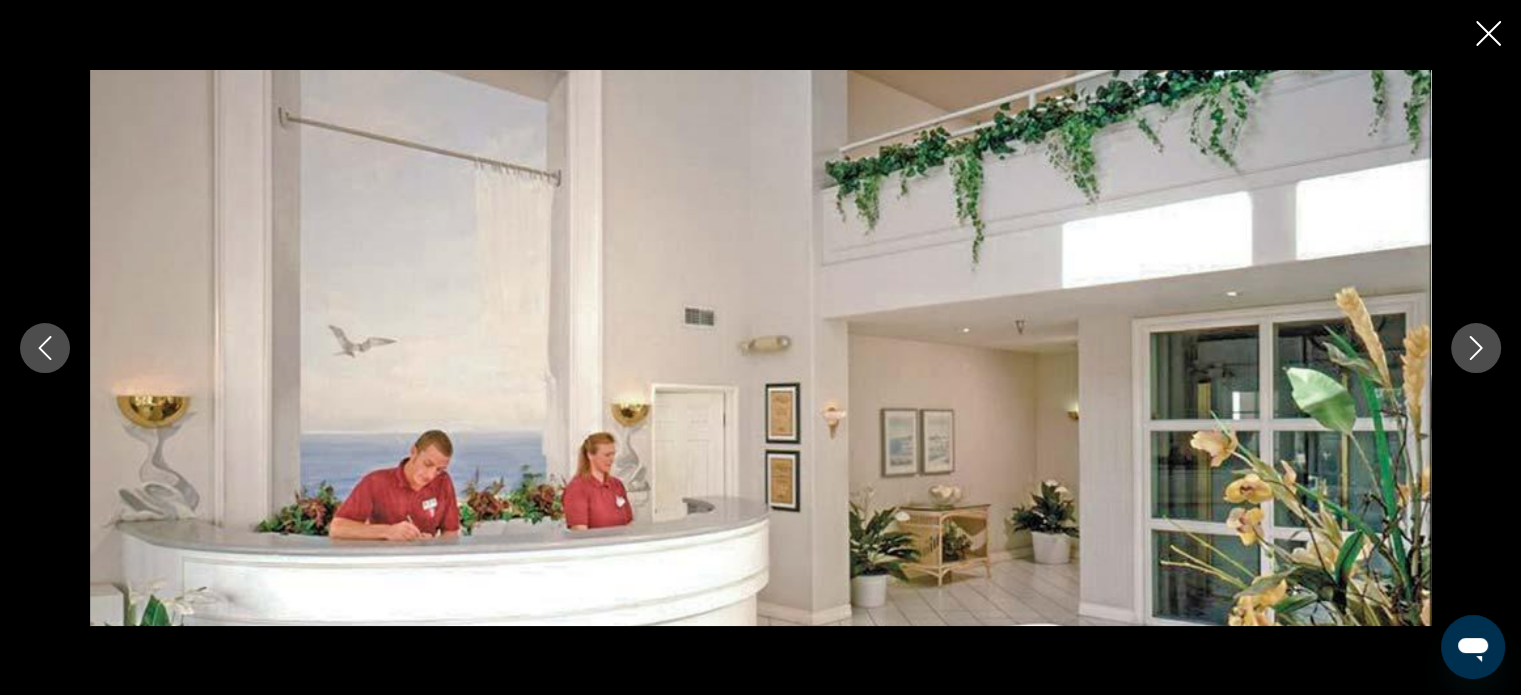 click 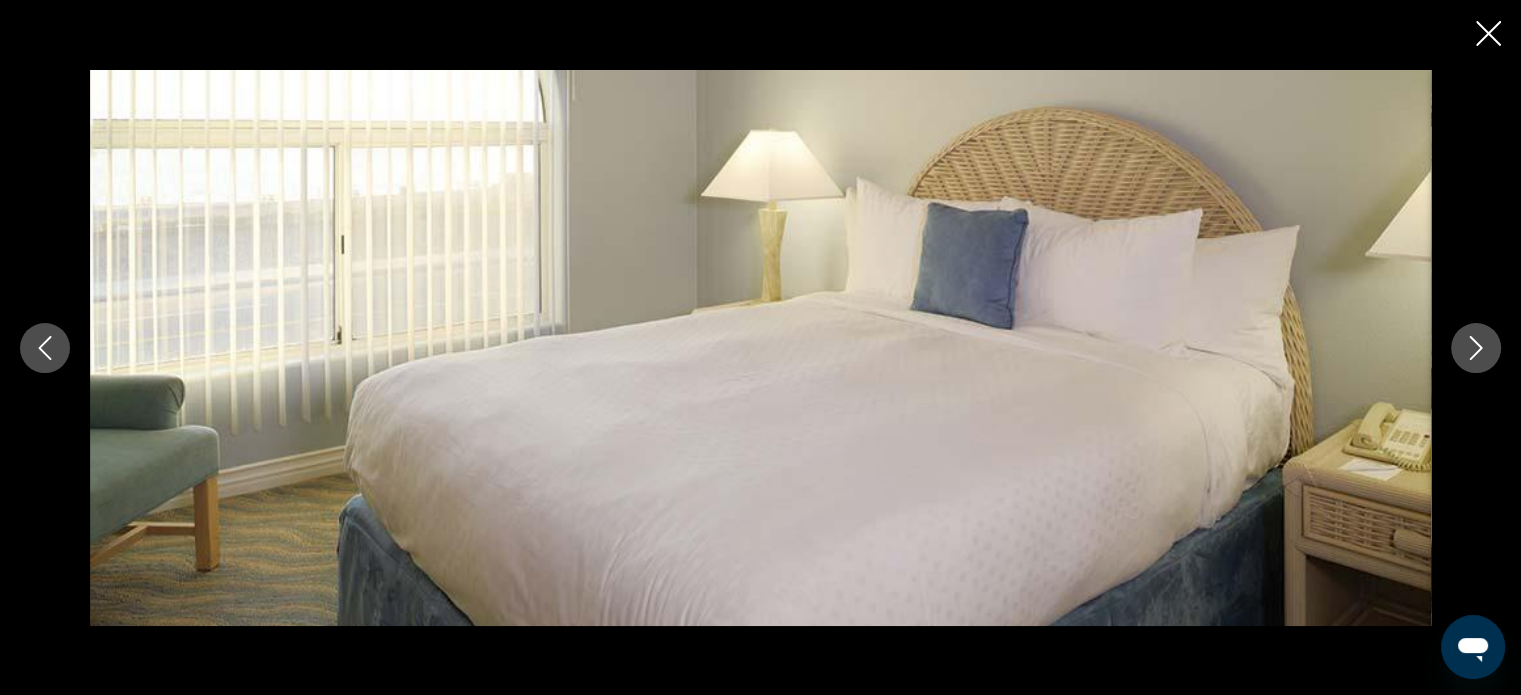 click 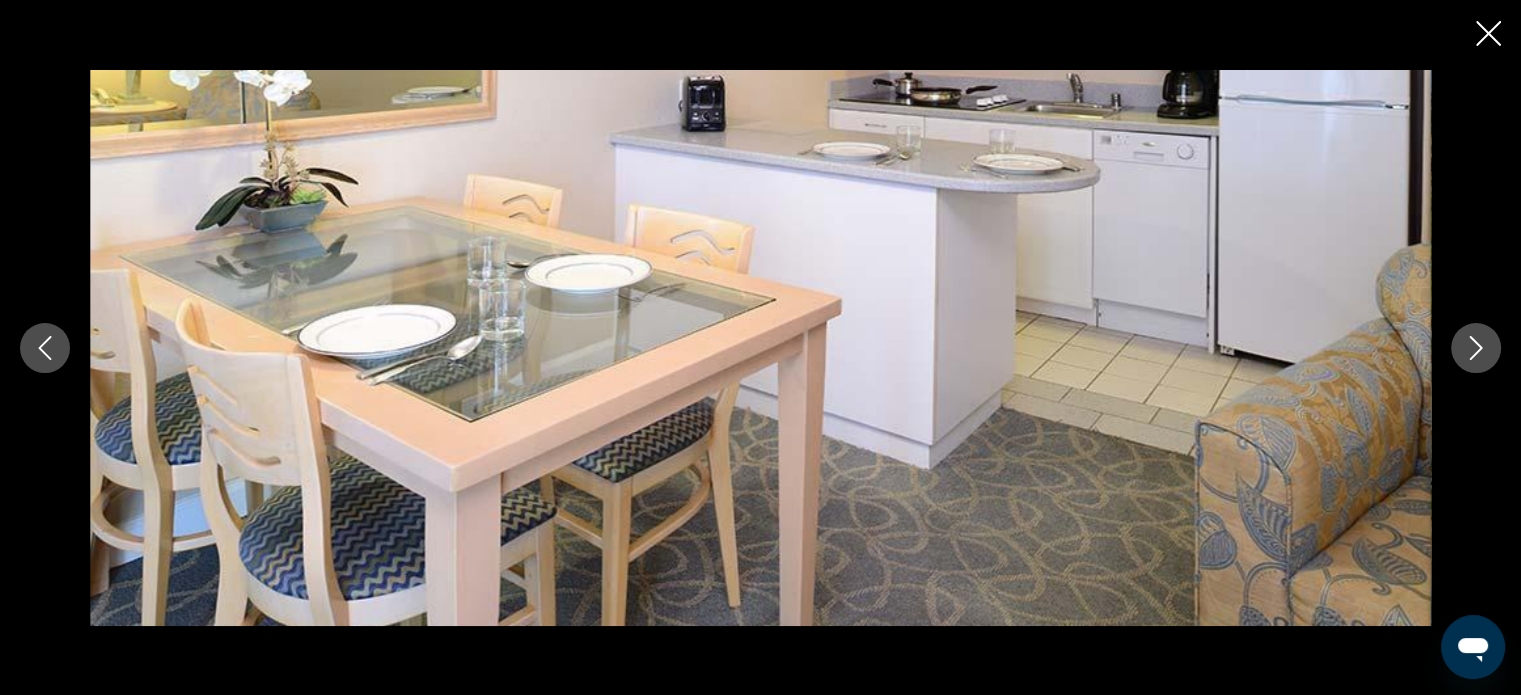click 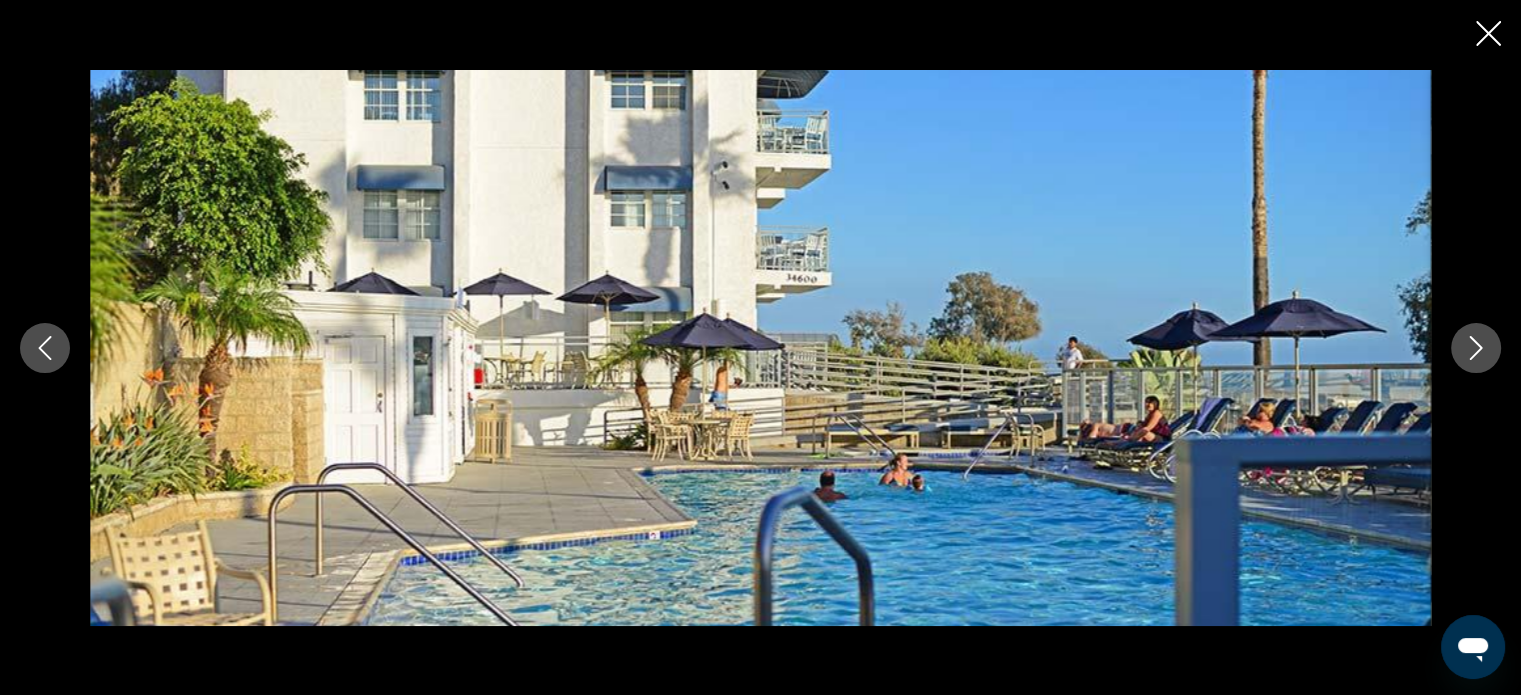 click 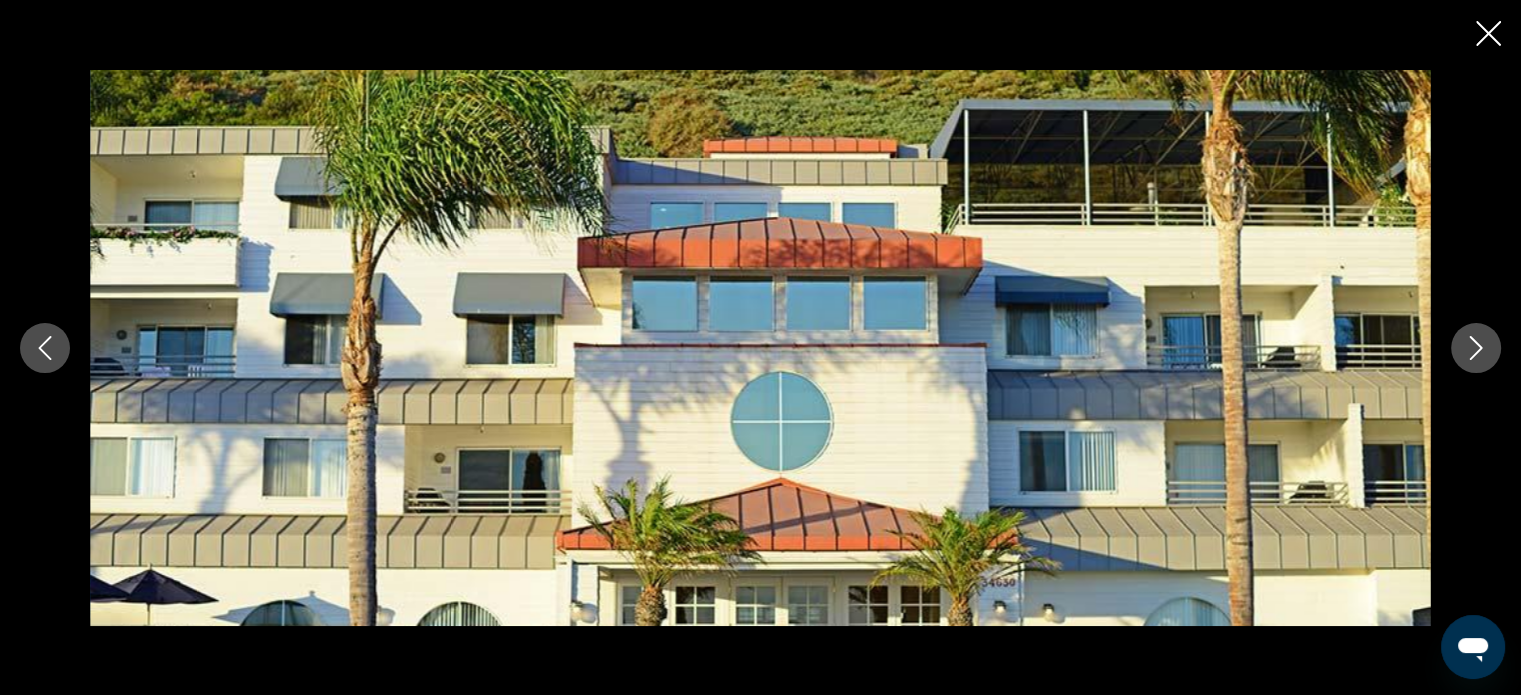 click 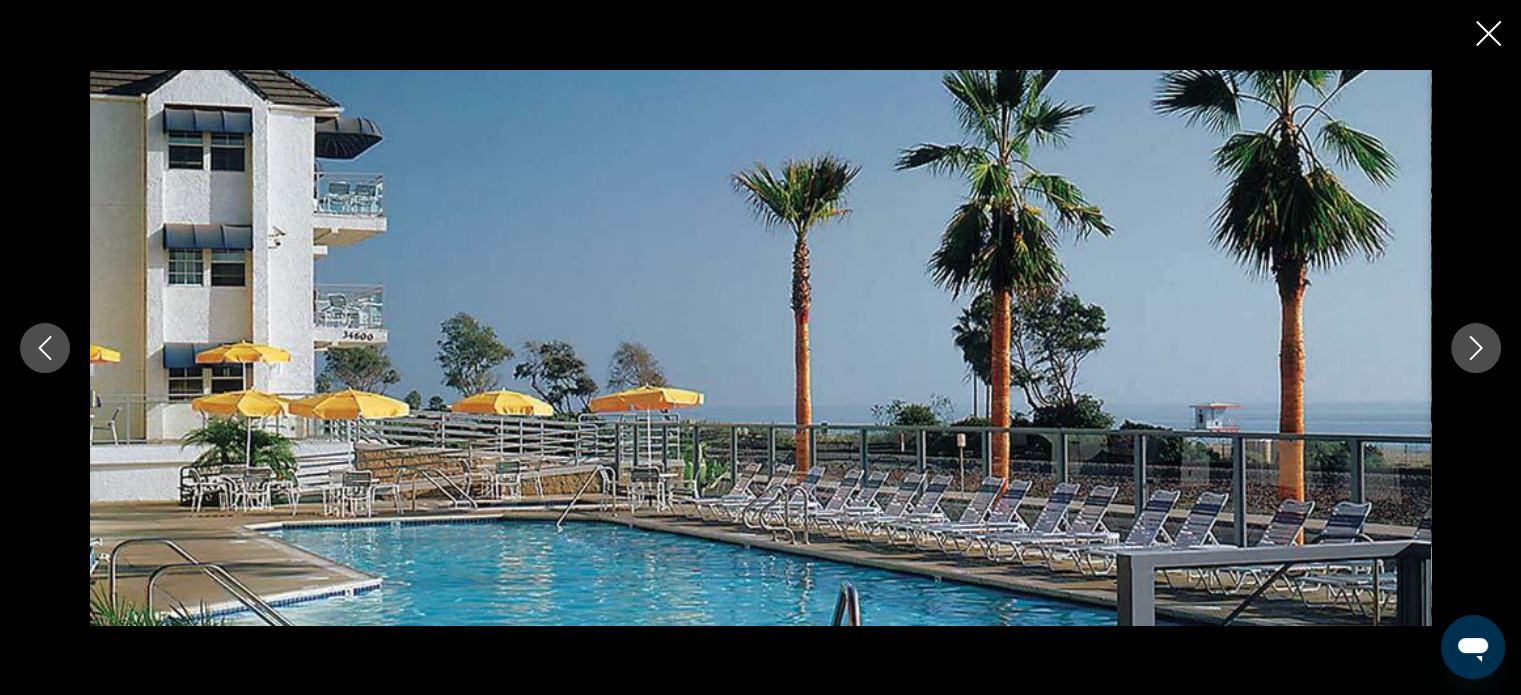 click 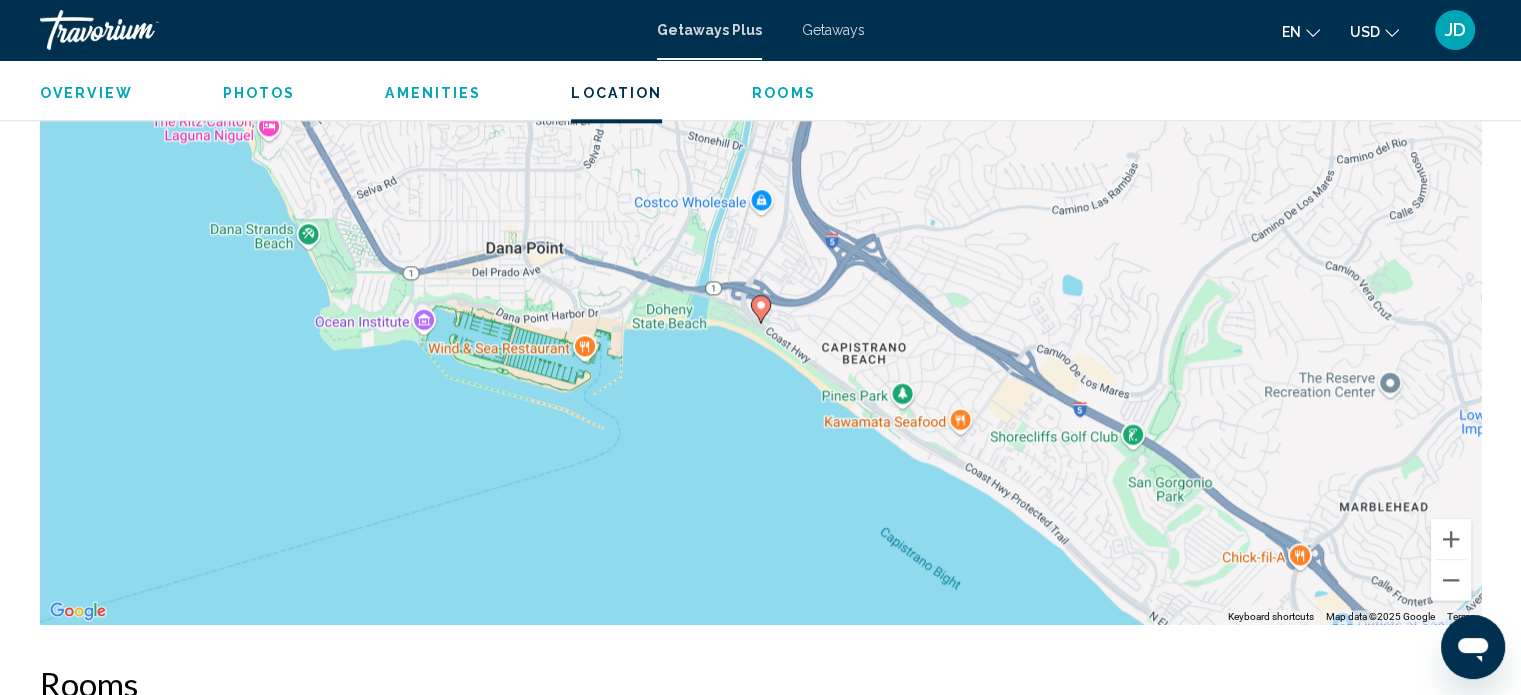scroll, scrollTop: 2328, scrollLeft: 0, axis: vertical 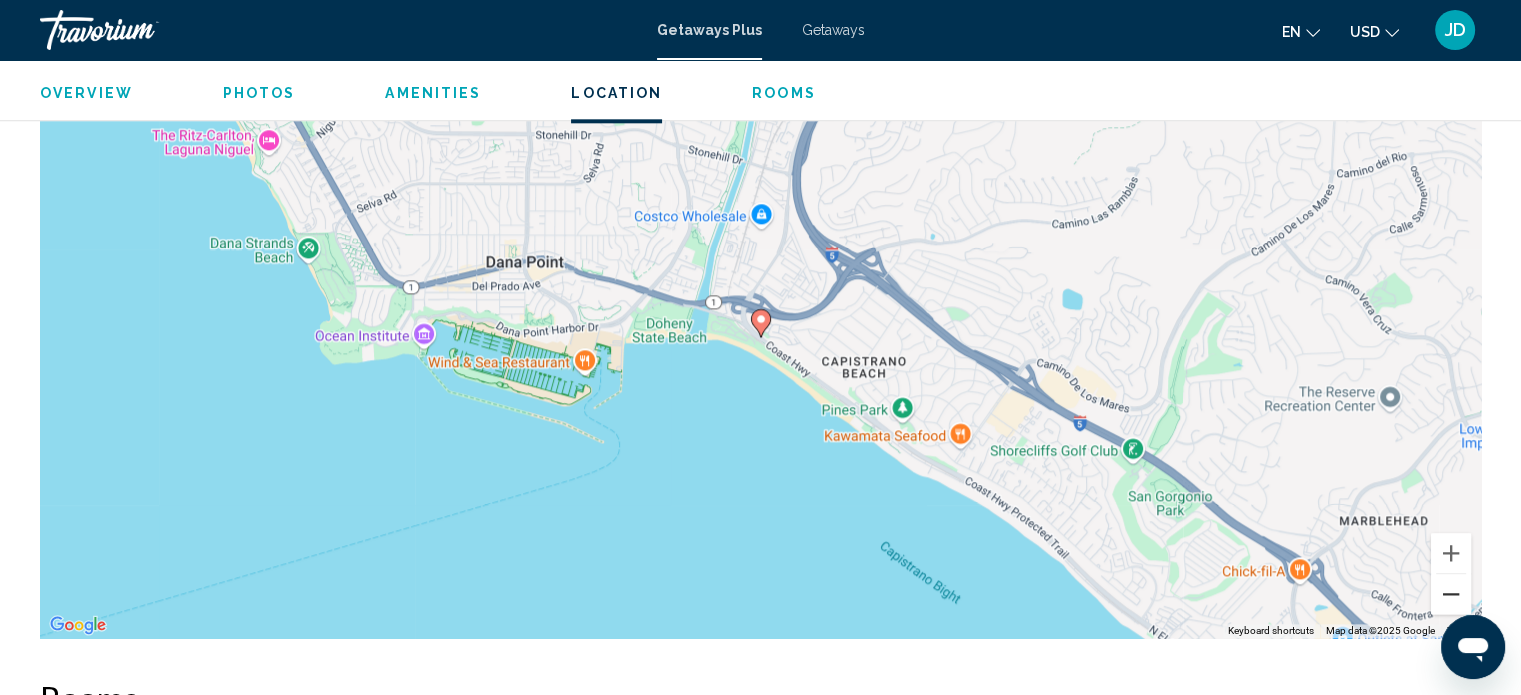 click at bounding box center [1451, 594] 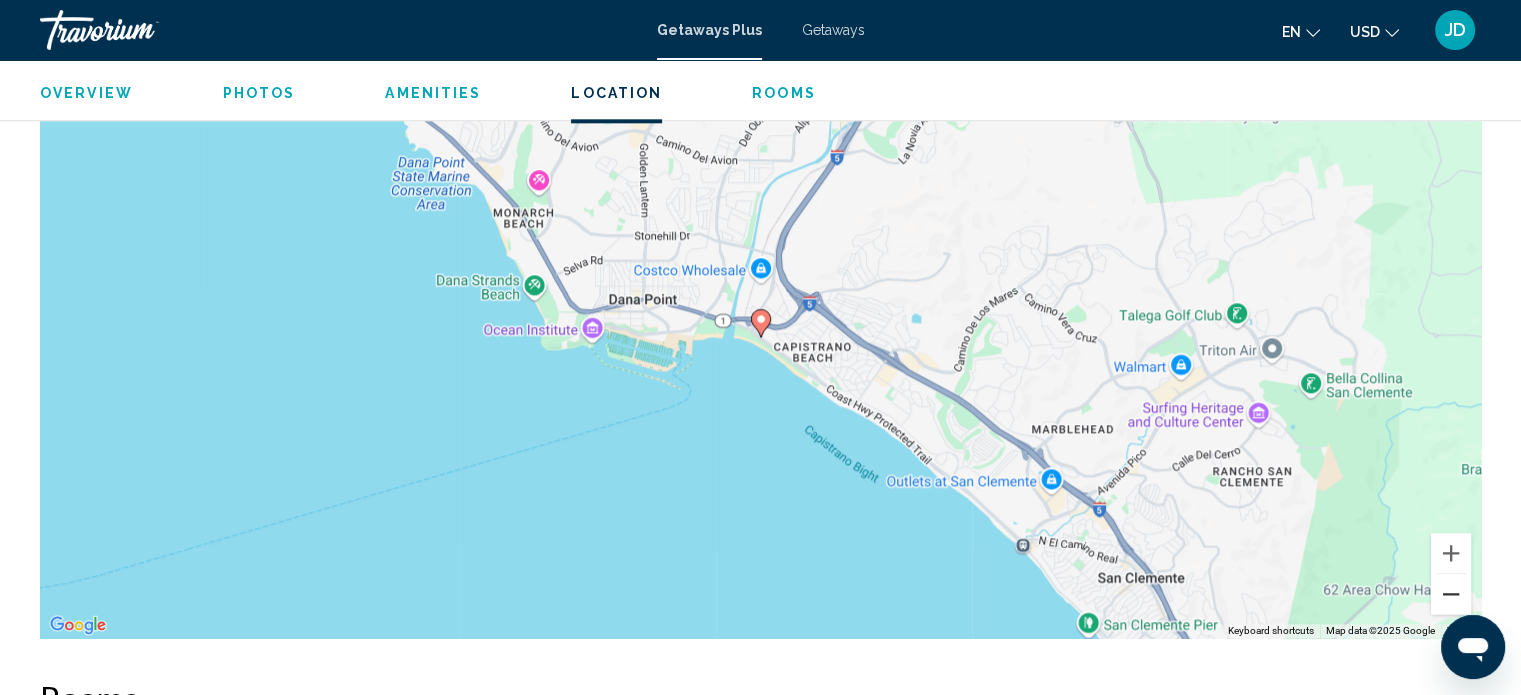 click at bounding box center [1451, 594] 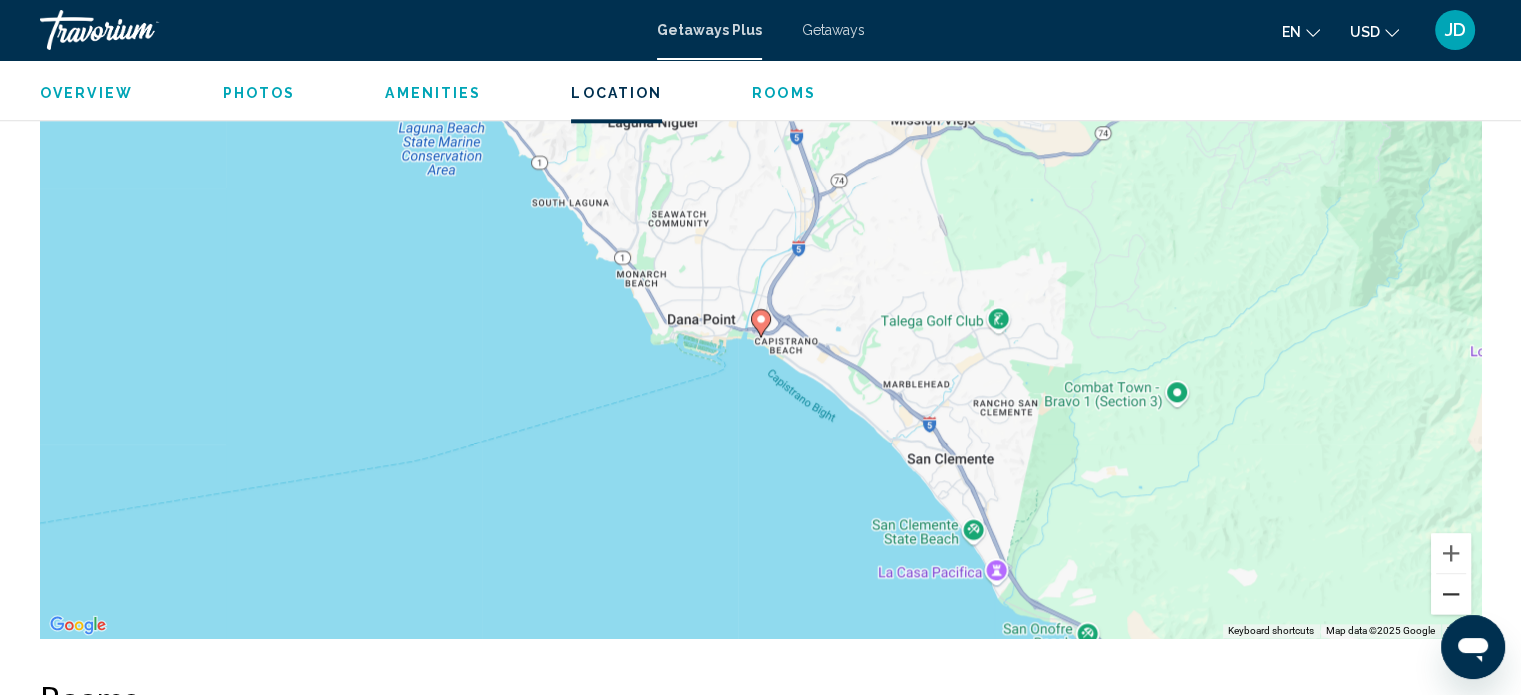 click at bounding box center [1451, 594] 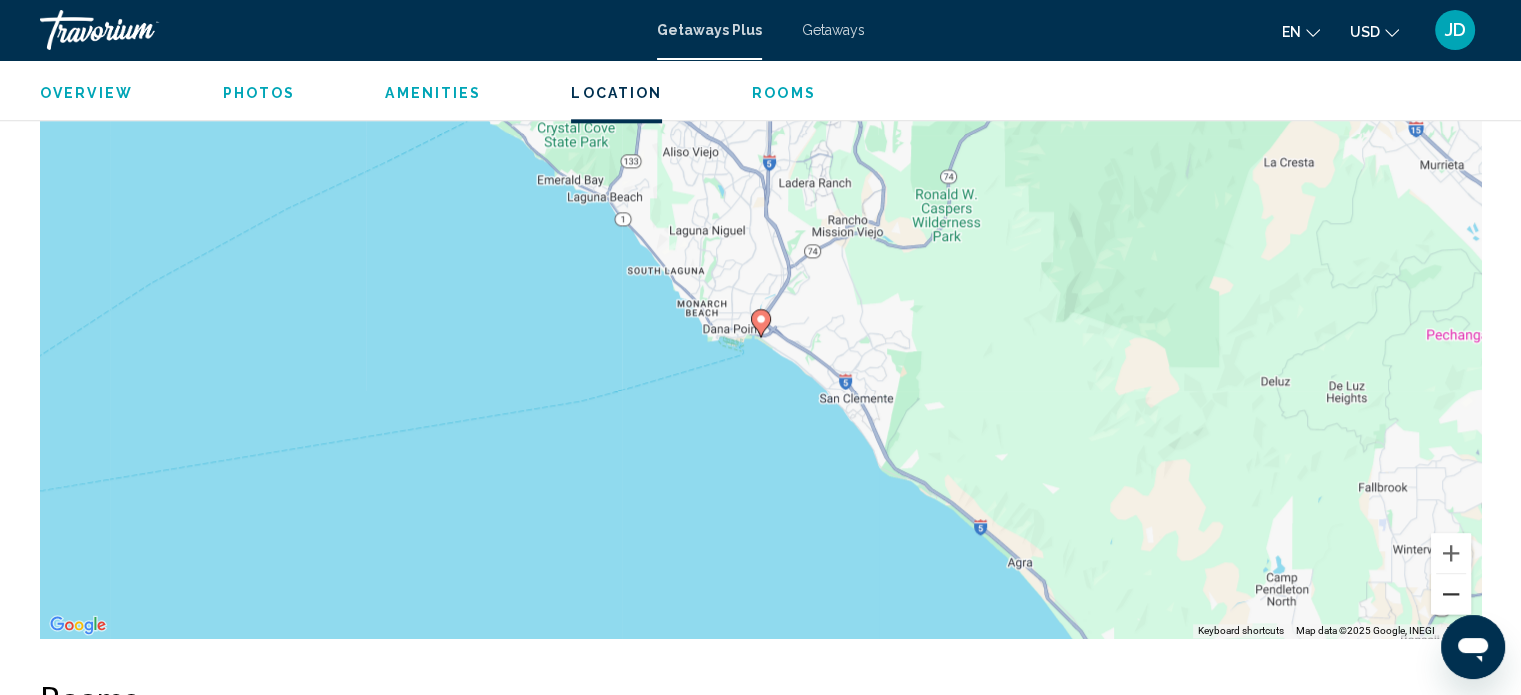 click at bounding box center [1451, 594] 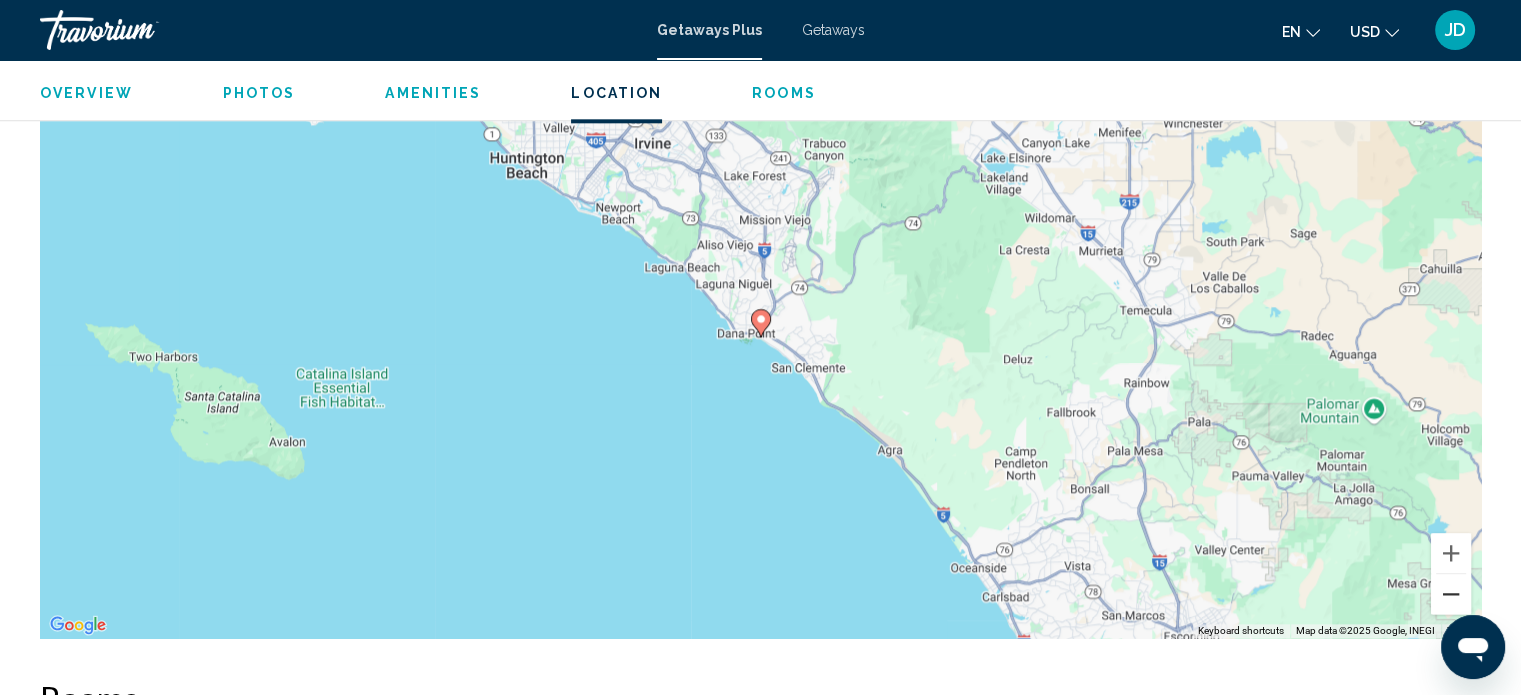 click at bounding box center [1451, 594] 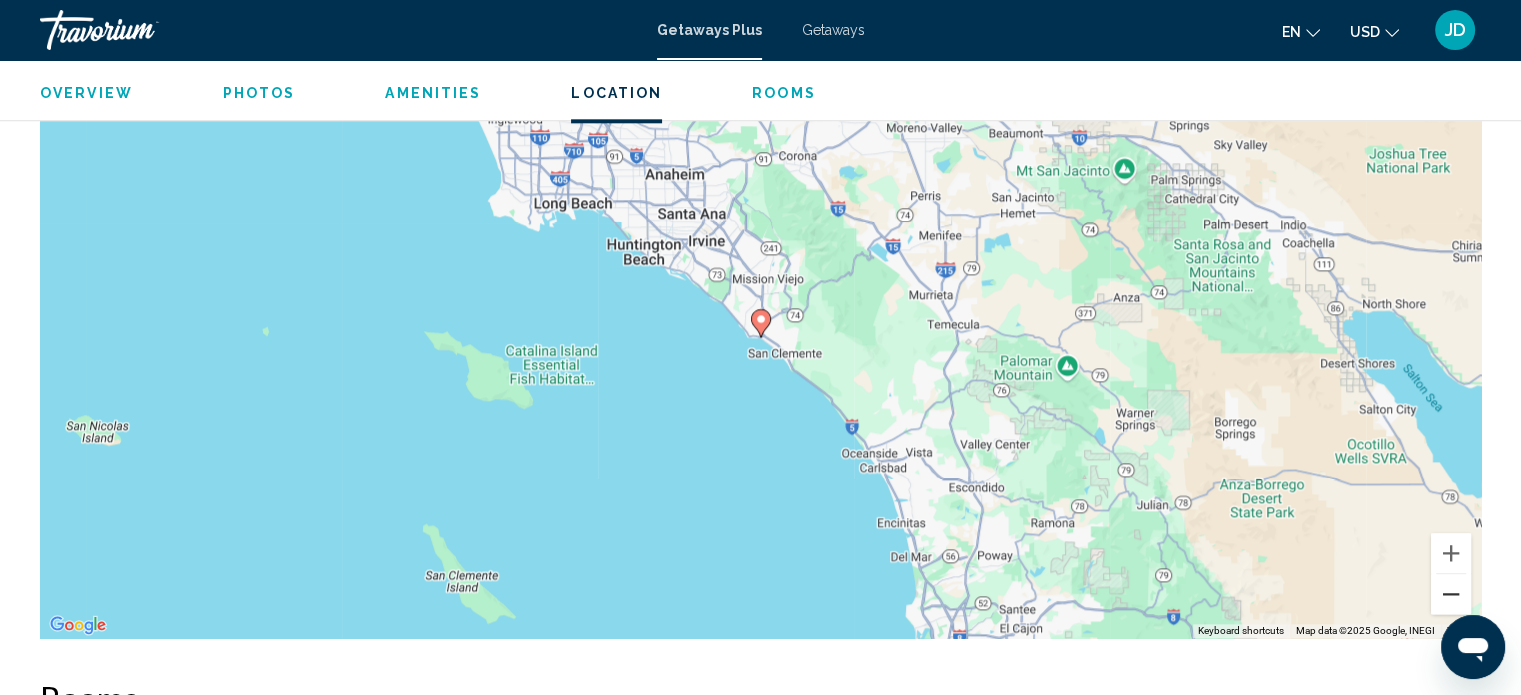 click at bounding box center [1451, 594] 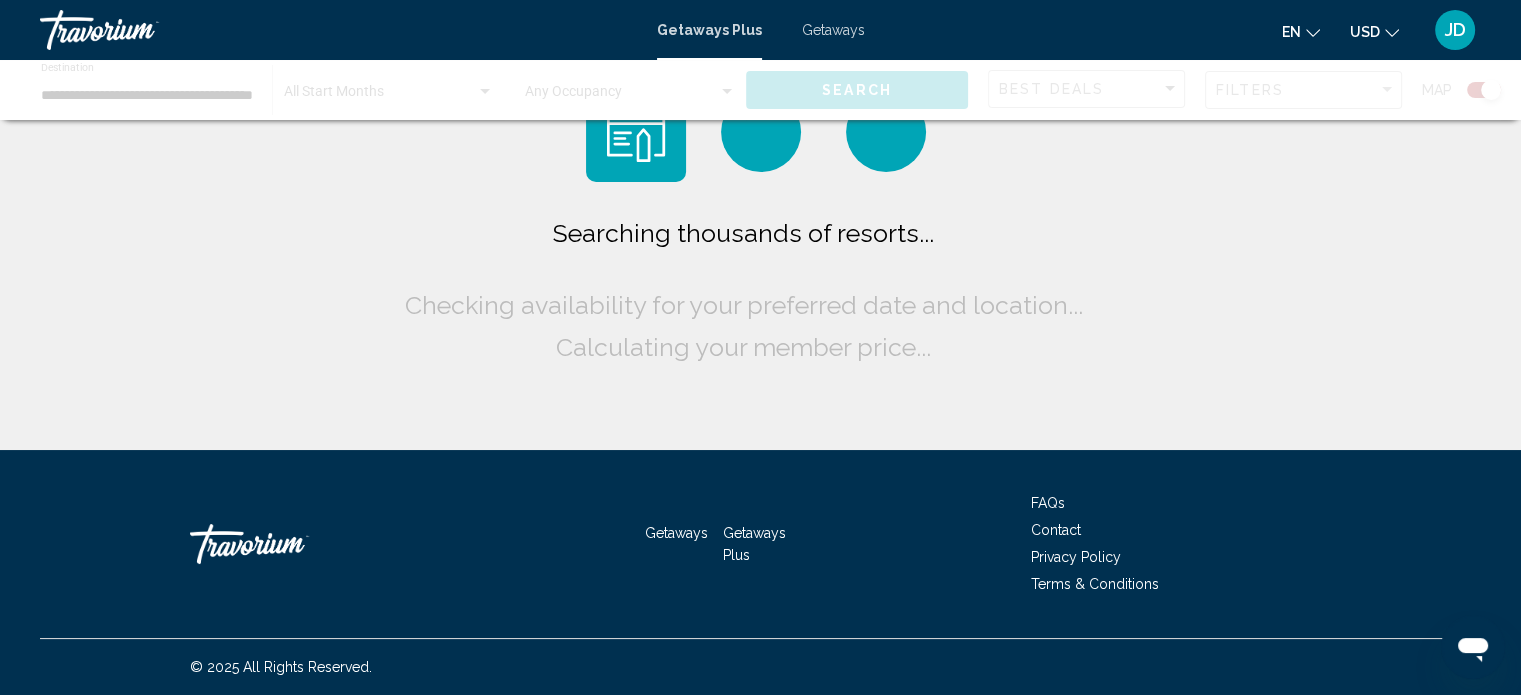 scroll, scrollTop: 0, scrollLeft: 0, axis: both 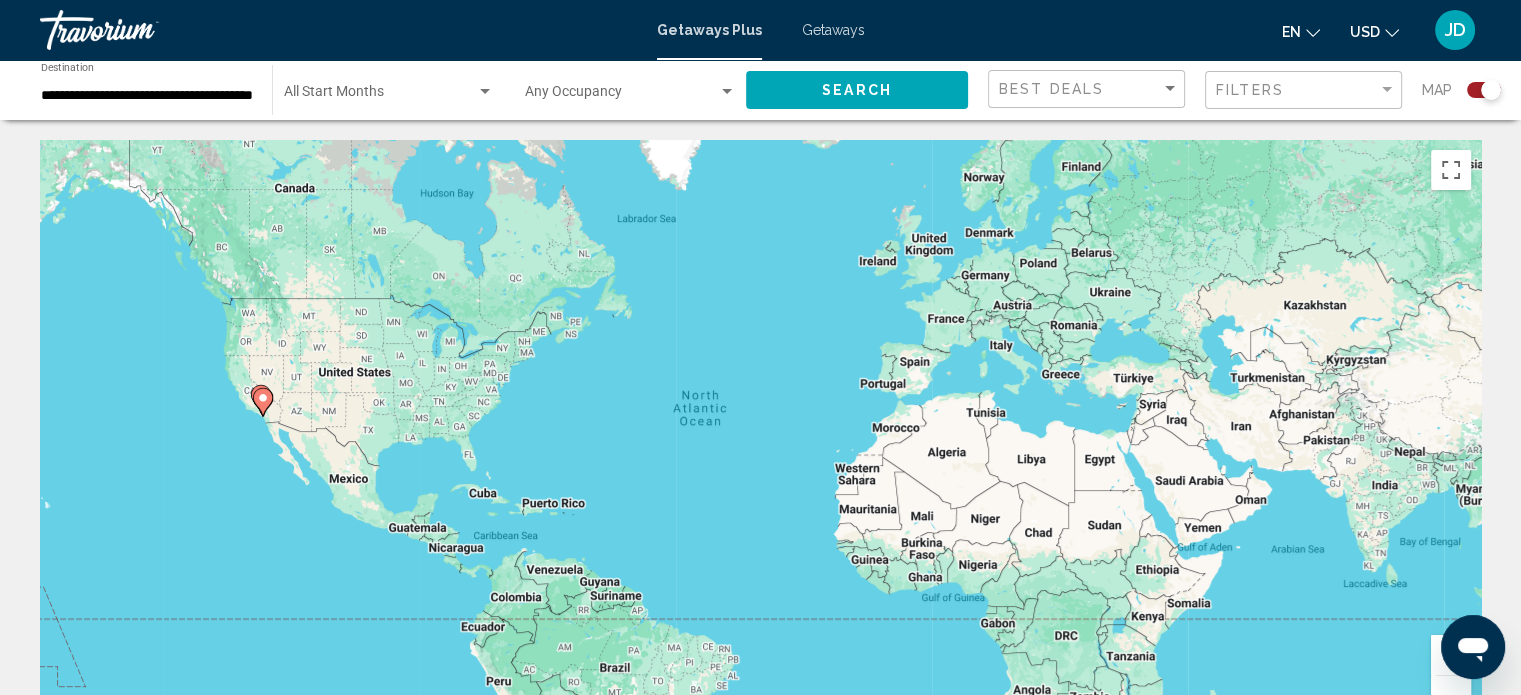 click on "Start Month All Start Months" 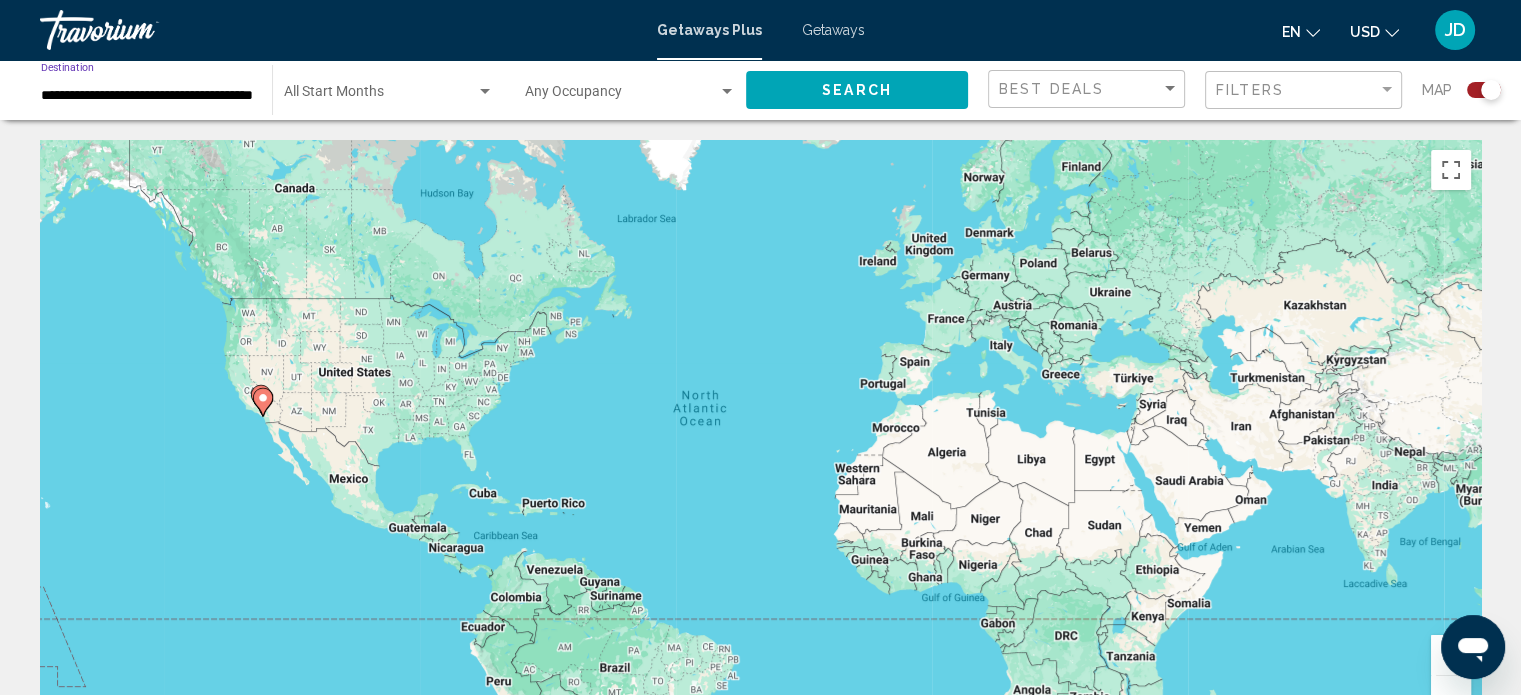 click on "**********" at bounding box center [146, 96] 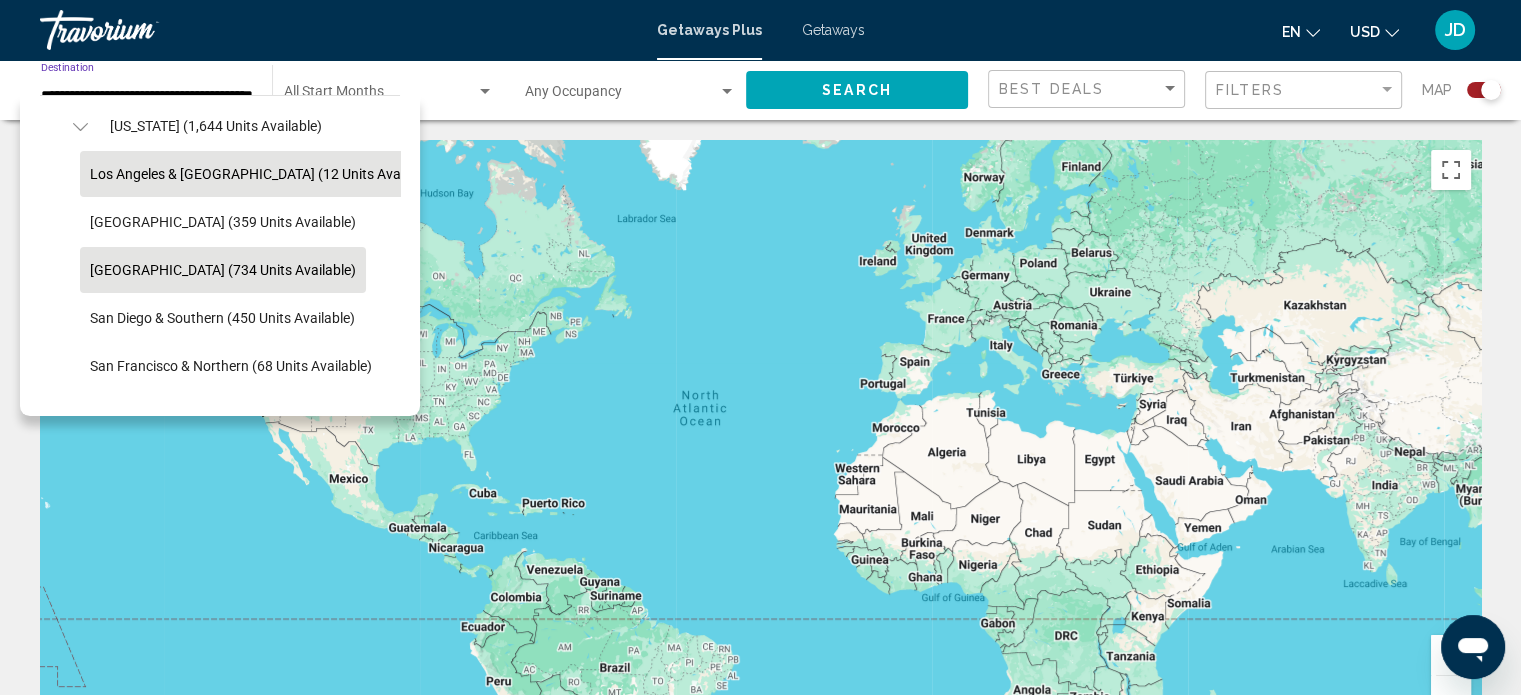 scroll, scrollTop: 226, scrollLeft: 0, axis: vertical 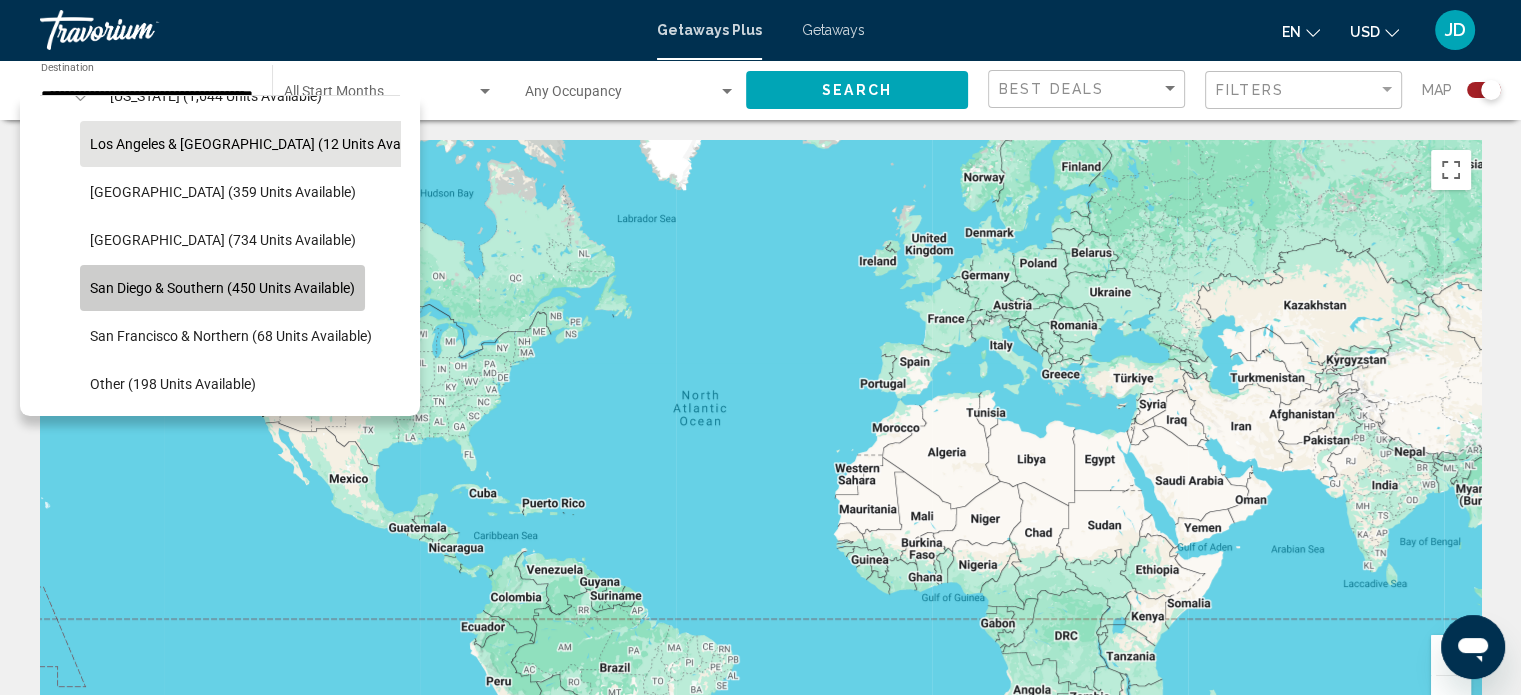 click on "San Diego & Southern (450 units available)" 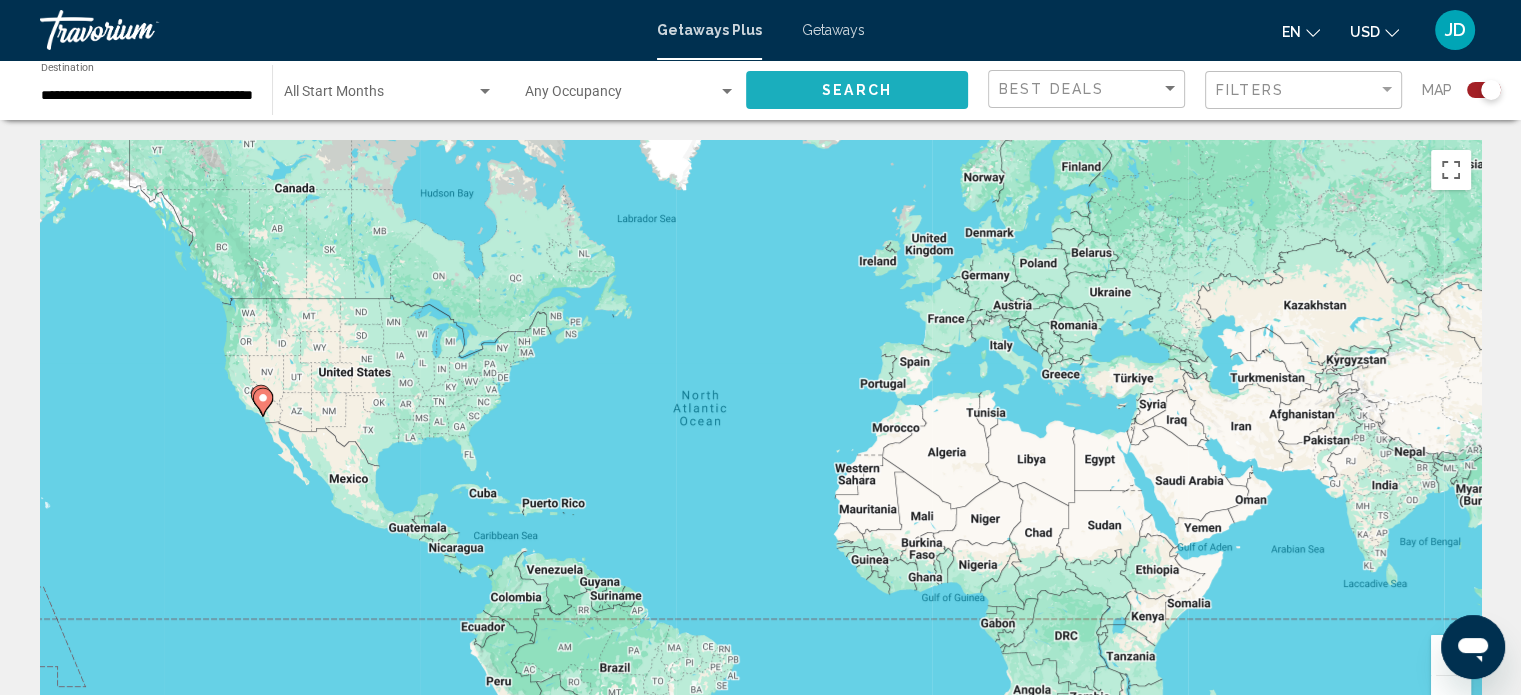 click on "Search" 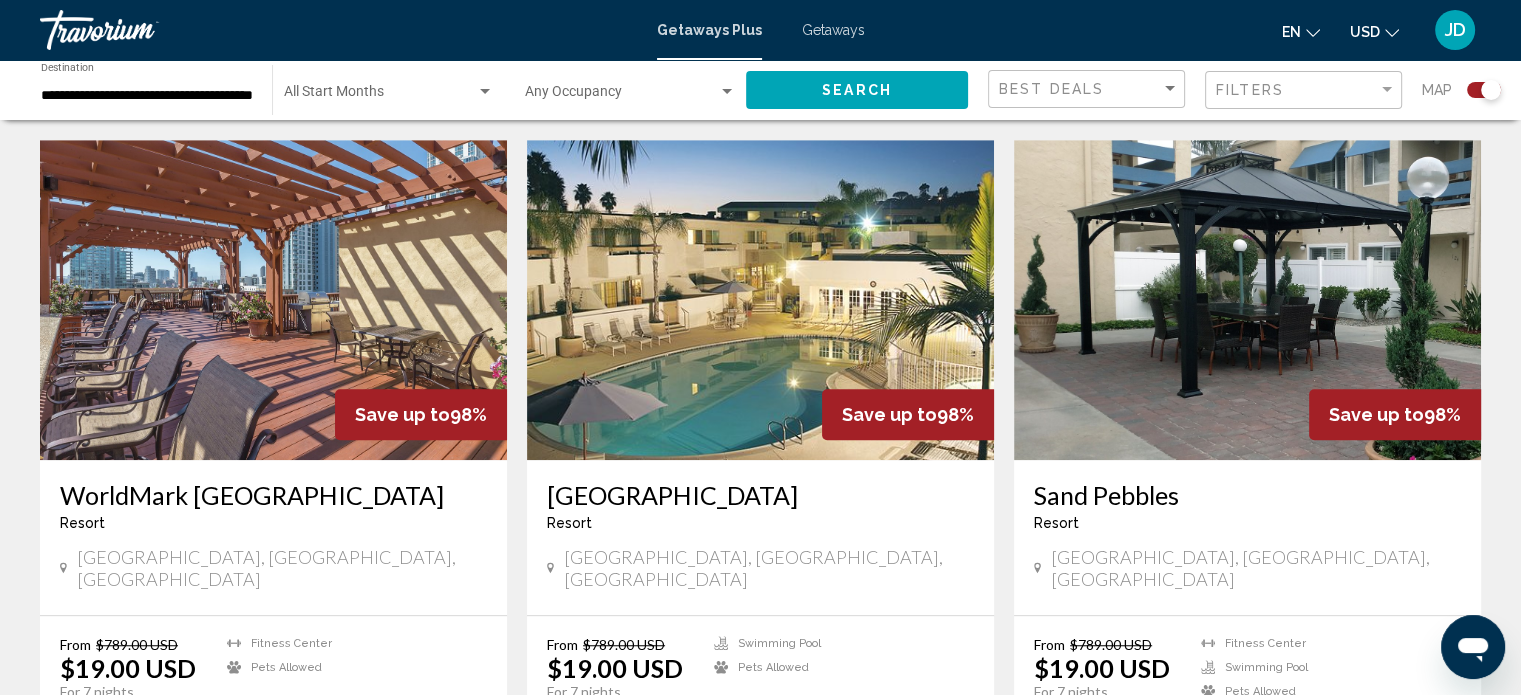 scroll, scrollTop: 1400, scrollLeft: 0, axis: vertical 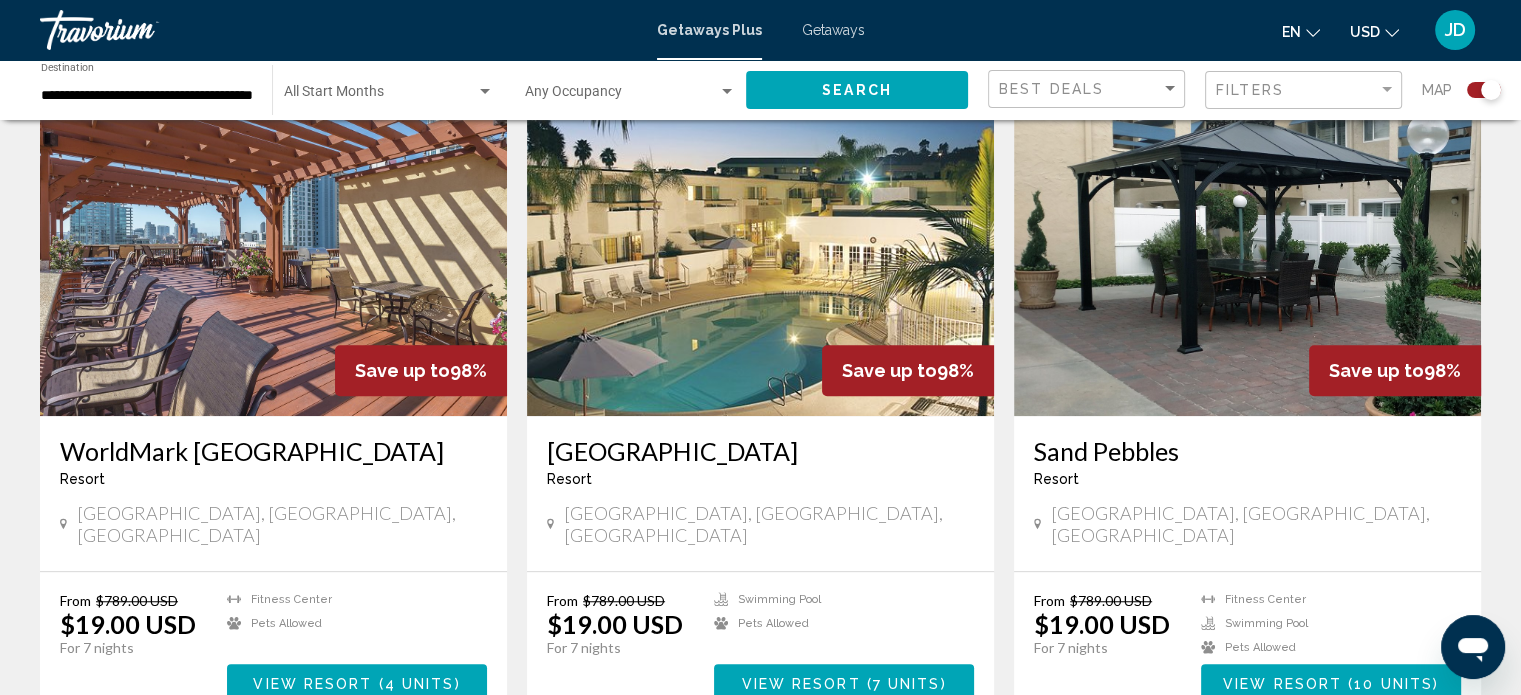 click at bounding box center [760, 256] 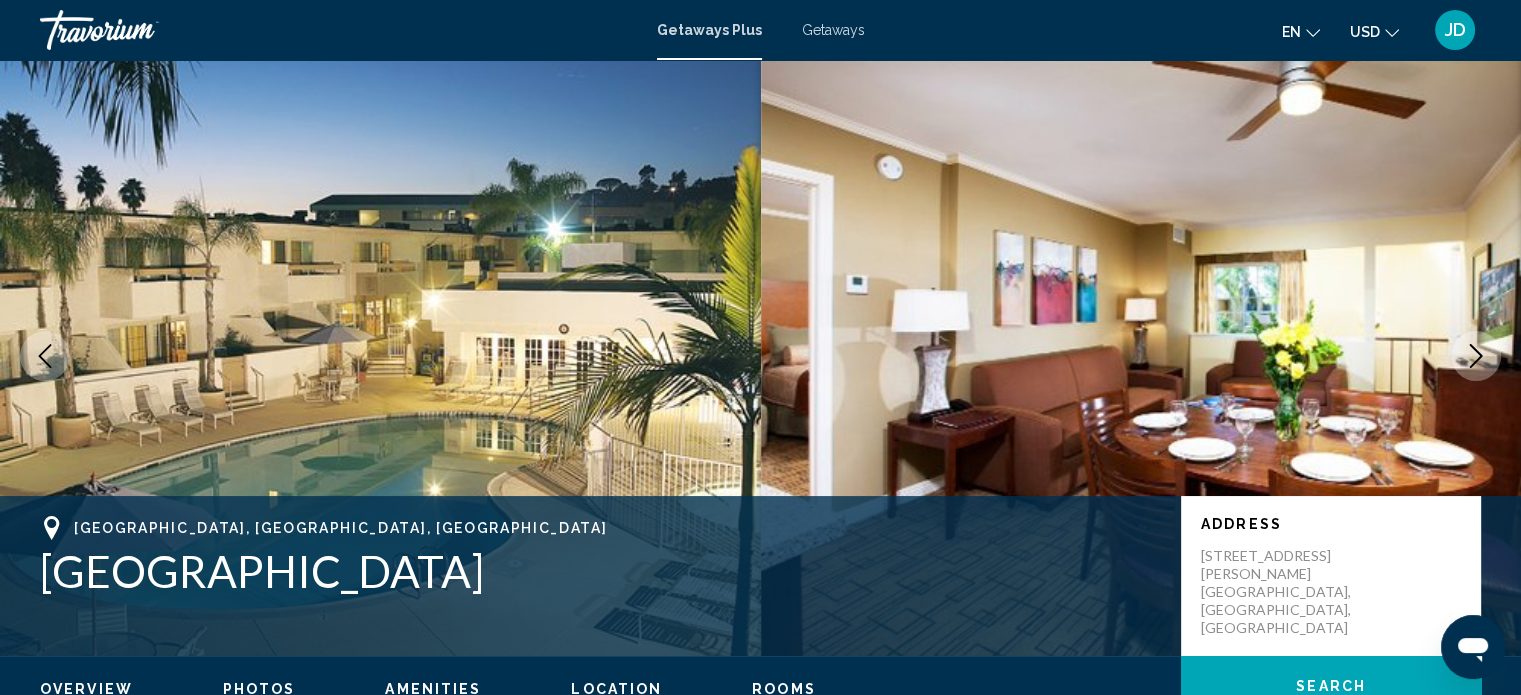 scroll, scrollTop: 0, scrollLeft: 0, axis: both 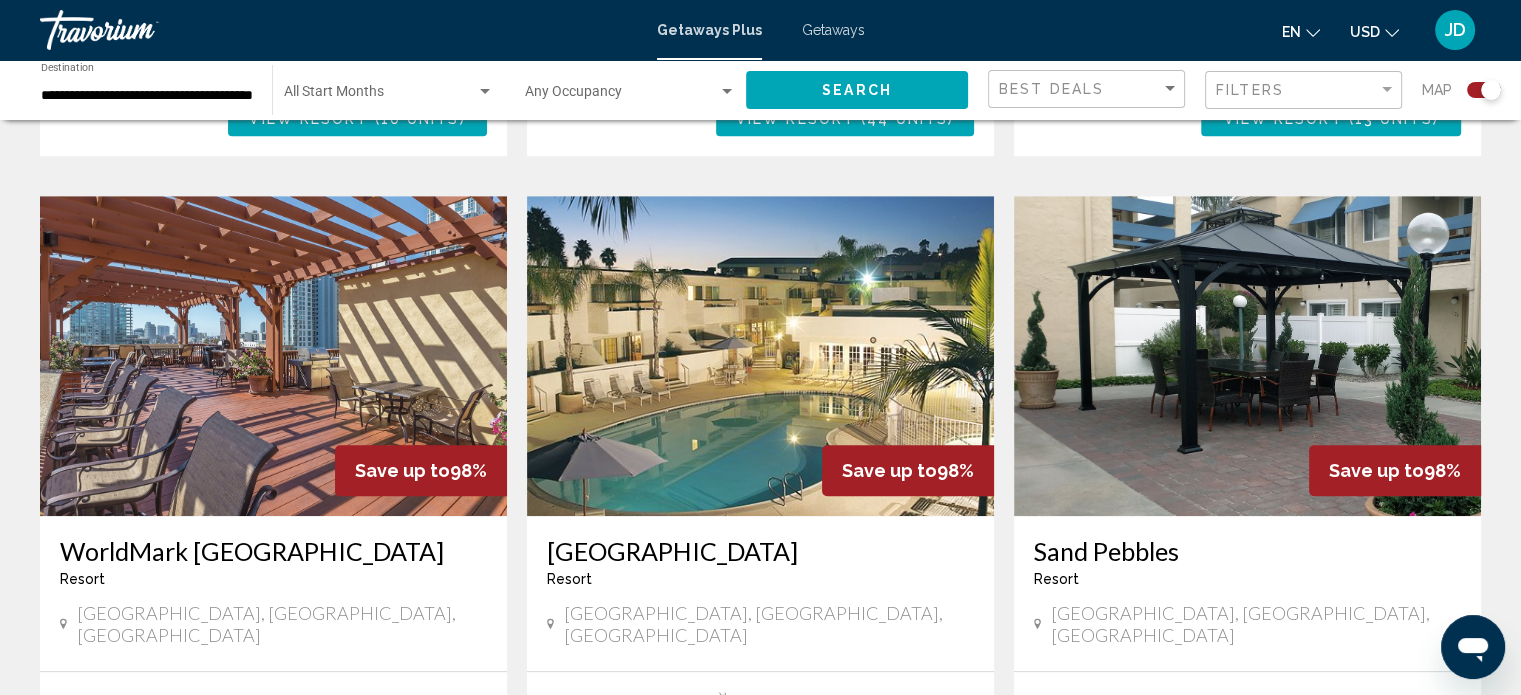 click at bounding box center (273, 356) 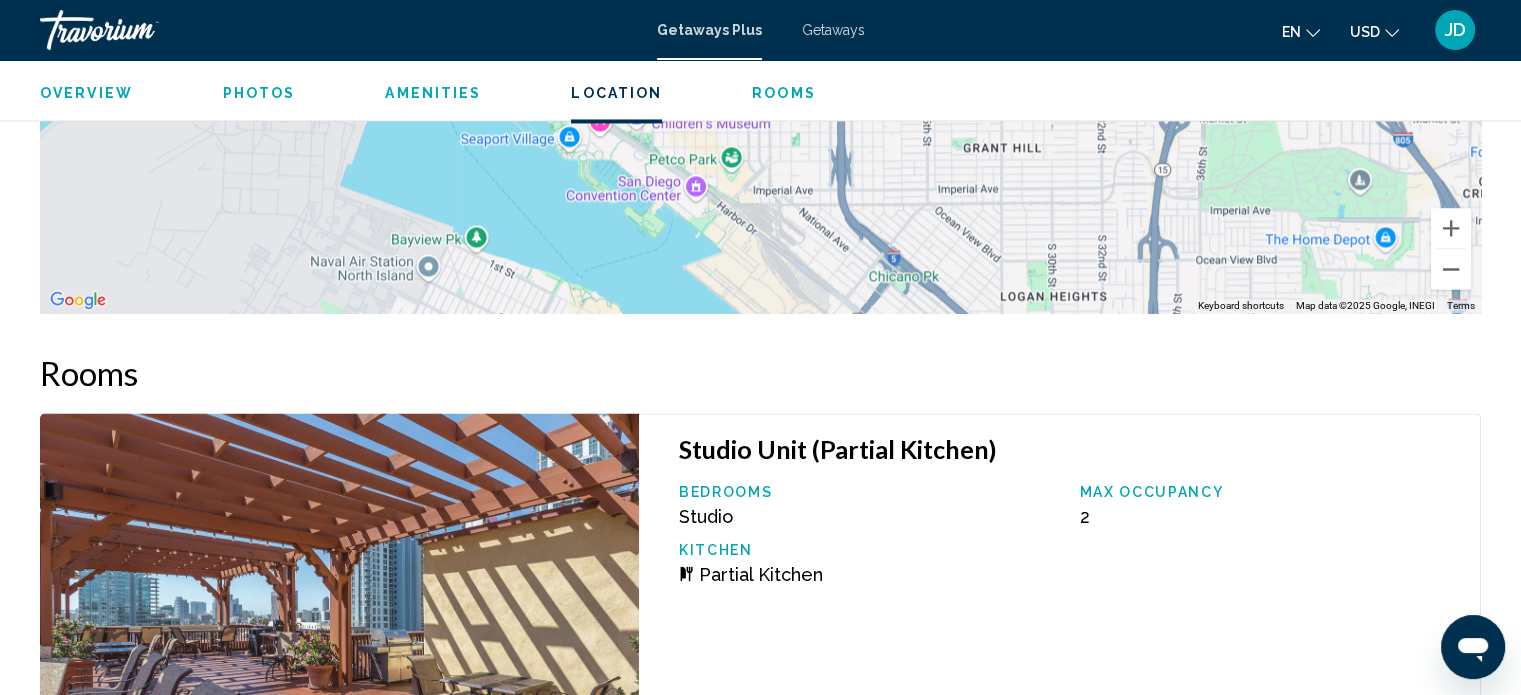 scroll, scrollTop: 3212, scrollLeft: 0, axis: vertical 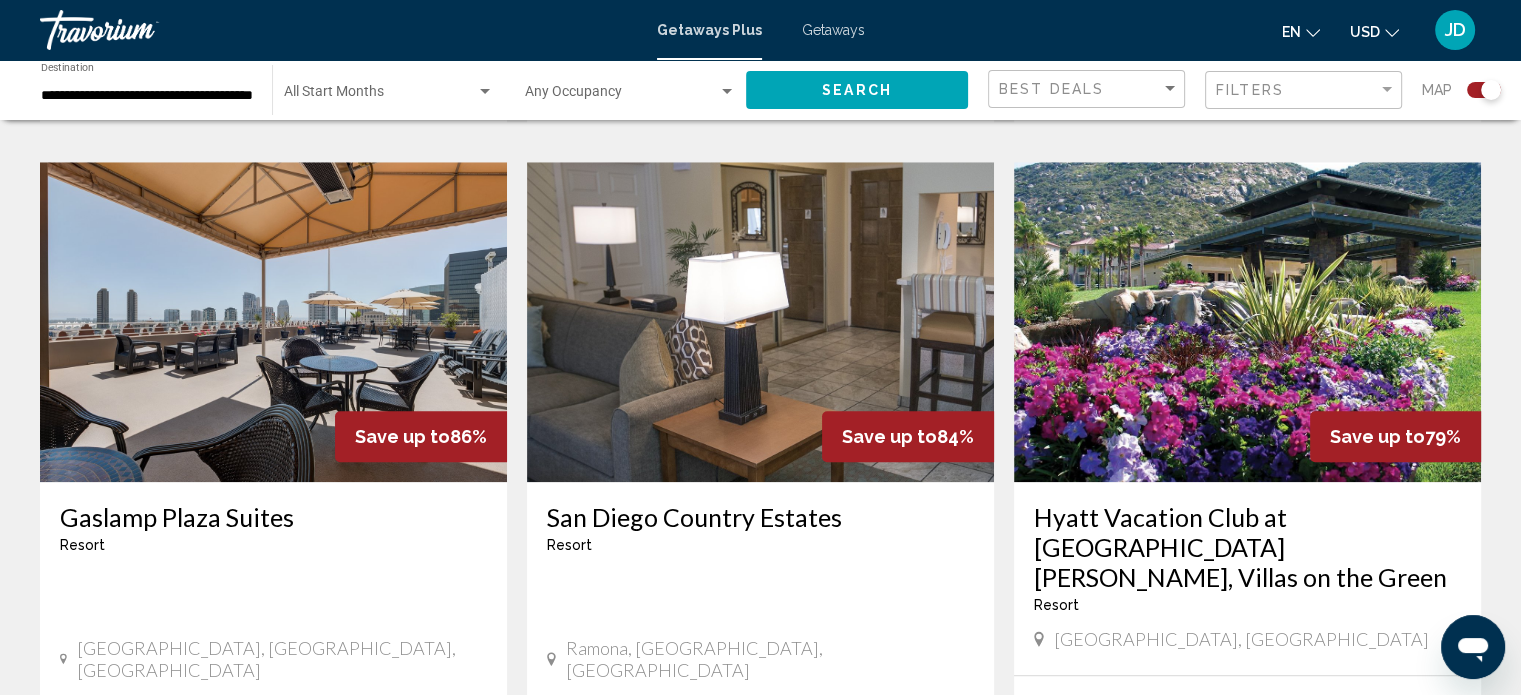 click at bounding box center (273, 322) 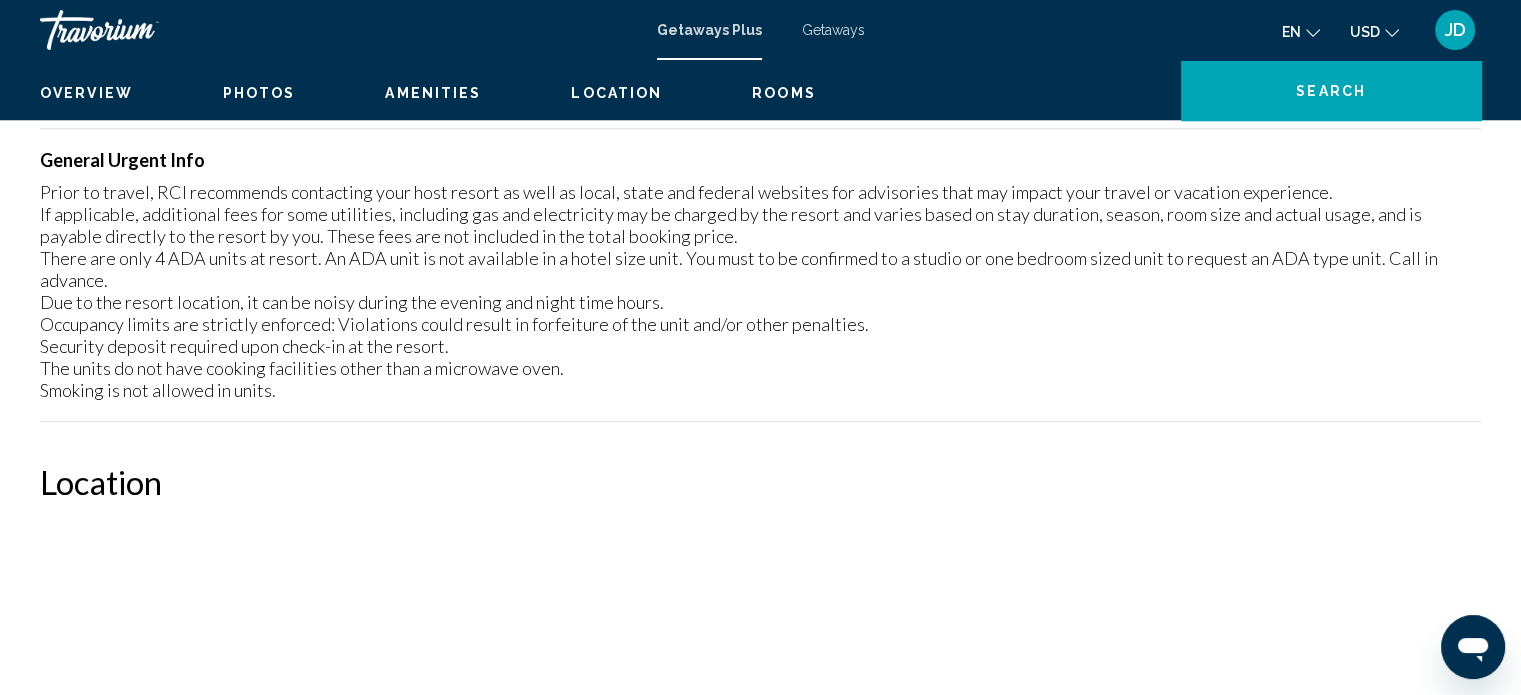scroll, scrollTop: 12, scrollLeft: 0, axis: vertical 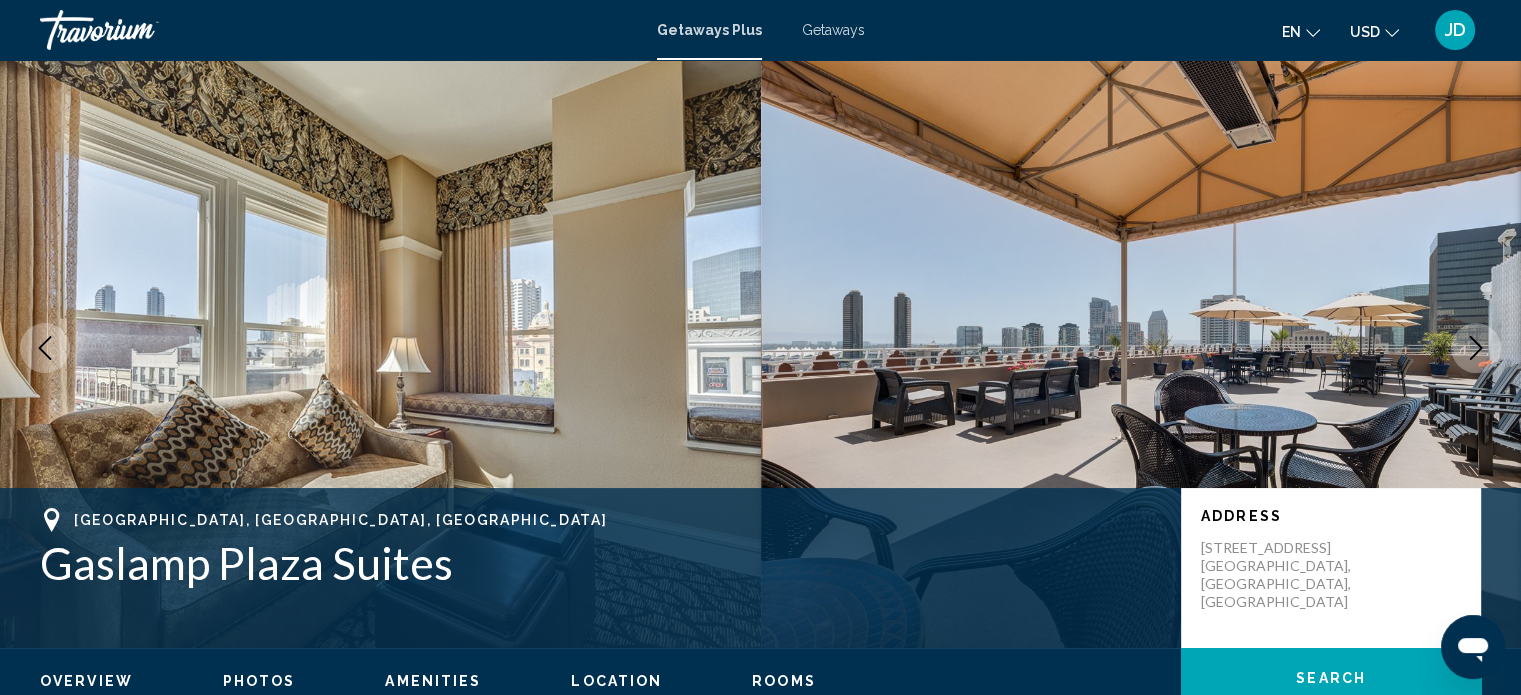 click 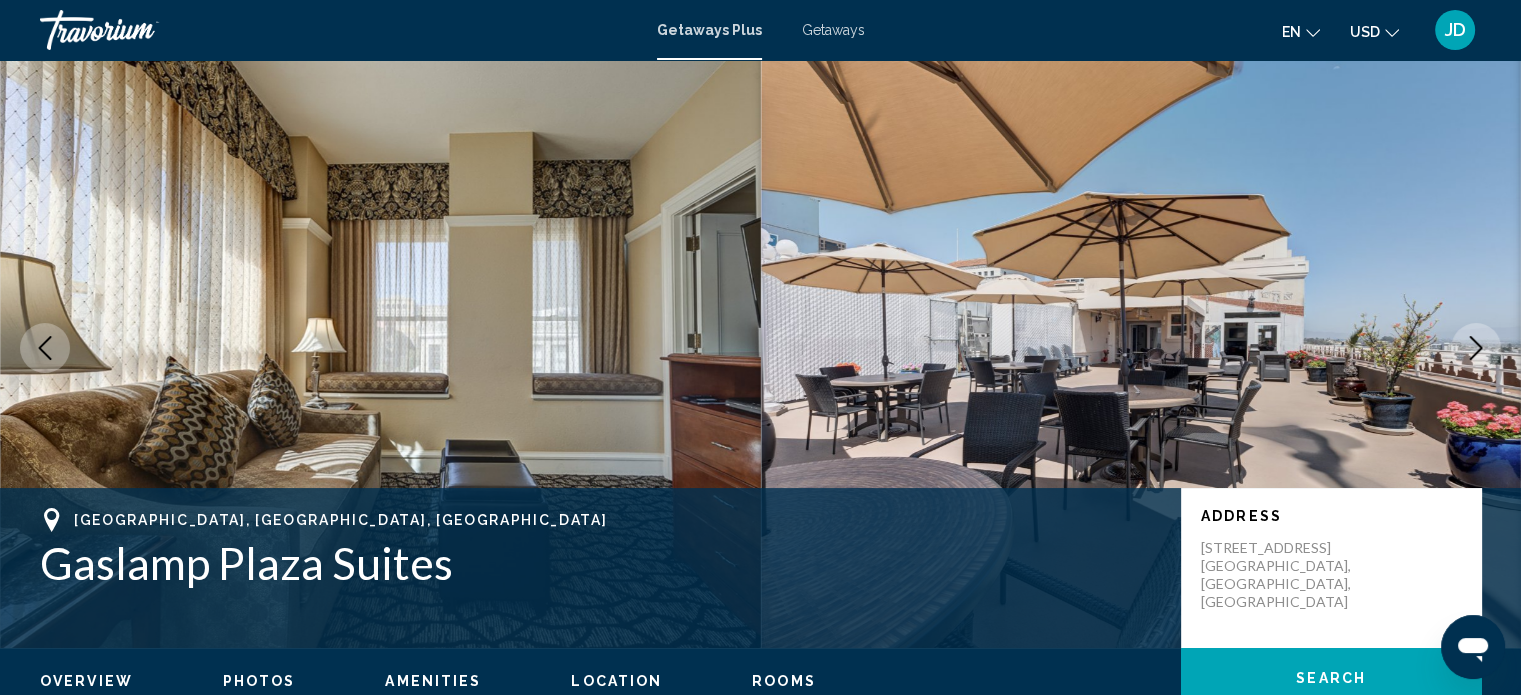 click 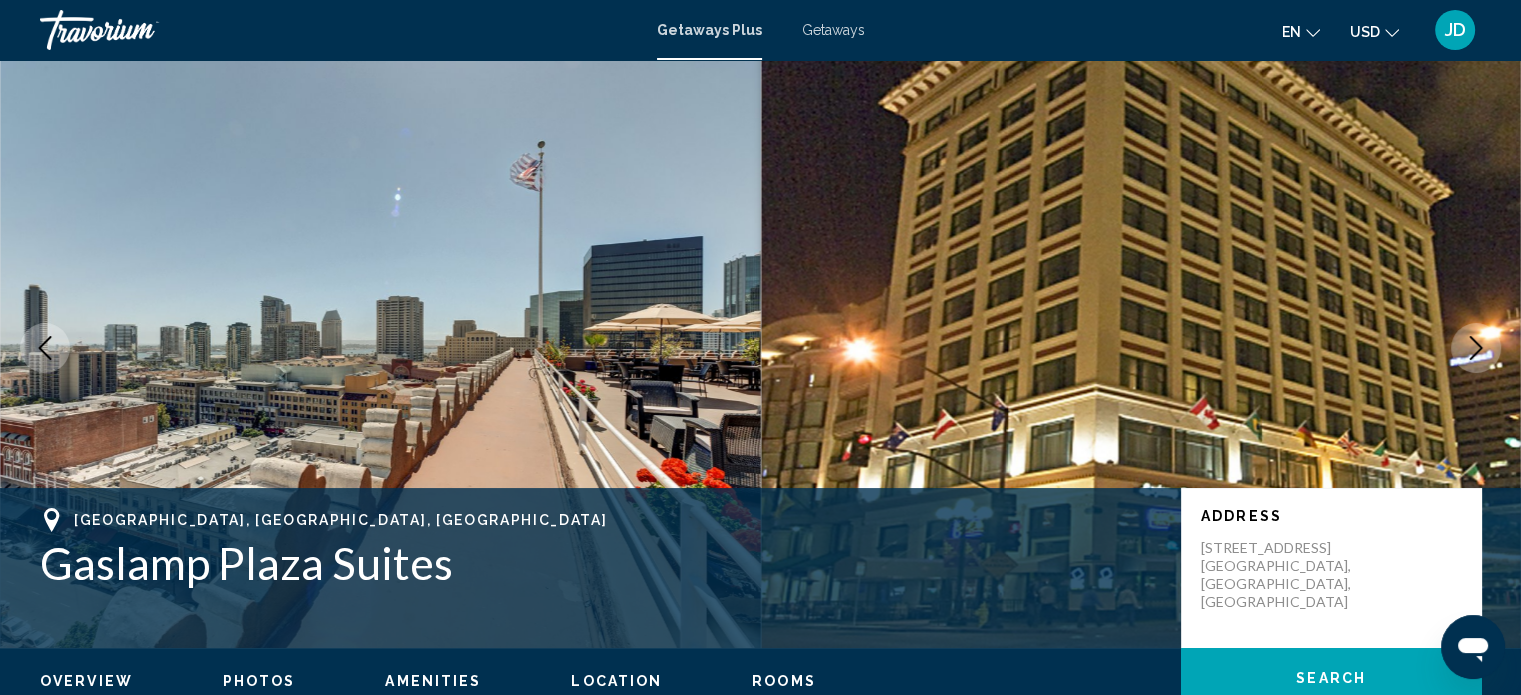 click 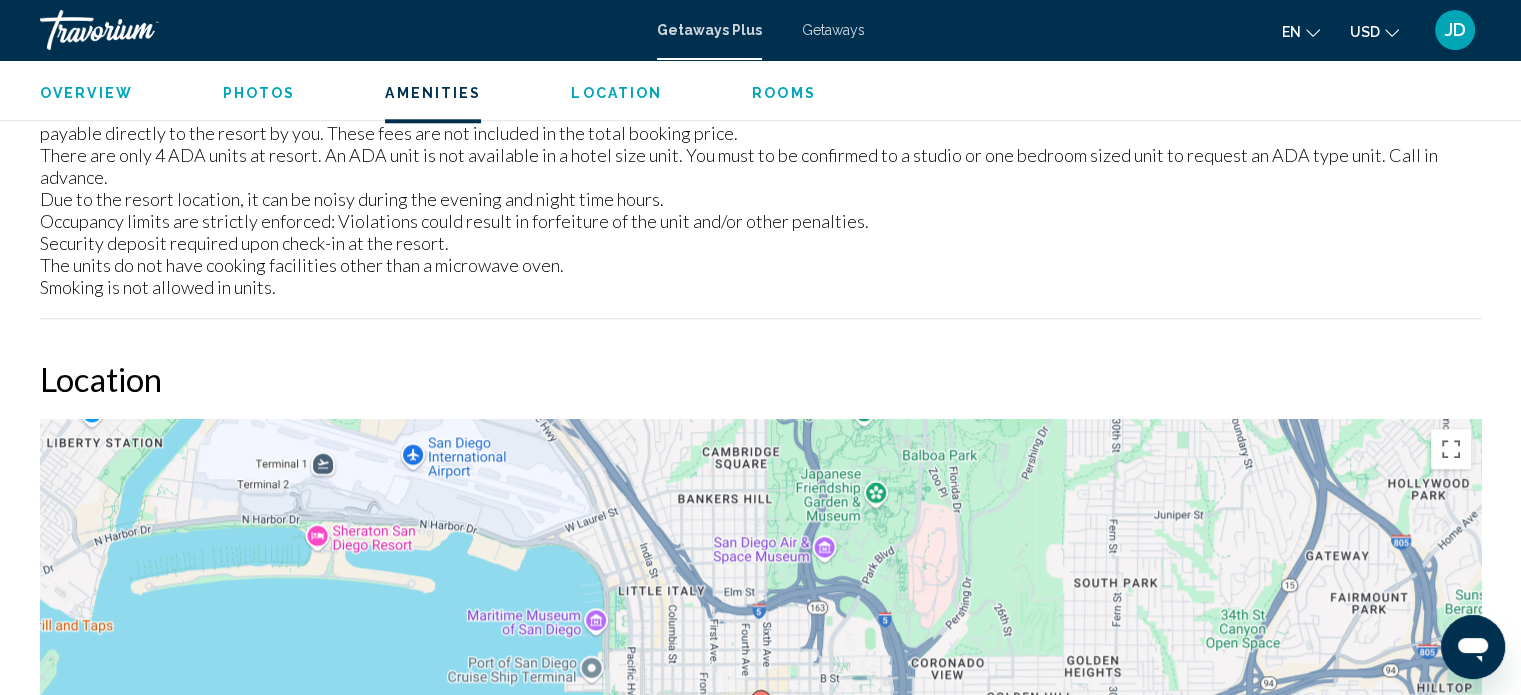 scroll, scrollTop: 2012, scrollLeft: 0, axis: vertical 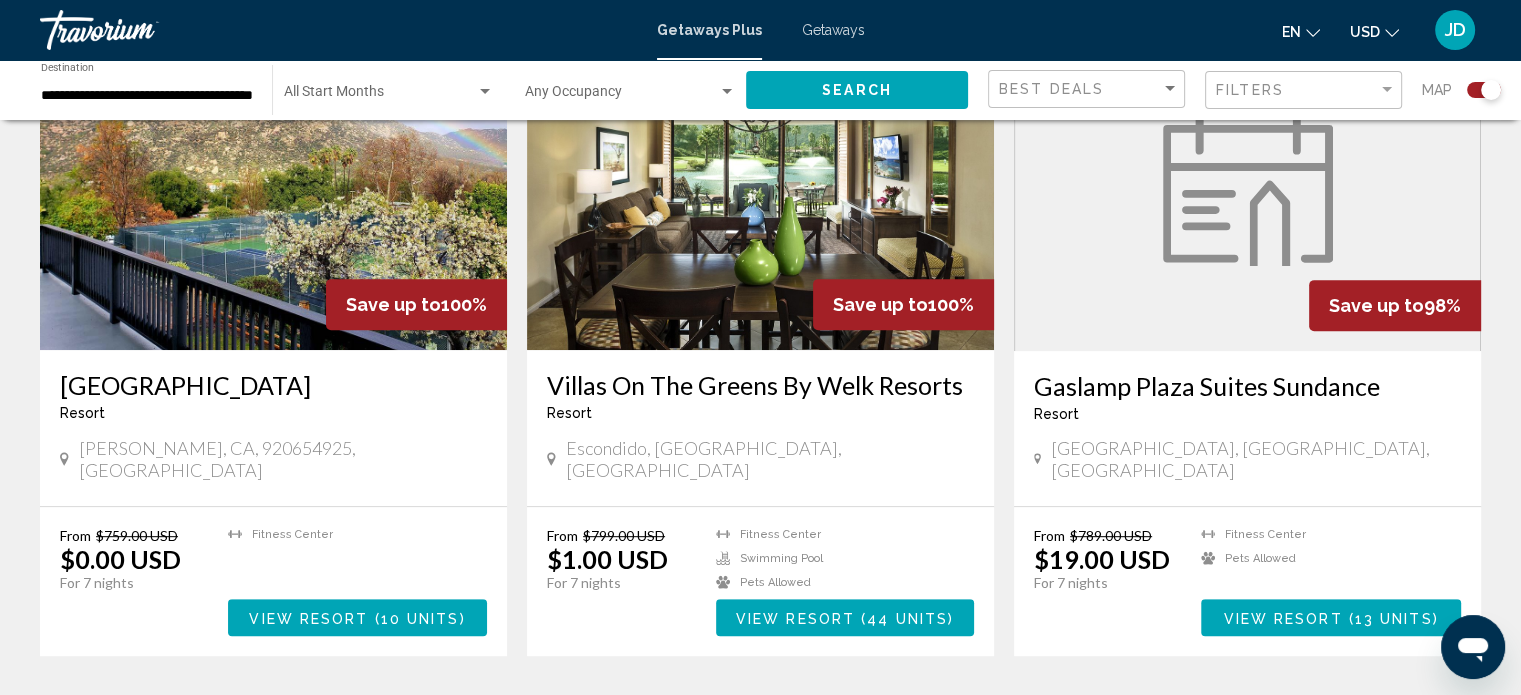 click at bounding box center [273, 190] 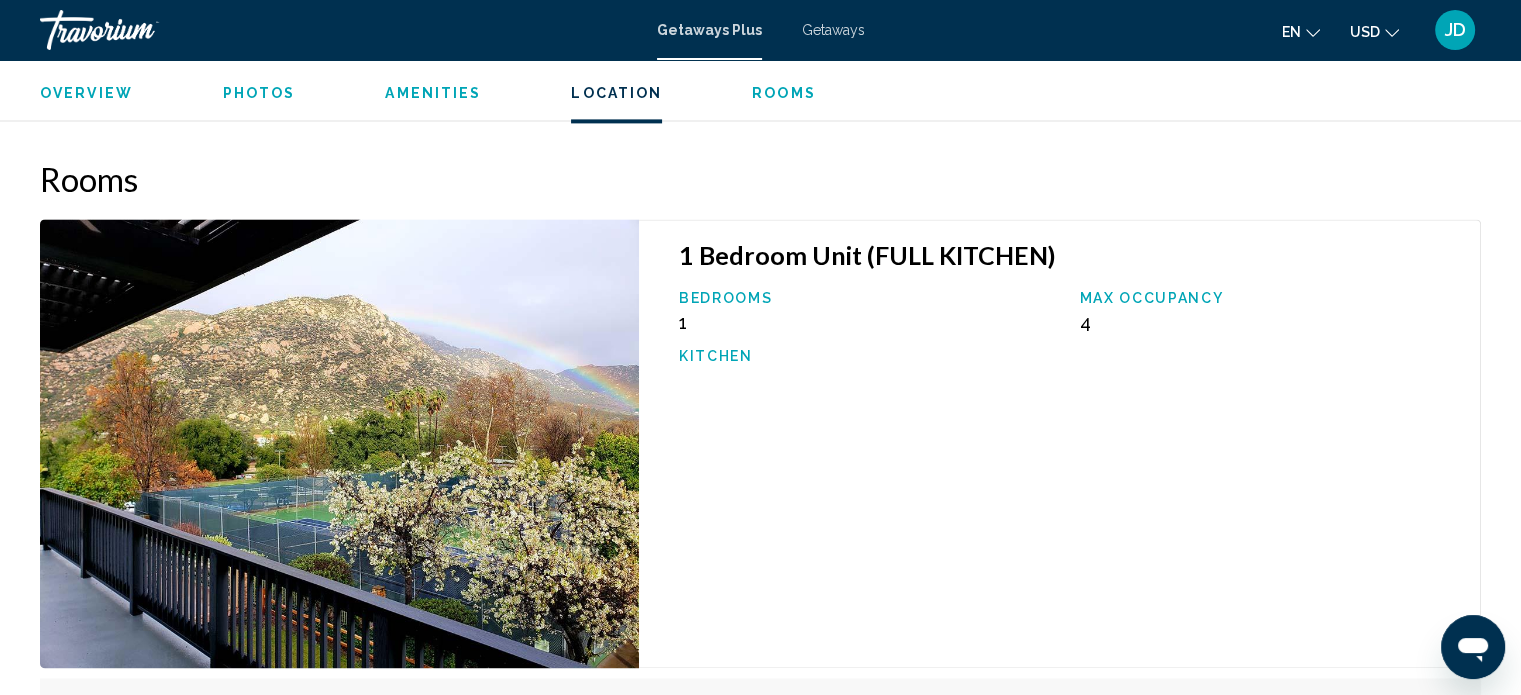 scroll, scrollTop: 2612, scrollLeft: 0, axis: vertical 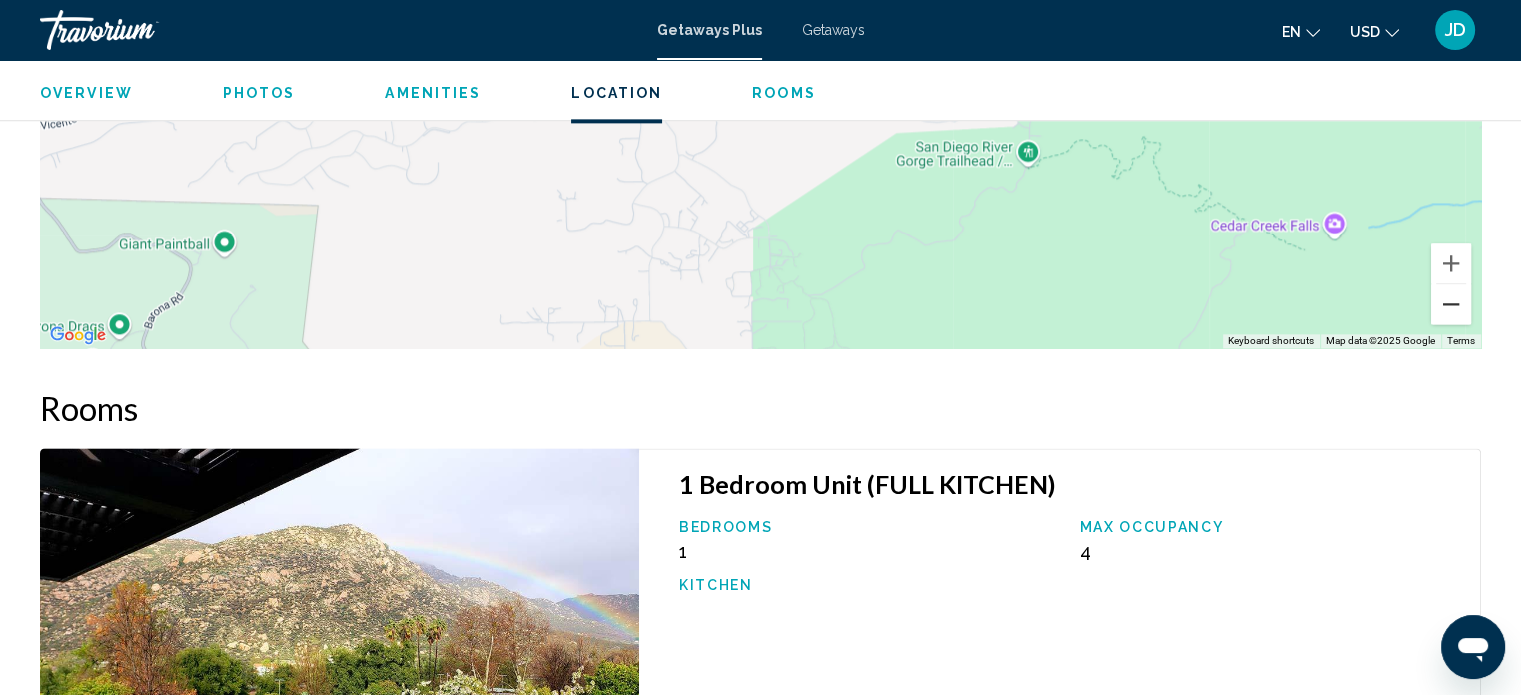 click at bounding box center [1451, 304] 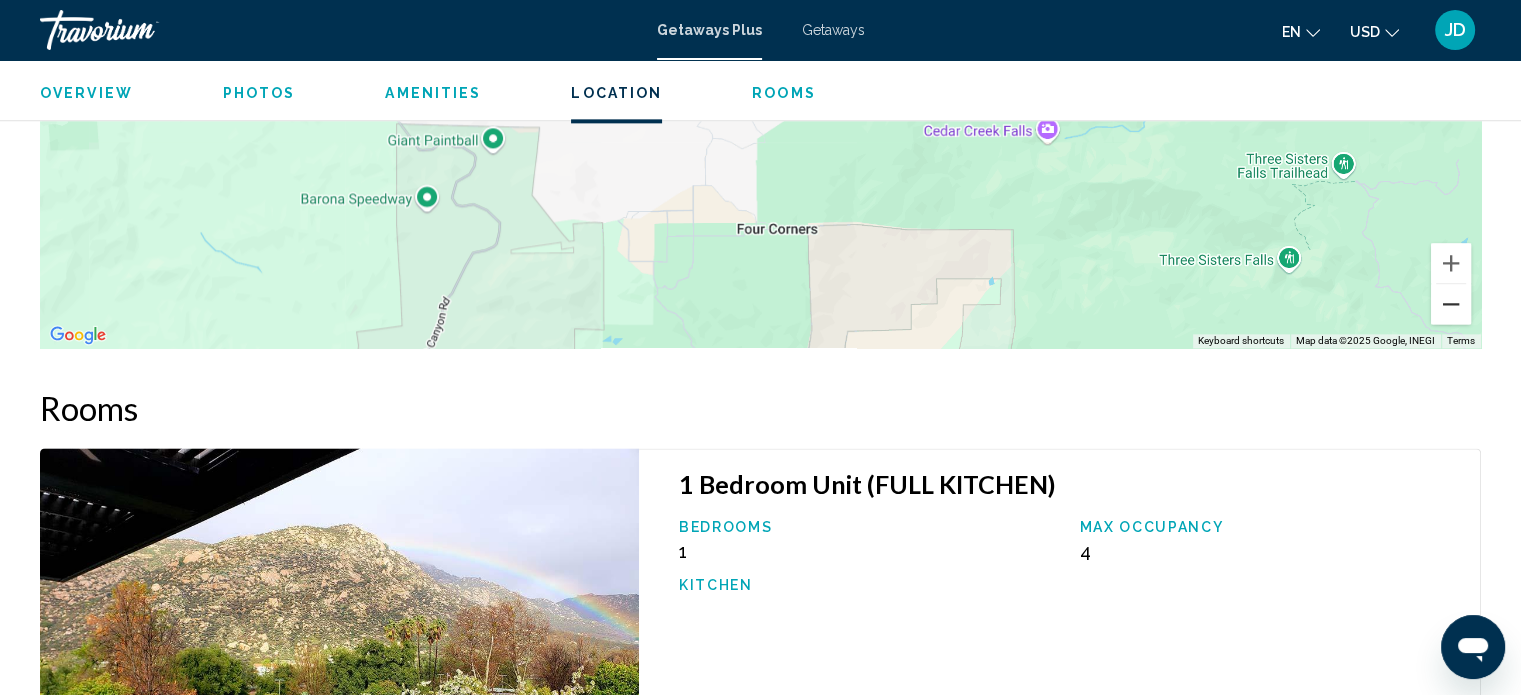 click at bounding box center (1451, 304) 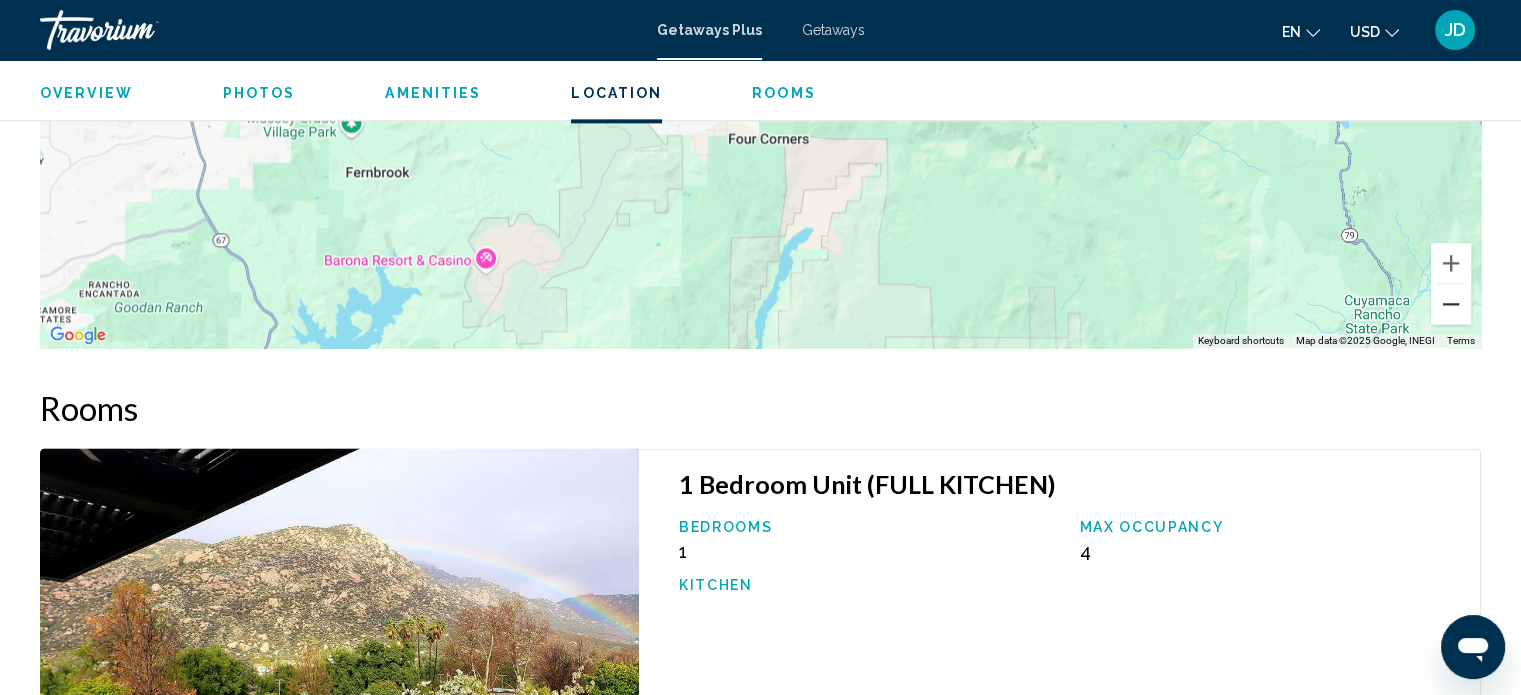 click at bounding box center [1451, 304] 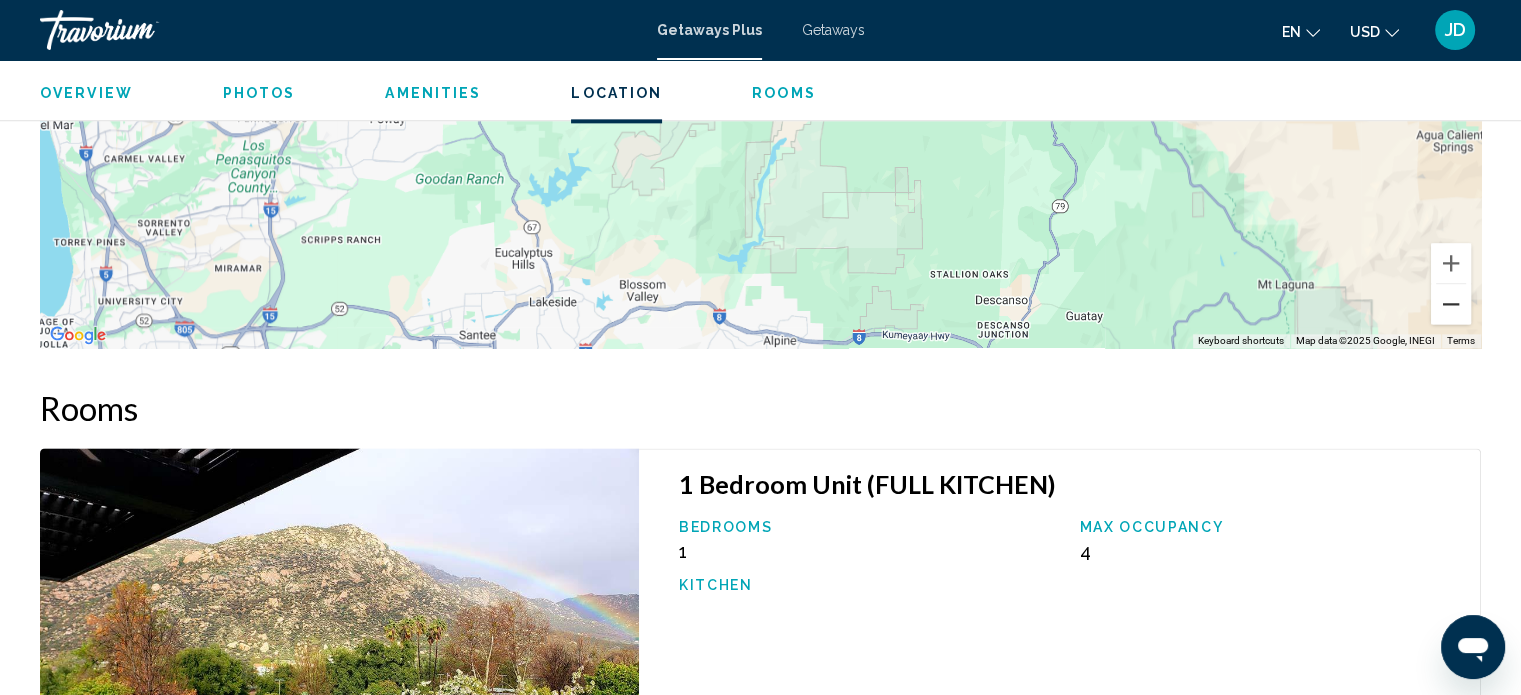 click at bounding box center [1451, 304] 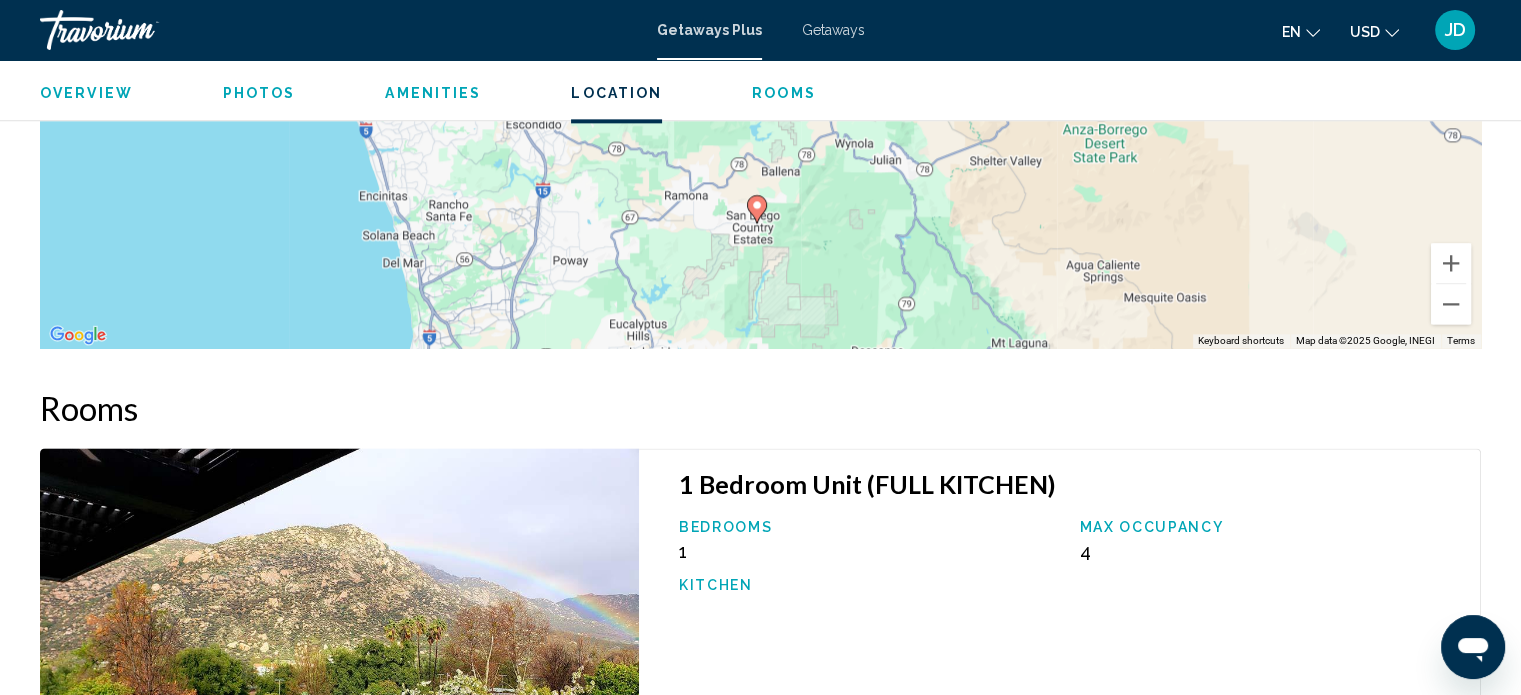 drag, startPoint x: 942, startPoint y: 222, endPoint x: 776, endPoint y: 290, distance: 179.38785 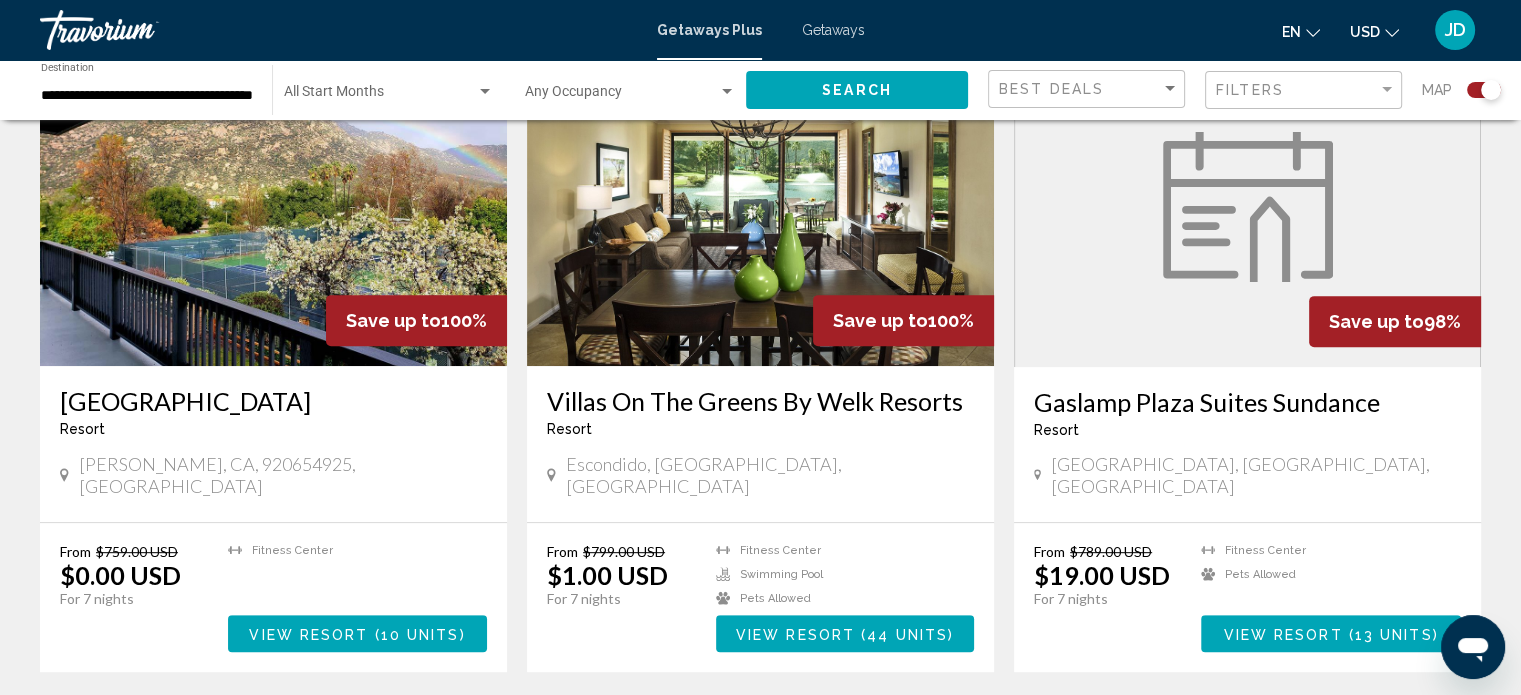 scroll, scrollTop: 800, scrollLeft: 0, axis: vertical 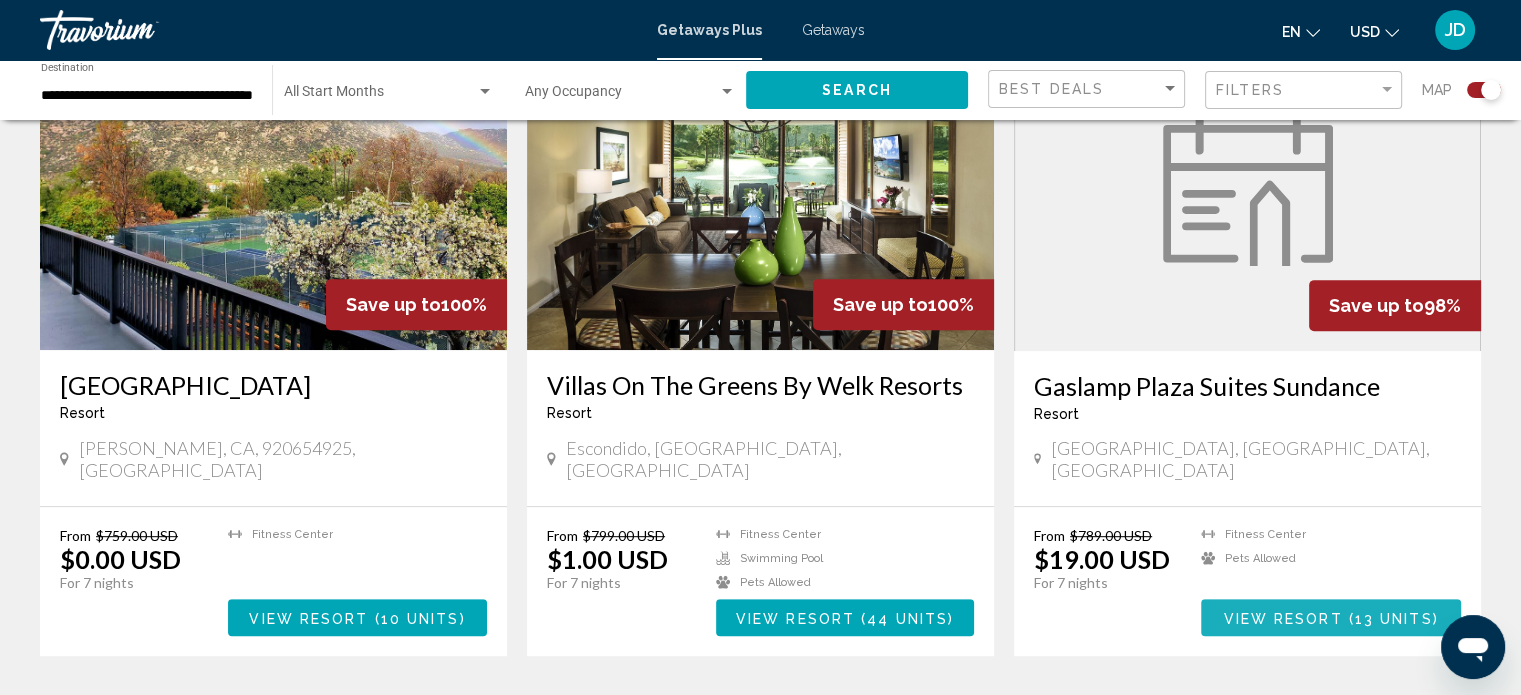 click on "View Resort" at bounding box center [1282, 618] 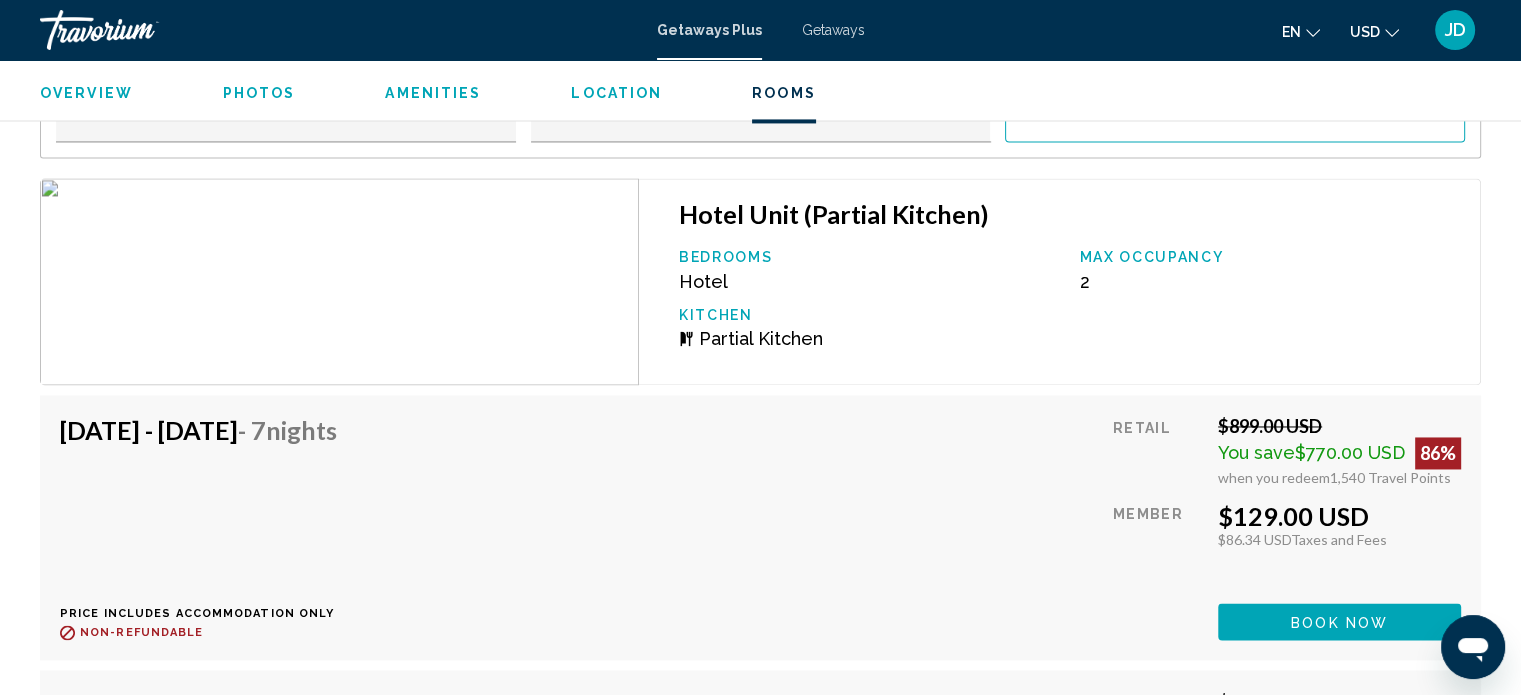 scroll, scrollTop: 3112, scrollLeft: 0, axis: vertical 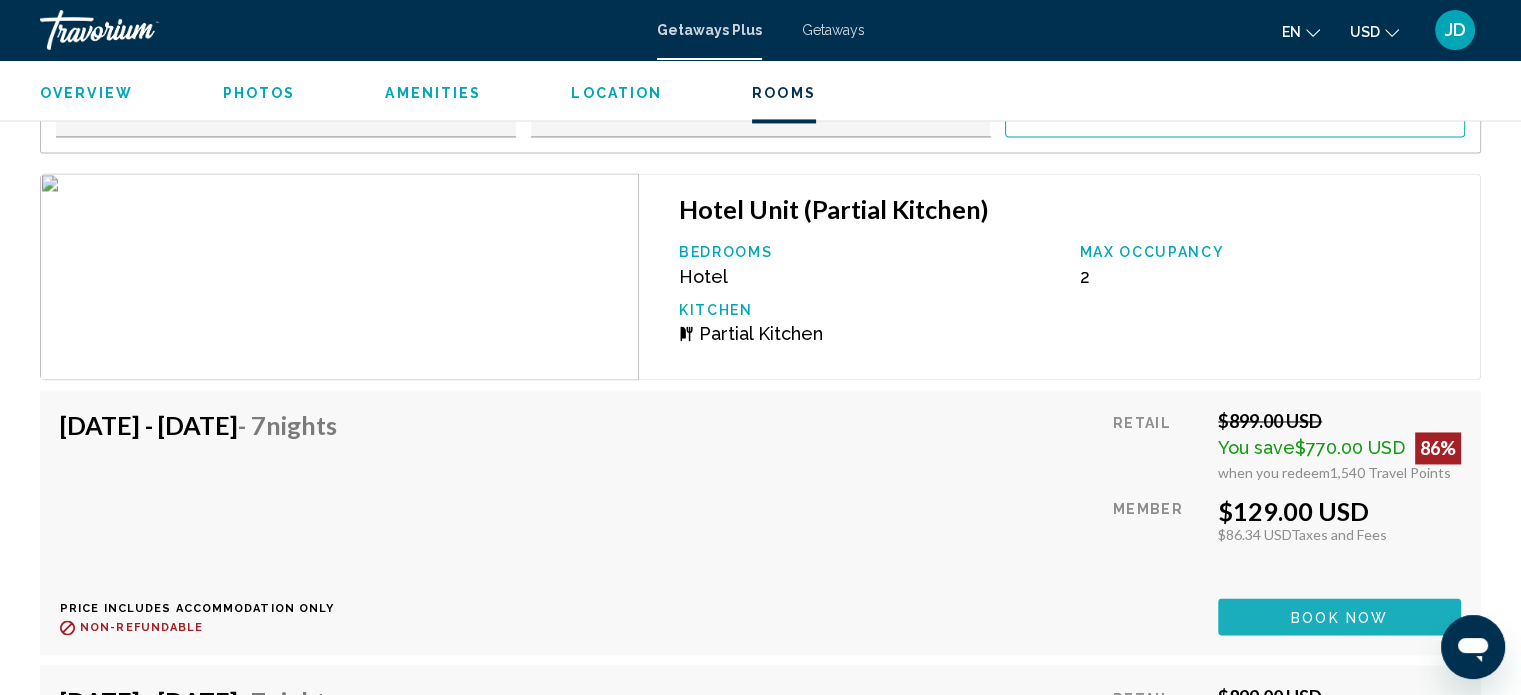 click on "Book now" at bounding box center [1339, 616] 